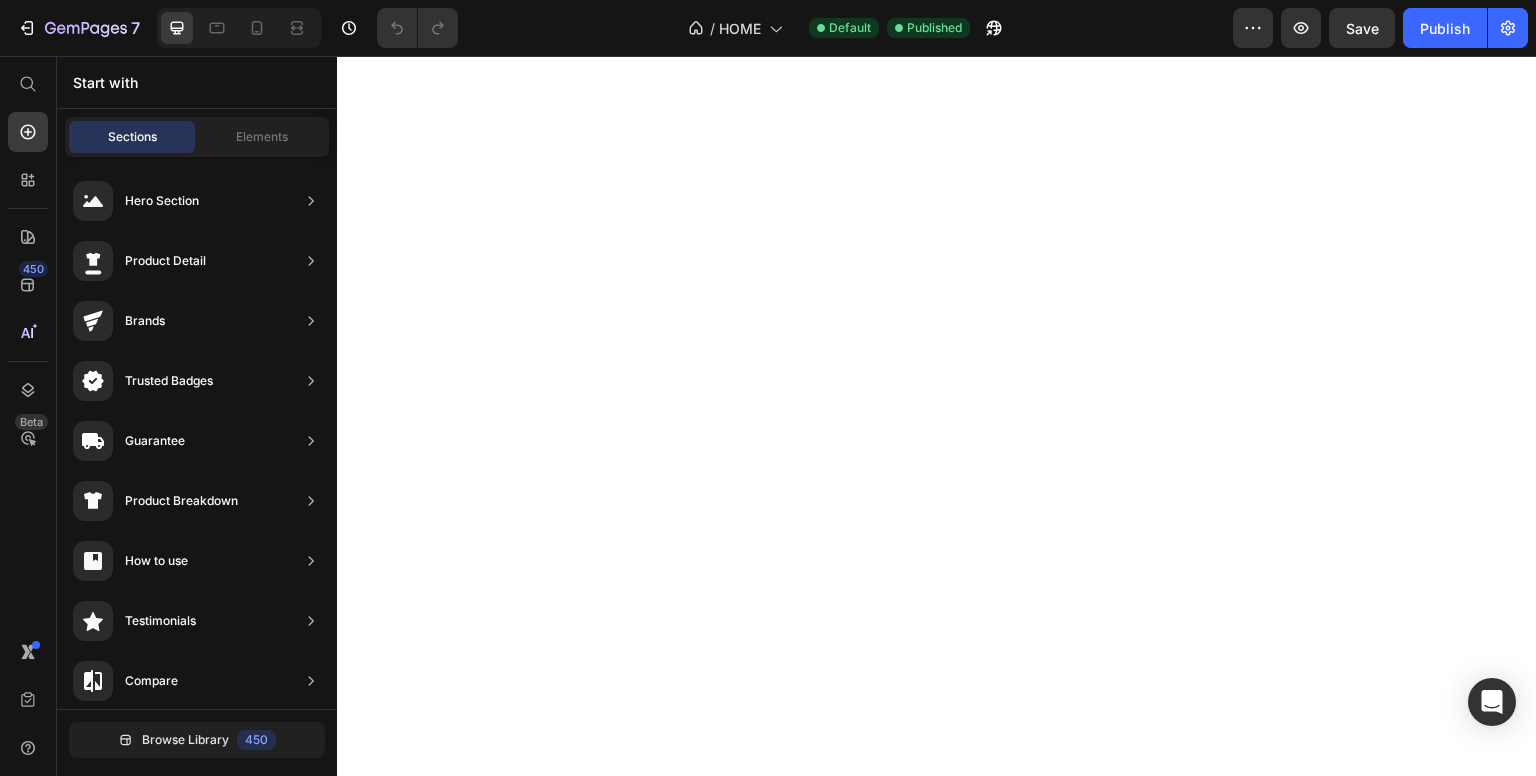 scroll, scrollTop: 0, scrollLeft: 0, axis: both 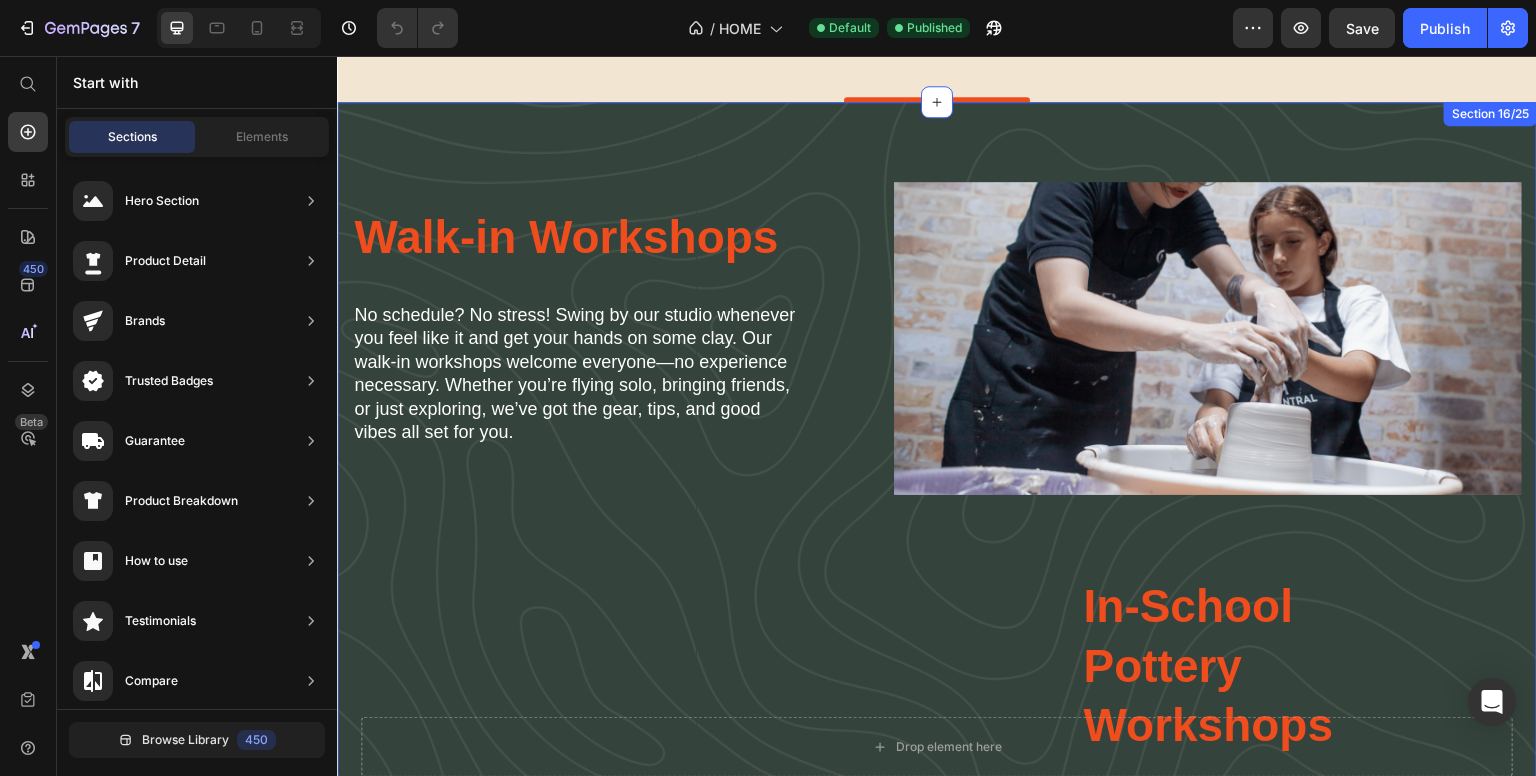 click on "Walk-in Workshops Heading No schedule? No stress! Swing by our studio whenever you feel like it and get your hands on some clay. Our walk-in workshops welcome everyone—no experience necessary. Whether you’re flying solo, bringing friends, or just exploring, we’ve got the gear, tips, and good vibes all set for you. Text Block Image Row Image In School Workshops Heading In-School Pottery Workshops Heading We bring hands-on pottery workshops directly to schools and universities across the [COUNTRY]. Our expert-led sessions inspire creativity and skill-building, all at your location. Perfect for art departments seeking engaging, educational experiences — tailored workshops available for groups of all sizes, with flexible scheduling and easy booking. Text Block Row Row Section 16/25" at bounding box center (937, 594) 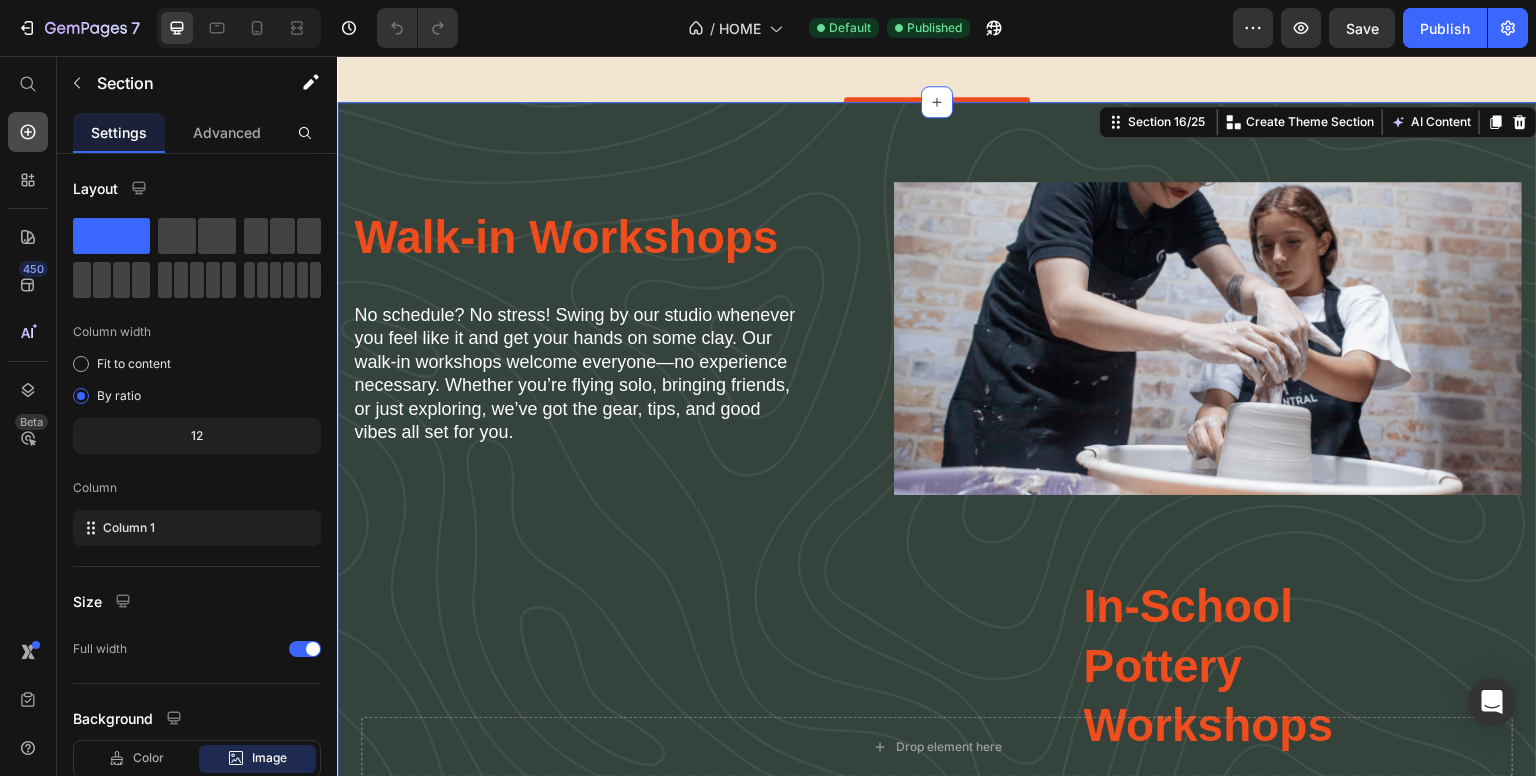 click 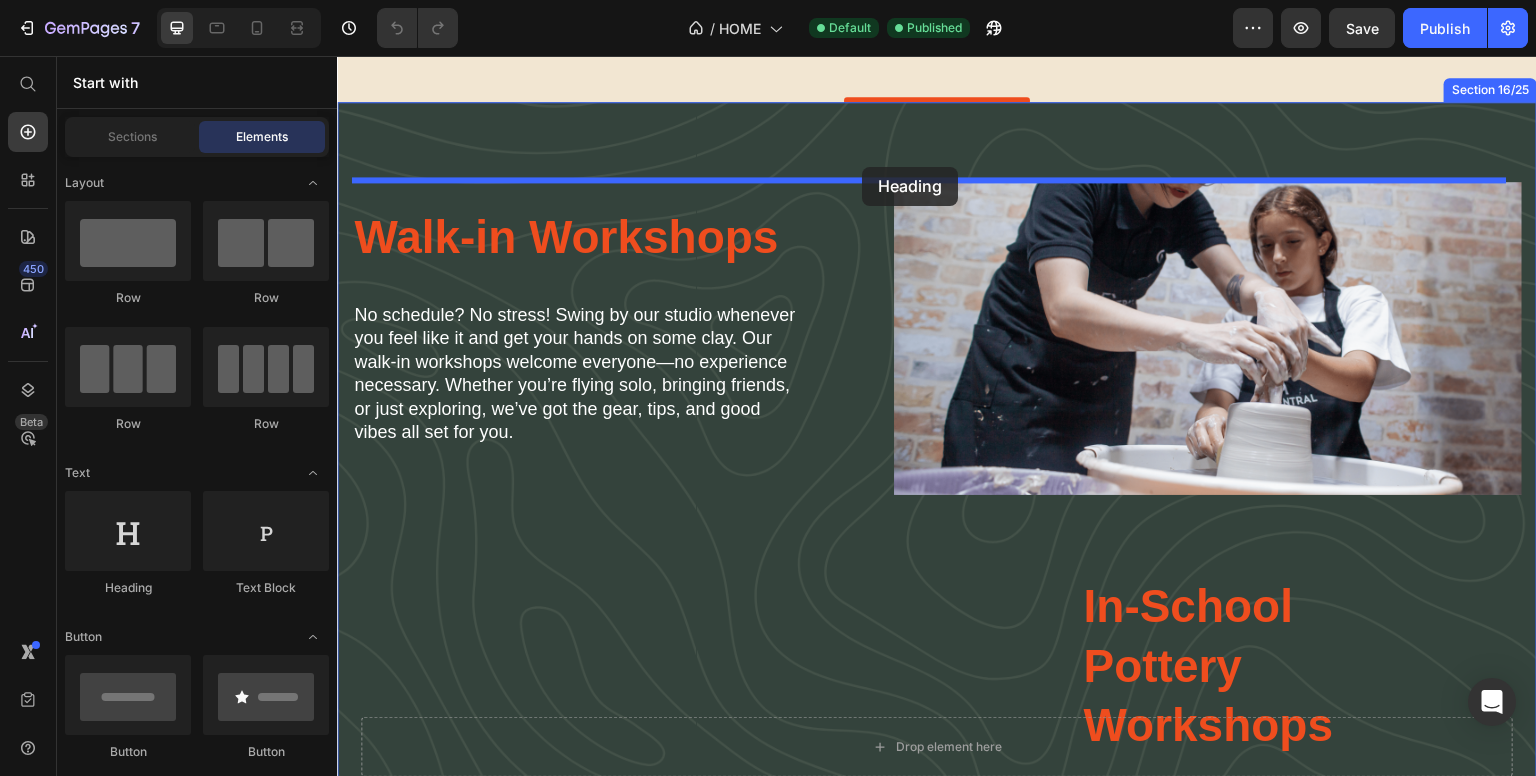 drag, startPoint x: 474, startPoint y: 581, endPoint x: 862, endPoint y: 167, distance: 567.3976 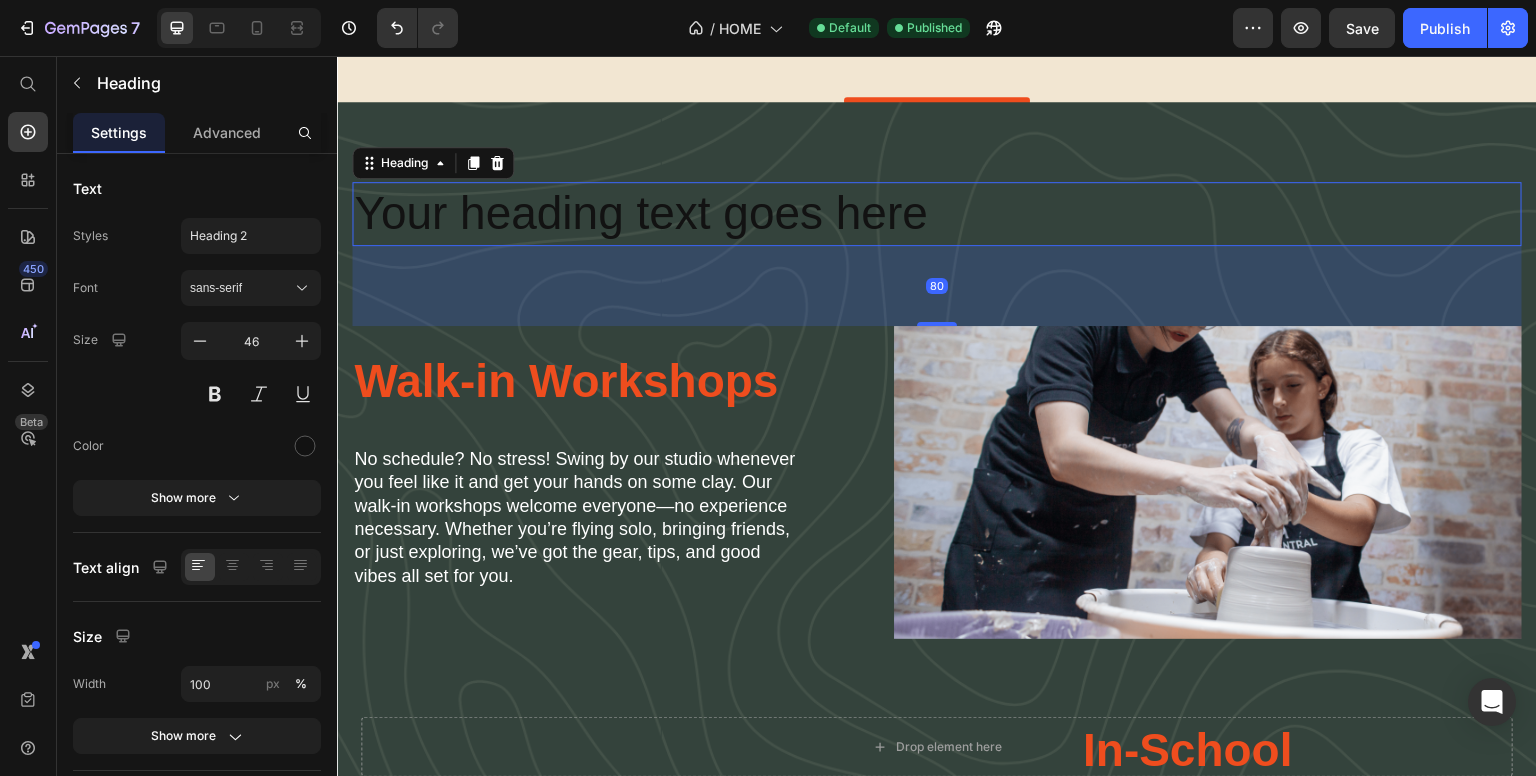 click on "Your heading text goes here" at bounding box center [937, 214] 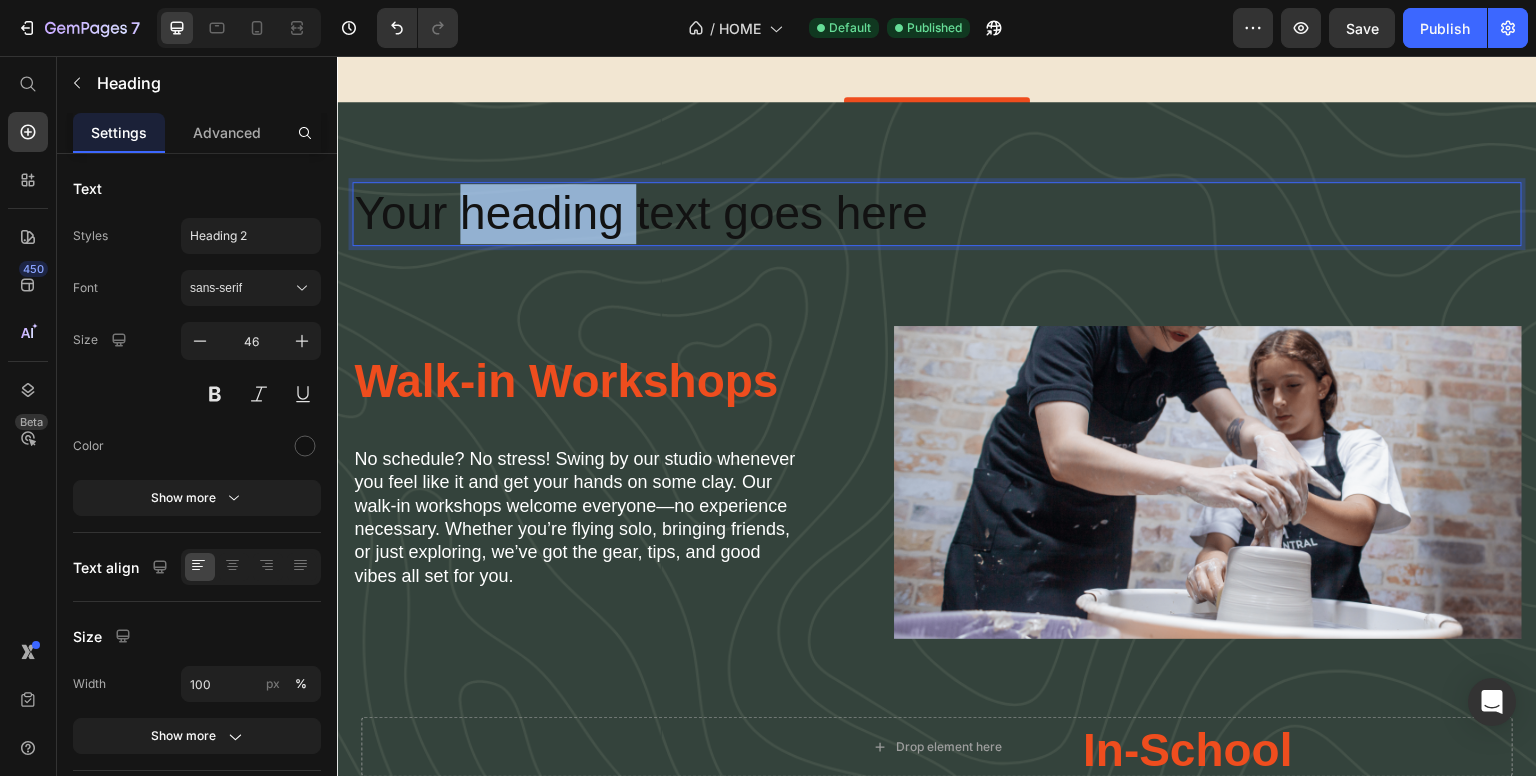 click on "Your heading text goes here" at bounding box center [937, 214] 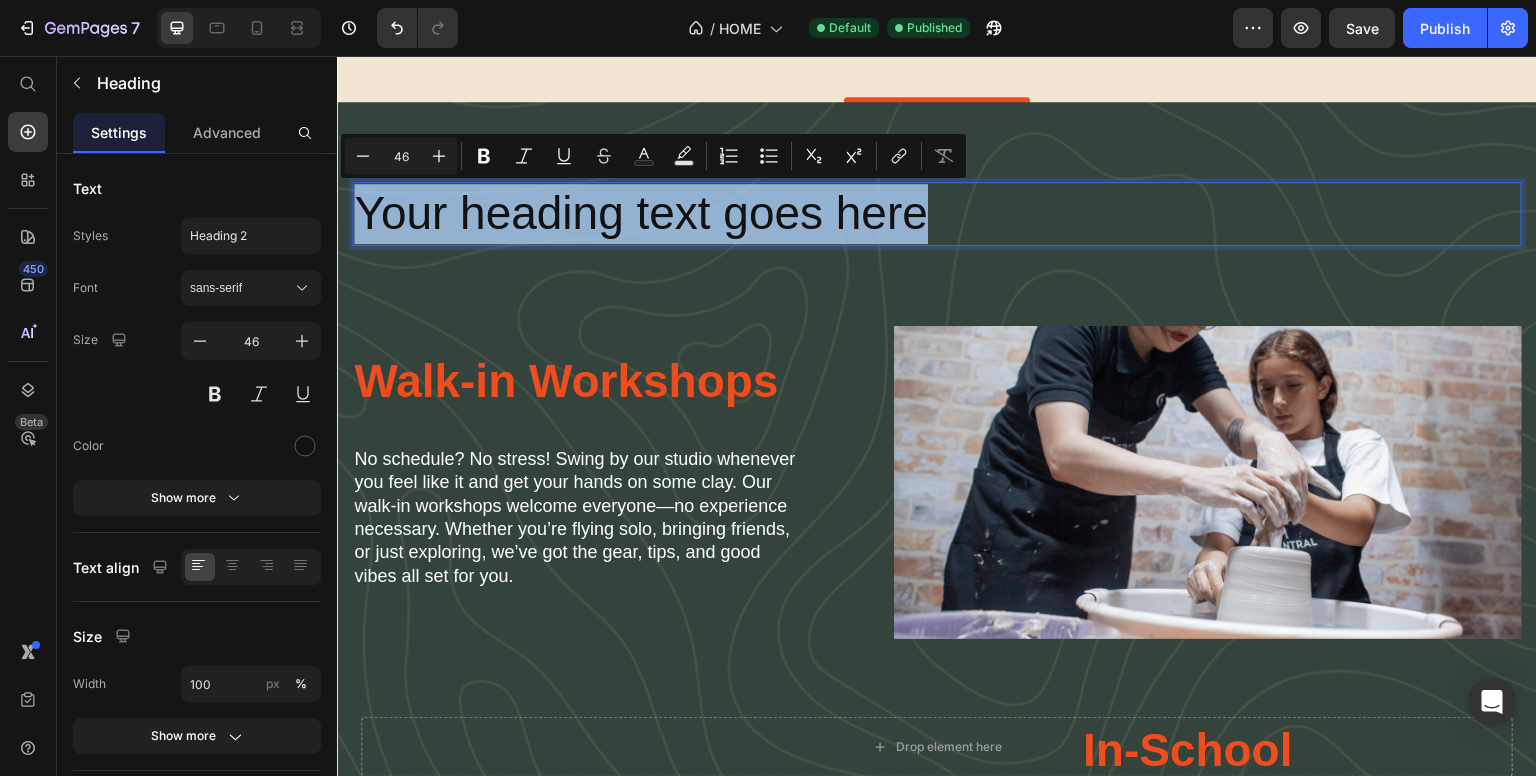 click on "Your heading text goes here" at bounding box center [937, 214] 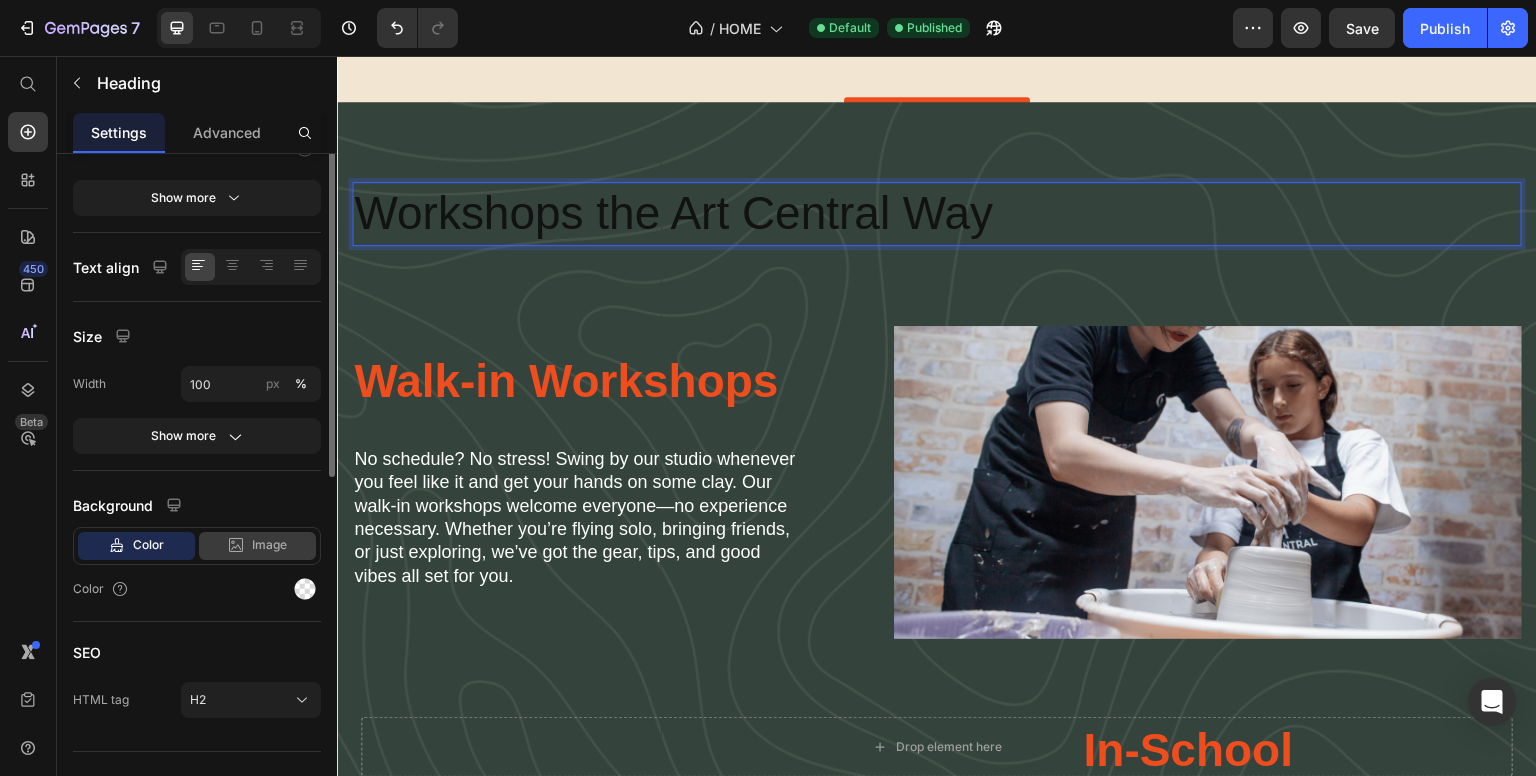 scroll, scrollTop: 330, scrollLeft: 0, axis: vertical 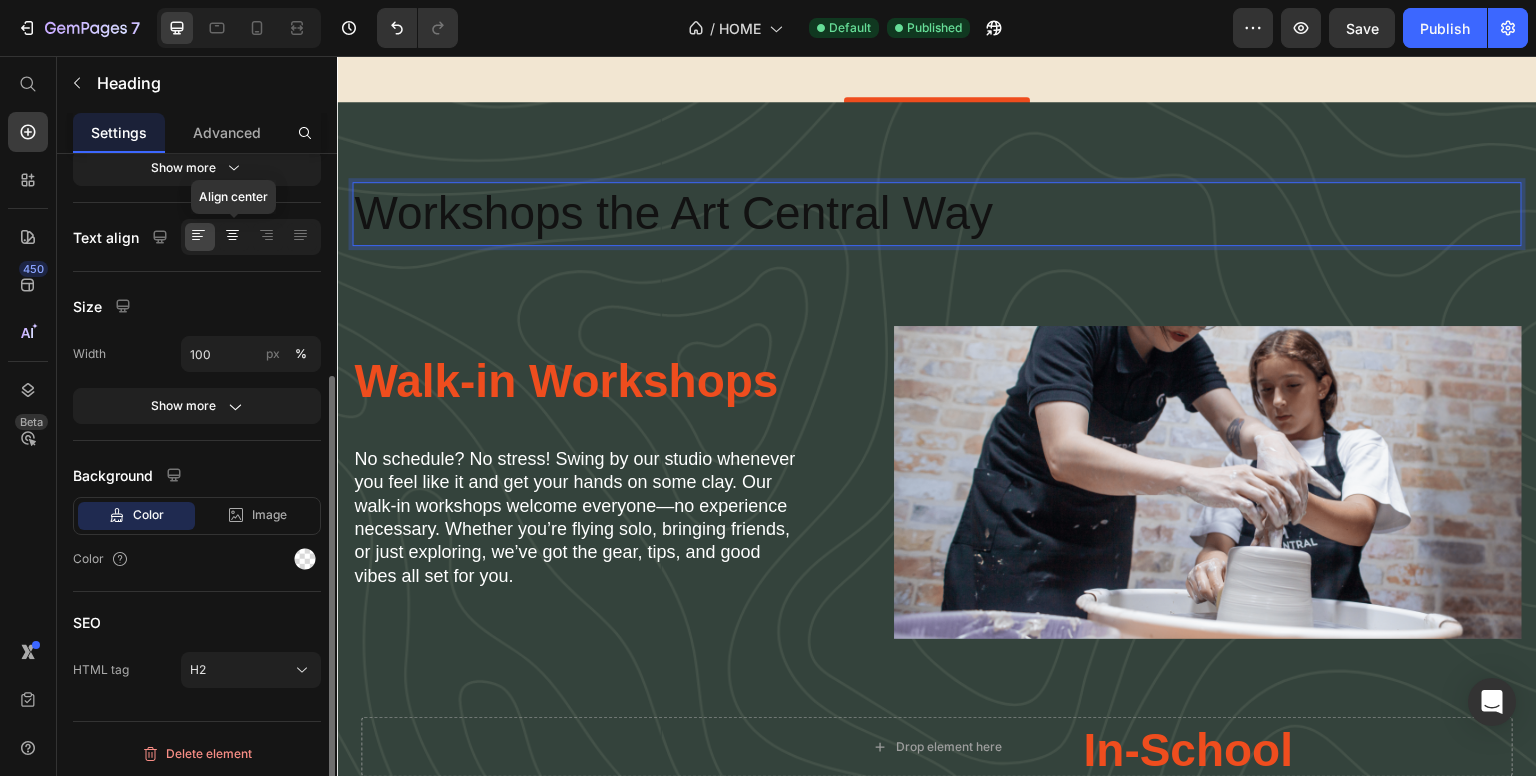 click 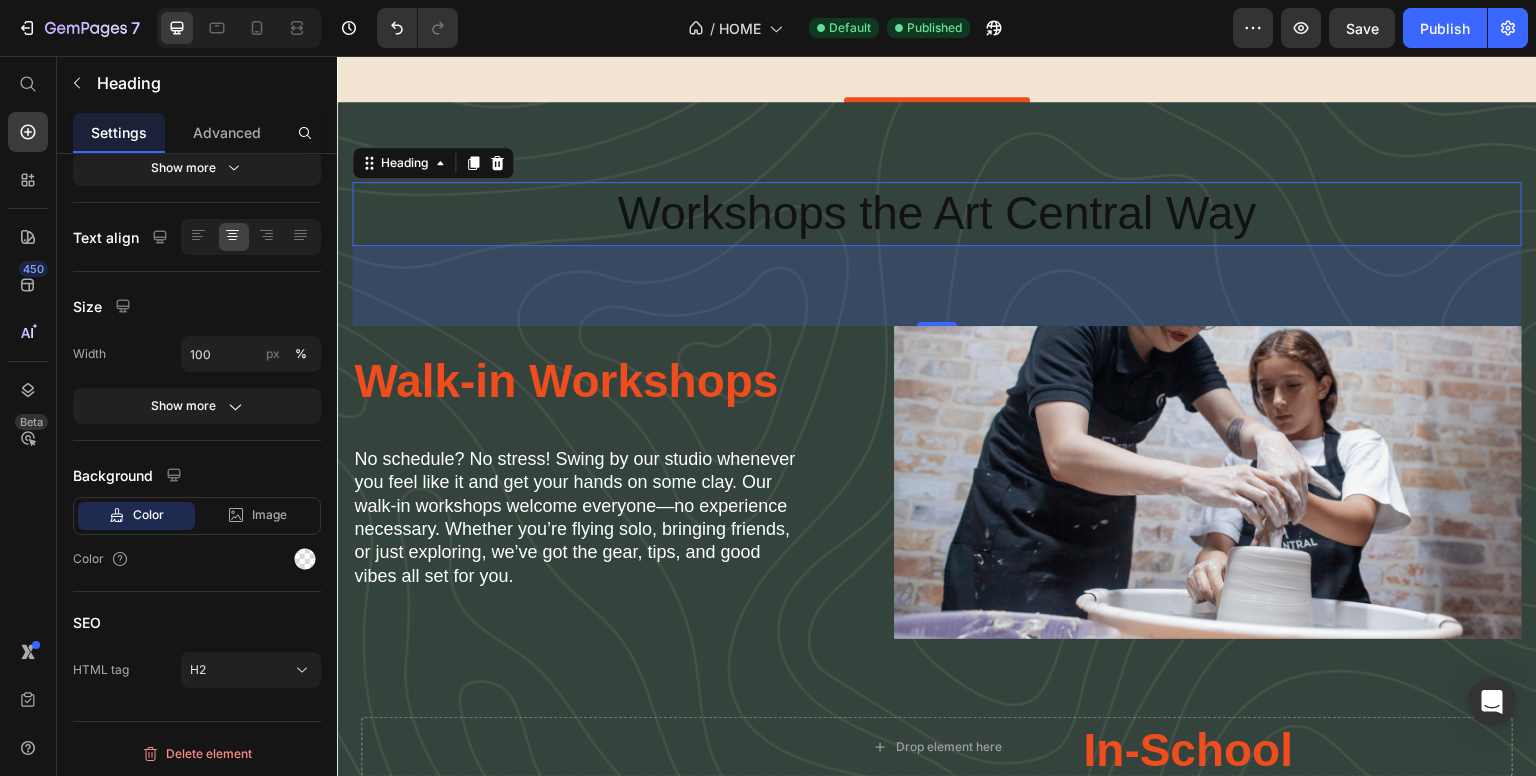 click on "Workshops the Art Central Way" at bounding box center (937, 214) 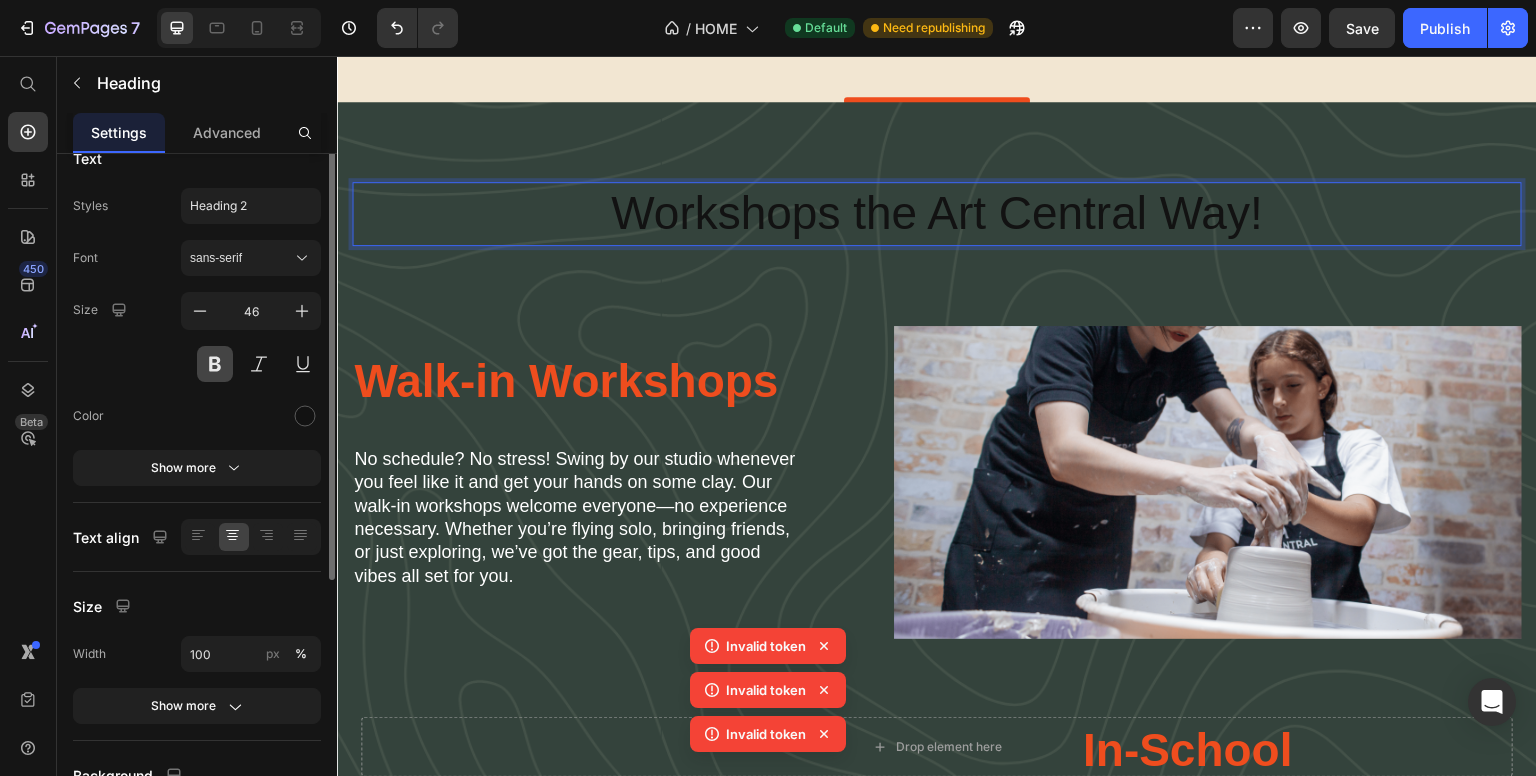 scroll, scrollTop: 0, scrollLeft: 0, axis: both 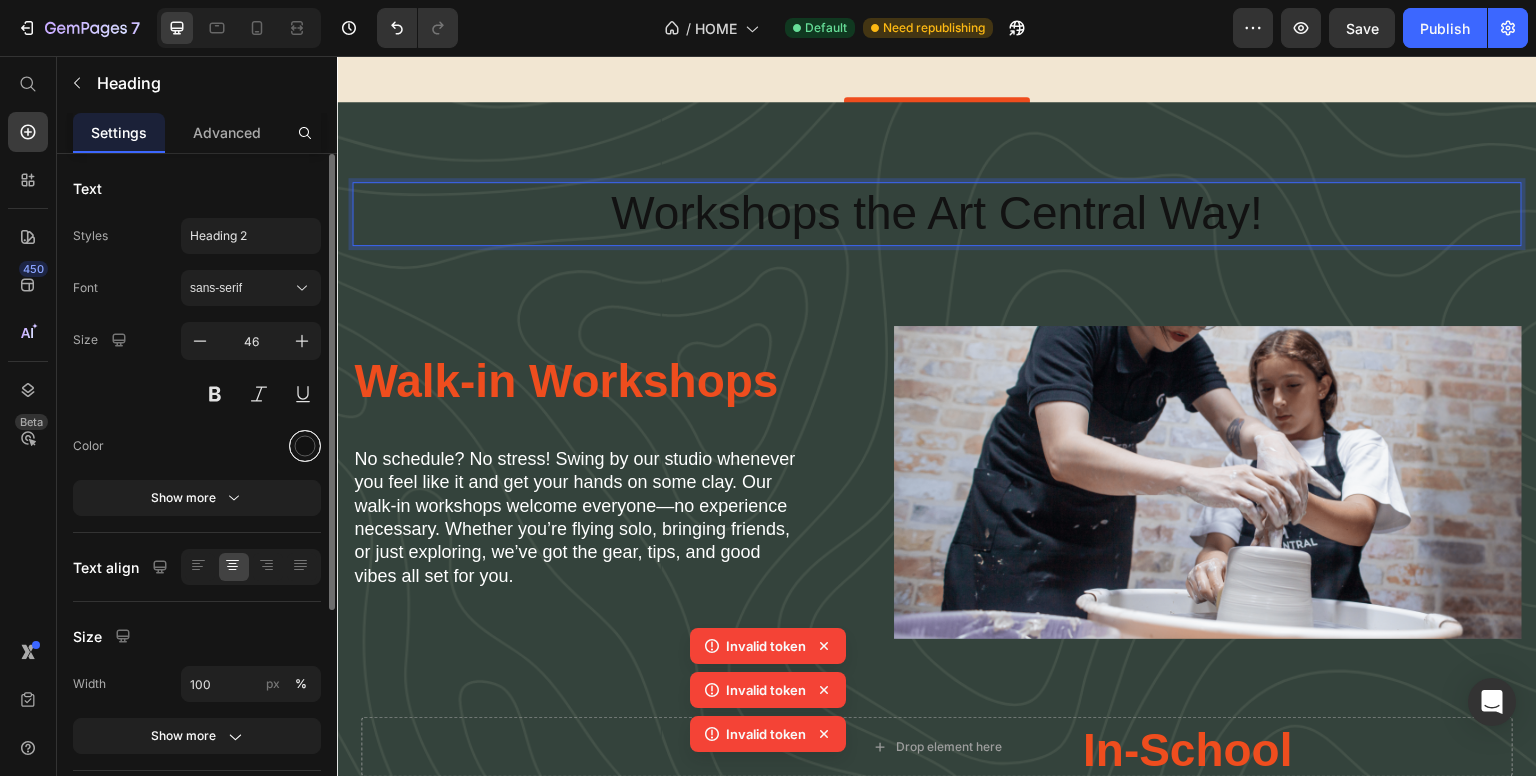 click at bounding box center (305, 446) 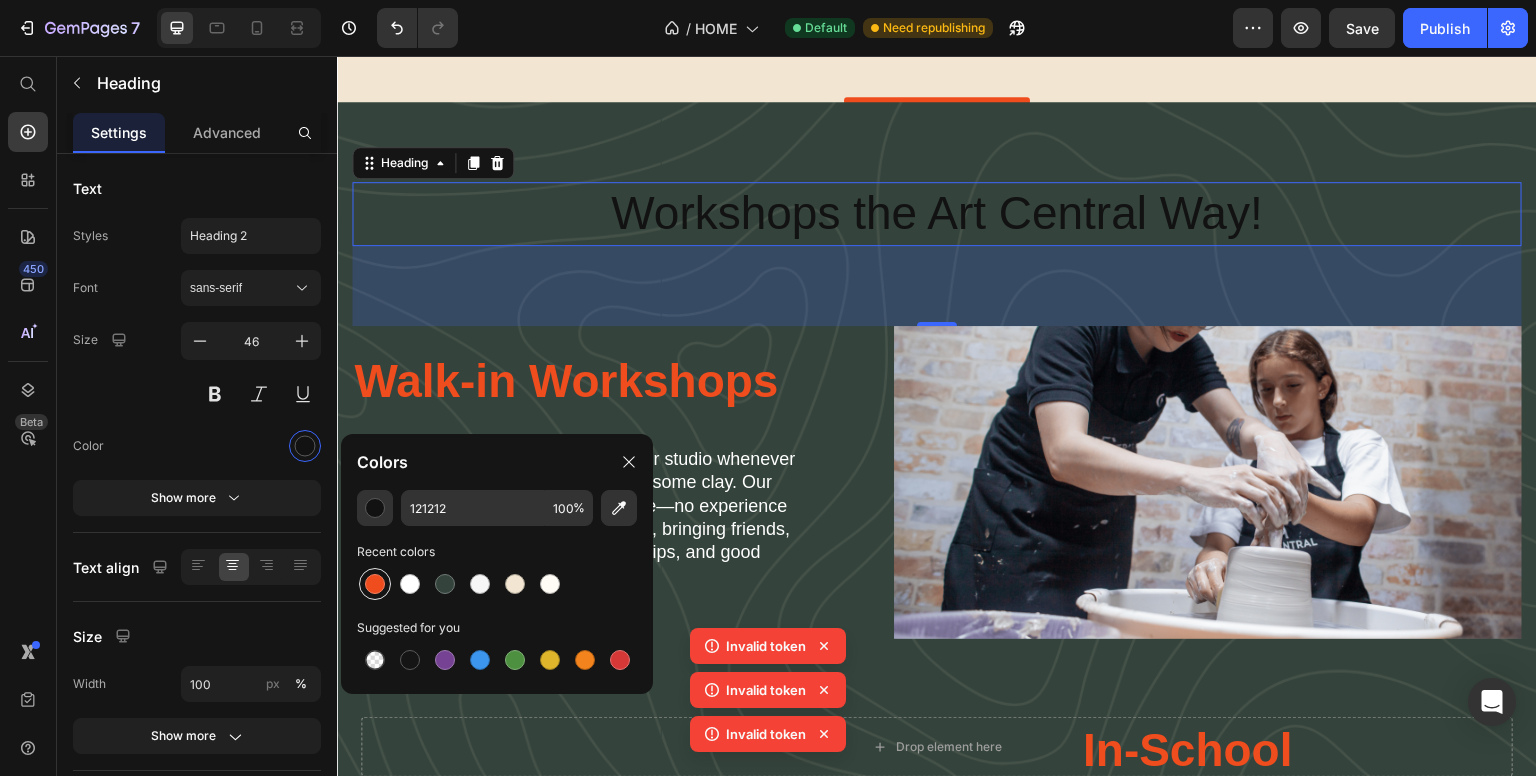 click at bounding box center (375, 584) 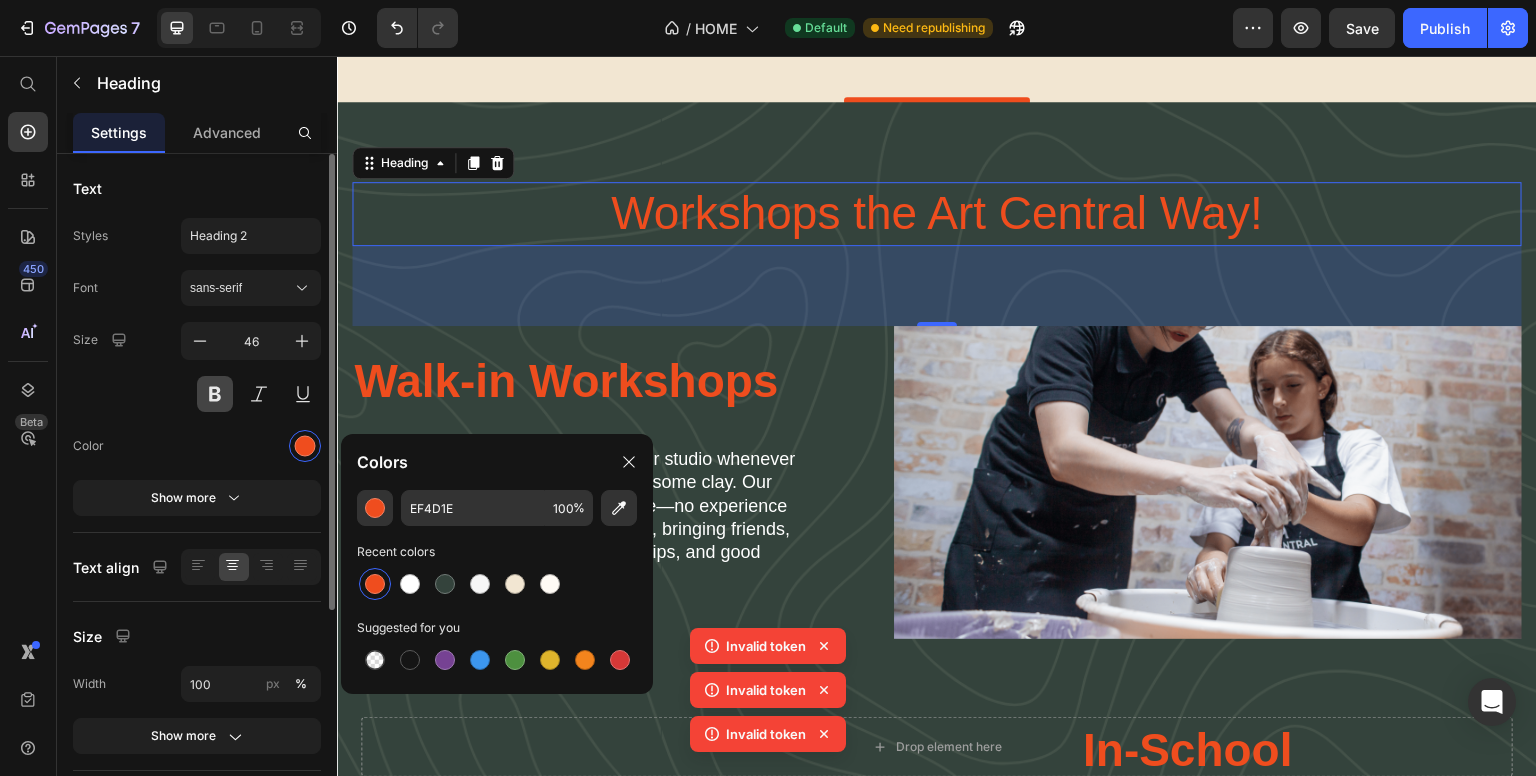 click at bounding box center (215, 394) 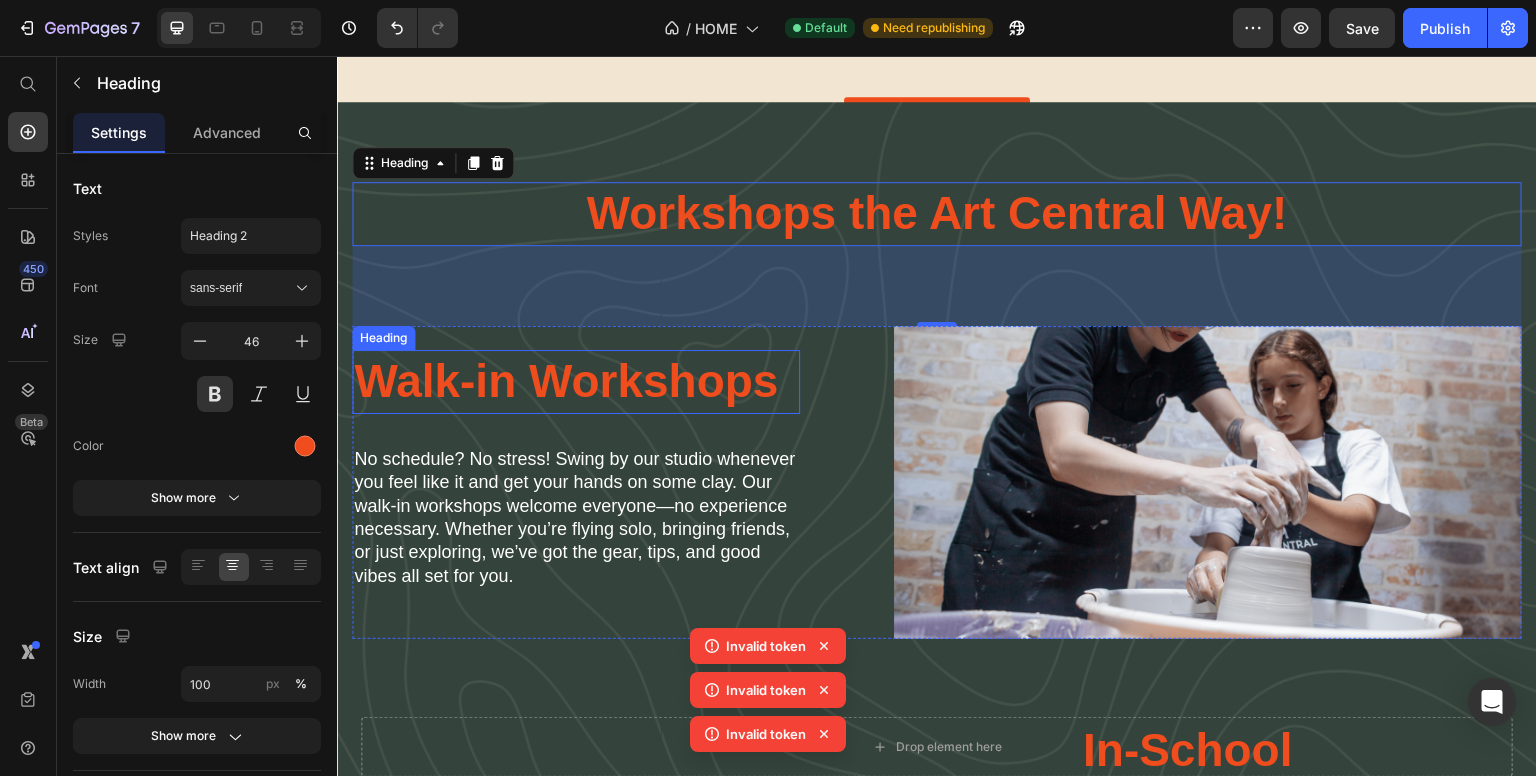 click on "Walk-in Workshops" at bounding box center [576, 382] 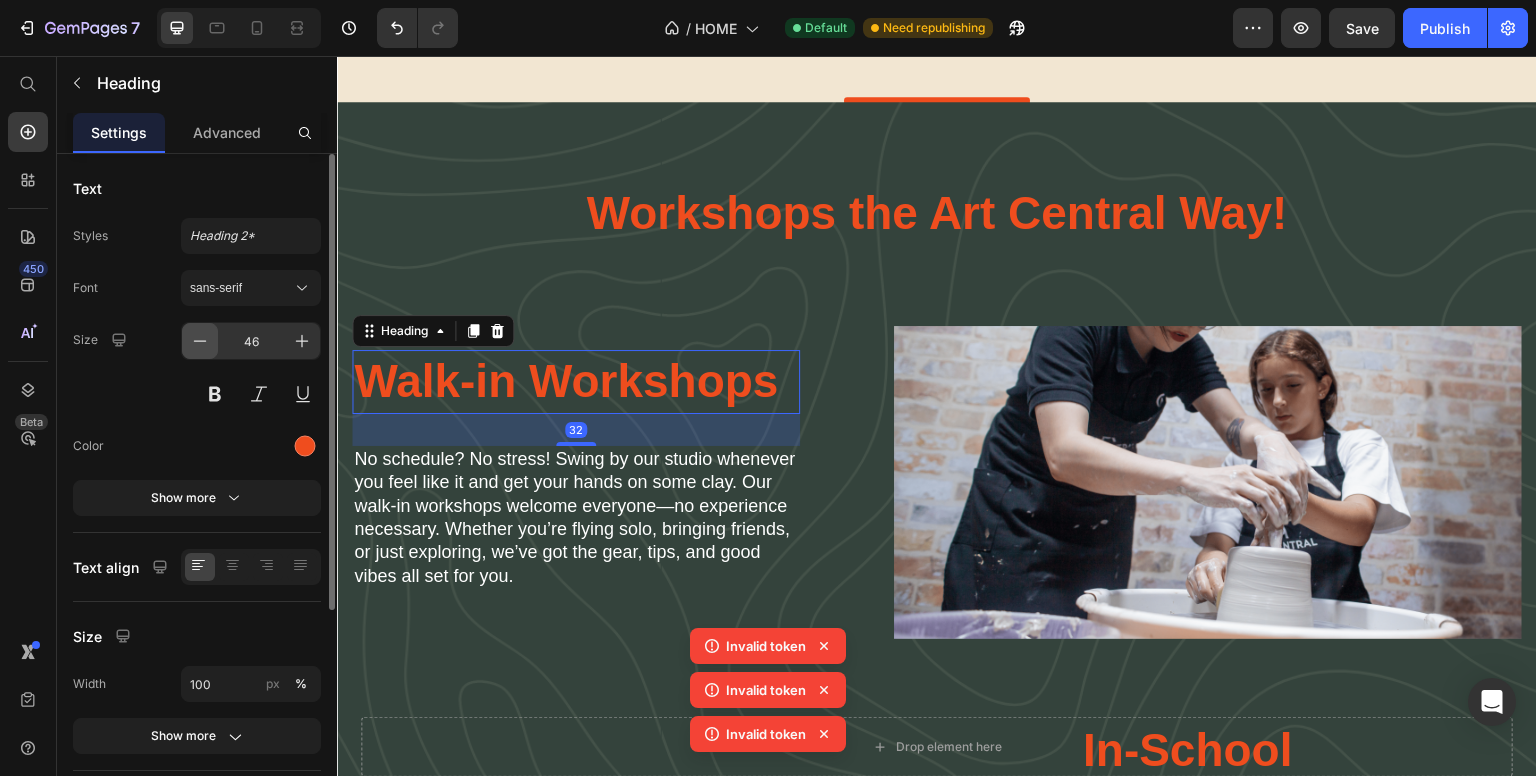 click 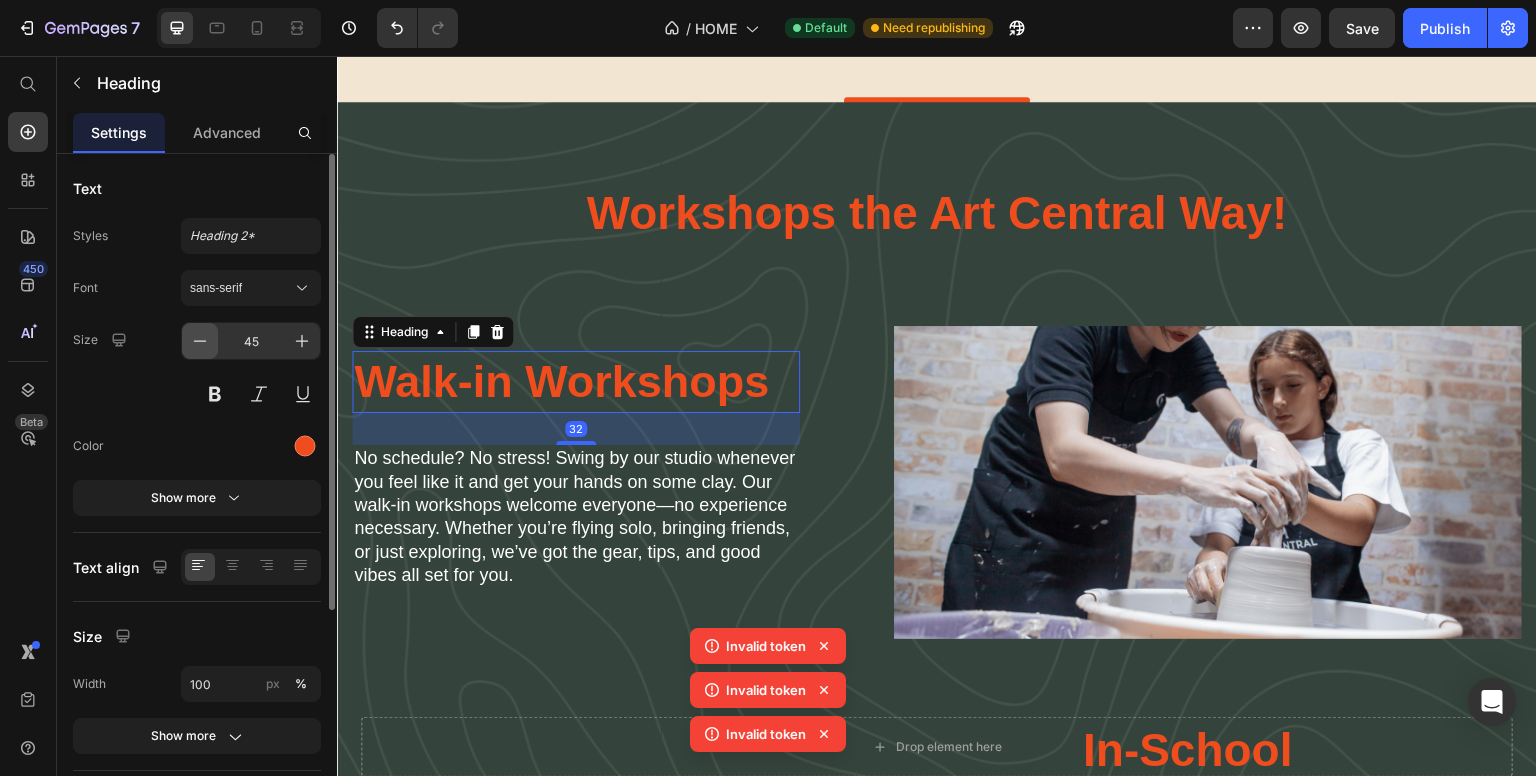 click 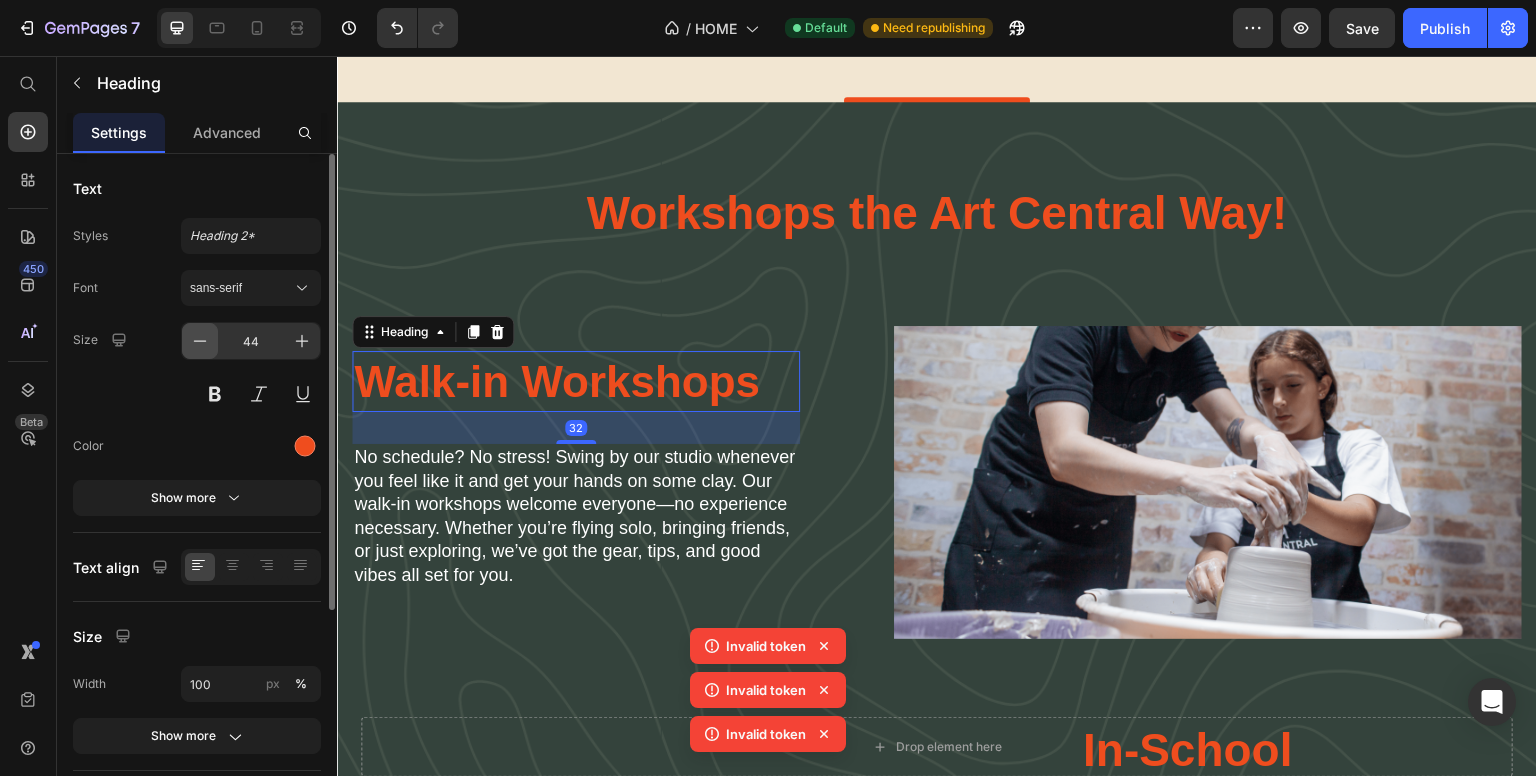 click 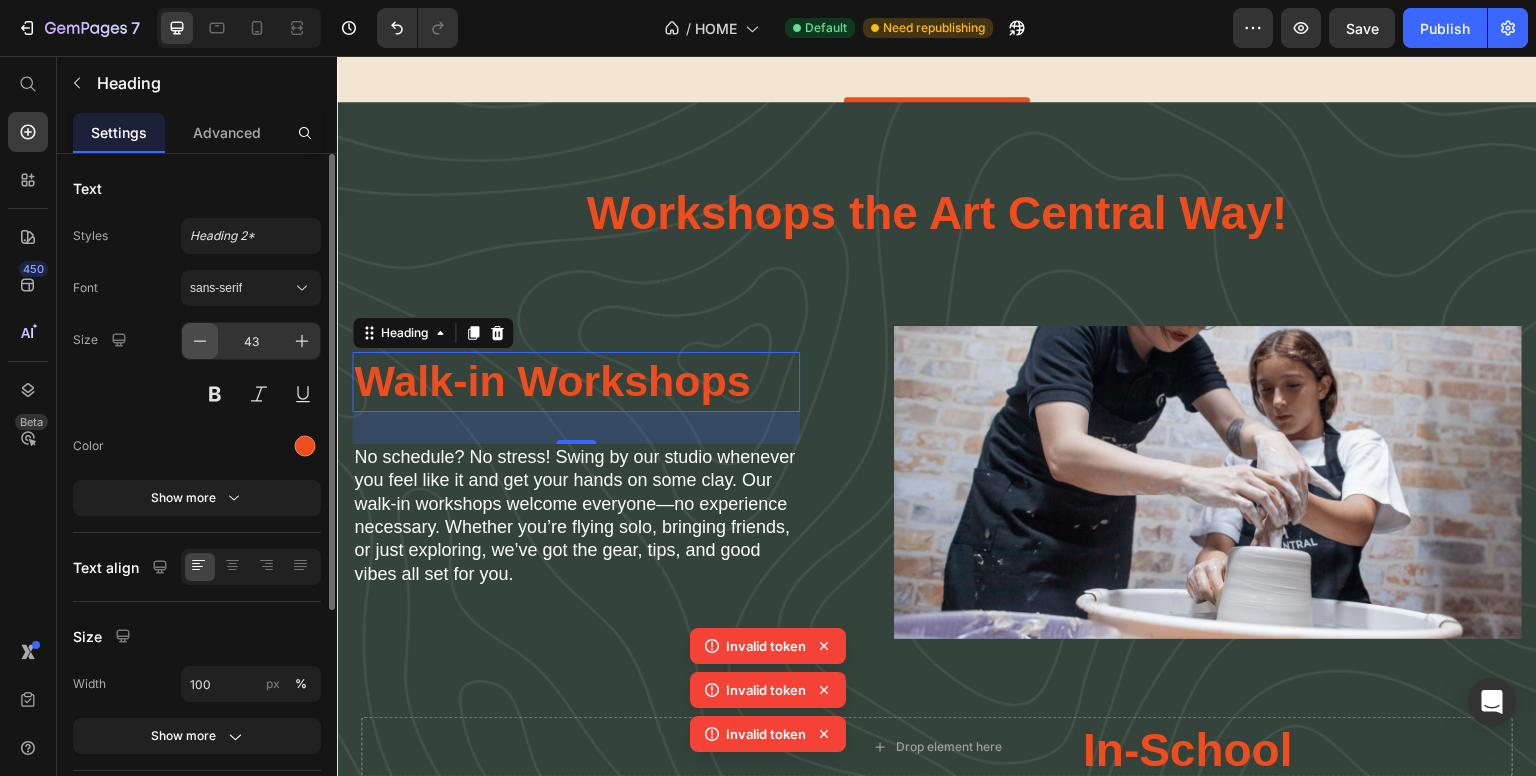 click 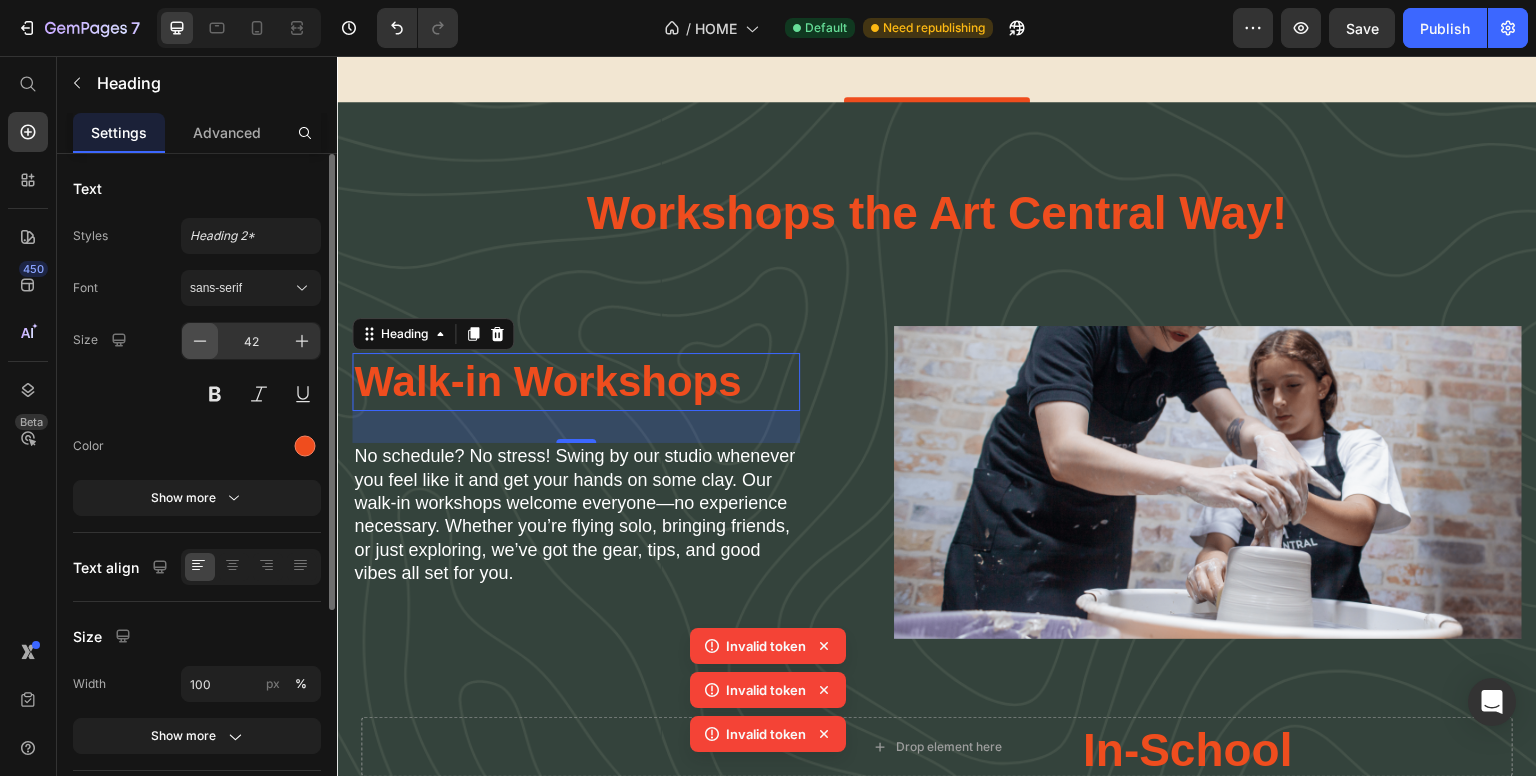 click 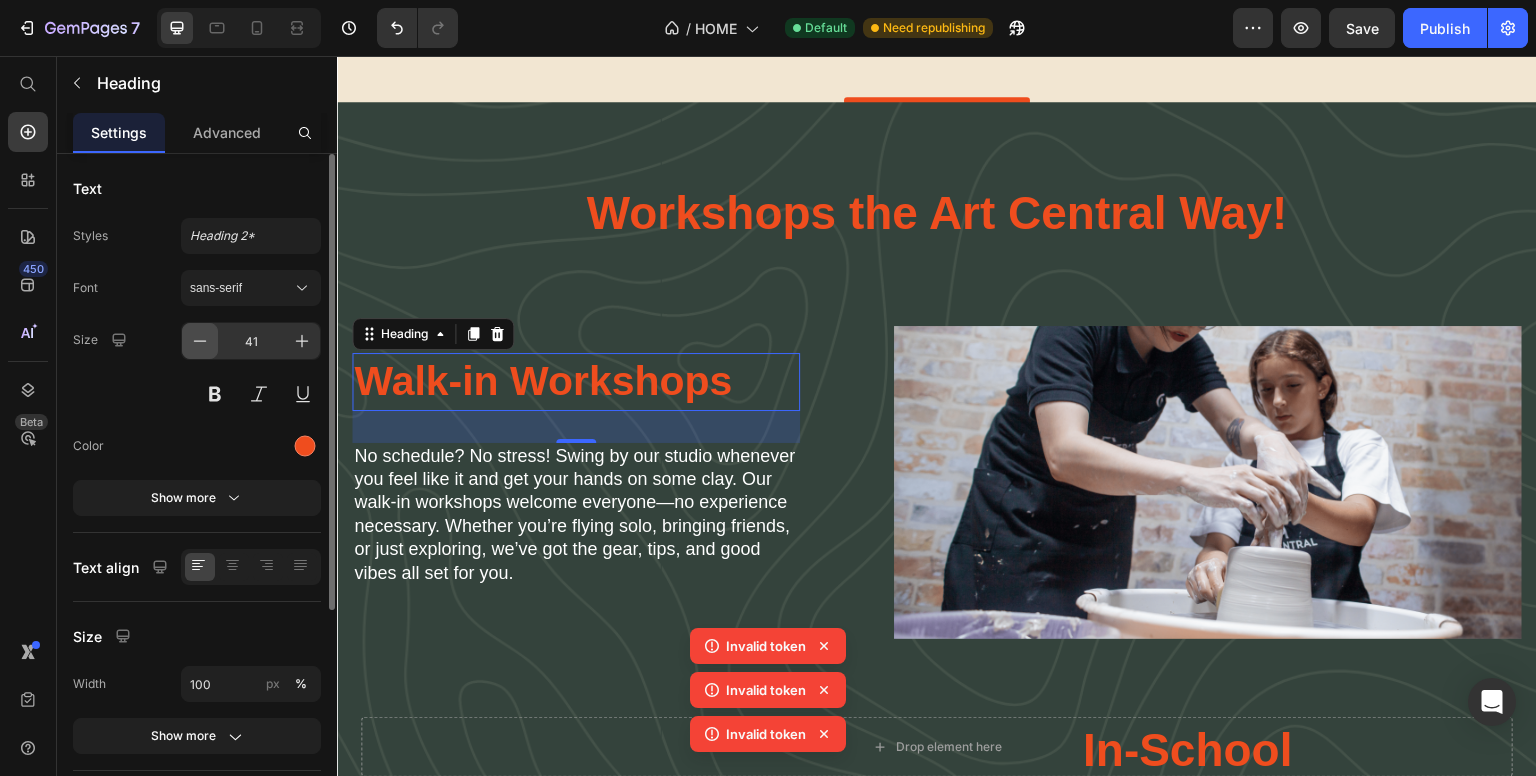 click 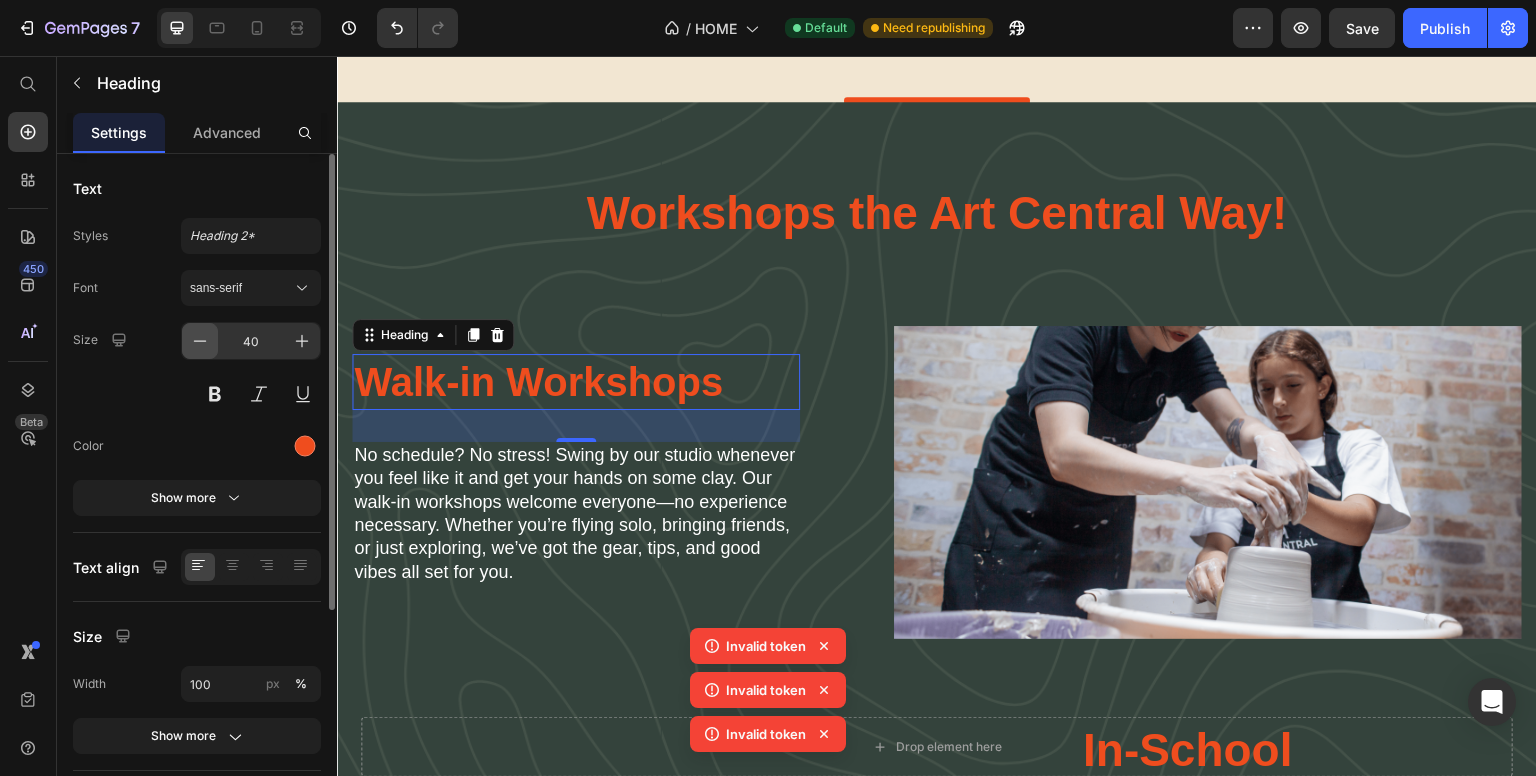 click 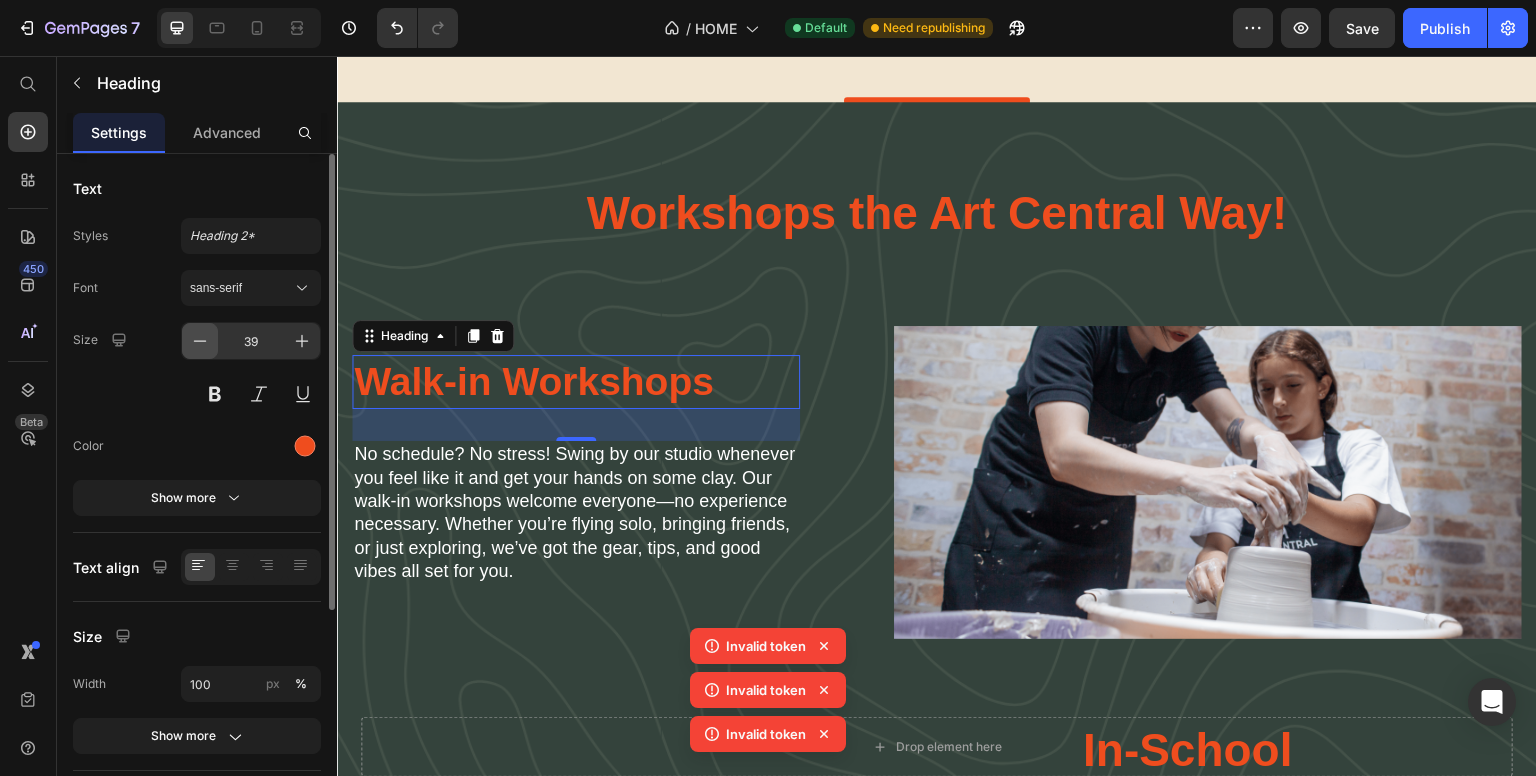 click 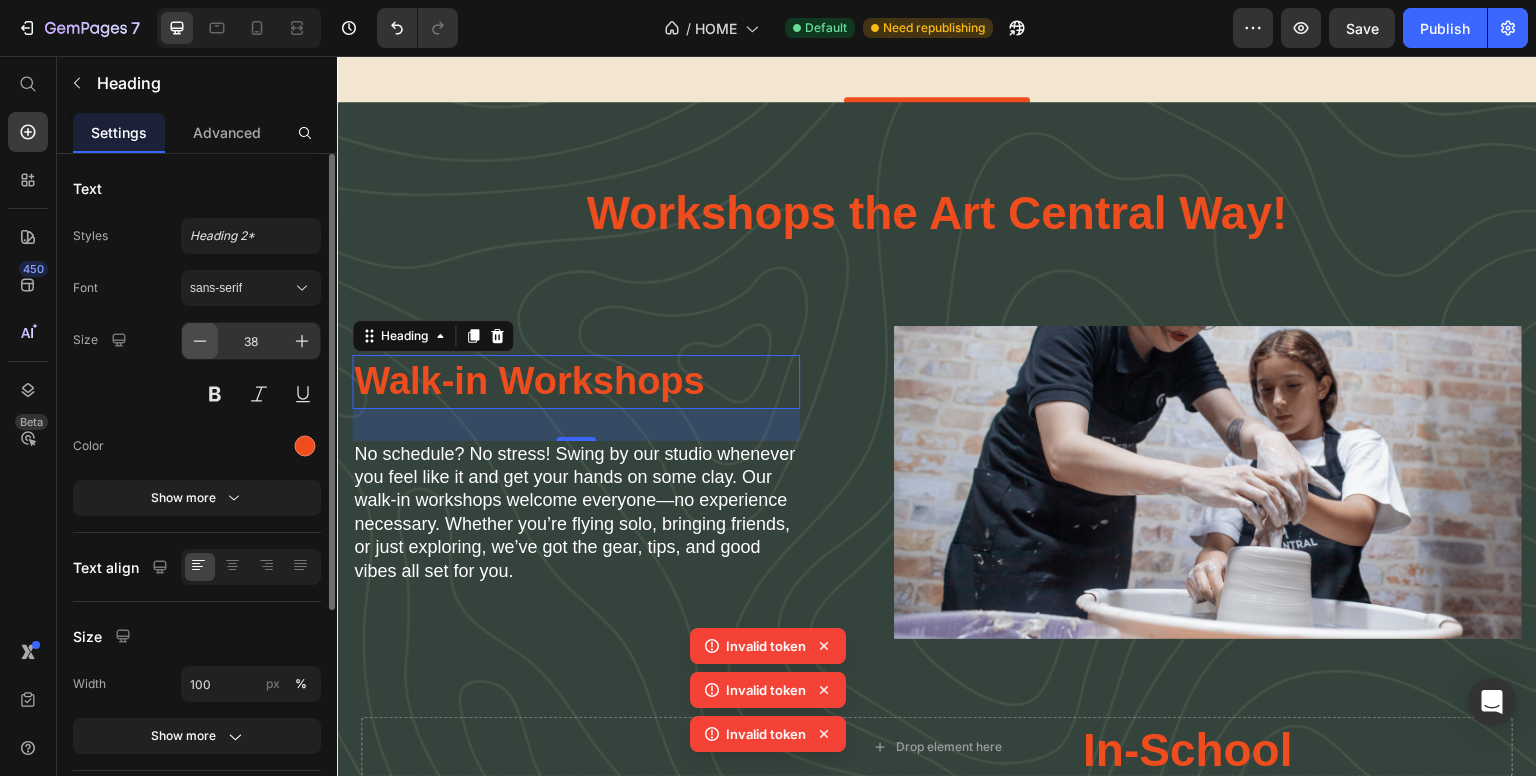 click 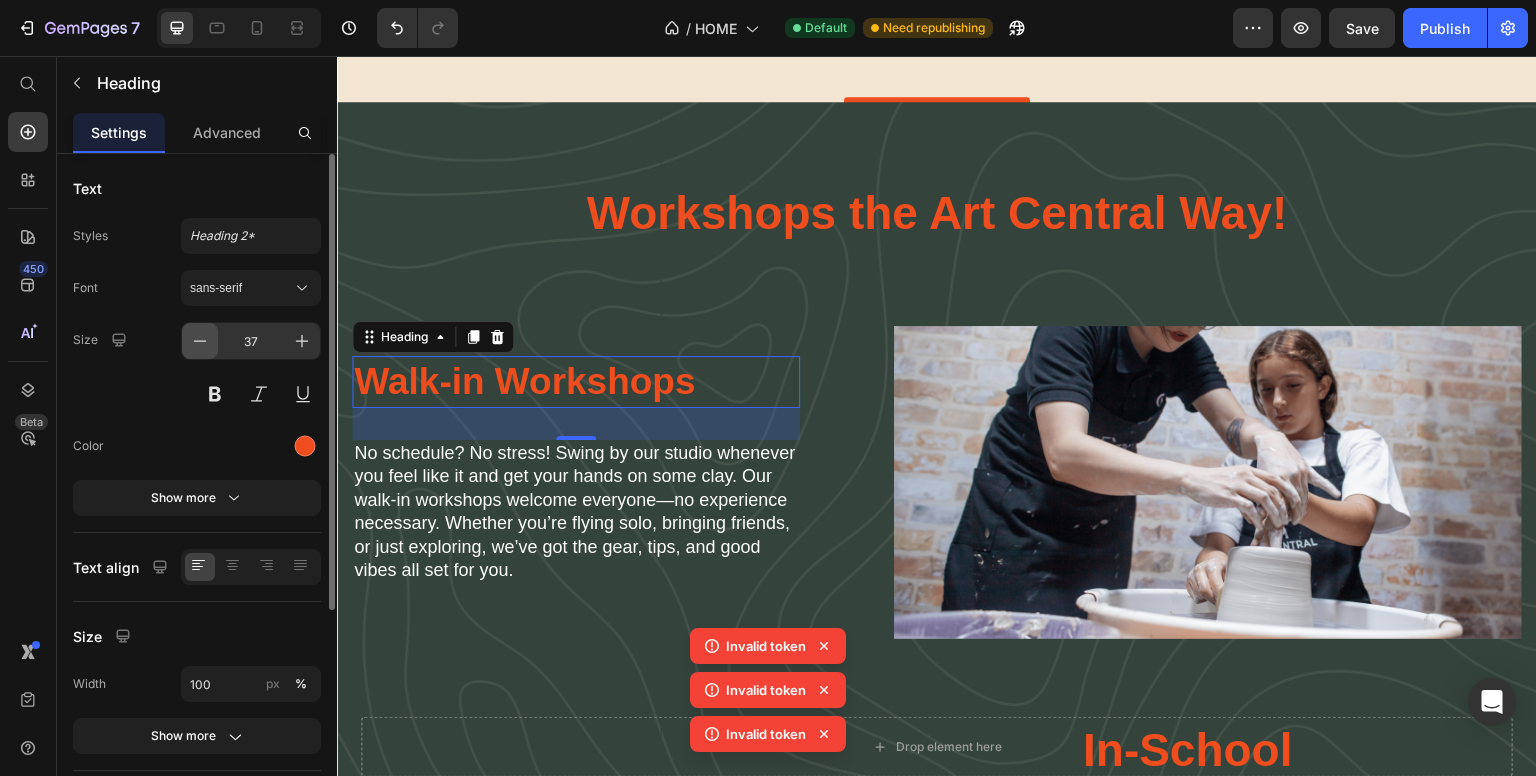 click 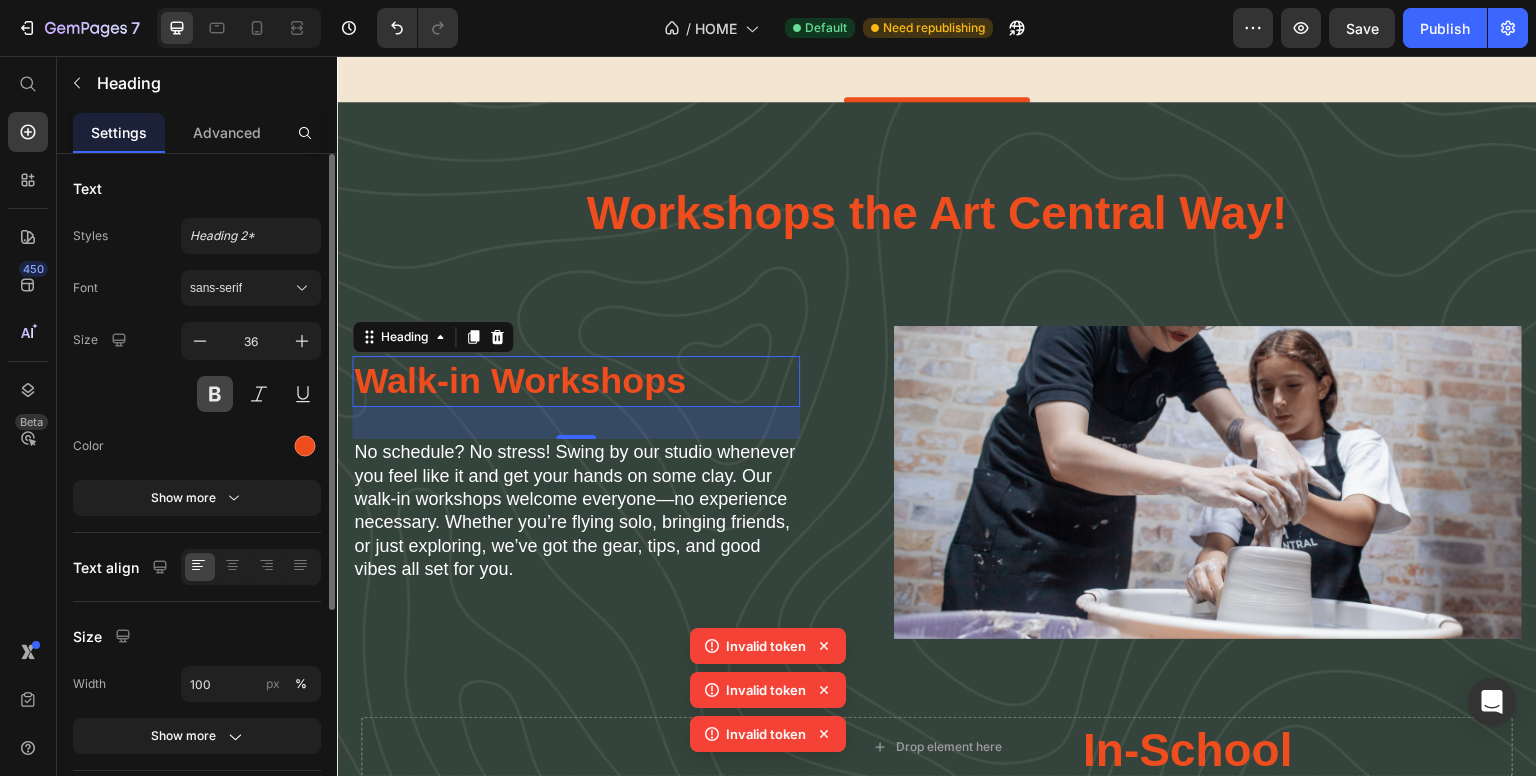 click at bounding box center (215, 394) 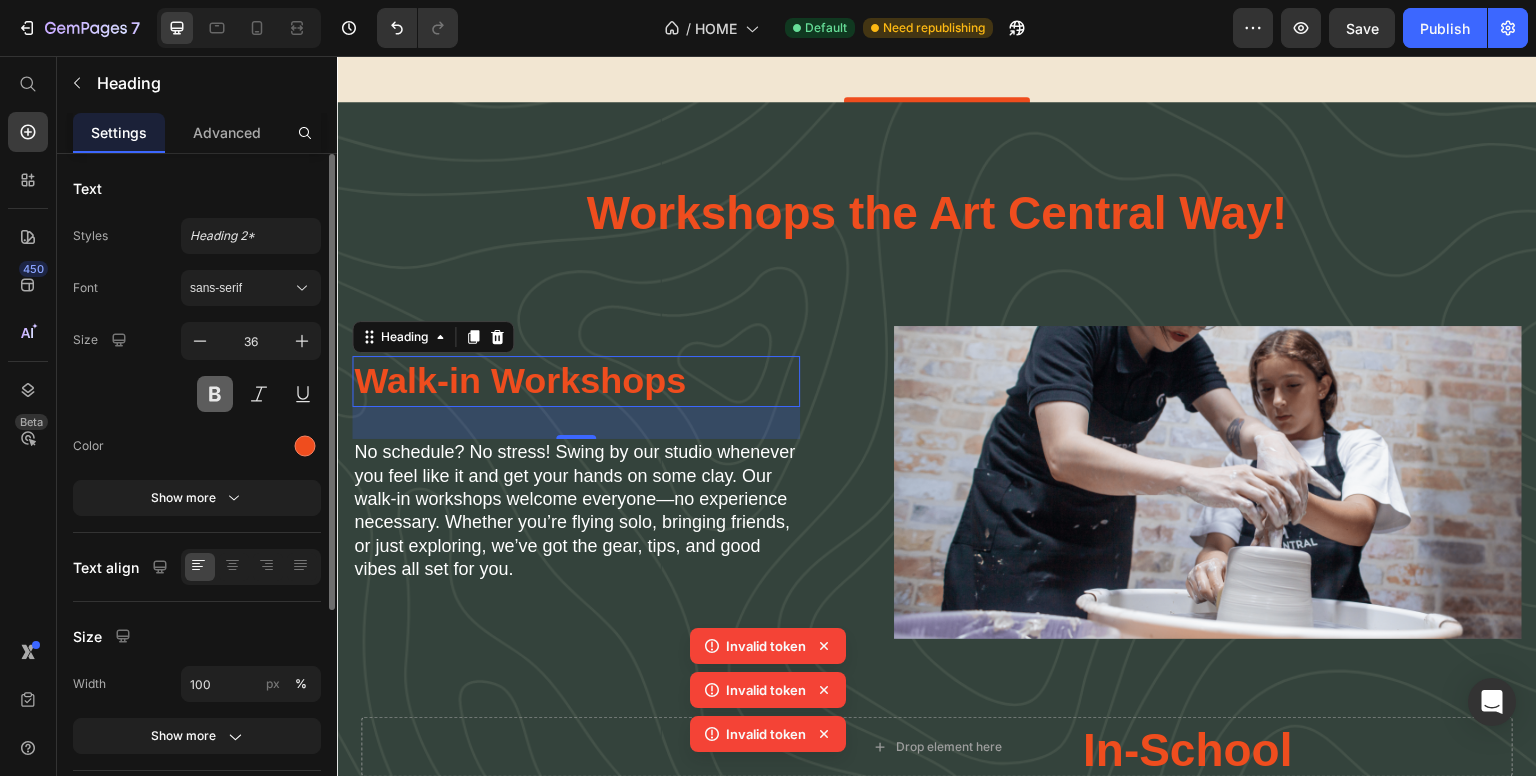 click at bounding box center (215, 394) 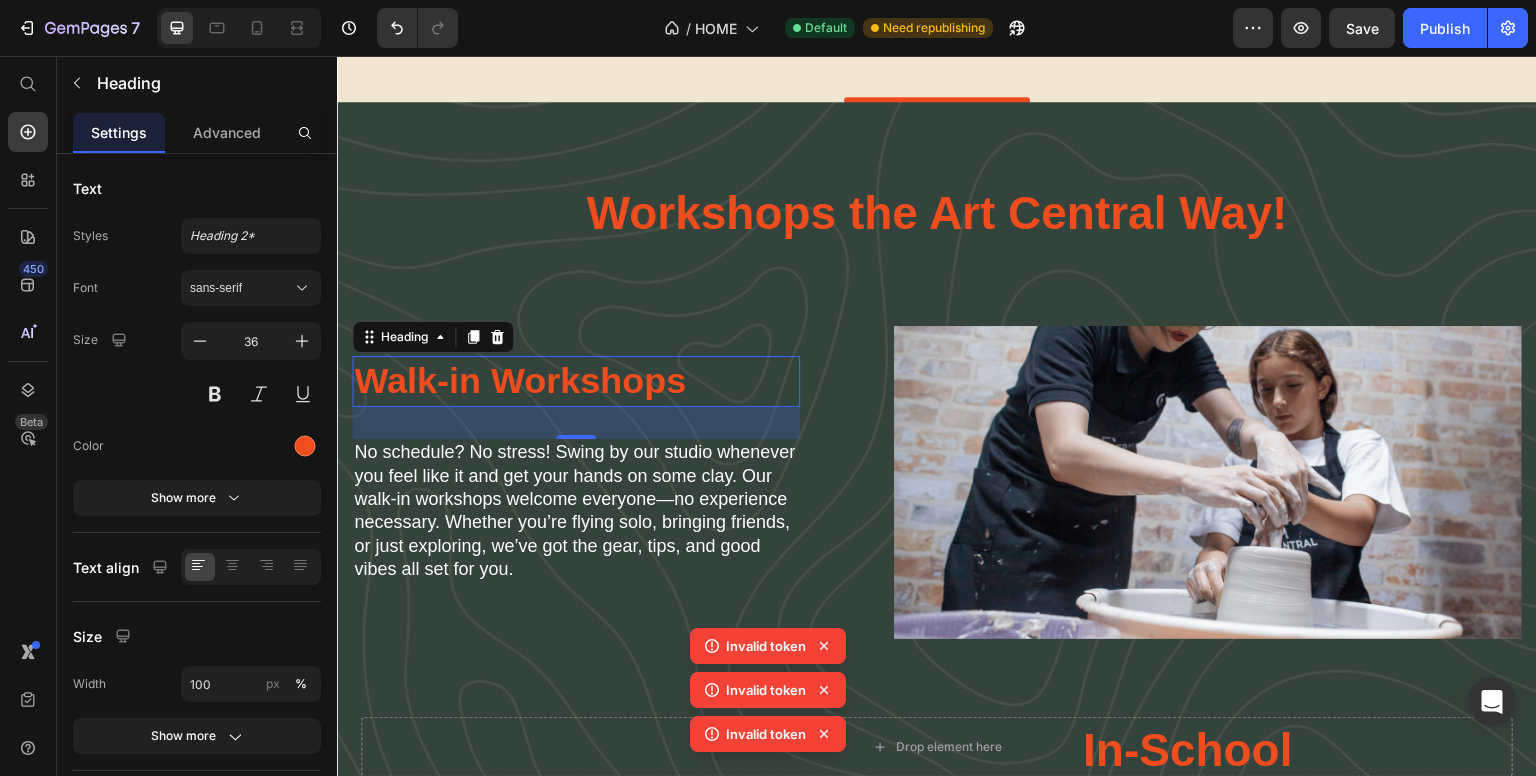 click on "Walk-in Workshops" at bounding box center (576, 381) 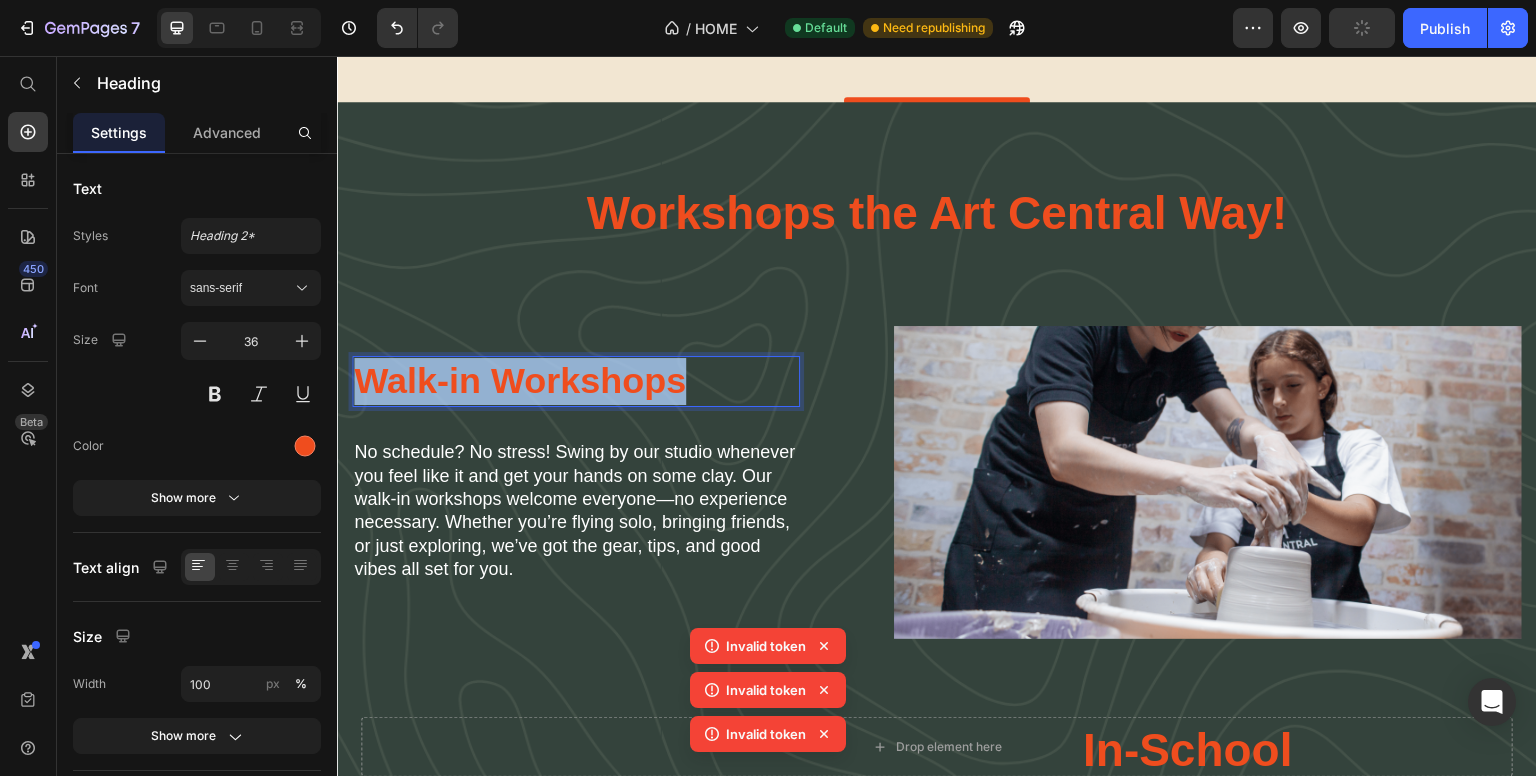 click on "Walk-in Workshops" at bounding box center [576, 381] 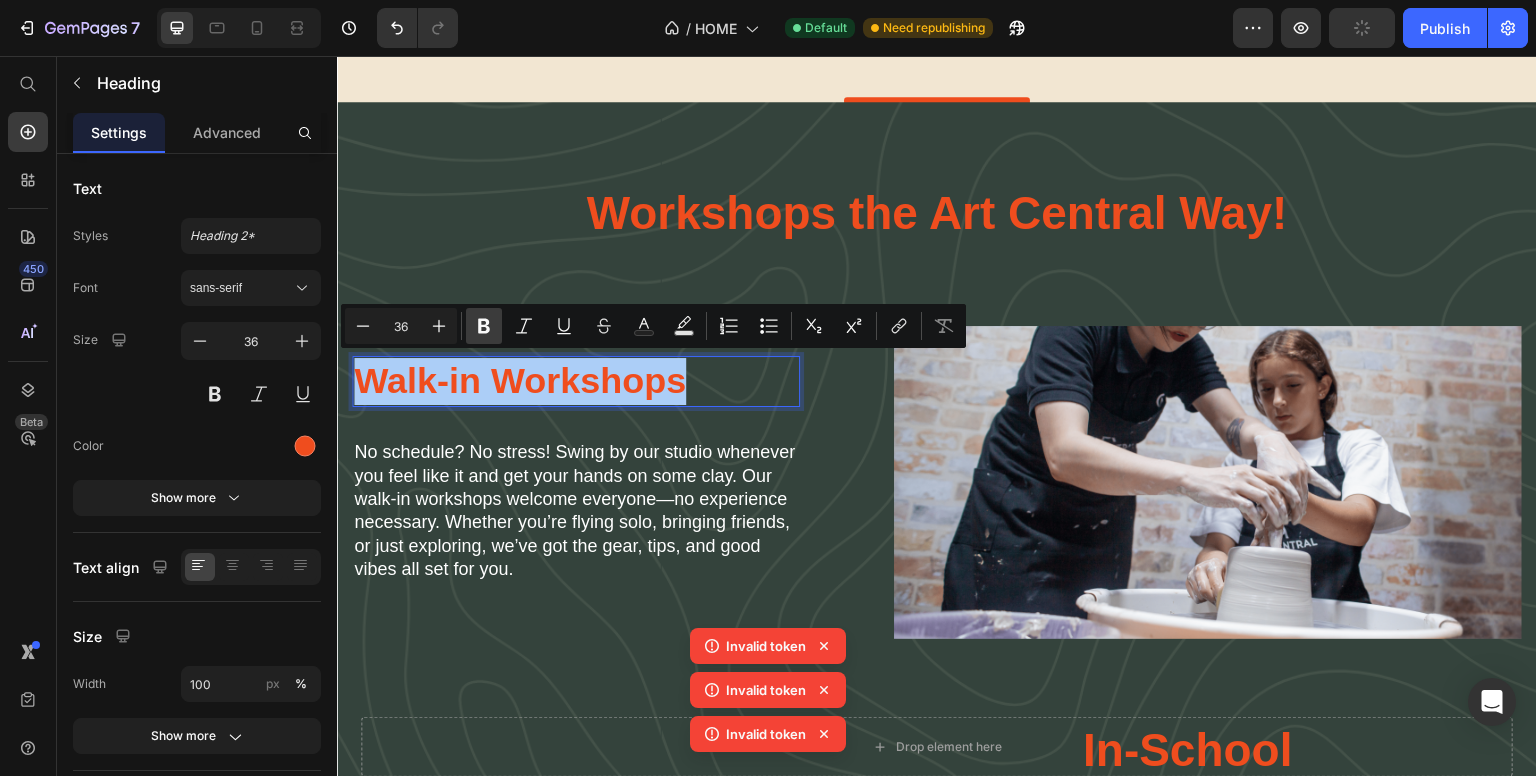 click on "Bold" at bounding box center [484, 326] 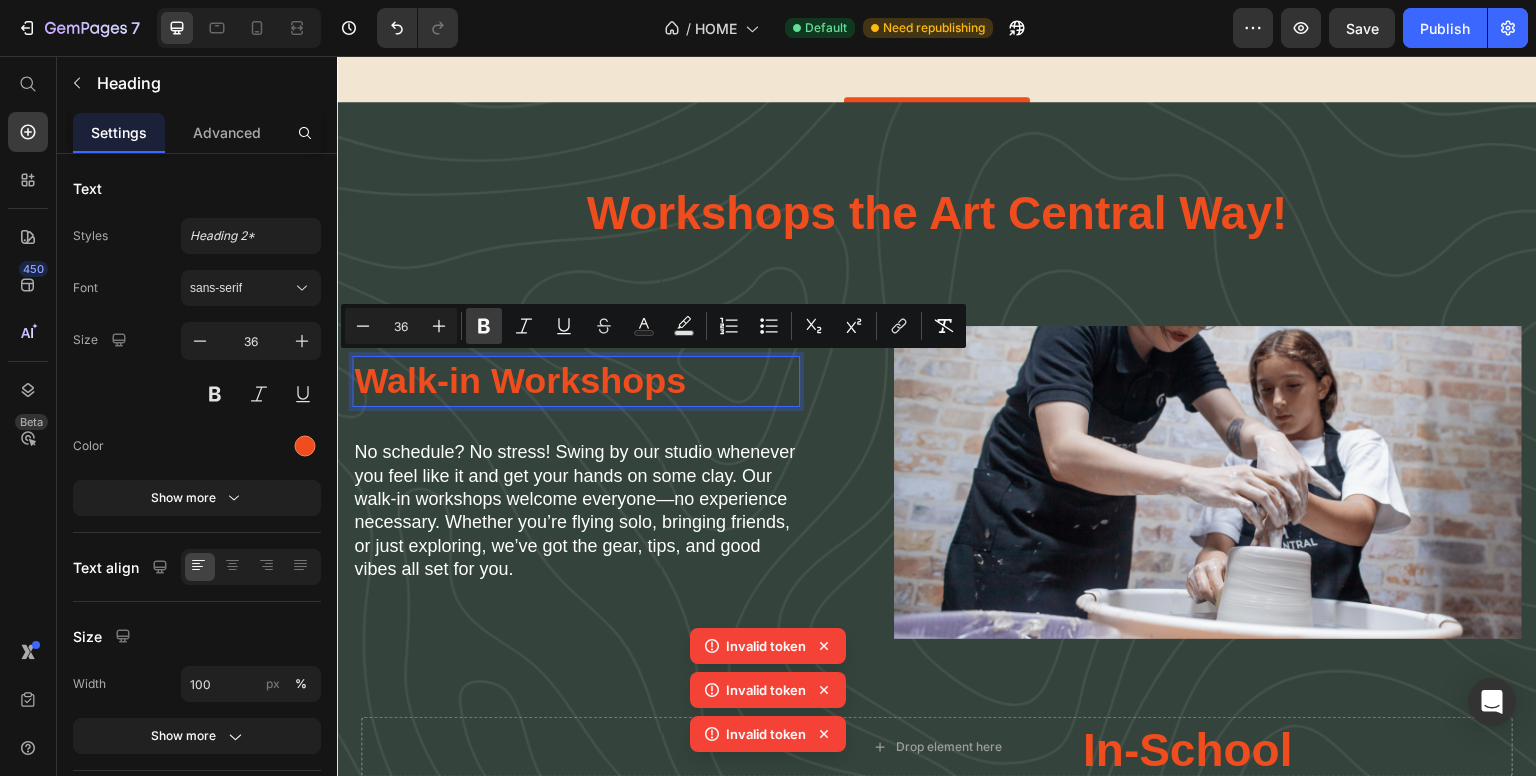 click on "Bold" at bounding box center [484, 326] 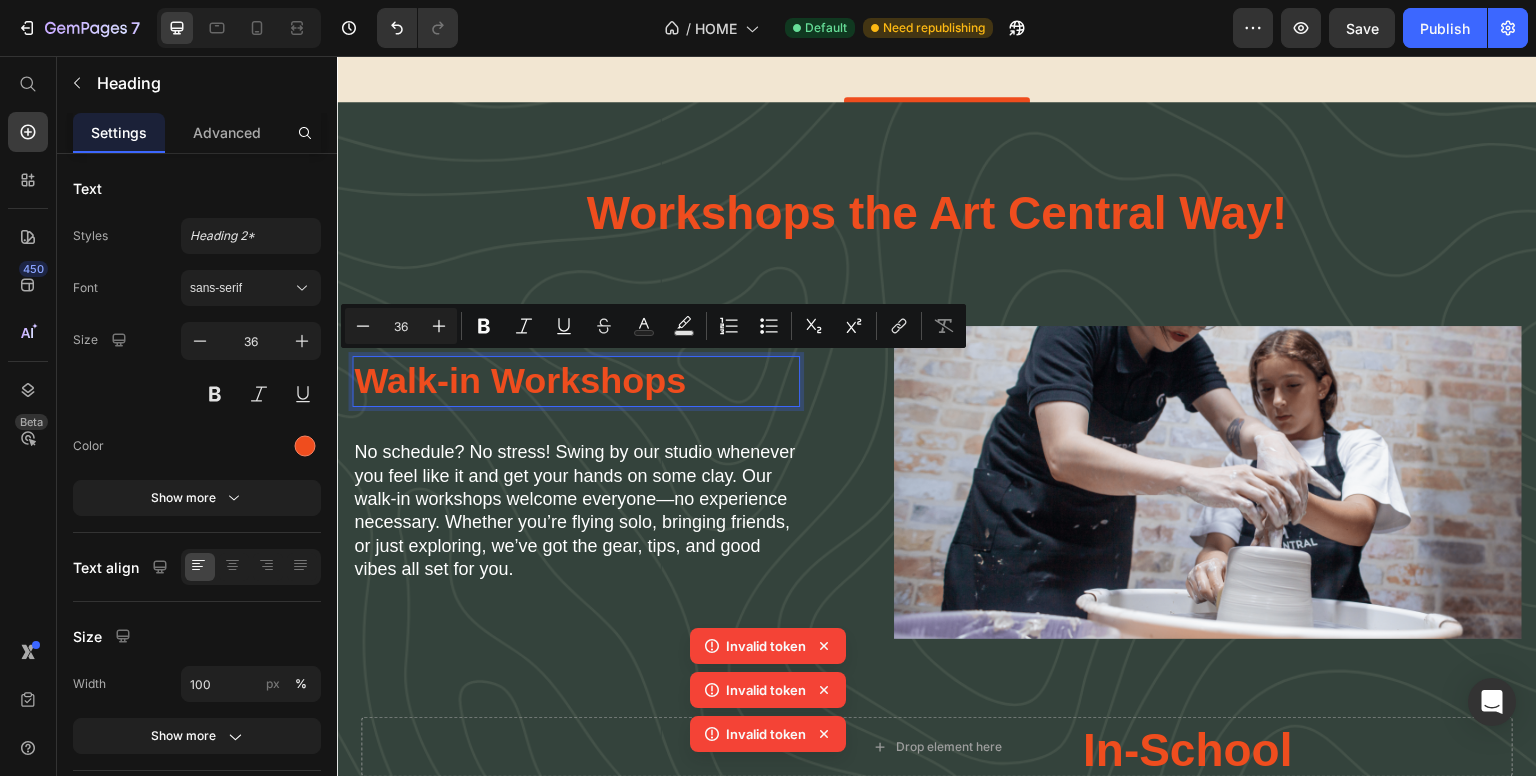 click on "Walk-in Workshops" at bounding box center [576, 381] 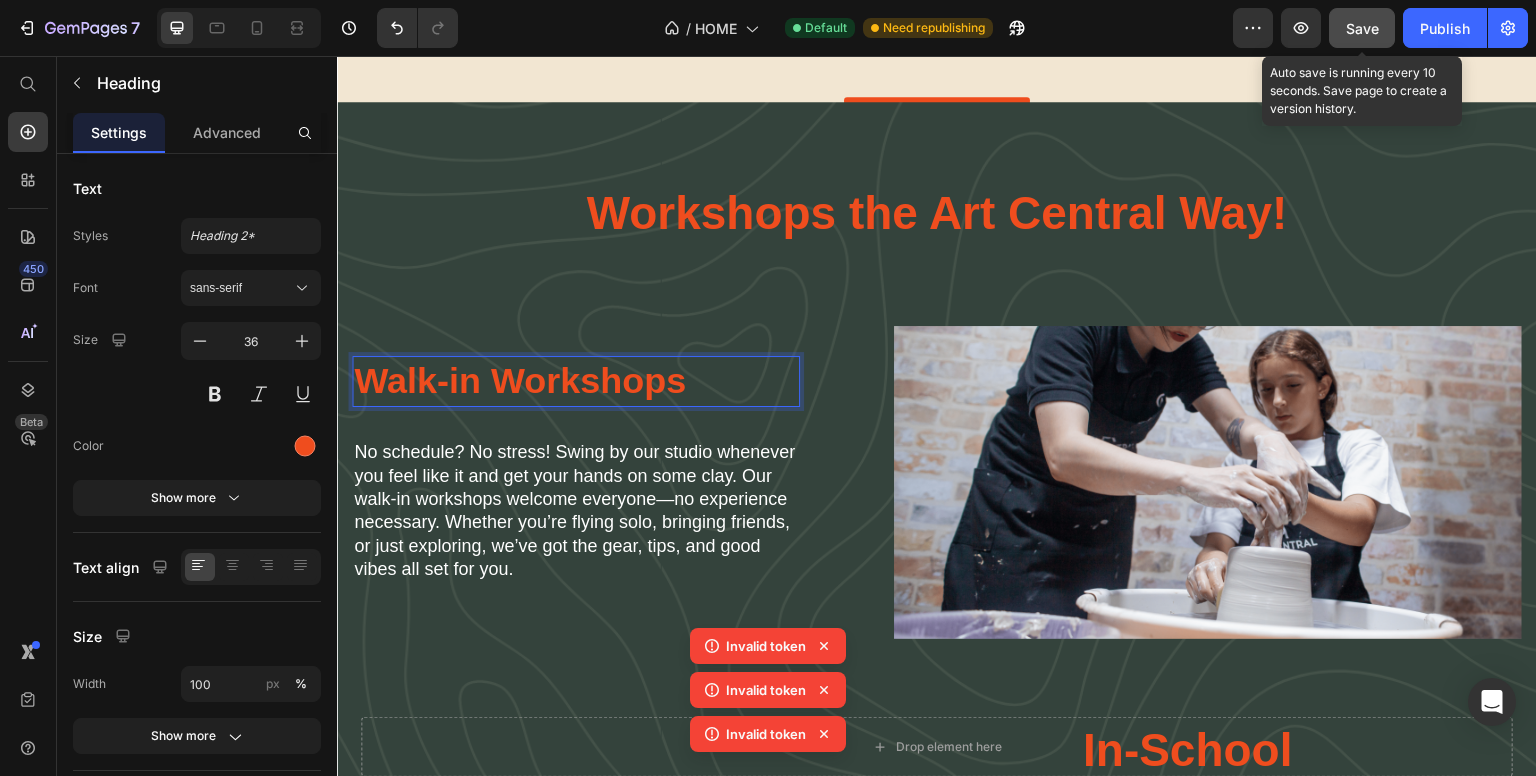 click on "Save" at bounding box center [1362, 28] 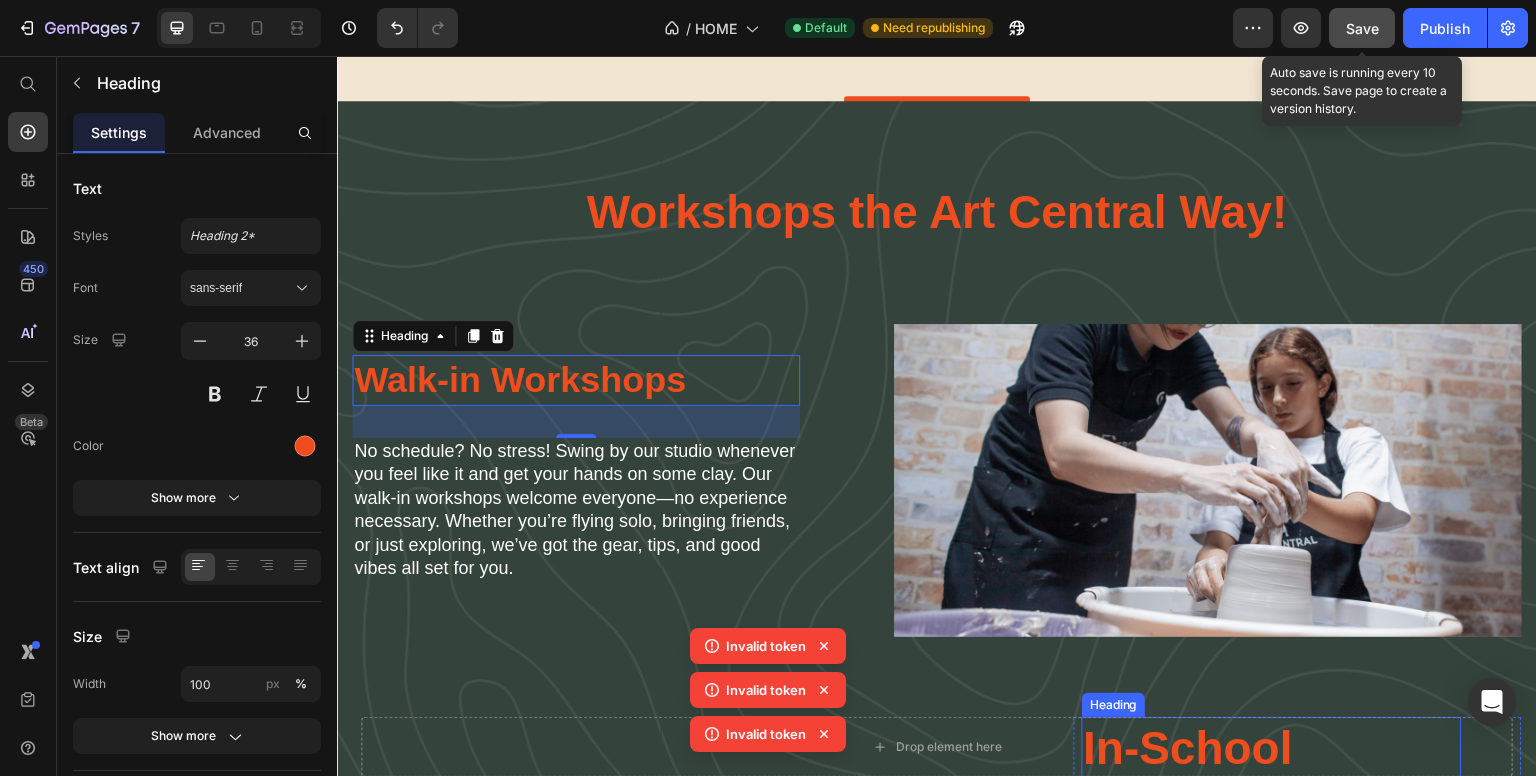 scroll, scrollTop: 3179, scrollLeft: 0, axis: vertical 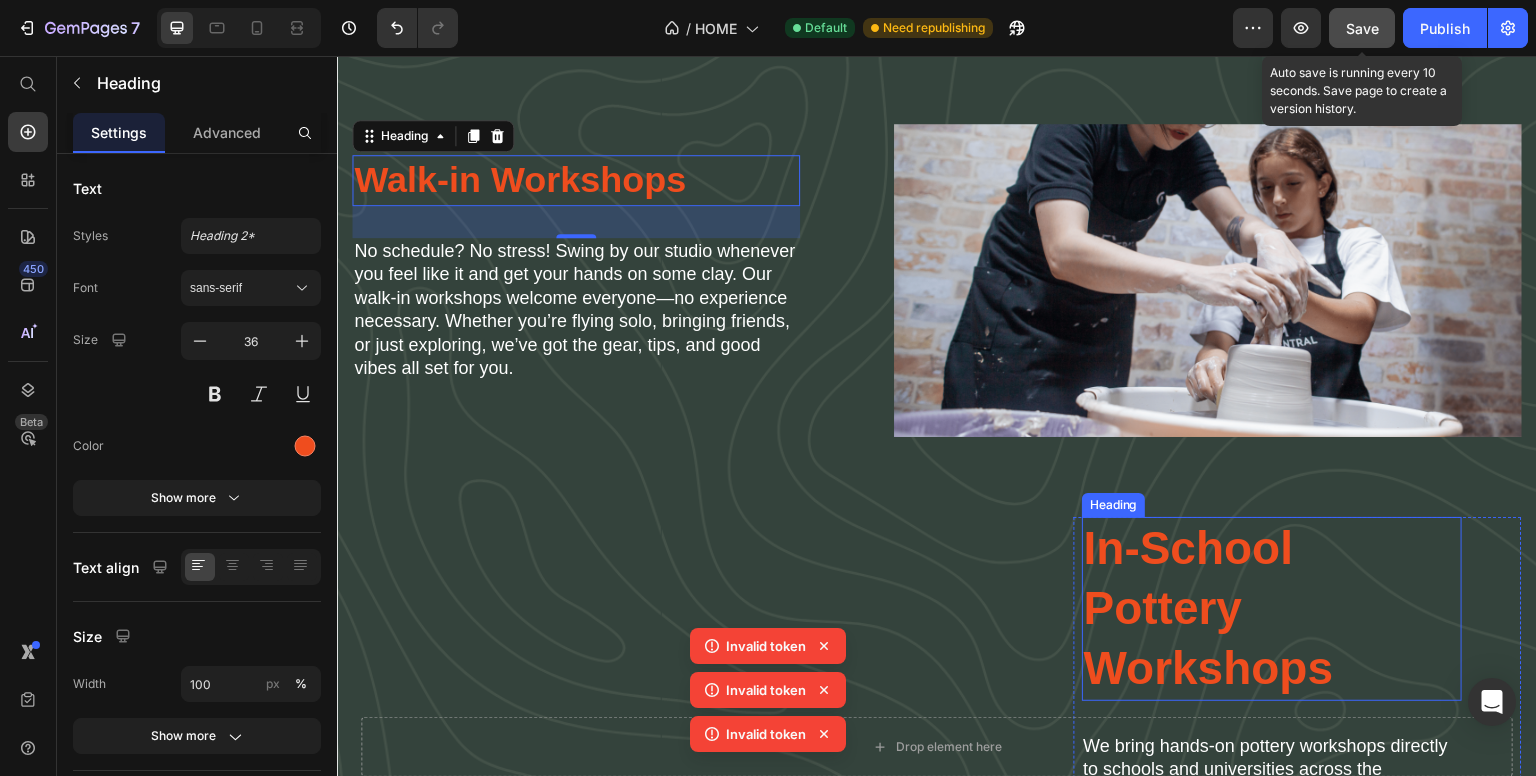 click on "In-School Pottery Workshops" at bounding box center [1272, 608] 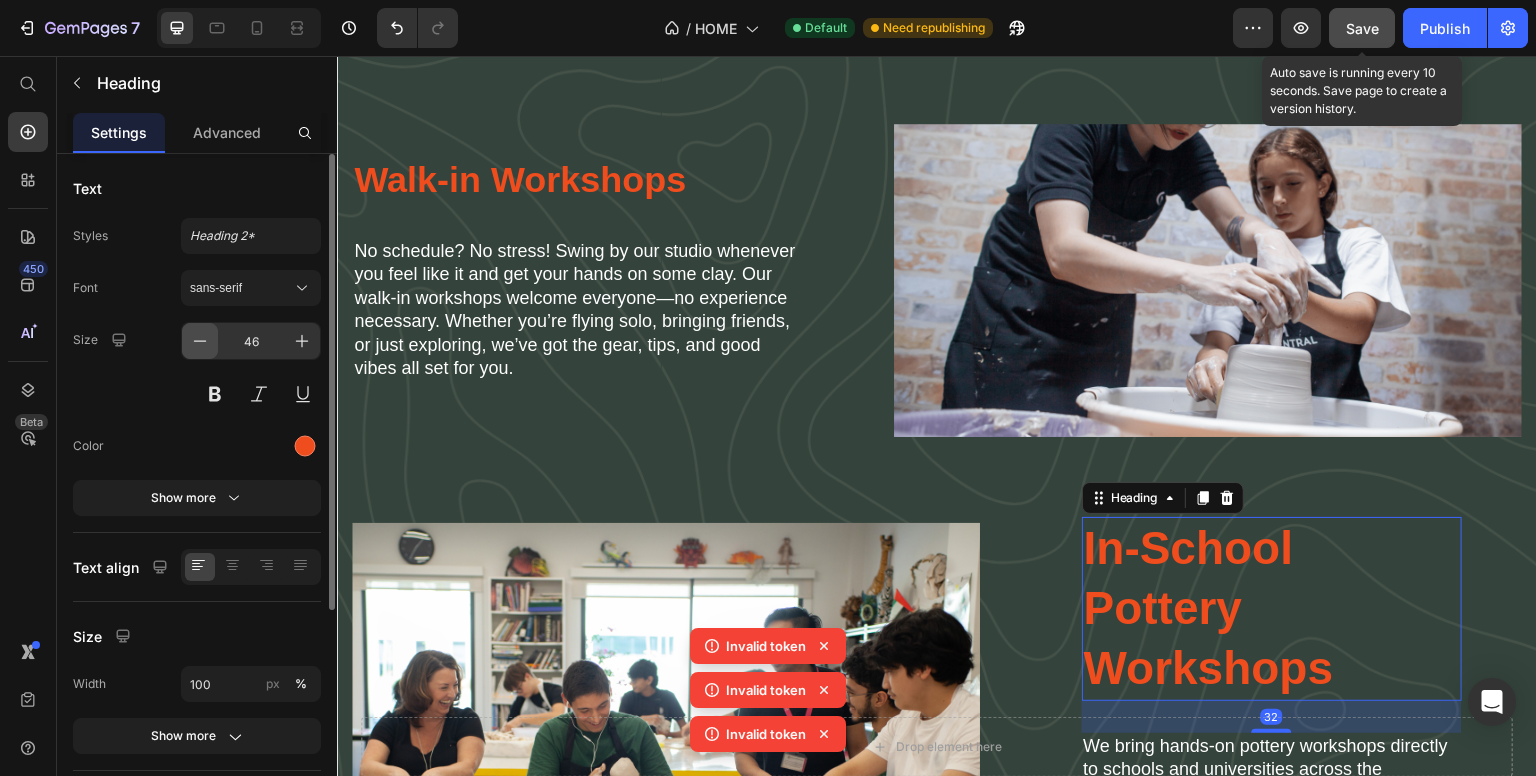 click 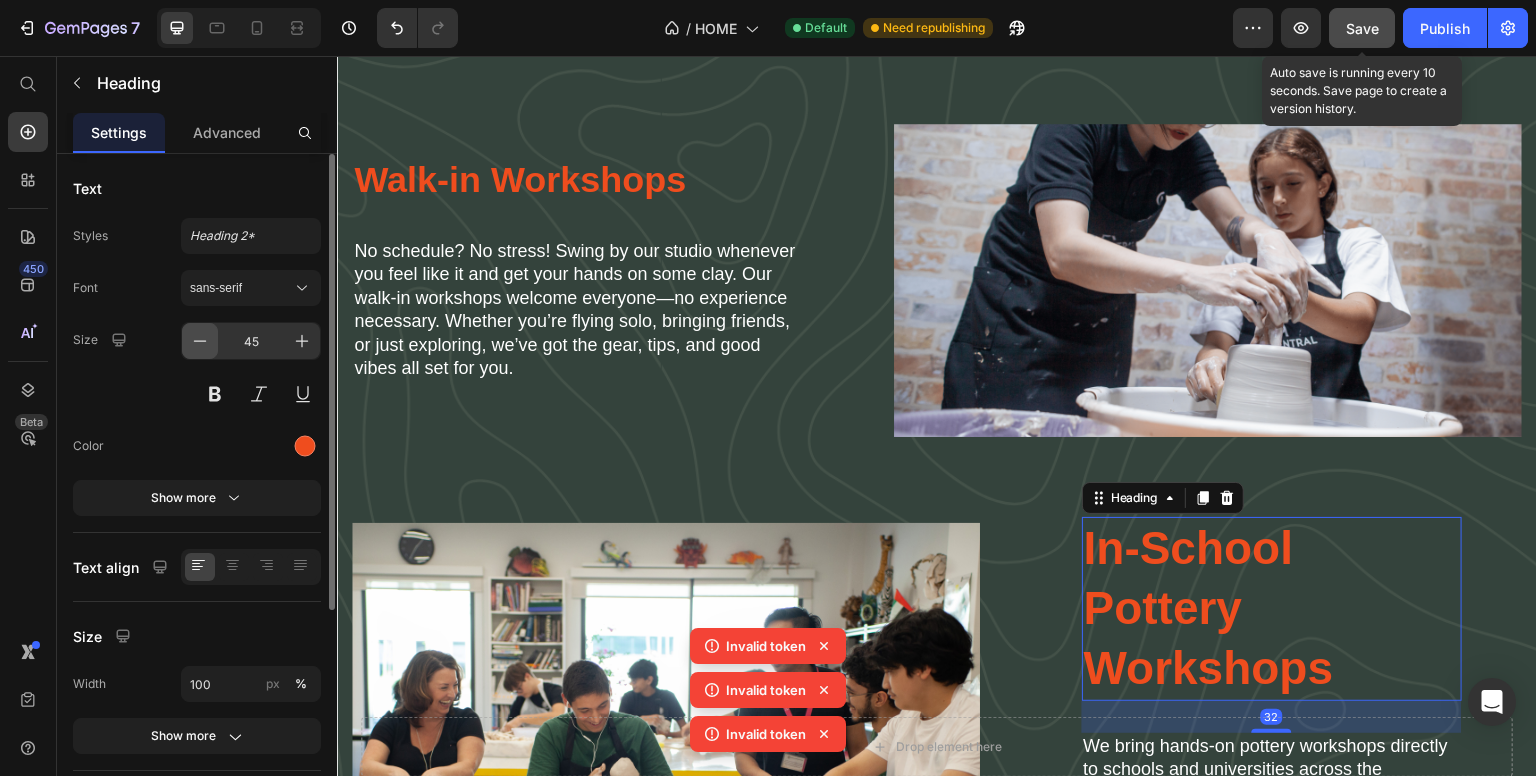click 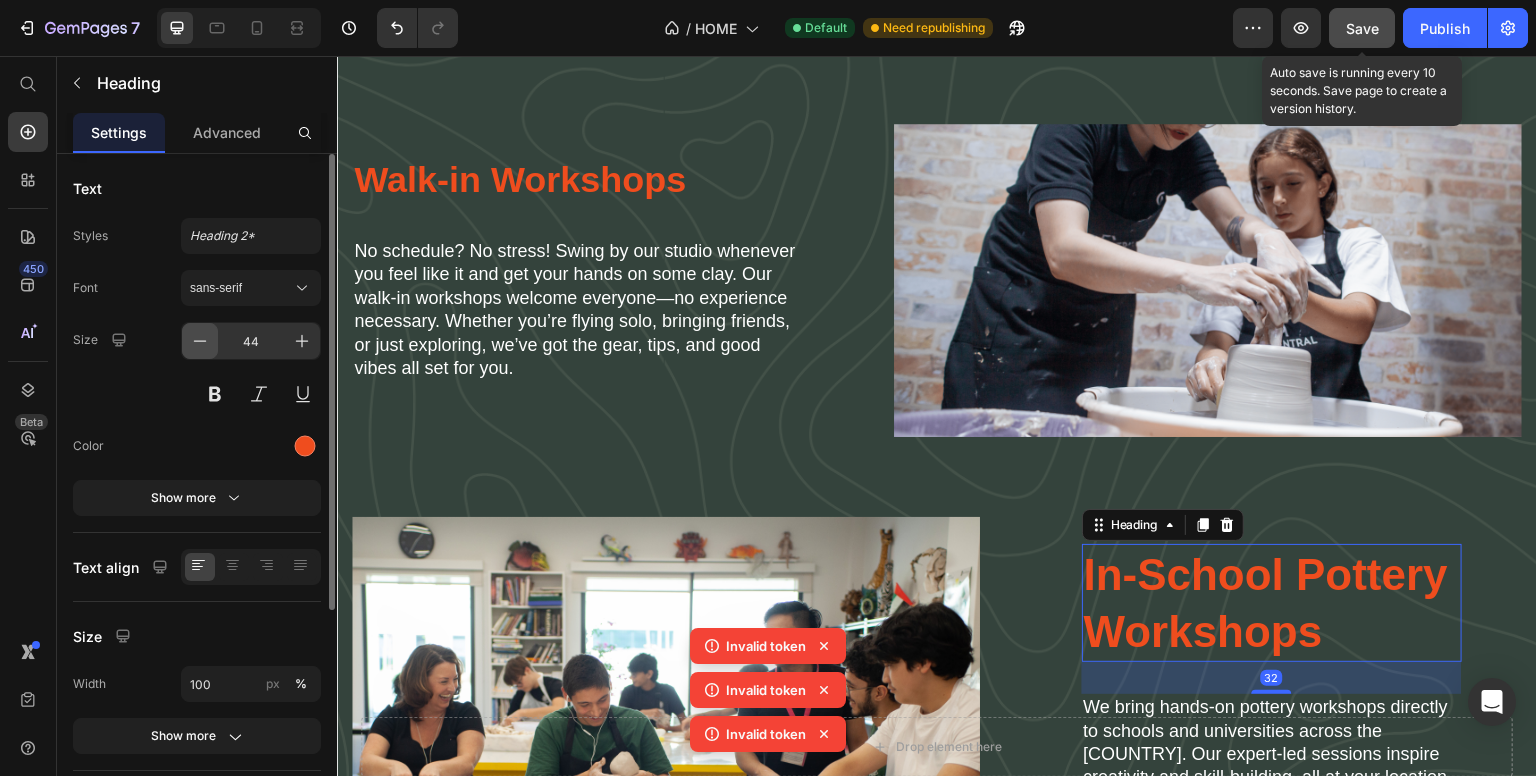 click 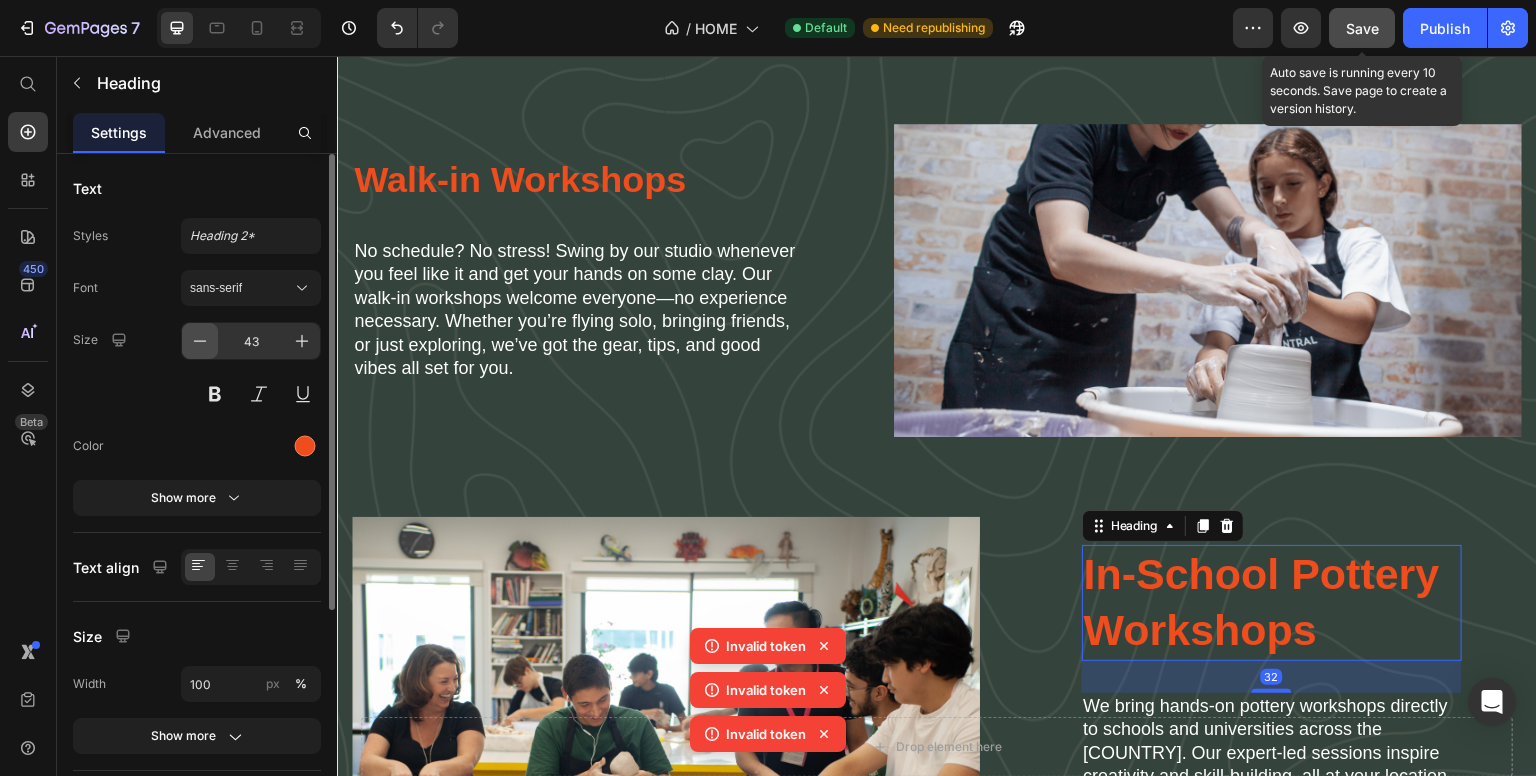 click 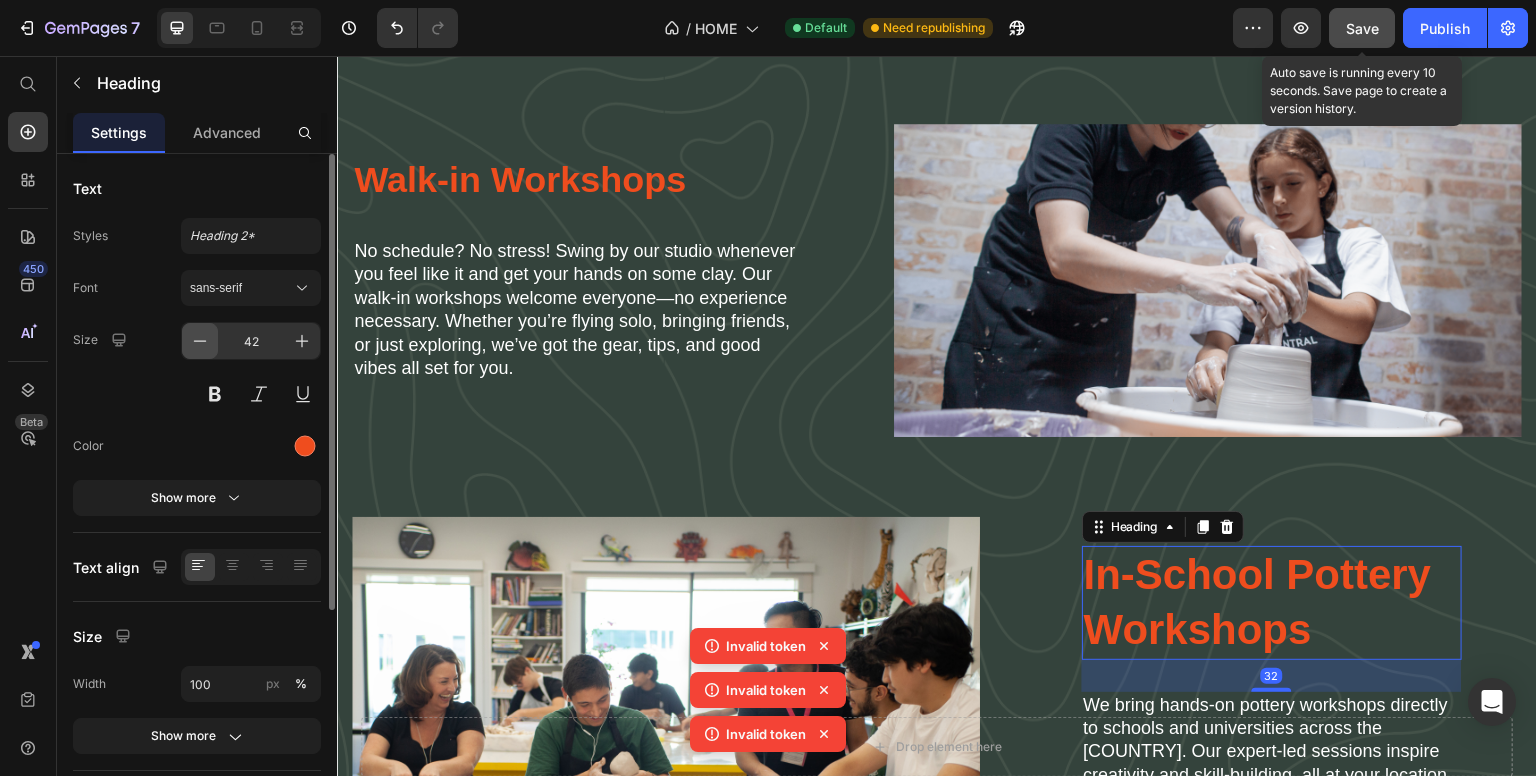 click 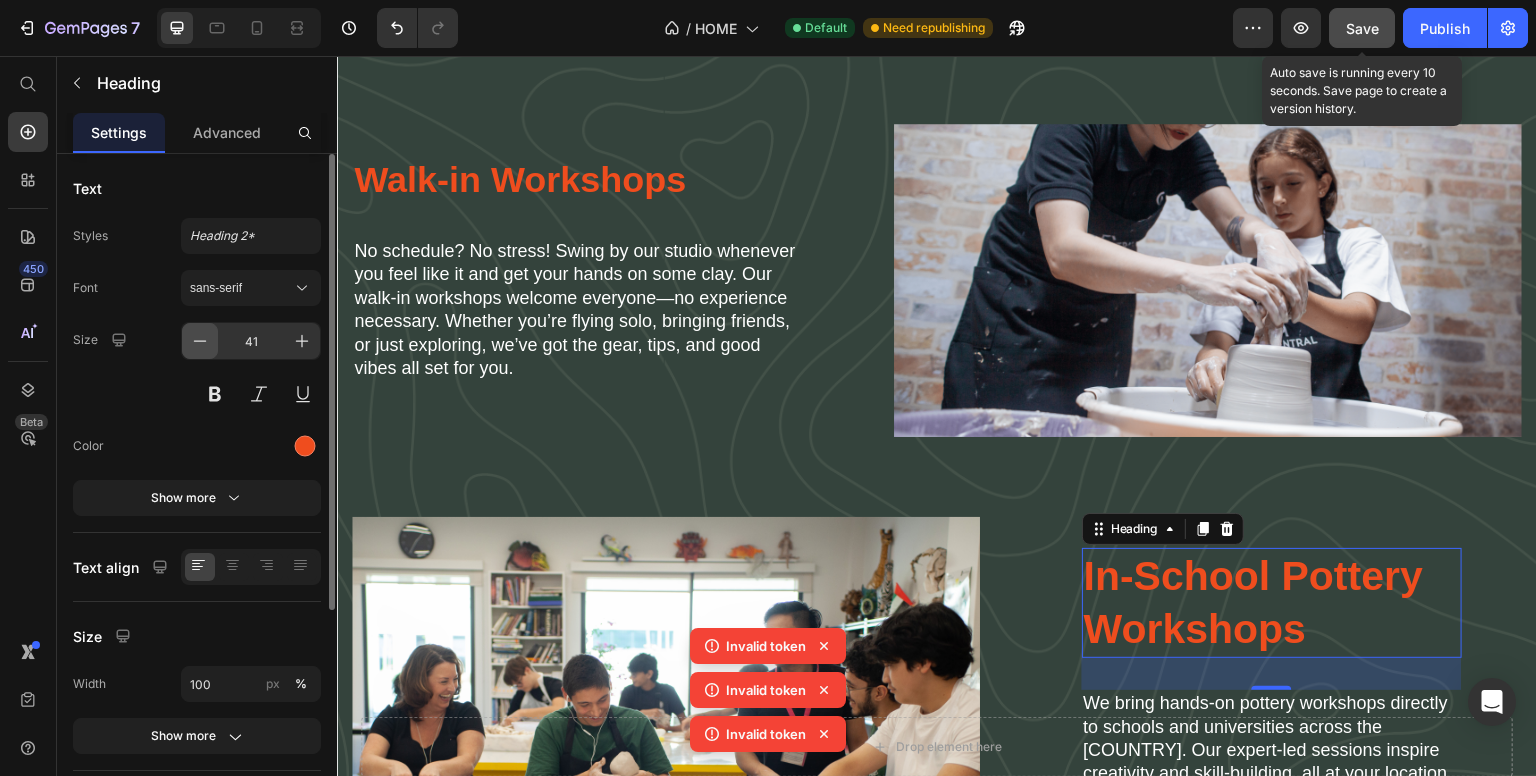 click 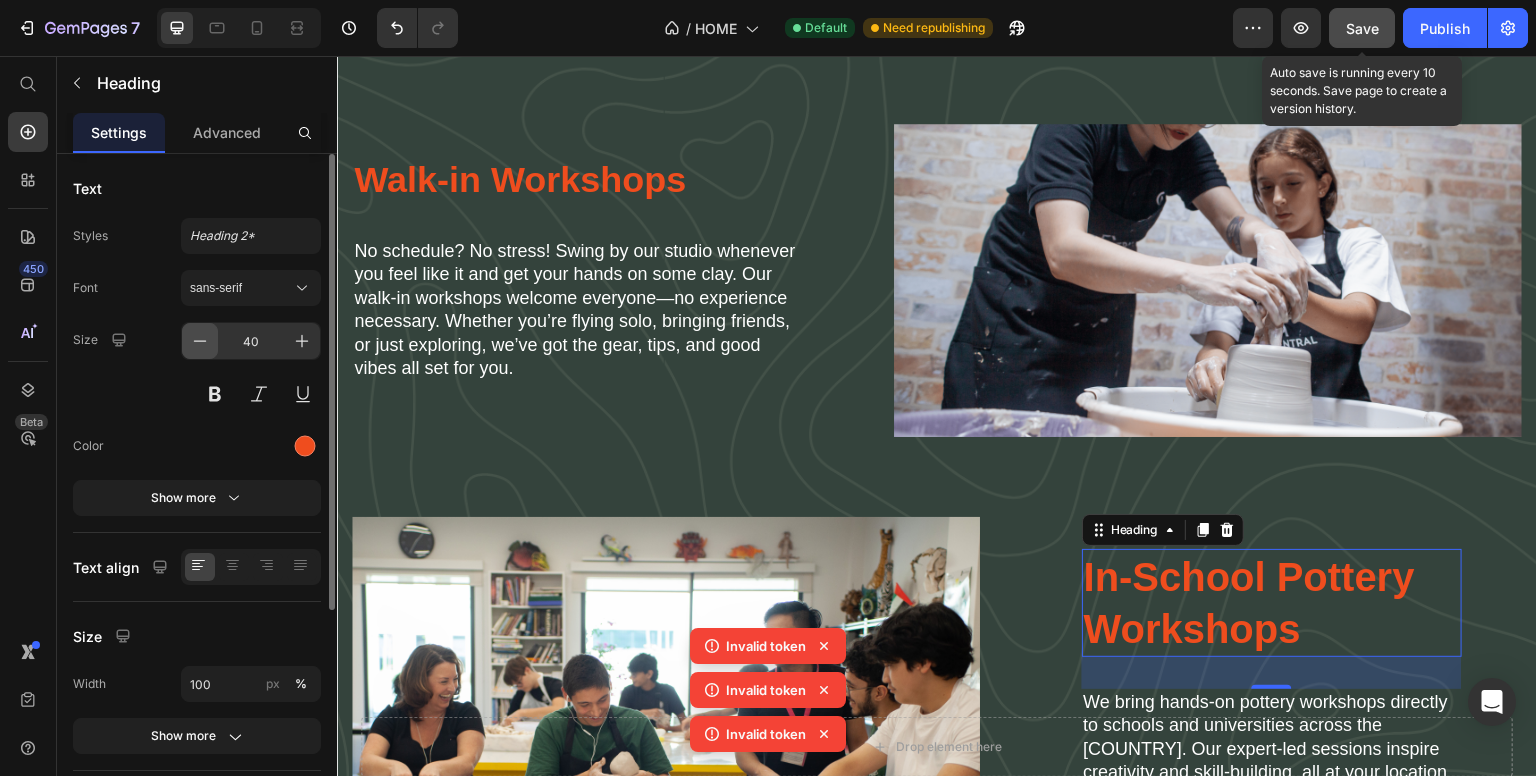 click 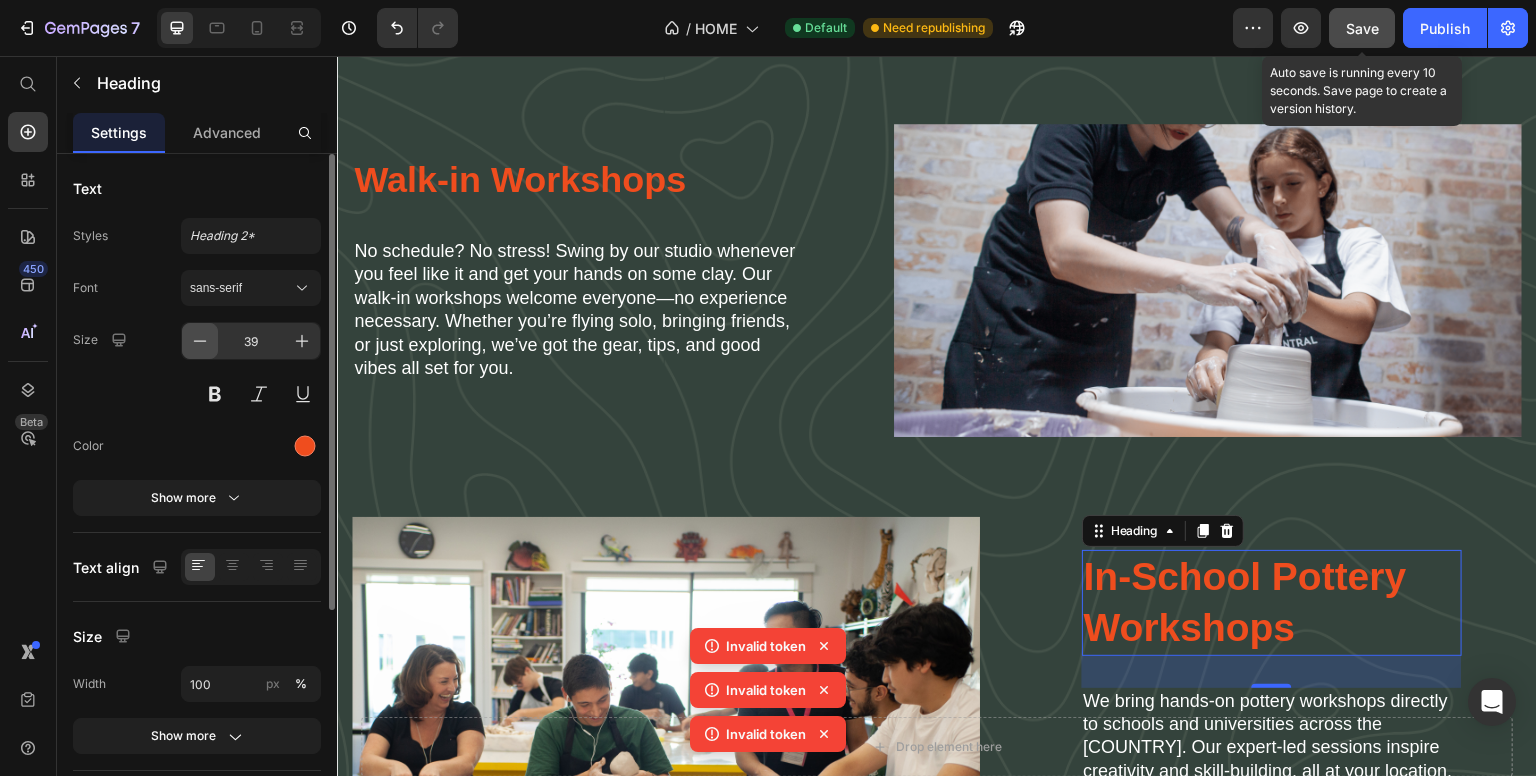 click 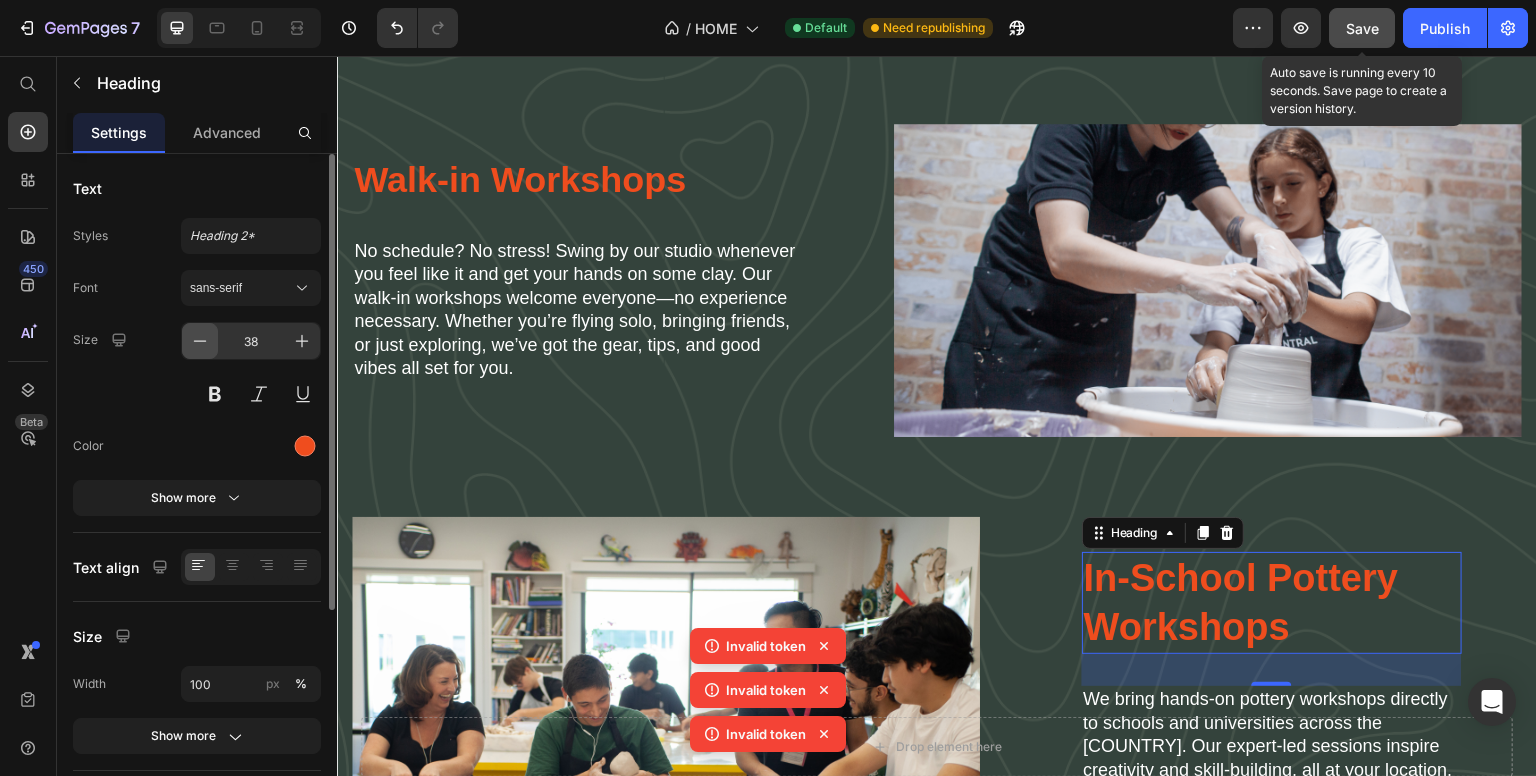 click 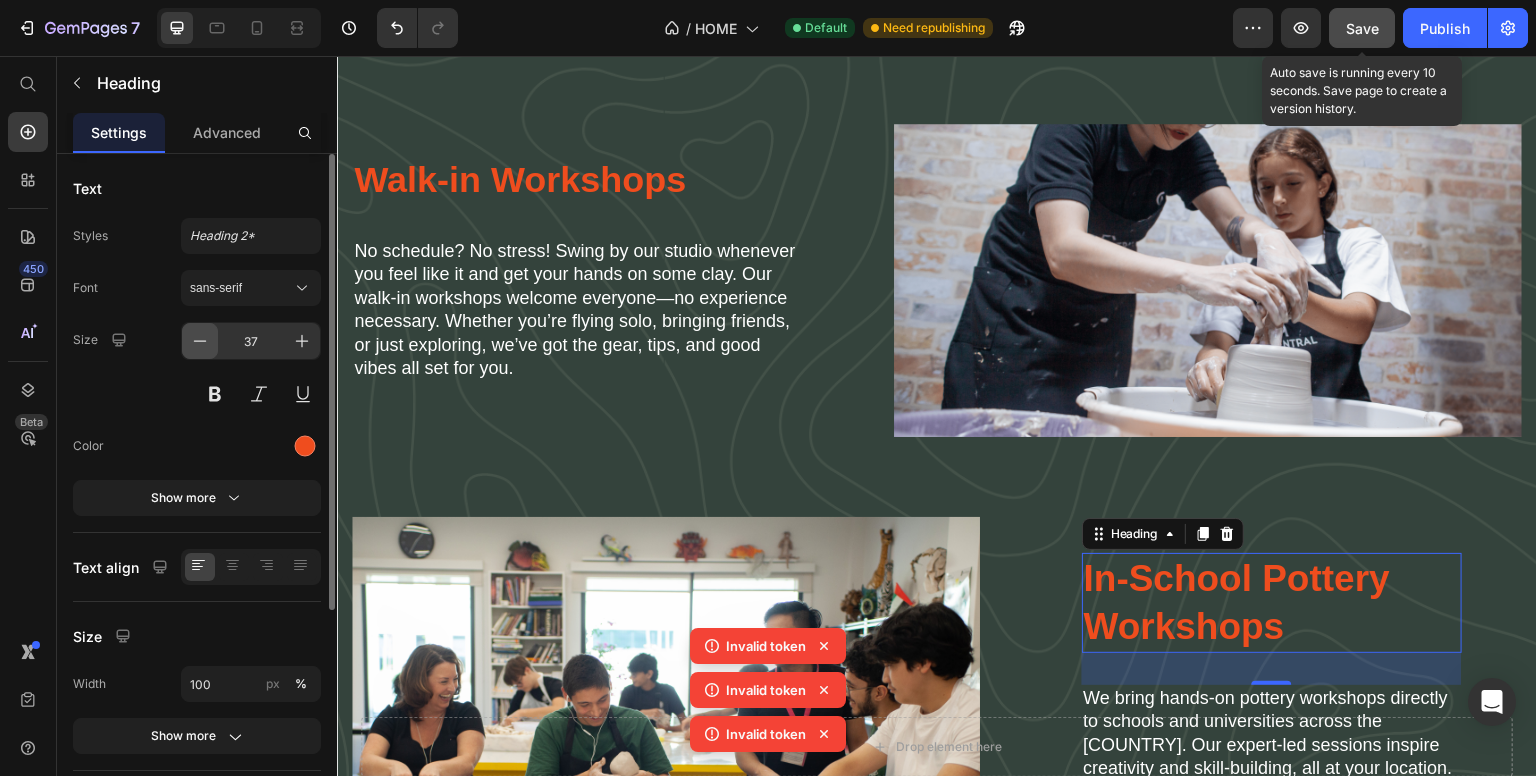 click 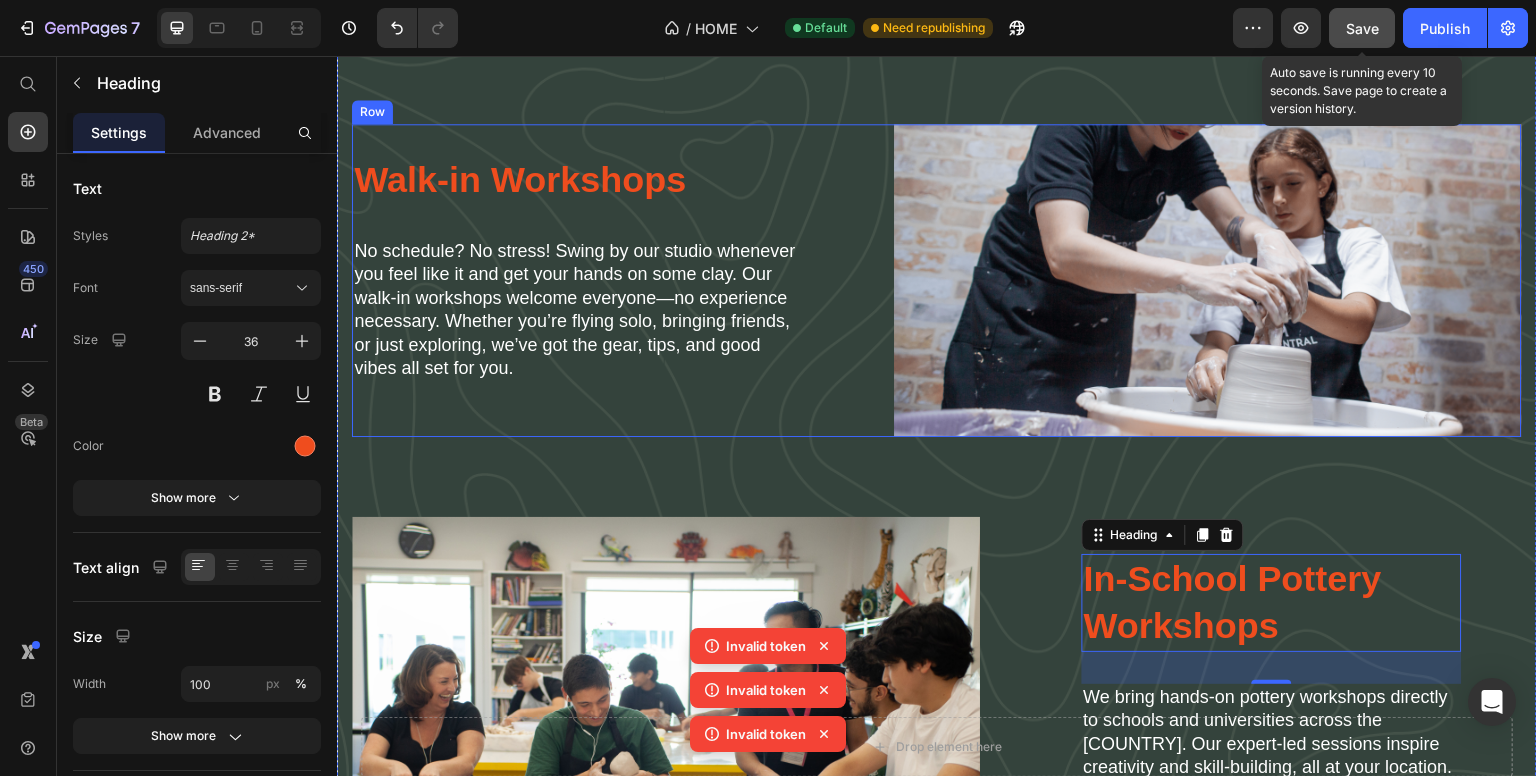 click on "Walk-in Workshops Heading No schedule? No stress! Swing by our studio whenever you feel like it and get your hands on some clay. Our walk-in workshops welcome everyone—no experience necessary. Whether you’re flying solo, bringing friends, or just exploring, we’ve got the gear, tips, and good vibes all set for you. Text Block Image Row" at bounding box center [937, 280] 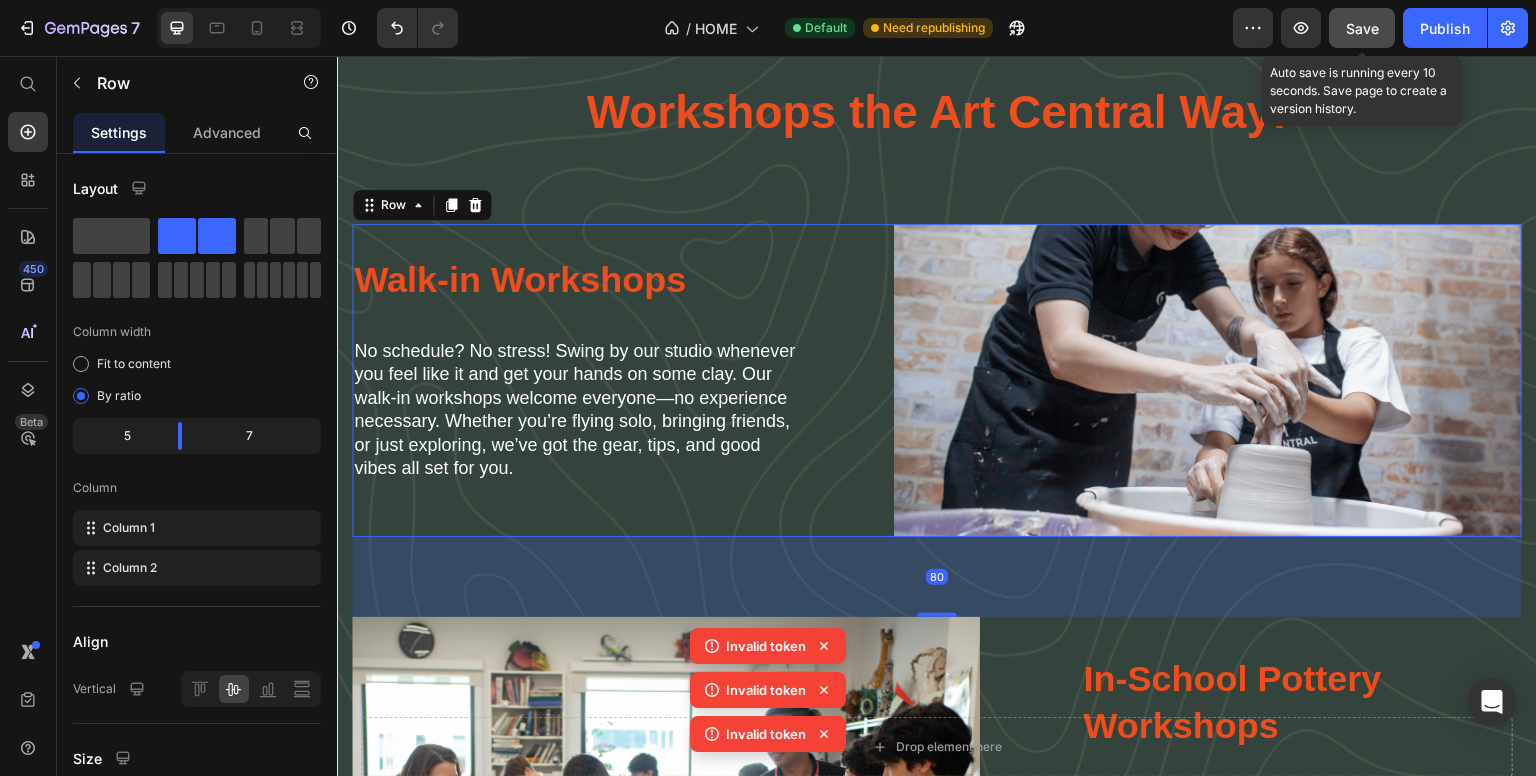 scroll, scrollTop: 3279, scrollLeft: 0, axis: vertical 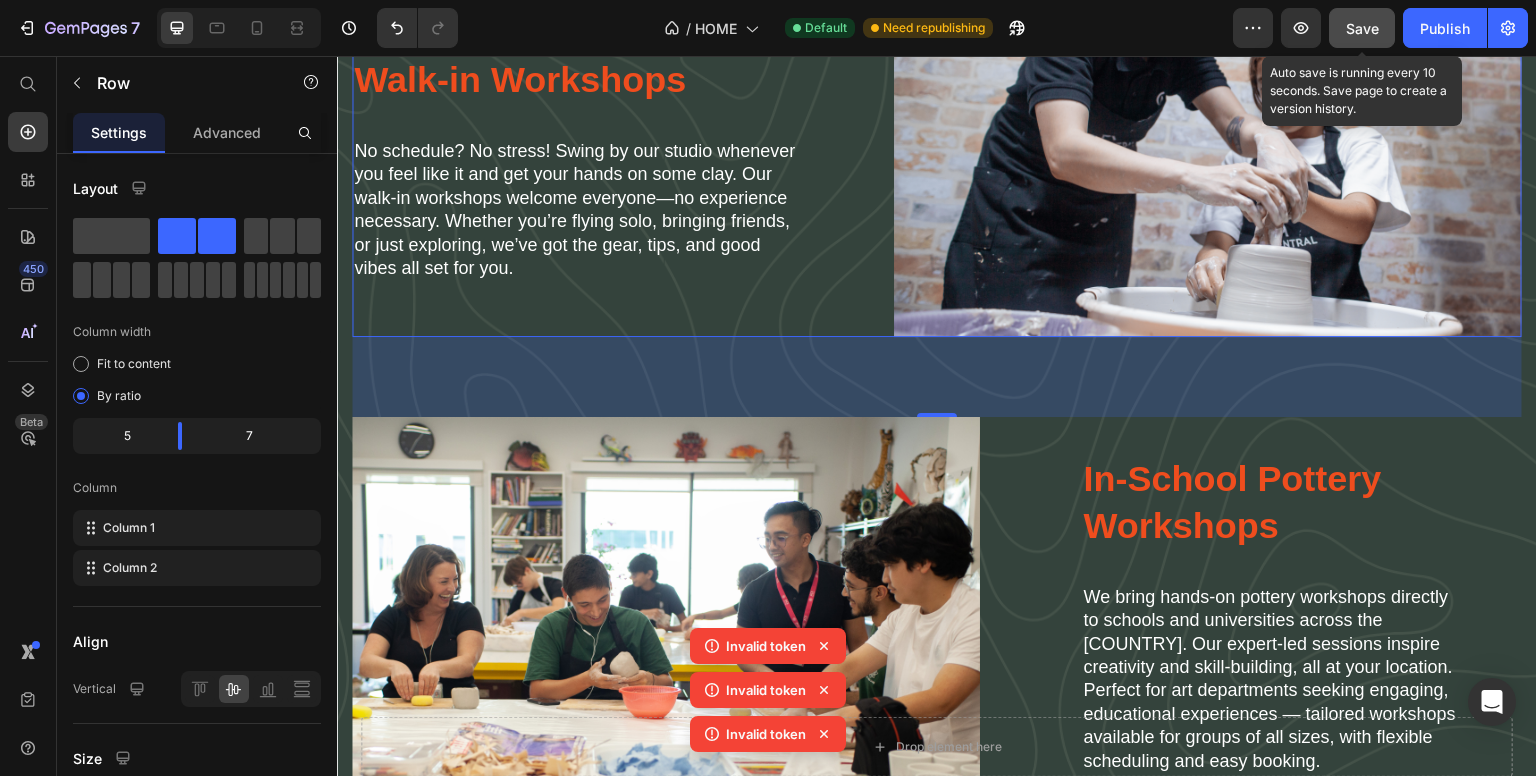 click on "Save" at bounding box center [1362, 28] 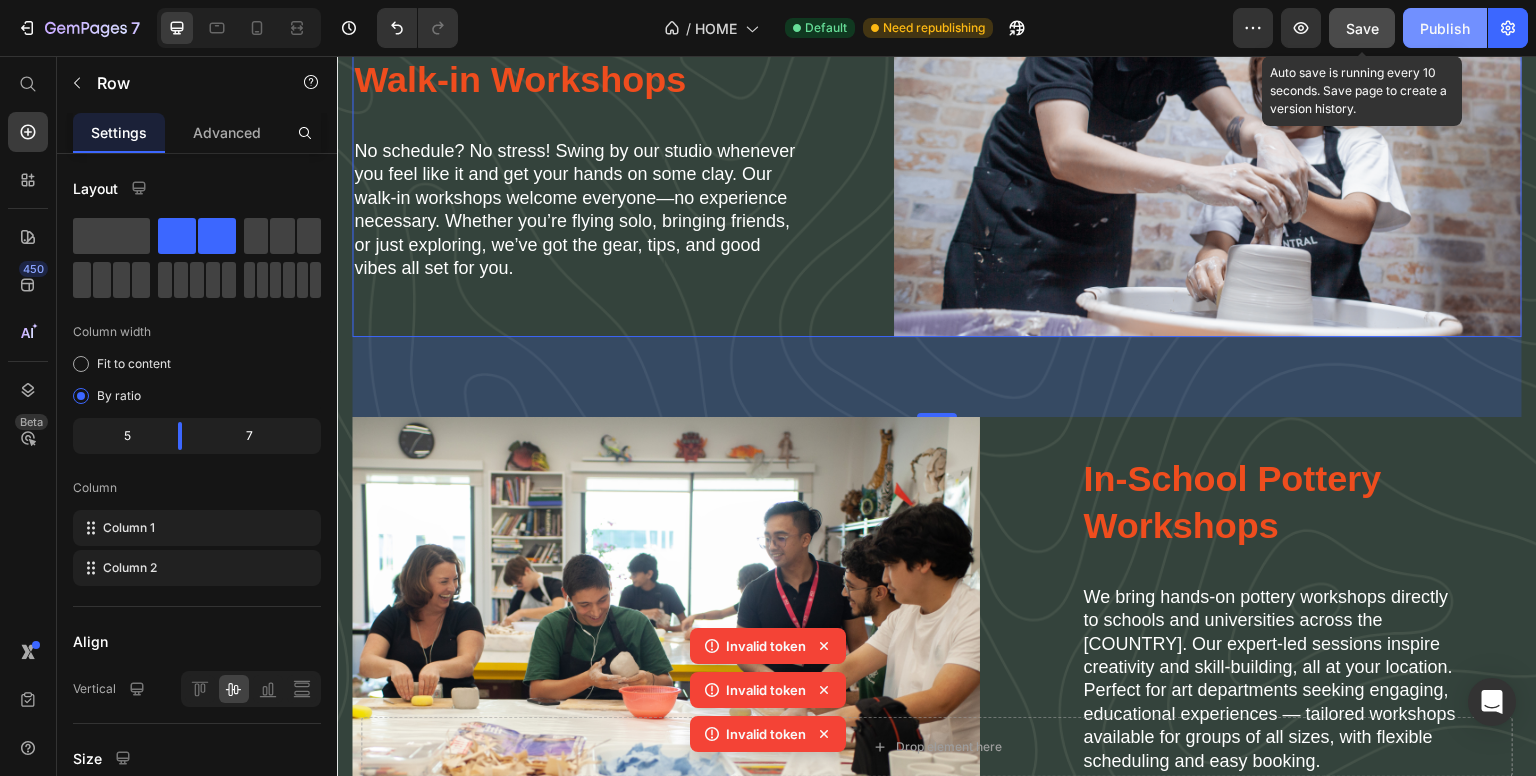 click on "Publish" at bounding box center (1445, 28) 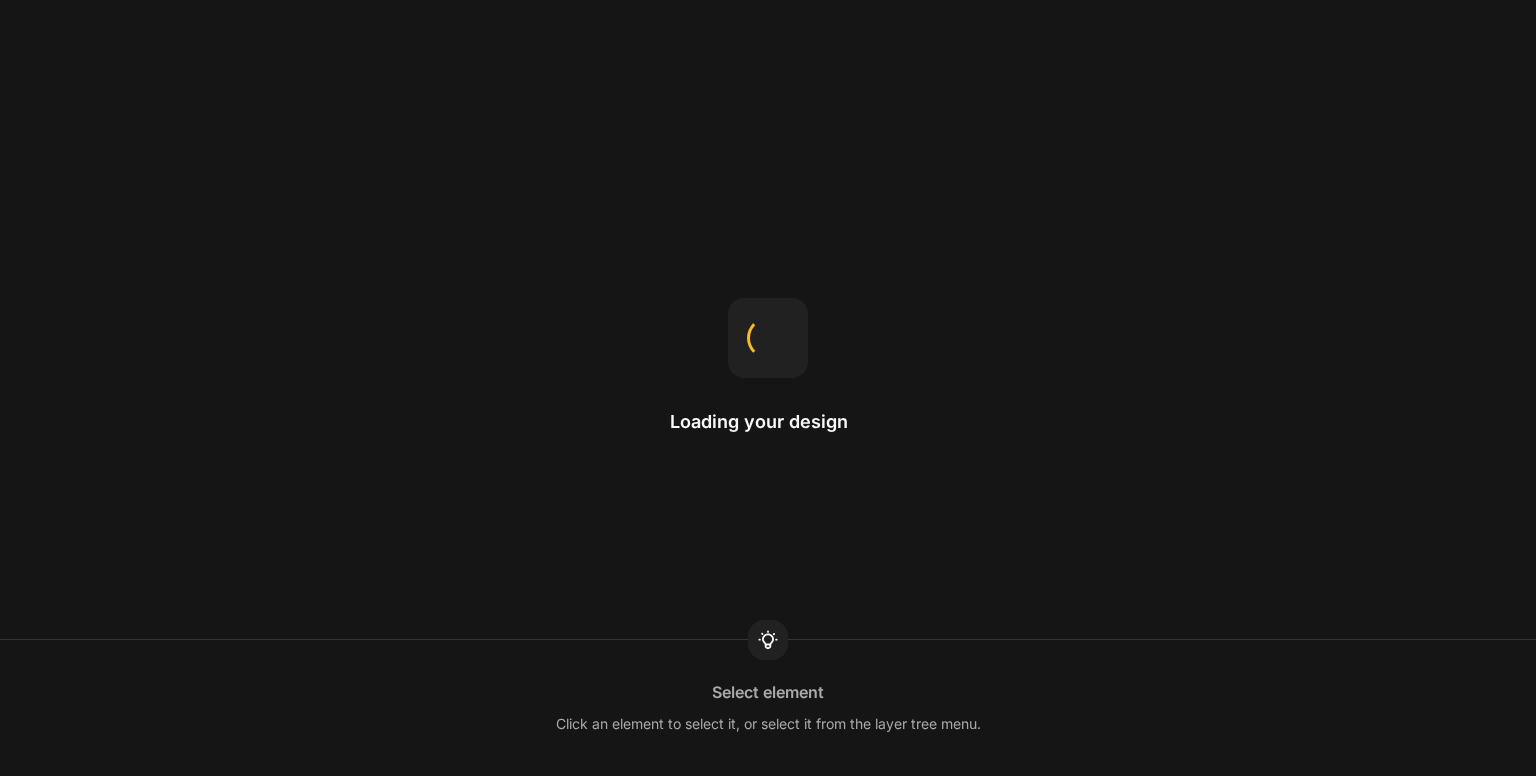 scroll, scrollTop: 0, scrollLeft: 0, axis: both 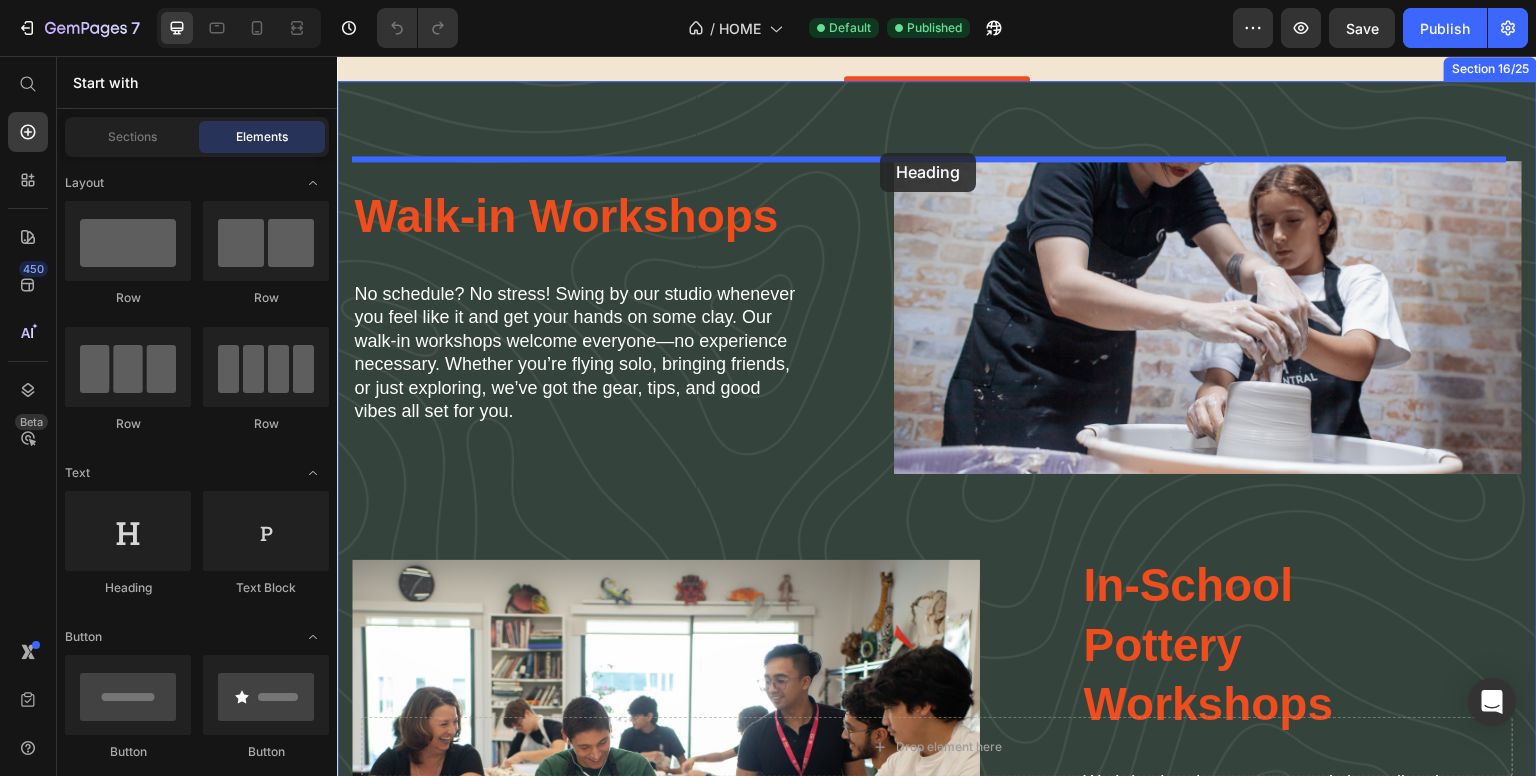 drag, startPoint x: 503, startPoint y: 586, endPoint x: 880, endPoint y: 153, distance: 574.12366 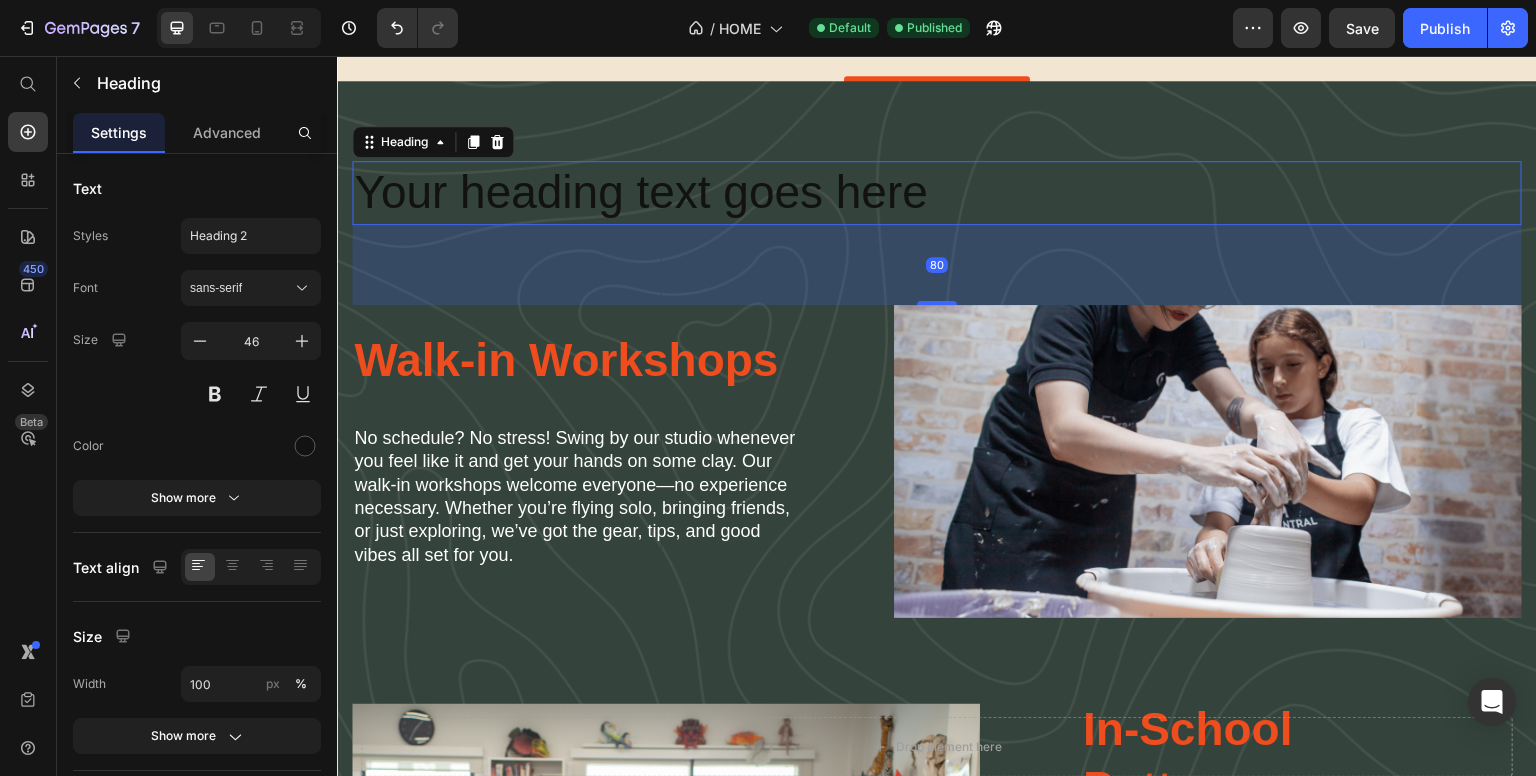 click on "Your heading text goes here" at bounding box center (937, 193) 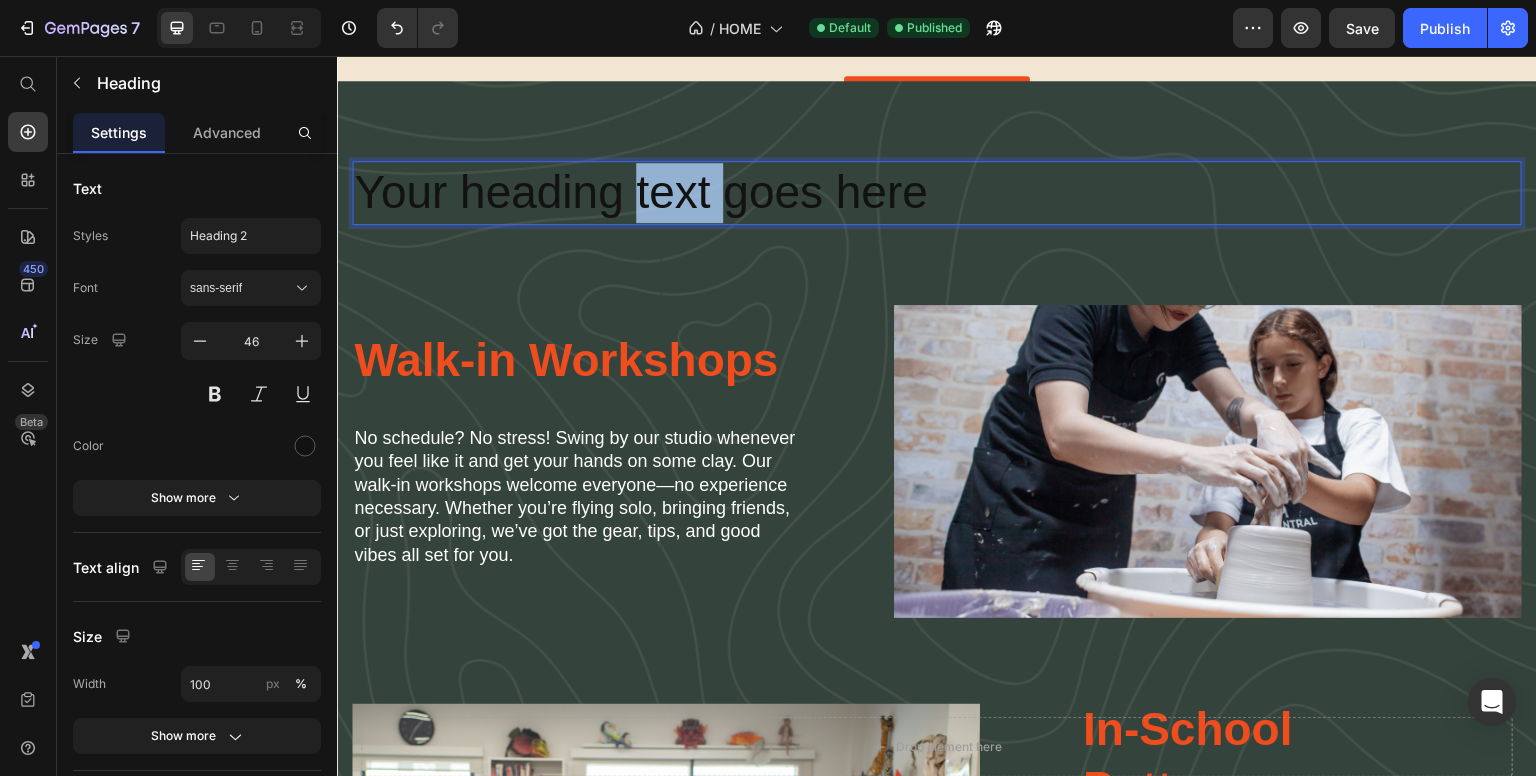 click on "Your heading text goes here" at bounding box center [937, 193] 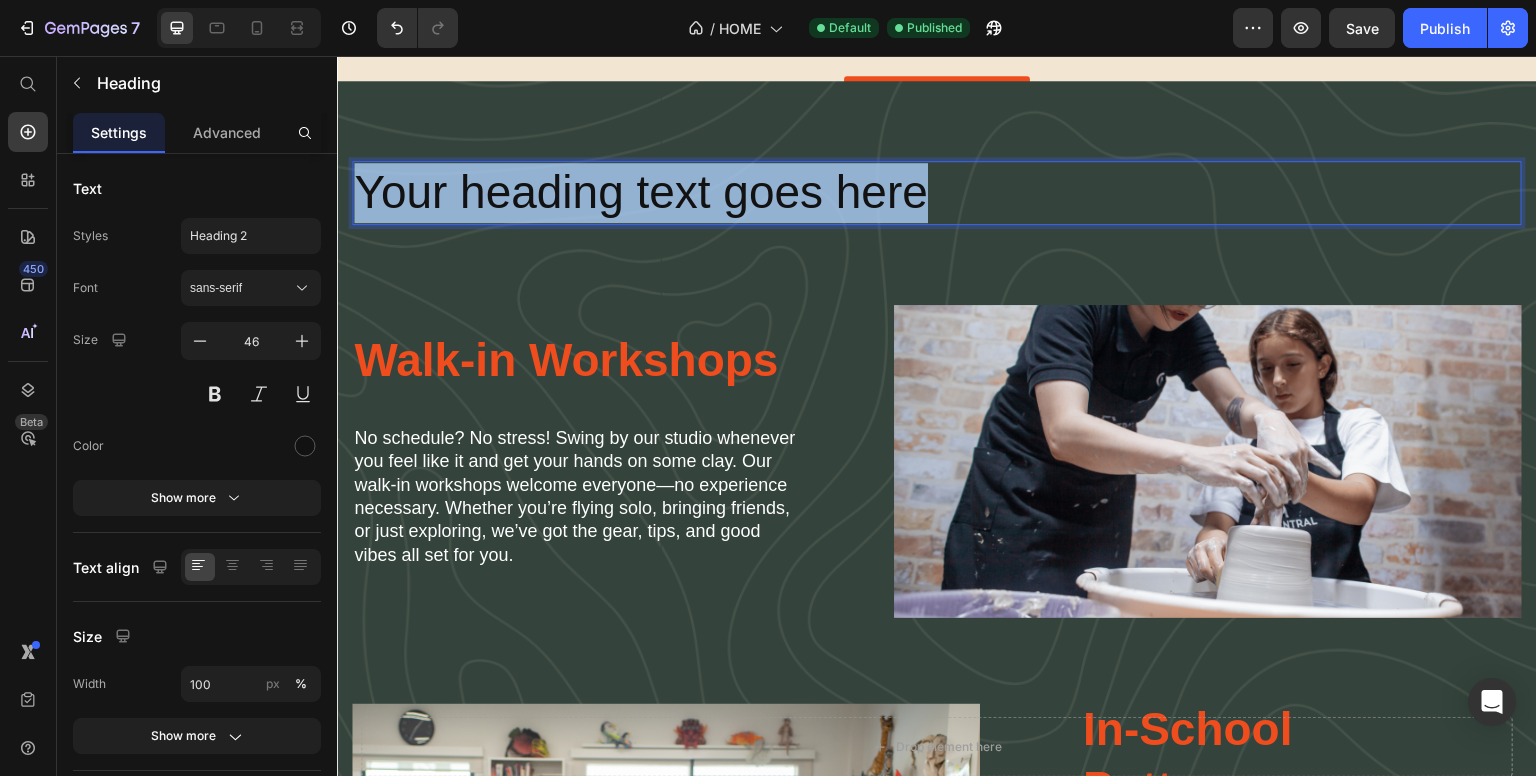click on "Your heading text goes here" at bounding box center (937, 193) 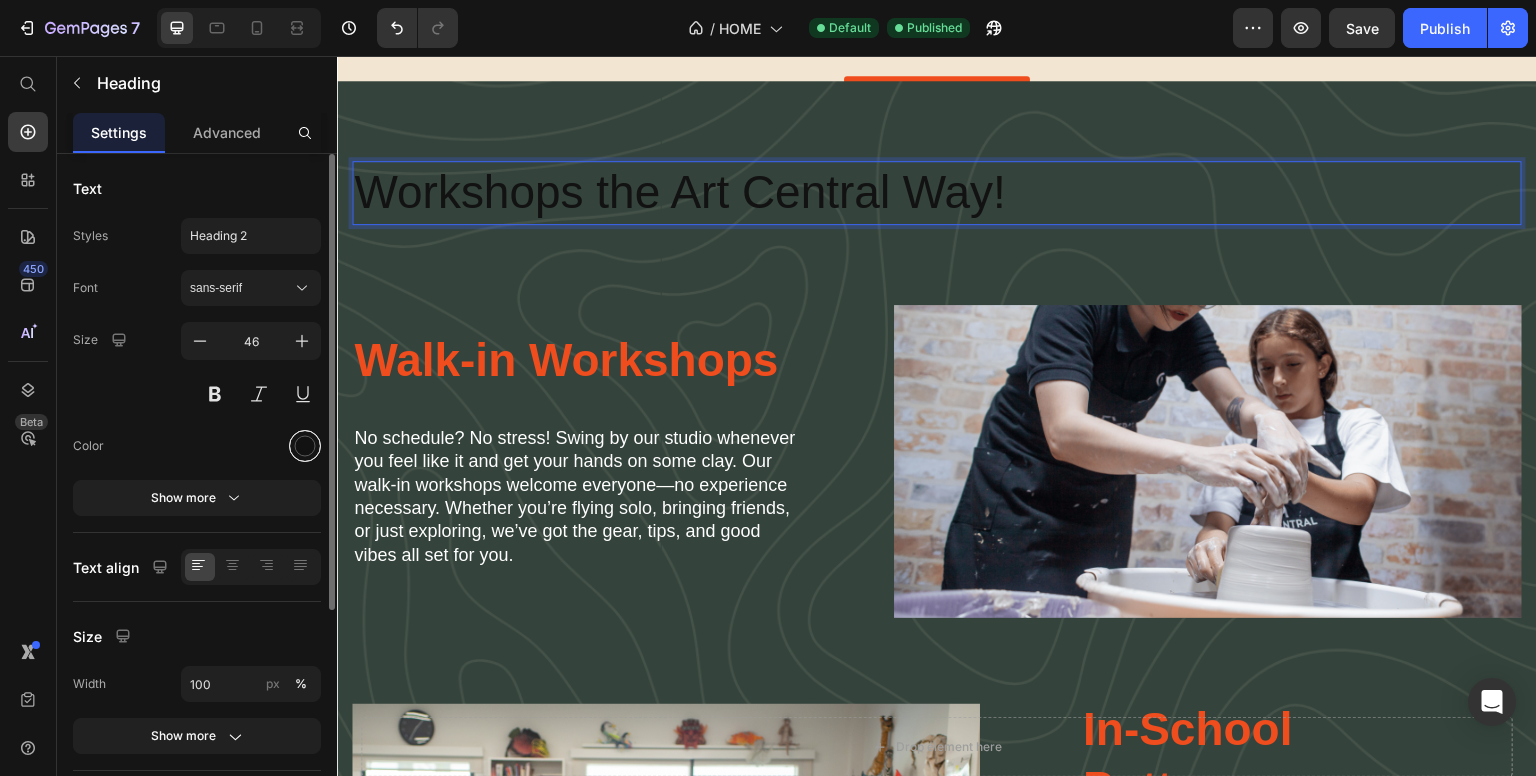 click at bounding box center (305, 446) 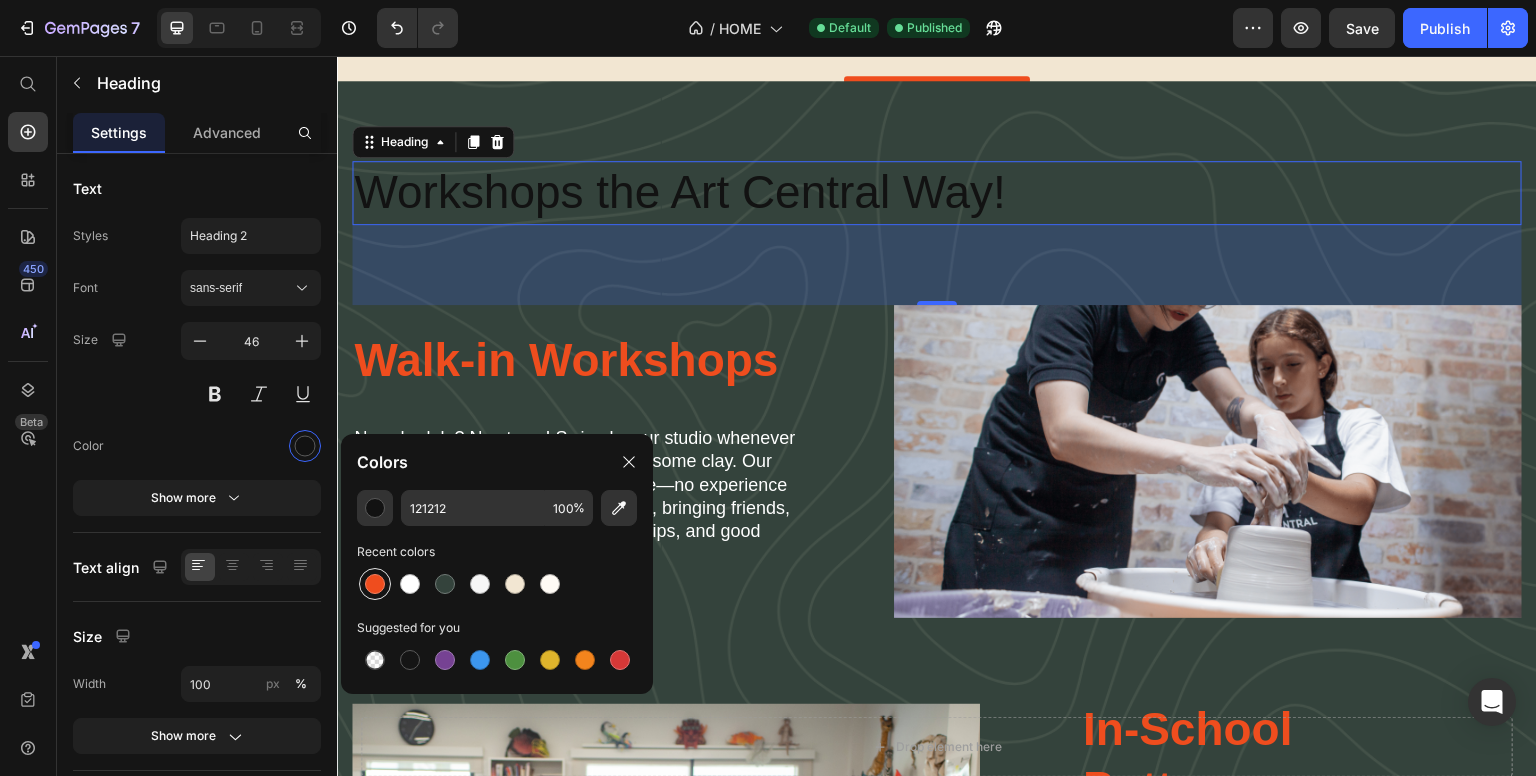 drag, startPoint x: 372, startPoint y: 594, endPoint x: 3, endPoint y: 442, distance: 399.0802 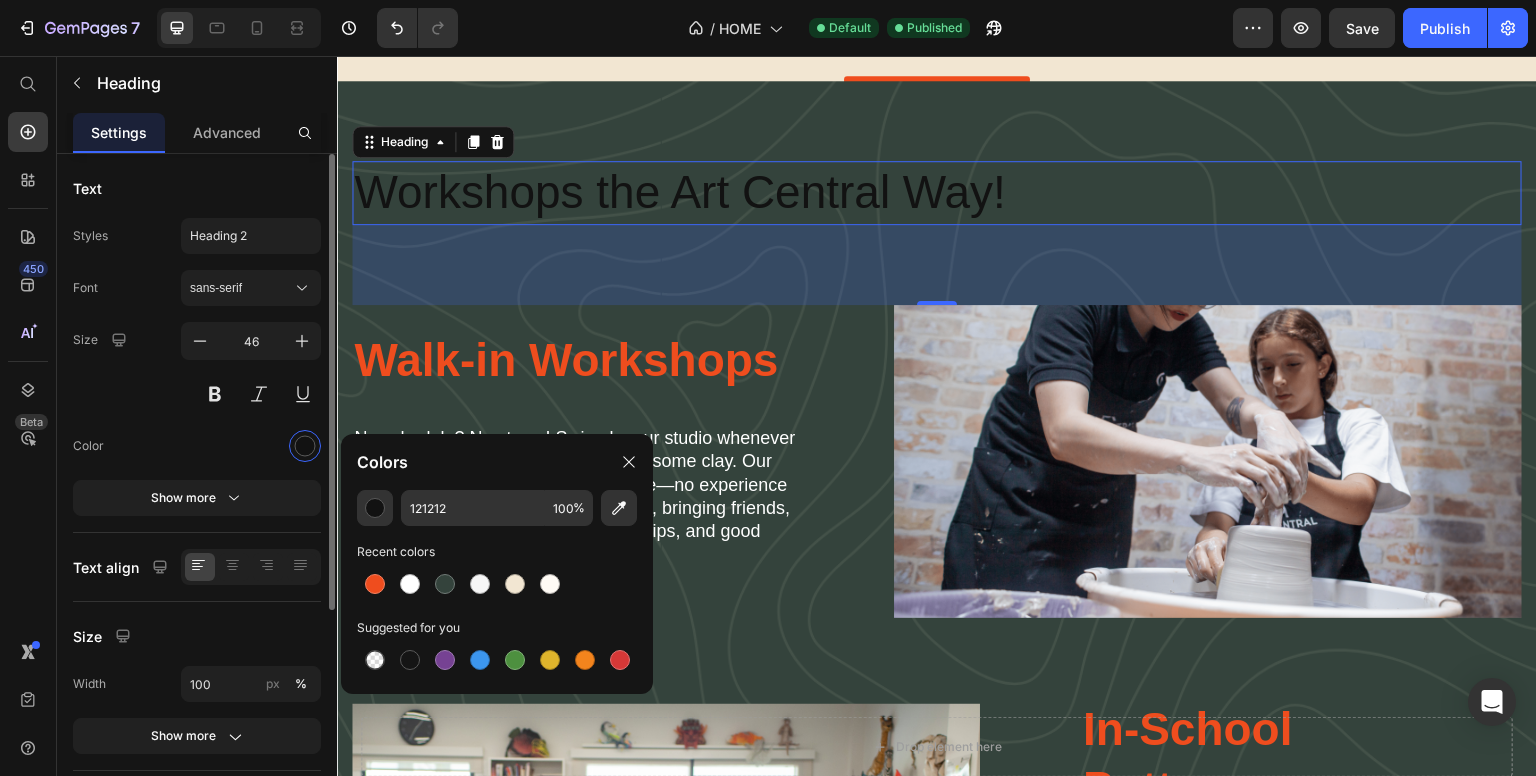 type on "EF4D1E" 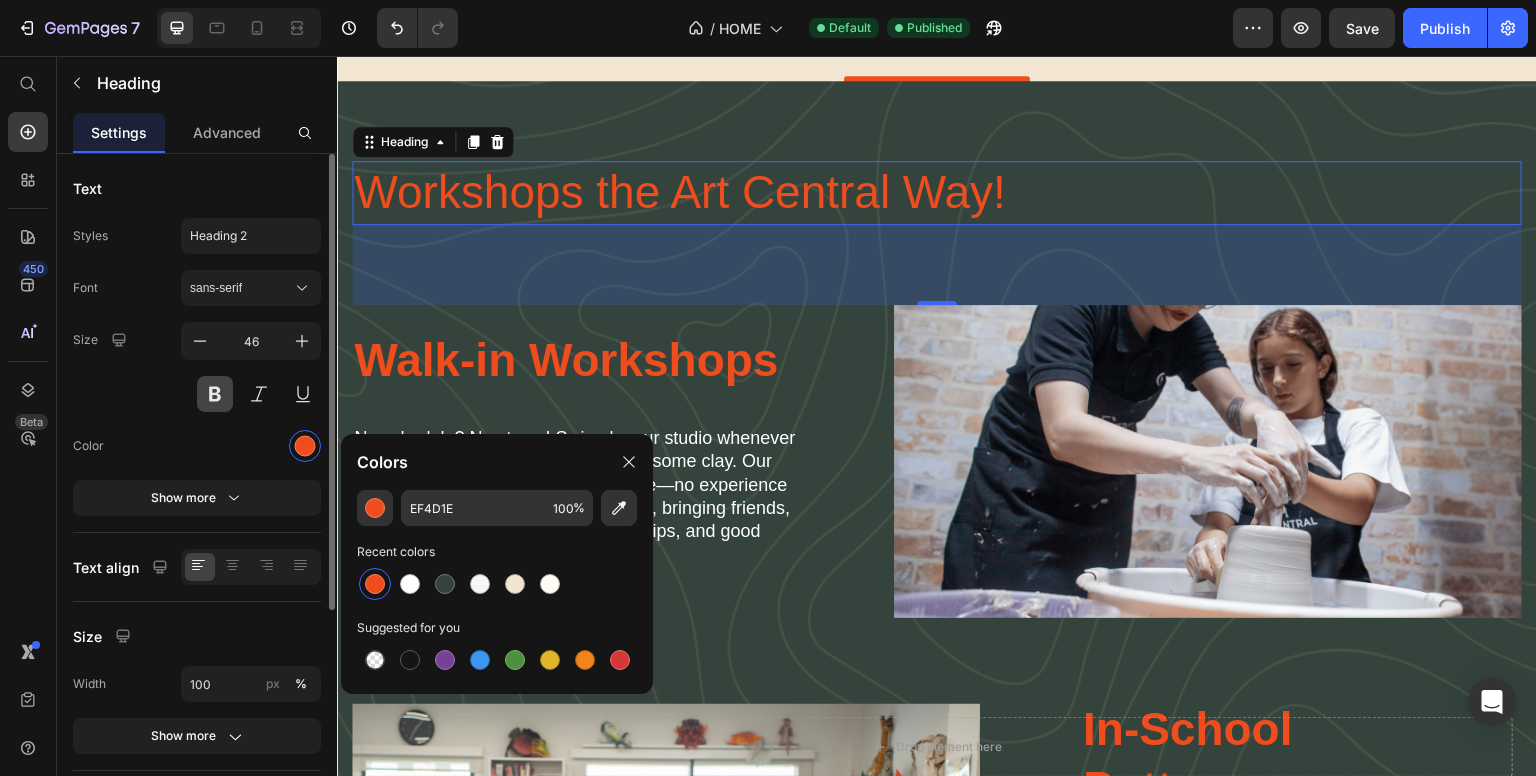 click at bounding box center [215, 394] 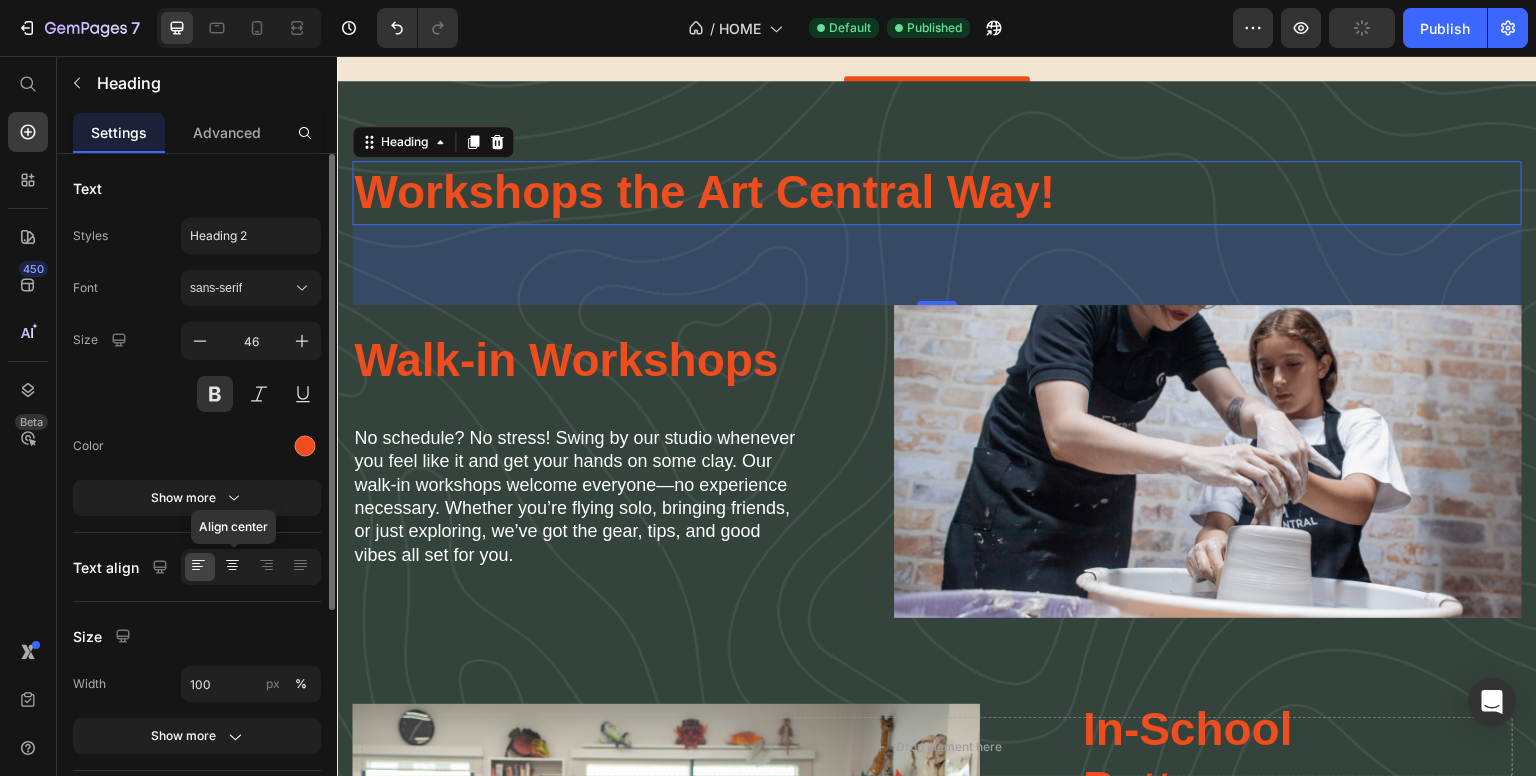click 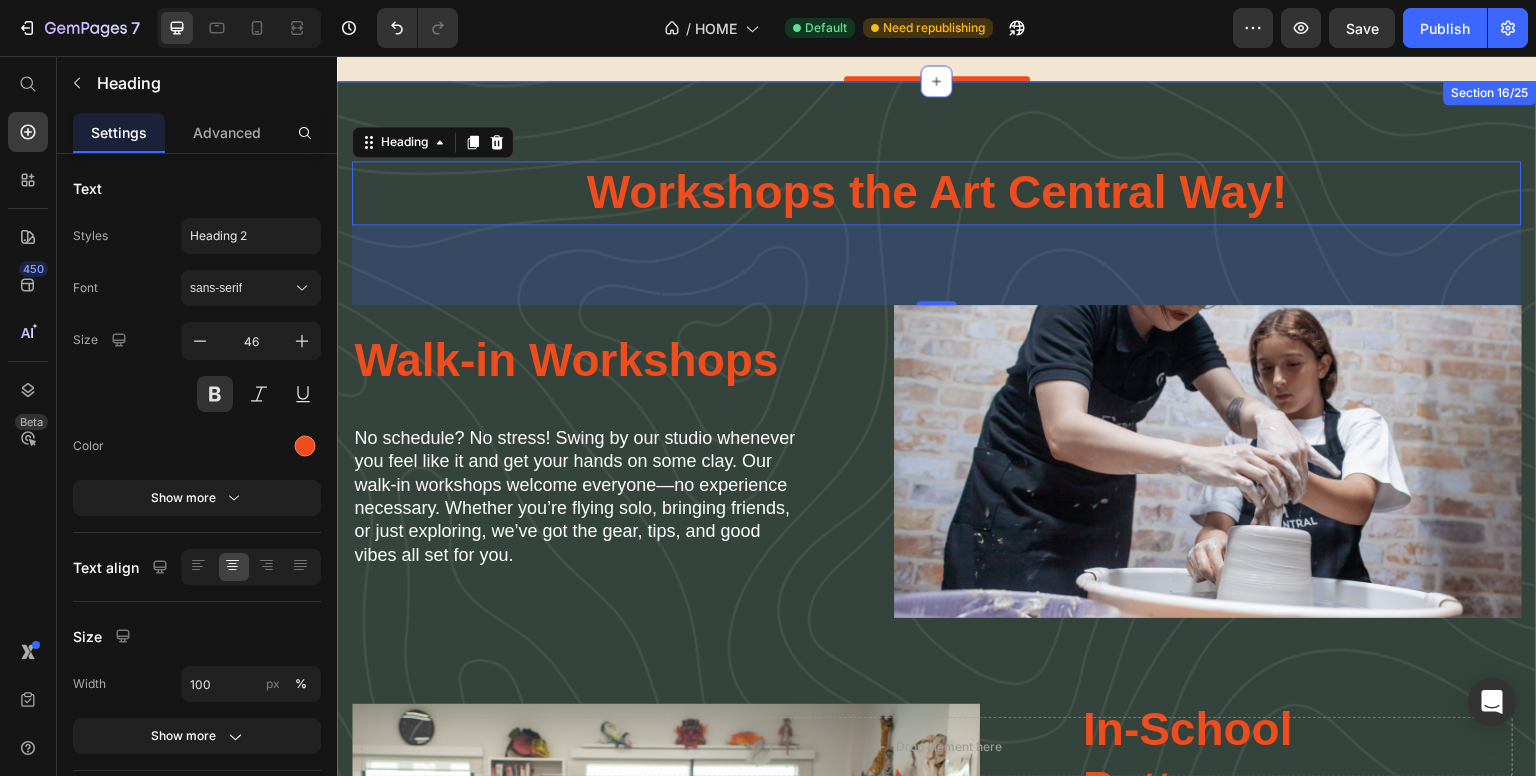 click on "Workshops the Art Central Way! Heading   80 Walk-in Workshops Heading No schedule? No stress! Swing by our studio whenever you feel like it and get your hands on some clay. Our walk-in workshops welcome everyone—no experience necessary. Whether you’re flying solo, bringing friends, or just exploring, we’ve got the gear, tips, and good vibes all set for you. Text Block Image Row Image In School Workshops Heading In-School Pottery Workshops Heading We bring hands-on pottery workshops directly to schools and universities across the UAE. Our expert-led sessions inspire creativity and skill-building, all at your location. Perfect for art departments seeking engaging, educational experiences — tailored workshops available for groups of all sizes, with flexible scheduling and easy booking. Text Block Row Row Section 16/25" at bounding box center (937, 644) 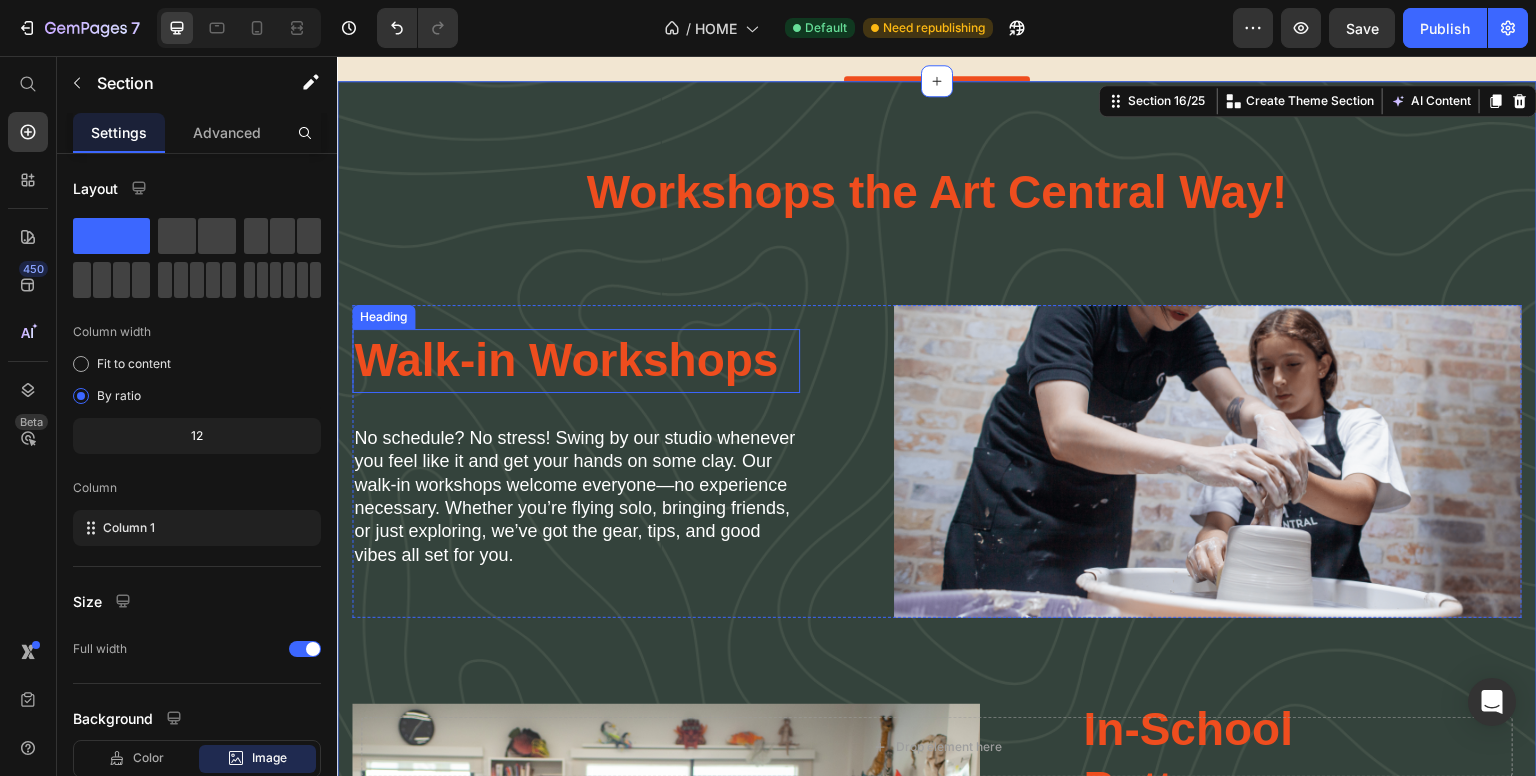 click on "Walk-in Workshops" at bounding box center (576, 361) 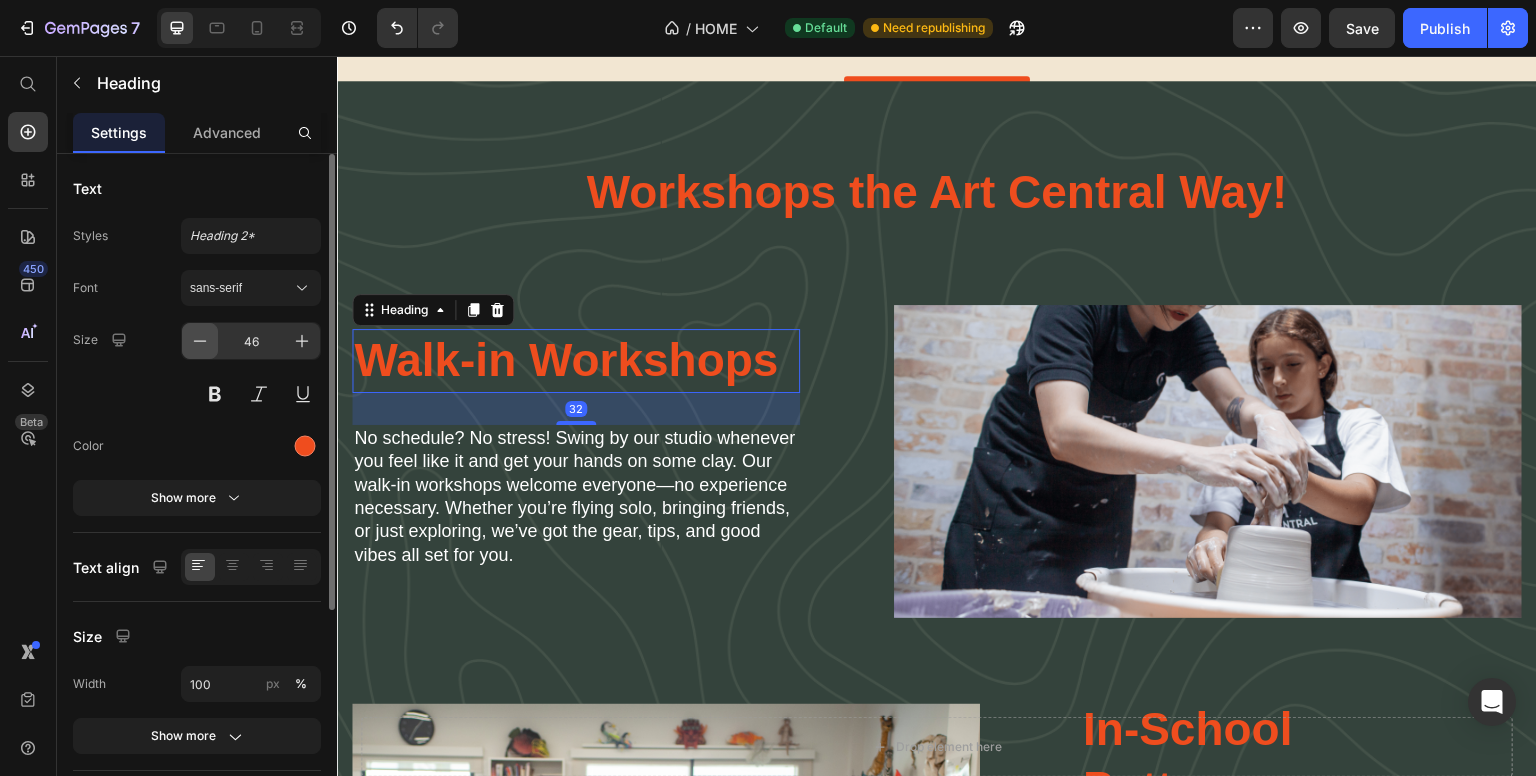 click 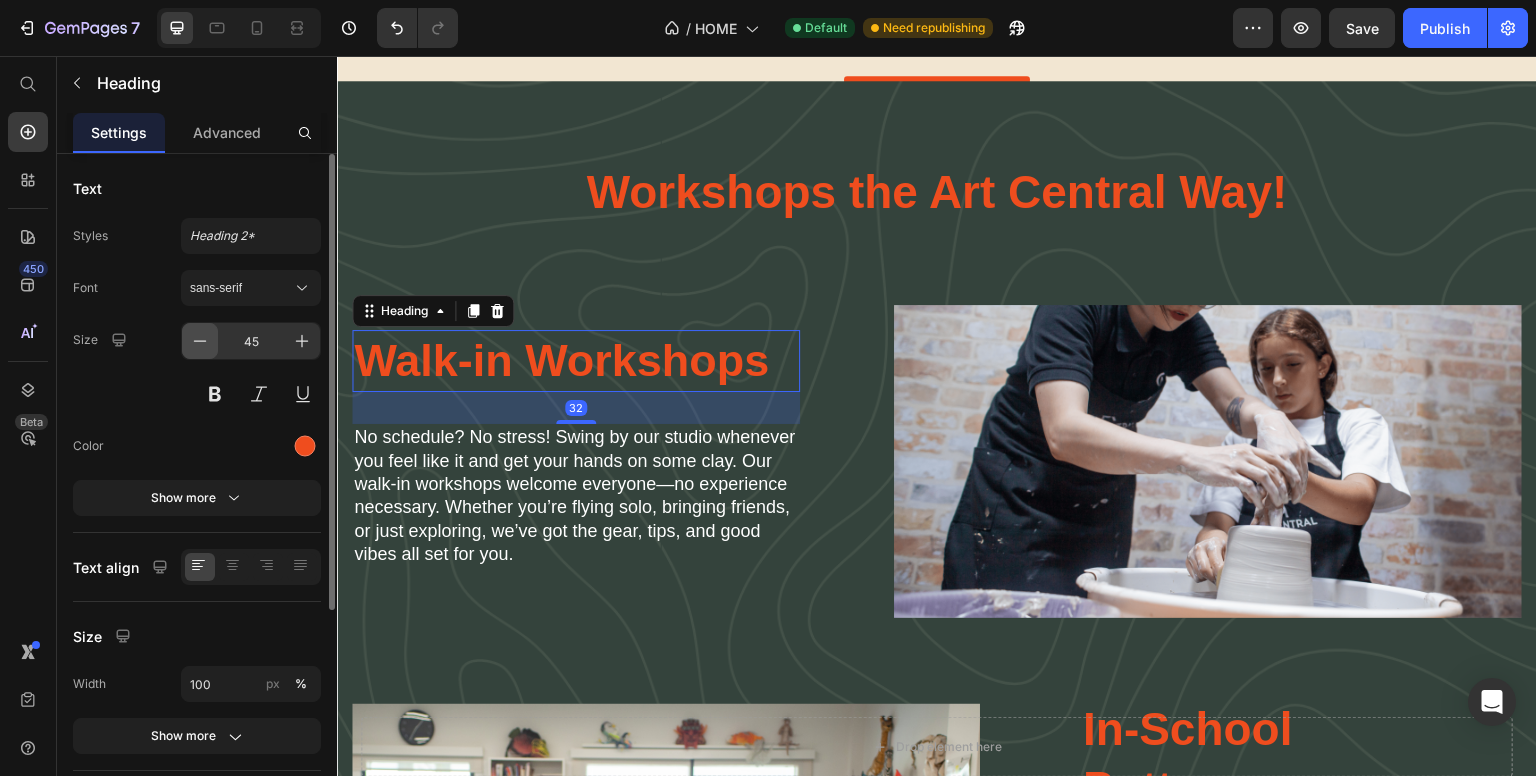 click 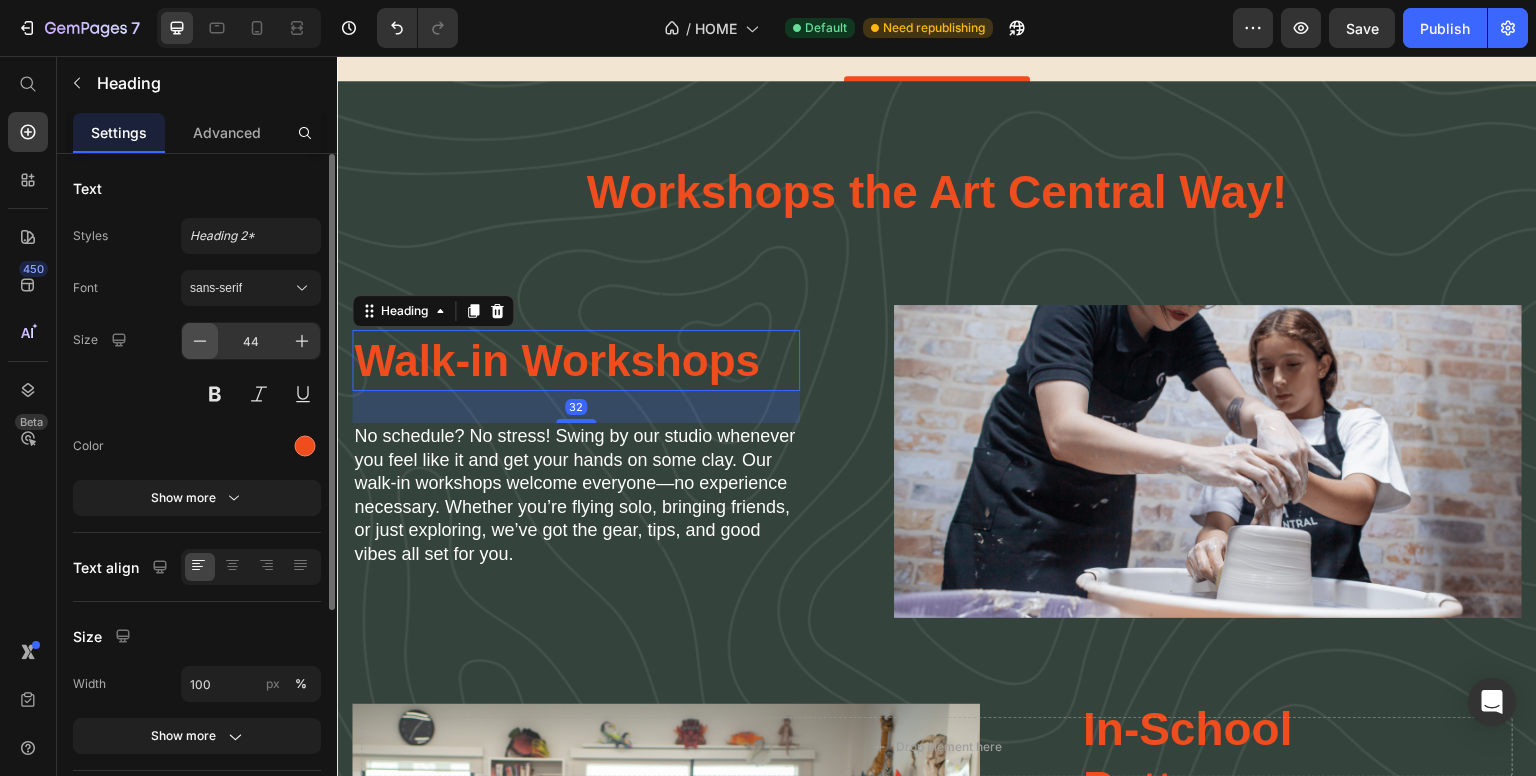 click 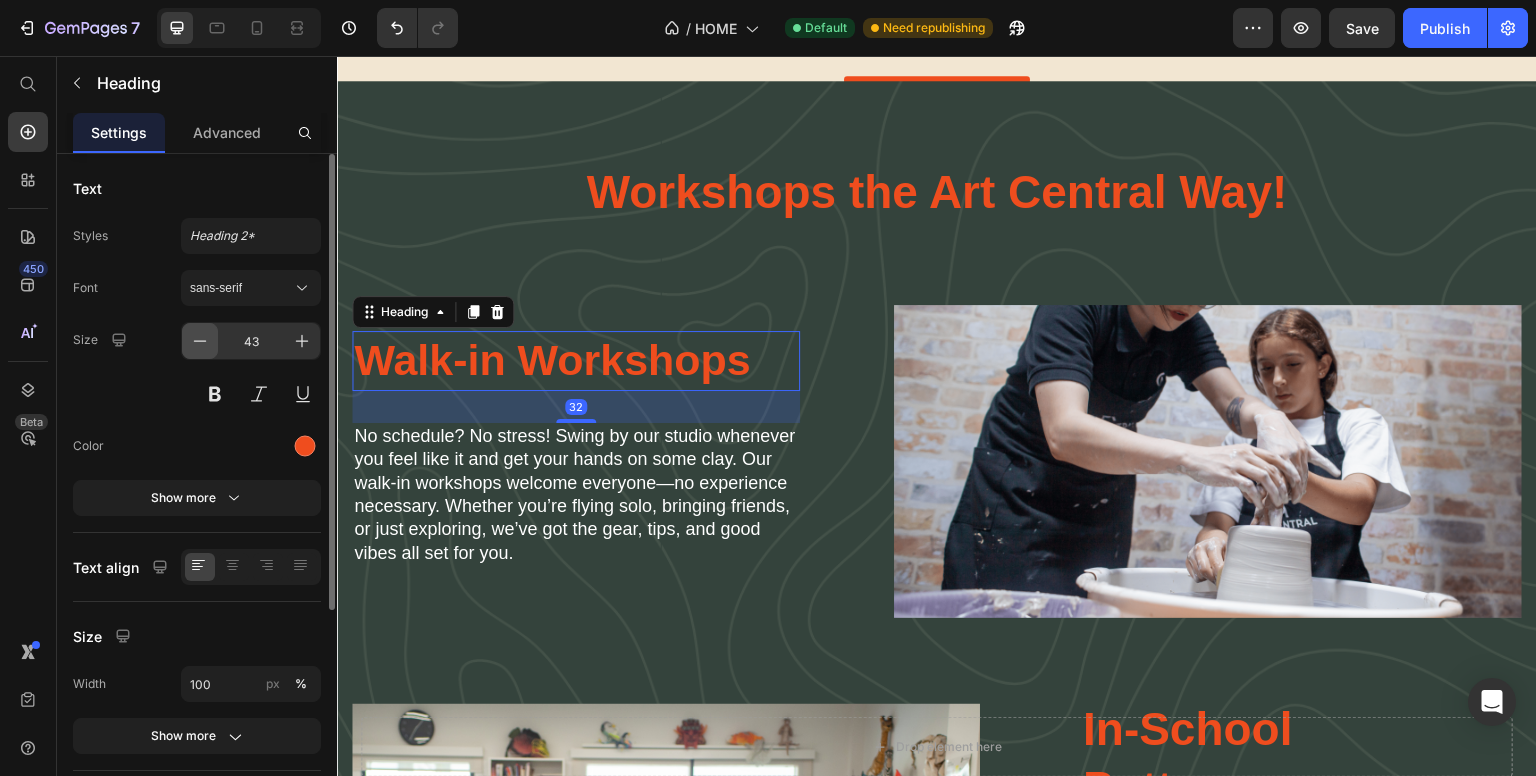click 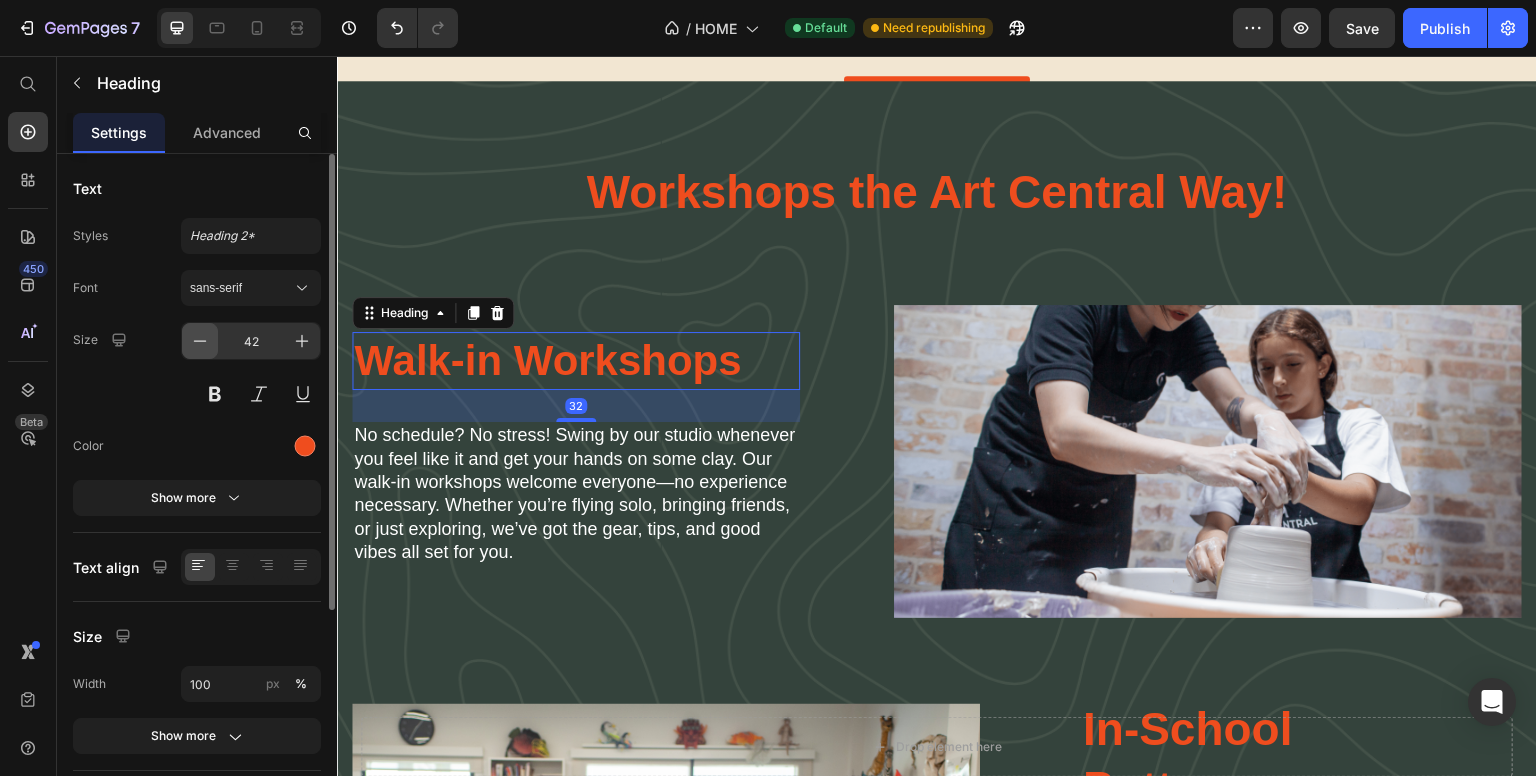 click 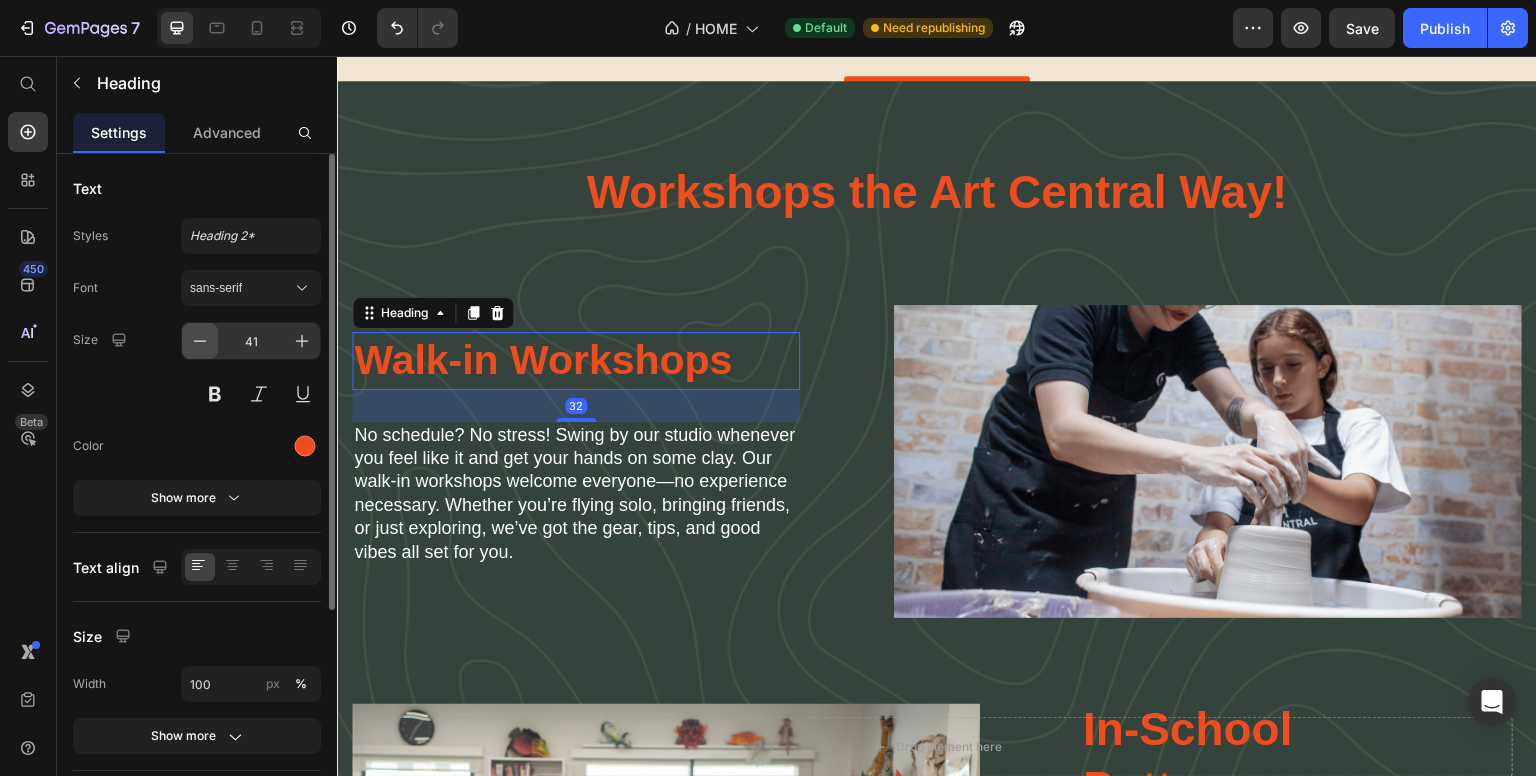 click 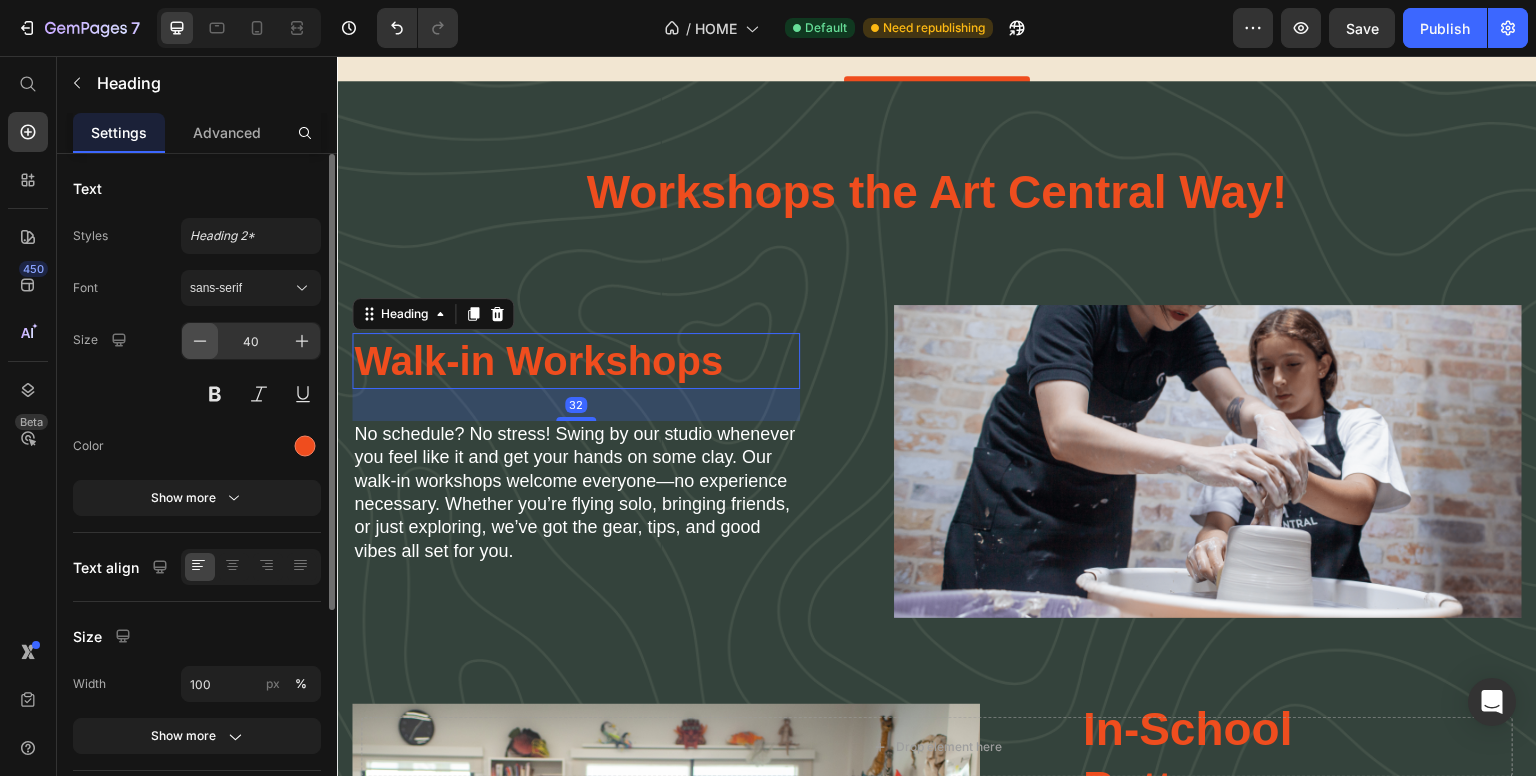 click 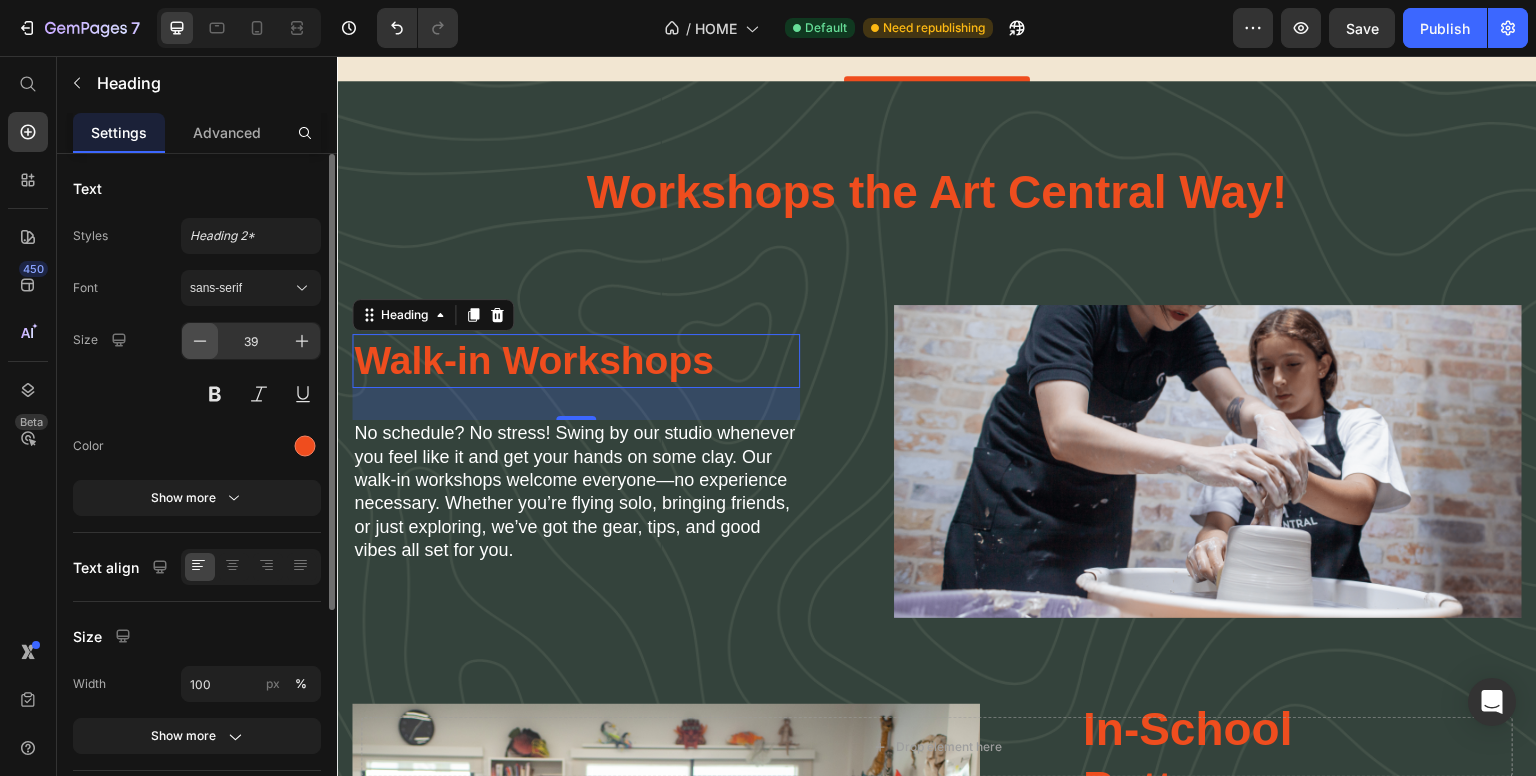 click 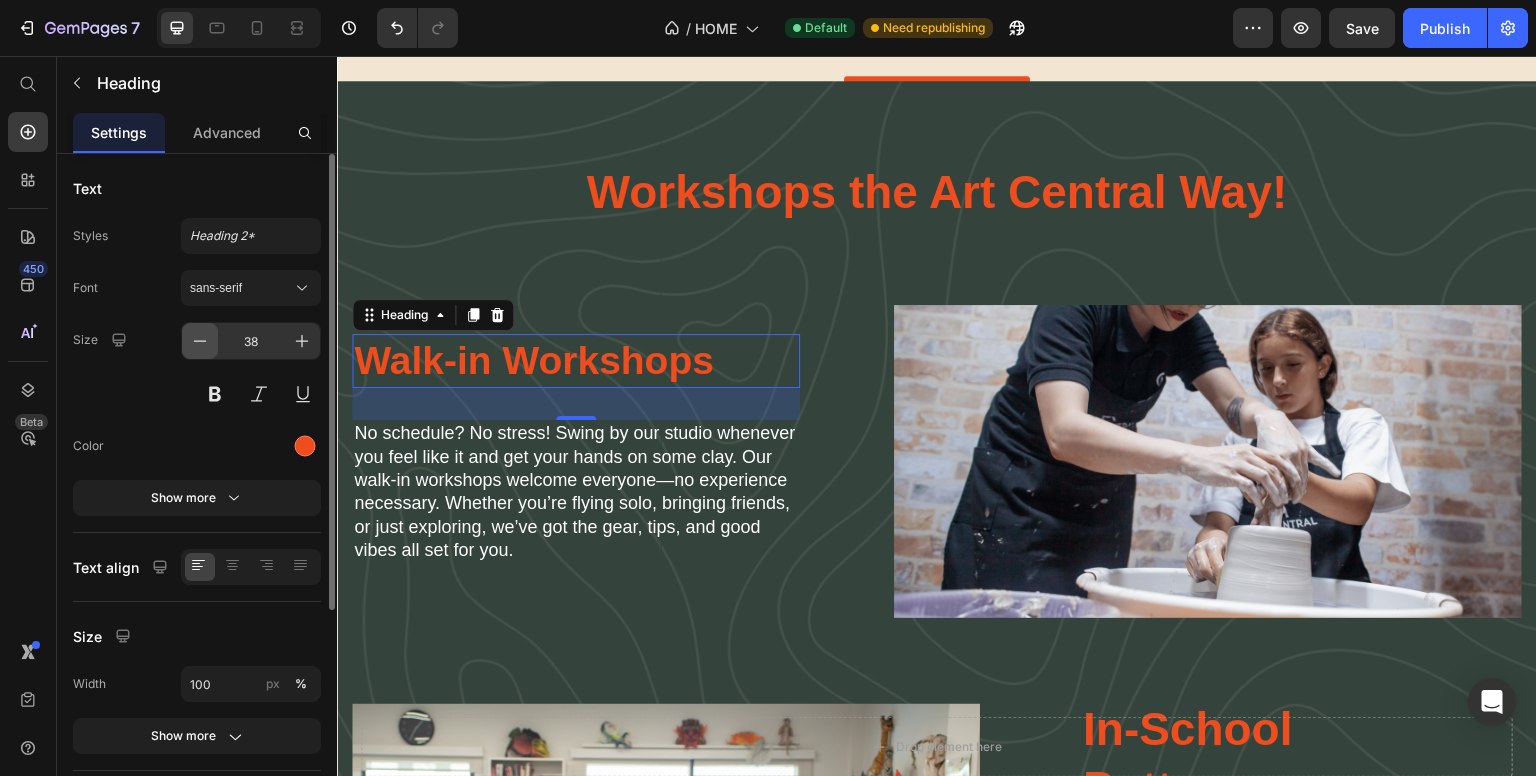 click 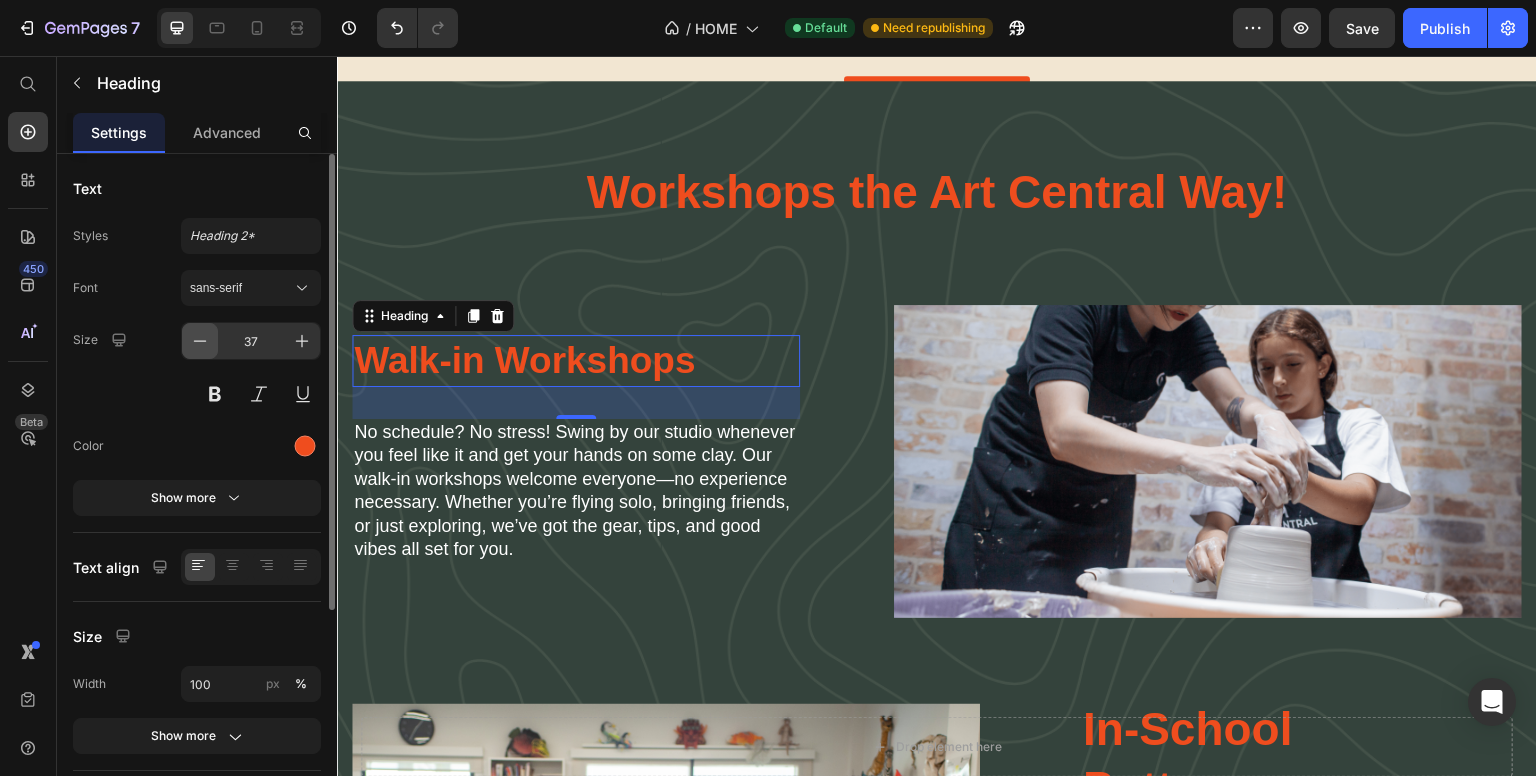 click 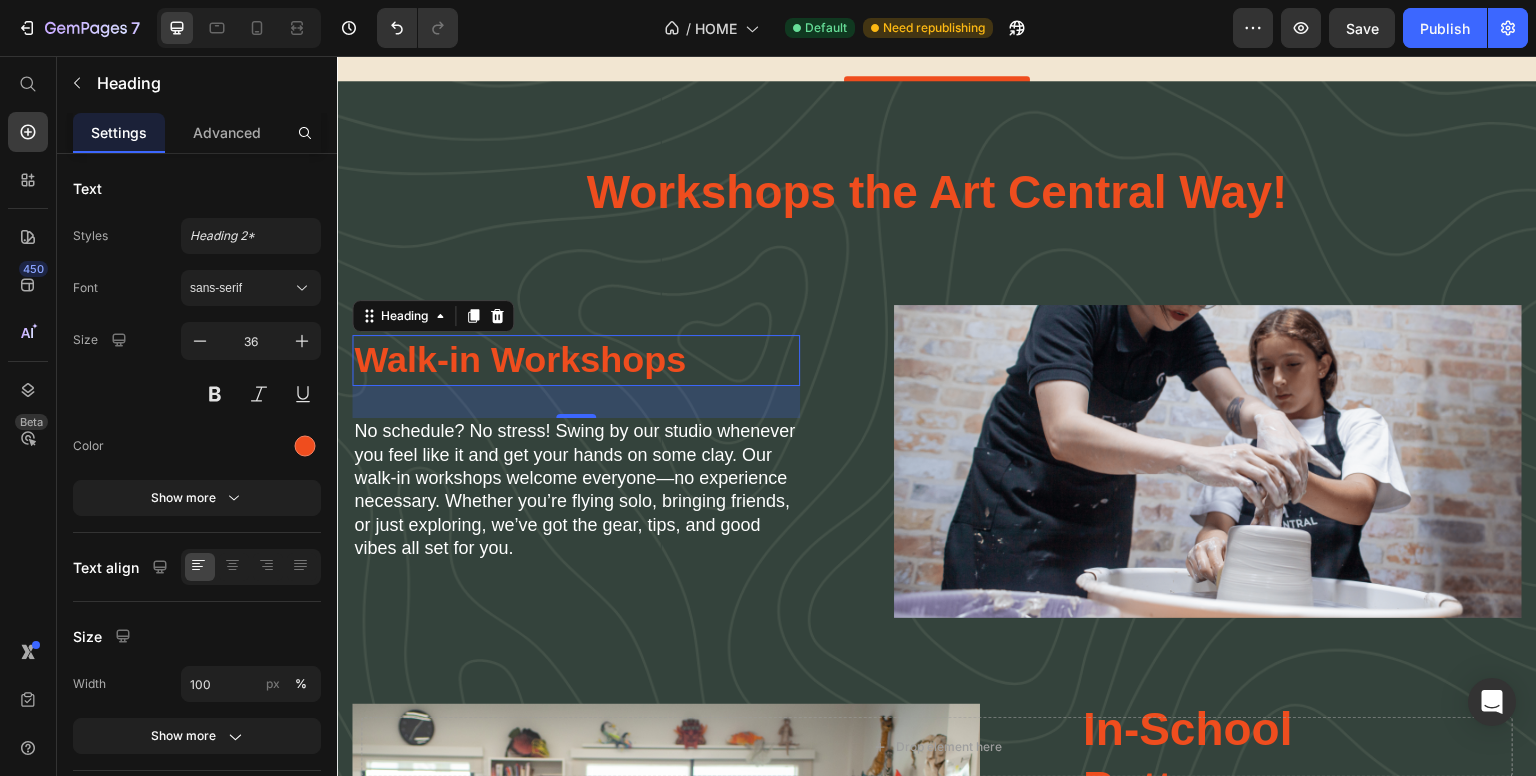 click on "Walk-in Workshops" at bounding box center [576, 360] 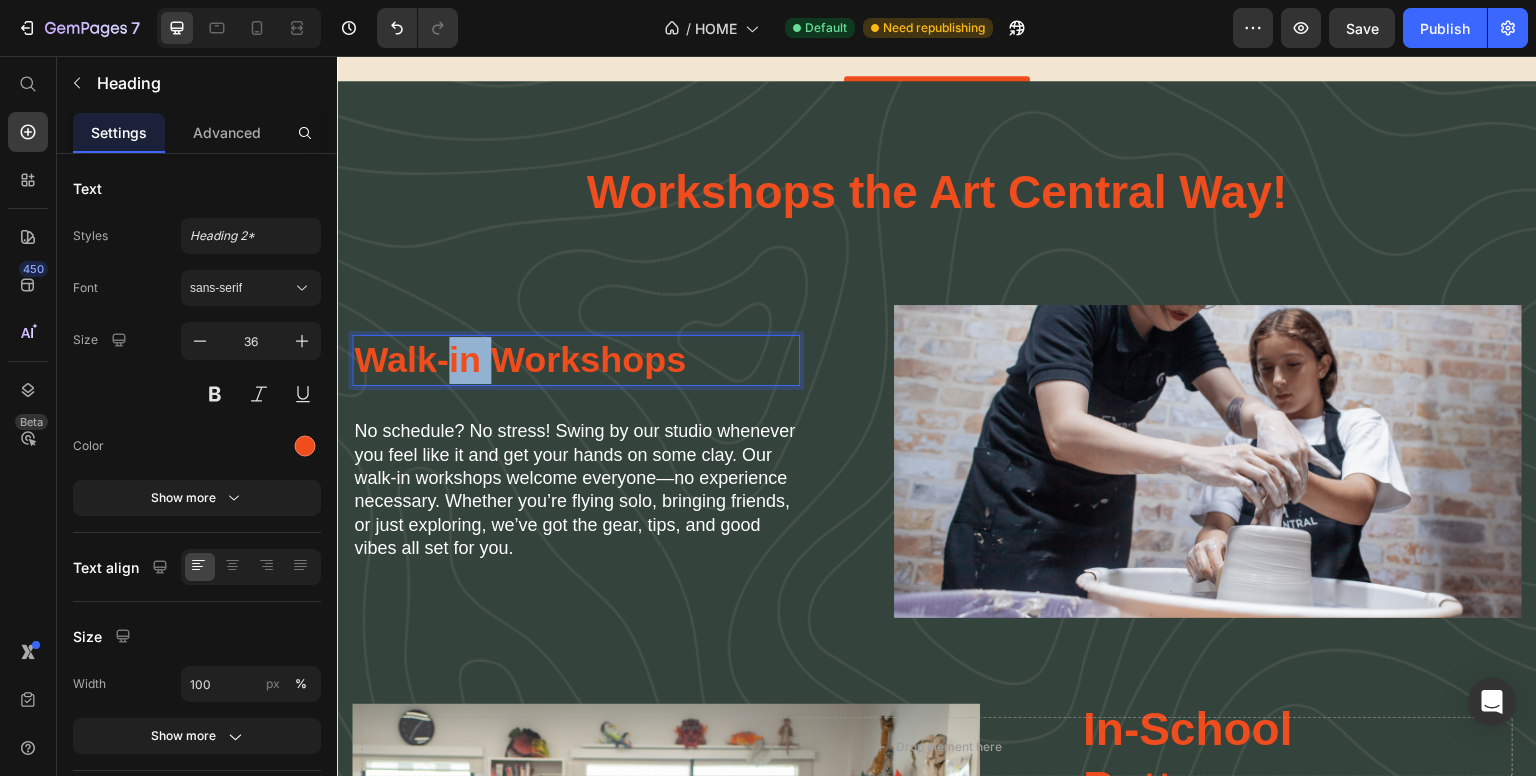 click on "Walk-in Workshops" at bounding box center (576, 360) 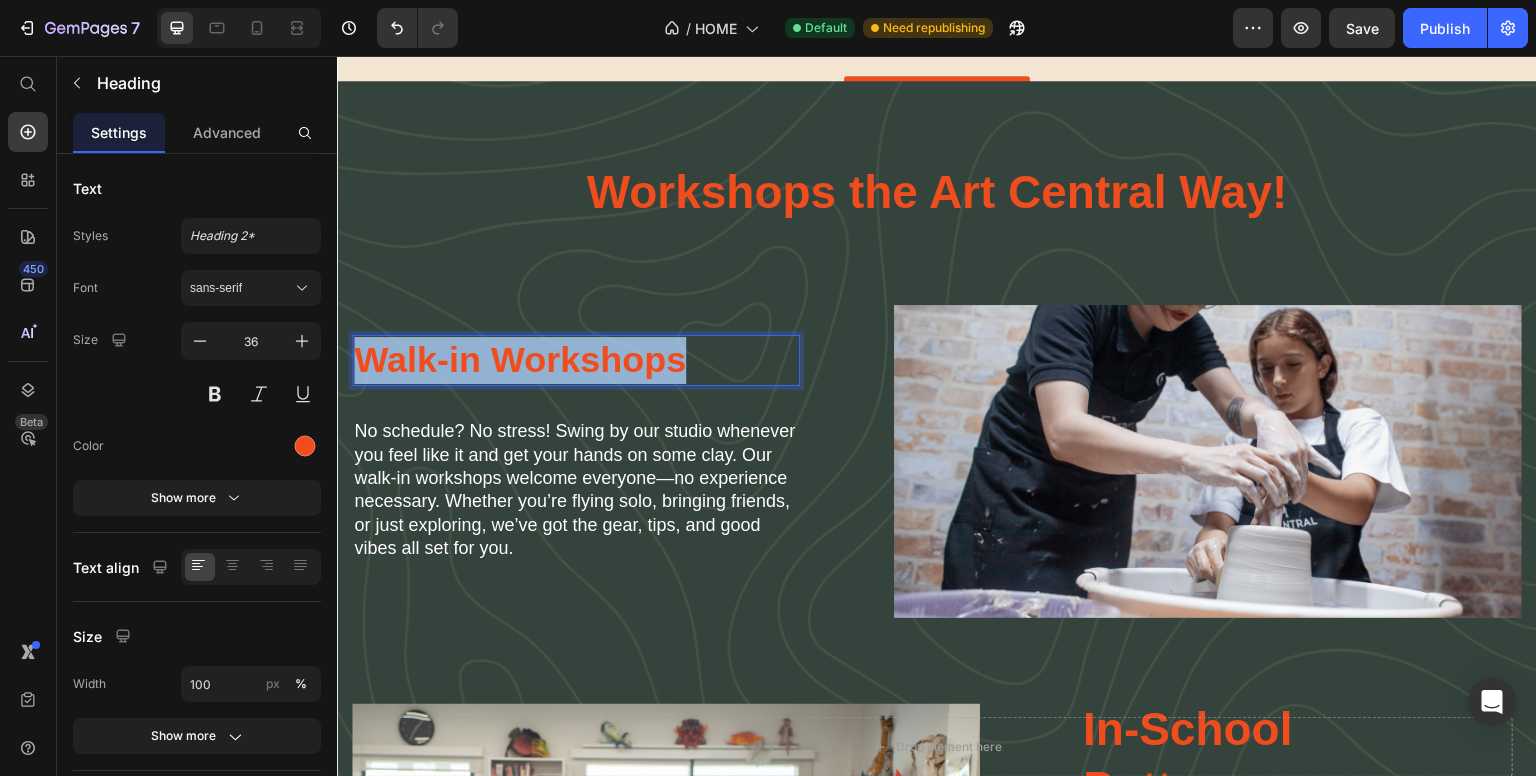 click on "Walk-in Workshops" at bounding box center (576, 360) 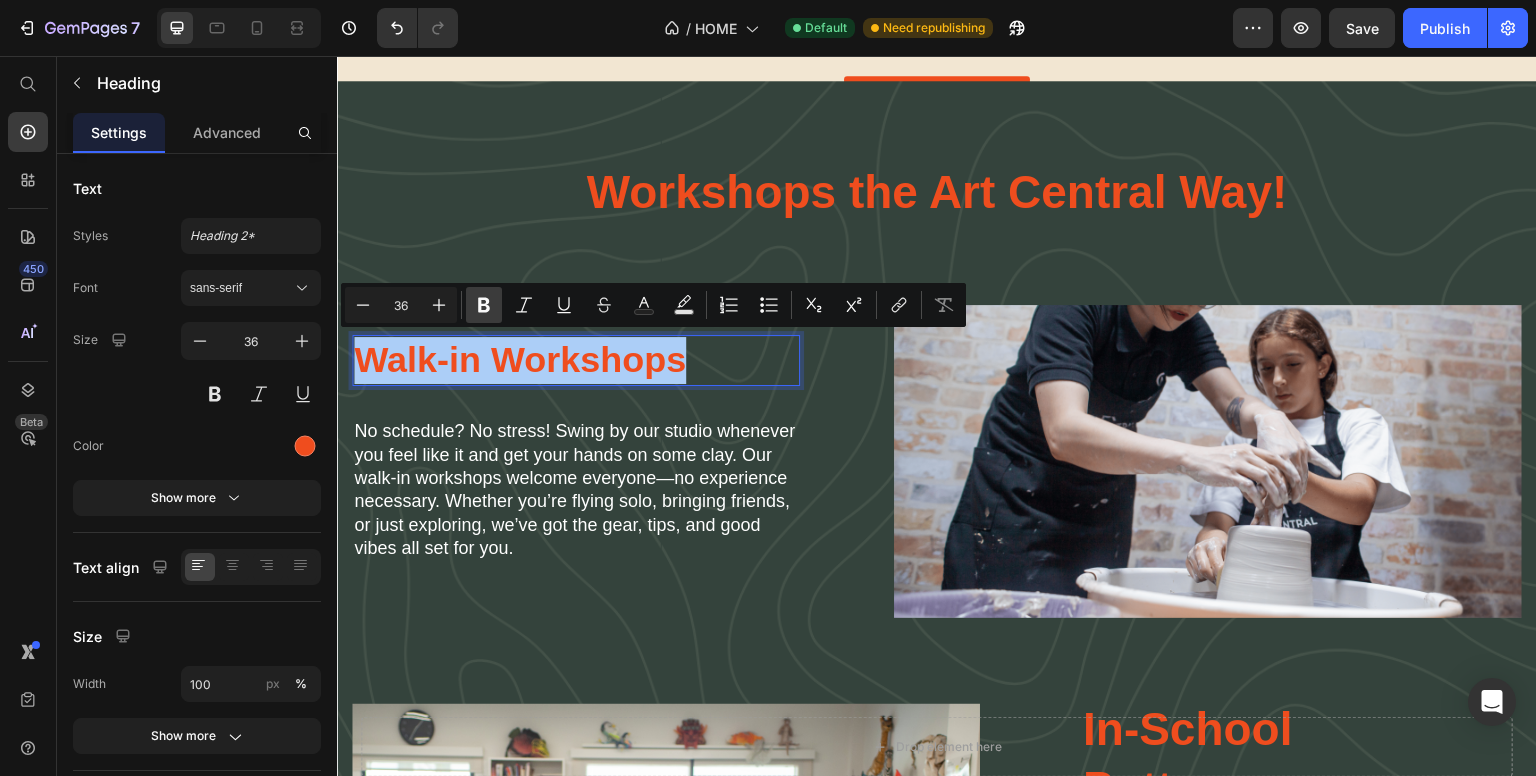 click 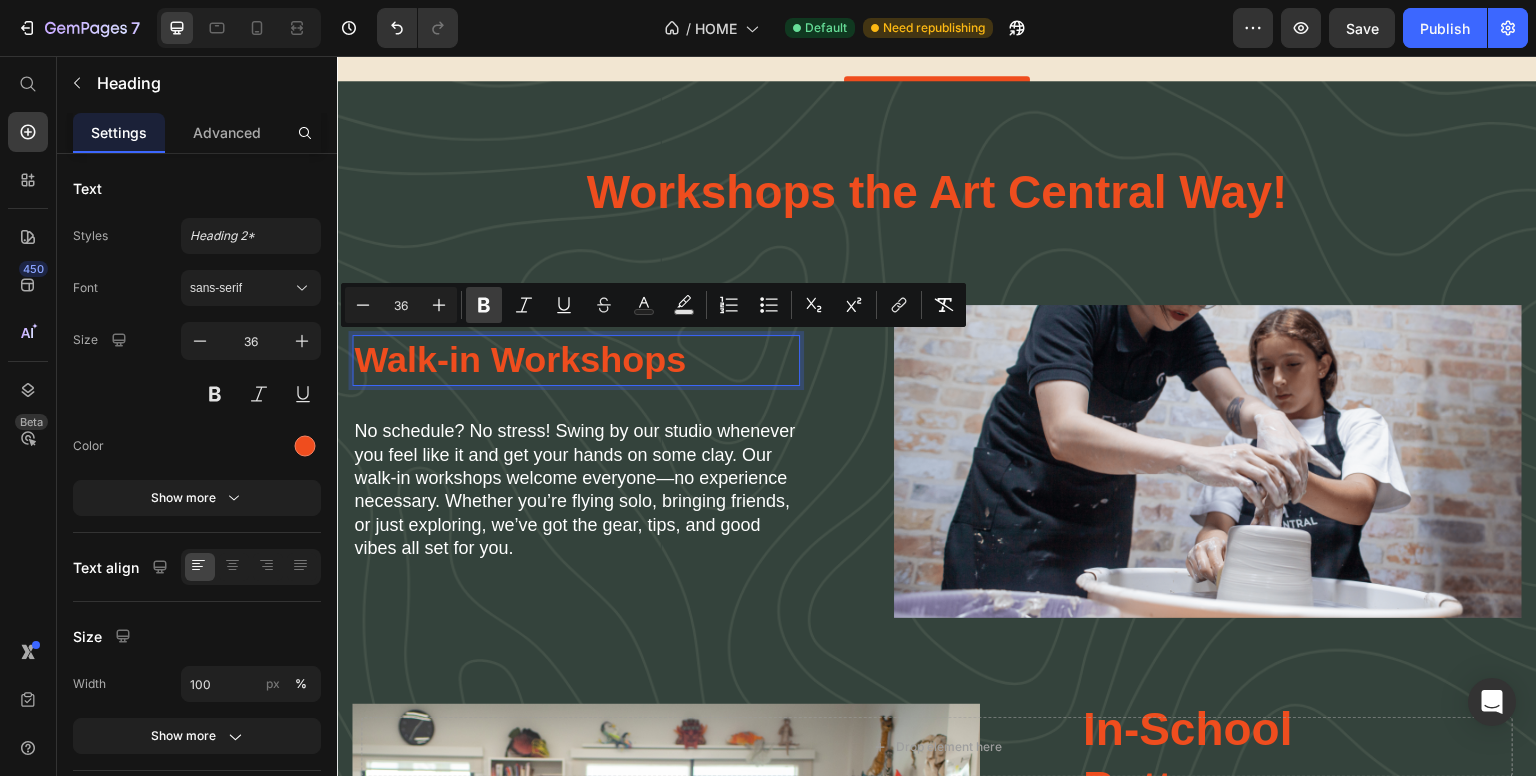 click 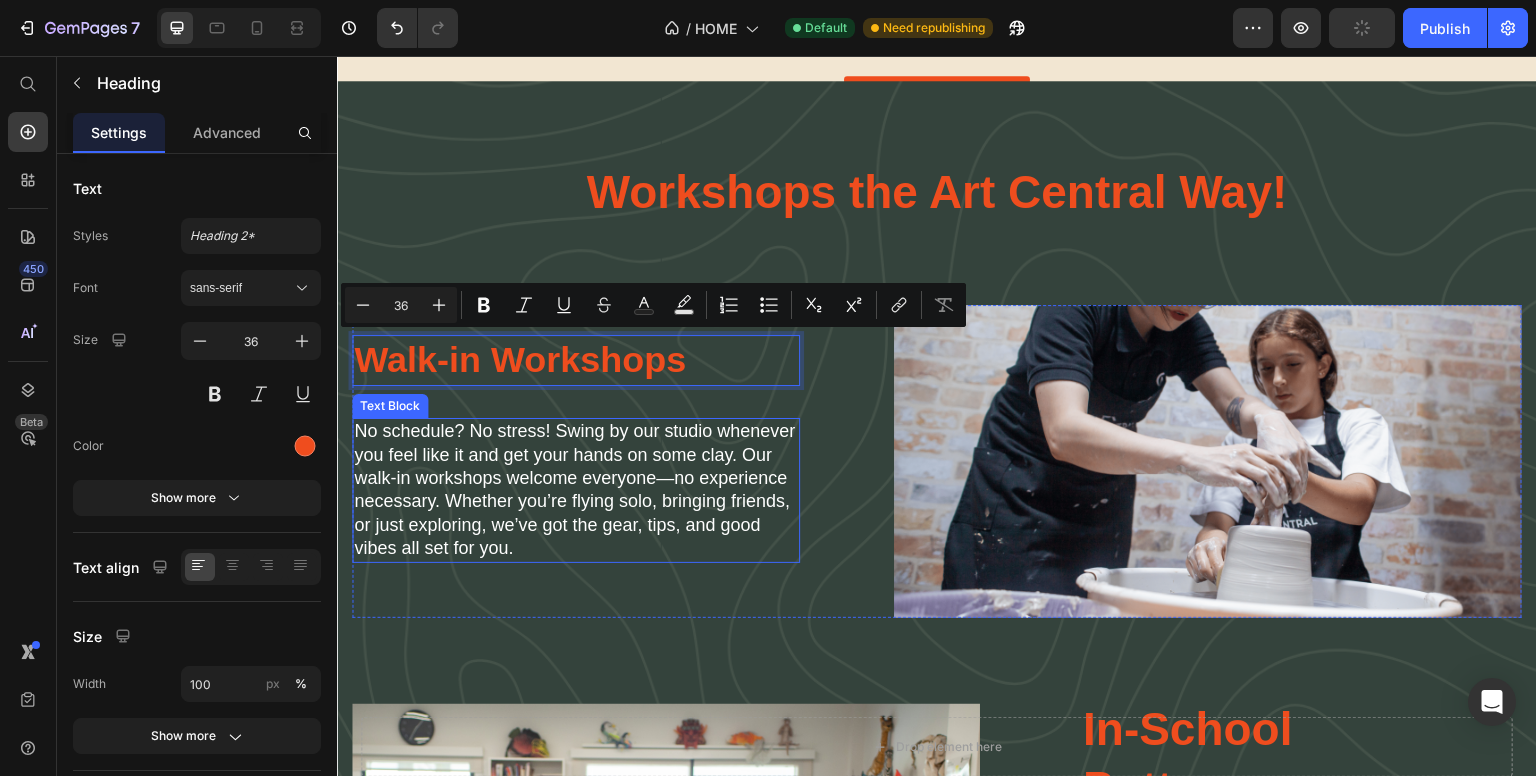 click on "No schedule? No stress! Swing by our studio whenever you feel like it and get your hands on some clay. Our walk-in workshops welcome everyone—no experience necessary. Whether you’re flying solo, bringing friends, or just exploring, we’ve got the gear, tips, and good vibes all set for you." at bounding box center [576, 490] 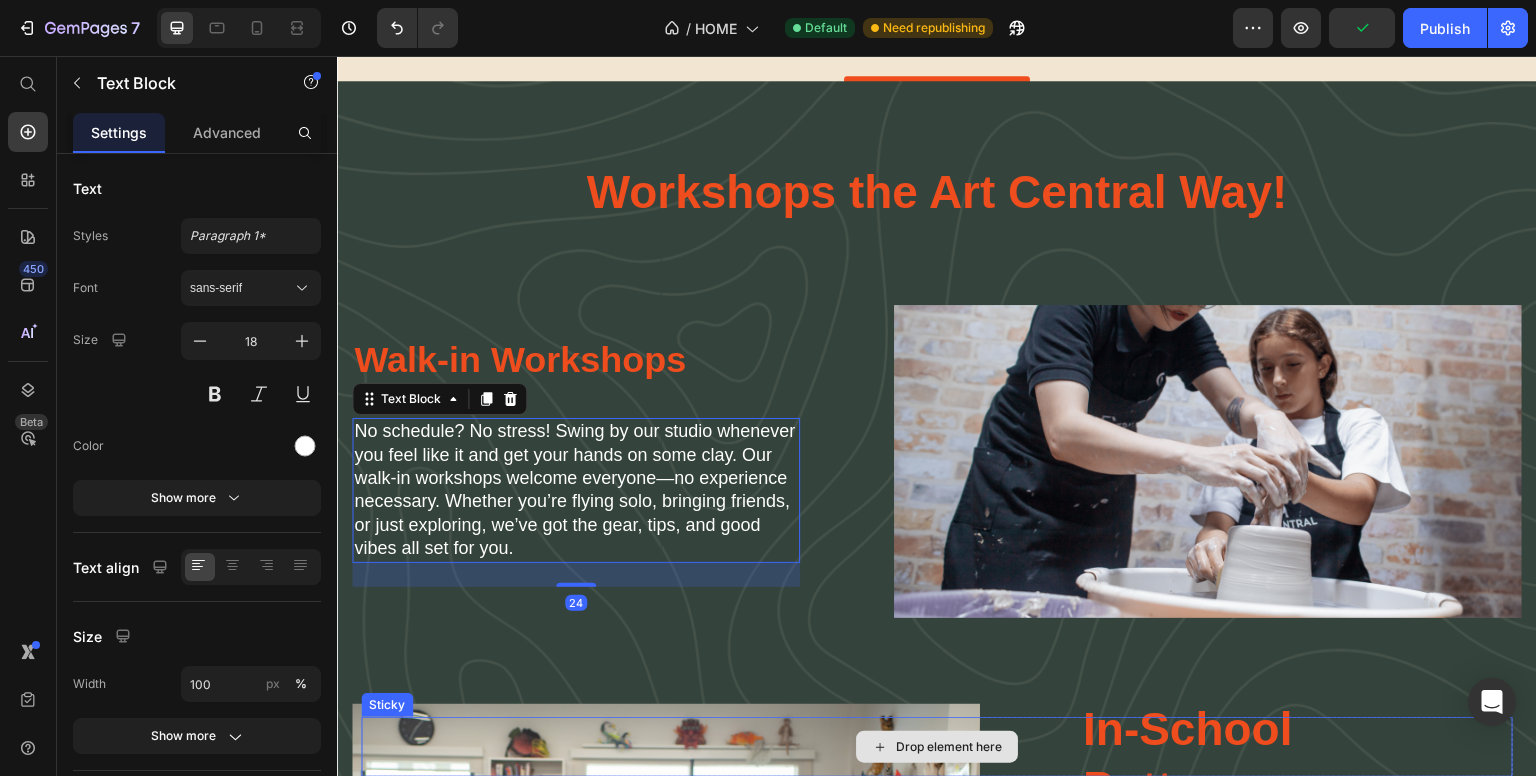 click on "Drop element here" at bounding box center (937, 747) 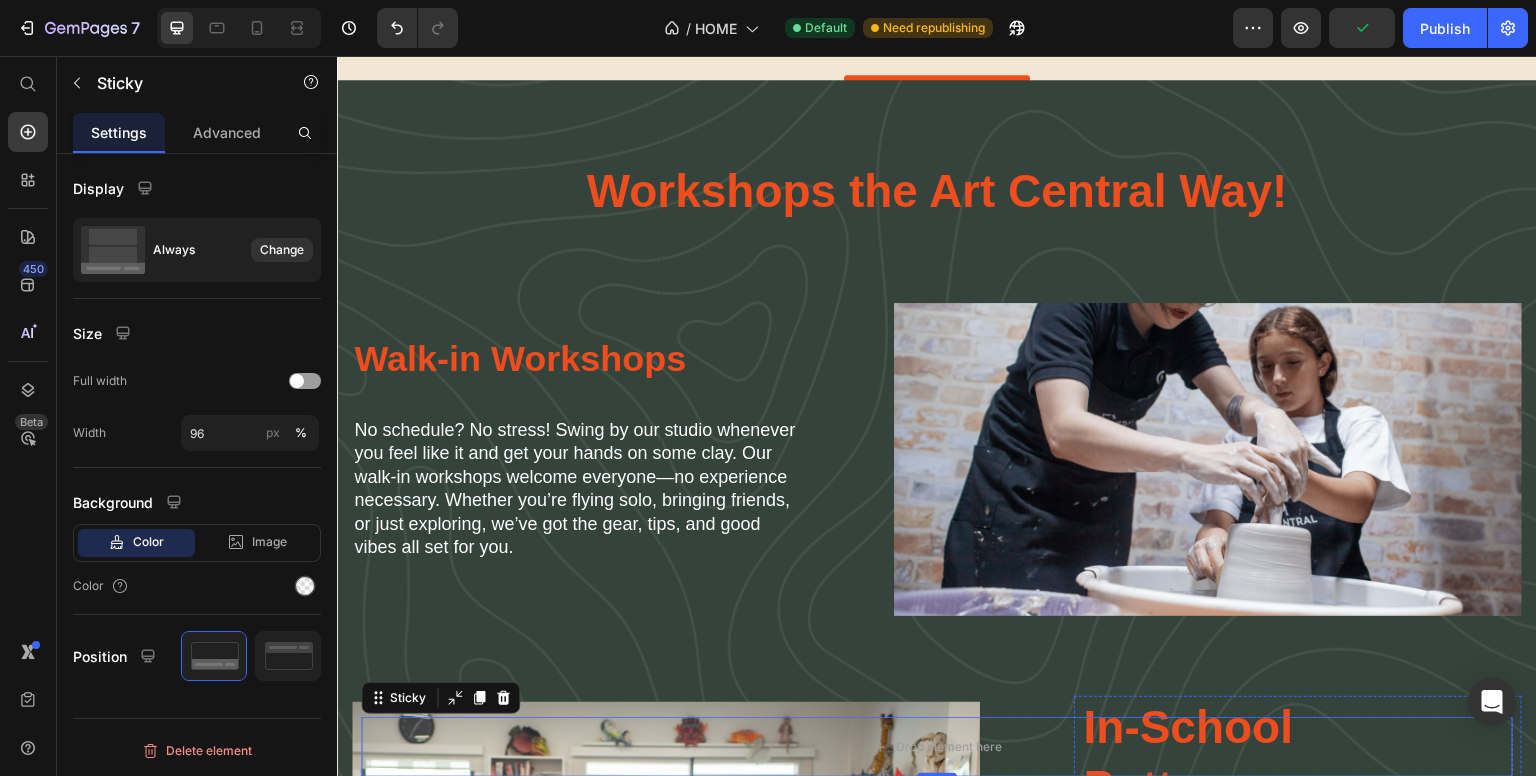 scroll, scrollTop: 3300, scrollLeft: 0, axis: vertical 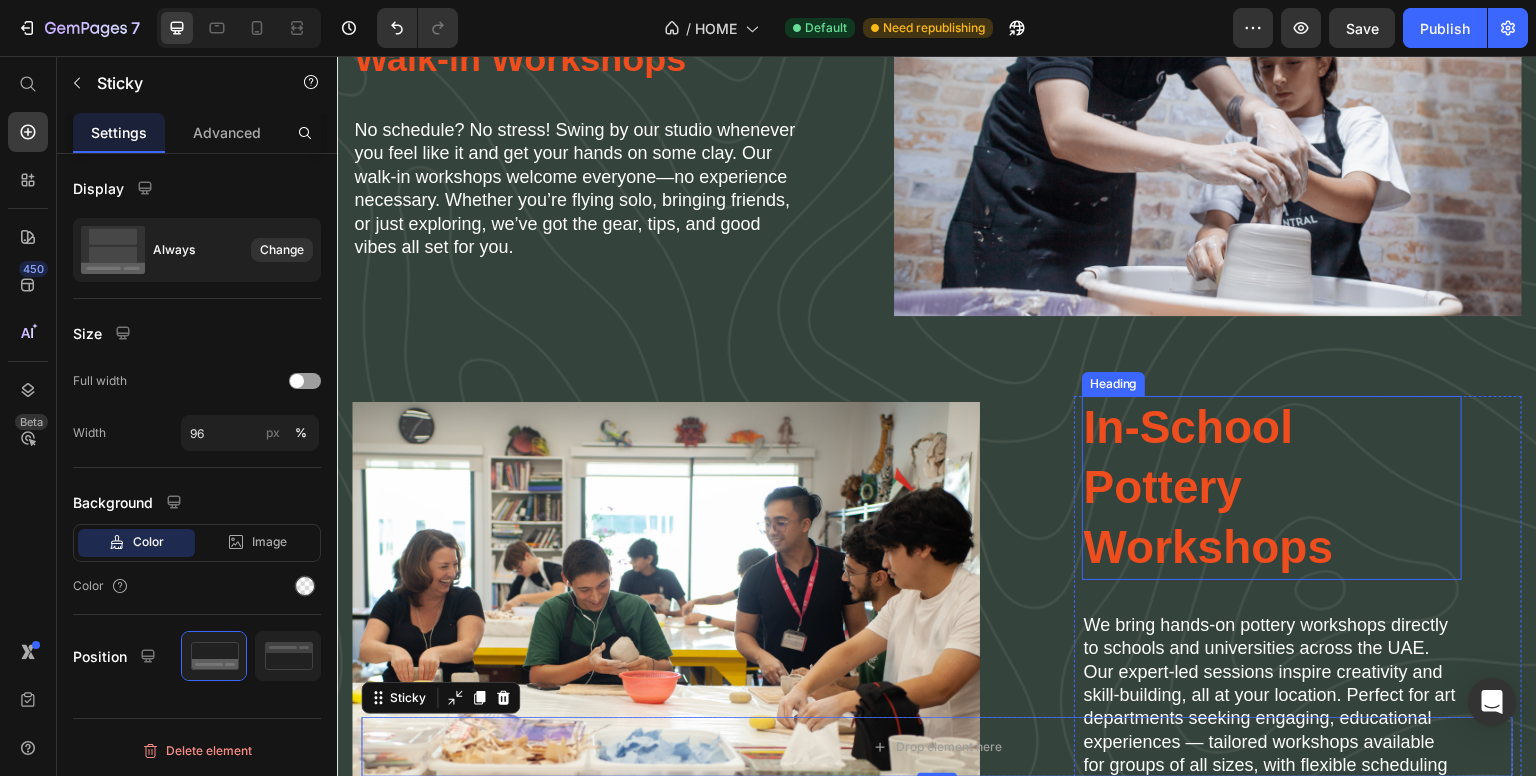 click on "In-School Pottery Workshops" at bounding box center (1272, 487) 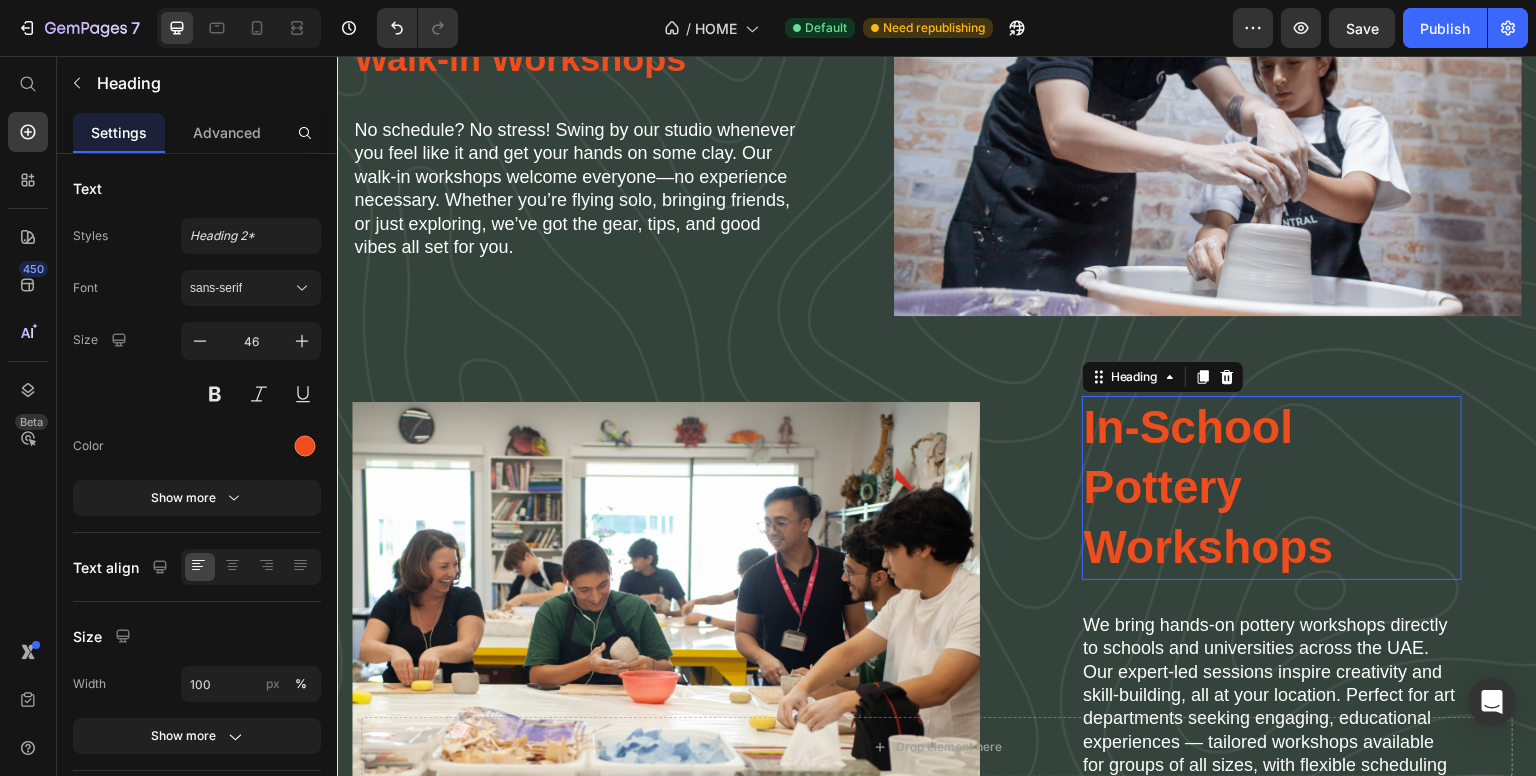 click on "In-School Pottery Workshops" at bounding box center [1272, 487] 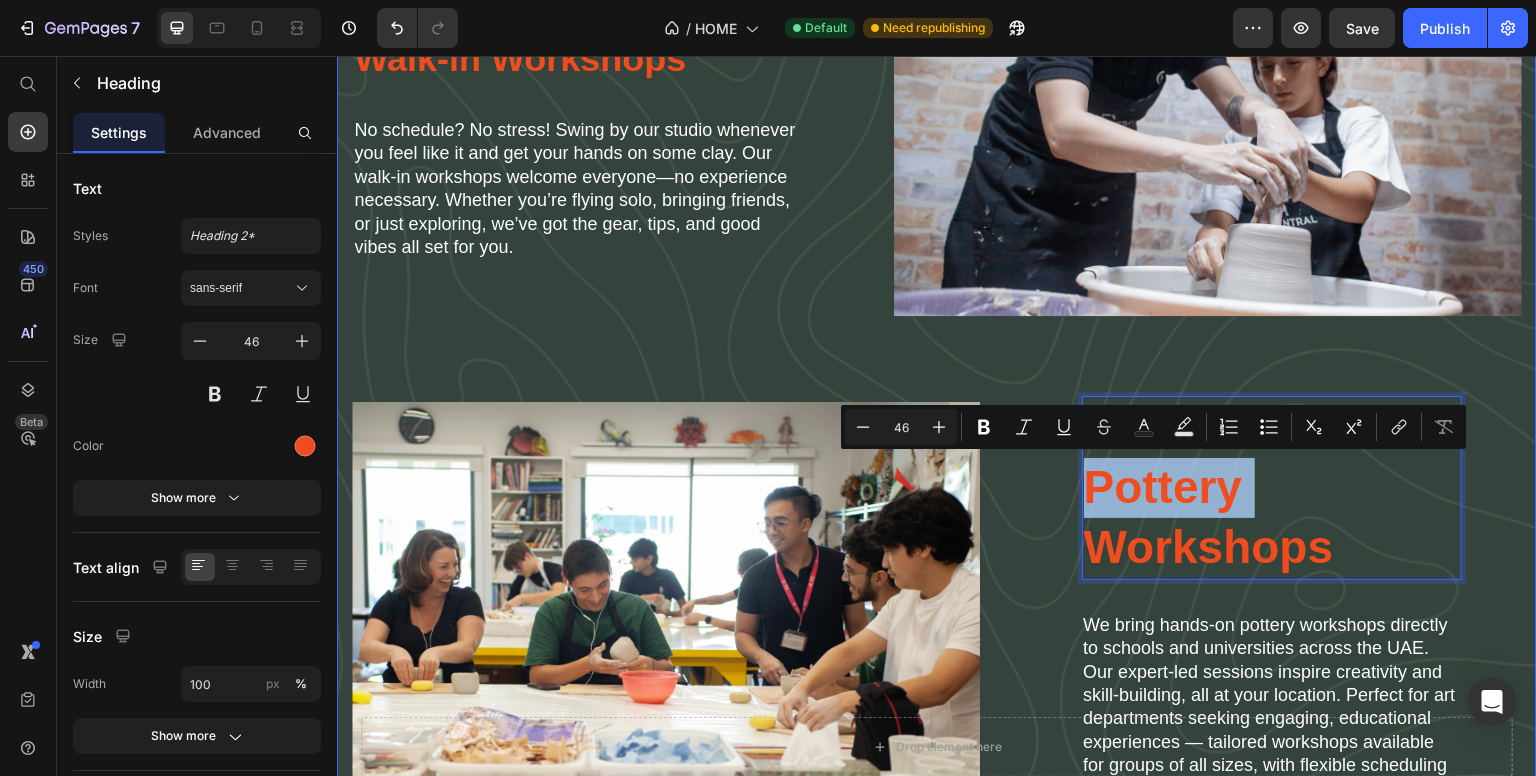 click on "Workshops the Art Central Way! Heading Walk-in Workshops Heading No schedule? No stress! Swing by our studio whenever you feel like it and get your hands on some clay. Our walk-in workshops welcome everyone—no experience necessary. Whether you’re flying solo, bringing friends, or just exploring, we’ve got the gear, tips, and good vibes all set for you. Text Block Image Row Image In School Workshops Heading In-School Pottery Workshops Heading   32 We bring hands-on pottery workshops directly to schools and universities across the UAE. Our expert-led sessions inspire creativity and skill-building, all at your location. Perfect for art departments seeking engaging, educational experiences — tailored workshops available for groups of all sizes, with flexible scheduling and easy booking. Text Block Row Row" at bounding box center [937, 351] 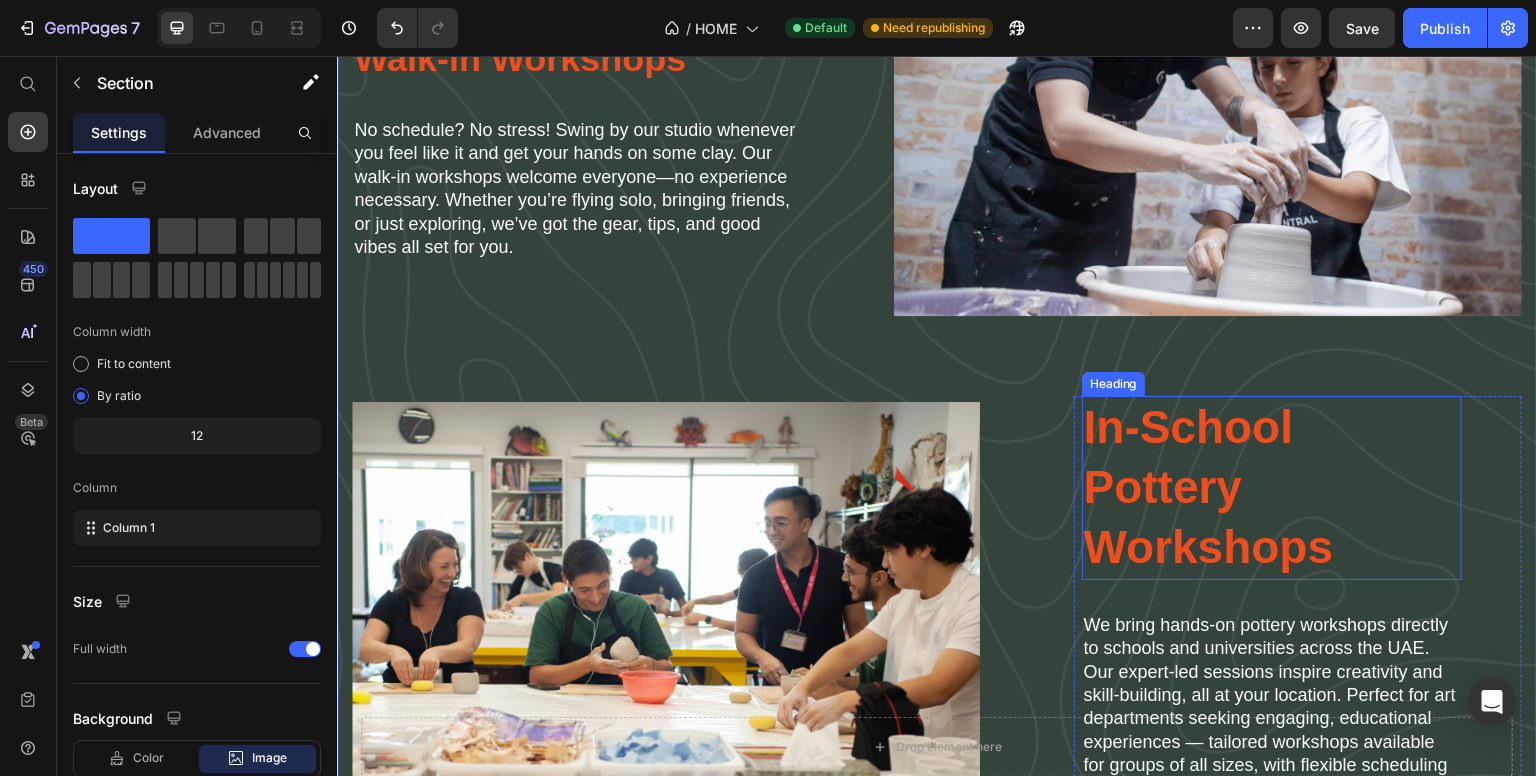 click on "In-School Pottery Workshops" at bounding box center [1272, 487] 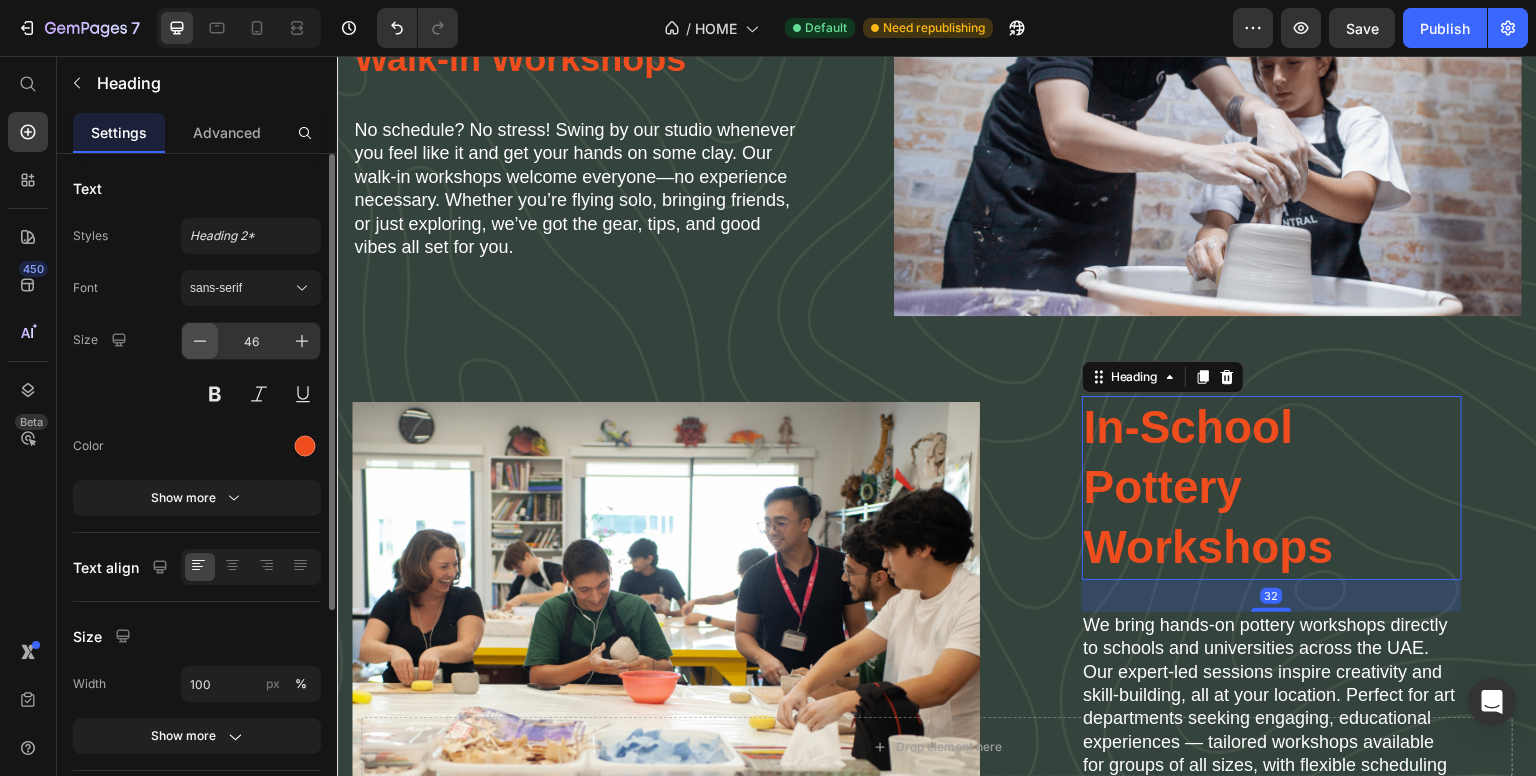 click 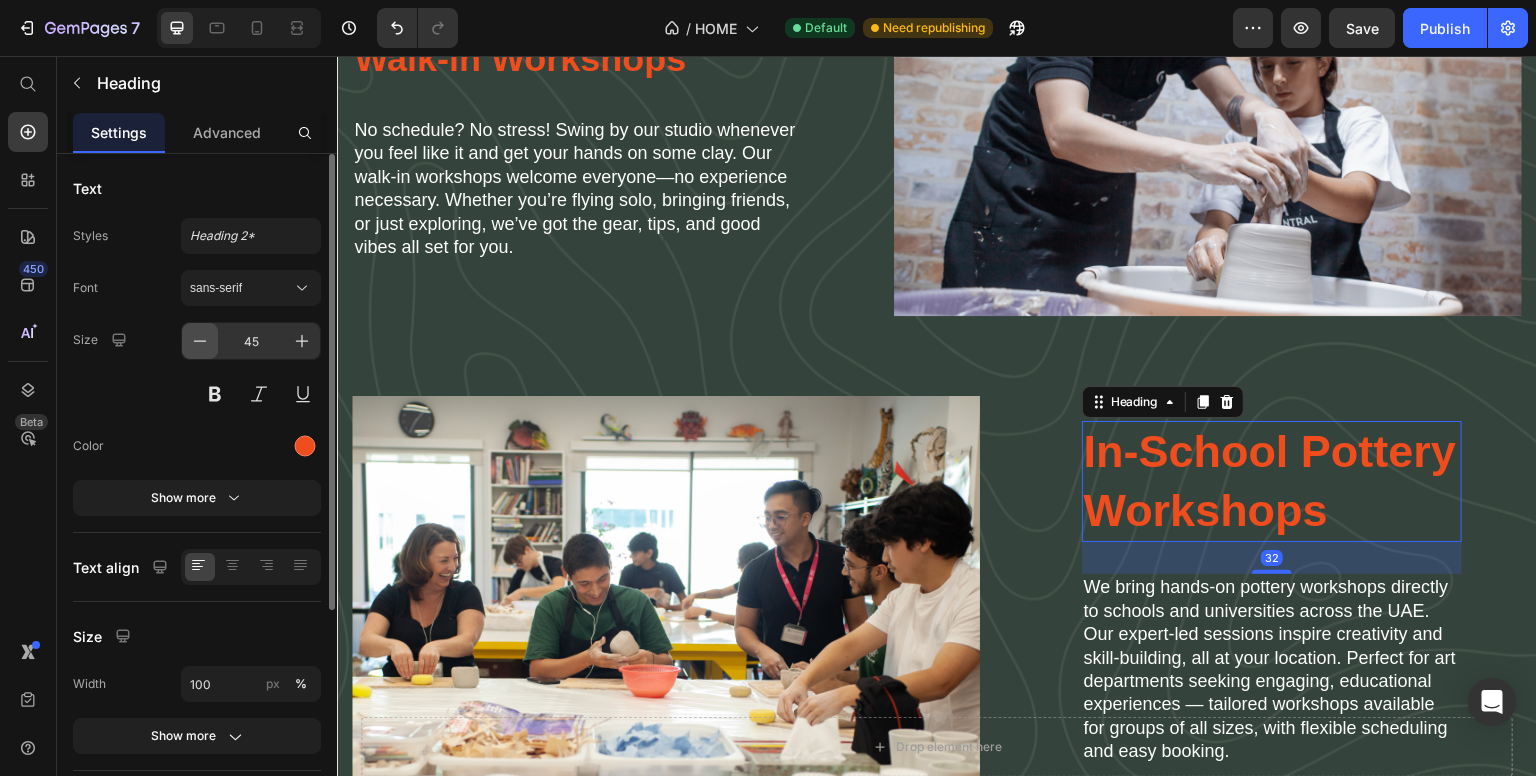 click 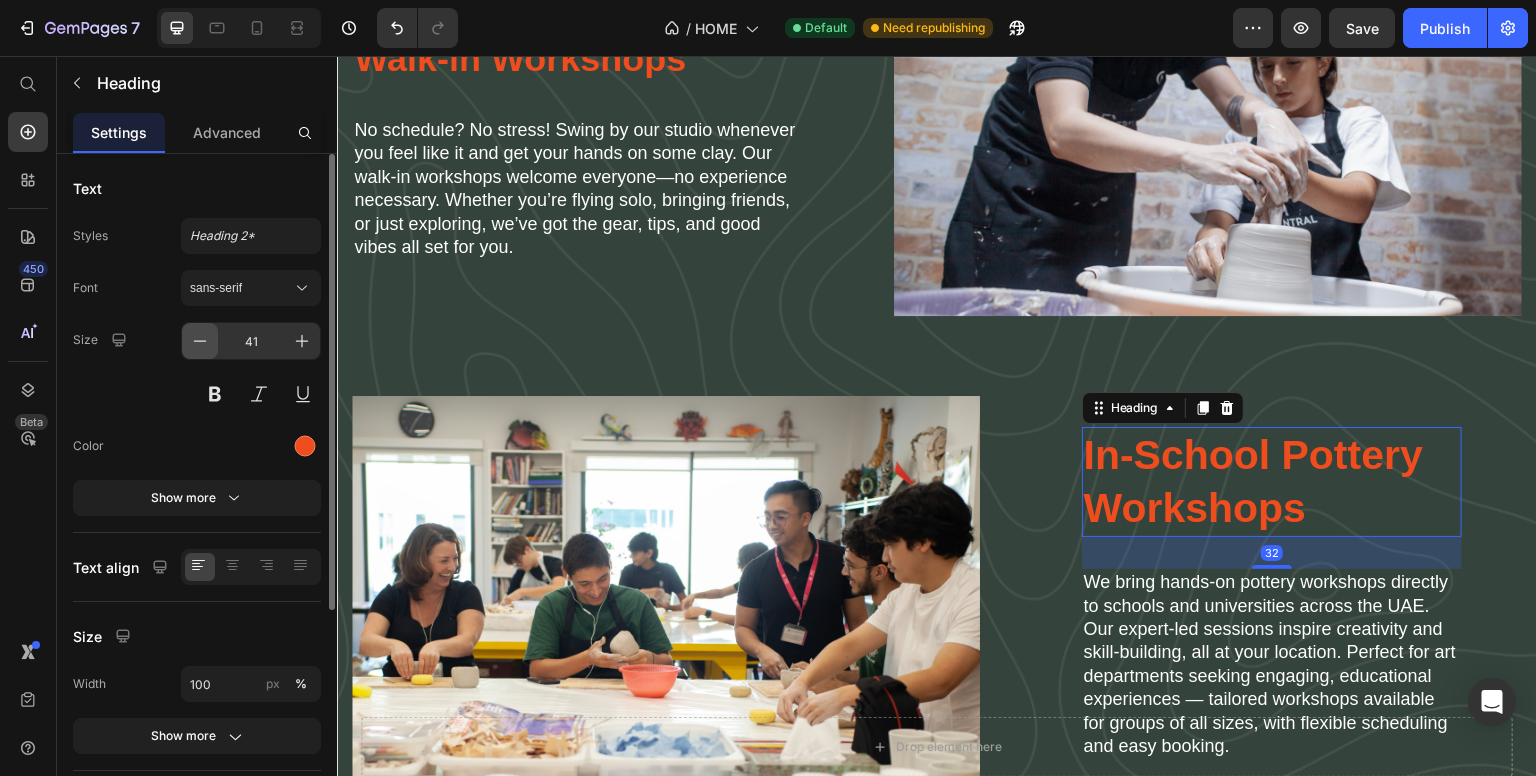 click 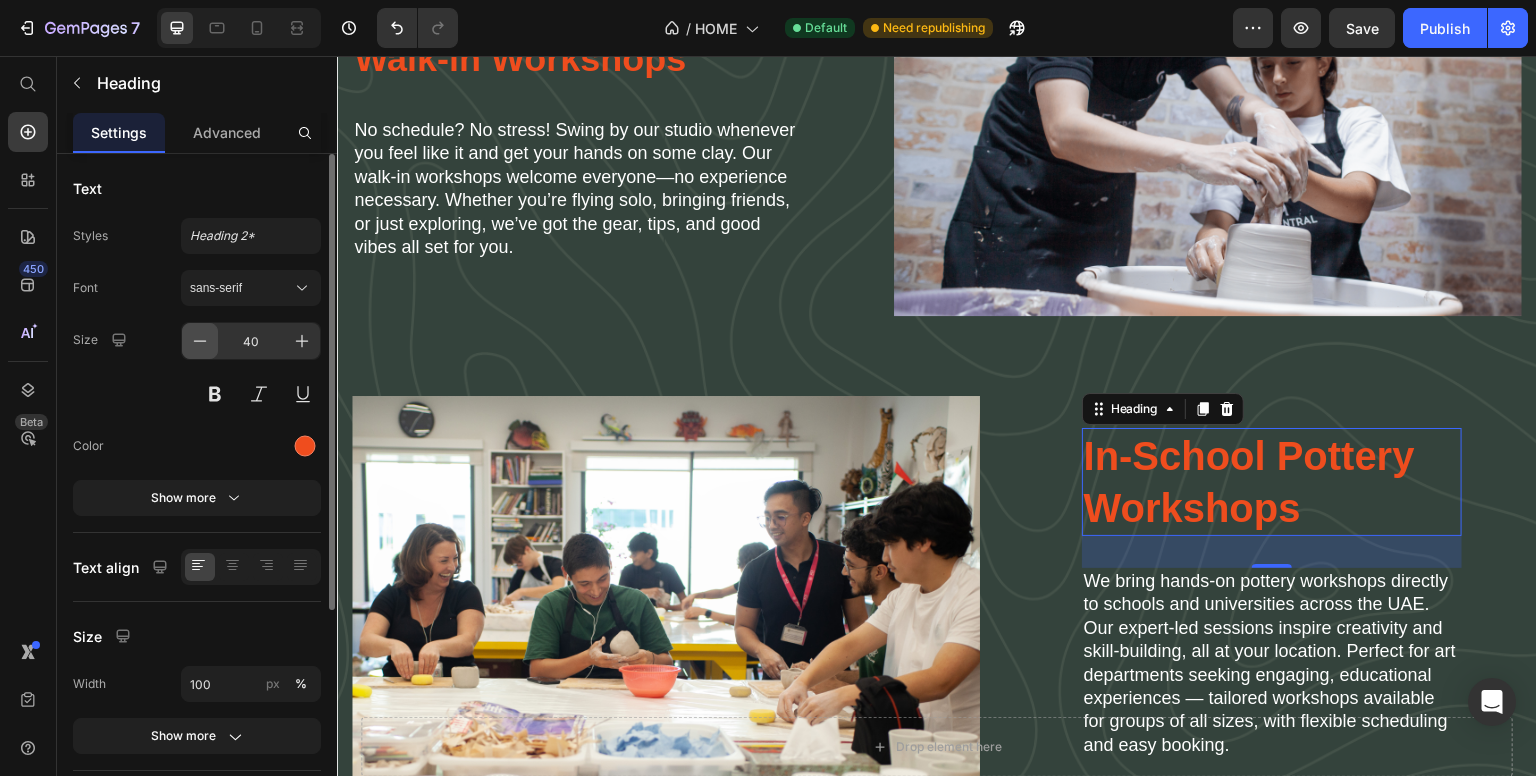 click 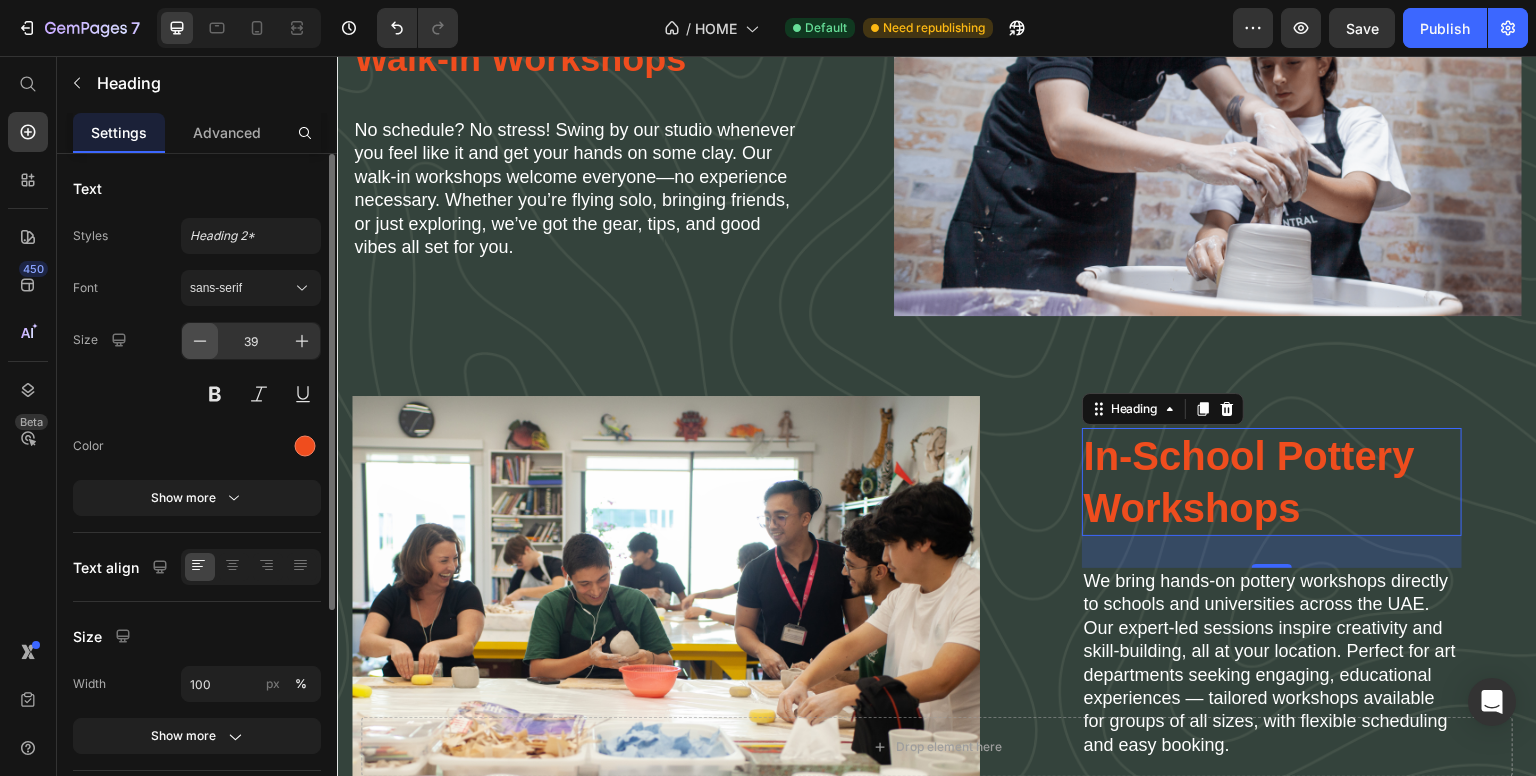 click 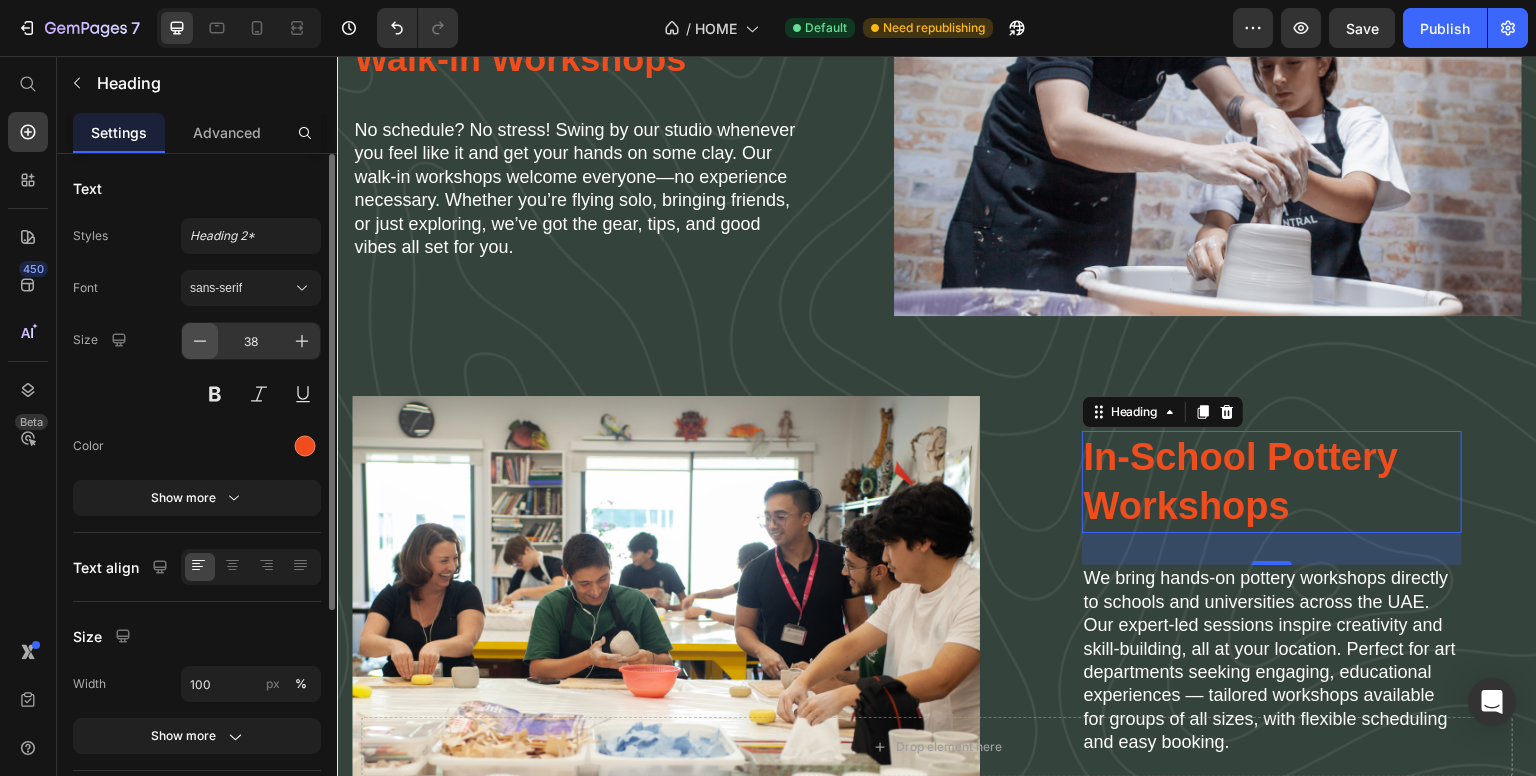 click 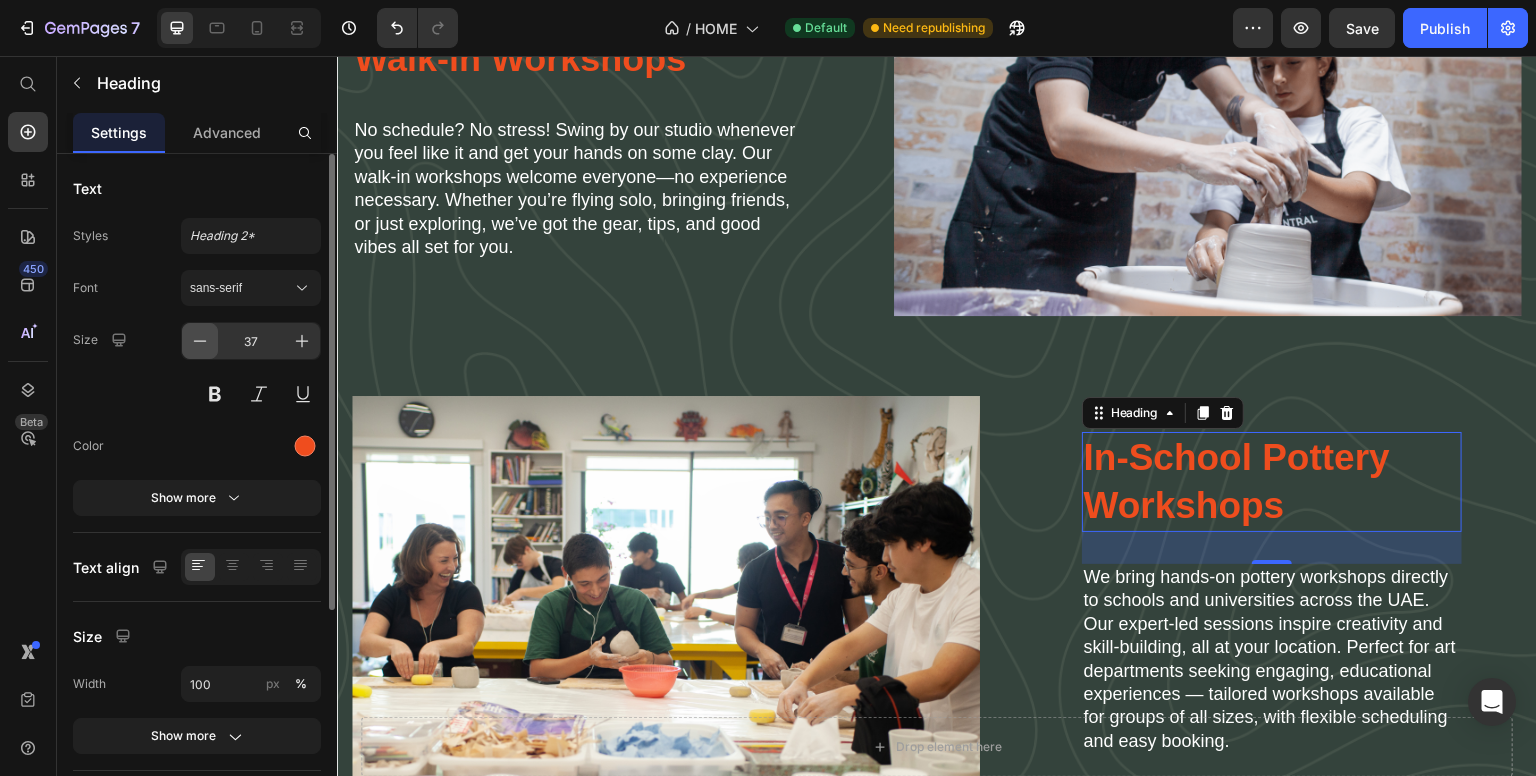 click 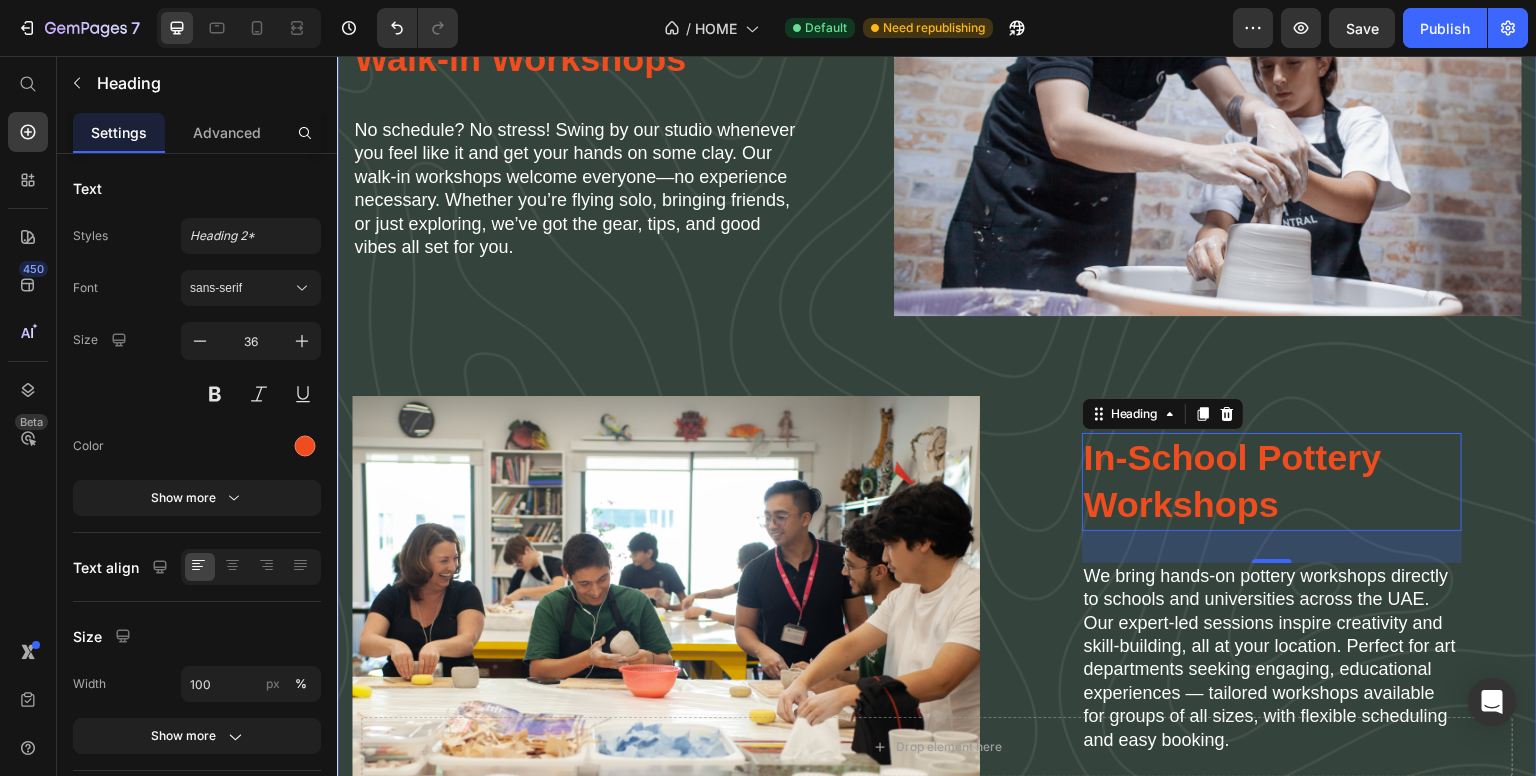 click on "Workshops the Art Central Way! Heading Walk-in Workshops Heading No schedule? No stress! Swing by our studio whenever you feel like it and get your hands on some clay. Our walk-in workshops welcome everyone—no experience necessary. Whether you’re flying solo, bringing friends, or just exploring, we’ve got the gear, tips, and good vibes all set for you. Text Block Image Row Image In School Workshops Heading In-School Pottery Workshops Heading   32 We bring hands-on pottery workshops directly to schools and universities across the UAE. Our expert-led sessions inspire creativity and skill-building, all at your location. Perfect for art departments seeking engaging, educational experiences — tailored workshops available for groups of all sizes, with flexible scheduling and easy booking. Text Block Row Row" at bounding box center [937, 345] 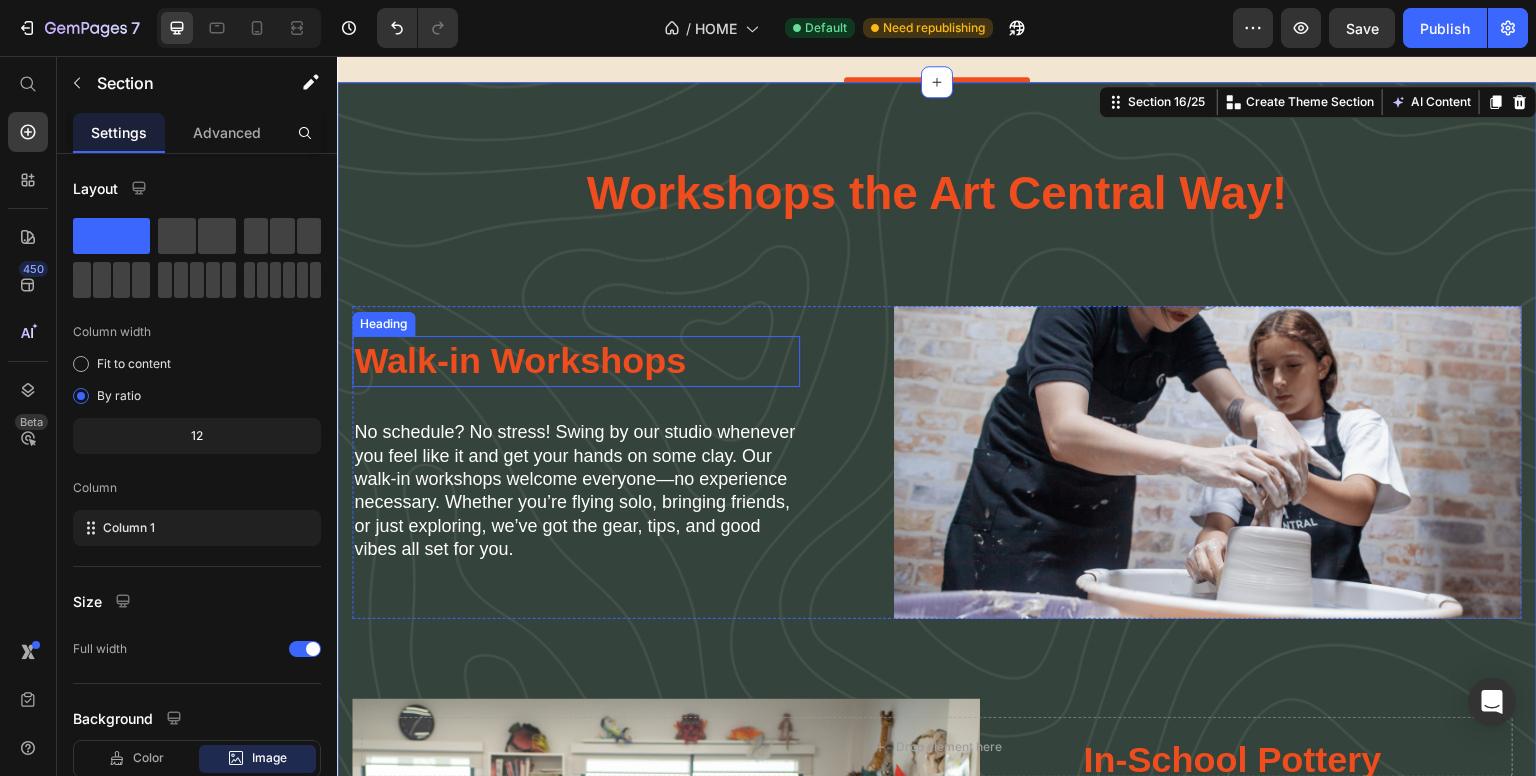 scroll, scrollTop: 3000, scrollLeft: 0, axis: vertical 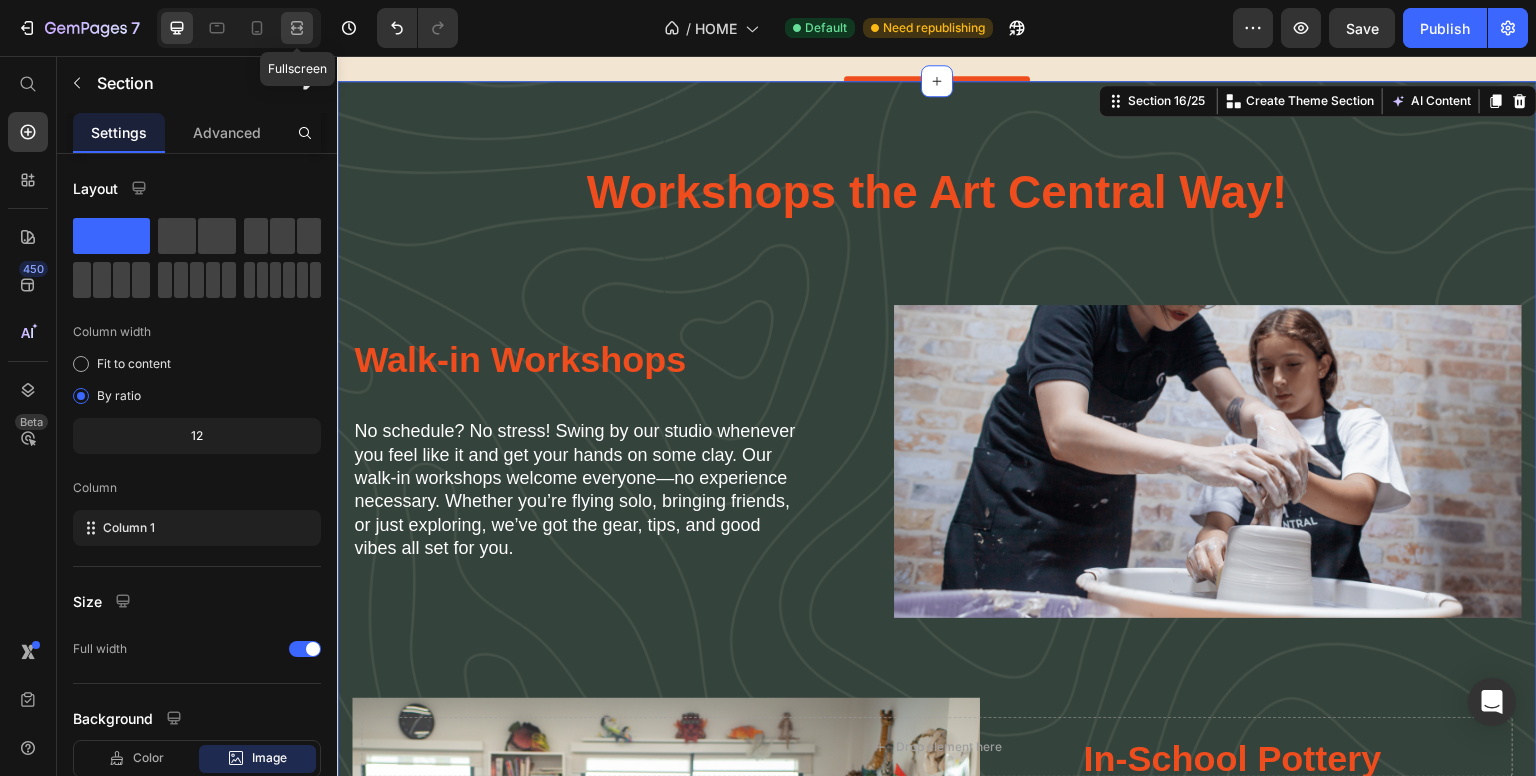 click 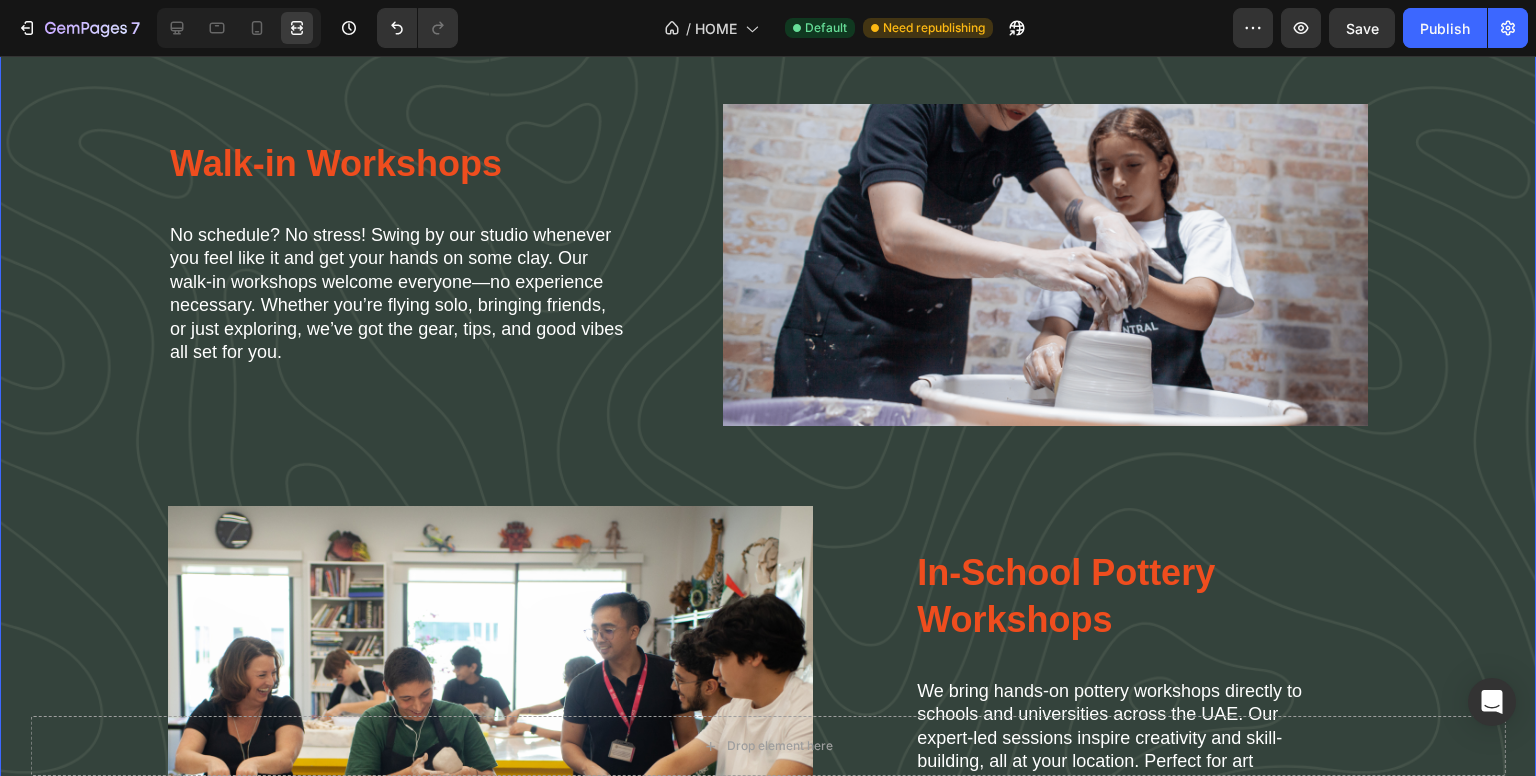 scroll, scrollTop: 3112, scrollLeft: 0, axis: vertical 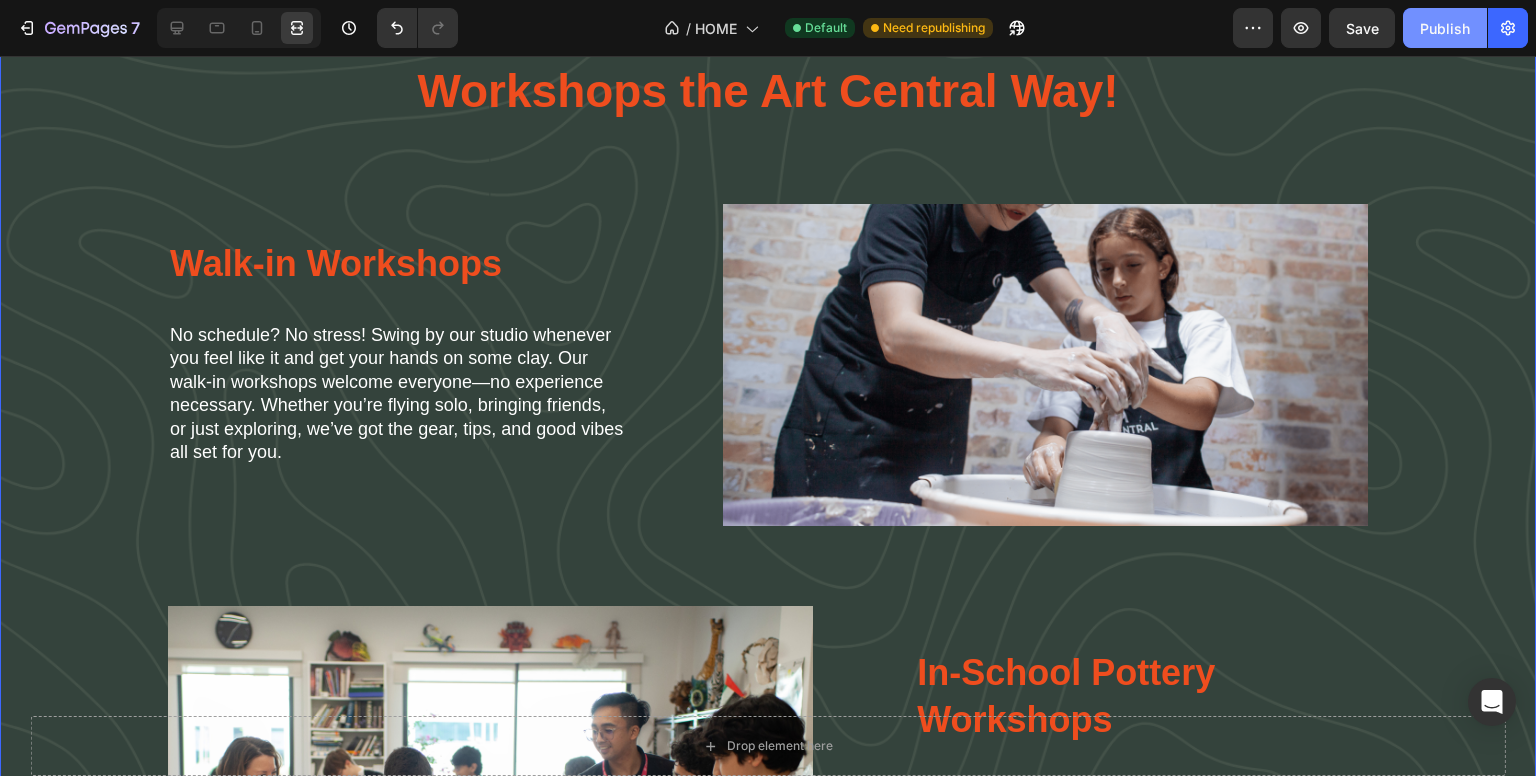 click on "Publish" 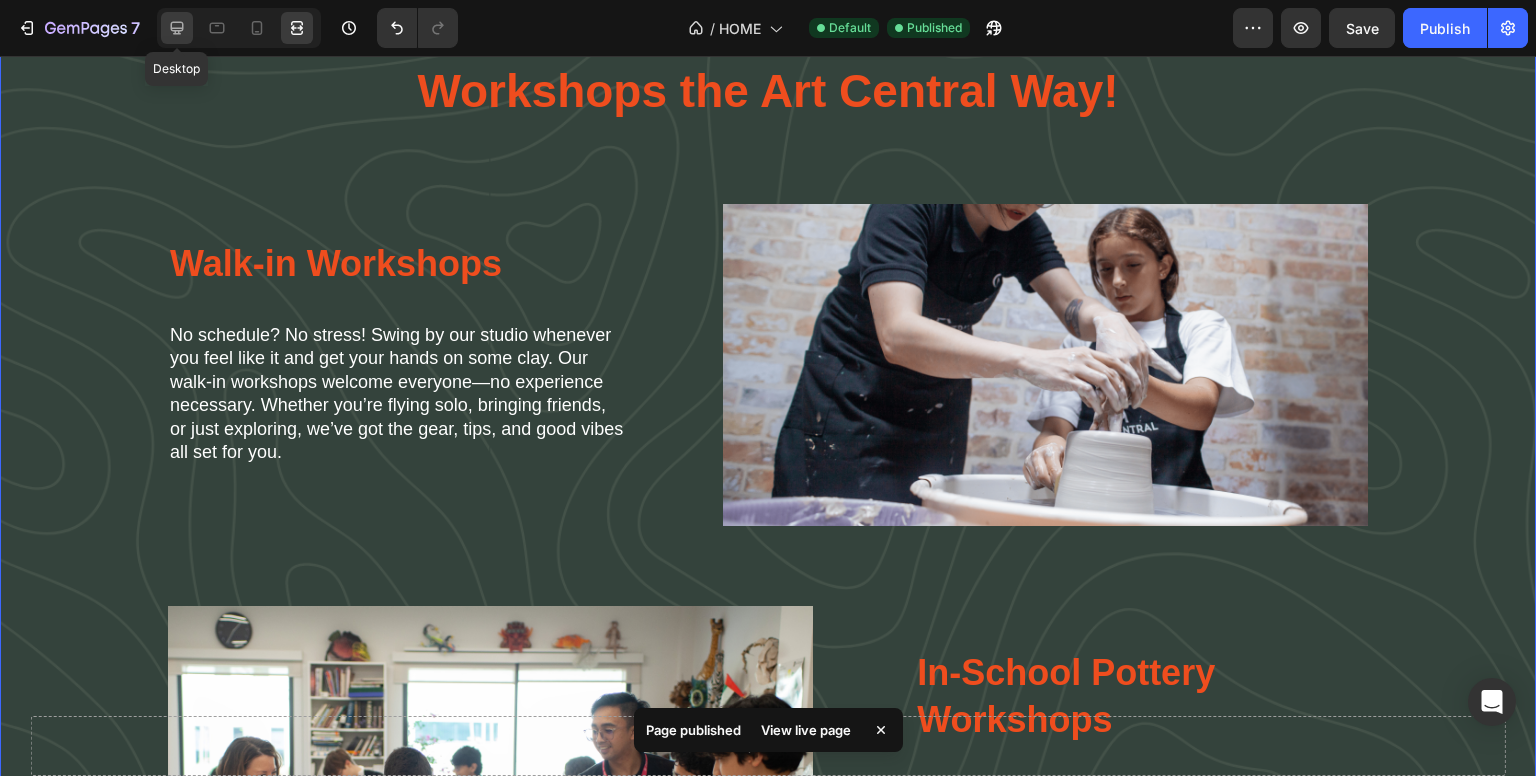 click 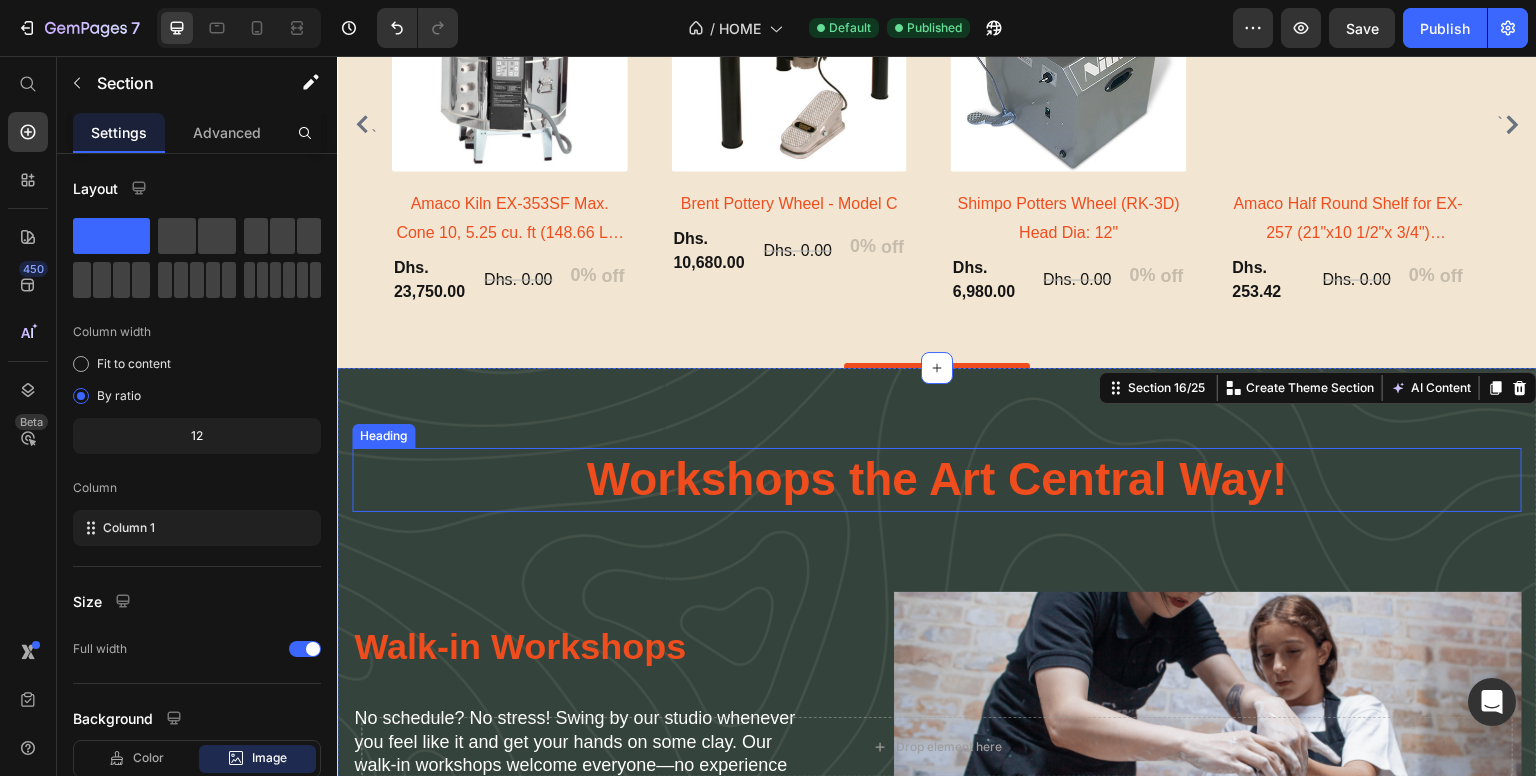 scroll, scrollTop: 3011, scrollLeft: 0, axis: vertical 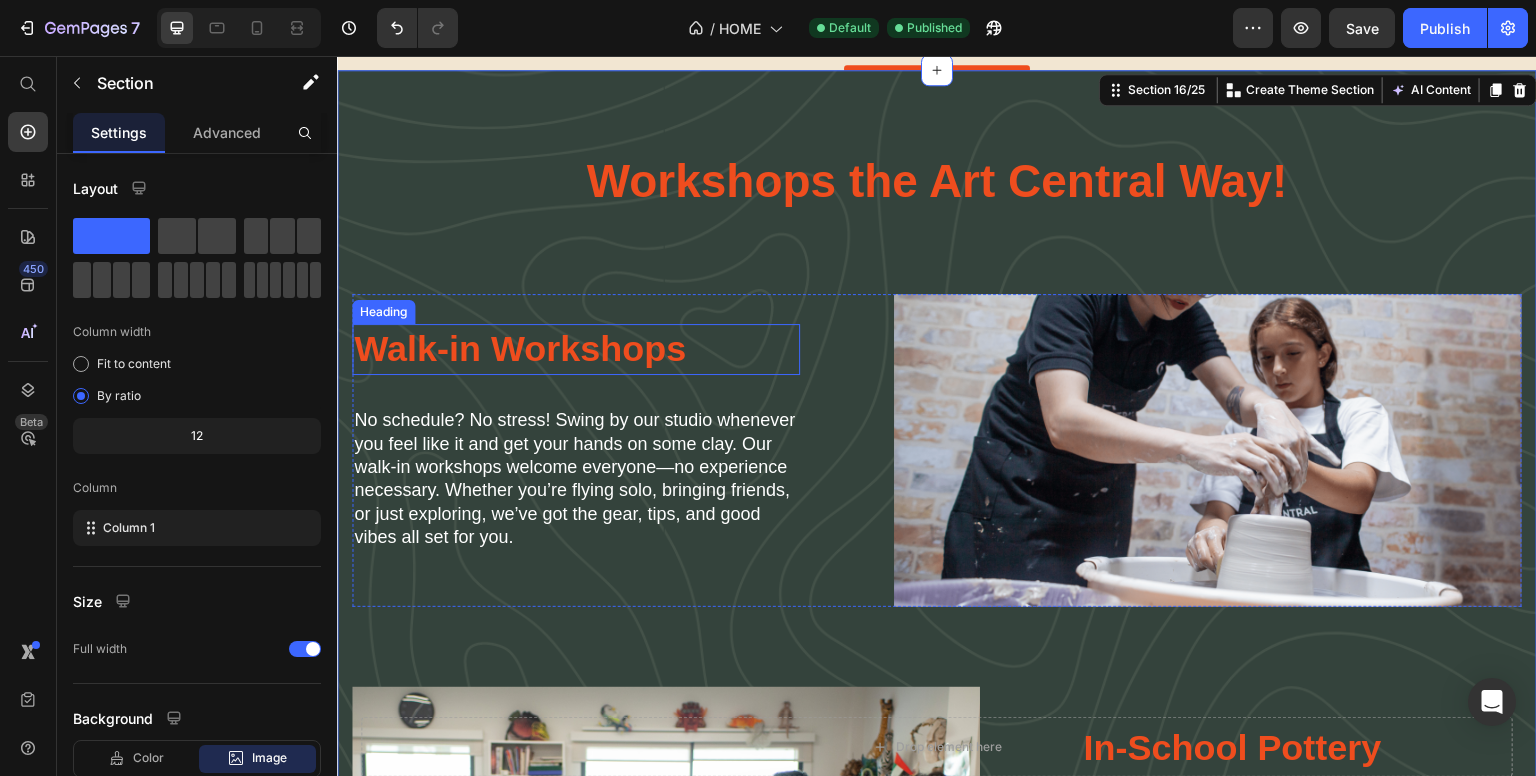 click on "Walk-in Workshops" at bounding box center [576, 349] 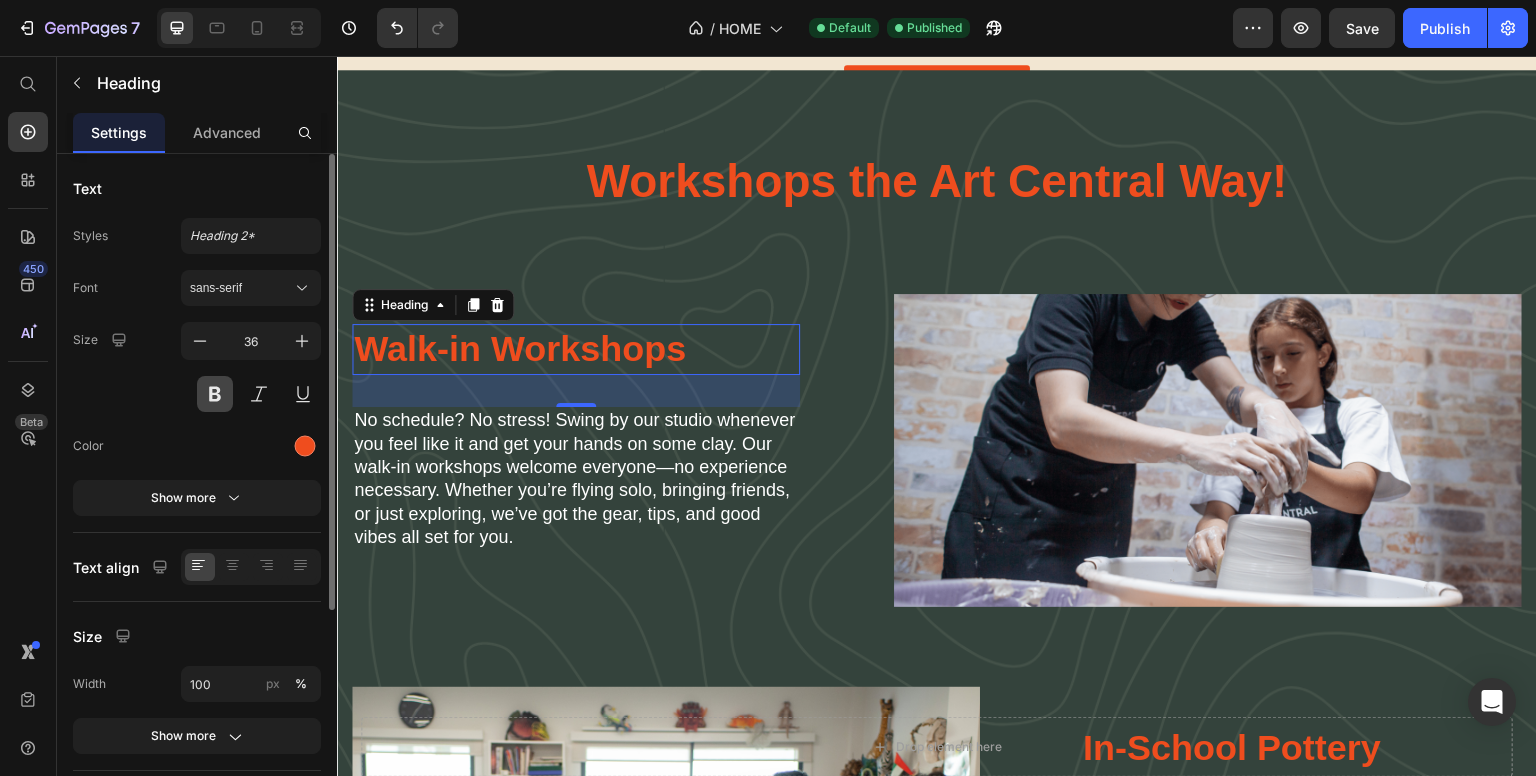 click at bounding box center (215, 394) 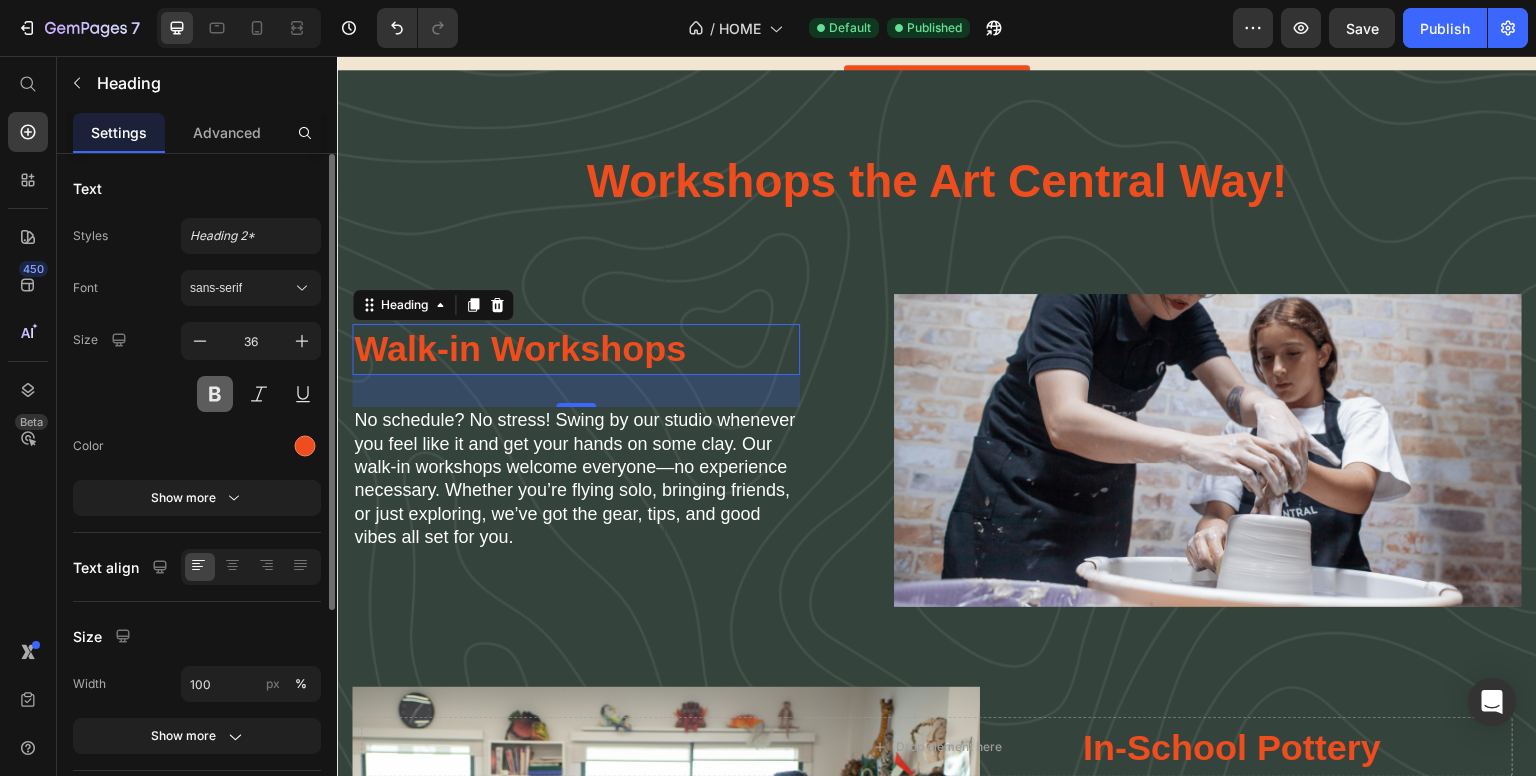 click at bounding box center (215, 394) 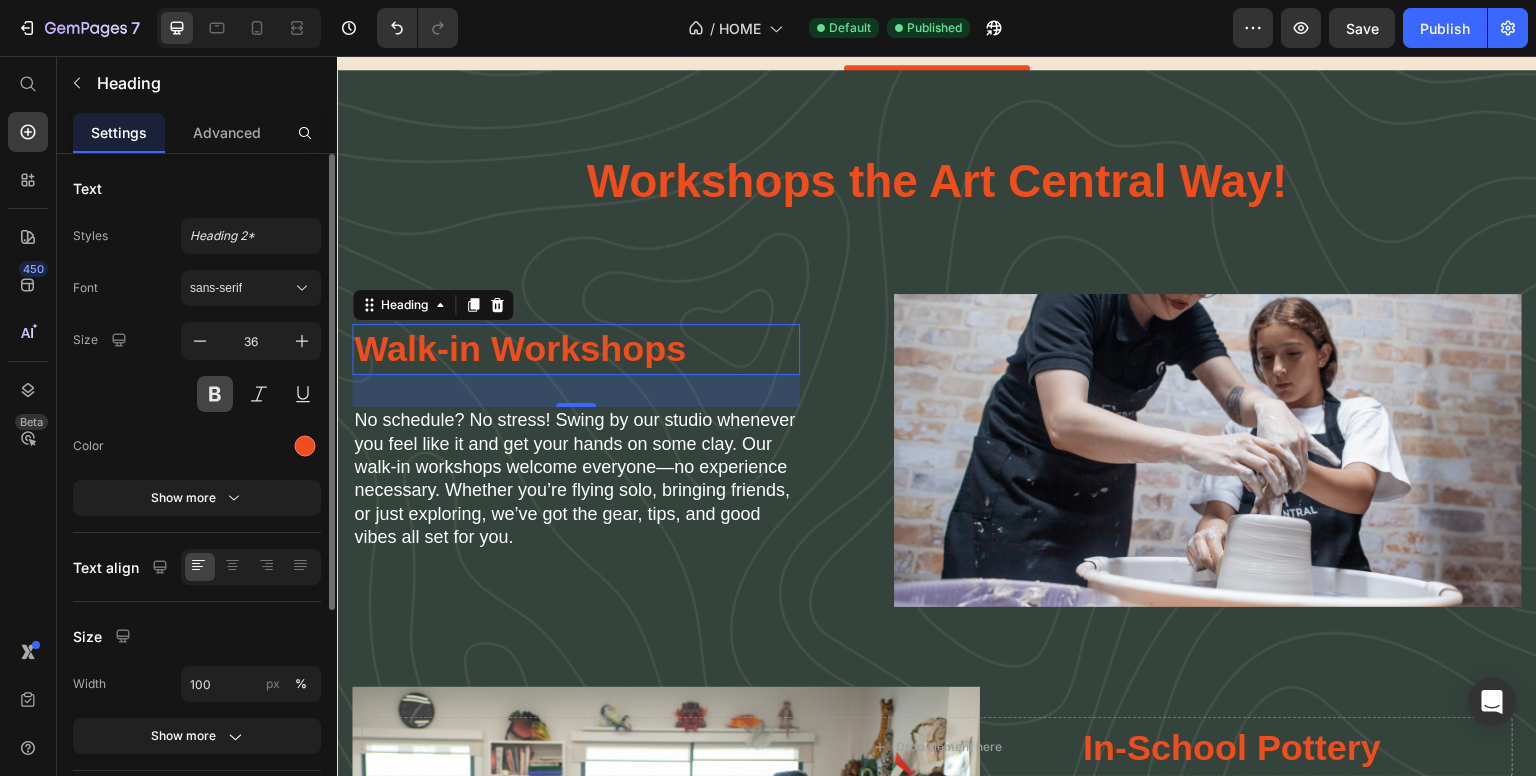 click at bounding box center [215, 394] 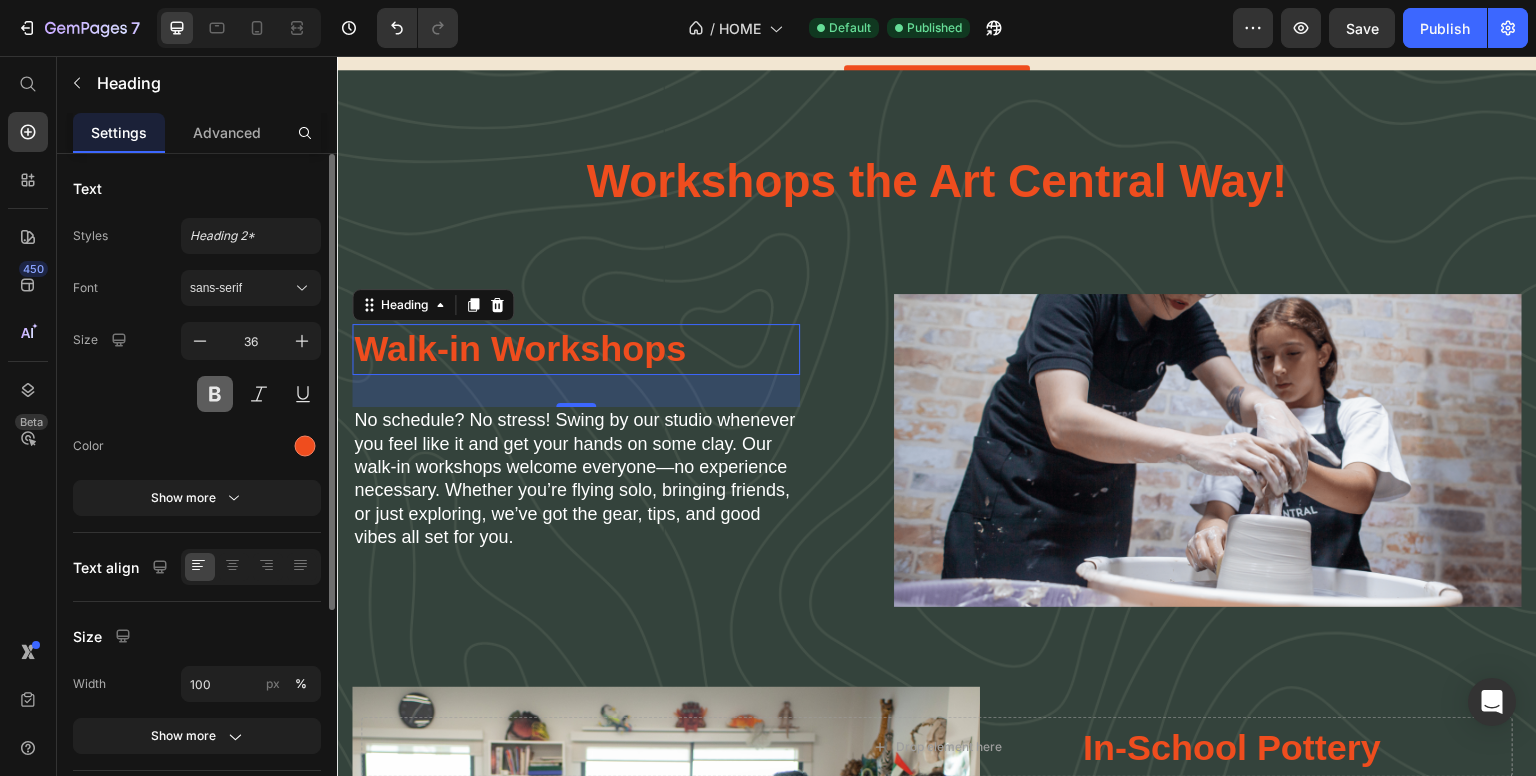 drag, startPoint x: 204, startPoint y: 388, endPoint x: 44, endPoint y: 316, distance: 175.4537 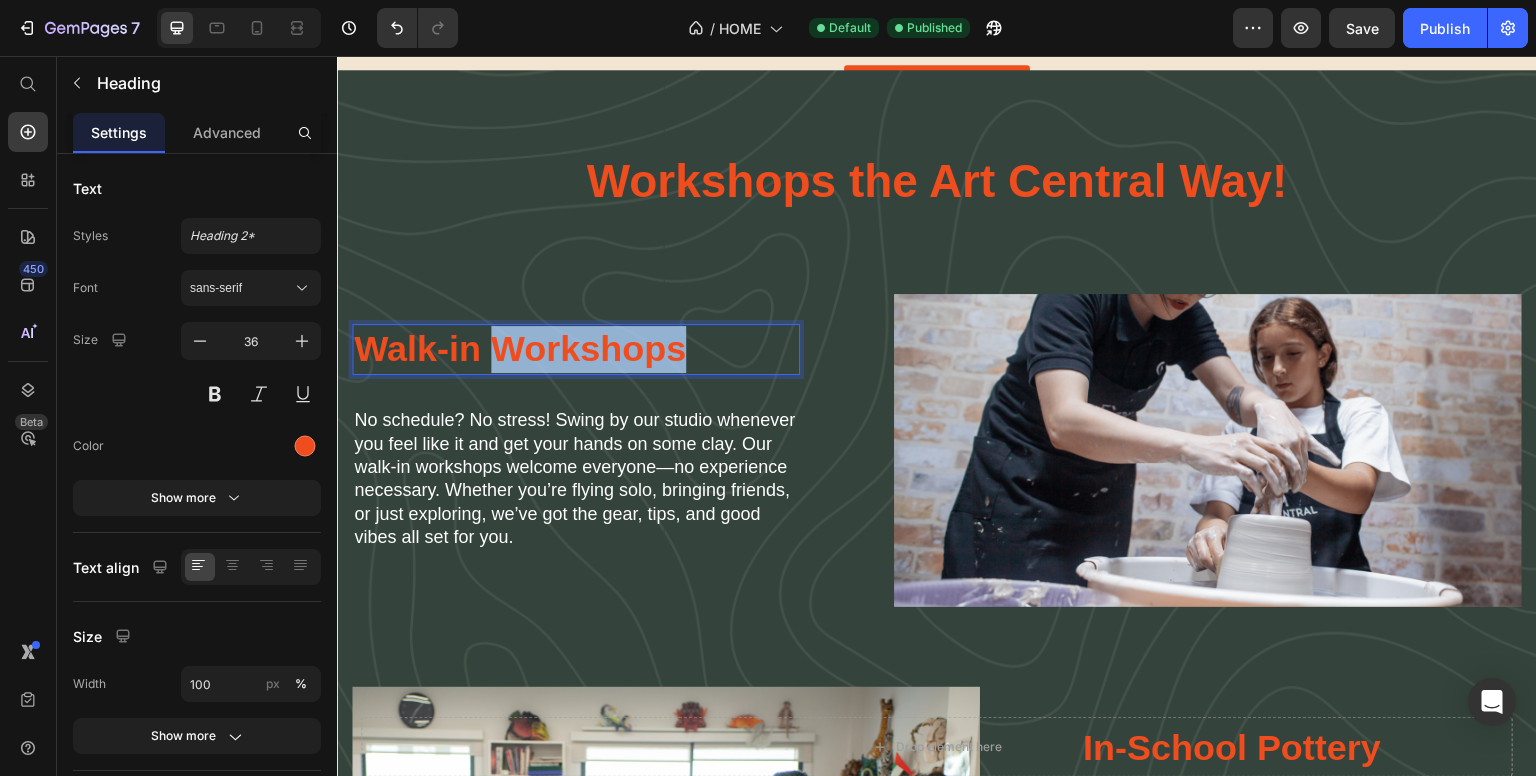 click on "Walk-in Workshops" at bounding box center [576, 349] 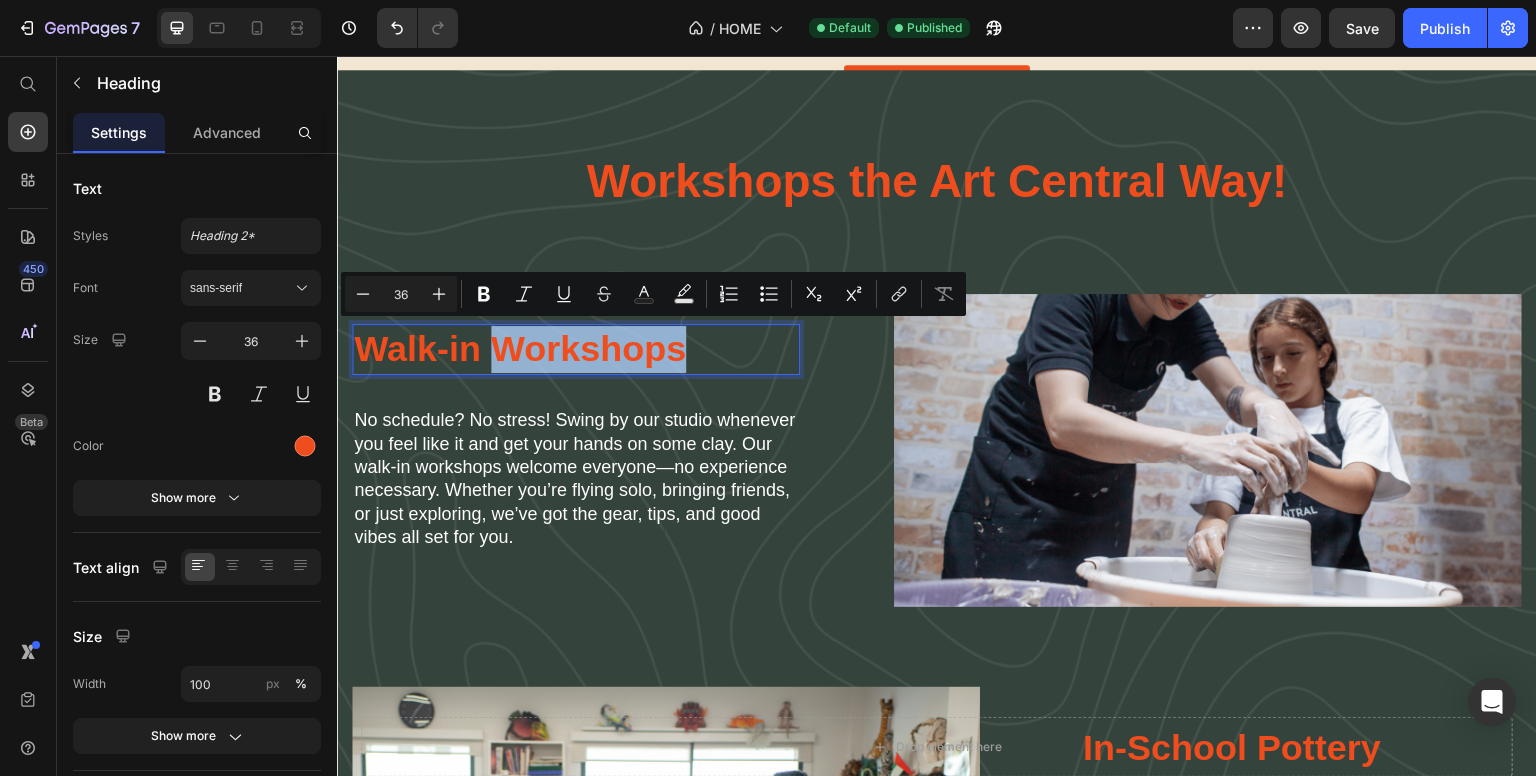 click on "Walk-in Workshops" at bounding box center [576, 349] 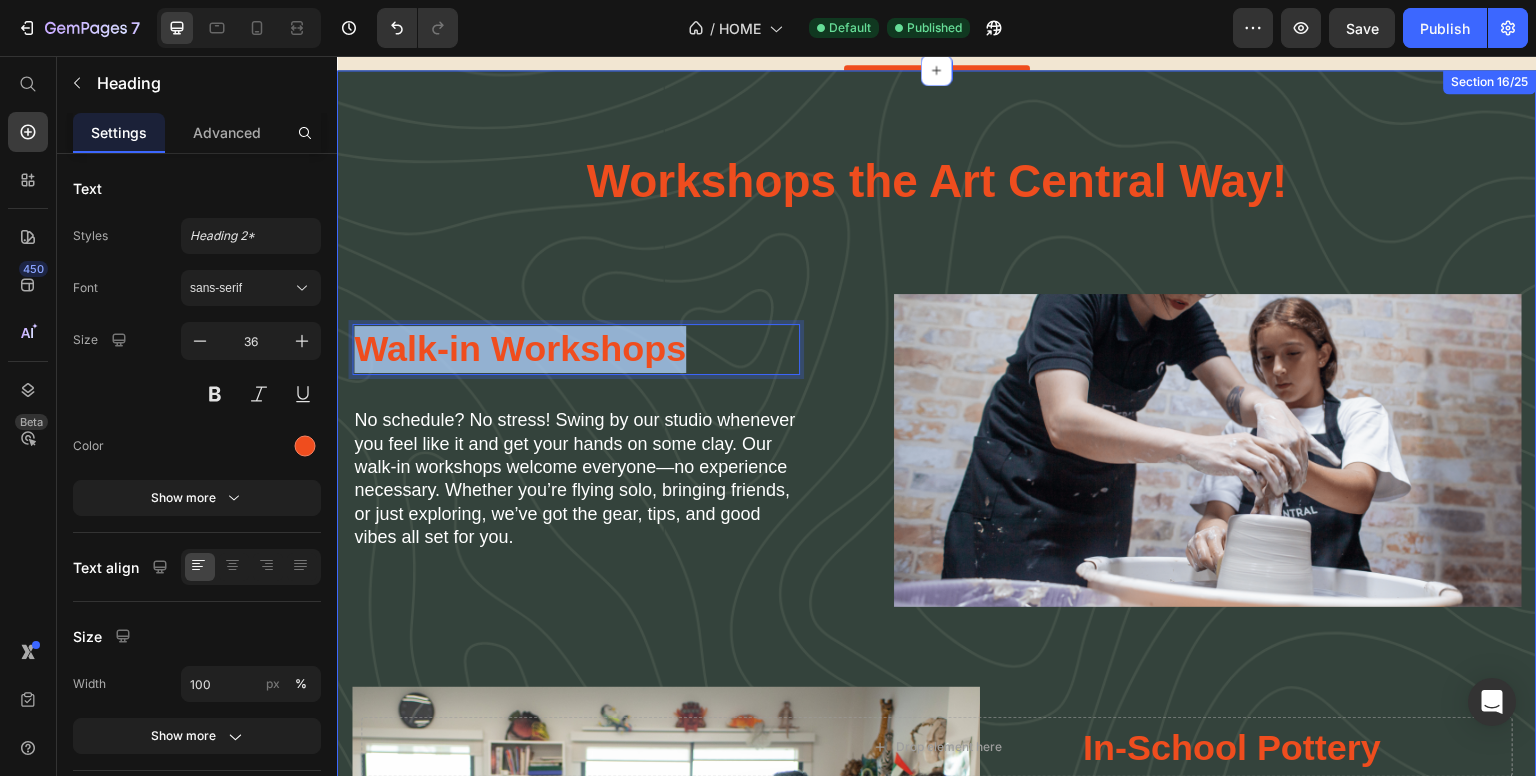 drag, startPoint x: 744, startPoint y: 342, endPoint x: 335, endPoint y: 345, distance: 409.01102 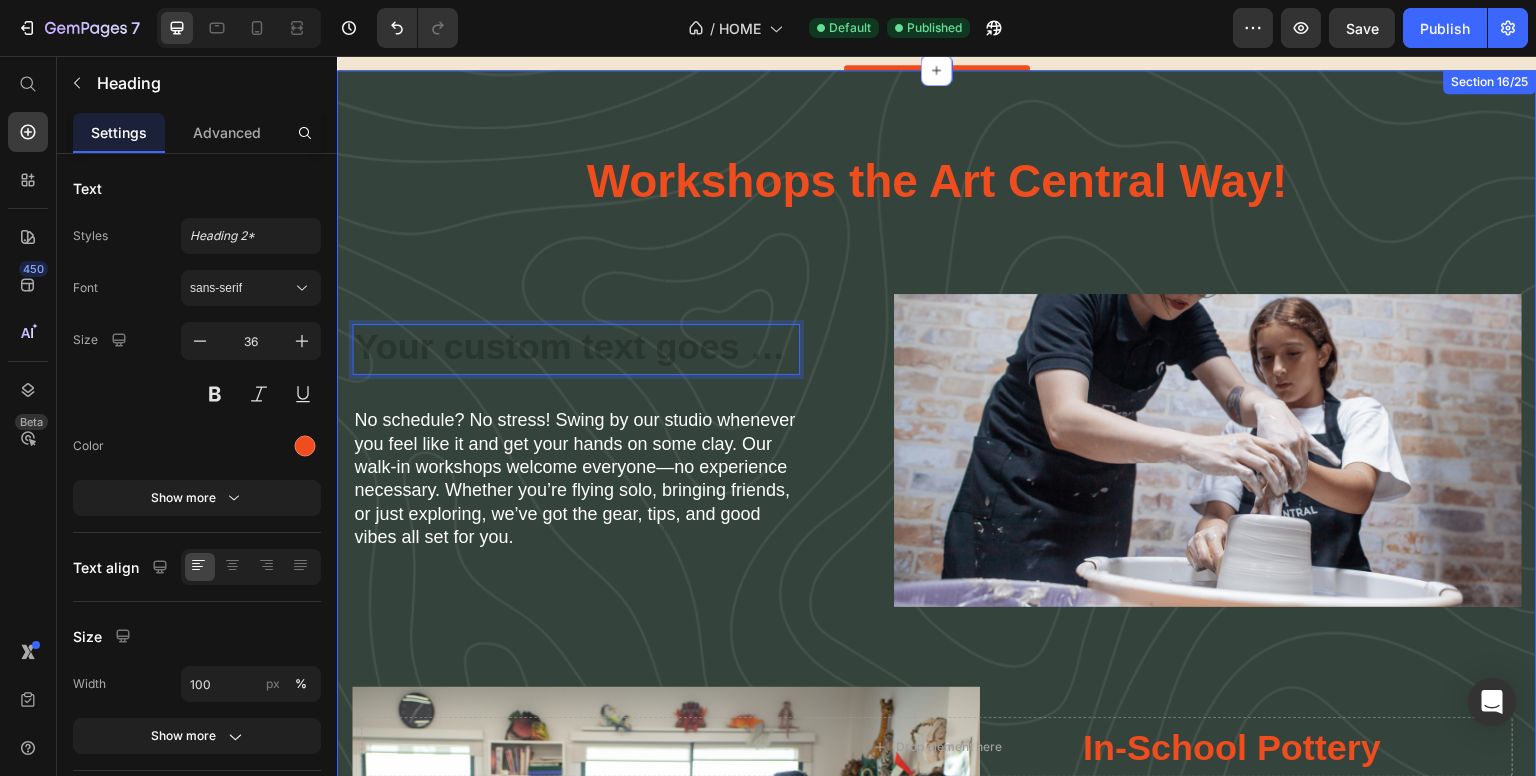 scroll, scrollTop: 2988, scrollLeft: 0, axis: vertical 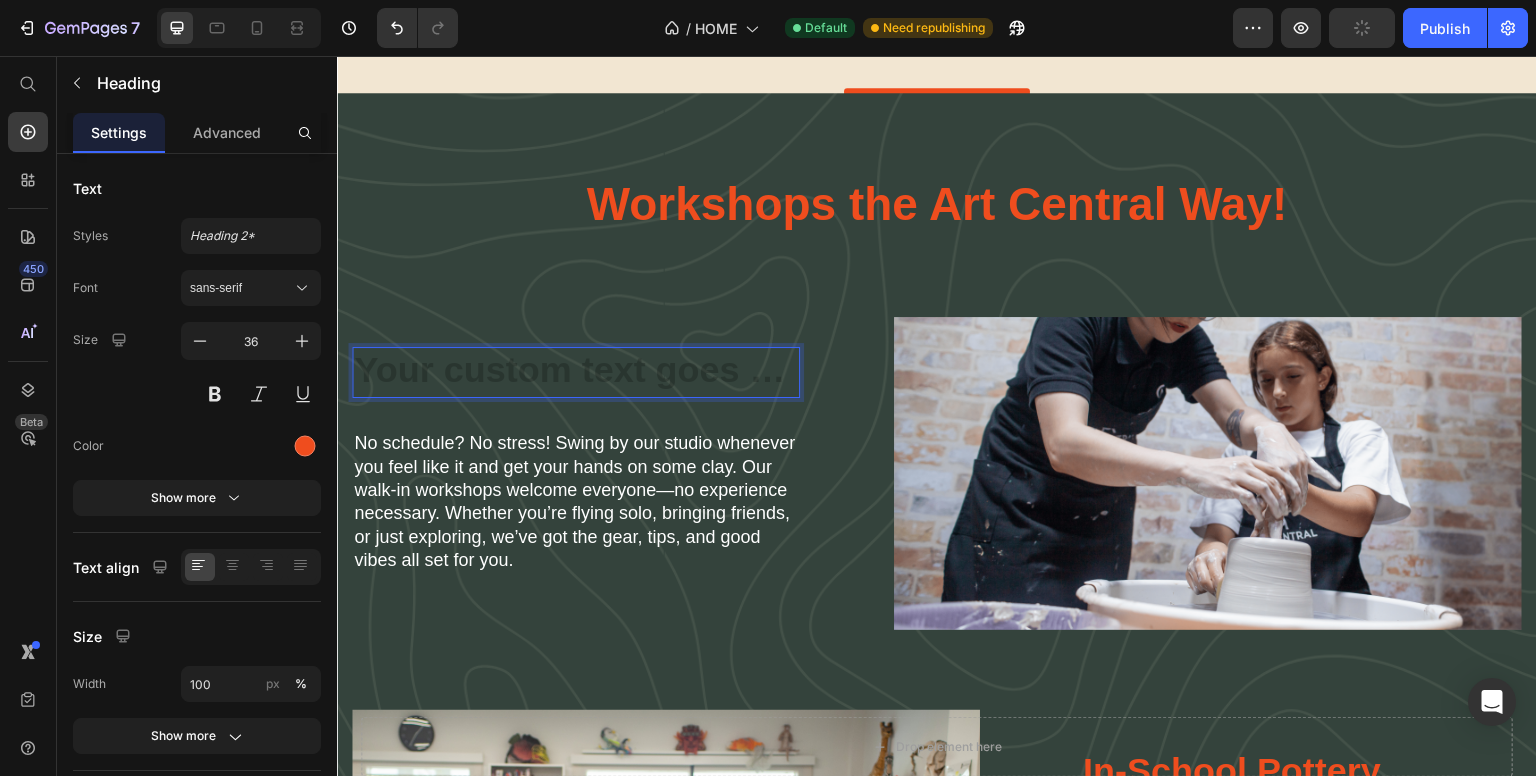 click at bounding box center [576, 372] 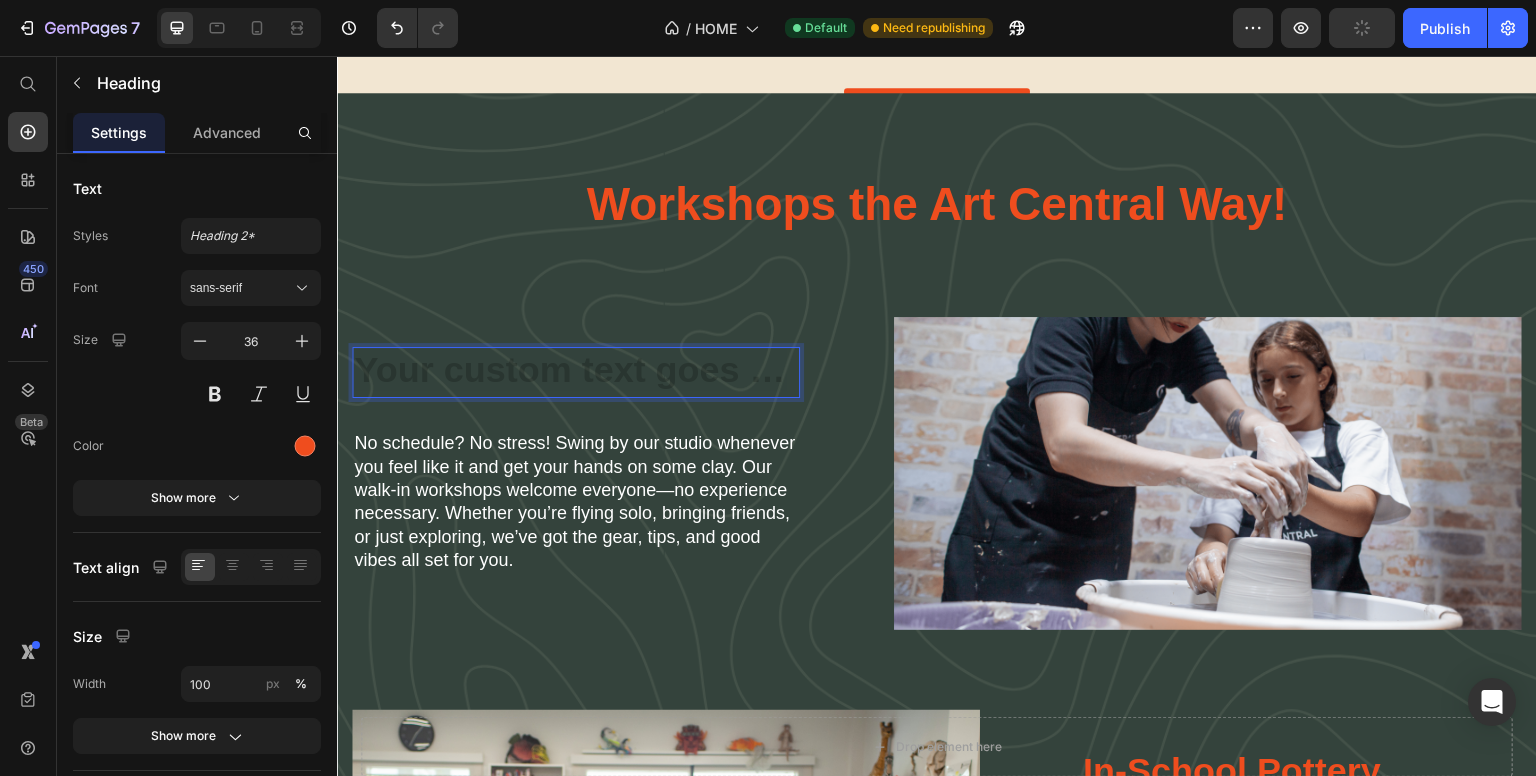 click at bounding box center (576, 372) 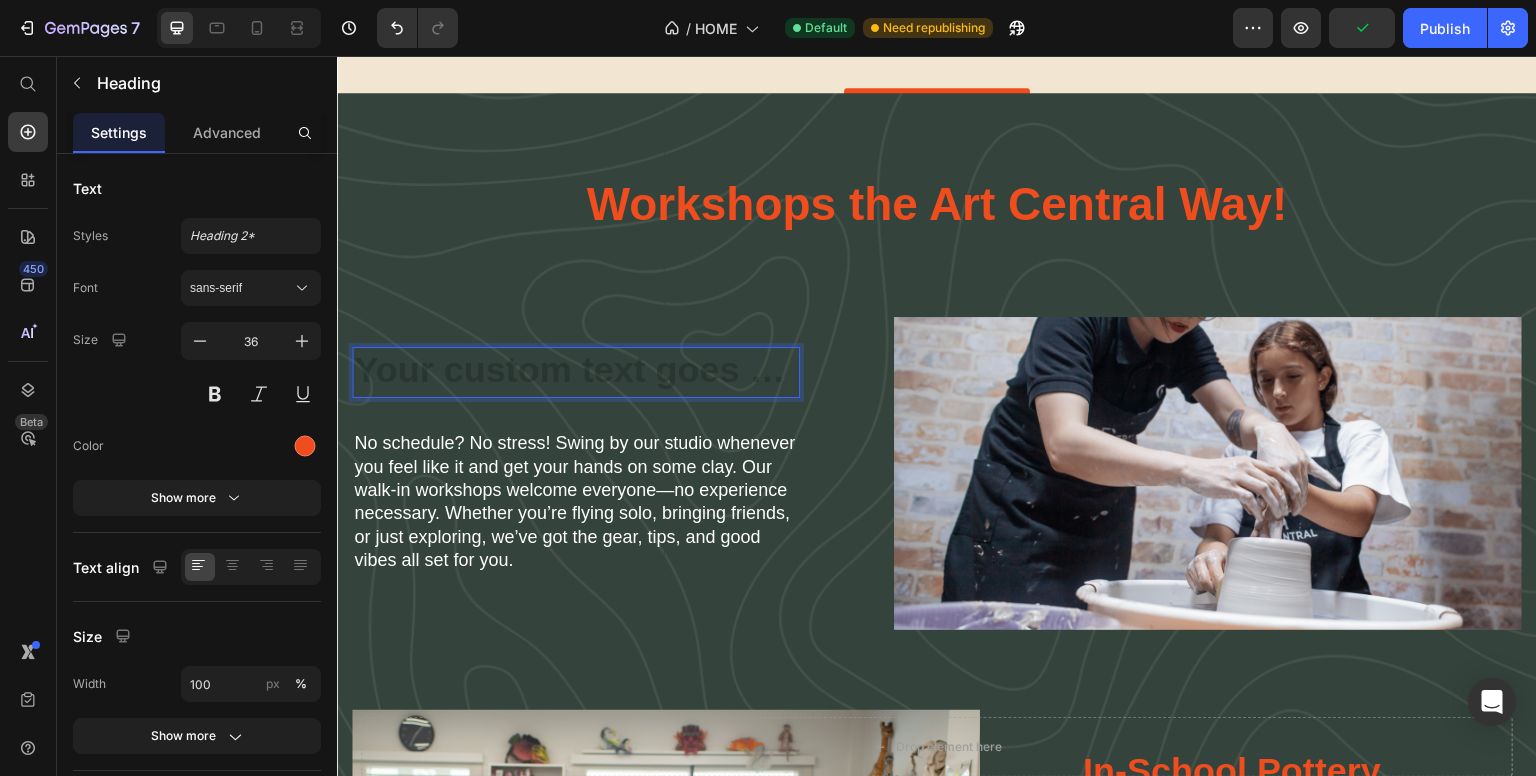 click at bounding box center (576, 372) 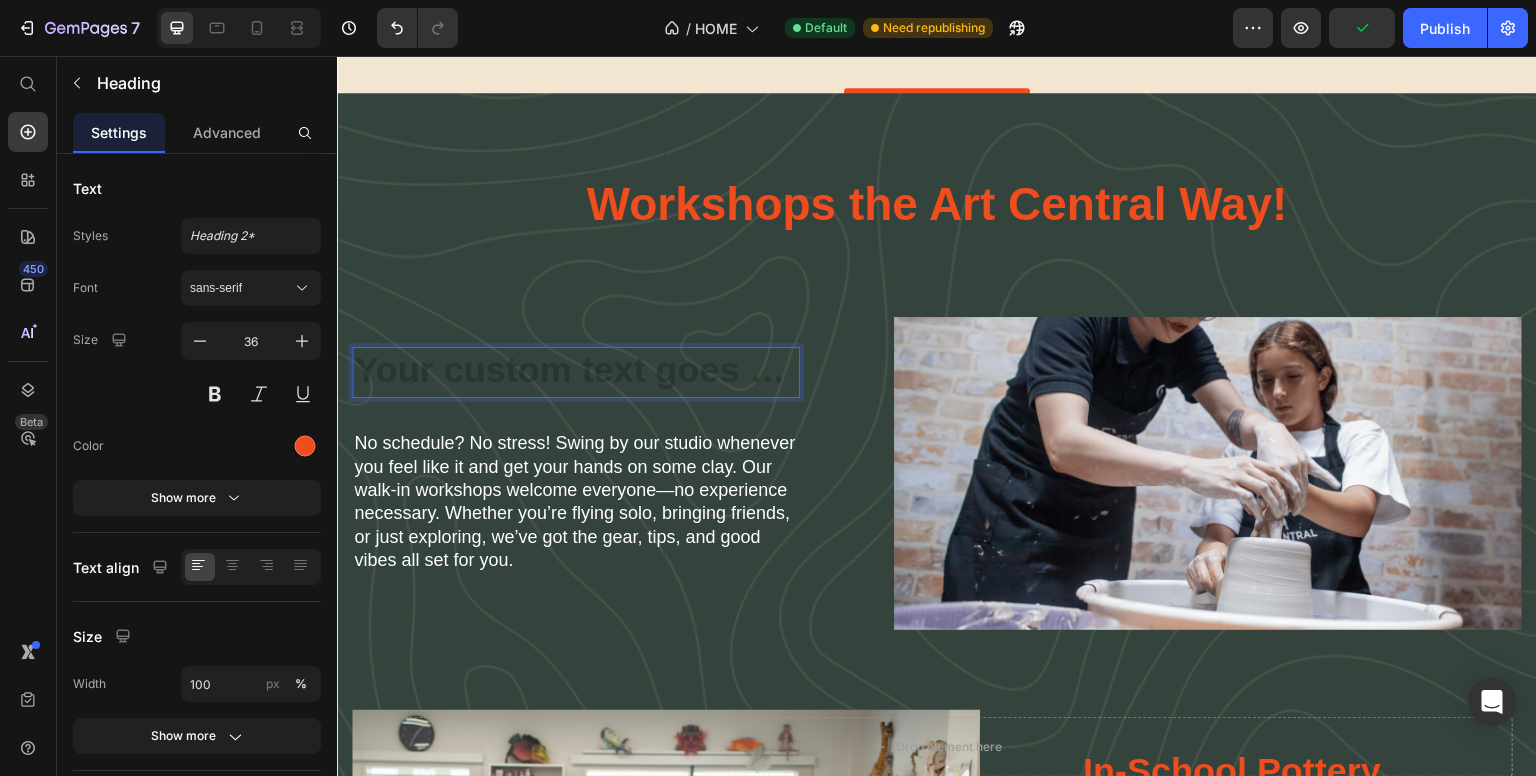 drag, startPoint x: 490, startPoint y: 367, endPoint x: 439, endPoint y: 376, distance: 51.78803 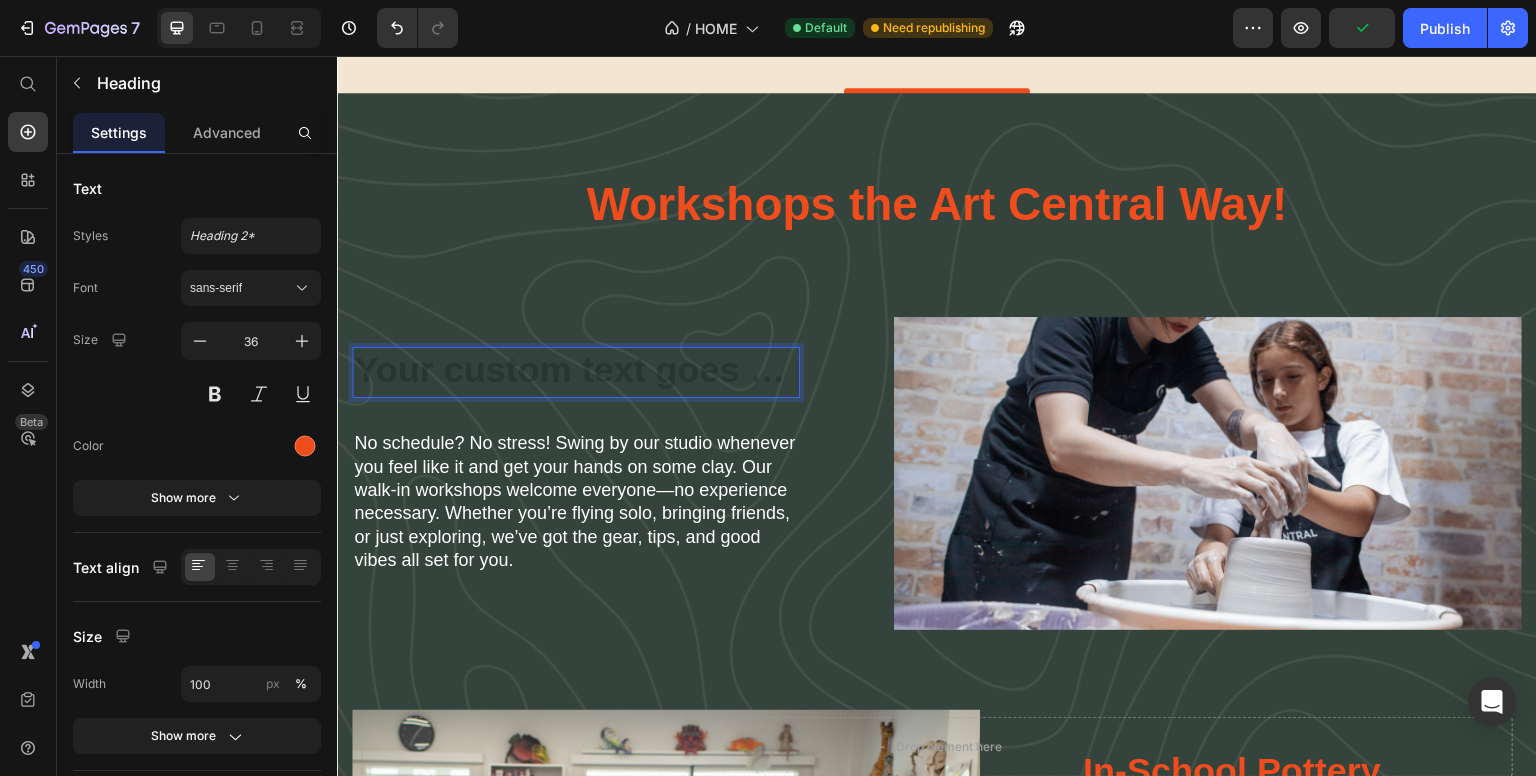click at bounding box center (576, 372) 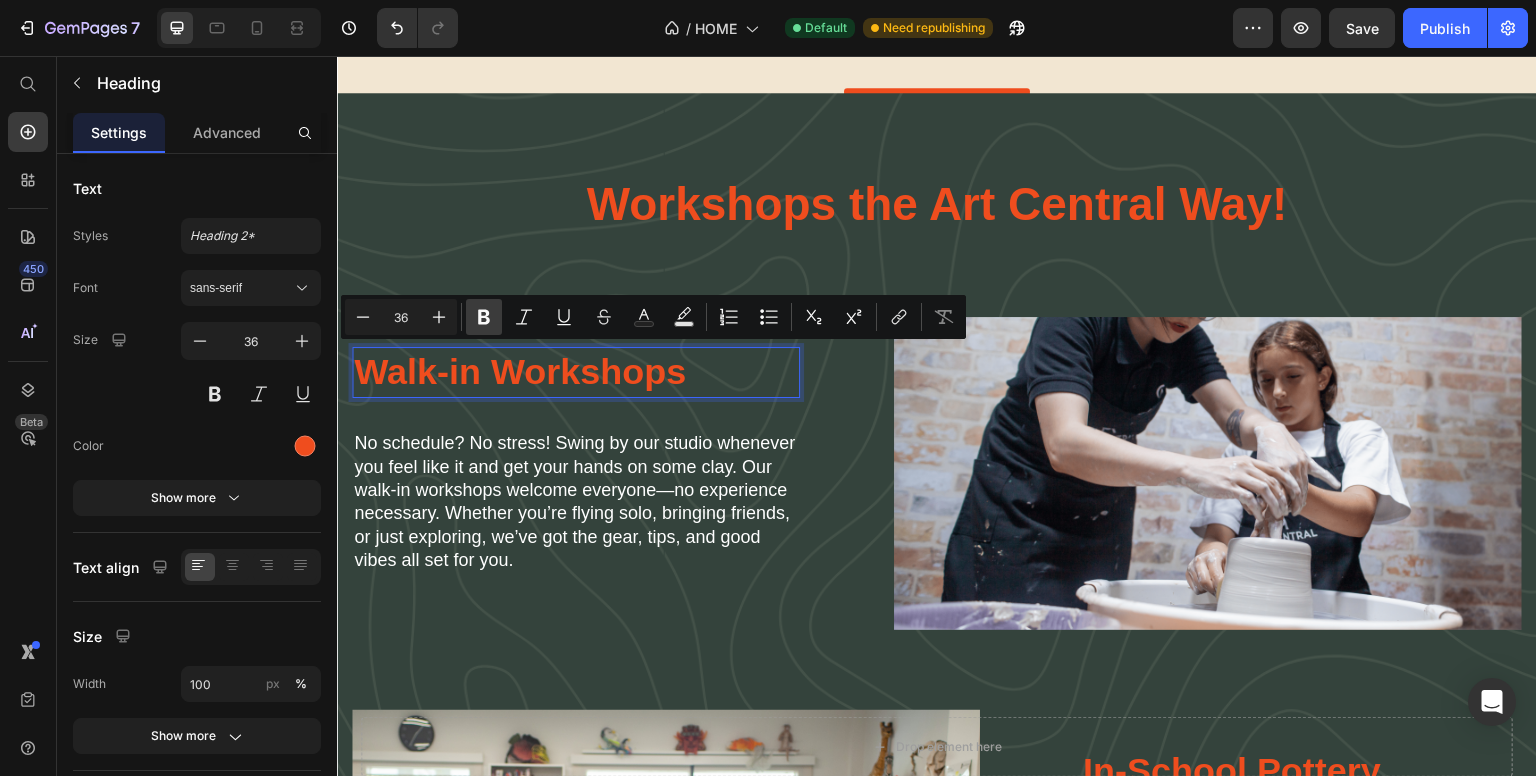 click 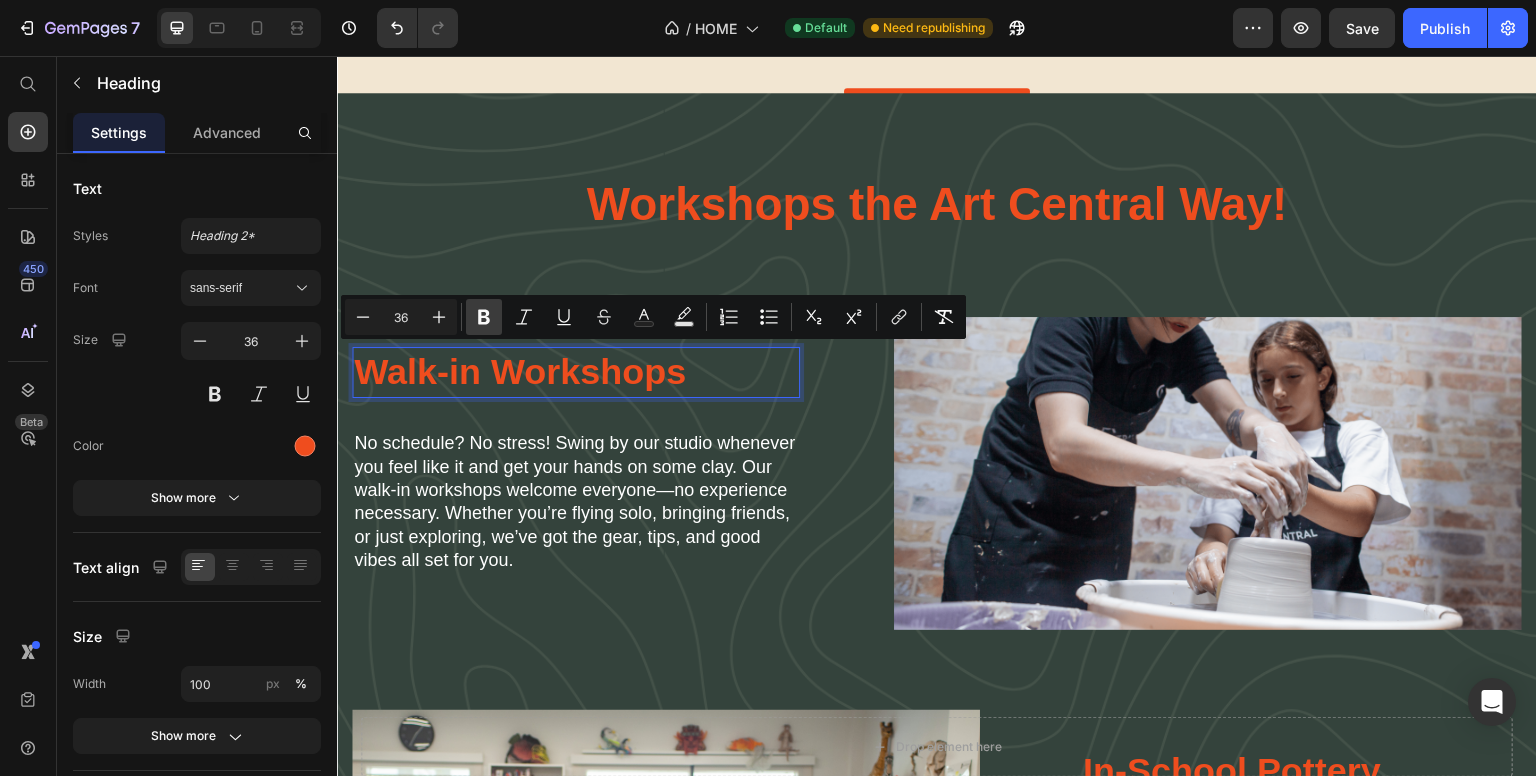 click 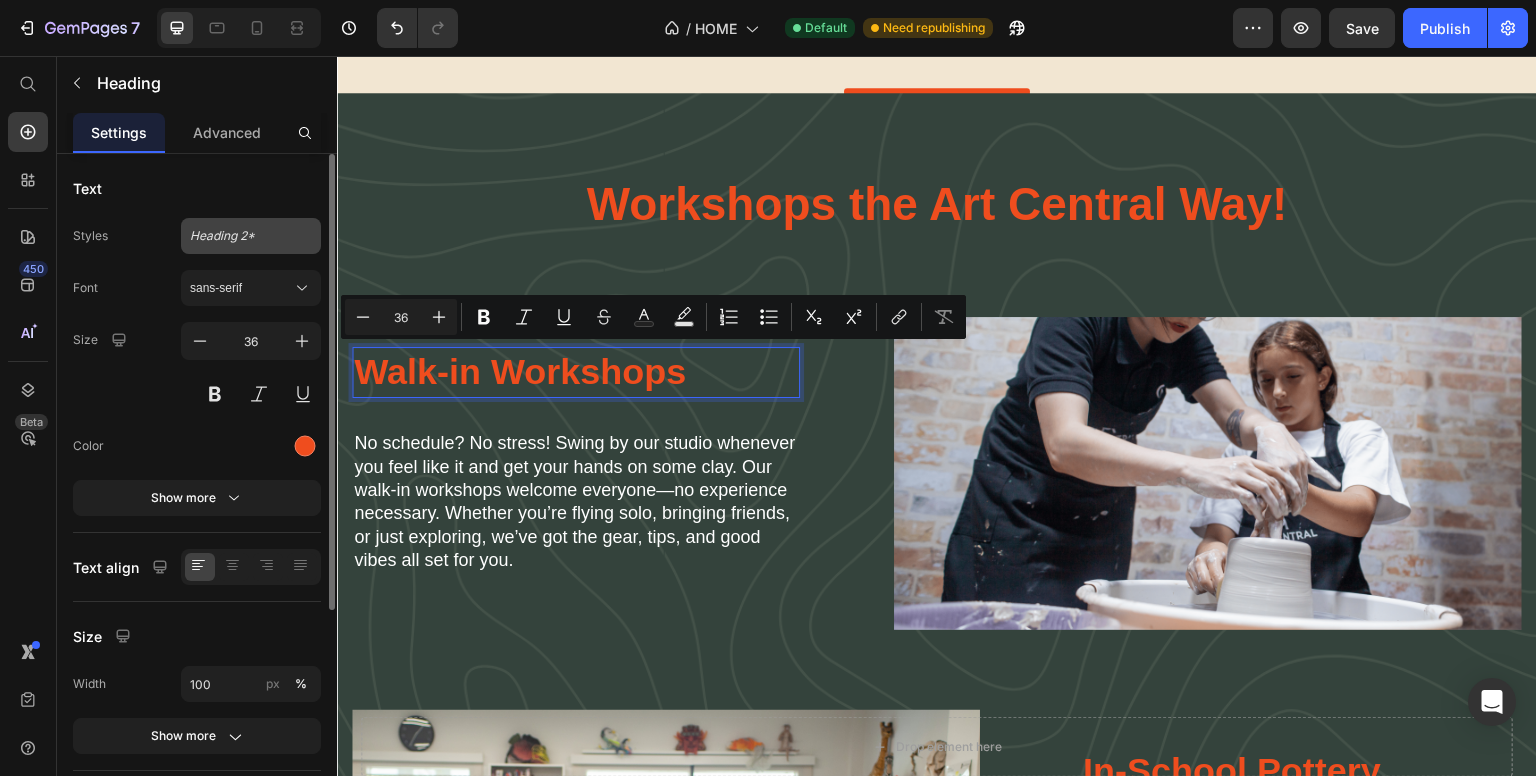 click on "Heading 2*" 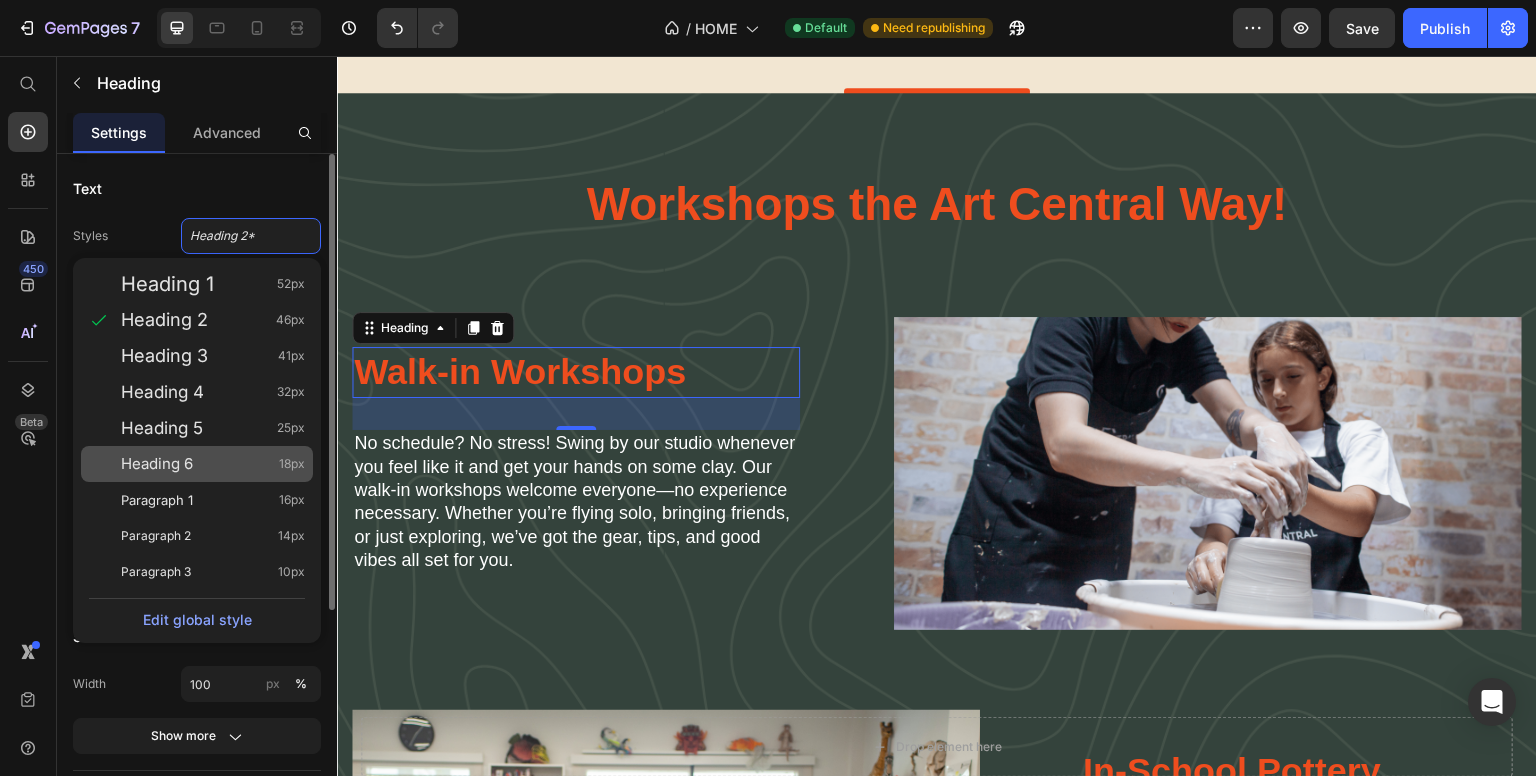 click on "Heading 6" at bounding box center (157, 464) 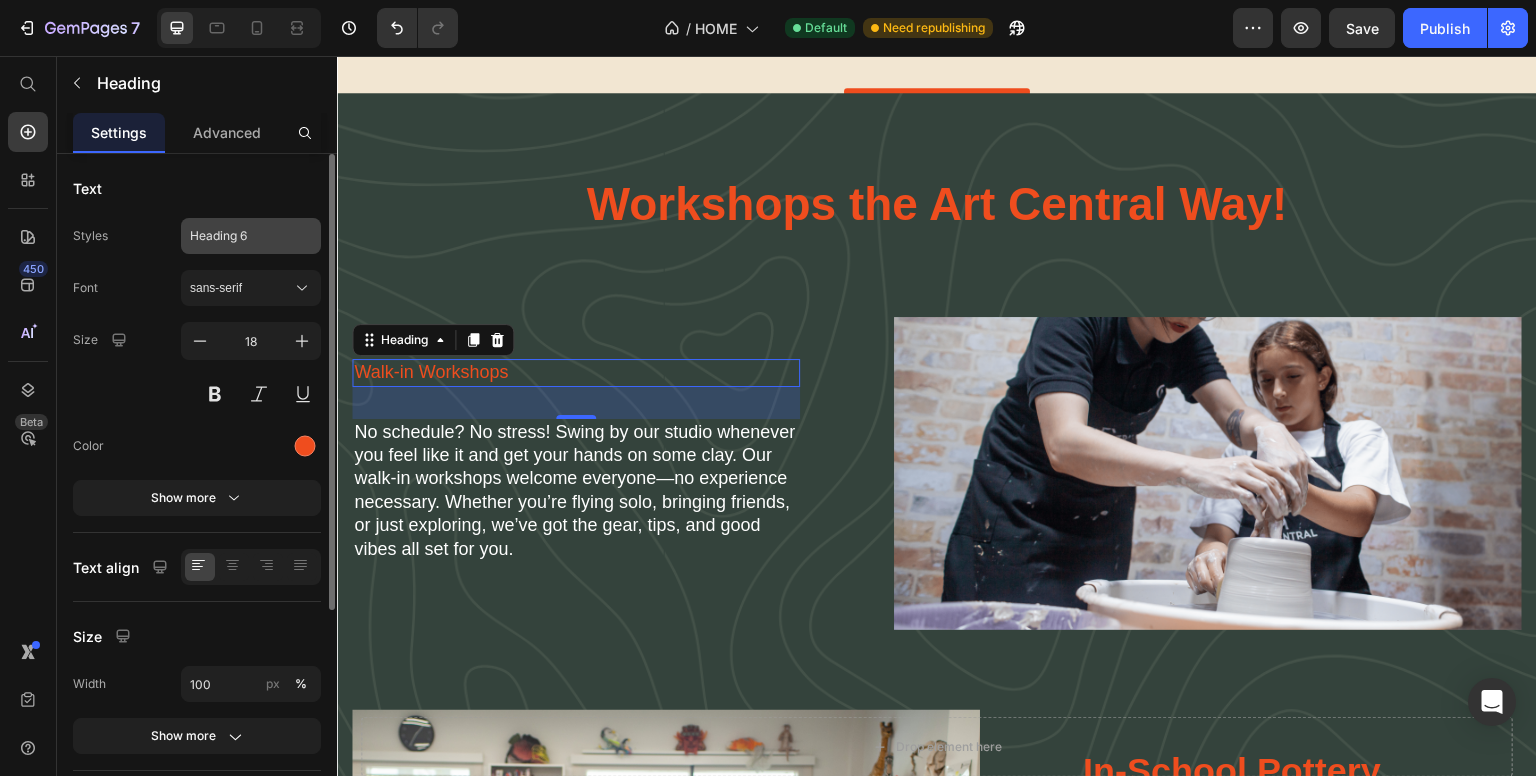 click on "Heading 6" 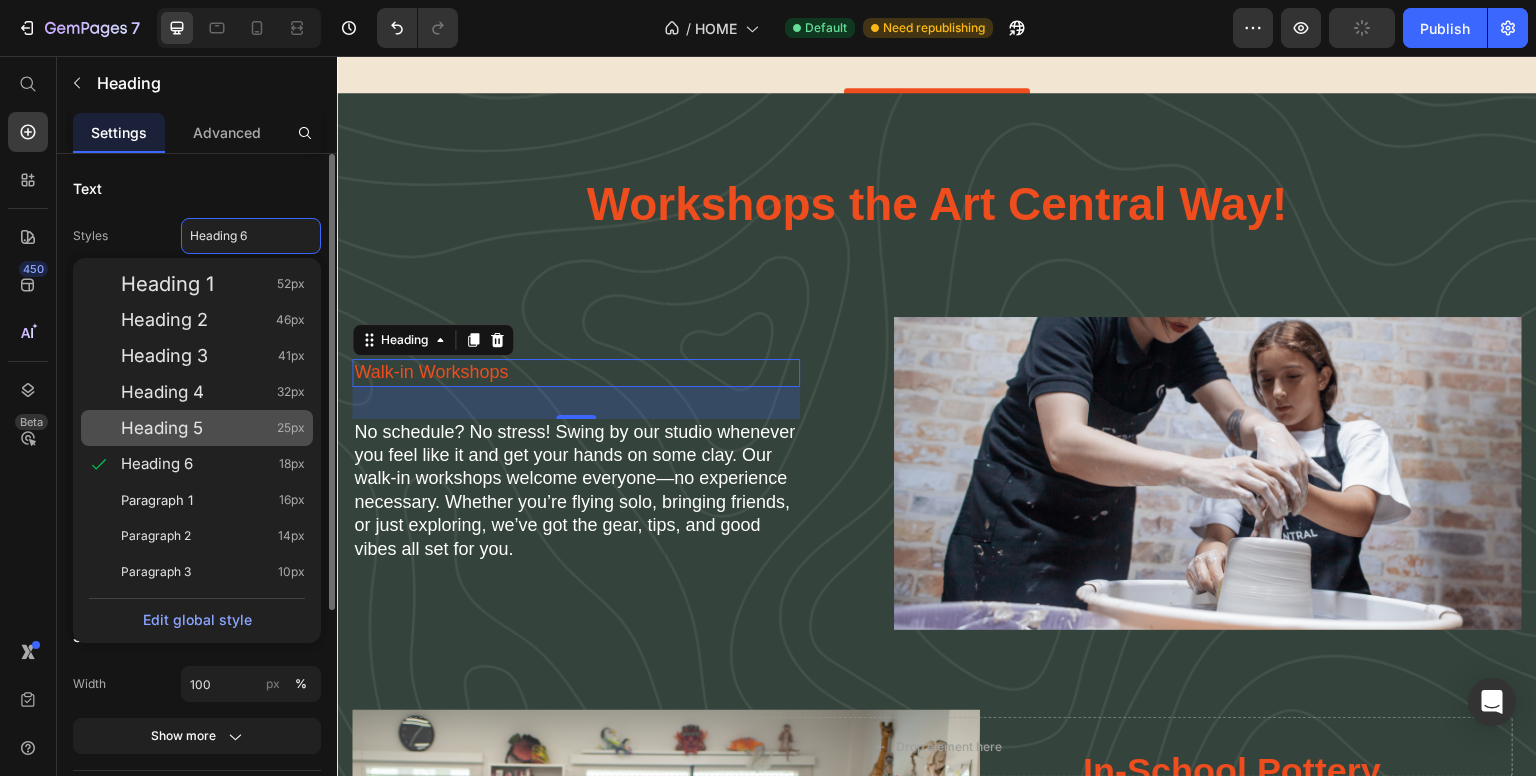 click on "Heading 5" at bounding box center (162, 428) 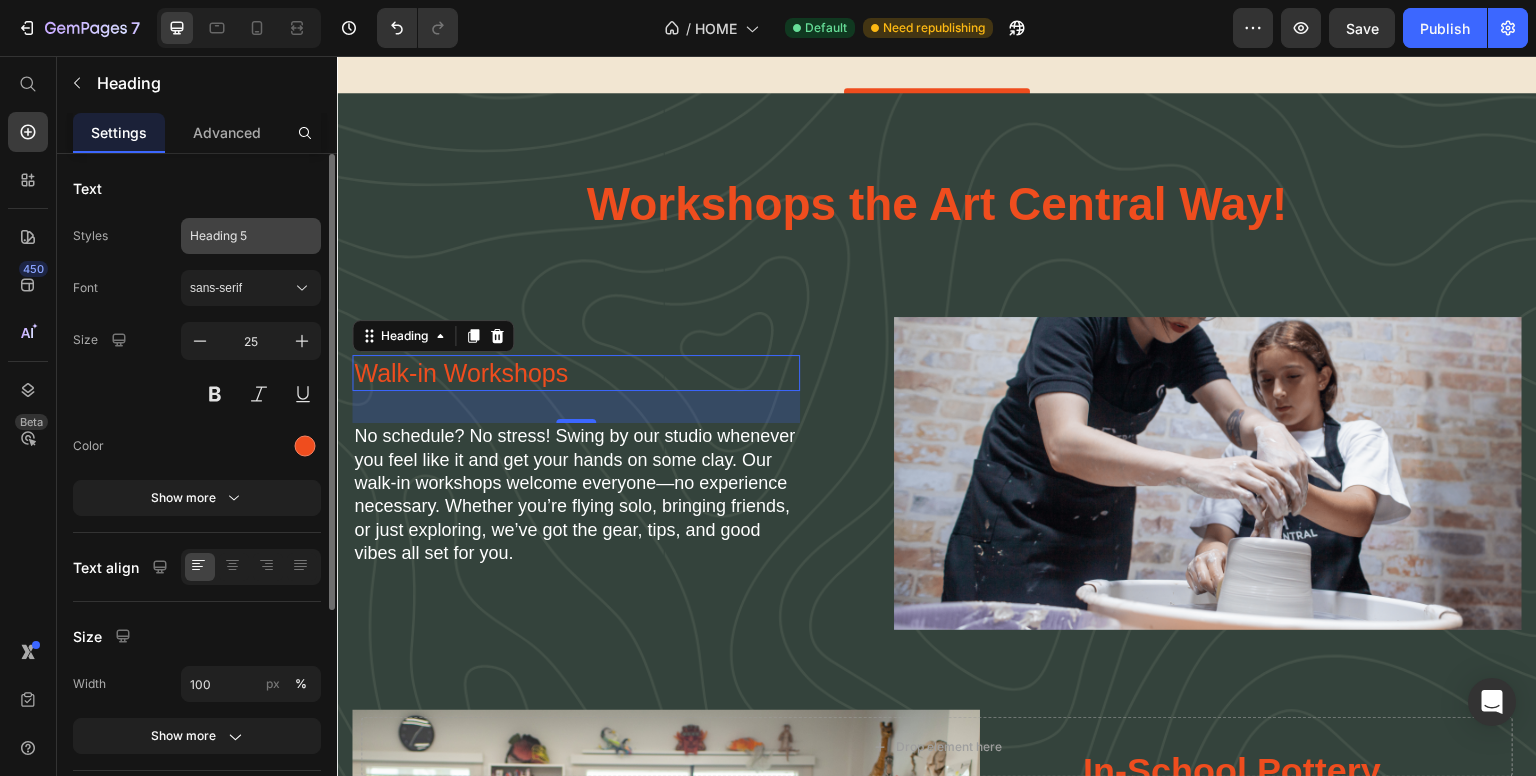 click on "Heading 5" 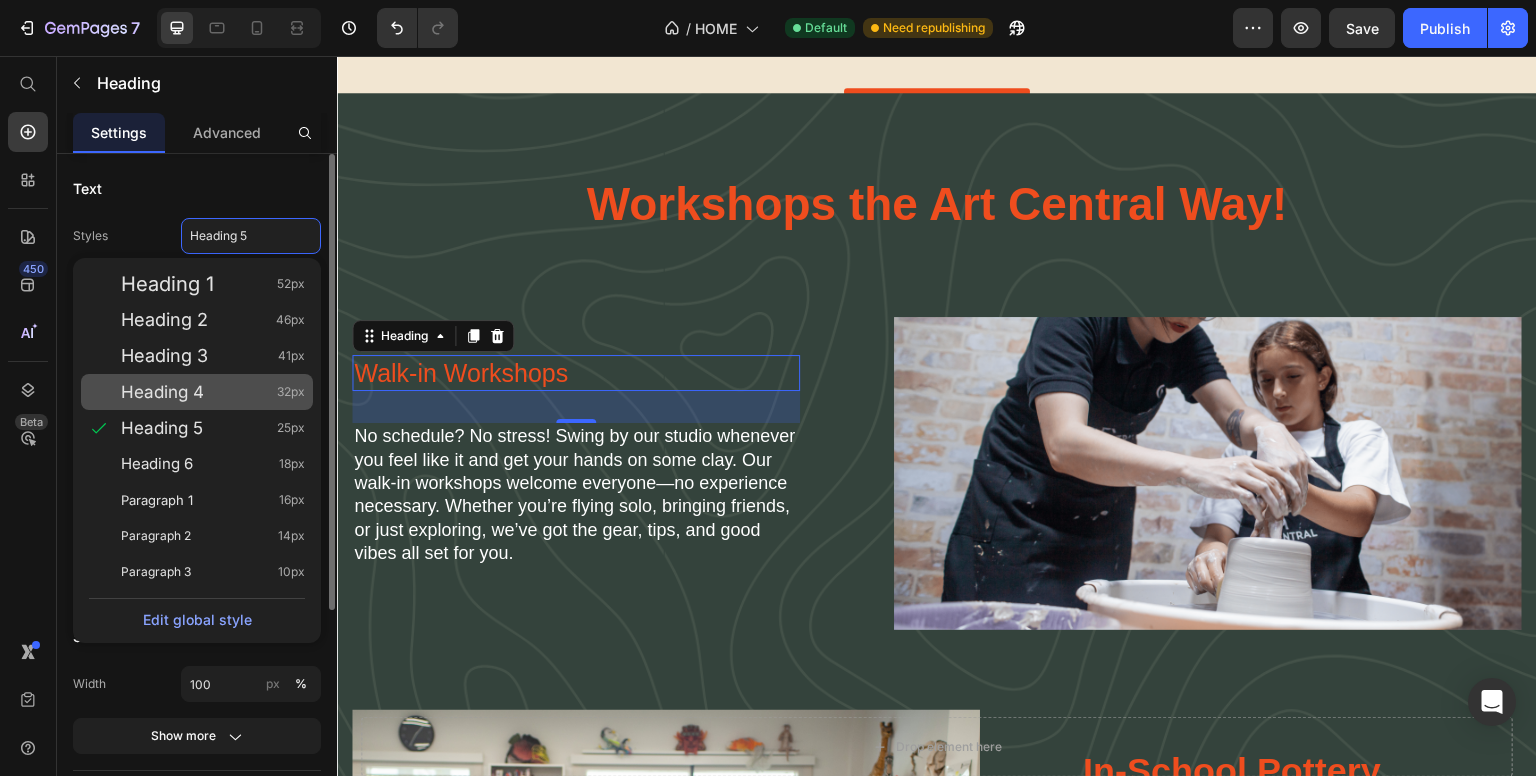 click on "Heading 4" at bounding box center (162, 392) 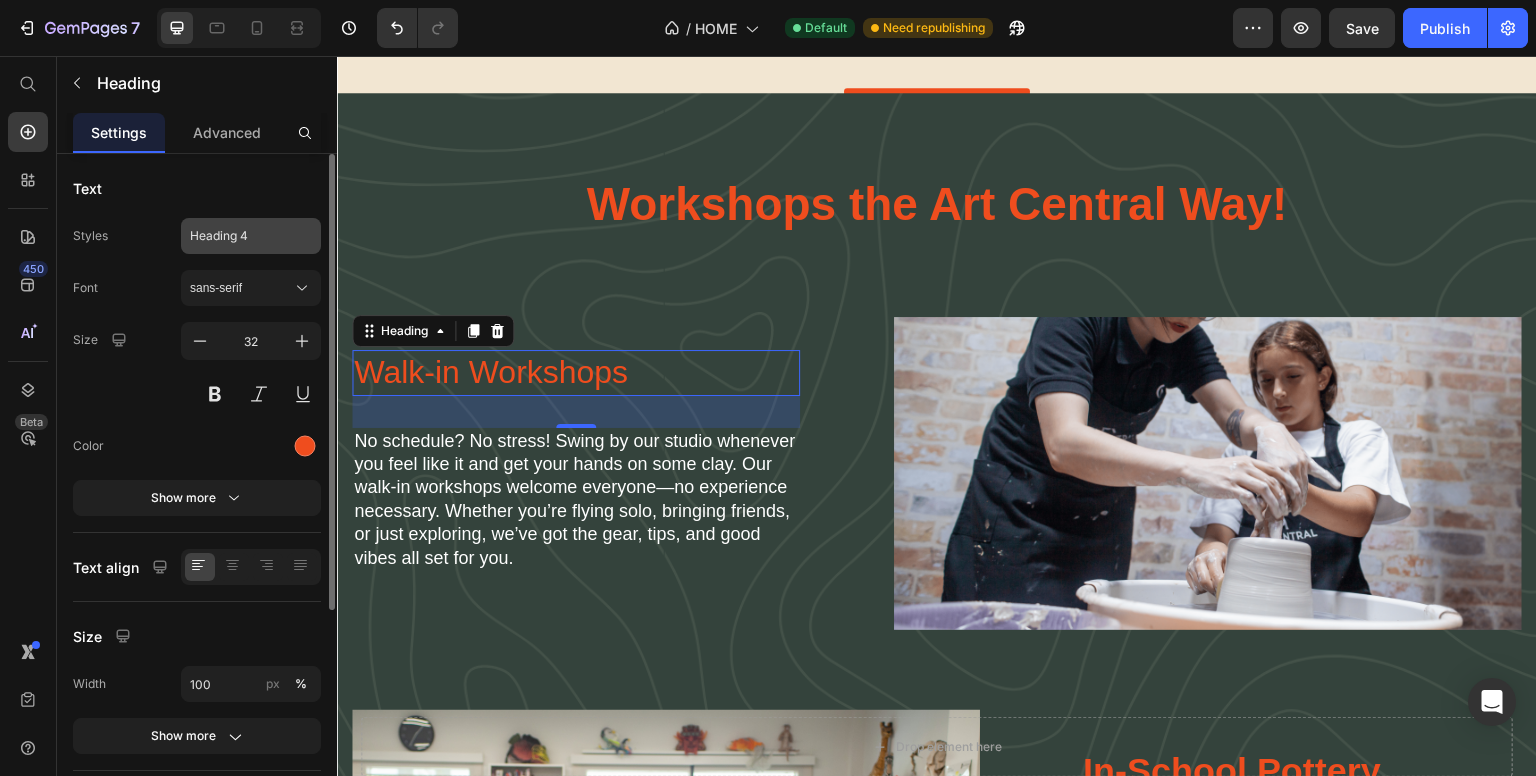 click on "Heading 4" at bounding box center [251, 236] 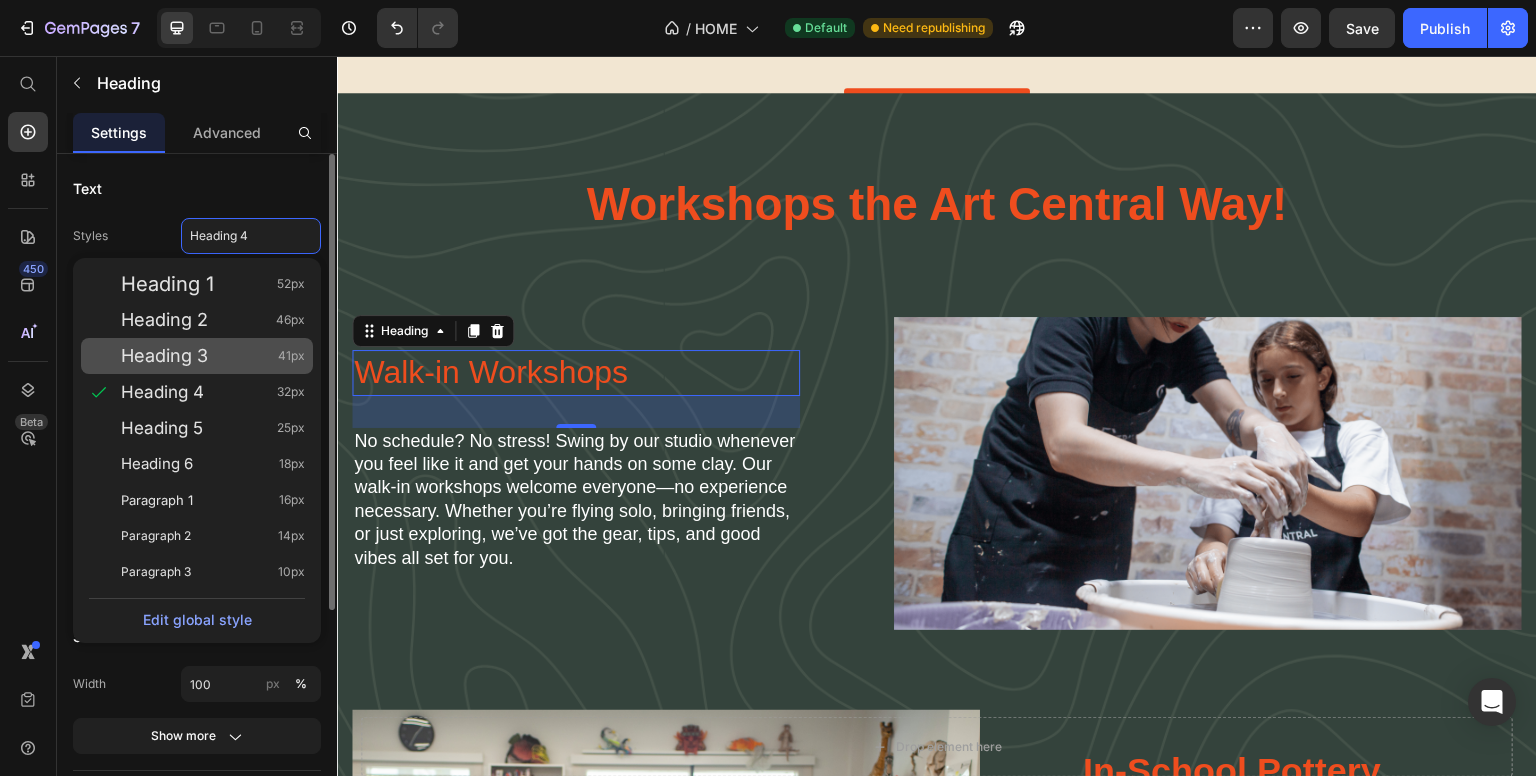 click on "Heading 3" at bounding box center (164, 356) 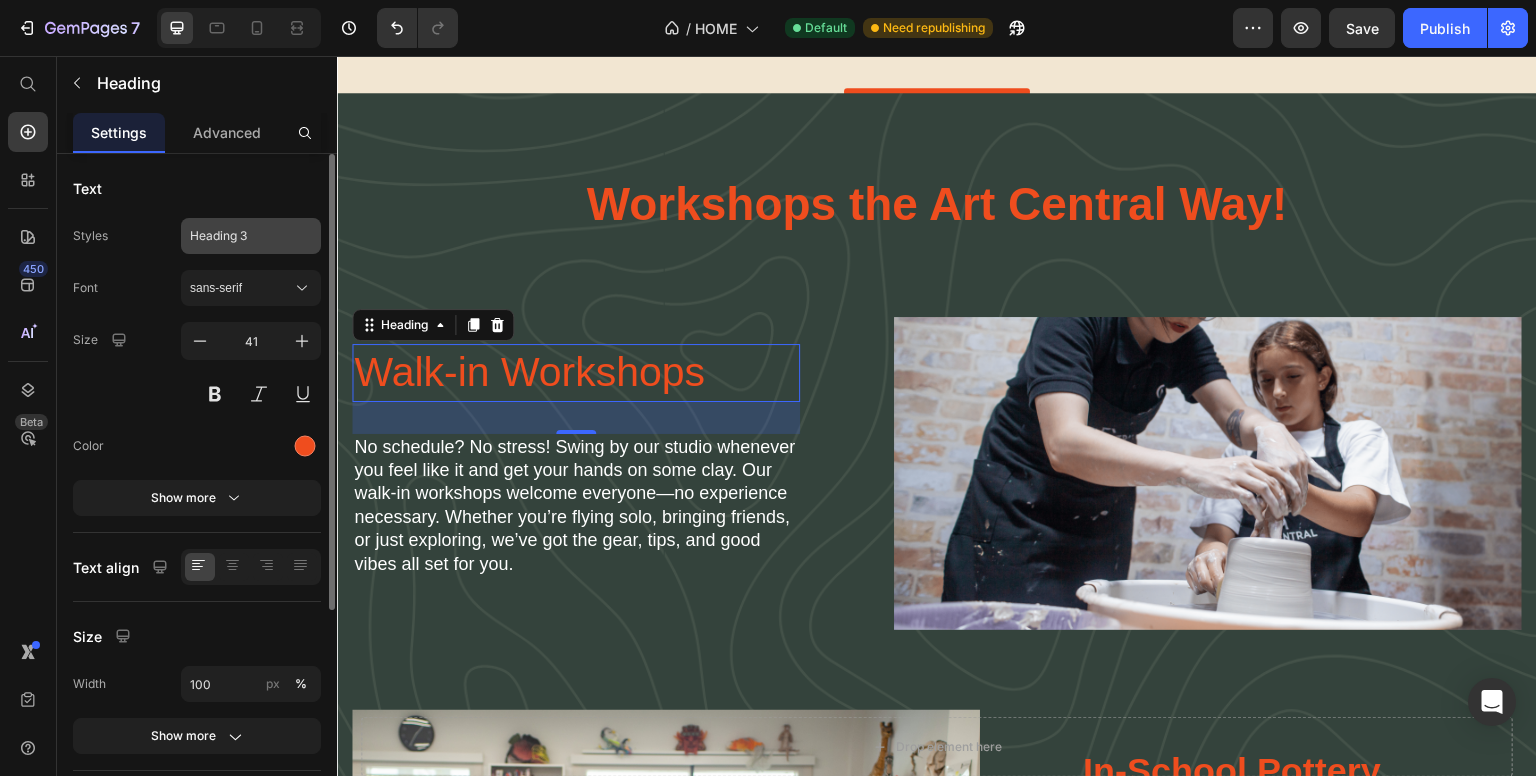 click on "Heading 3" 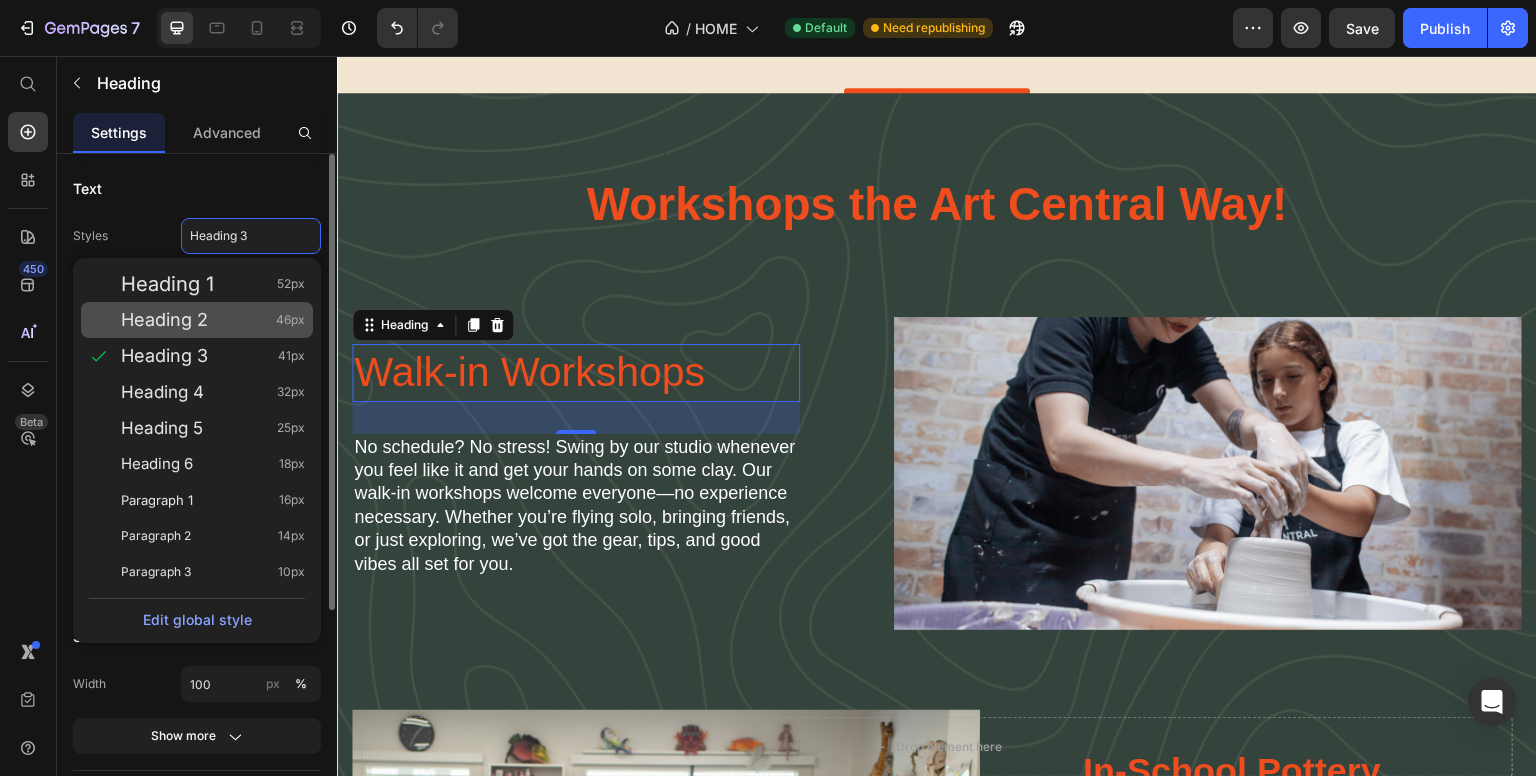 click on "Heading 2" at bounding box center (164, 320) 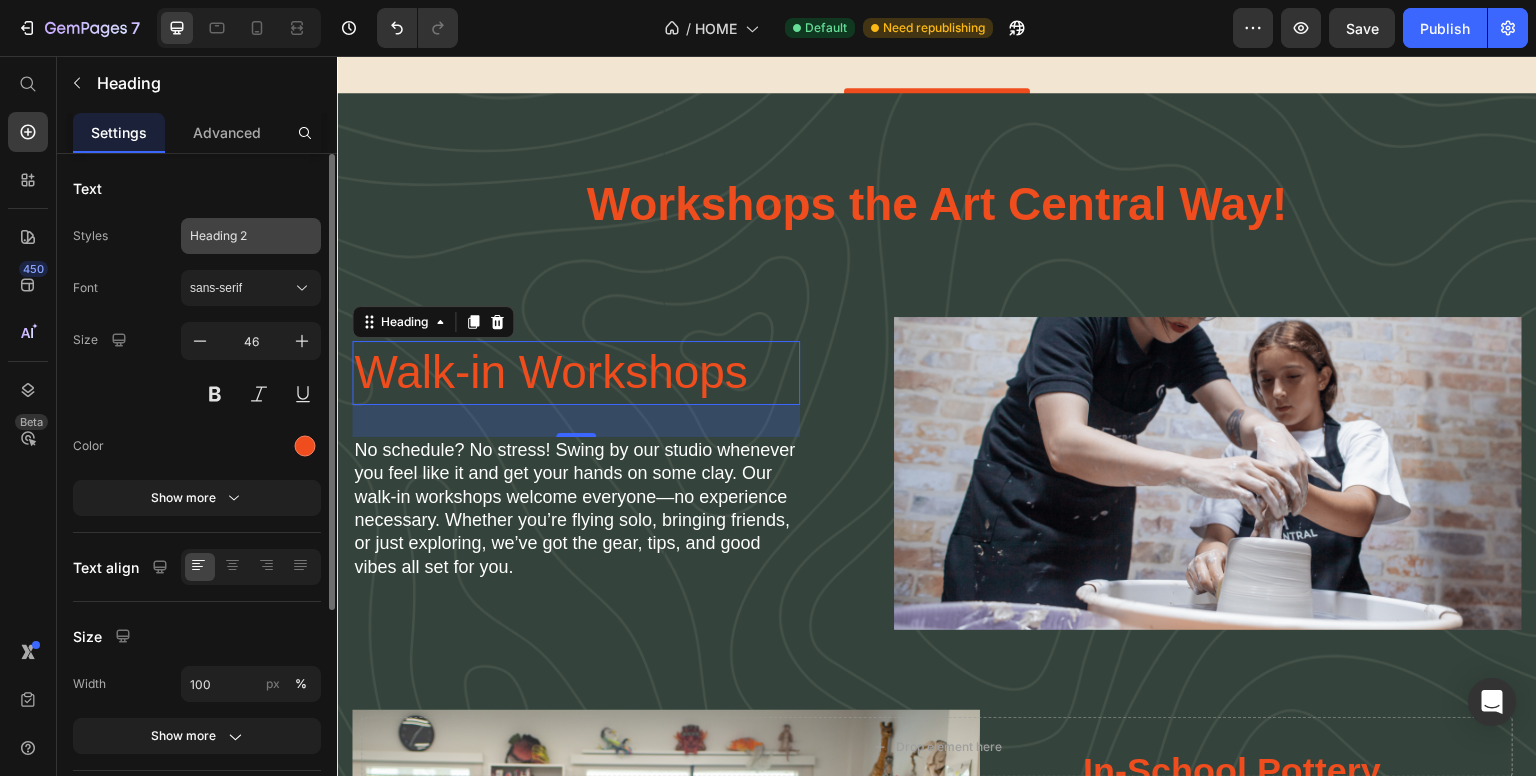 click on "Heading 2" at bounding box center (239, 236) 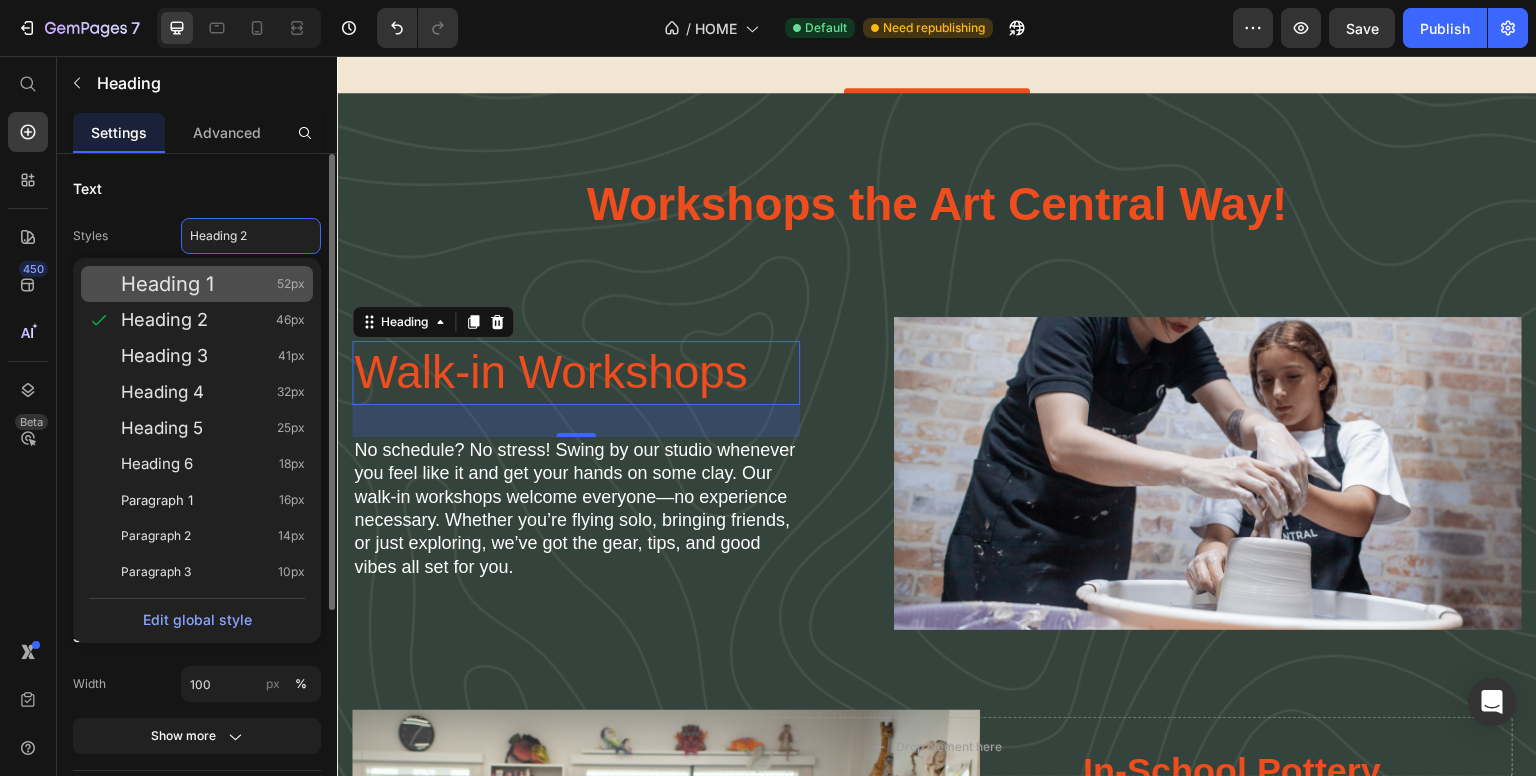 click on "Heading 1" at bounding box center [167, 284] 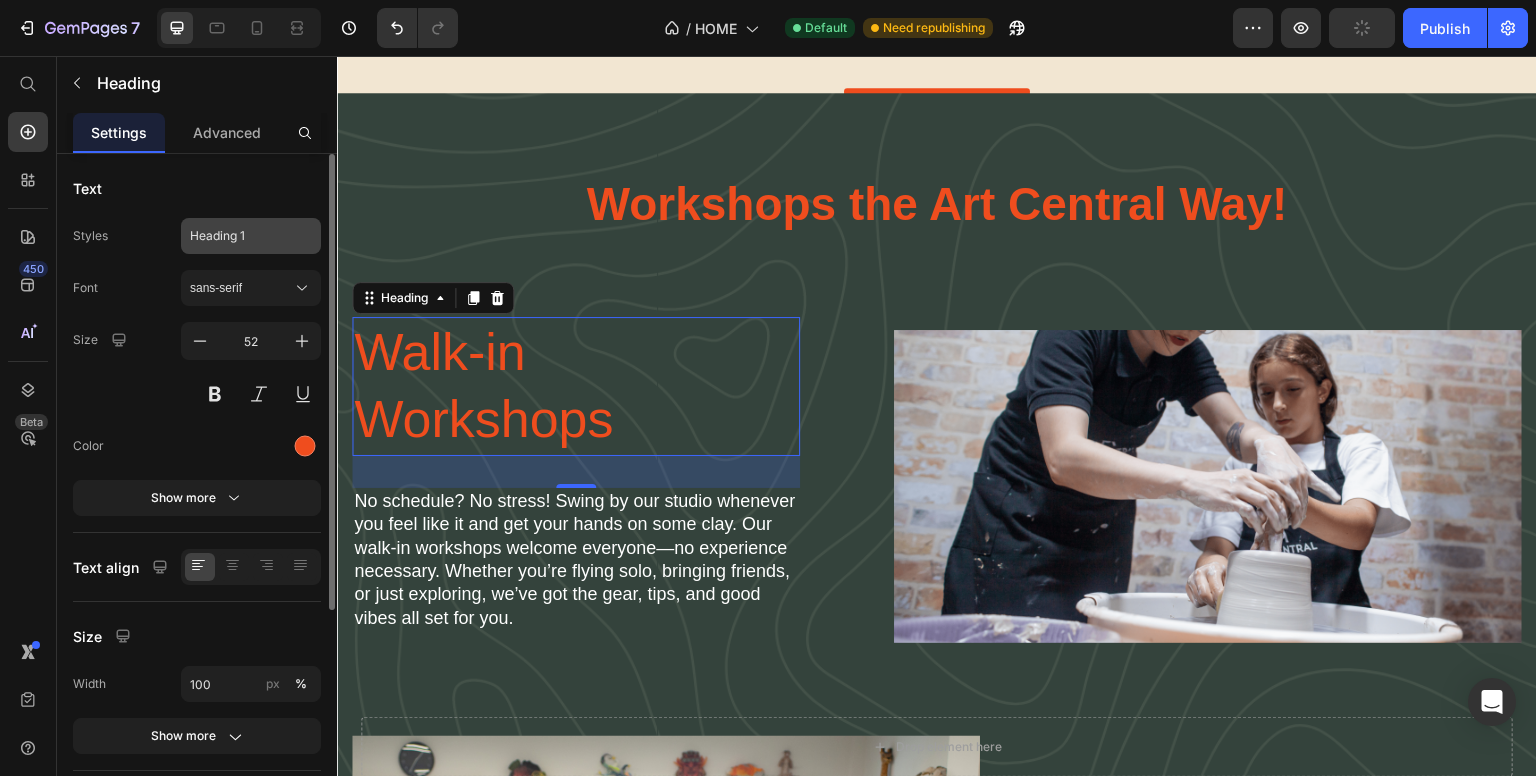 click on "Heading 1" 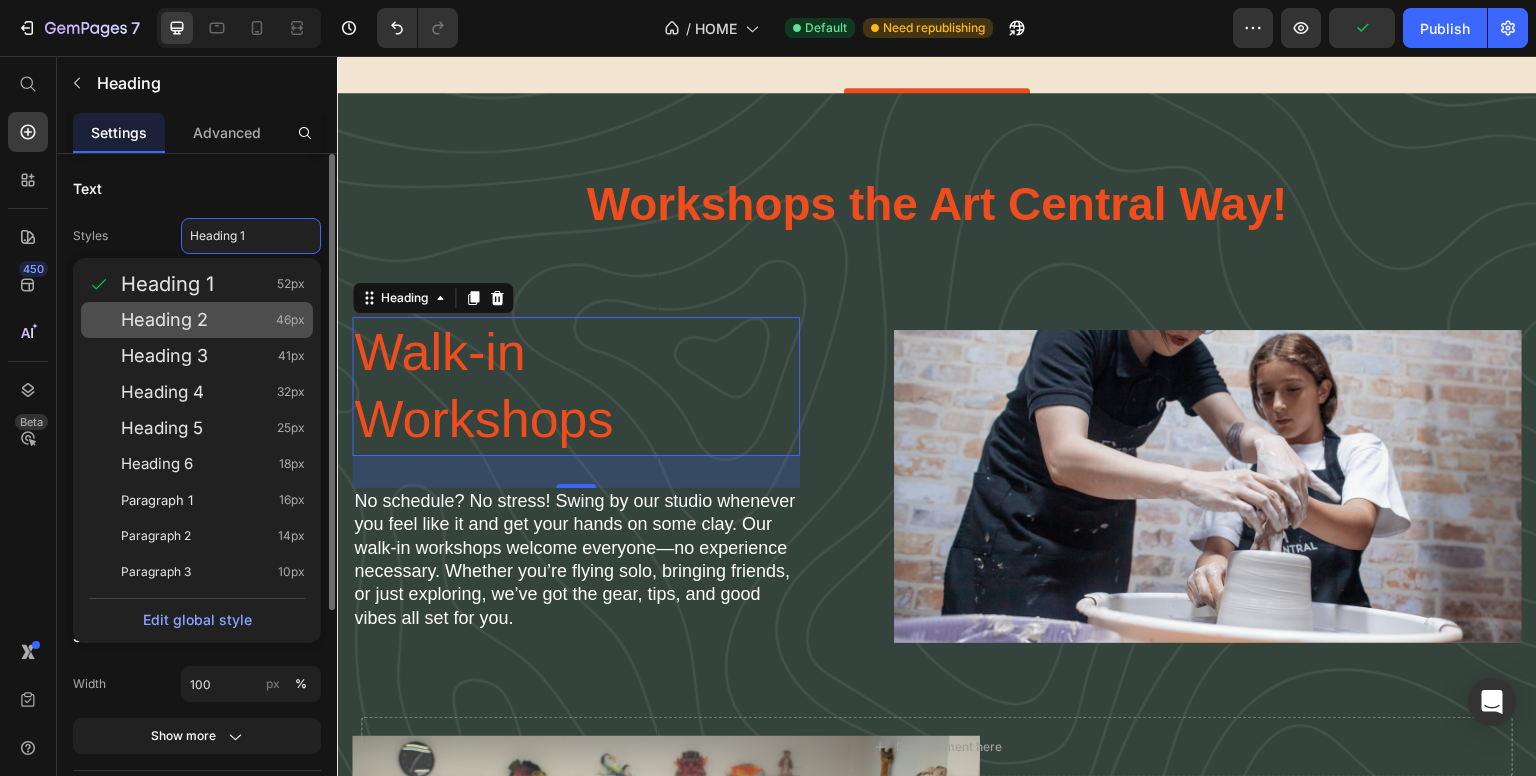 click on "Heading 2 46px" 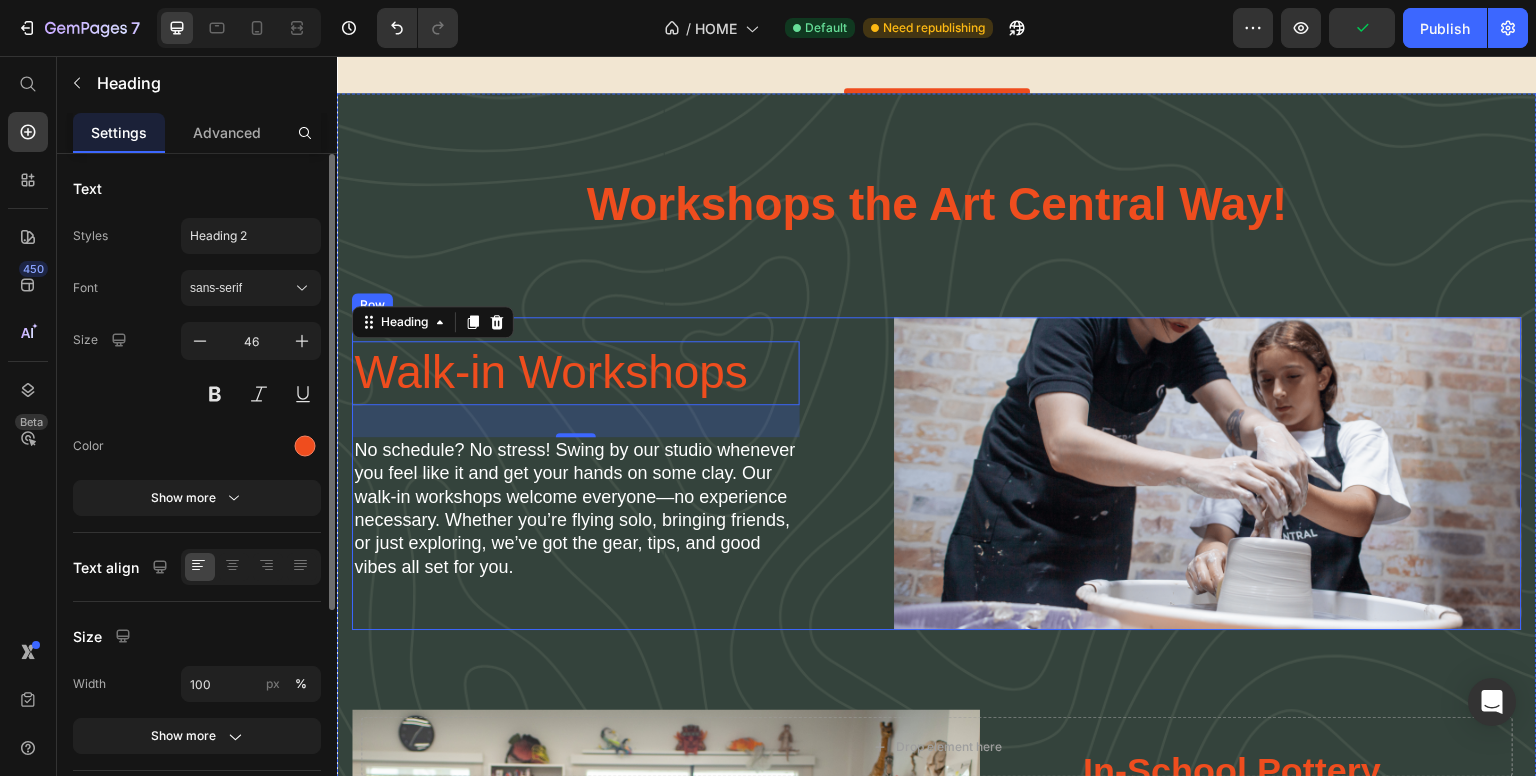 click on "Walk-in Workshops Heading   32 No schedule? No stress! Swing by our studio whenever you feel like it and get your hands on some clay. Our walk-in workshops welcome everyone—no experience necessary. Whether you’re flying solo, bringing friends, or just exploring, we’ve got the gear, tips, and good vibes all set for you. Text Block Image Row" at bounding box center (937, 473) 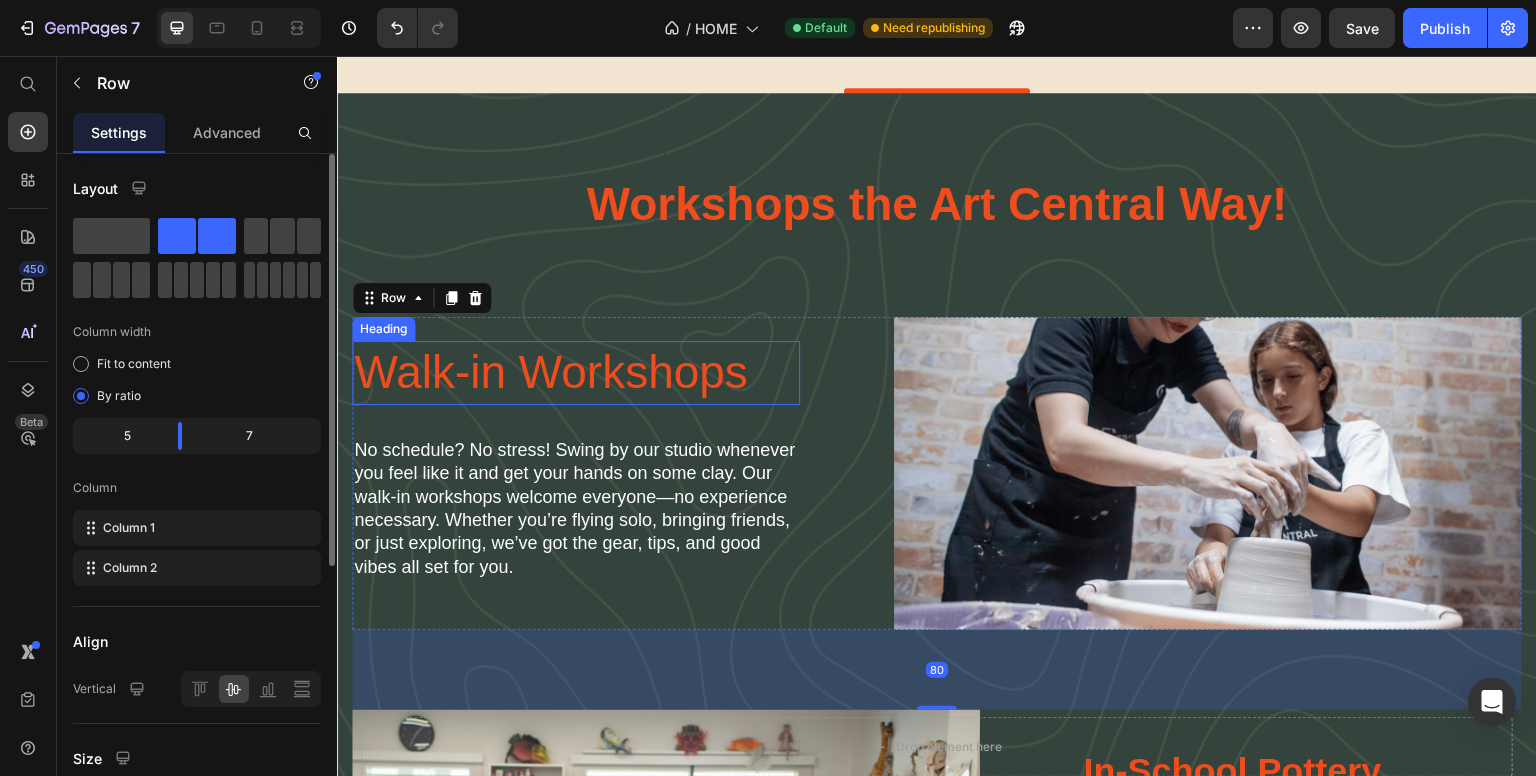 click on "Walk-in Workshops" at bounding box center [576, 373] 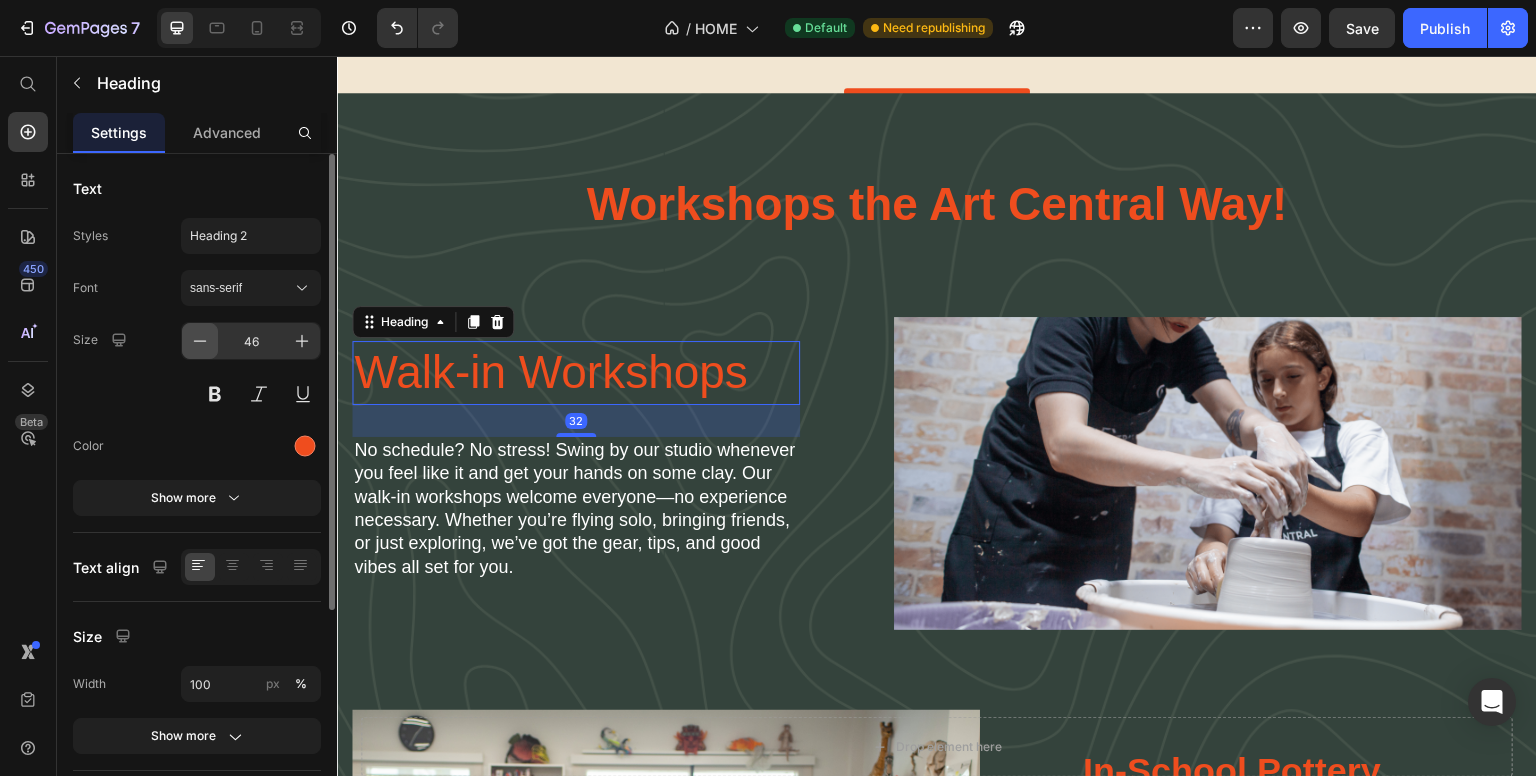 click 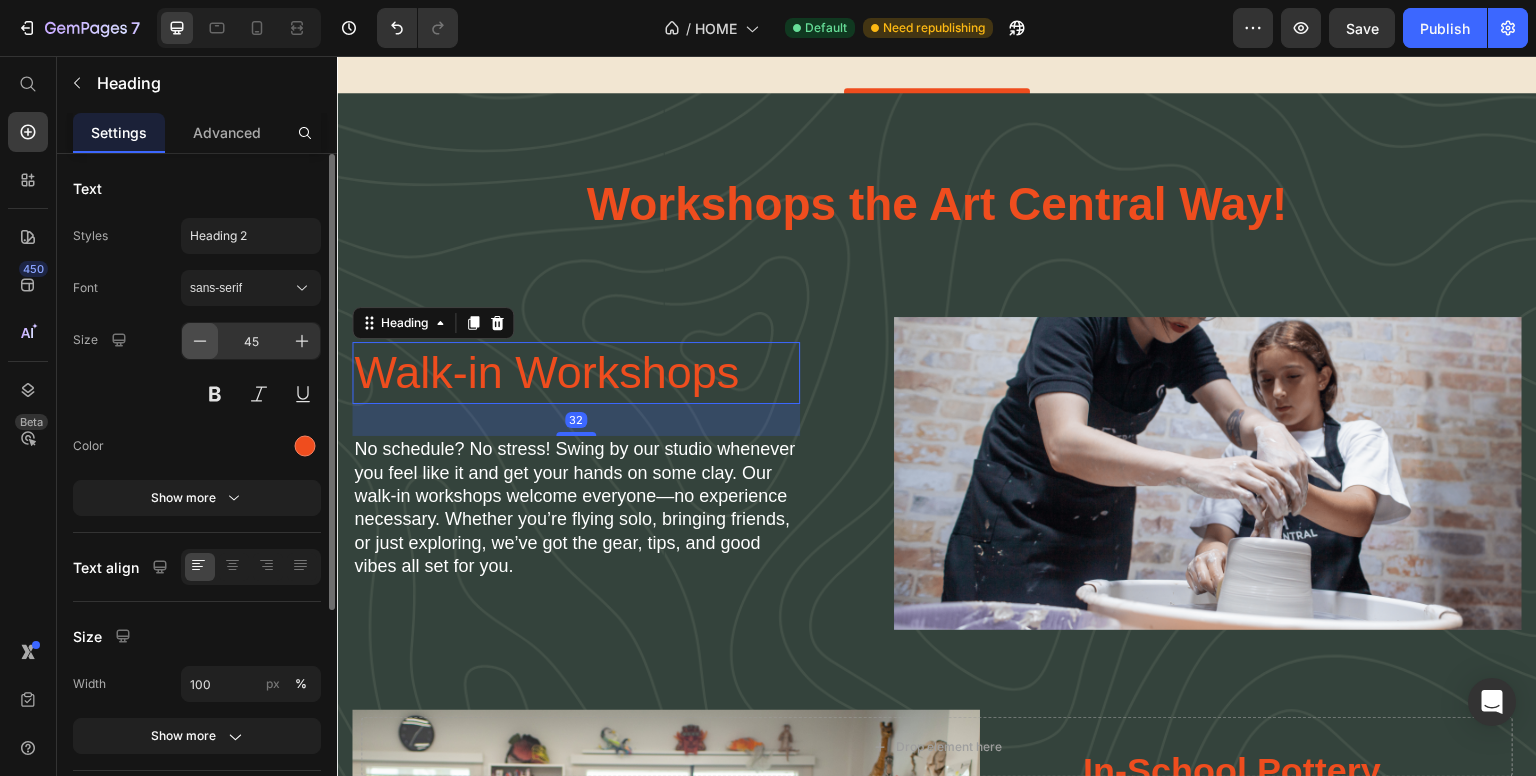 click 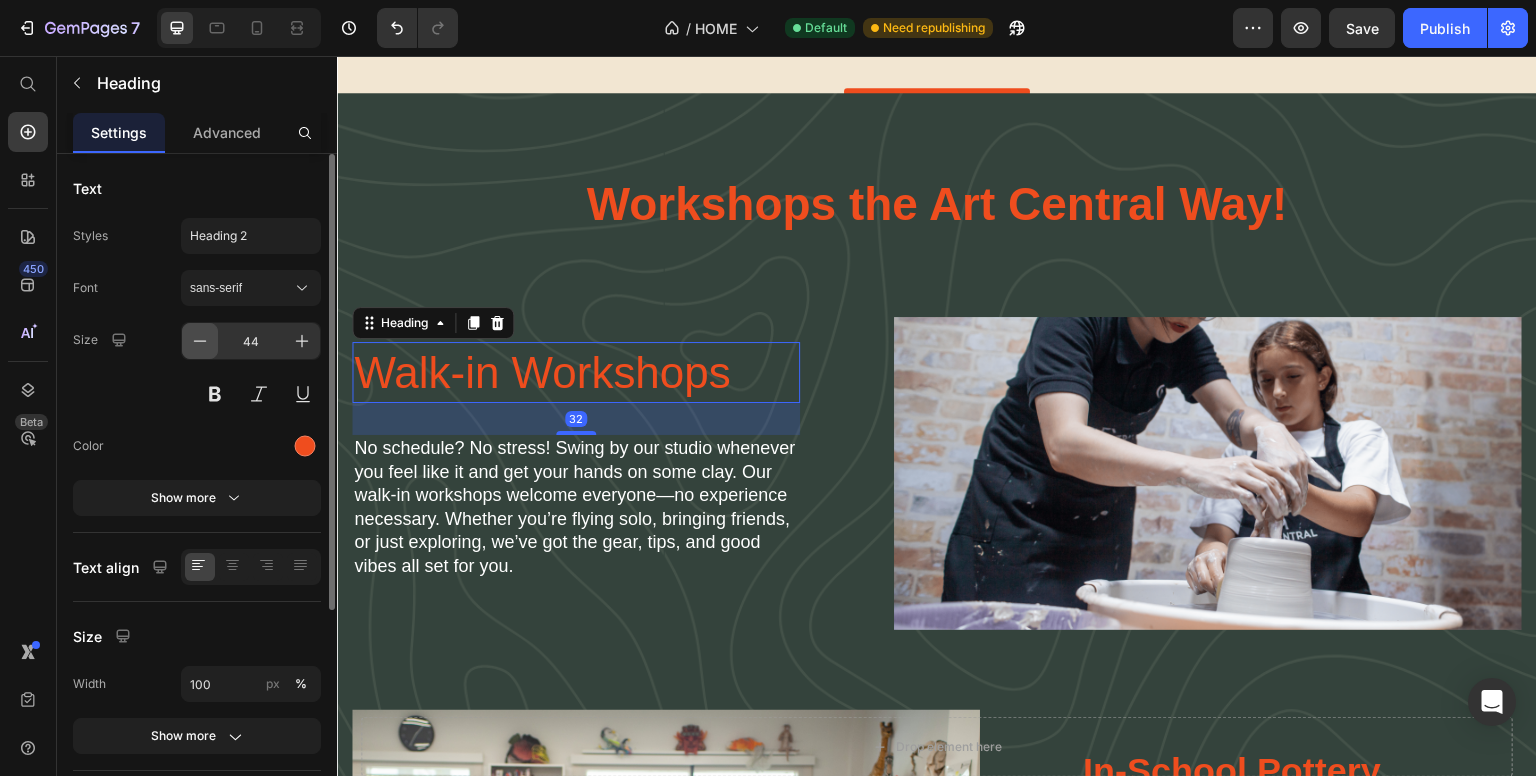 click 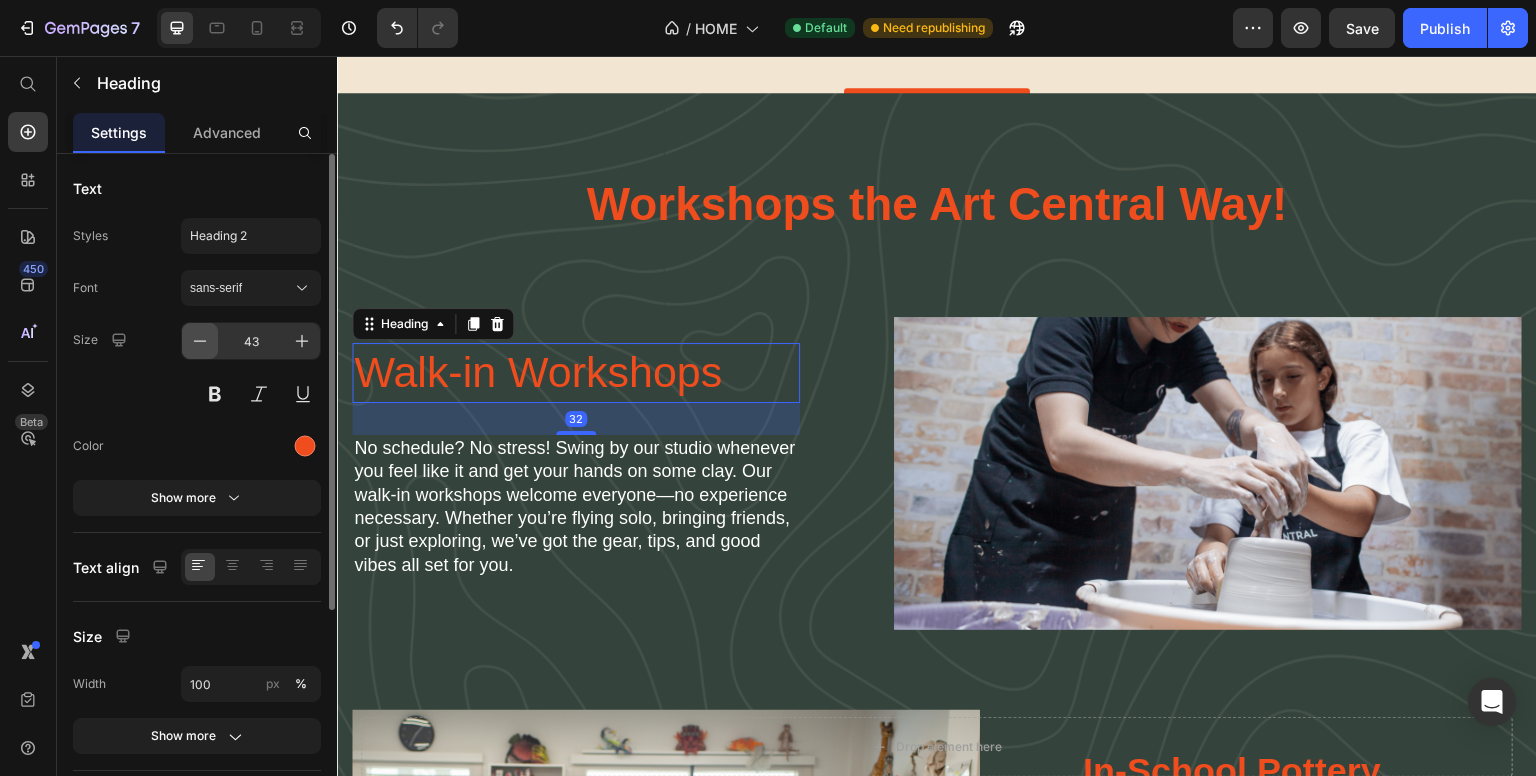 click 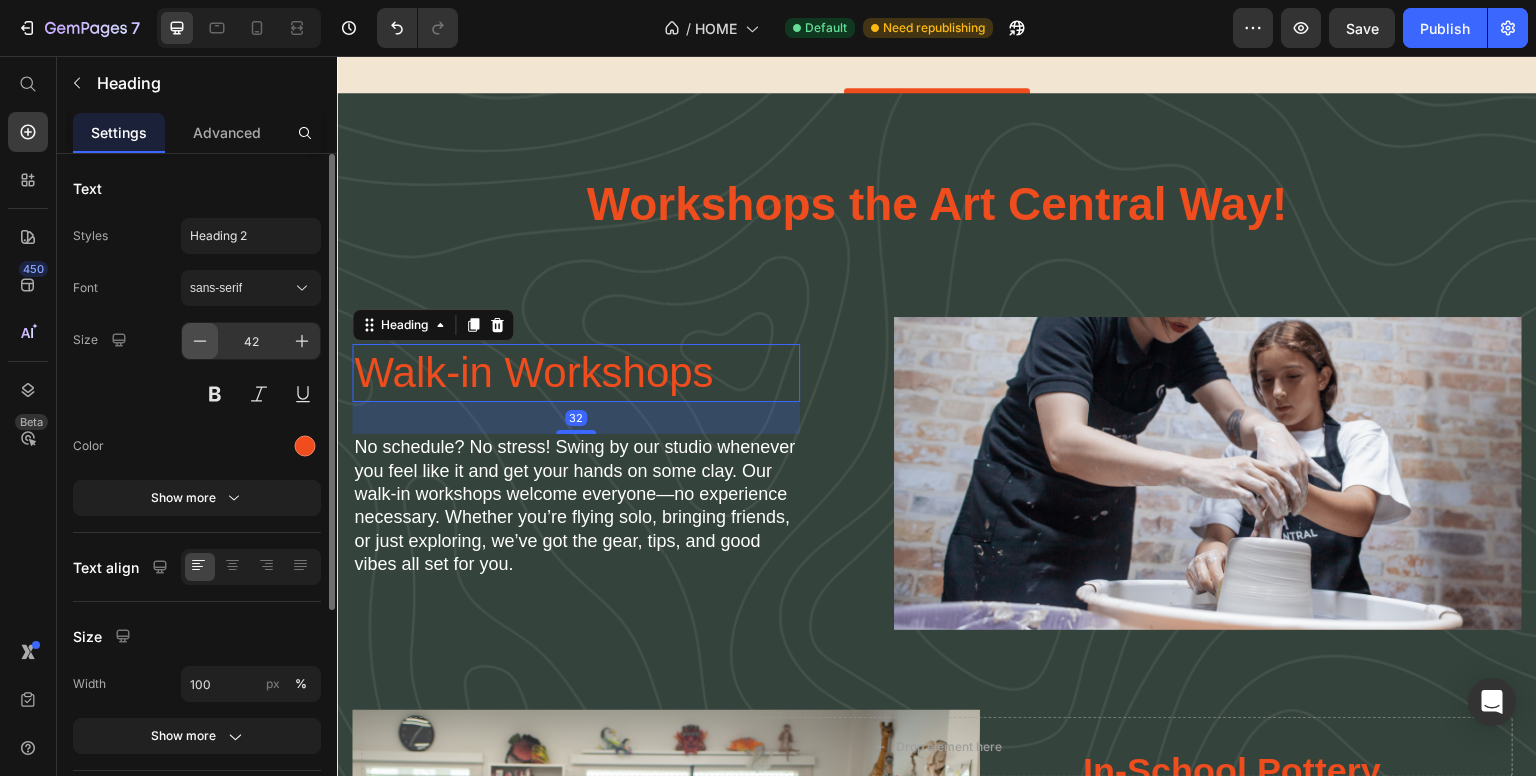 click 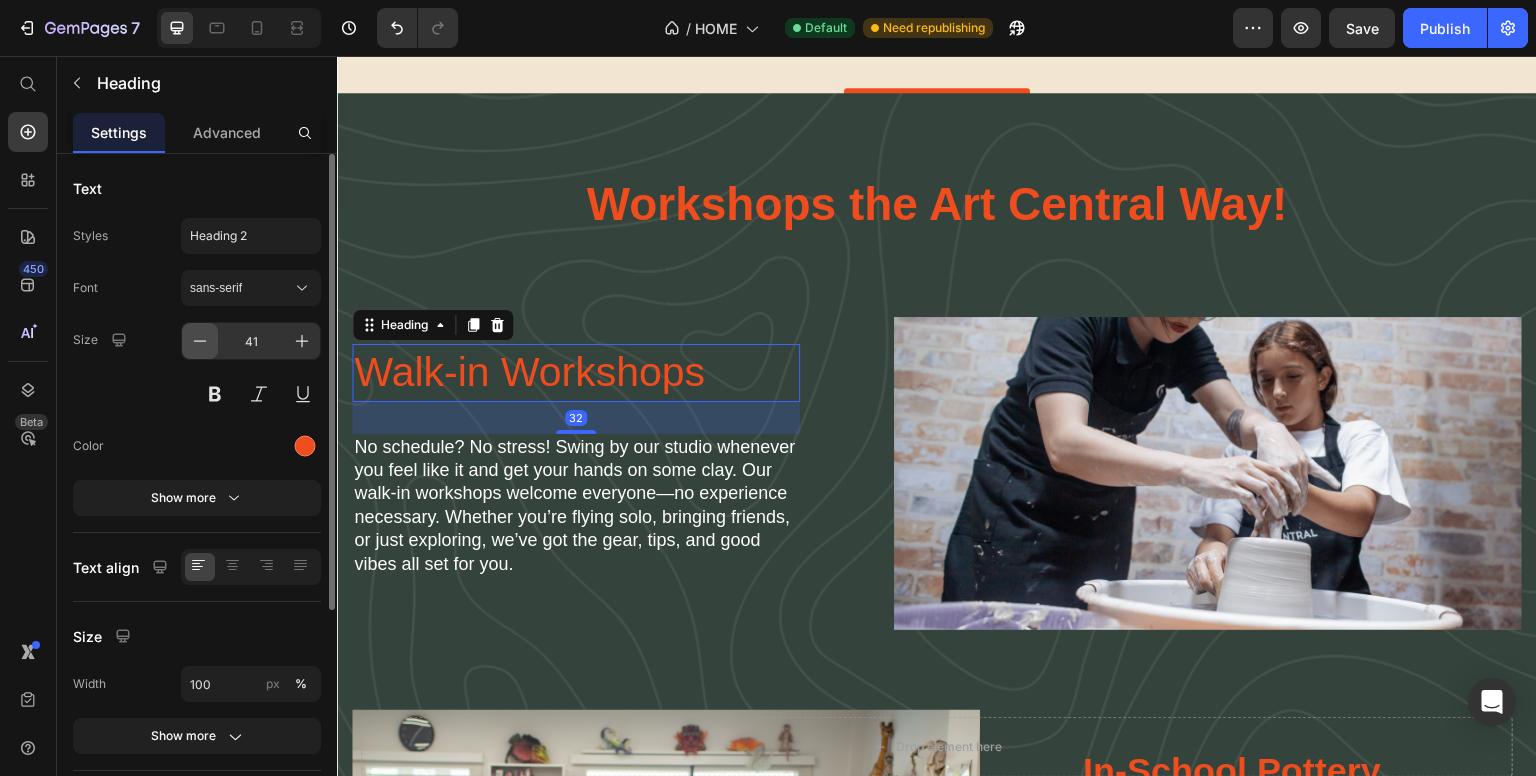 click 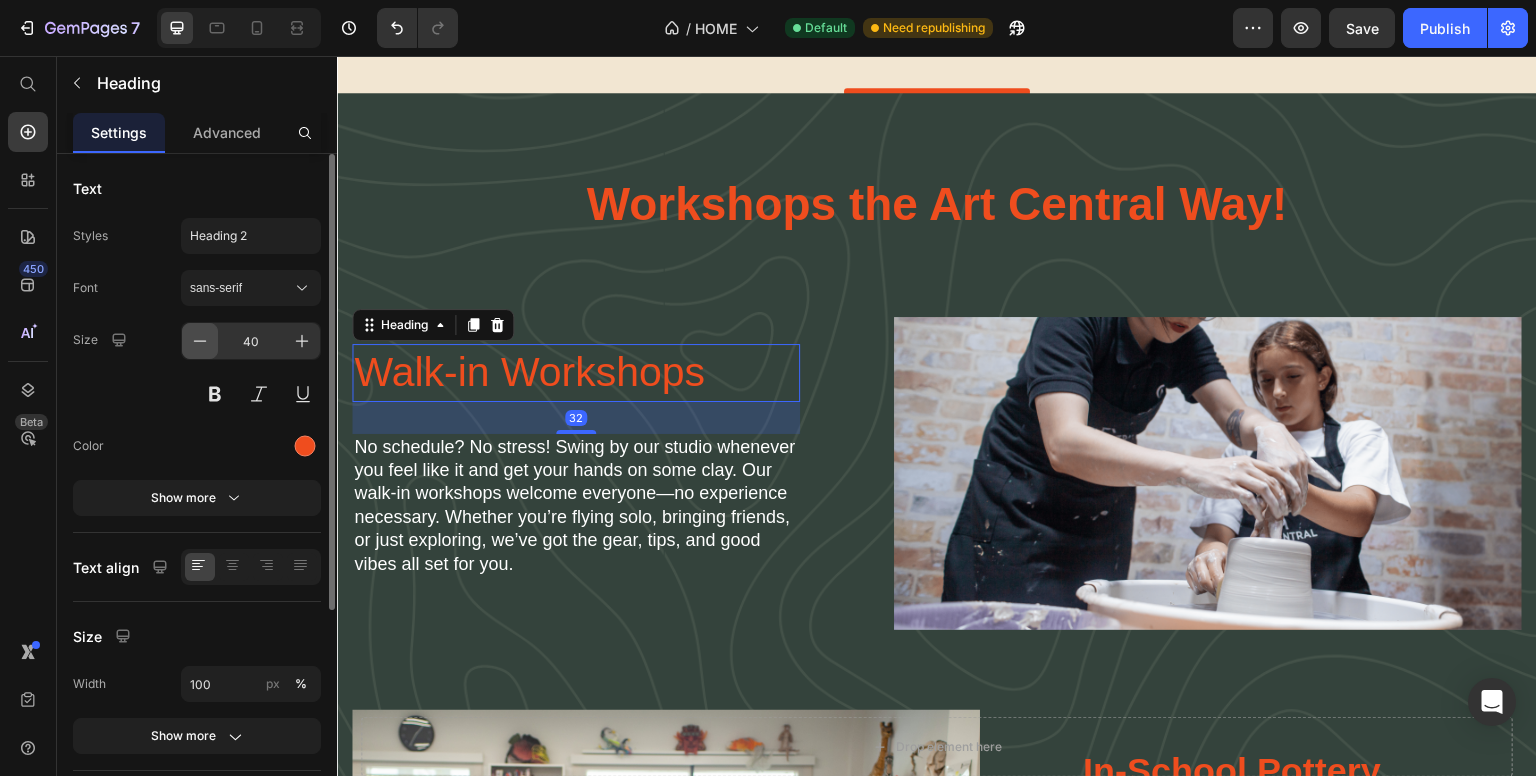 click 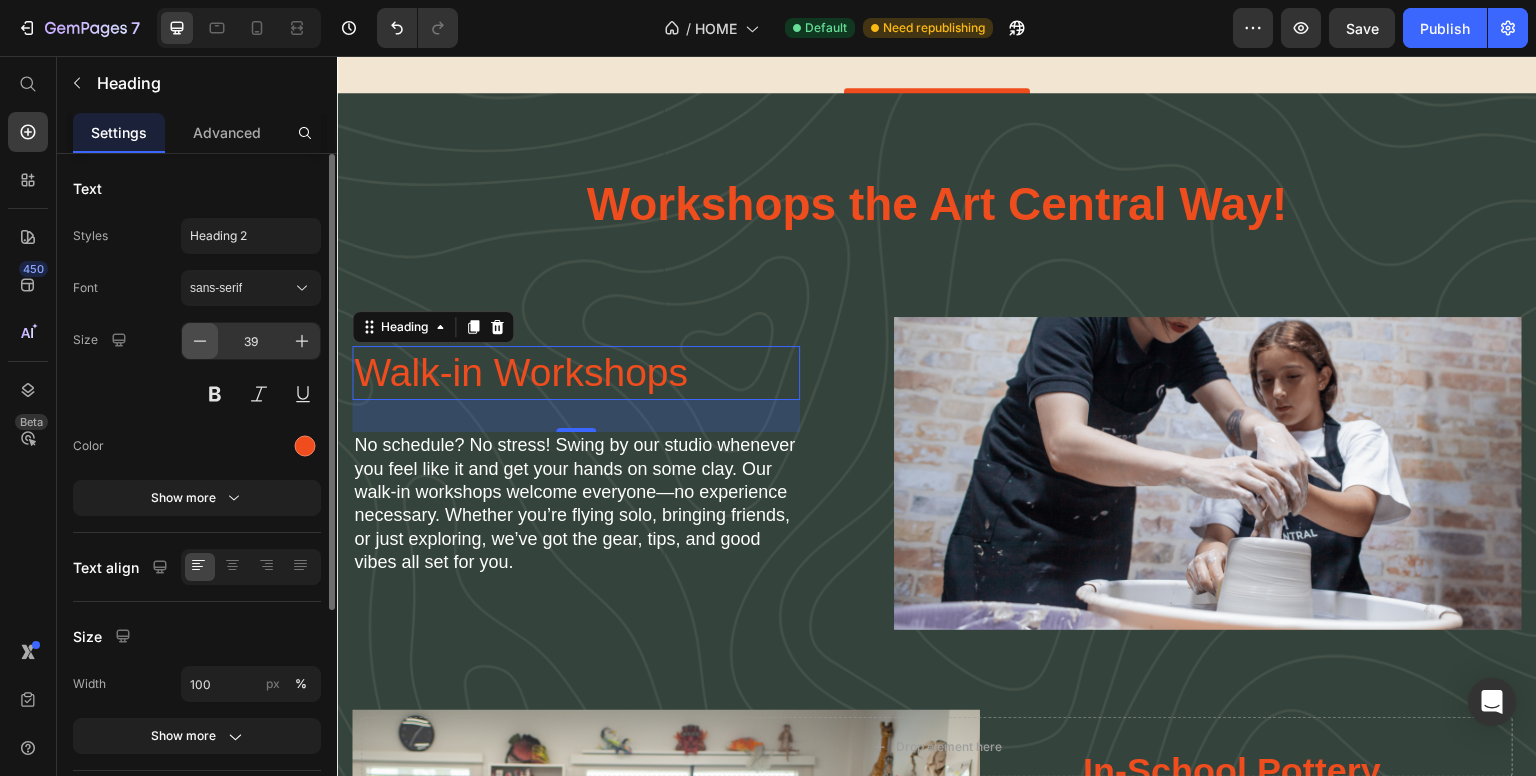 click 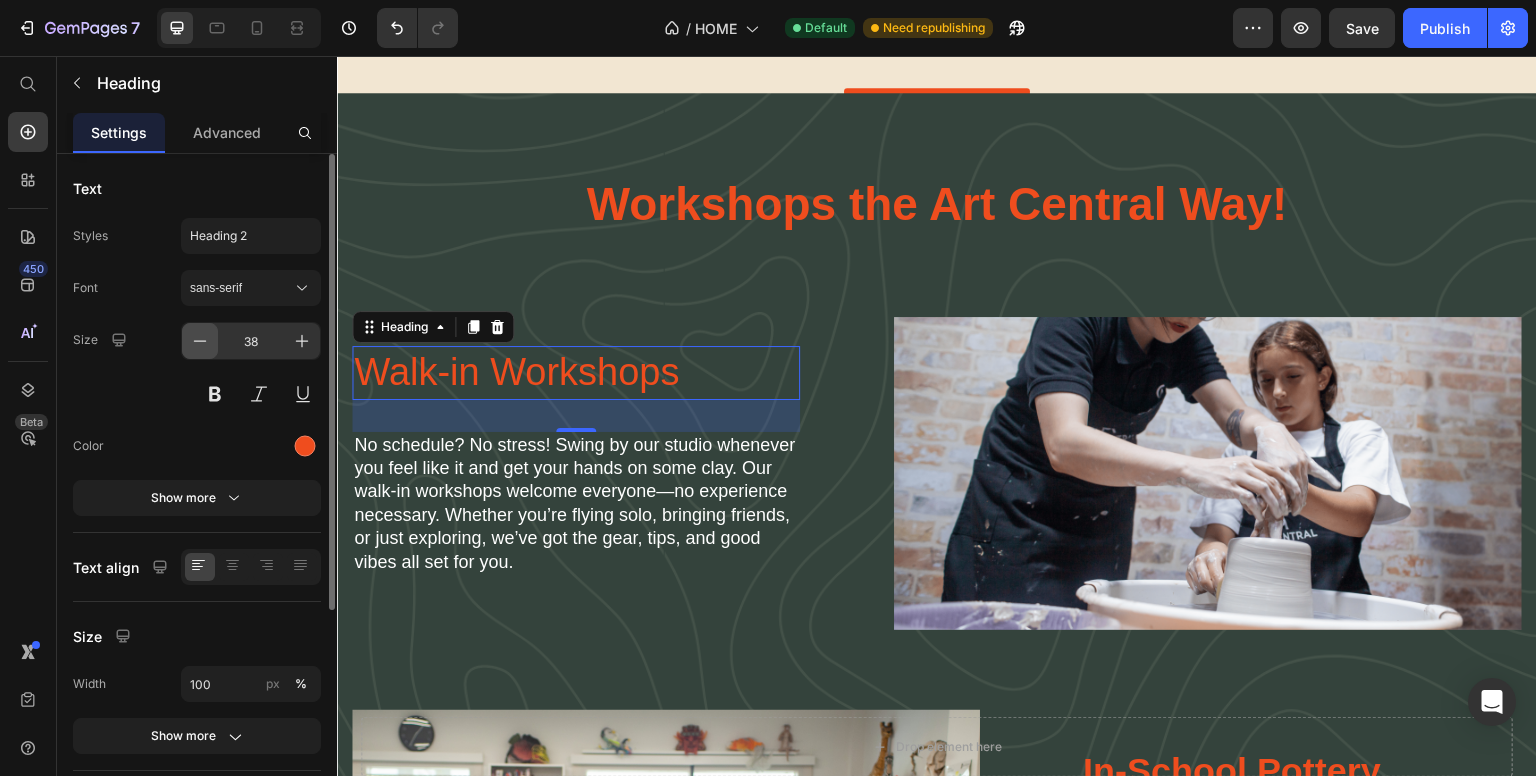 click 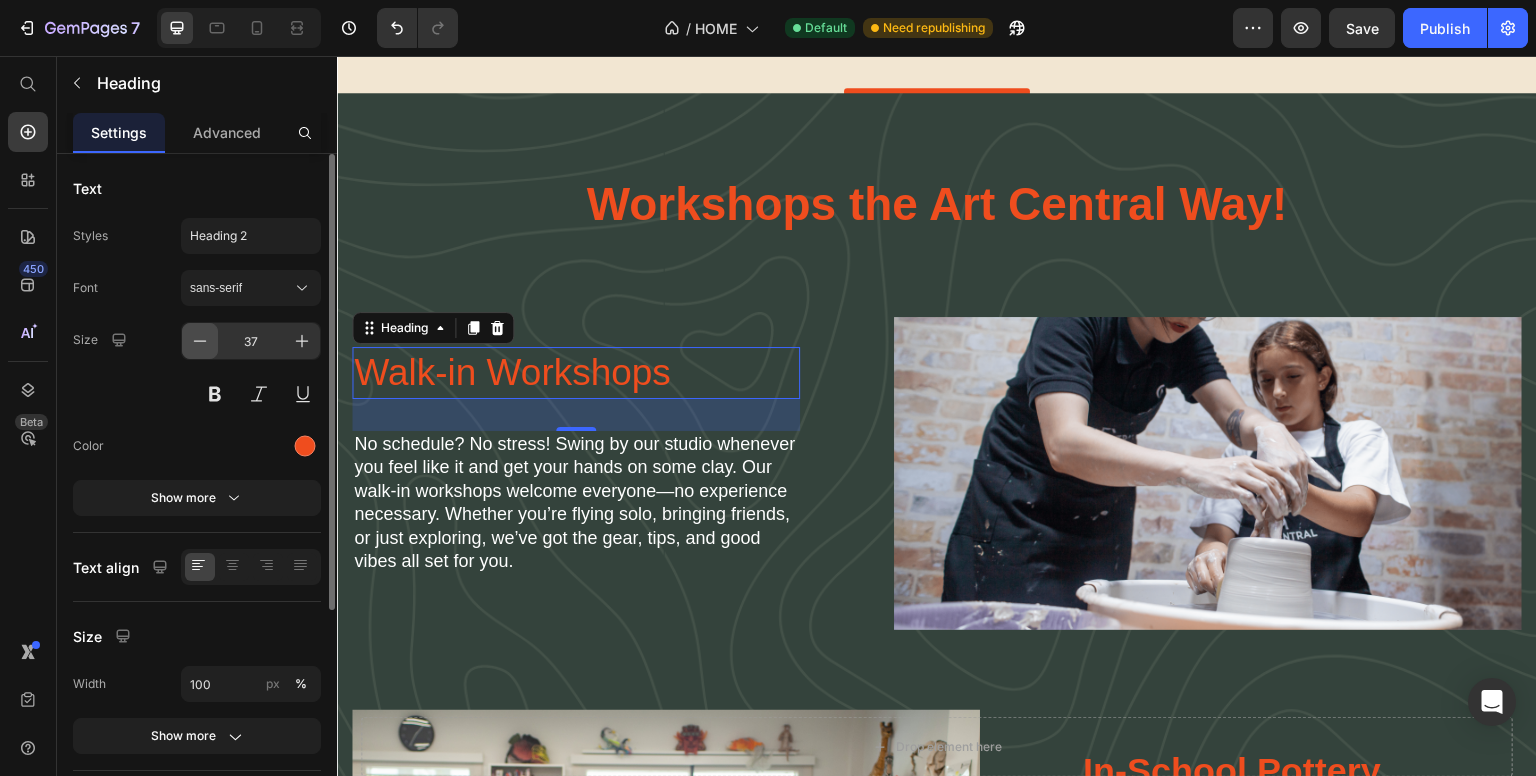 click 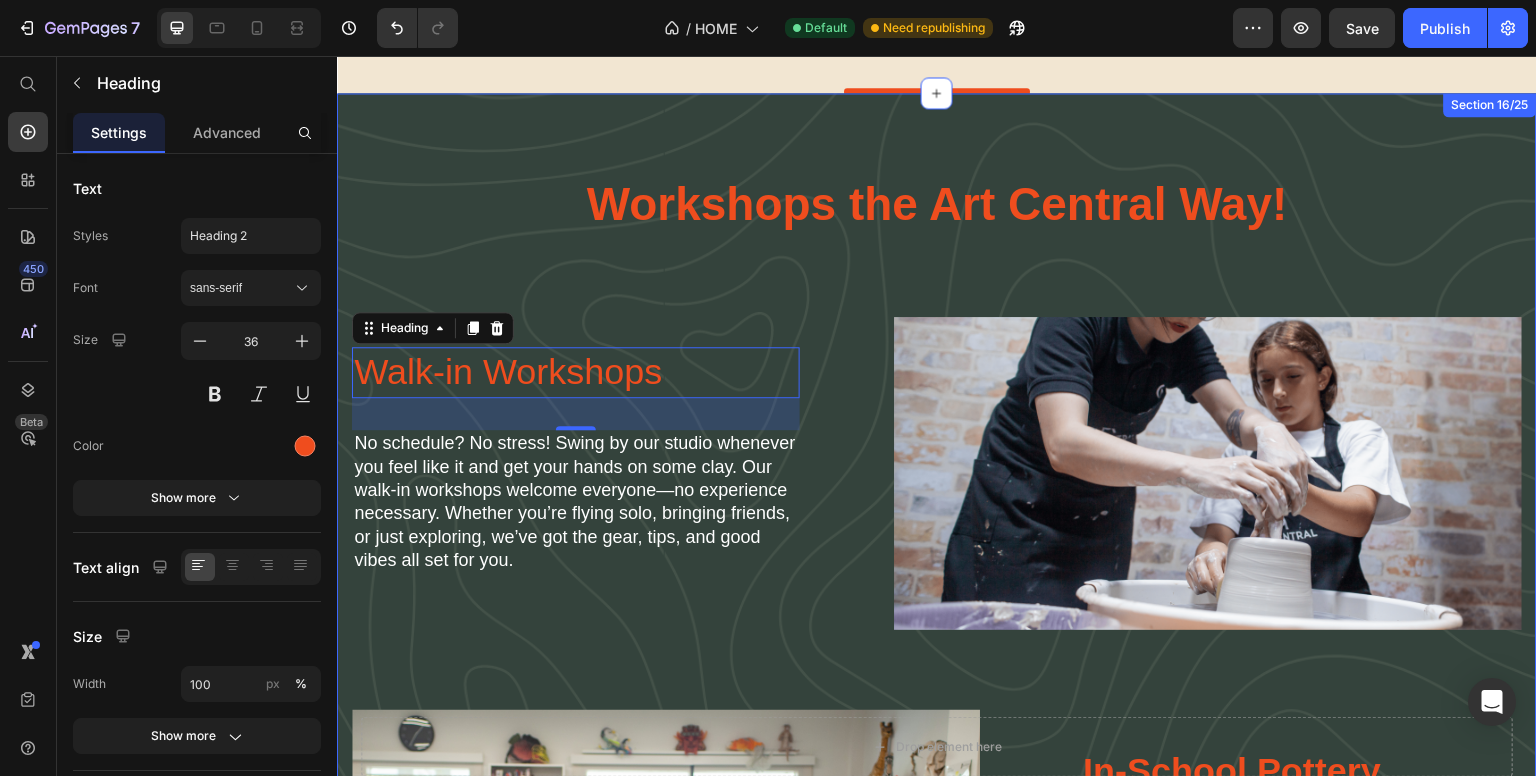 click on "Workshops the Art Central Way!" at bounding box center [937, 205] 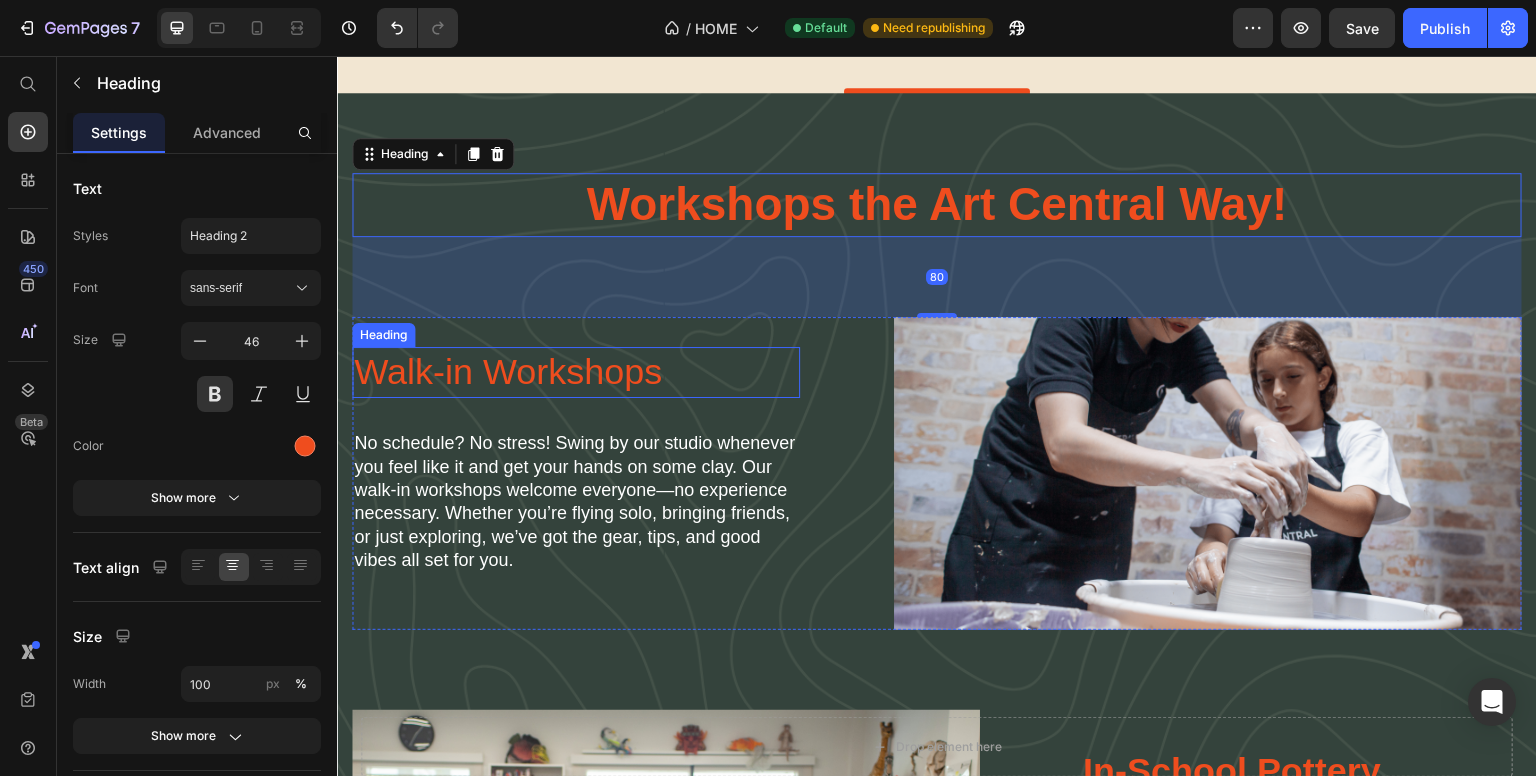 click on "Walk-in Workshops" at bounding box center (576, 372) 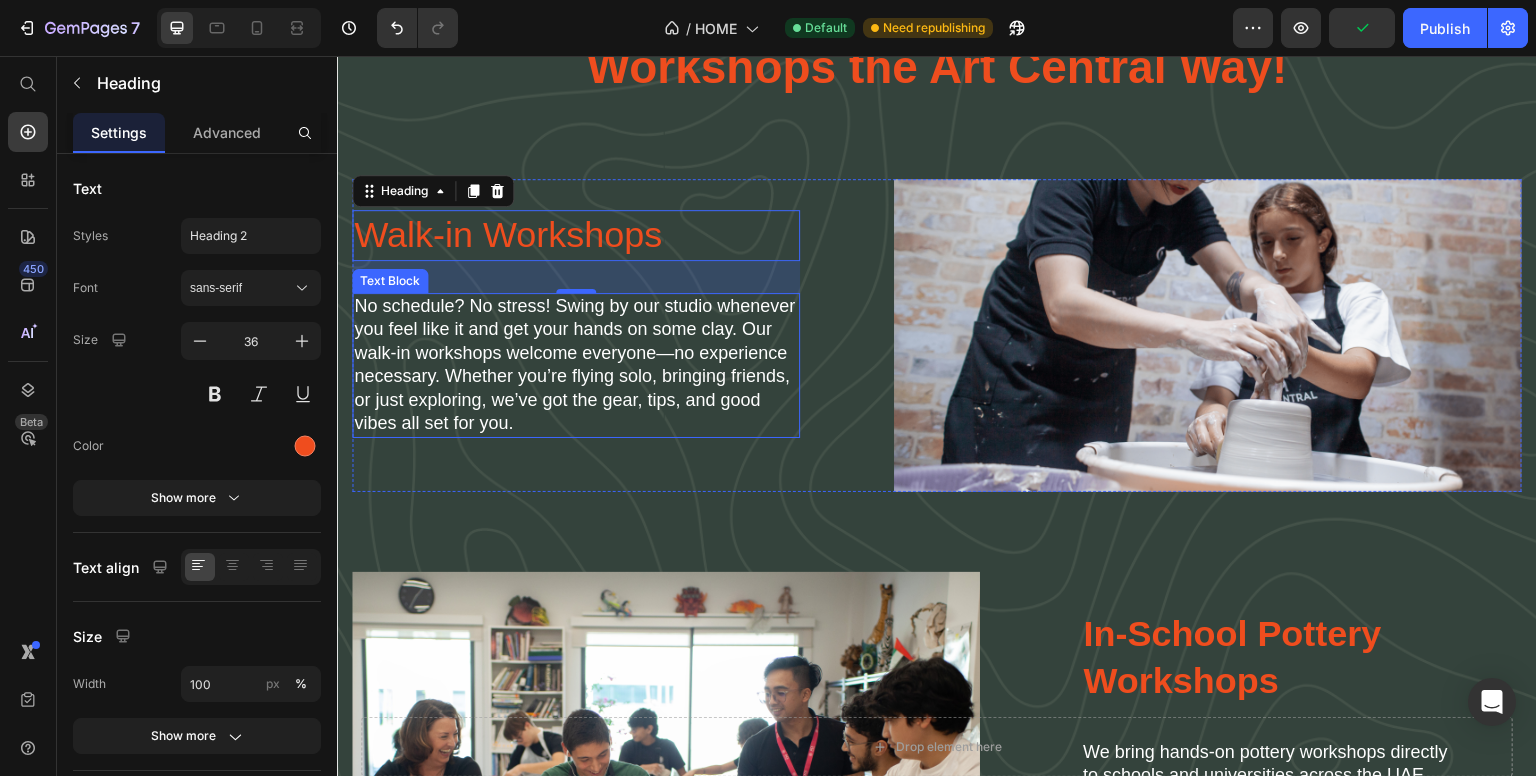 scroll, scrollTop: 3188, scrollLeft: 0, axis: vertical 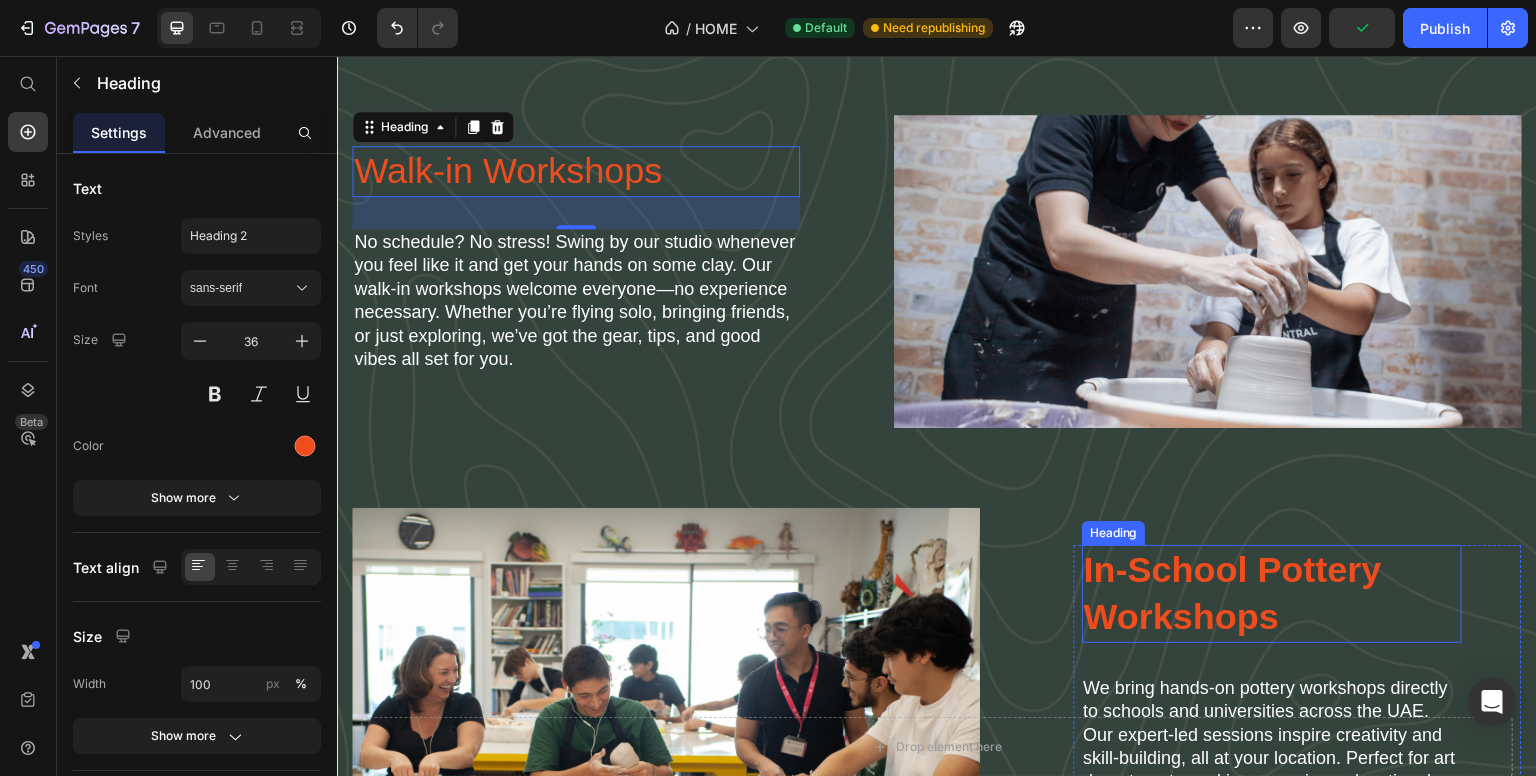 click on "In-School Pottery Workshops" at bounding box center (1272, 594) 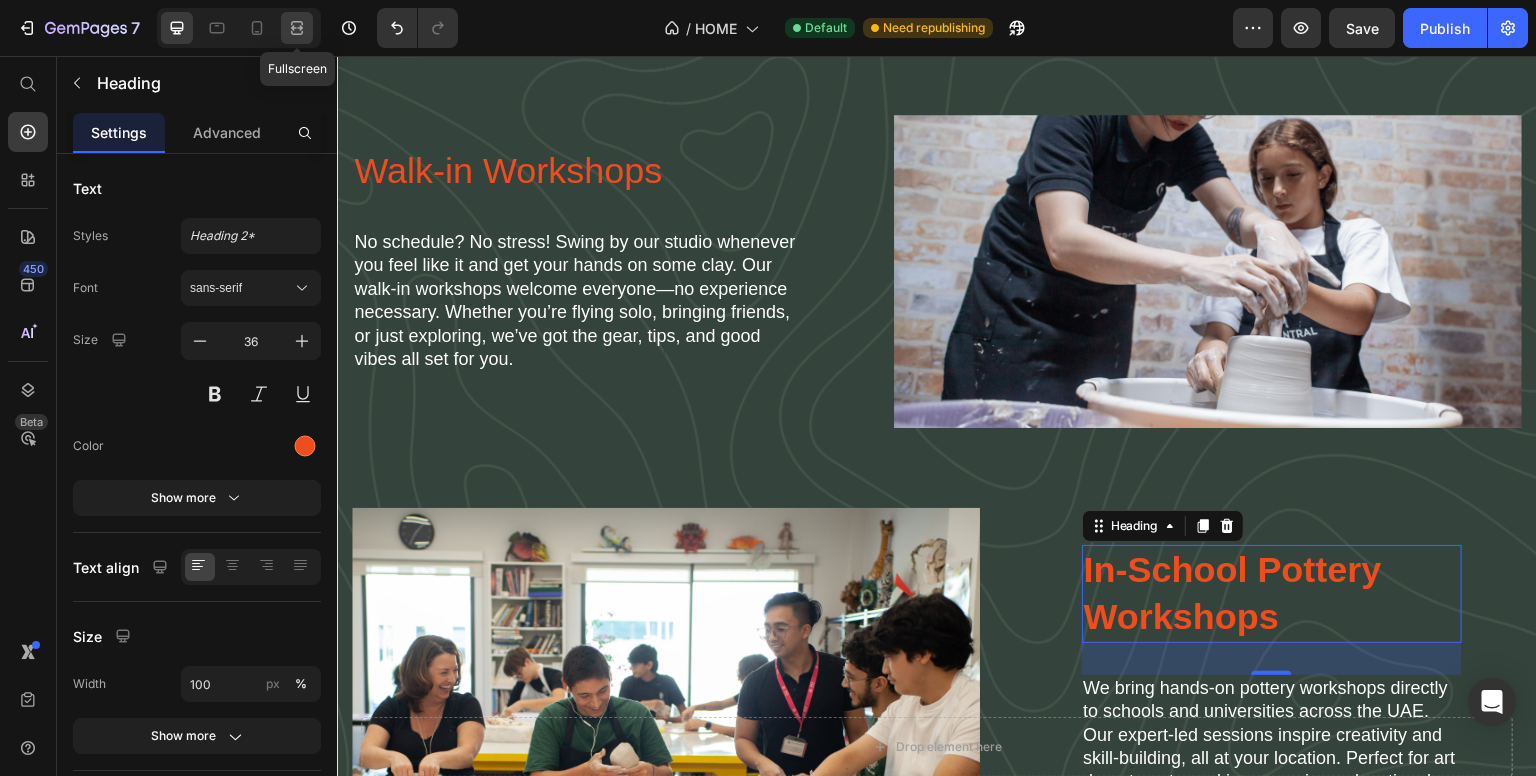 click 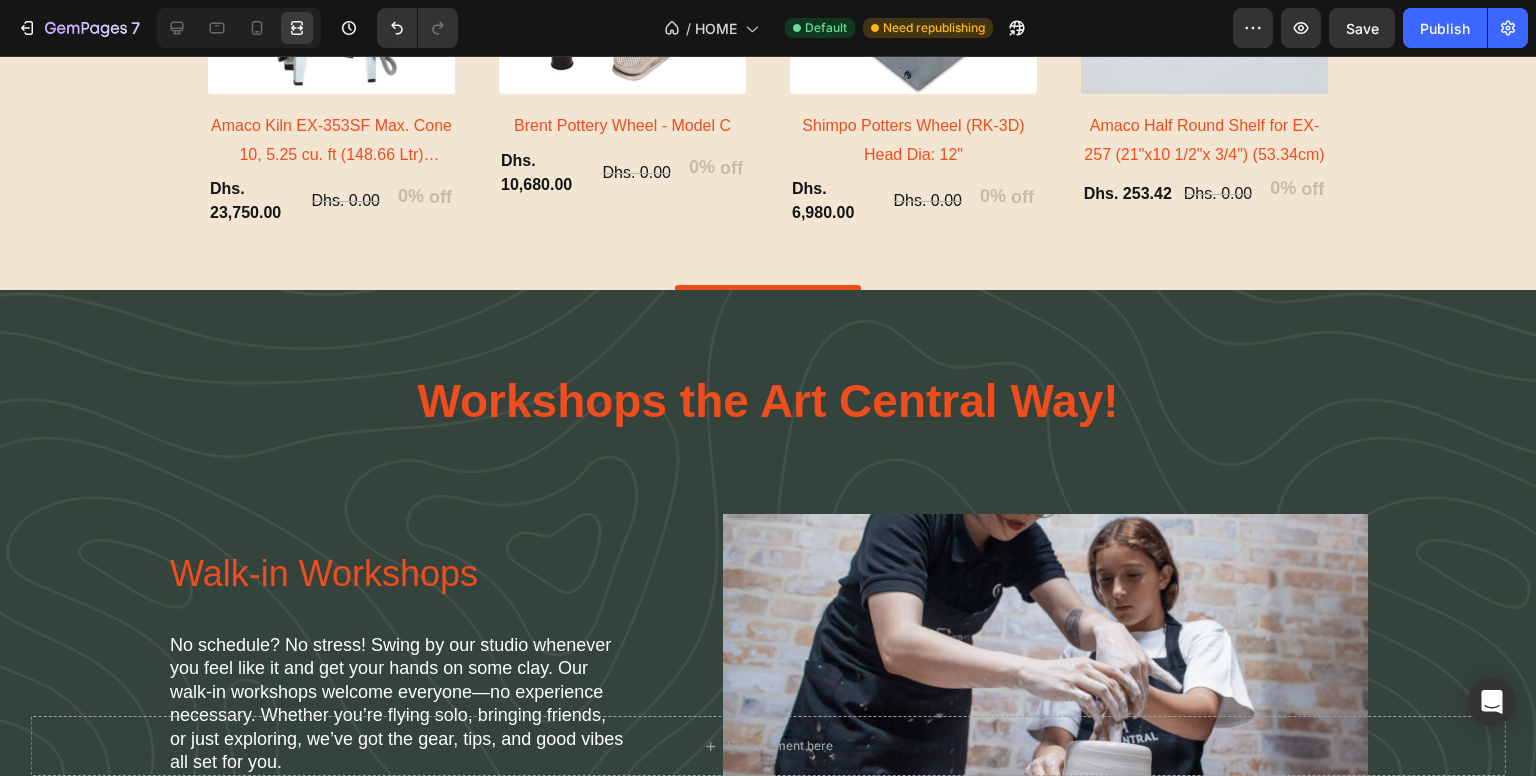 scroll, scrollTop: 3100, scrollLeft: 0, axis: vertical 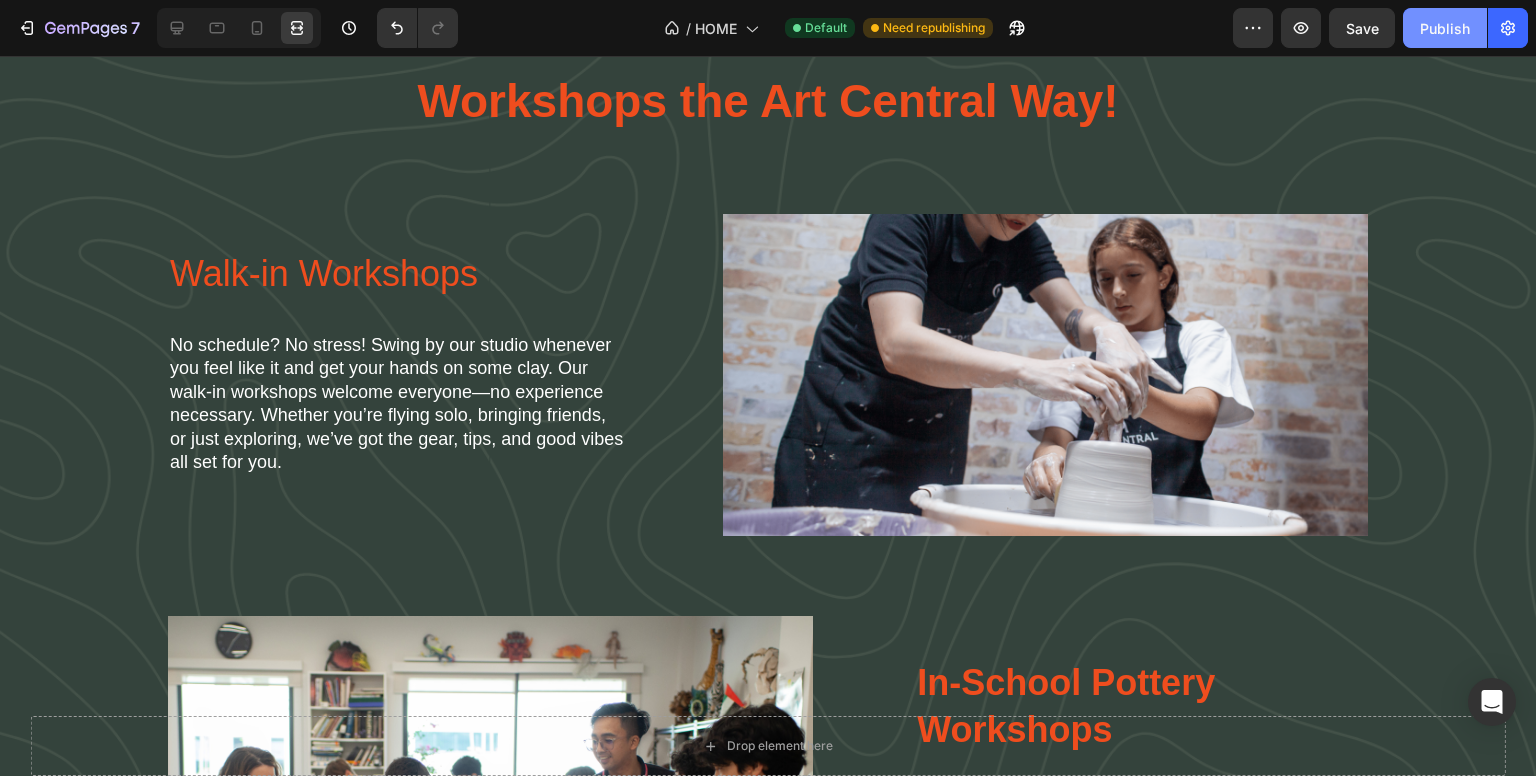 click on "Publish" 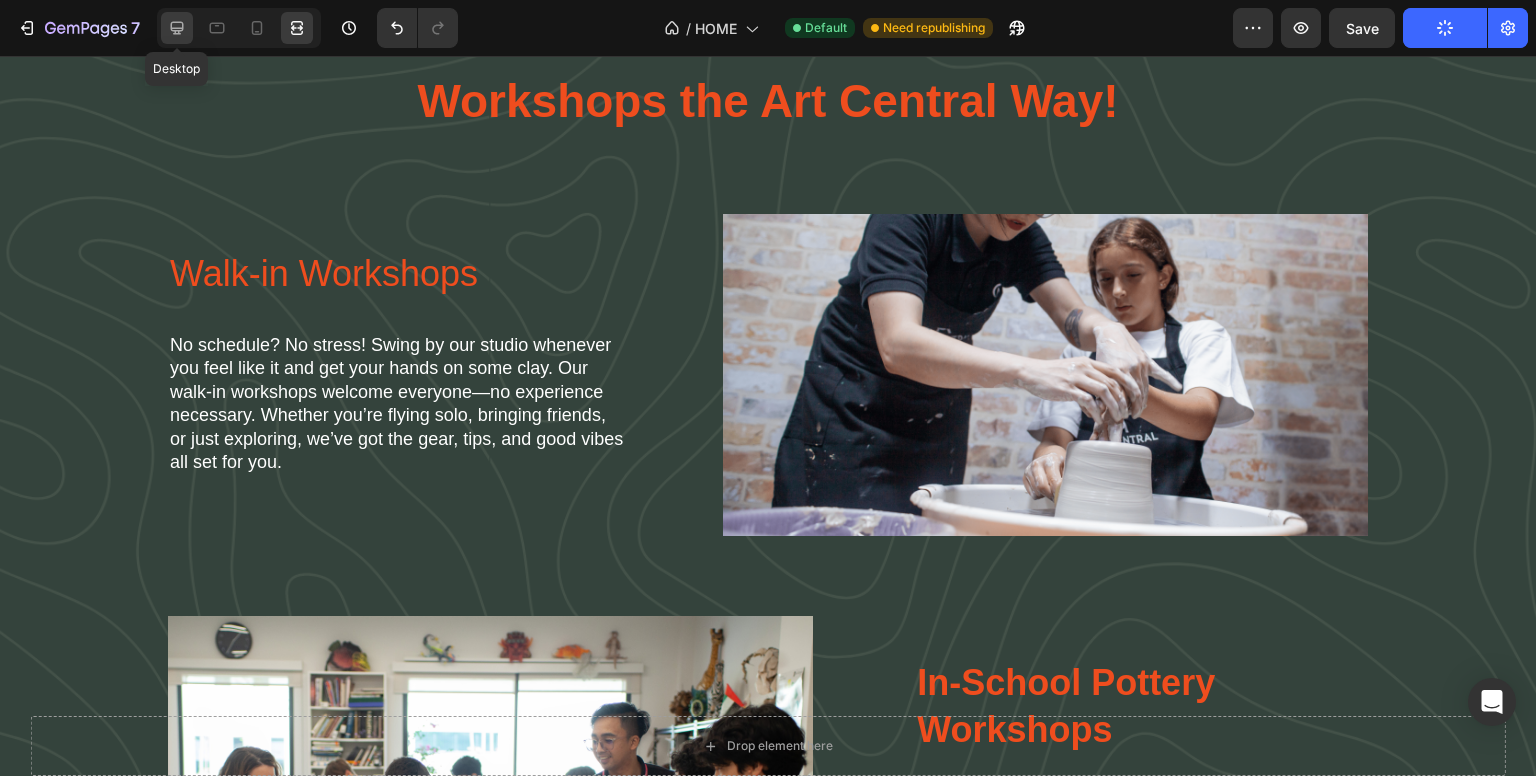 click 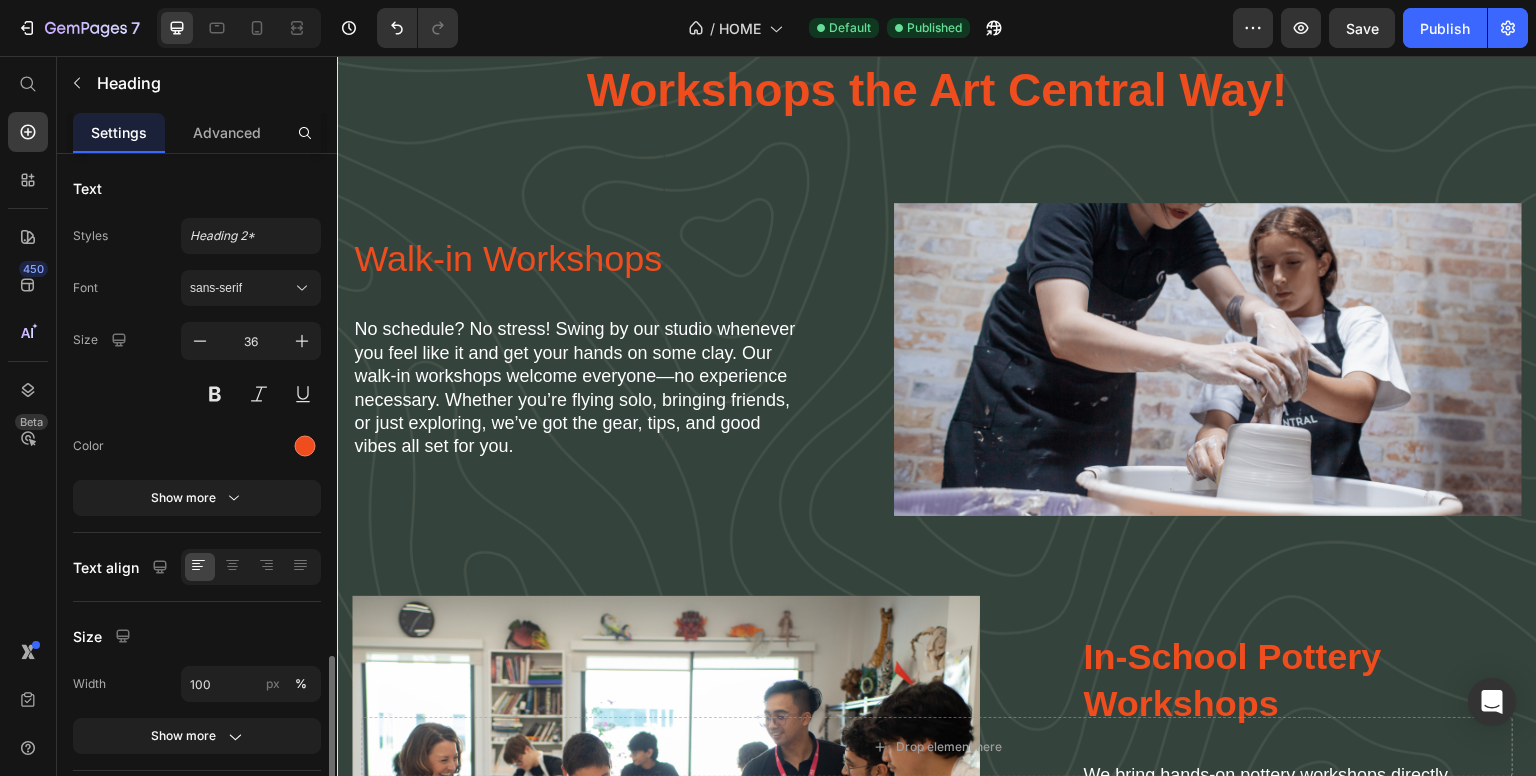 scroll, scrollTop: 330, scrollLeft: 0, axis: vertical 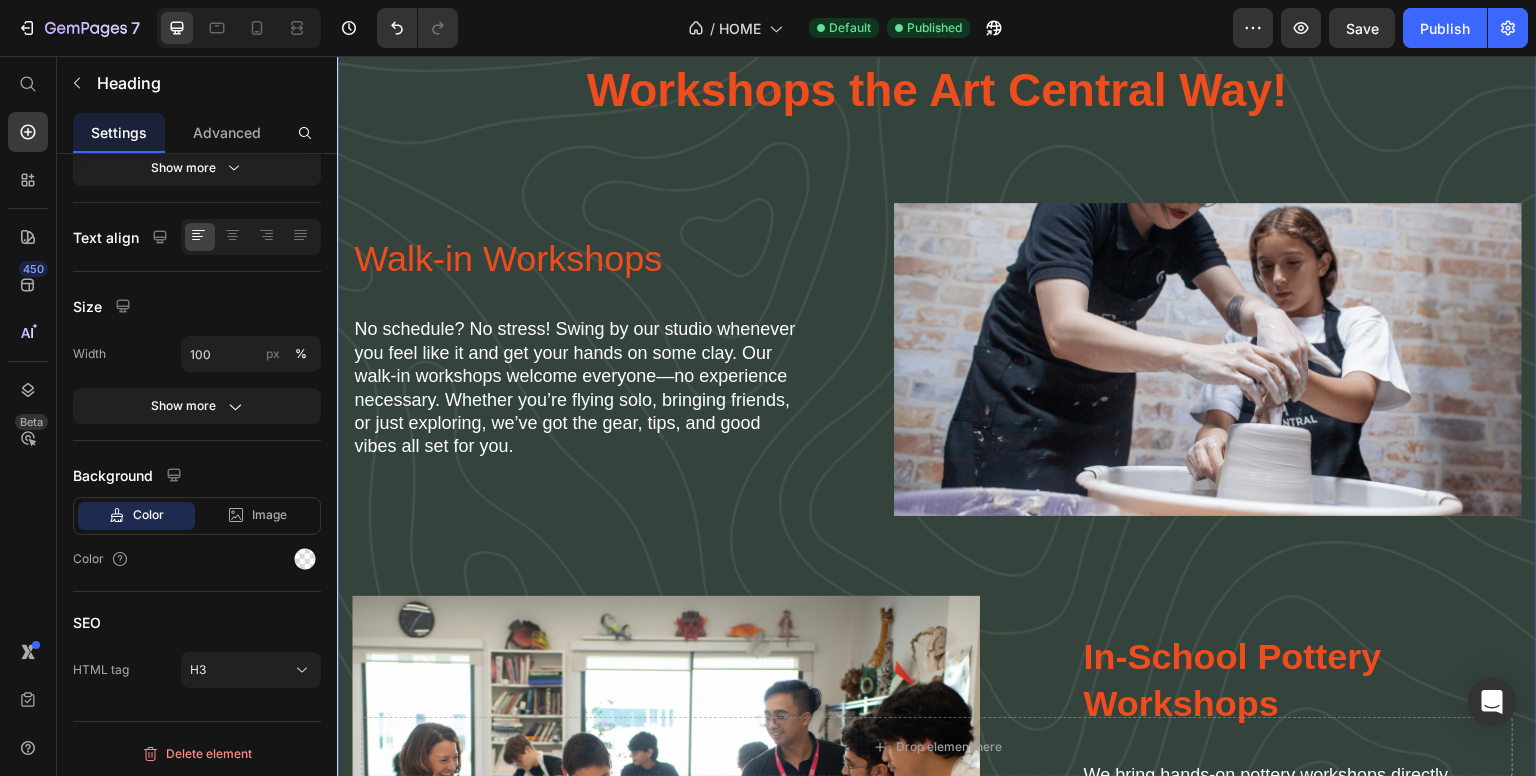 click on "Workshops the Art Central Way! Heading Walk-in Workshops Heading No schedule? No stress! Swing by our studio whenever you feel like it and get your hands on some clay. Our walk-in workshops welcome everyone—no experience necessary. Whether you’re flying solo, bringing friends, or just exploring, we’ve got the gear, tips, and good vibes all set for you. Text Block Image Row Image In School Workshops Heading In-School Pottery Workshops Heading We bring hands-on pottery workshops directly to schools and universities across the UAE. Our expert-led sessions inspire creativity and skill-building, all at your location. Perfect for art departments seeking engaging, educational experiences — tailored workshops available for groups of all sizes, with flexible scheduling and easy booking. Text Block Row Row" at bounding box center (937, 544) 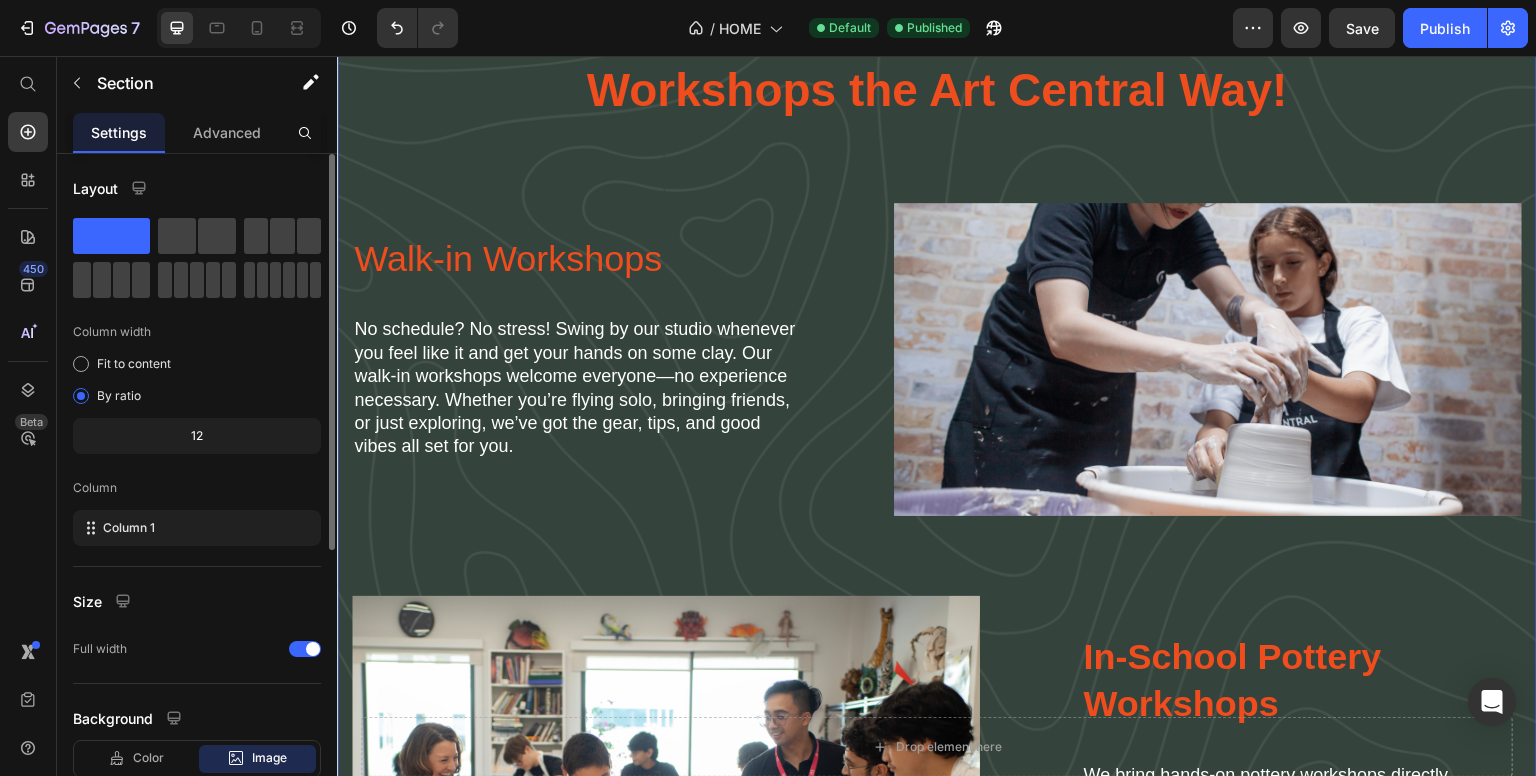 scroll, scrollTop: 483, scrollLeft: 0, axis: vertical 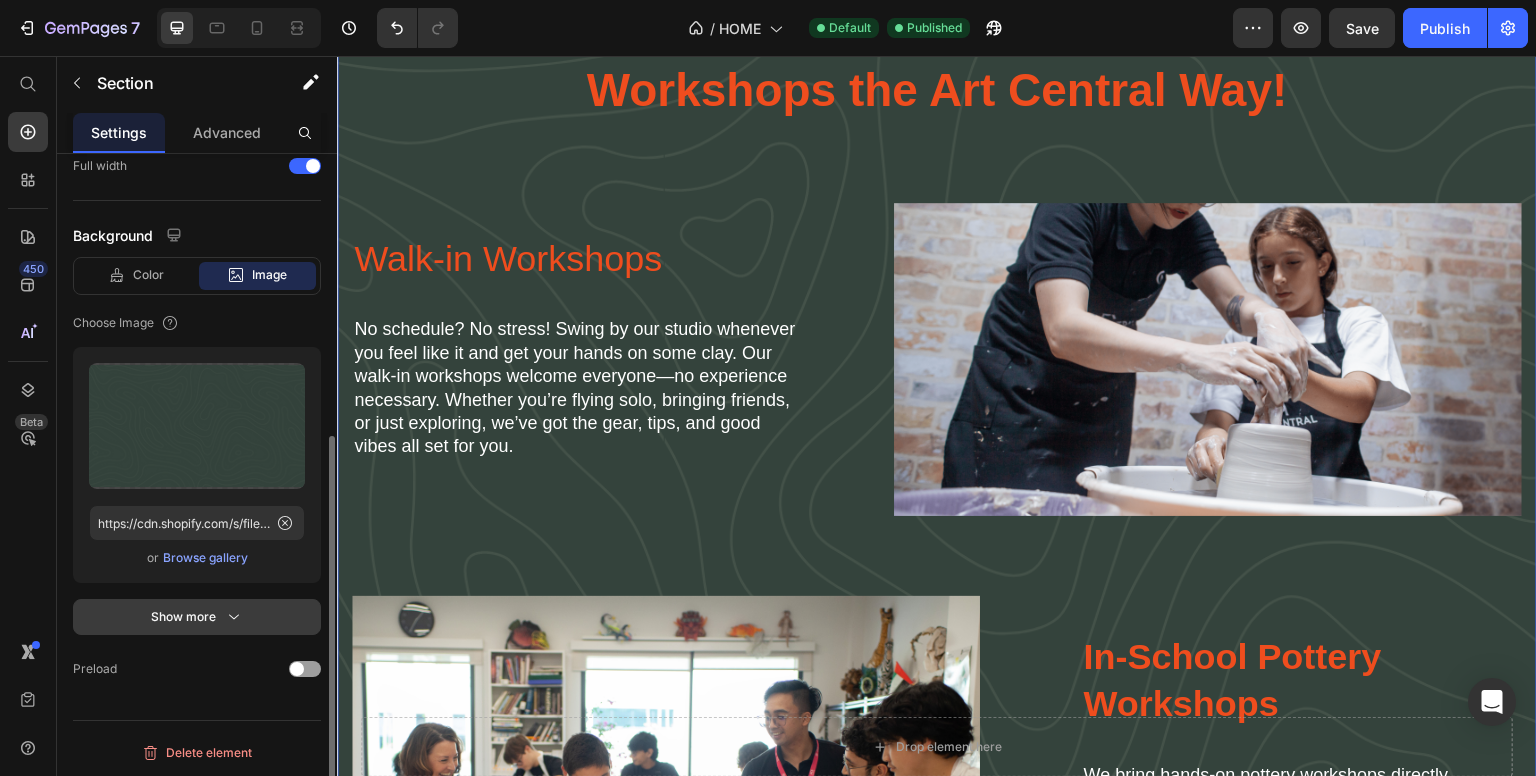 click on "Show more" at bounding box center (197, 617) 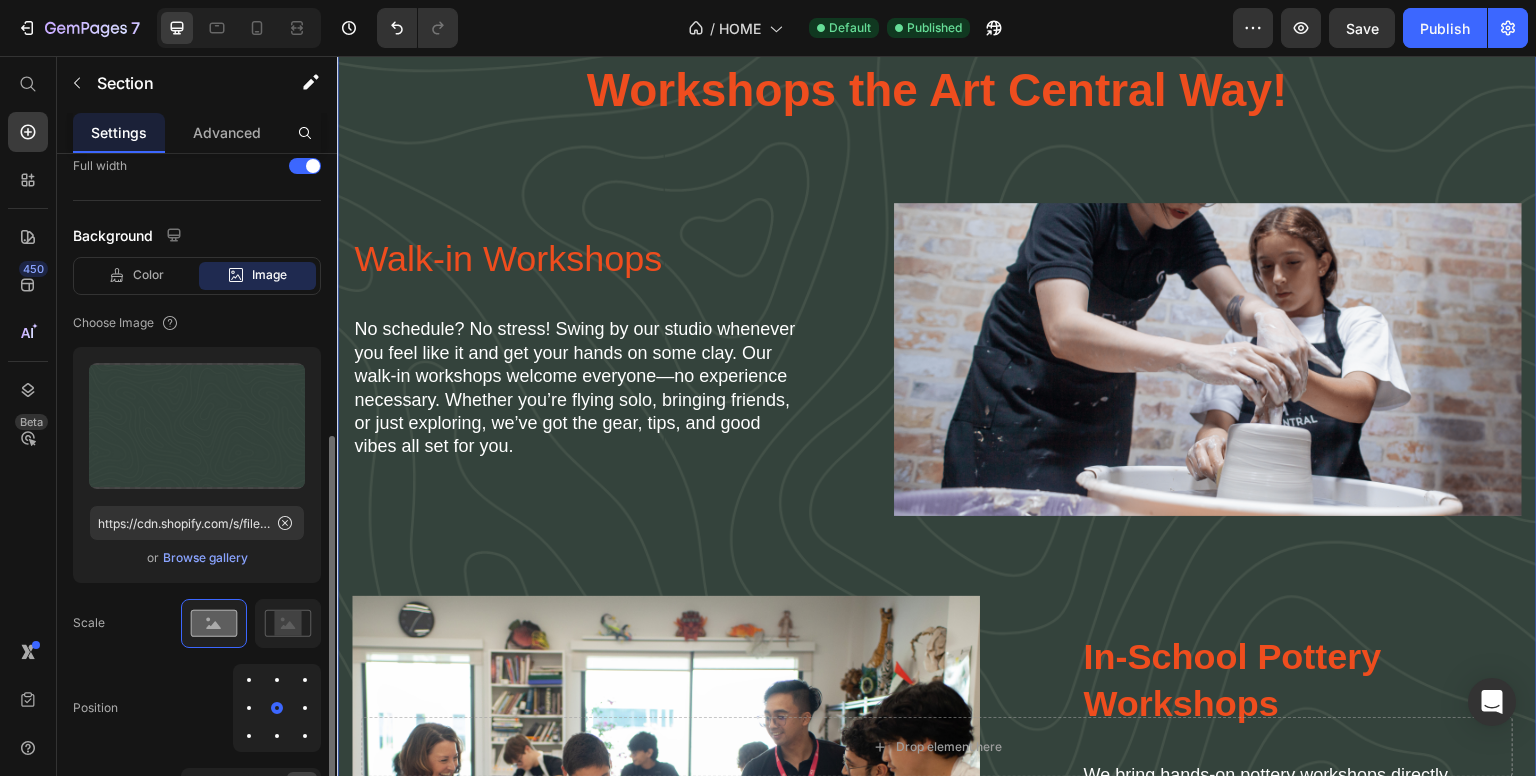 scroll, scrollTop: 756, scrollLeft: 0, axis: vertical 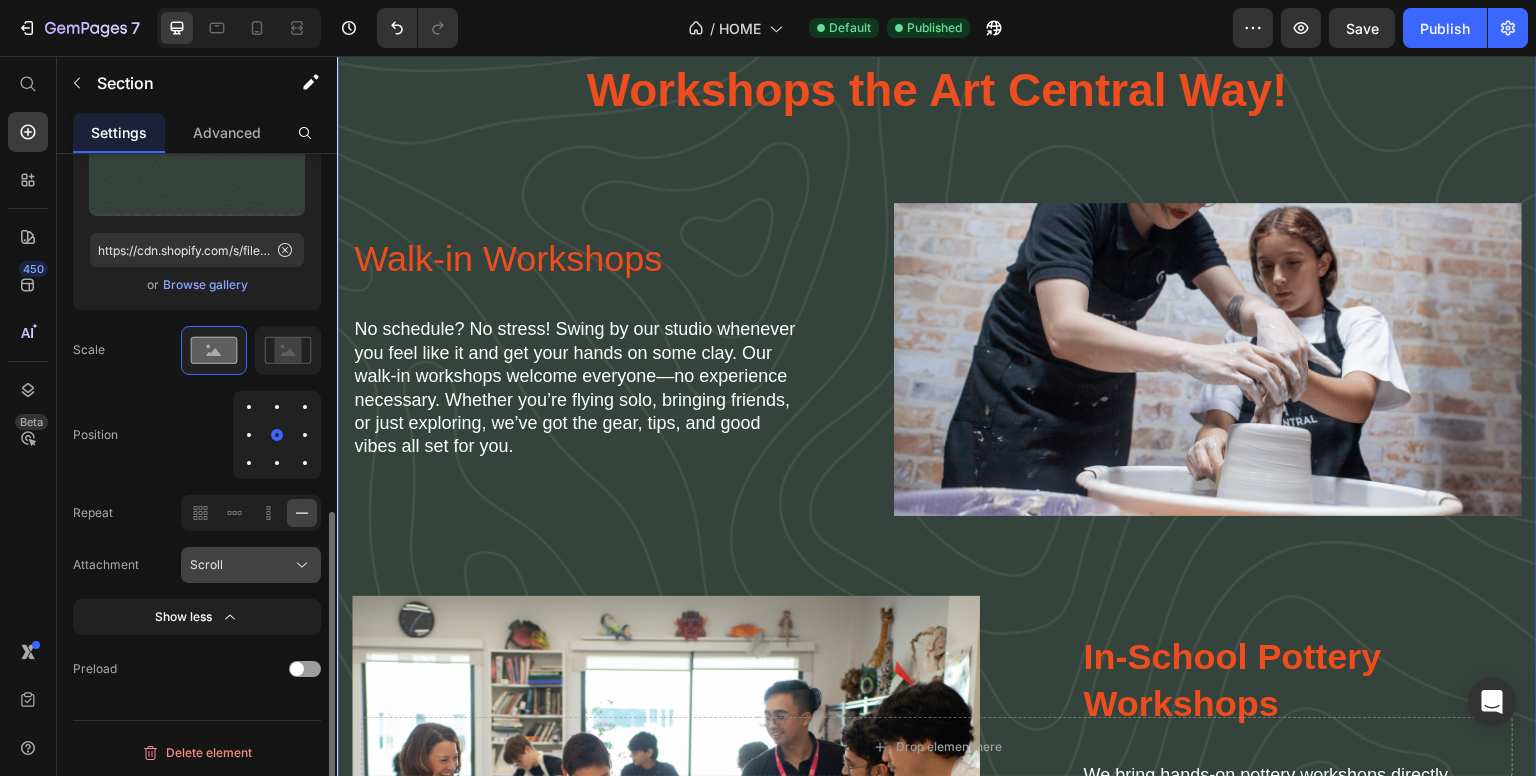click on "Scroll" at bounding box center [251, 565] 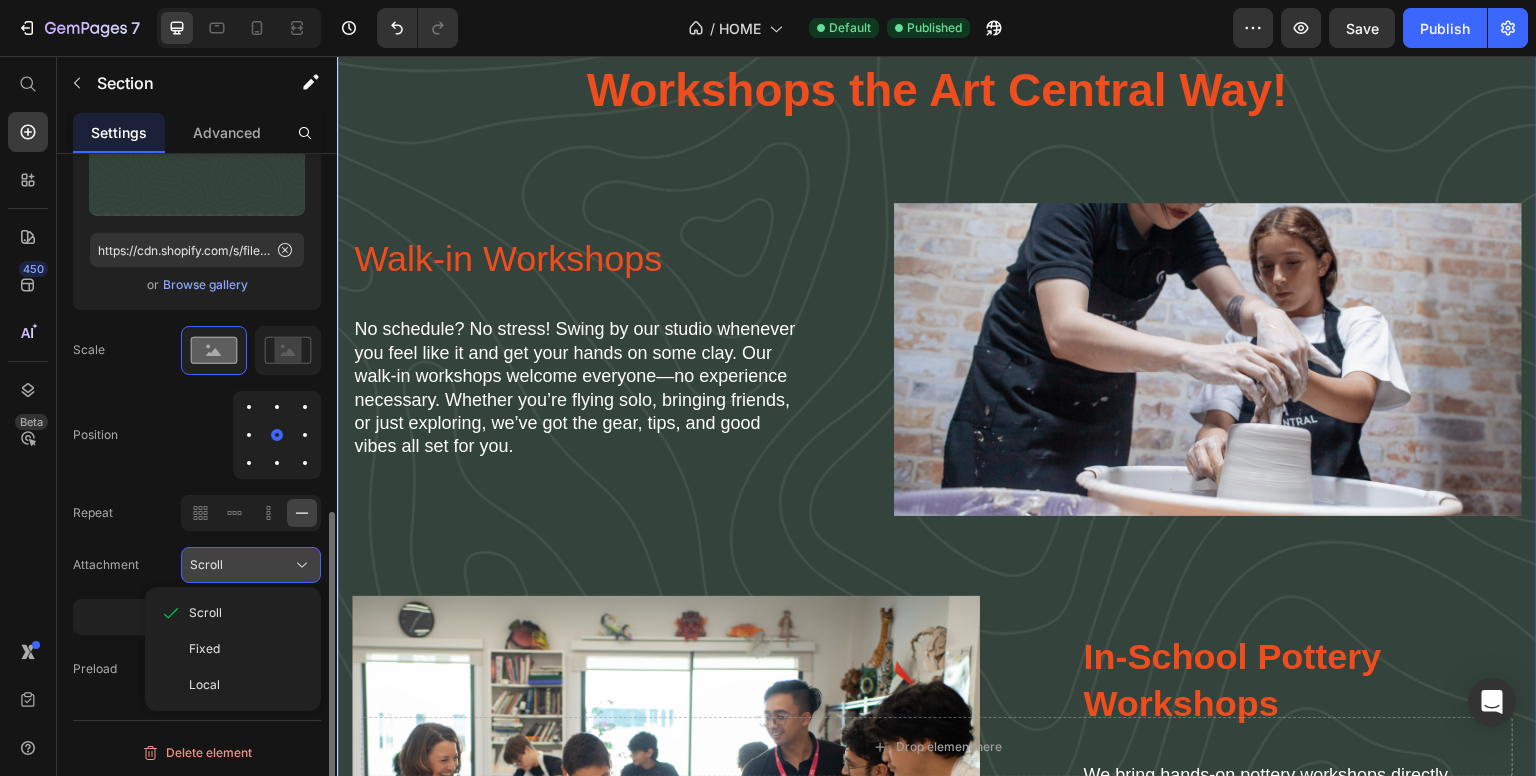click on "Scroll" at bounding box center (251, 565) 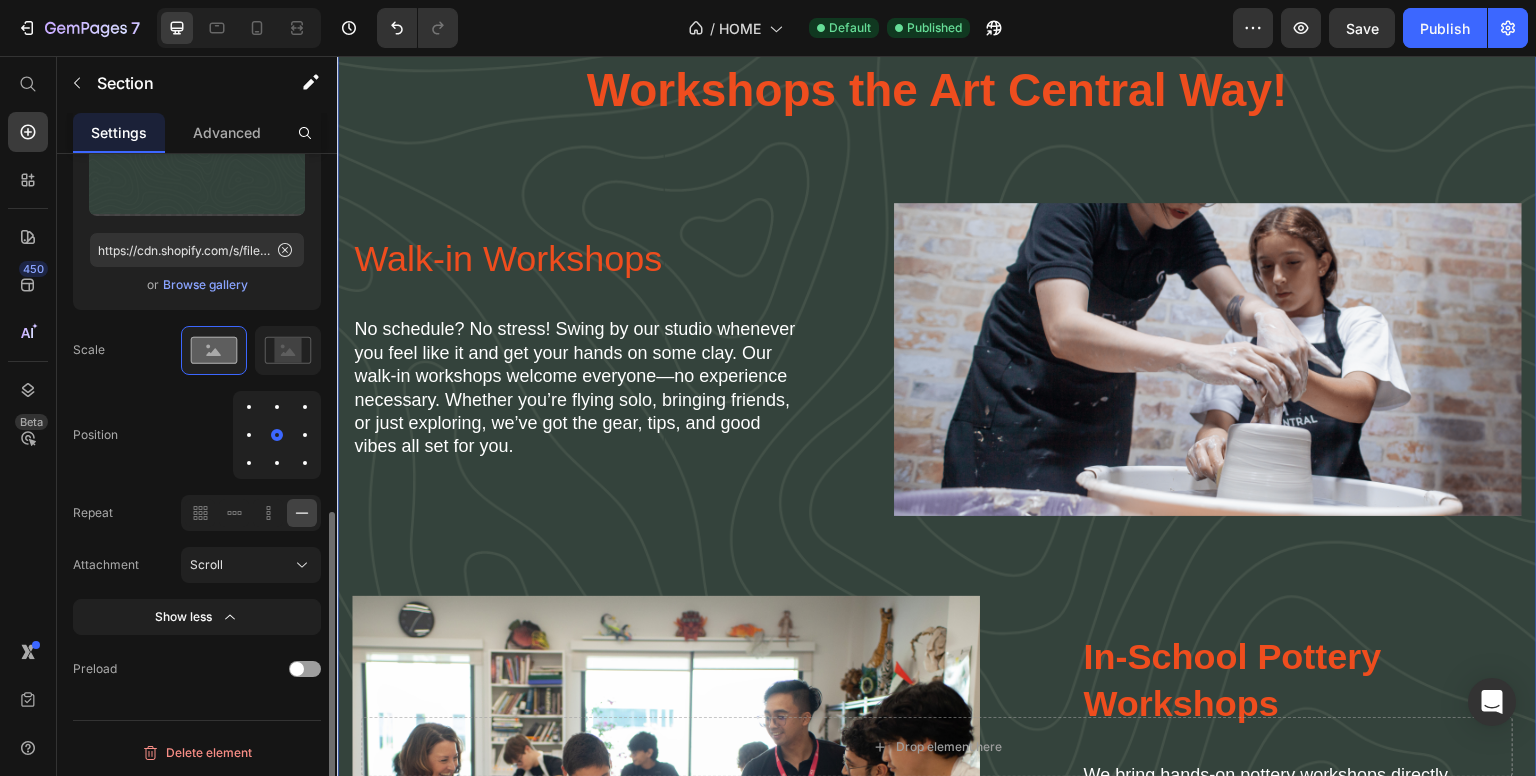 click at bounding box center [249, 407] 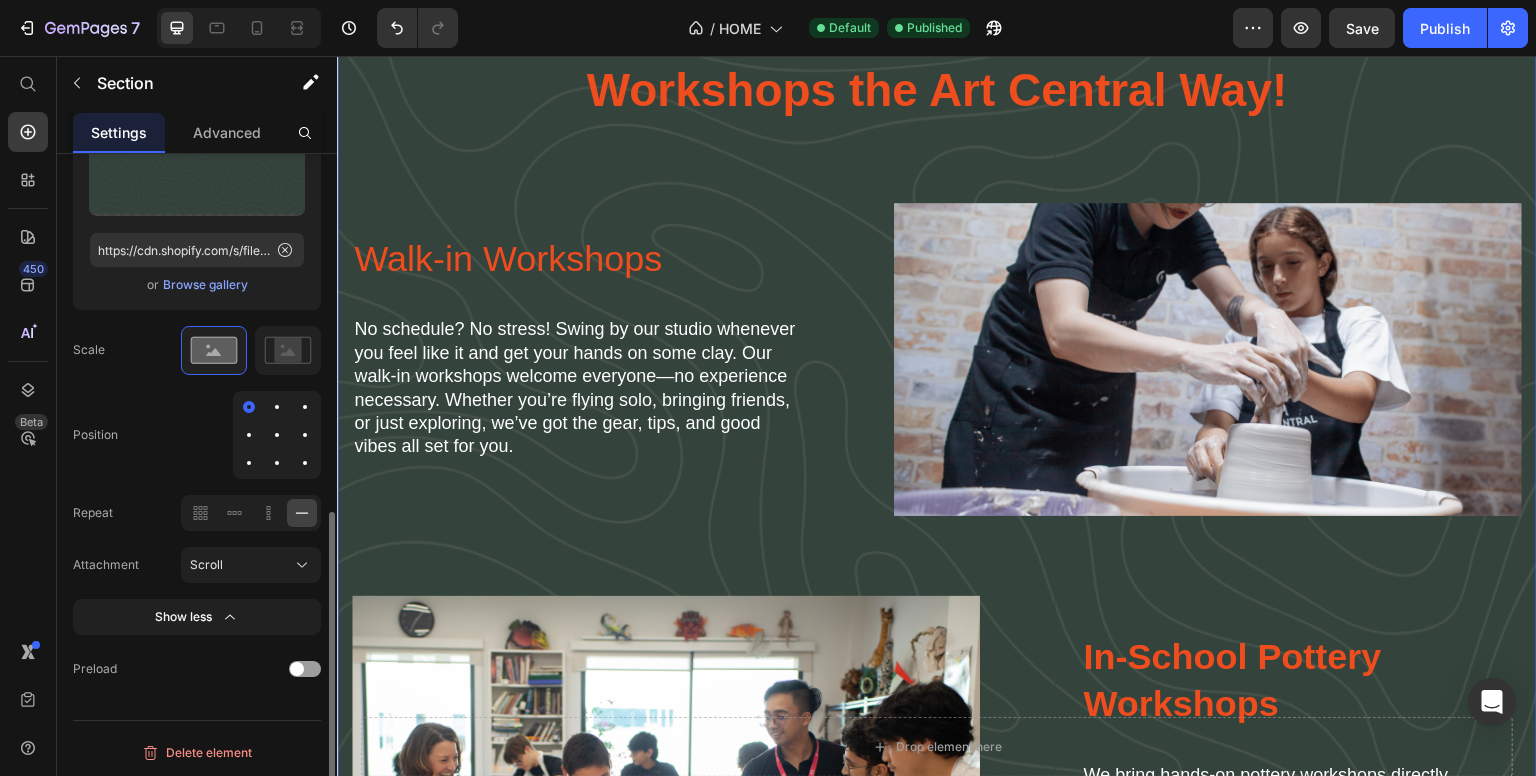 click at bounding box center [249, 435] 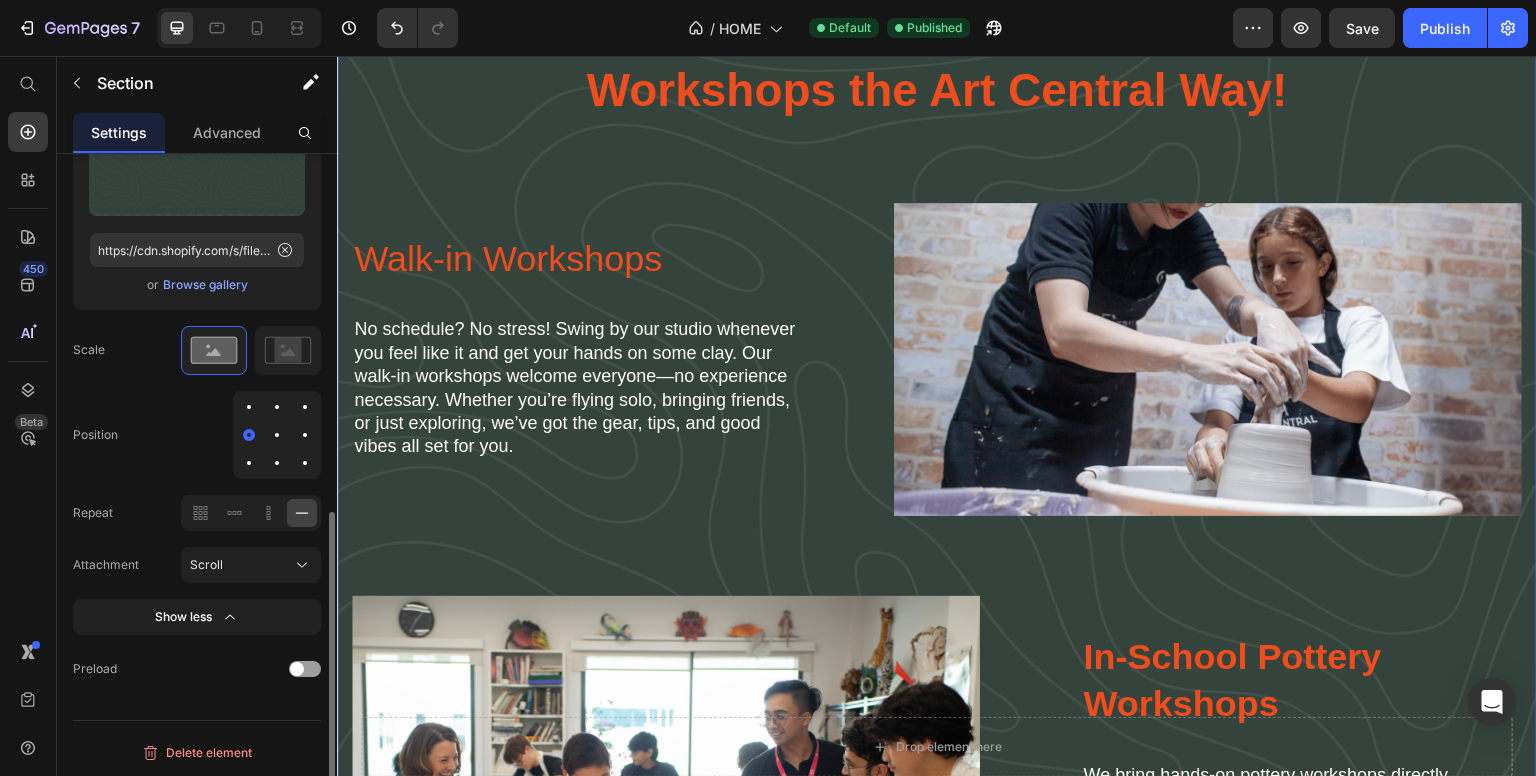 click at bounding box center [277, 435] 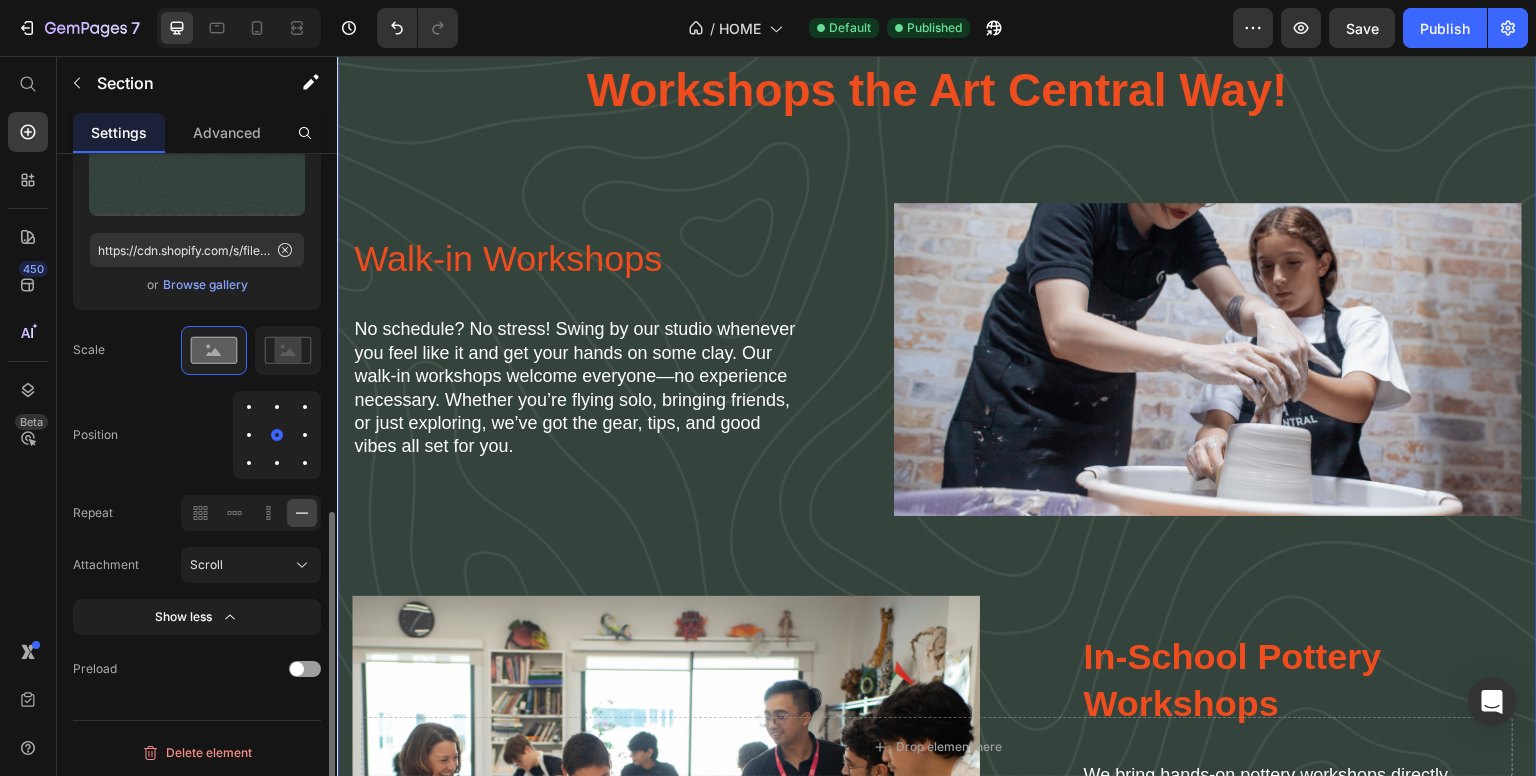 click at bounding box center [305, 463] 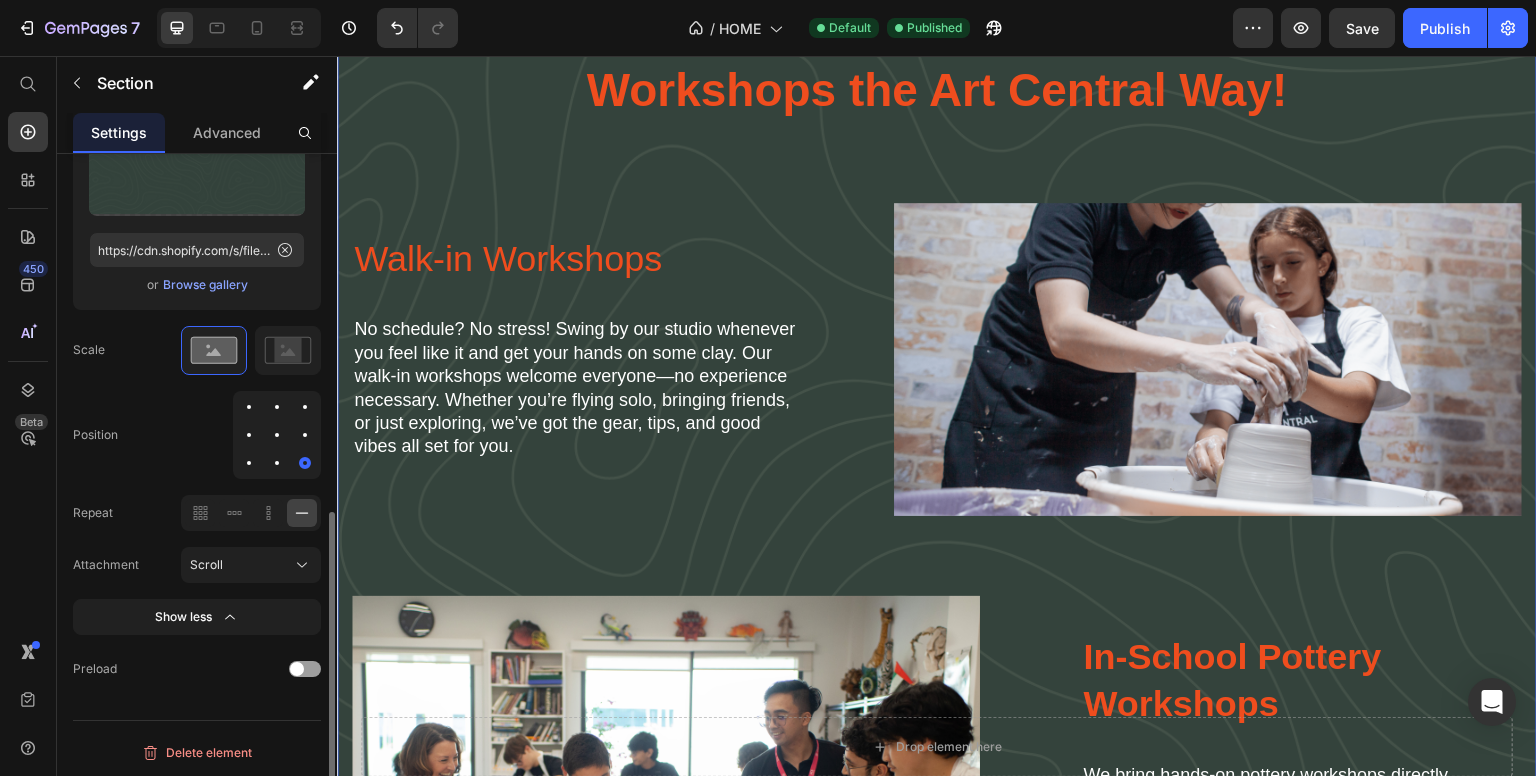 click at bounding box center (277, 435) 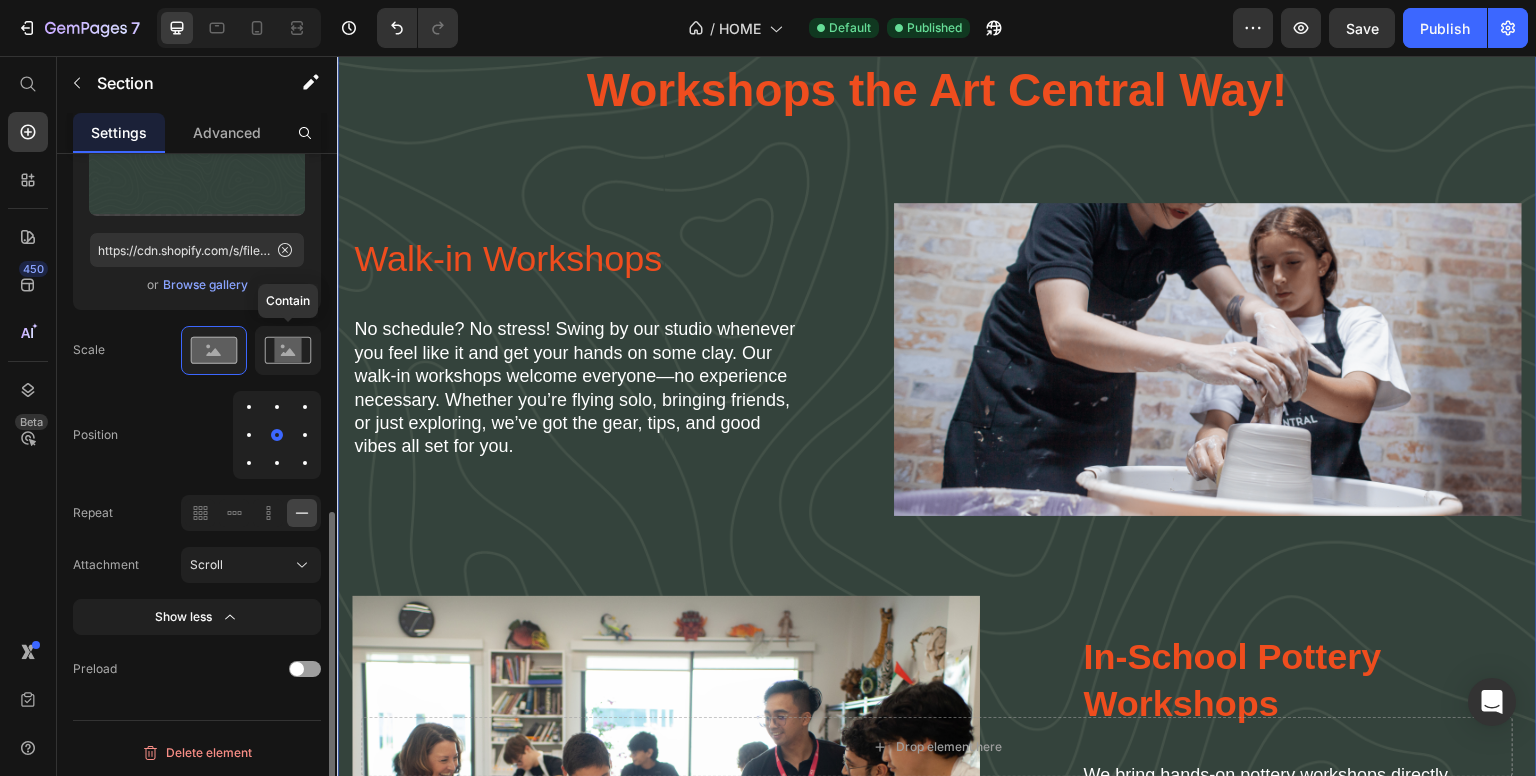 click 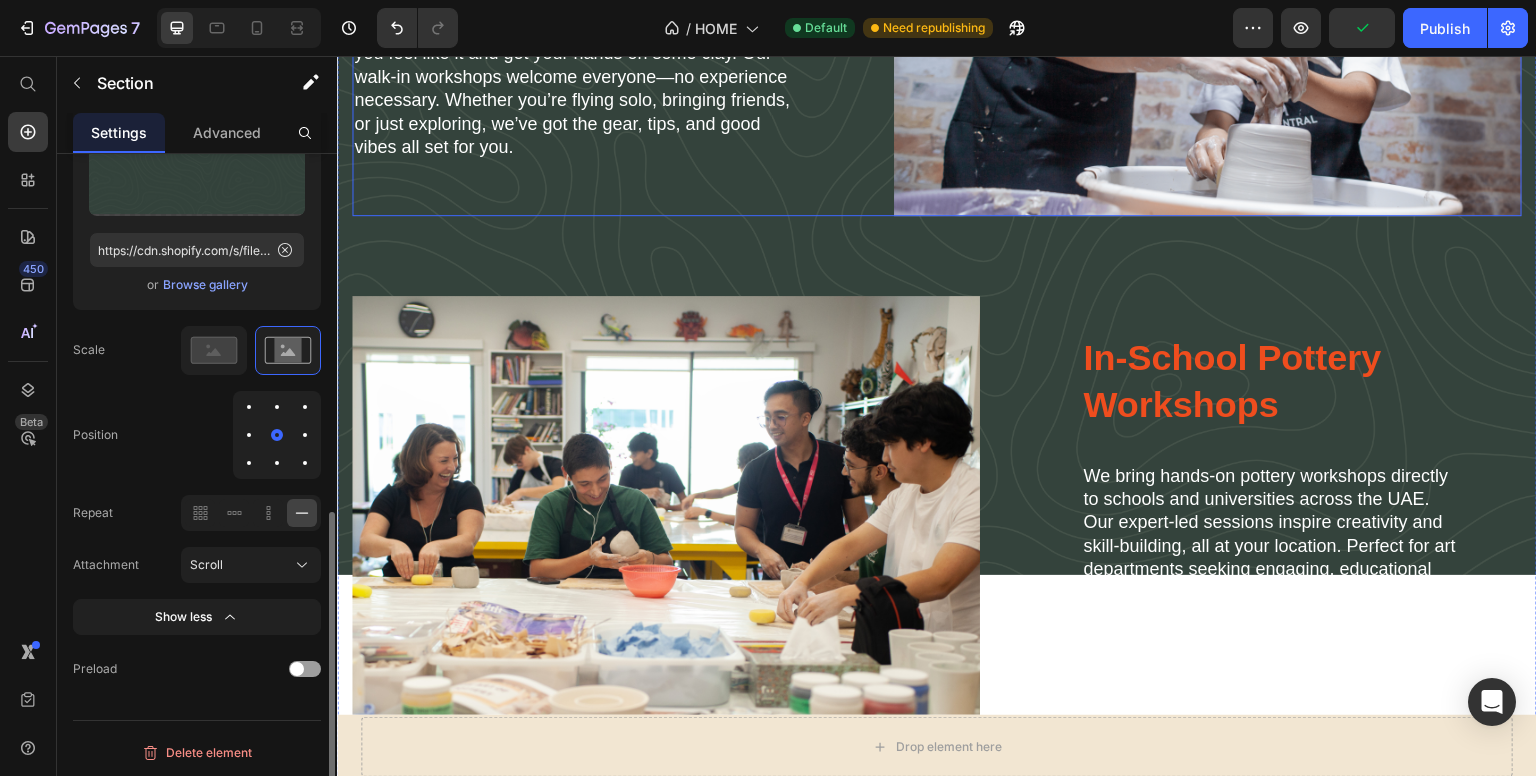 scroll, scrollTop: 2700, scrollLeft: 0, axis: vertical 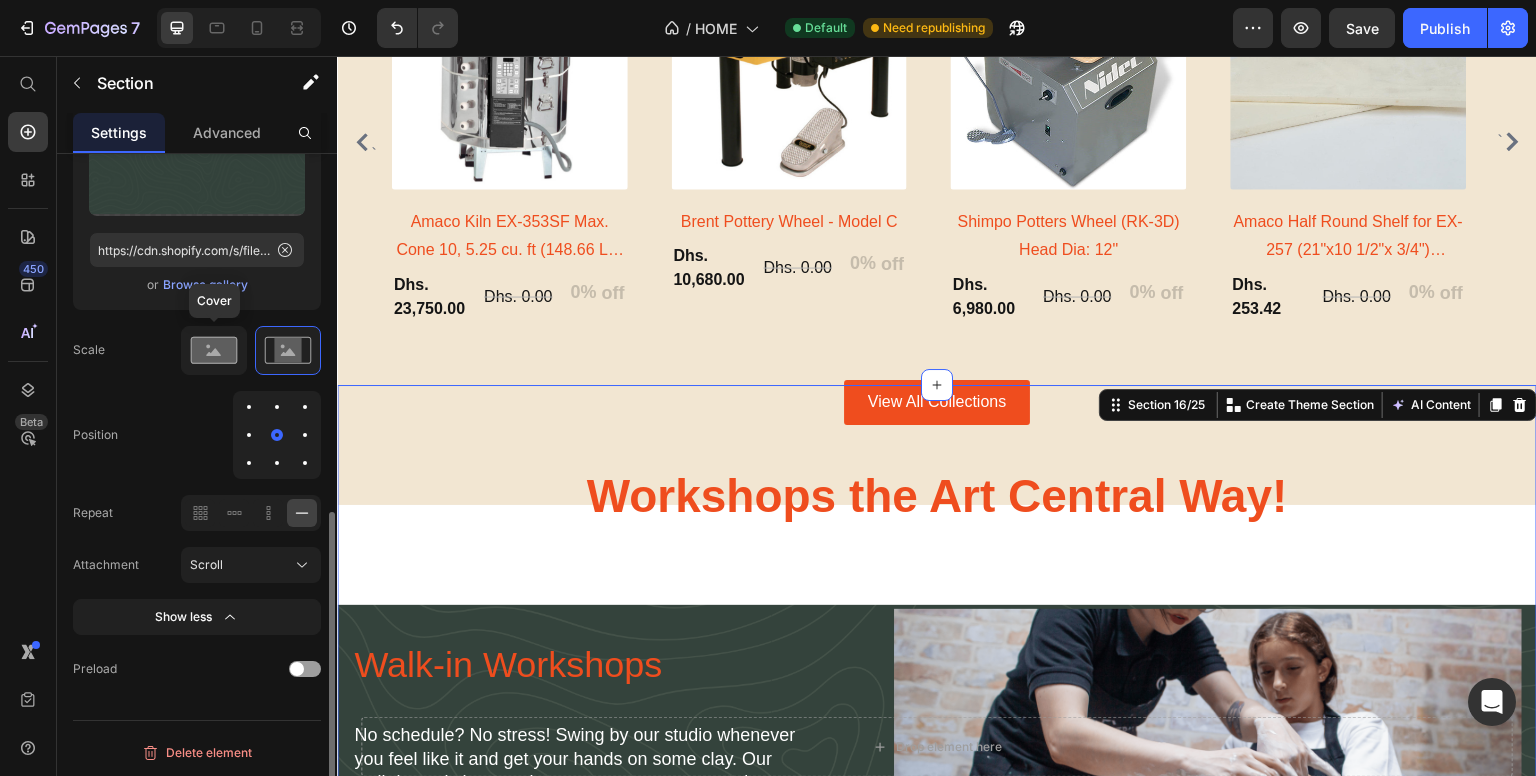 click 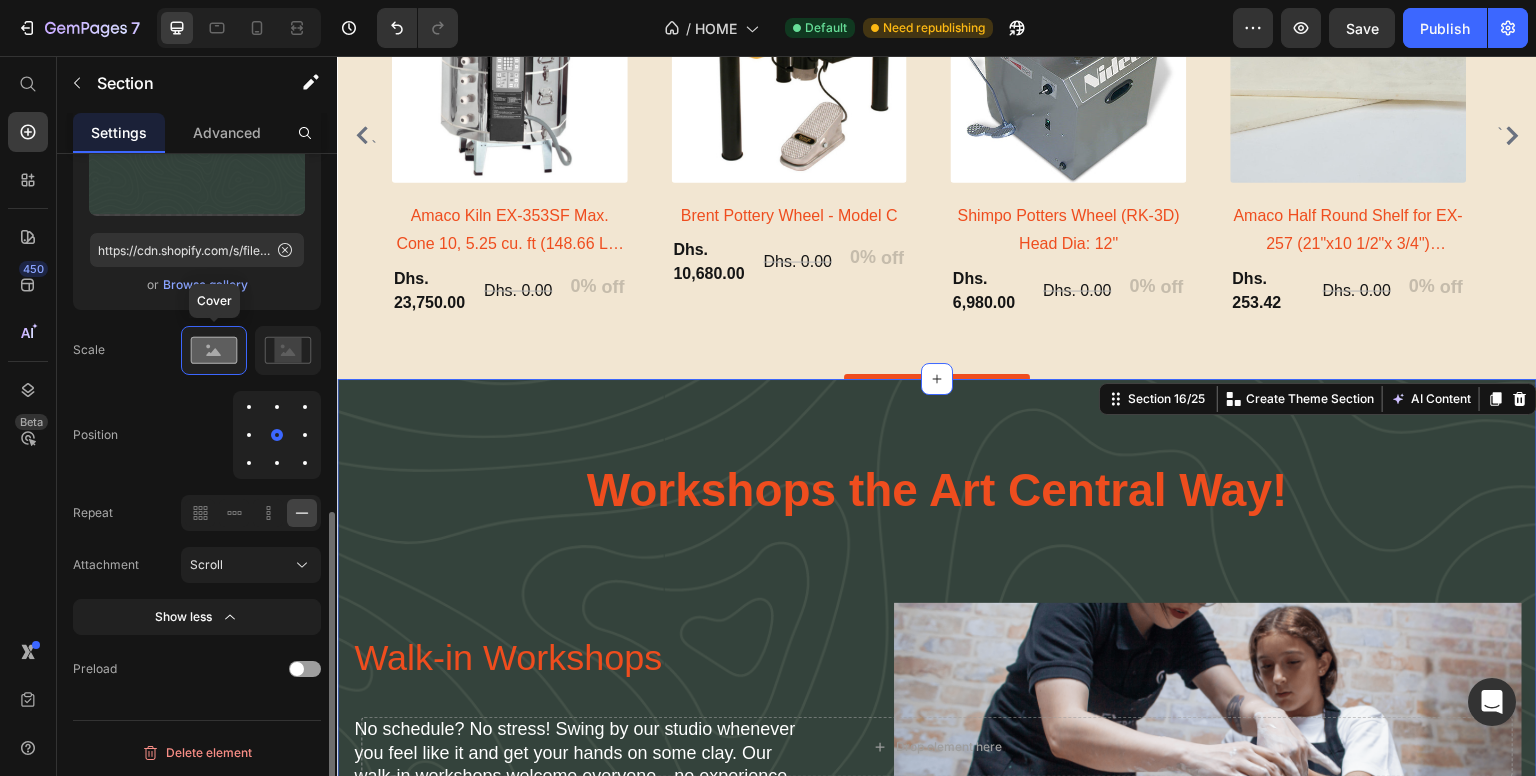 scroll, scrollTop: 2998, scrollLeft: 0, axis: vertical 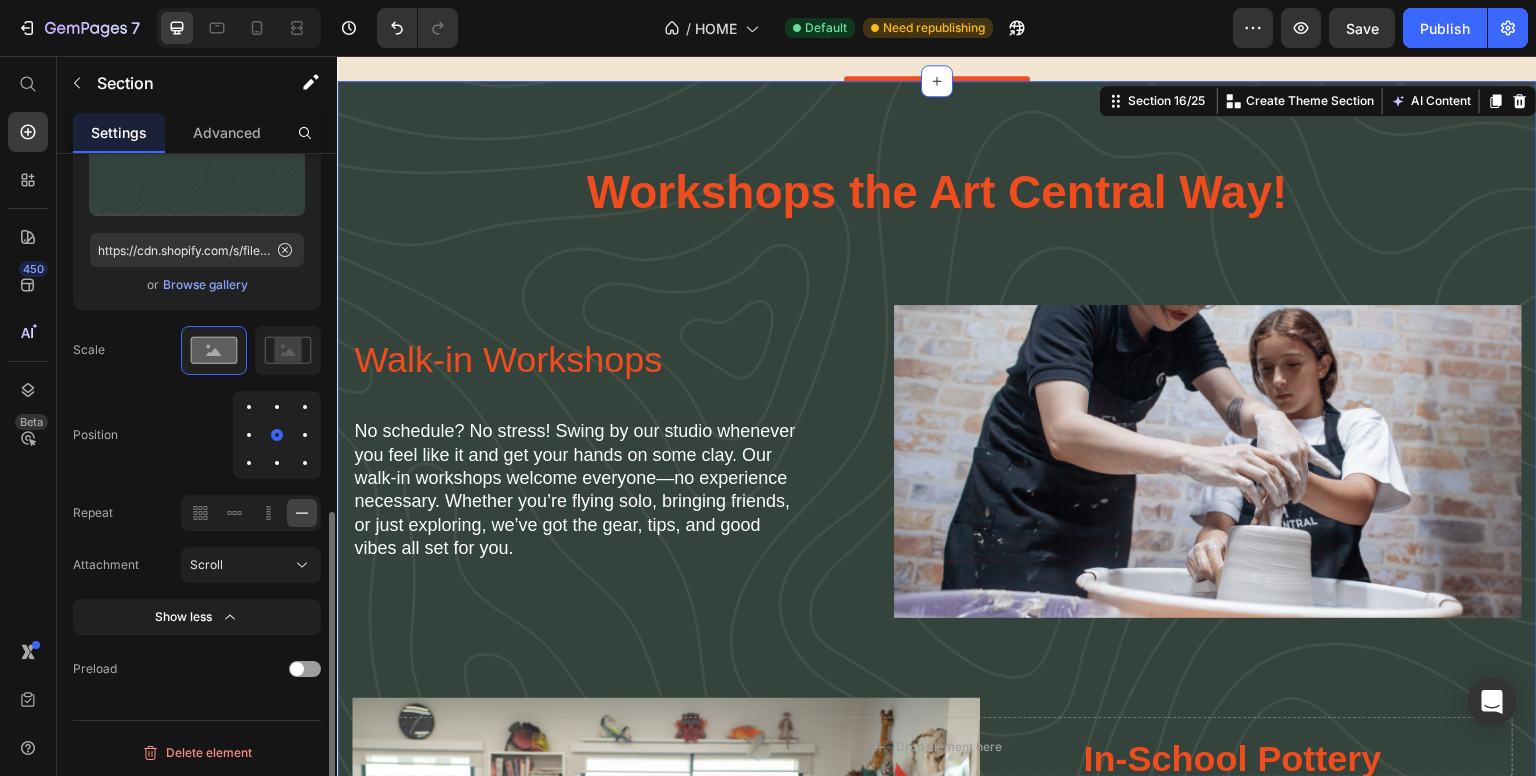 click on "Position" at bounding box center [197, 435] 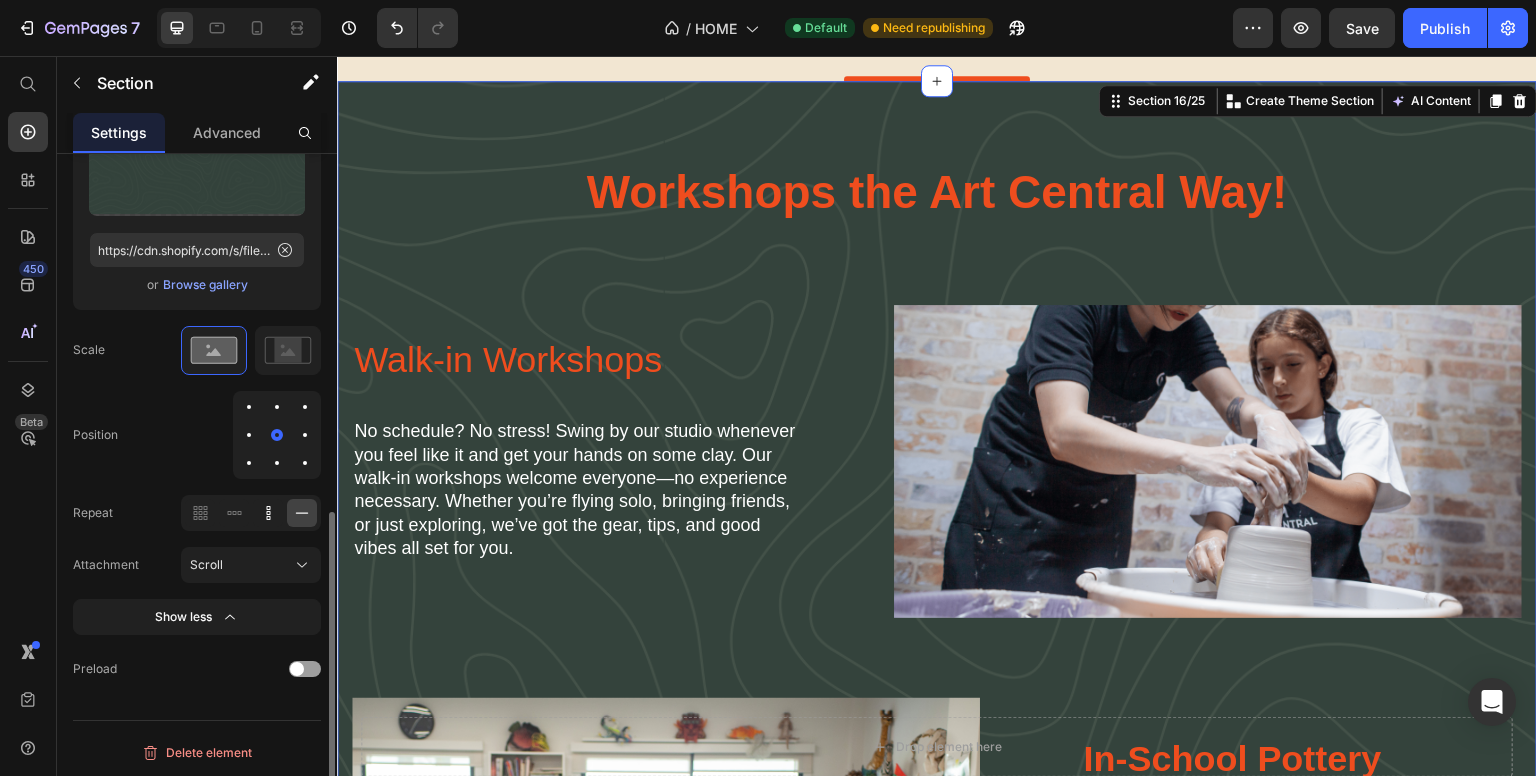 click 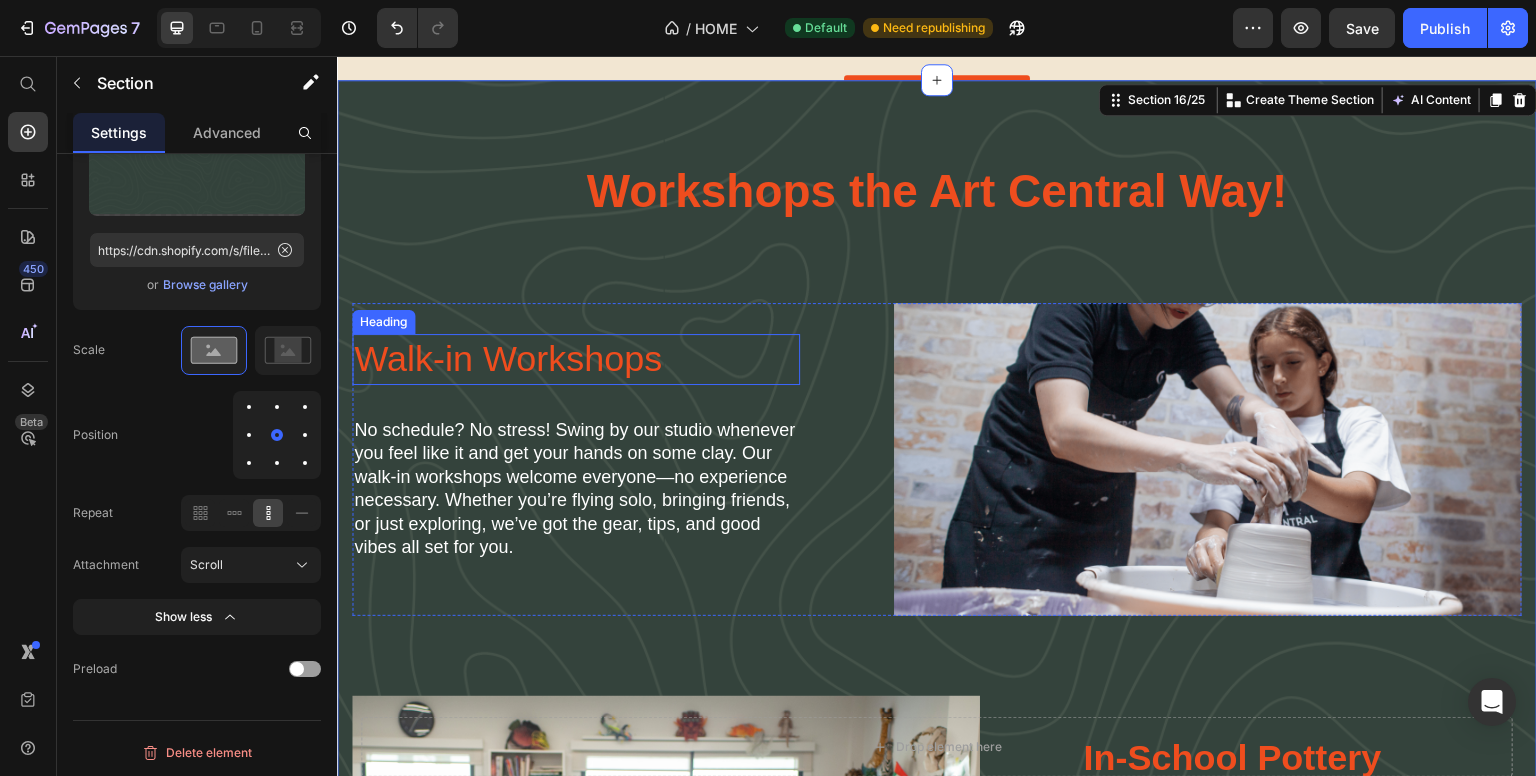 scroll, scrollTop: 3298, scrollLeft: 0, axis: vertical 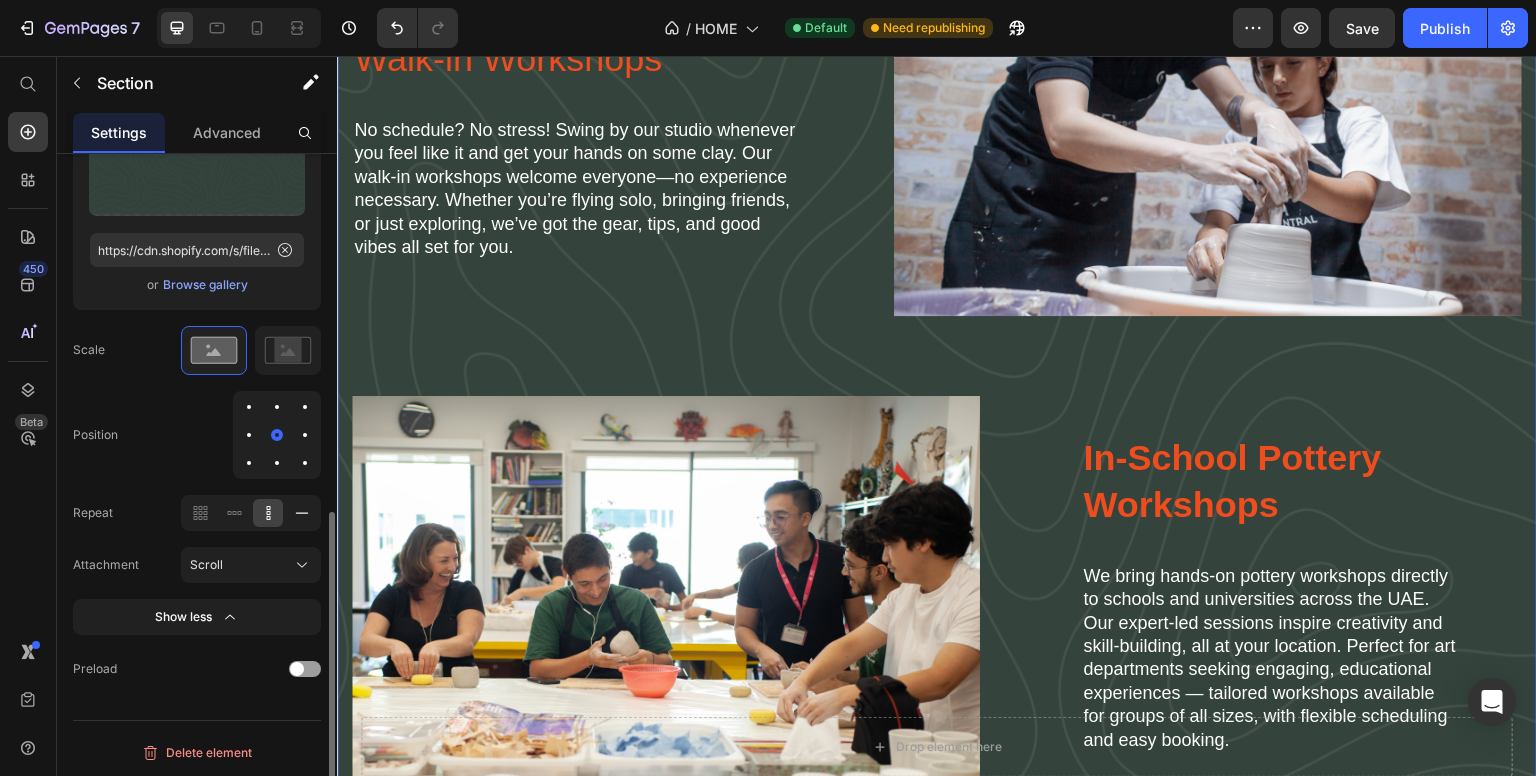 click 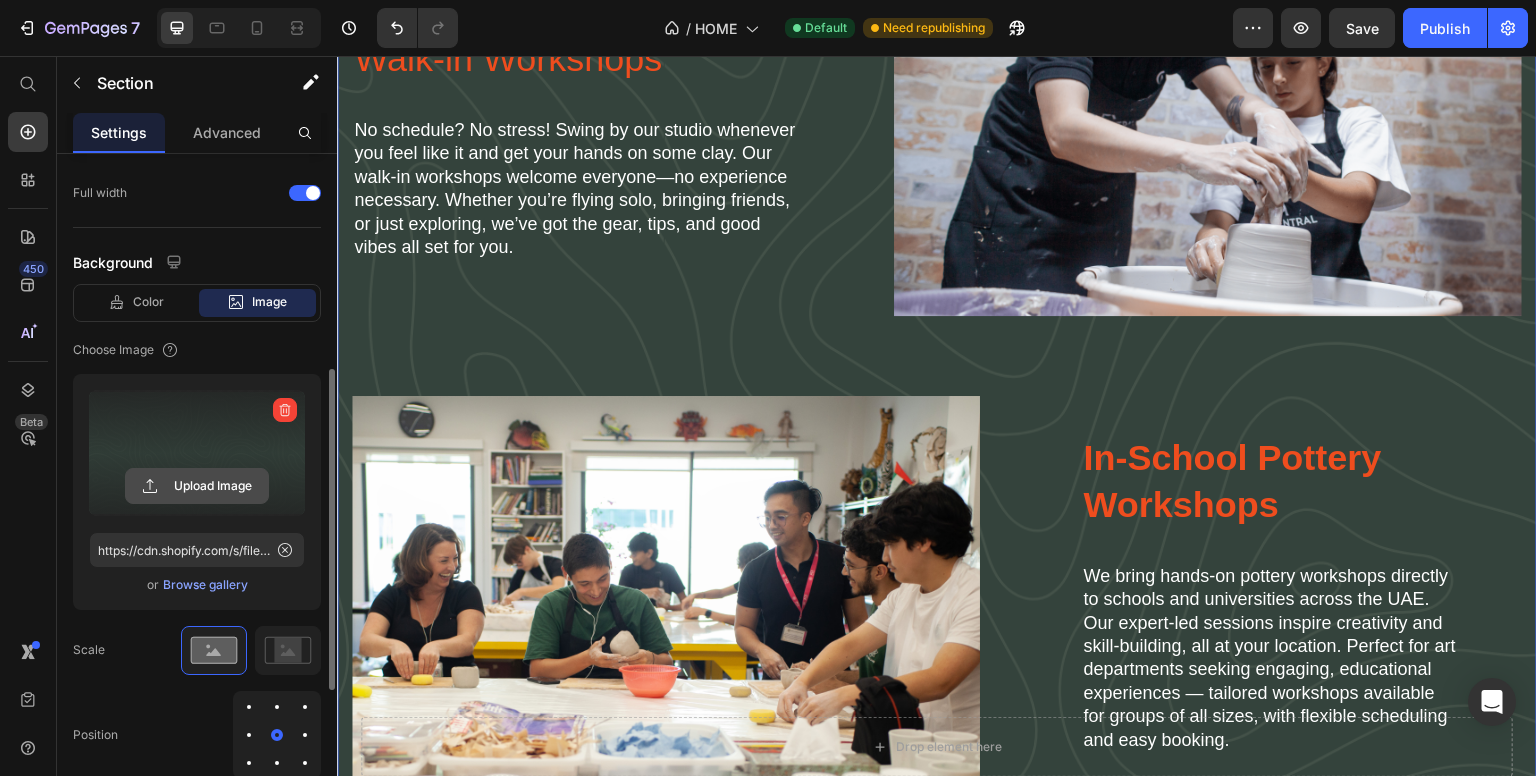 scroll, scrollTop: 756, scrollLeft: 0, axis: vertical 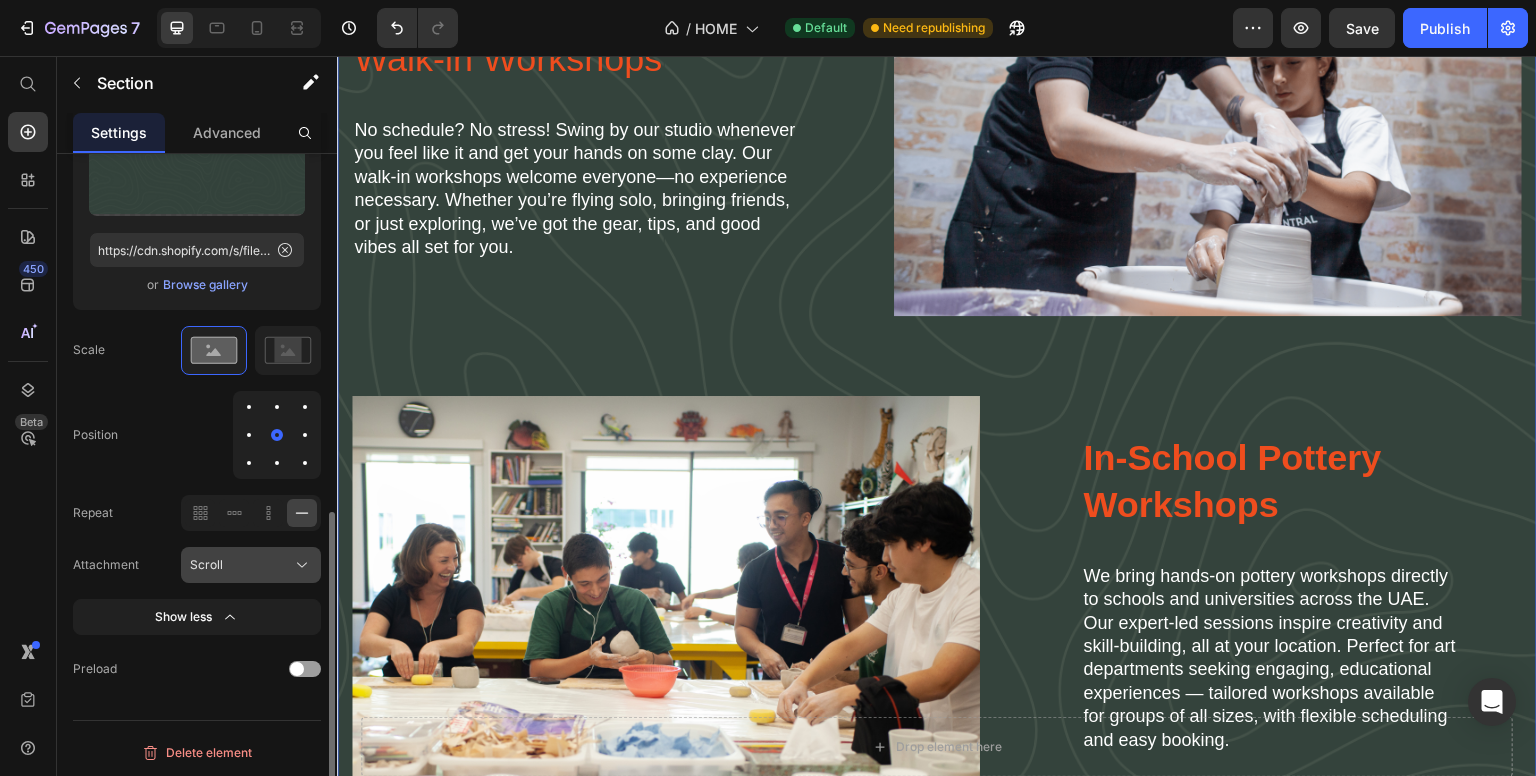click on "Scroll" 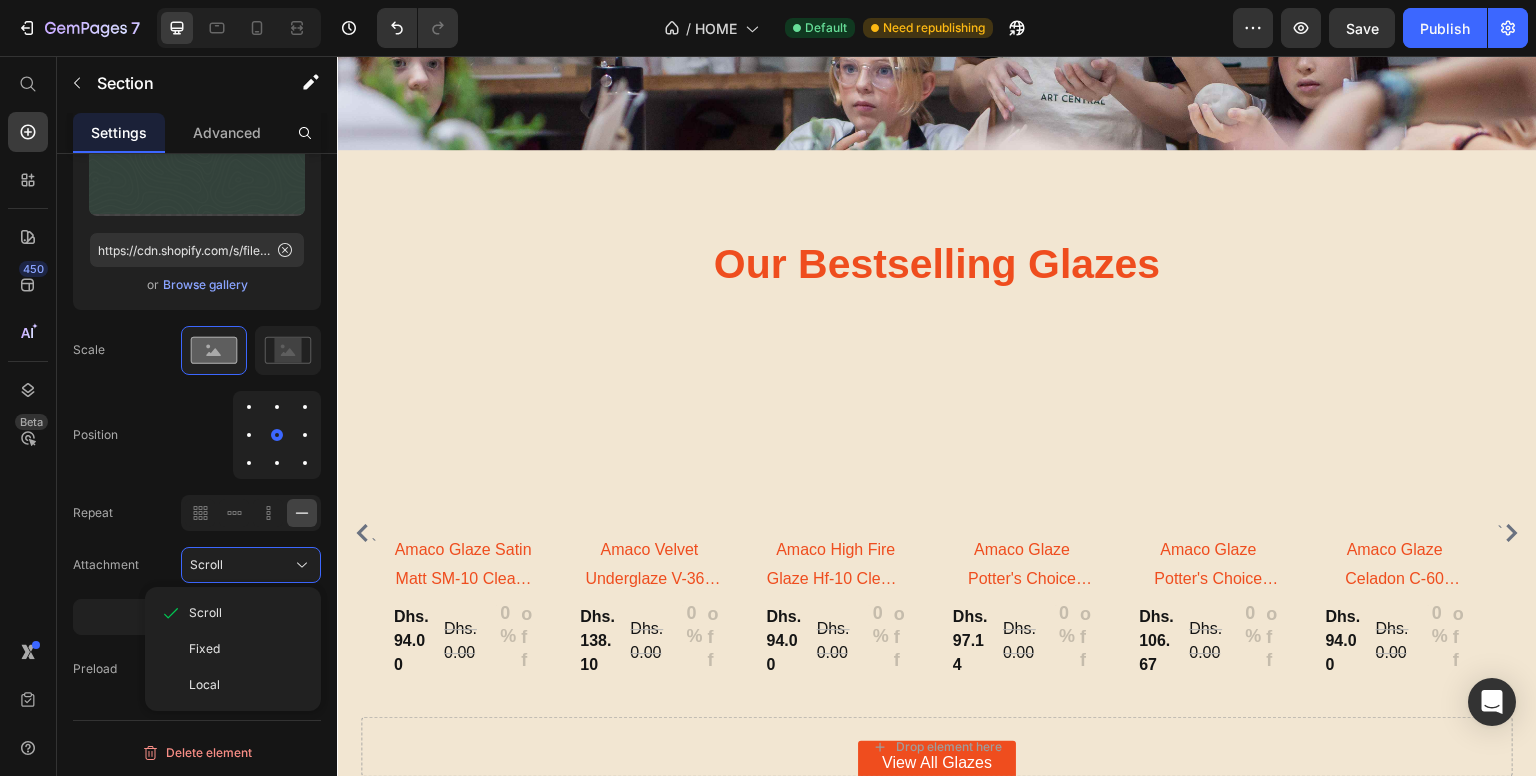 scroll, scrollTop: 1600, scrollLeft: 0, axis: vertical 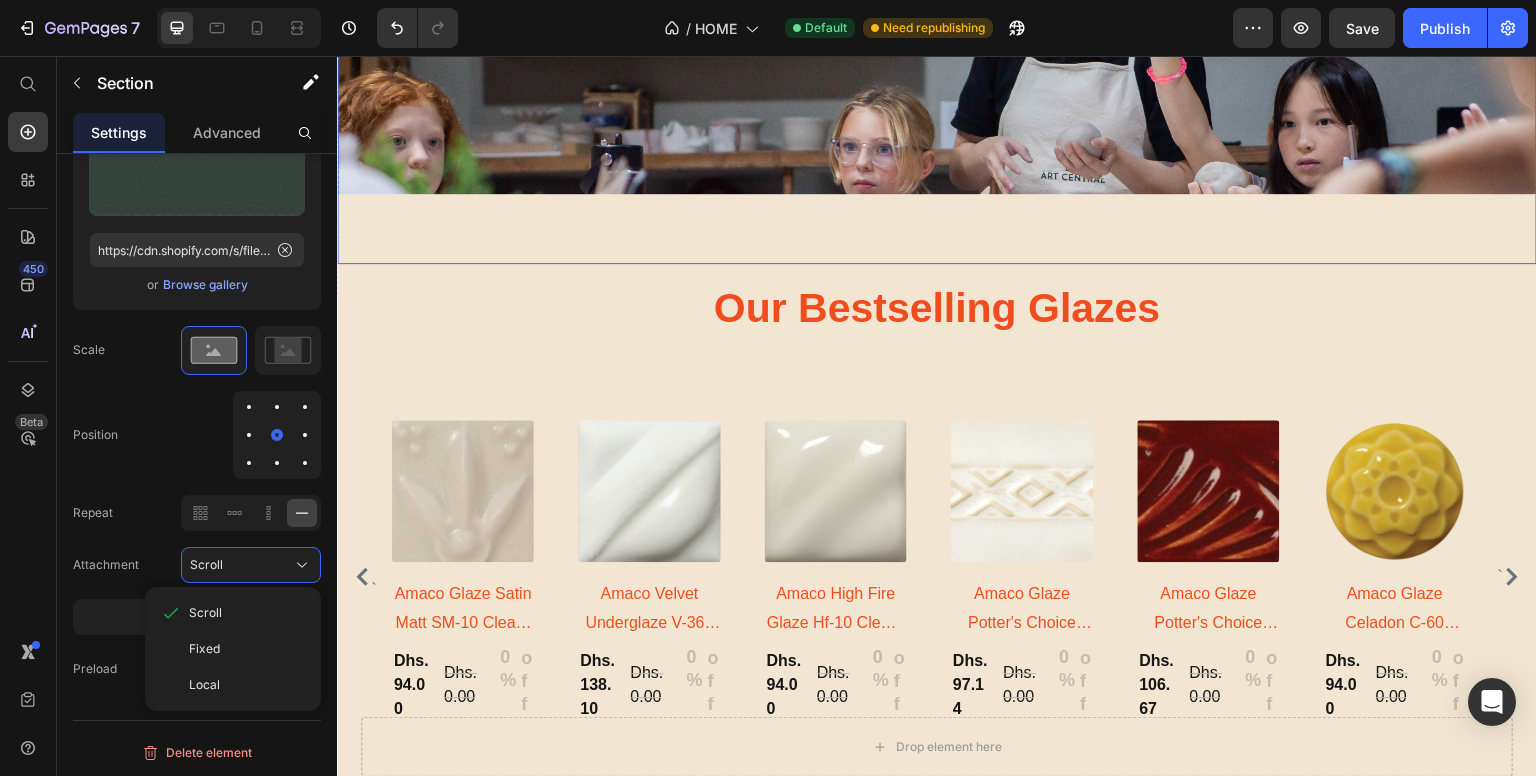click at bounding box center (937, 136) 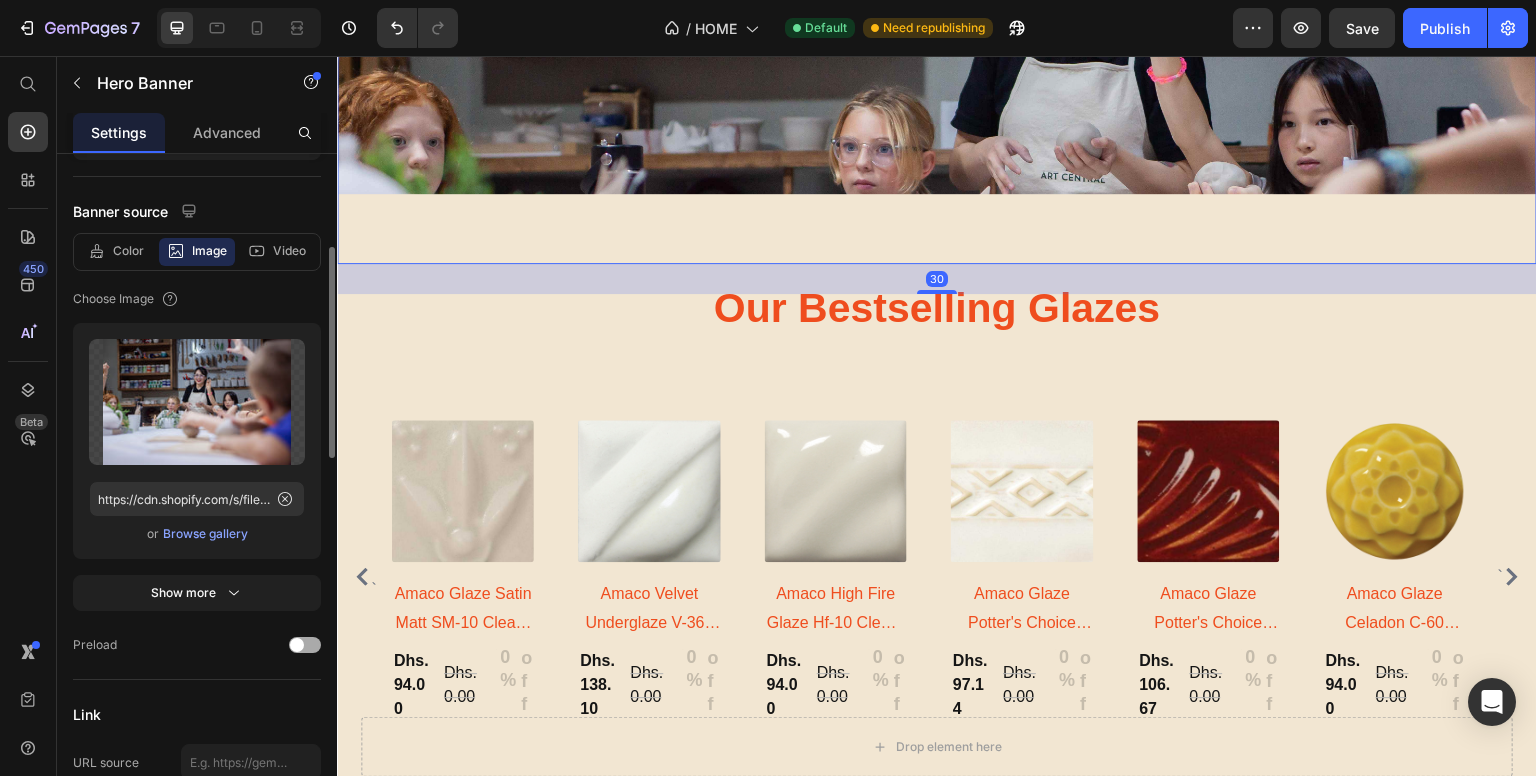 scroll, scrollTop: 400, scrollLeft: 0, axis: vertical 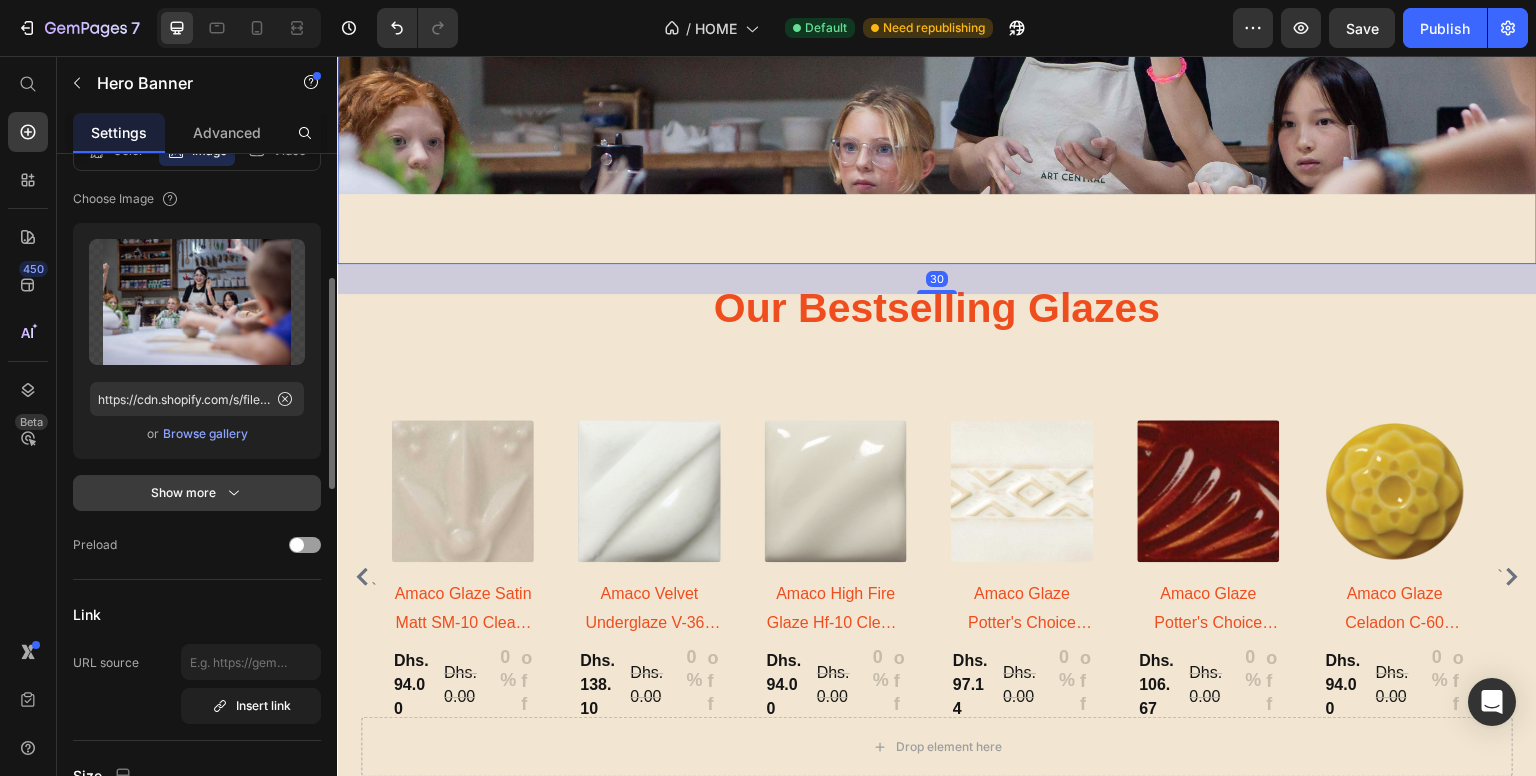 click on "Show more" at bounding box center [197, 493] 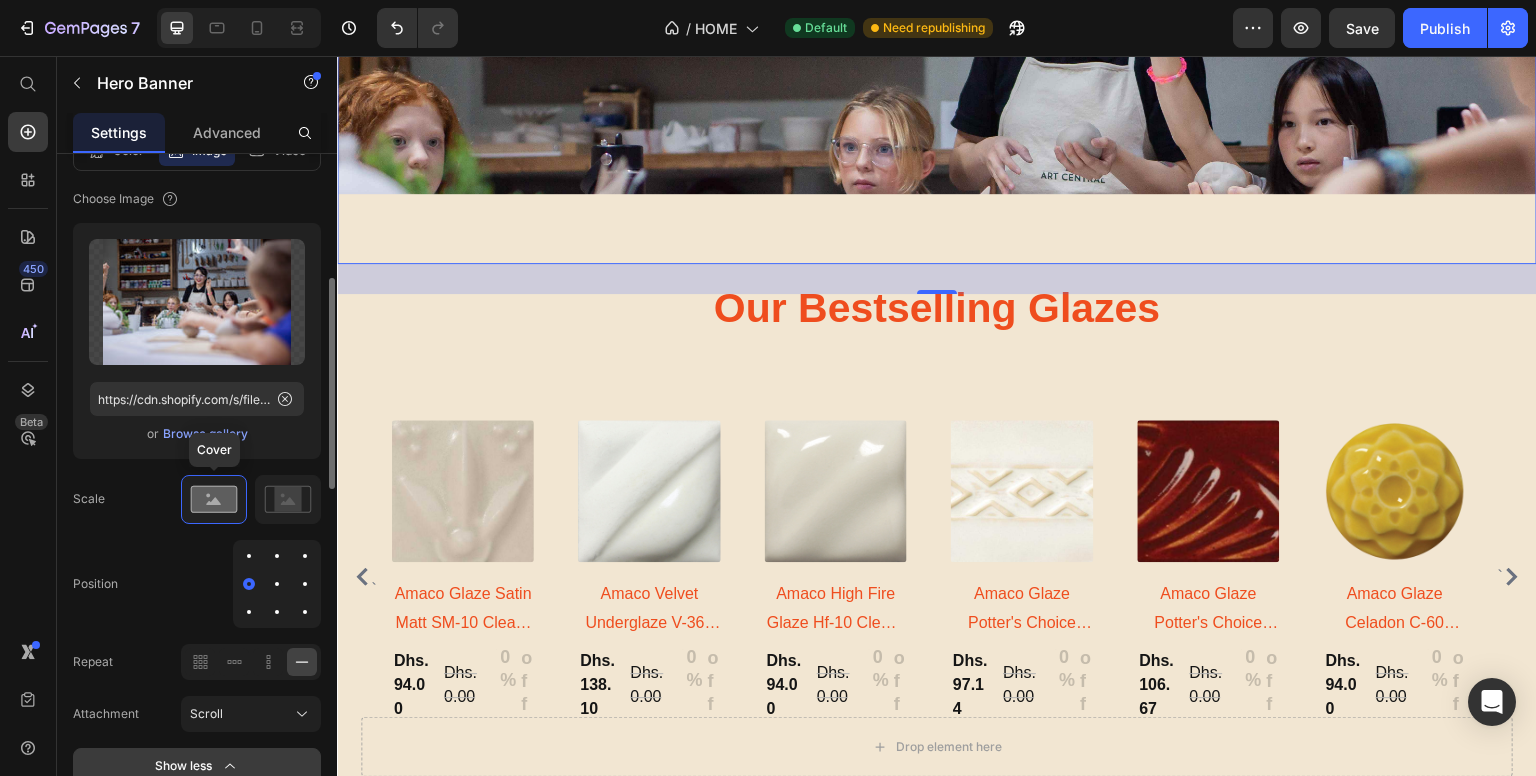 scroll, scrollTop: 700, scrollLeft: 0, axis: vertical 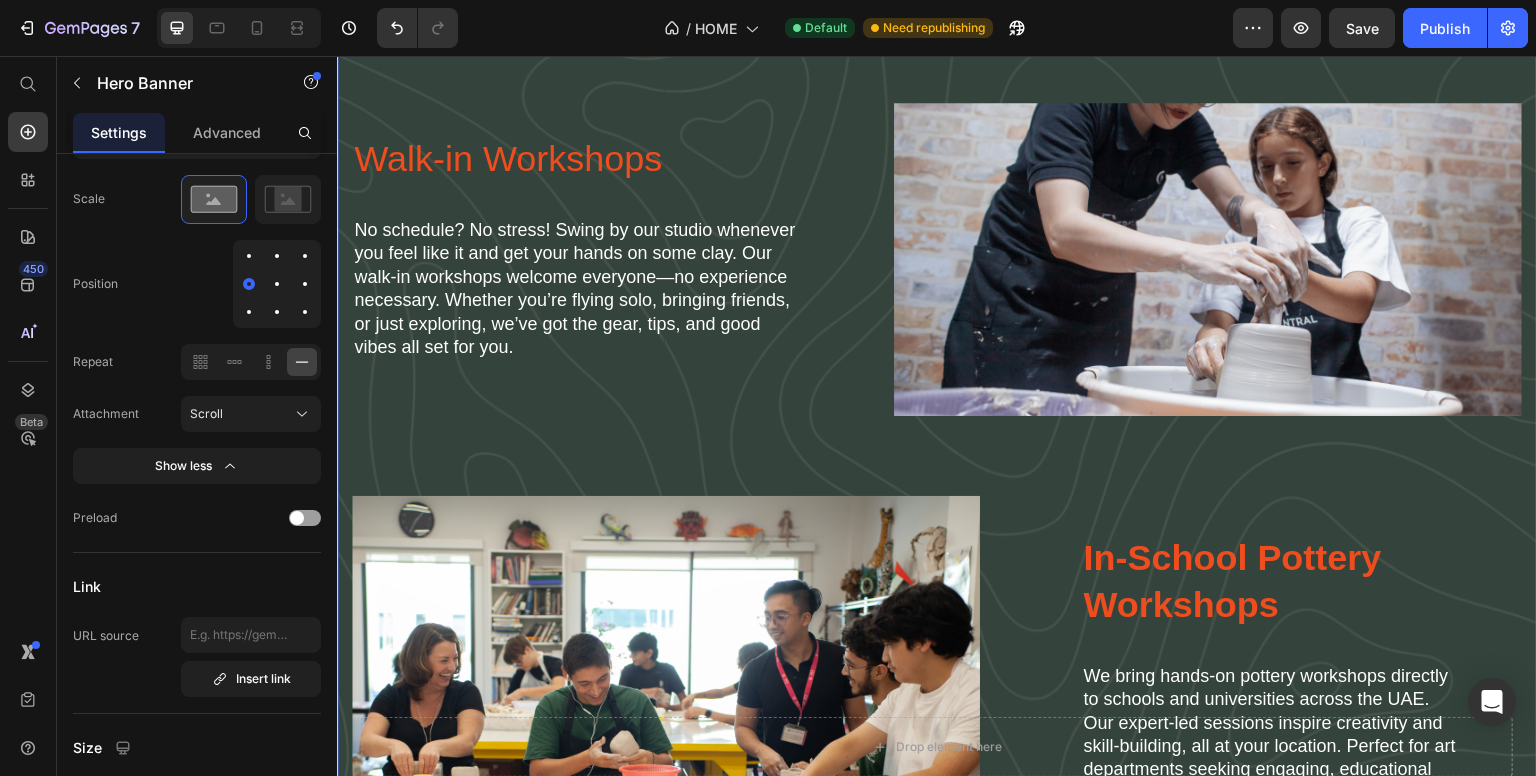 click on "Workshops the Art Central Way! Heading Walk-in Workshops Heading No schedule? No stress! Swing by our studio whenever you feel like it and get your hands on some clay. Our walk-in workshops welcome everyone—no experience necessary. Whether you’re flying solo, bringing friends, or just exploring, we’ve got the gear, tips, and good vibes all set for you. Text Block Image Row Image In School Workshops Heading In-School Pottery Workshops Heading We bring hands-on pottery workshops directly to schools and universities across the UAE. Our expert-led sessions inspire creativity and skill-building, all at your location. Perfect for art departments seeking engaging, educational experiences — tailored workshops available for groups of all sizes, with flexible scheduling and easy booking. Text Block Row Row" at bounding box center [937, 445] 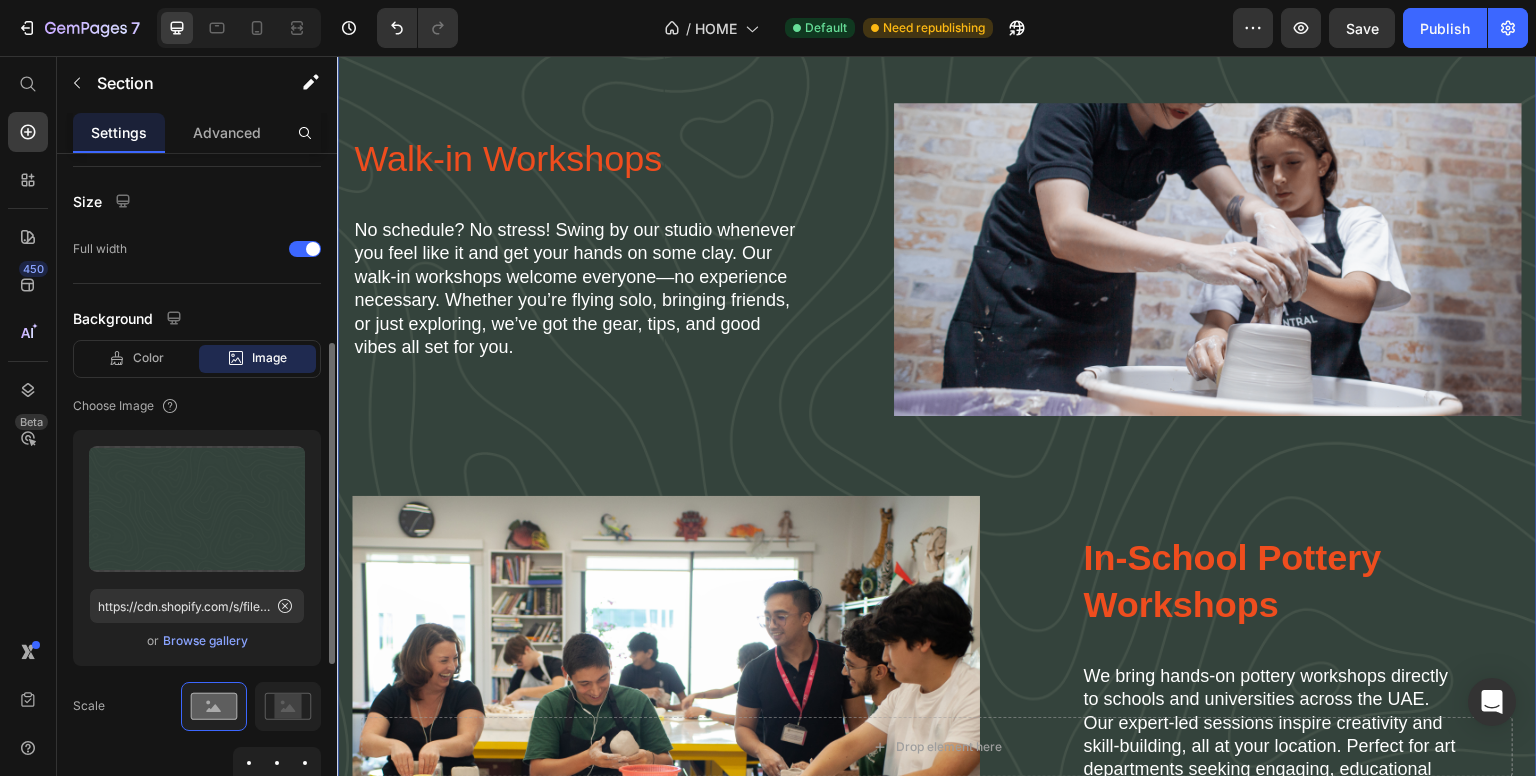 scroll, scrollTop: 756, scrollLeft: 0, axis: vertical 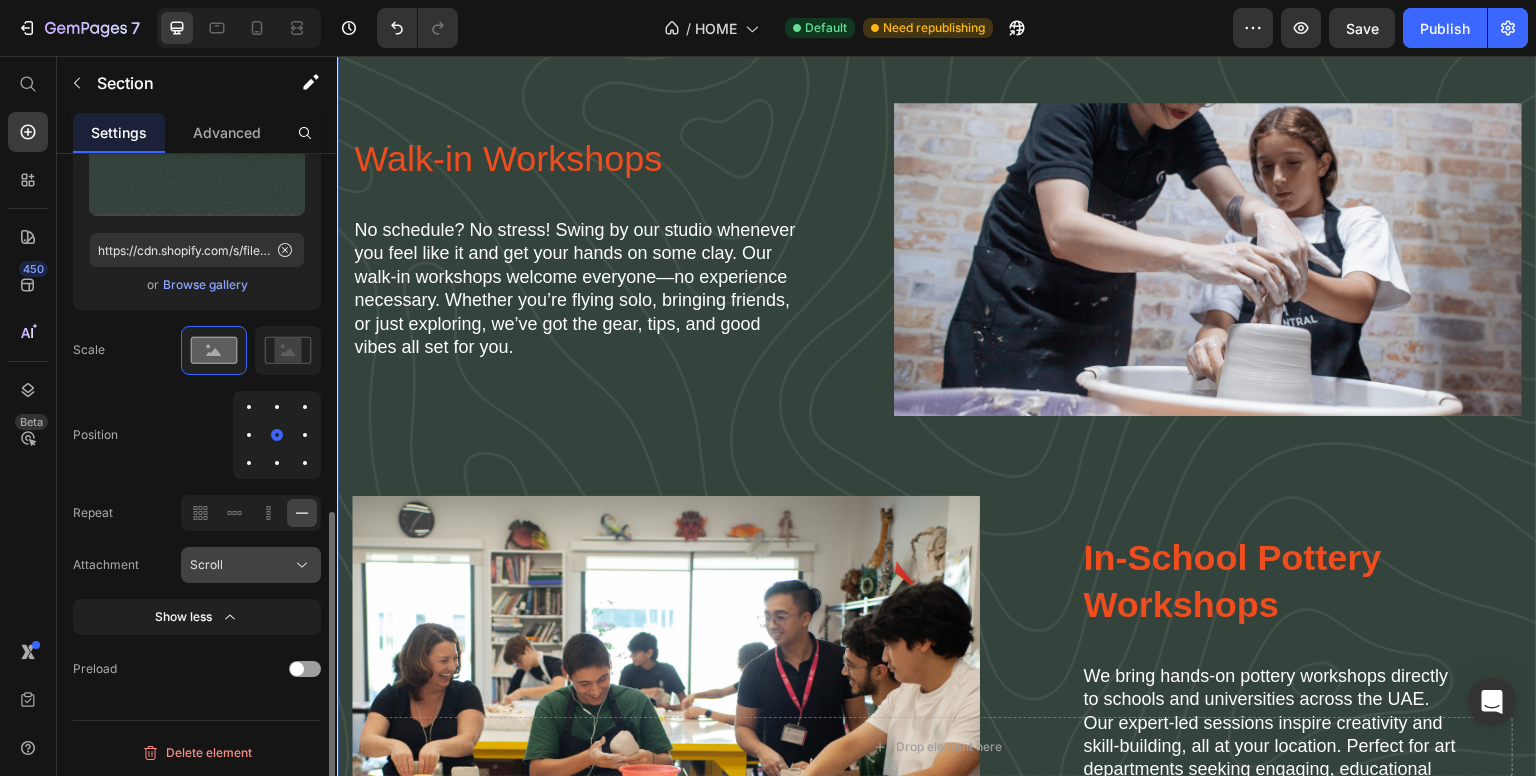 click on "Scroll" at bounding box center [251, 565] 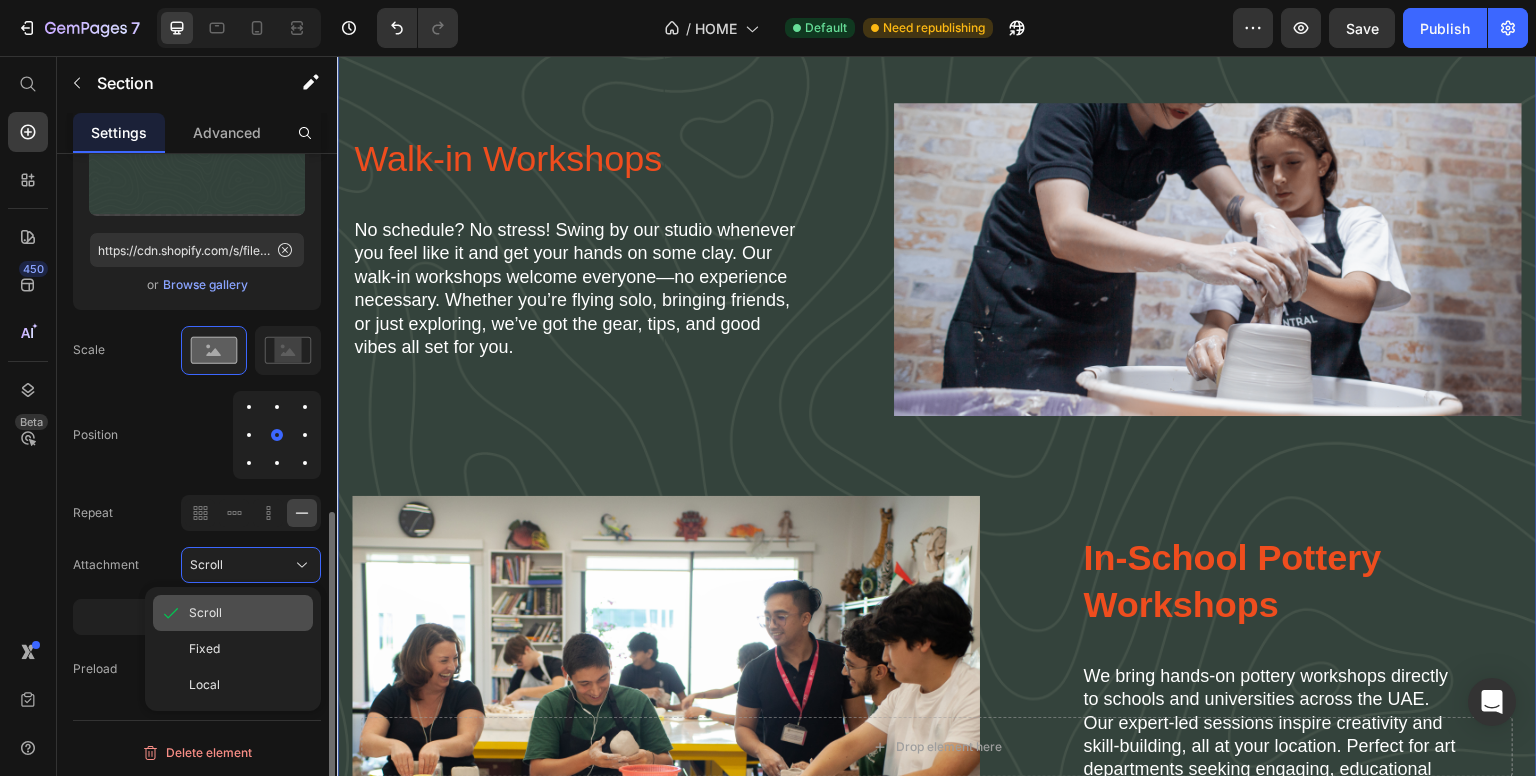 click on "Scroll" at bounding box center [205, 613] 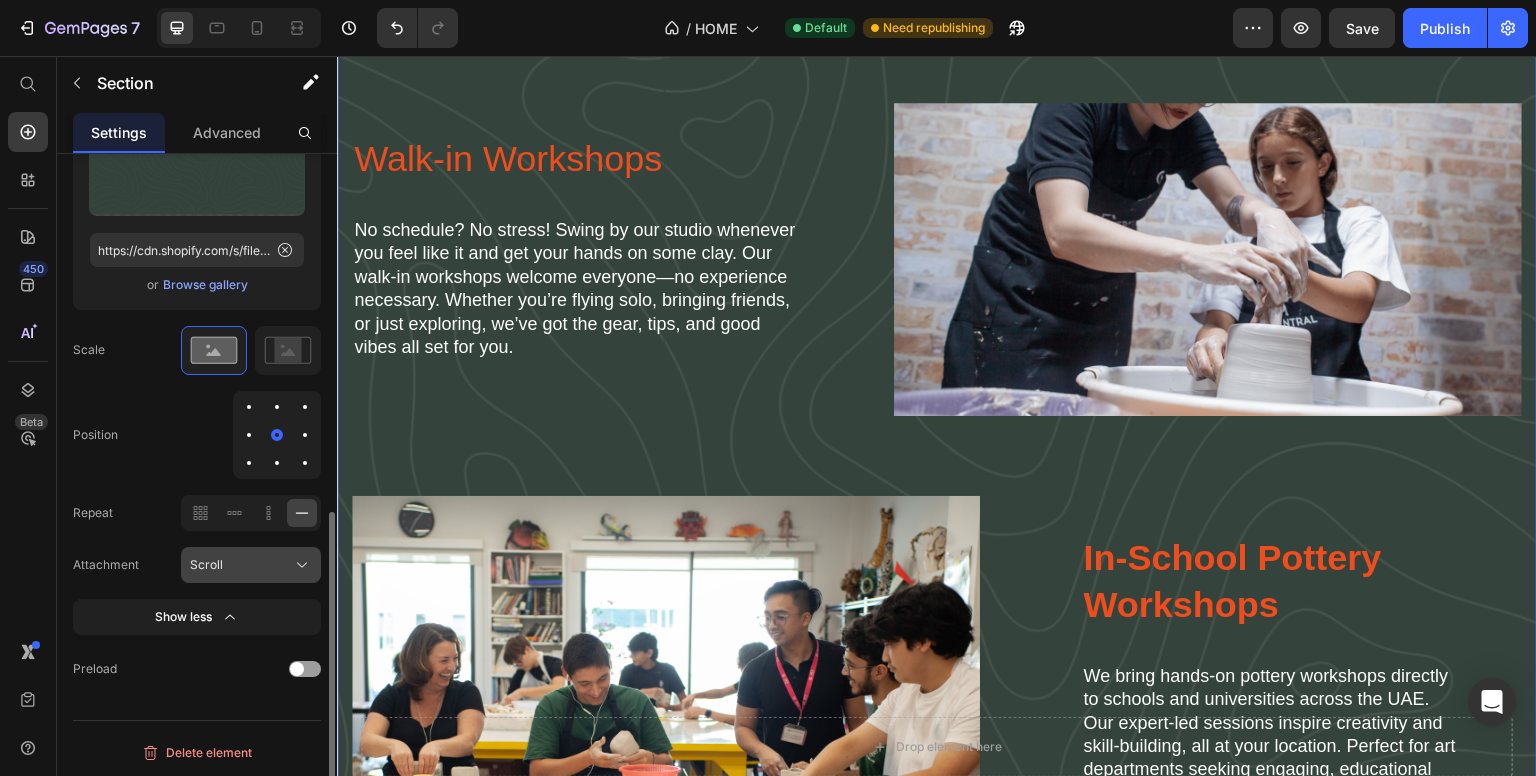 click on "Scroll" 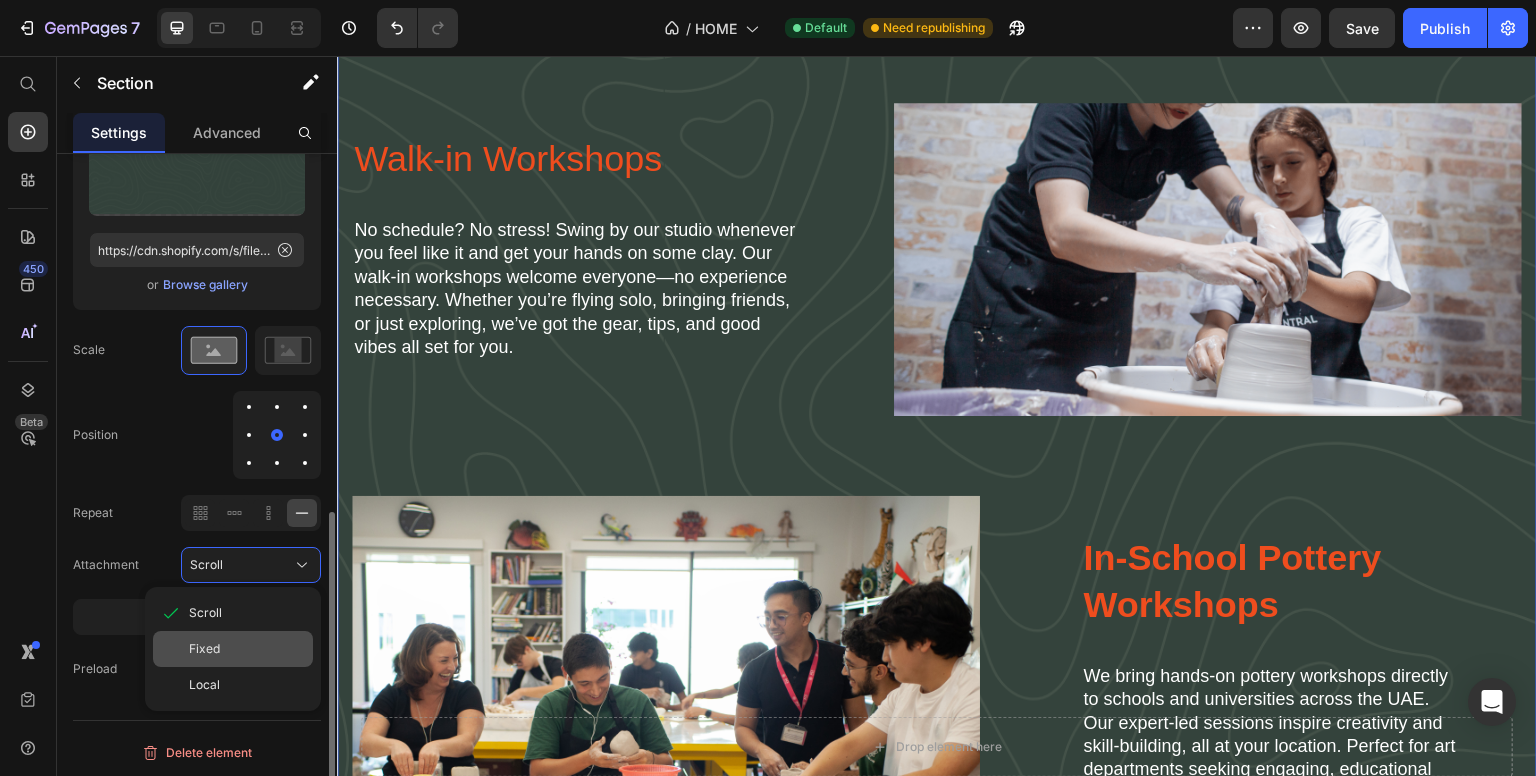 click on "Fixed" at bounding box center (204, 649) 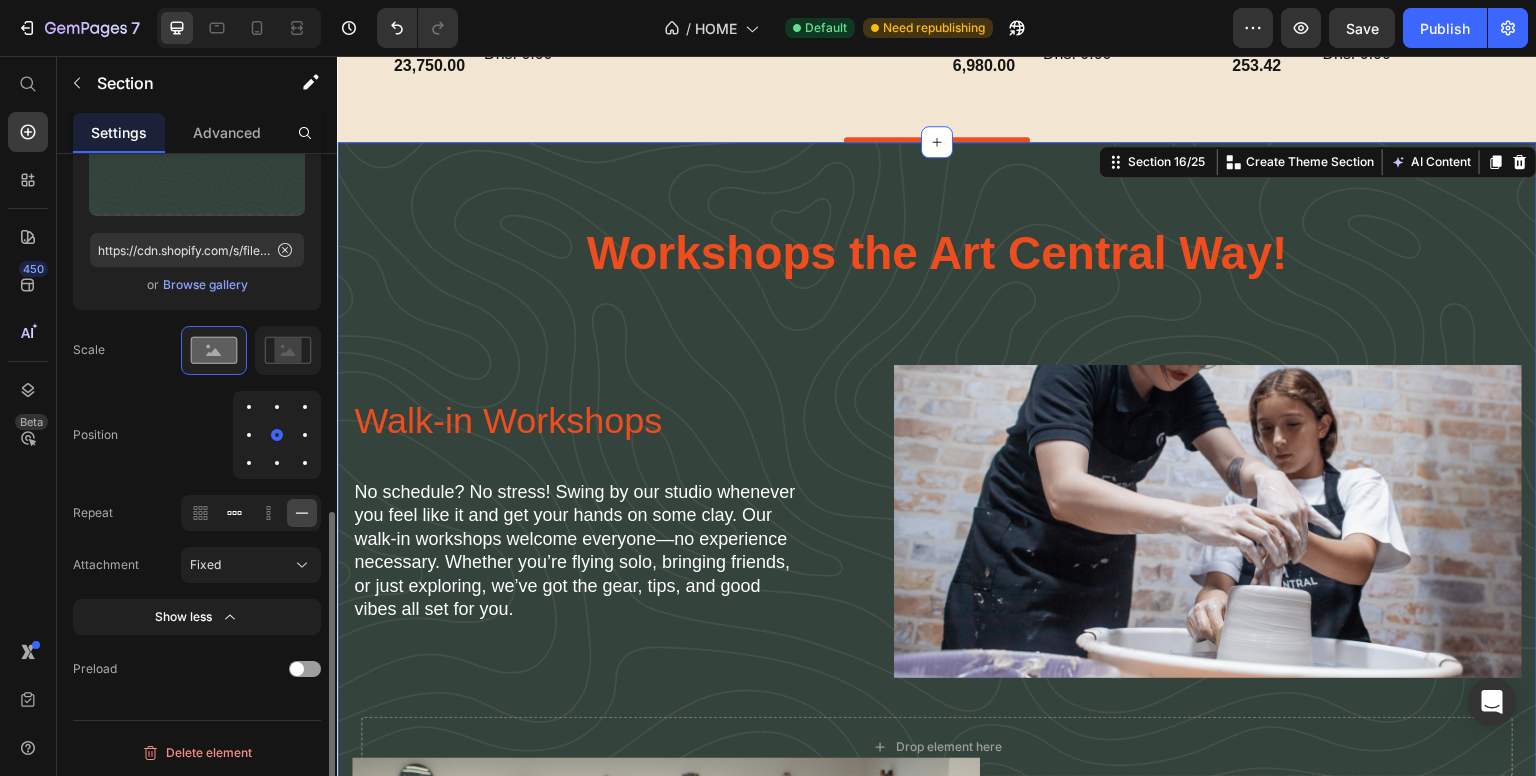 scroll, scrollTop: 3119, scrollLeft: 0, axis: vertical 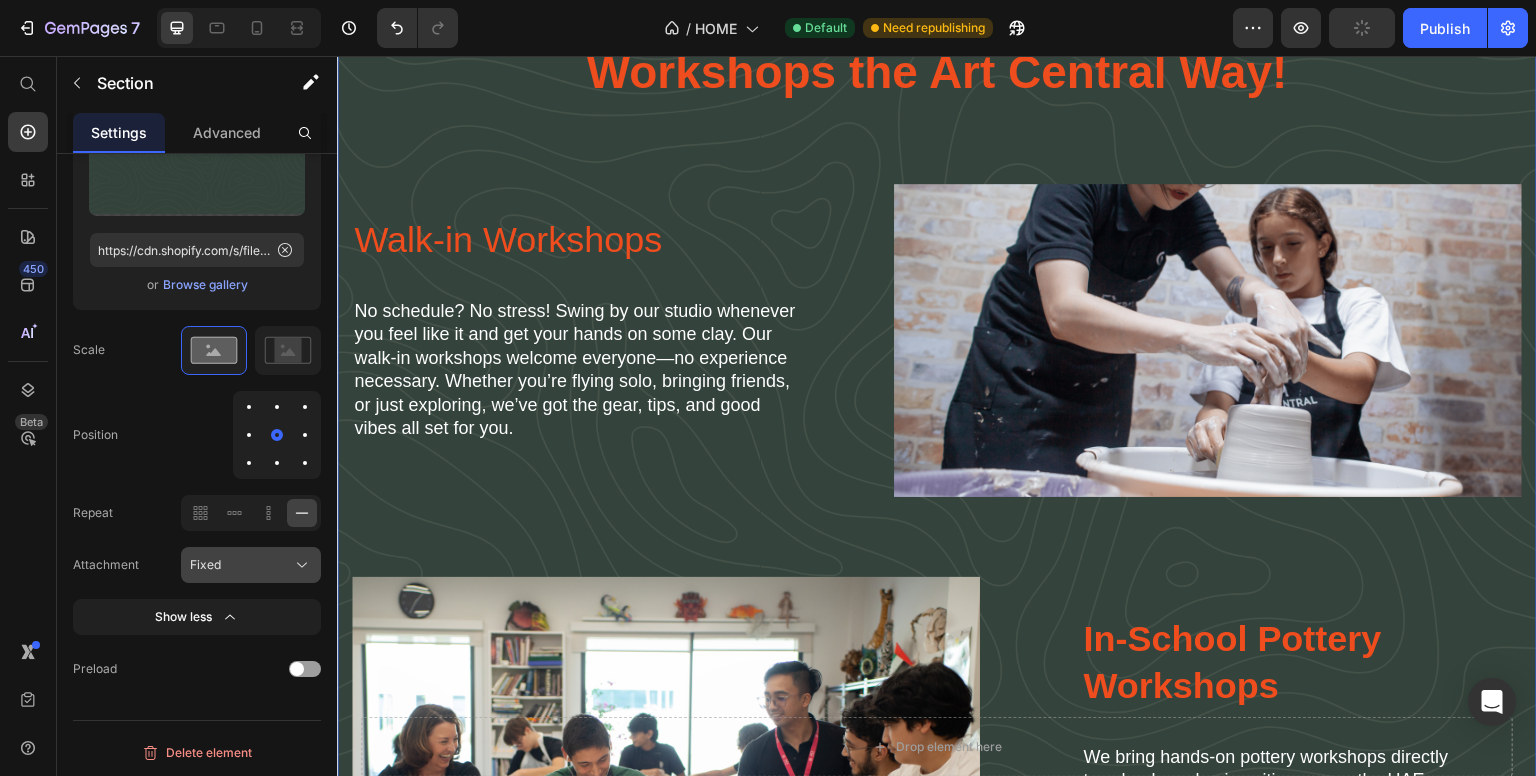 click on "Fixed" 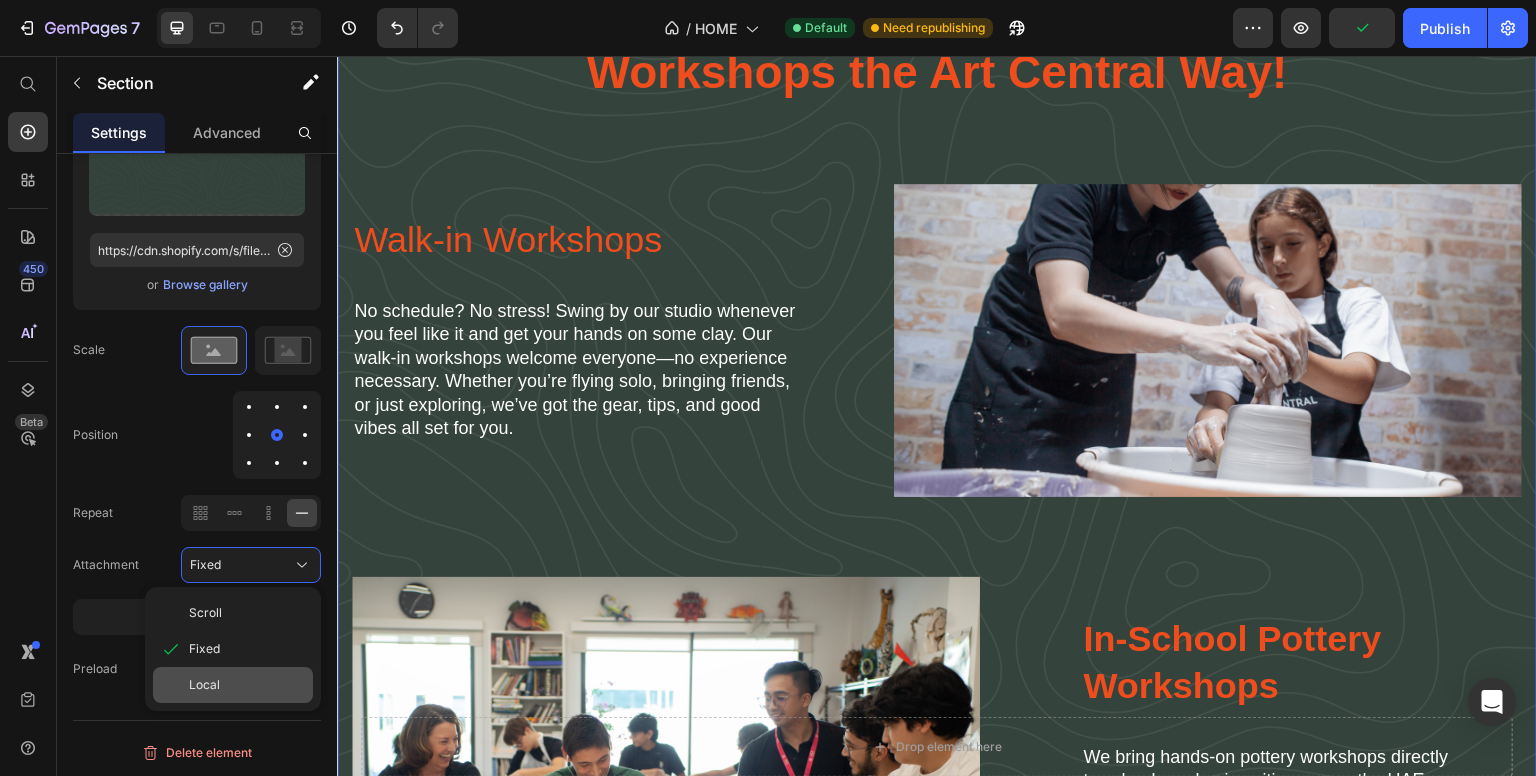 click on "Local" 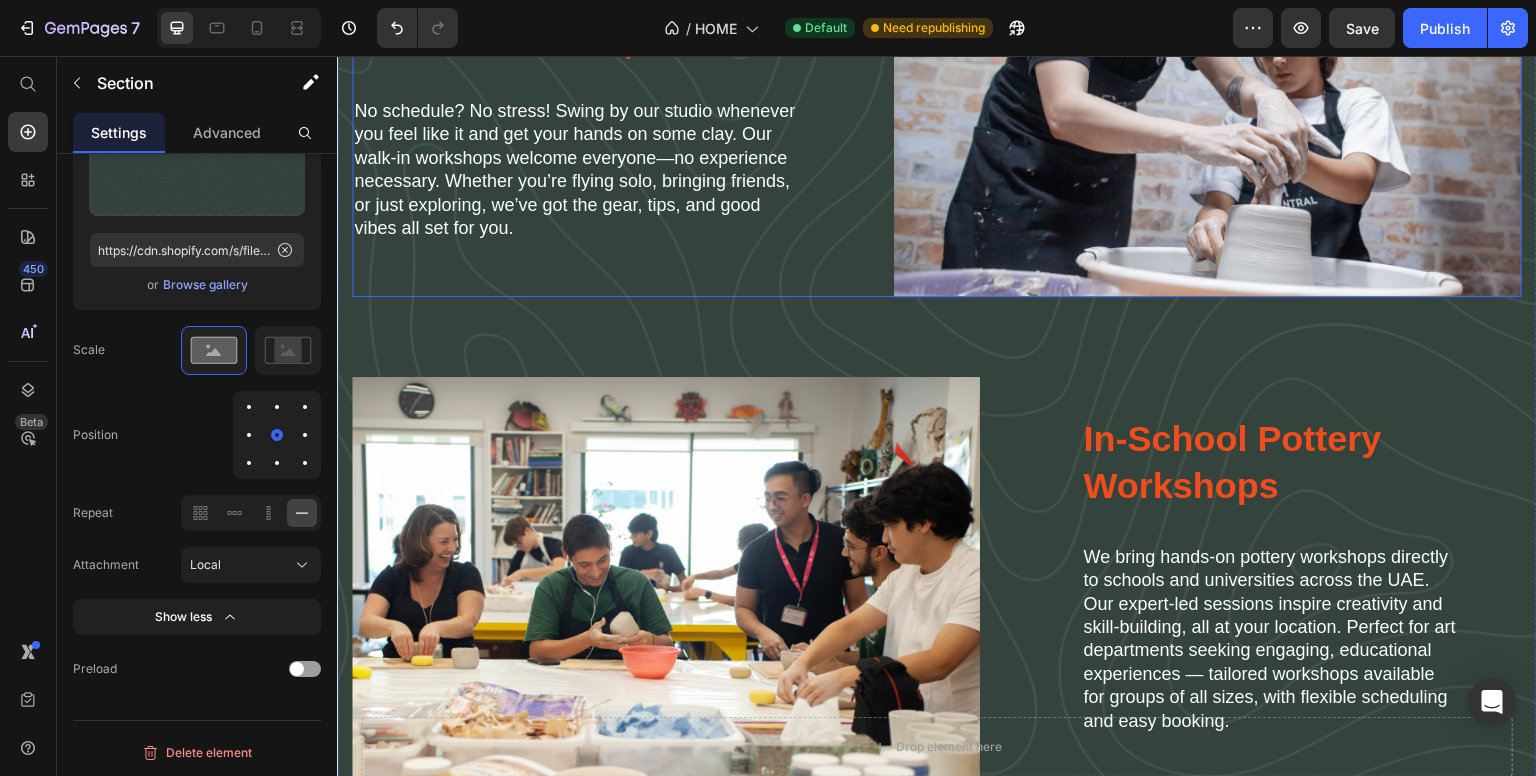 scroll, scrollTop: 3119, scrollLeft: 0, axis: vertical 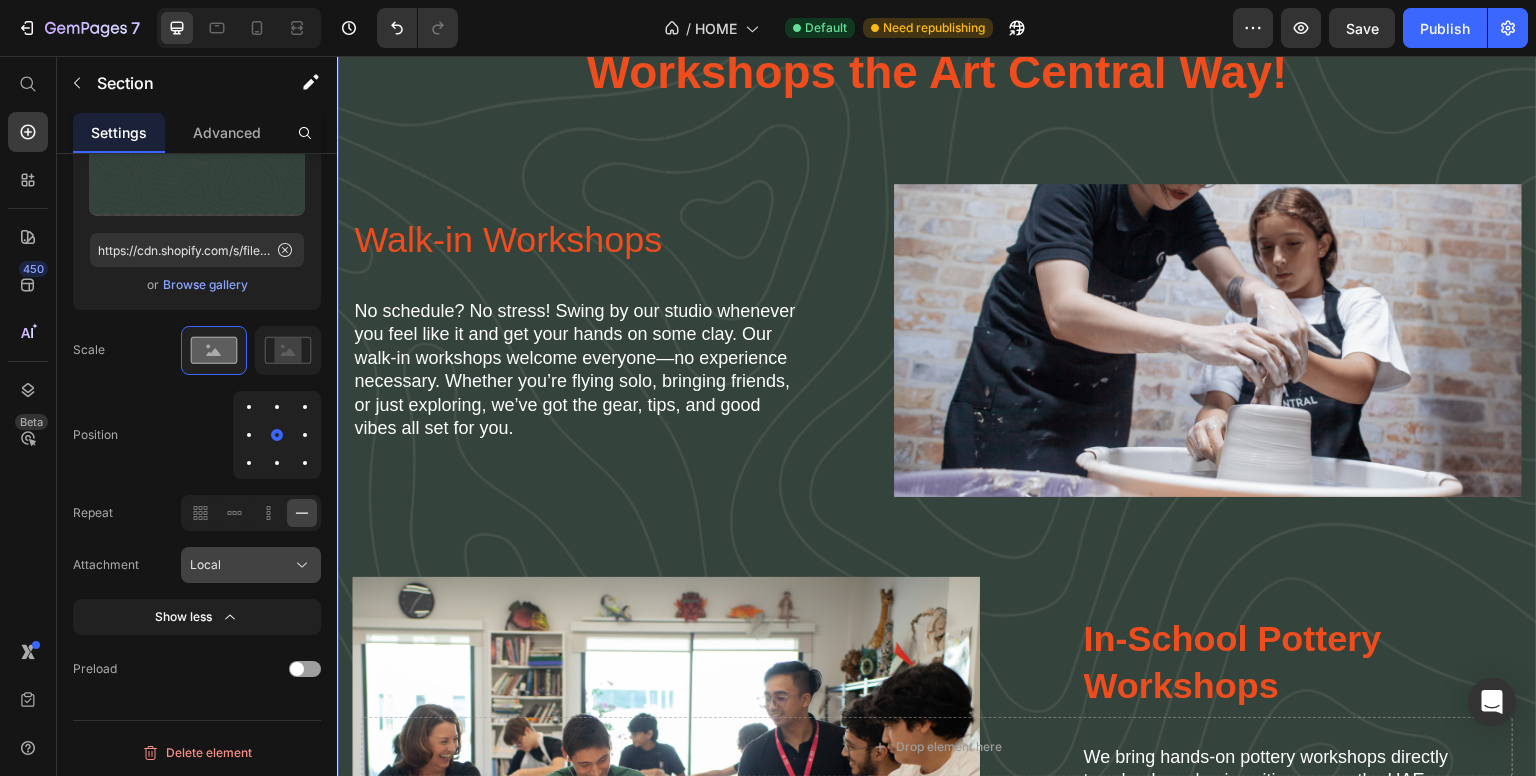 click on "Local" 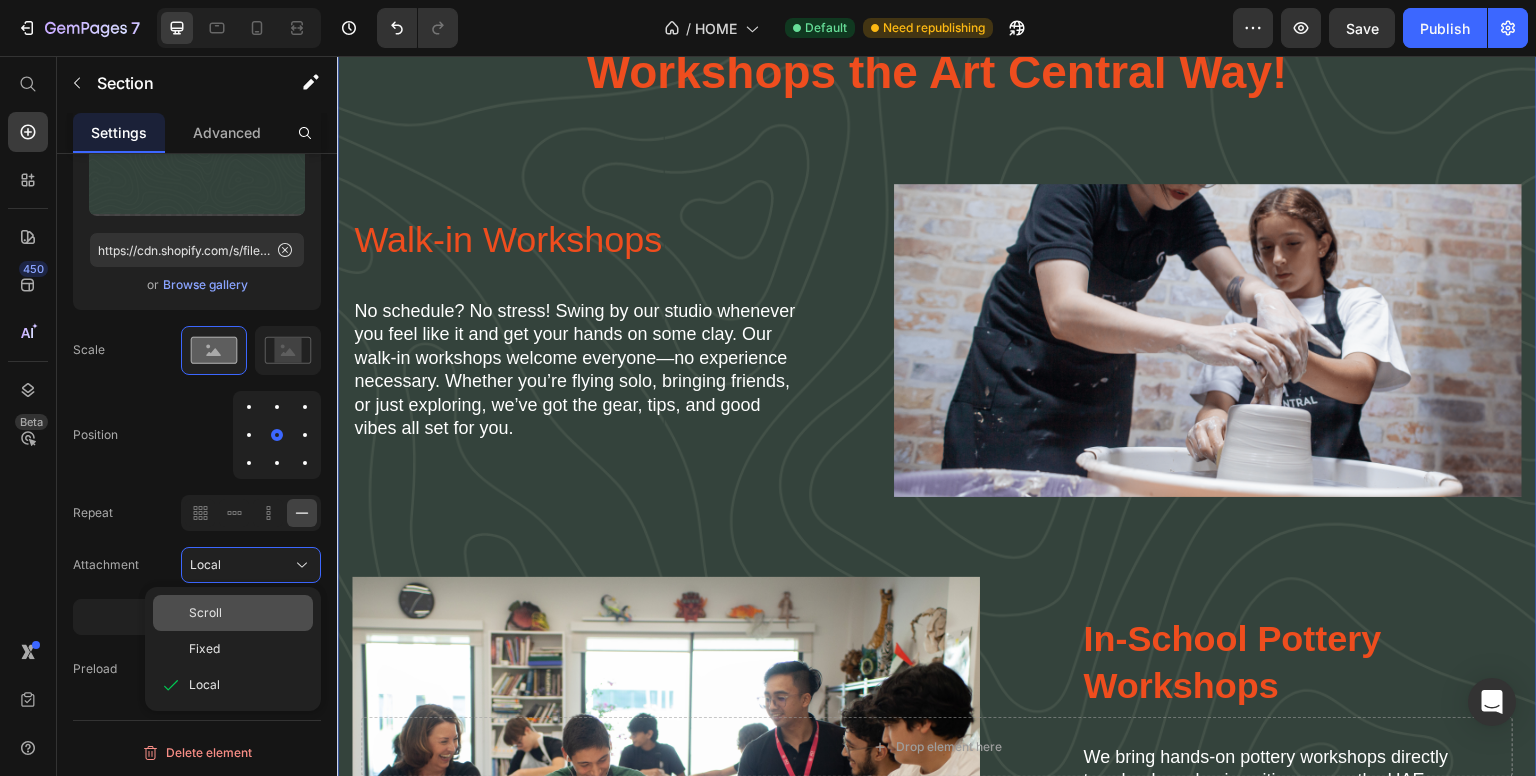 click on "Scroll" at bounding box center (247, 613) 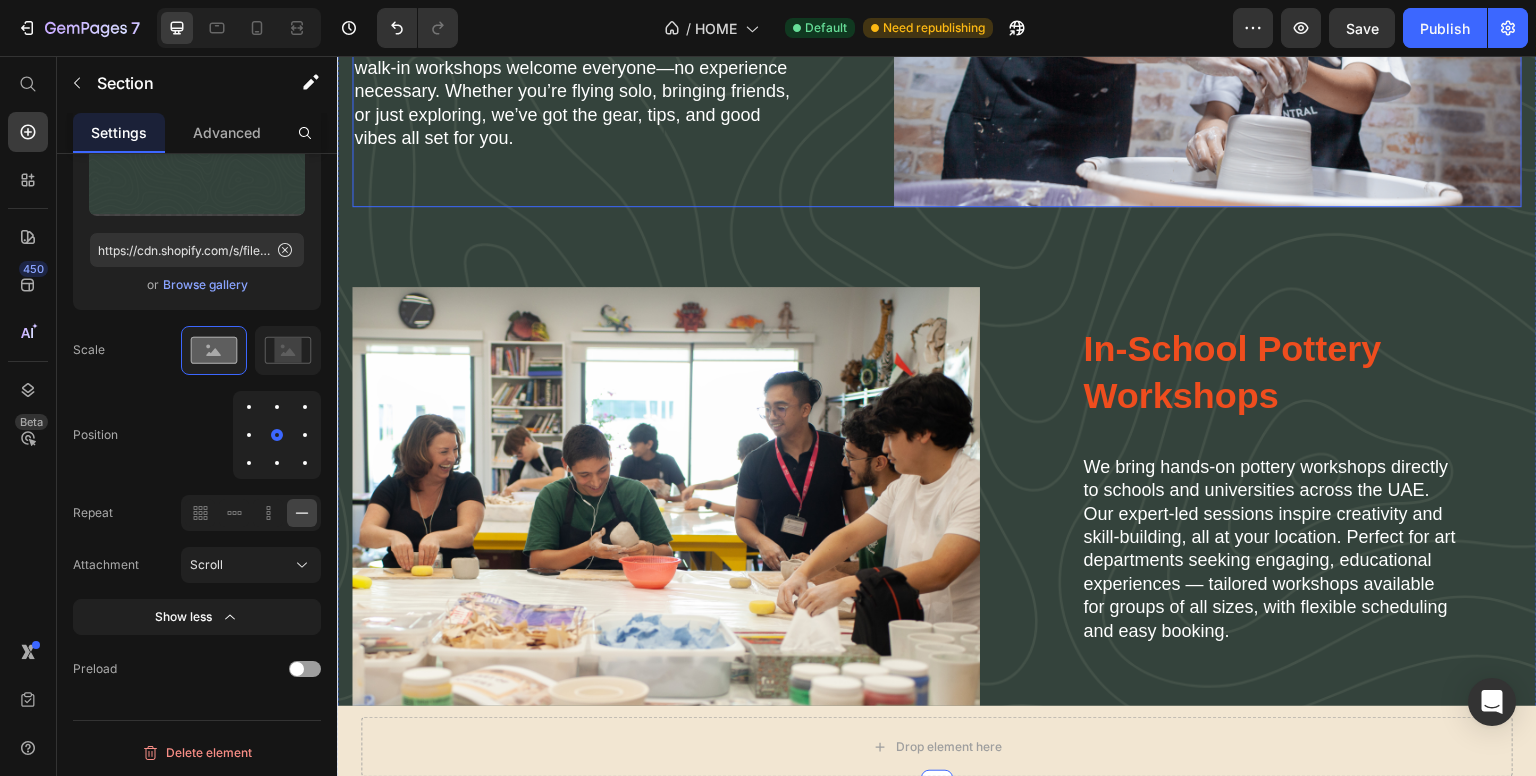 scroll, scrollTop: 3119, scrollLeft: 0, axis: vertical 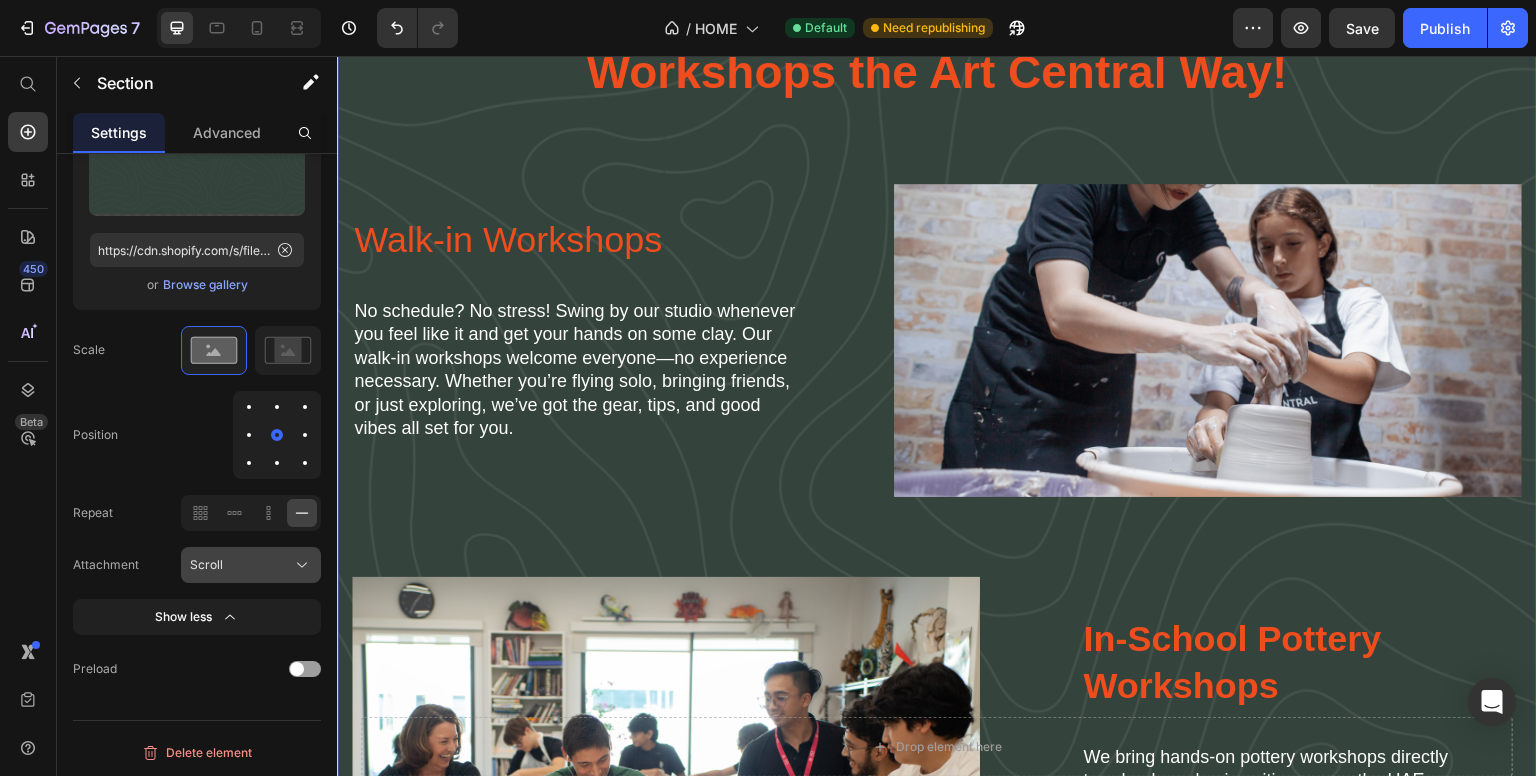 click on "Scroll" at bounding box center [251, 565] 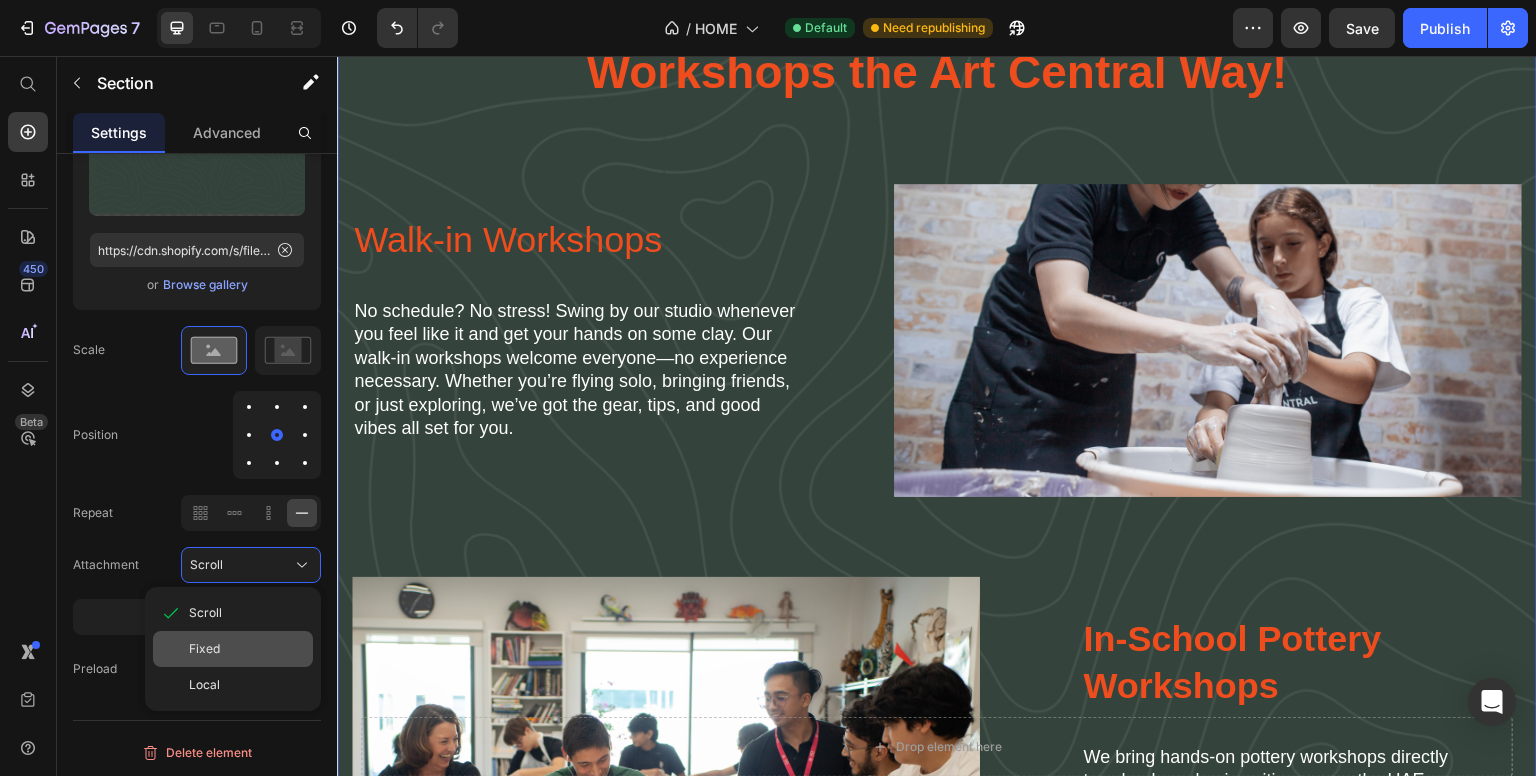 click on "Fixed" at bounding box center [247, 649] 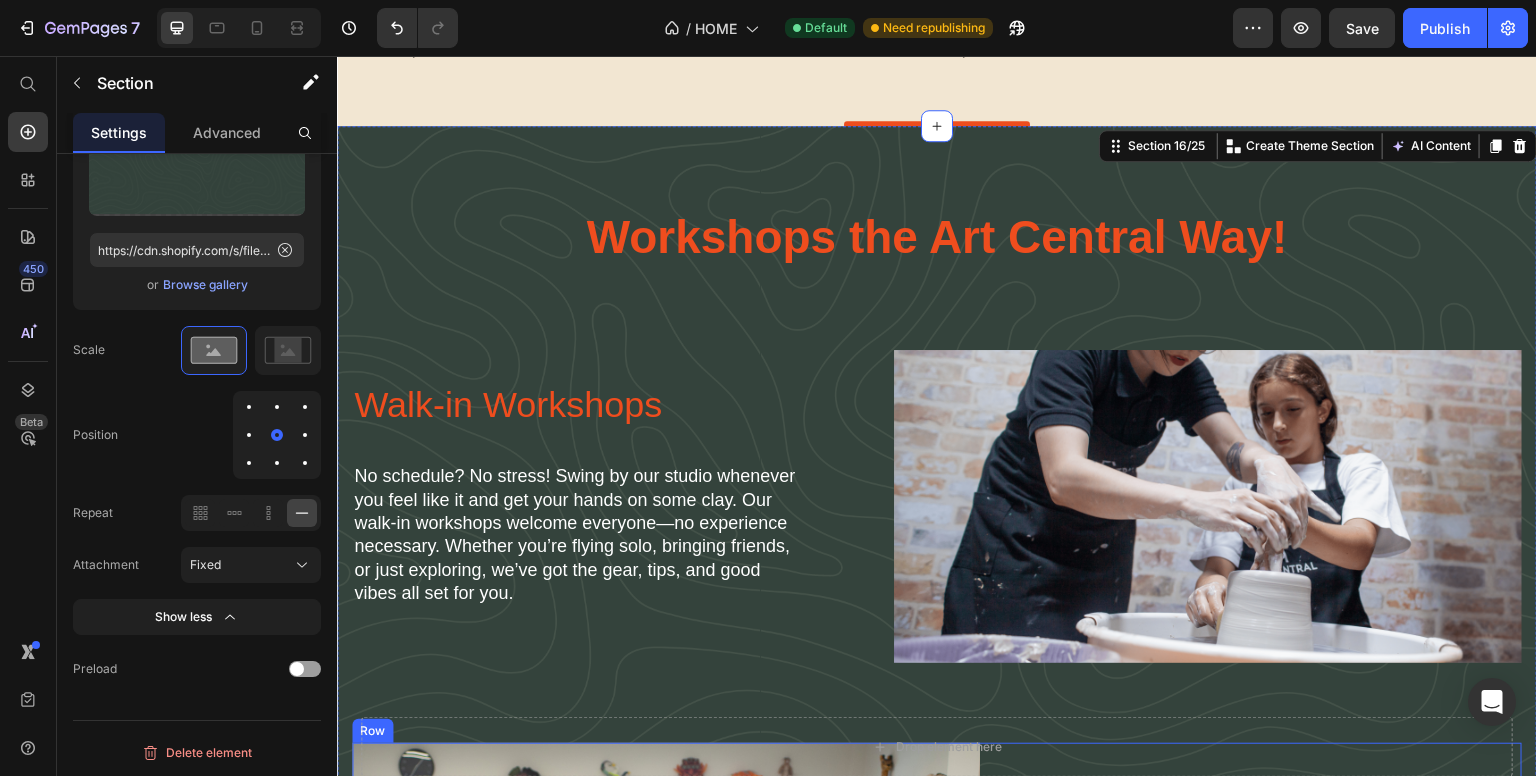 scroll, scrollTop: 2999, scrollLeft: 0, axis: vertical 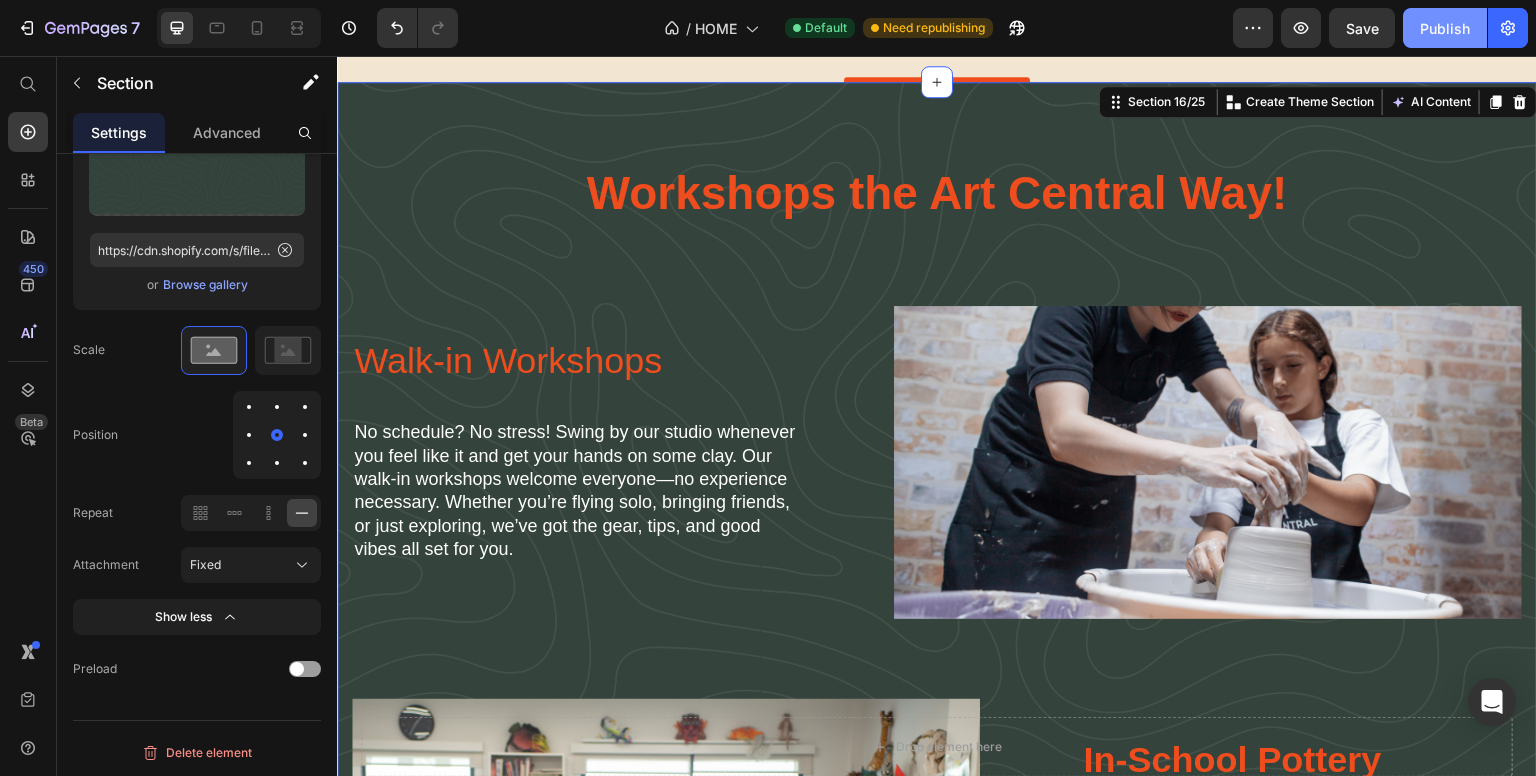 click on "Publish" at bounding box center [1445, 28] 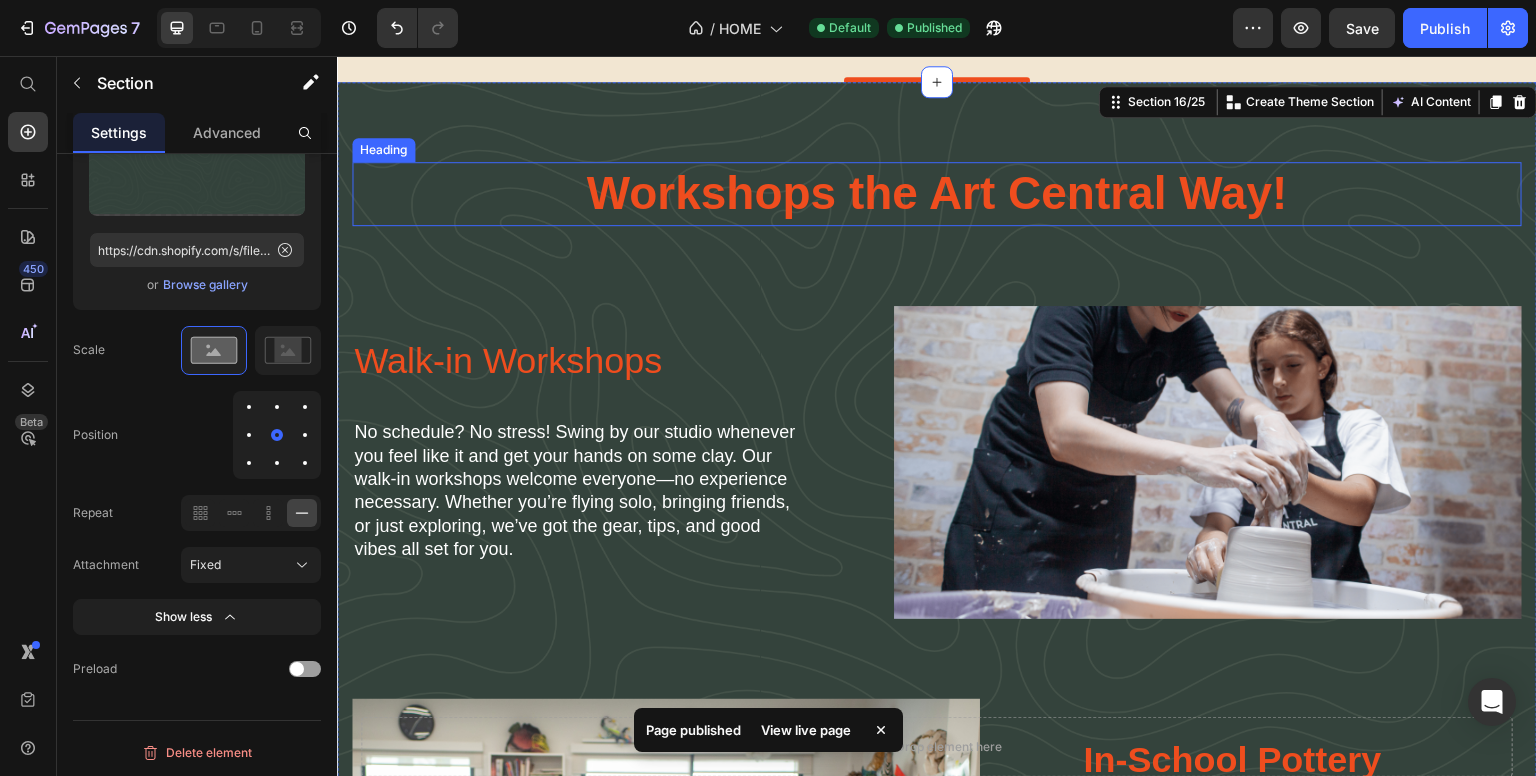 click on "Workshops the Art Central Way!" at bounding box center [937, 194] 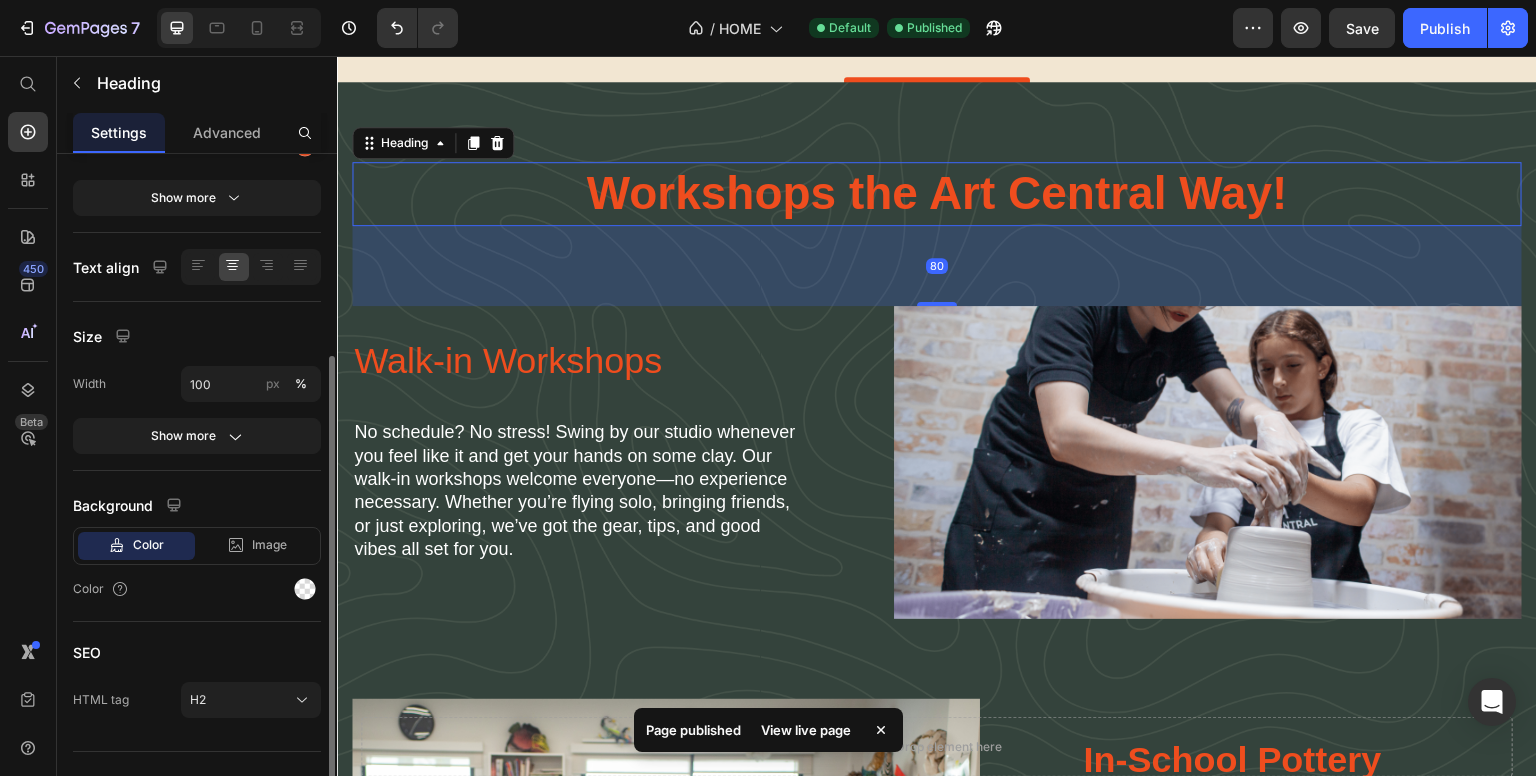 scroll, scrollTop: 0, scrollLeft: 0, axis: both 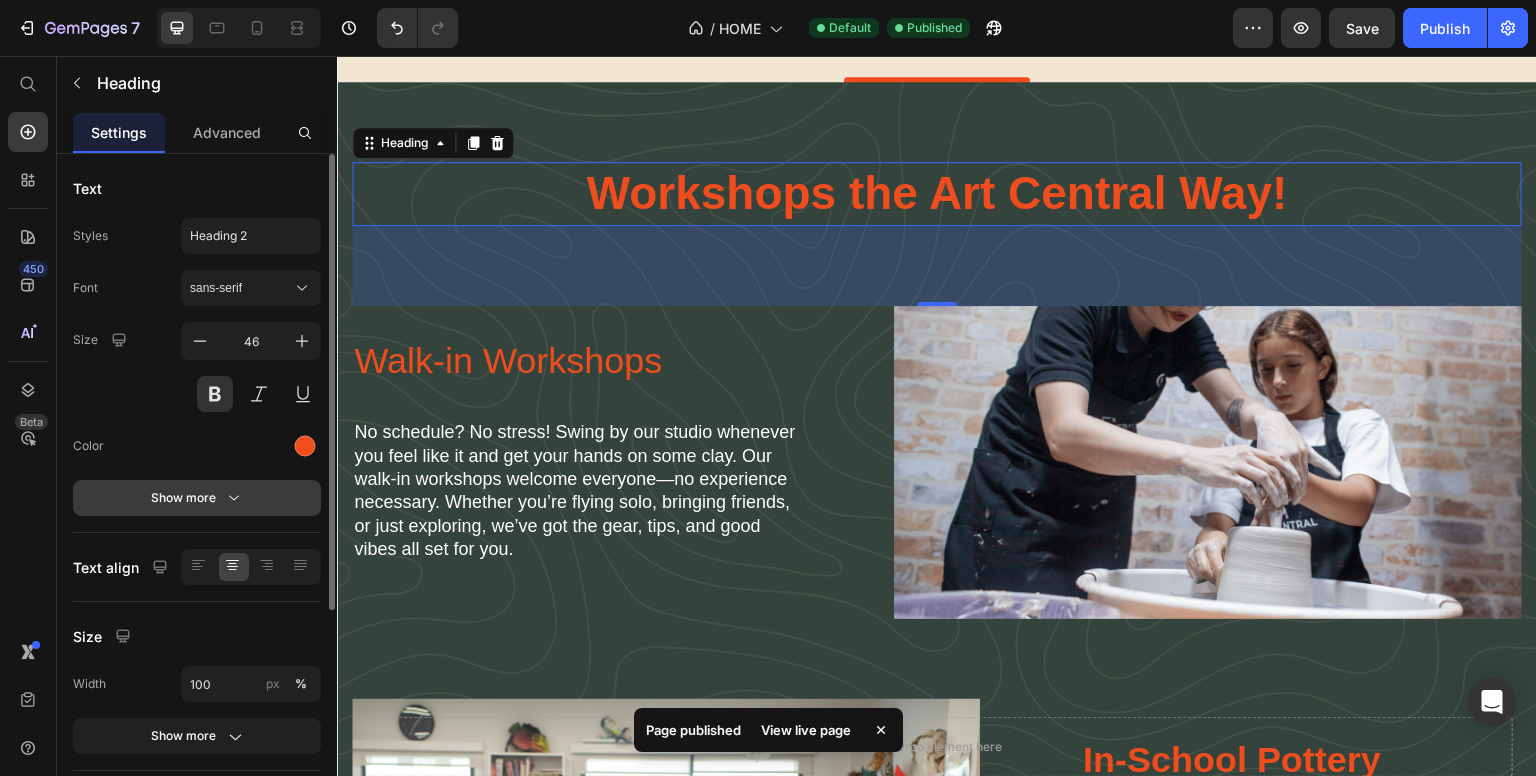 click on "Show more" at bounding box center (197, 498) 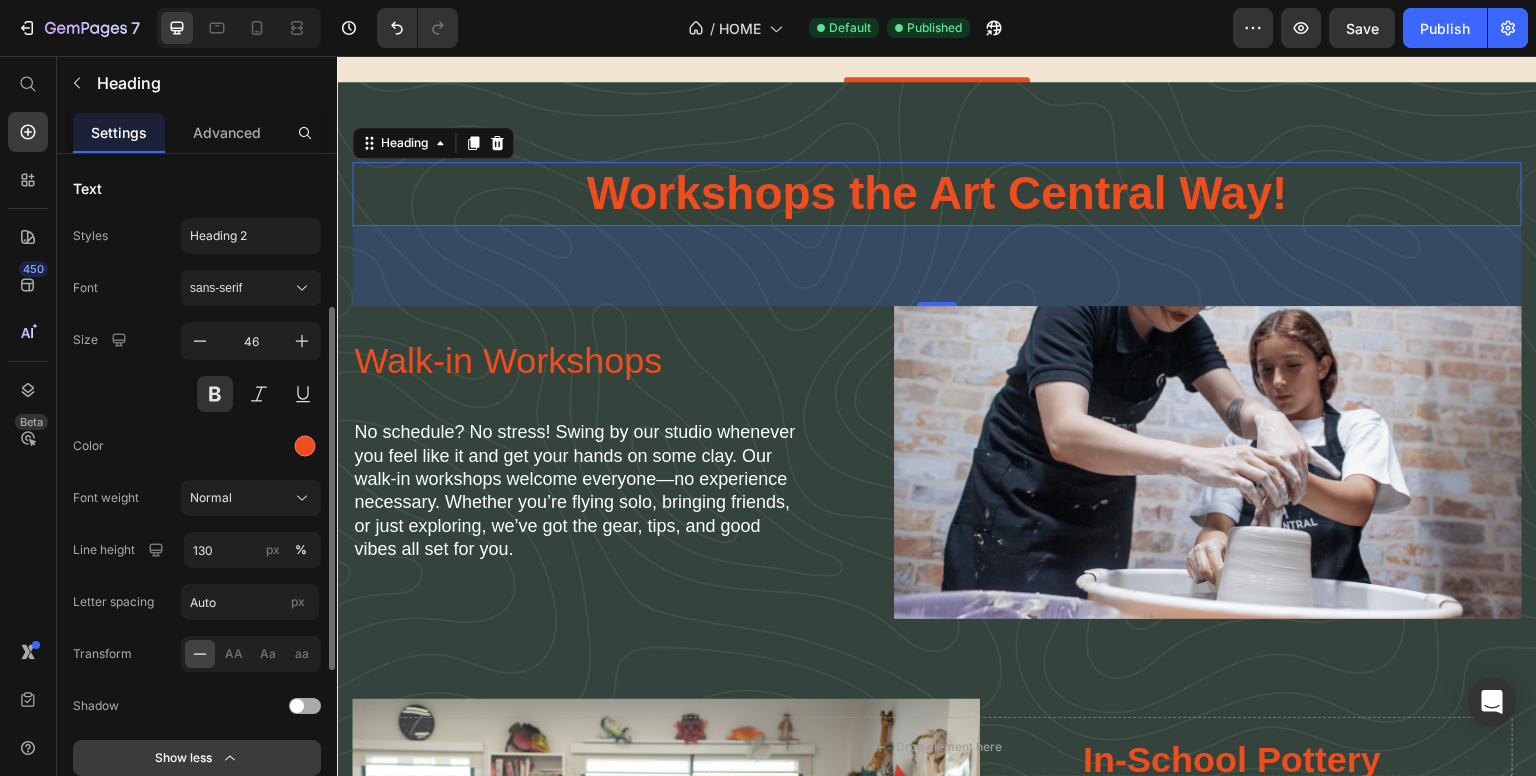 scroll, scrollTop: 100, scrollLeft: 0, axis: vertical 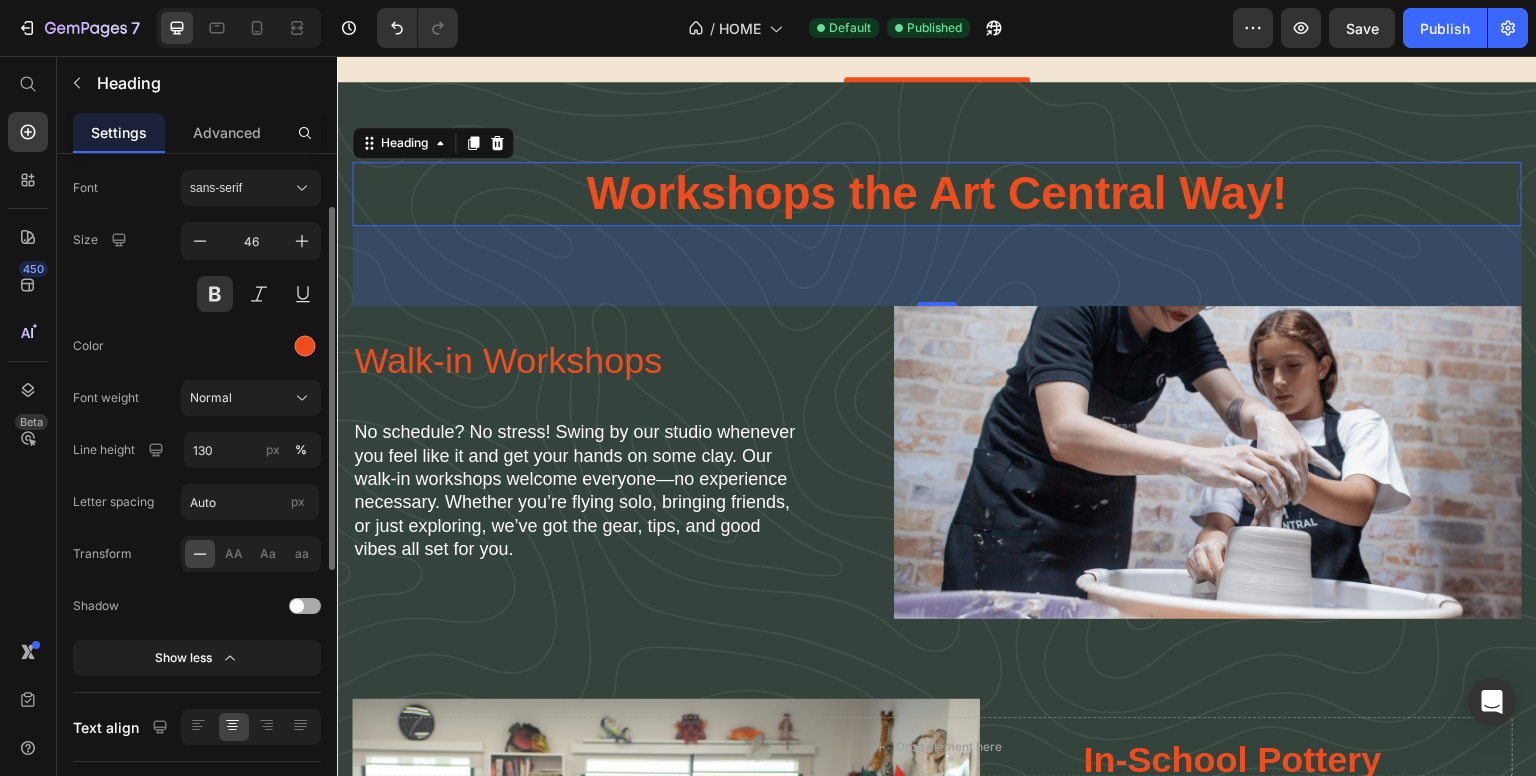 click at bounding box center [305, 606] 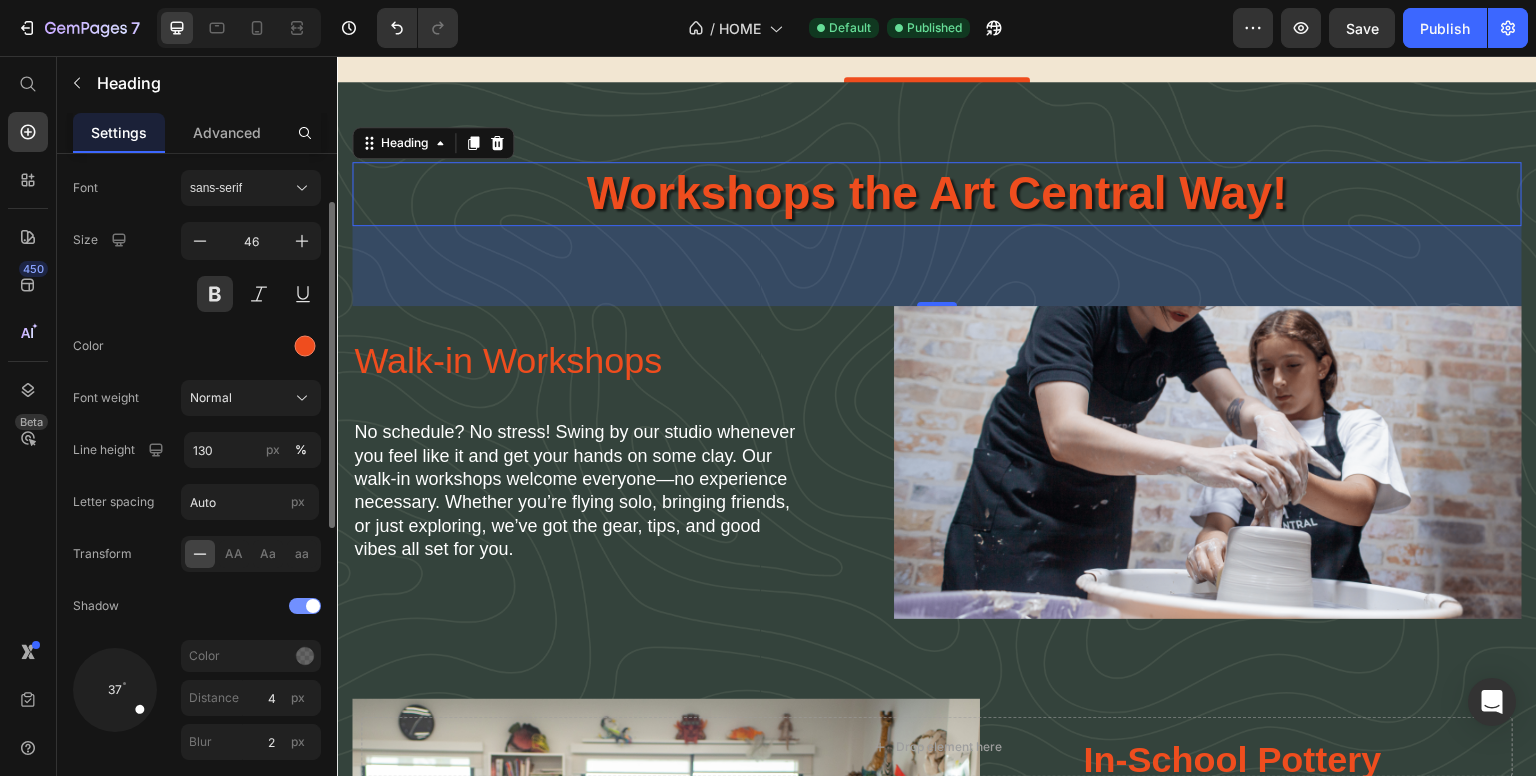 scroll, scrollTop: 300, scrollLeft: 0, axis: vertical 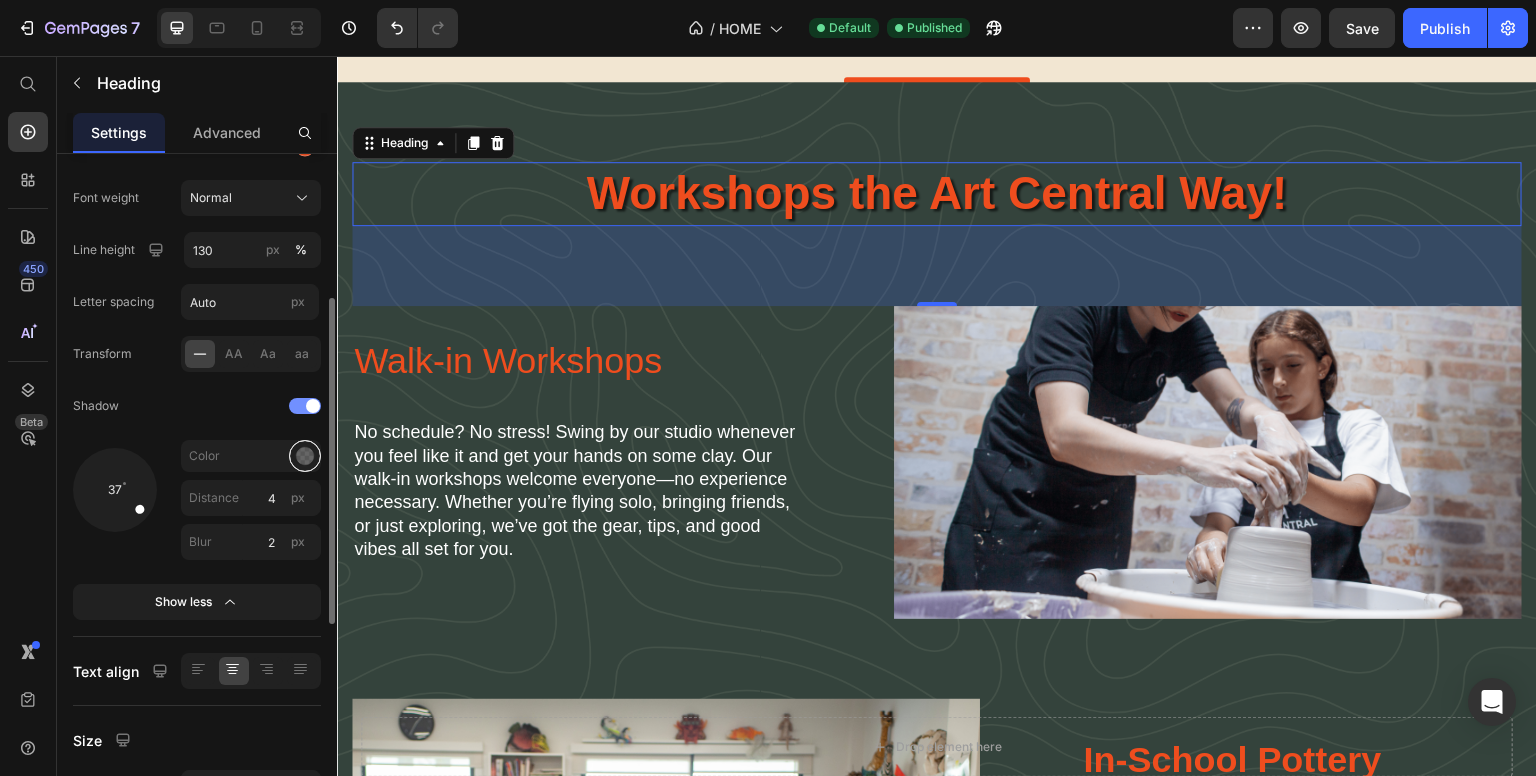 click at bounding box center (305, 456) 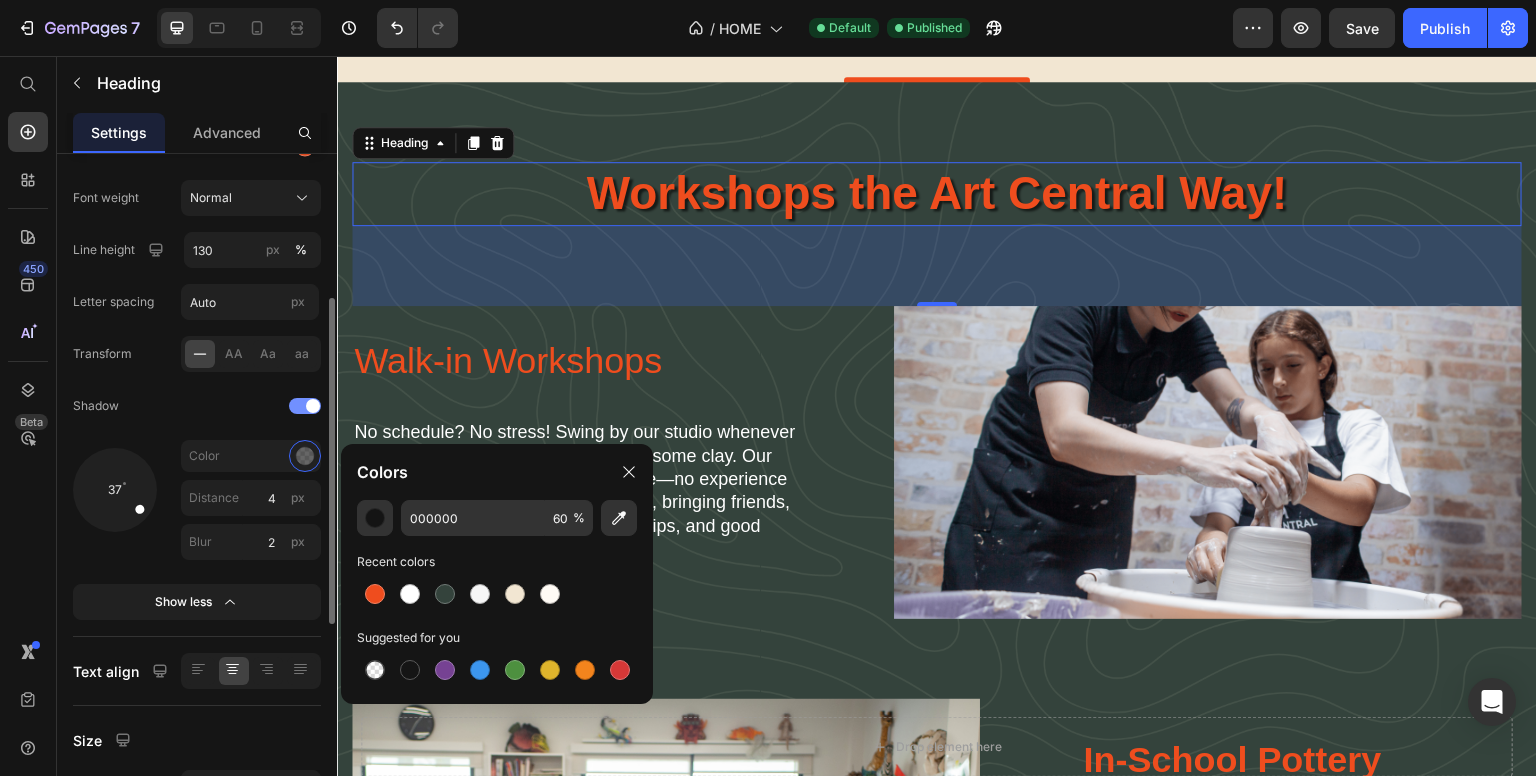 click on "Shadow" 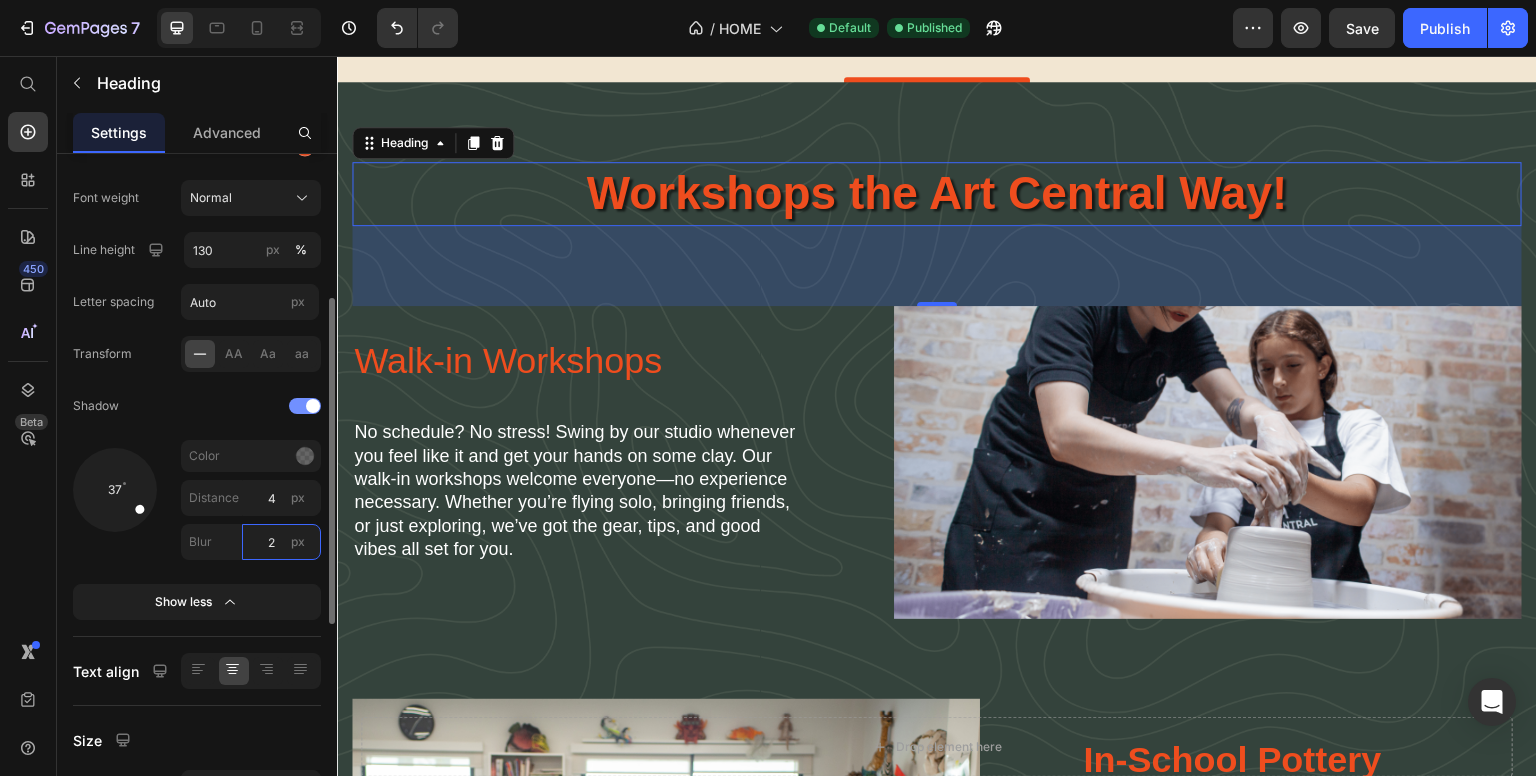 click on "2" at bounding box center (281, 542) 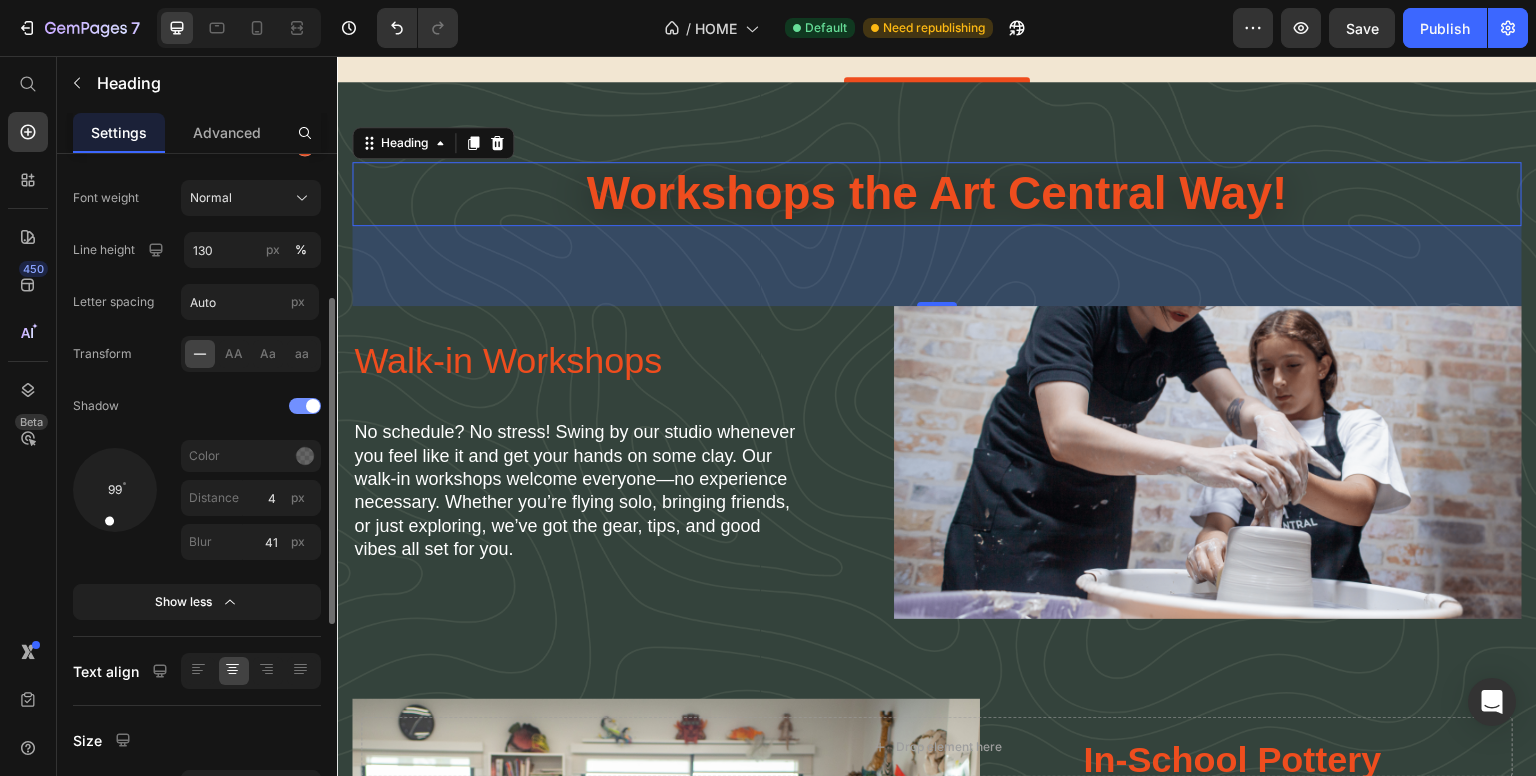 click at bounding box center [114, 489] 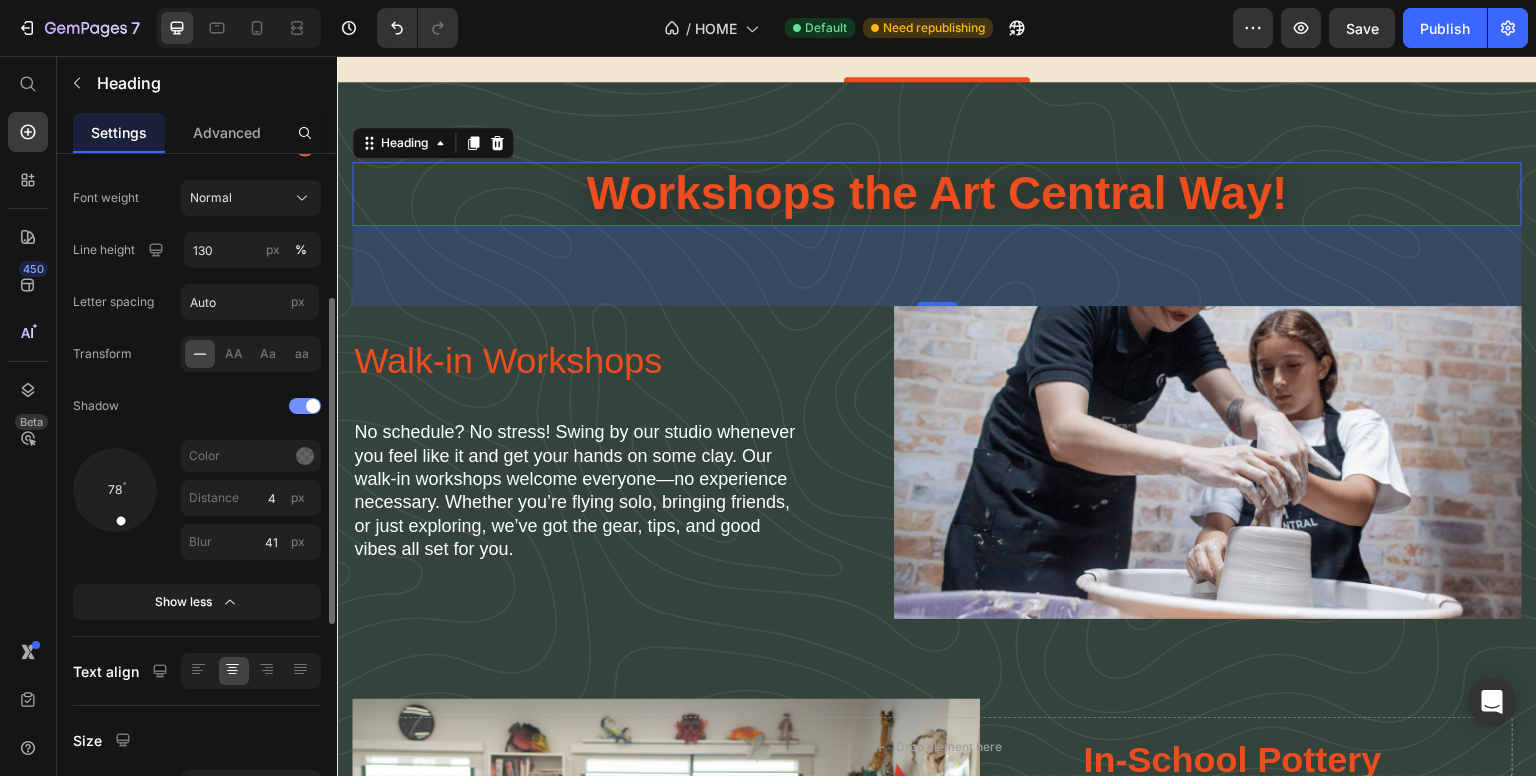 click at bounding box center (119, 509) 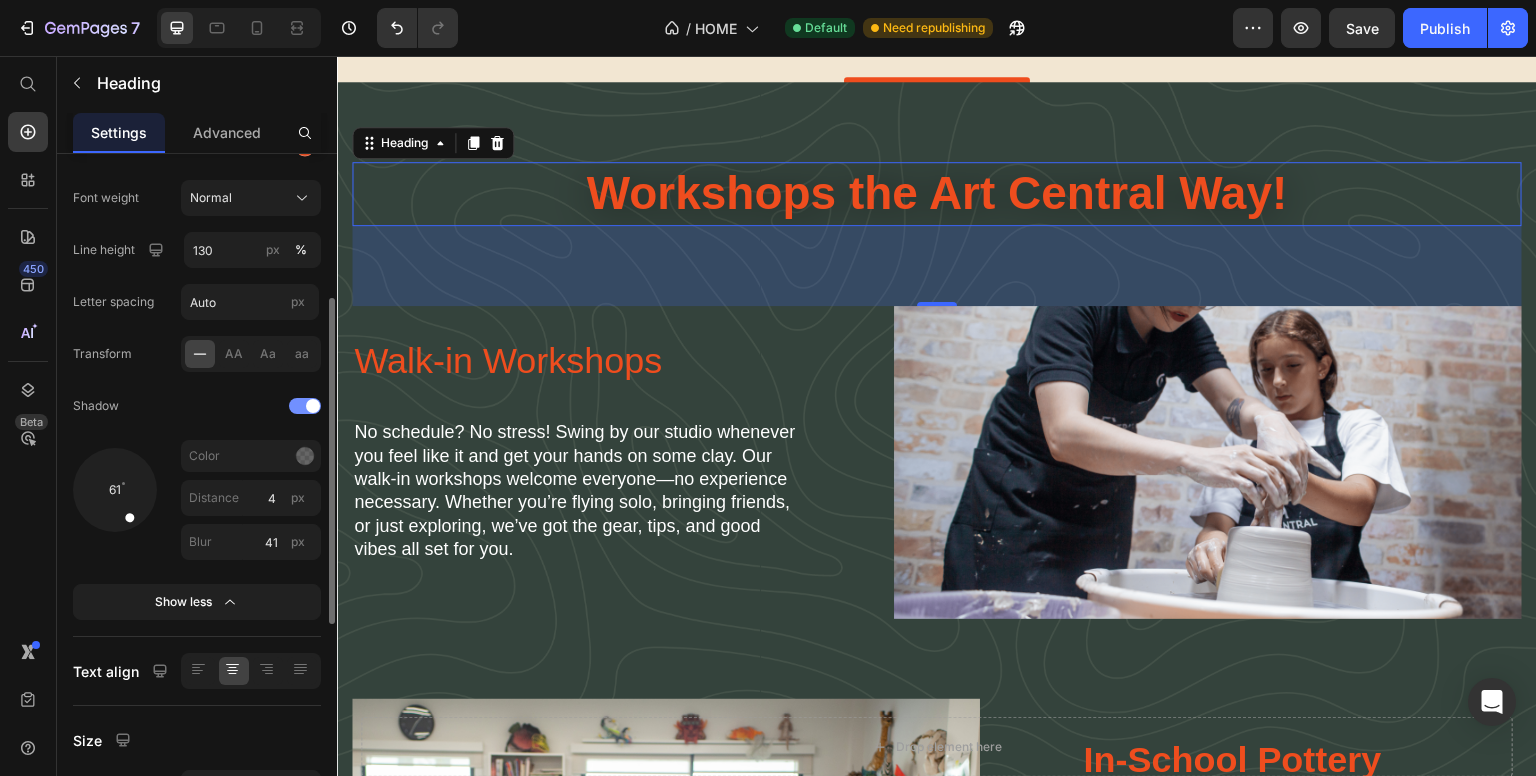 drag, startPoint x: 120, startPoint y: 525, endPoint x: 134, endPoint y: 526, distance: 14.035668 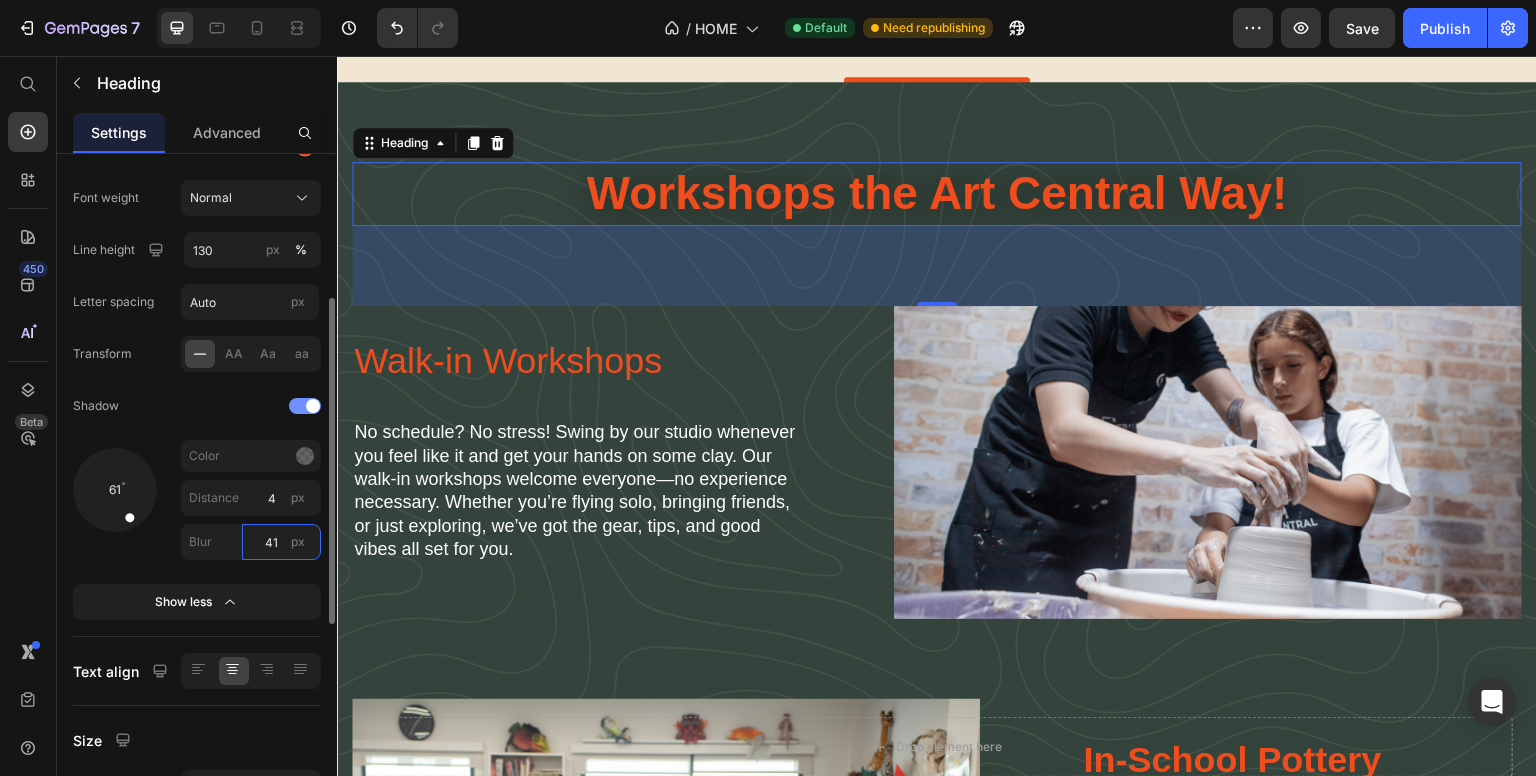 click on "41" at bounding box center [281, 542] 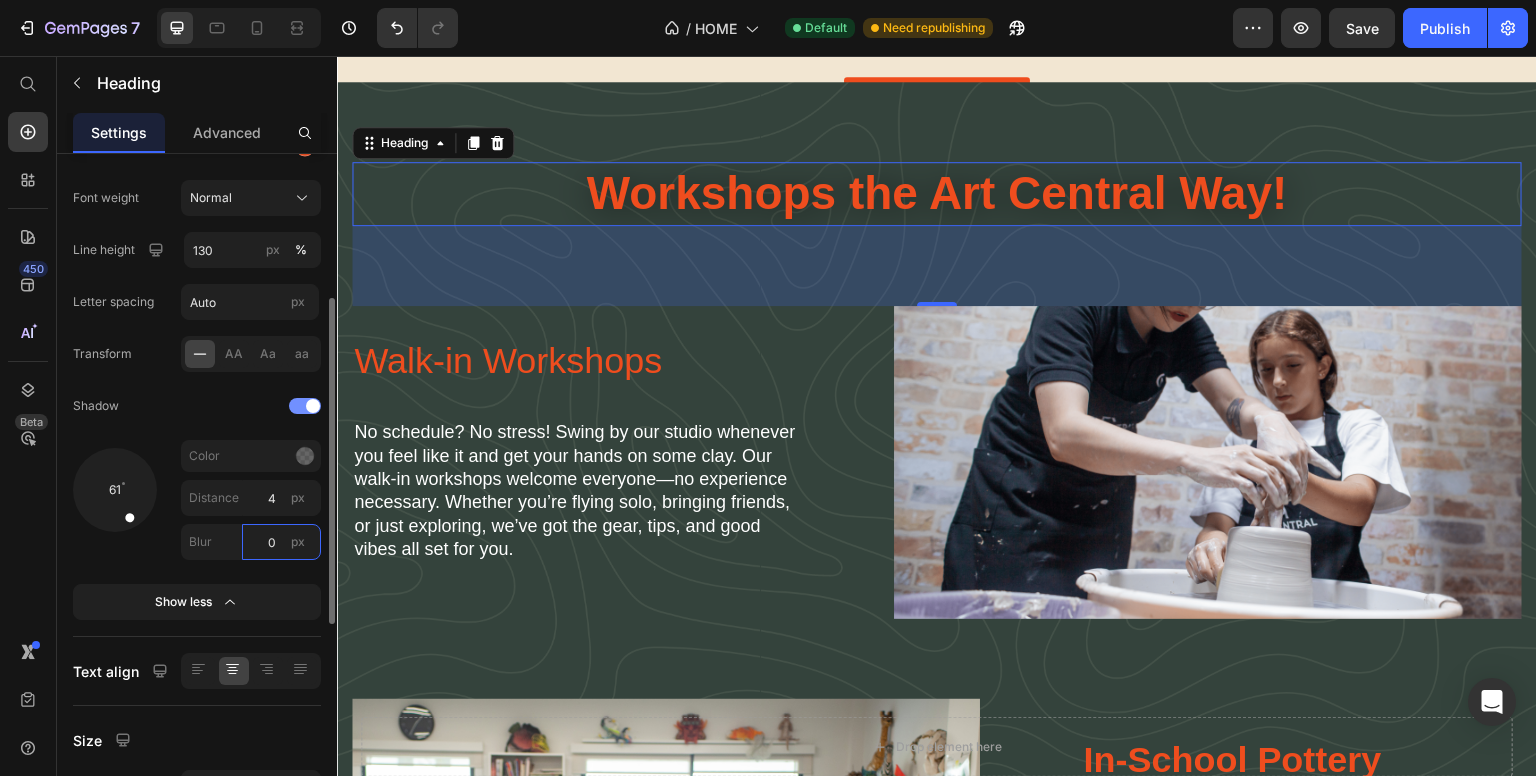 click on "0" at bounding box center [281, 542] 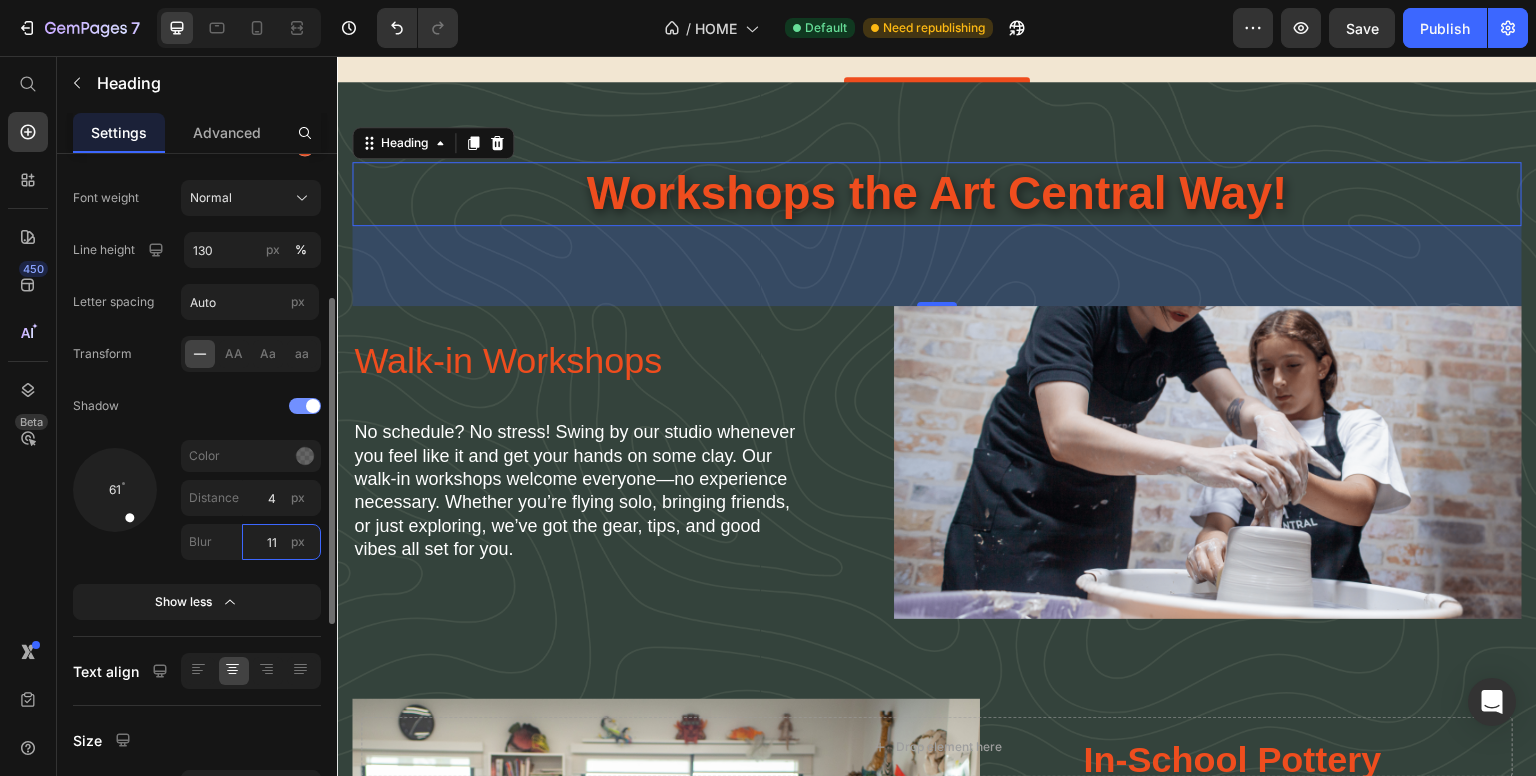 type on "12" 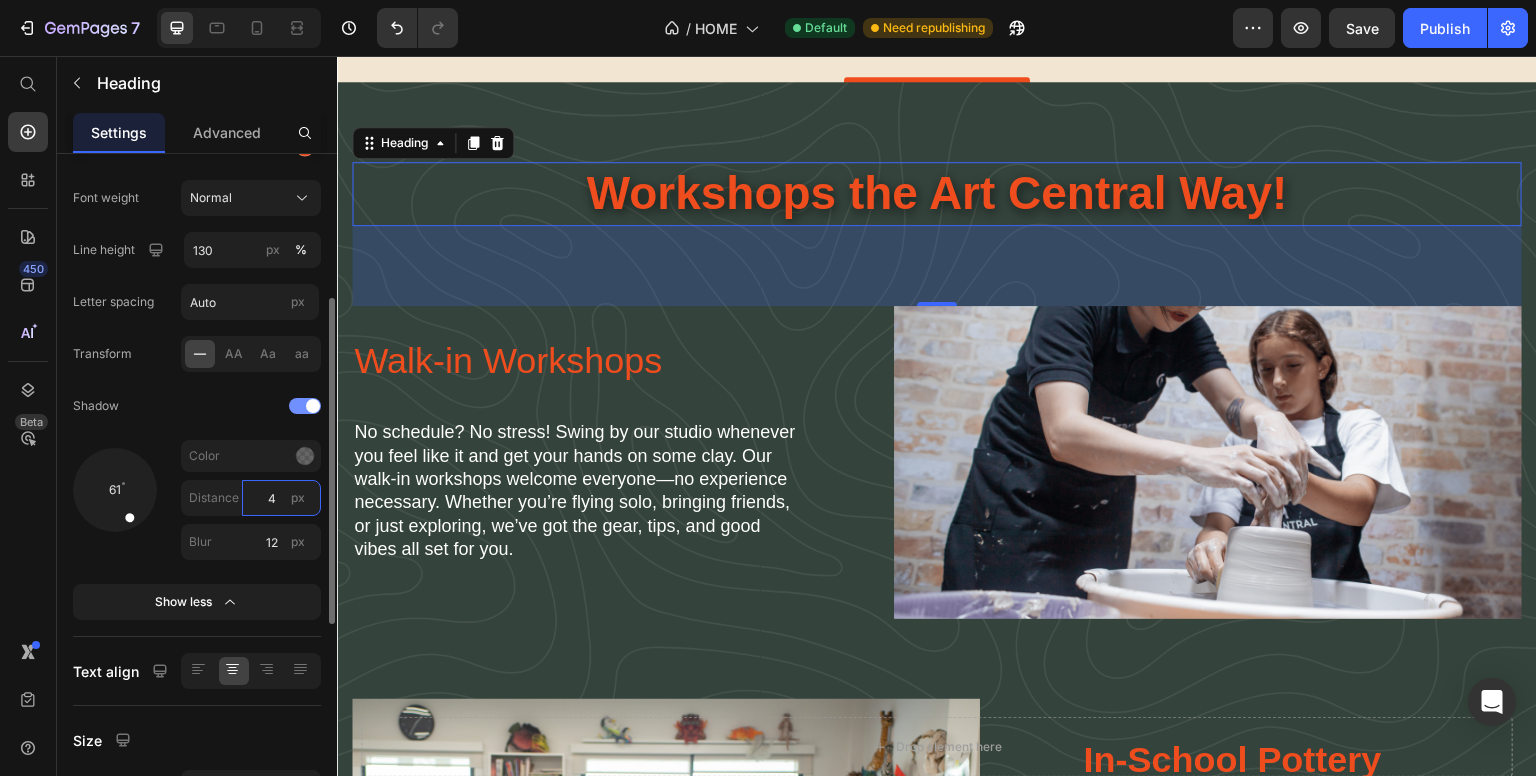 click on "4" at bounding box center [281, 498] 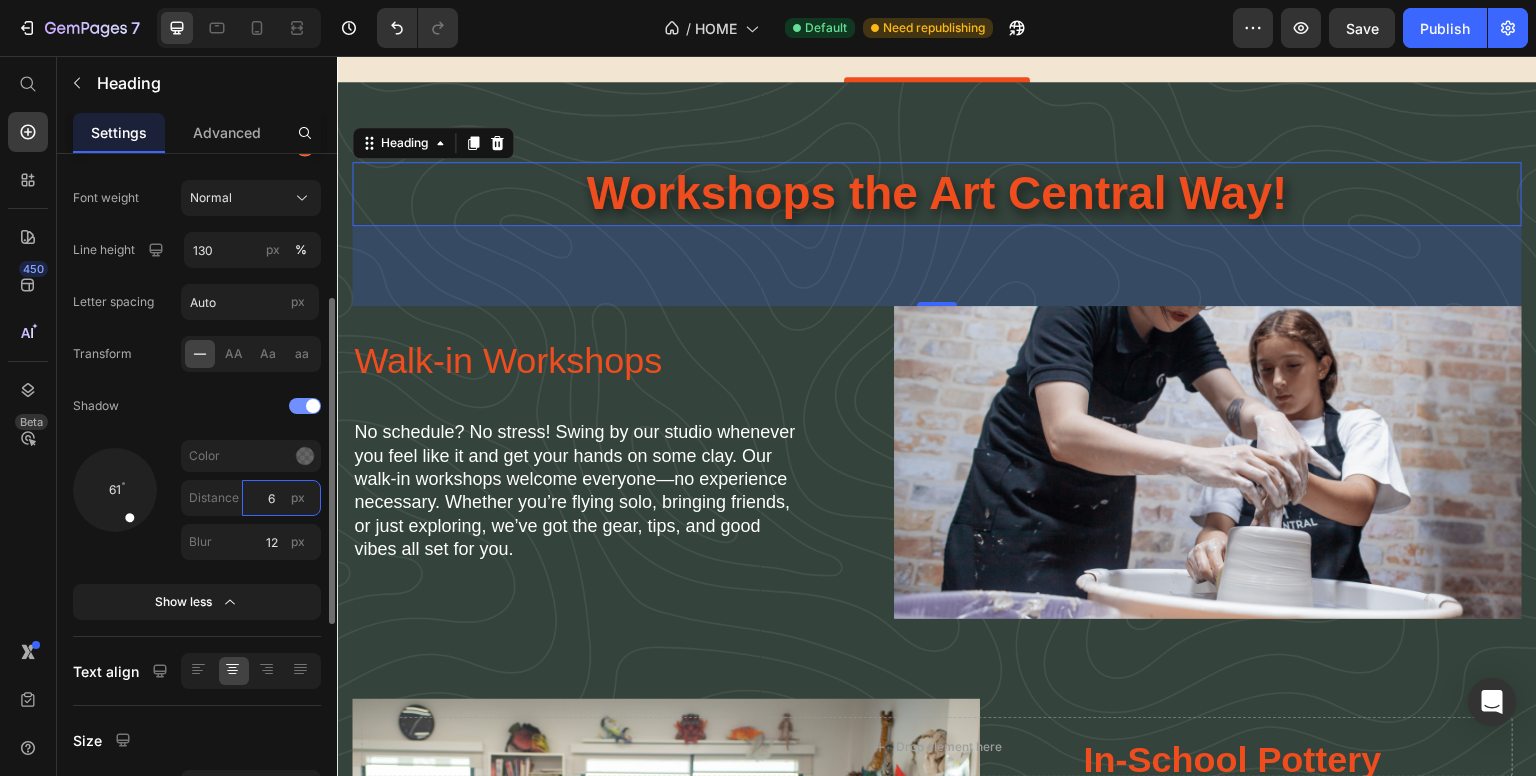 type on "5" 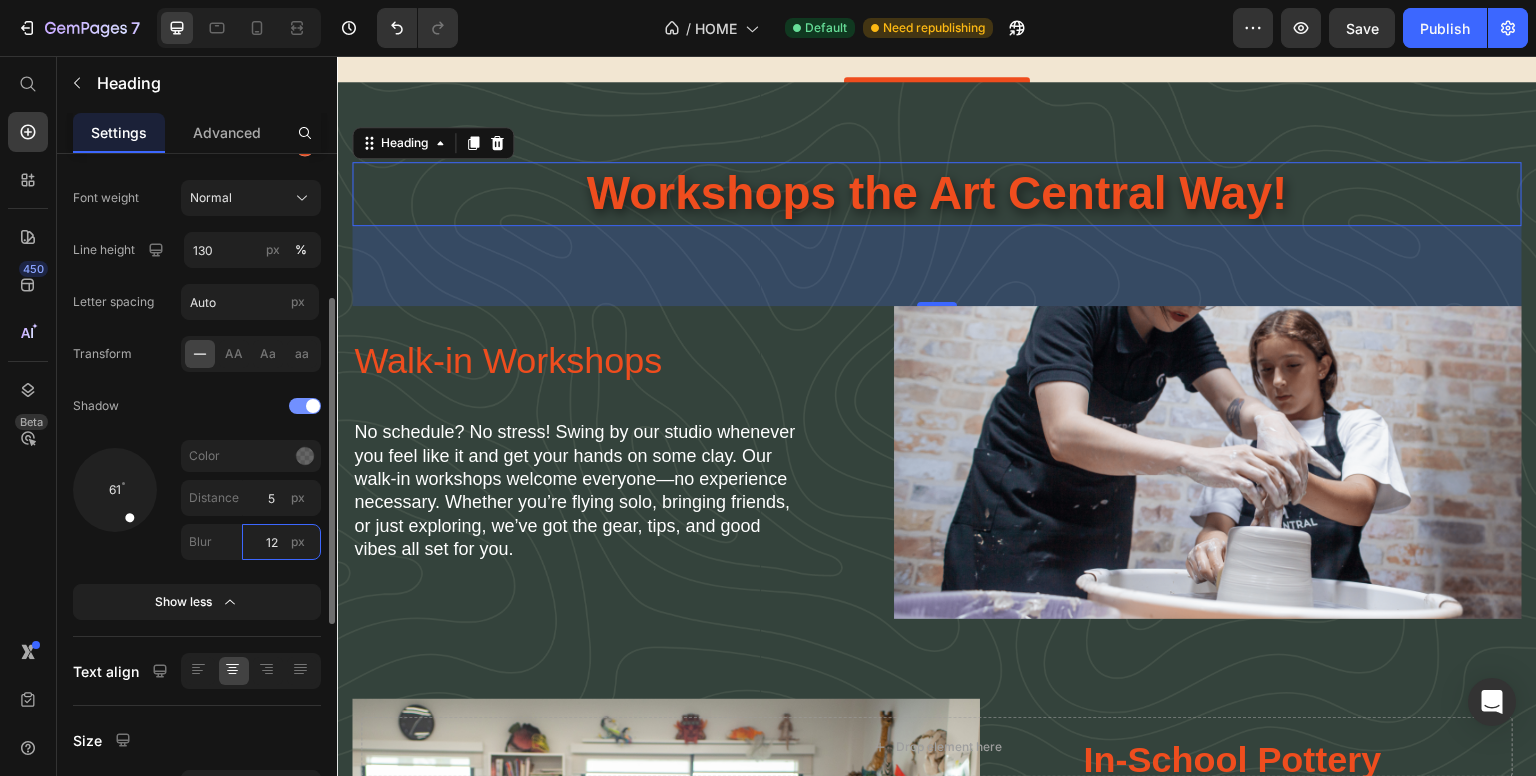 click on "12" at bounding box center (281, 542) 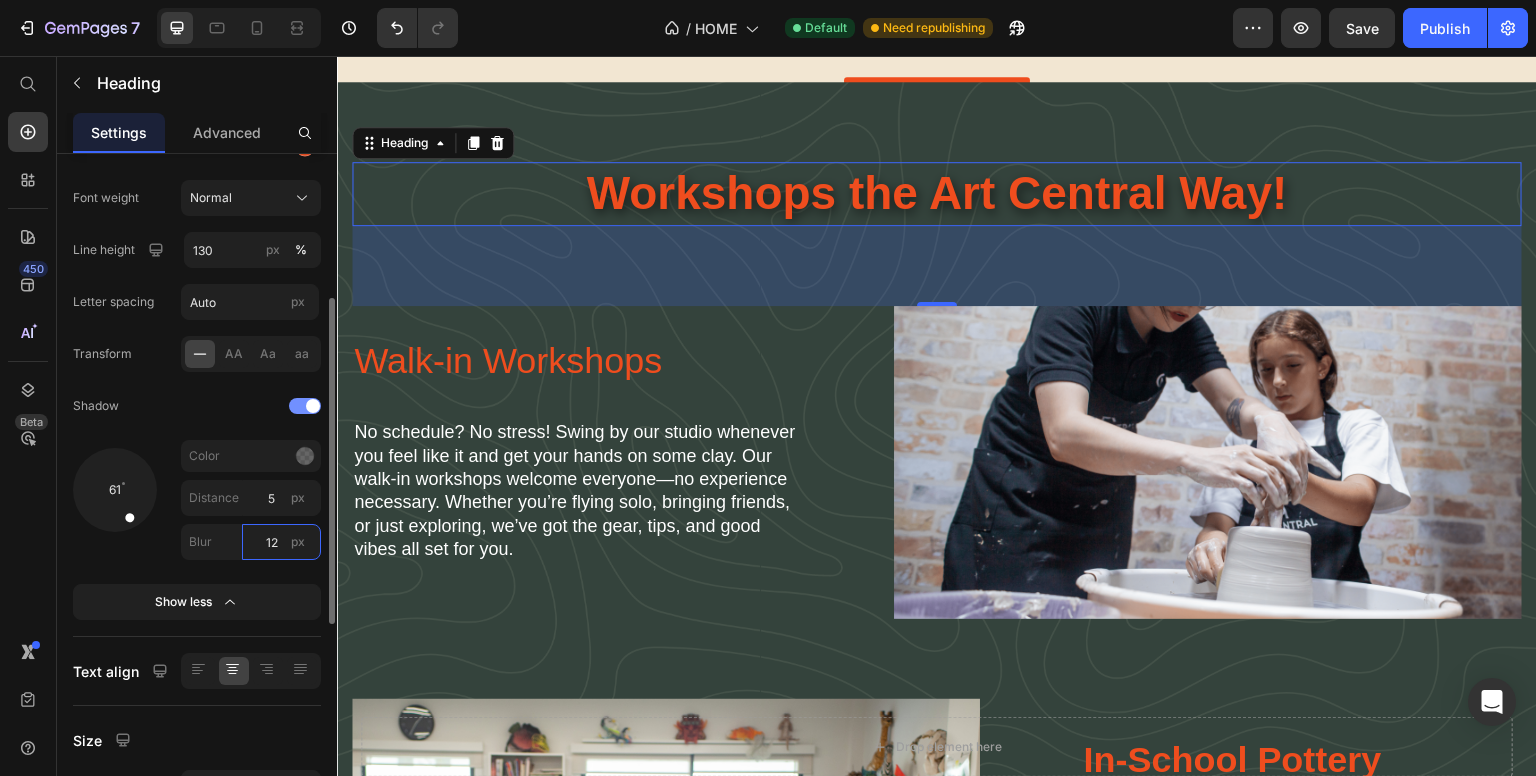type on "13" 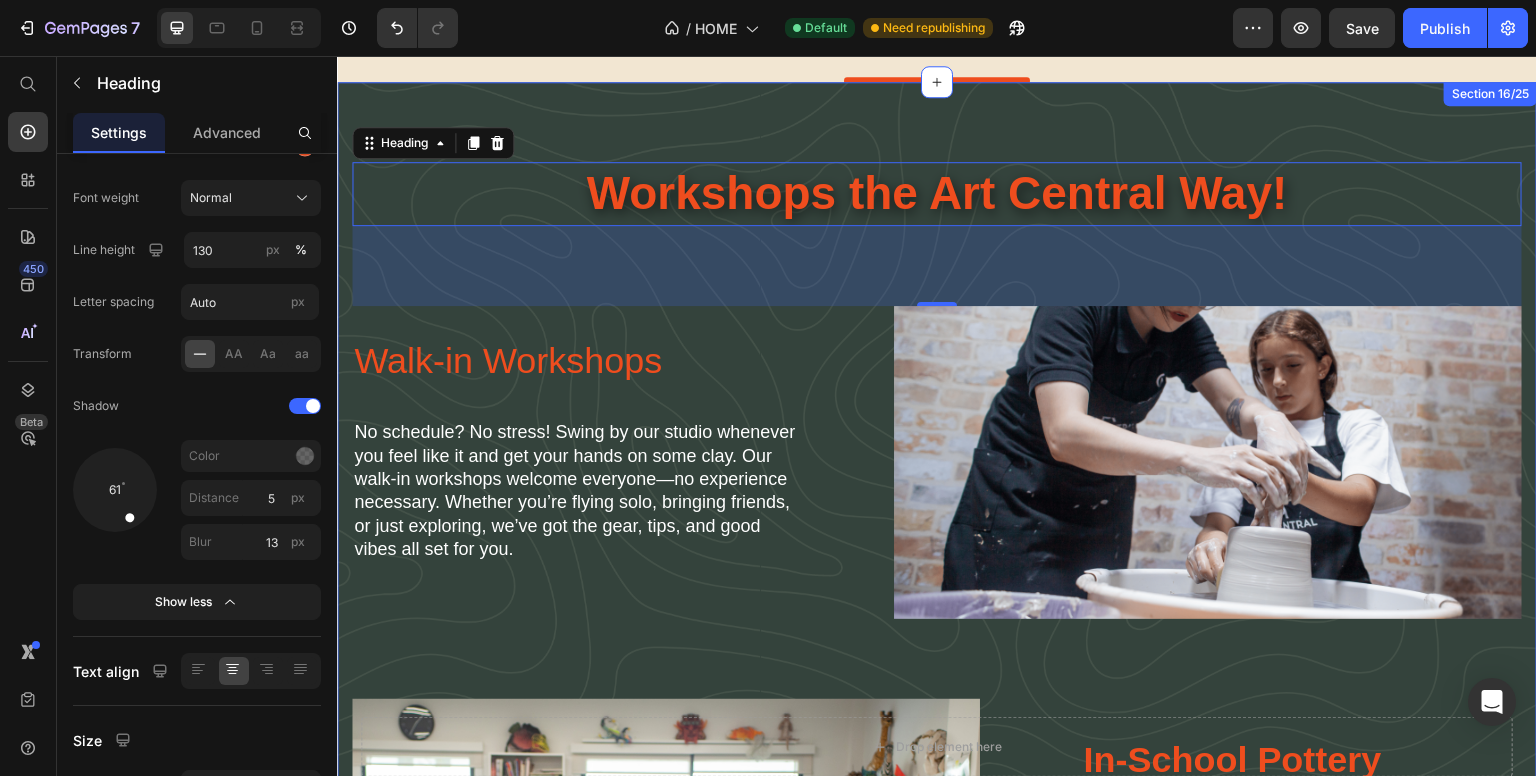 click on "Workshops the Art Central Way! Heading   80 Walk-in Workshops Heading No schedule? No stress! Swing by our studio whenever you feel like it and get your hands on some clay. Our walk-in workshops welcome everyone—no experience necessary. Whether you’re flying solo, bringing friends, or just exploring, we’ve got the gear, tips, and good vibes all set for you. Text Block Image Row Image In School Workshops Heading In-School Pottery Workshops Heading We bring hands-on pottery workshops directly to schools and universities across the UAE. Our expert-led sessions inspire creativity and skill-building, all at your location. Perfect for art departments seeking engaging, educational experiences — tailored workshops available for groups of all sizes, with flexible scheduling and easy booking. Text Block Row Row Section 16/25" at bounding box center (937, 639) 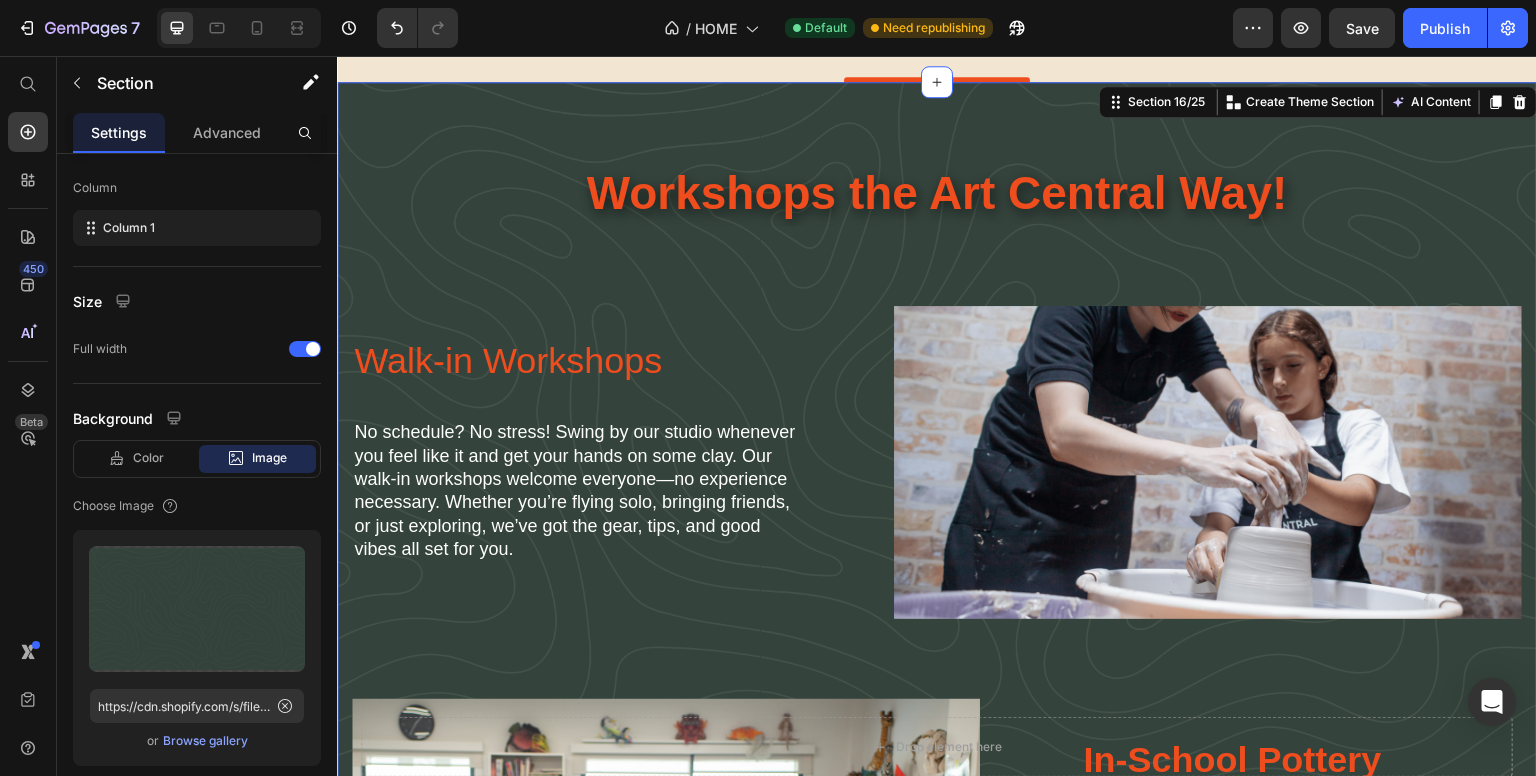 scroll, scrollTop: 0, scrollLeft: 0, axis: both 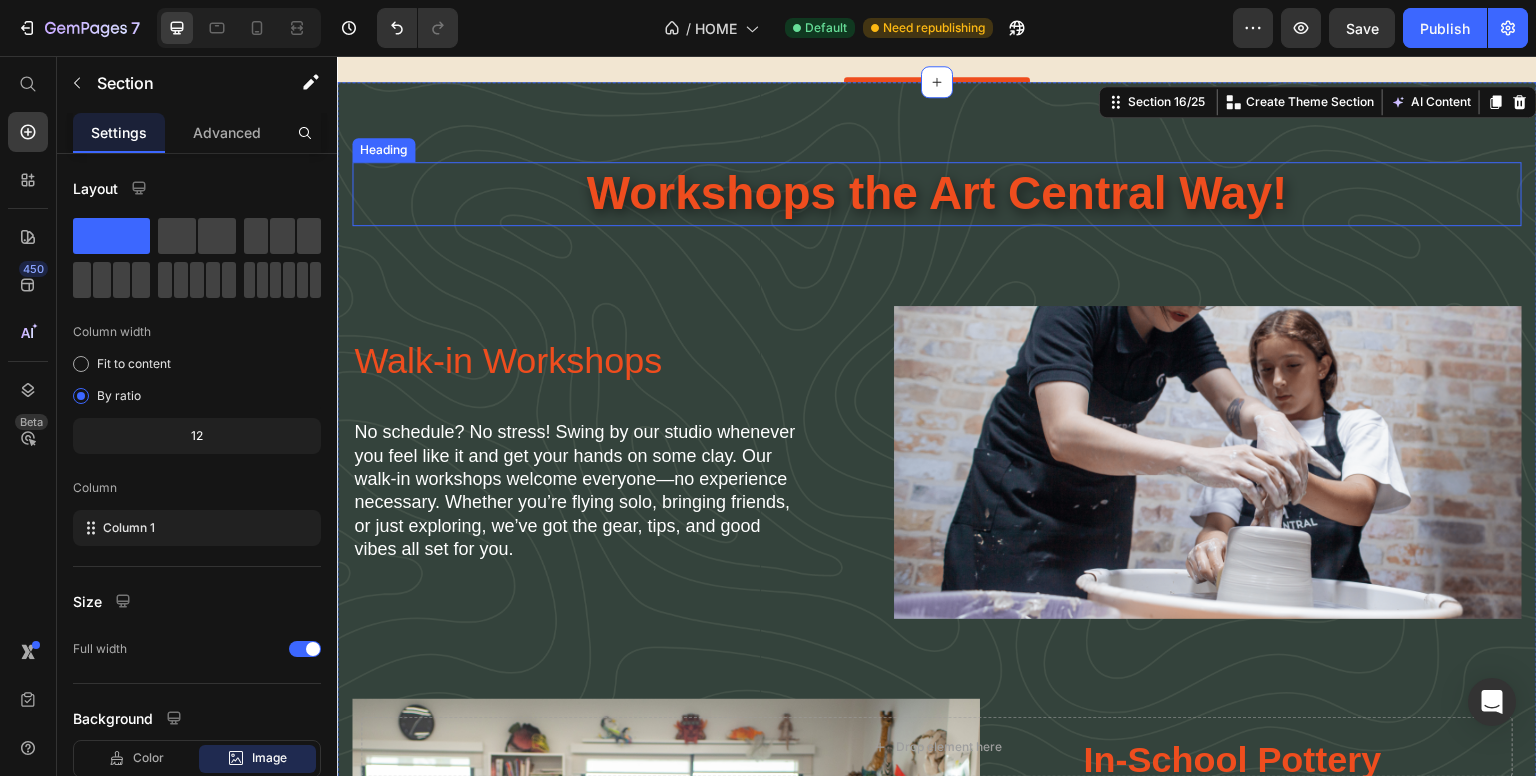 click on "Workshops the Art Central Way!" at bounding box center [937, 194] 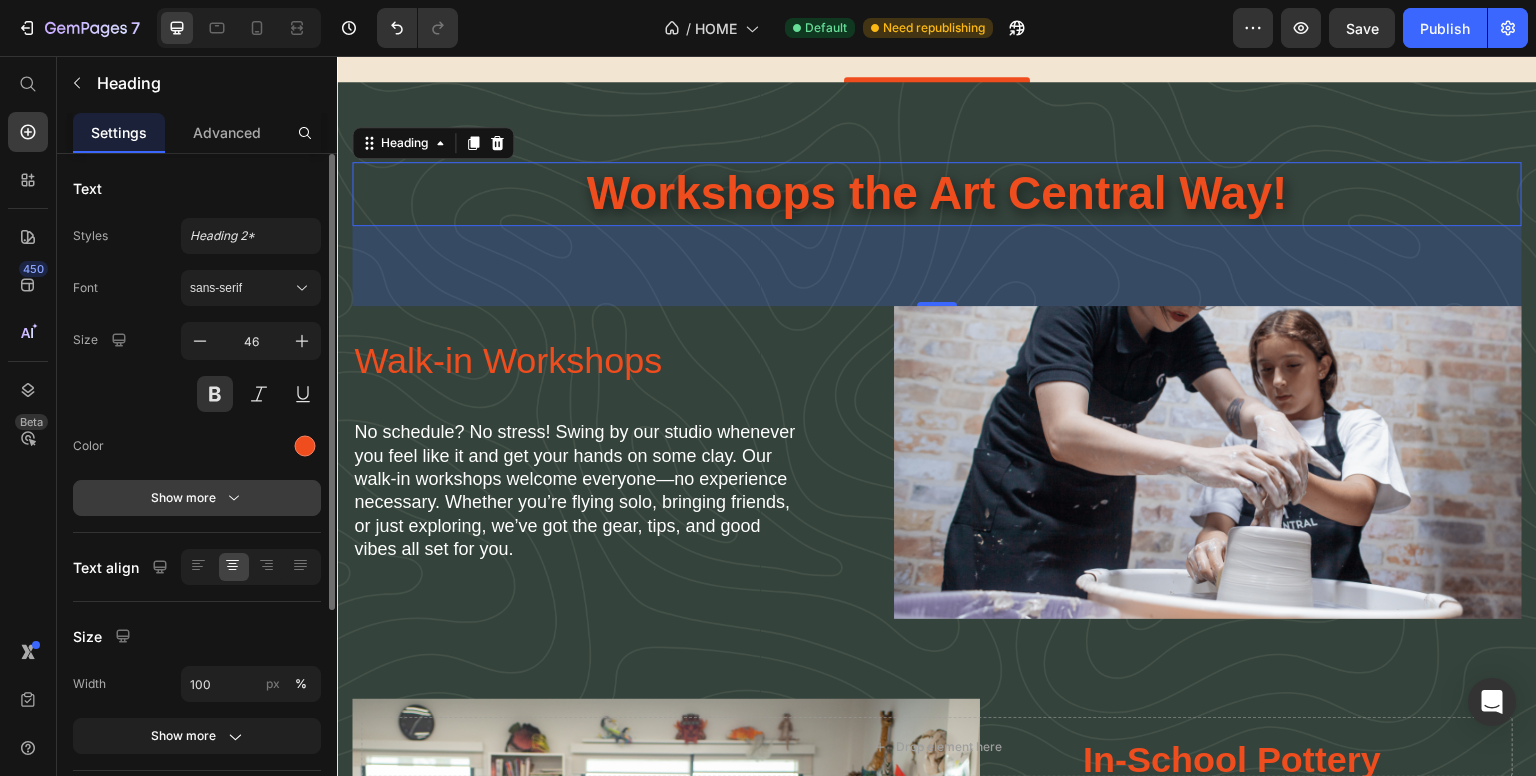 click on "Show more" at bounding box center [197, 498] 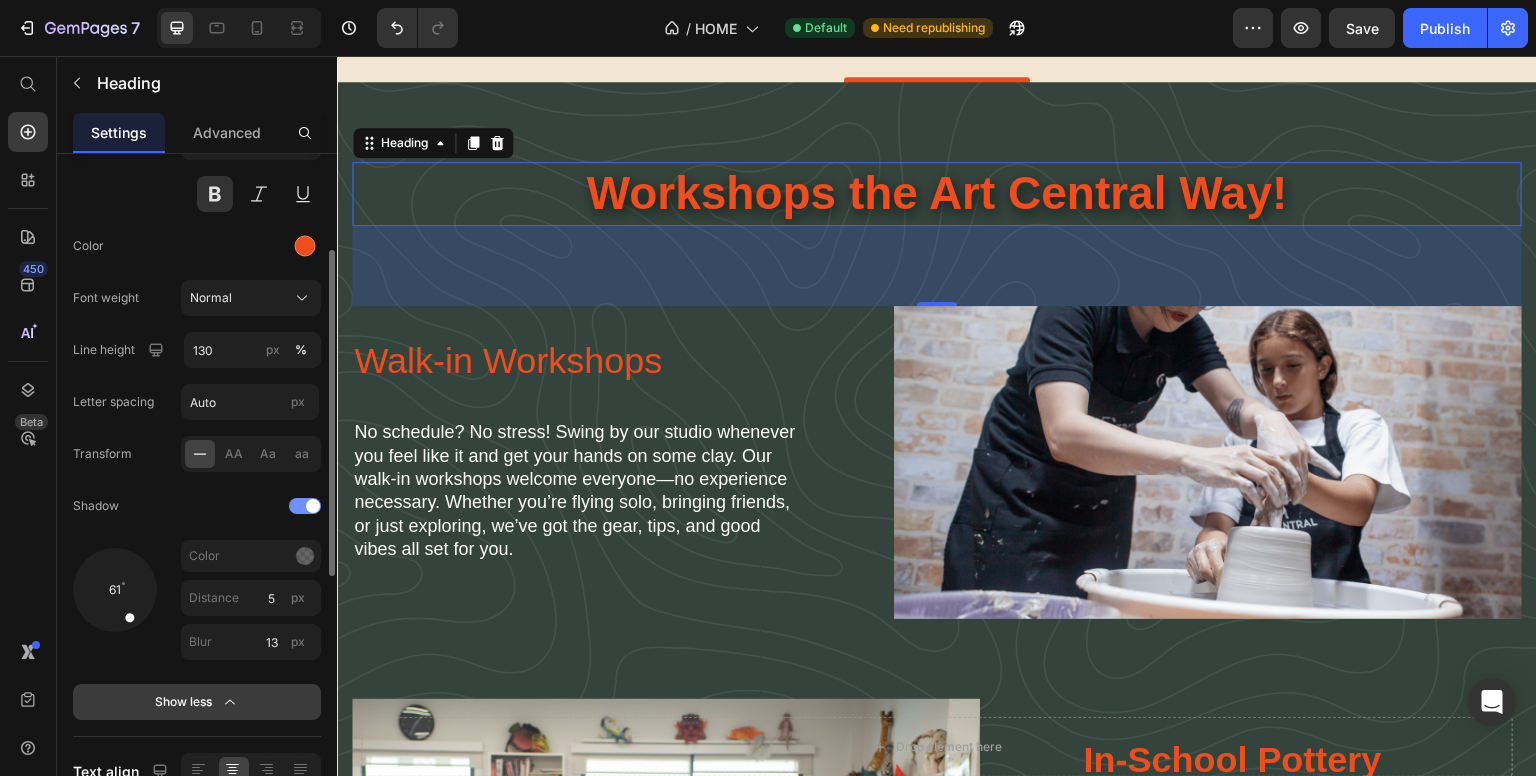 scroll, scrollTop: 300, scrollLeft: 0, axis: vertical 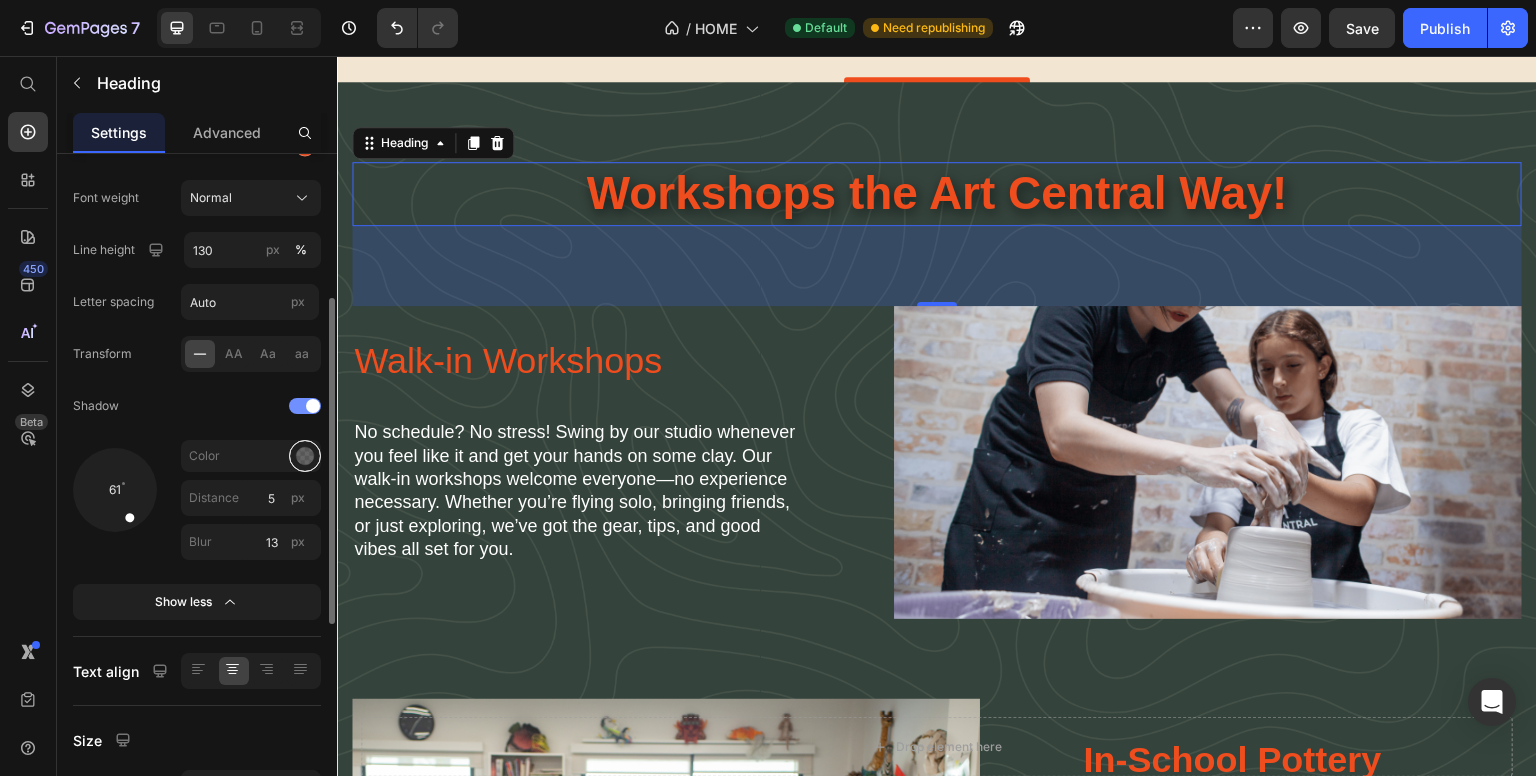 click at bounding box center (305, 456) 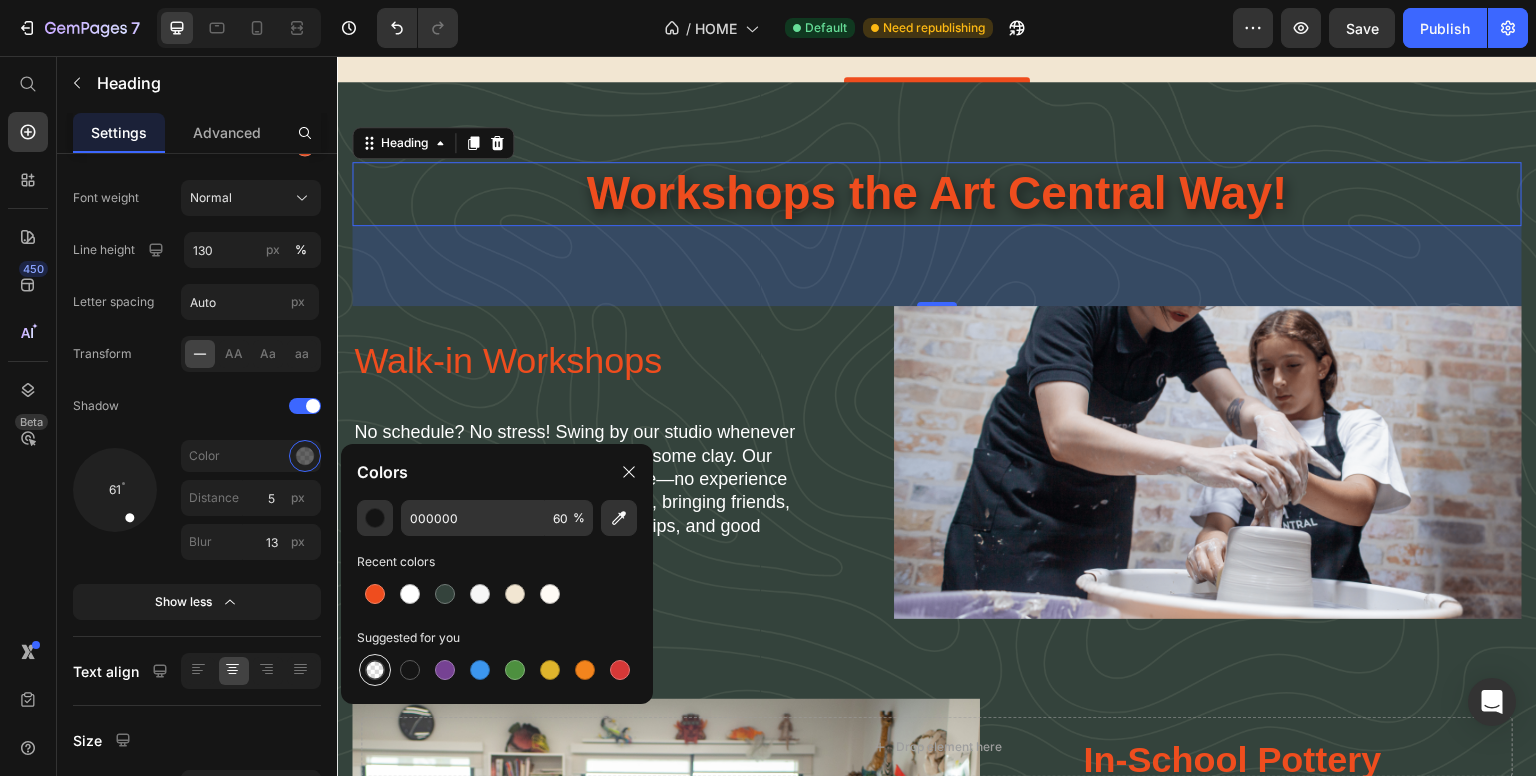click at bounding box center [375, 670] 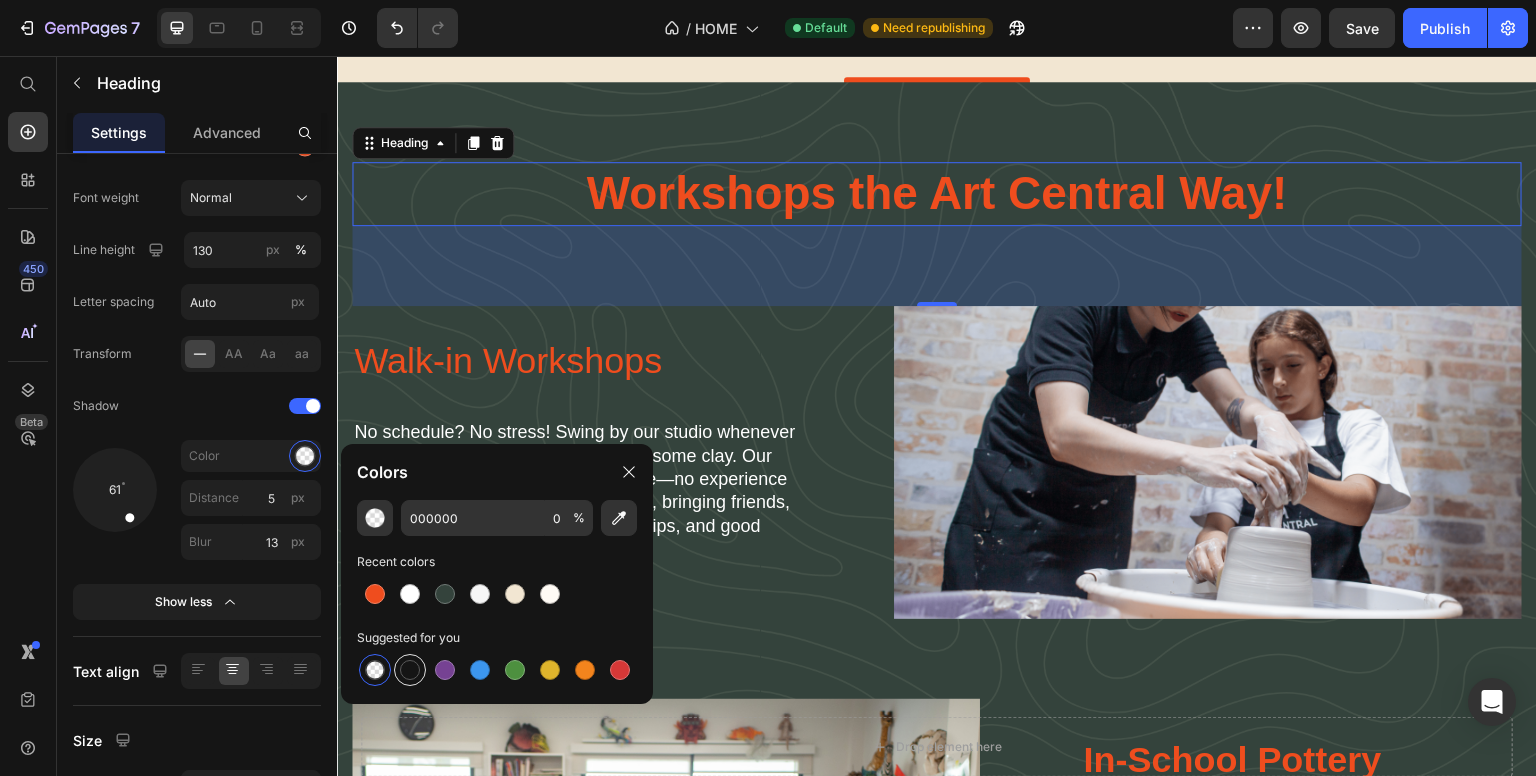 click at bounding box center [410, 670] 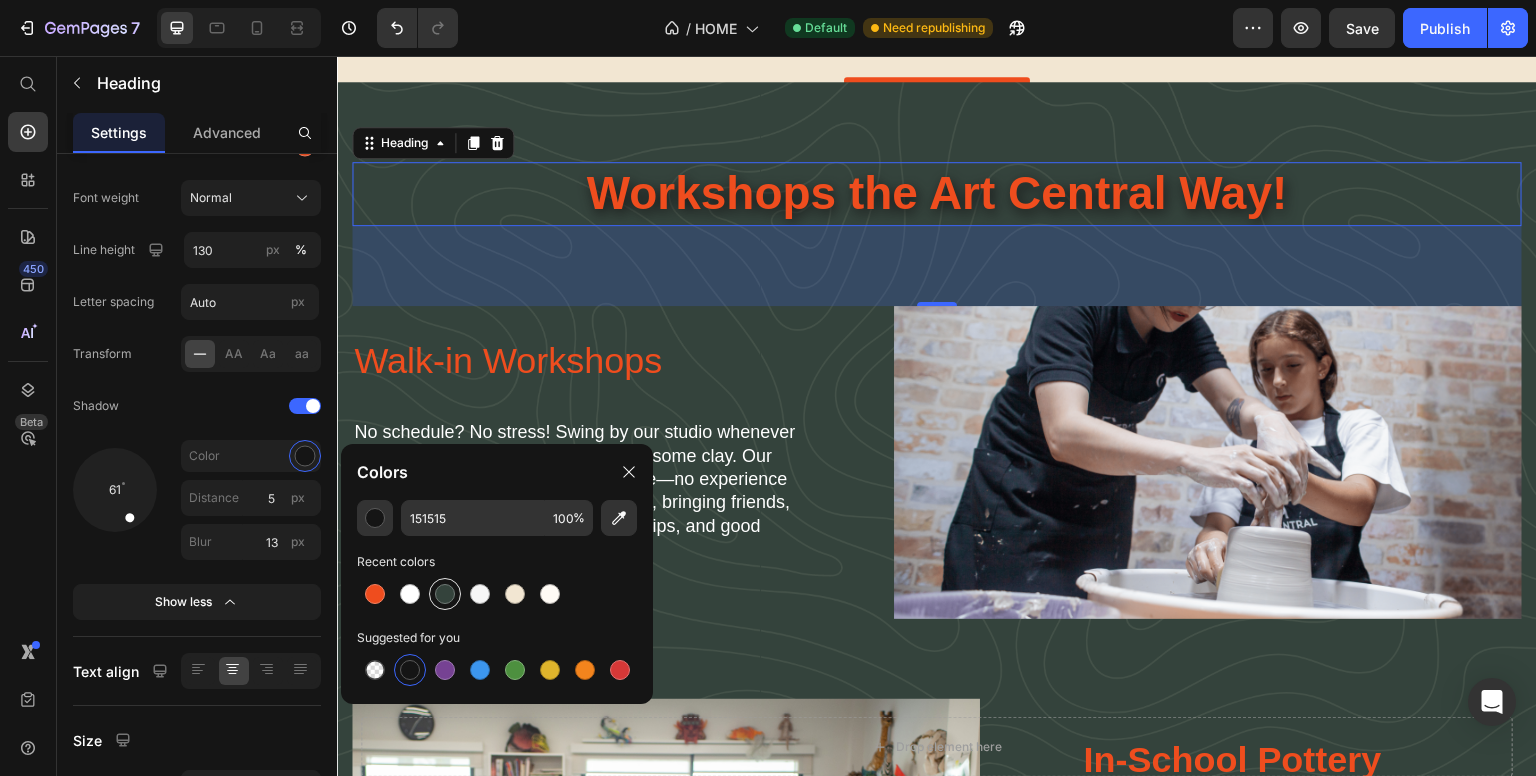 click at bounding box center (445, 594) 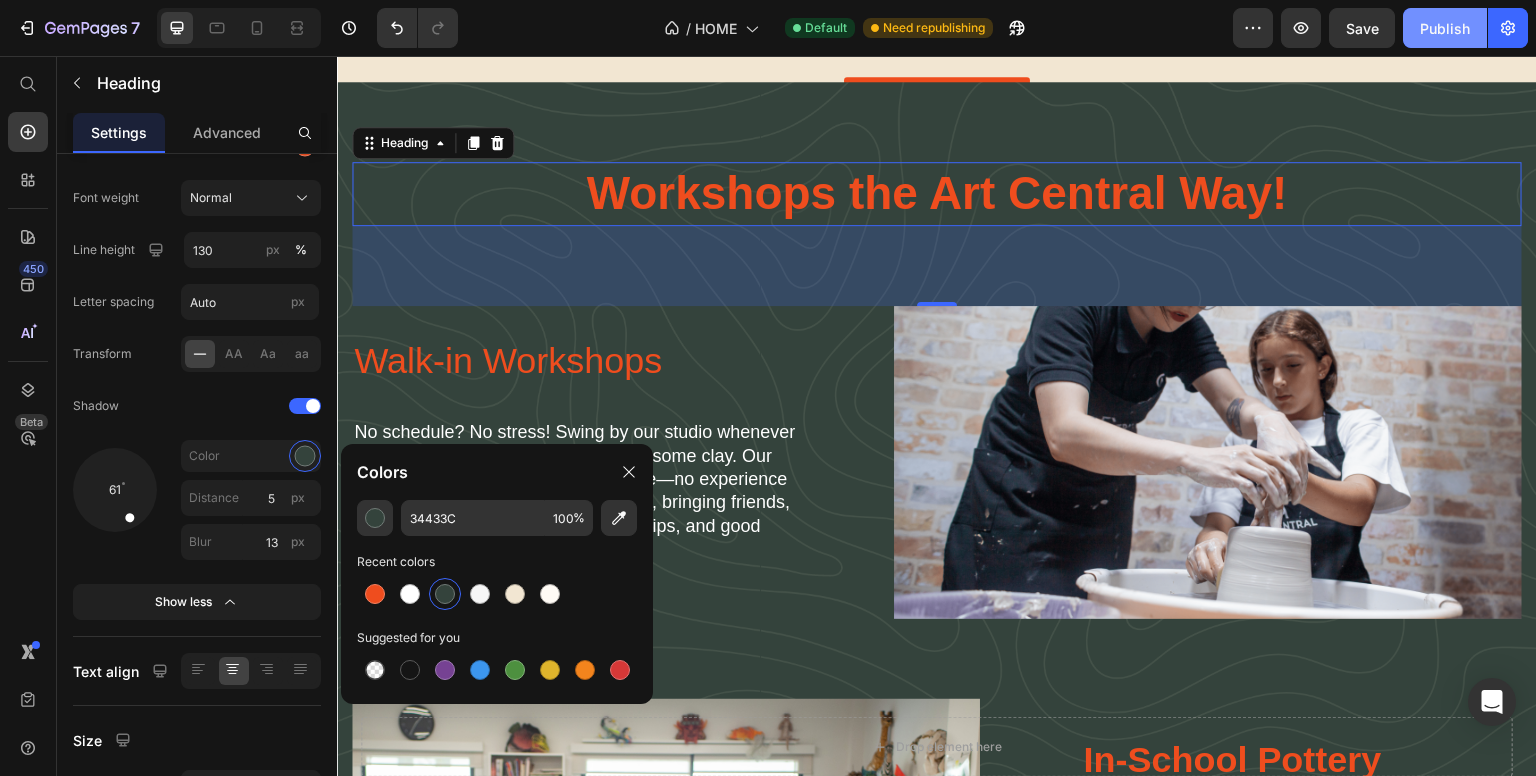 click on "Publish" 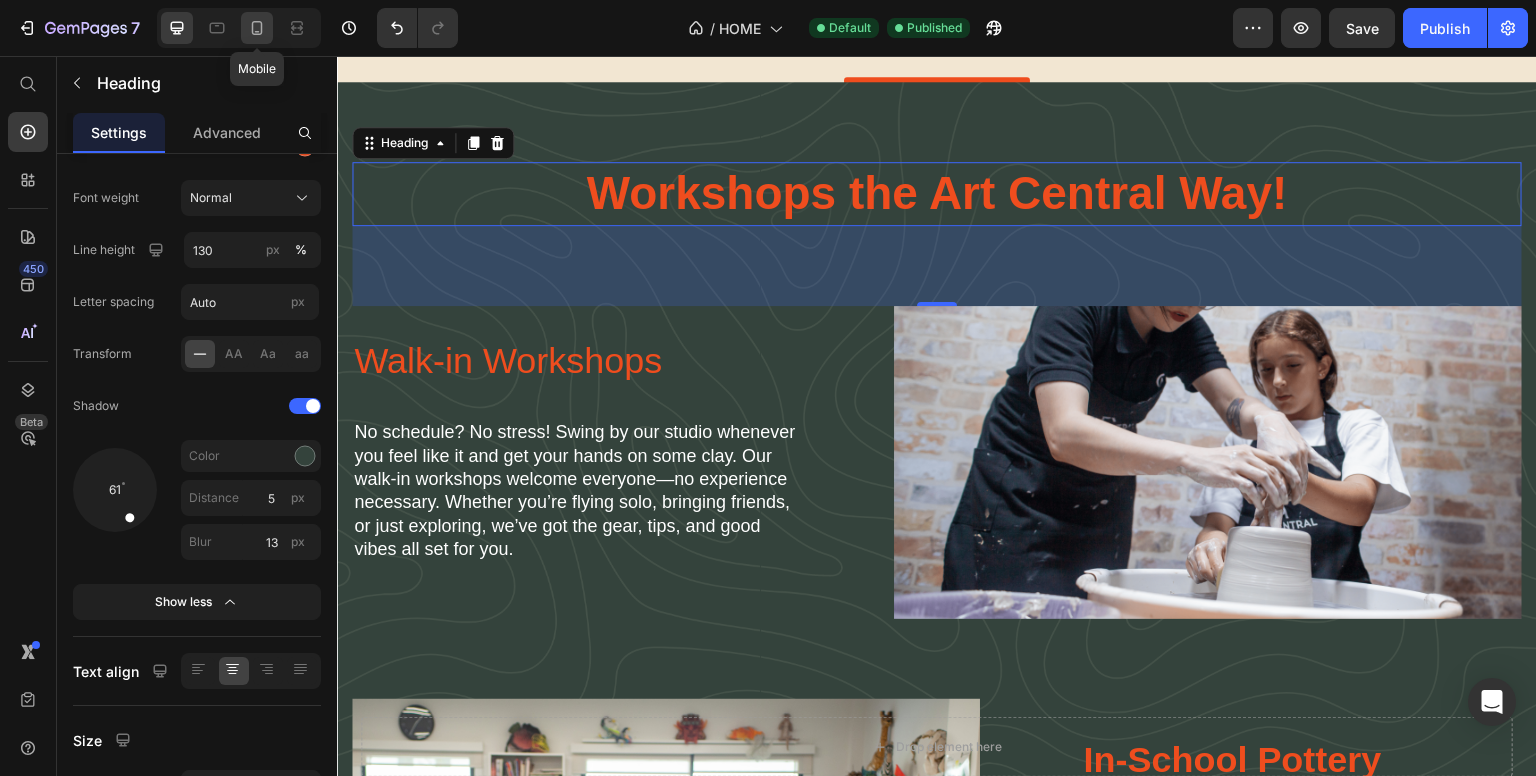 click 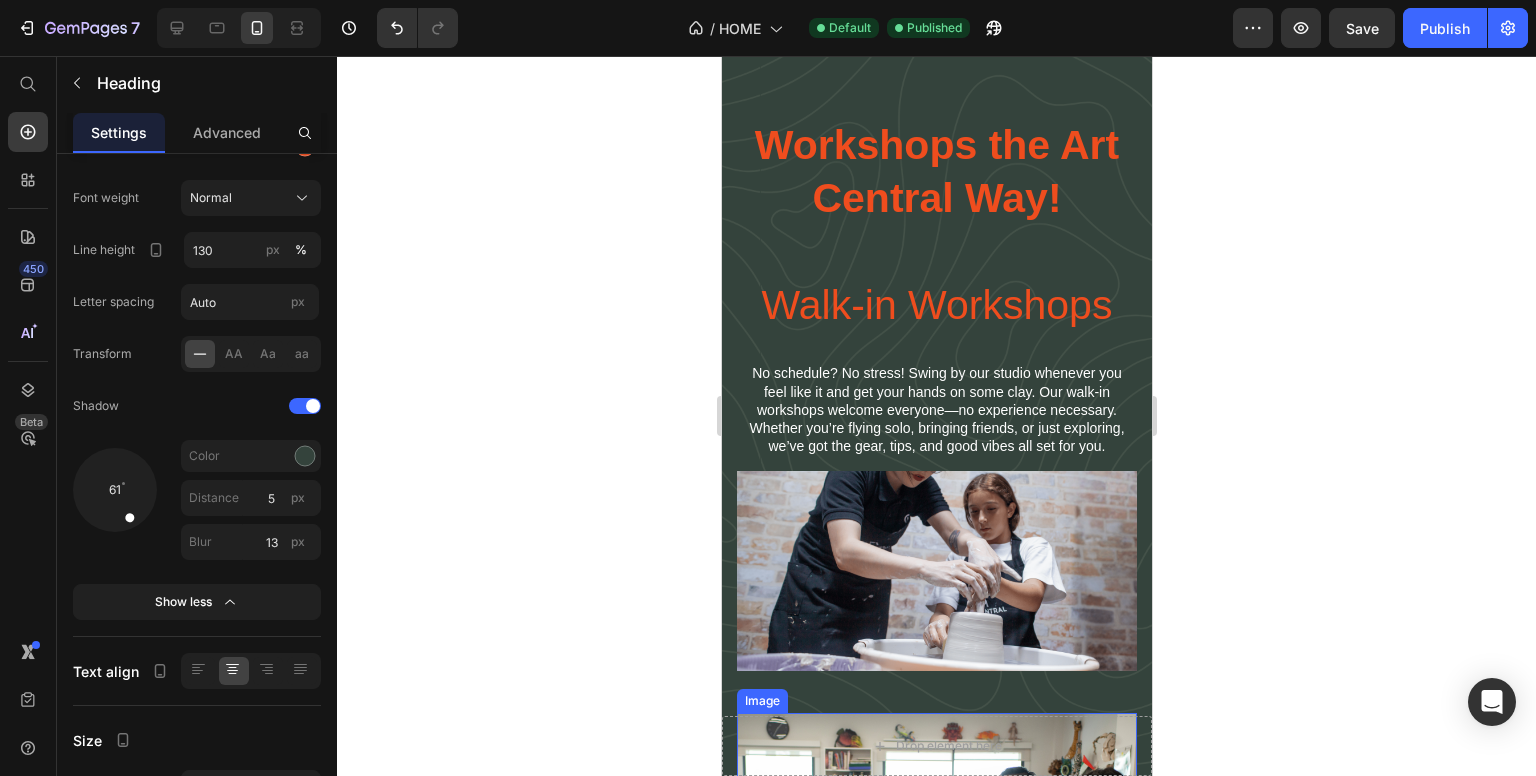 scroll, scrollTop: 7019, scrollLeft: 0, axis: vertical 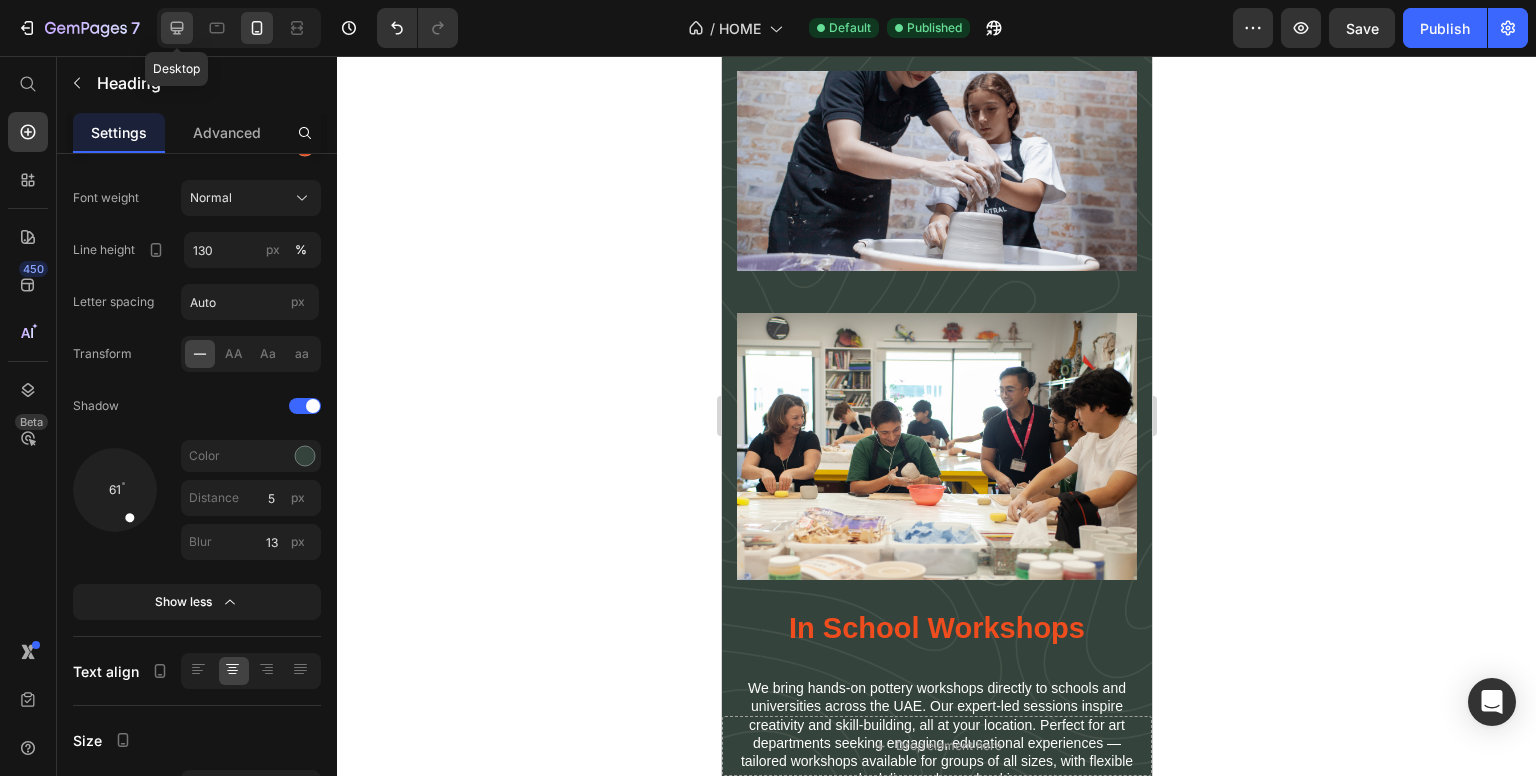 click 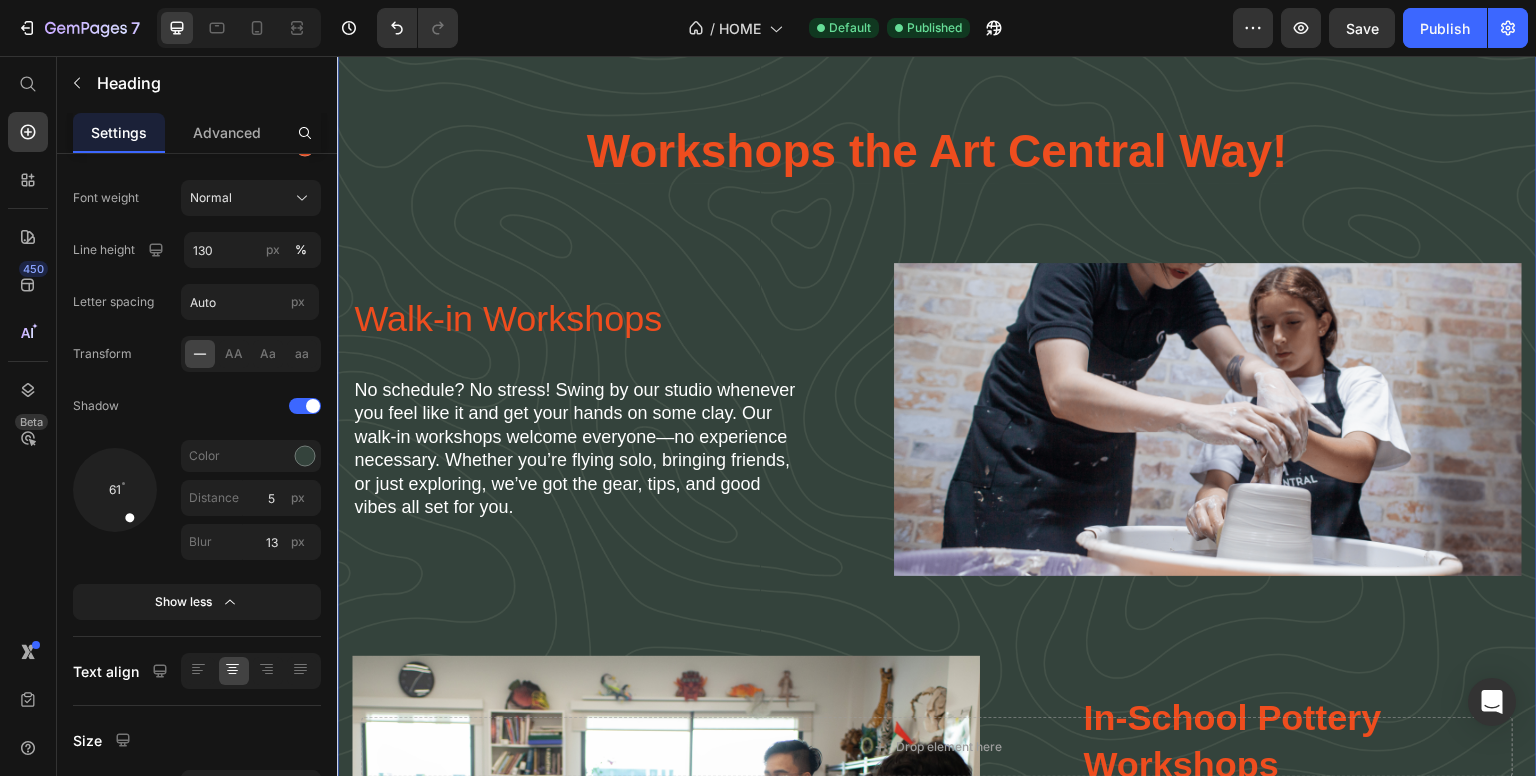 scroll, scrollTop: 3240, scrollLeft: 0, axis: vertical 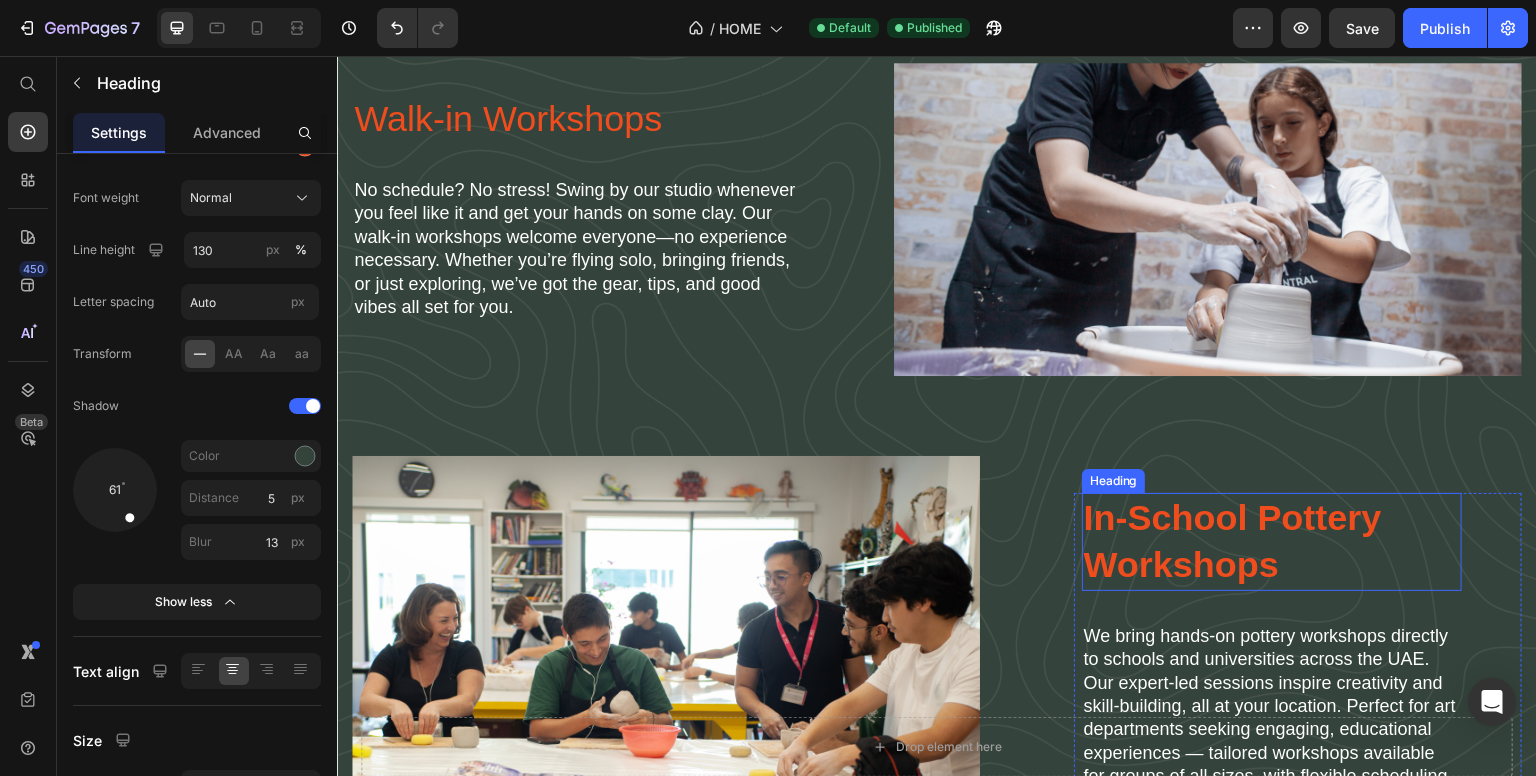 click on "In-School Pottery Workshops" at bounding box center [1272, 542] 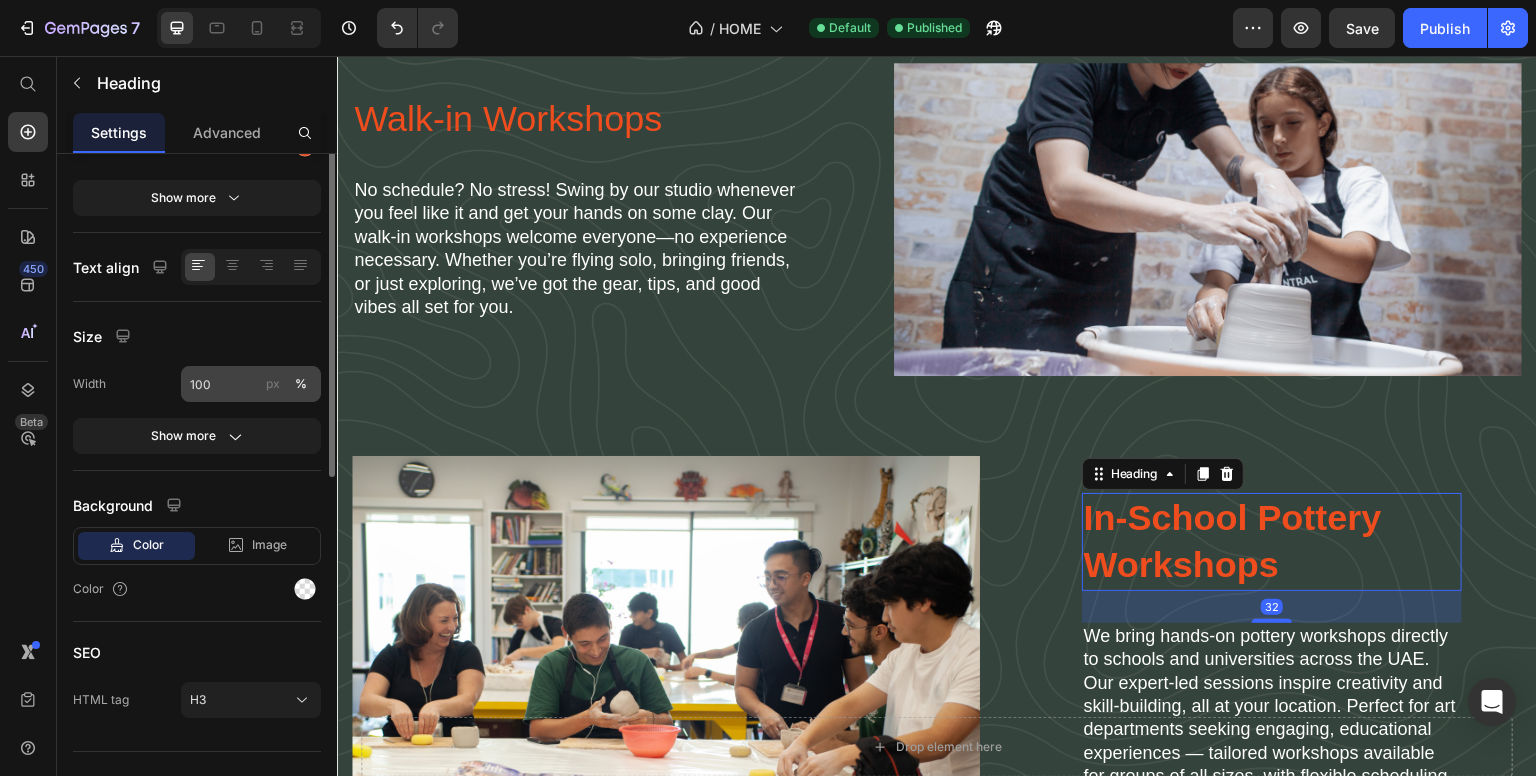 scroll, scrollTop: 0, scrollLeft: 0, axis: both 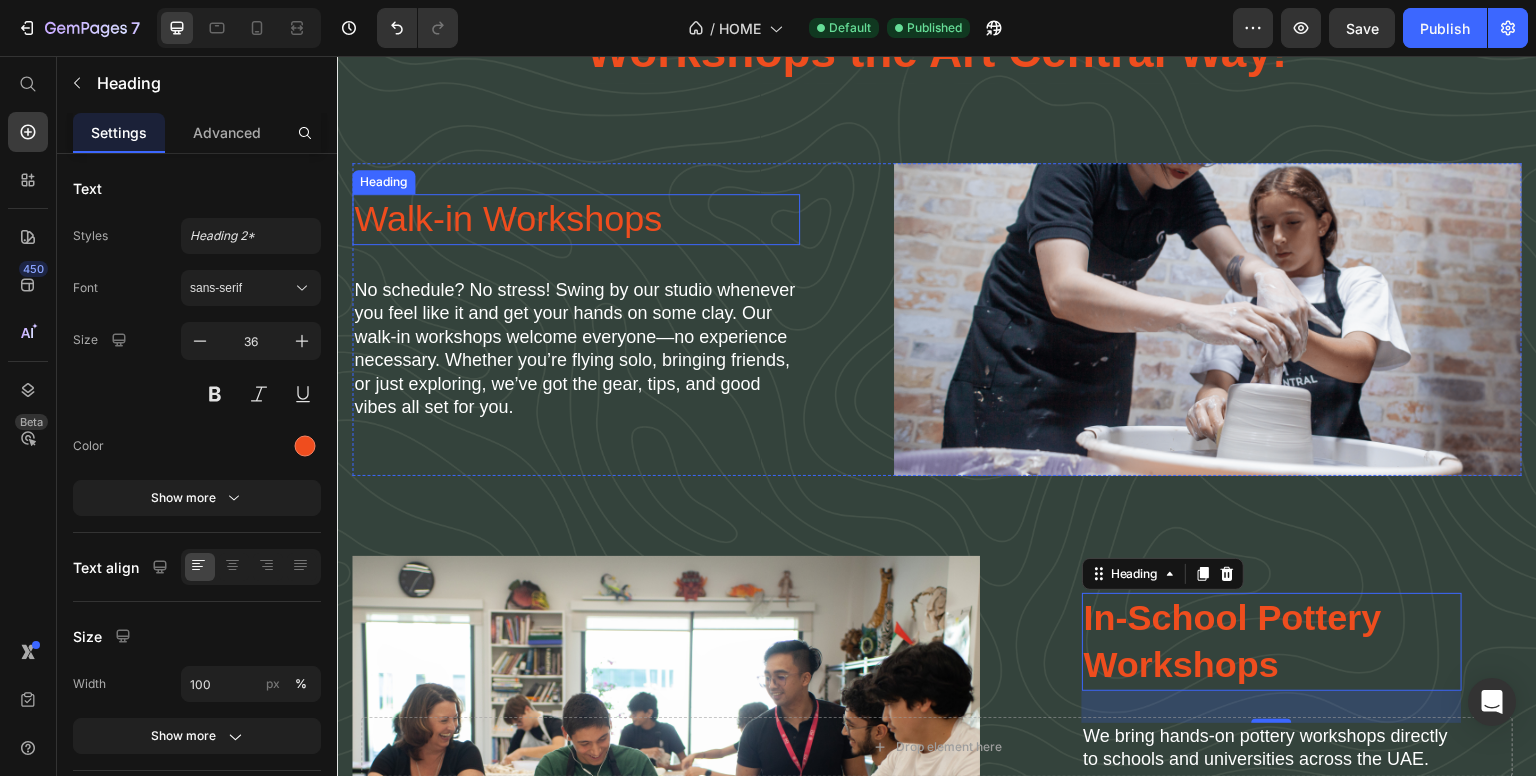 click on "Walk-in Workshops" at bounding box center [576, 219] 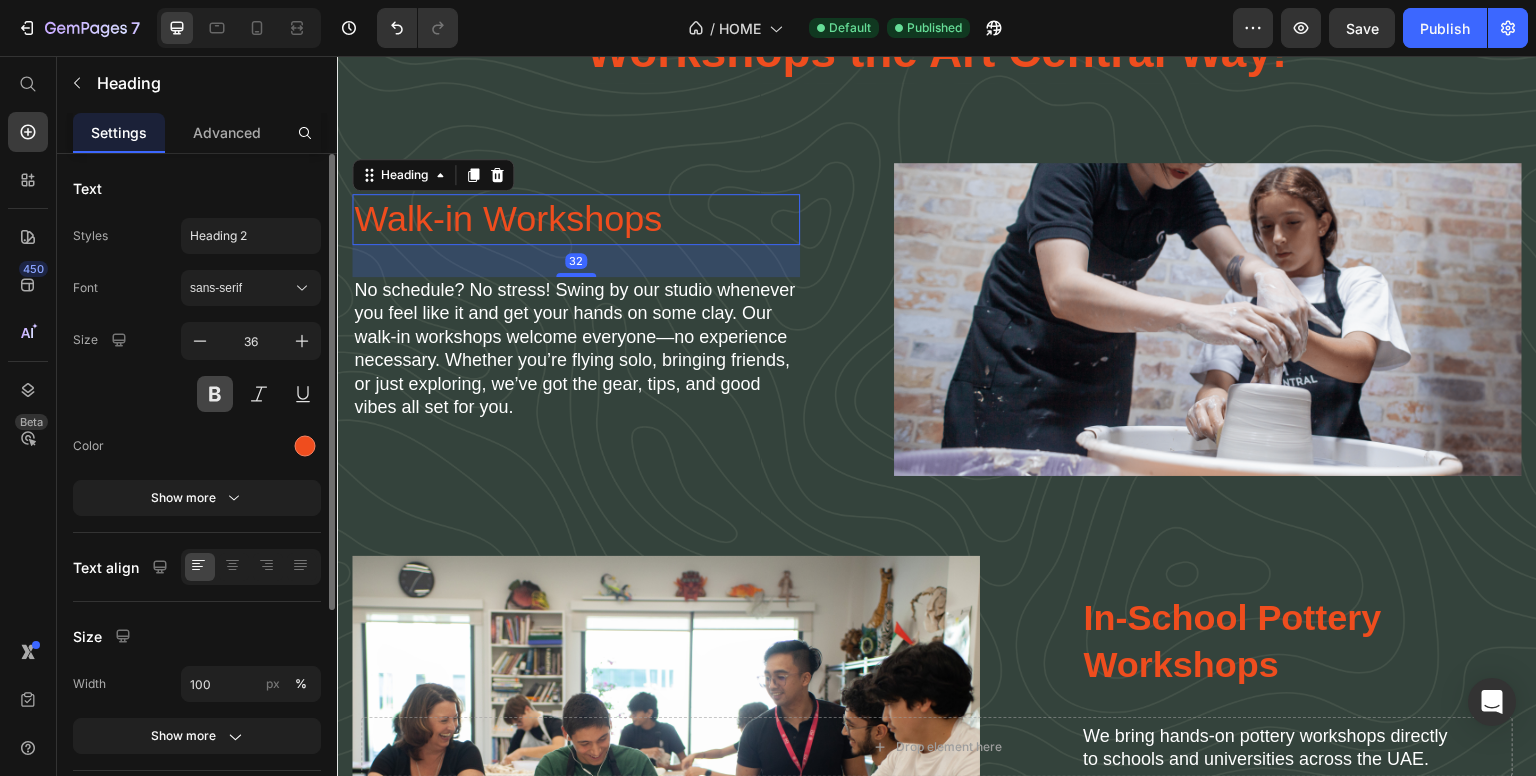 click at bounding box center [215, 394] 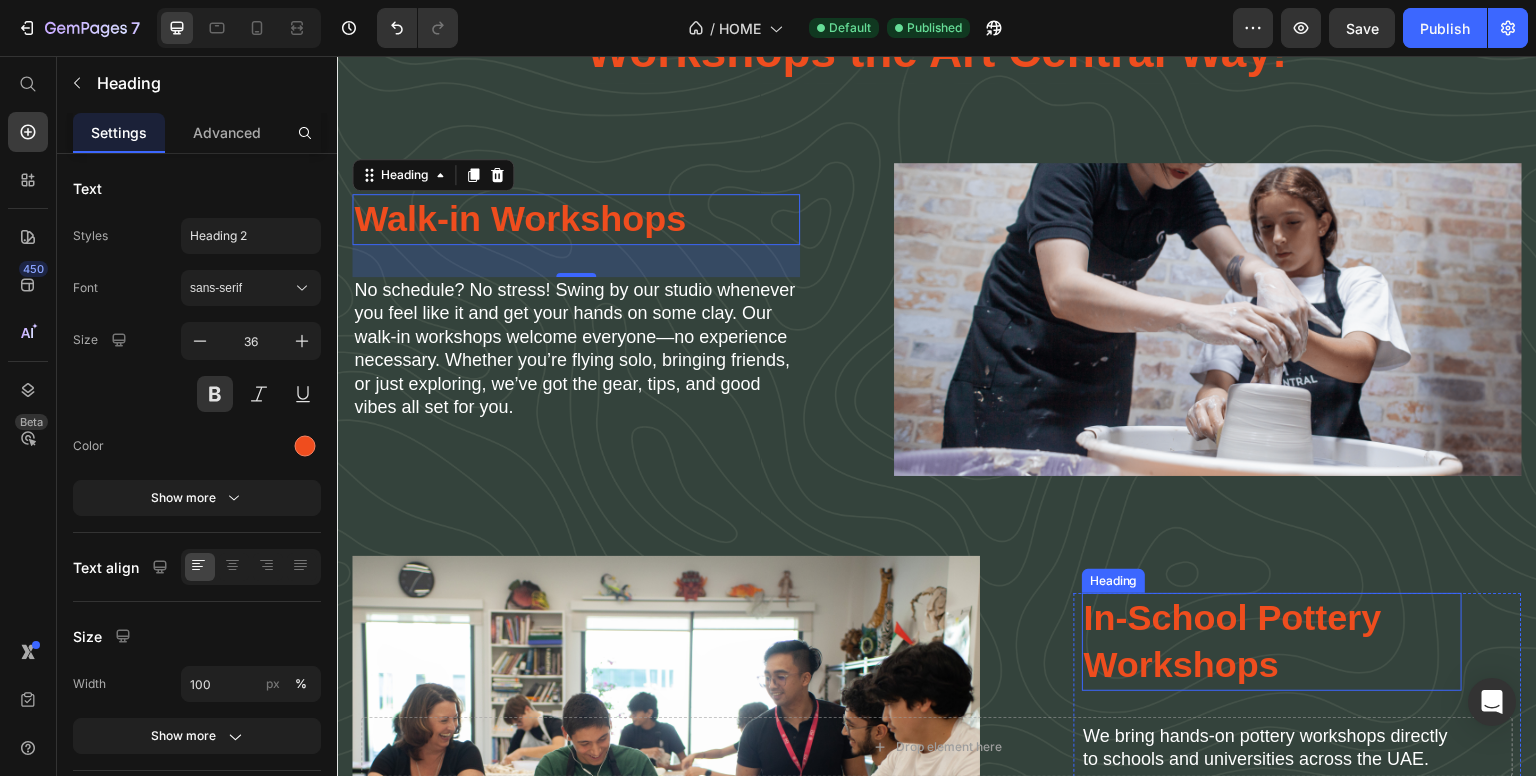 click on "In-School Pottery Workshops" at bounding box center [1272, 642] 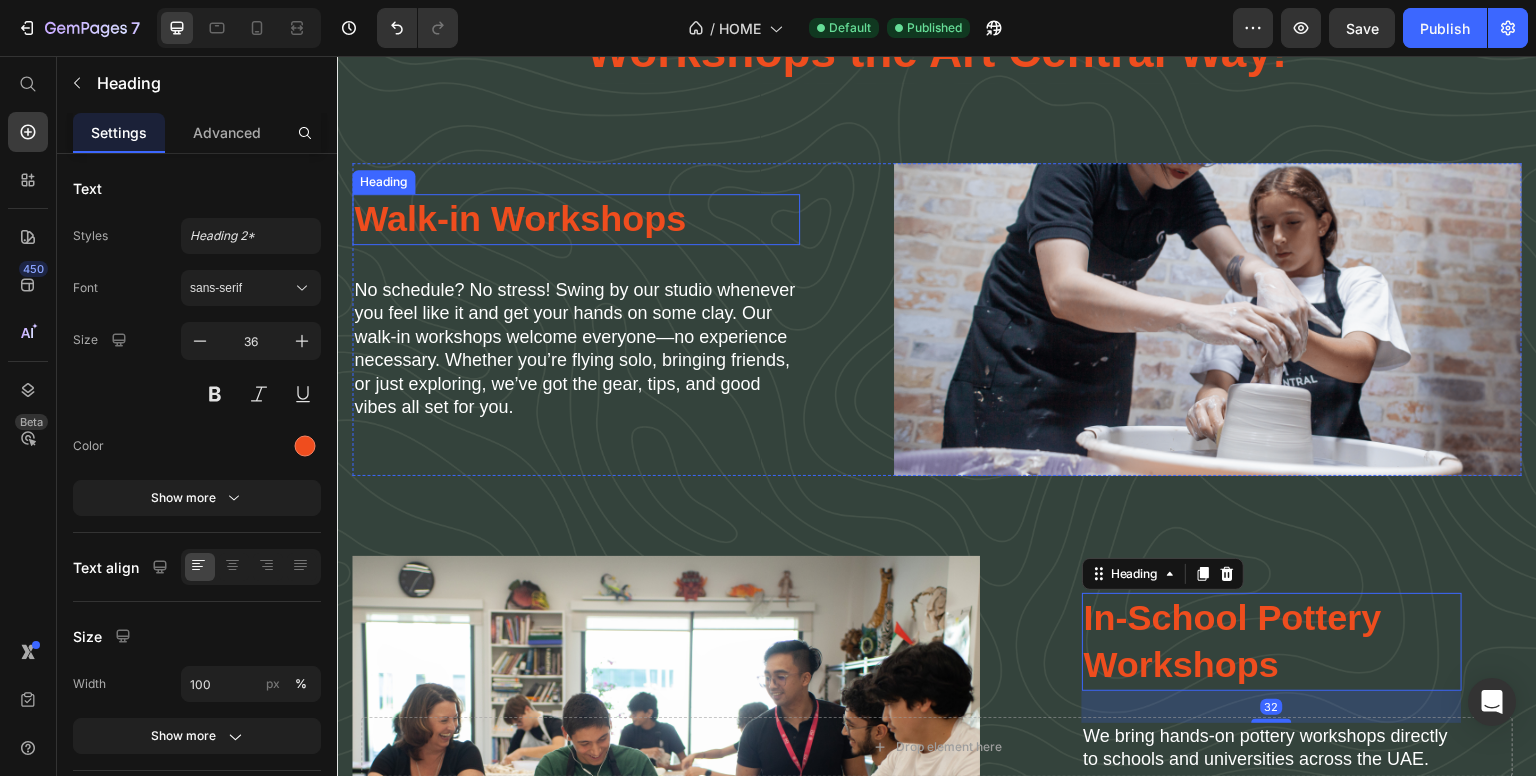 click on "Walk-in Workshops" at bounding box center [576, 219] 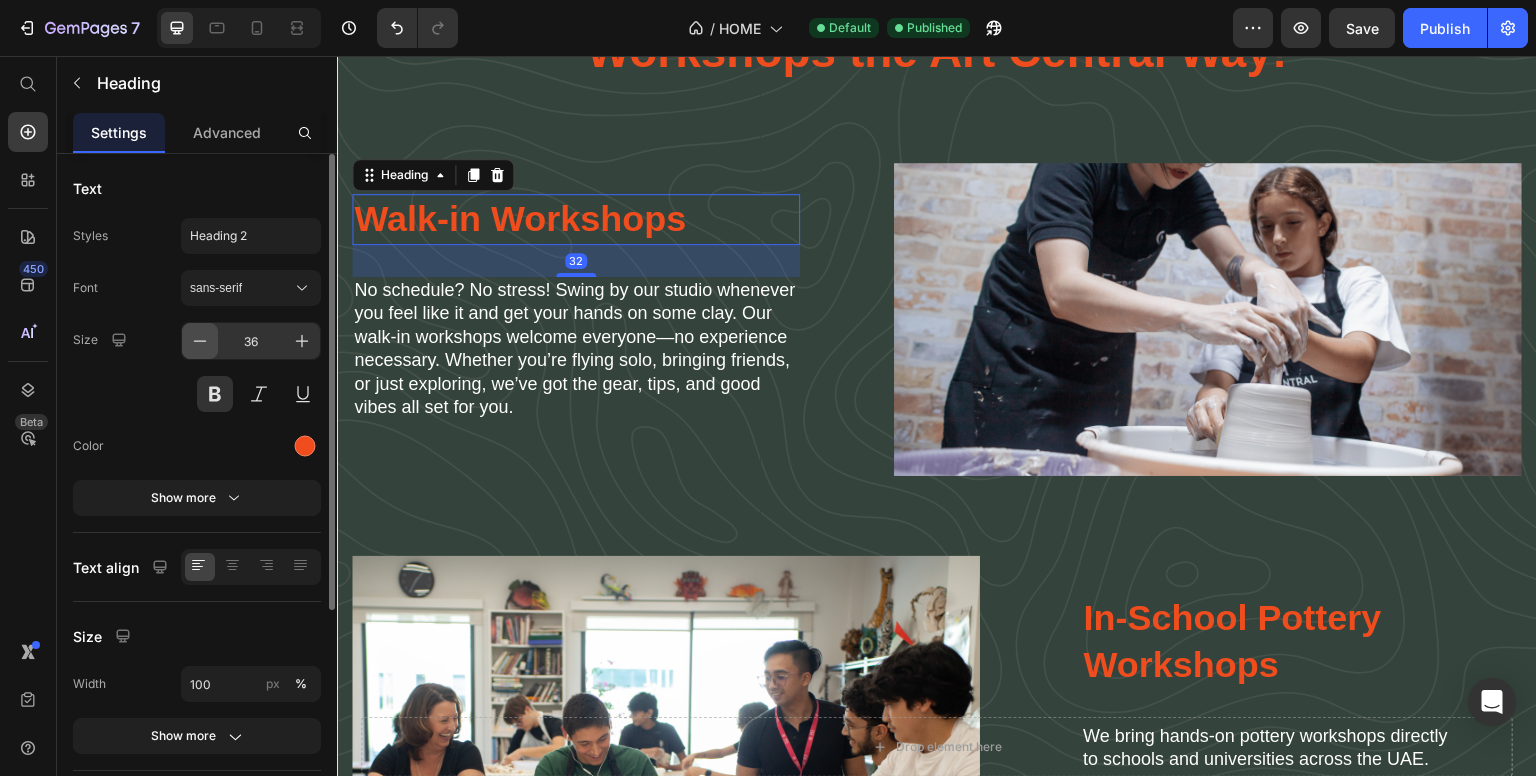 click 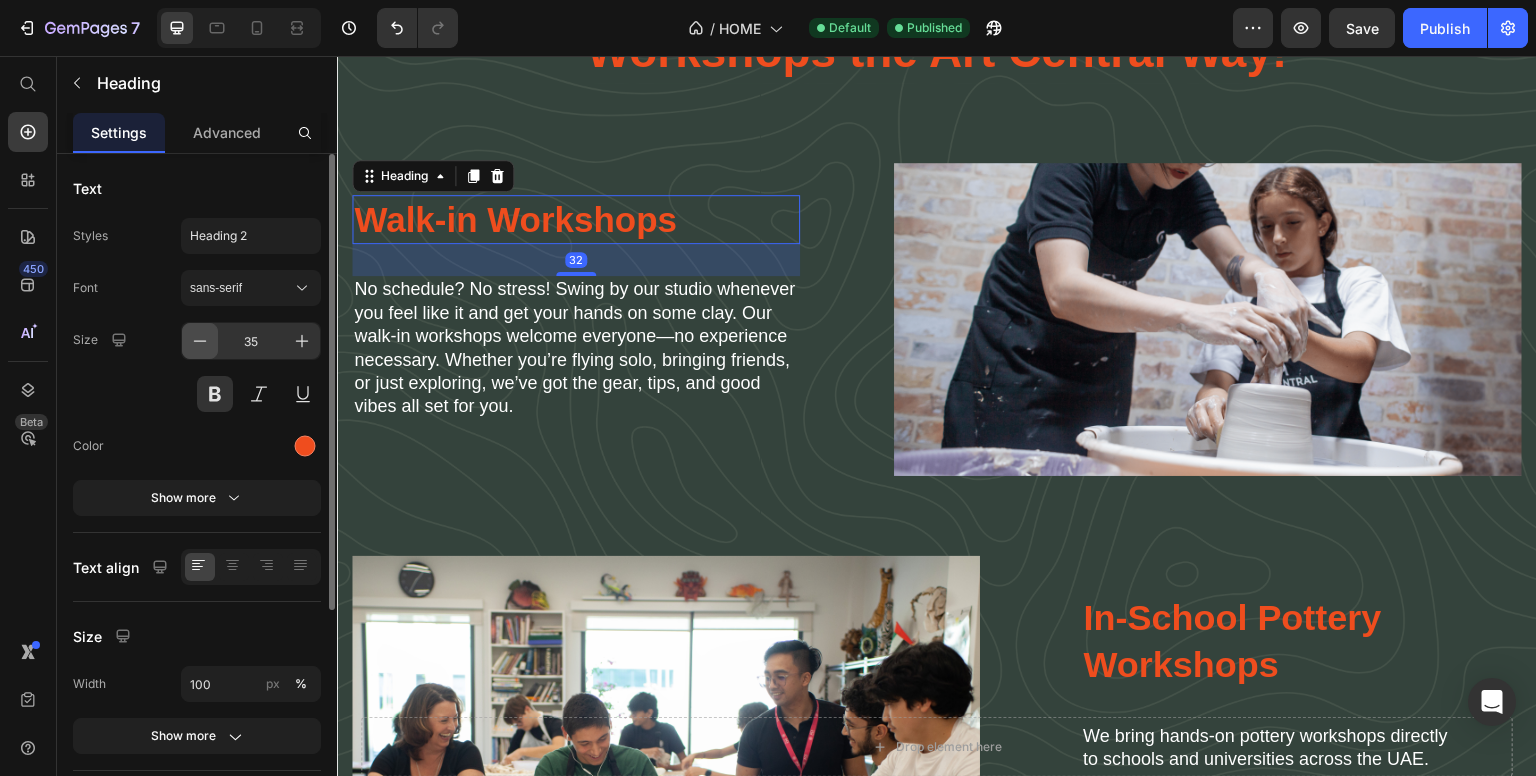 click 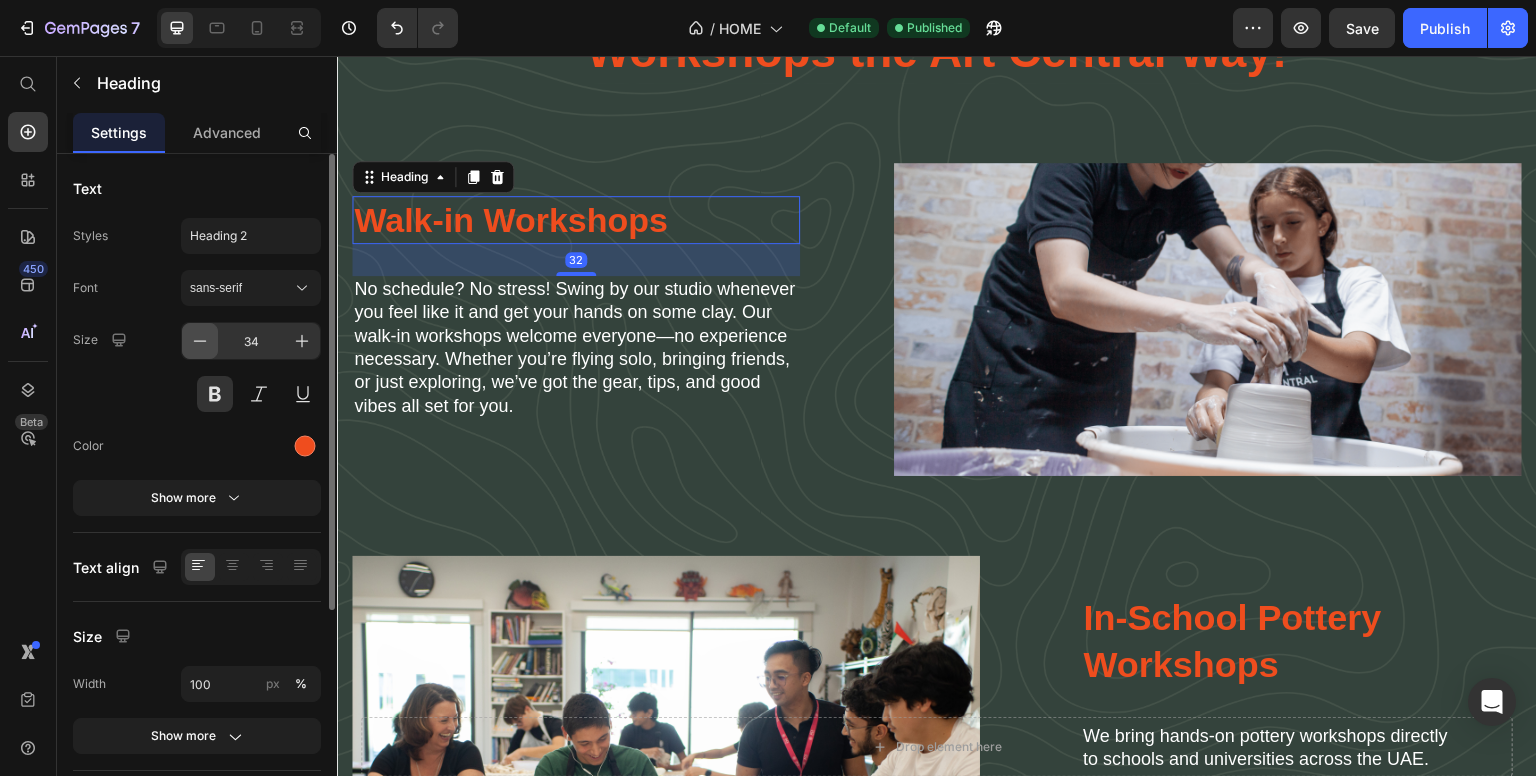 click 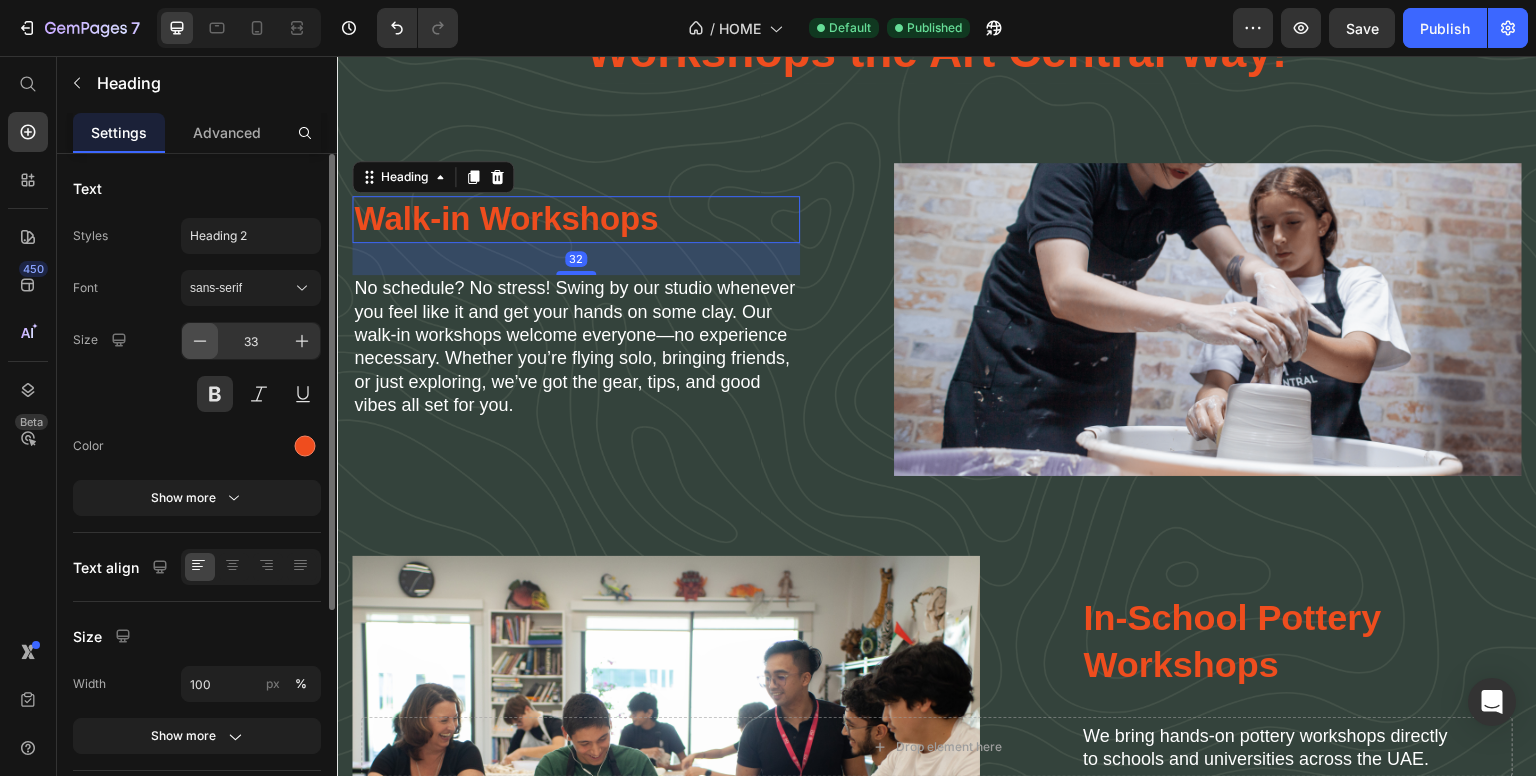 click 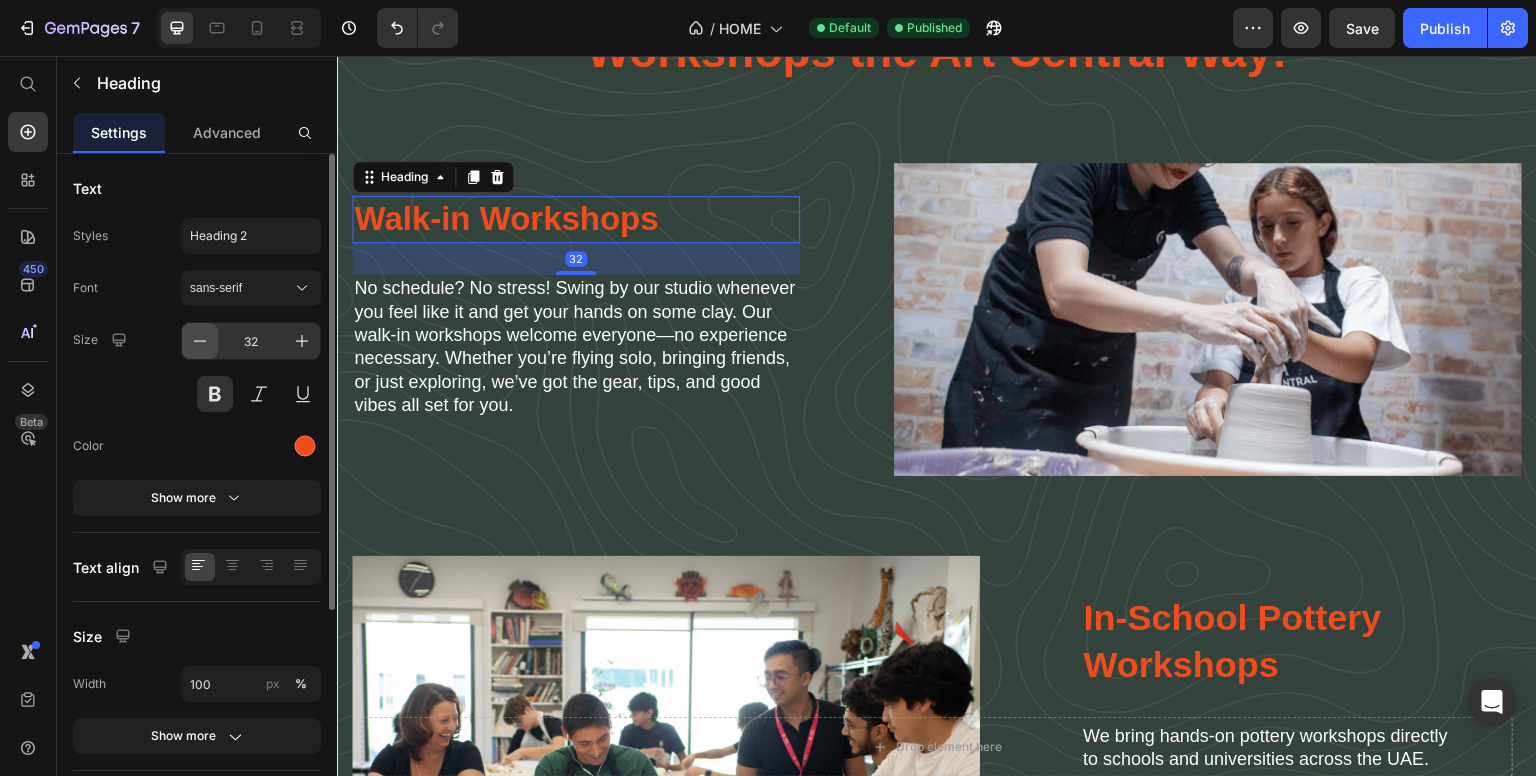 click 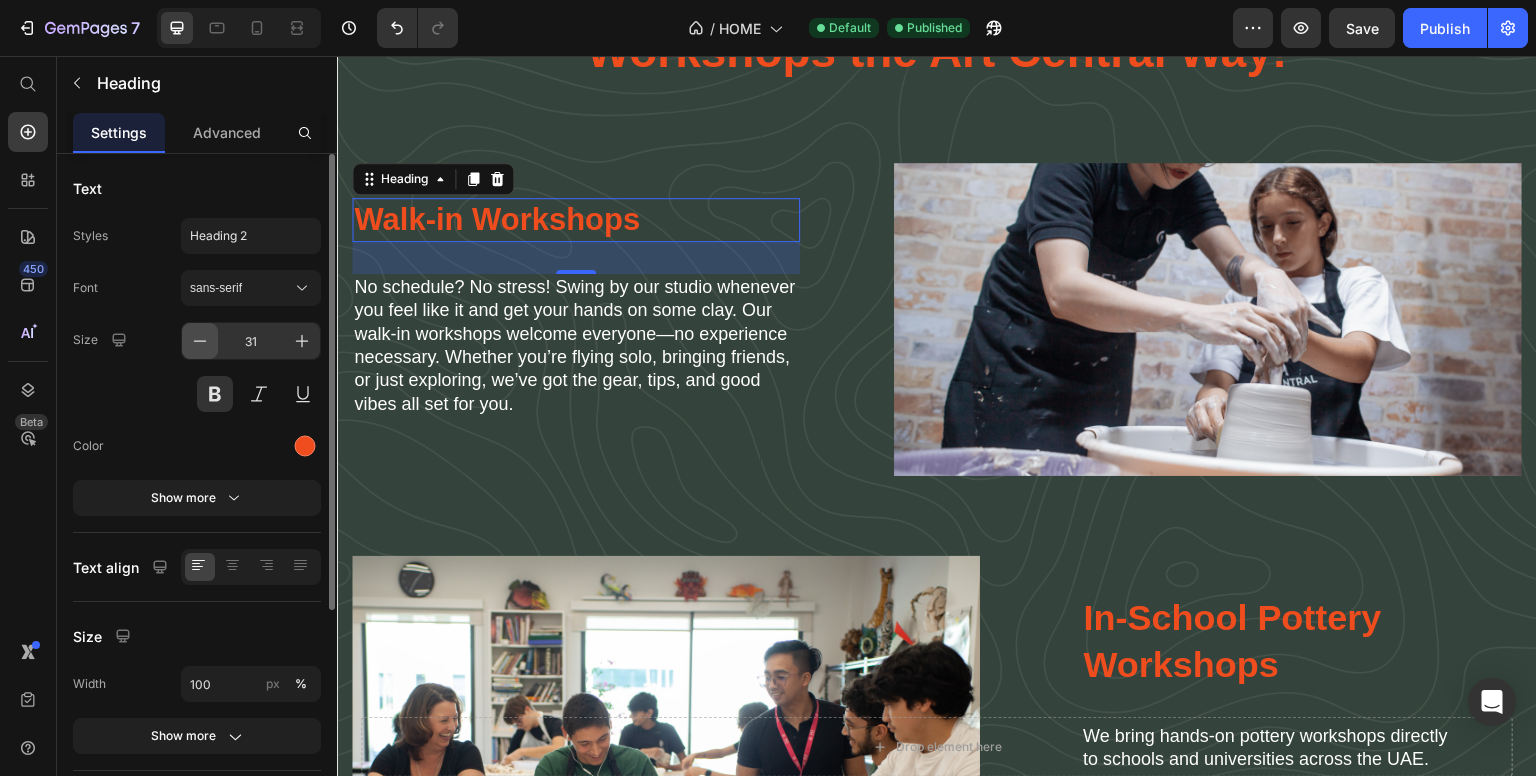 click 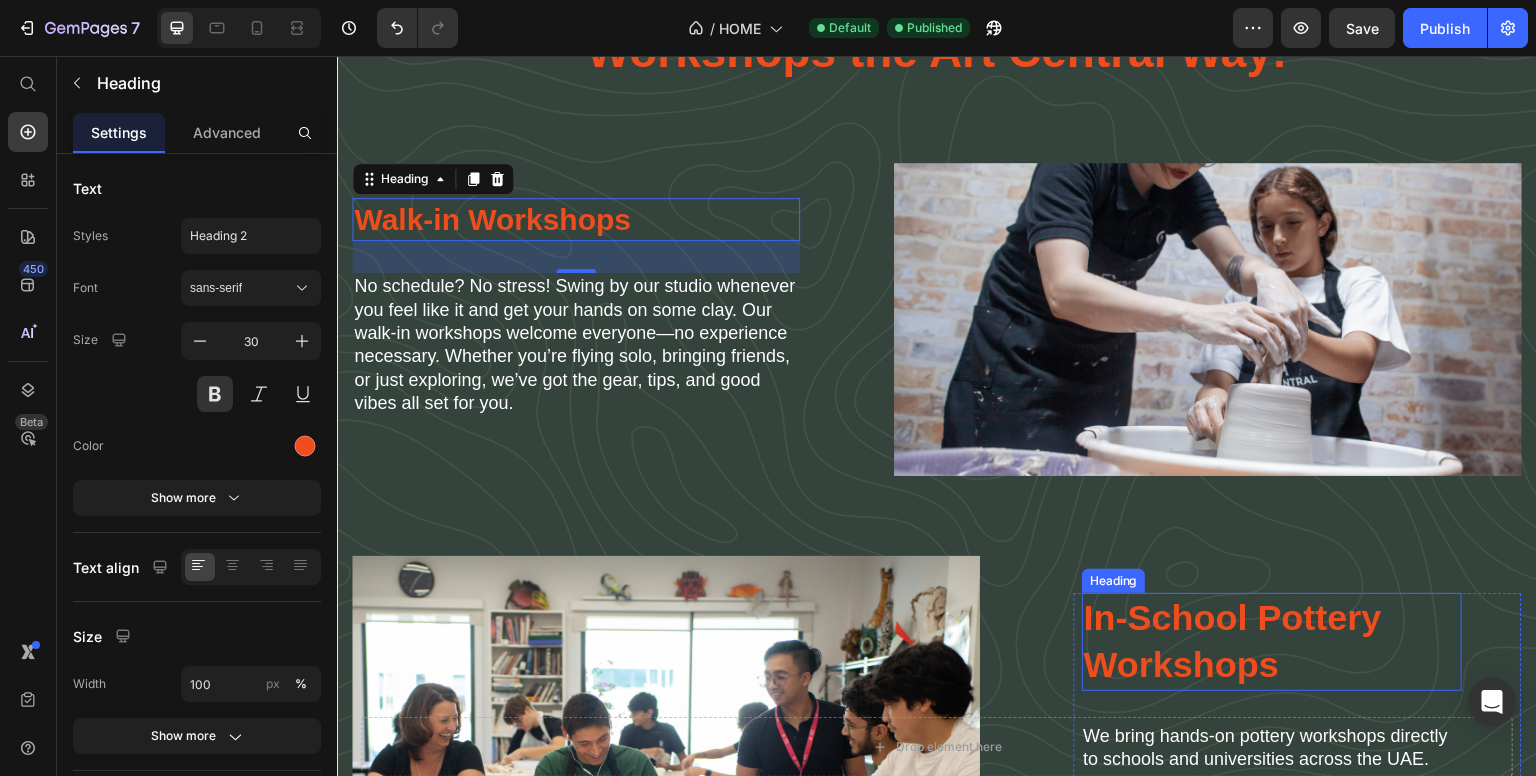 click on "In-School Pottery Workshops" at bounding box center (1272, 642) 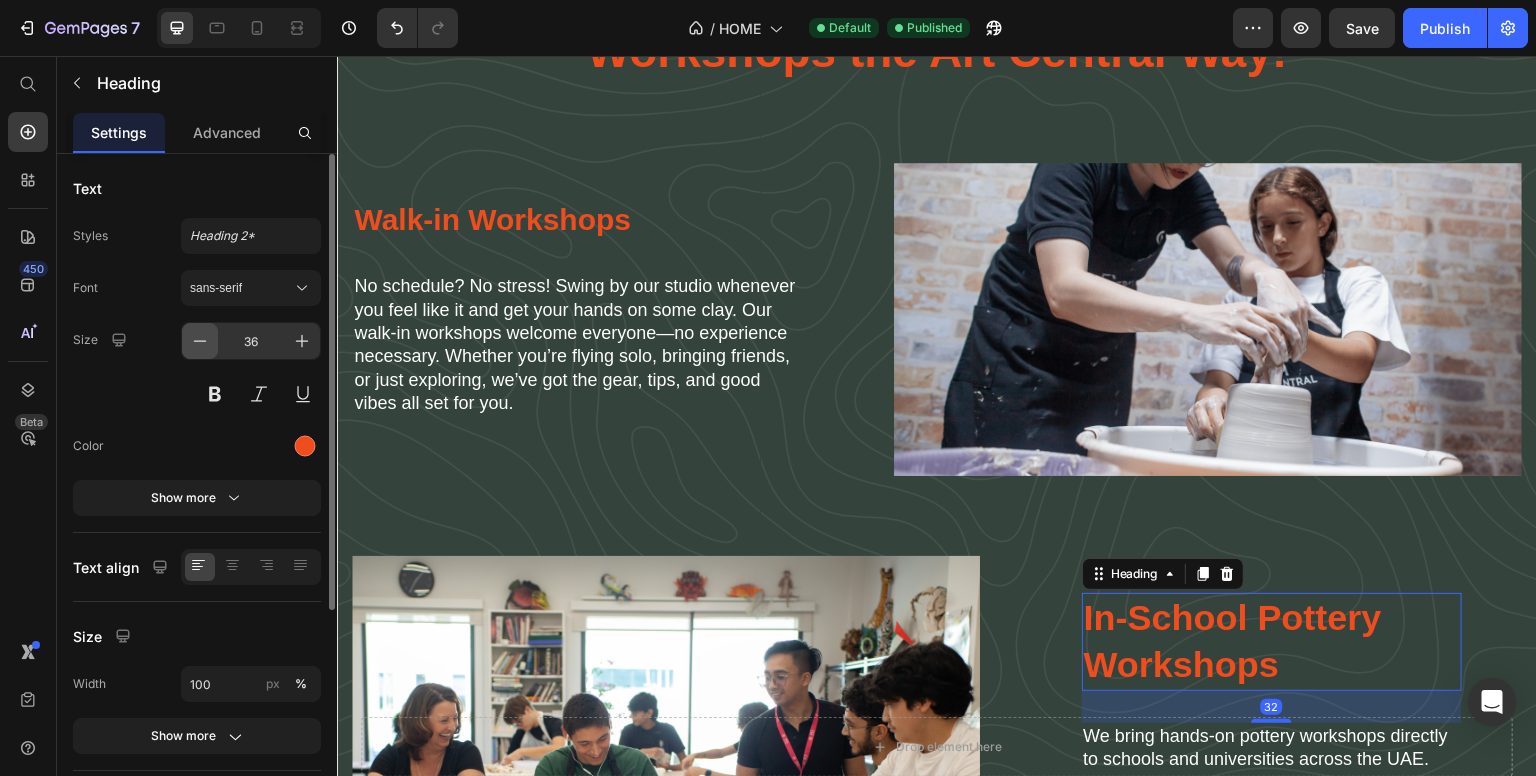 click 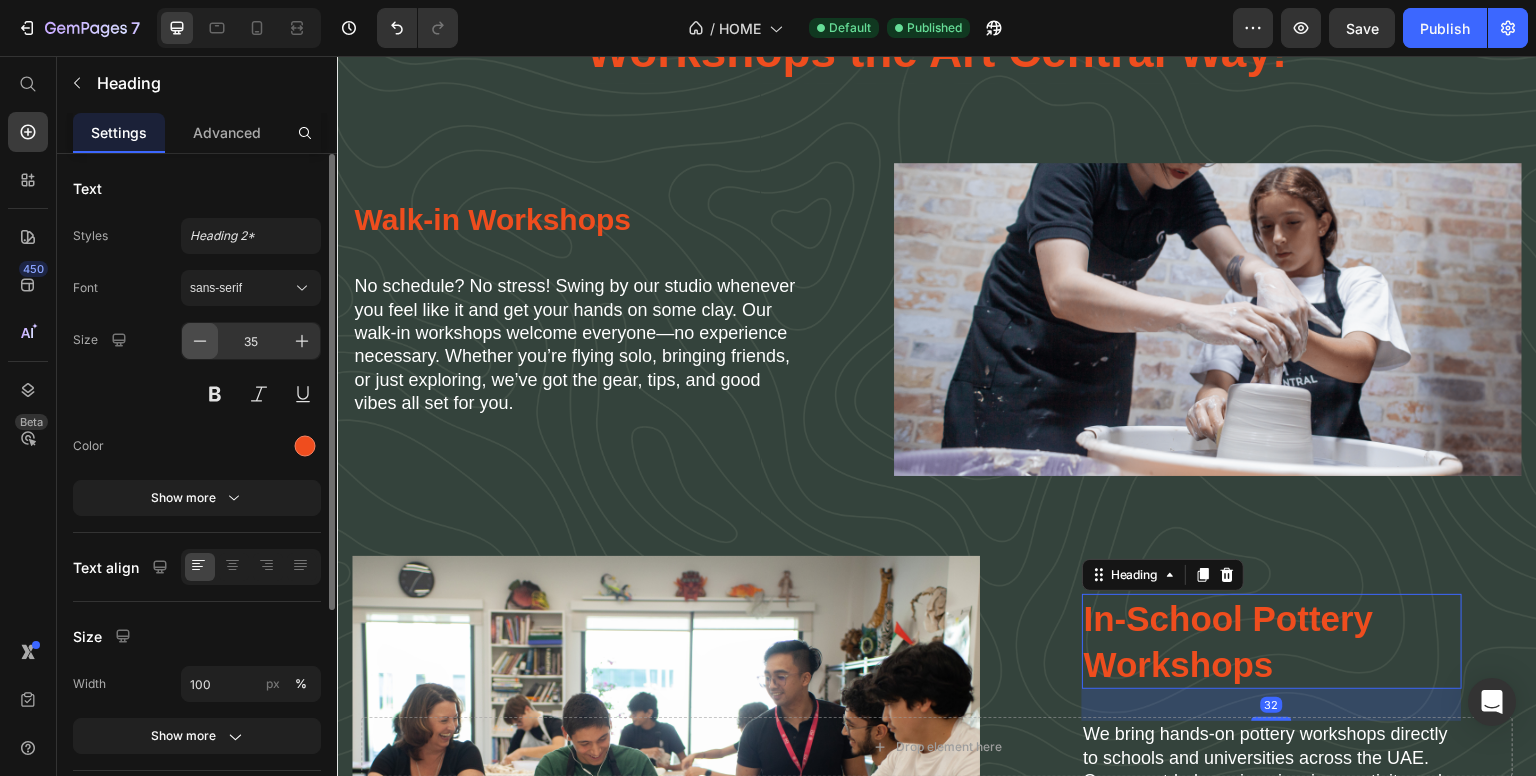 click 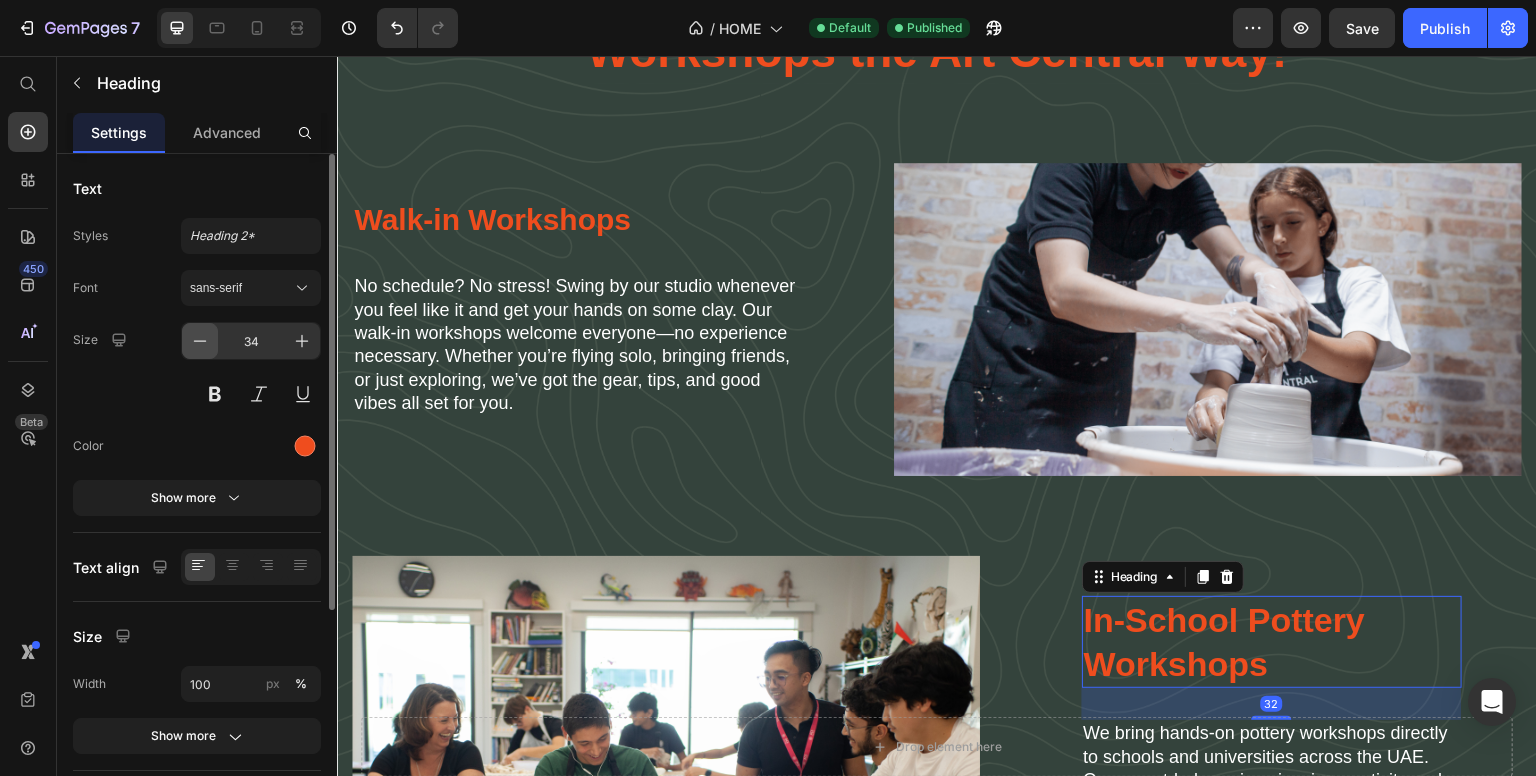 click 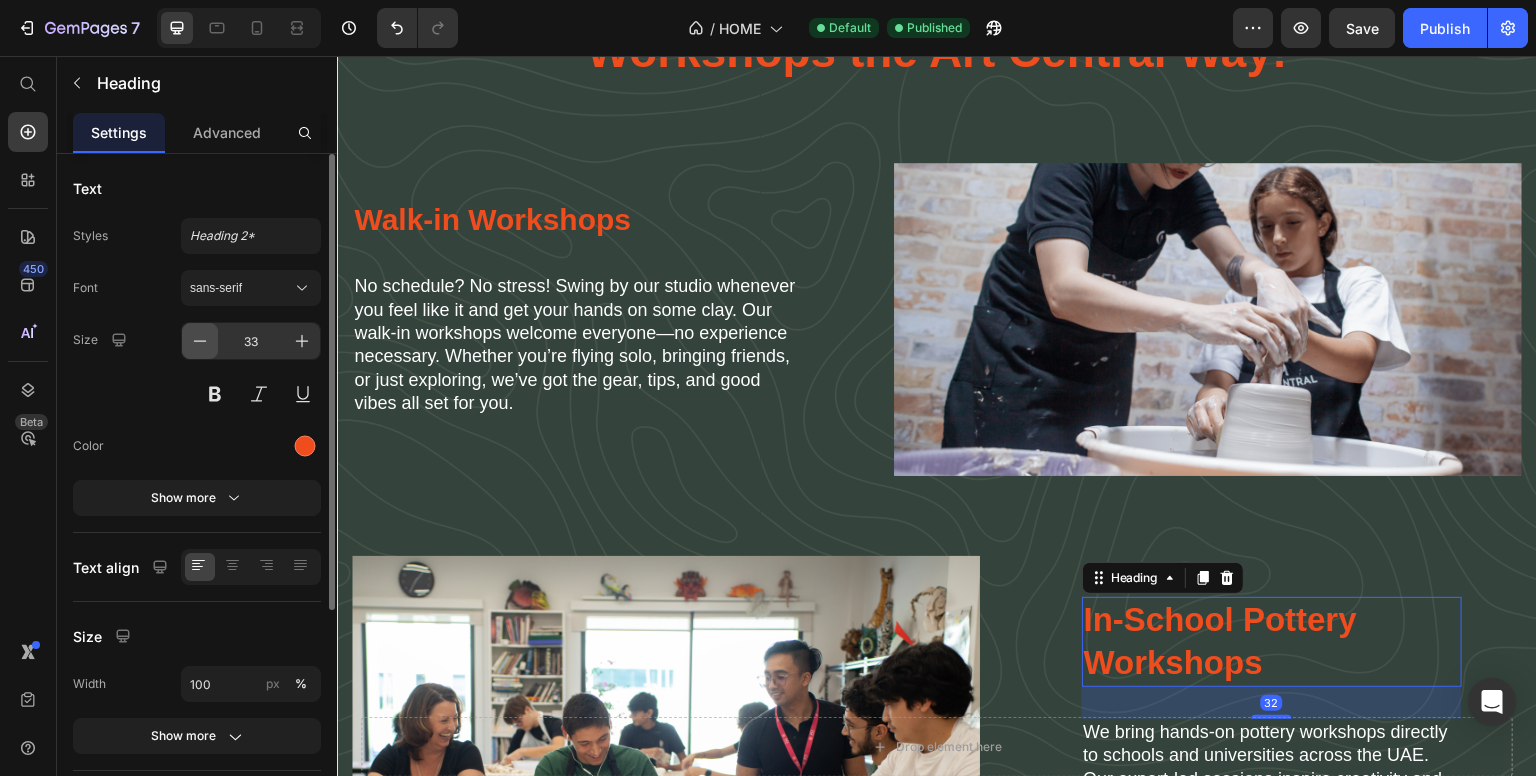 click 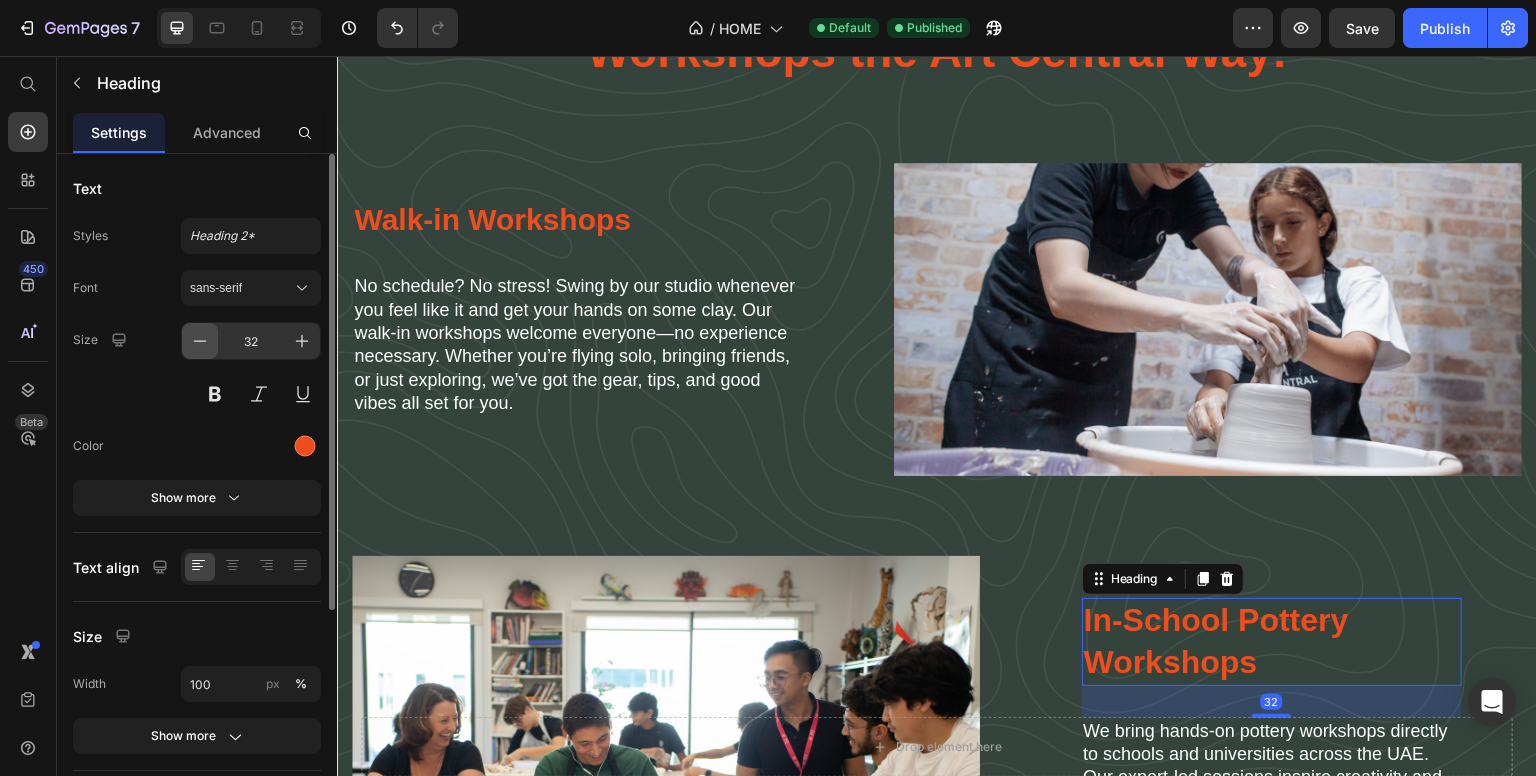 click 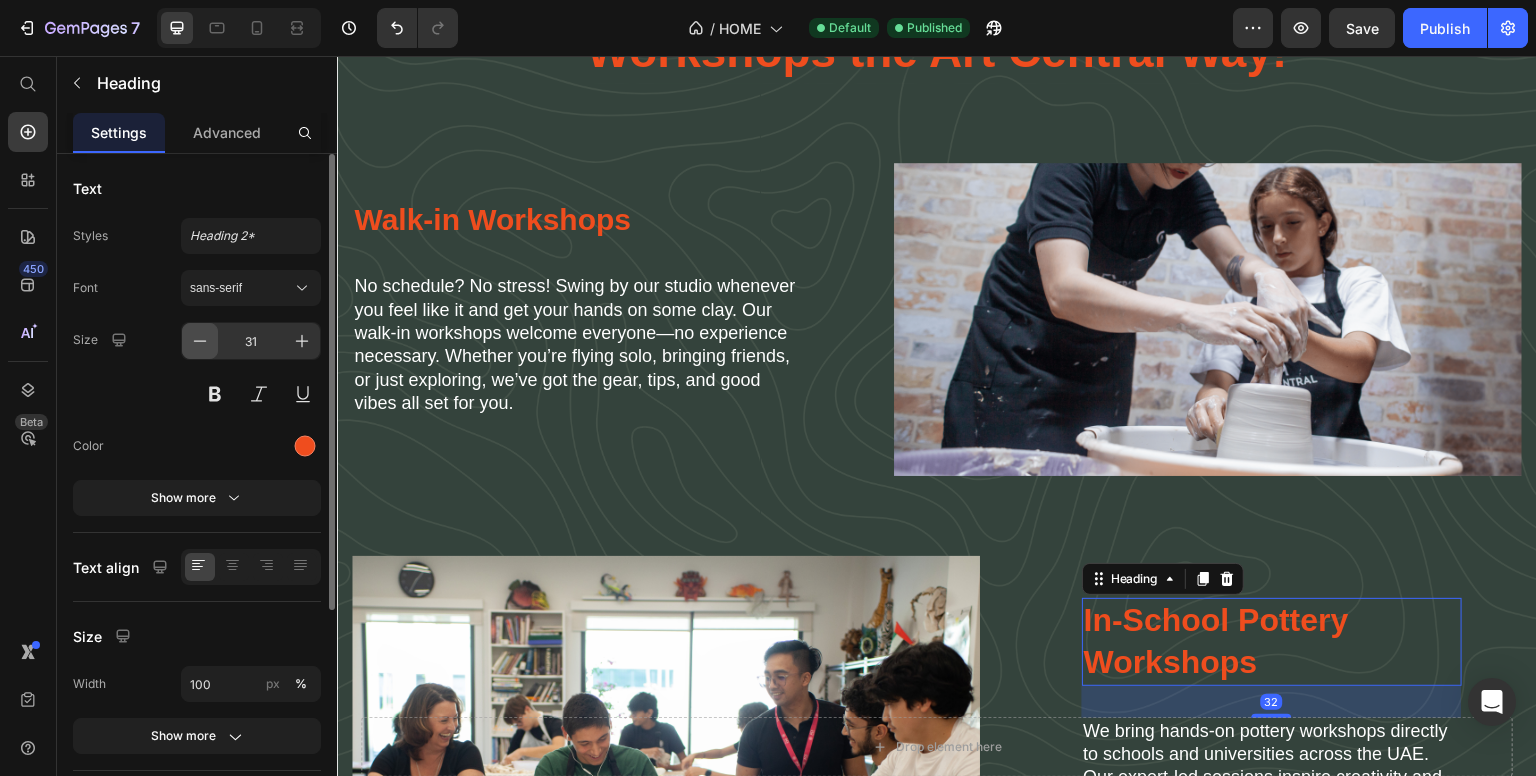 click 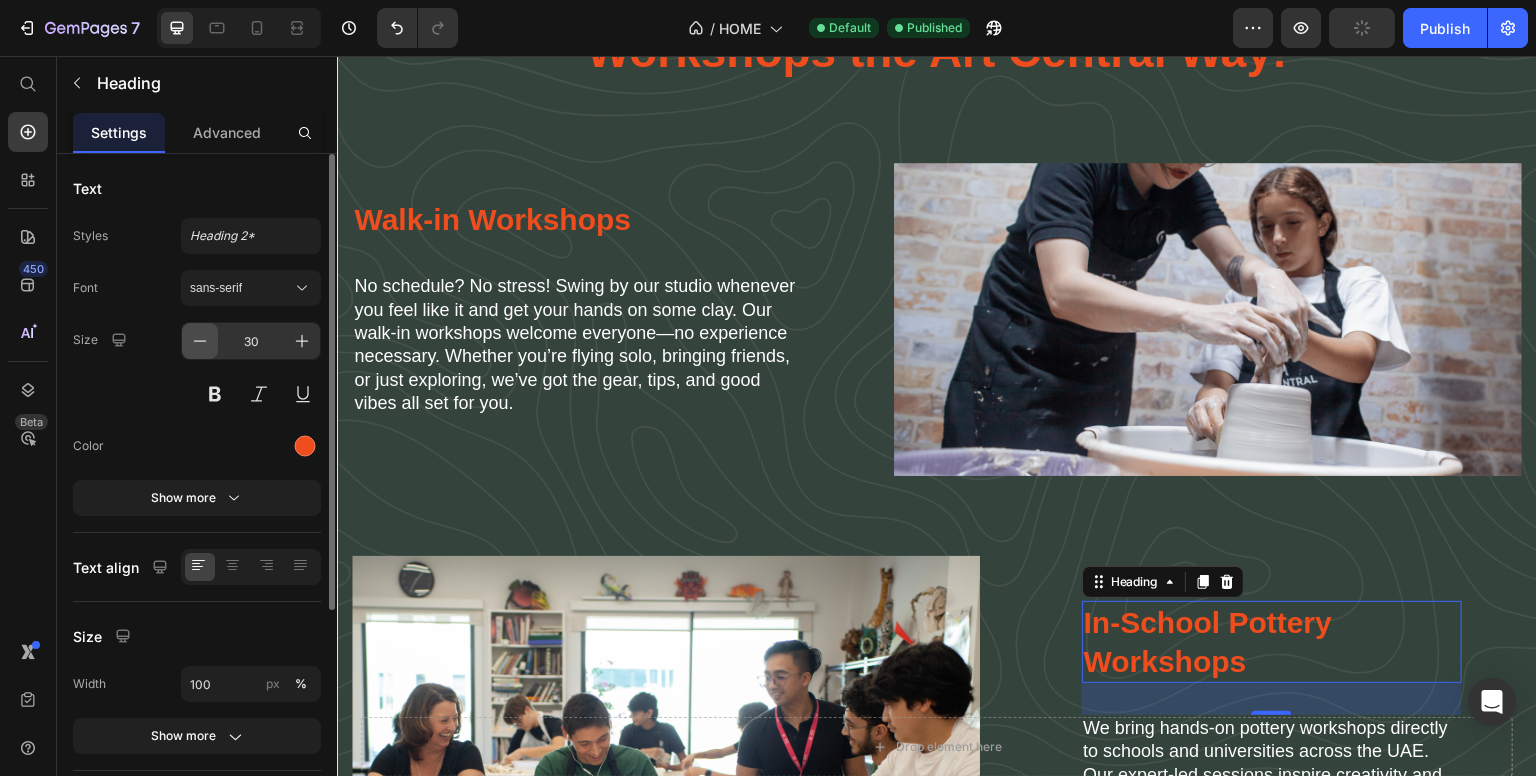 click 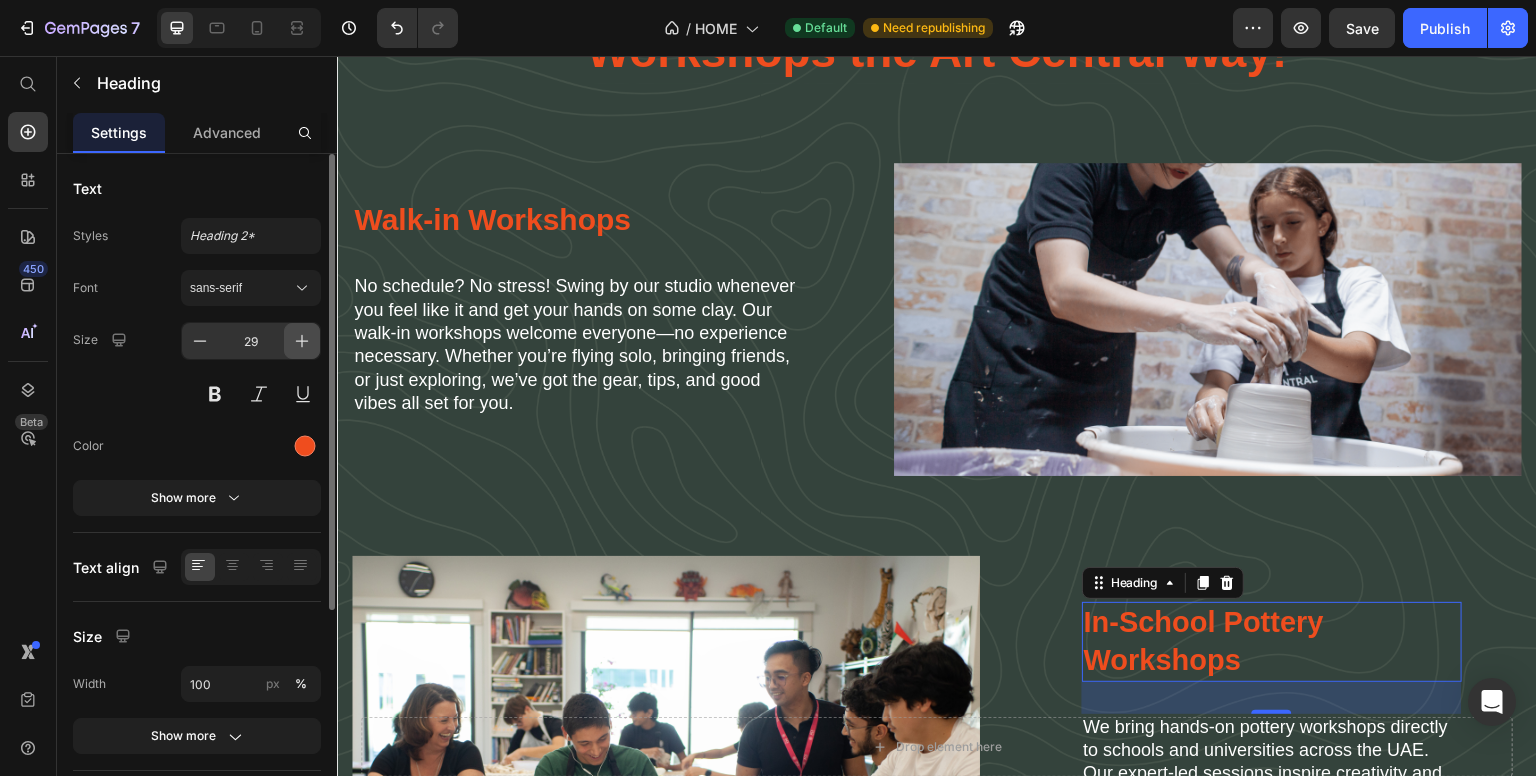 click 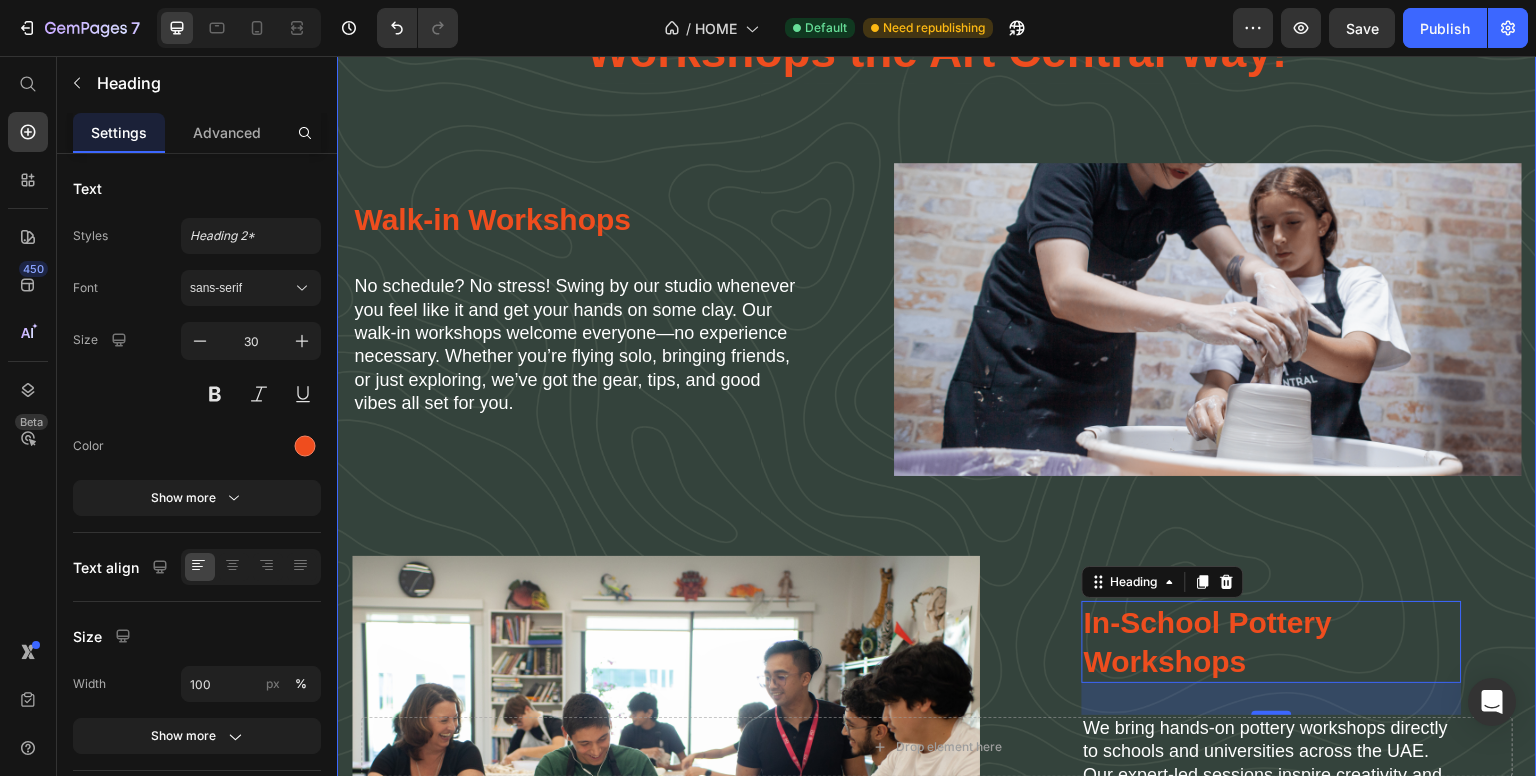 click on "Workshops the Art Central Way! Heading Walk-in Workshops Heading No schedule? No stress! Swing by our studio whenever you feel like it and get your hands on some clay. Our walk-in workshops welcome everyone—no experience necessary. Whether you’re flying solo, bringing friends, or just exploring, we’ve got the gear, tips, and good vibes all set for you. Text Block Image Row Image In School Workshops Heading In-School Pottery Workshops Heading   32 We bring hands-on pottery workshops directly to schools and universities across the UAE. Our expert-led sessions inspire creativity and skill-building, all at your location. Perfect for art departments seeking engaging, educational experiences — tailored workshops available for groups of all sizes, with flexible scheduling and easy booking. Text Block Row Row" at bounding box center [937, 505] 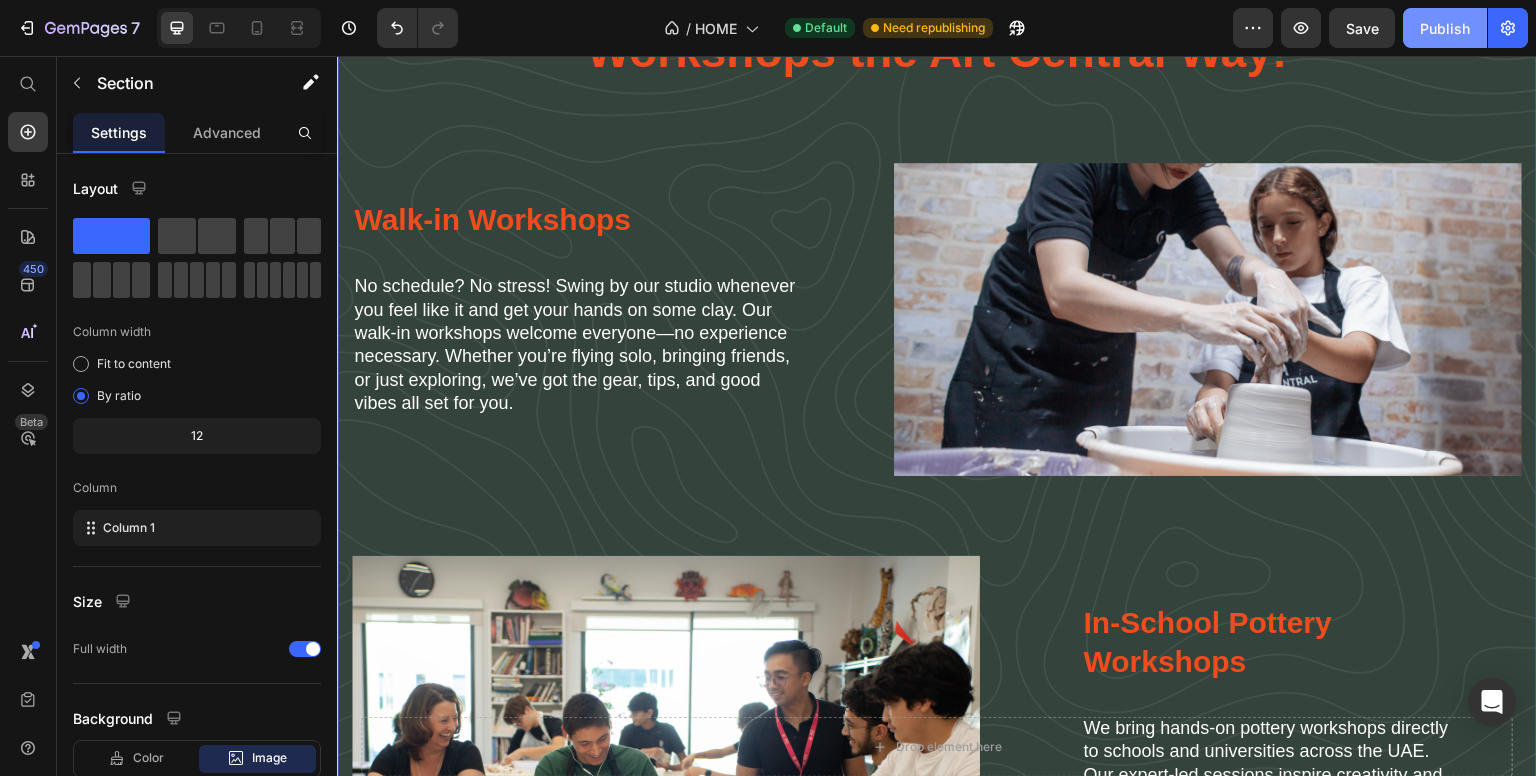 drag, startPoint x: 1411, startPoint y: 32, endPoint x: 922, endPoint y: 16, distance: 489.2617 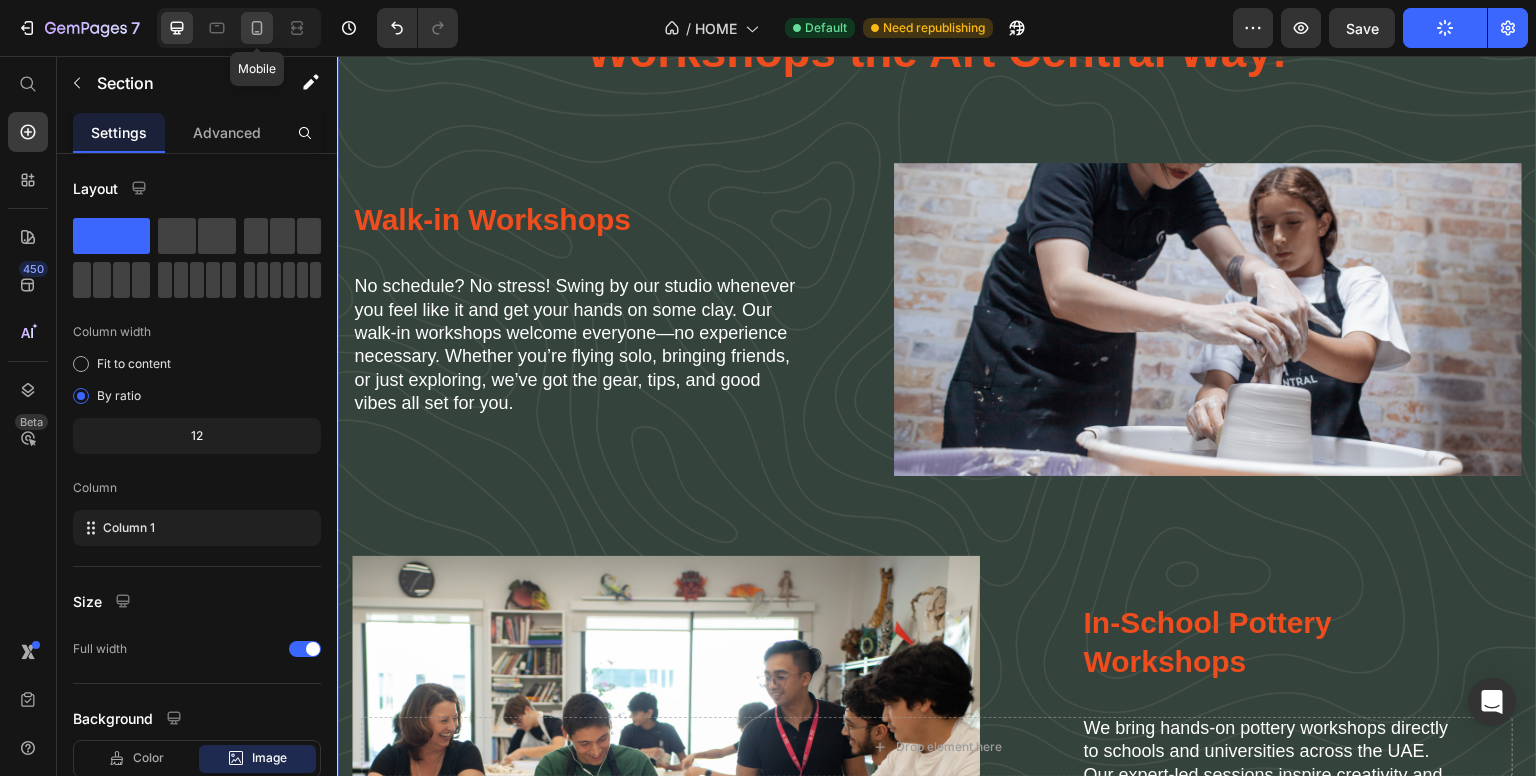 click 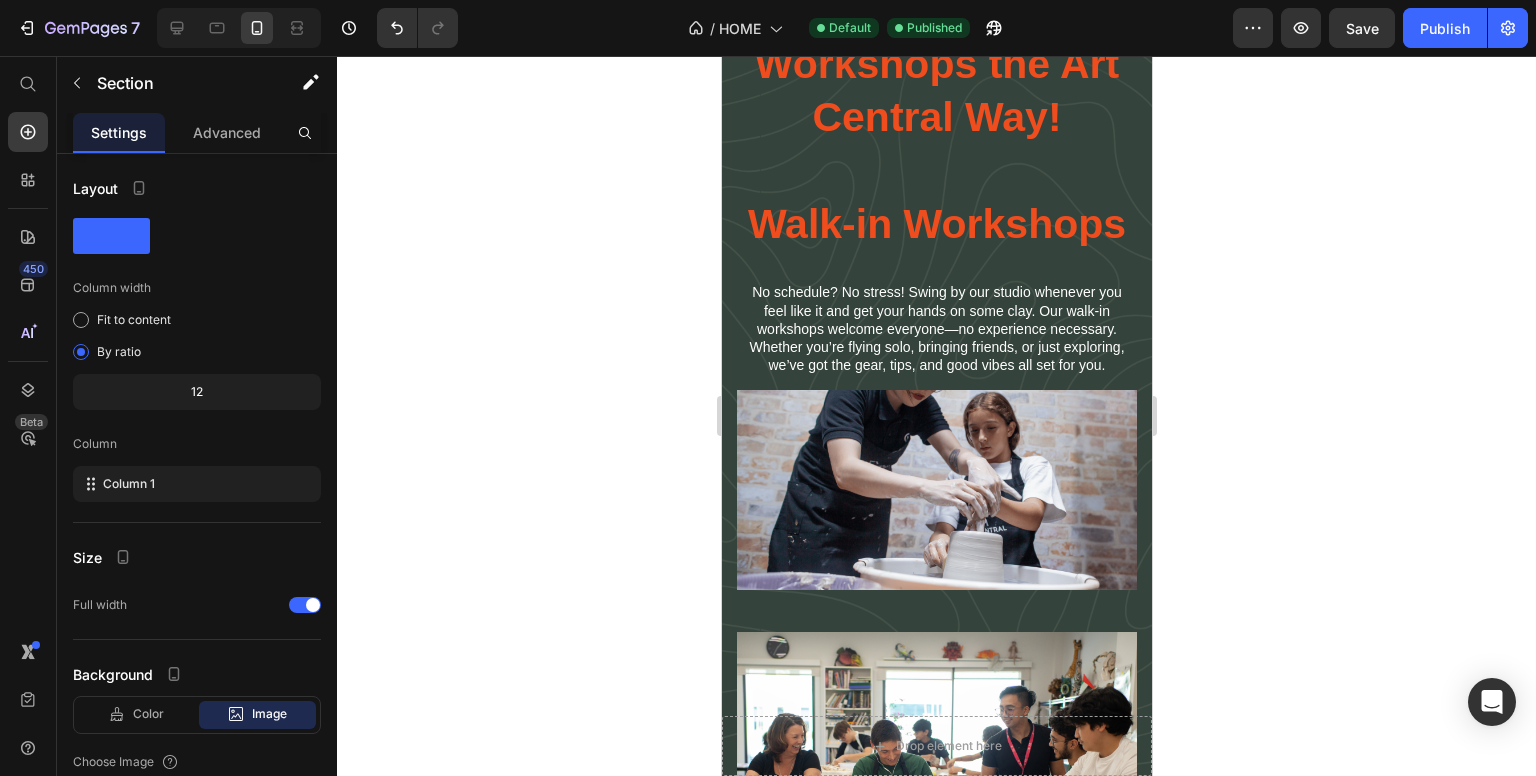 scroll, scrollTop: 6618, scrollLeft: 0, axis: vertical 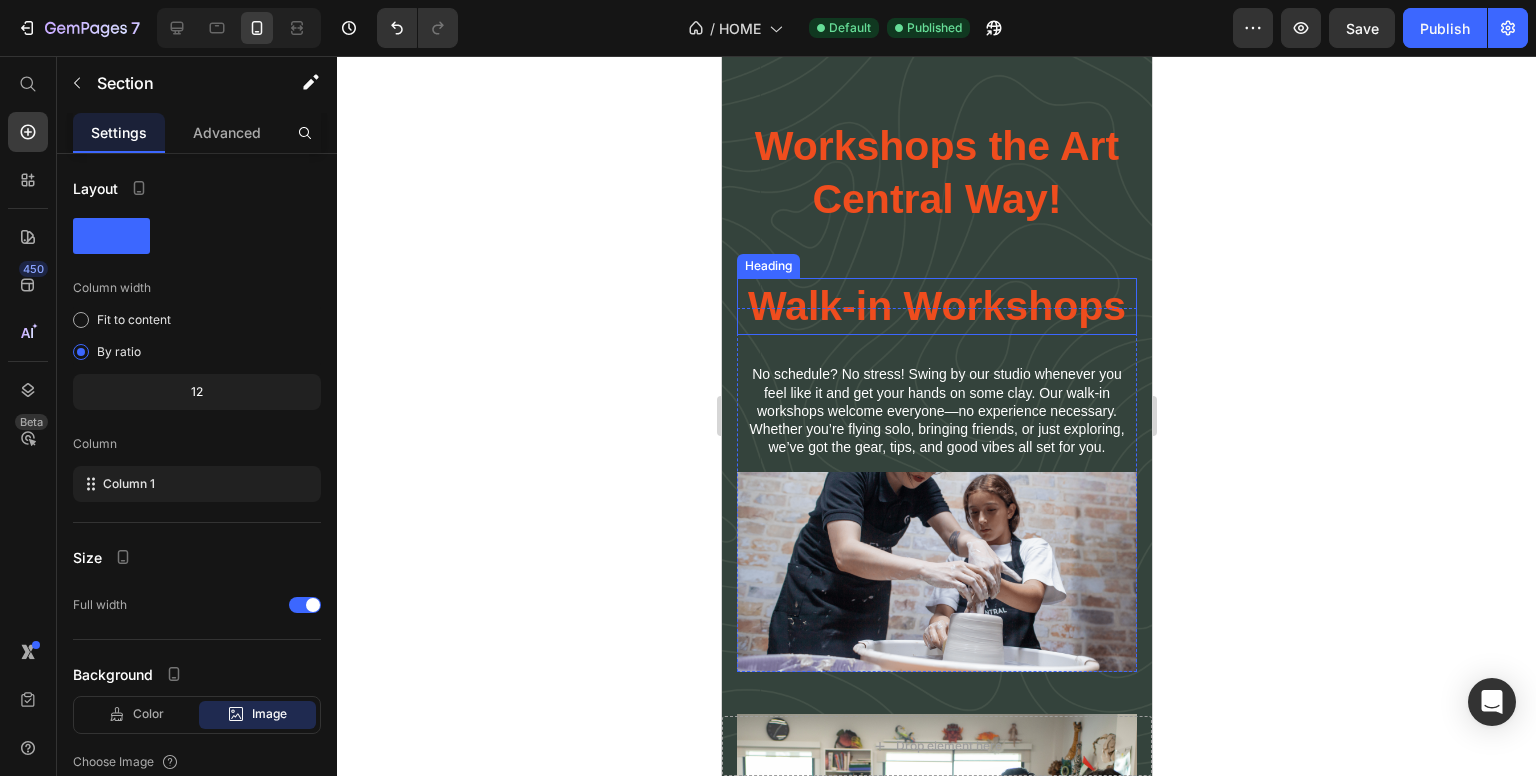 click on "Walk-in Workshops" at bounding box center [936, 306] 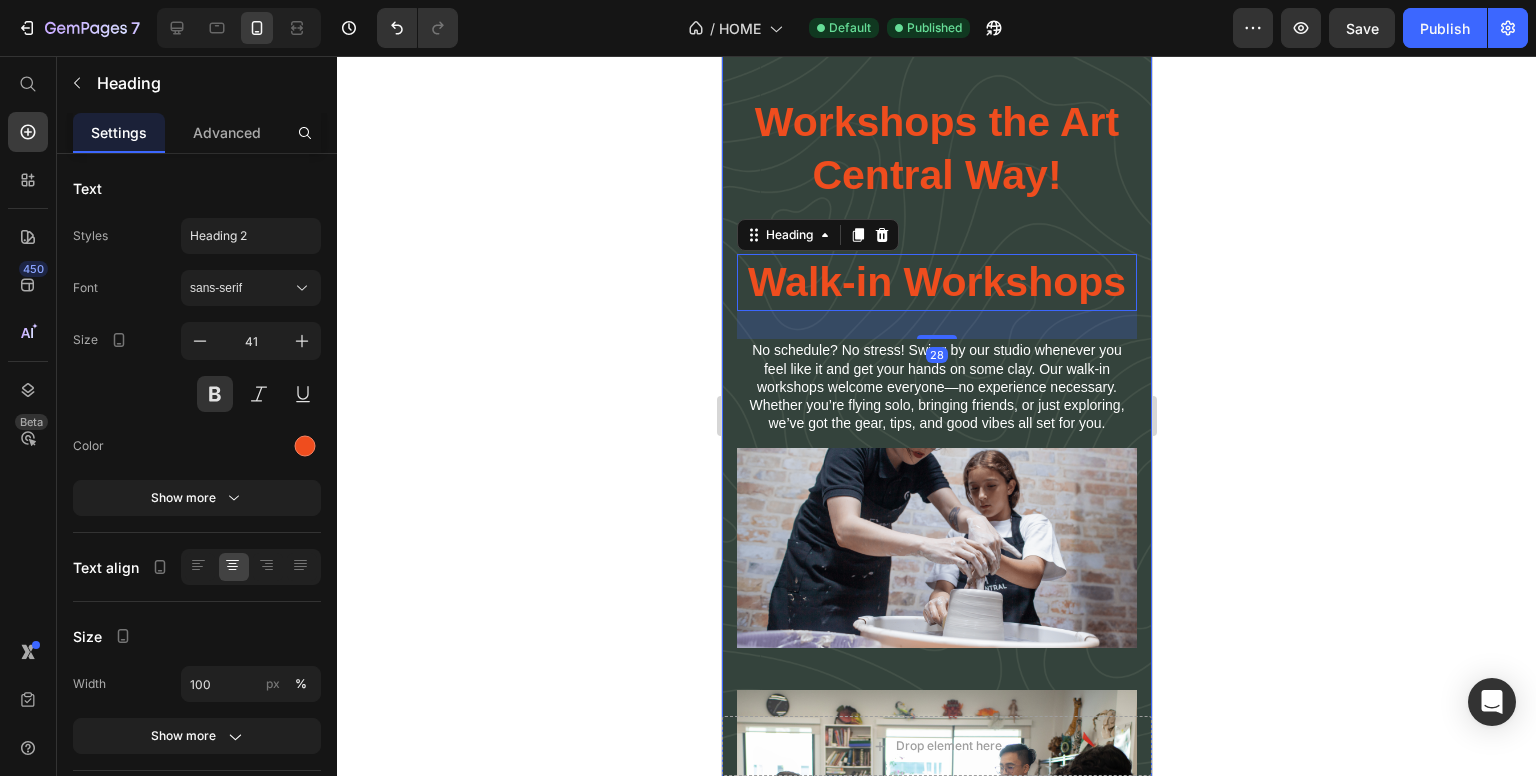 scroll, scrollTop: 7018, scrollLeft: 0, axis: vertical 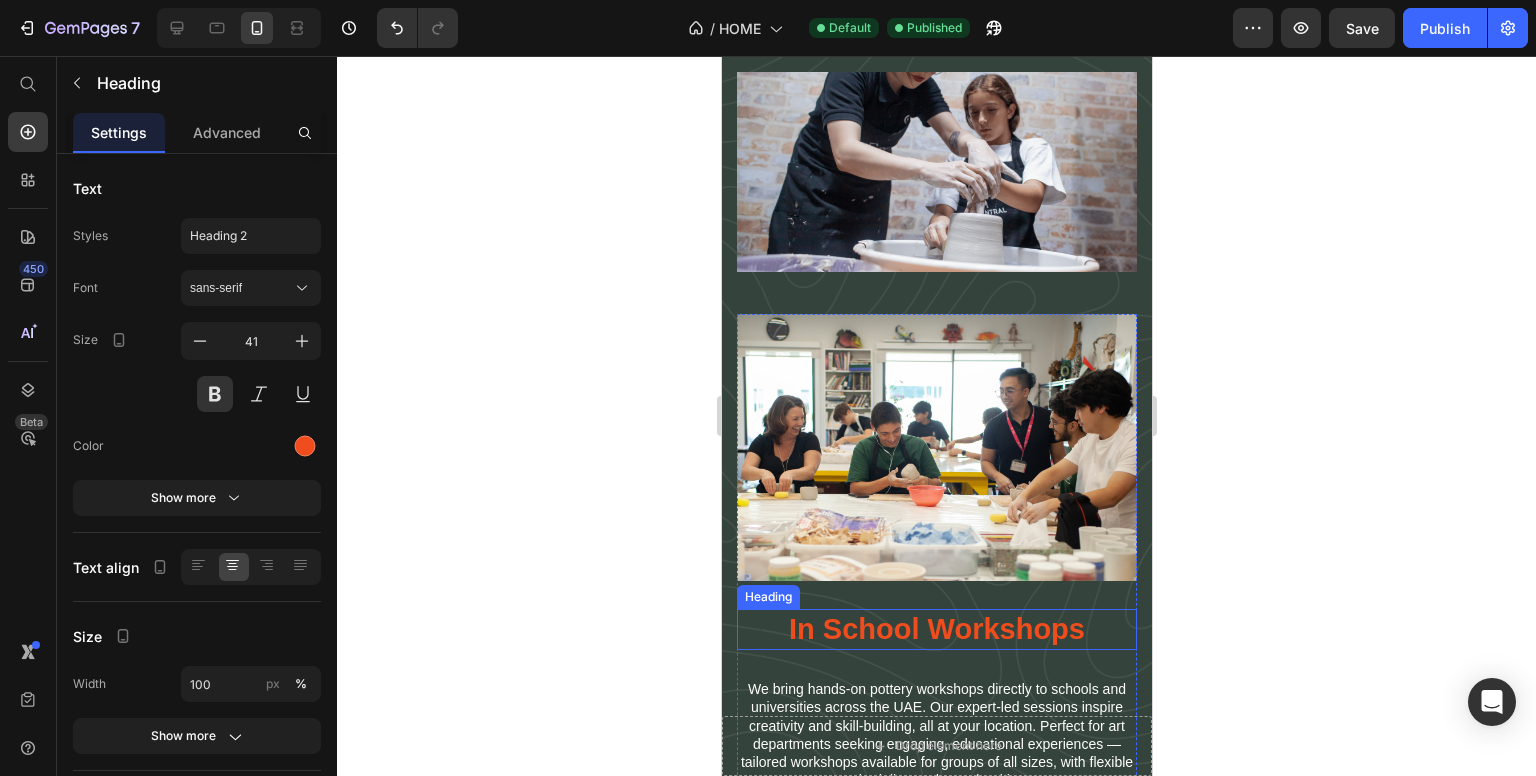 click on "In School Workshops" at bounding box center (936, 630) 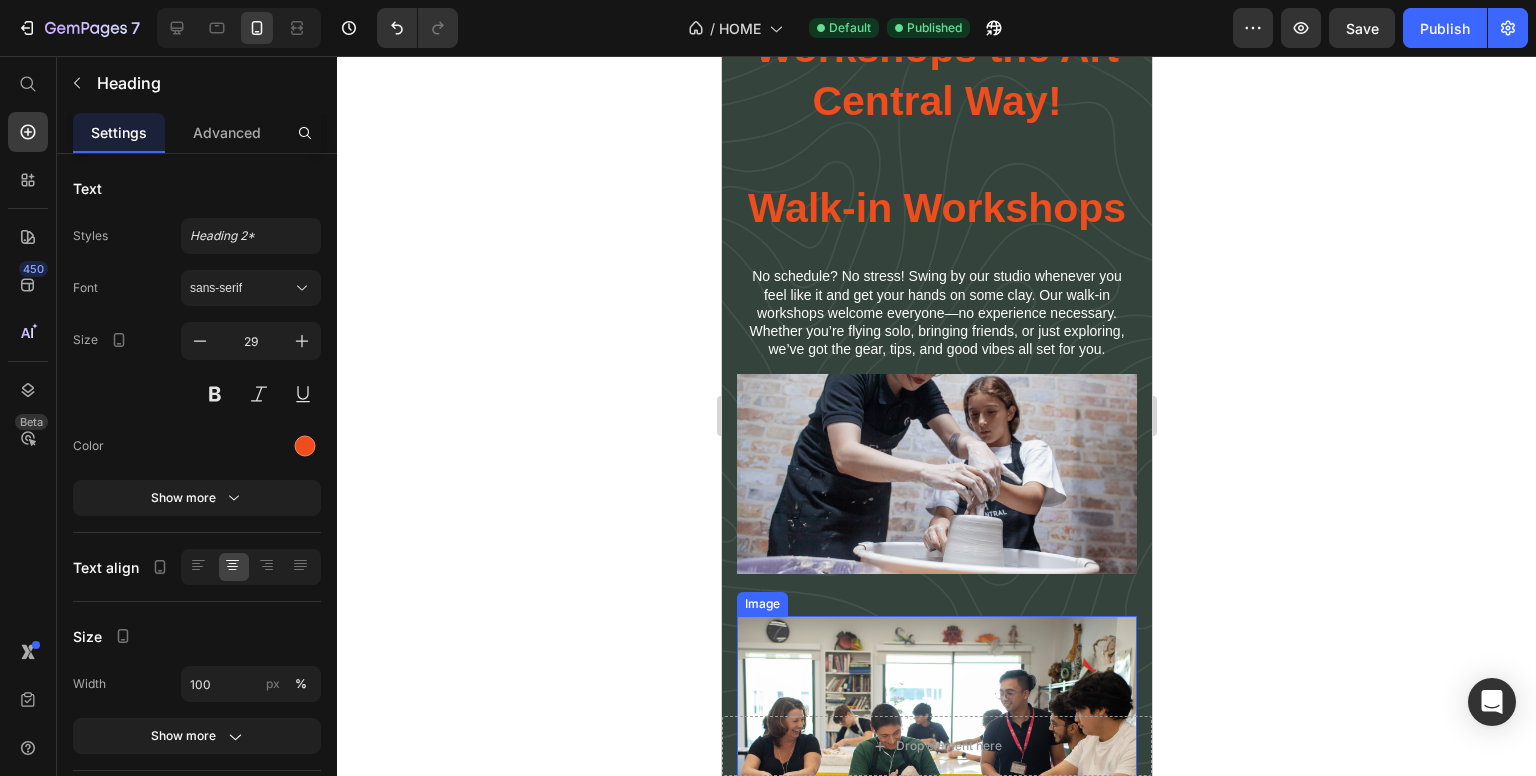 scroll, scrollTop: 6618, scrollLeft: 0, axis: vertical 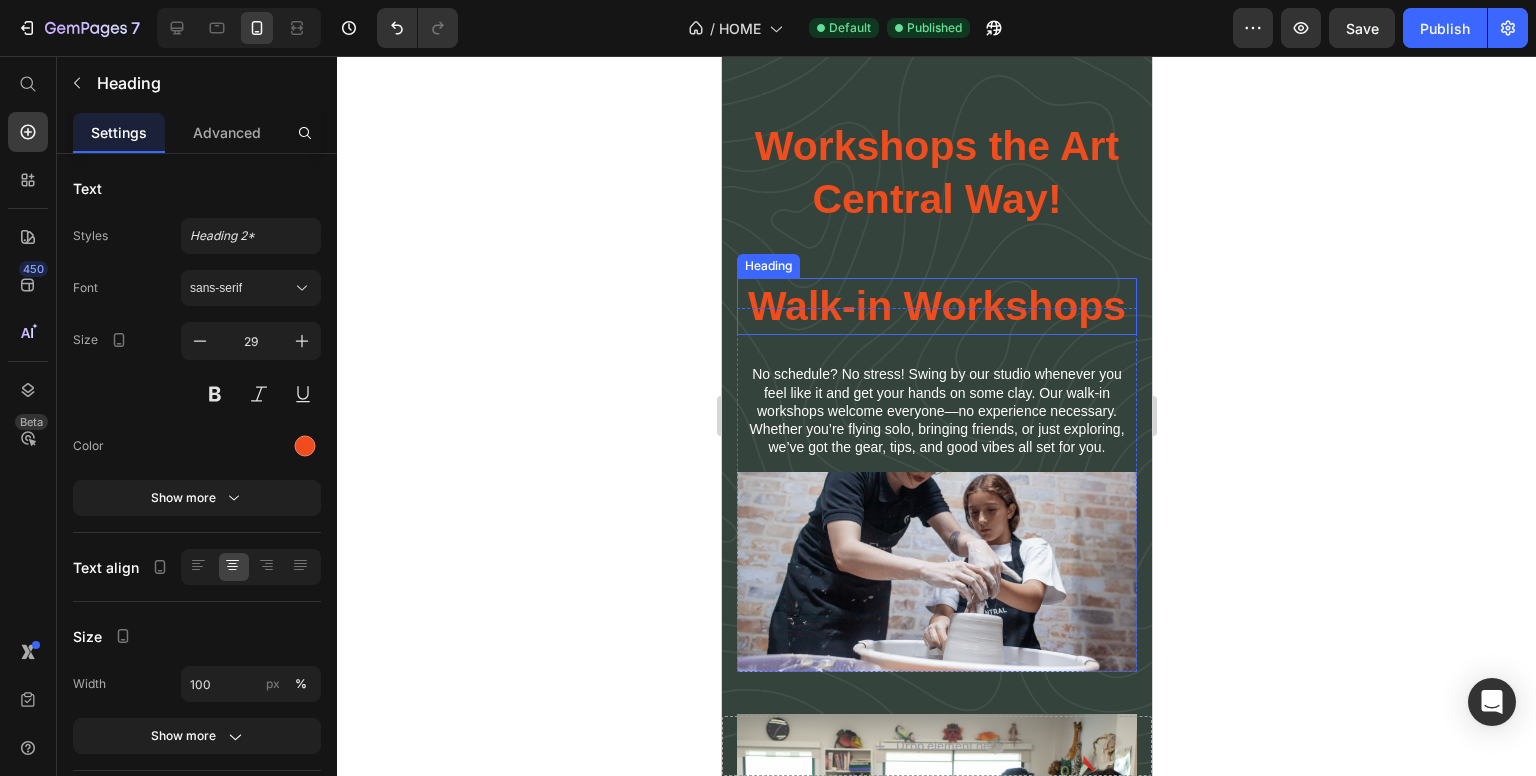 click on "Walk-in Workshops" at bounding box center [936, 306] 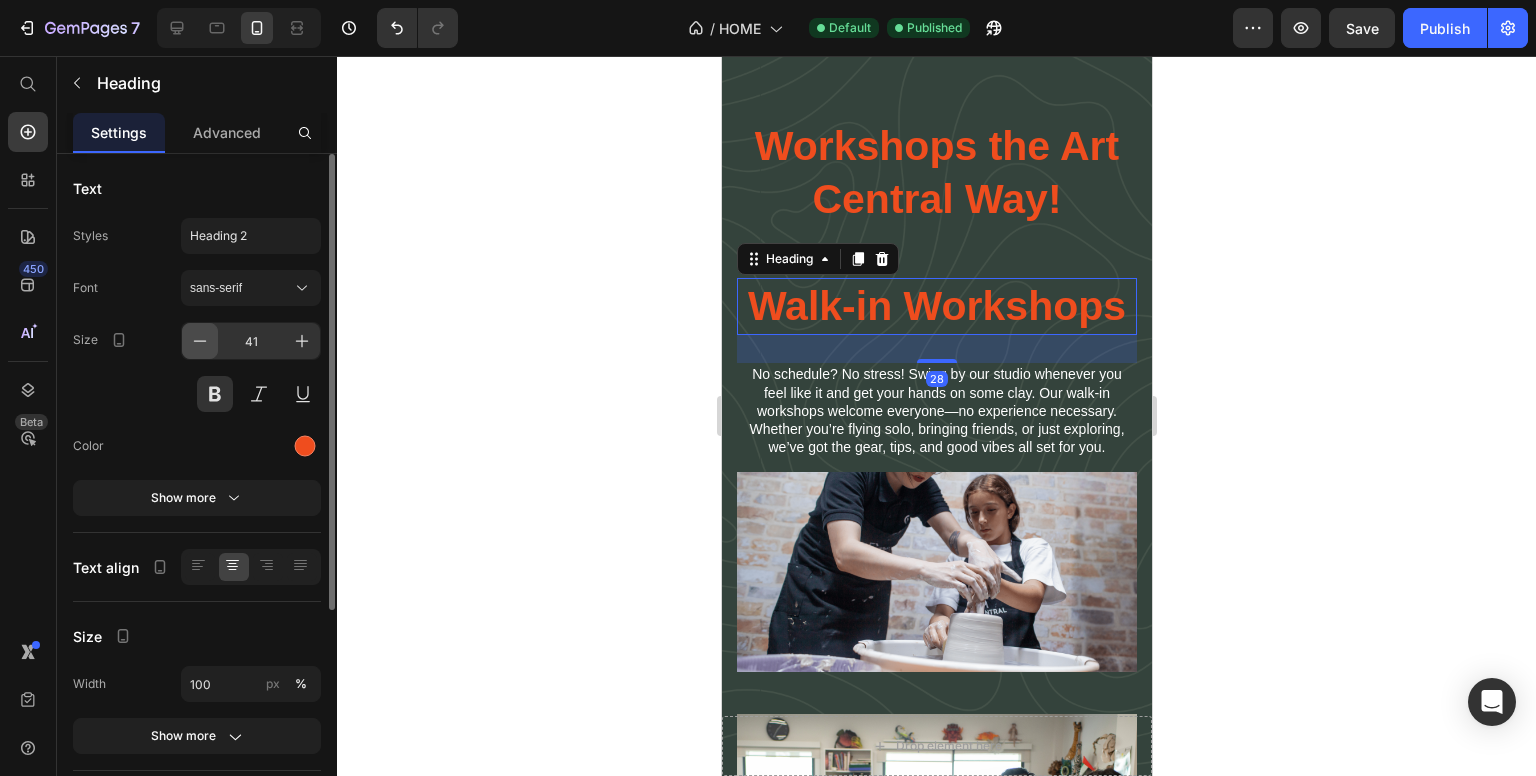 click 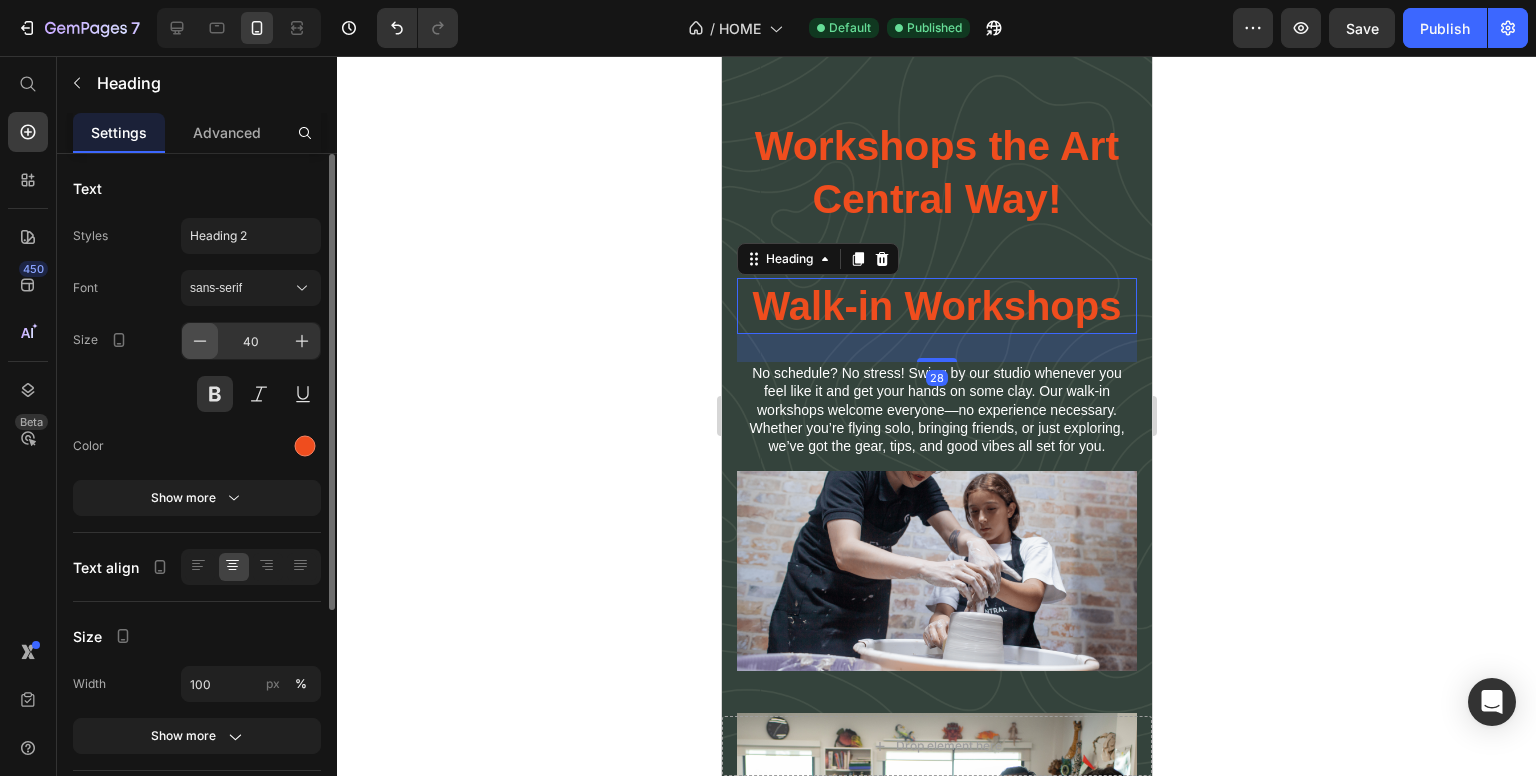 click 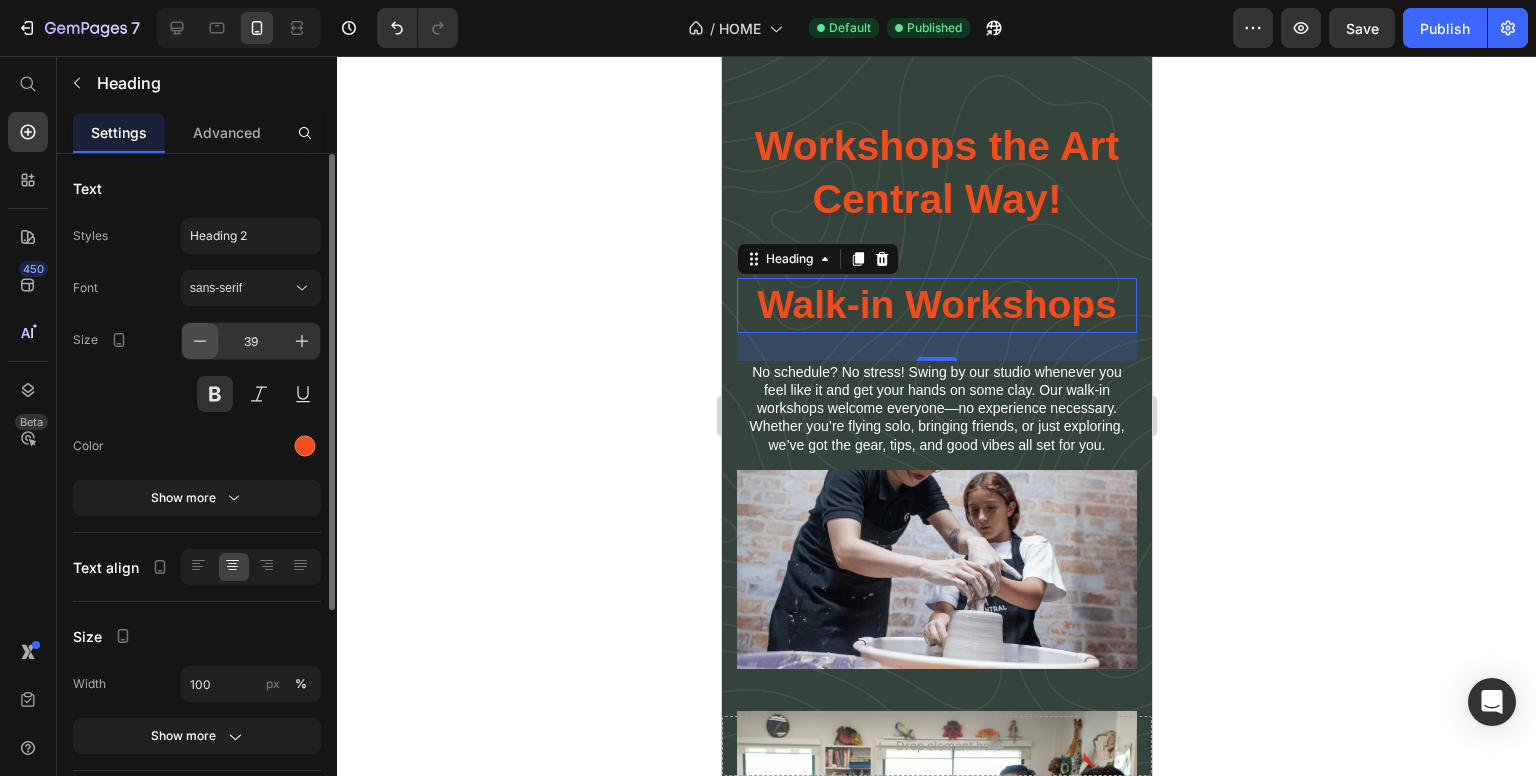 click 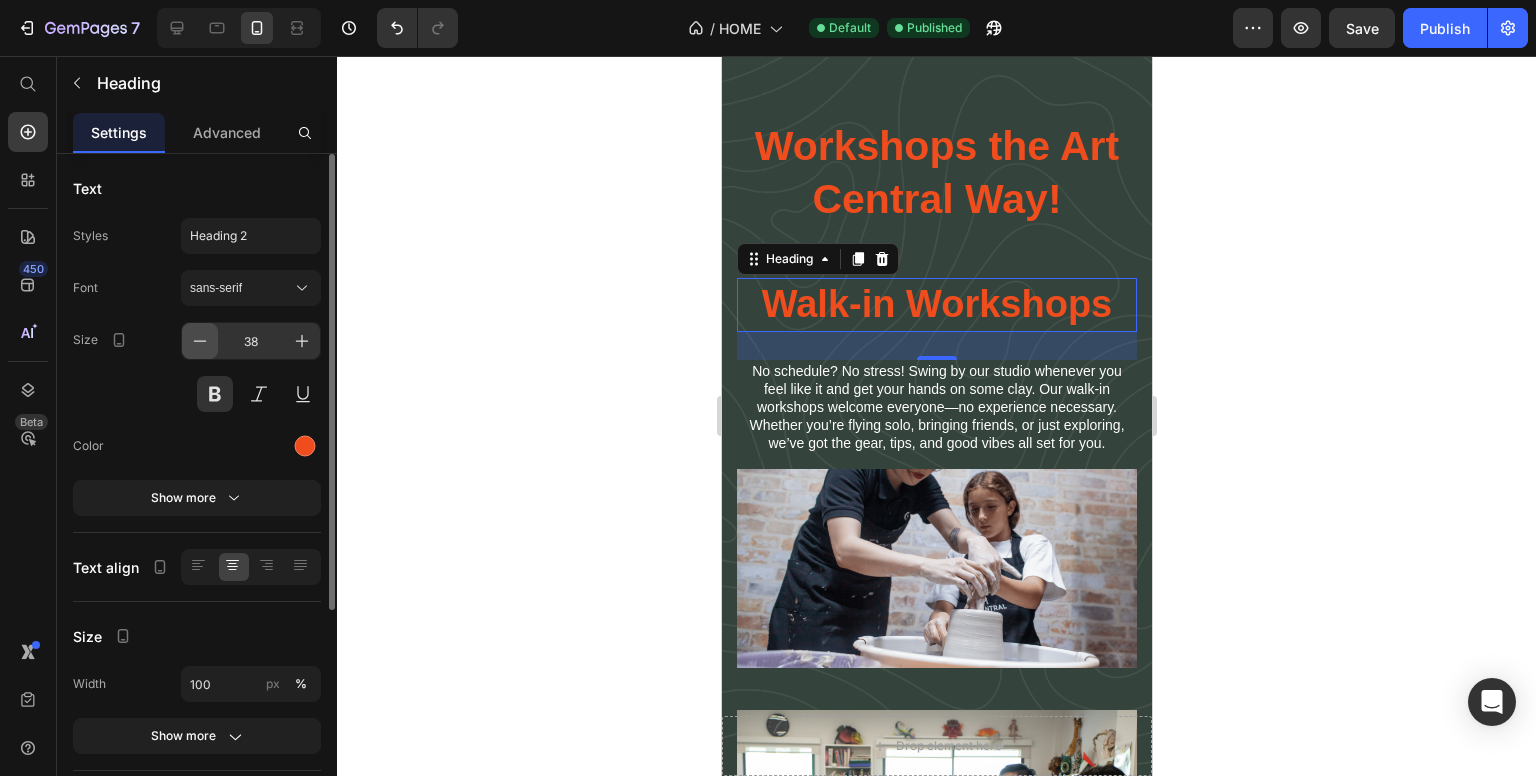 click 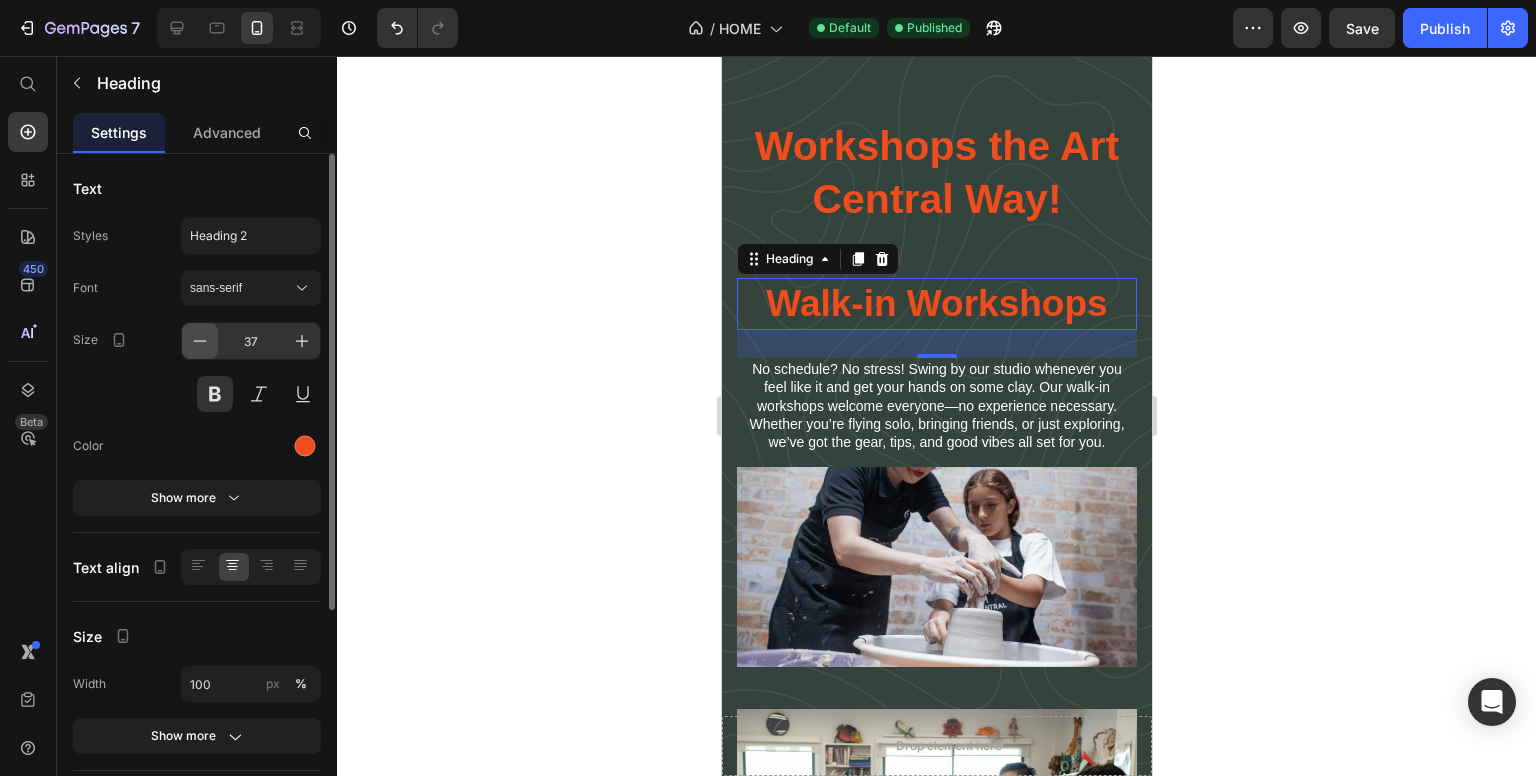 click 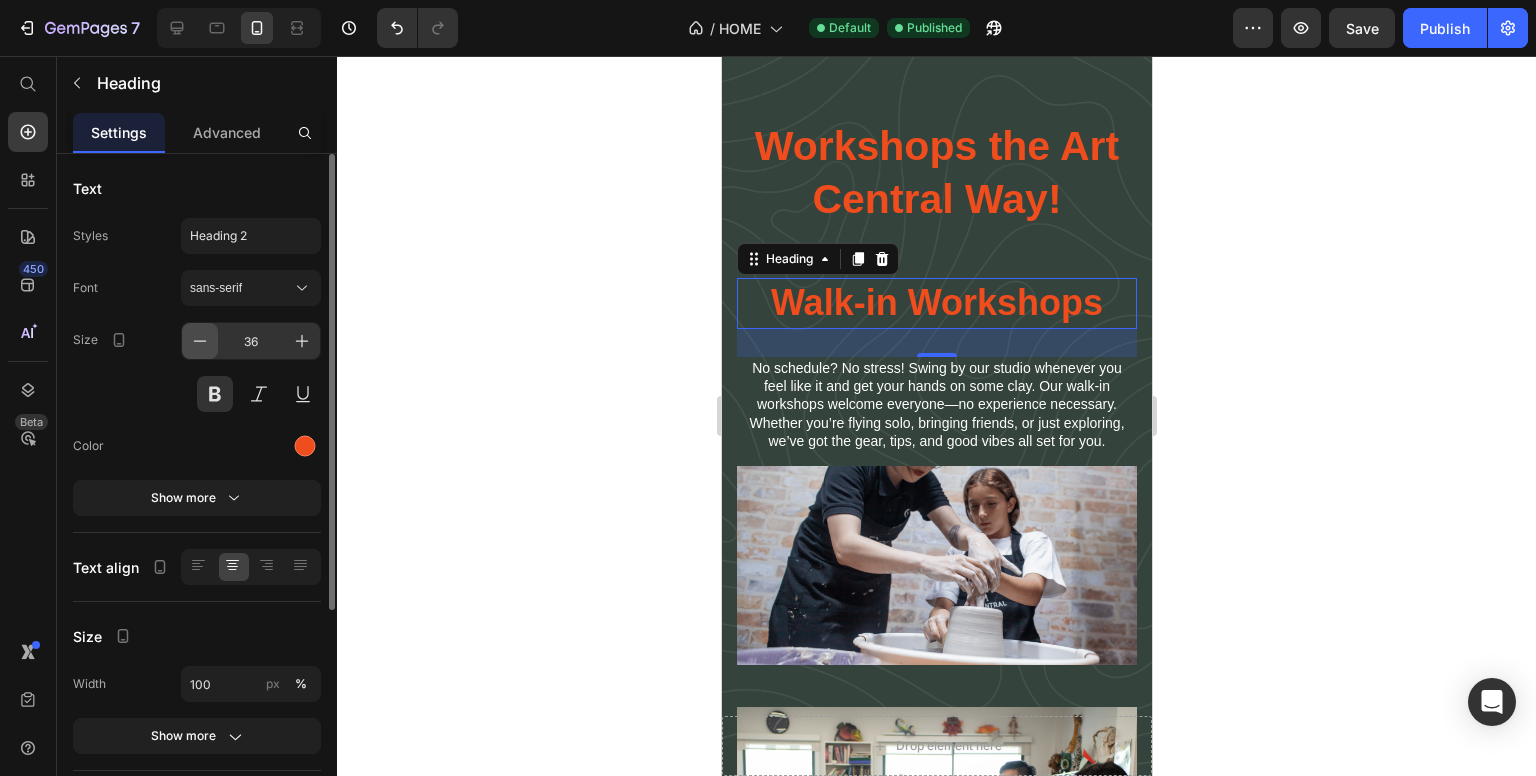 click 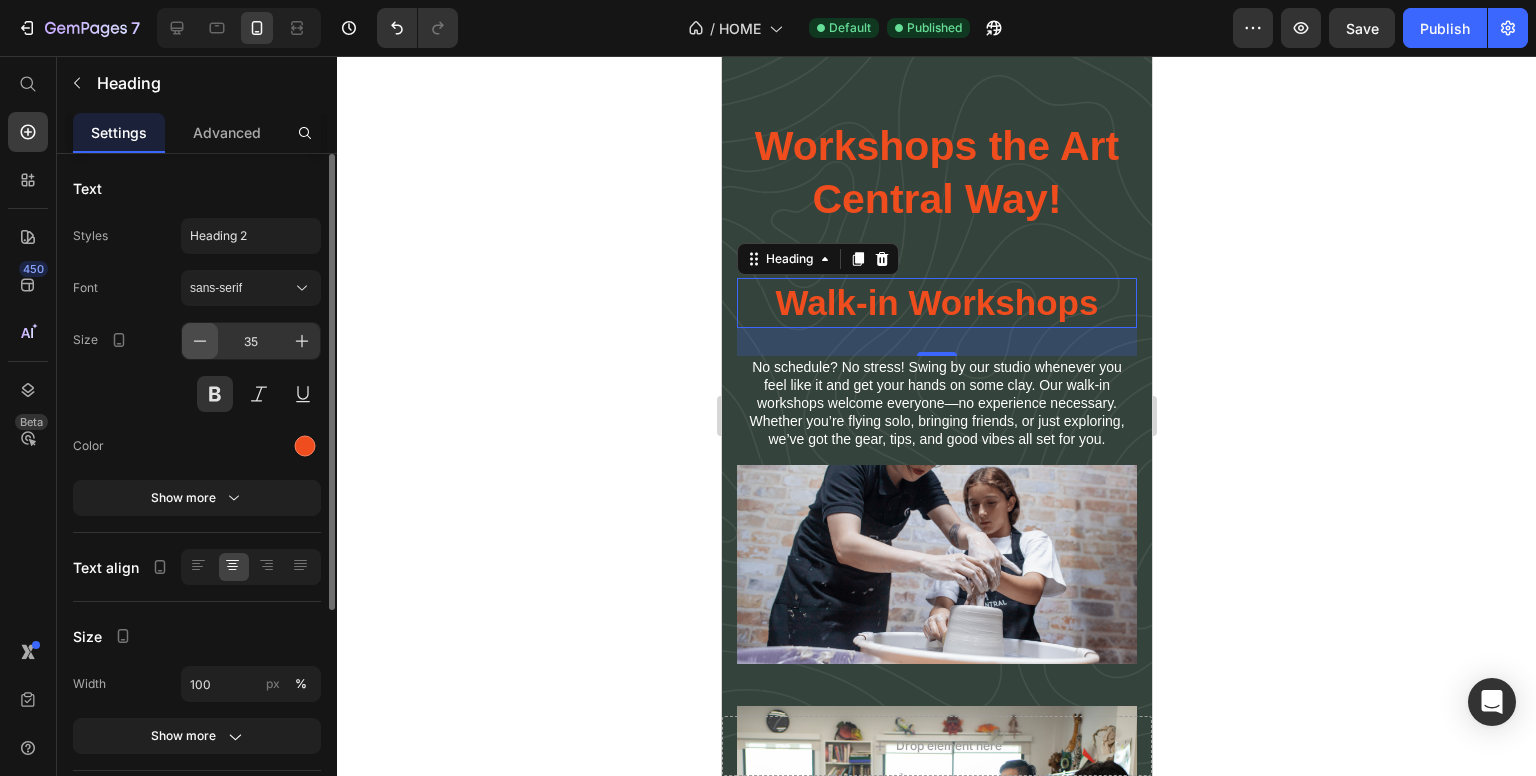 click 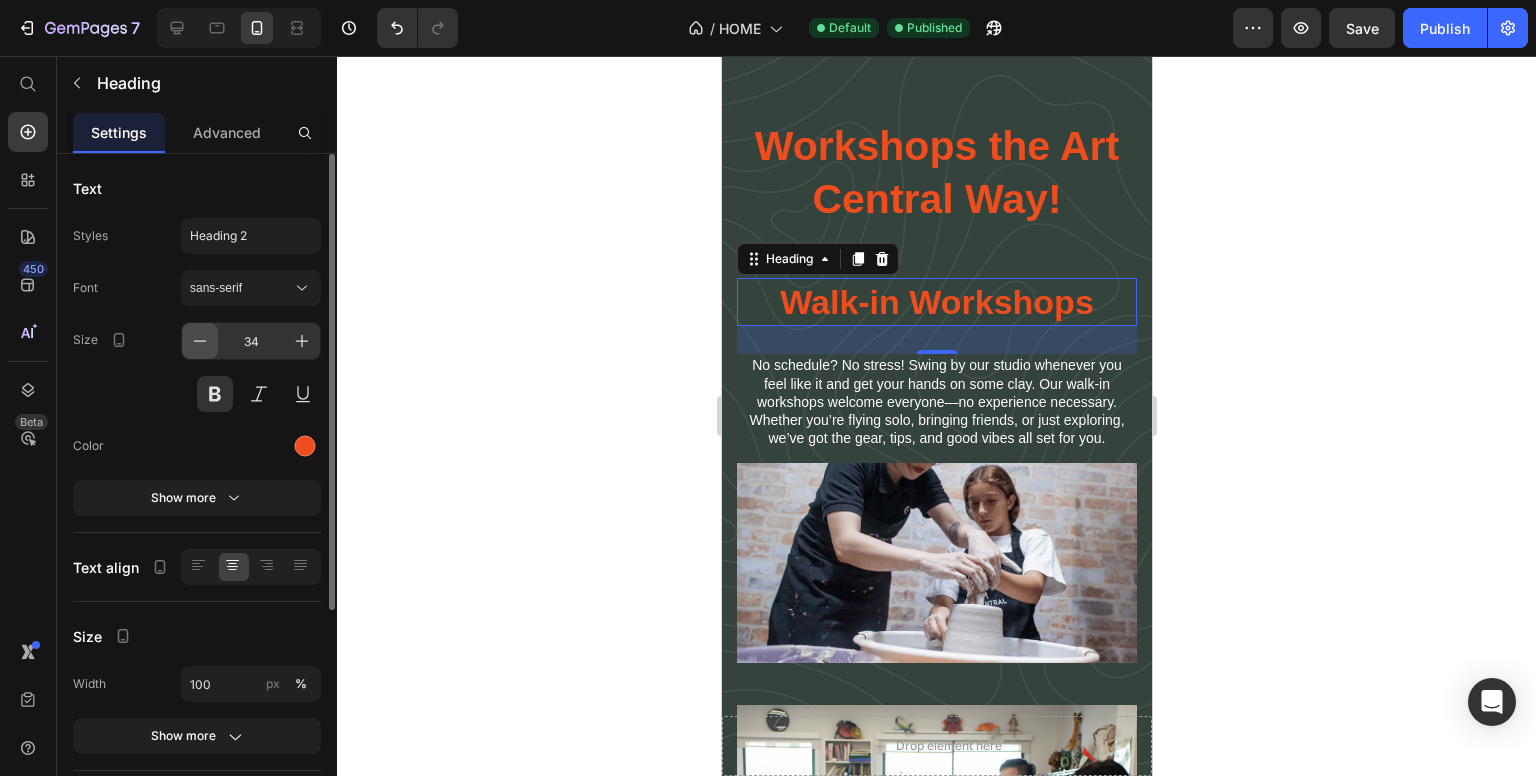 click 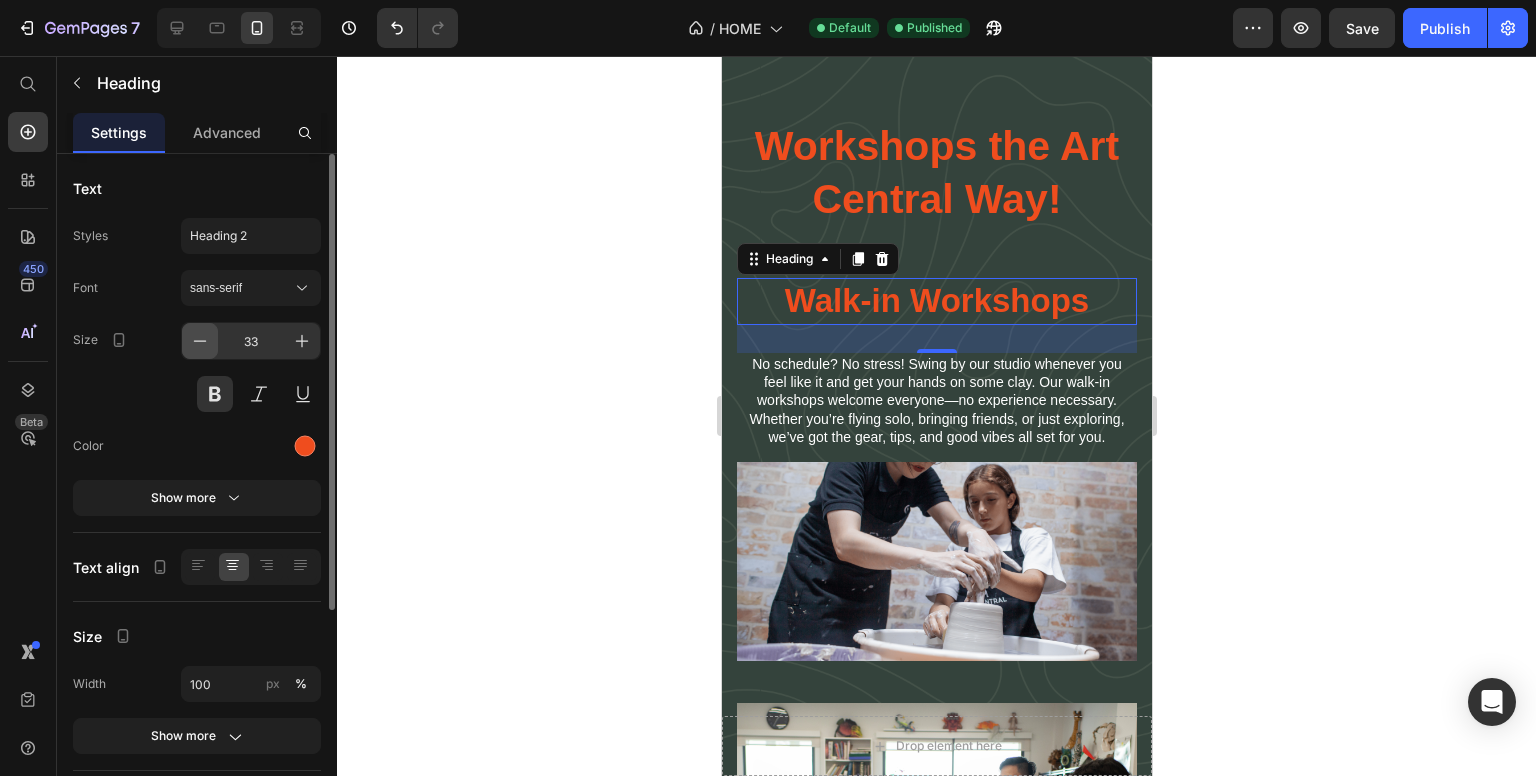 click 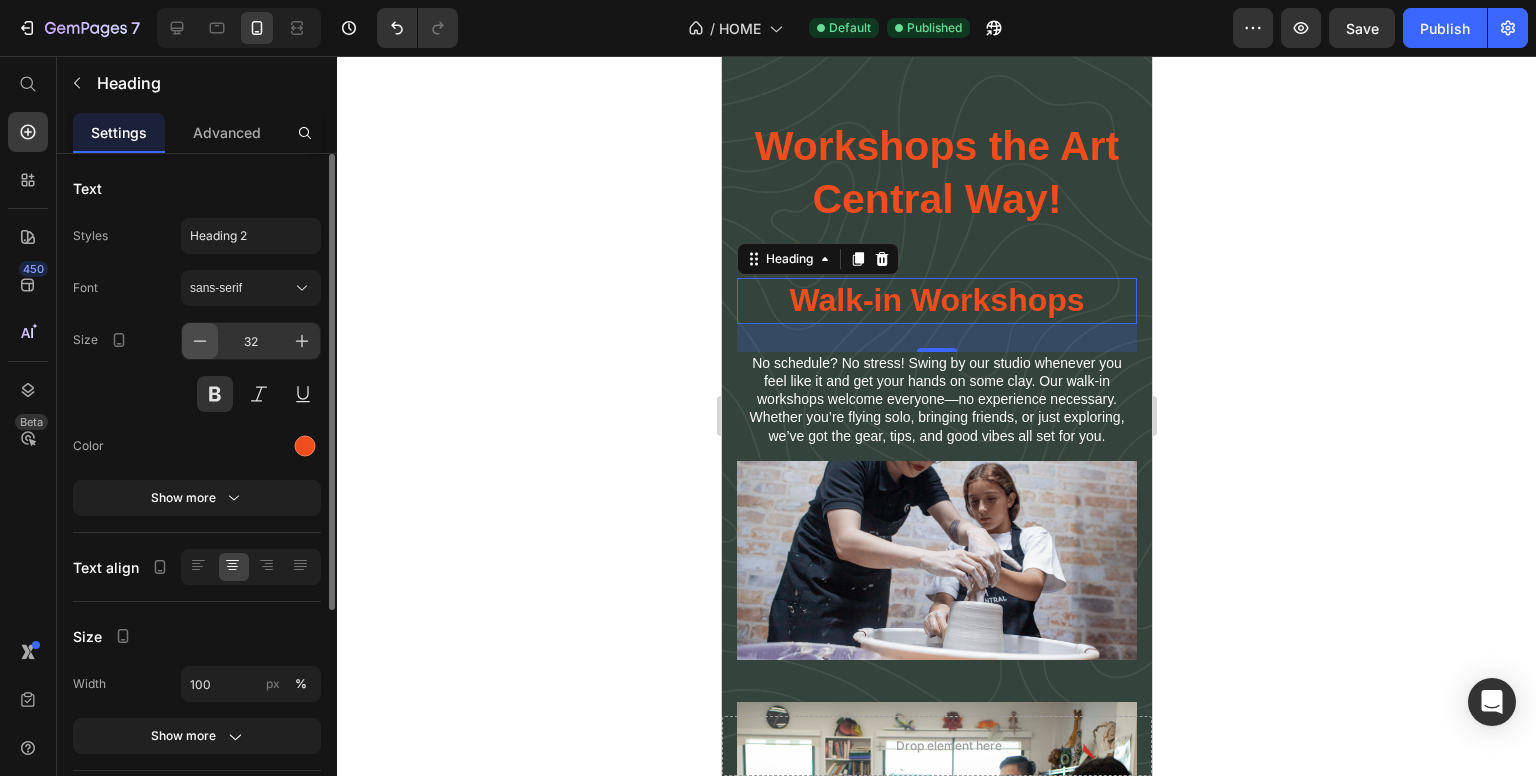 click 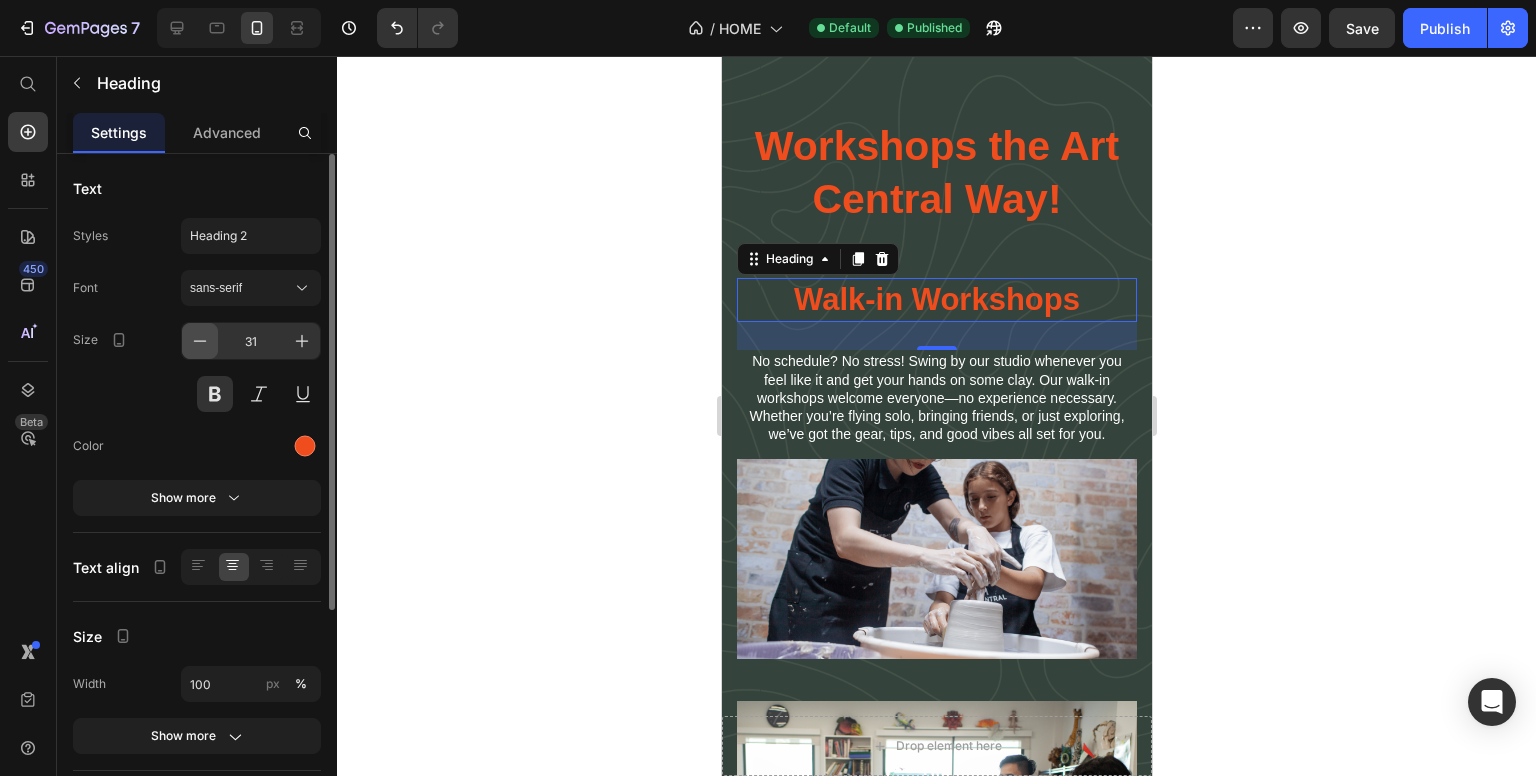 click 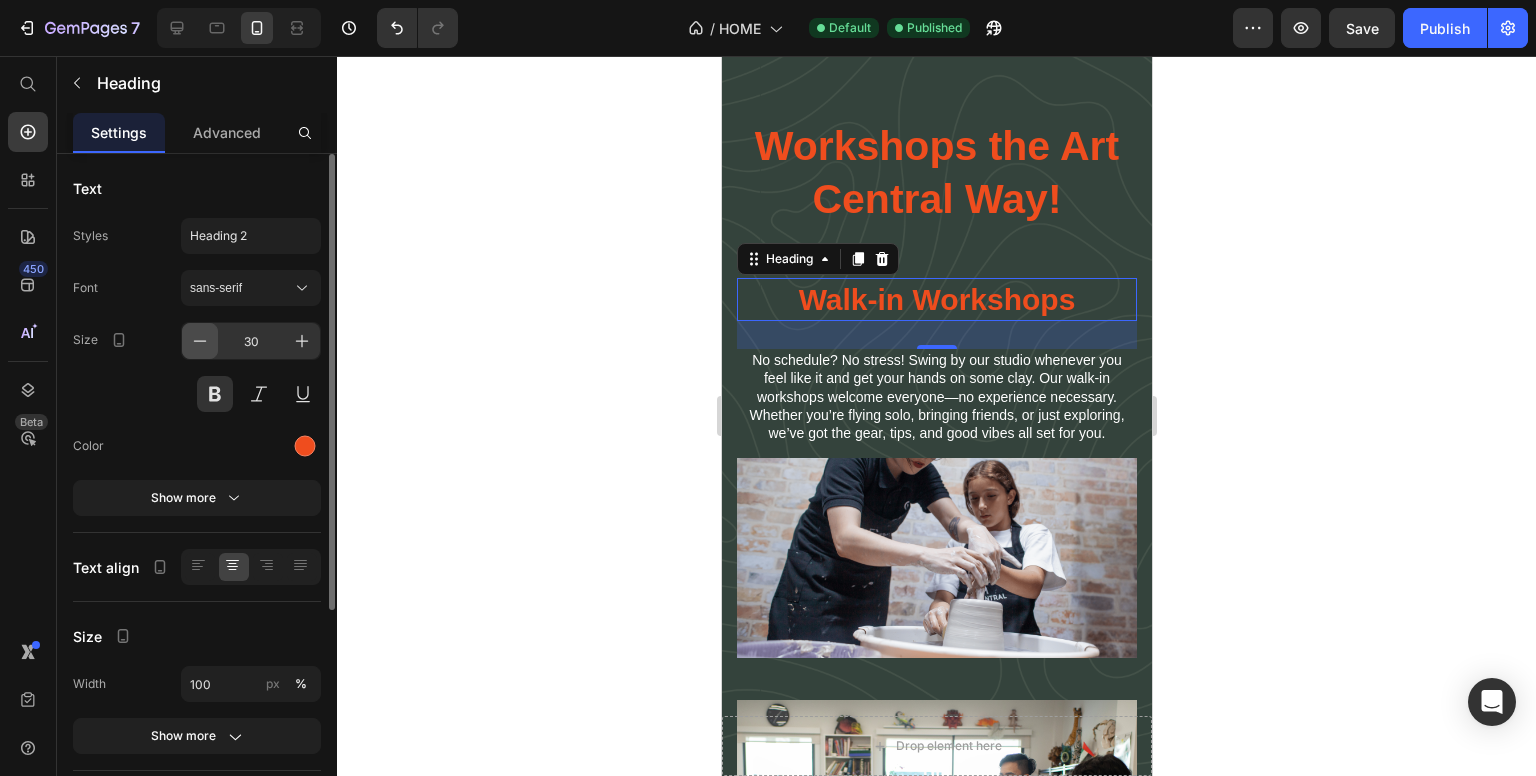click 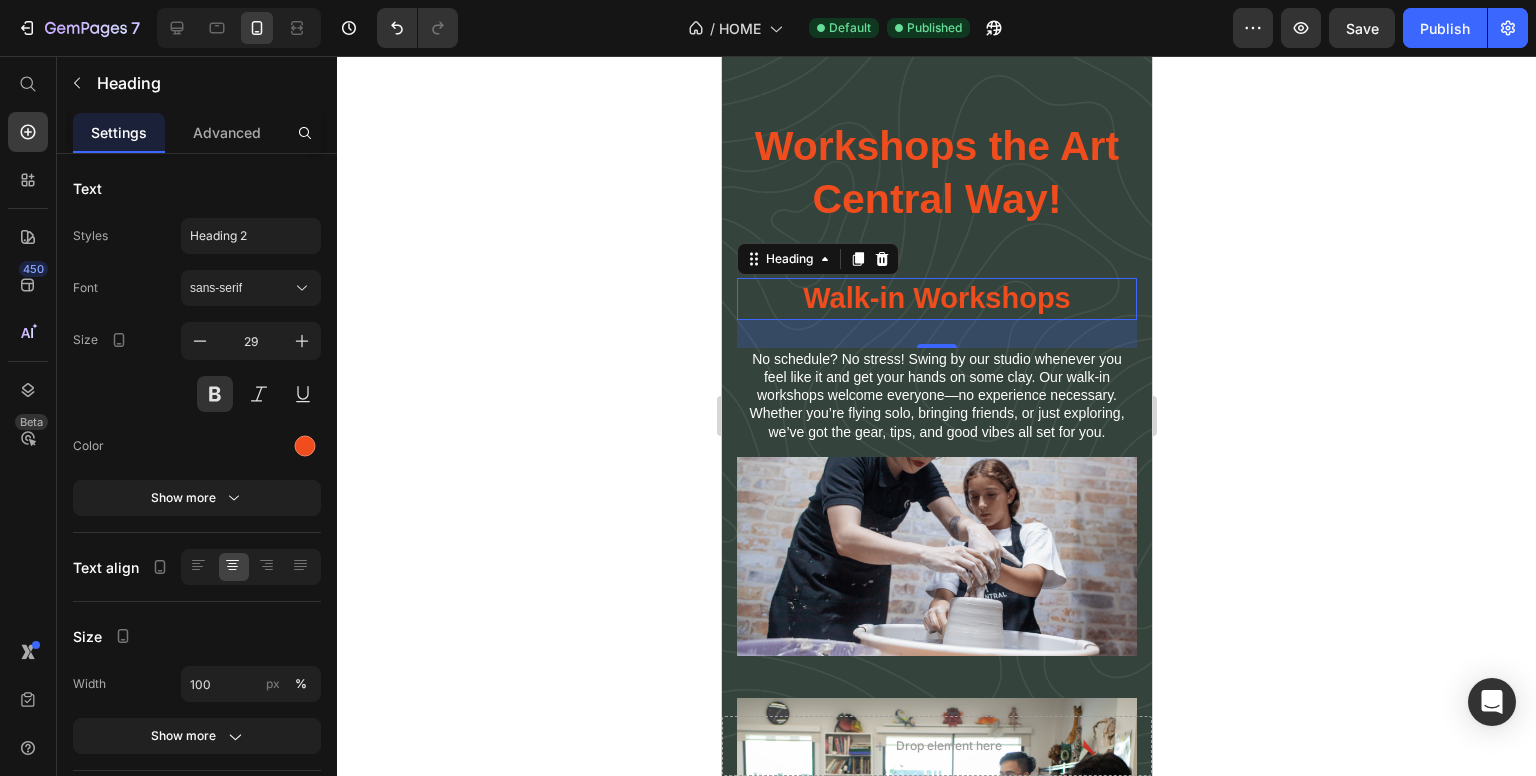 click 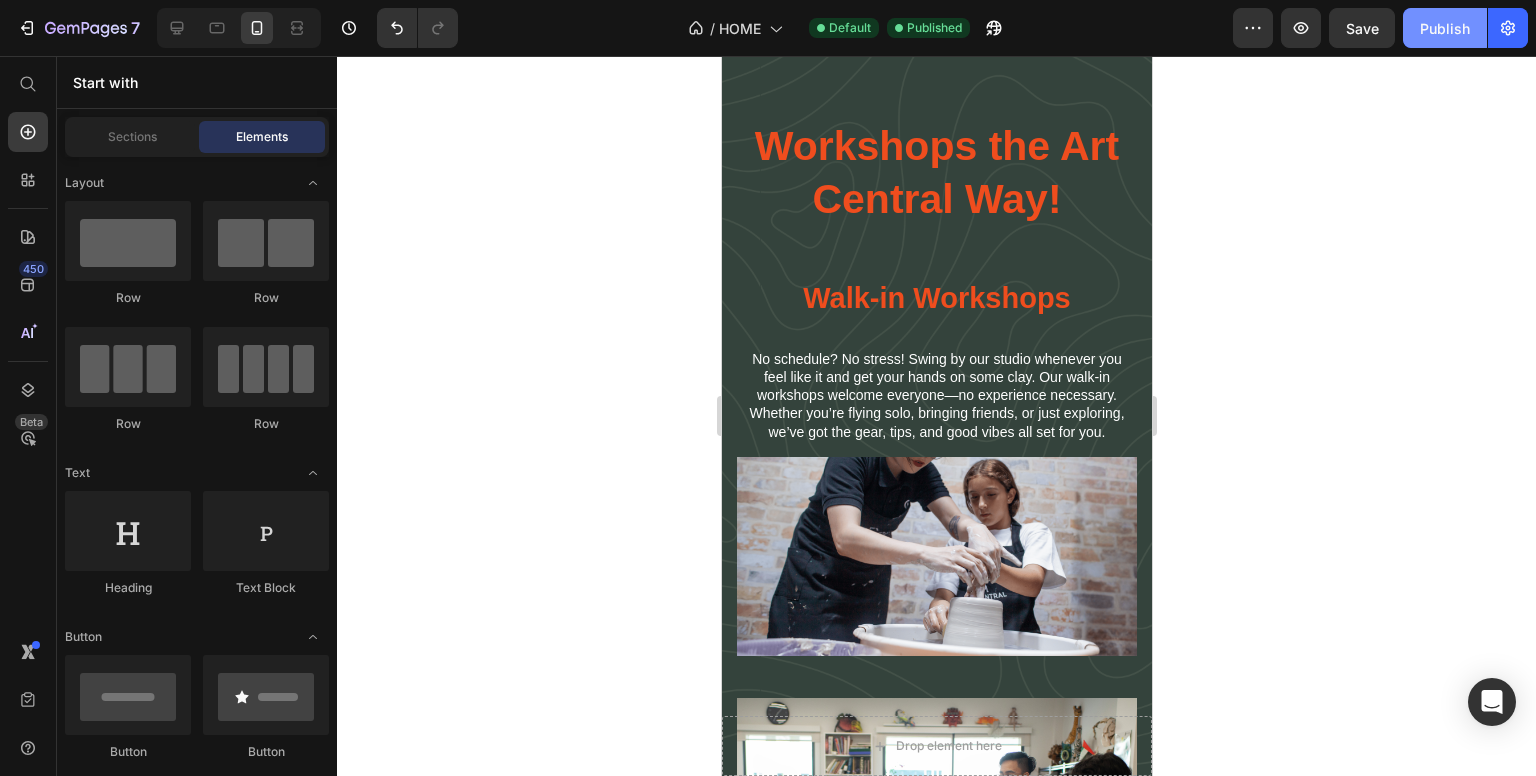click on "Publish" at bounding box center (1445, 28) 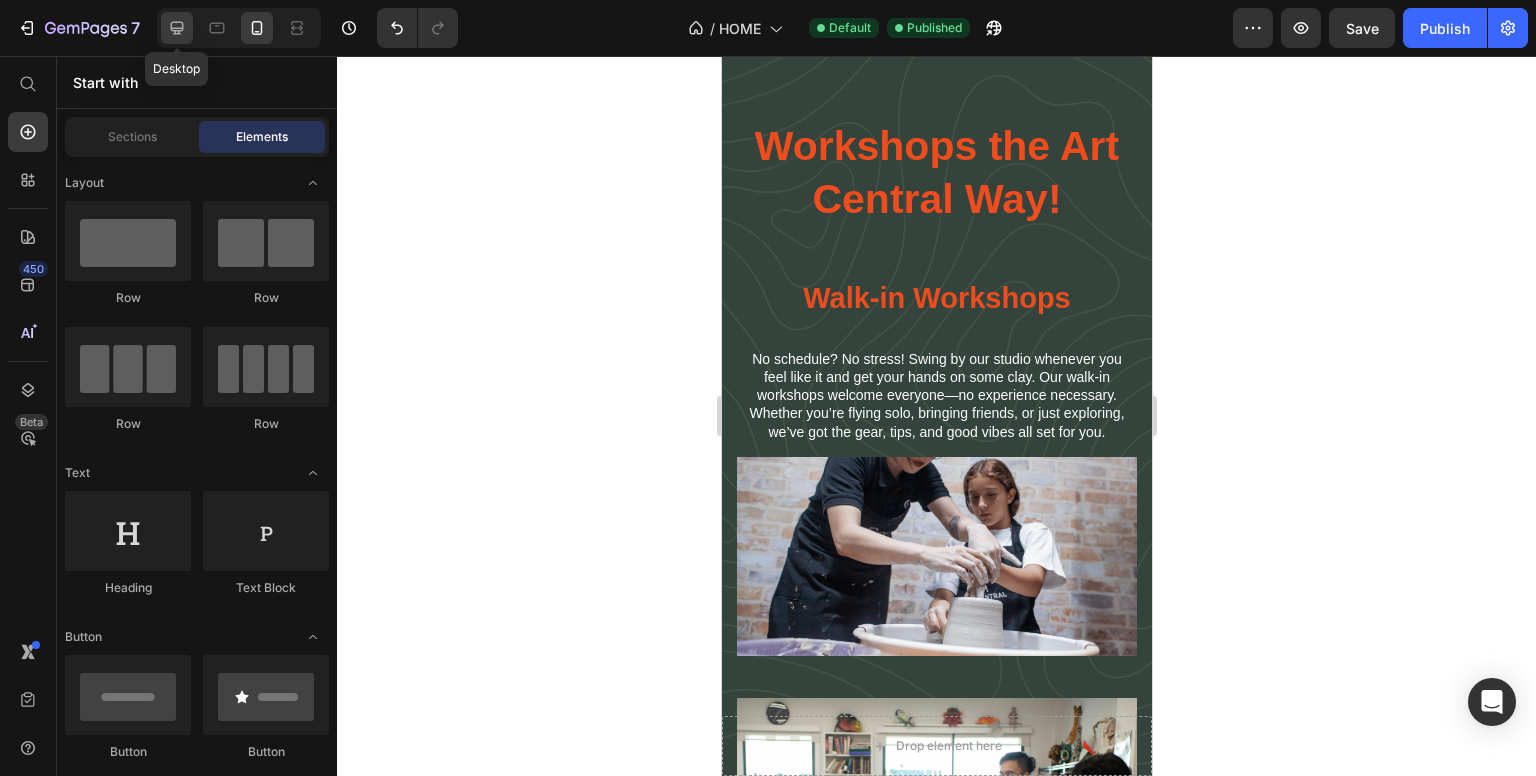 click 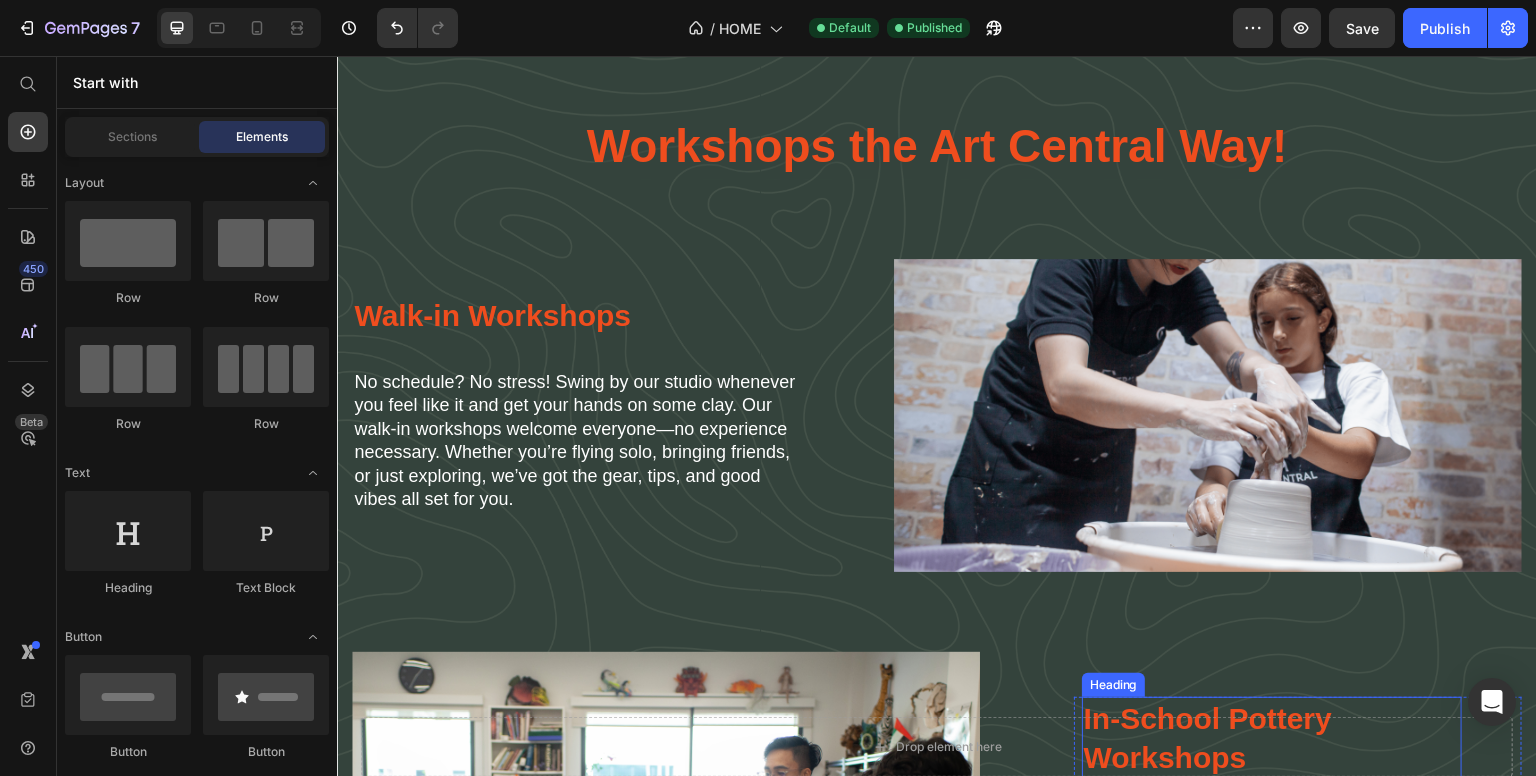 scroll, scrollTop: 2917, scrollLeft: 0, axis: vertical 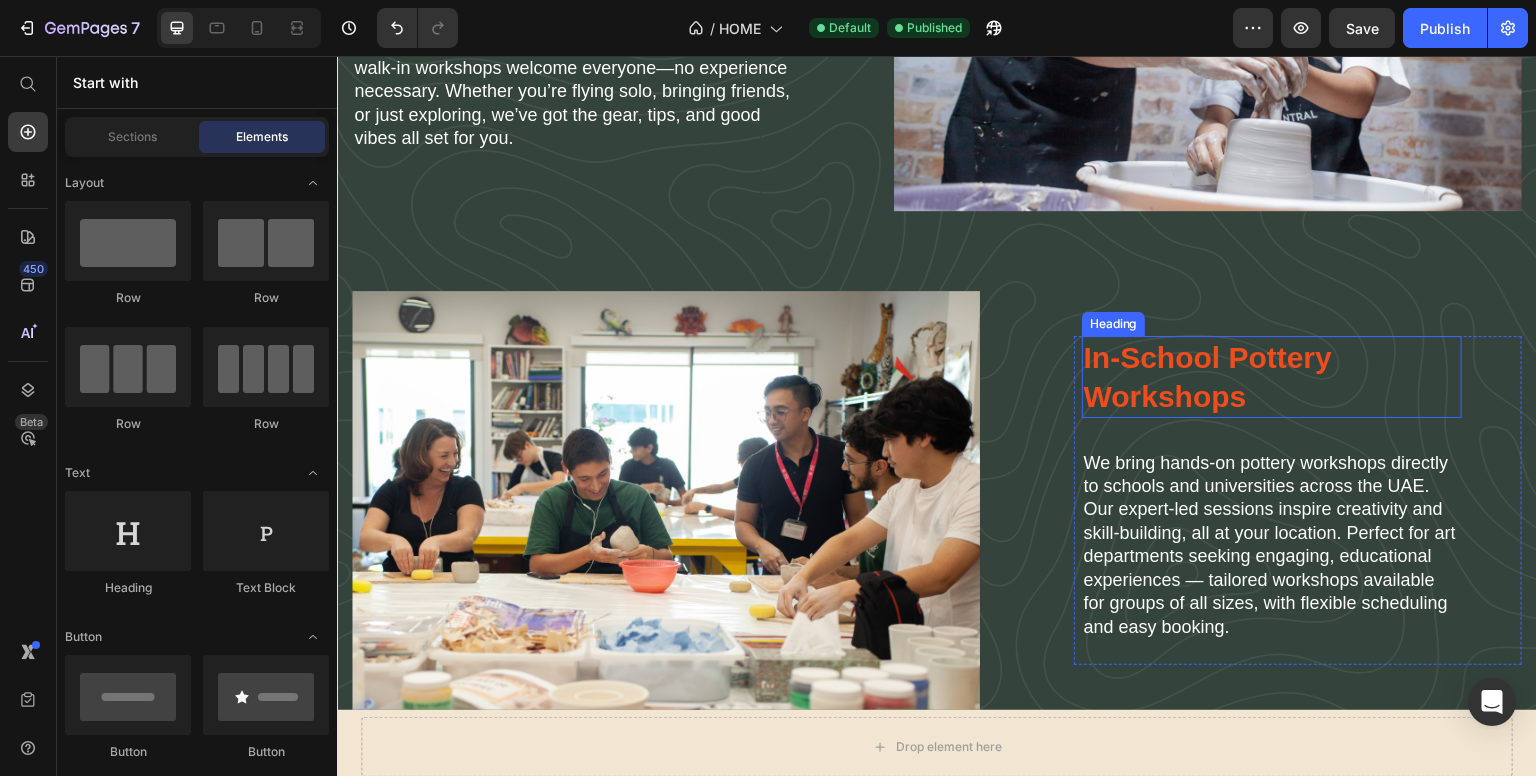 click on "In-School Pottery Workshops" at bounding box center [1272, 377] 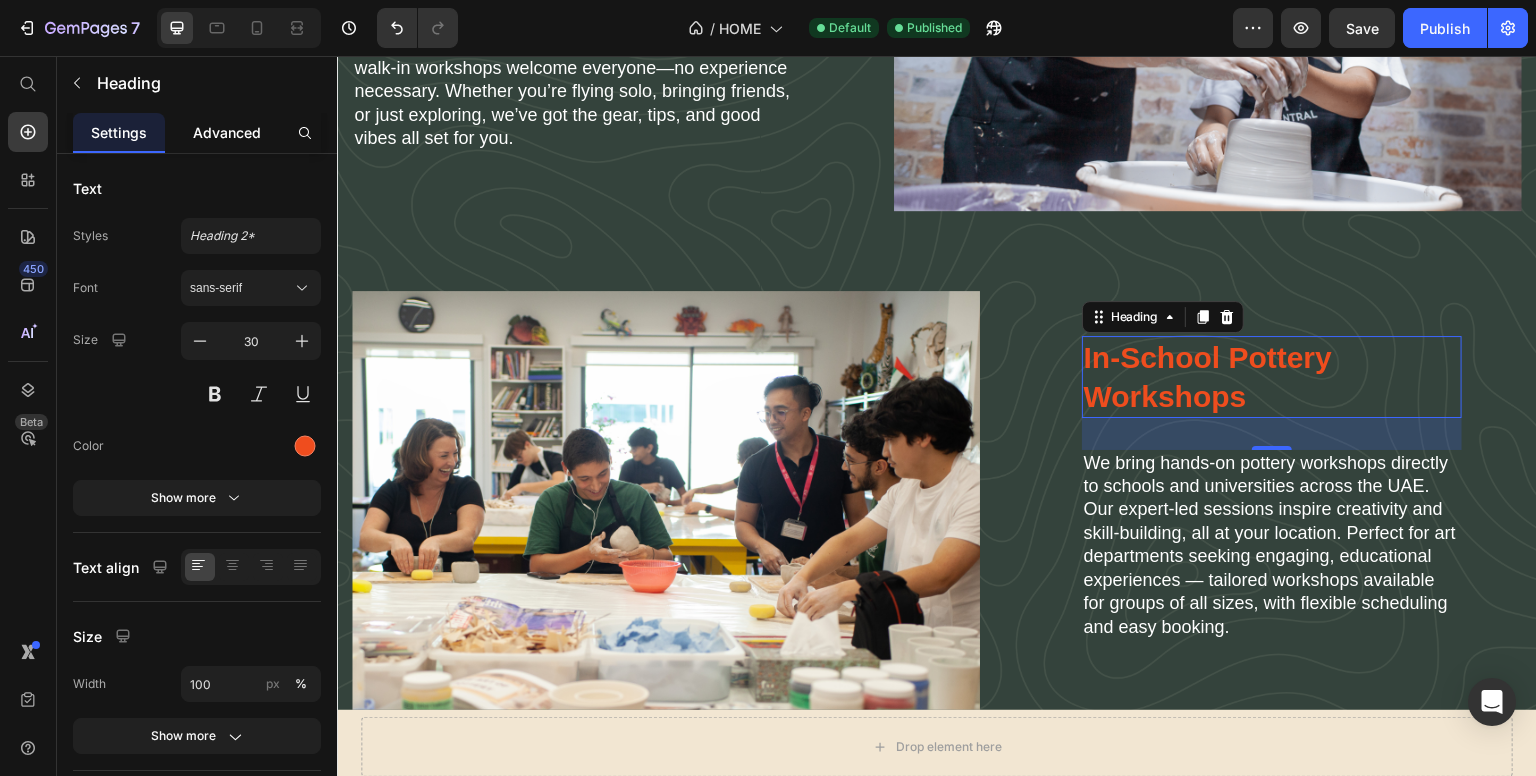 click on "Advanced" at bounding box center [227, 132] 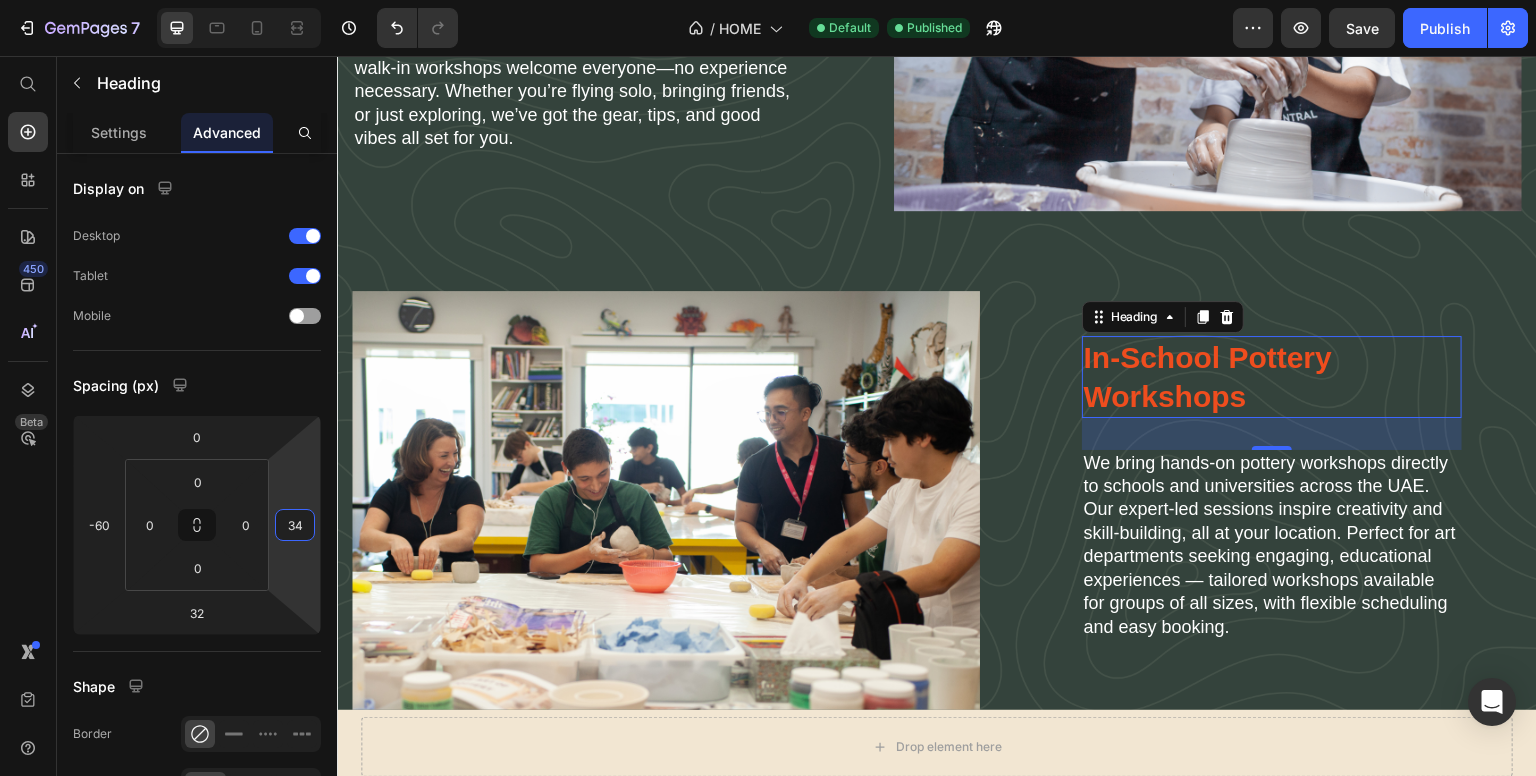 drag, startPoint x: 290, startPoint y: 498, endPoint x: 293, endPoint y: 481, distance: 17.262676 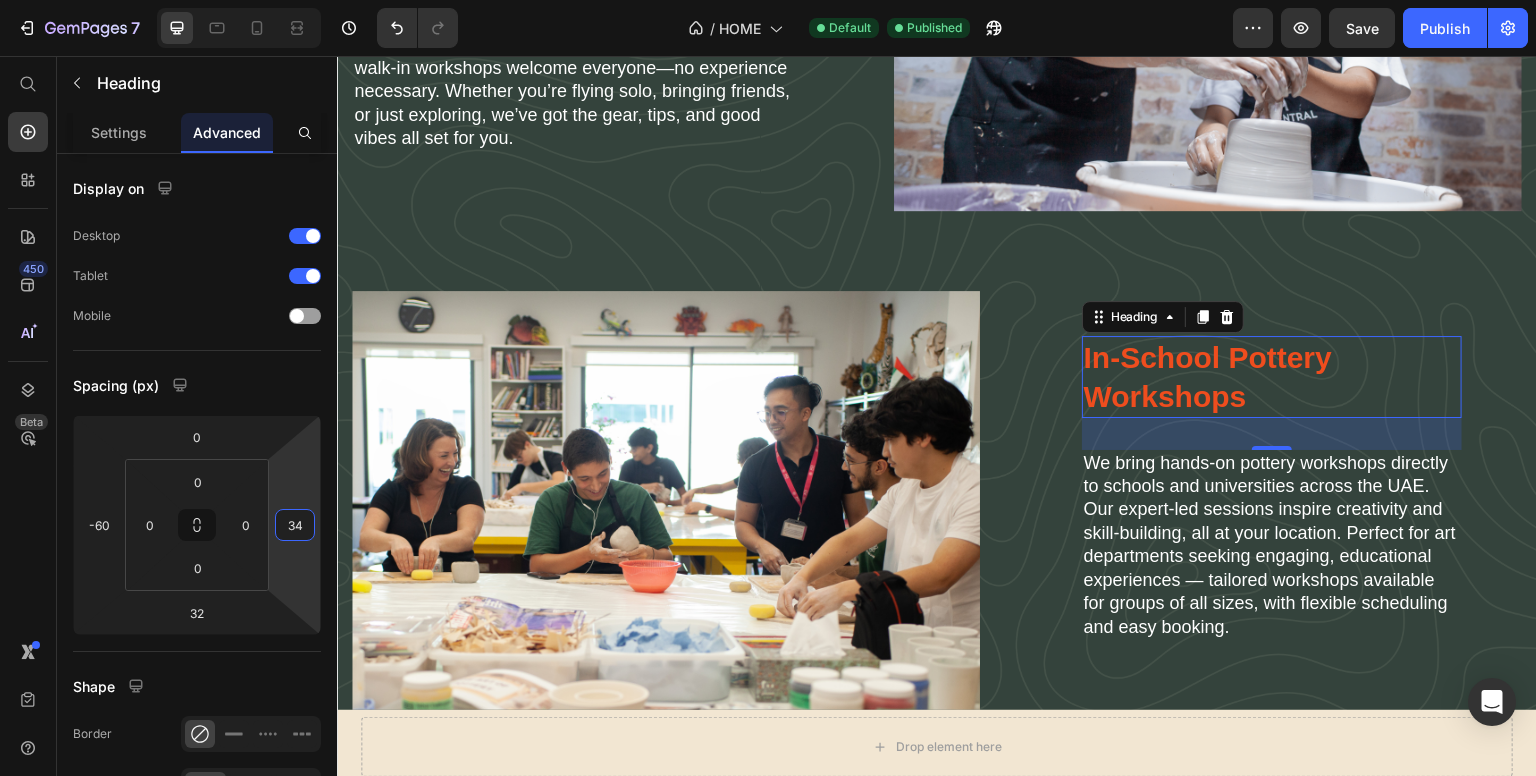 click on "7   /  HOME Default Published Preview  Save   Publish  450 Beta Start with Sections Elements Hero Section Product Detail Brands Trusted Badges Guarantee Product Breakdown How to use Testimonials Compare Bundle FAQs Social Proof Brand Story Product List Collection Blog List Contact Sticky Add to Cart Custom Footer Browse Library 450 Layout
Row
Row
Row
Row Text
Heading
Text Block Button
Button
Button
Sticky Back to top Media
Image
Image" at bounding box center [768, 0] 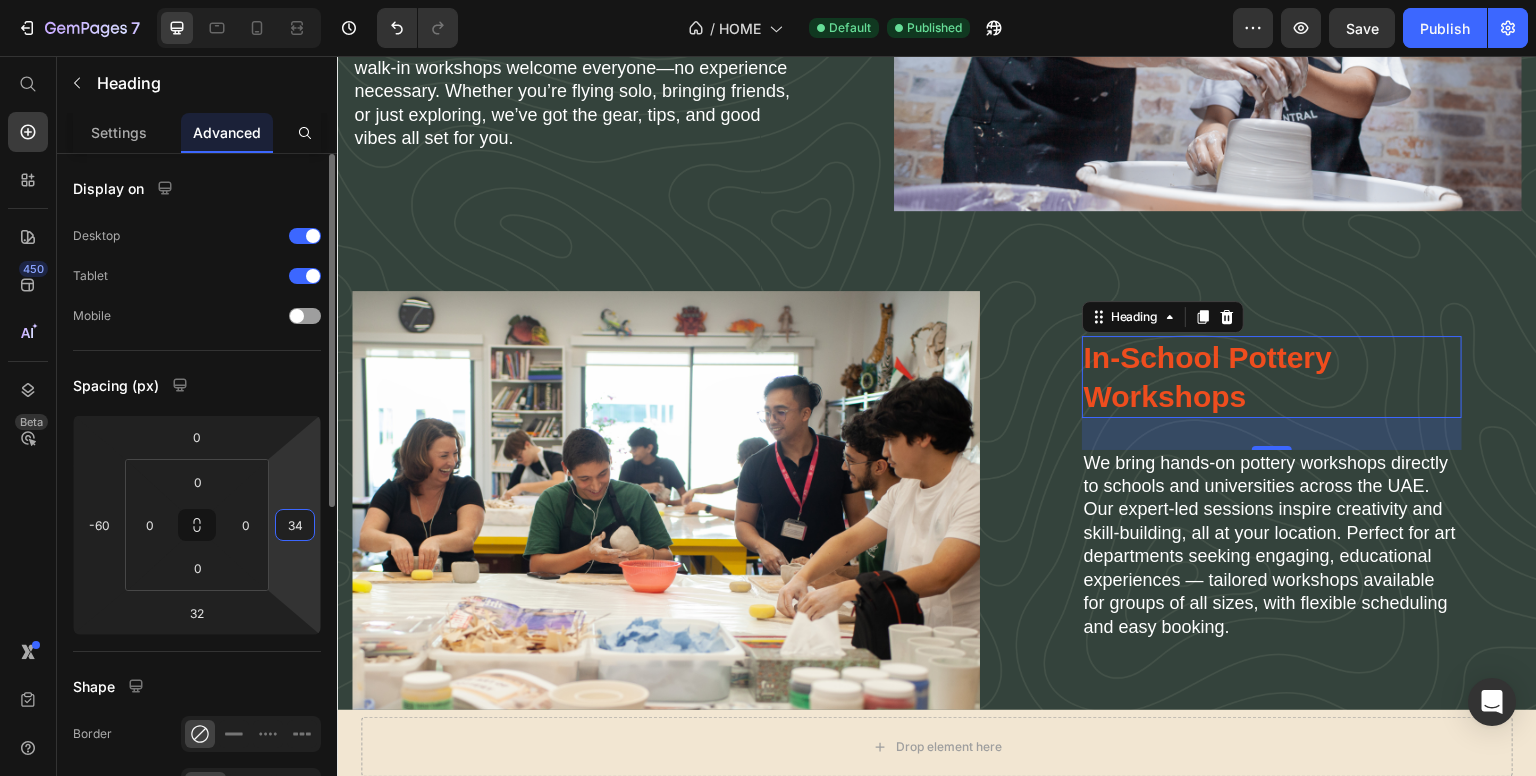 type on "0" 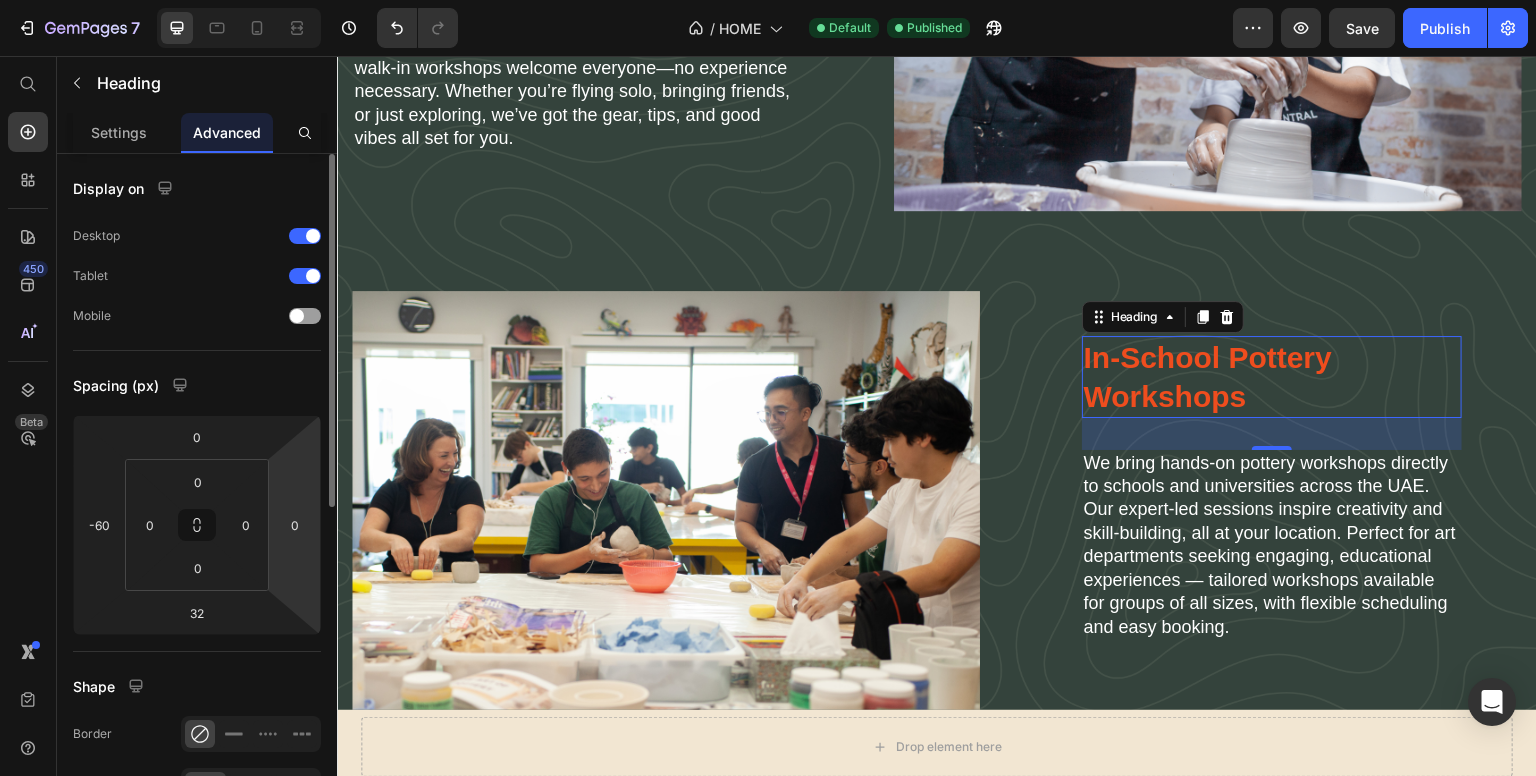 click on "Spacing (px) 0 -60 32 0 0 0 0 0" 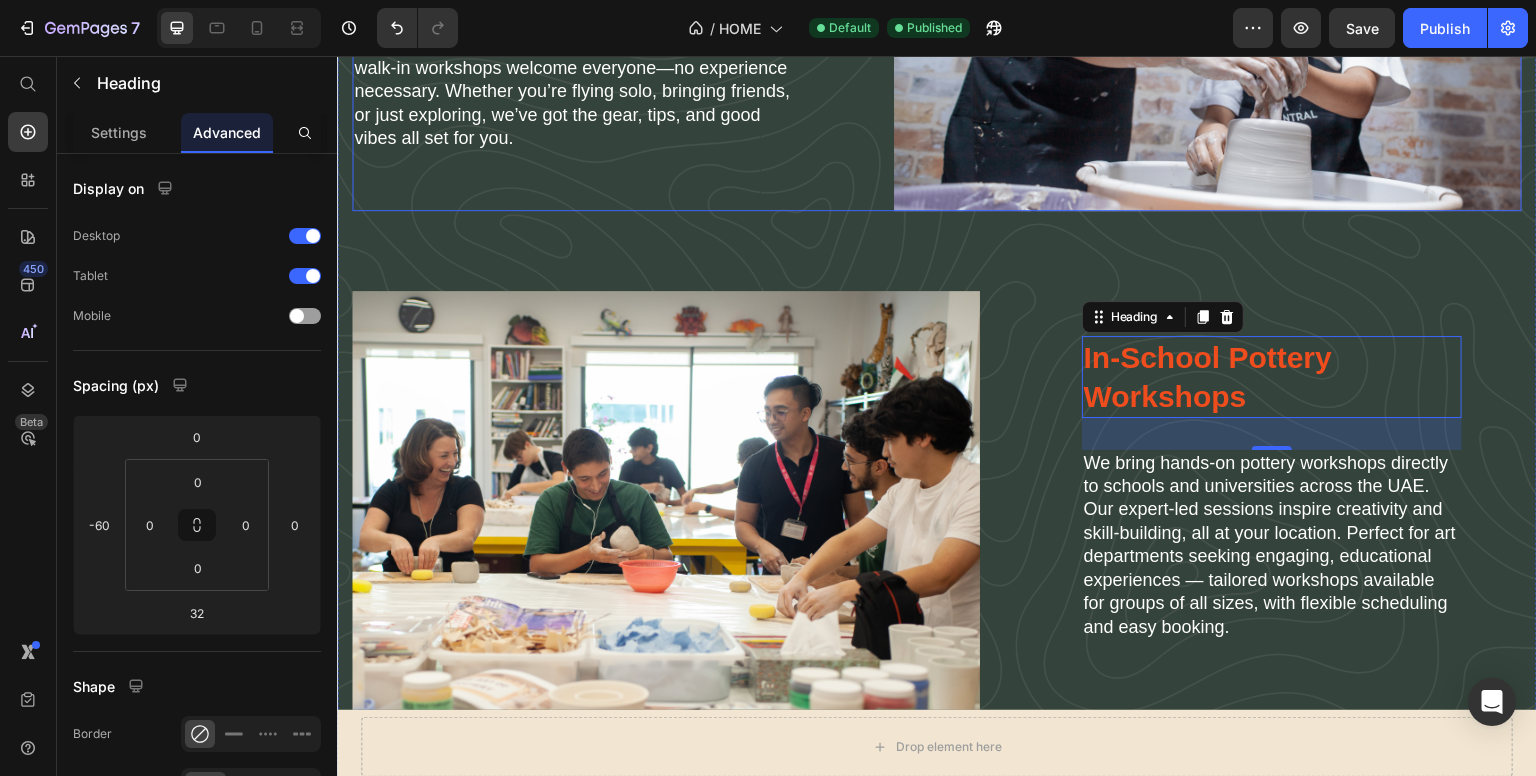 click on "Walk-in Workshops Heading No schedule? No stress! Swing by our studio whenever you feel like it and get your hands on some clay. Our walk-in workshops welcome everyone—no experience necessary. Whether you’re flying solo, bringing friends, or just exploring, we’ve got the gear, tips, and good vibes all set for you. Text Block" at bounding box center [576, 54] 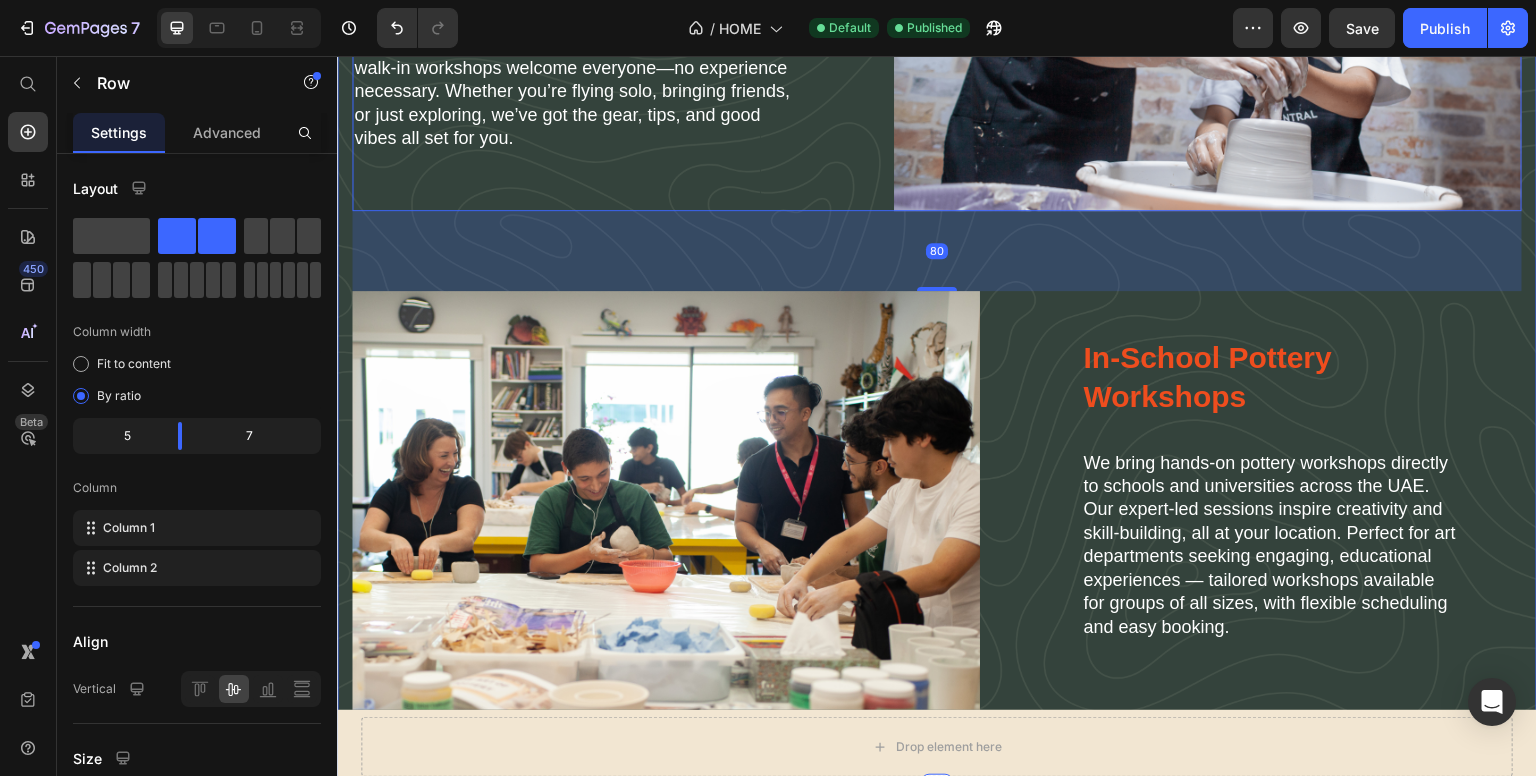 click on "Workshops the Art Central Way! Heading Walk-in Workshops Heading No schedule? No stress! Swing by our studio whenever you feel like it and get your hands on some clay. Our walk-in workshops welcome everyone—no experience necessary. Whether you’re flying solo, bringing friends, or just exploring, we’ve got the gear, tips, and good vibes all set for you. Text Block Image Row   80 Image In School Workshops Heading In-School Pottery Workshops Heading We bring hands-on pottery workshops directly to schools and universities across the UAE. Our expert-led sessions inspire creativity and skill-building, all at your location. Perfect for art departments seeking engaging, educational experiences — tailored workshops available for groups of all sizes, with flexible scheduling and easy booking. Text Block Row Row Section 16/25" at bounding box center [937, 231] 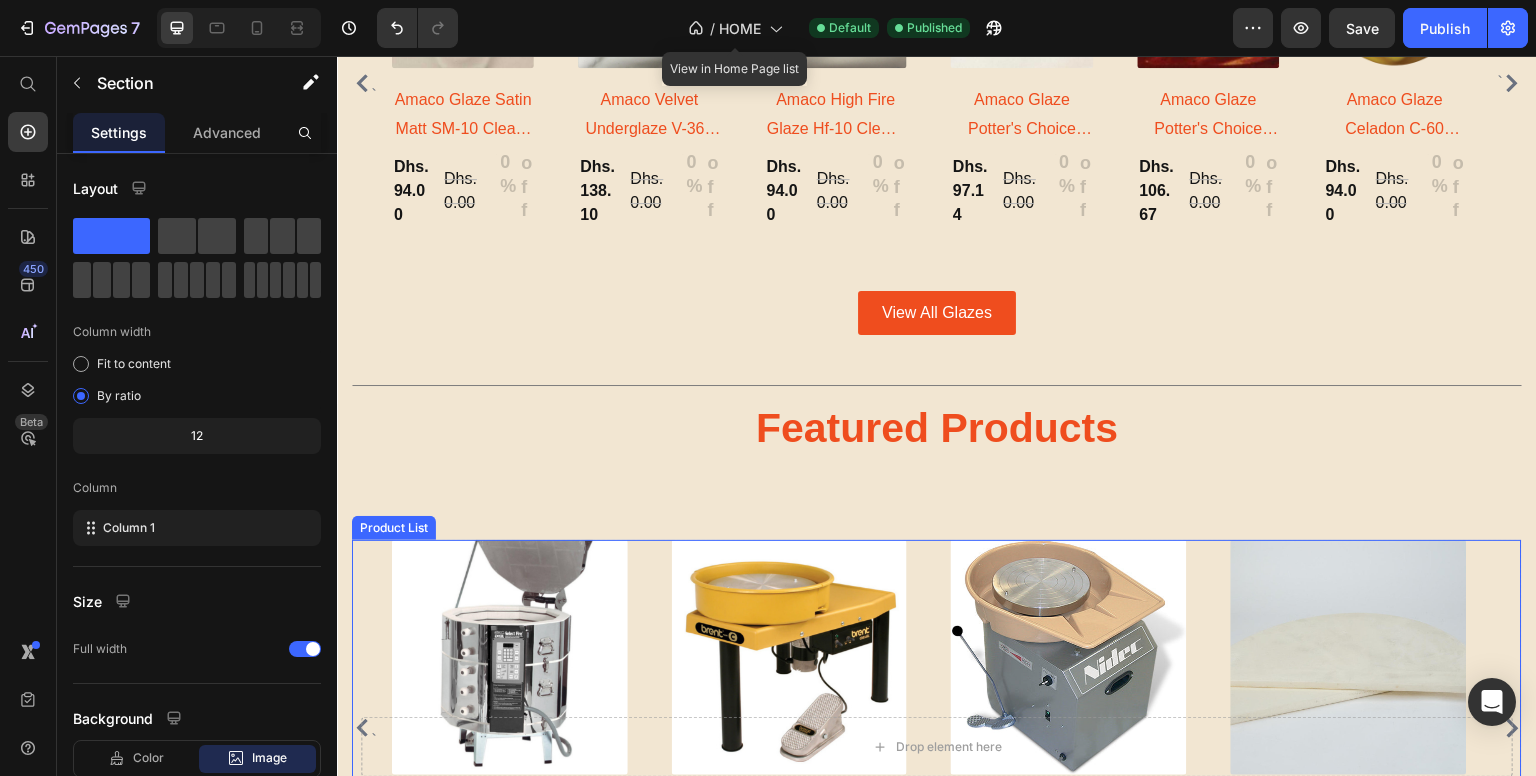 scroll, scrollTop: 2408, scrollLeft: 0, axis: vertical 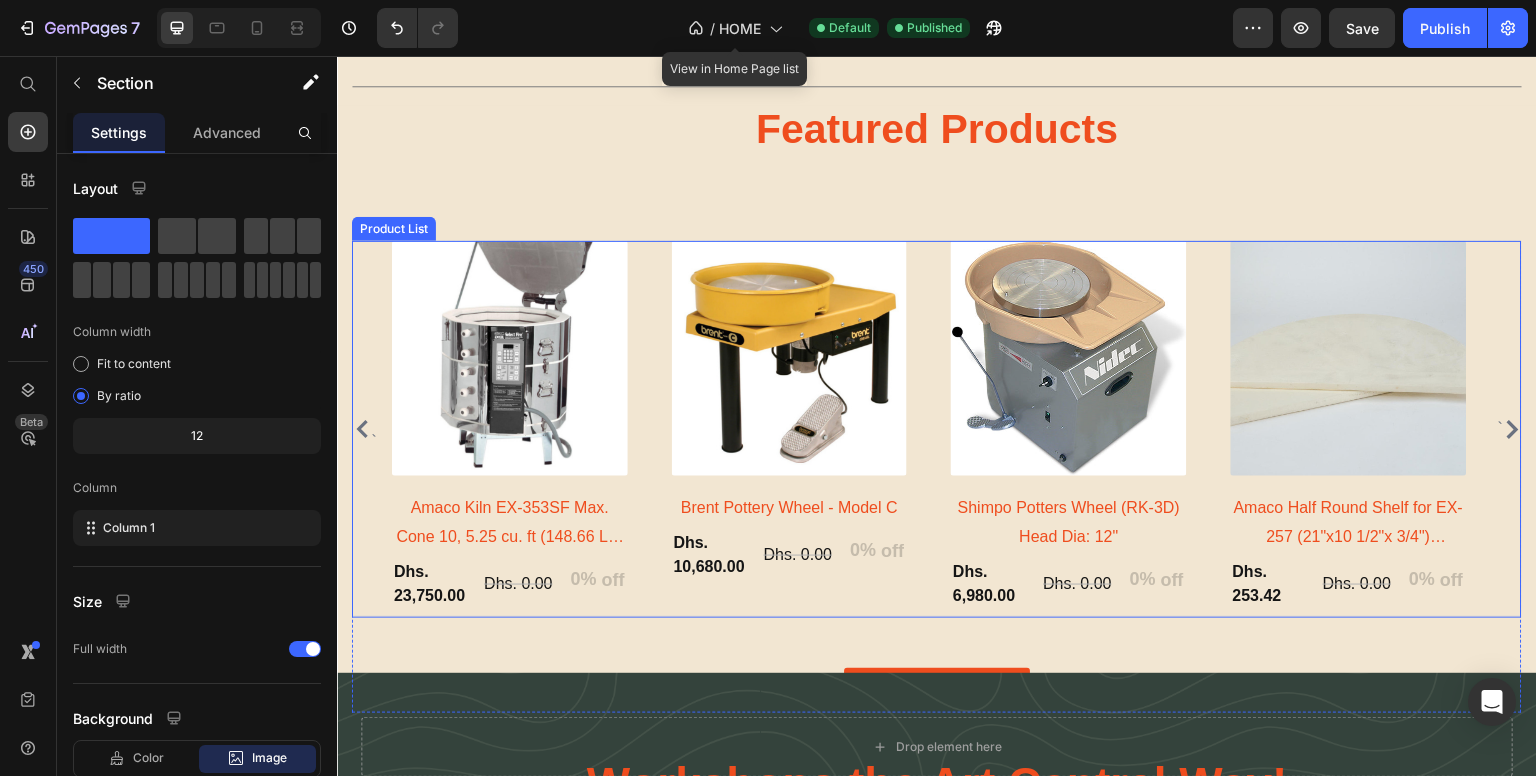 click on "(P) Images Amaco Kiln EX-353SF Max. Cone 10, 5.25 cu. ft (148.66 Ltr) 1Phase, 230V, wall thickness 3", With Ez-Lift (P) Title Dhs. 23,750.00 (P) Price Dhs. 0.00 (P) Price 0% off (P) Tag Row Row (P) Images Brent Pottery Wheel - Model C (P) Title Dhs. 10,680.00 (P) Price Dhs. 0.00 (P) Price 0% off (P) Tag Row Row (P) Images Shimpo Potters Wheel (RK-3D) Head Dia: 12" (P) Title Dhs. 6,980.00 (P) Price Dhs. 0.00 (P) Price 0% off (P) Tag Row Row (P) Images Amaco Half Round Shelf for EX-257 (21"x10 1/2"x 3/4") (53.34cm) (P) Title Dhs. 253.42 (P) Price Dhs. 0.00 (P) Price 0% off (P) Tag Row Row (P) Images Bisque Zoe Zebra 10.5cm tall (P) Title Dhs. 8.66 (P) Price Dhs. 0.00 (P) Price 0% off (P) Tag Row Row (P) Images Amaco Air Dry Clay White 4.5kg (P) Title Dhs. 70.00 (P) Price Dhs. 0.00 (P) Price 0% off (P) Tag Row Row (P) Images Shimpo Pugmill NVA-04S Stainless Steel De-Airing, 230V (P) Title Dhs. 35,700.00 (P) Price Dhs. 0.00 (P) Price 0% off (P) Tag Row Row (P) Images Amaco Amaco Pottery Tools Kit (P) Title 0% off" at bounding box center [937, 429] 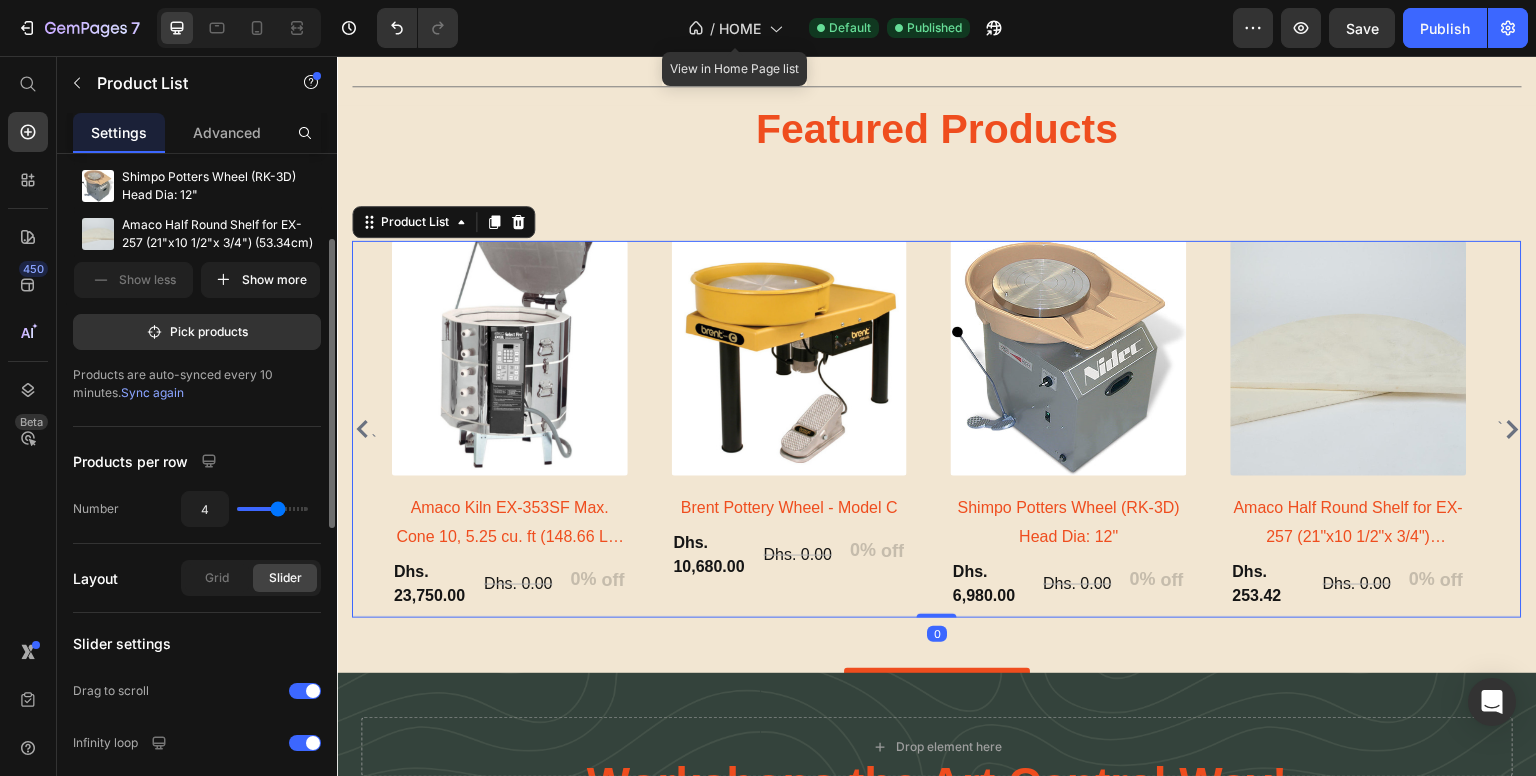 scroll, scrollTop: 300, scrollLeft: 0, axis: vertical 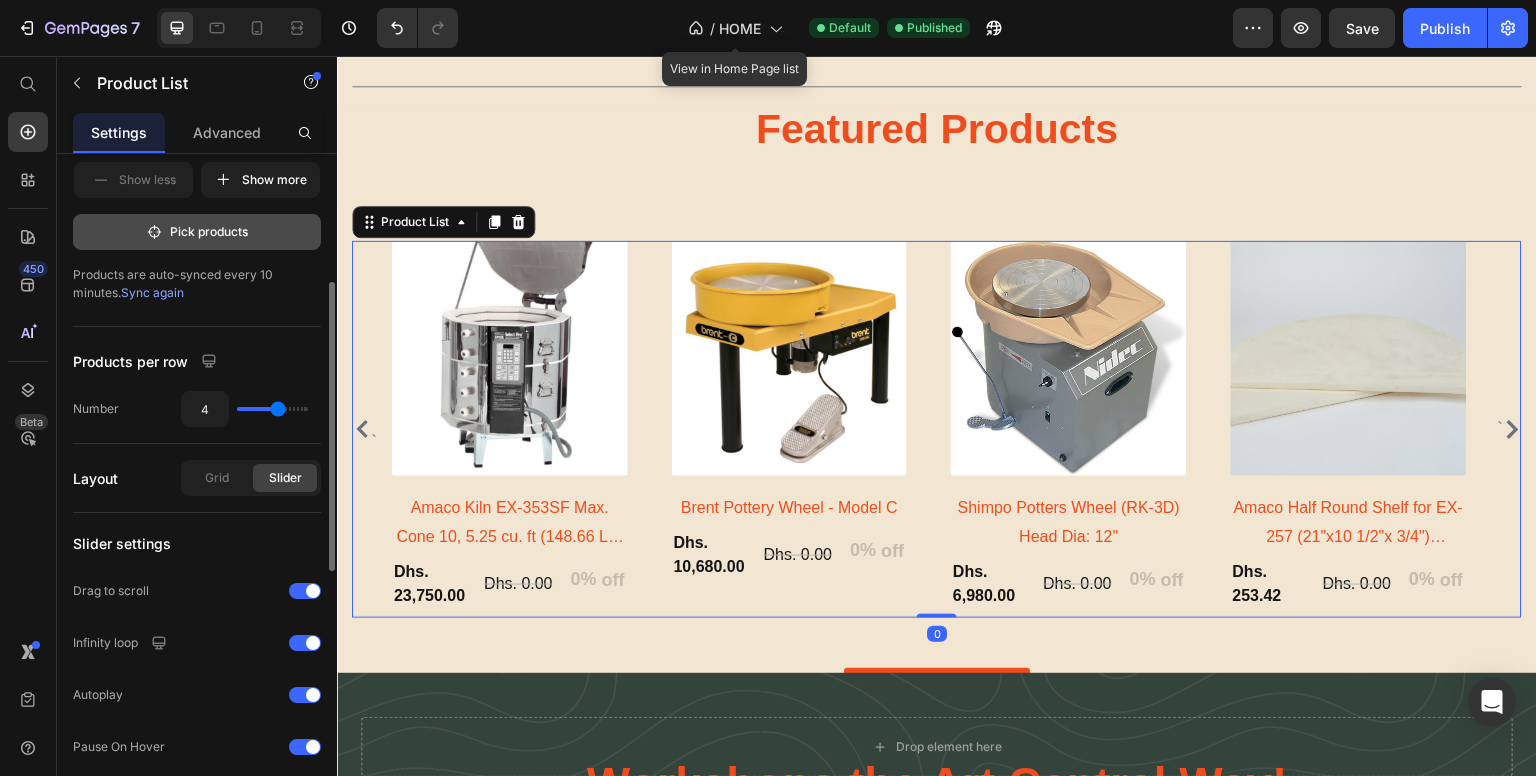 click on "Pick products" at bounding box center [197, 232] 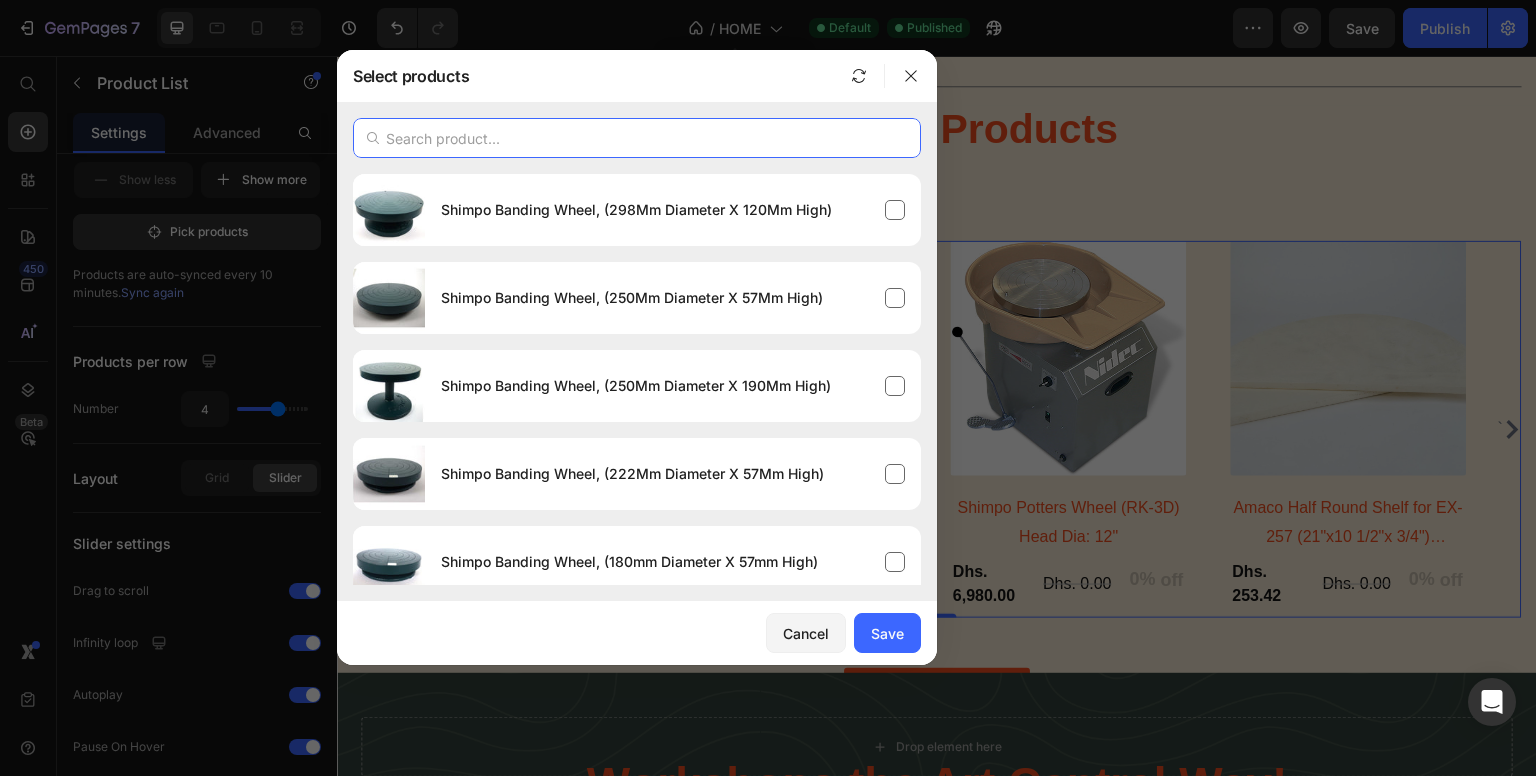 click at bounding box center [637, 138] 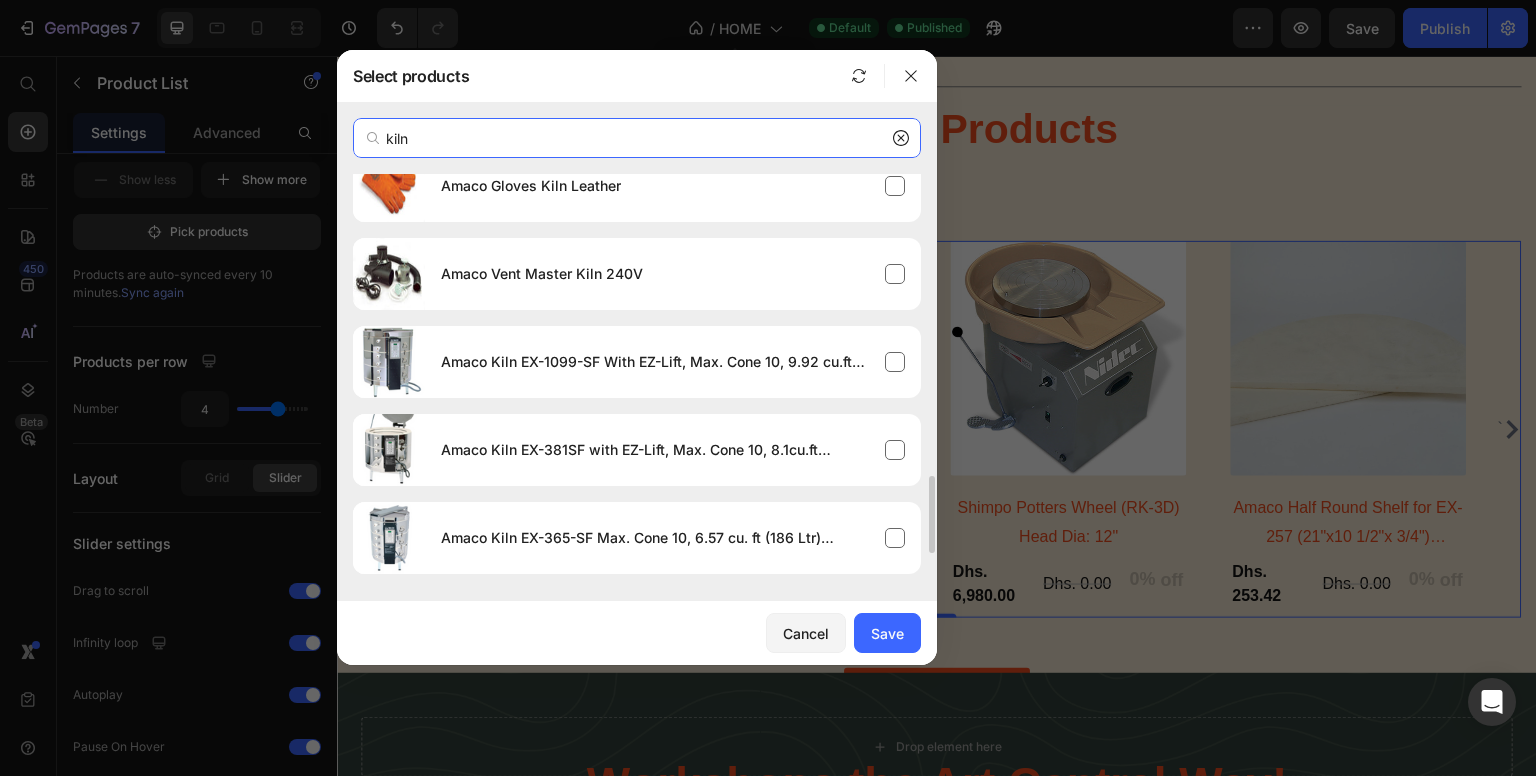 scroll, scrollTop: 1772, scrollLeft: 0, axis: vertical 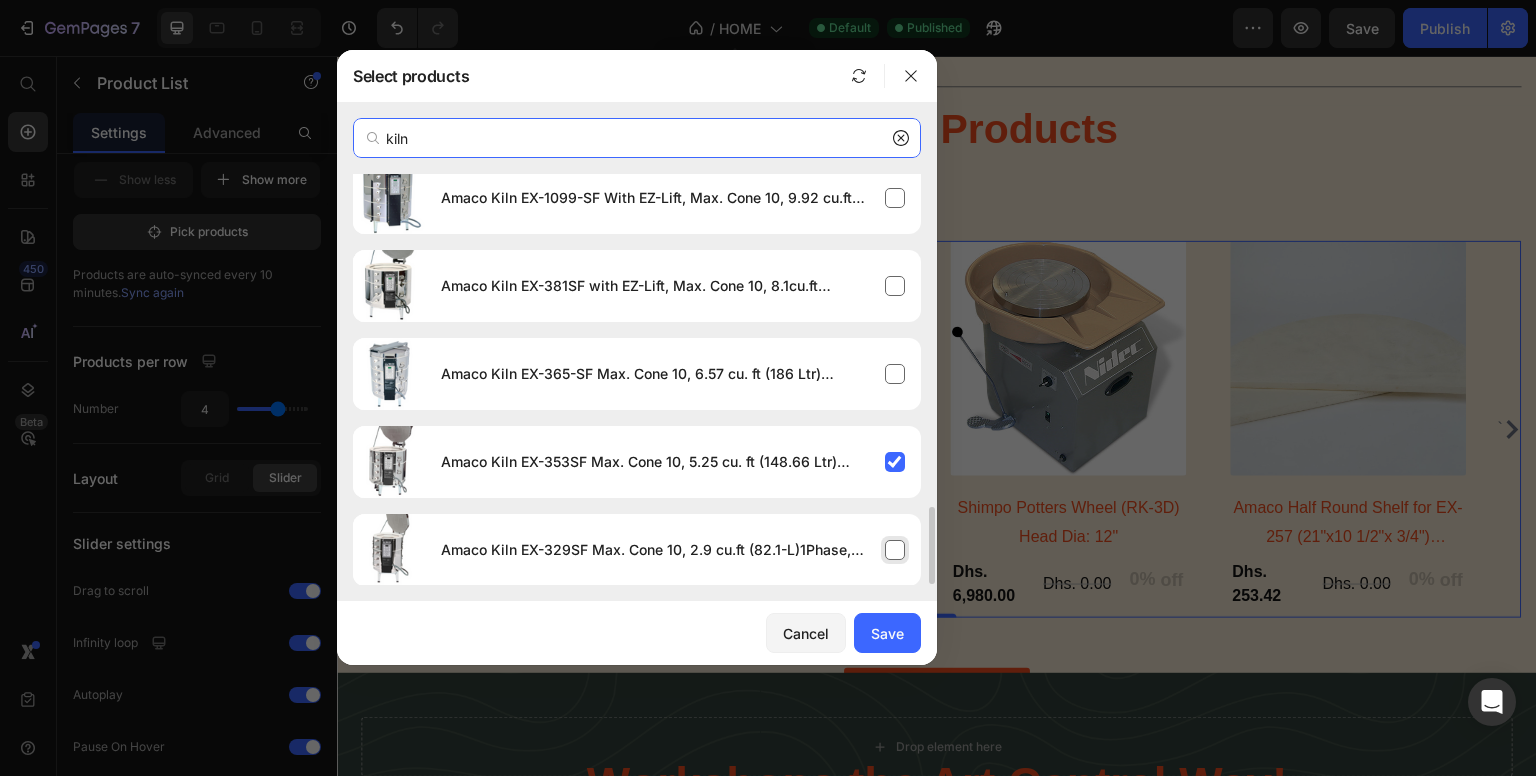 type on "kiln" 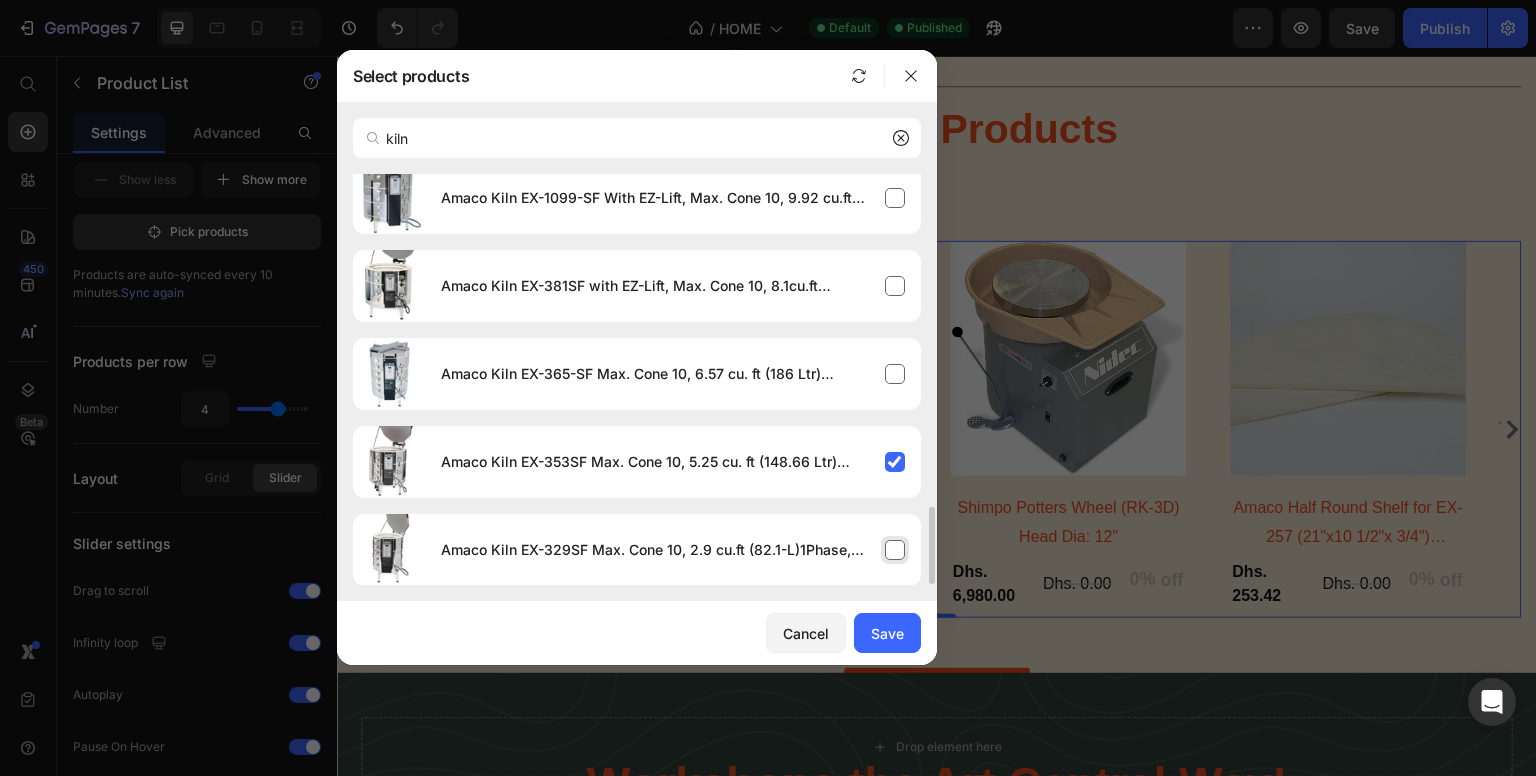 click on "Amaco Kiln EX-329SF Max. Cone 10, 2.9 cu.ft (82.1-L)1Phase, 230V, wall thickness 3'" at bounding box center (673, 550) 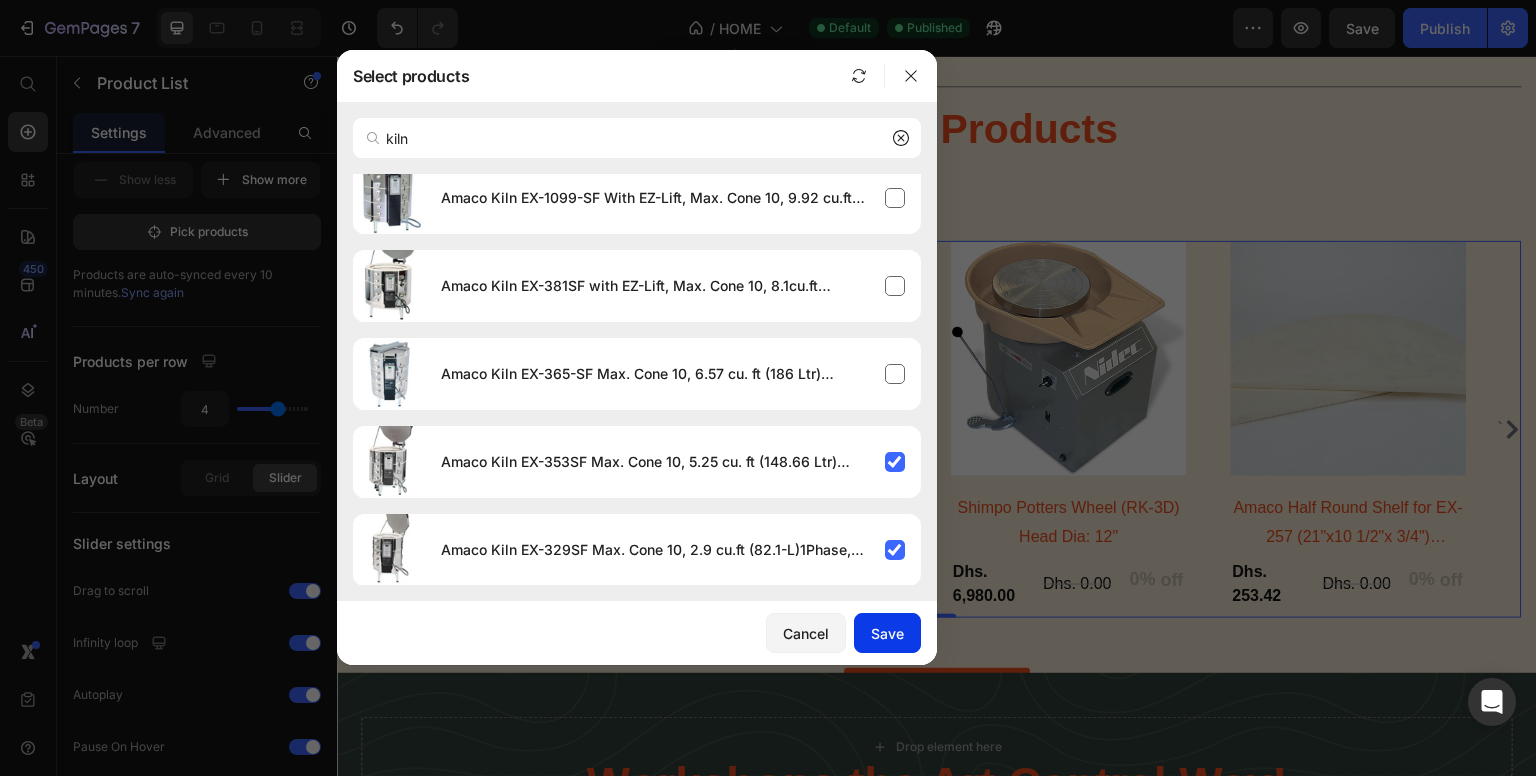 click on "Save" at bounding box center [887, 633] 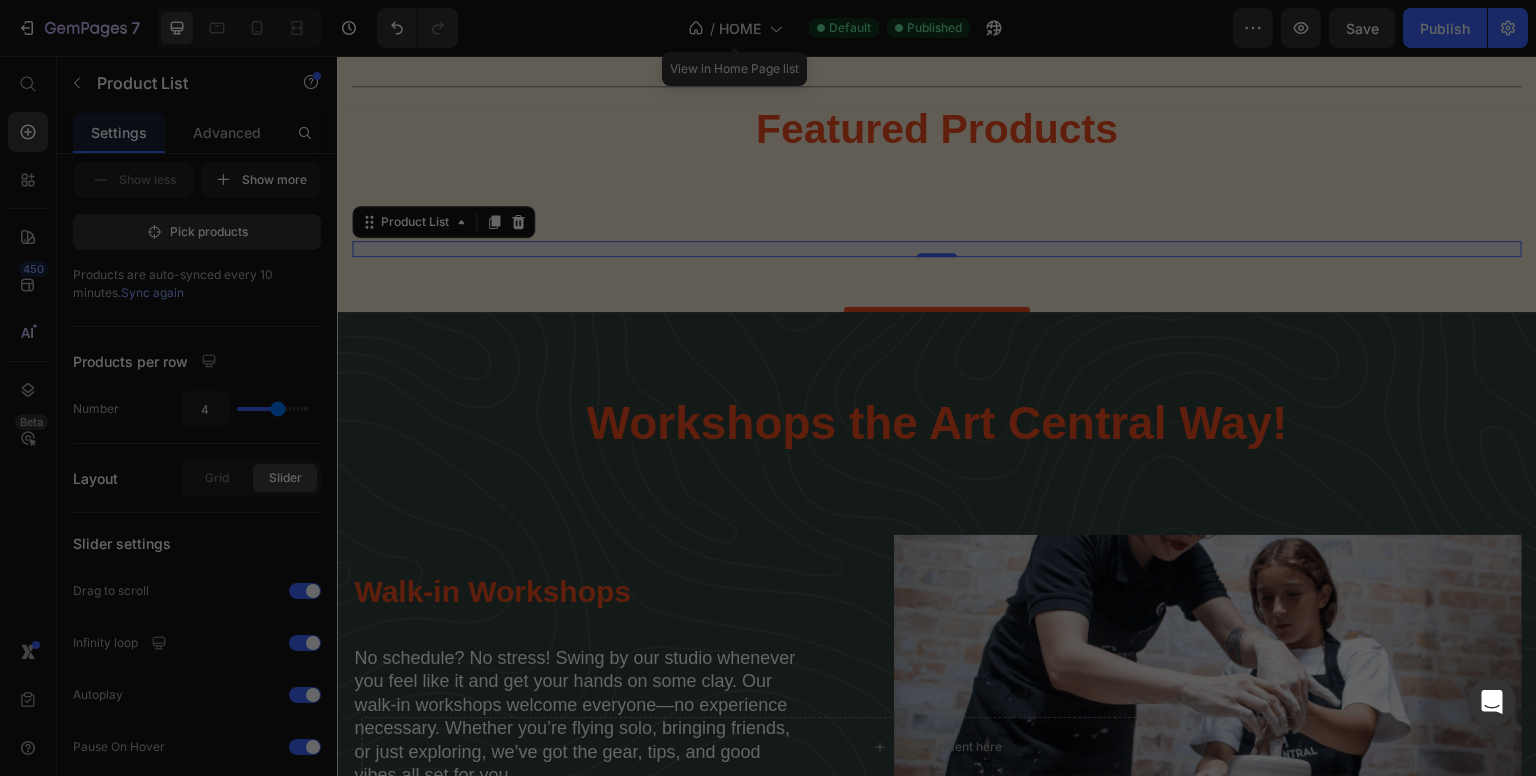 scroll, scrollTop: 528, scrollLeft: 0, axis: vertical 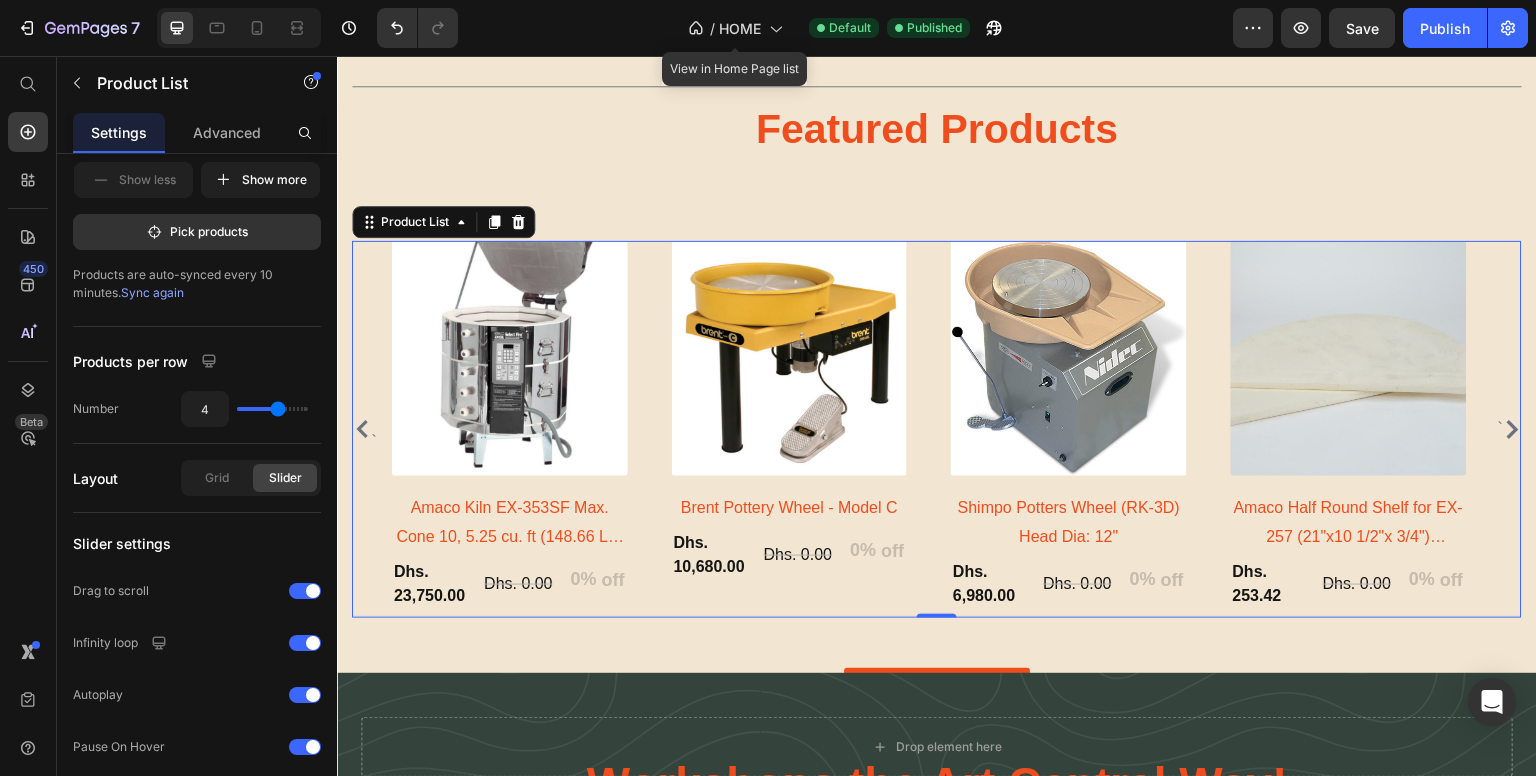click 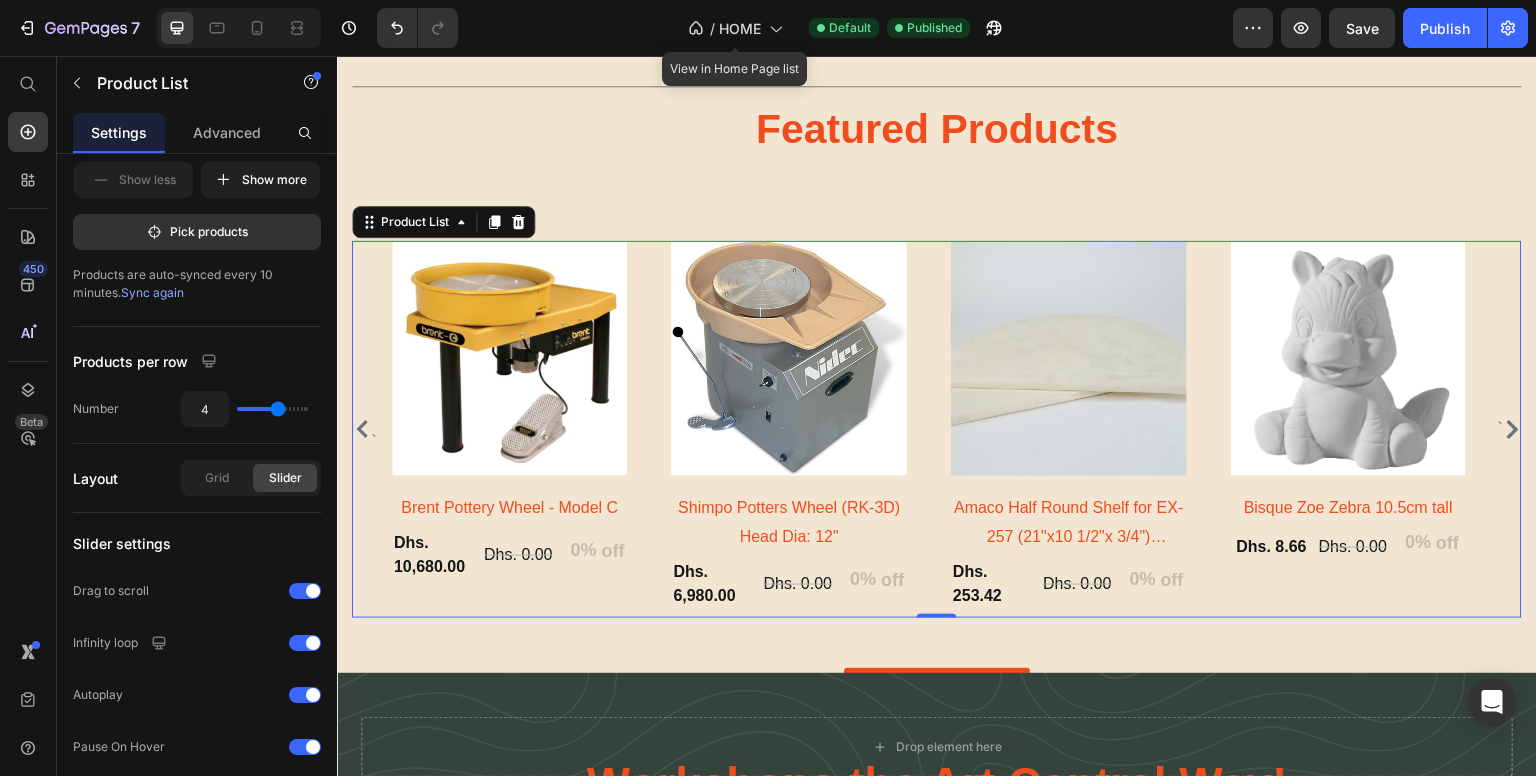 click 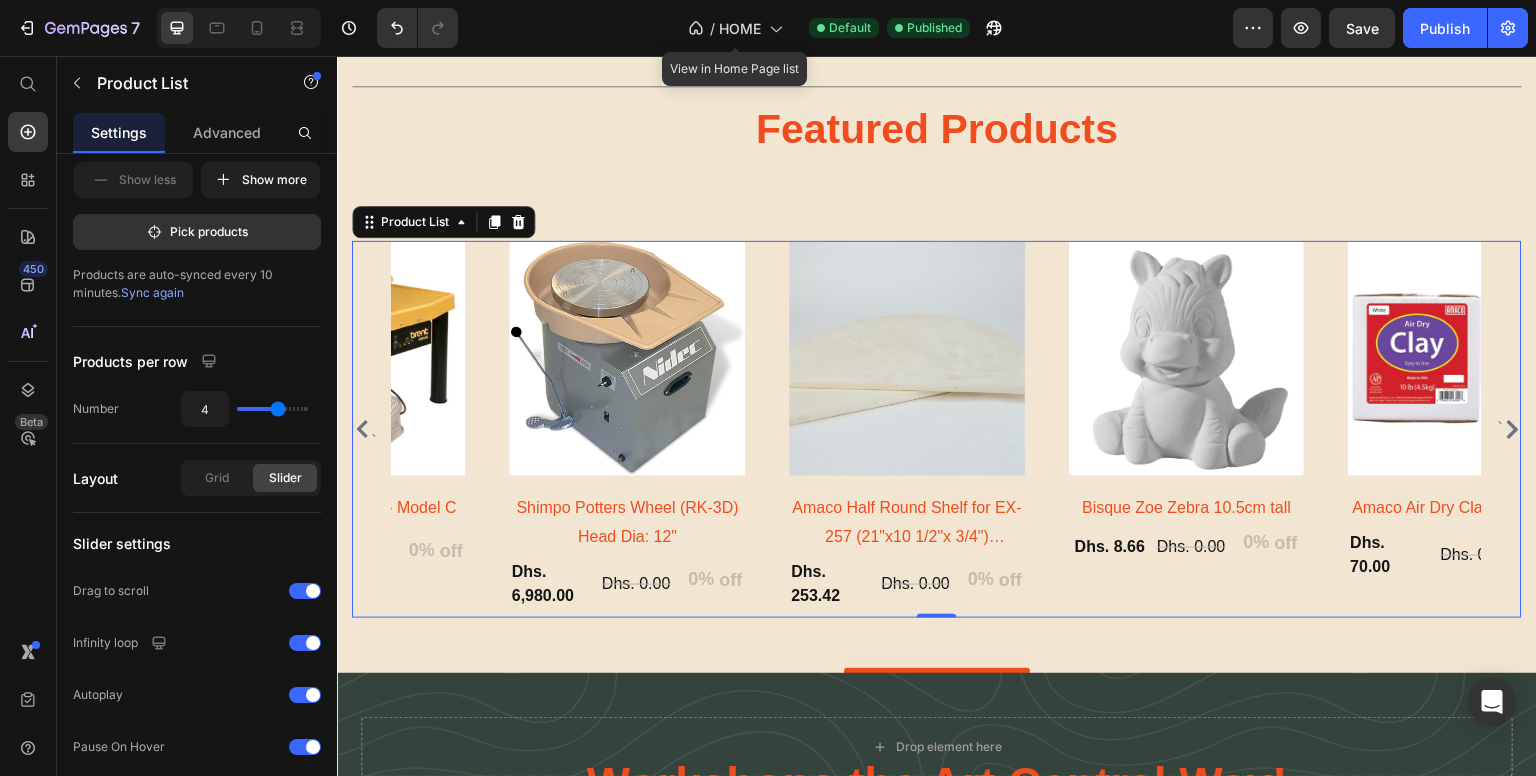 click 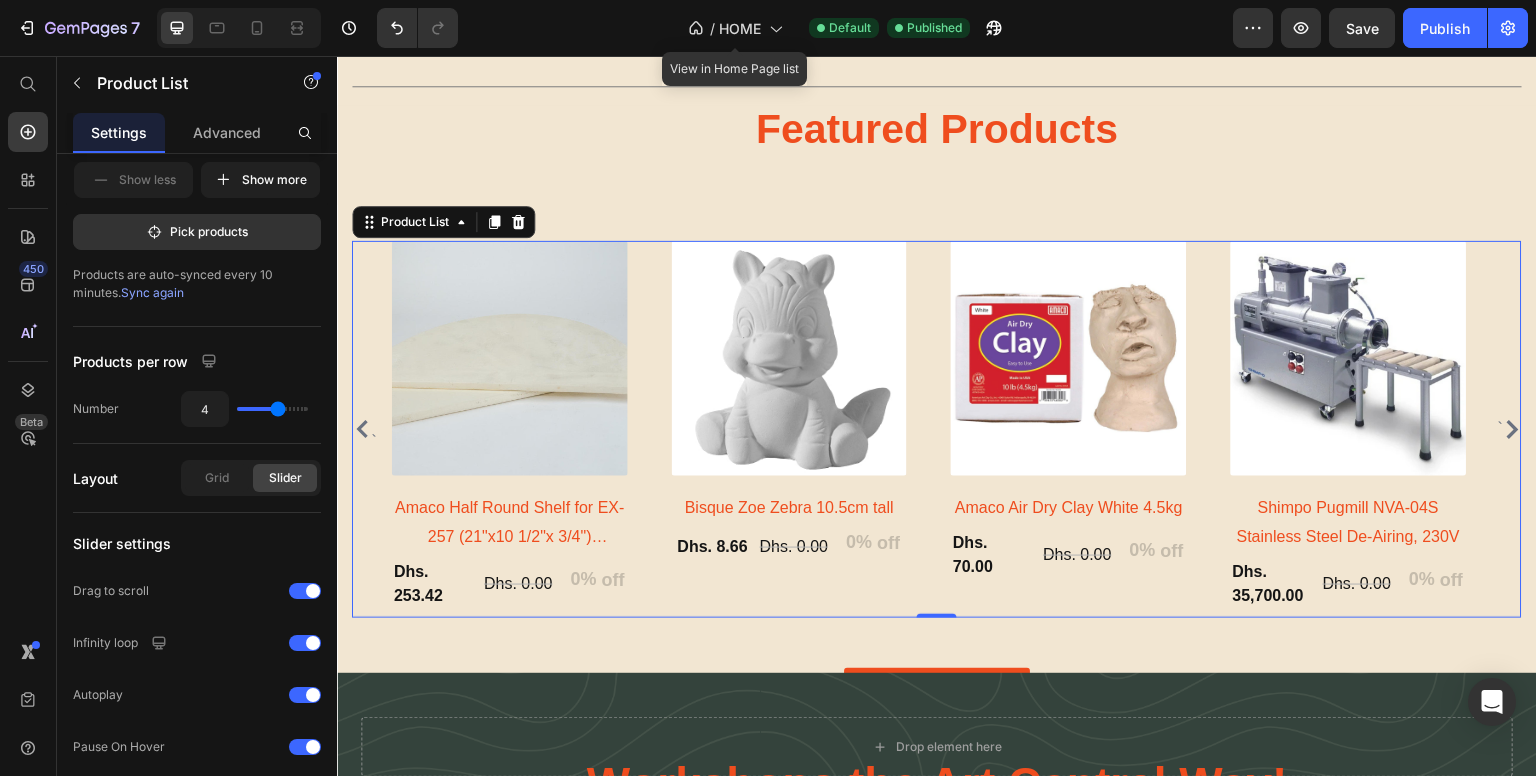 click 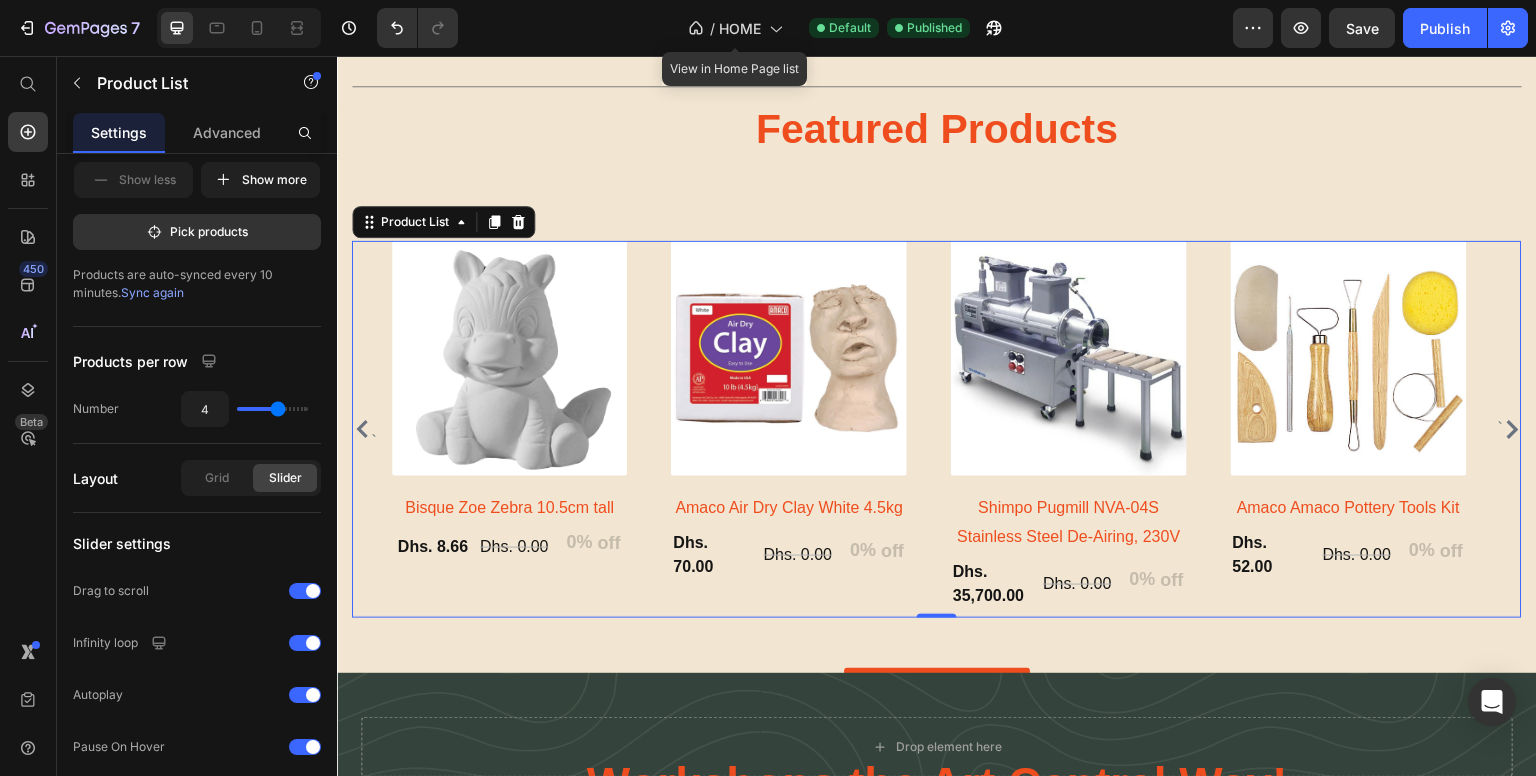 click 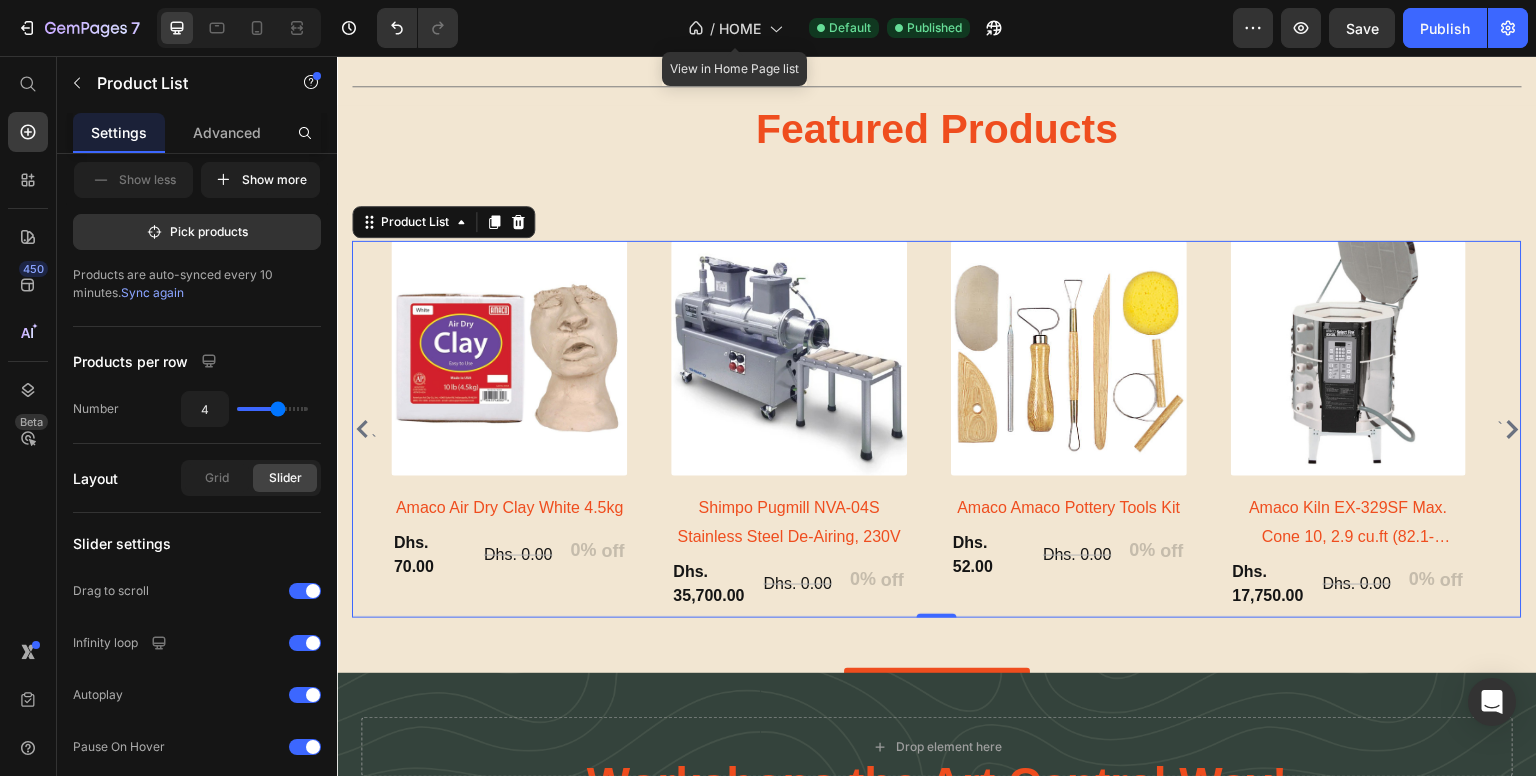 click 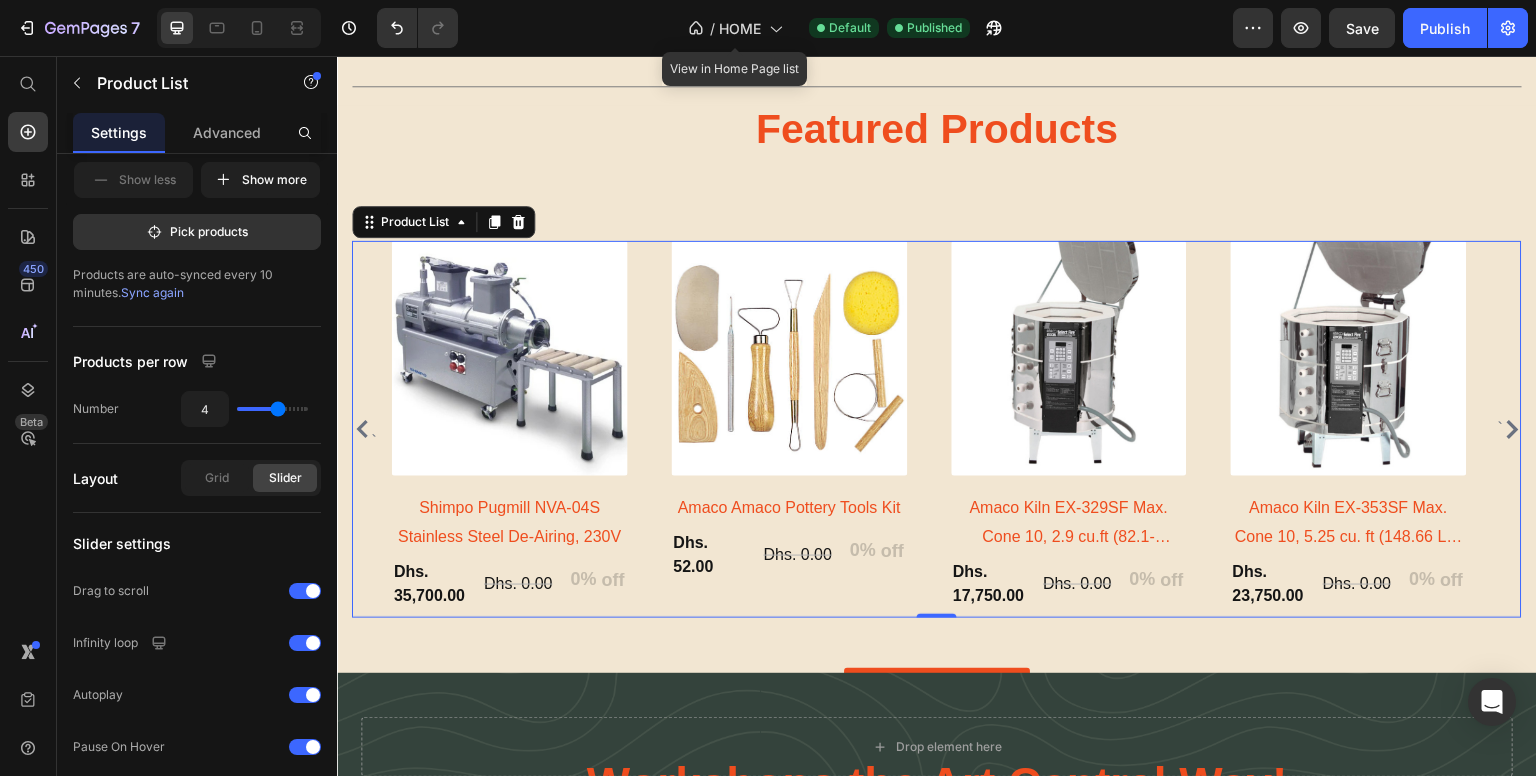 click 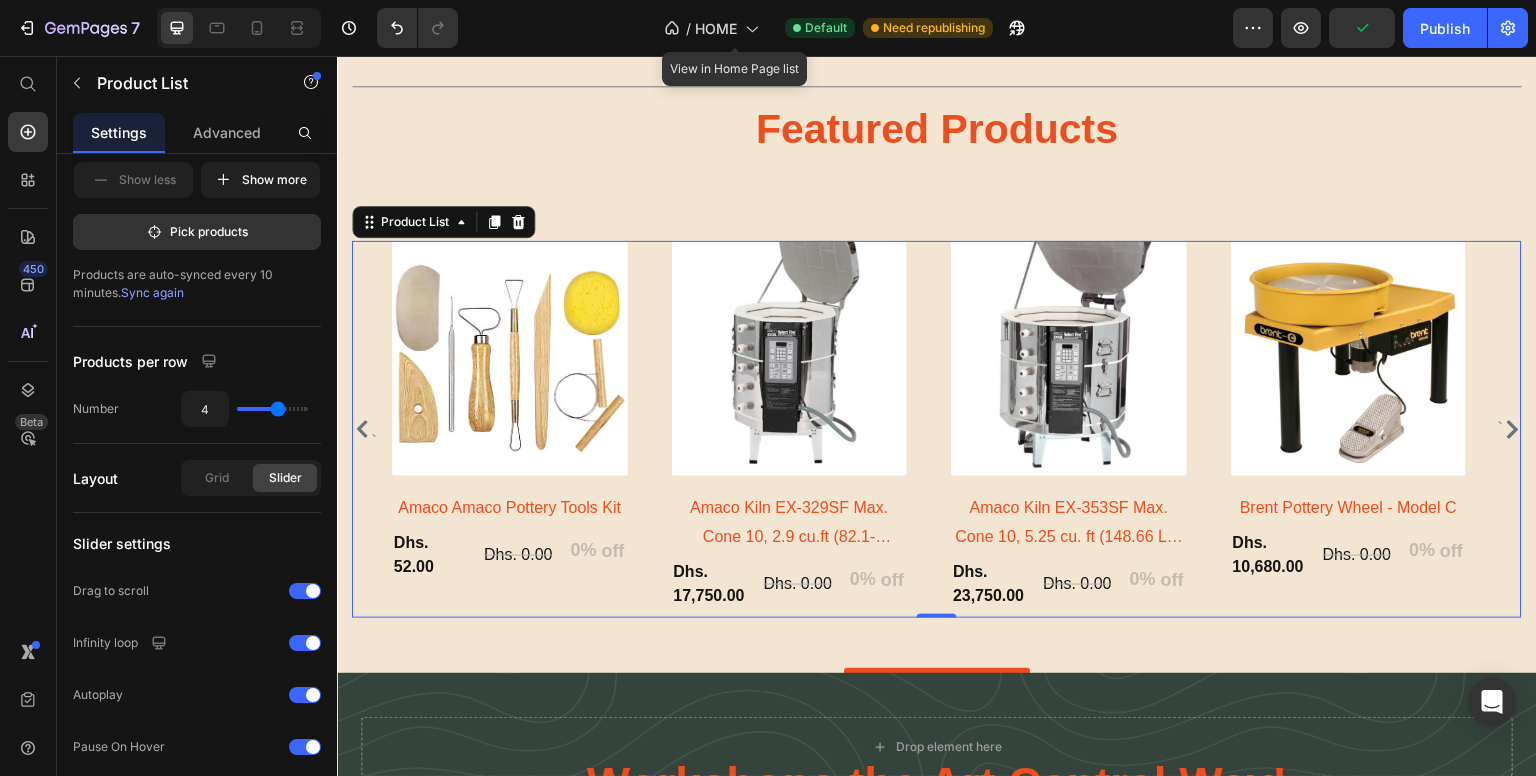 click 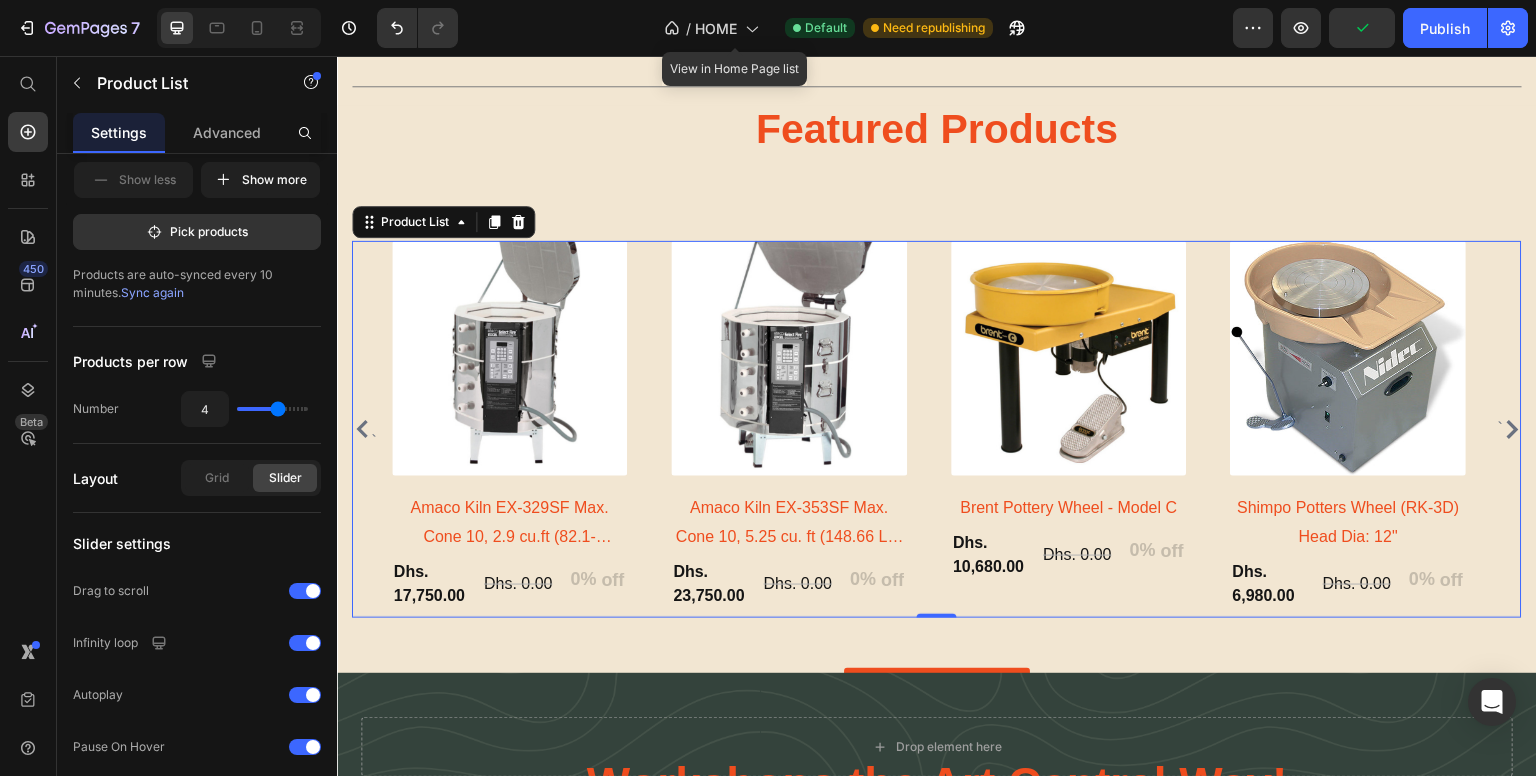 click 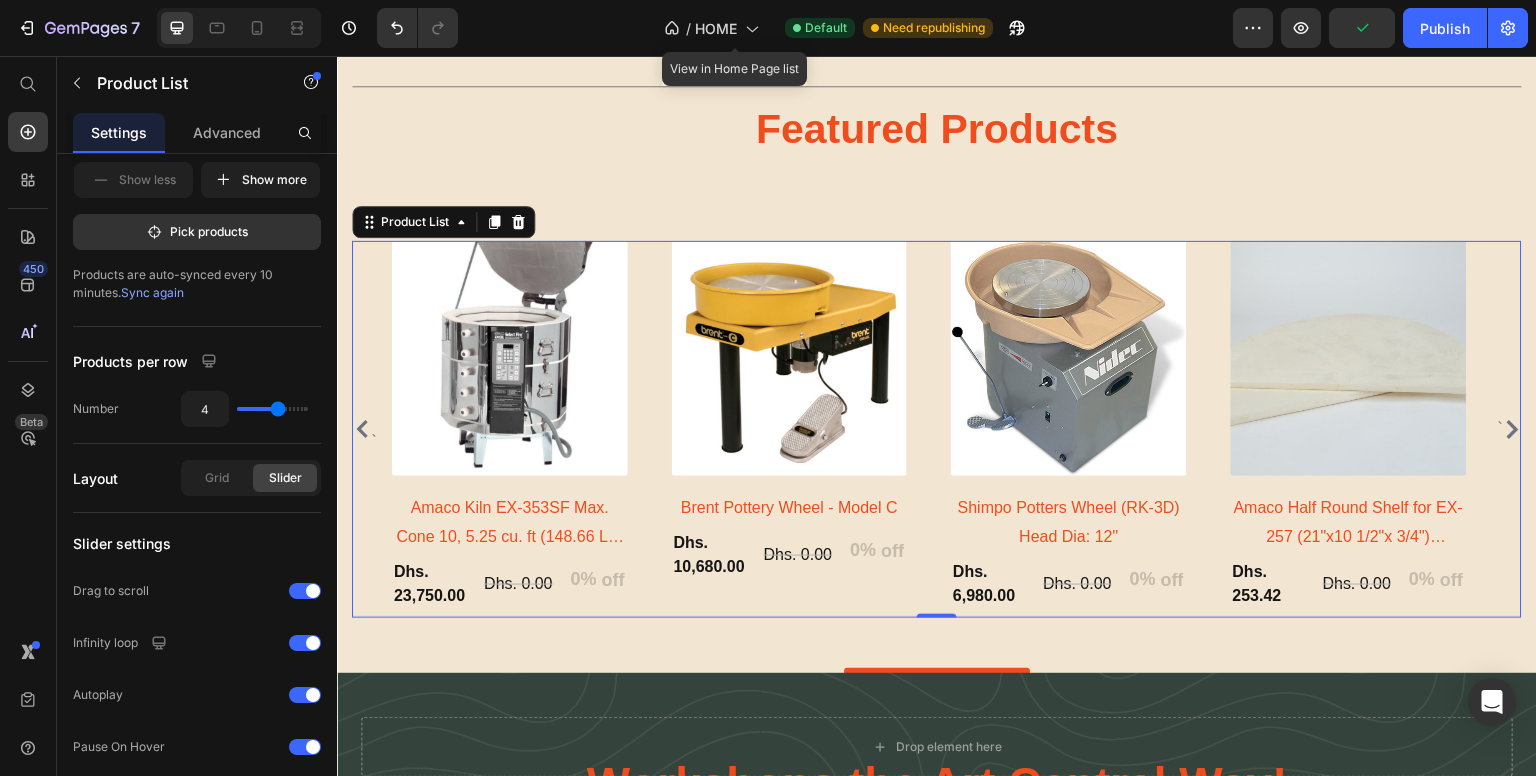 click 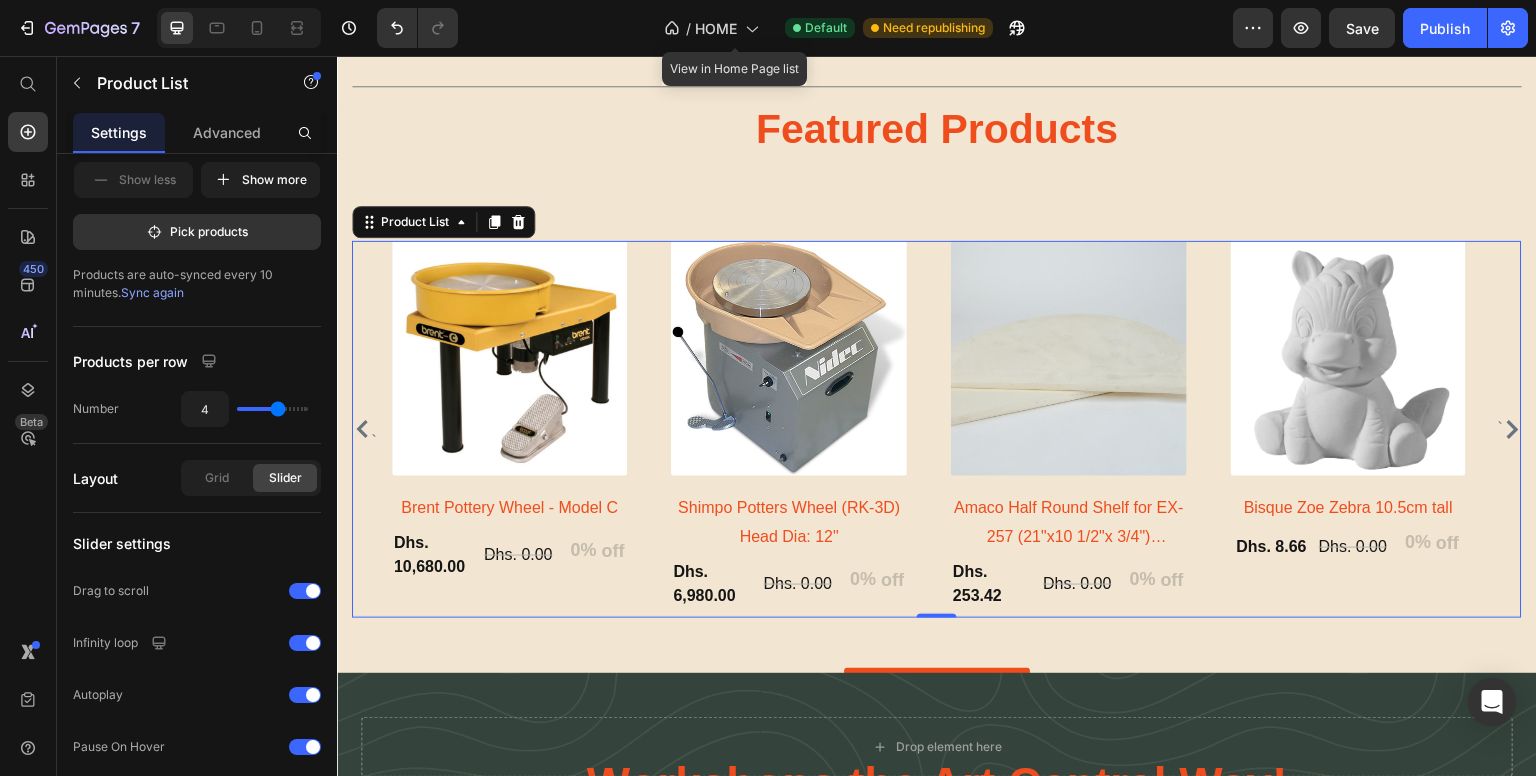 click 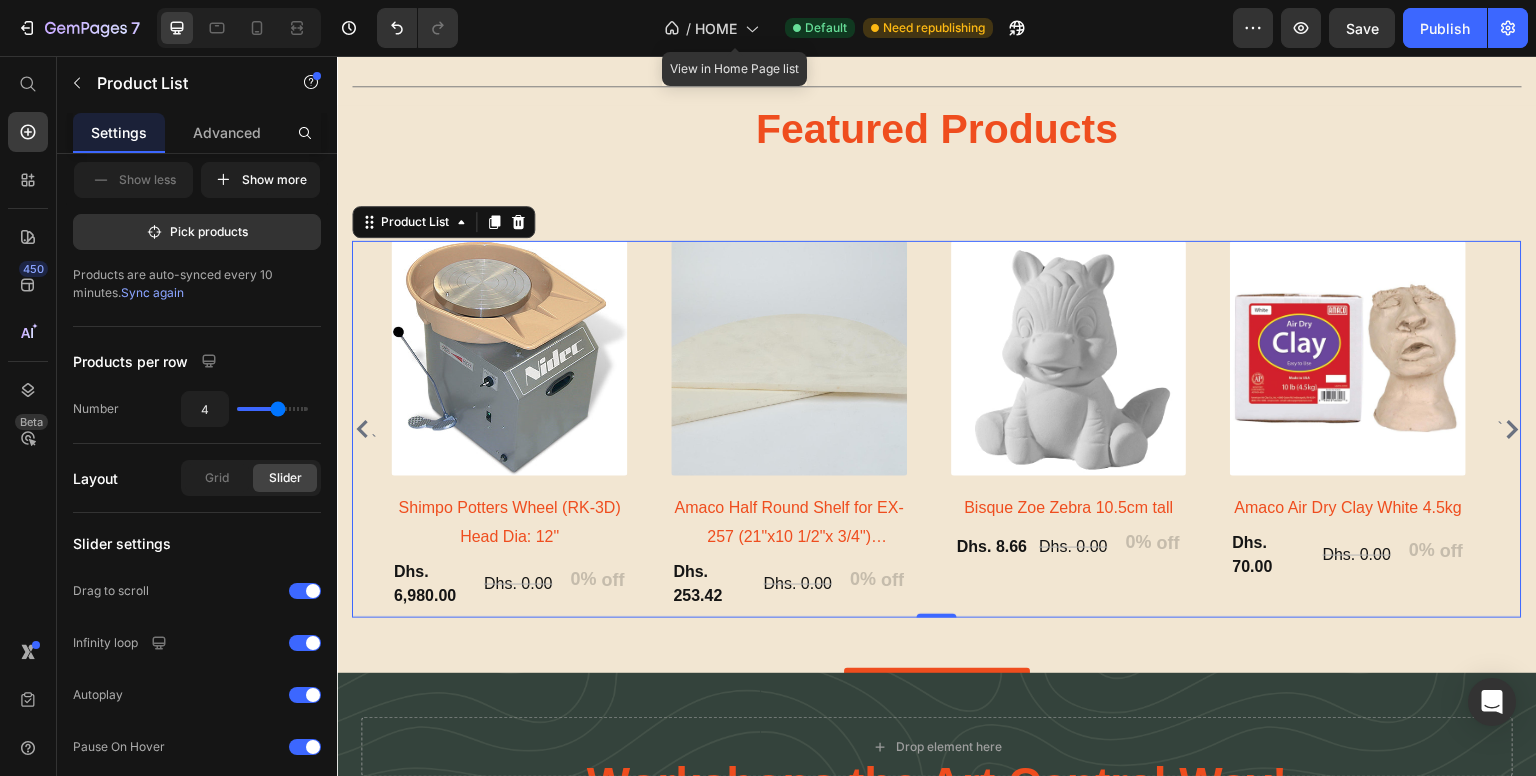 click 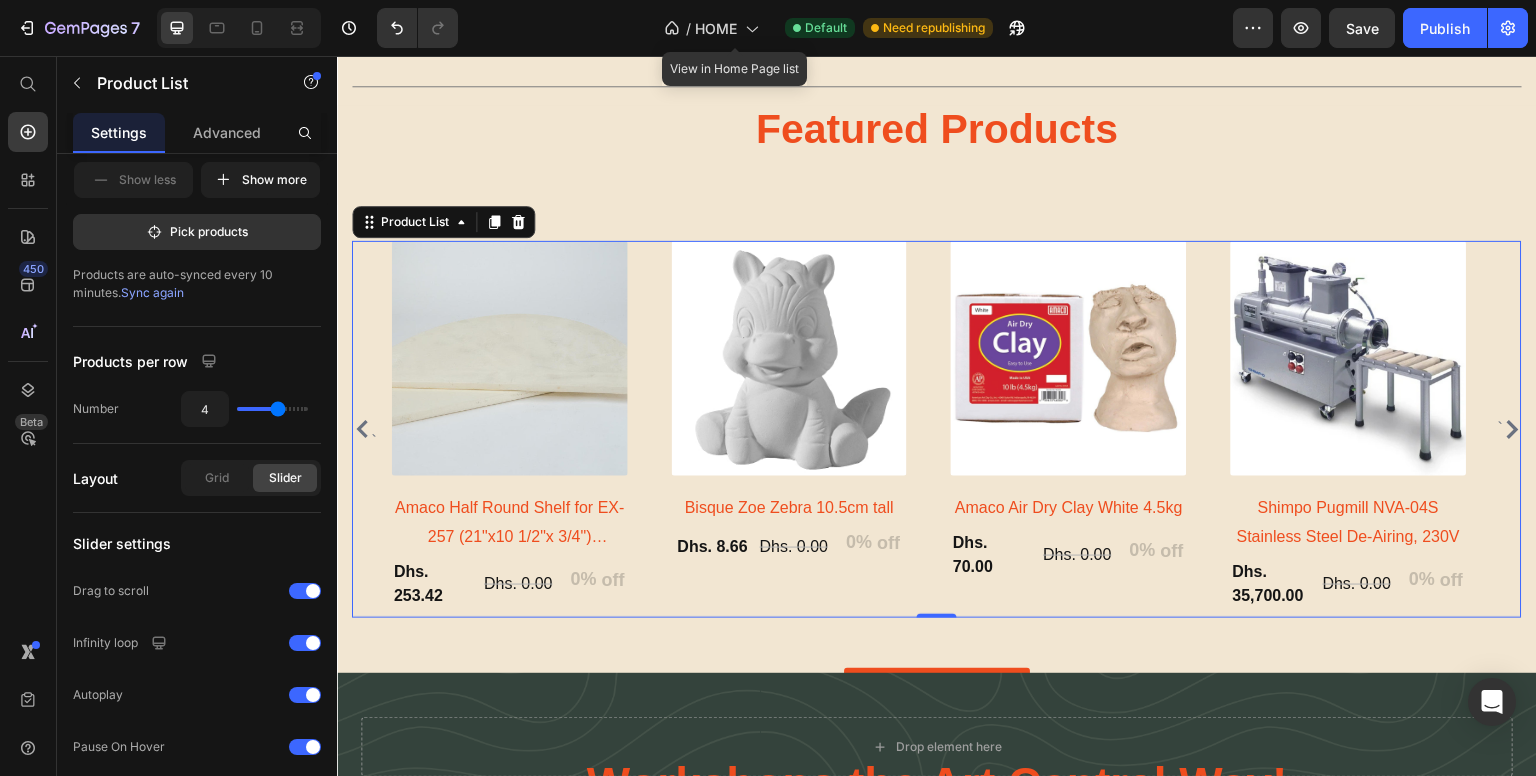 click 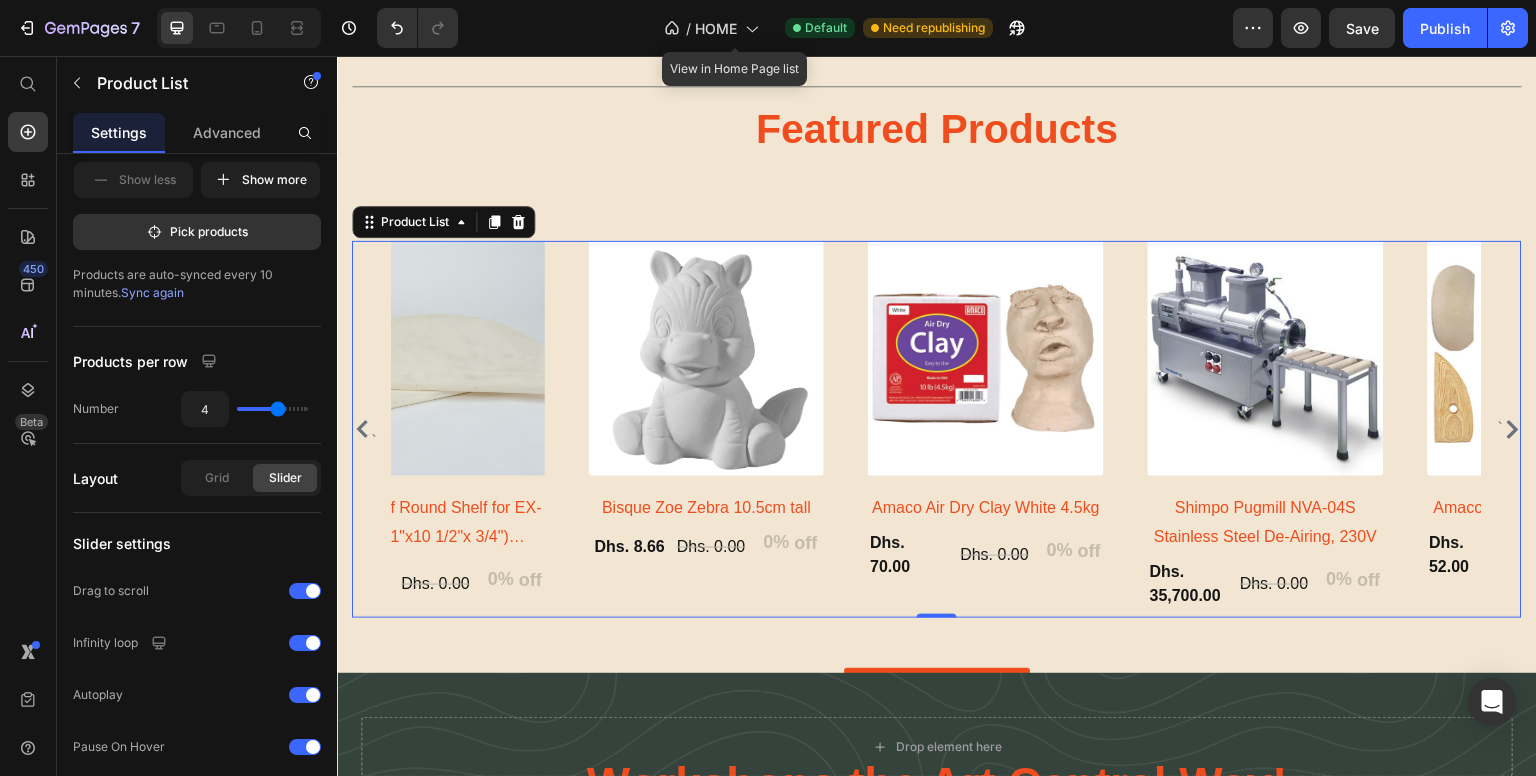 click 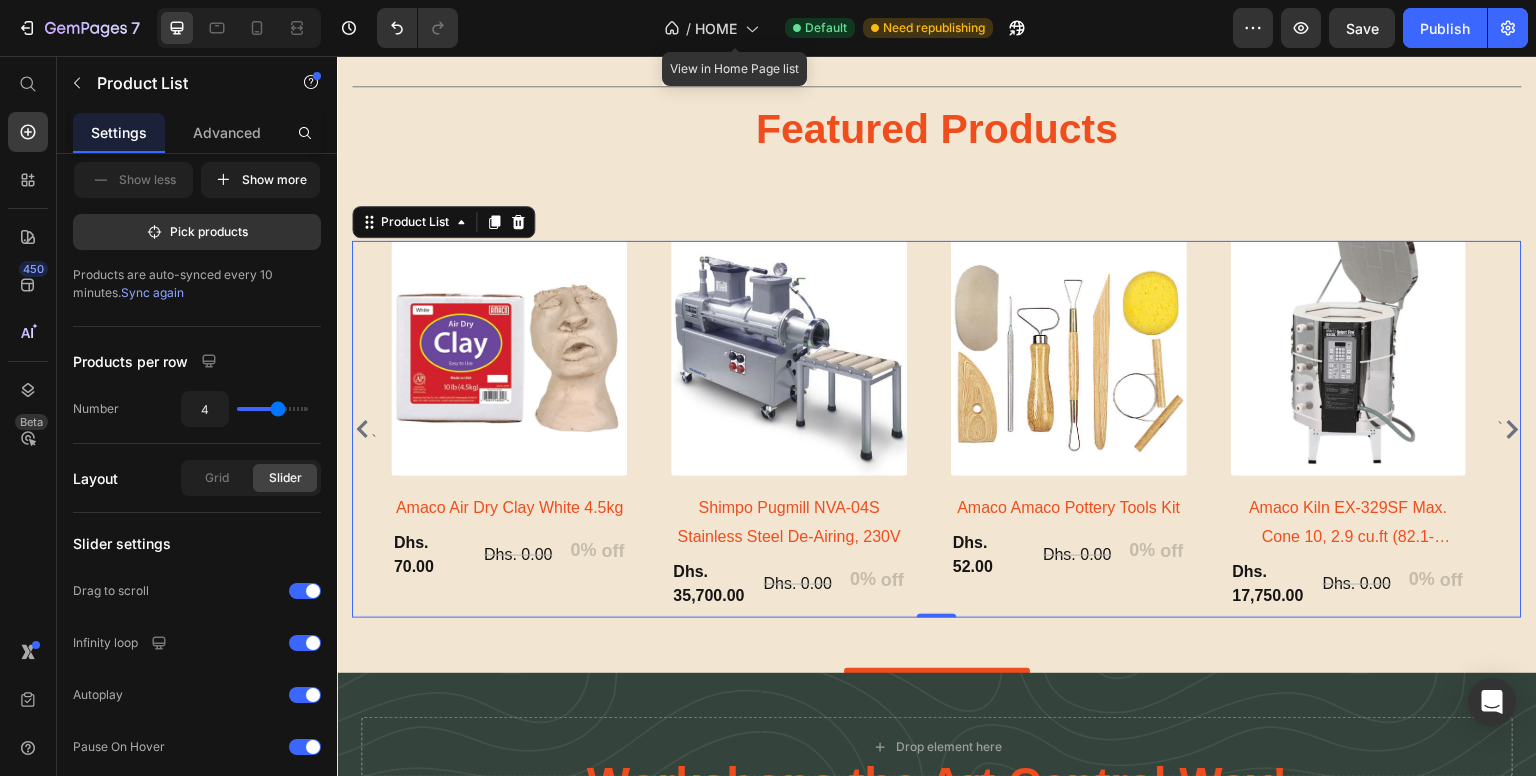 click 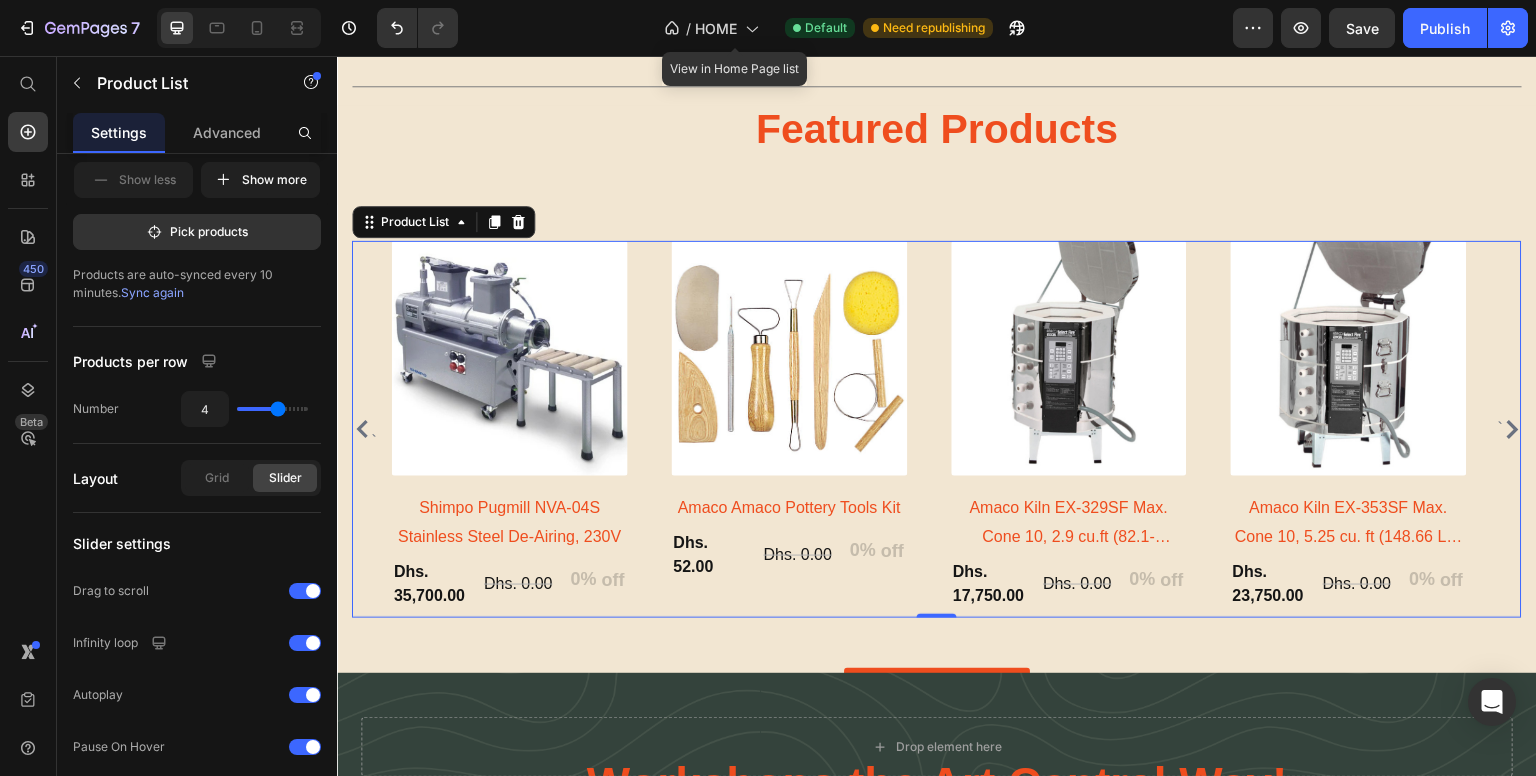 click 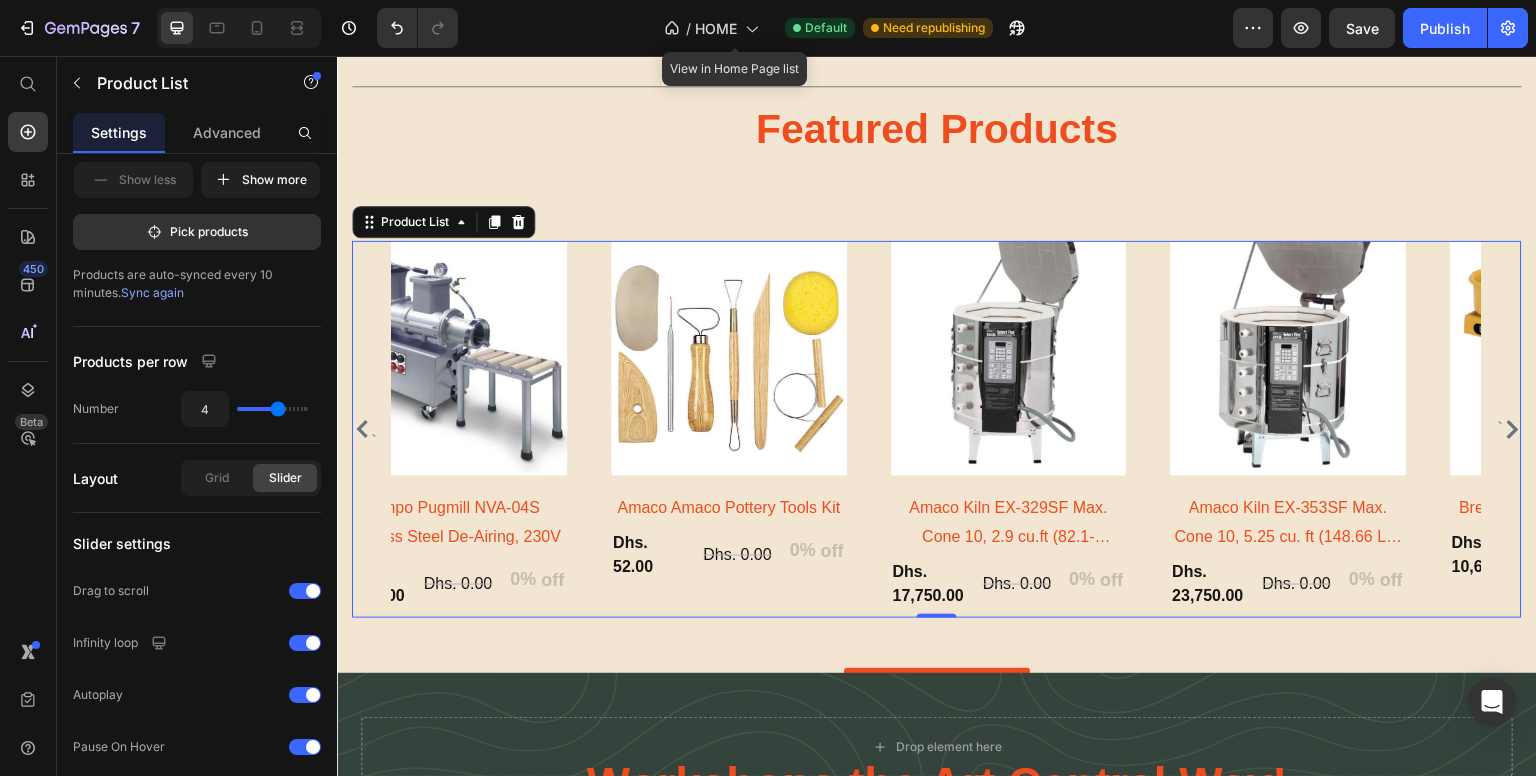click 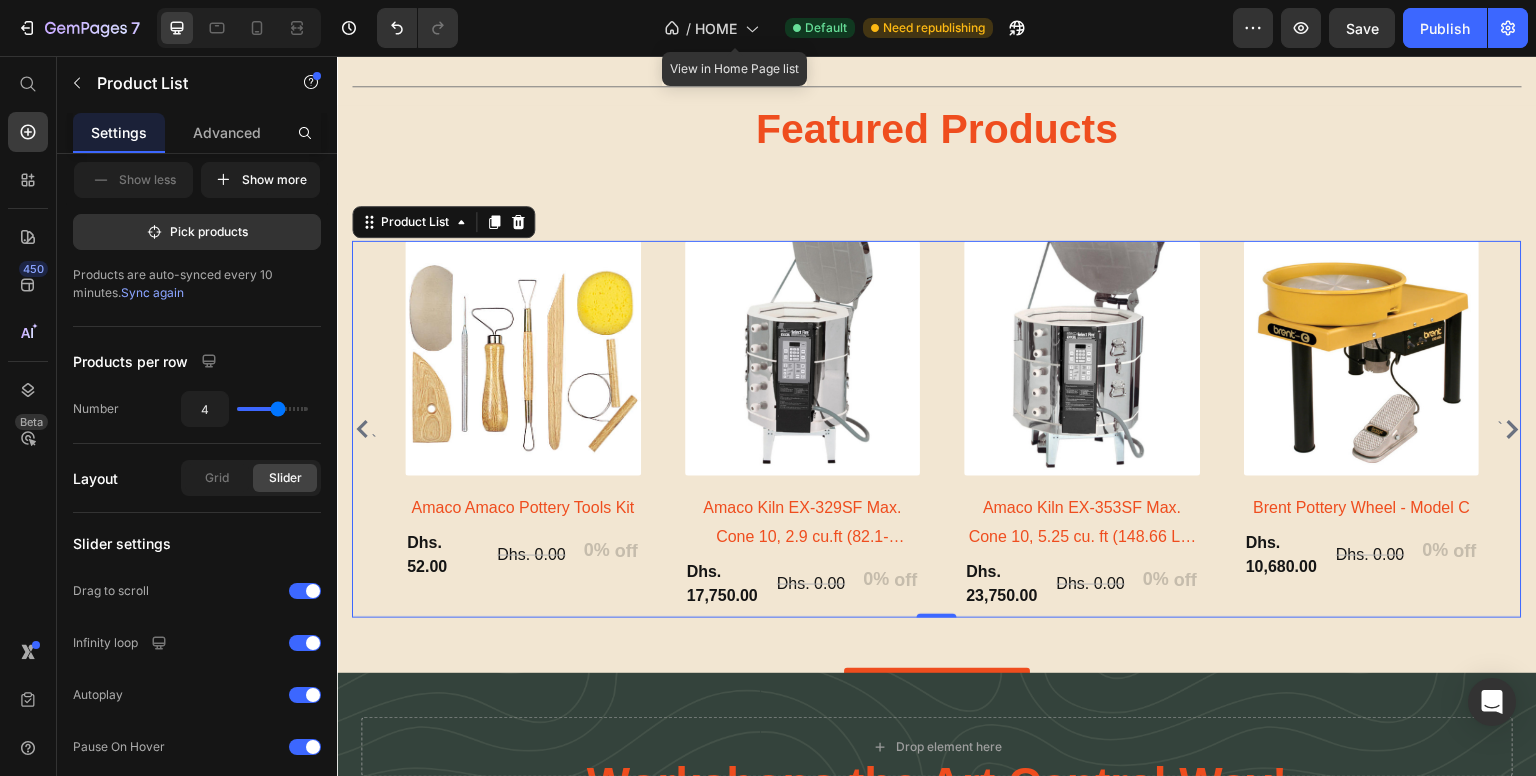 click 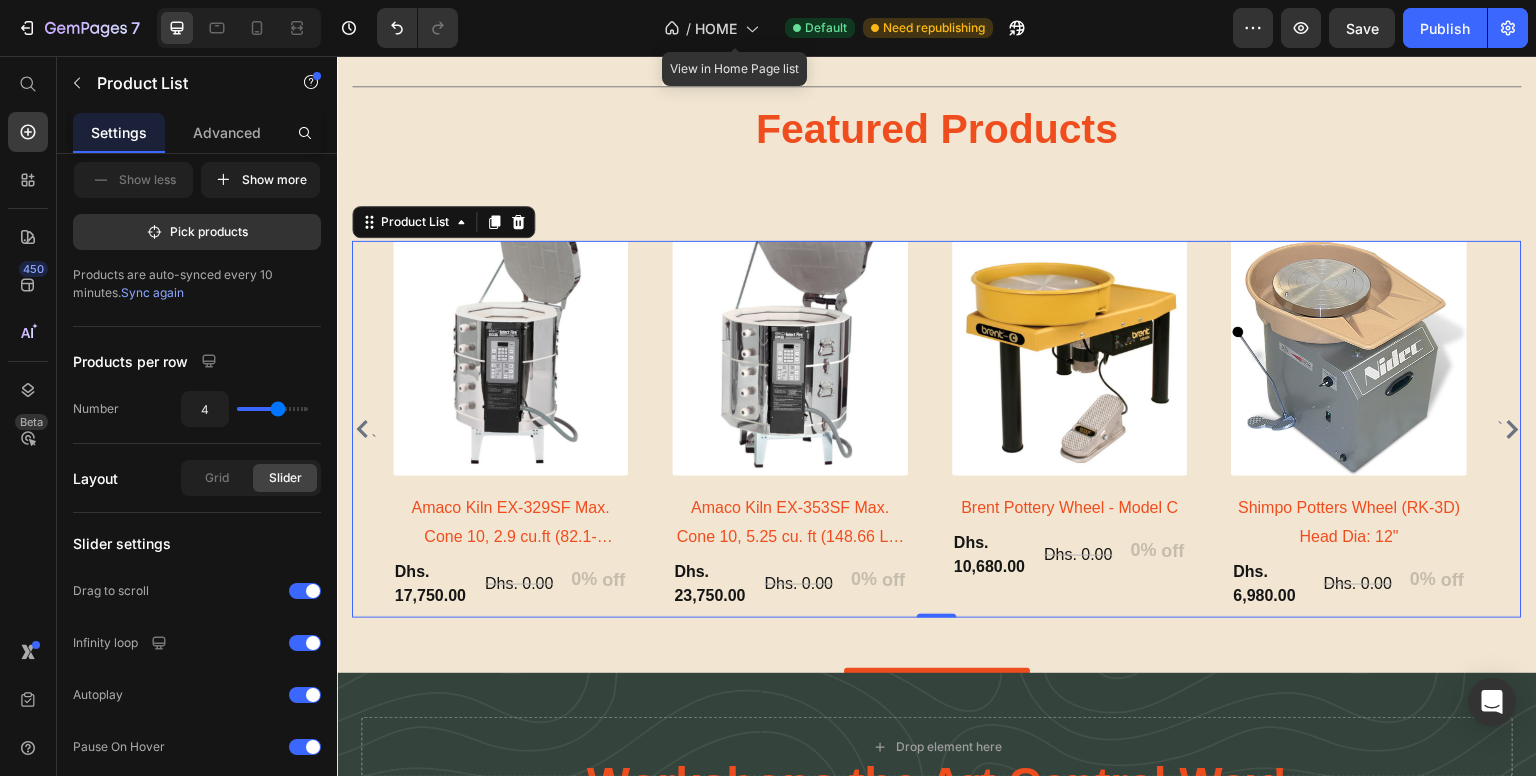 click 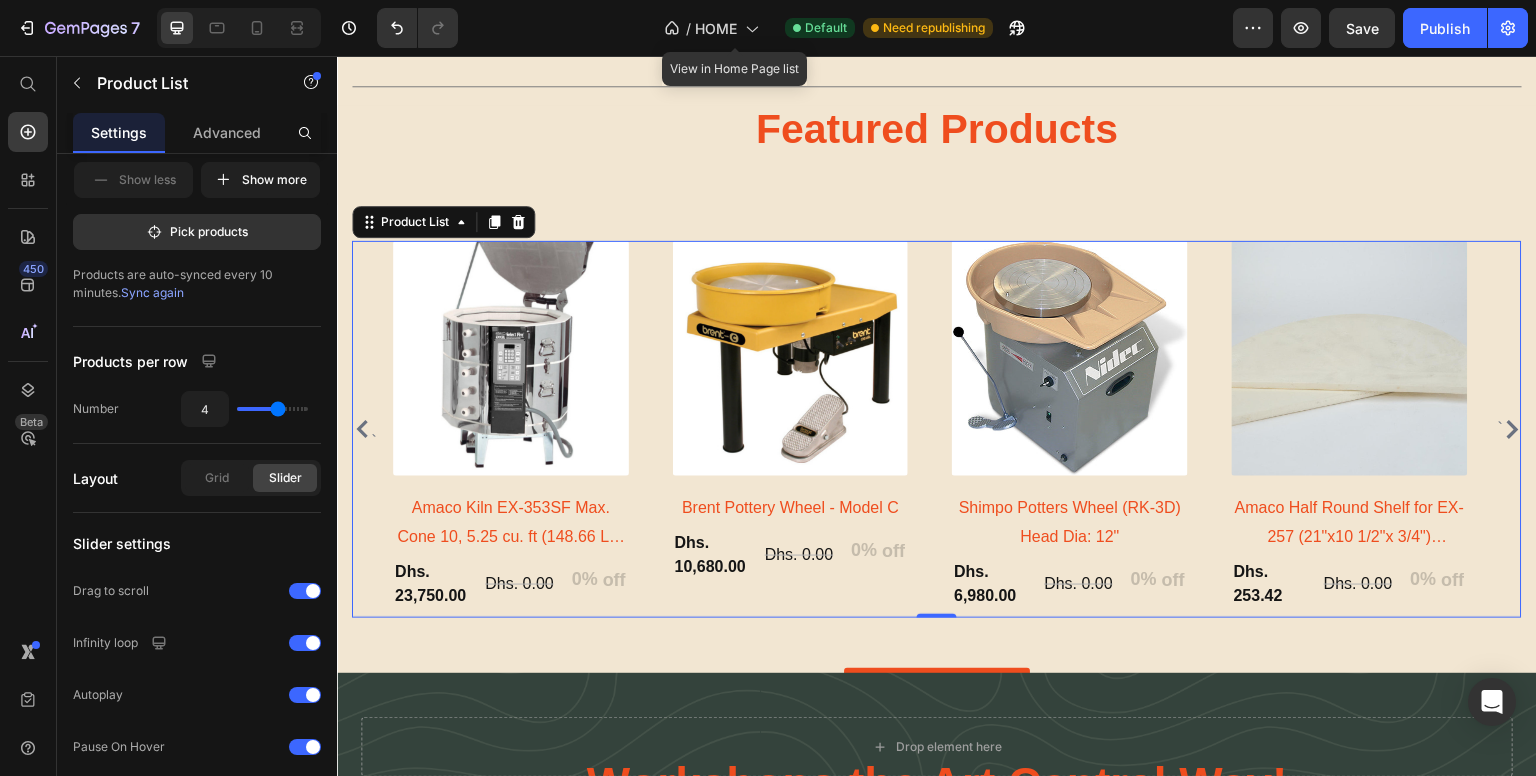 click 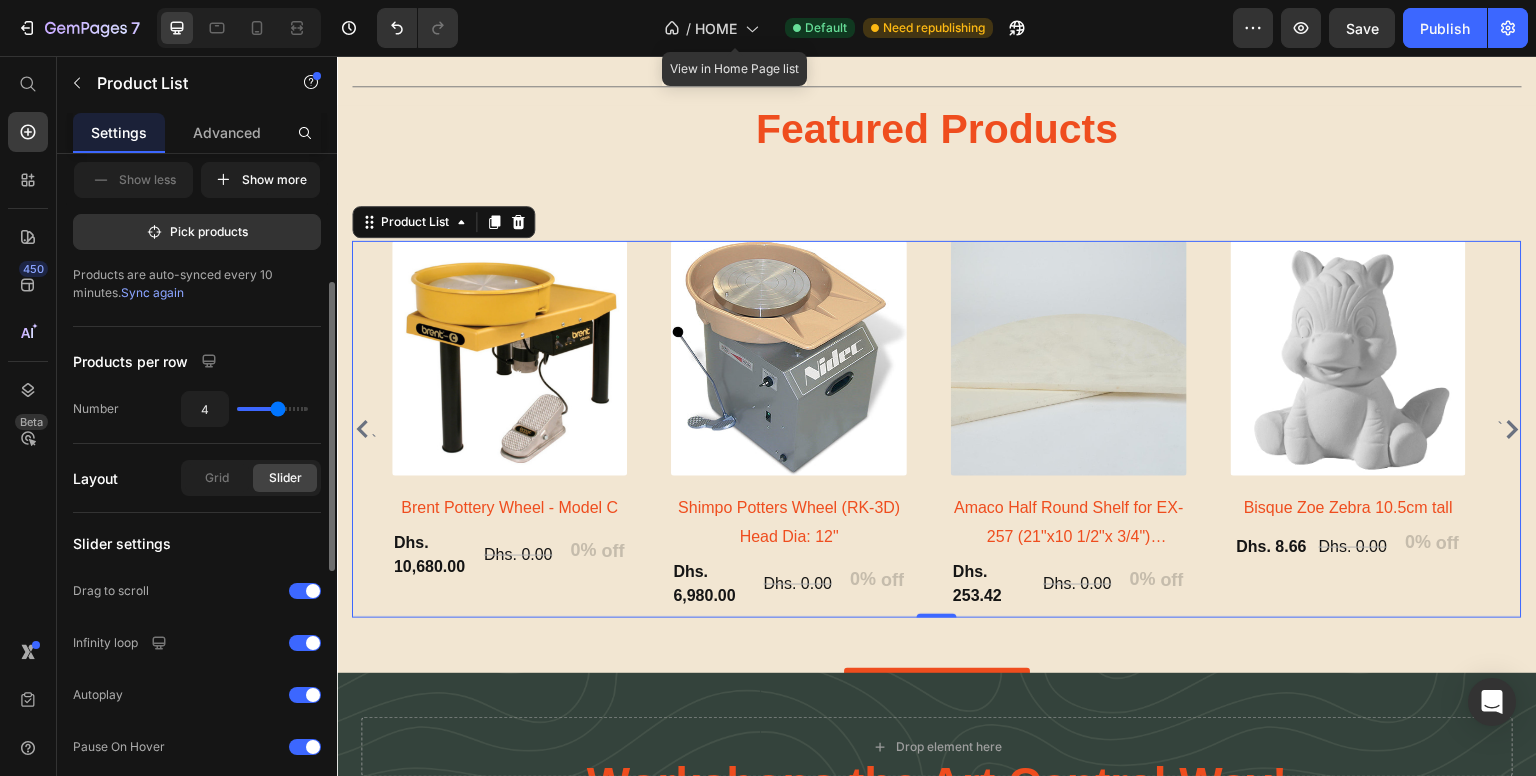click on "Amaco Kiln EX-353SF Max. Cone 10, 5.25 cu. ft (148.66 Ltr) 1Phase, 230V, wall thickness 3", With Ez-Lift Brent Pottery Wheel - Model C Shimpo Potters Wheel (RK-3D) Head Dia: 12" Amaco Half Round Shelf for EX-257 (21"x10 1/2"x 3/4") (53.34cm)  Show less   Show more   Pick products" at bounding box center [197, 104] 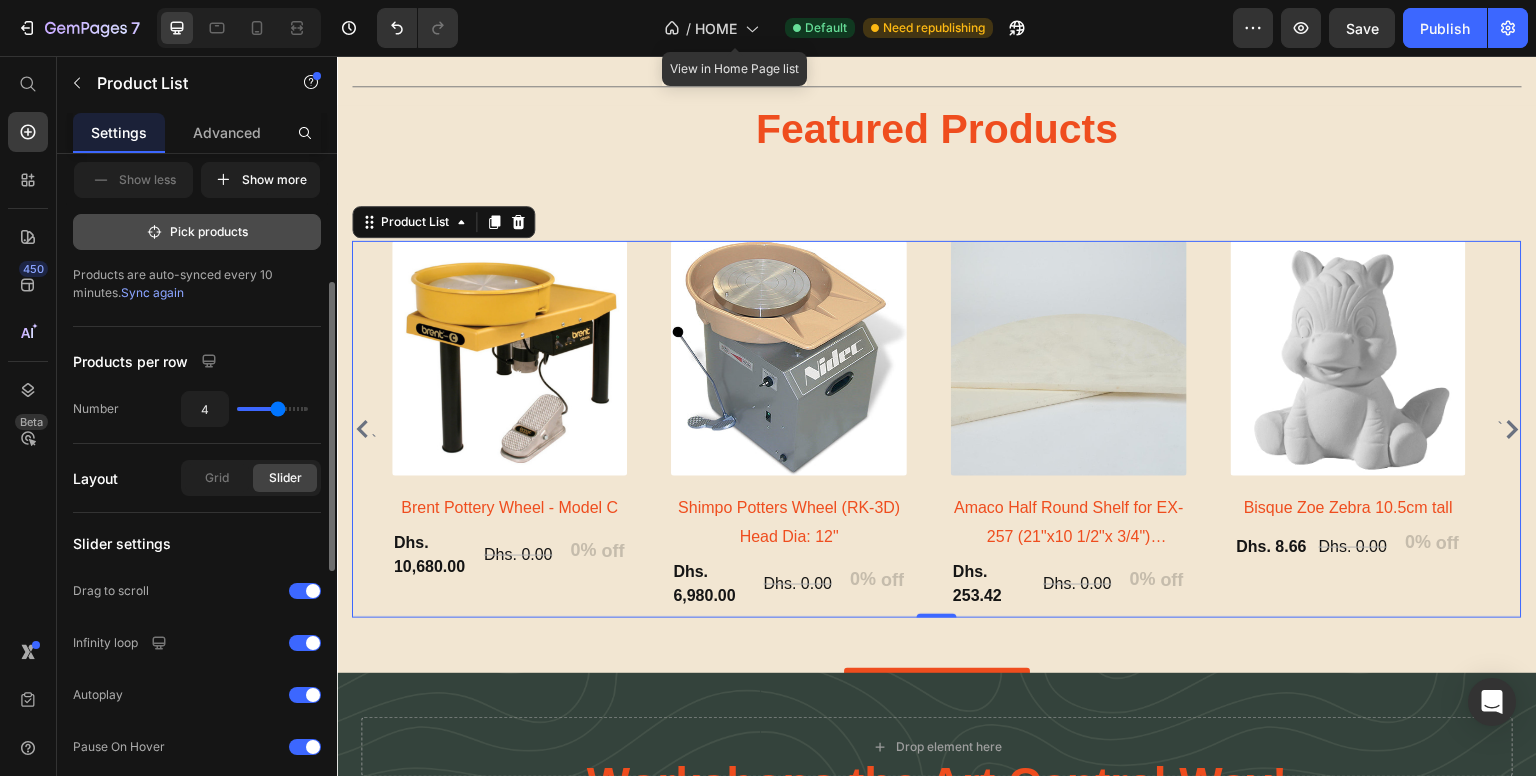 click on "Pick products" at bounding box center (197, 232) 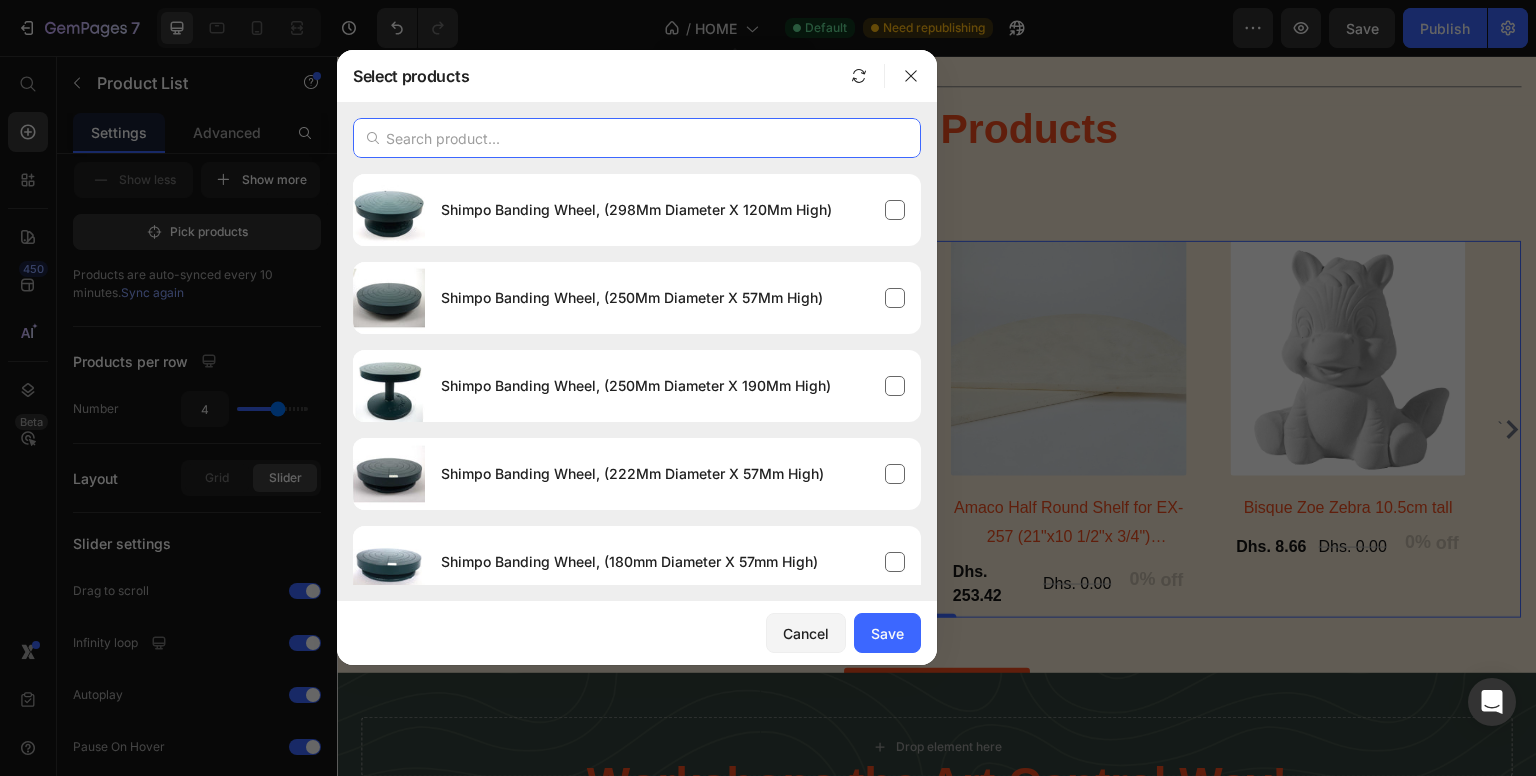 click at bounding box center (637, 138) 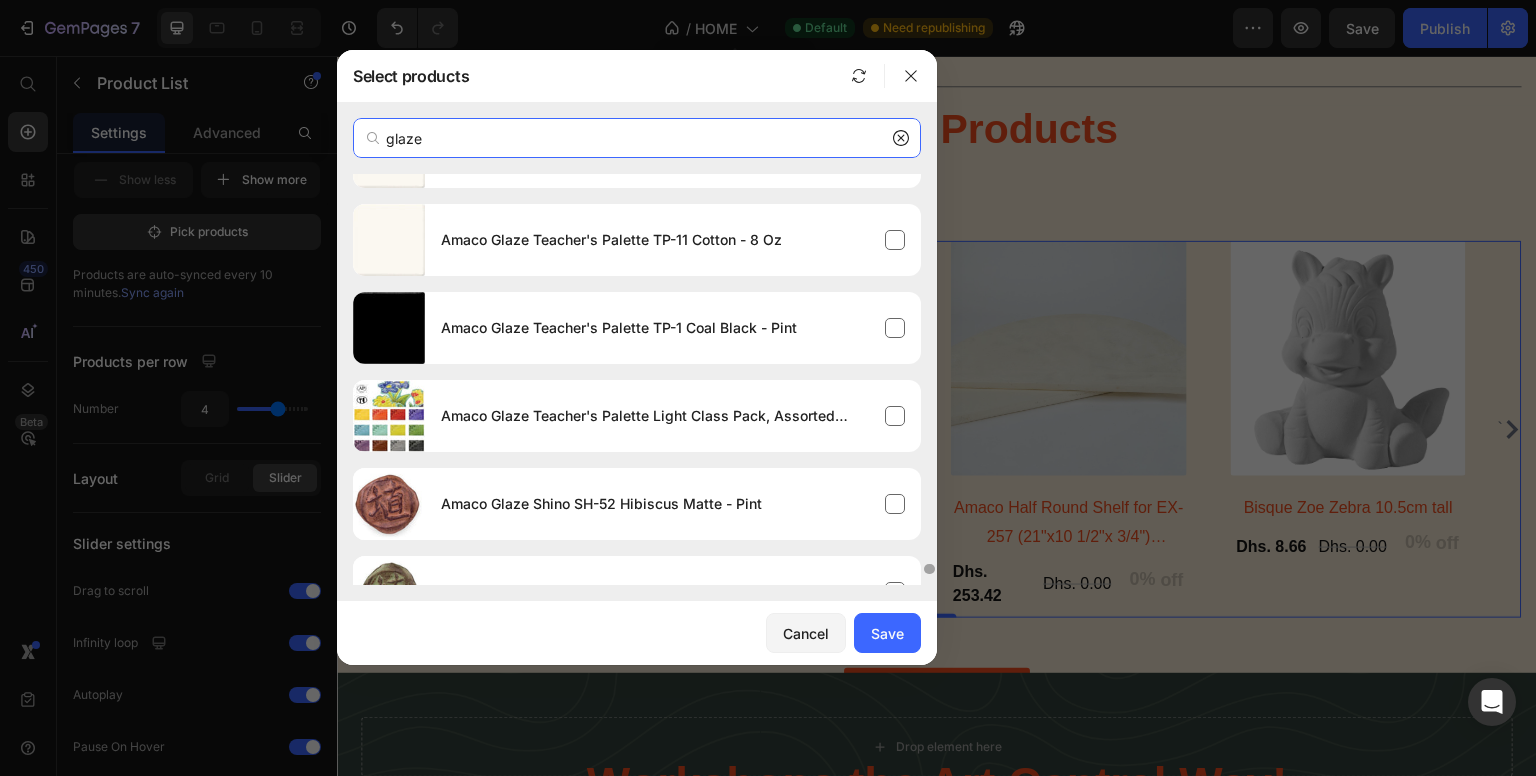 scroll, scrollTop: 15172, scrollLeft: 0, axis: vertical 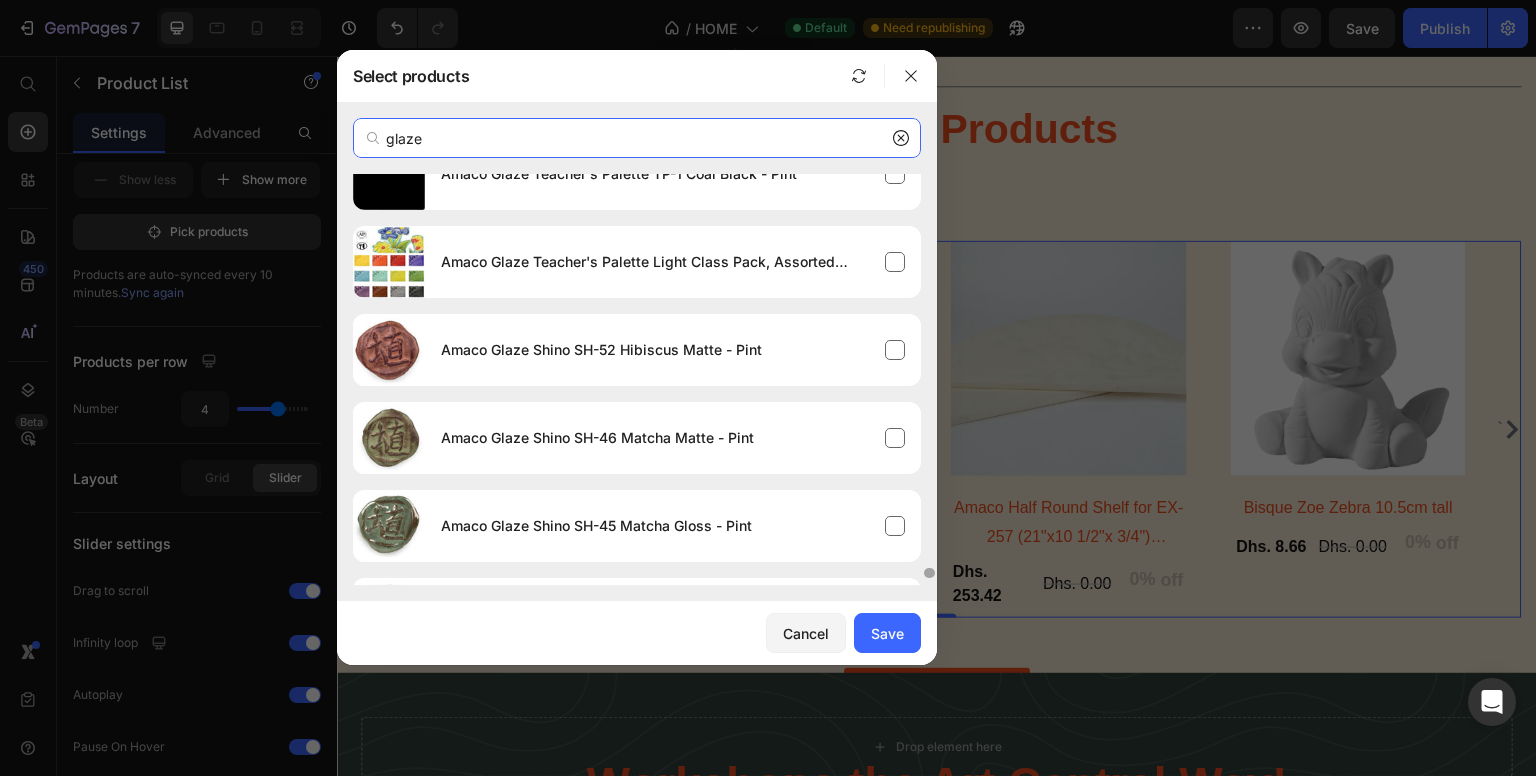 drag, startPoint x: 929, startPoint y: 548, endPoint x: 917, endPoint y: 757, distance: 209.34421 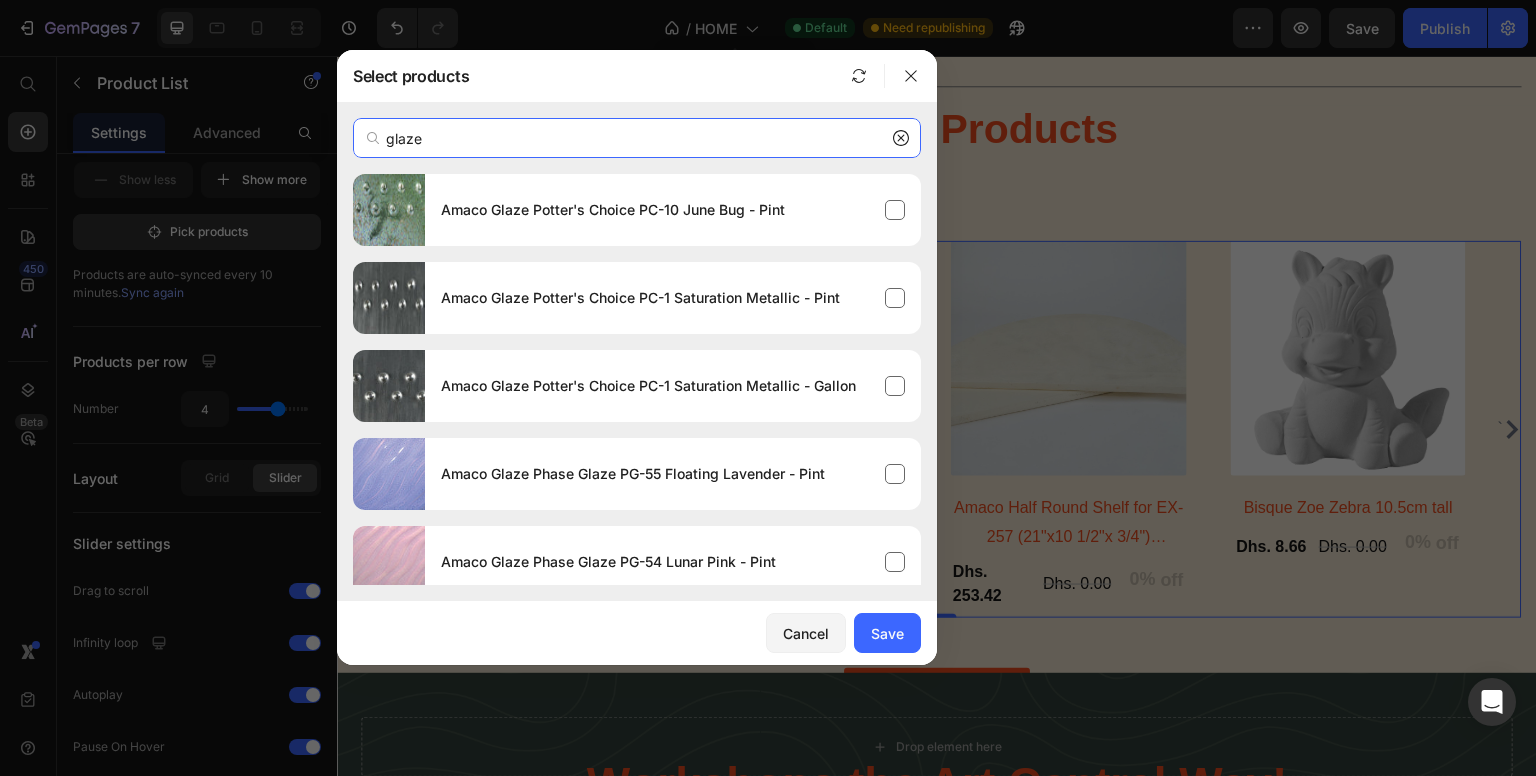 scroll, scrollTop: 24688, scrollLeft: 0, axis: vertical 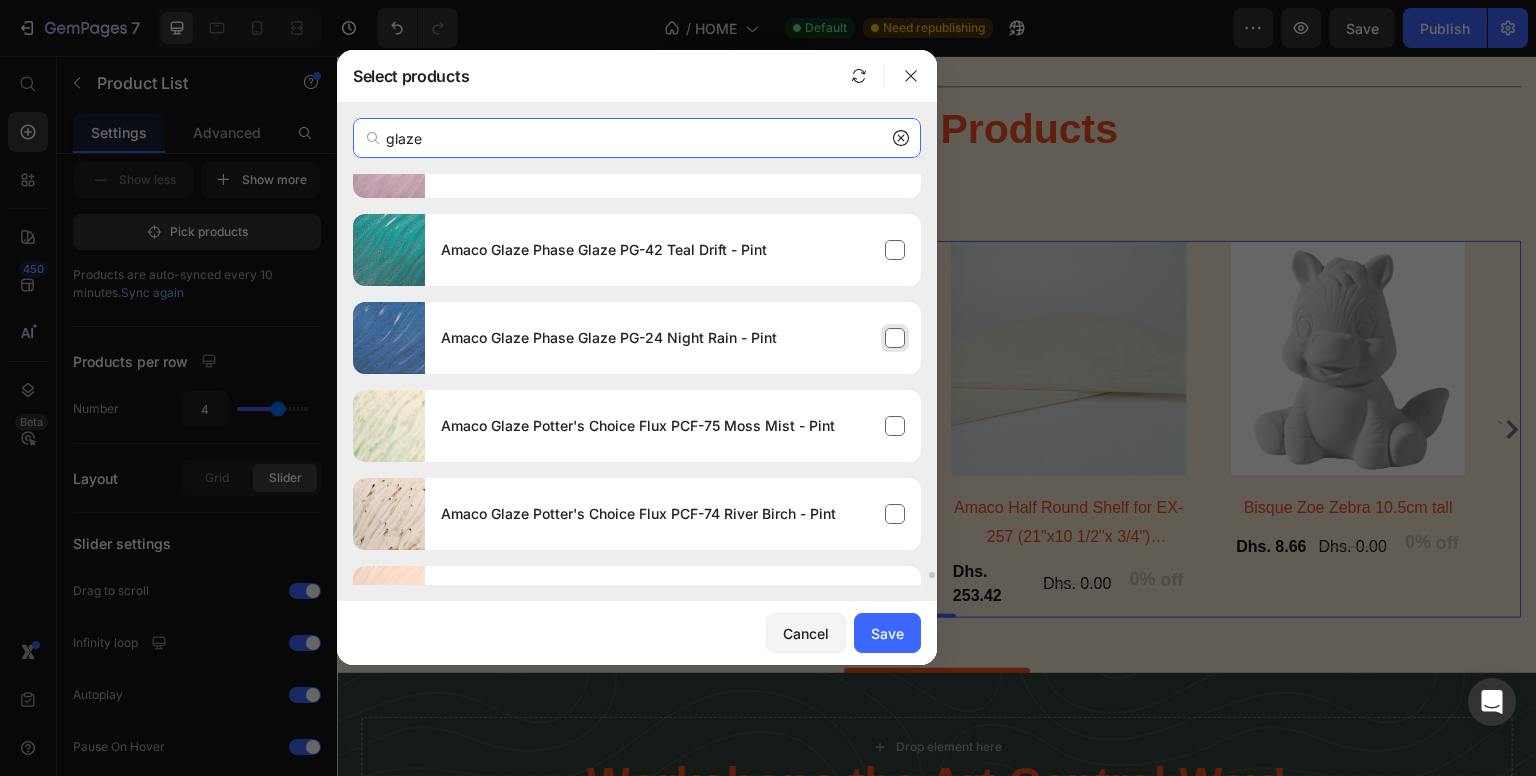 type on "glaze" 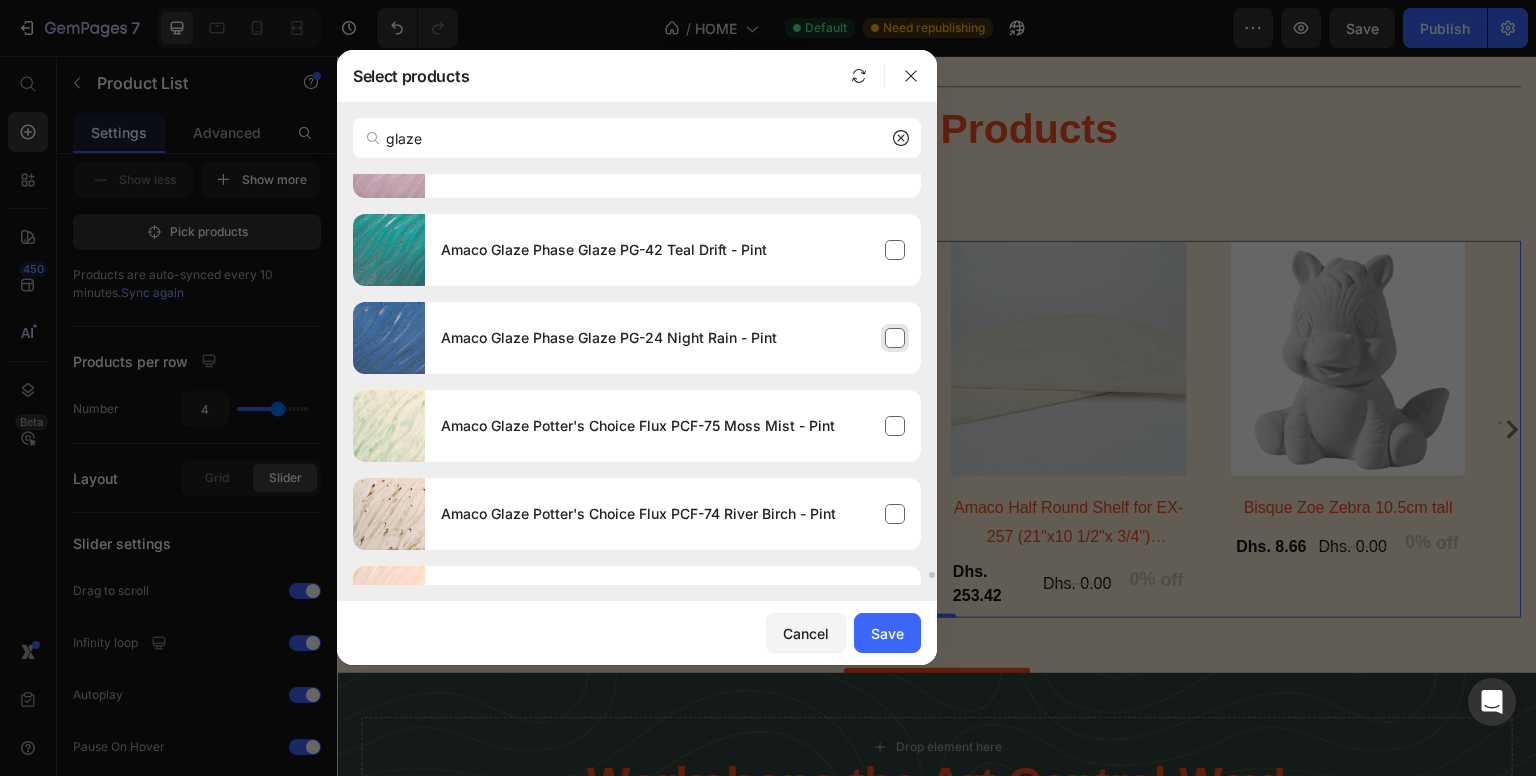click on "Amaco Glaze Phase Glaze PG-24 Night Rain - Pint" at bounding box center (673, 338) 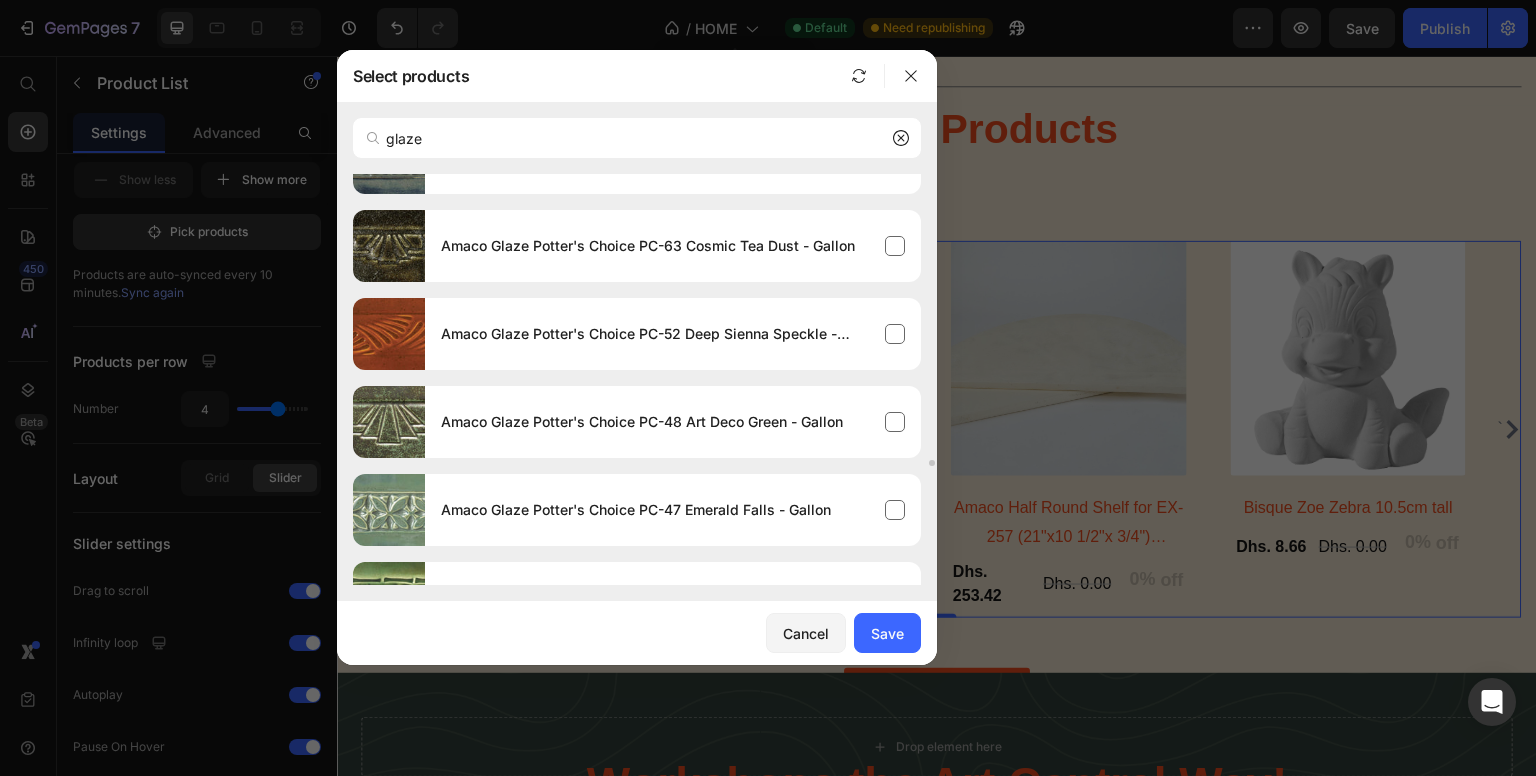 scroll, scrollTop: 25648, scrollLeft: 0, axis: vertical 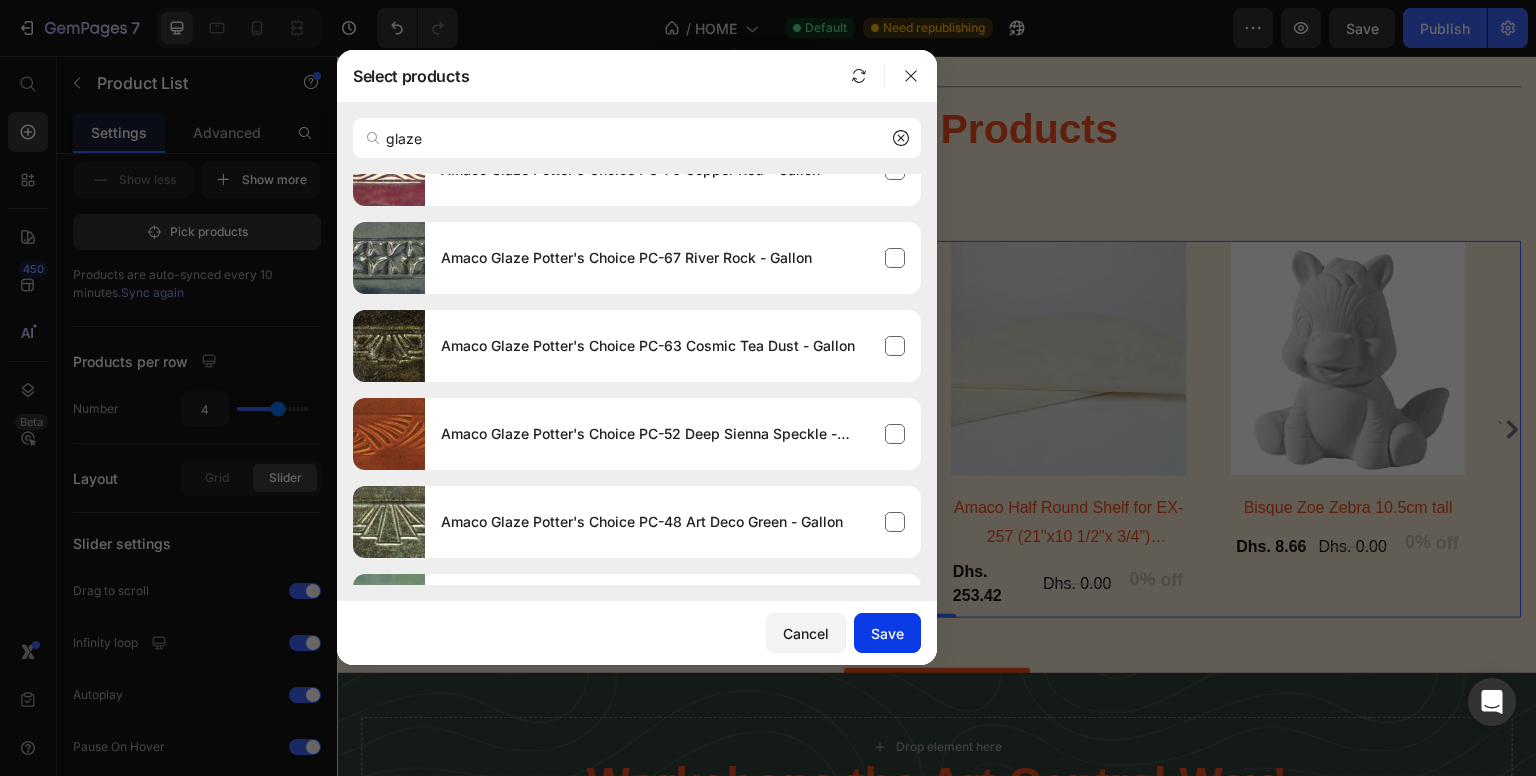 click on "Save" at bounding box center (887, 633) 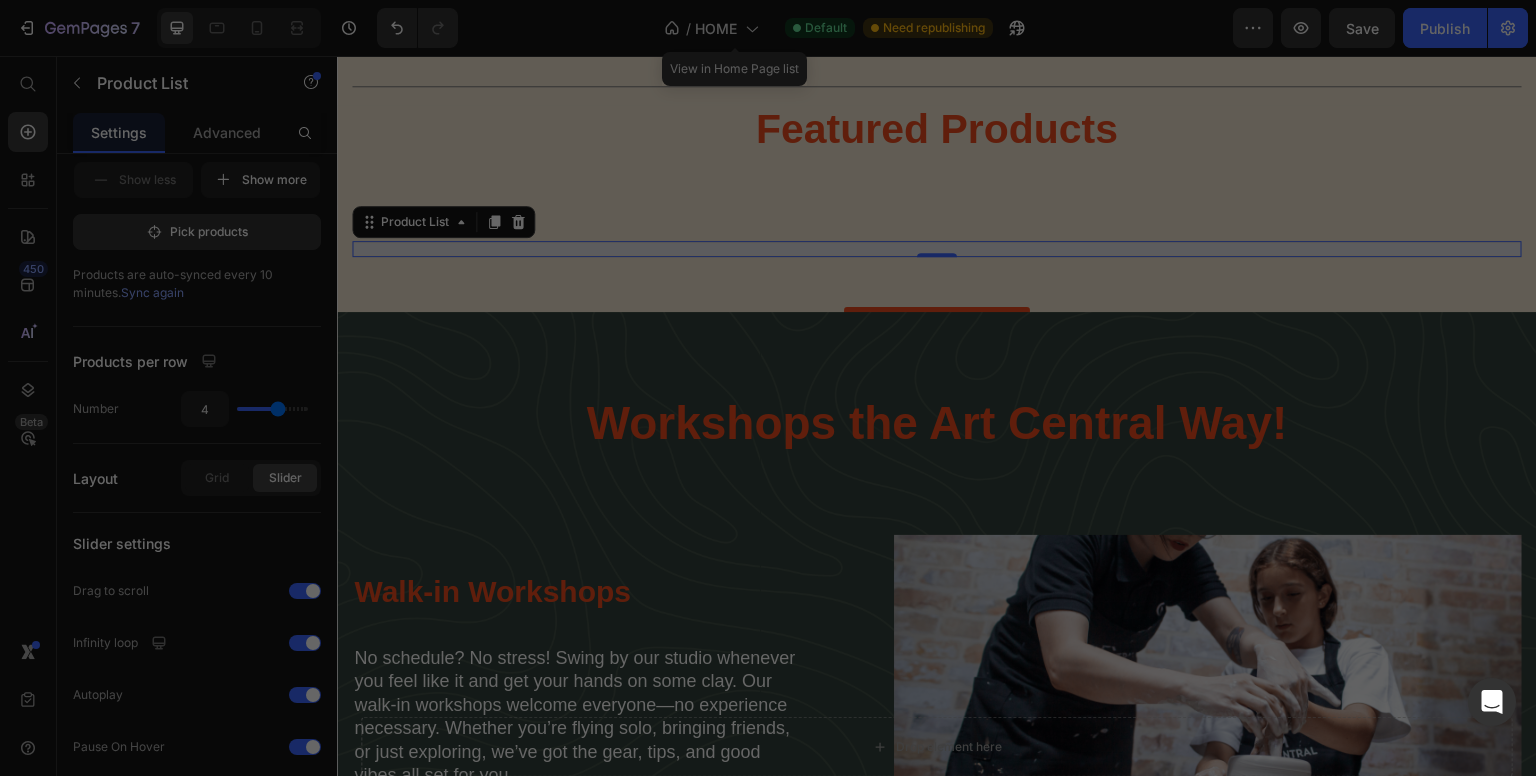 scroll, scrollTop: 0, scrollLeft: 0, axis: both 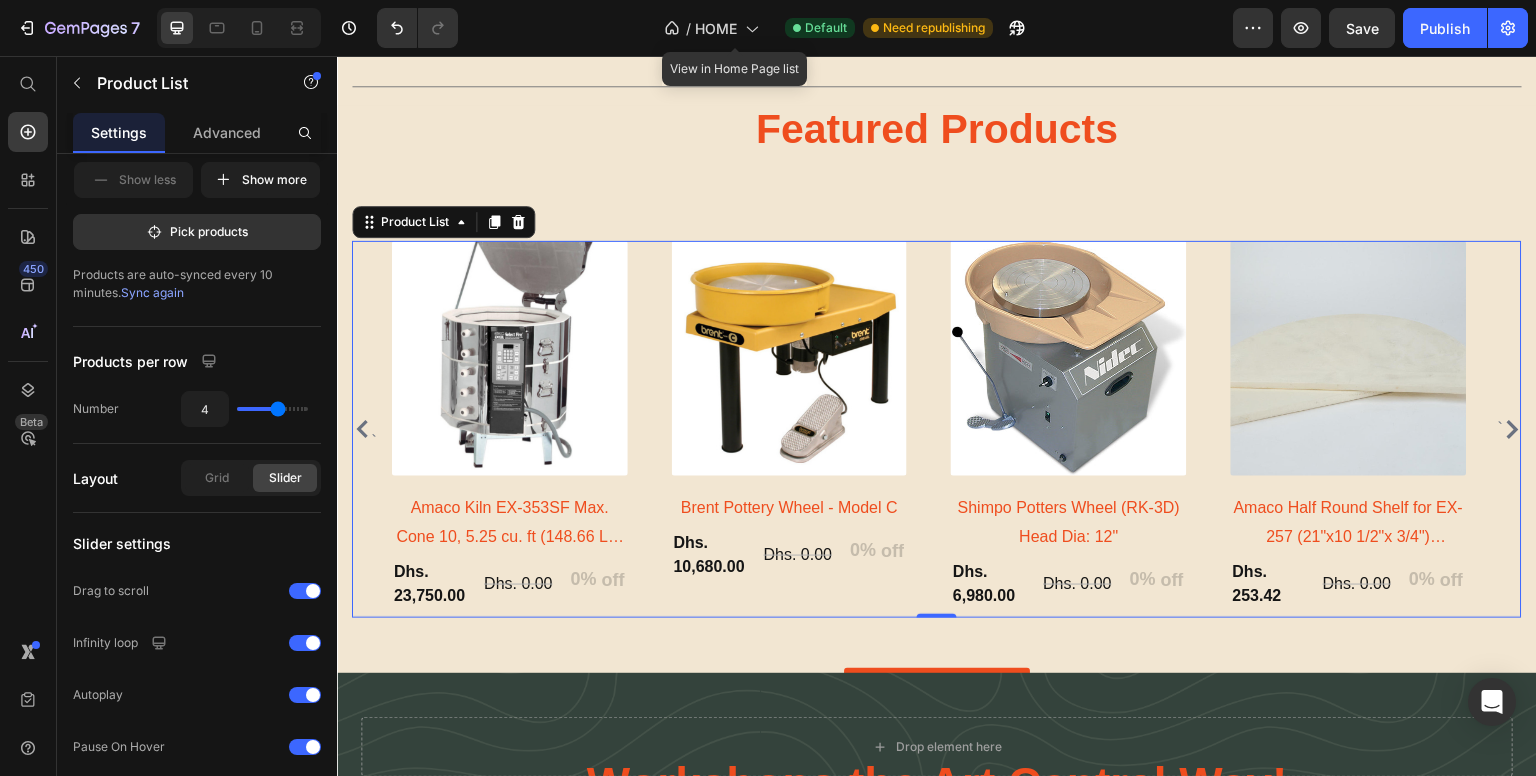 click 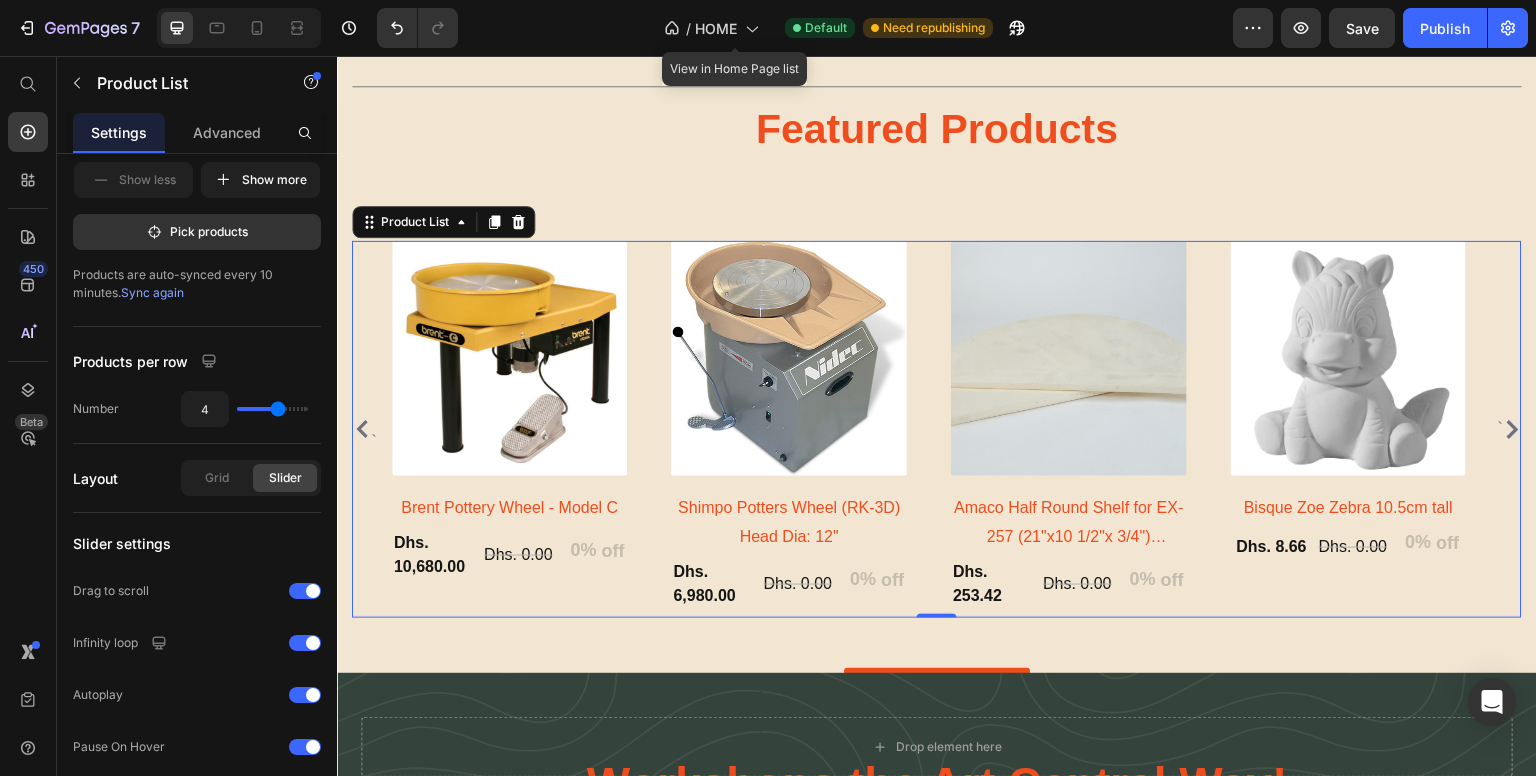 click 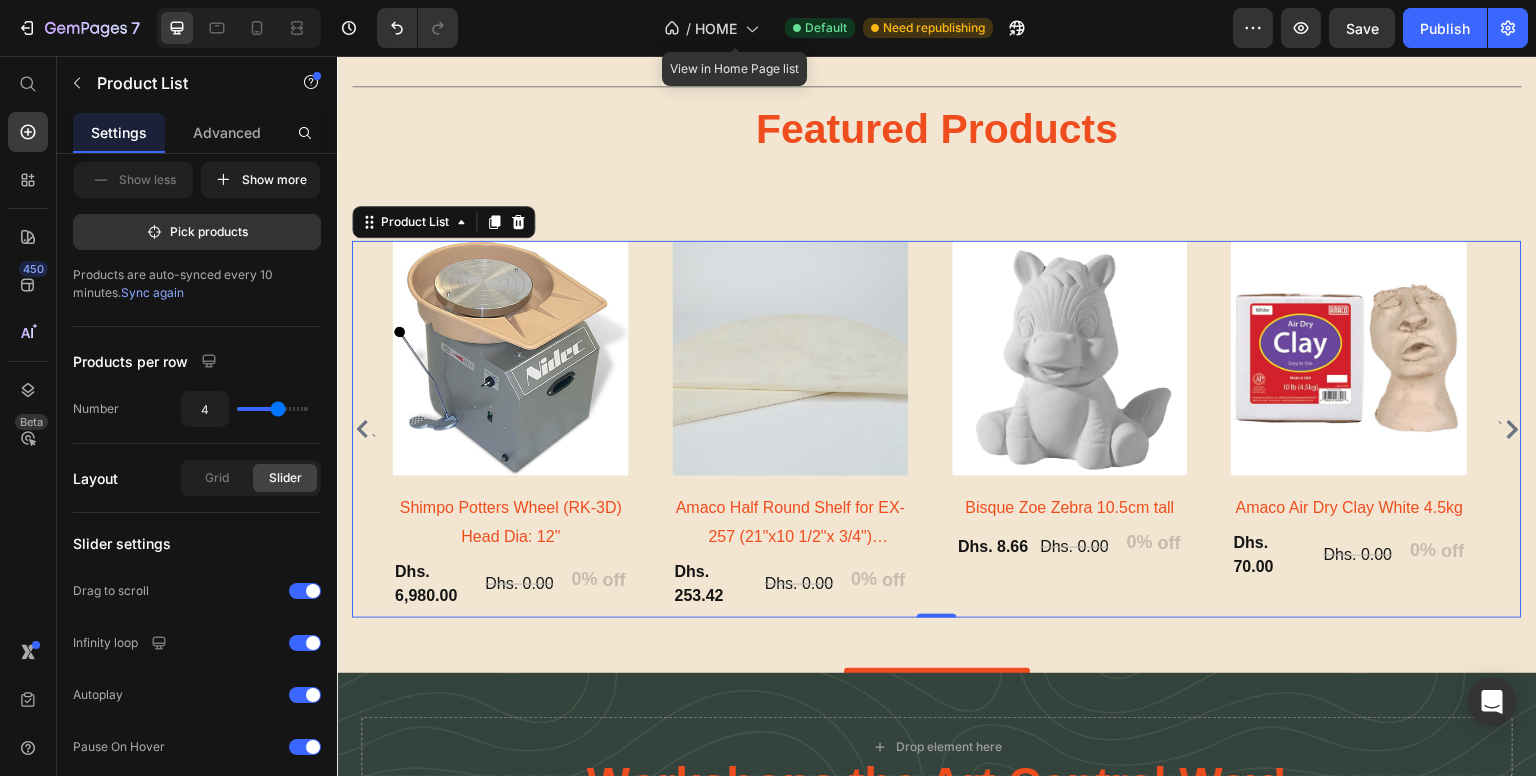 click 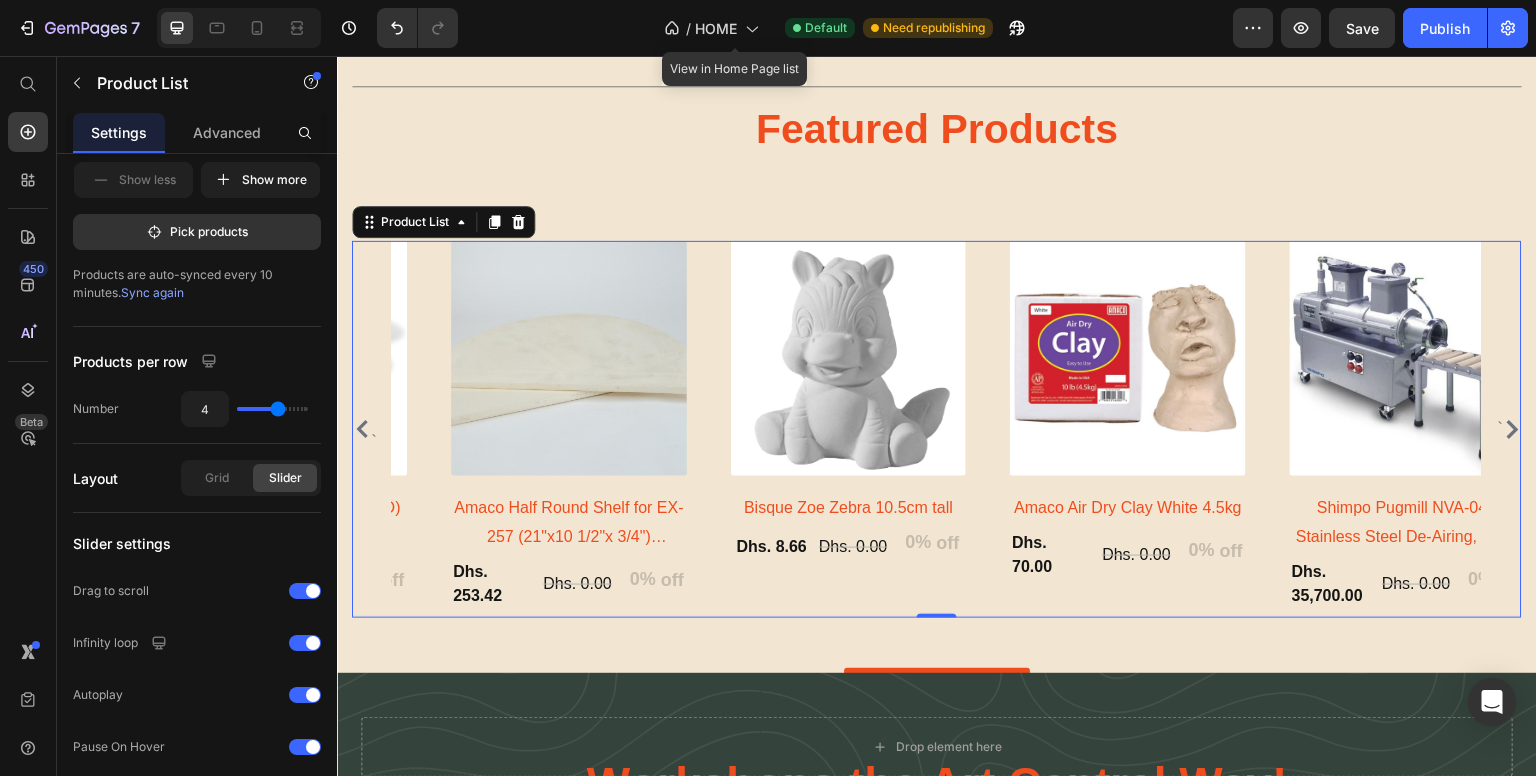click 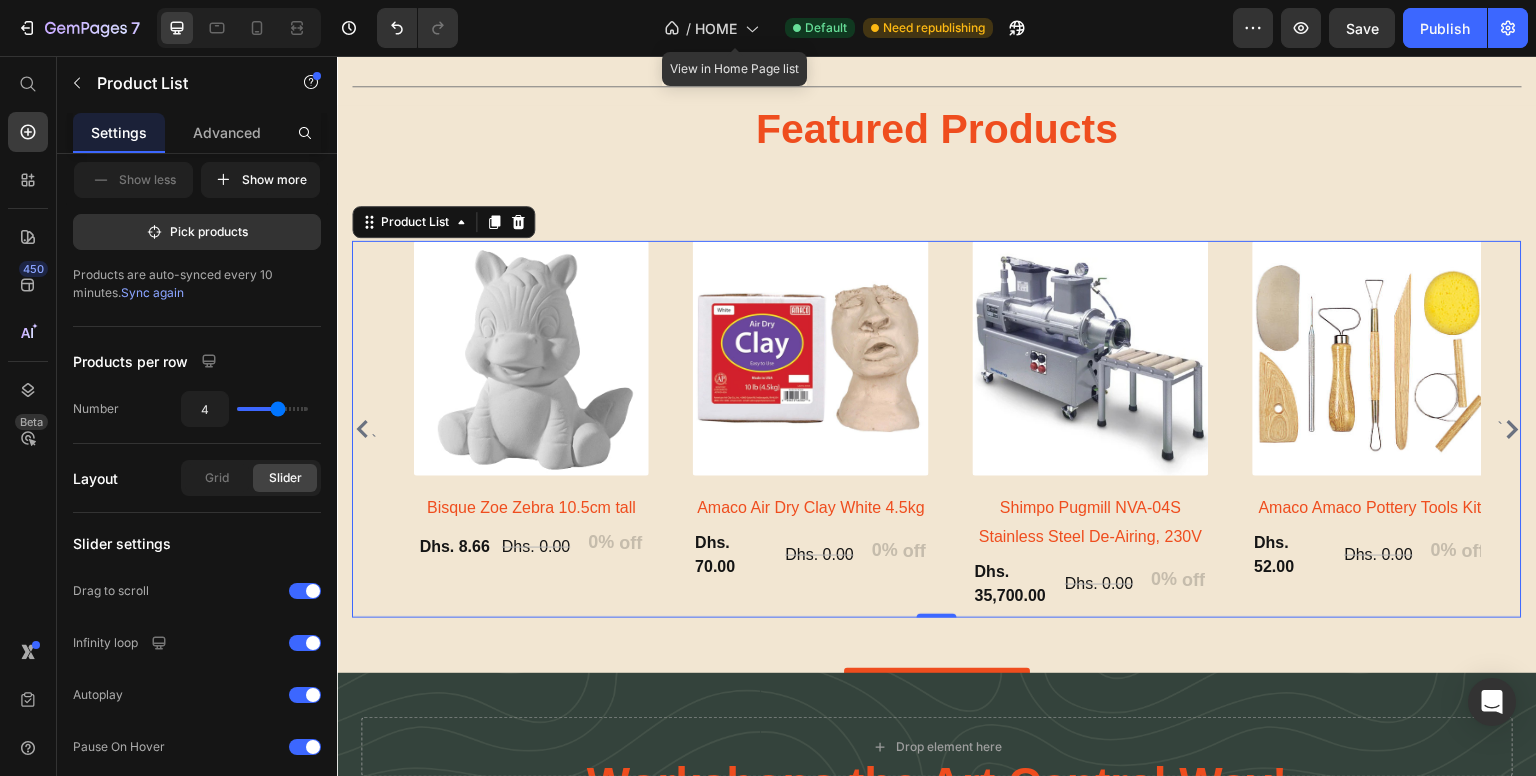 click 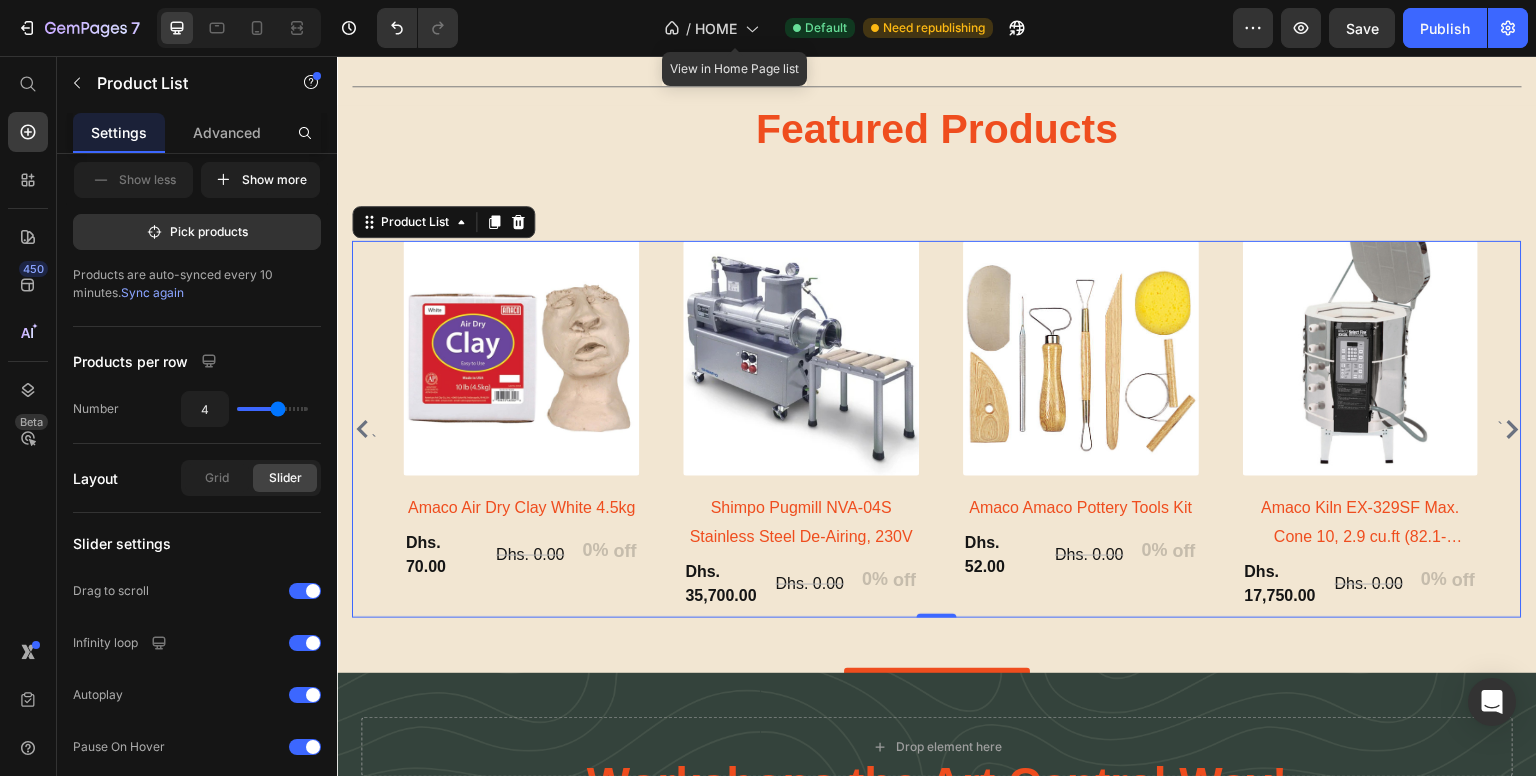 click 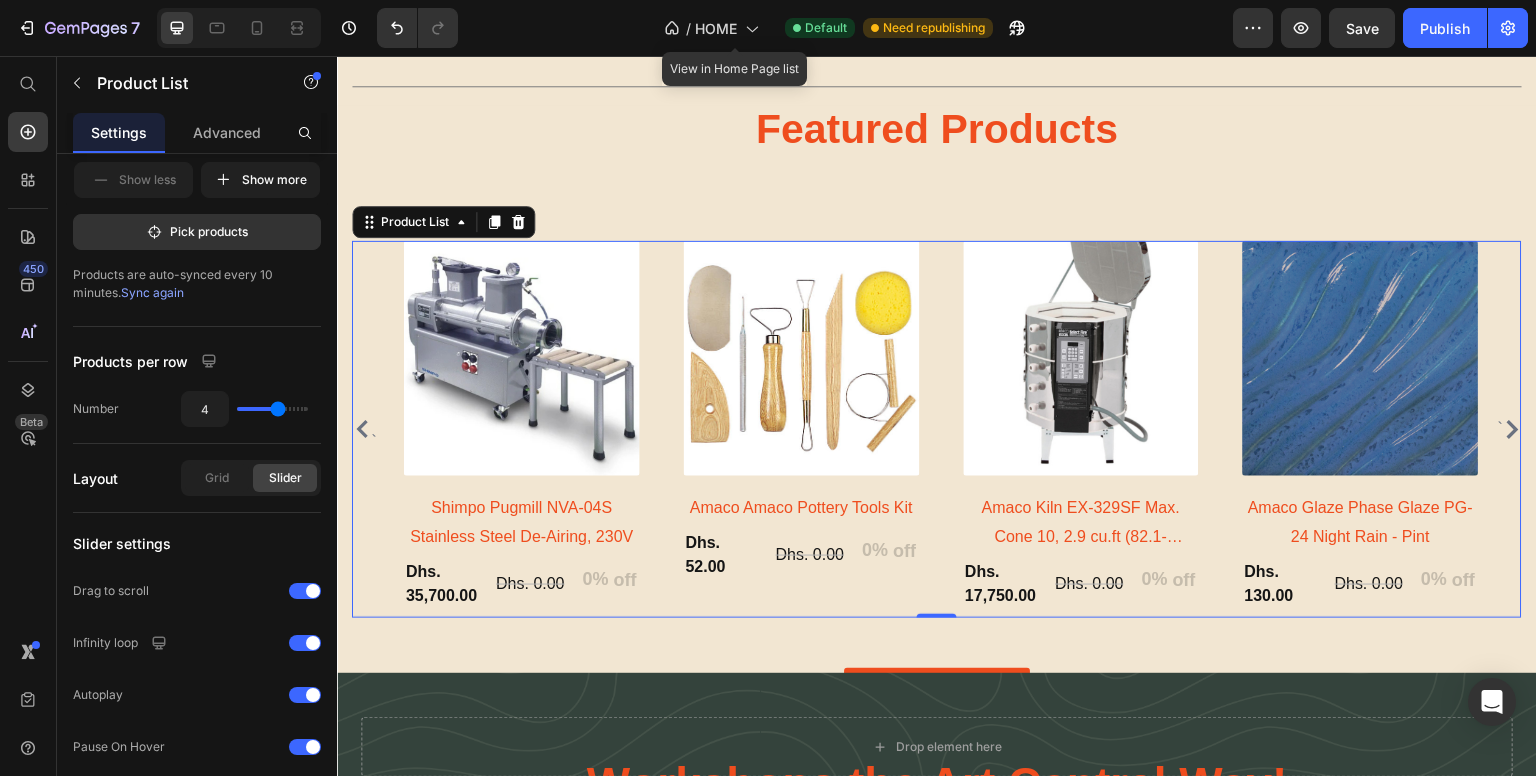 click 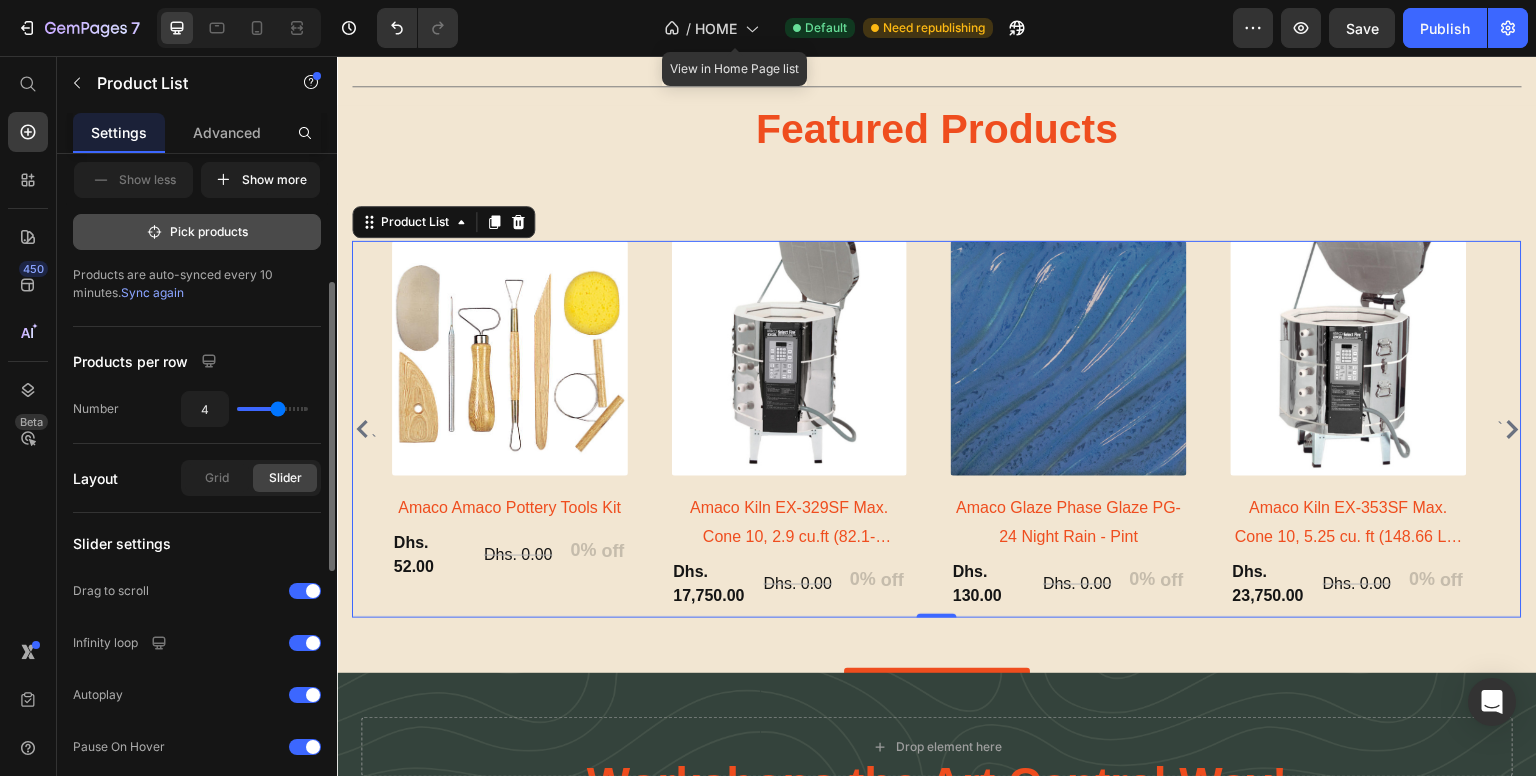 click on "Pick products" at bounding box center (197, 232) 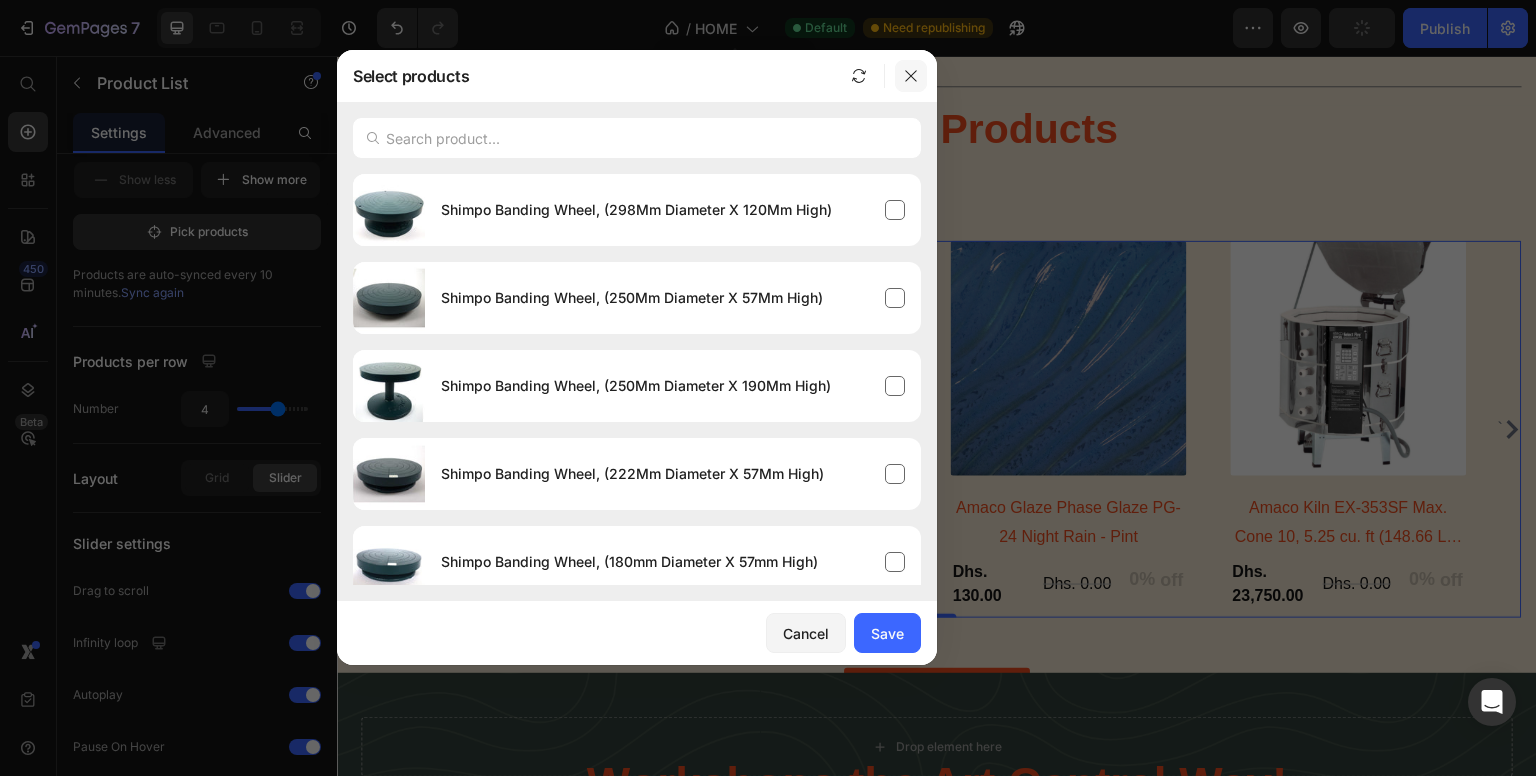 click 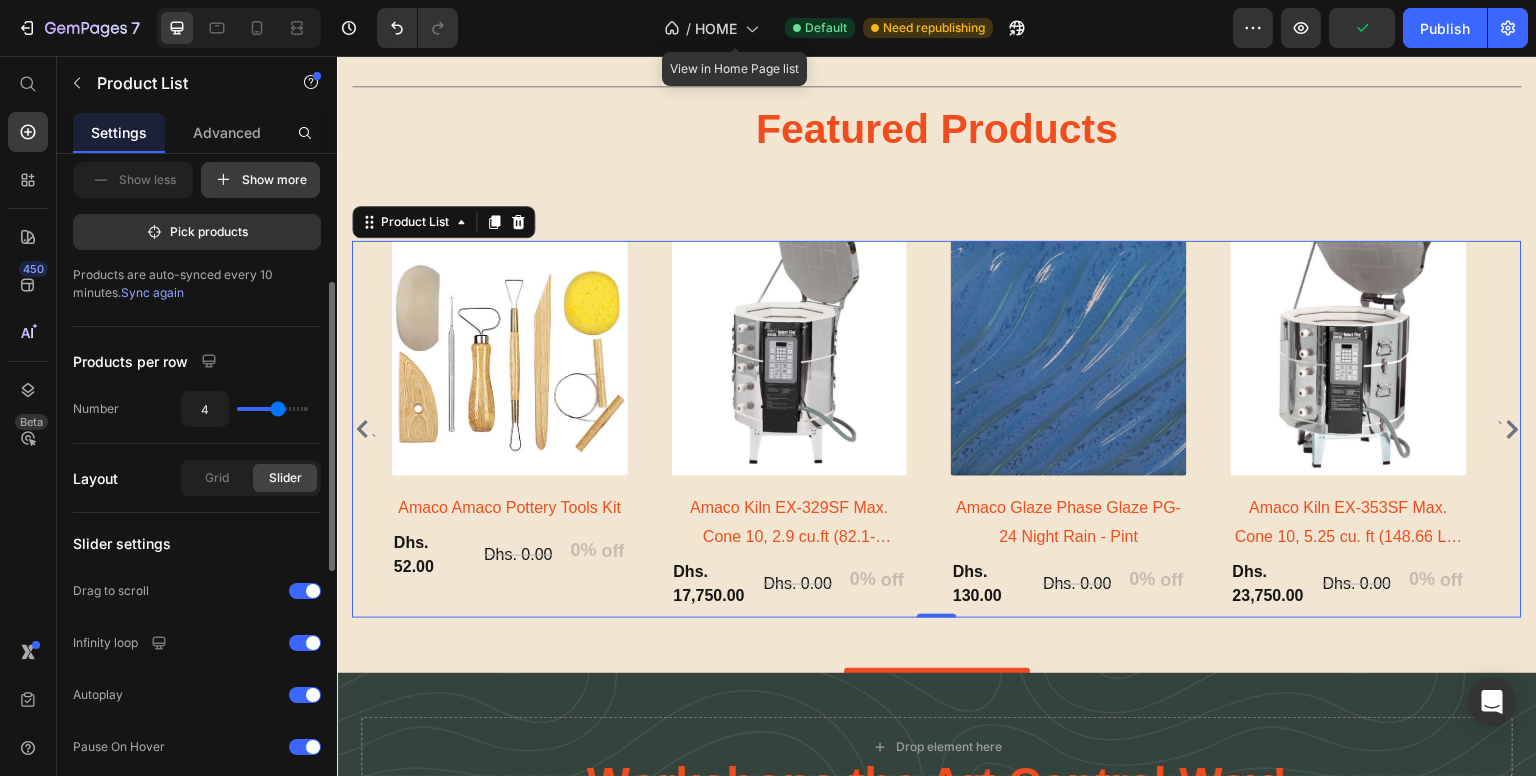 click on "Show more" at bounding box center (260, 180) 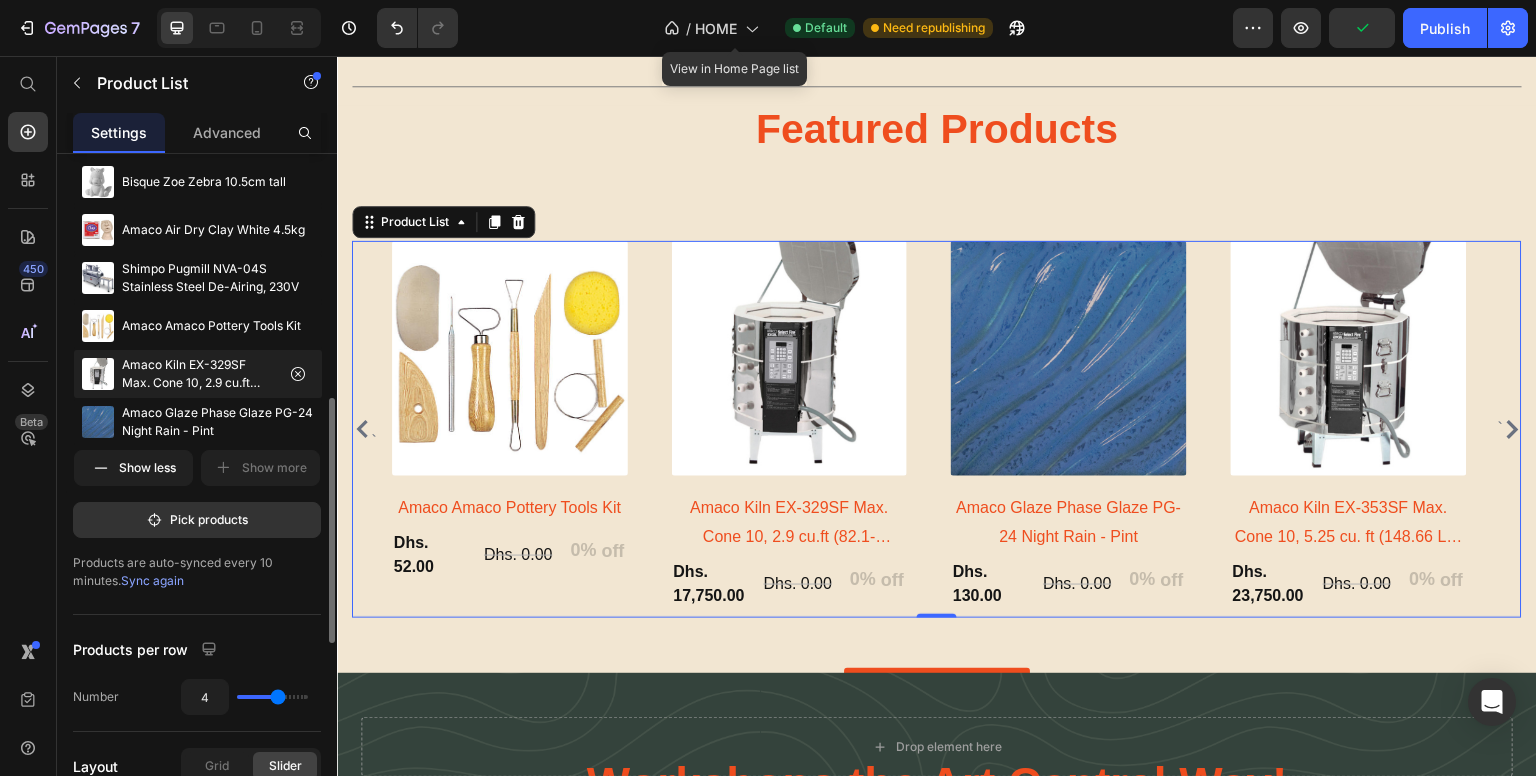 scroll, scrollTop: 400, scrollLeft: 0, axis: vertical 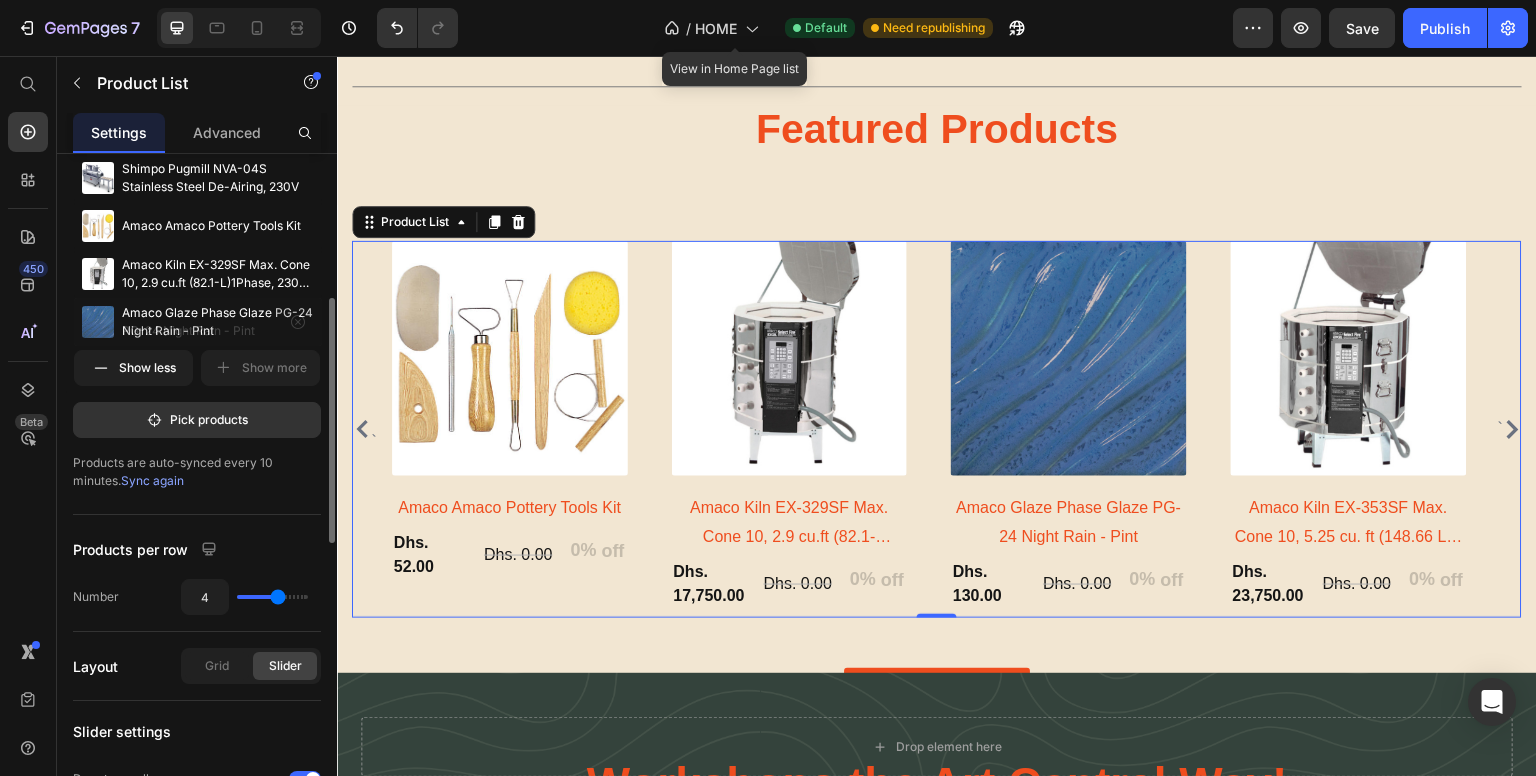 type 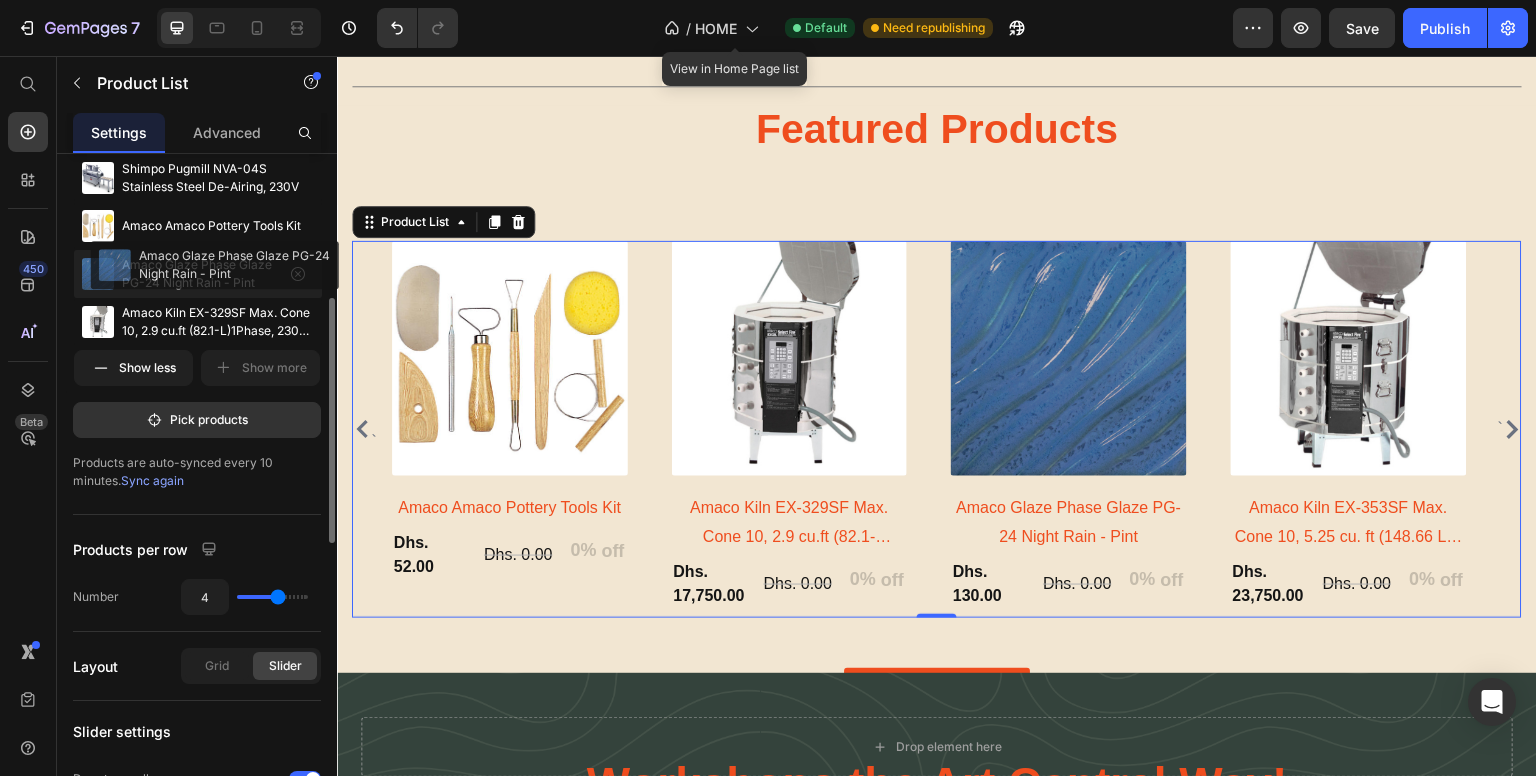 drag, startPoint x: 134, startPoint y: 319, endPoint x: 151, endPoint y: 262, distance: 59.48109 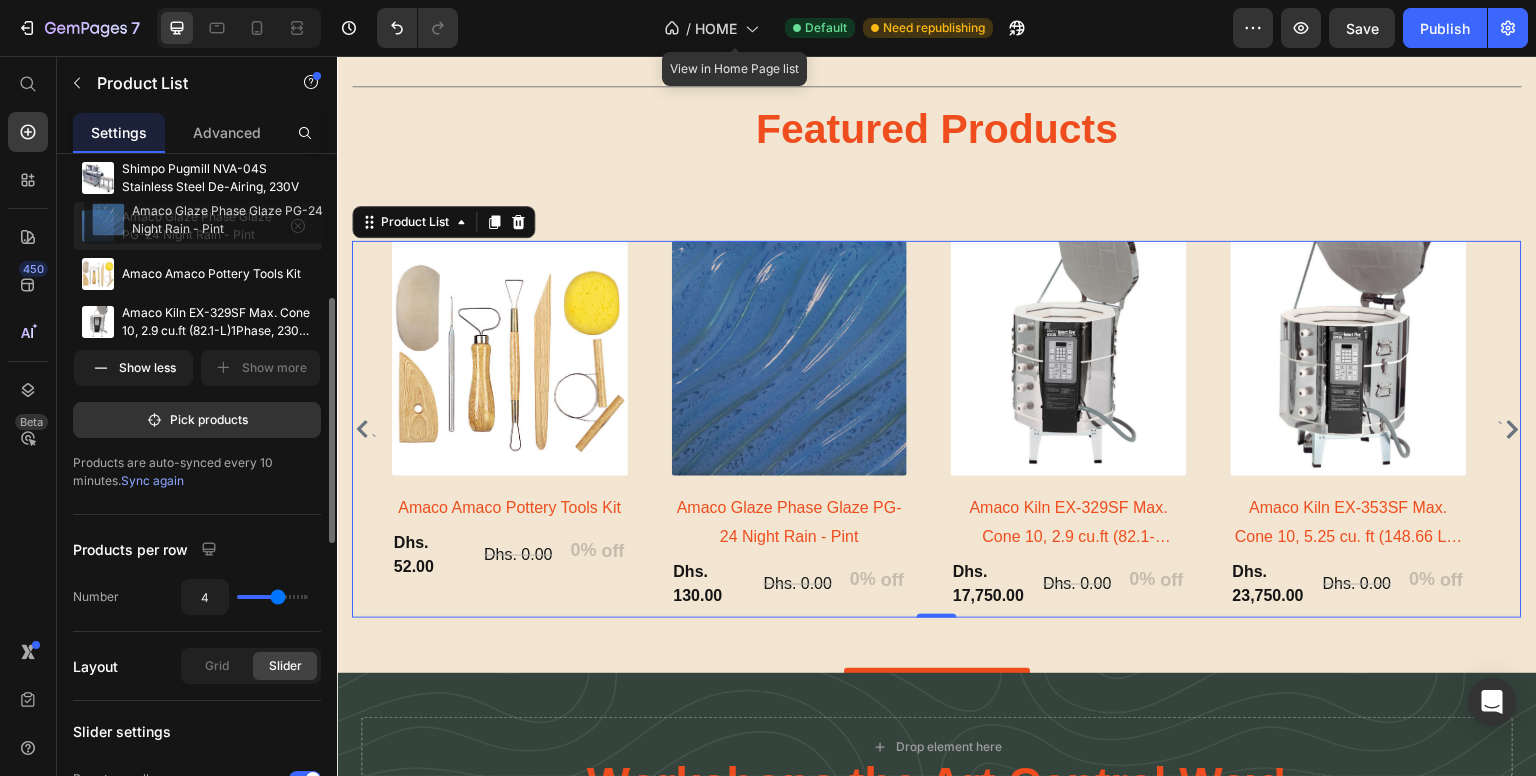 drag, startPoint x: 150, startPoint y: 262, endPoint x: 162, endPoint y: 208, distance: 55.31727 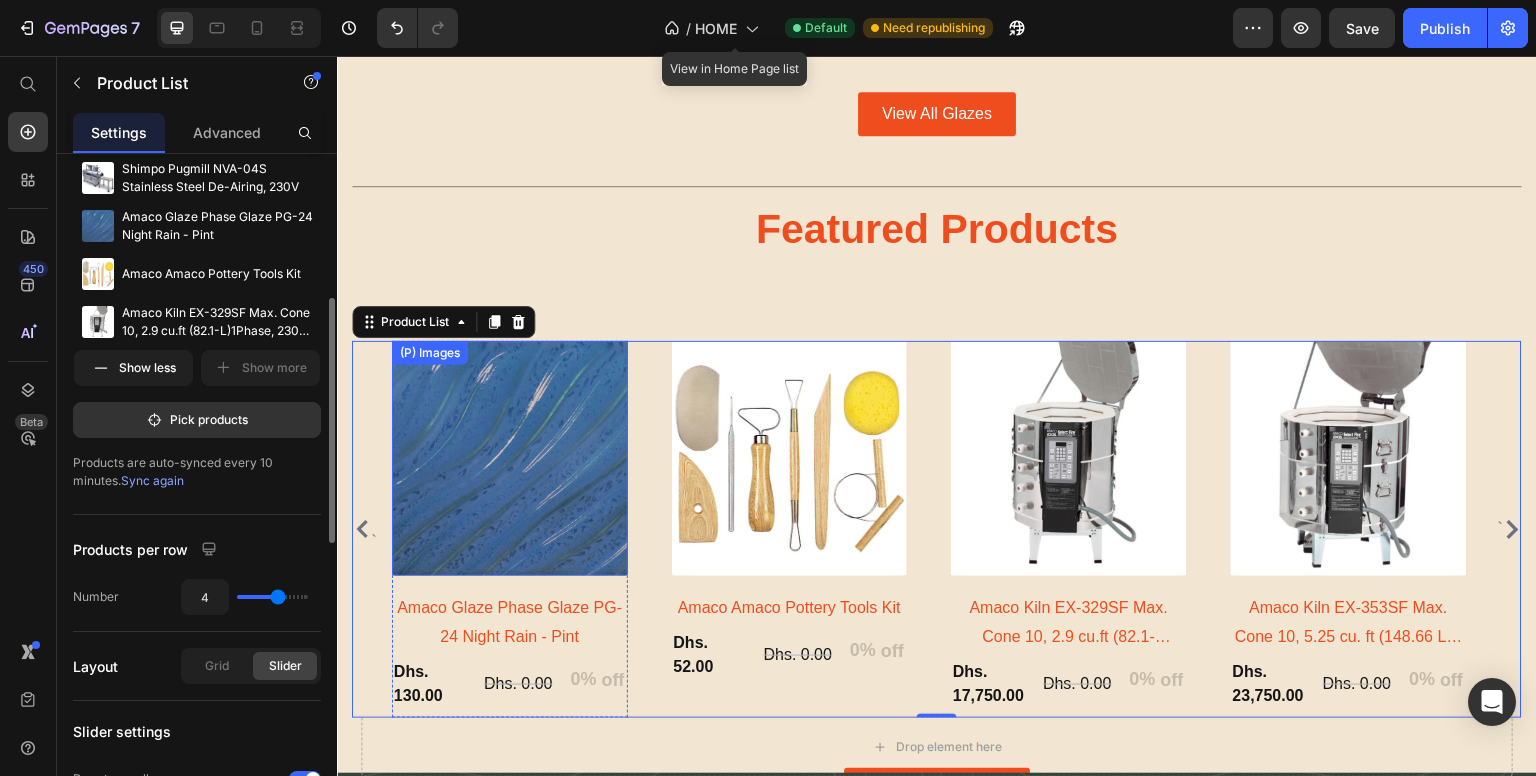scroll, scrollTop: 2208, scrollLeft: 0, axis: vertical 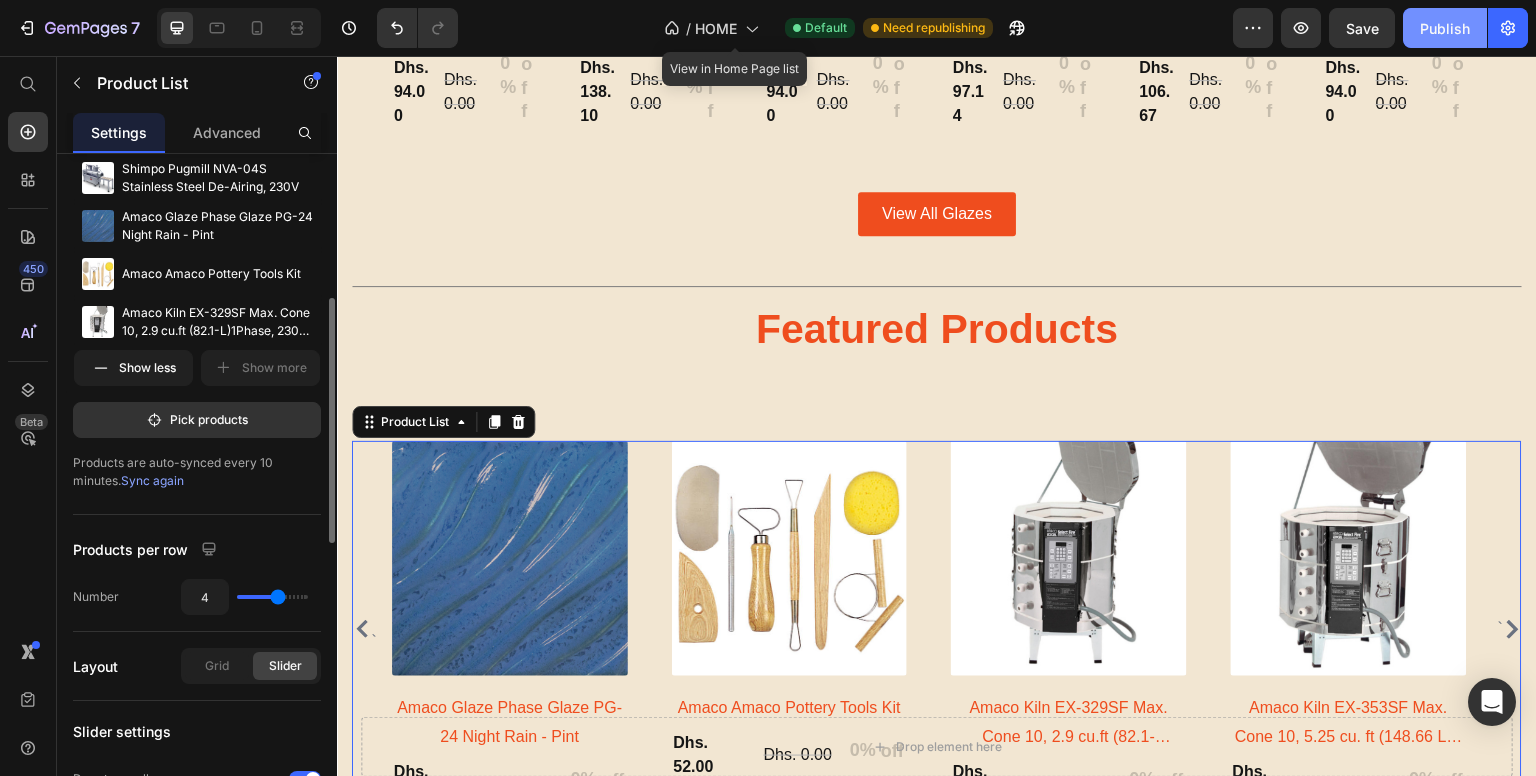 click on "Publish" at bounding box center [1445, 28] 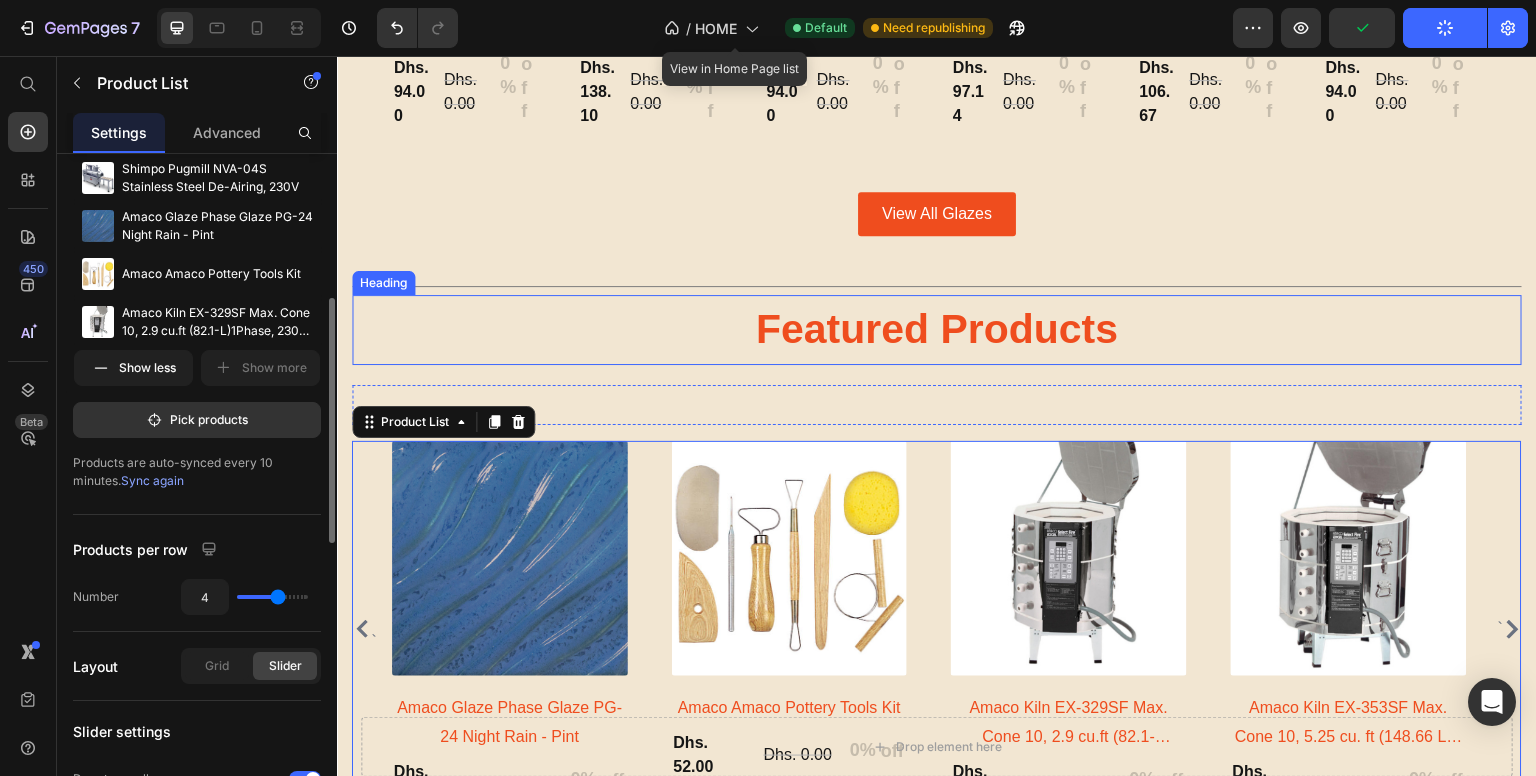 scroll, scrollTop: 2408, scrollLeft: 0, axis: vertical 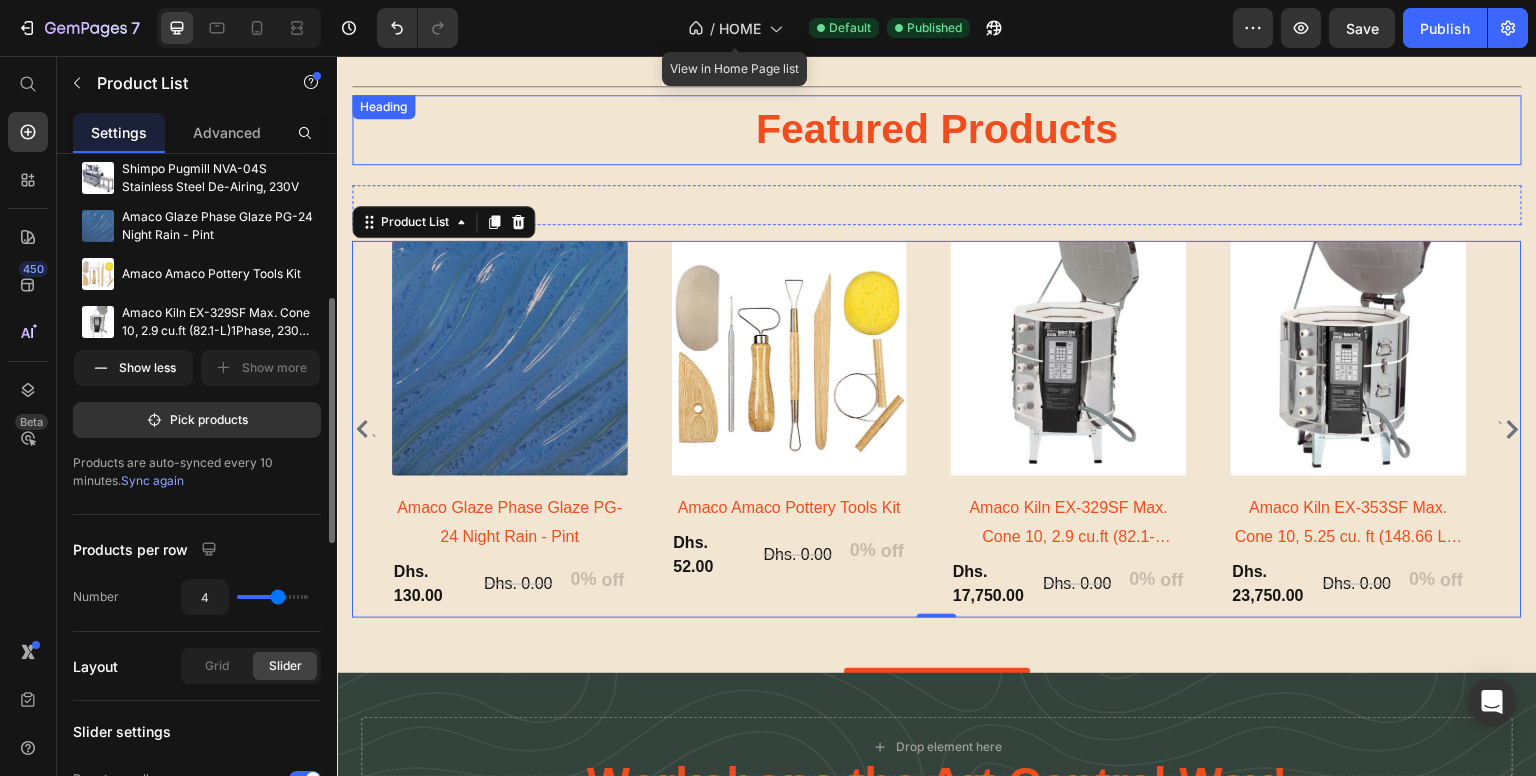 click on "Featured Products" at bounding box center [937, 129] 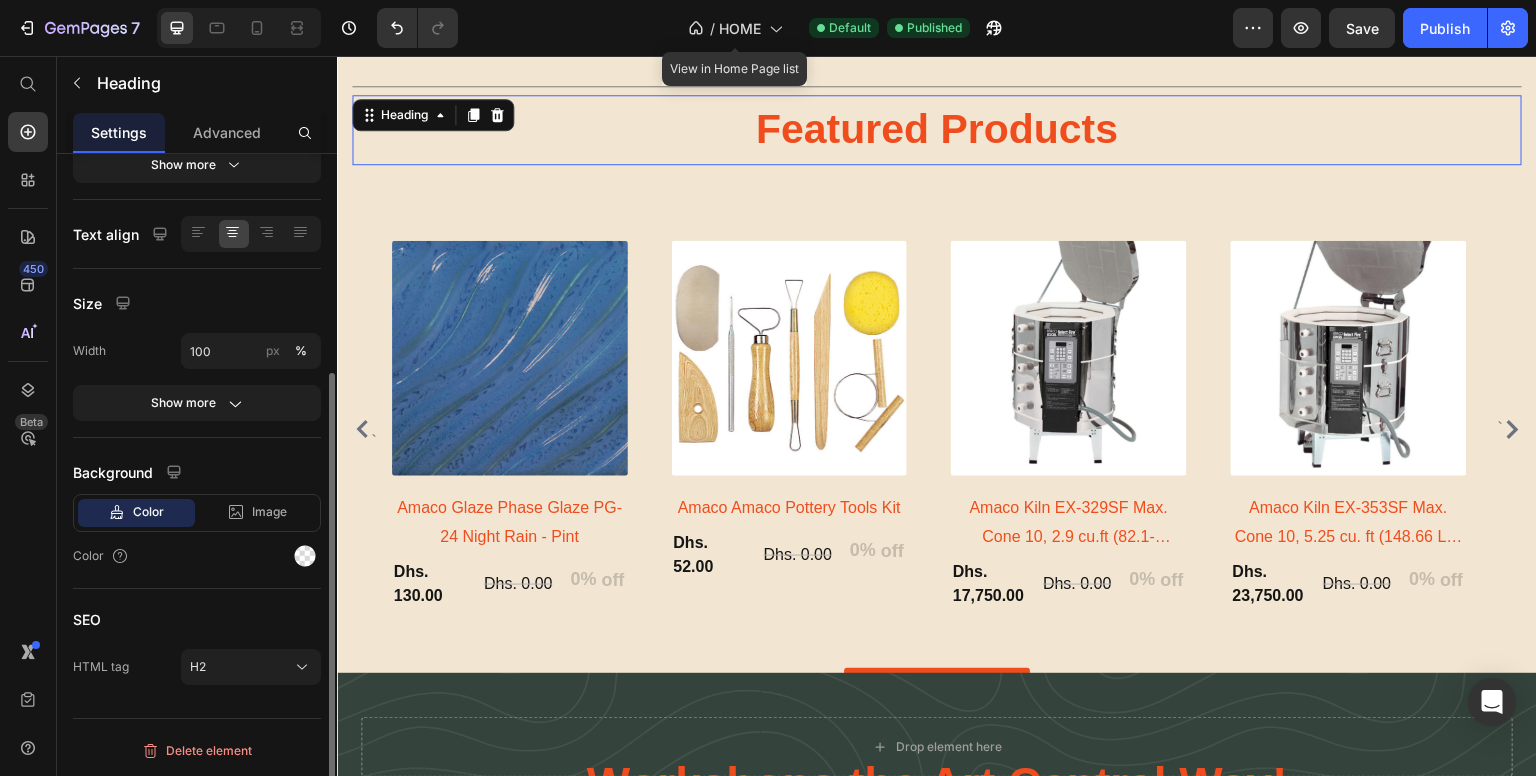 scroll, scrollTop: 0, scrollLeft: 0, axis: both 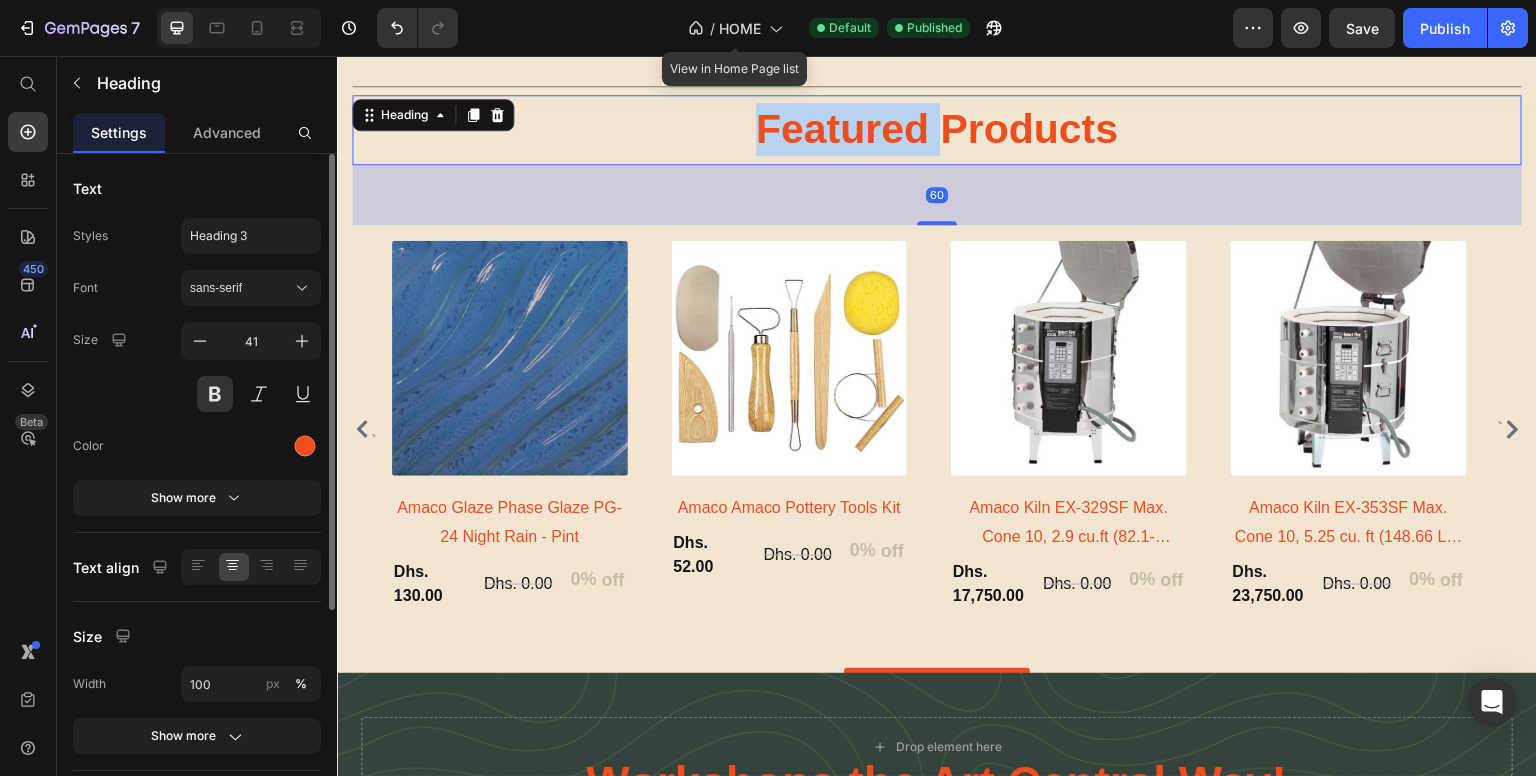 click on "Featured Products" at bounding box center (937, 129) 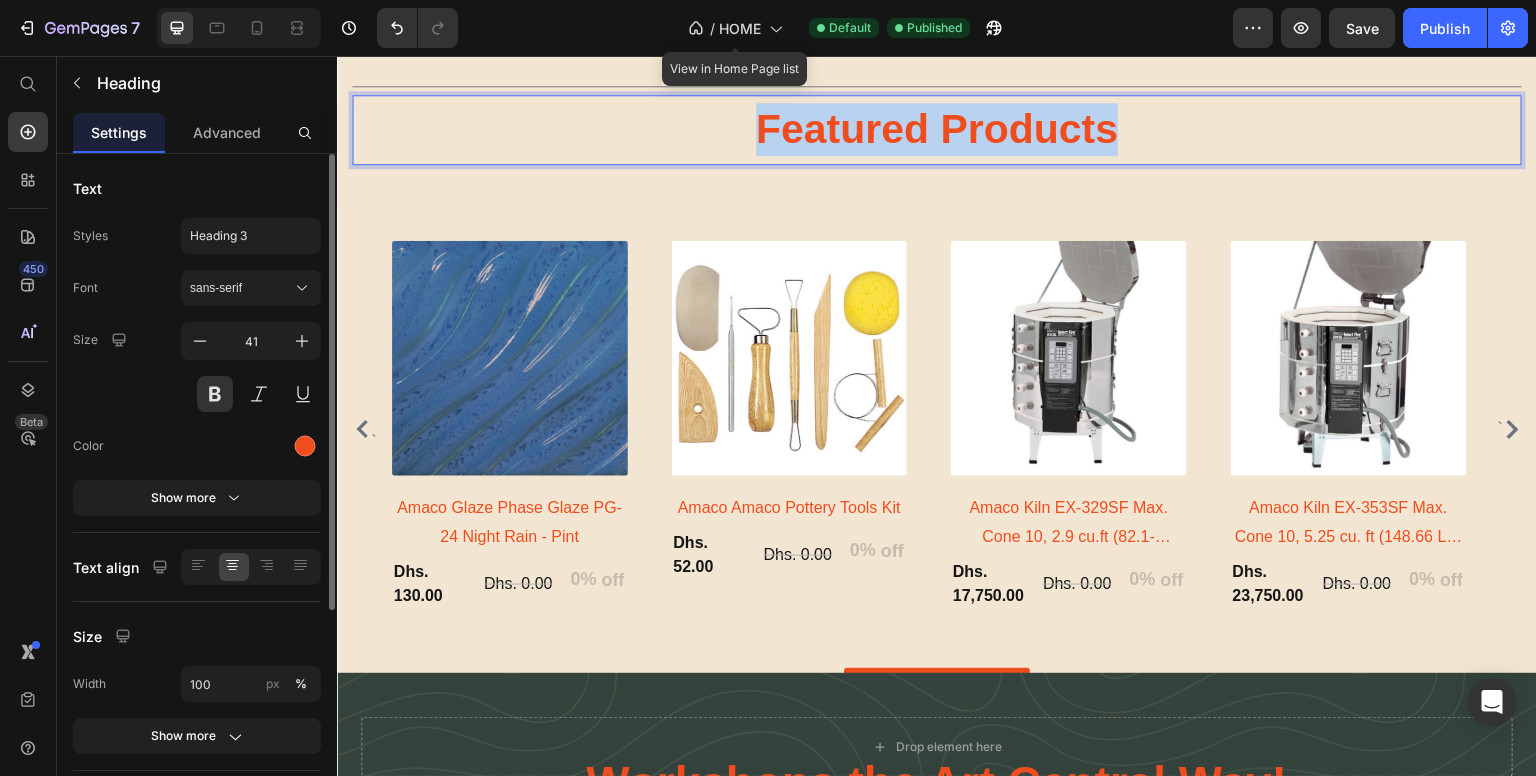 click on "Featured Products" at bounding box center (937, 129) 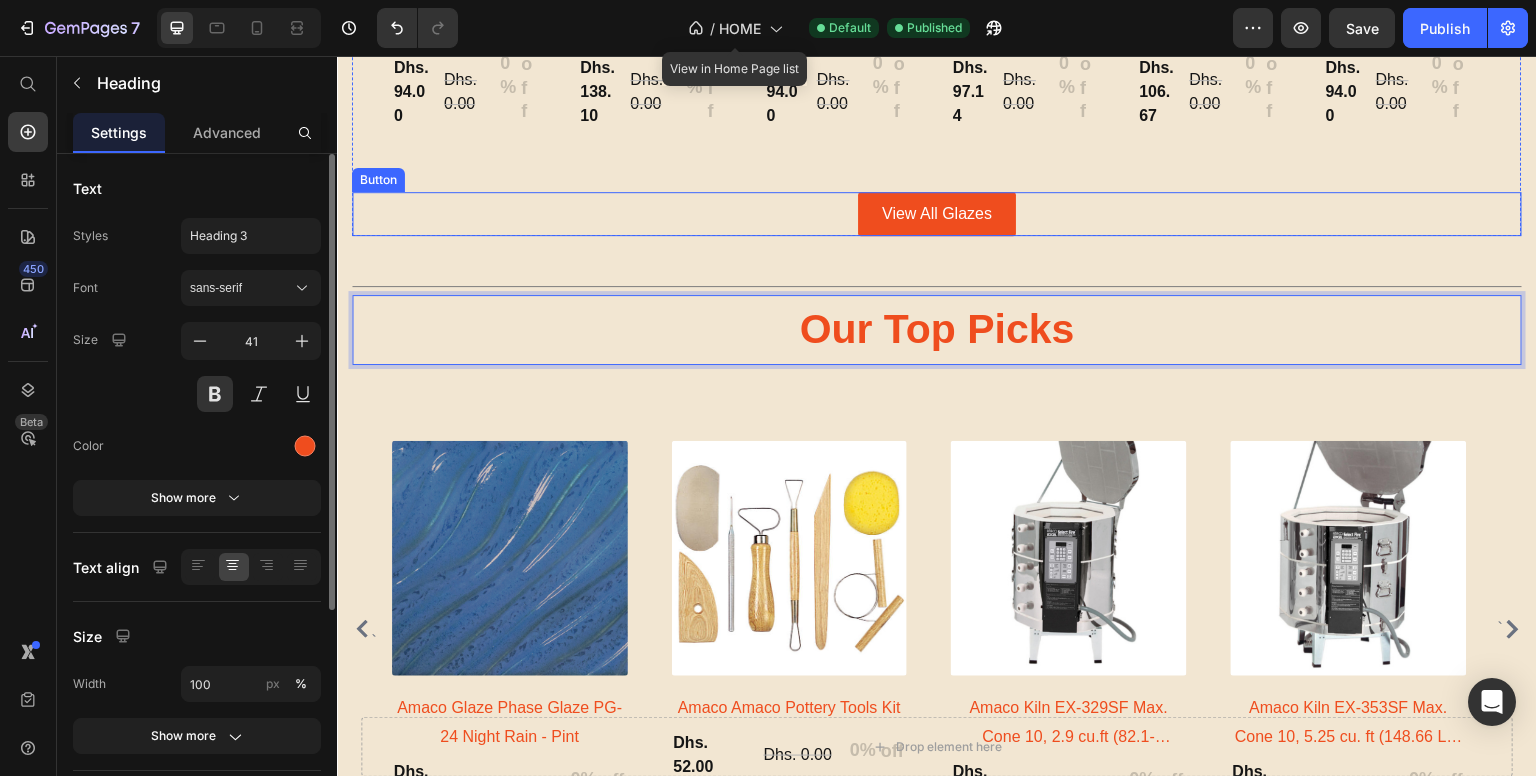 scroll, scrollTop: 2208, scrollLeft: 0, axis: vertical 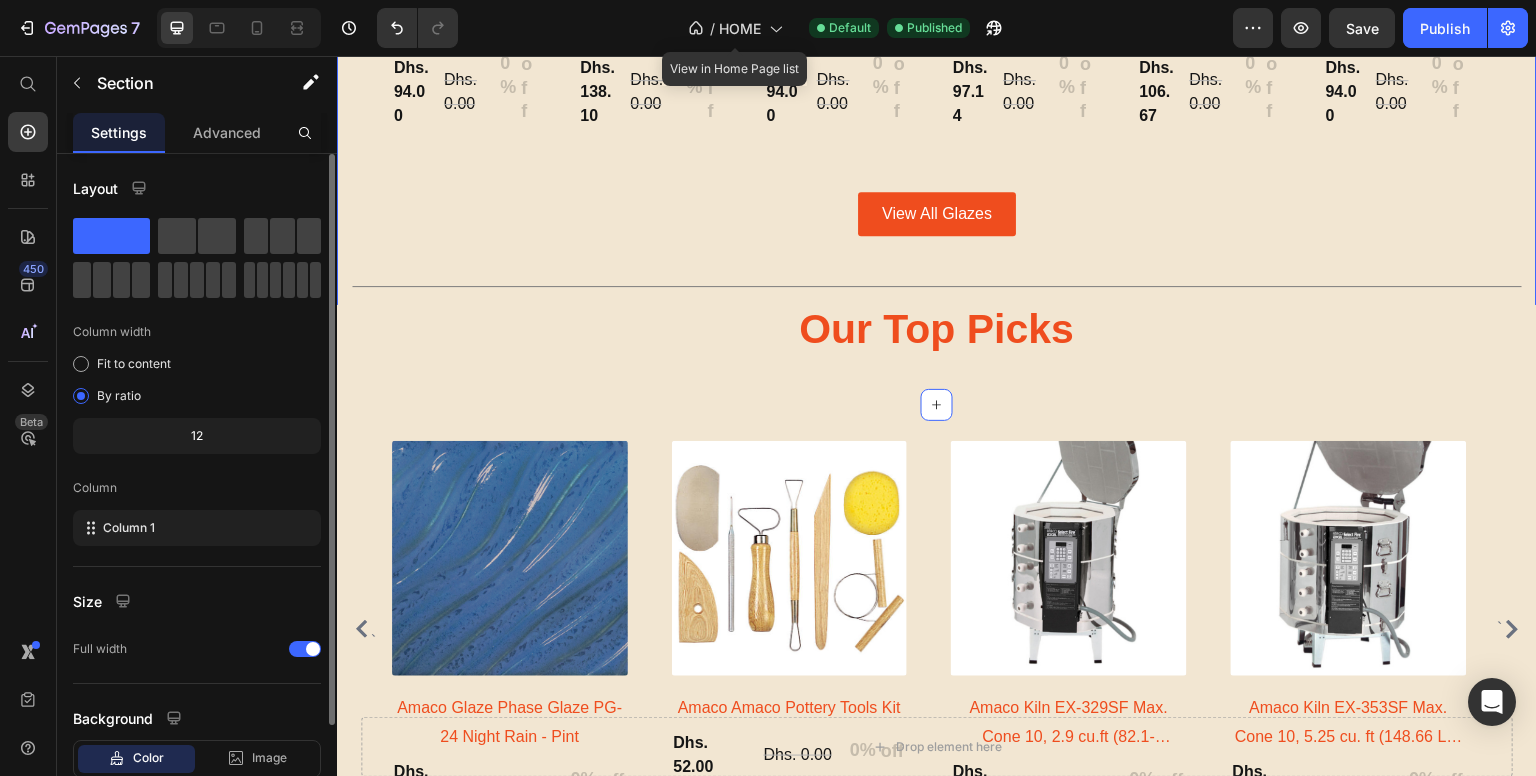 click on "Our bestselling glazes Heading Row ` (P) Images Amaco Glaze Satin Matt SM-10 Clear - Pint (P) Title Dhs. 94.00 (P) Price Dhs. 0.00 (P) Price 0% off (P) Tag Row Row (P) Images Amaco Velvet Underglaze V-360 White - Pint (P) Title Dhs. 138.10 (P) Price Dhs. 0.00 (P) Price 0% off (P) Tag Row Row (P) Images Amaco High Fire Glaze Hf-10 Clear - Pint (P) Title Dhs. 94.00 (P) Price Dhs. 0.00 (P) Price 0% off (P) Tag Row Row (P) Images Amaco Glaze Potter's Choice PC-17 Honey Flux - Pint (P) Title Dhs. 97.14 (P) Price Dhs. 0.00 (P) Price 0% off (P) Tag Row Row (P) Images Amaco Glaze Potter's Choice PC-59 Deep Firebrick - Pint (P) Title Dhs. 106.67 (P) Price Dhs. 0.00 (P) Price 0% off (P) Tag Row Row (P) Images Amaco Glaze Celadon C-60 Marigold - Pint (P) Title Dhs. 94.00 (P) Price Dhs. 0.00 (P) Price 0% off (P) Tag Row Row (P) Images Amaco Glaze Celadon C-1 Obsidian - Pint (P) Title Dhs. 94.00 (P) Price Dhs. 0.00 (P) Price 0% off (P) Tag Row Row (P) Images Amaco Glaze Celadon C-21 Sky - Pint (P) Title Dhs. 94.00 0% off" at bounding box center [937, 3] 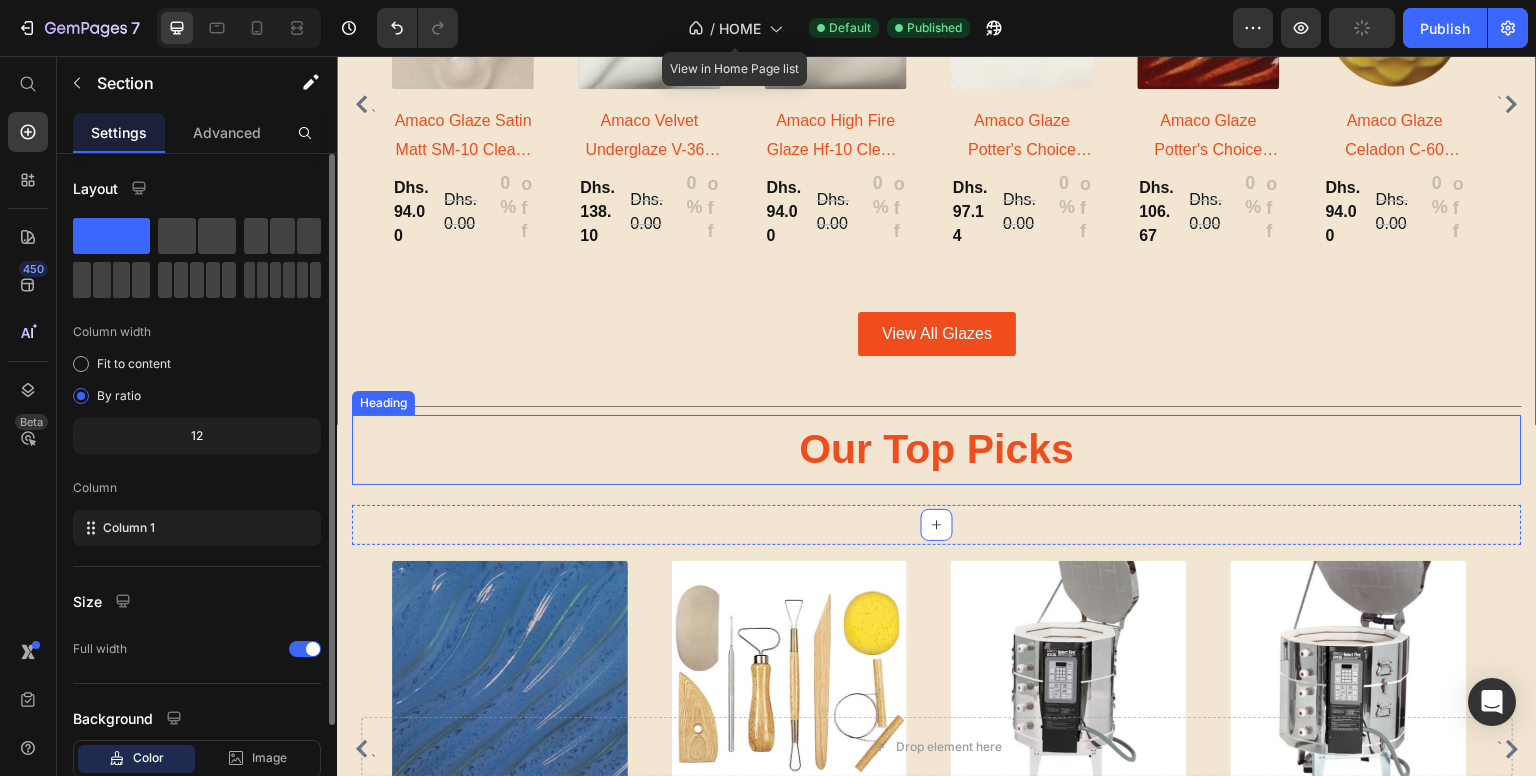 scroll, scrollTop: 2308, scrollLeft: 0, axis: vertical 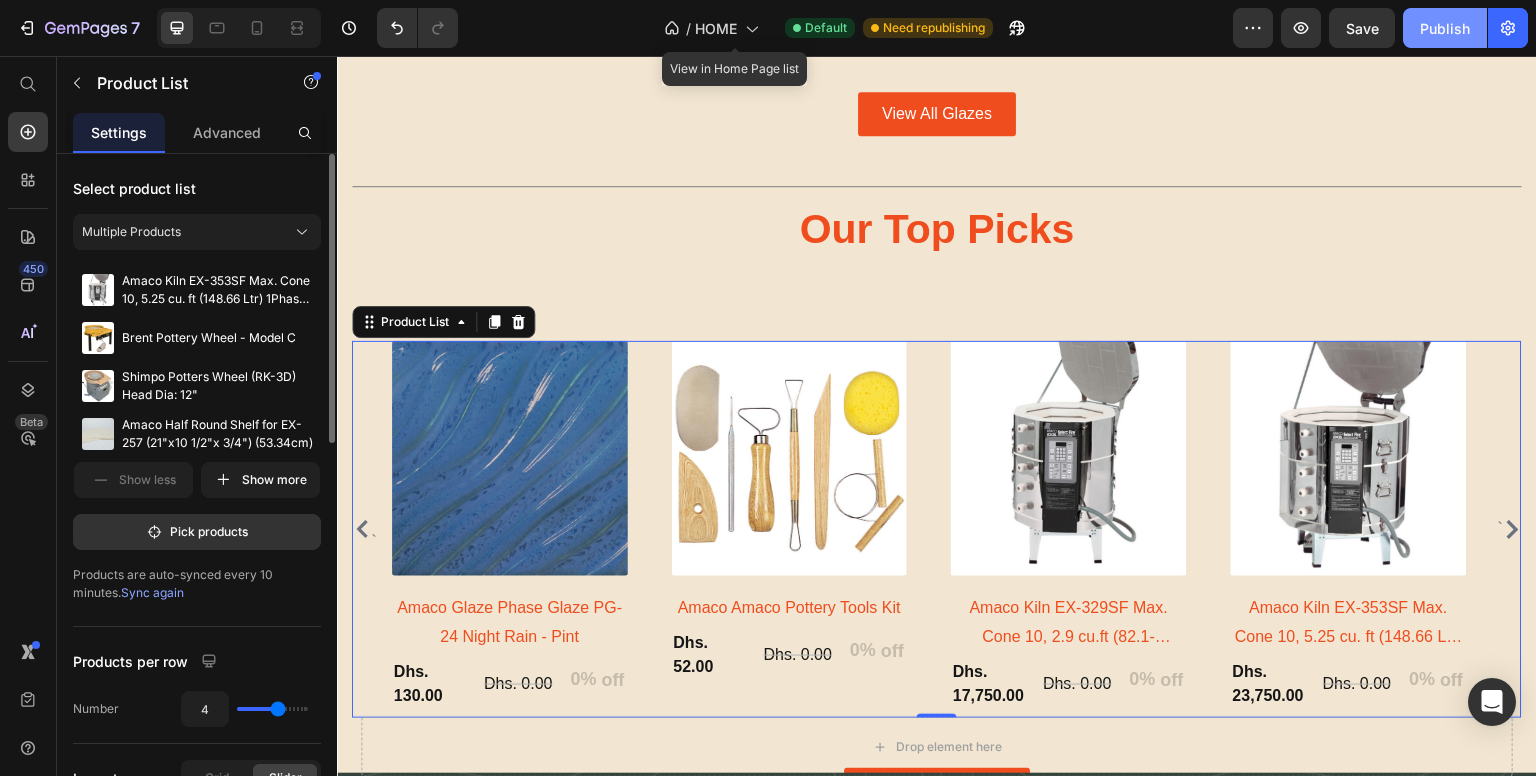 click on "Publish" at bounding box center (1445, 28) 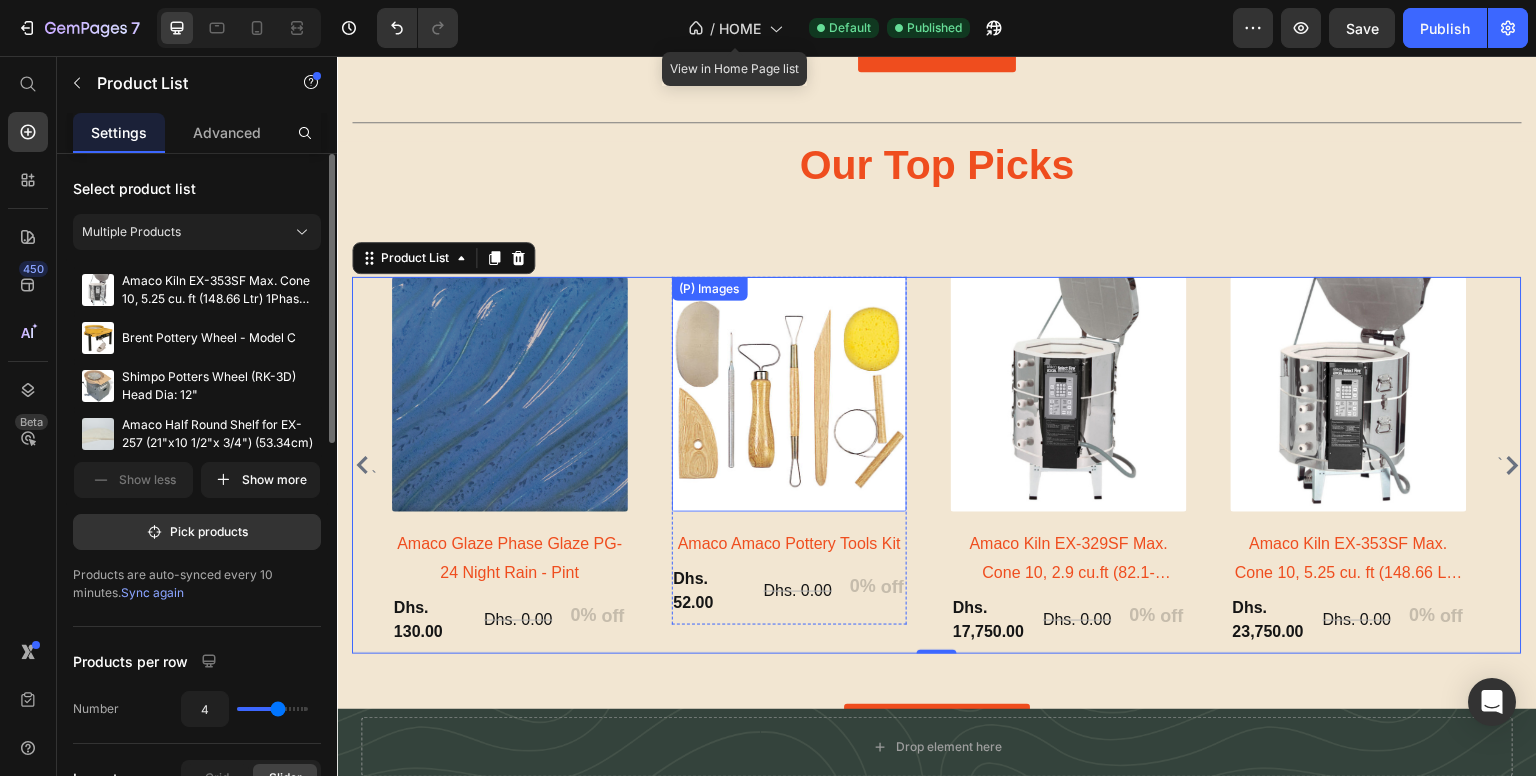 scroll, scrollTop: 2672, scrollLeft: 0, axis: vertical 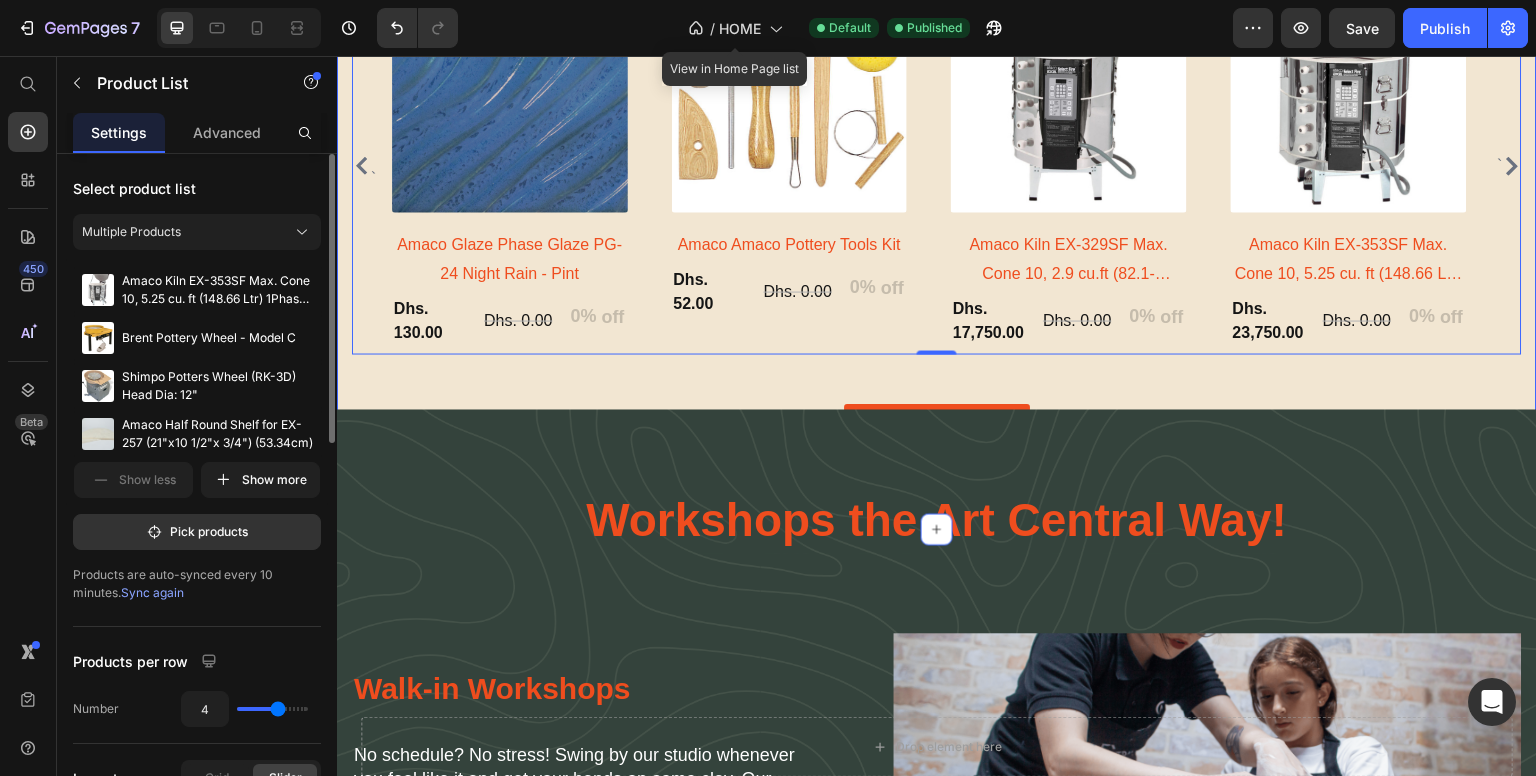 click on "Our Top Picks Heading Row ` (P) Images Amaco Kiln EX-353SF Max. Cone 10, 5.25 cu. ft (148.66 Ltr) 1Phase, 230V, wall thickness 3", With Ez-Lift (P) Title Dhs. 23,750.00 (P) Price Dhs. 0.00 (P) Price 0% off (P) Tag Row Row (P) Images Brent Pottery Wheel - Model C (P) Title Dhs. 10,680.00 (P) Price Dhs. 0.00 (P) Price 0% off (P) Tag Row Row (P) Images Shimpo Potters Wheel (RK-3D) Head Dia: 12" (P) Title Dhs. 6,980.00 (P) Price Dhs. 0.00 (P) Price 0% off (P) Tag Row Row (P) Images Amaco Half Round Shelf for EX-257 (21"x10 1/2"x 3/4") (53.34cm) (P) Title Dhs. 253.42 (P) Price Dhs. 0.00 (P) Price 0% off (P) Tag Row Row (P) Images Bisque Zoe Zebra 10.5cm tall (P) Title Dhs. 8.66 (P) Price Dhs. 0.00 (P) Price 0% off (P) Tag Row Row (P) Images Amaco Air Dry Clay White 4.5kg (P) Title Dhs. 70.00 (P) Price Dhs. 0.00 (P) Price 0% off (P) Tag Row Row (P) Images Shimpo Pugmill NVA-04S Stainless Steel De-Airing, 230V (P) Title Dhs. 35,700.00 (P) Price Dhs. 0.00 (P) Price 0% off (P) Tag Row Row (P) Images (P) Title 0% off `" at bounding box center [937, 184] 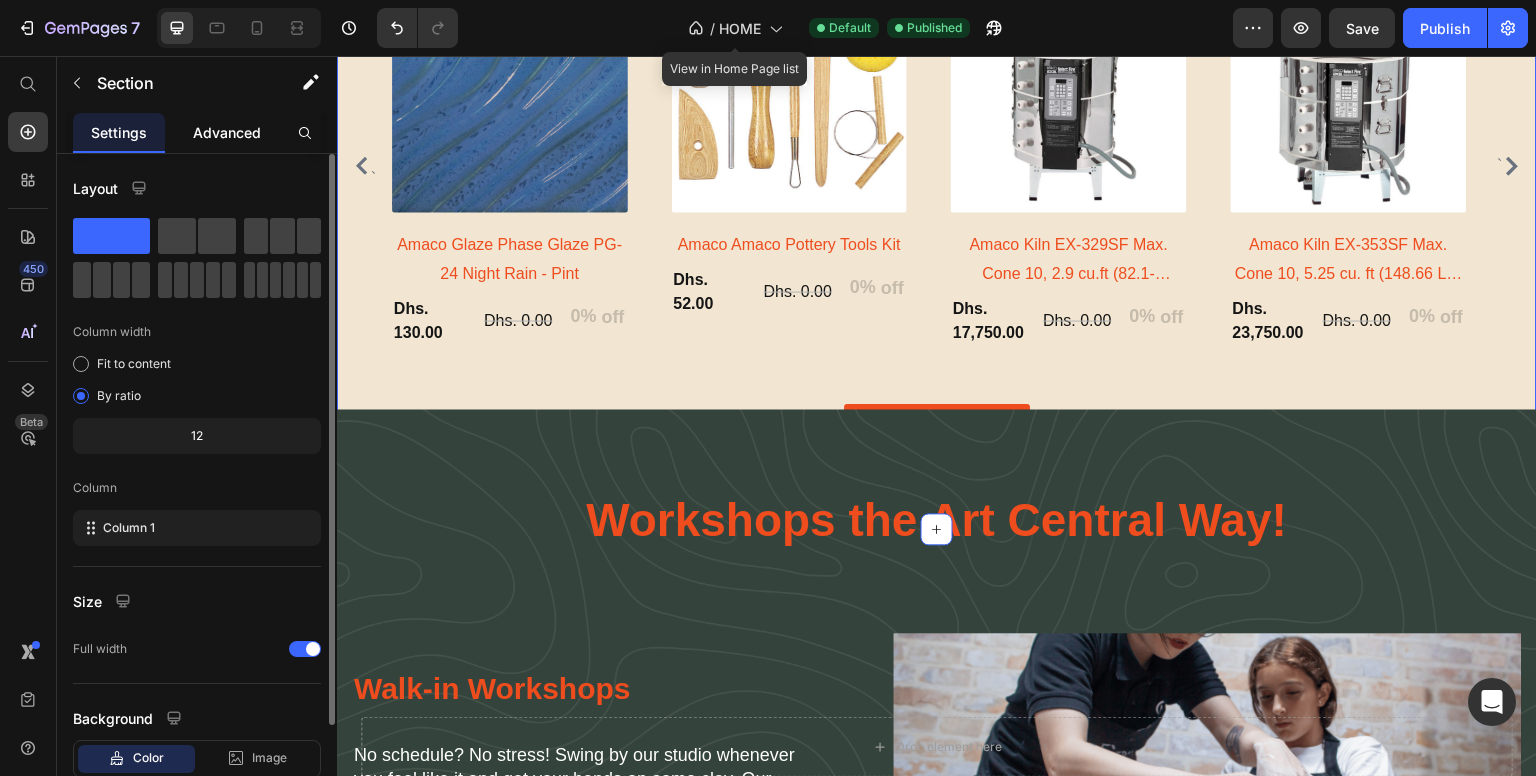 click on "Advanced" at bounding box center [227, 132] 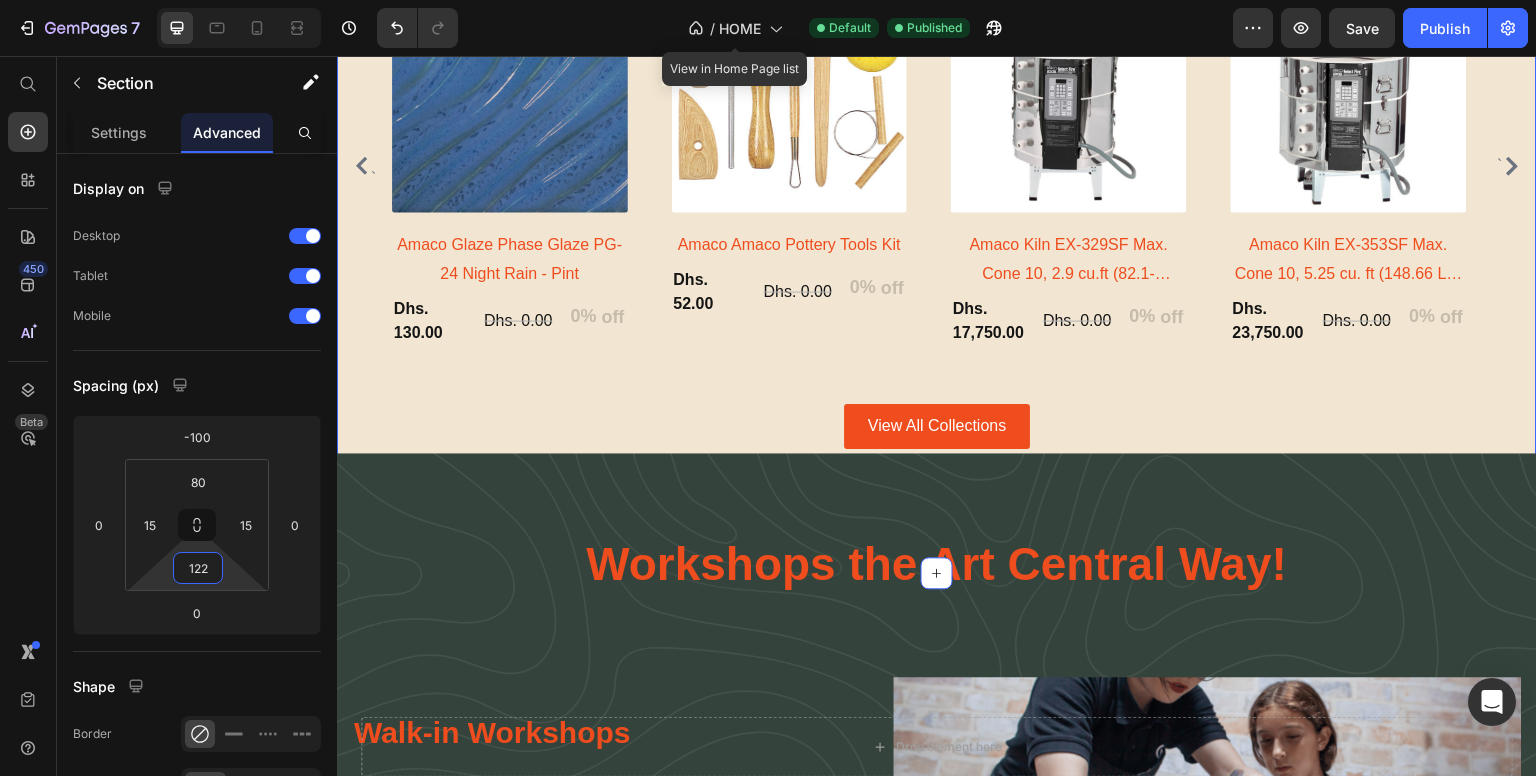 type on "120" 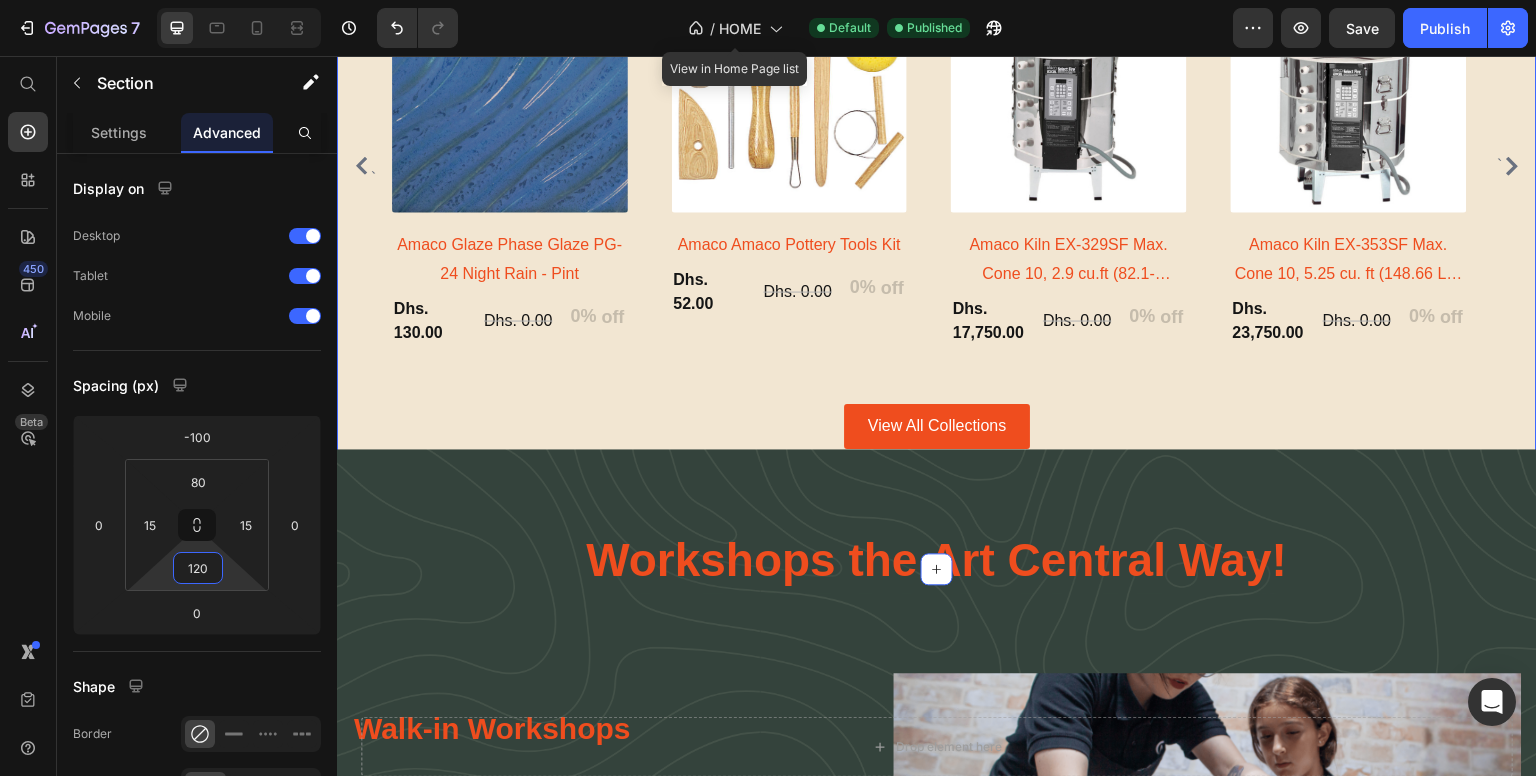 drag, startPoint x: 225, startPoint y: 573, endPoint x: 218, endPoint y: 515, distance: 58.420887 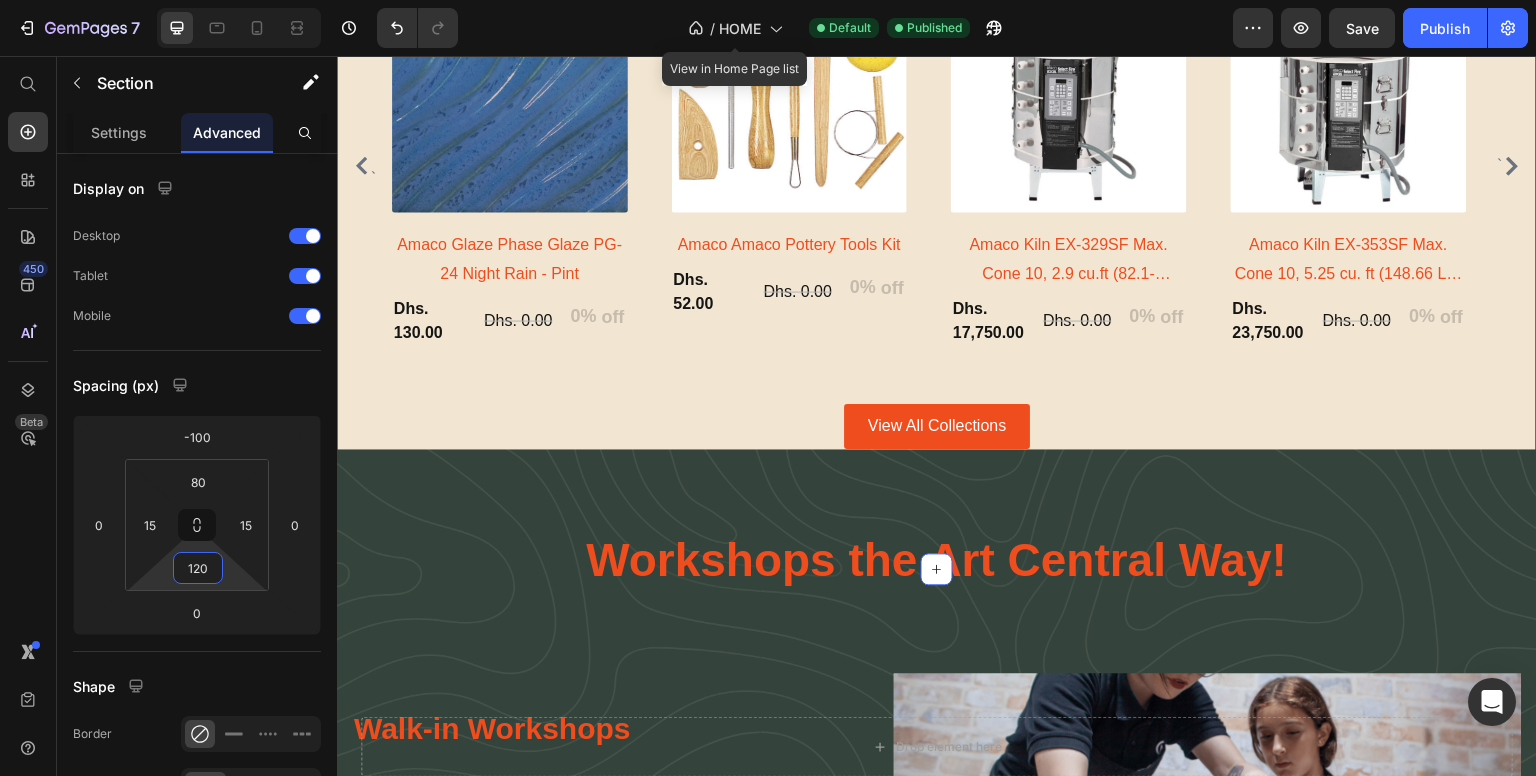 click on "7   /  HOME View in Home Page list Default Published Preview  Save   Publish  450 Beta Start with Sections Elements Hero Section Product Detail Brands Trusted Badges Guarantee Product Breakdown How to use Testimonials Compare Bundle FAQs Social Proof Brand Story Product List Collection Blog List Contact Sticky Add to Cart Custom Footer Browse Library 450 Layout
Row
Row
Row
Row Text
Heading
Text Block Button
Button
Button
Sticky Back to top Media
Image" at bounding box center (768, 0) 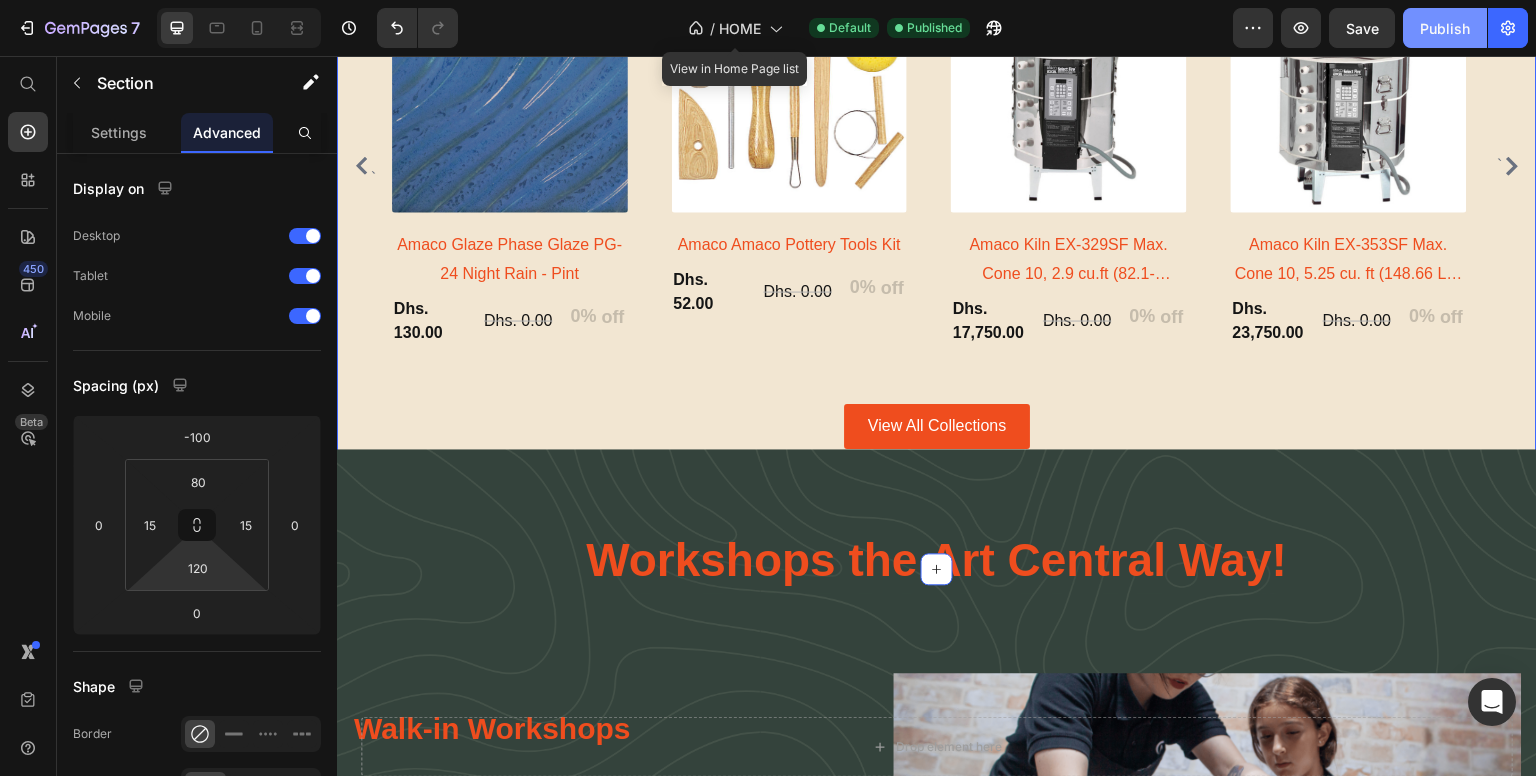 click on "Publish" at bounding box center [1445, 28] 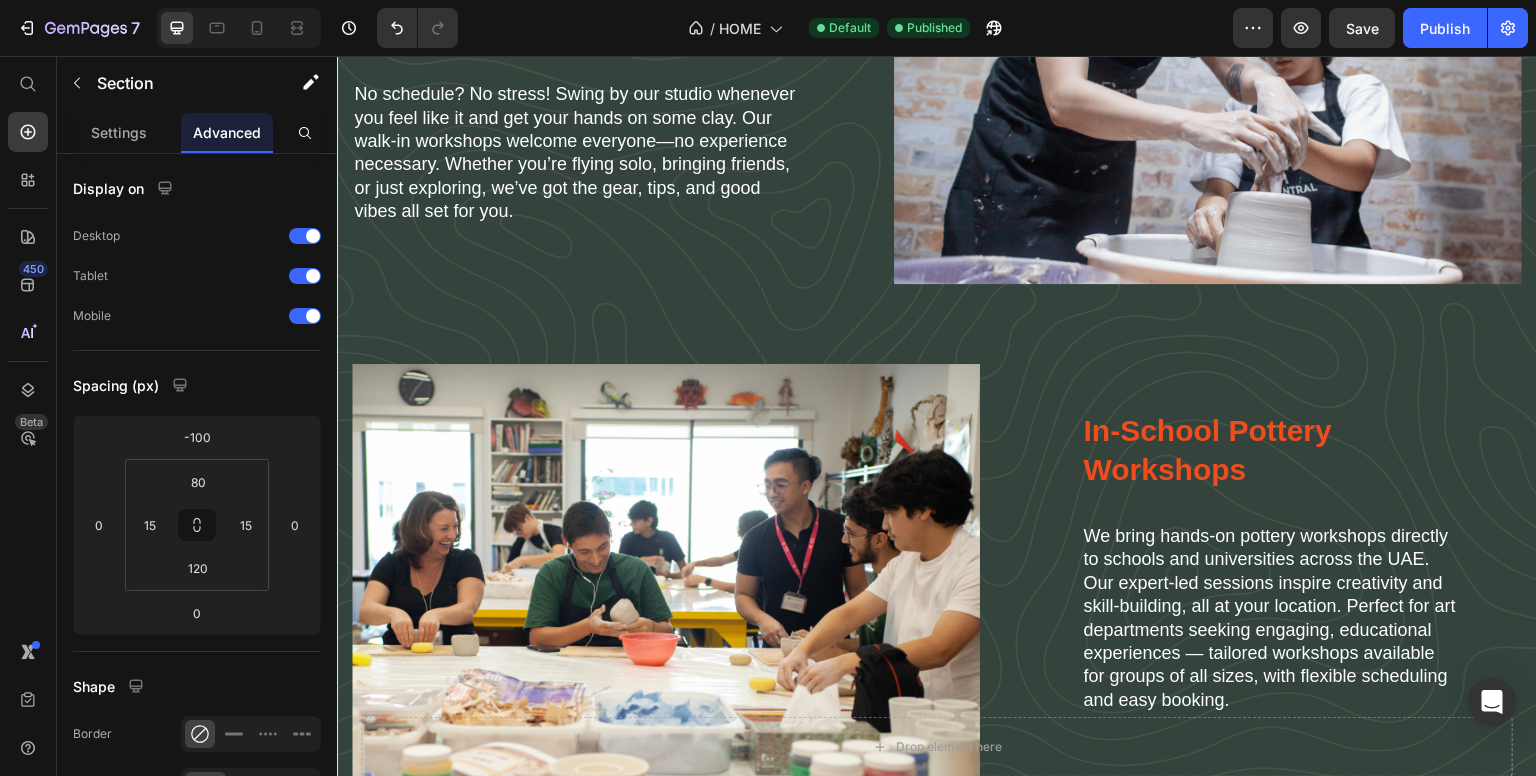 scroll, scrollTop: 3772, scrollLeft: 0, axis: vertical 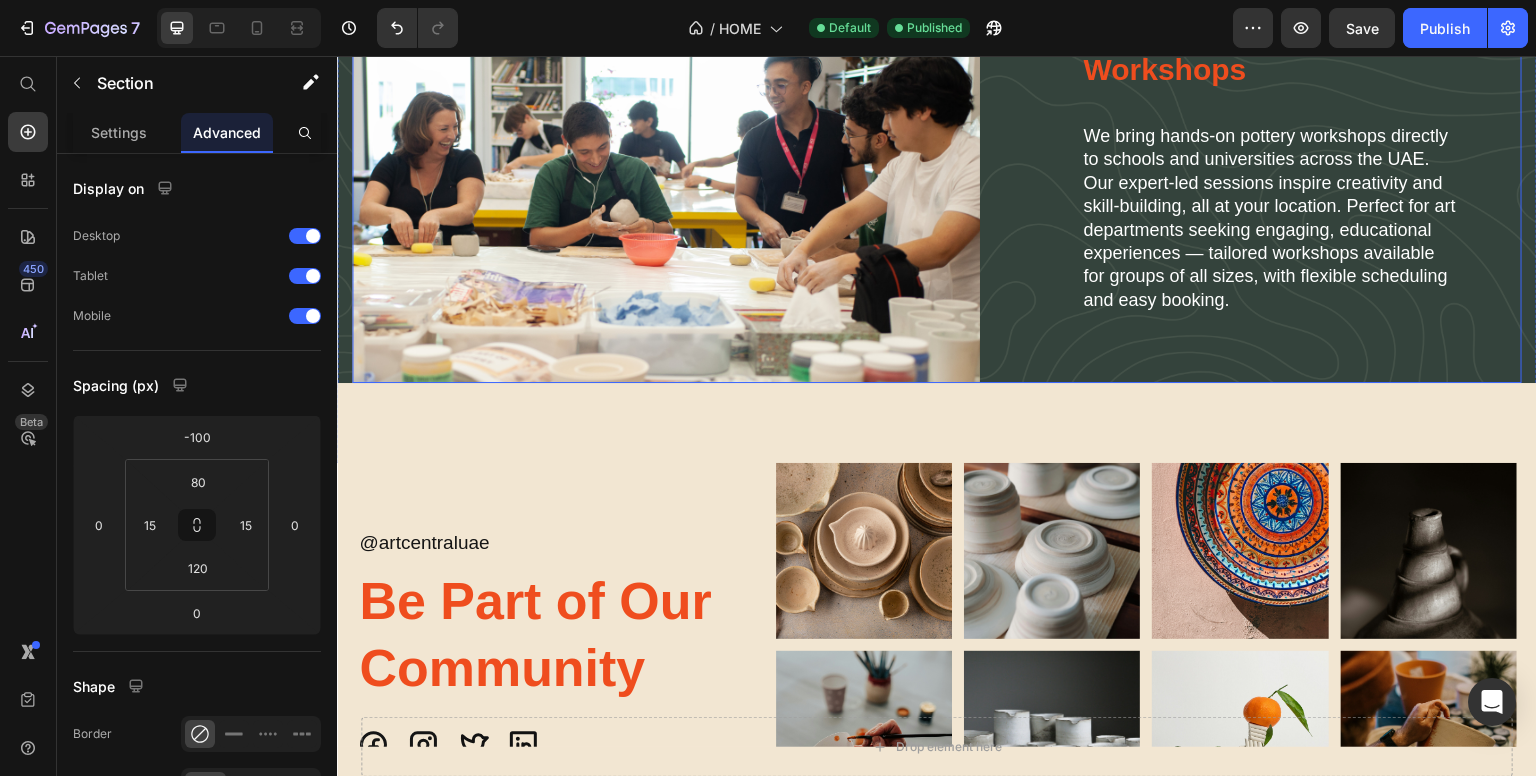 click on "In-School Pottery Workshops Heading We bring hands-on pottery workshops directly to schools and universities across the UAE. Our expert-led sessions inspire creativity and skill-building, all at your location. Perfect for art departments seeking engaging, educational experiences — tailored workshops available for groups of all sizes, with flexible scheduling and easy booking. Text Block Row" at bounding box center [1298, 173] 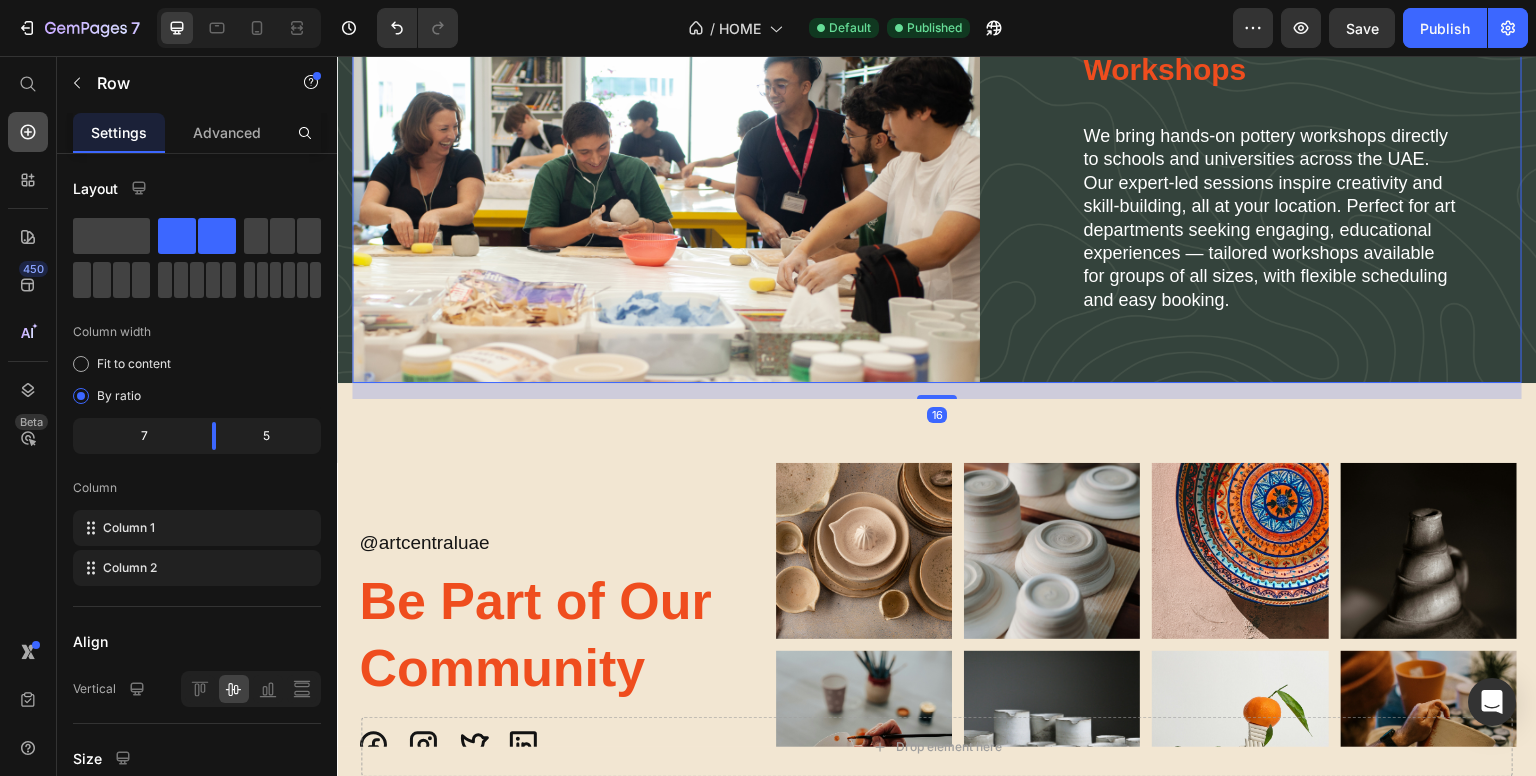 click 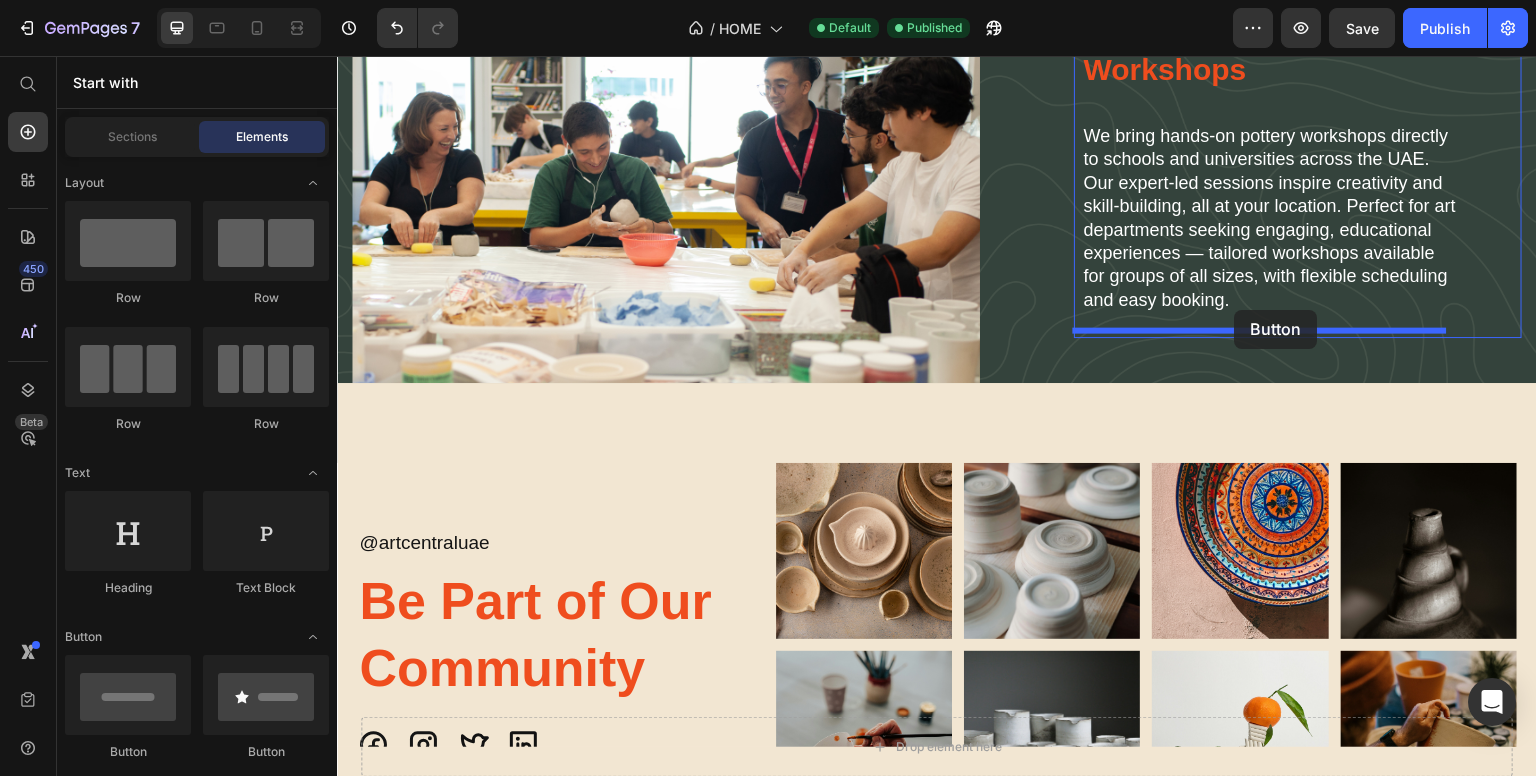 drag, startPoint x: 488, startPoint y: 762, endPoint x: 1235, endPoint y: 310, distance: 873.1054 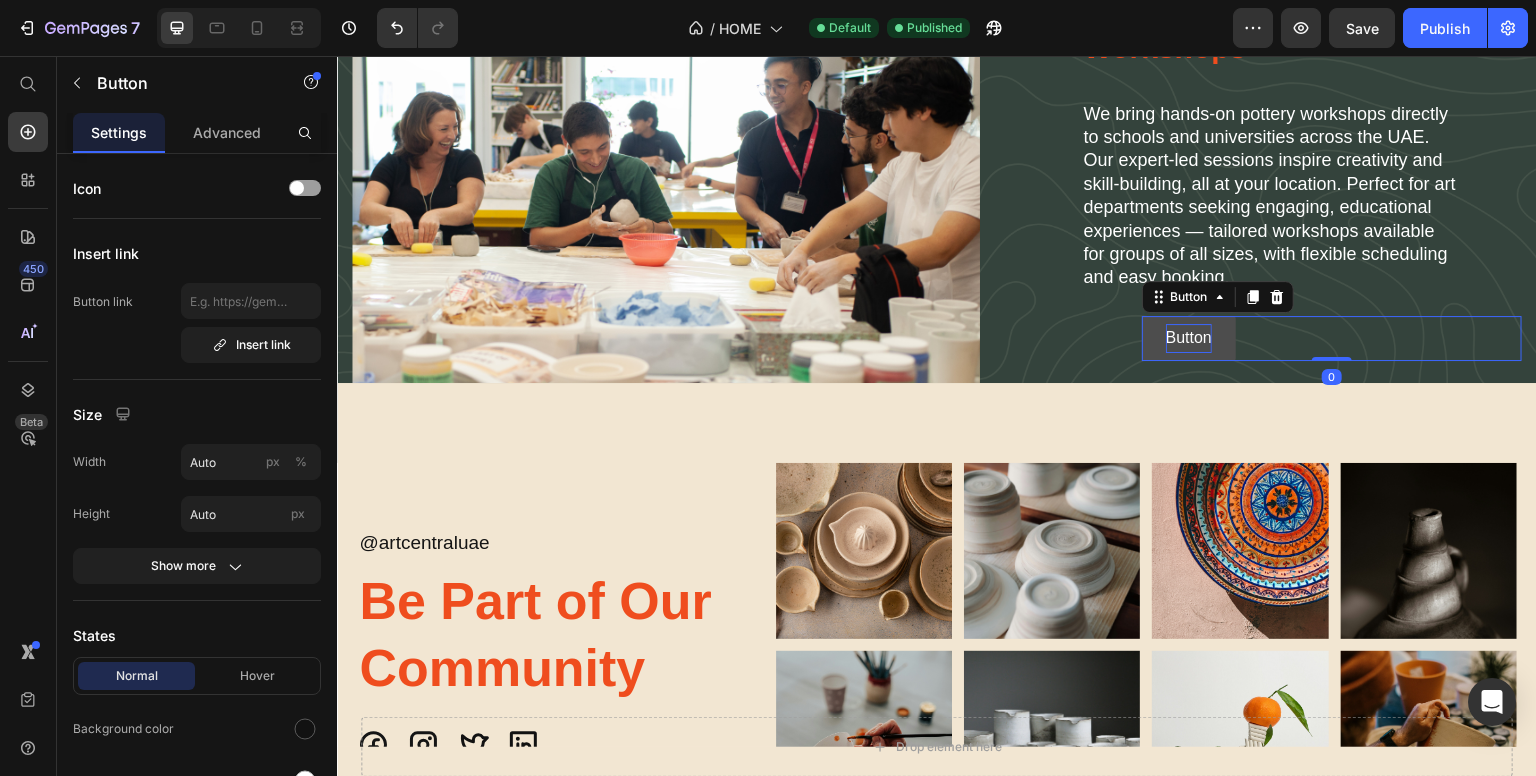 click on "Button" at bounding box center [1189, 338] 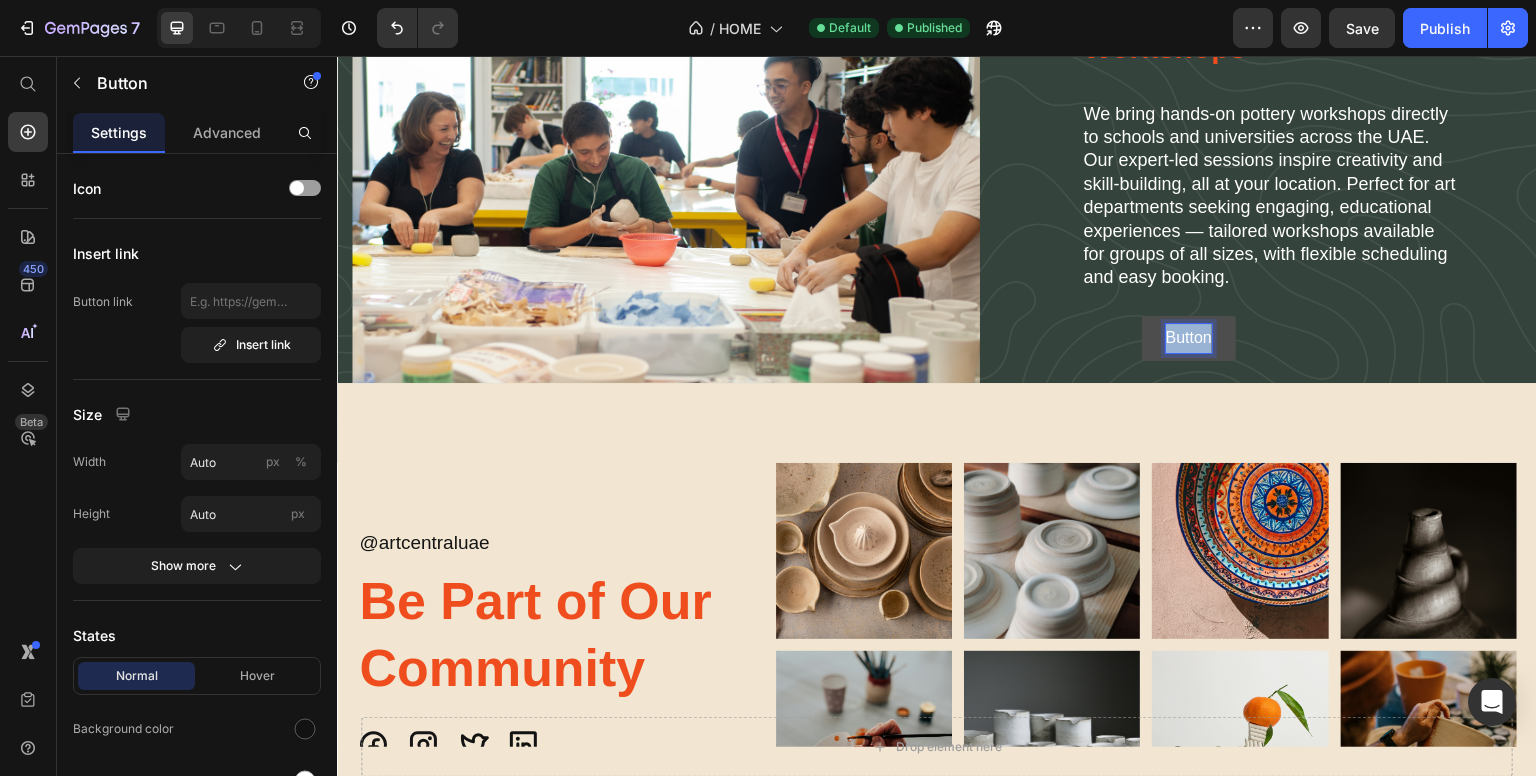 click on "Button" at bounding box center [1189, 338] 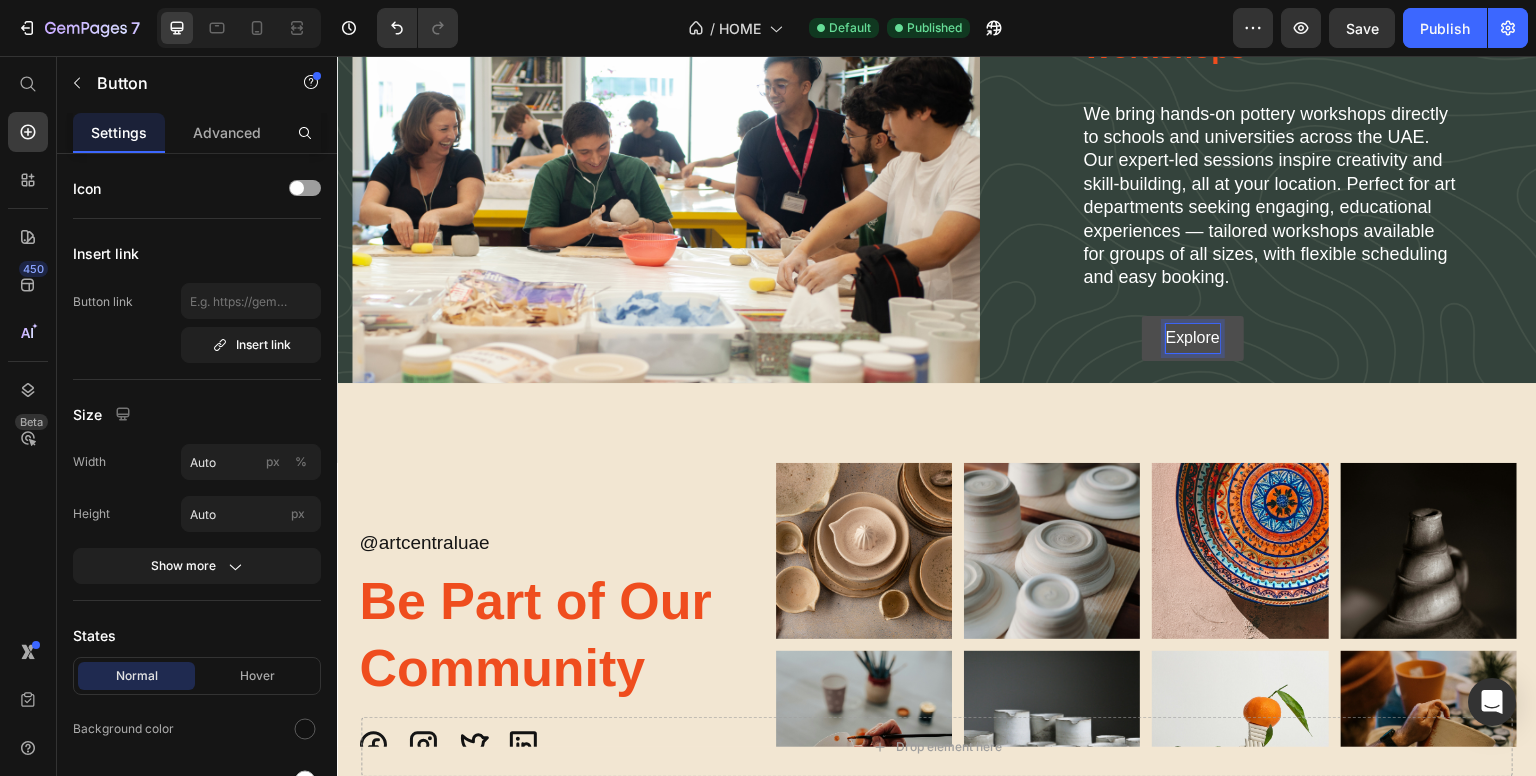 click on "Explore" at bounding box center (1193, 338) 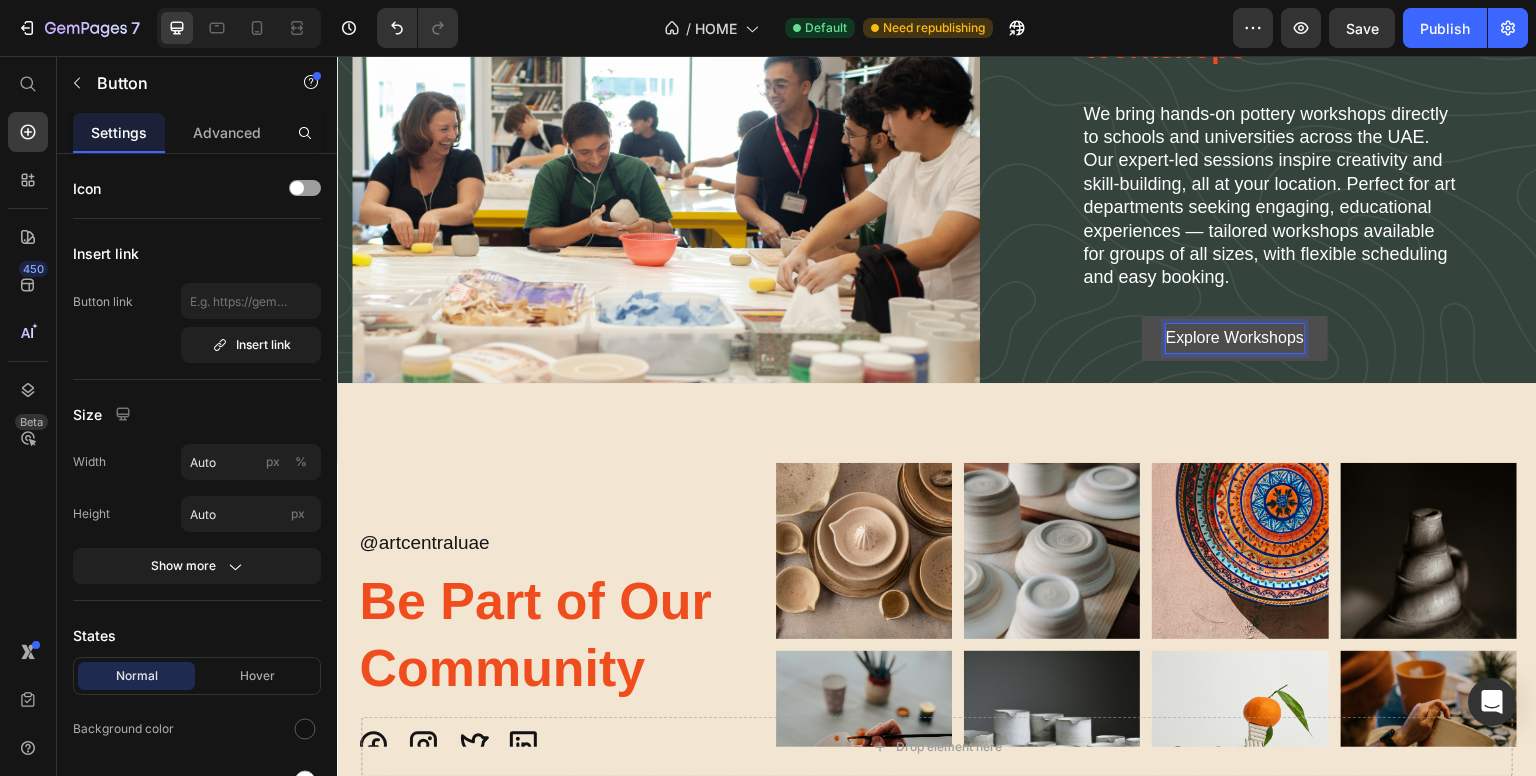 click on "Explore Workshops" at bounding box center [1235, 338] 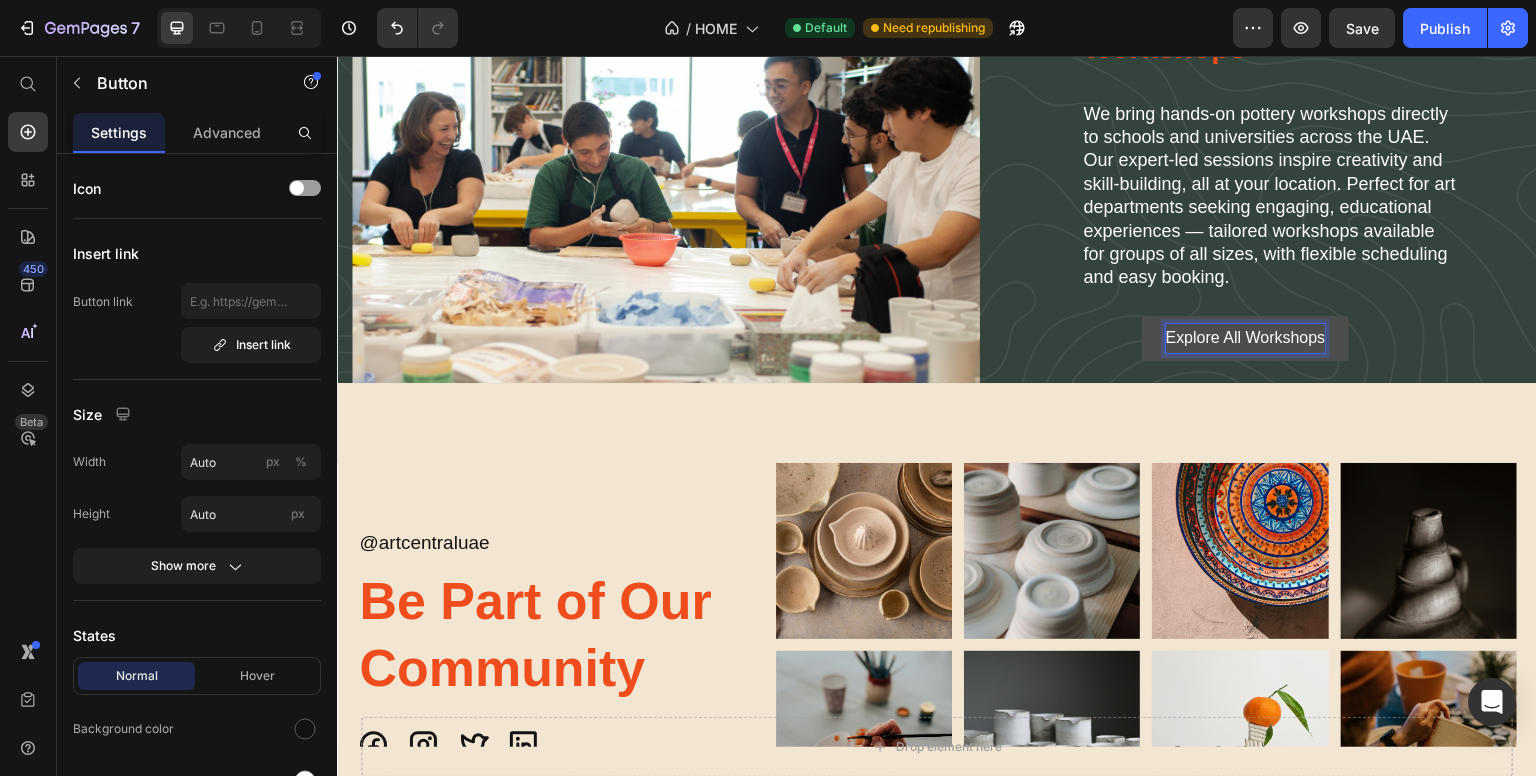 click on "Explore All Workshops" at bounding box center [1246, 338] 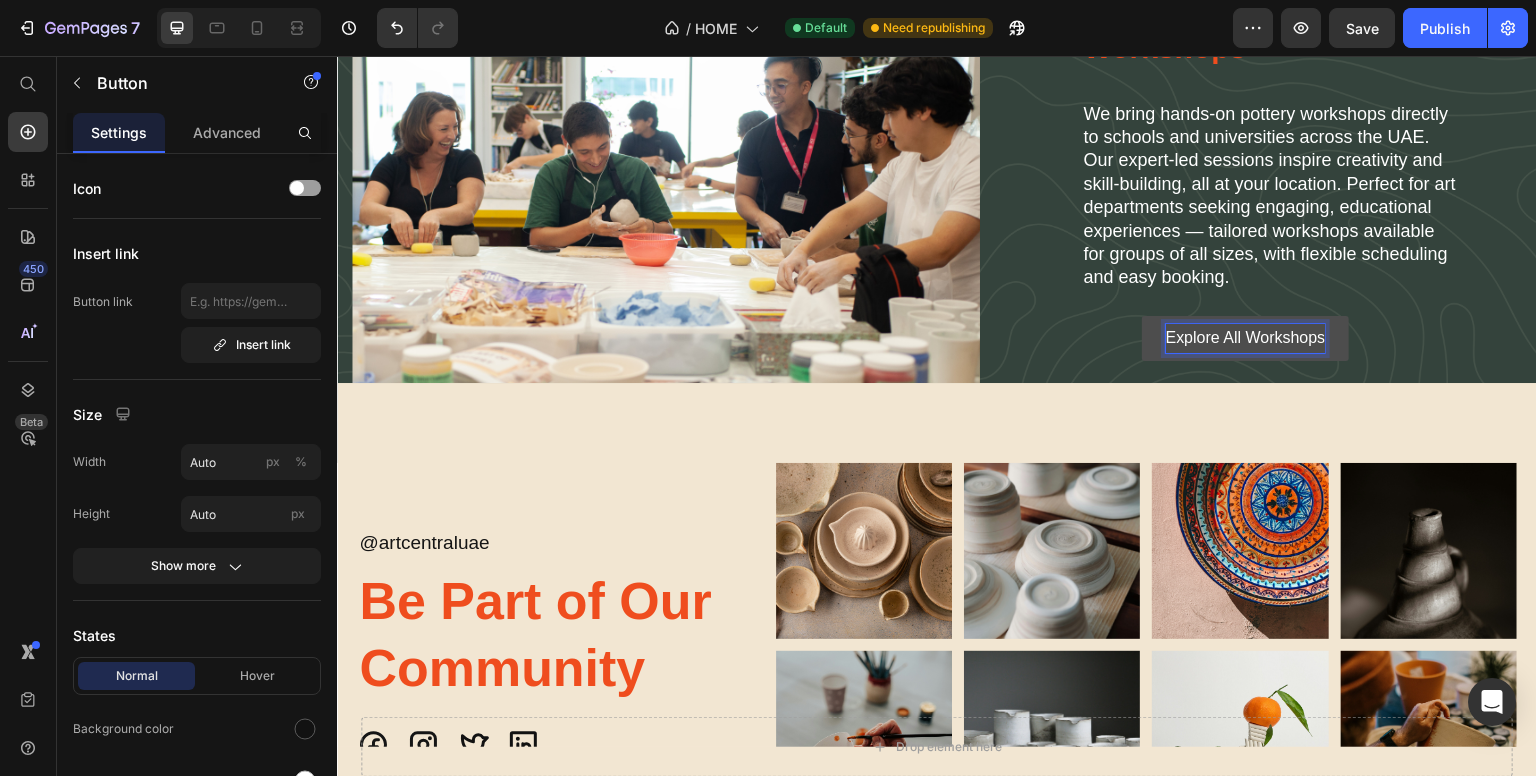 click on "Explore All Workshops" at bounding box center [1246, 338] 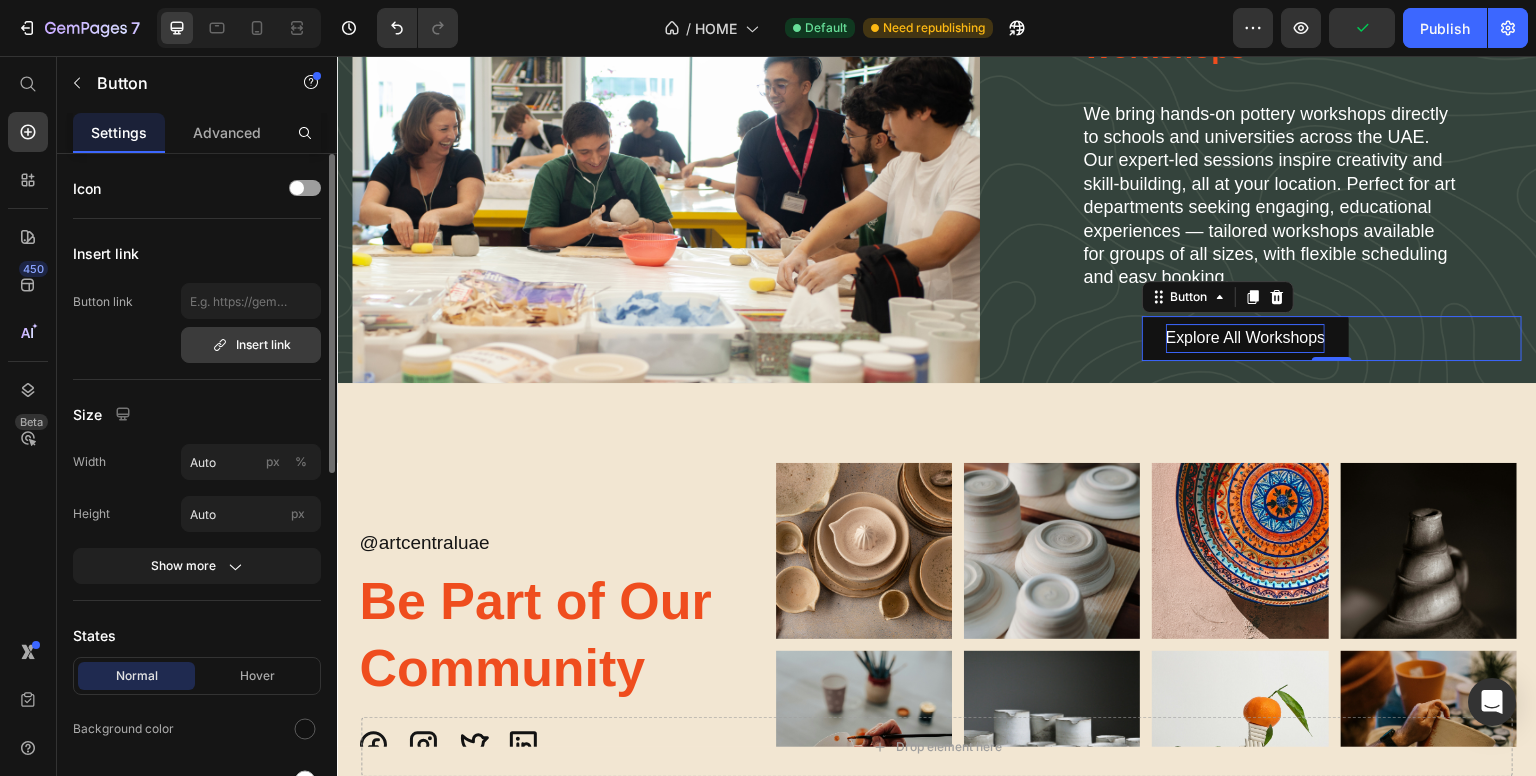 click on "Insert link" at bounding box center [251, 345] 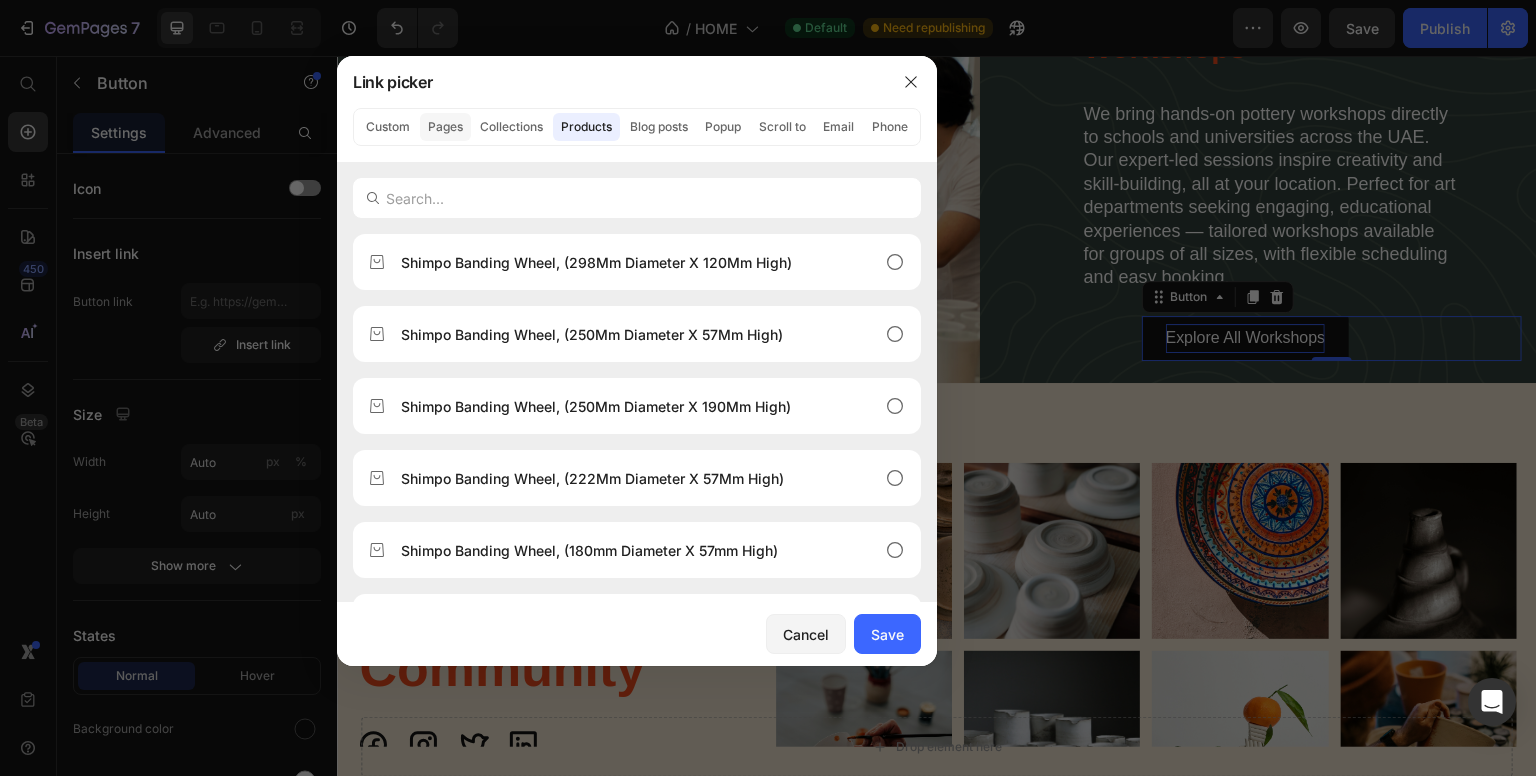 click on "Pages" 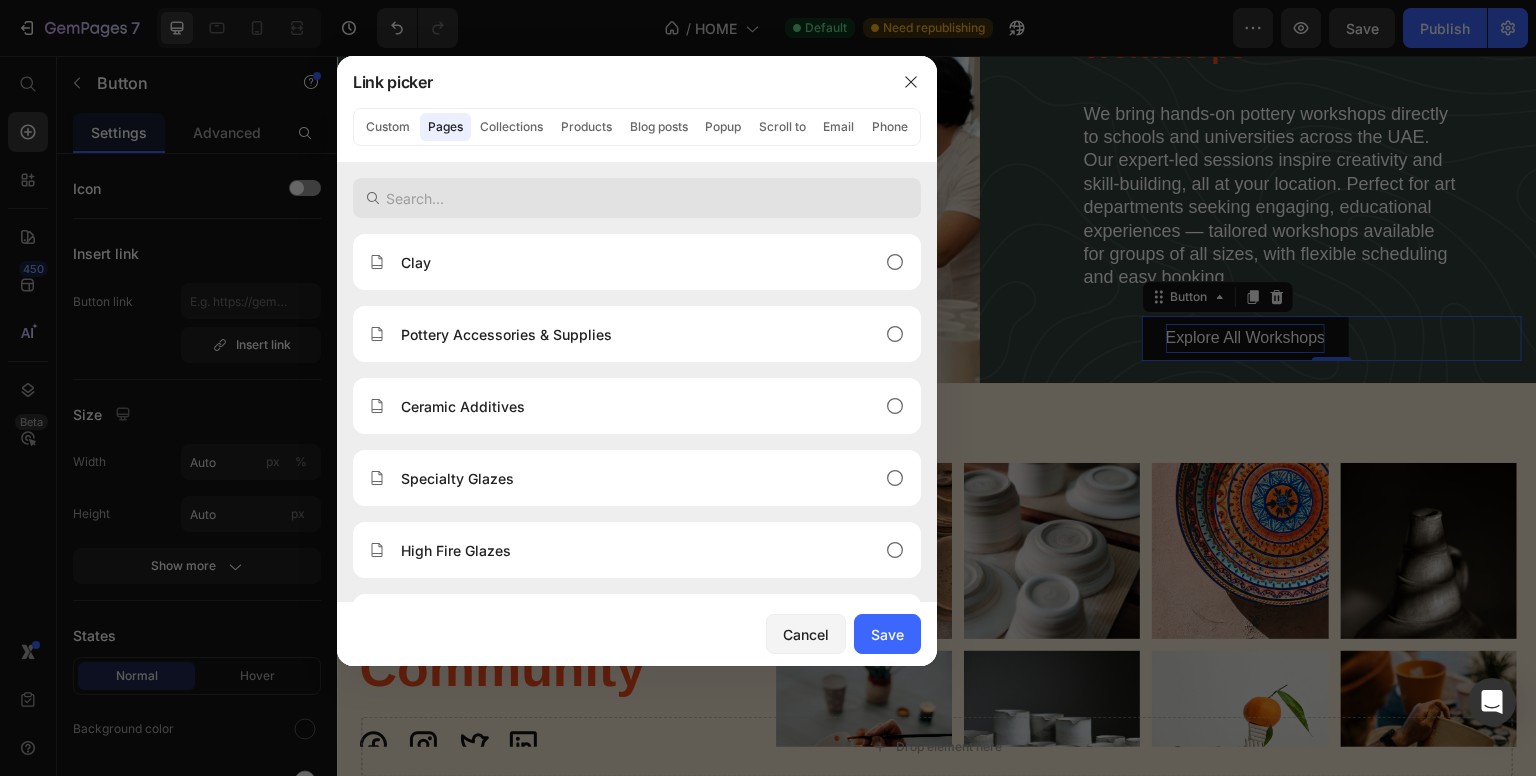 click at bounding box center (637, 198) 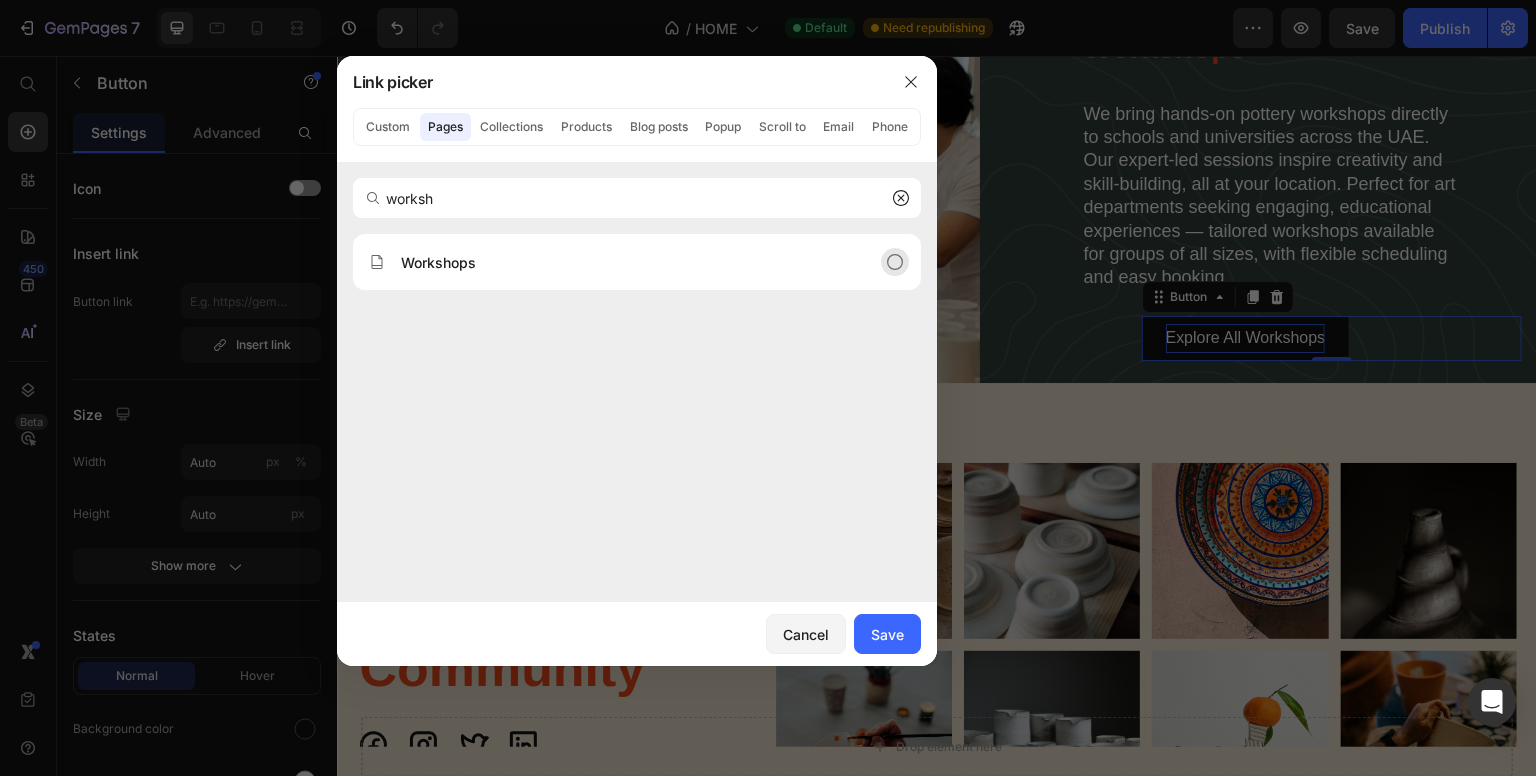 type on "worksh" 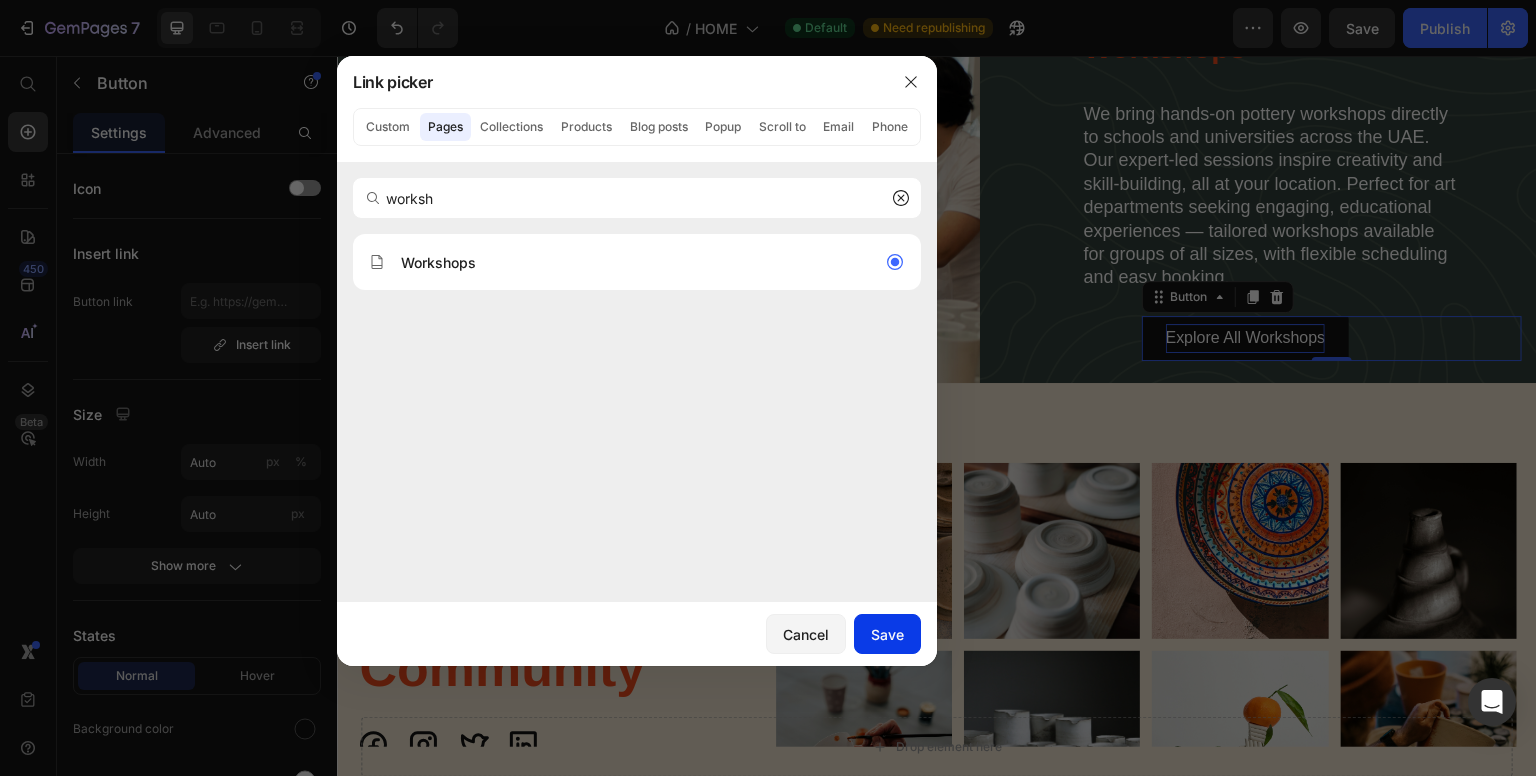 click on "Save" 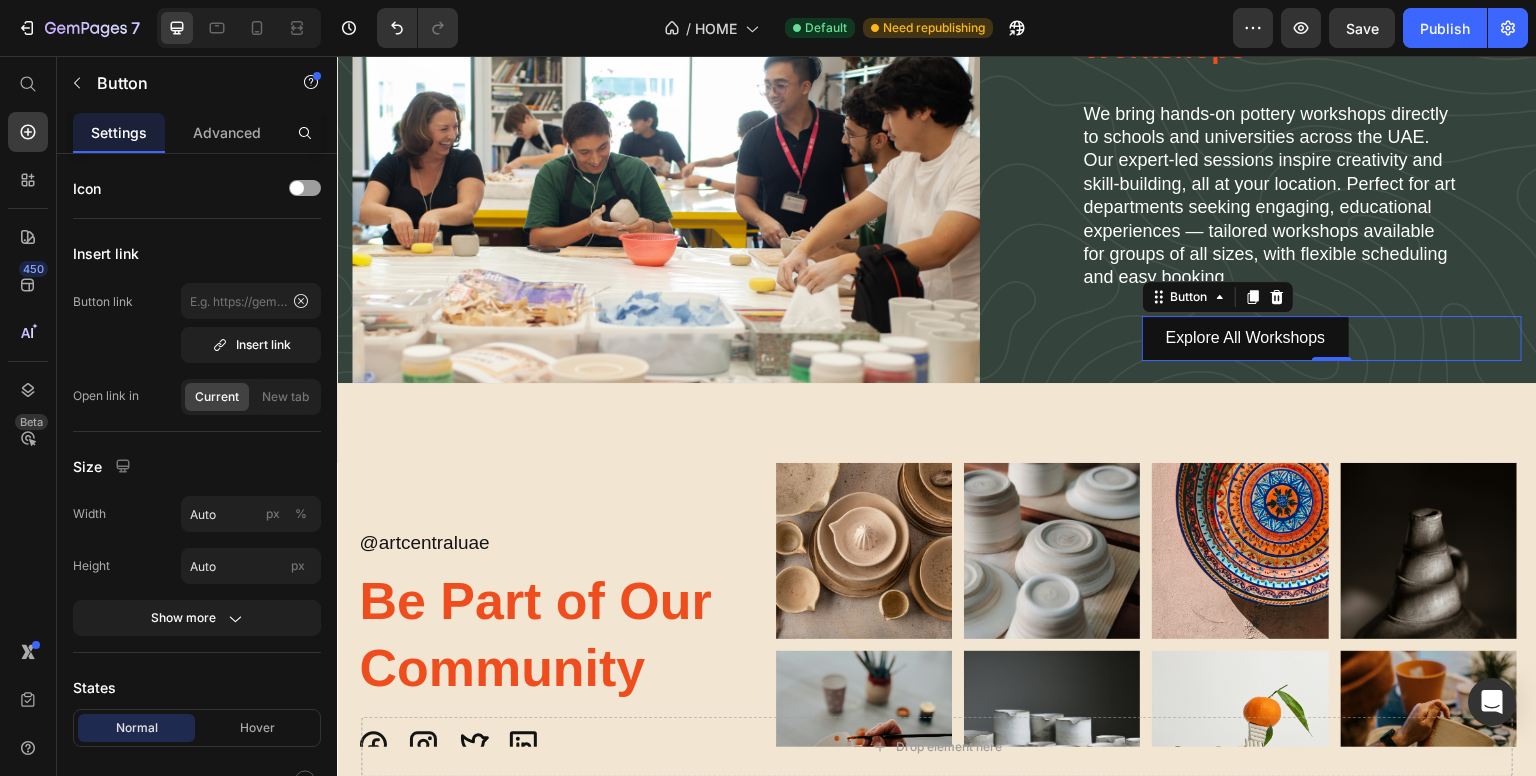 type on "/pages/workshops" 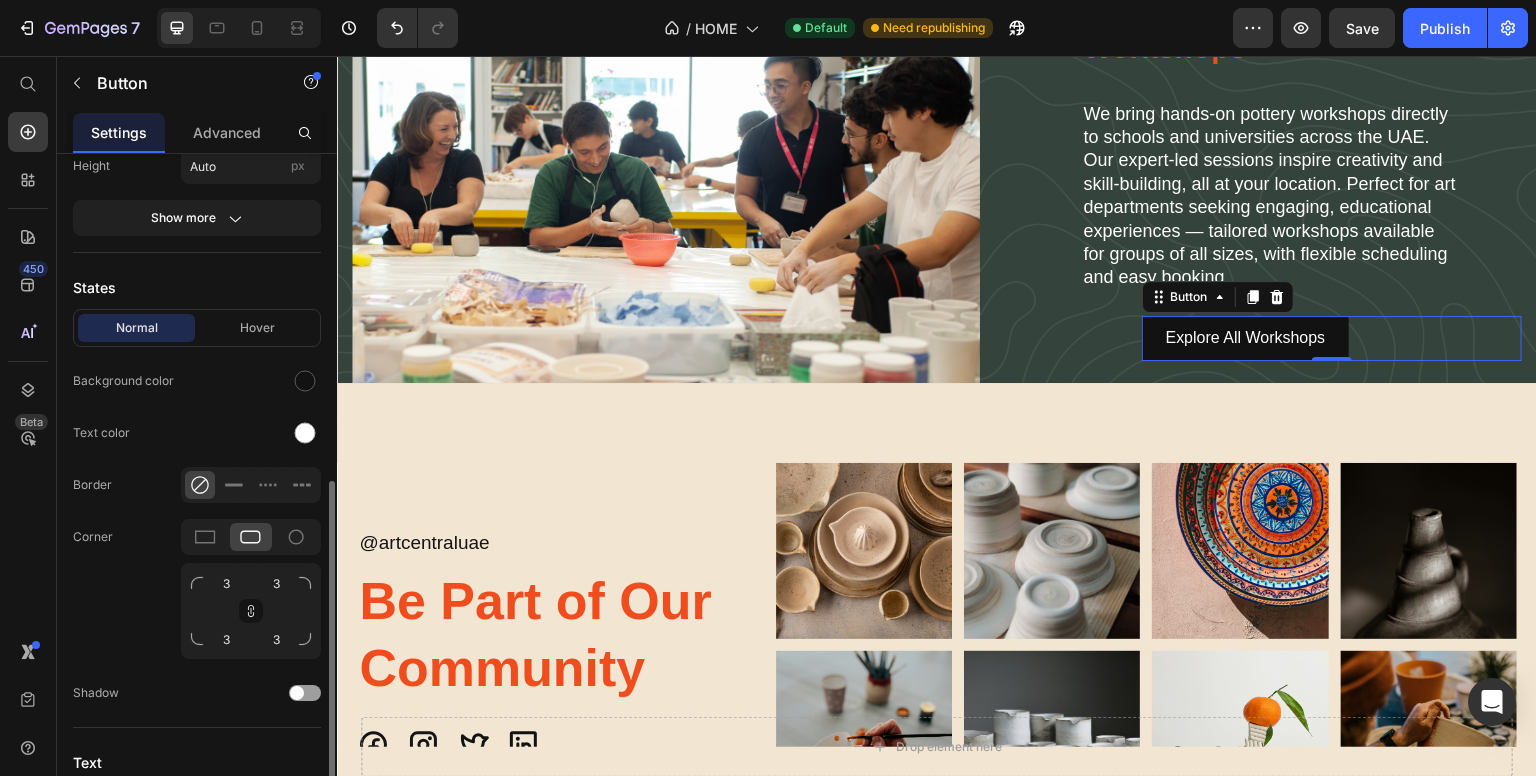 scroll, scrollTop: 500, scrollLeft: 0, axis: vertical 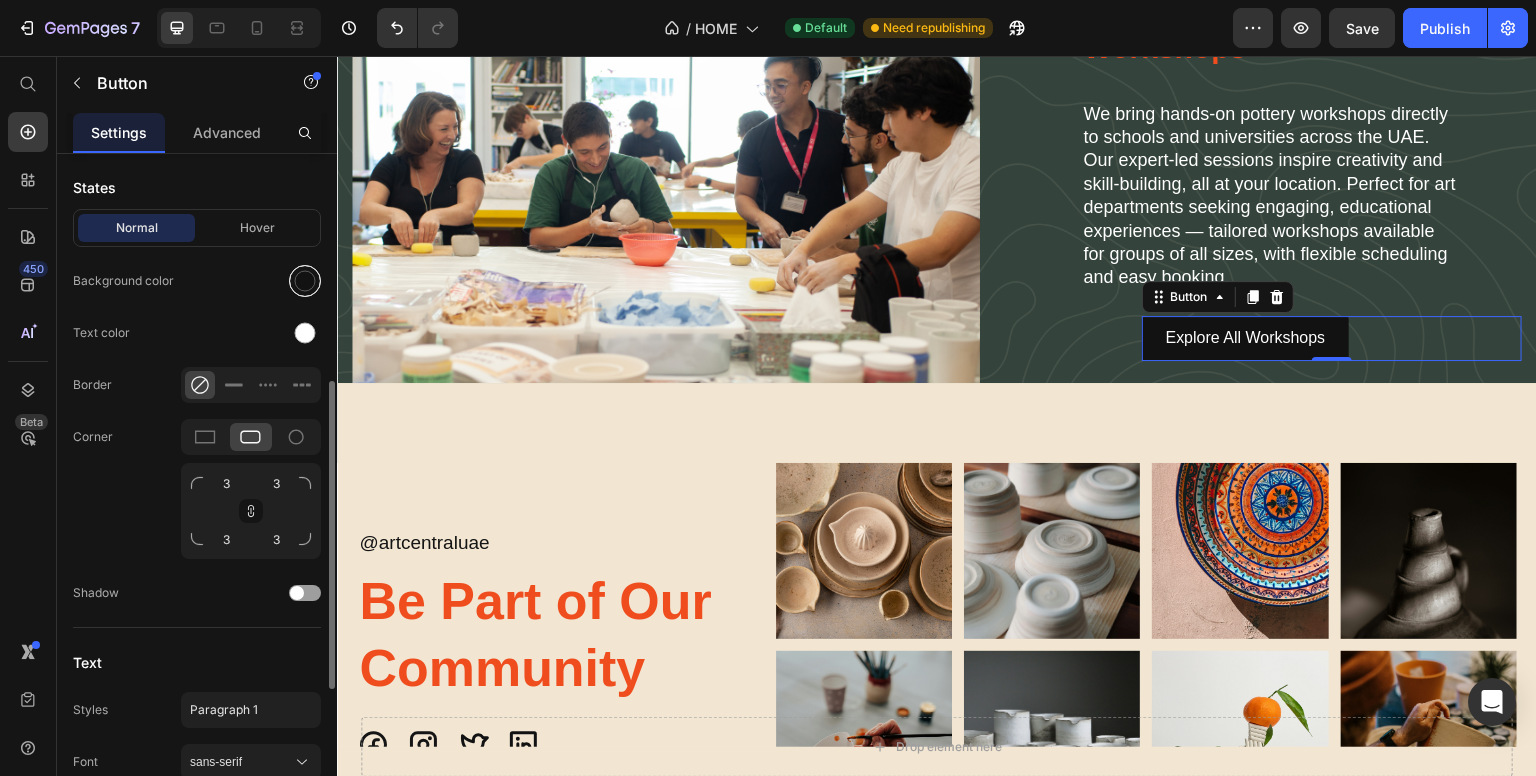 click at bounding box center (305, 281) 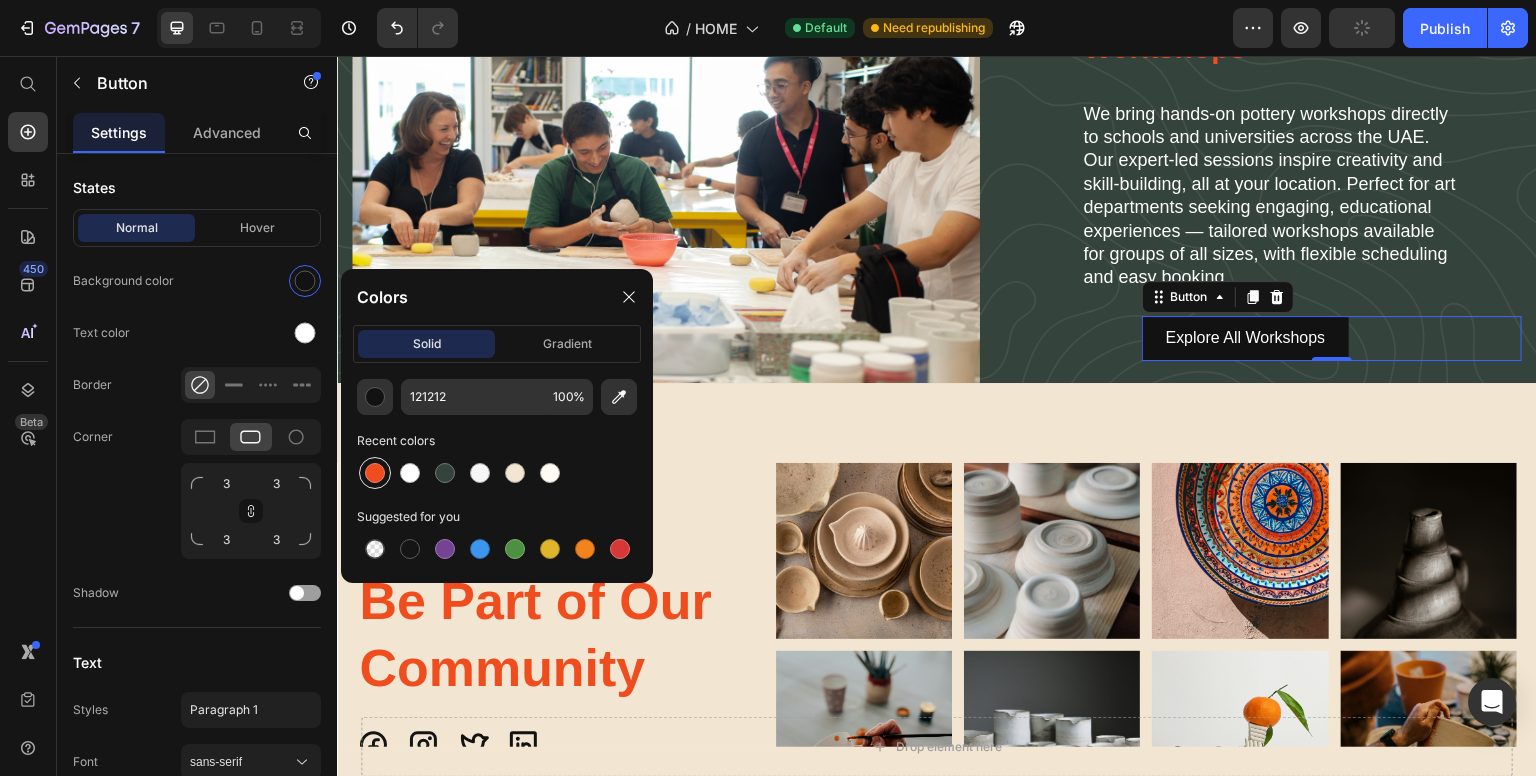 click at bounding box center (375, 473) 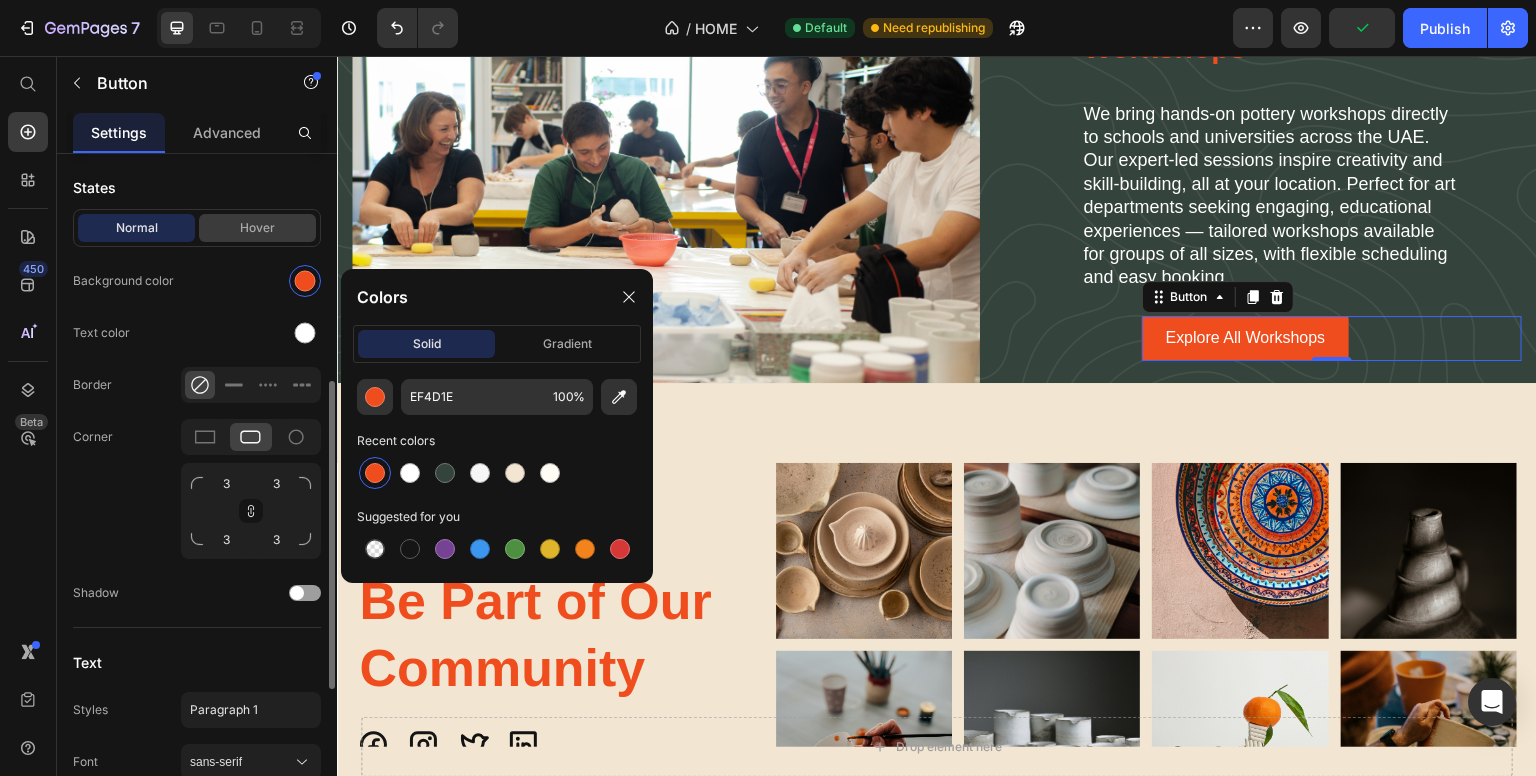 click on "Hover" at bounding box center [257, 228] 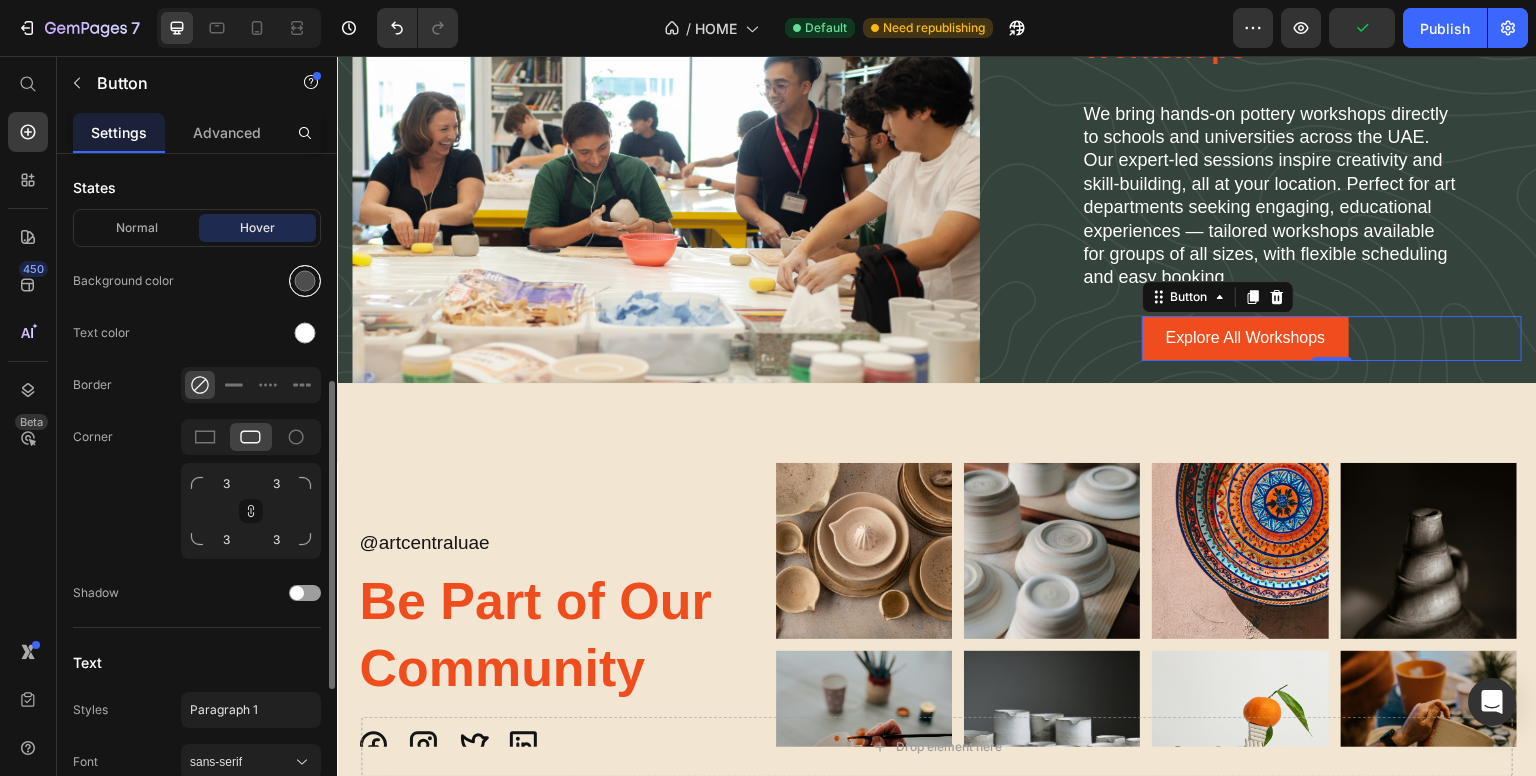 click at bounding box center (305, 281) 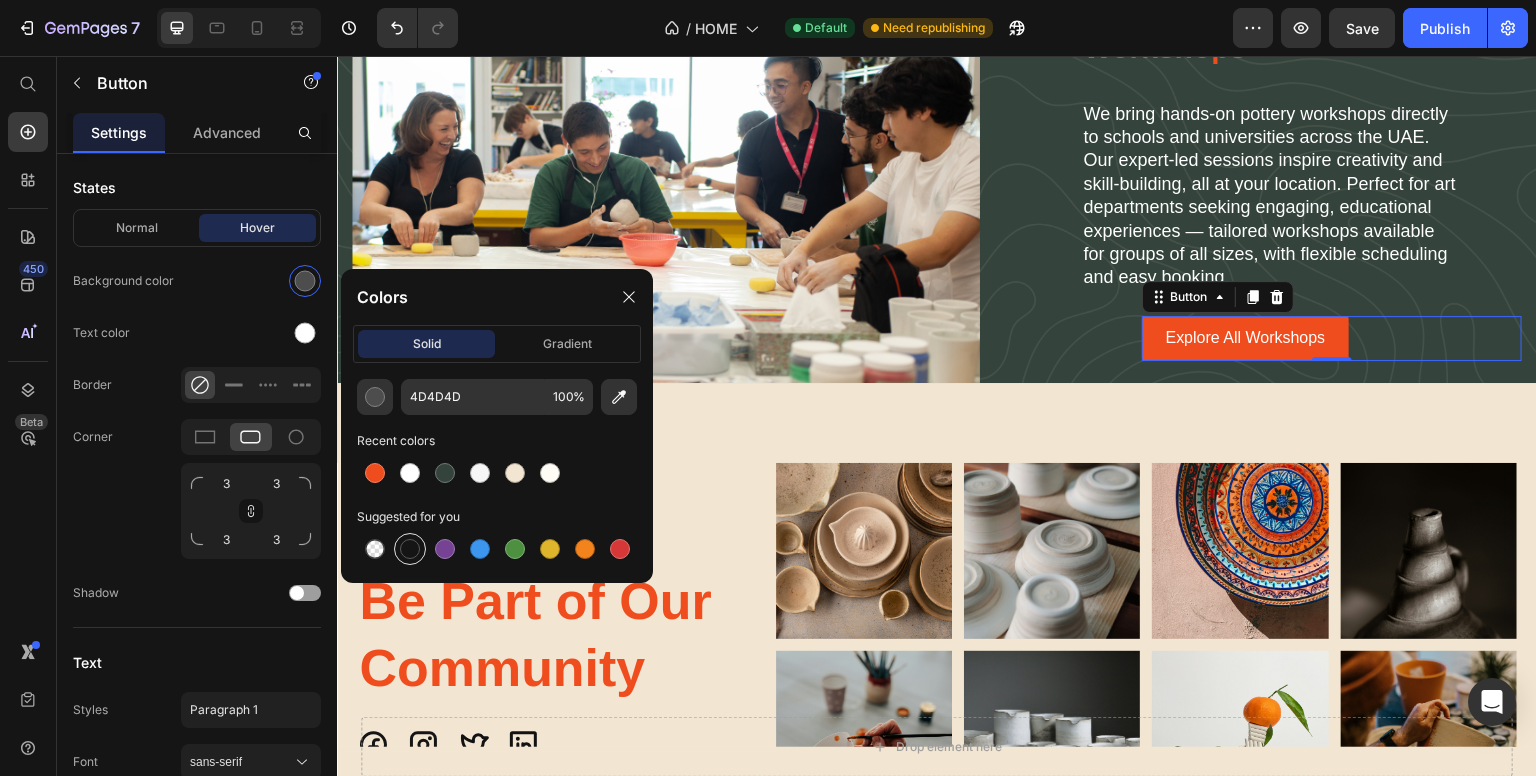 click at bounding box center [410, 549] 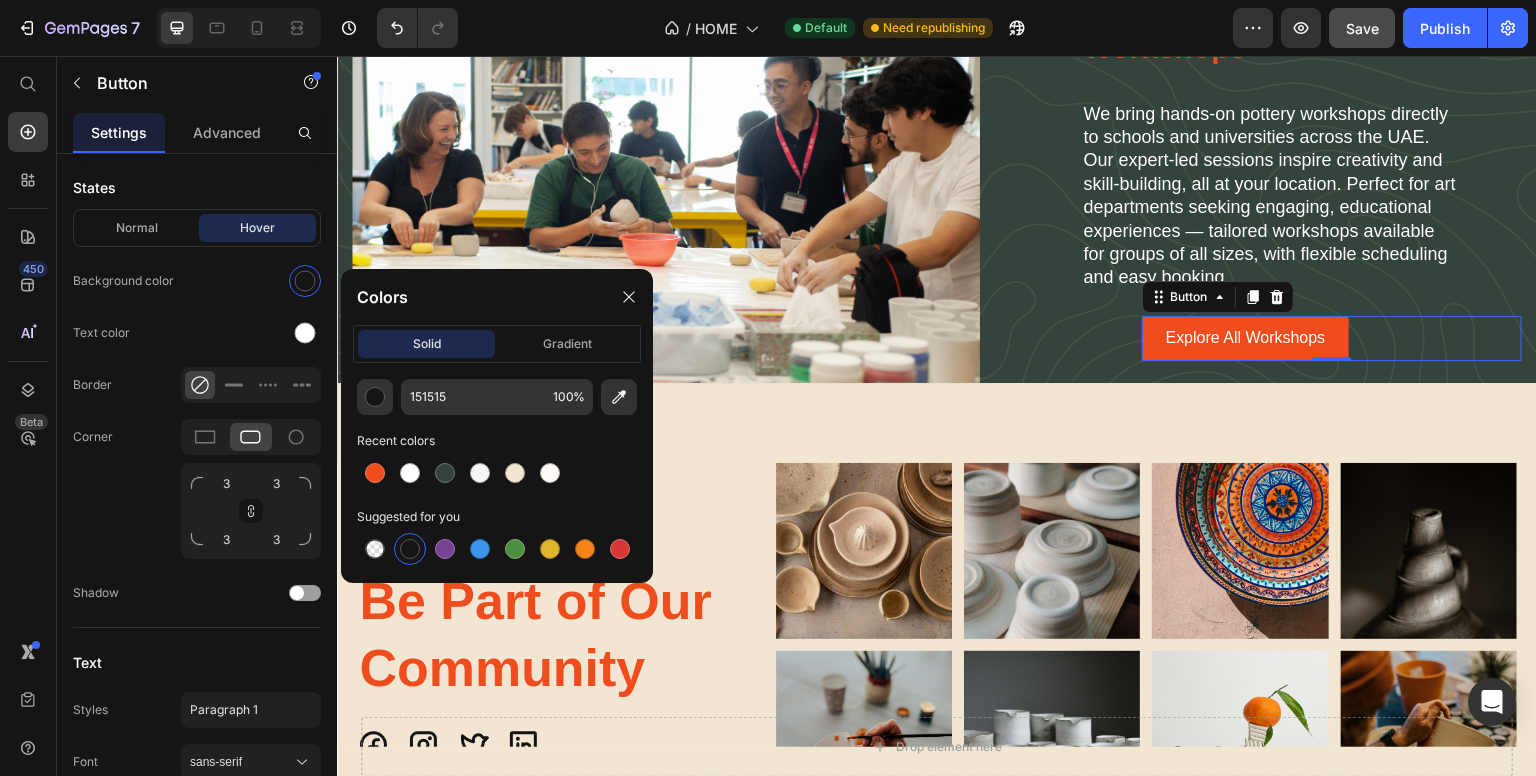 drag, startPoint x: 1424, startPoint y: 21, endPoint x: 1376, endPoint y: 33, distance: 49.47727 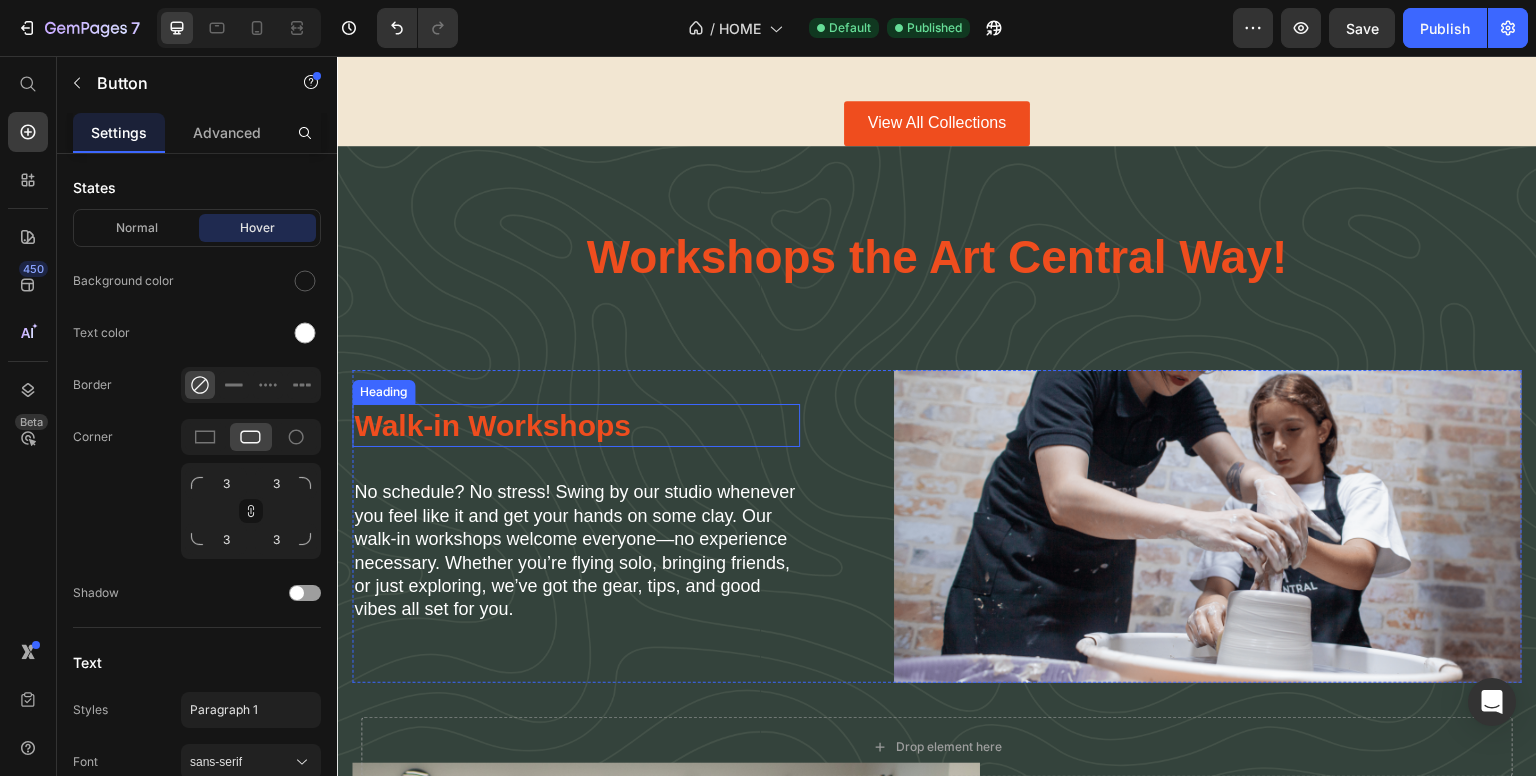 scroll, scrollTop: 3375, scrollLeft: 0, axis: vertical 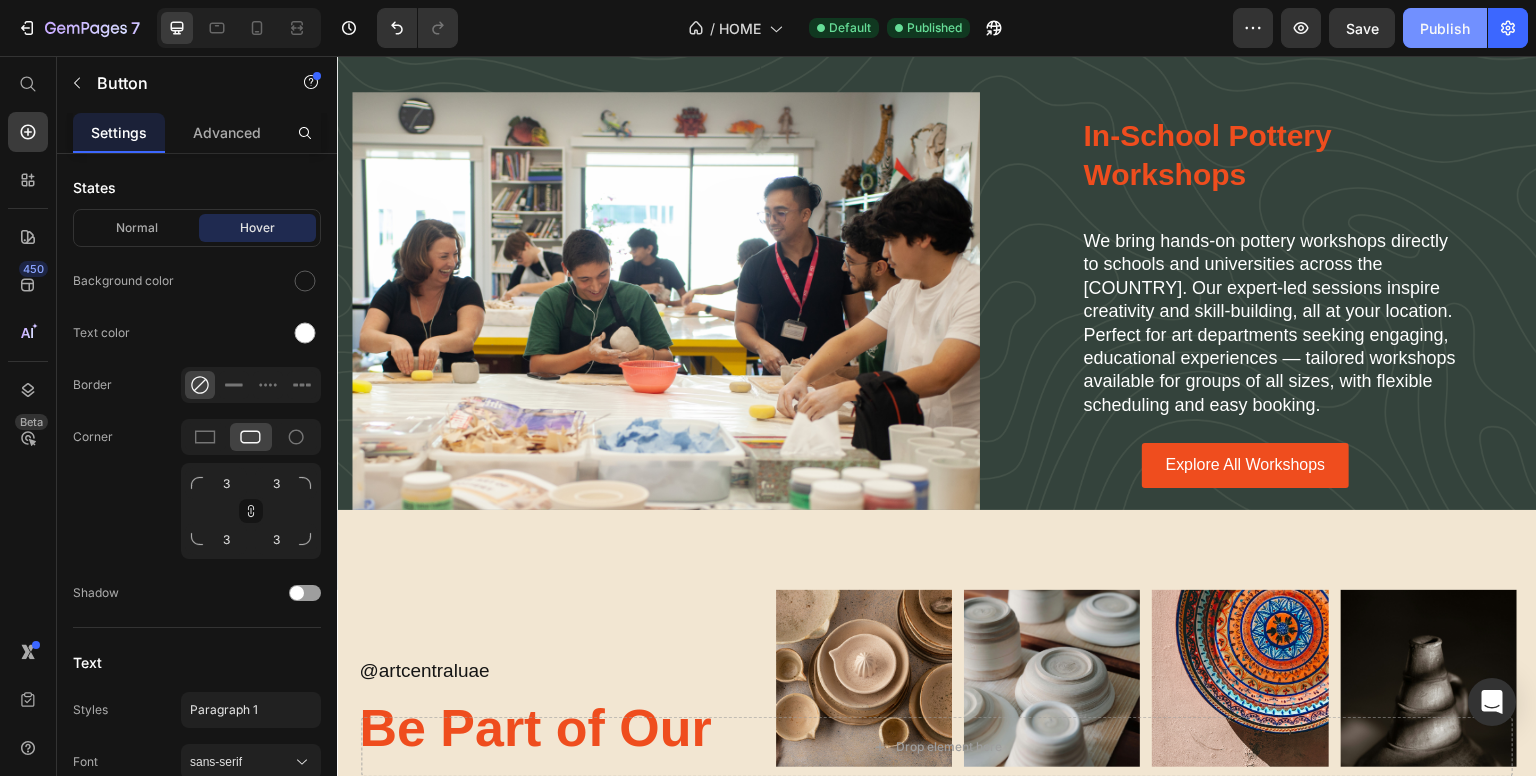 click on "Publish" at bounding box center [1445, 28] 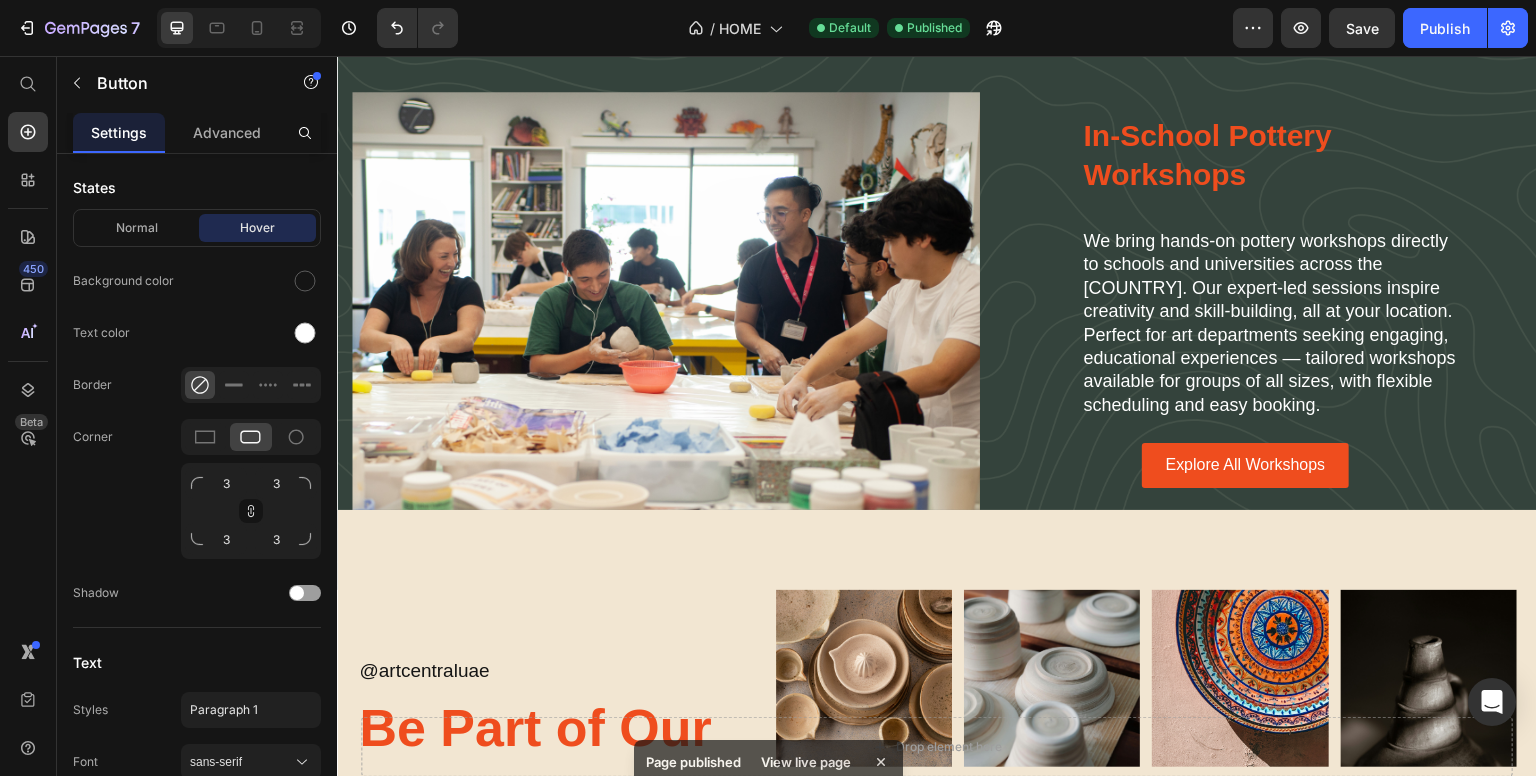 click on "Explore All Workshops Button" at bounding box center (1332, 465) 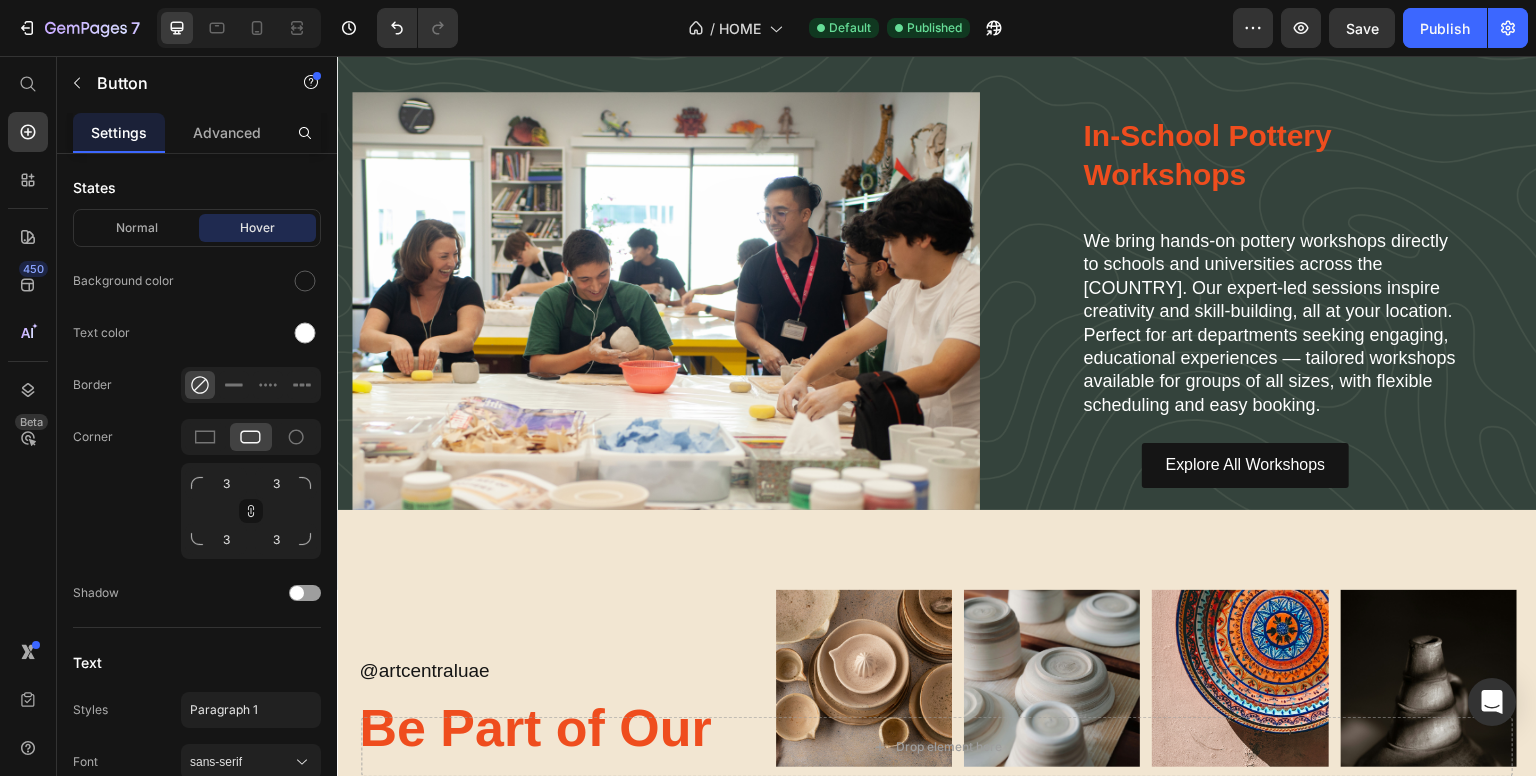 click on "Explore All Workshops" at bounding box center [1246, 465] 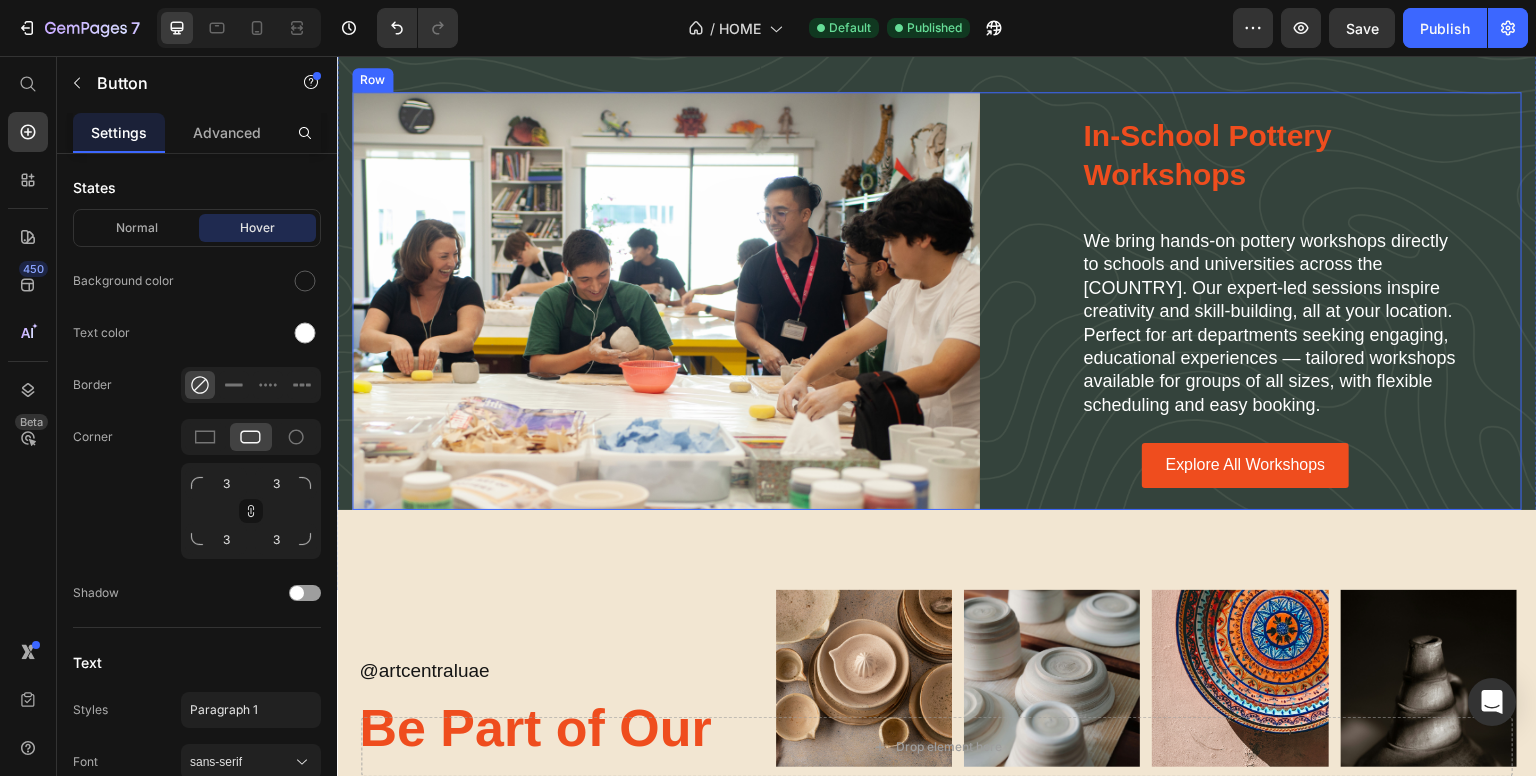 click on "In-School Pottery Workshops Heading We bring hands-on pottery workshops directly to schools and universities across the UAE. Our expert-led sessions inspire creativity and skill-building, all at your location. Perfect for art departments seeking engaging, educational experiences — tailored workshops available for groups of all sizes, with flexible scheduling and easy booking. Text Block Explore All Workshops Button Row" at bounding box center [1298, 301] 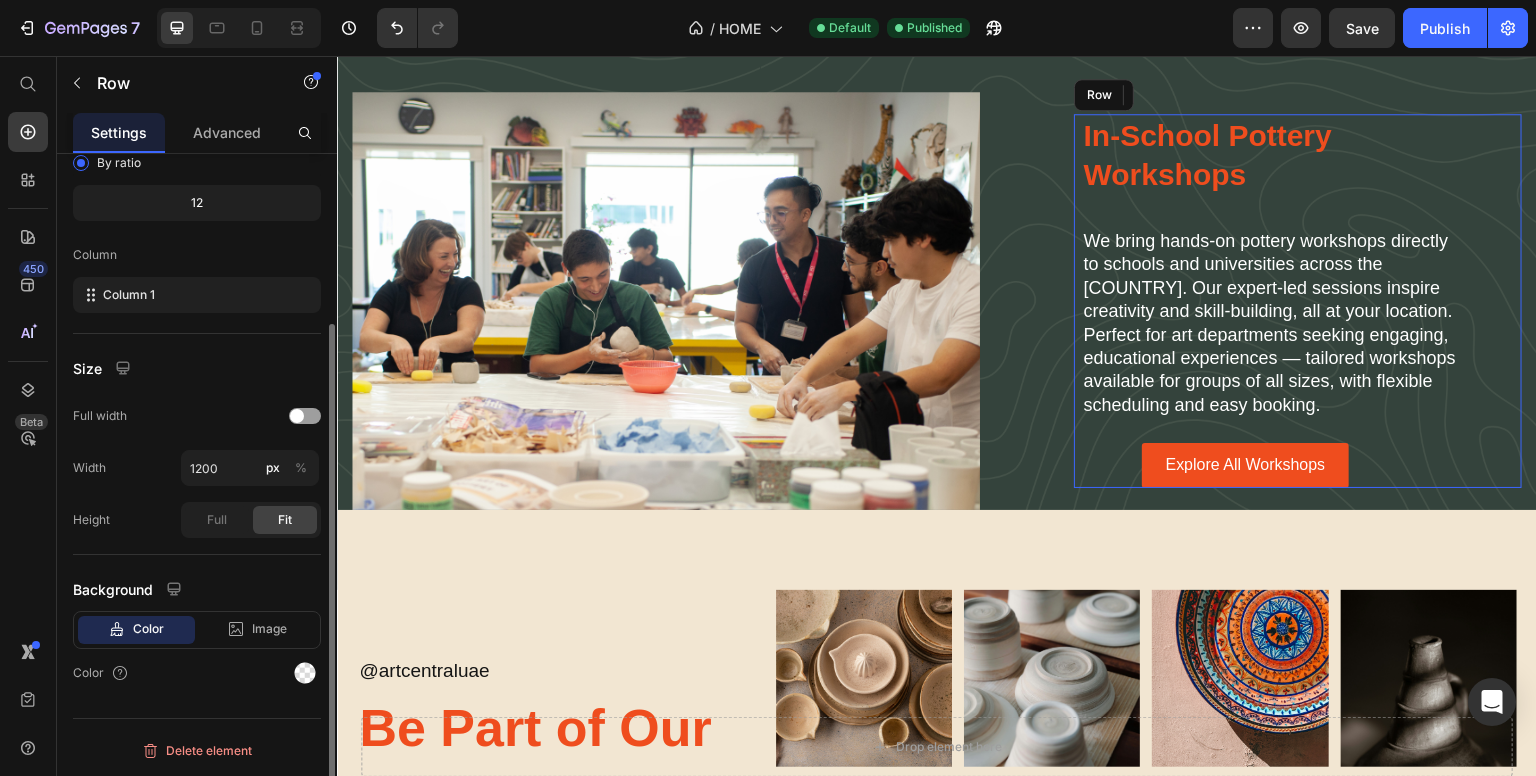 scroll, scrollTop: 0, scrollLeft: 0, axis: both 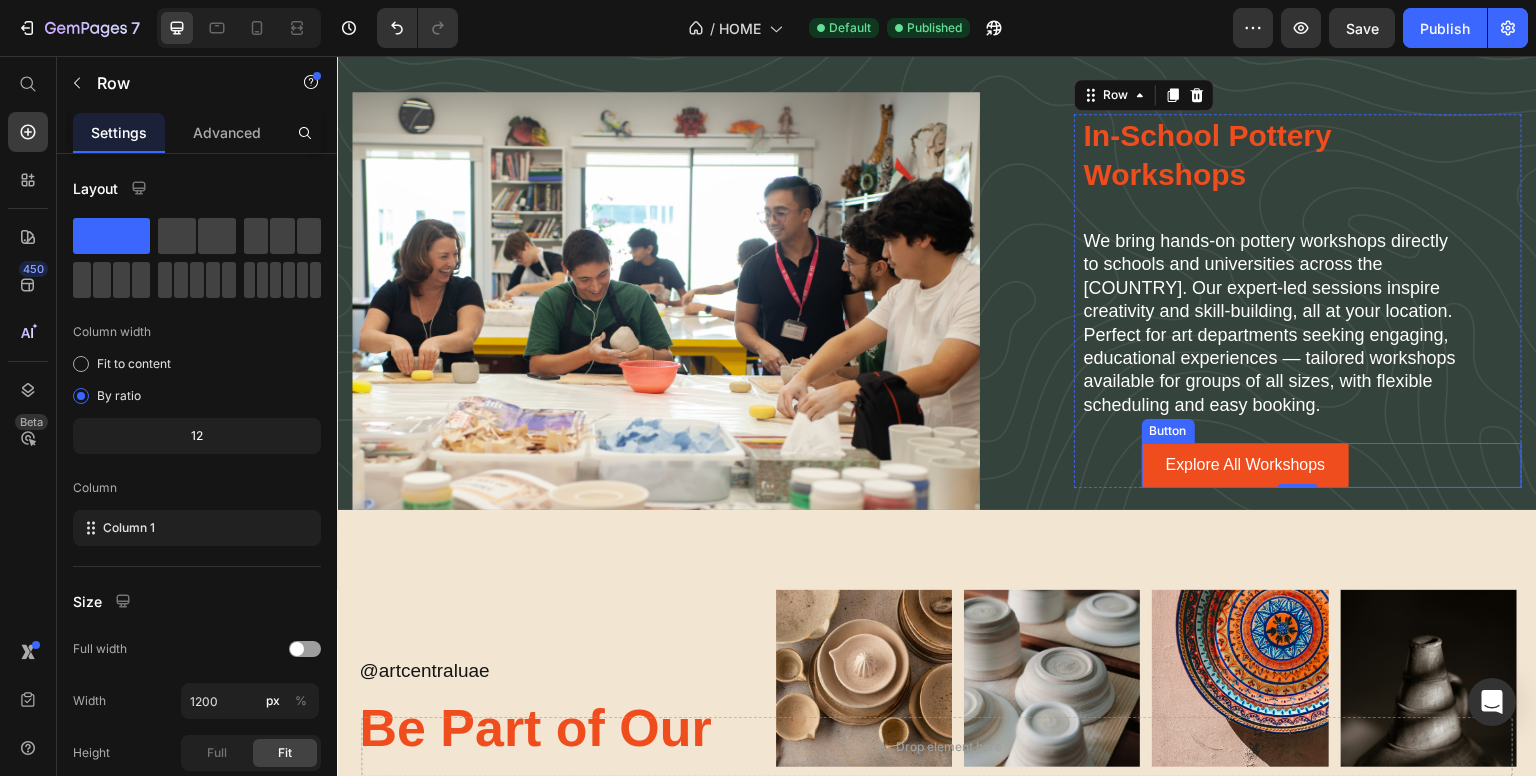 click on "Explore All Workshops Button" at bounding box center [1332, 465] 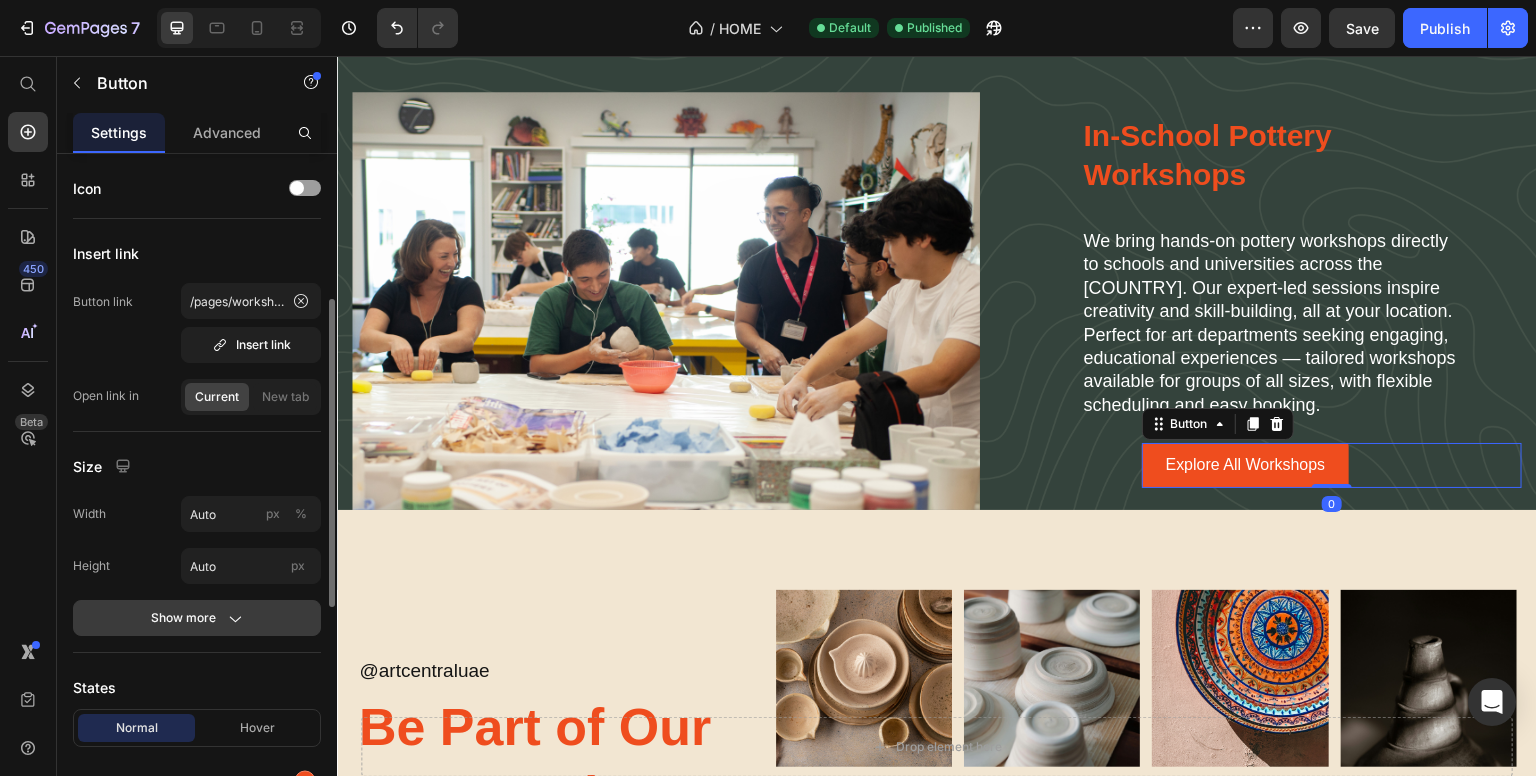 scroll, scrollTop: 100, scrollLeft: 0, axis: vertical 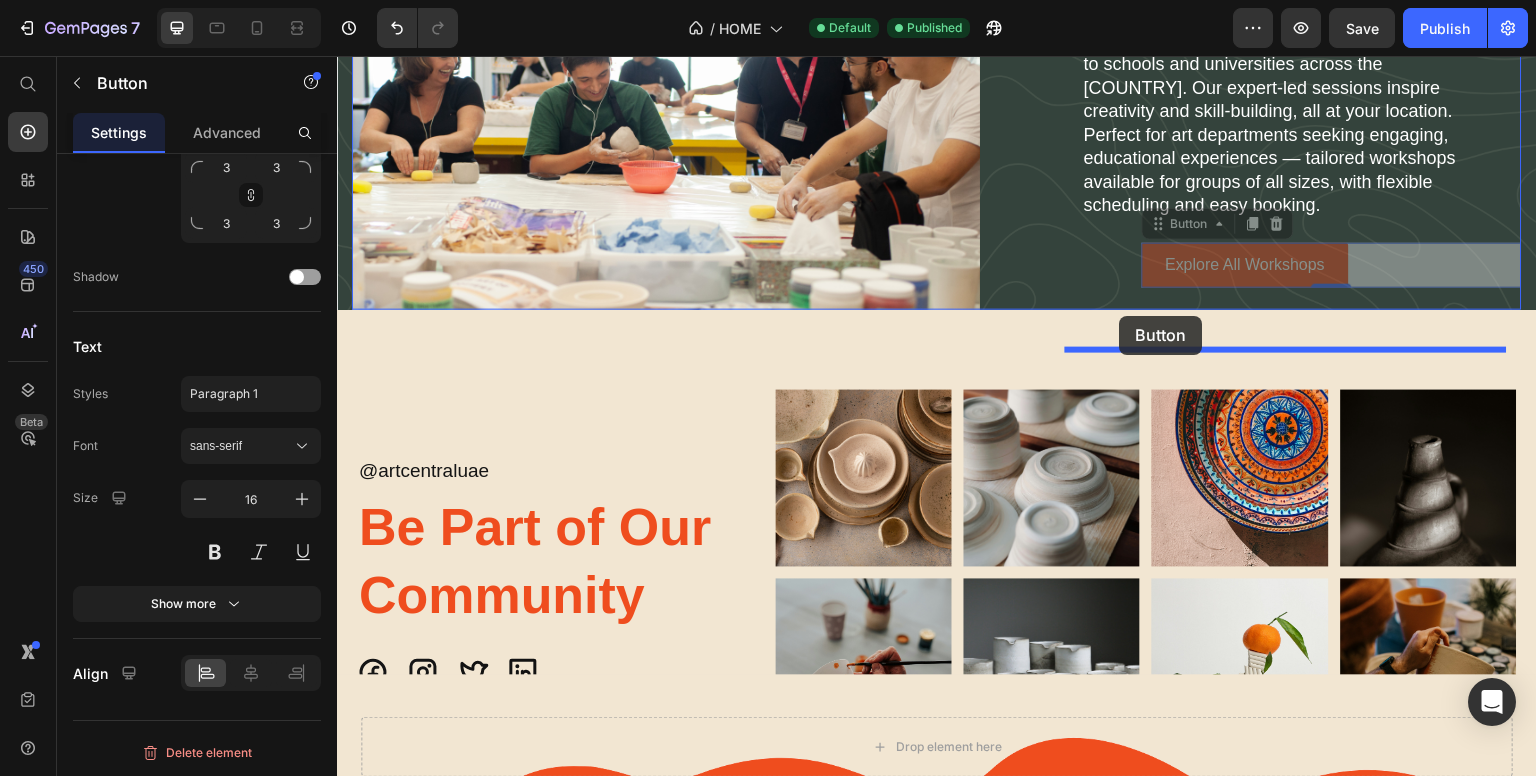 drag, startPoint x: 1163, startPoint y: 285, endPoint x: 1120, endPoint y: 316, distance: 53.009434 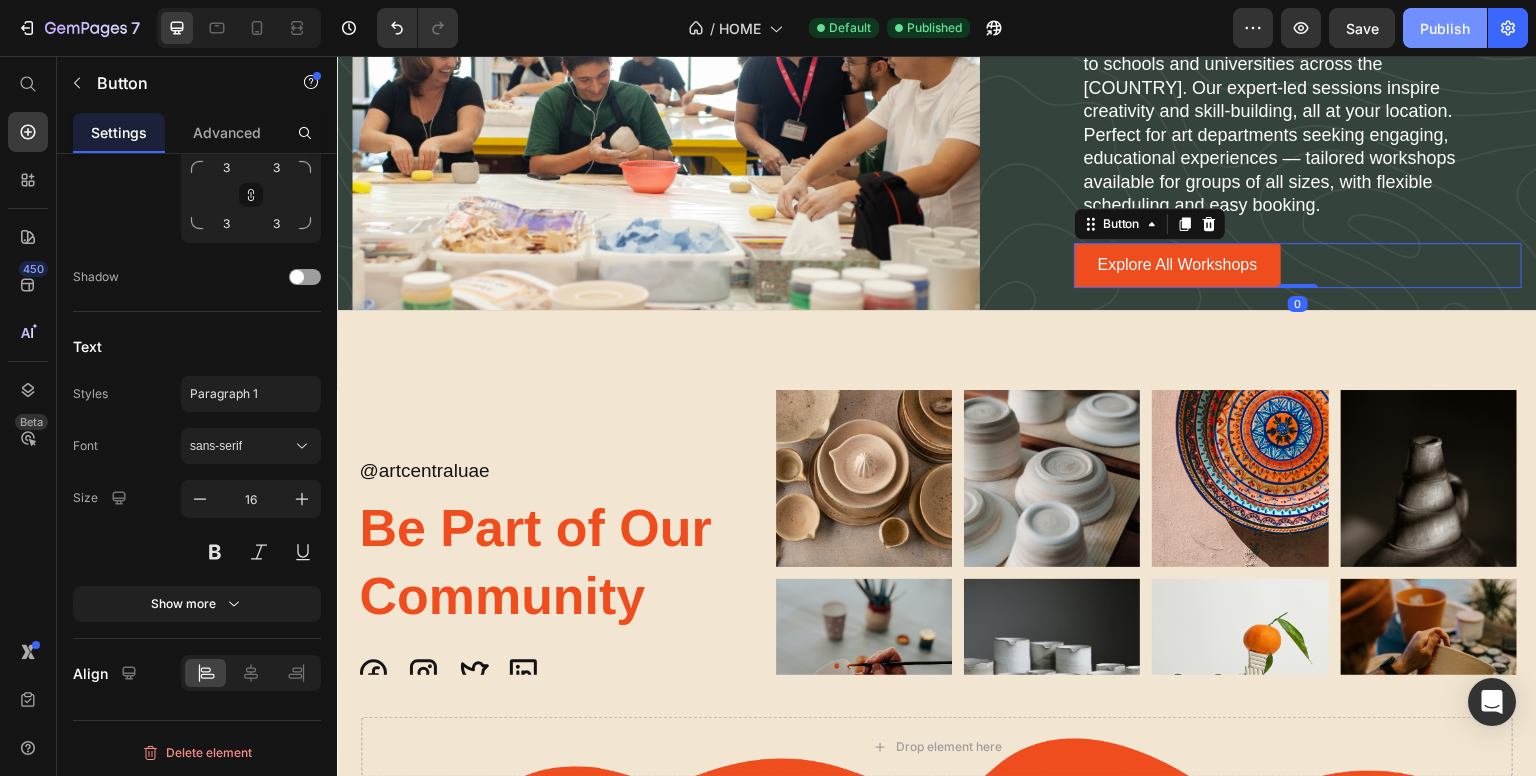 drag, startPoint x: 1460, startPoint y: 14, endPoint x: 1472, endPoint y: 17, distance: 12.369317 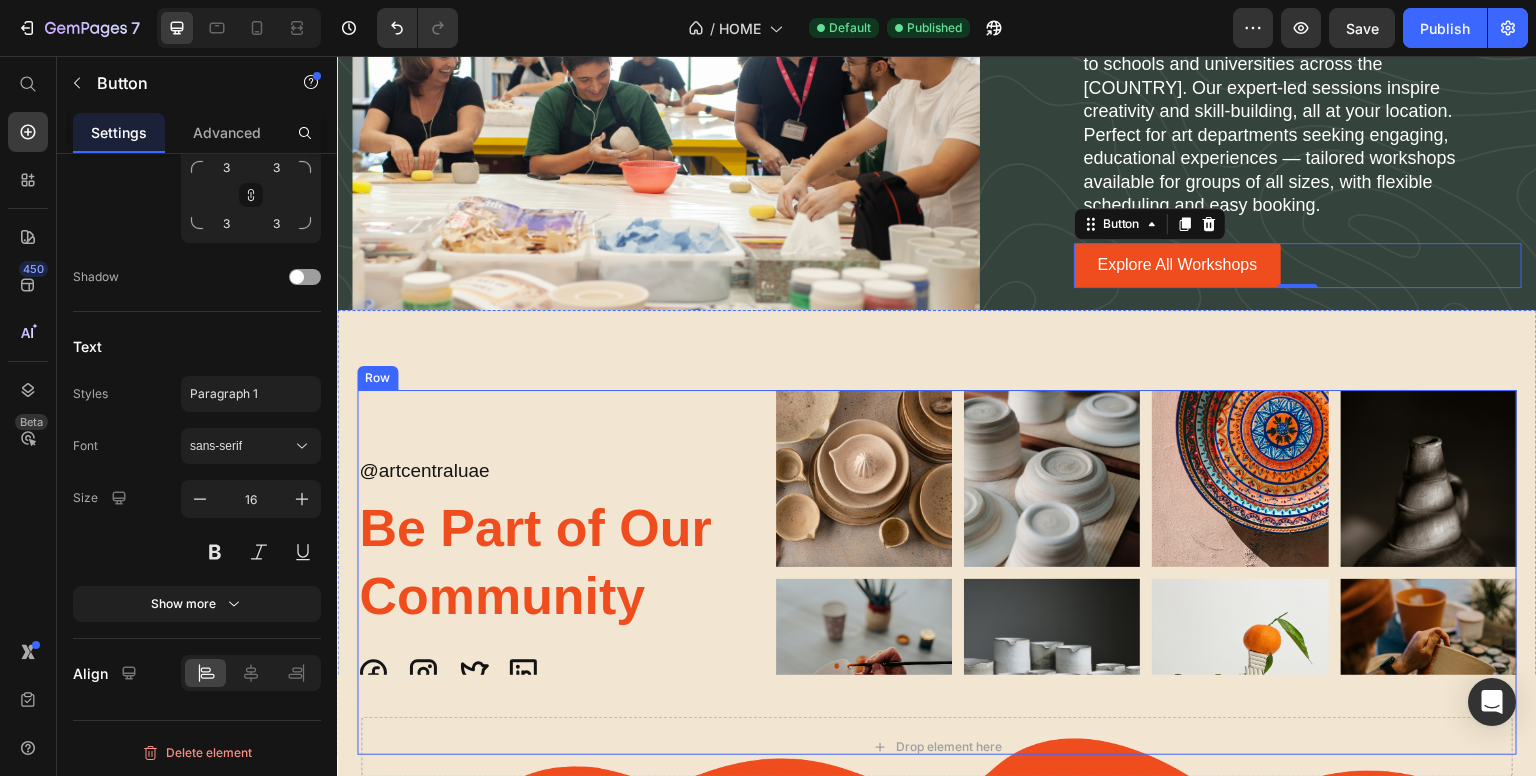 click on "@ artcentraluae Text Block Be Part of Our Community Heading
Icon
Icon
Icon
Icon Icon List Image Image Image Image Row Image Image Image Image Row Row Section 17/25" at bounding box center [937, 532] 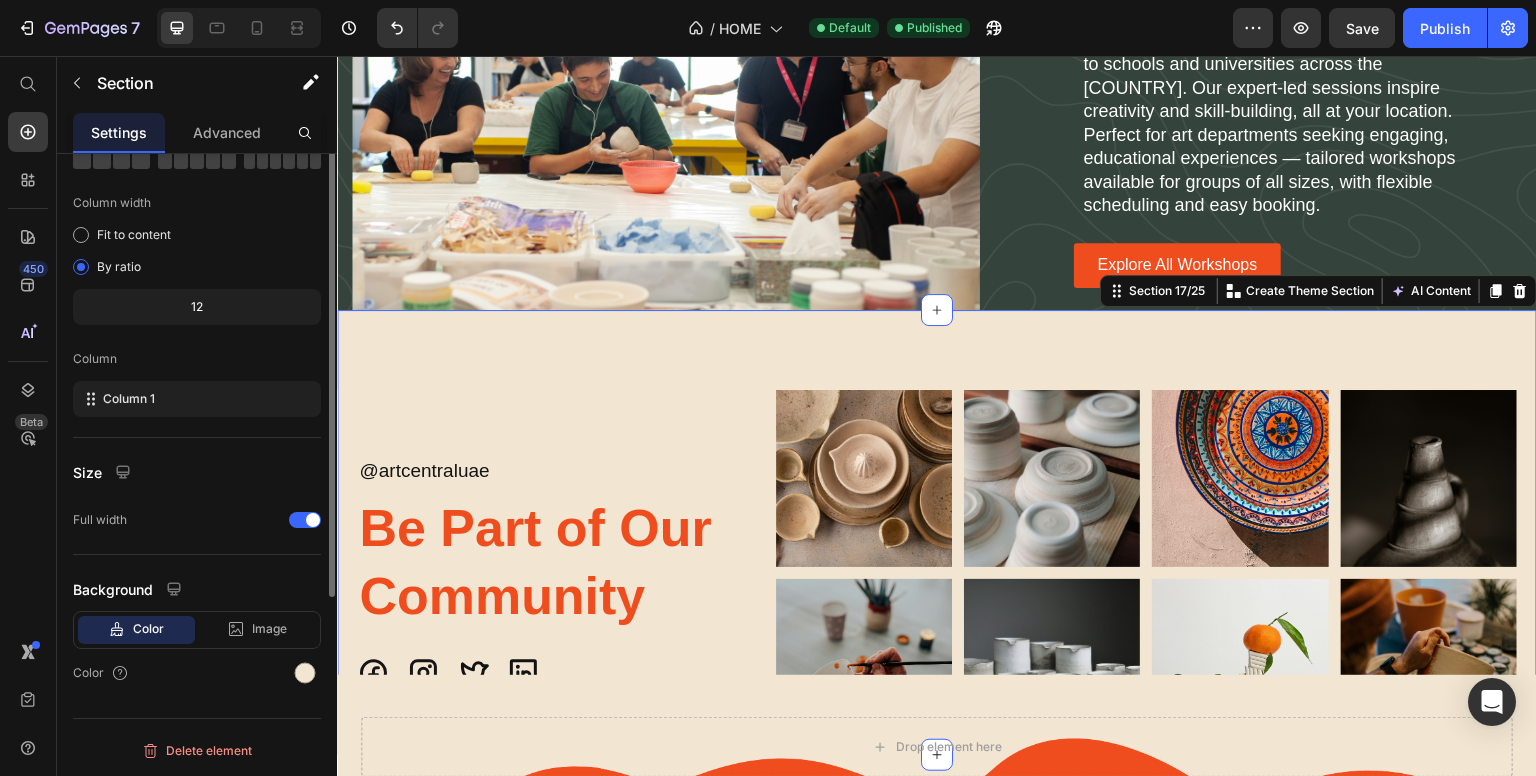 scroll, scrollTop: 0, scrollLeft: 0, axis: both 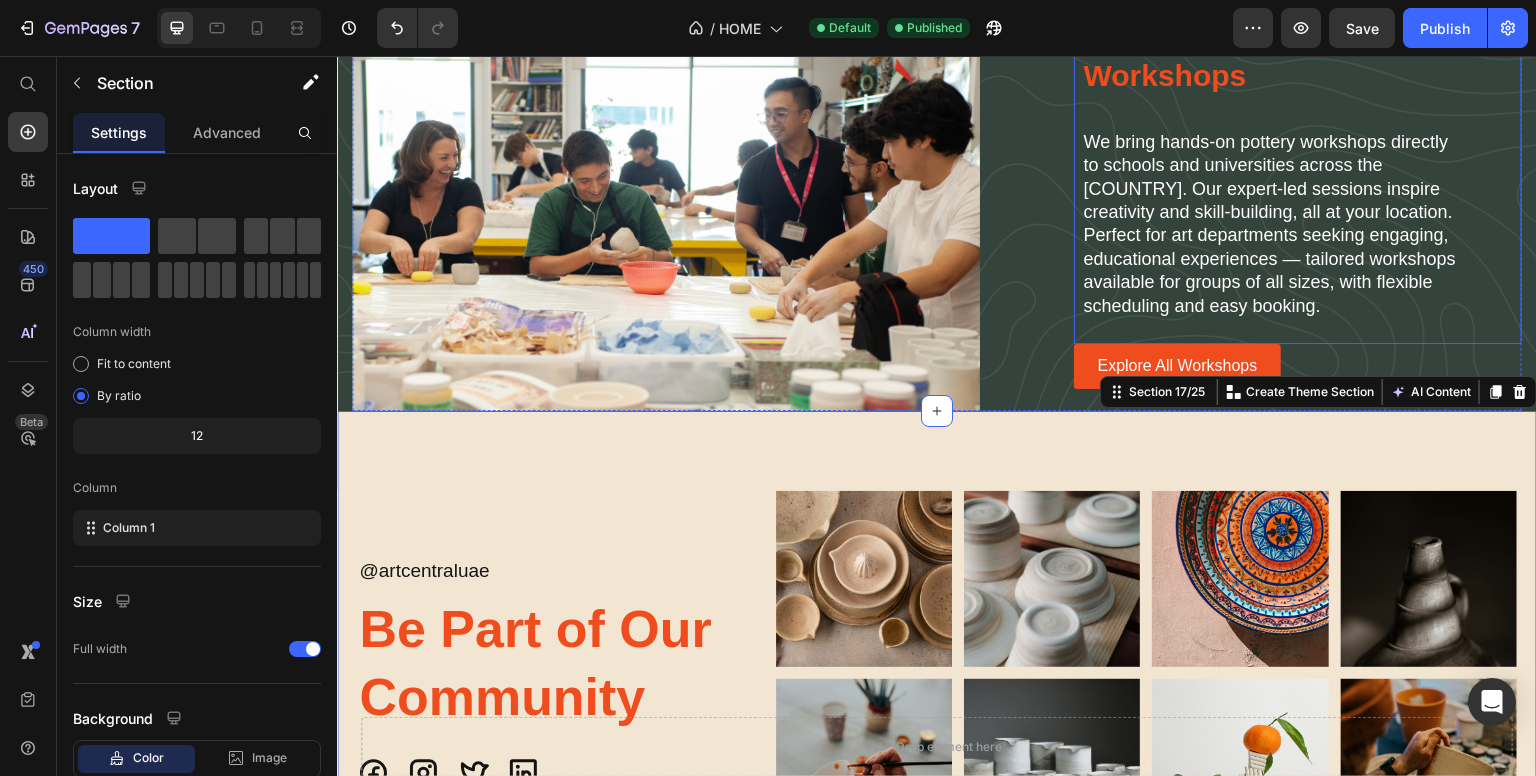 click on "In-School Pottery Workshops Heading We bring hands-on pottery workshops directly to schools and universities across the UAE. Our expert-led sessions inspire creativity and skill-building, all at your location. Perfect for art departments seeking engaging, educational experiences — tailored workshops available for groups of all sizes, with flexible scheduling and easy booking. Text Block" at bounding box center [1332, 179] 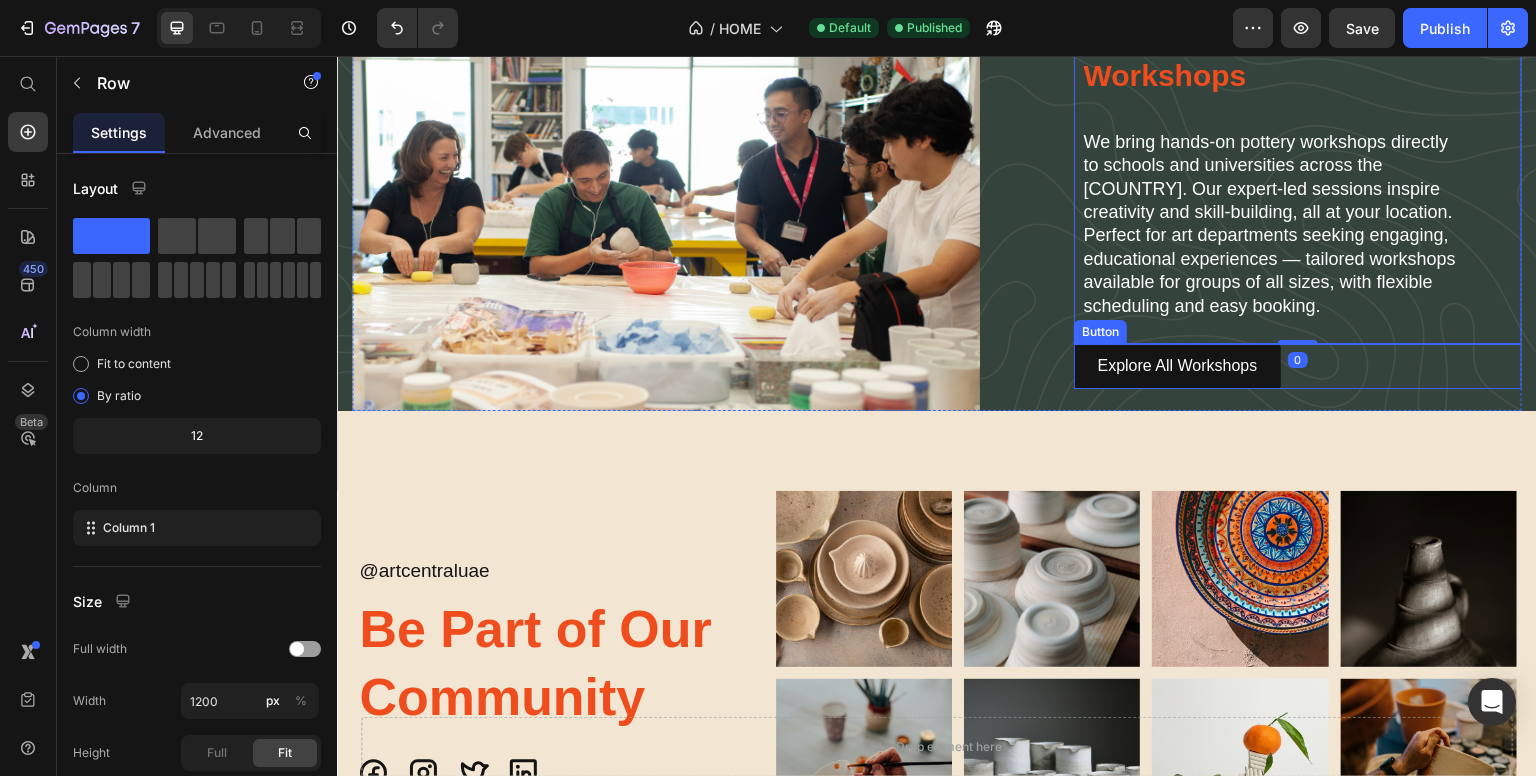 click on "Explore All Workshops" at bounding box center (1178, 366) 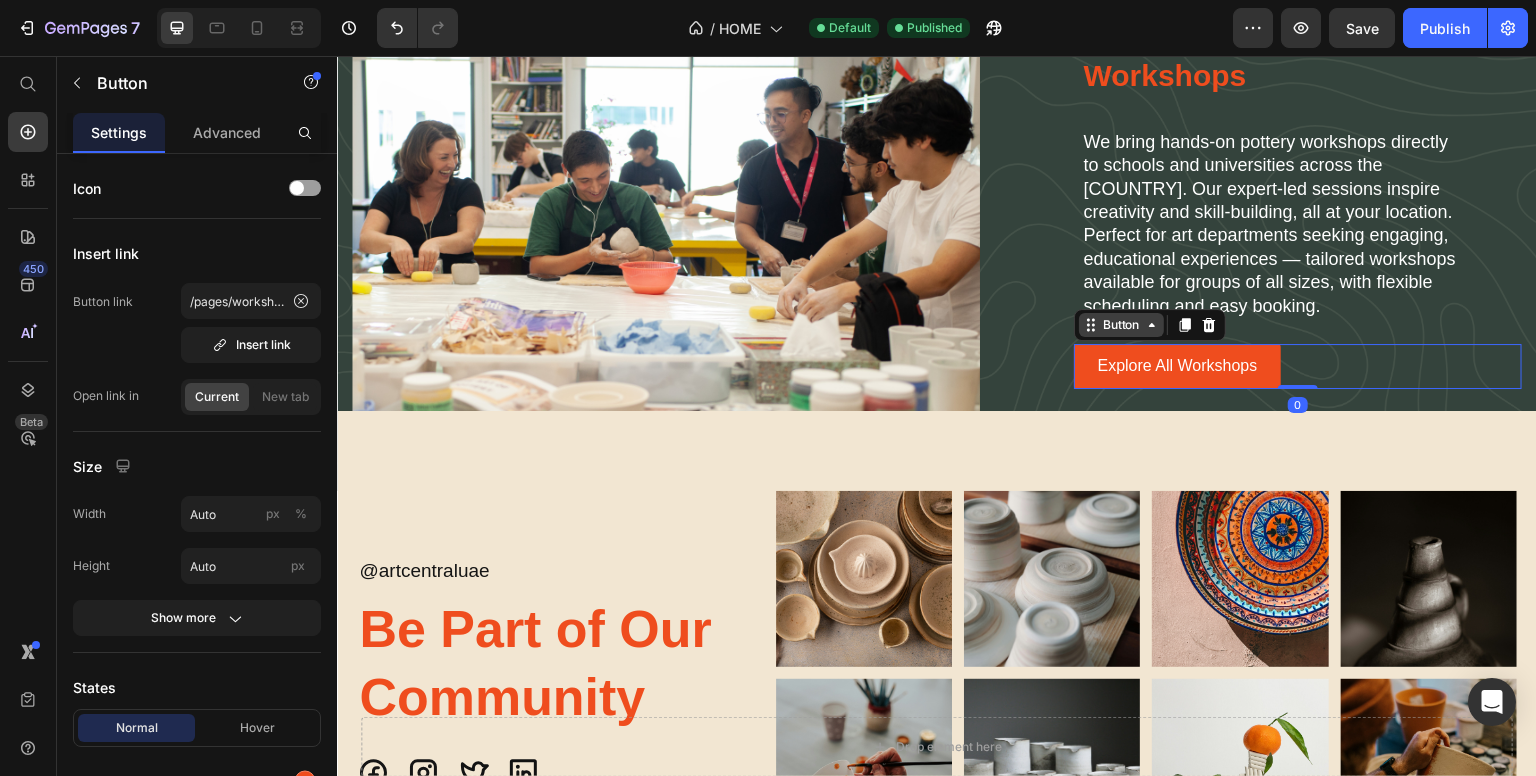 click on "Button" at bounding box center (1121, 325) 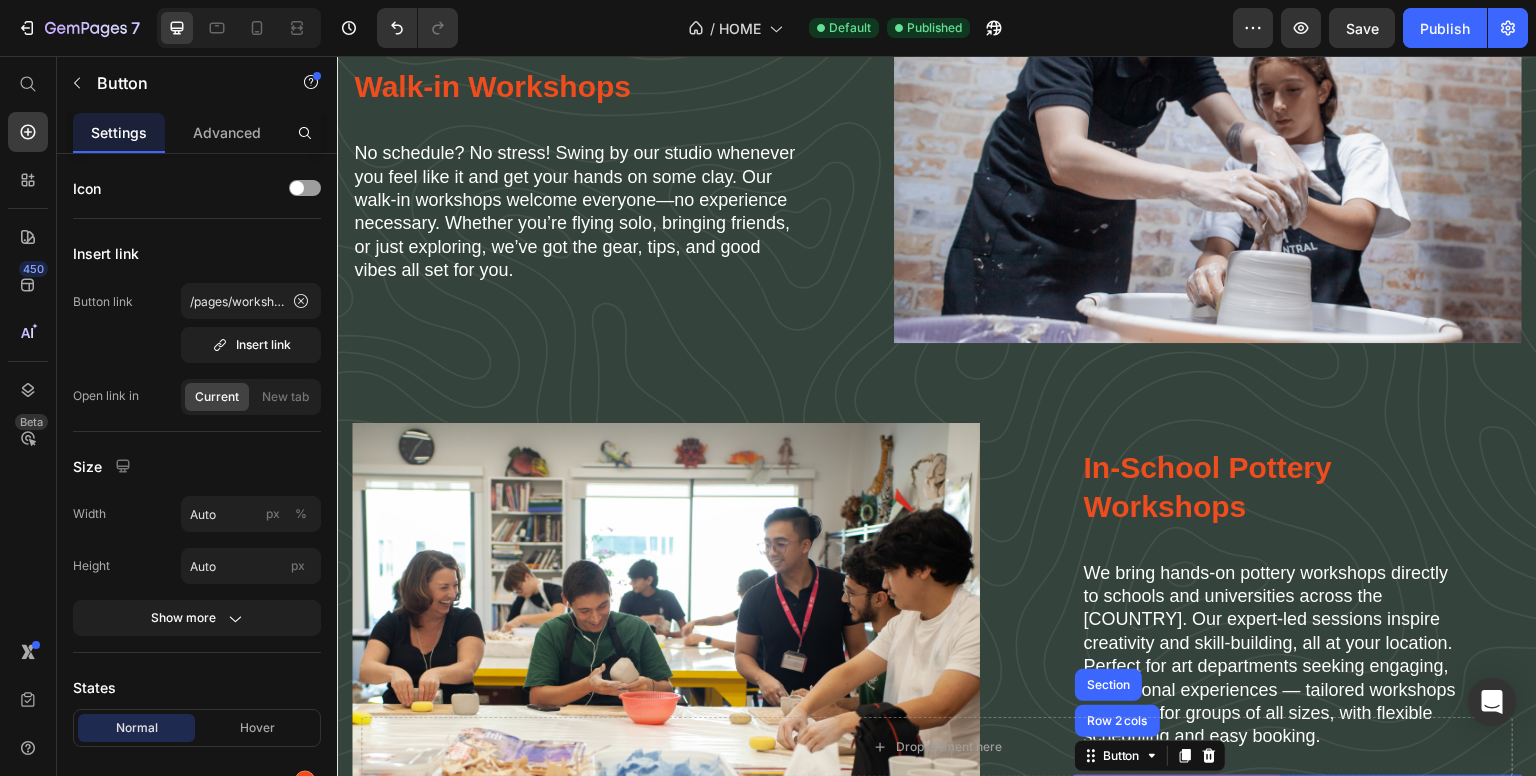 scroll, scrollTop: 3675, scrollLeft: 0, axis: vertical 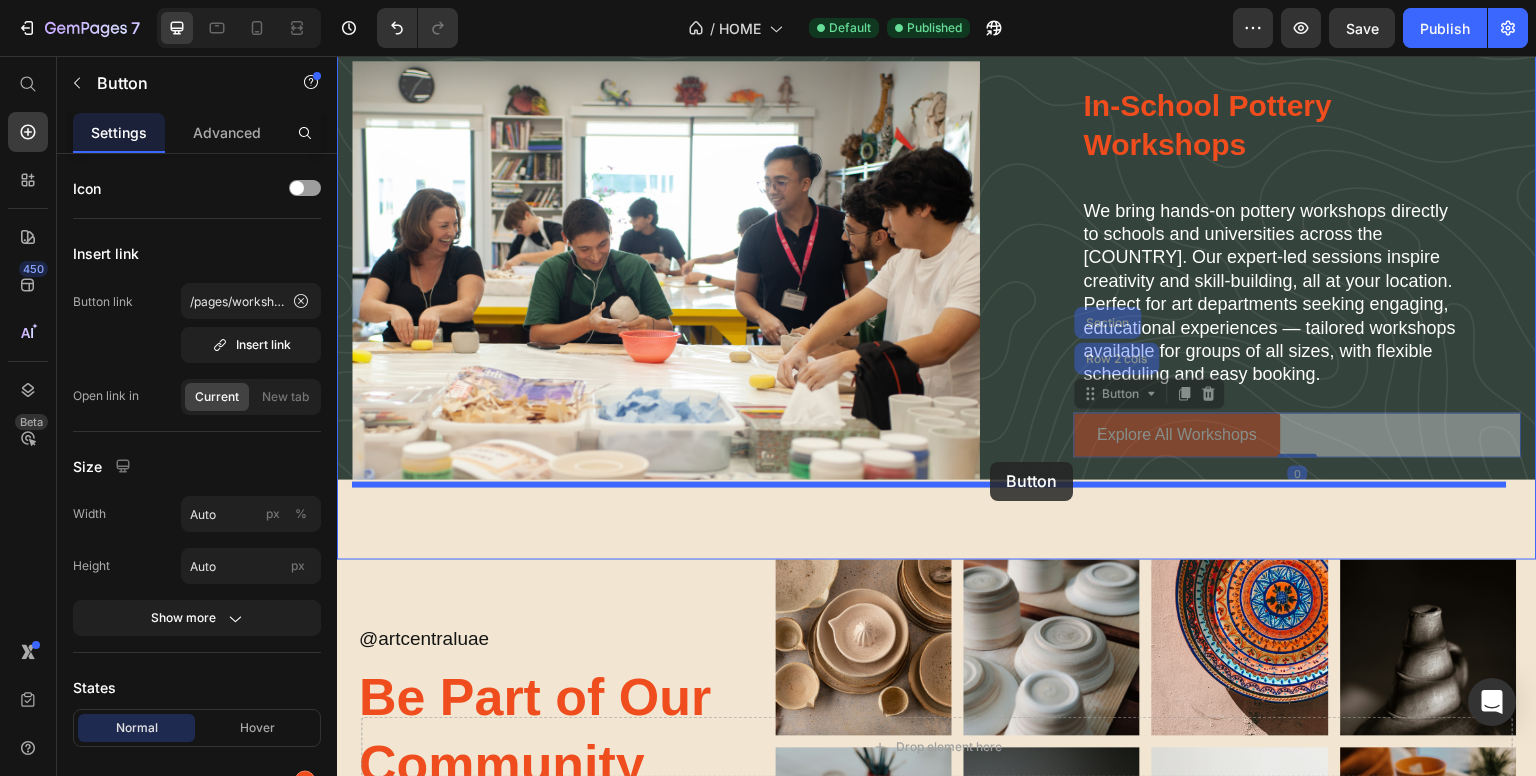 drag, startPoint x: 934, startPoint y: 474, endPoint x: 991, endPoint y: 462, distance: 58.249462 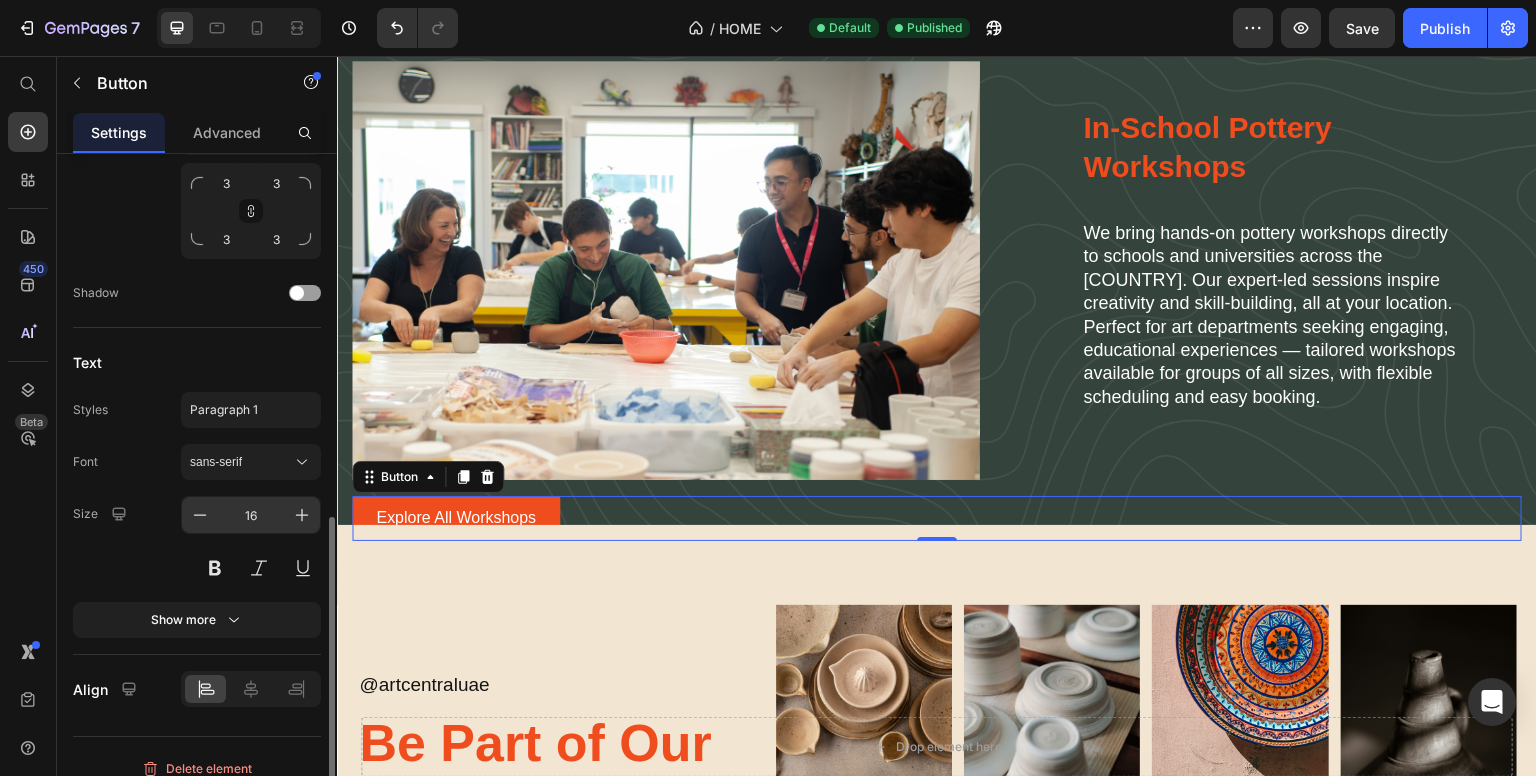 scroll, scrollTop: 816, scrollLeft: 0, axis: vertical 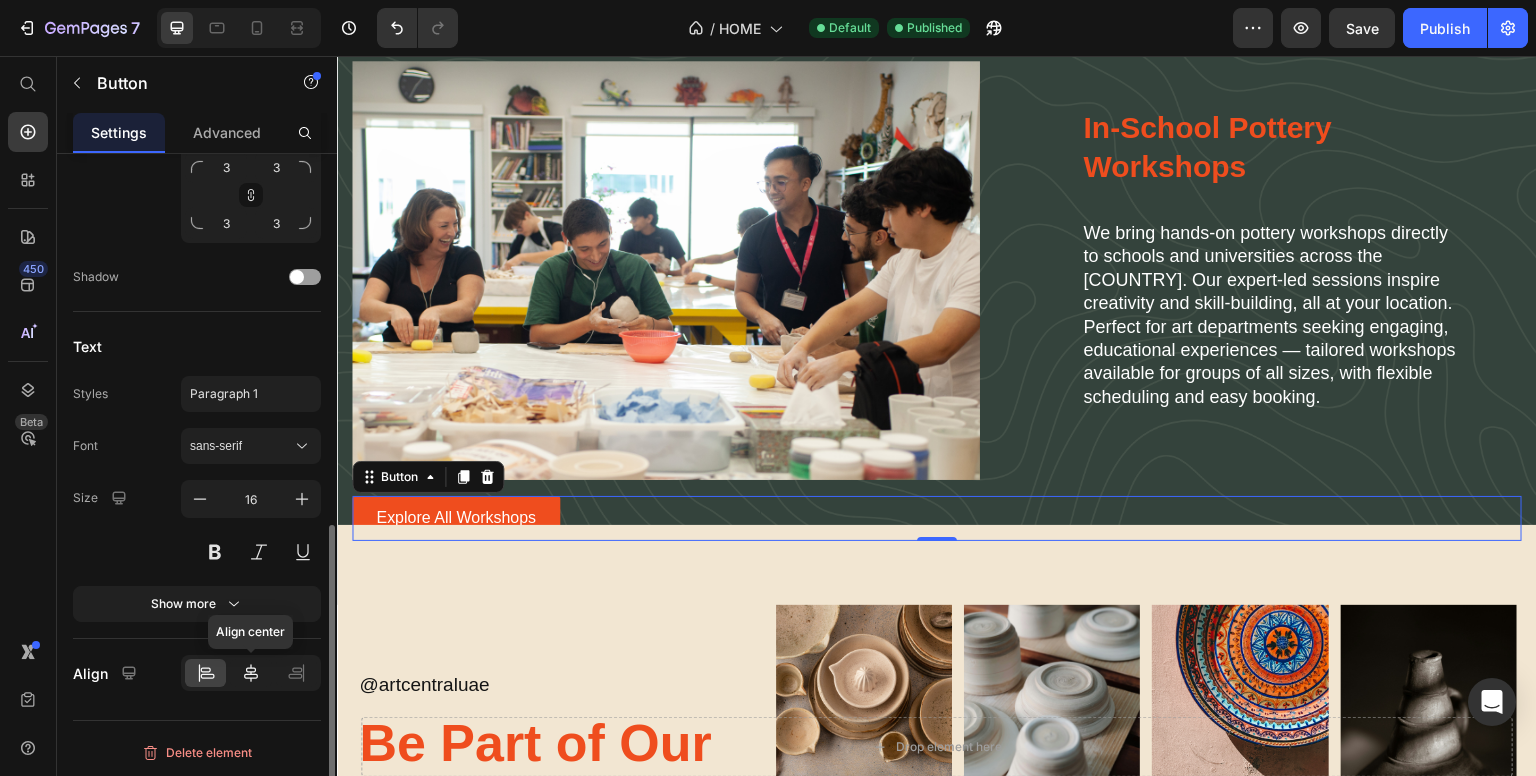 click 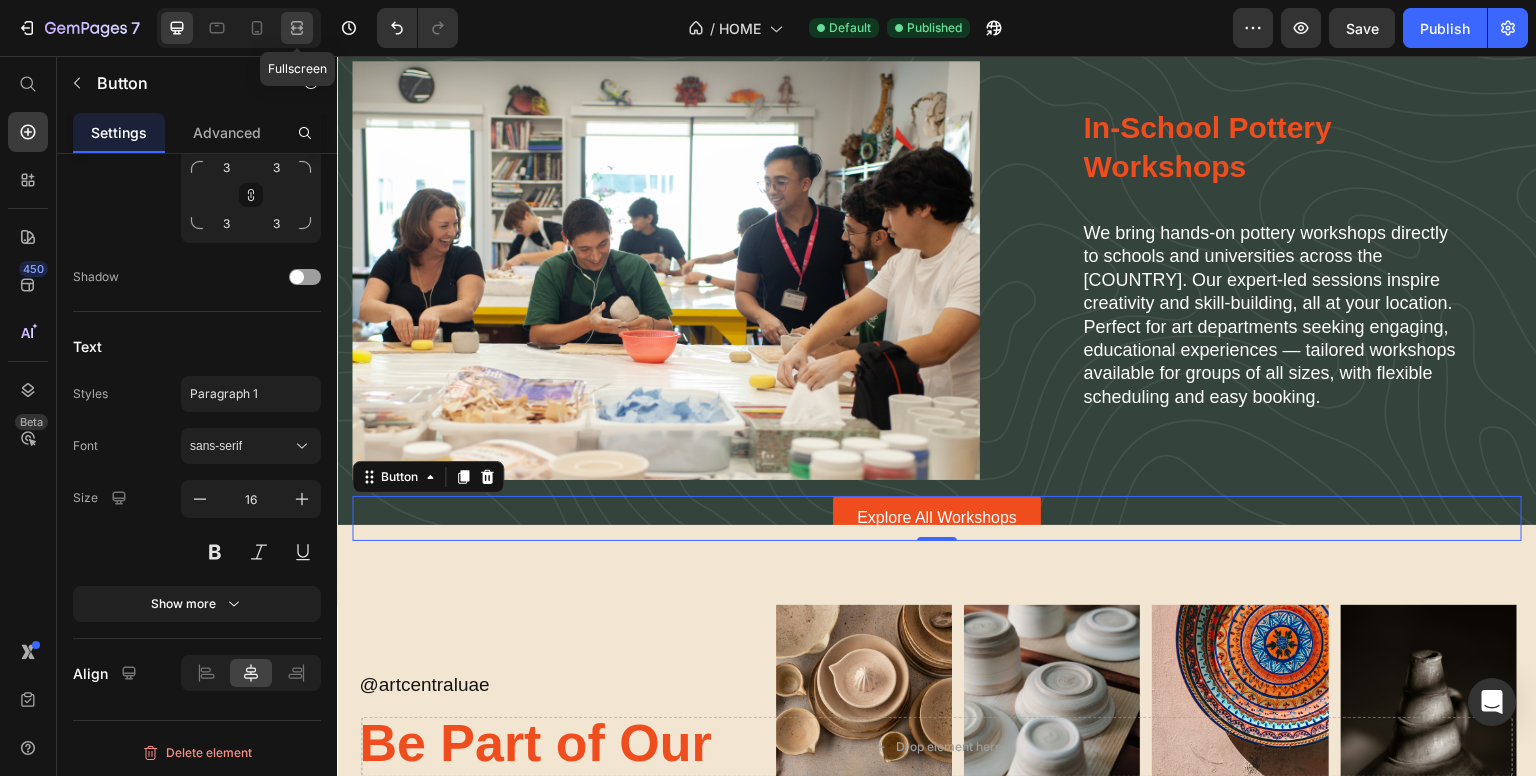 click 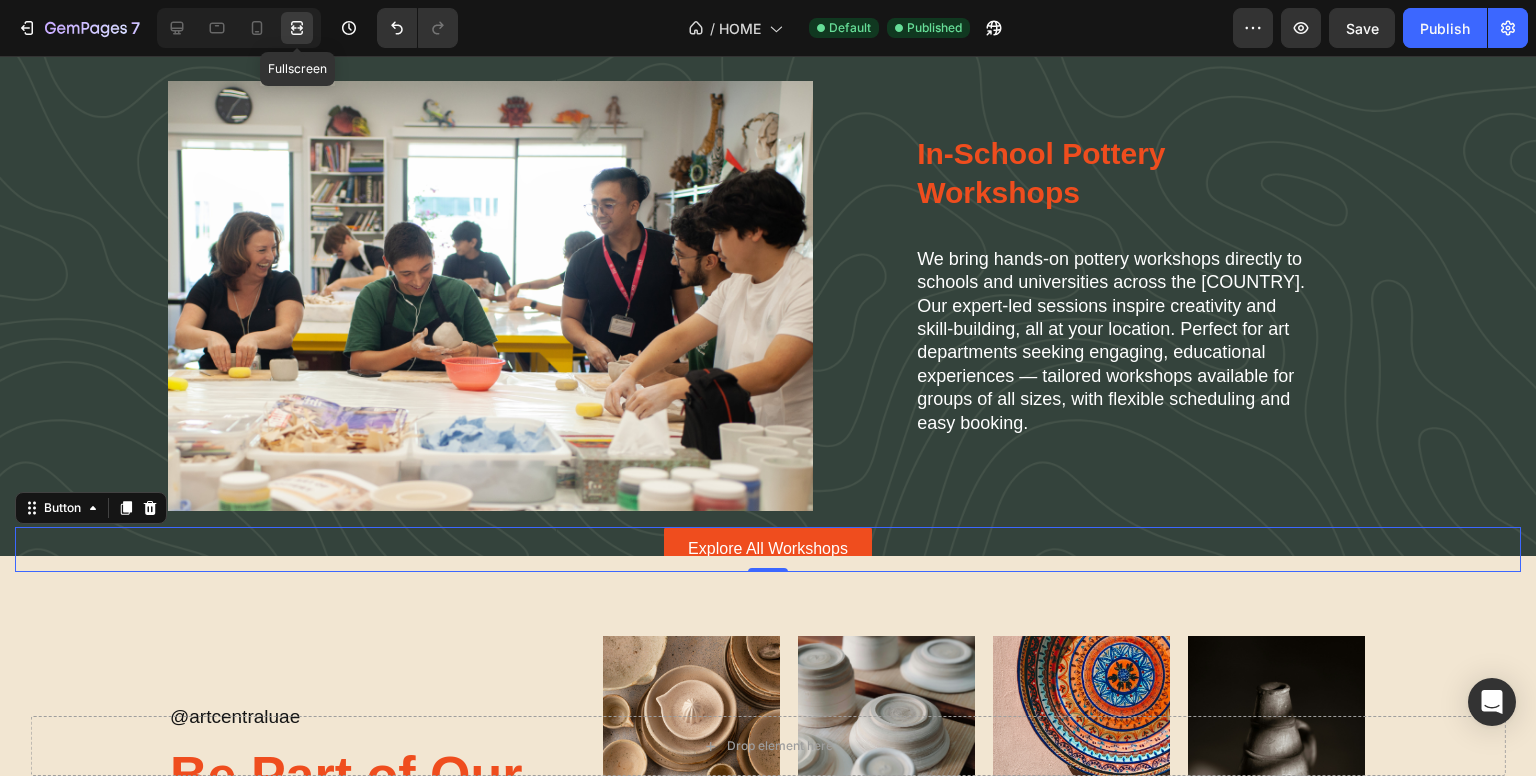 scroll, scrollTop: 813, scrollLeft: 0, axis: vertical 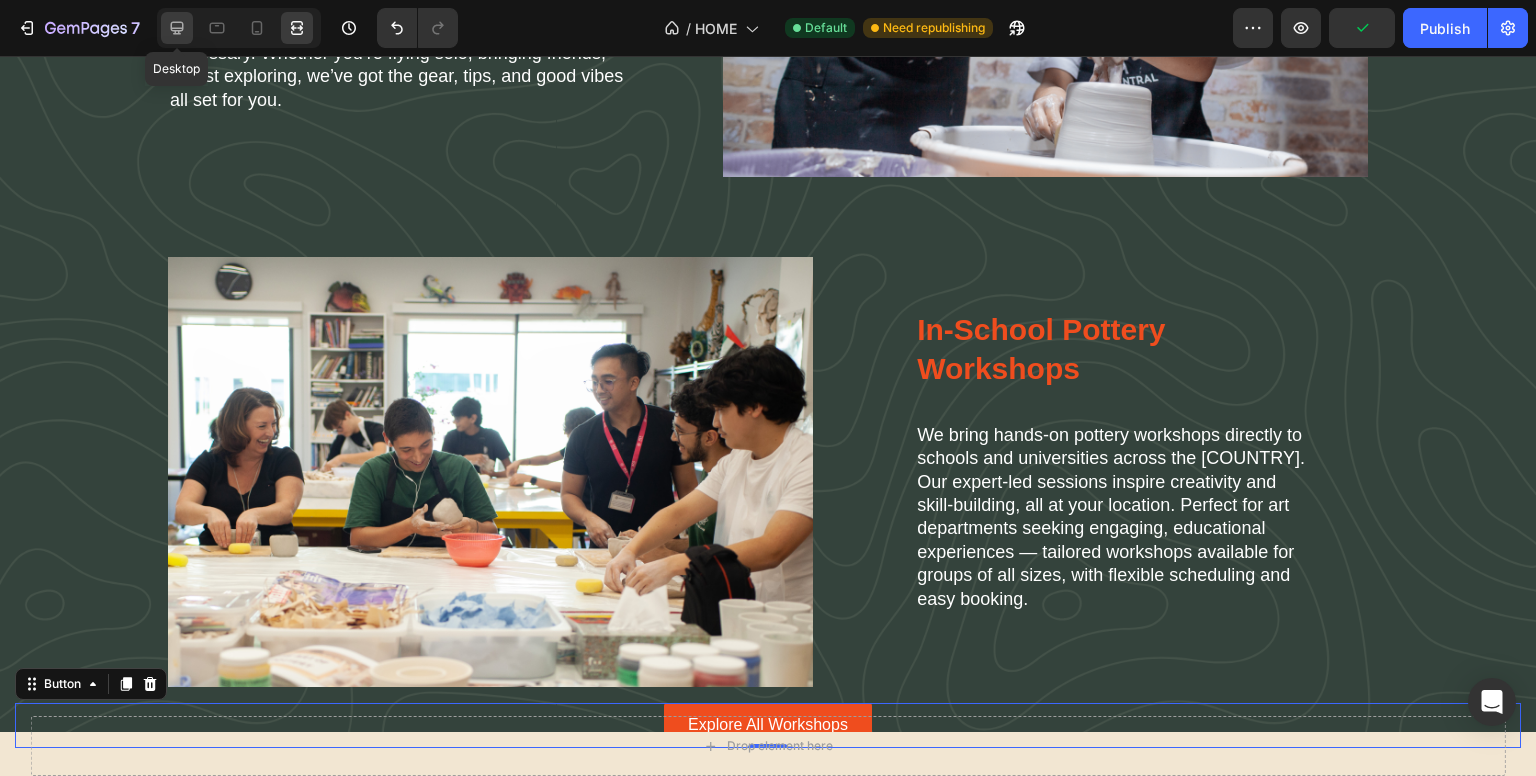 click 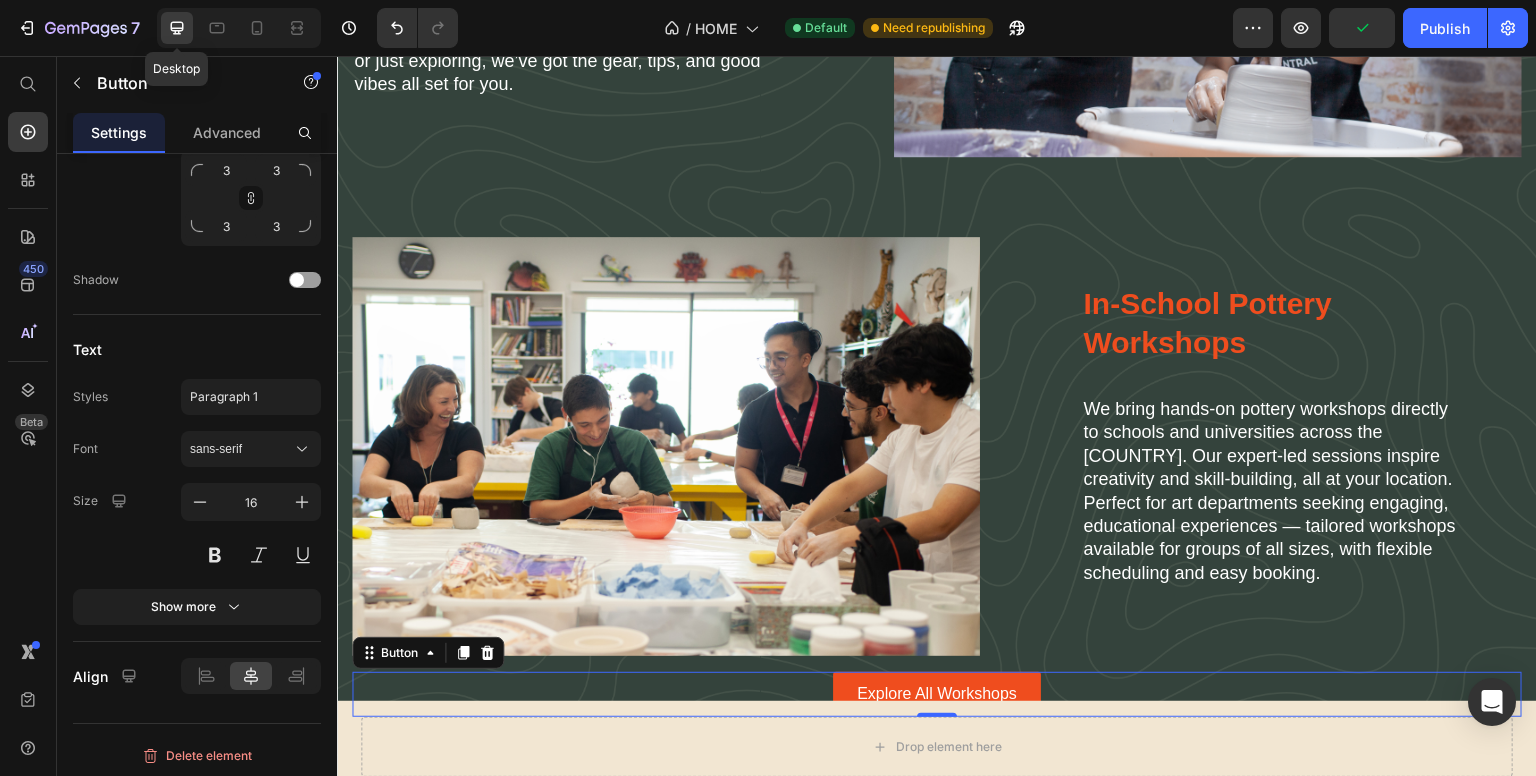 scroll, scrollTop: 3481, scrollLeft: 0, axis: vertical 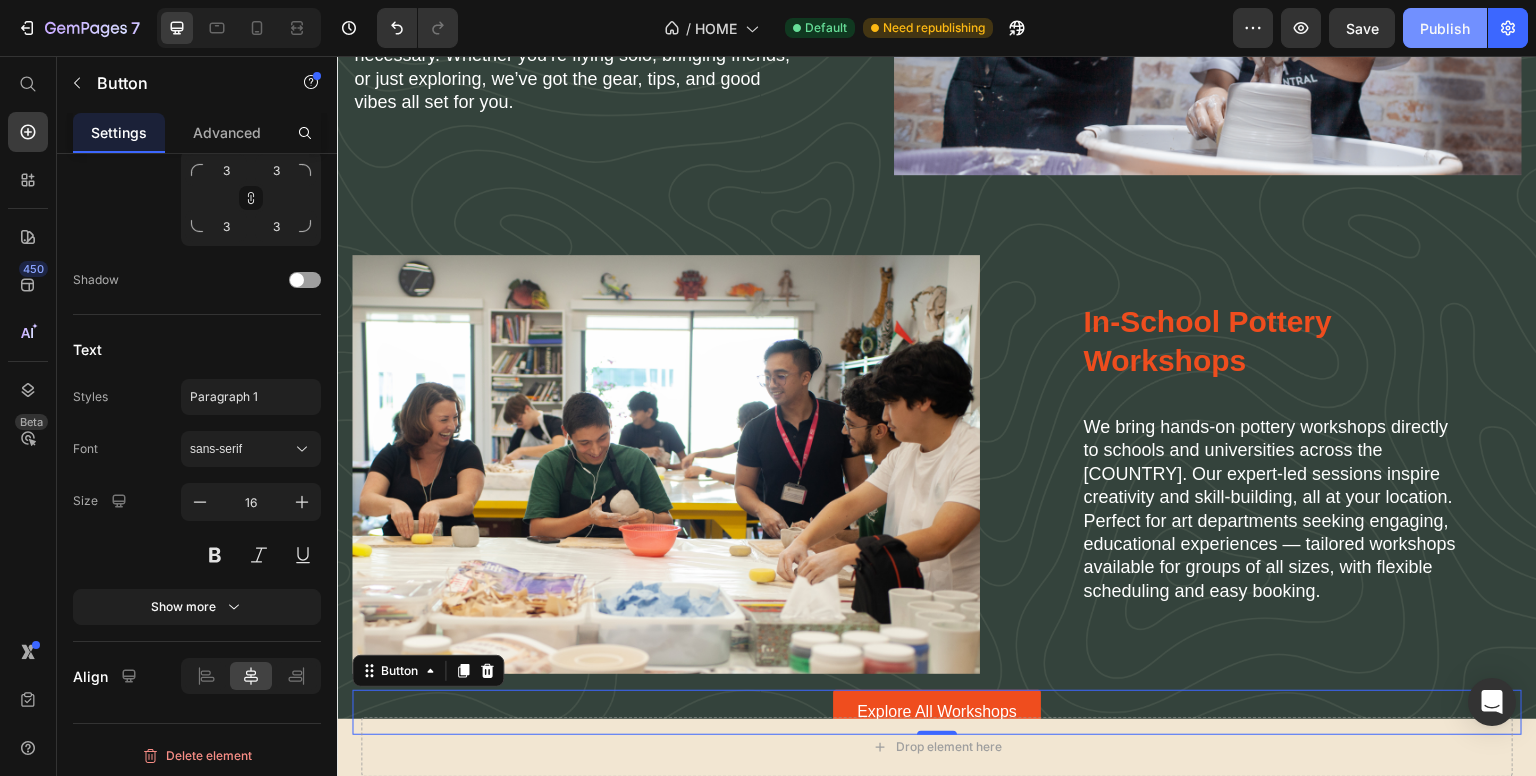 drag, startPoint x: 1432, startPoint y: 33, endPoint x: 1117, endPoint y: 61, distance: 316.242 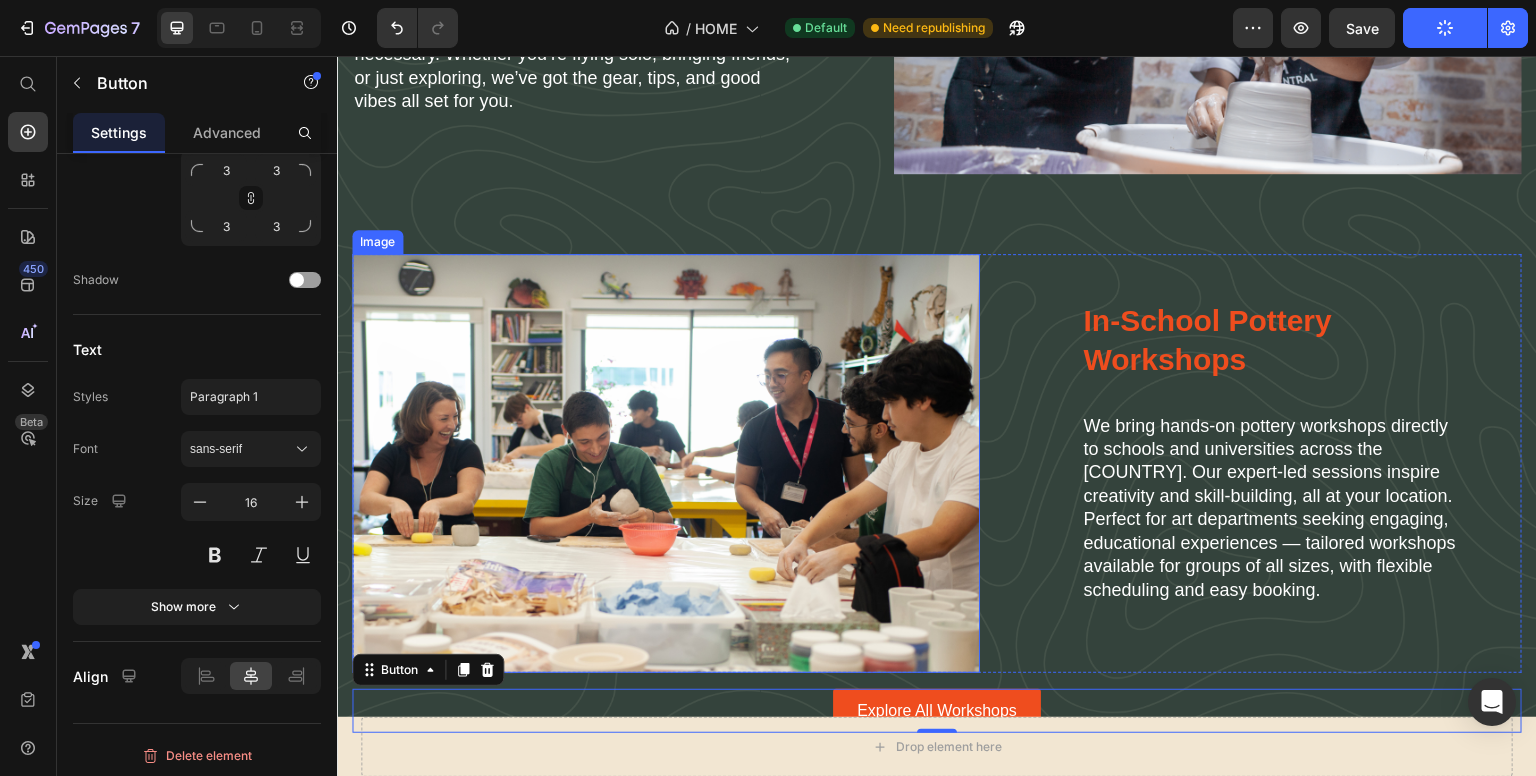 scroll, scrollTop: 3384, scrollLeft: 0, axis: vertical 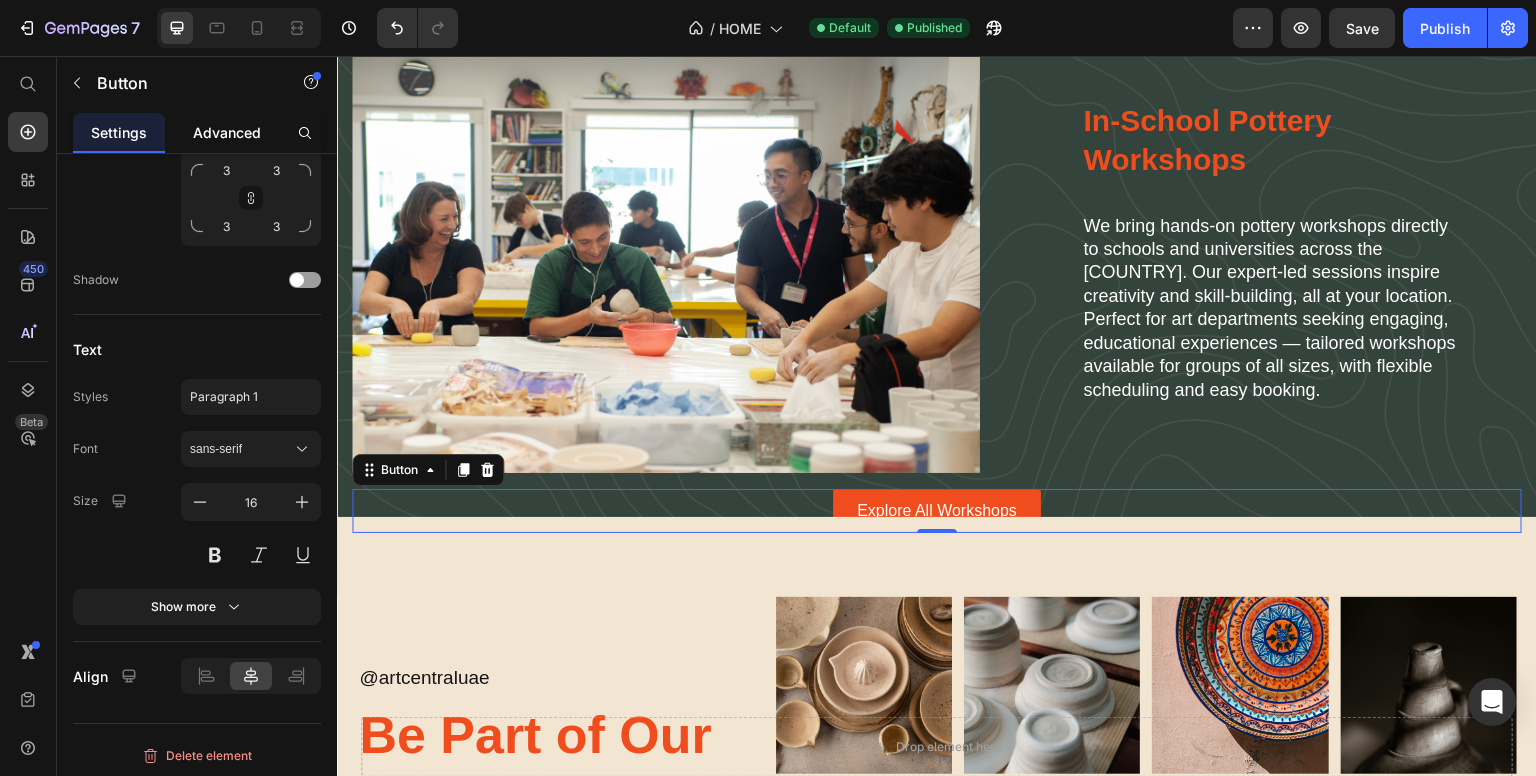 click on "Advanced" at bounding box center (227, 132) 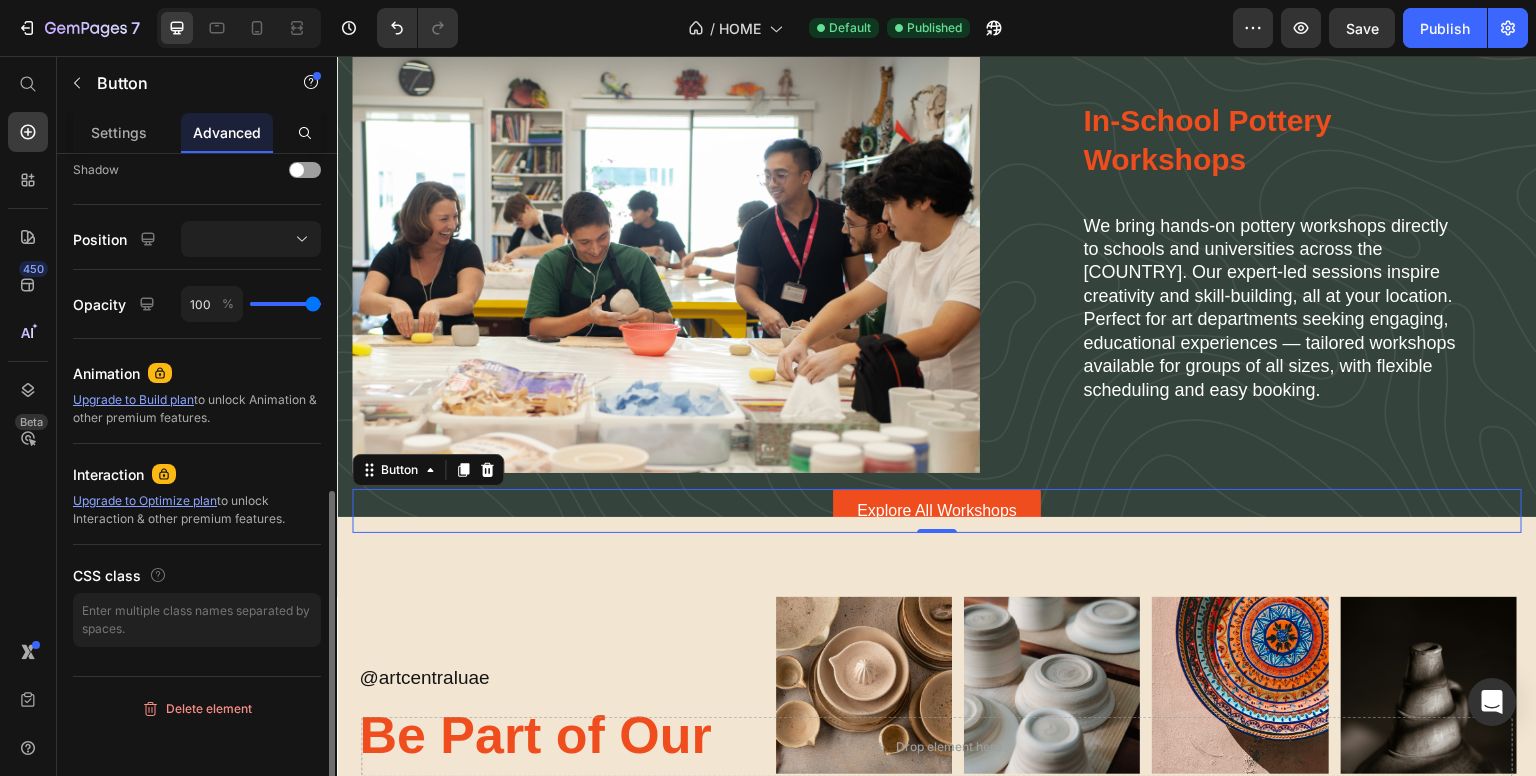 scroll, scrollTop: 0, scrollLeft: 0, axis: both 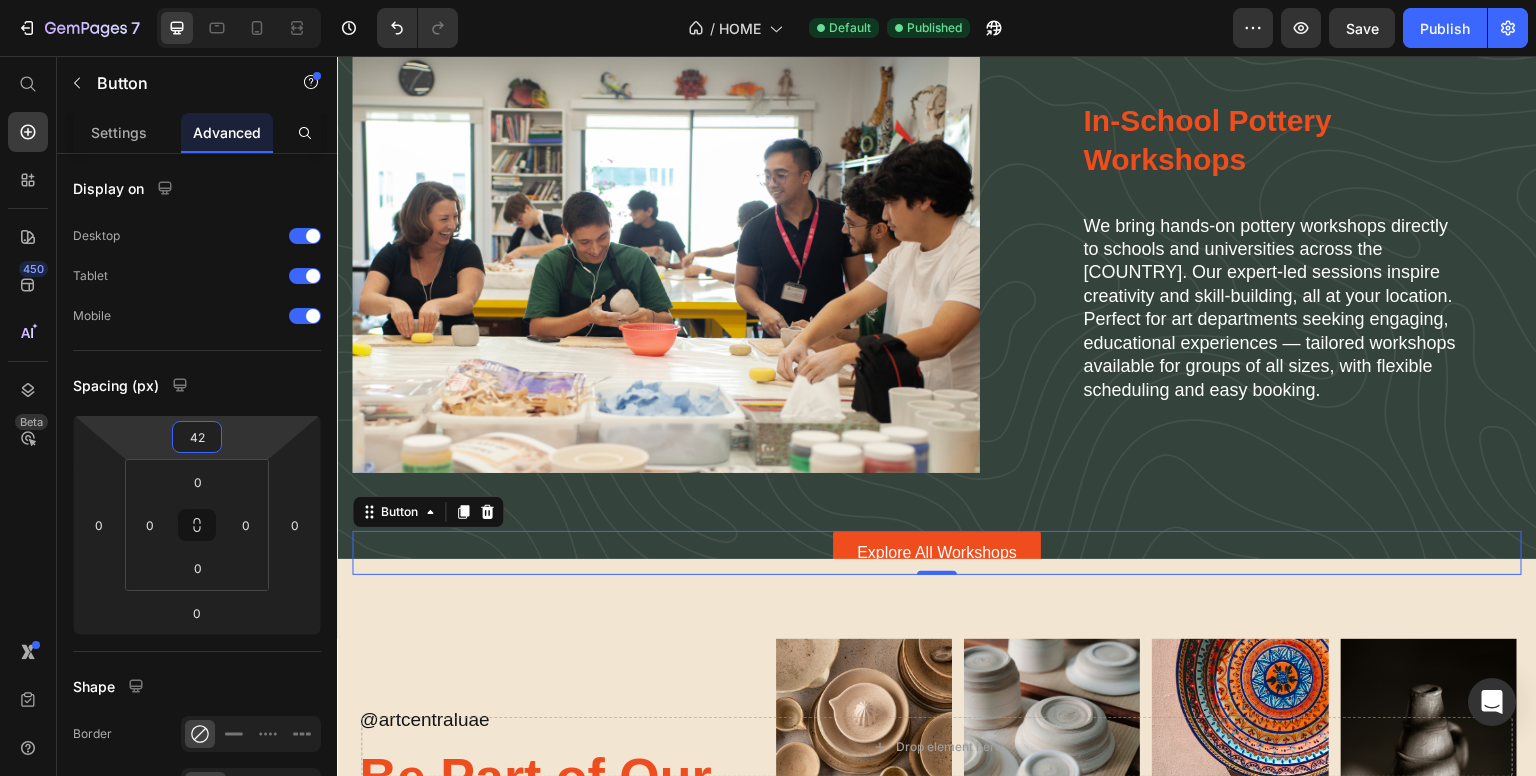type on "40" 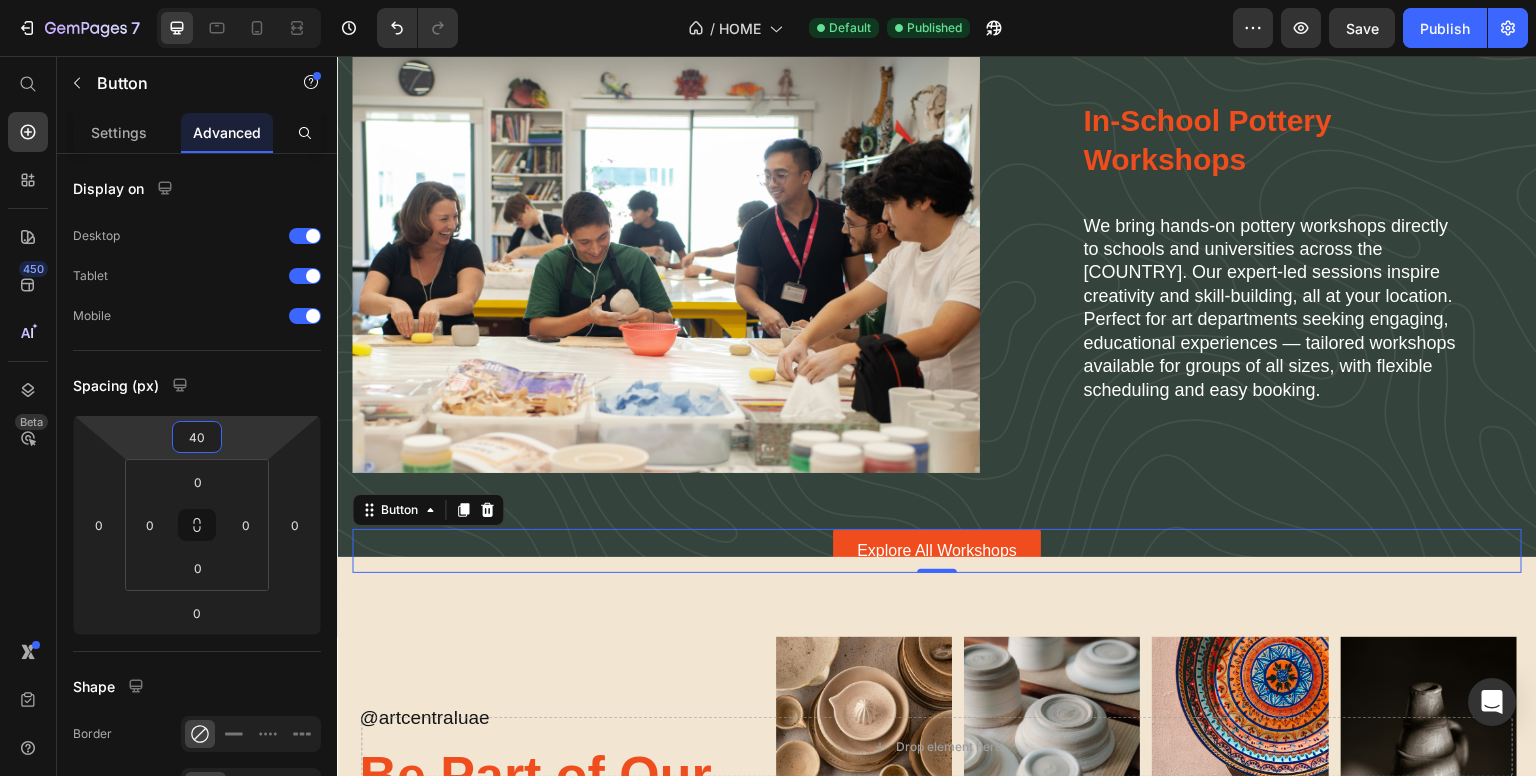 drag, startPoint x: 245, startPoint y: 444, endPoint x: 247, endPoint y: 424, distance: 20.09975 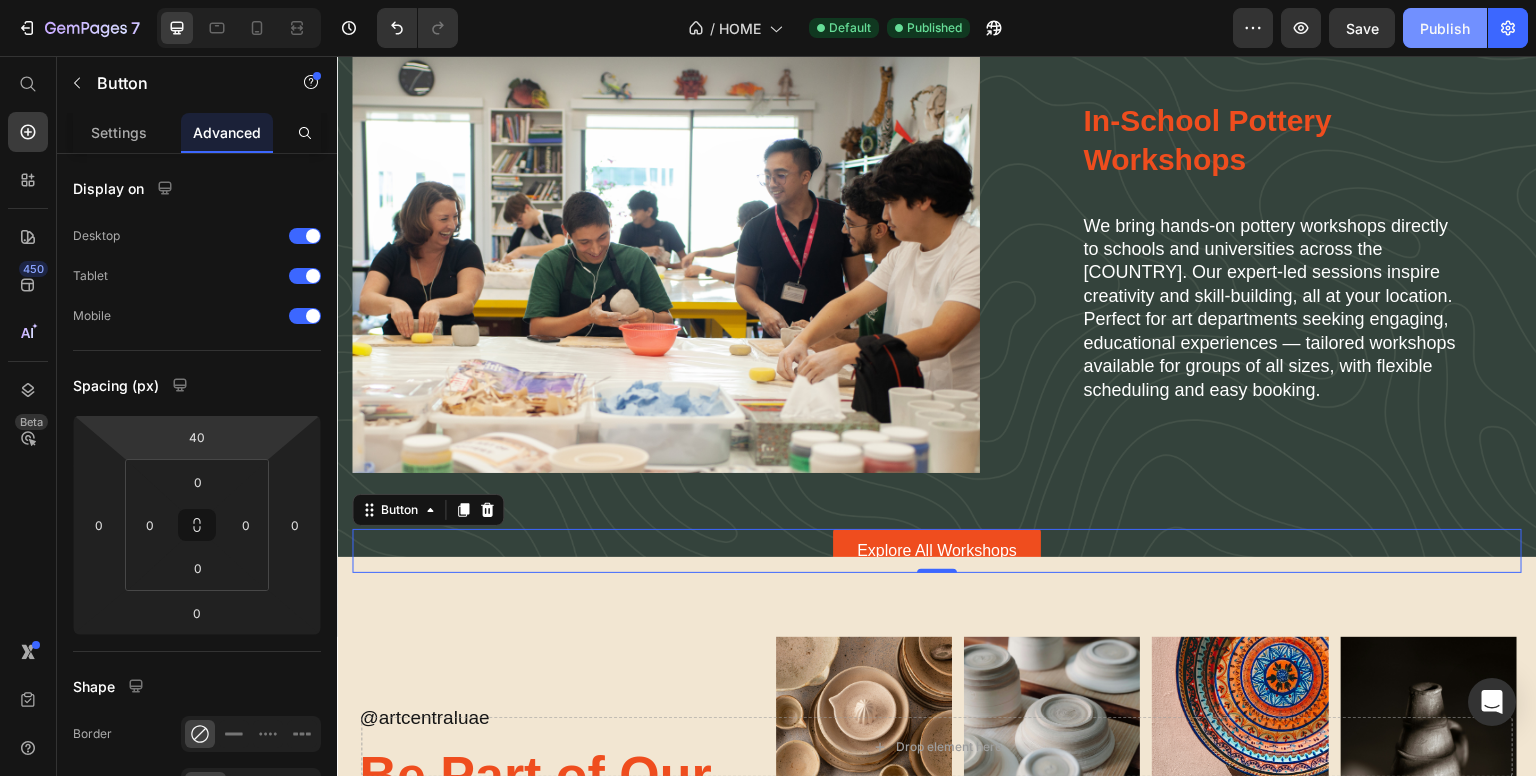 click on "Publish" at bounding box center [1445, 28] 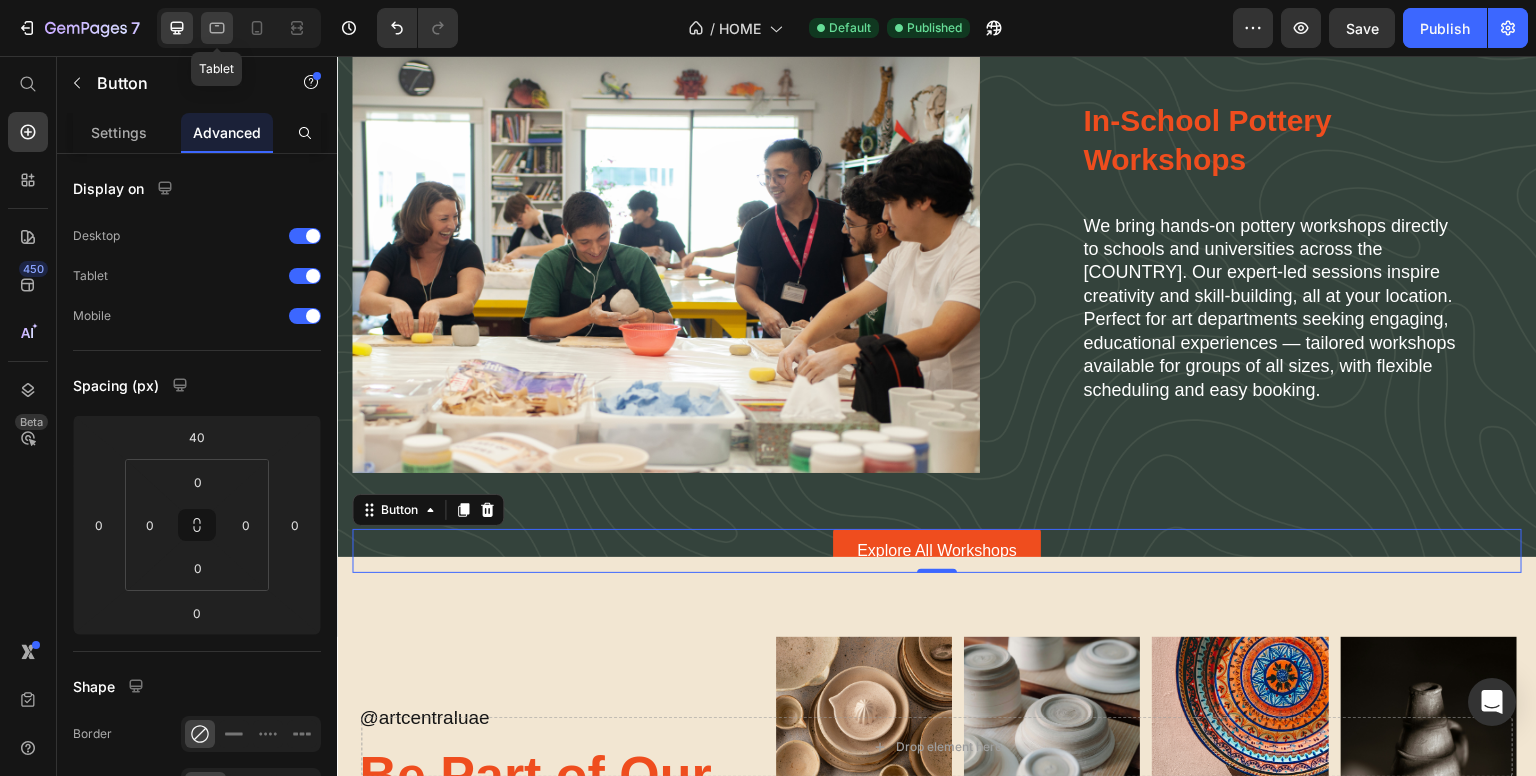 click 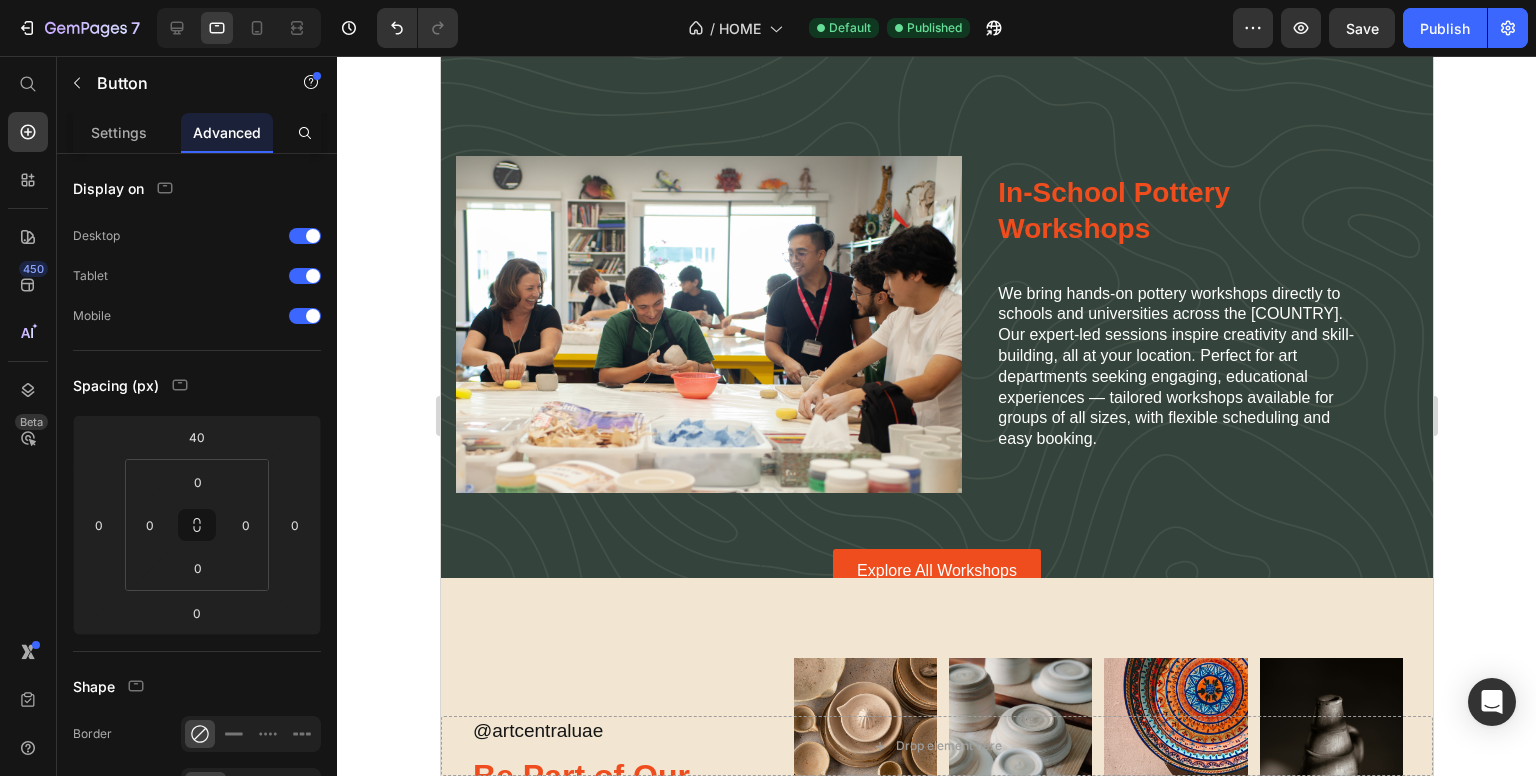 scroll, scrollTop: 6452, scrollLeft: 0, axis: vertical 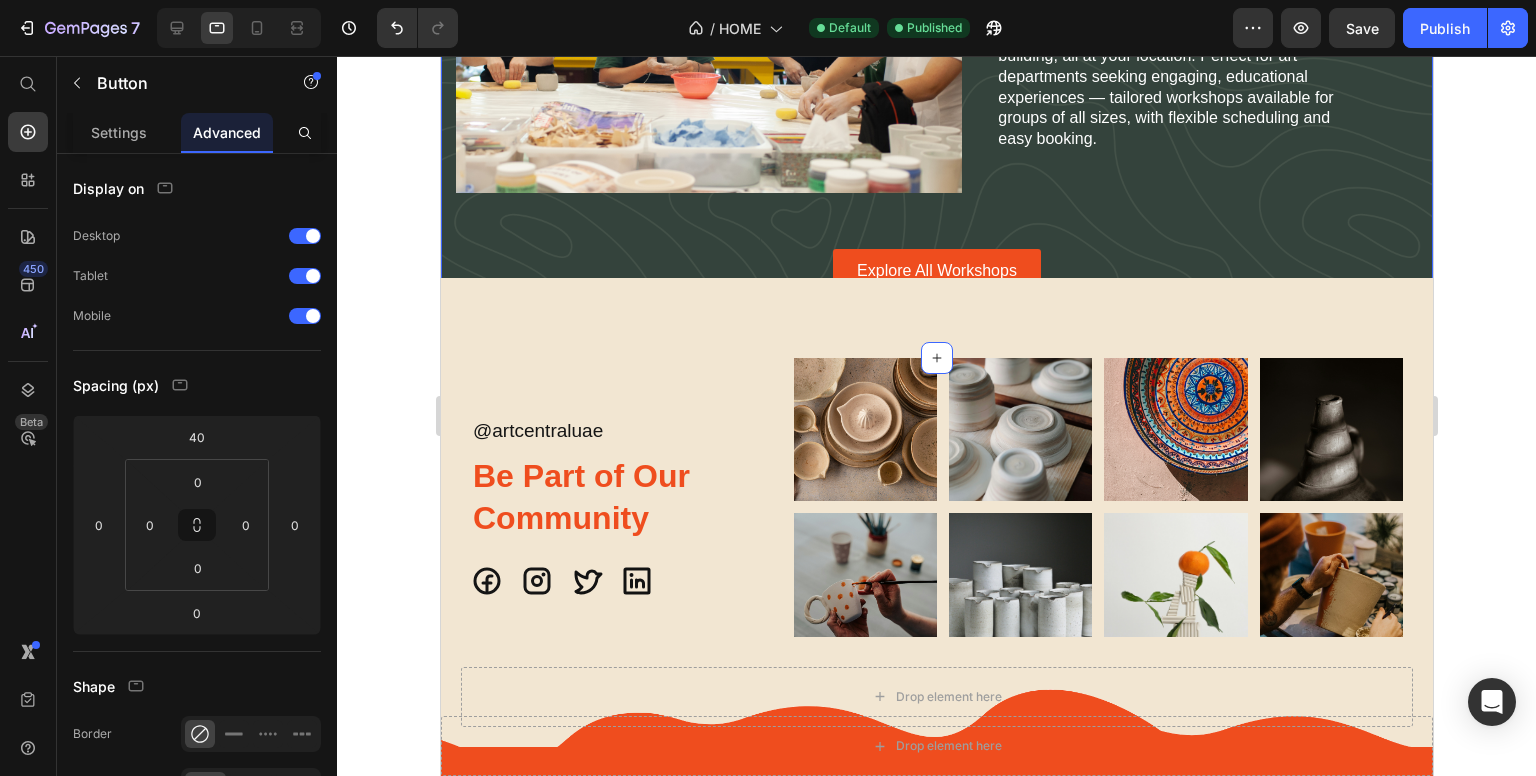 click on "Workshops the Art Central Way! Heading Walk-in Workshops Heading No schedule? No stress! Swing by our studio whenever you feel like it and get your hands on some clay. Our walk-in workshops welcome everyone—no experience necessary. Whether you’re flying solo, bringing friends, or just exploring, we’ve got the gear, tips, and good vibes all set for you. Text Block Image Row Image In School Workshops Heading In-School Pottery Workshops Heading We bring hands-on pottery workshops directly to schools and universities across the UAE. Our expert-led sessions inspire creativity and skill-building, all at your location. Perfect for art departments seeking engaging, educational experiences — tailored workshops available for groups of all sizes, with flexible scheduling and easy booking. Text Block Row Row Explore All Workshops Button" at bounding box center (936, -202) 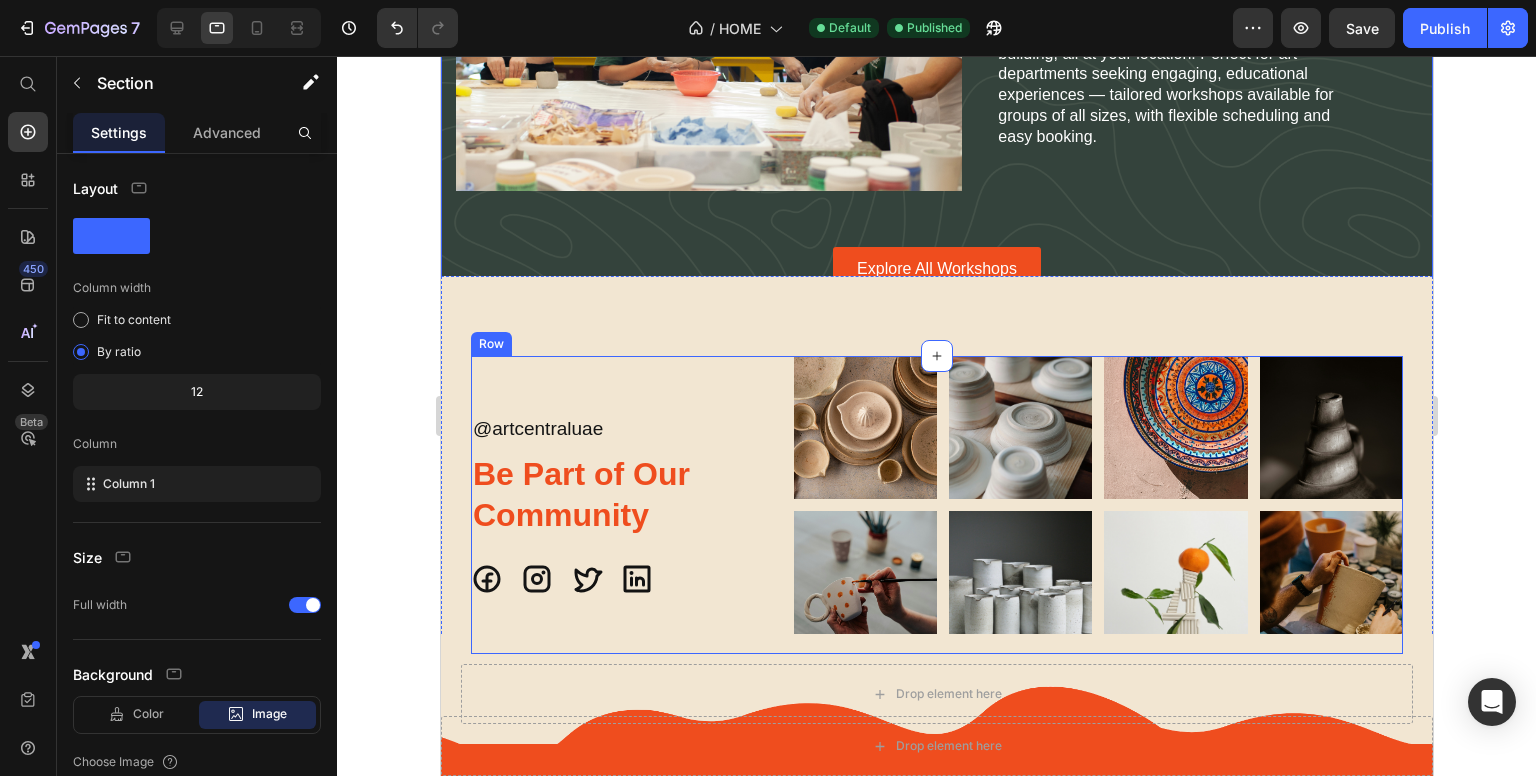 scroll, scrollTop: 6952, scrollLeft: 0, axis: vertical 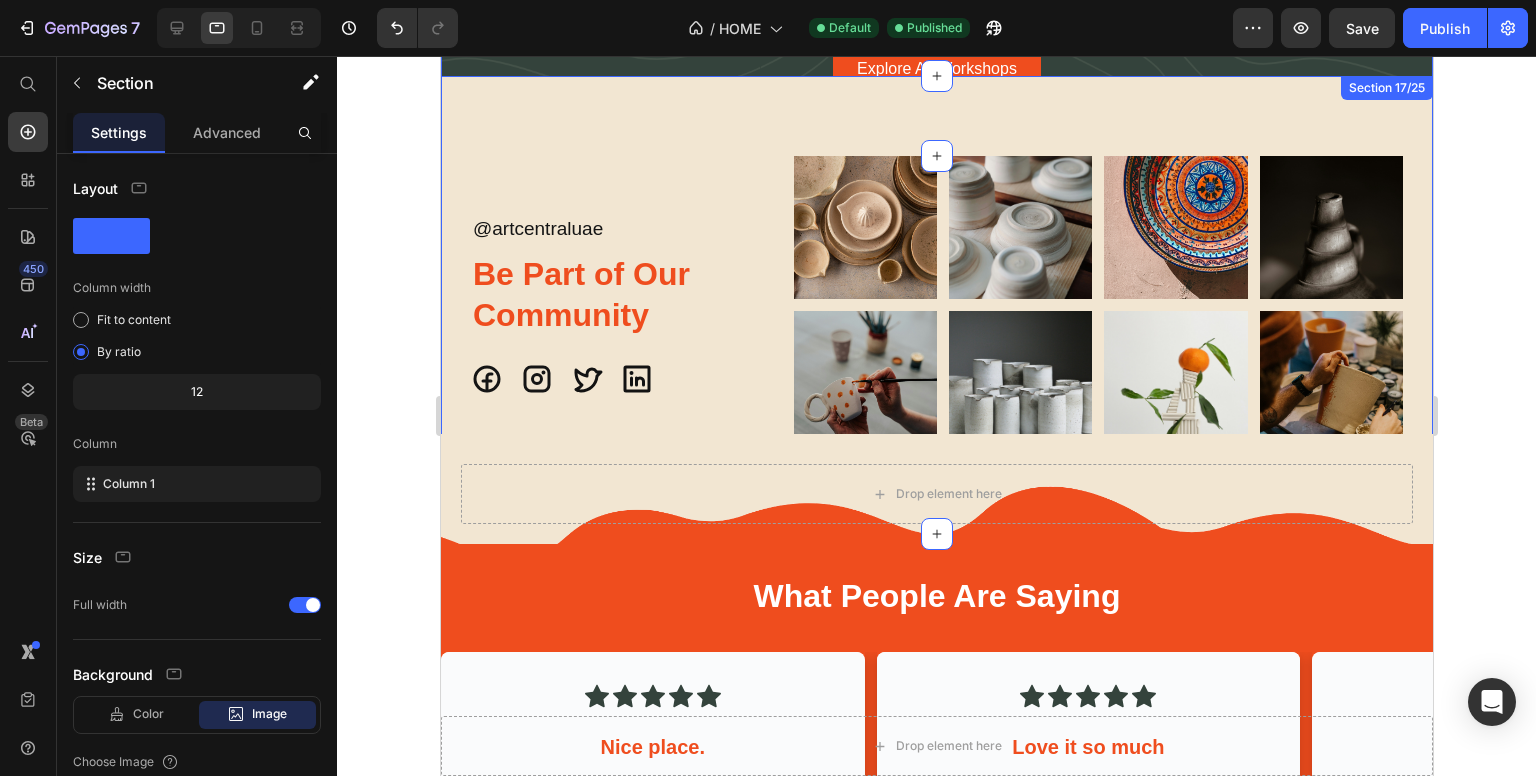 click 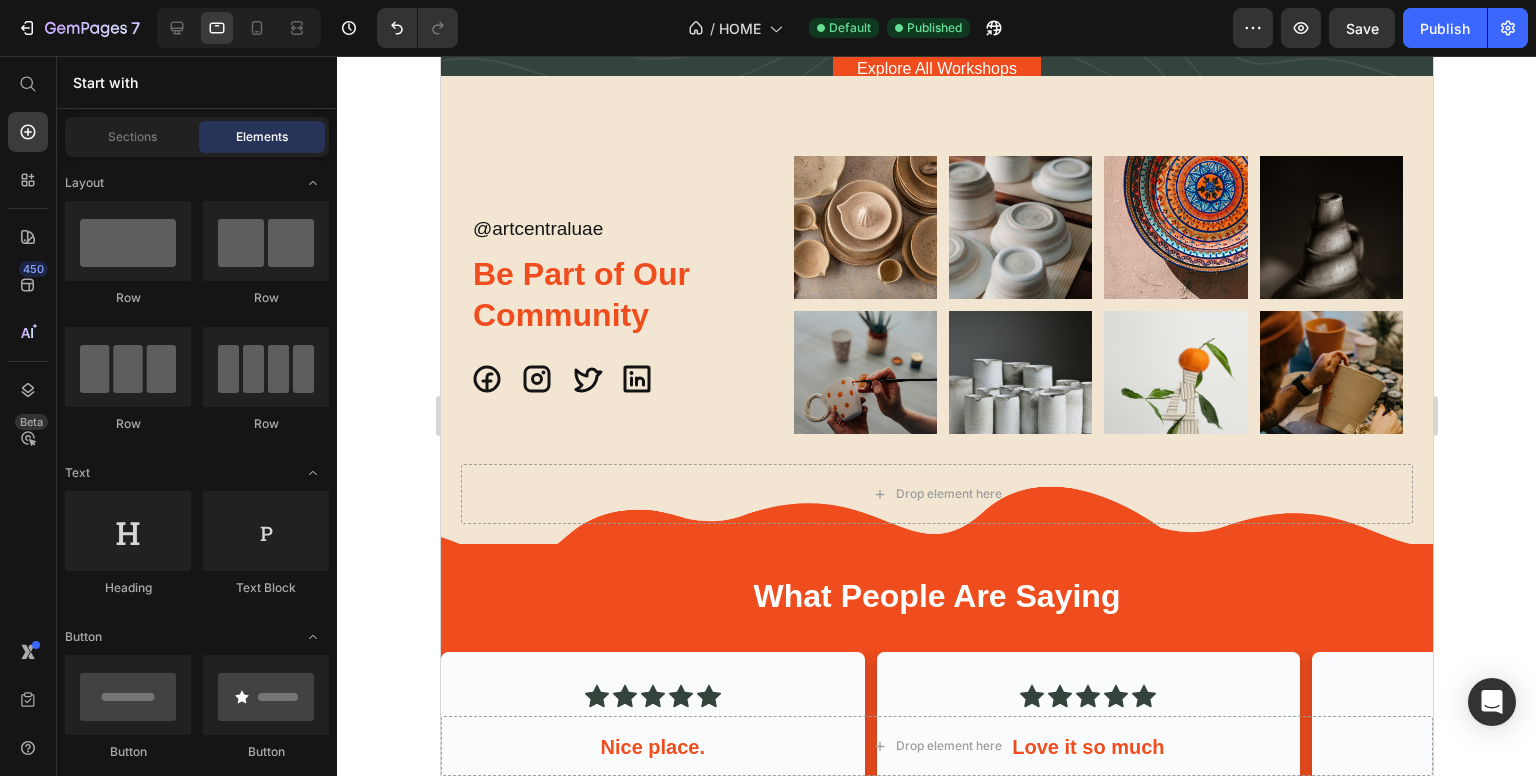 click 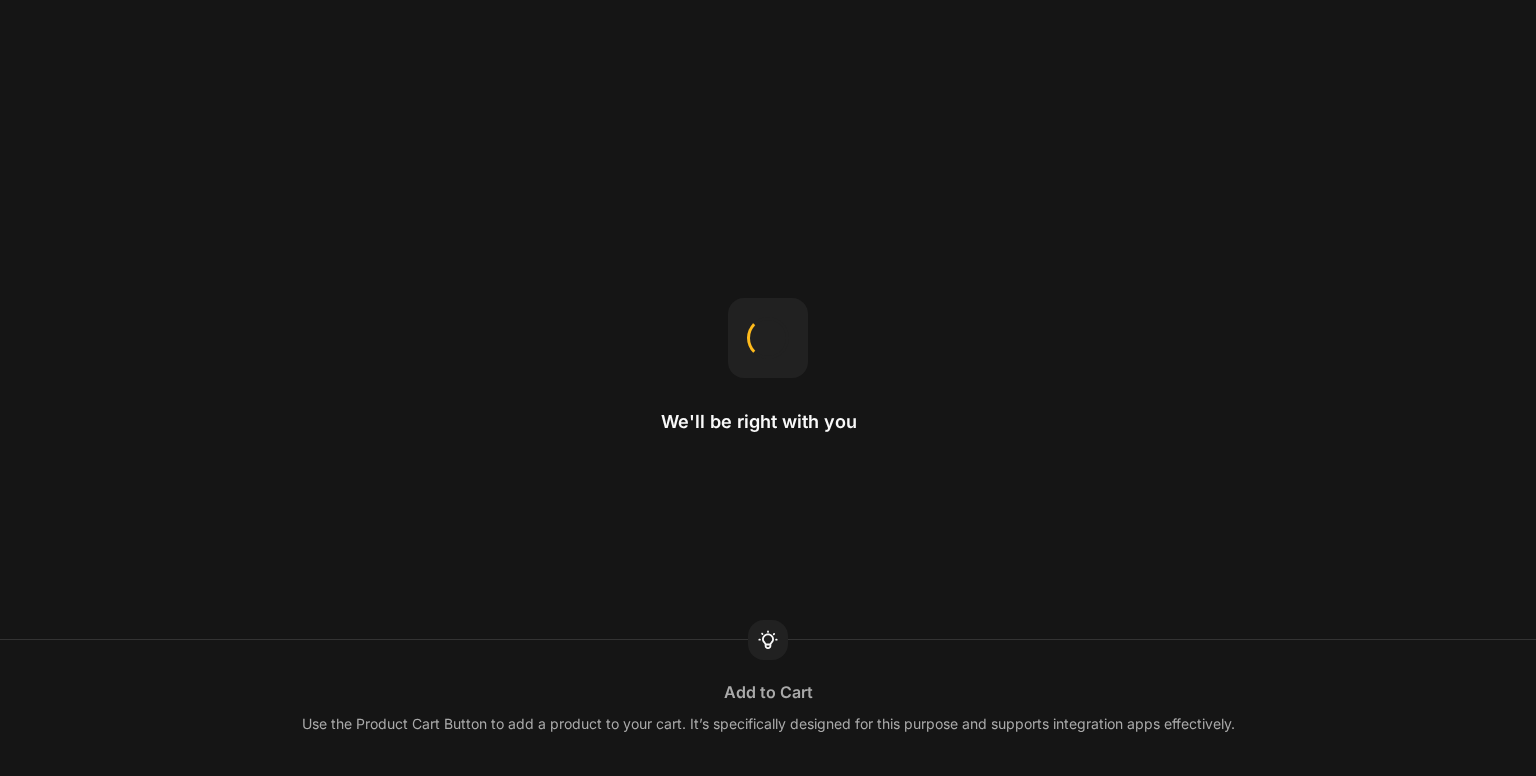 scroll, scrollTop: 0, scrollLeft: 0, axis: both 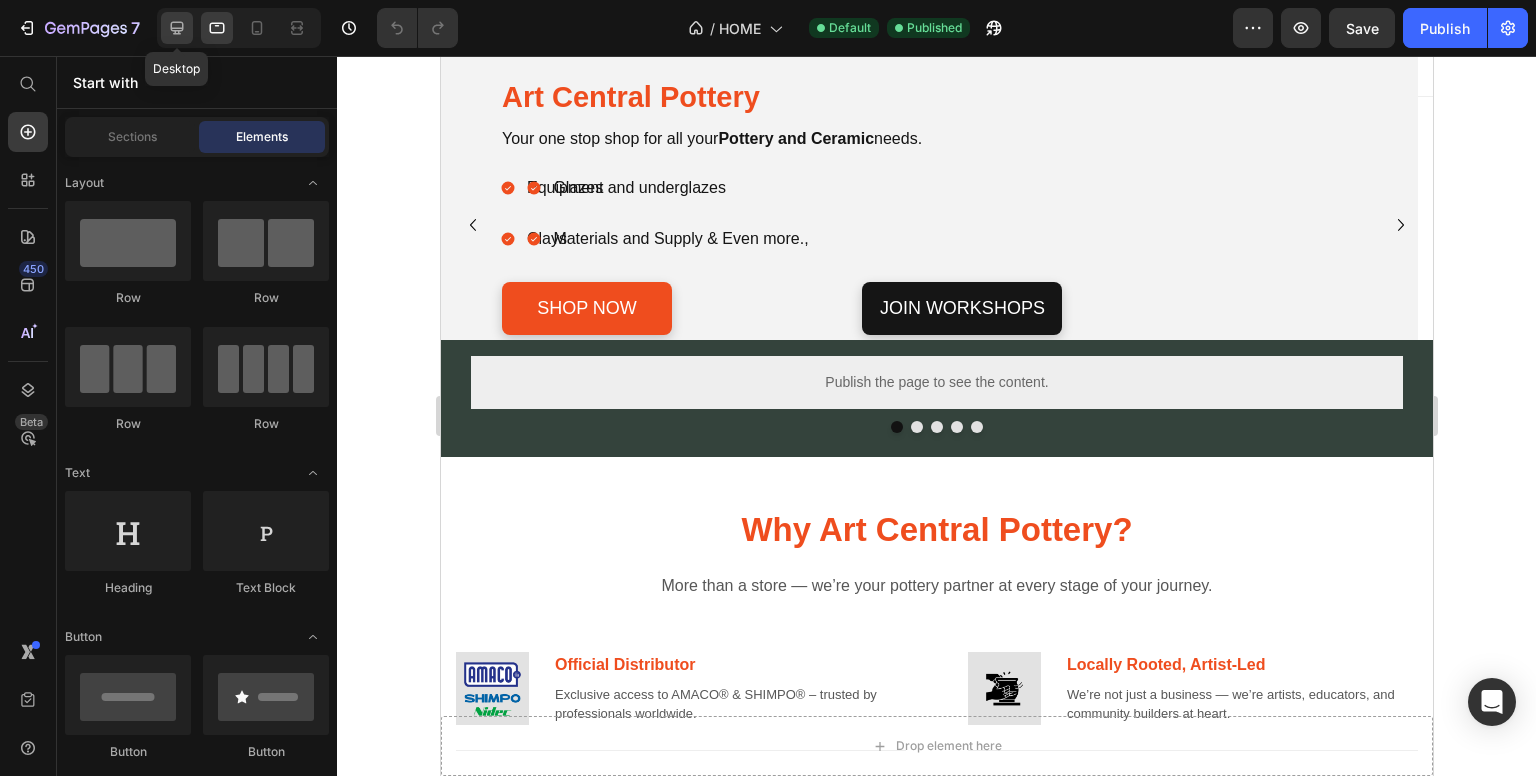 click 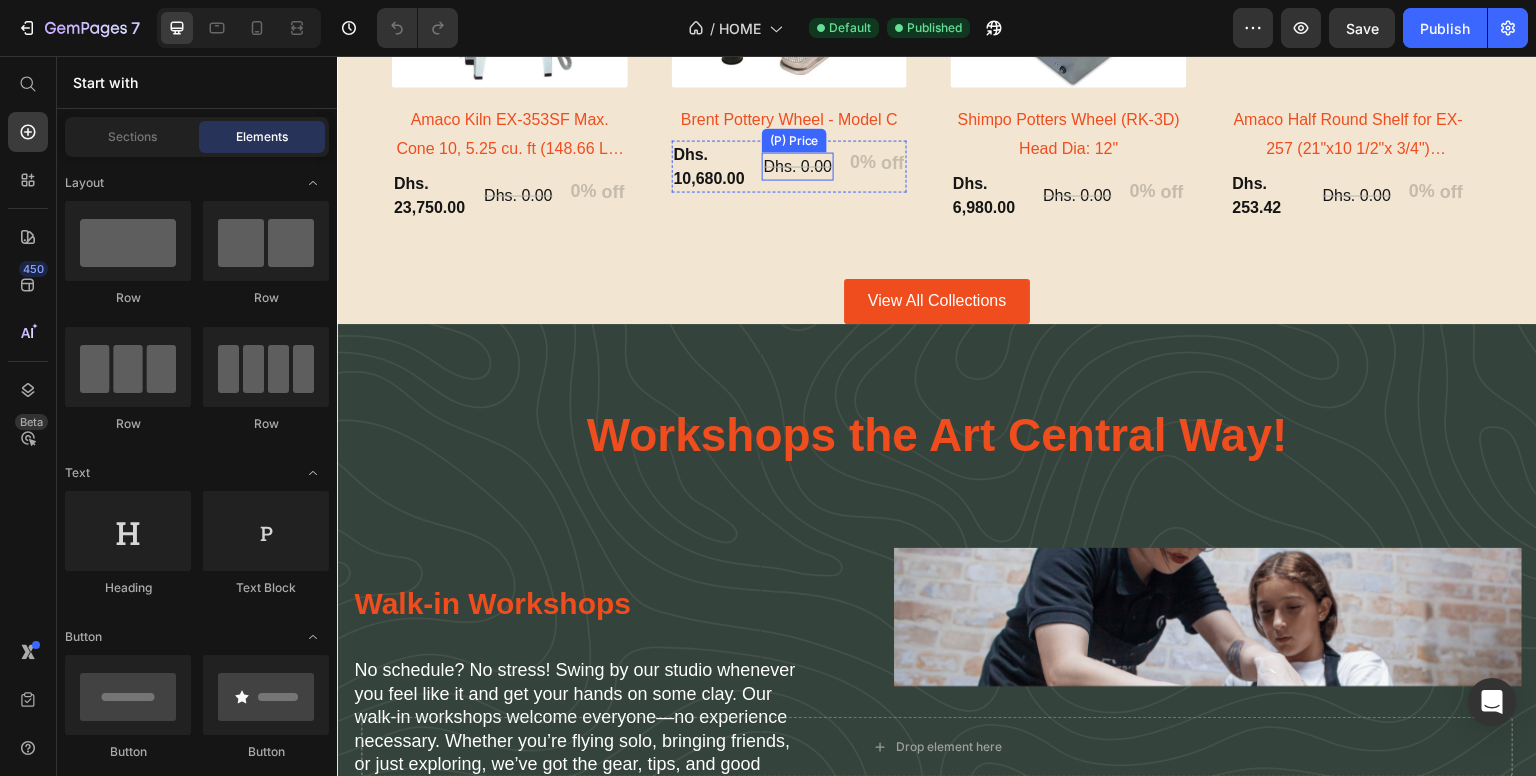 scroll, scrollTop: 2798, scrollLeft: 0, axis: vertical 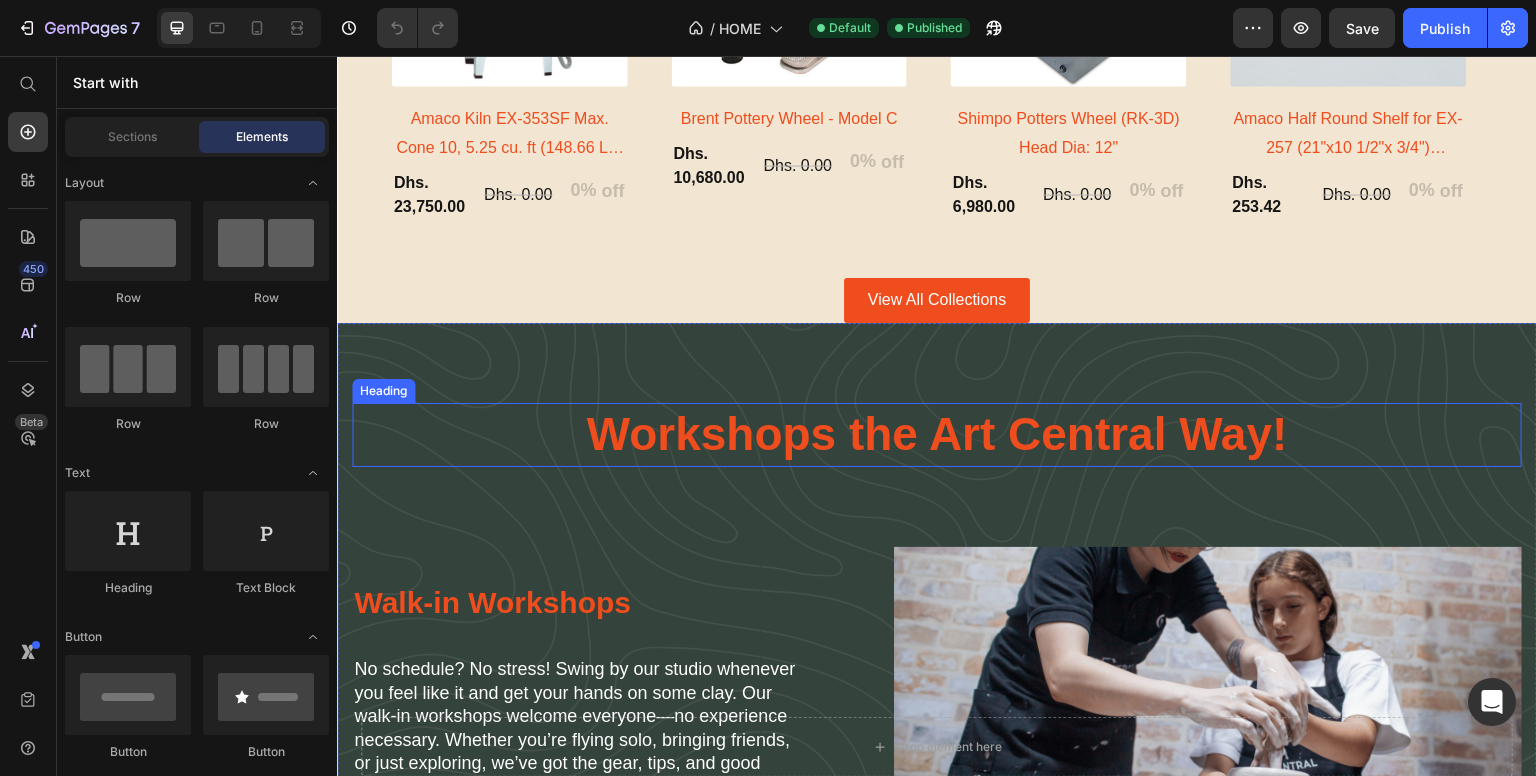 click on "Workshops the Art Central Way!" at bounding box center (937, 435) 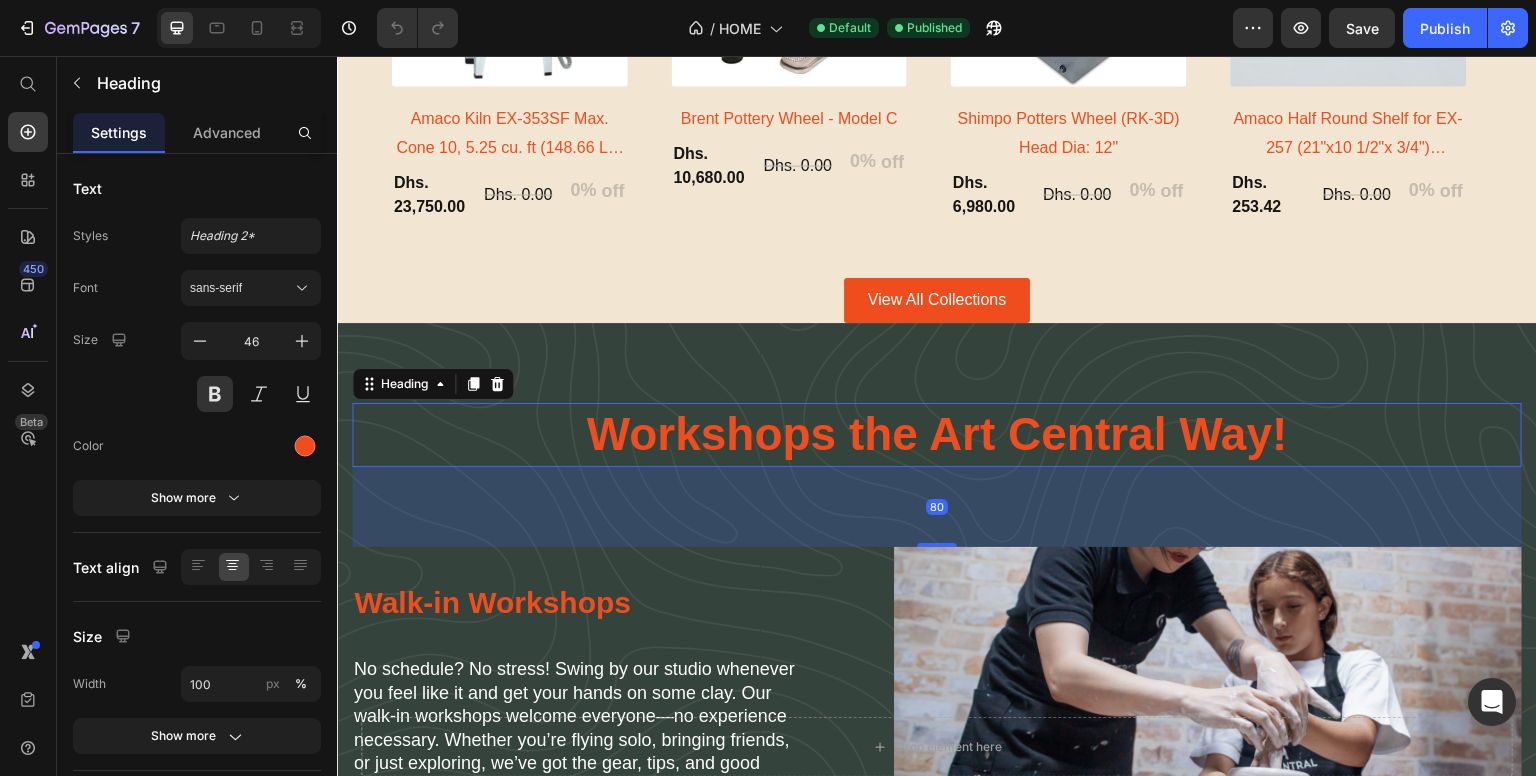 click on "Workshops the Art Central Way!" at bounding box center (937, 435) 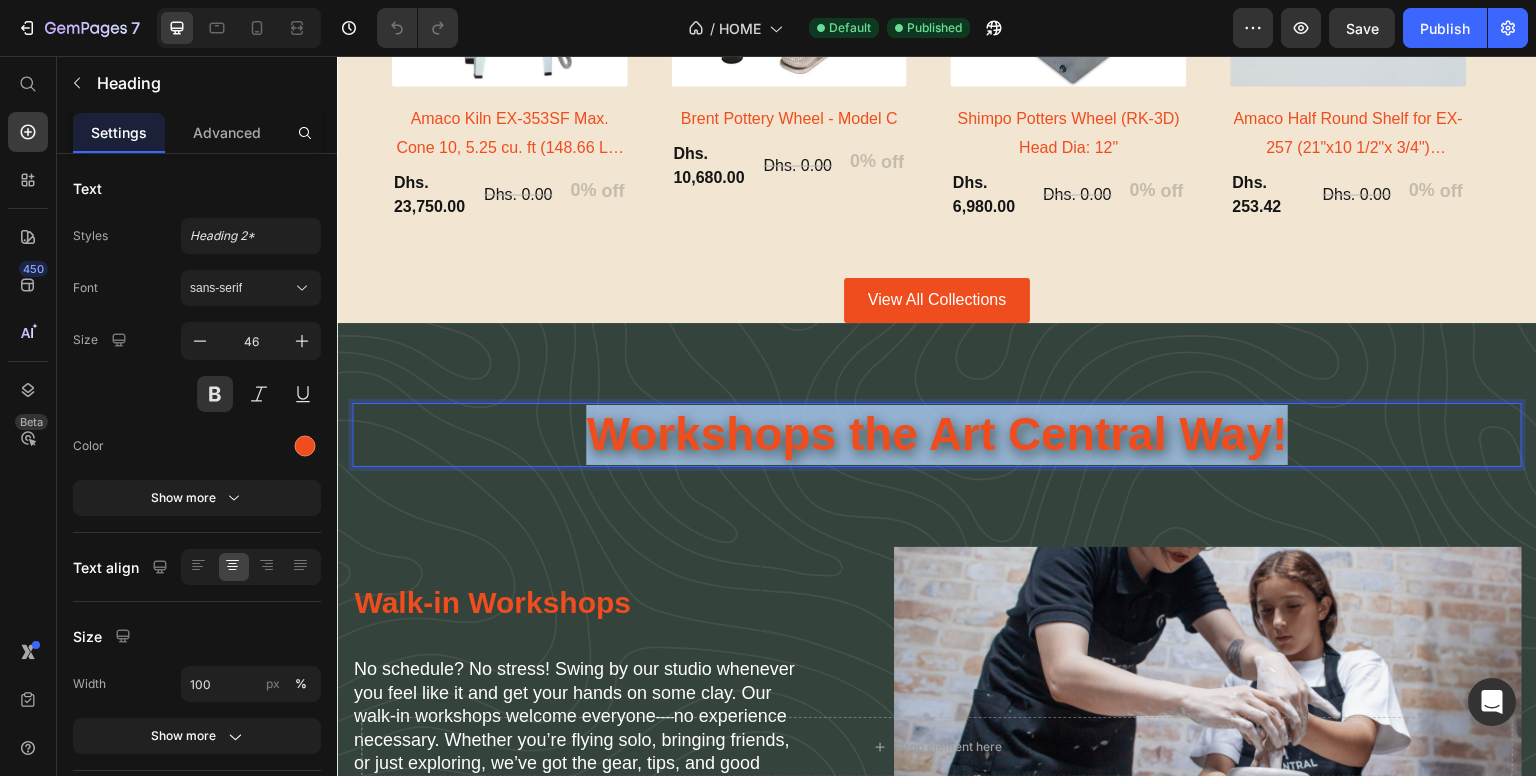 click on "Workshops the Art Central Way!" at bounding box center (937, 435) 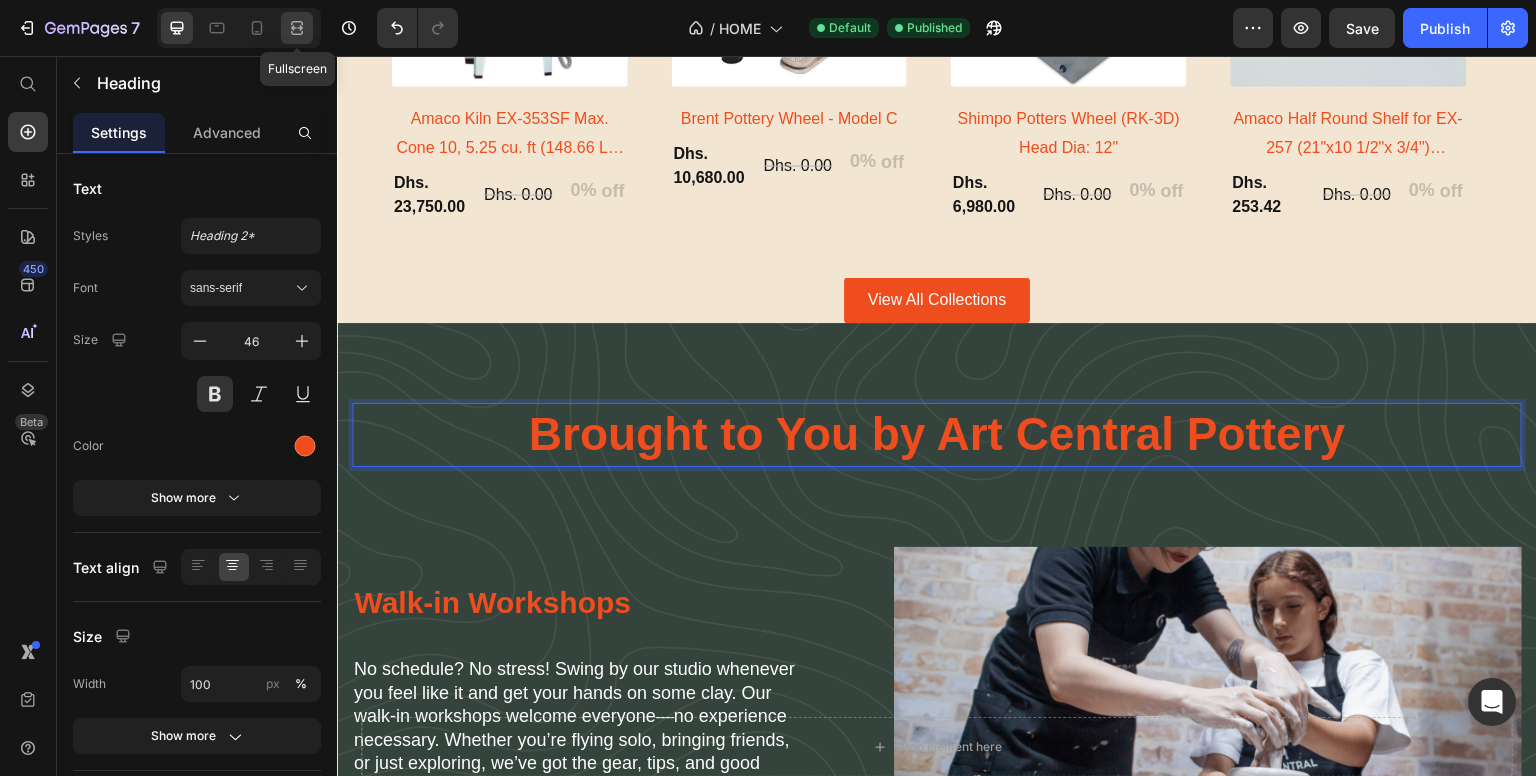 click 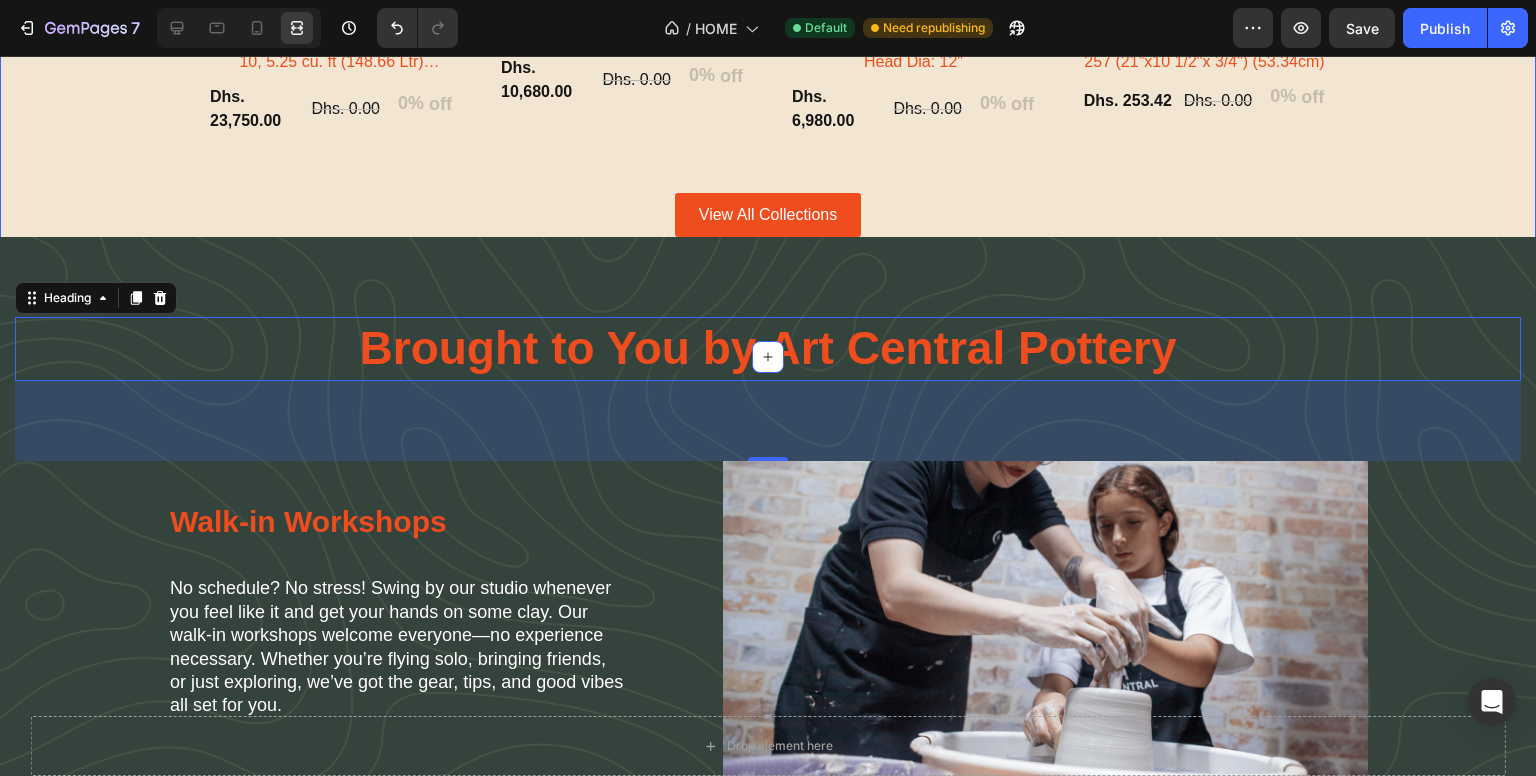 scroll, scrollTop: 2898, scrollLeft: 0, axis: vertical 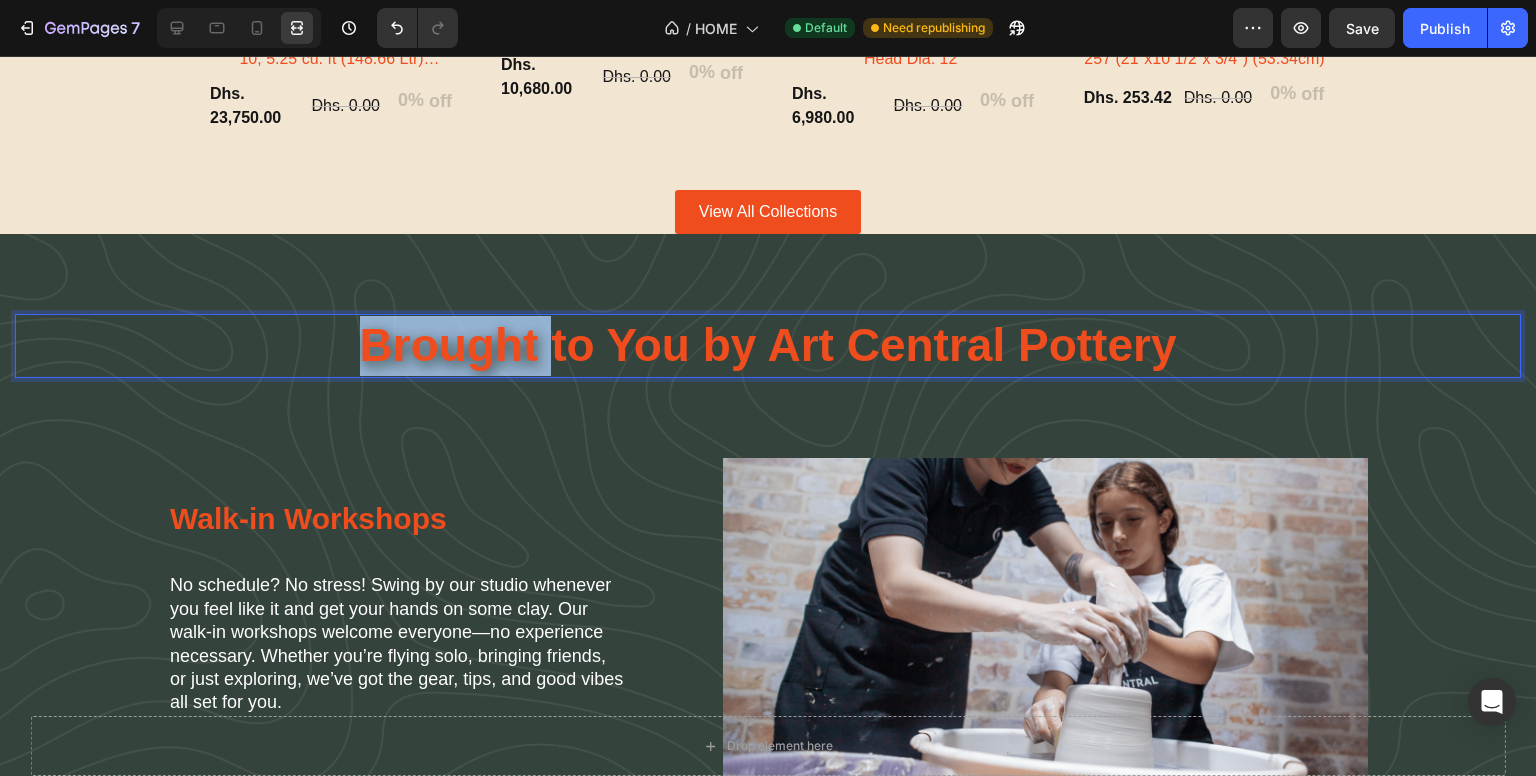 click on "Brought to You by Art Central Pottery" at bounding box center [768, 346] 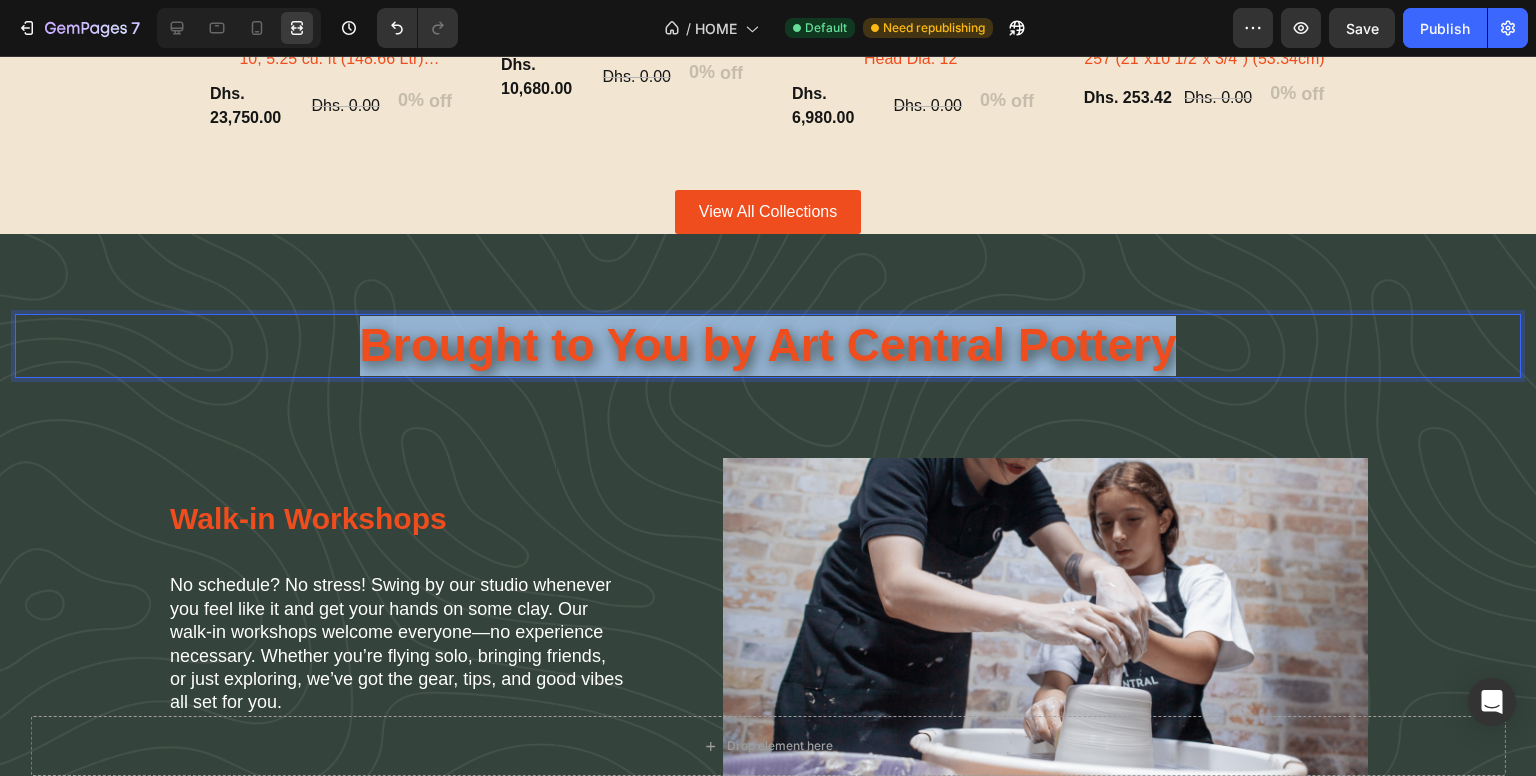 click on "Brought to You by Art Central Pottery" at bounding box center (768, 346) 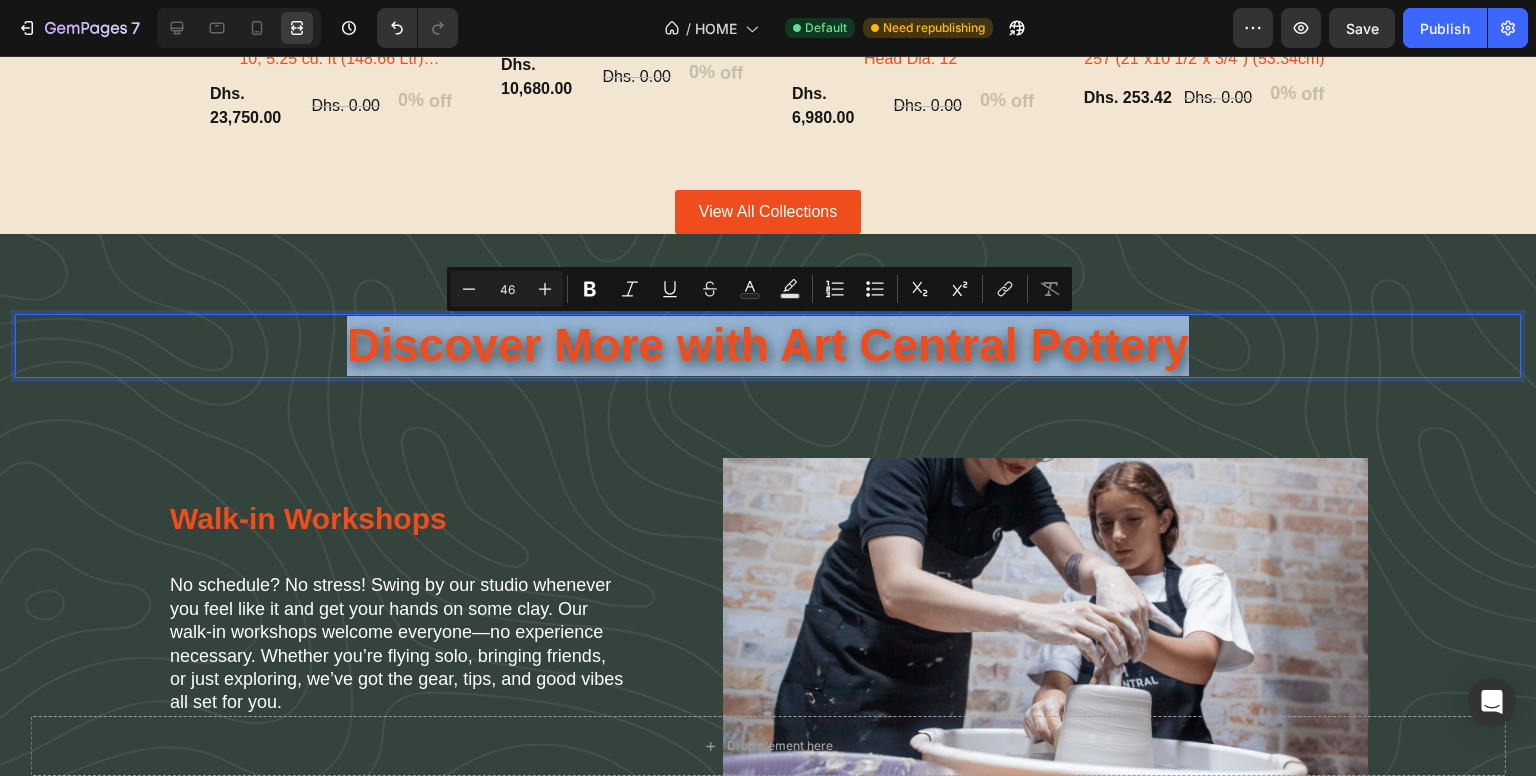 drag, startPoint x: 1234, startPoint y: 341, endPoint x: 338, endPoint y: 340, distance: 896.00055 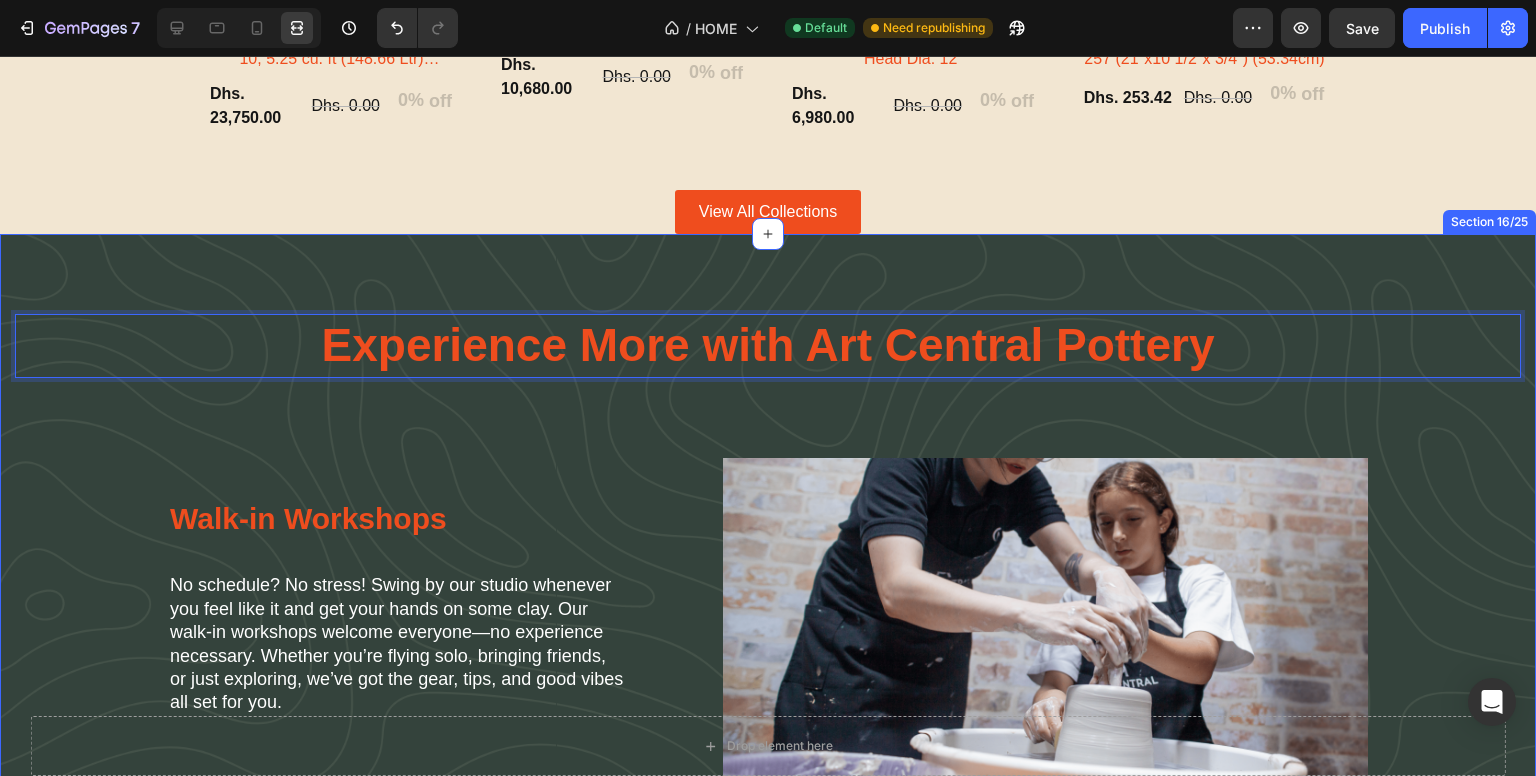 click on "Experience More with Art Central Pottery Heading   80 Walk-in Workshops Heading No schedule? No stress! Swing by our studio whenever you feel like it and get your hands on some clay. Our walk-in workshops welcome everyone—no experience necessary. Whether you’re flying solo, bringing friends, or just exploring, we’ve got the gear, tips, and good vibes all set for you. Text Block Image Row Image In School Workshops Heading In-School Pottery Workshops Heading We bring hands-on pottery workshops directly to schools and universities across the UAE. Our expert-led sessions inspire creativity and skill-building, all at your location. Perfect for art departments seeking engaging, educational experiences — tailored workshops available for groups of all sizes, with flexible scheduling and easy booking. Text Block Row Row Explore All Workshops Button Section 16/25" at bounding box center (768, 794) 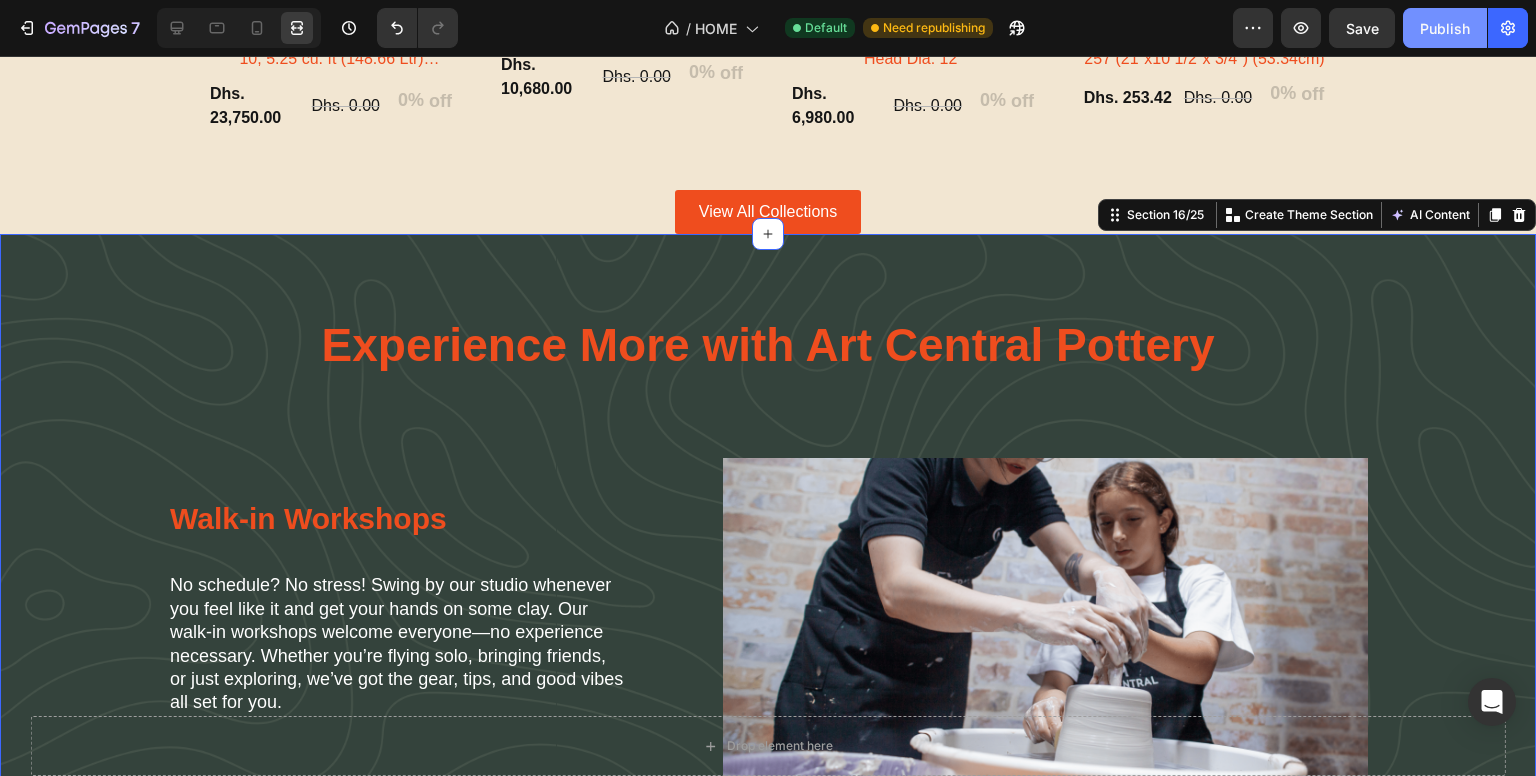 click on "Publish" 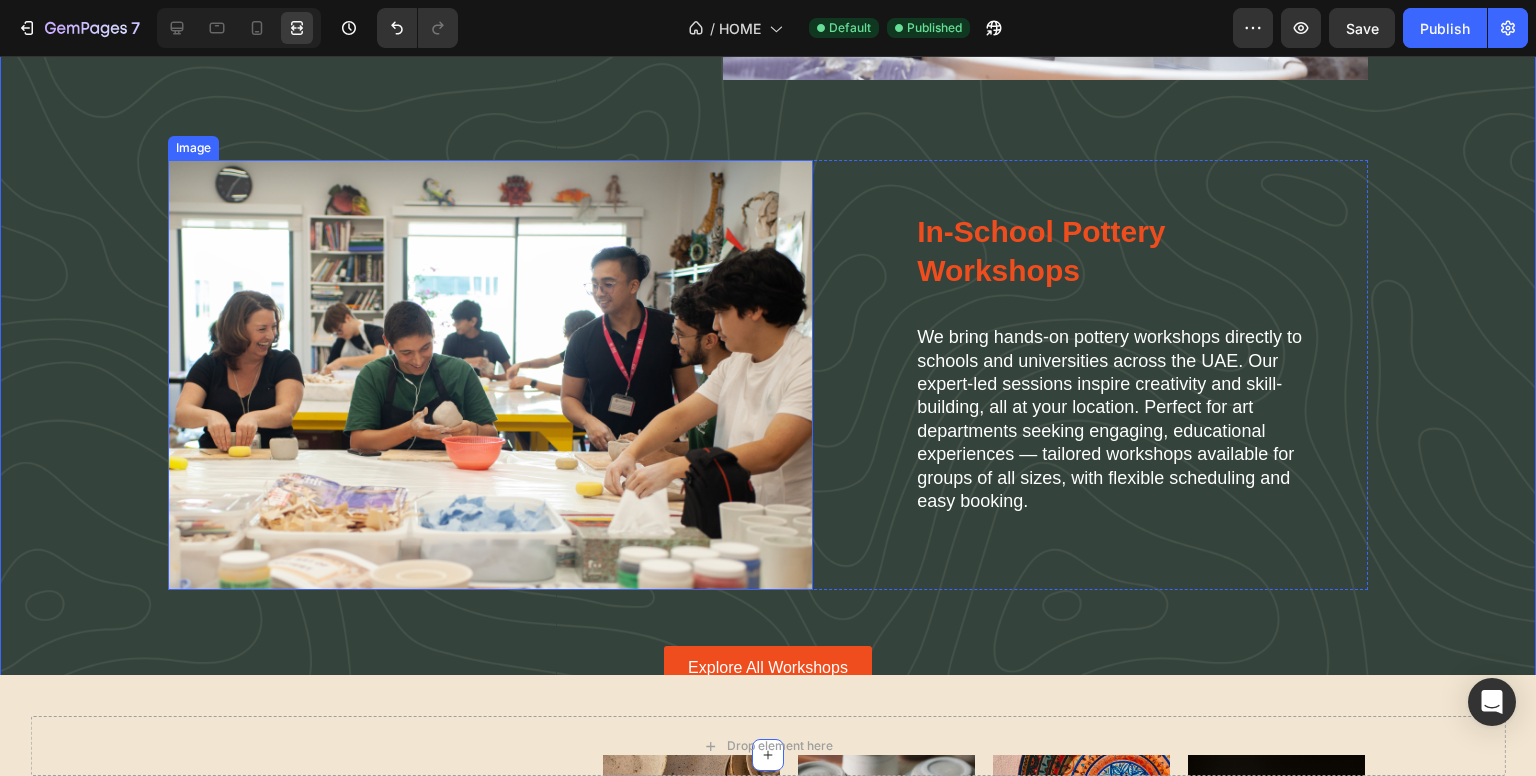 scroll, scrollTop: 3898, scrollLeft: 0, axis: vertical 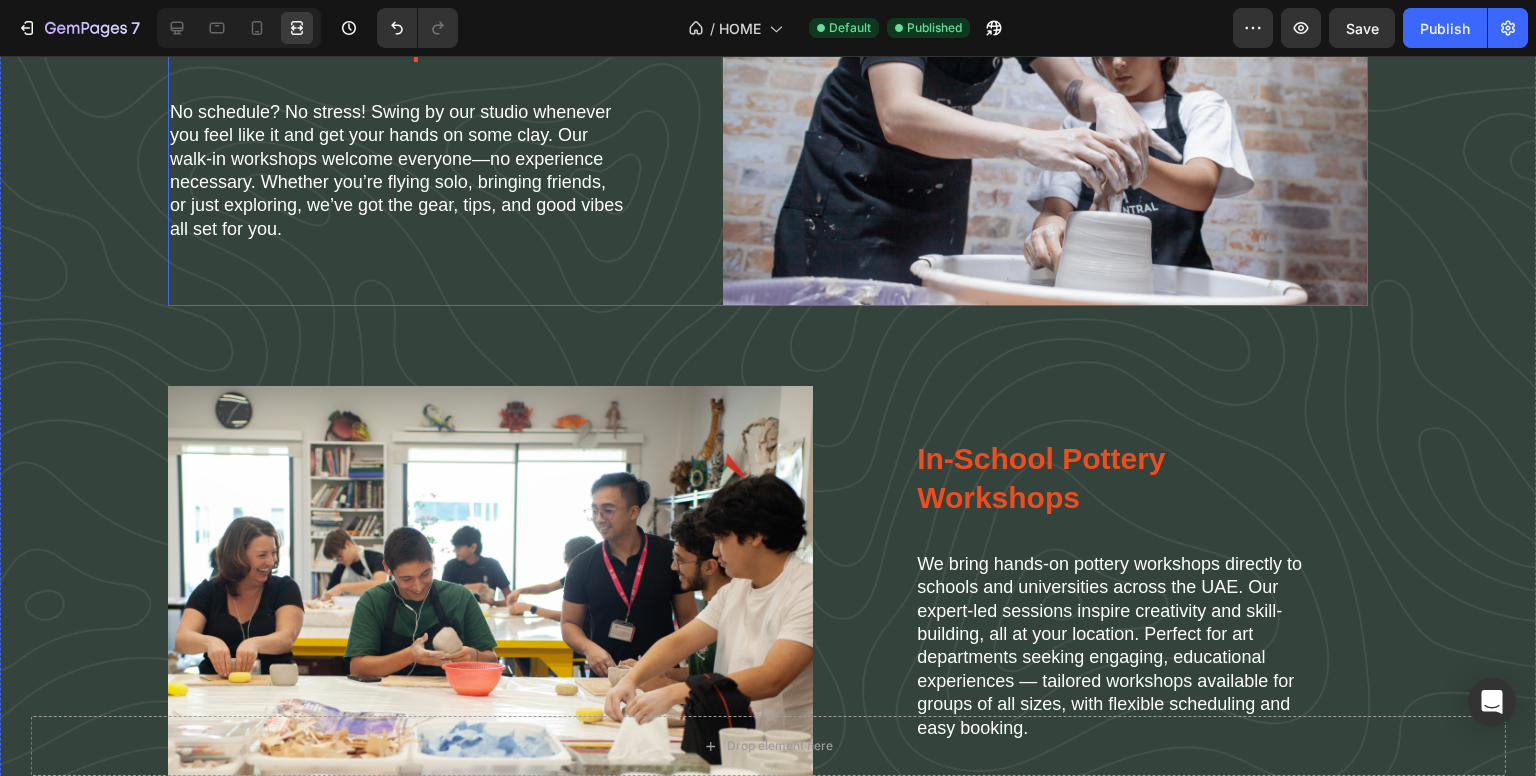 click on "No schedule? No stress! Swing by our studio whenever you feel like it and get your hands on some clay. Our walk-in workshops welcome everyone—no experience necessary. Whether you’re flying solo, bringing friends, or just exploring, we’ve got the gear, tips, and good vibes all set for you." at bounding box center [398, 171] 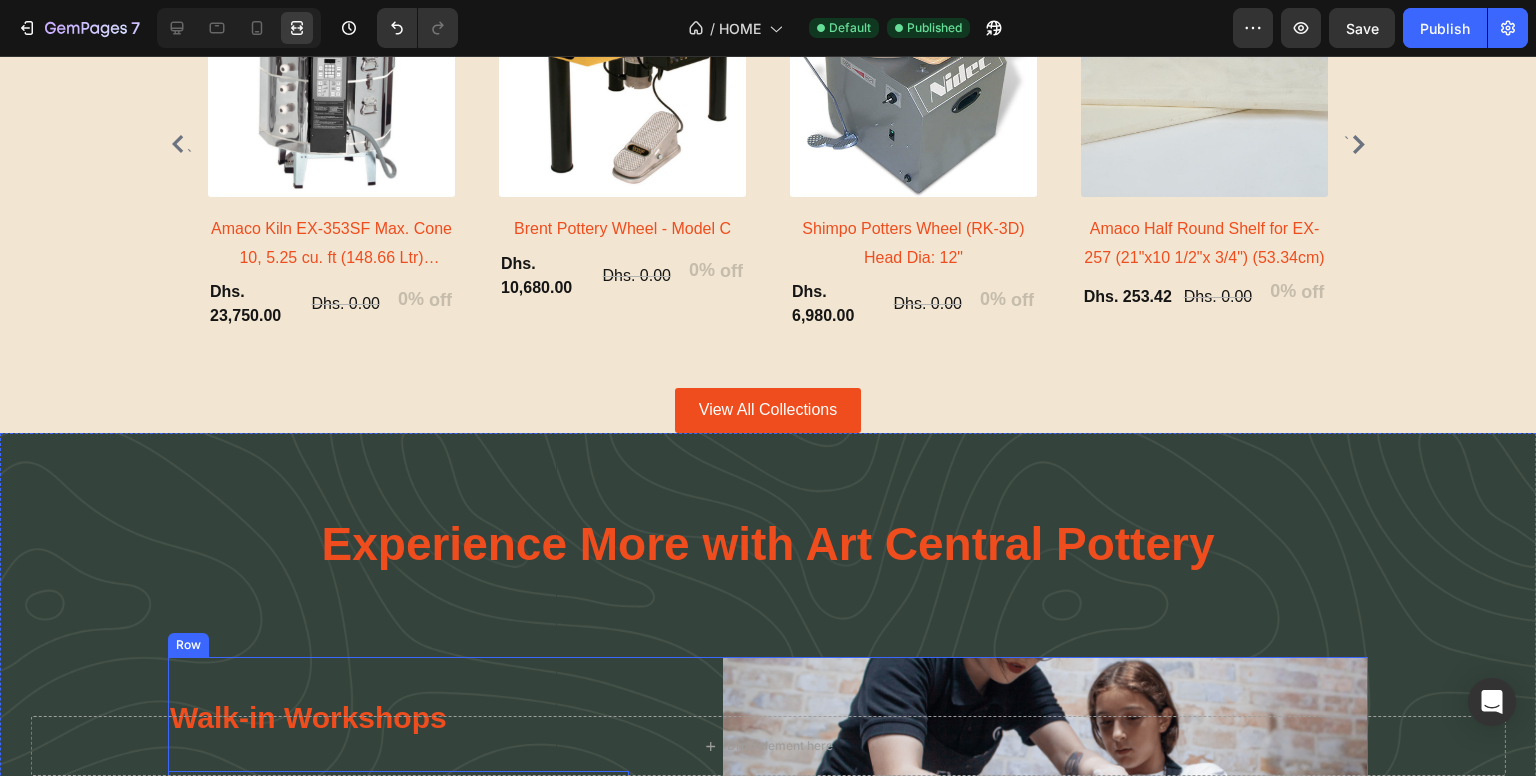 scroll, scrollTop: 3070, scrollLeft: 0, axis: vertical 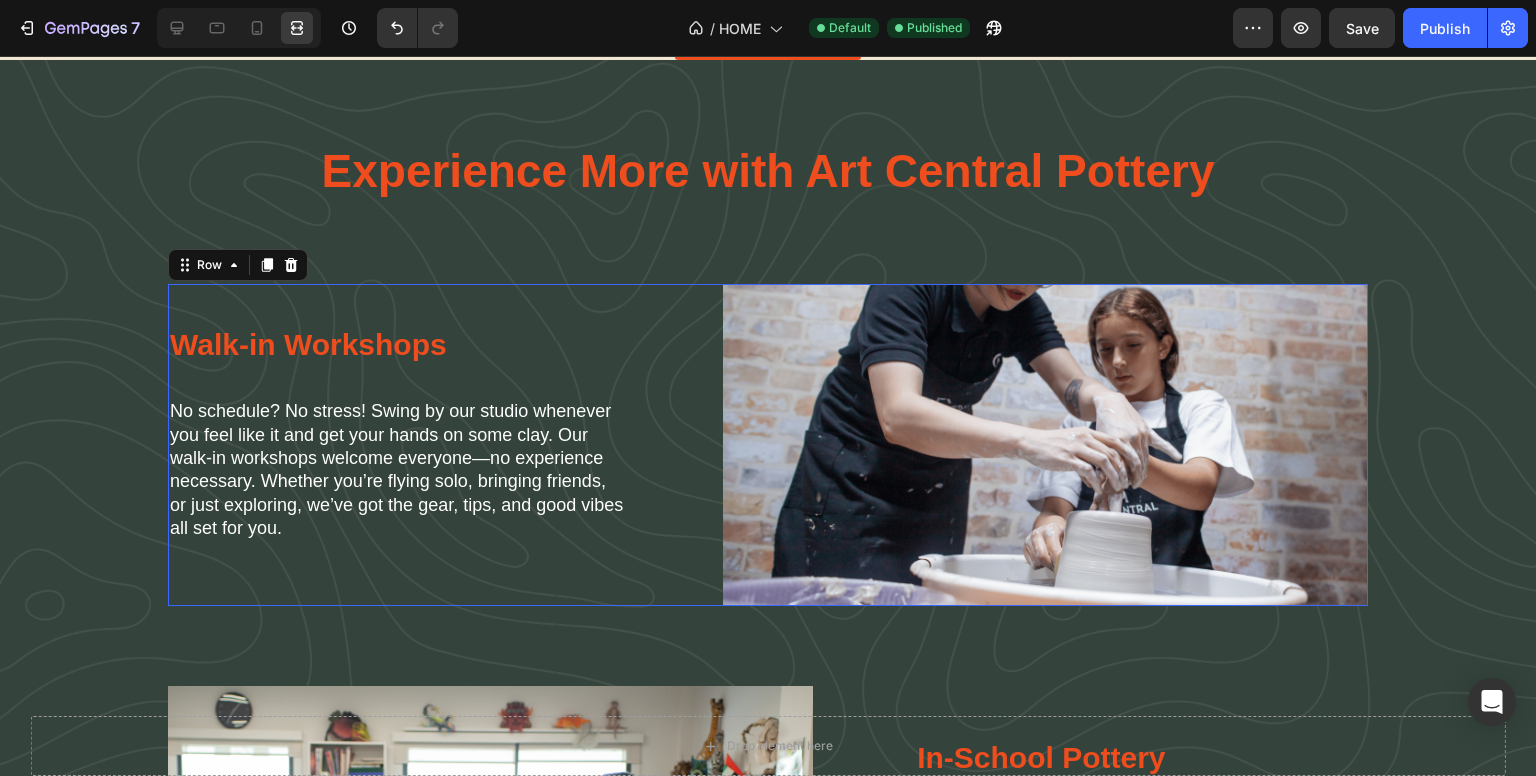 click on "Walk-in Workshops Heading No schedule? No stress! Swing by our studio whenever you feel like it and get your hands on some clay. Our walk-in workshops welcome everyone—no experience necessary. Whether you’re flying solo, bringing friends, or just exploring, we’ve got the gear, tips, and good vibes all set for you. Text Block" at bounding box center [398, 445] 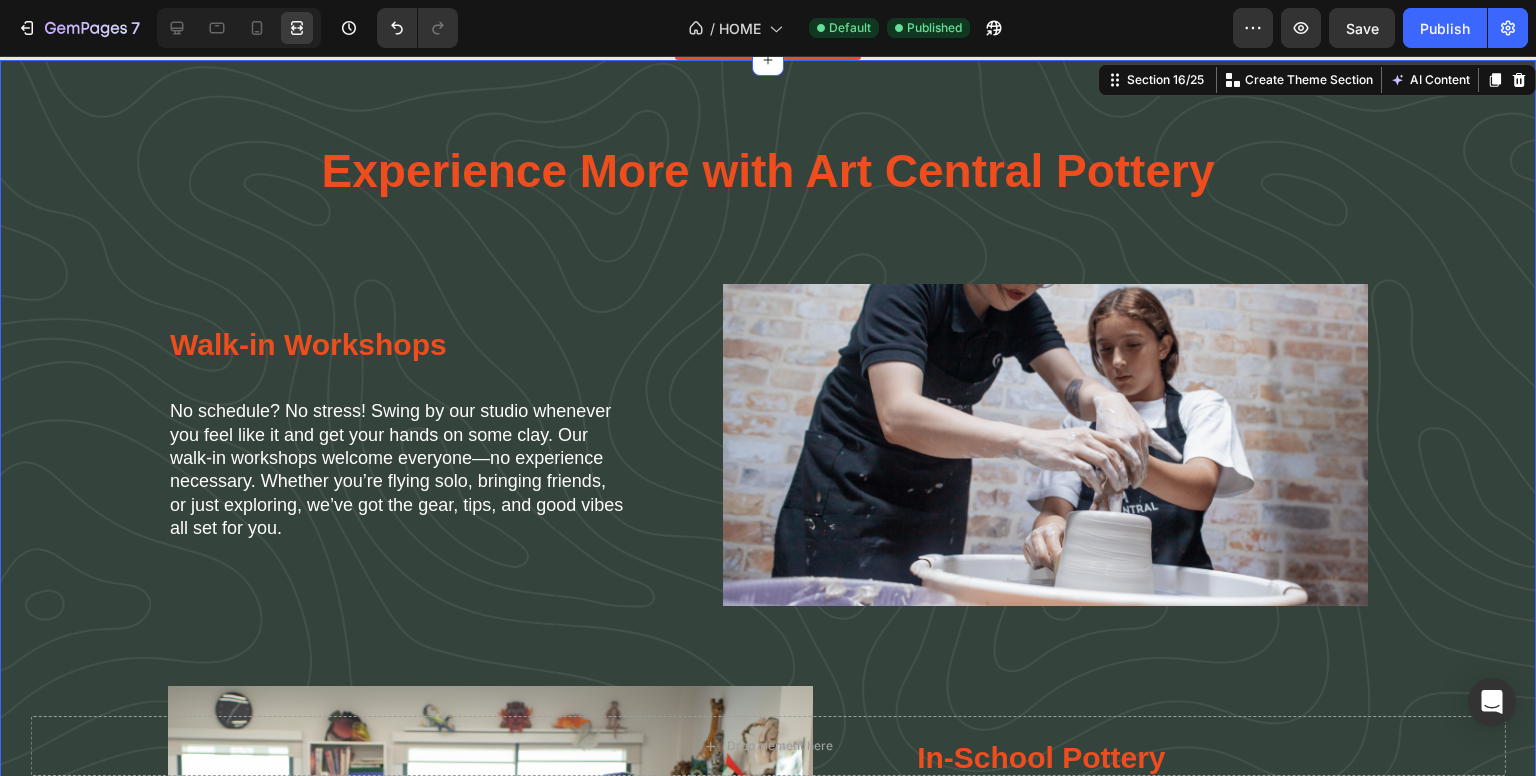 click on "Experience More with Art Central Pottery Heading Walk-in Workshops Heading No schedule? No stress! Swing by our studio whenever you feel like it and get your hands on some clay. Our walk-in workshops welcome everyone—no experience necessary. Whether you’re flying solo, bringing friends, or just exploring, we’ve got the gear, tips, and good vibes all set for you. Text Block Image Row Image In School Workshops Heading In-School Pottery Workshops Heading We bring hands-on pottery workshops directly to schools and universities across the UAE. Our expert-led sessions inspire creativity and skill-building, all at your location. Perfect for art departments seeking engaging, educational experiences — tailored workshops available for groups of all sizes, with flexible scheduling and easy booking. Text Block Row Row Explore All Workshops Button" at bounding box center (768, 678) 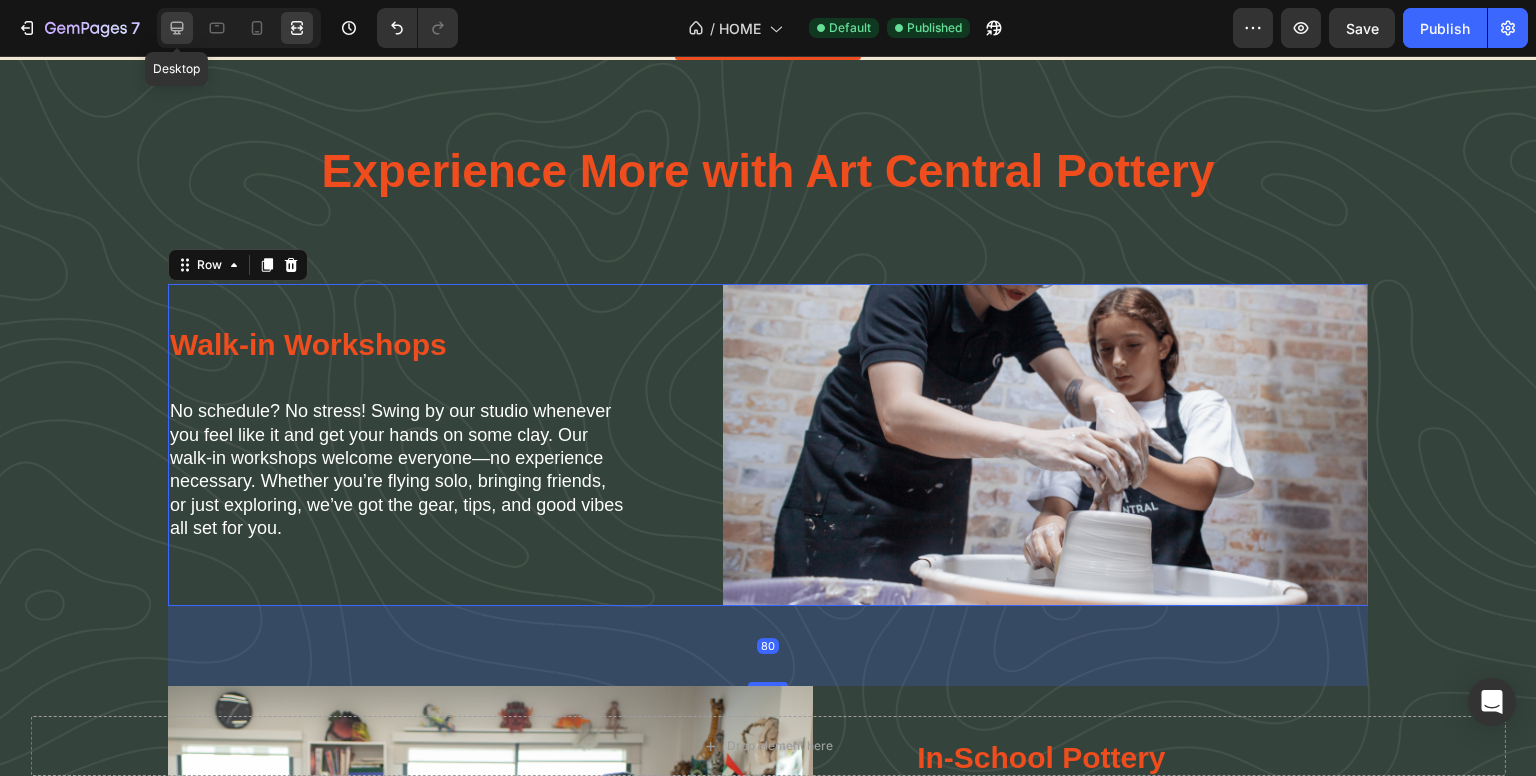 click 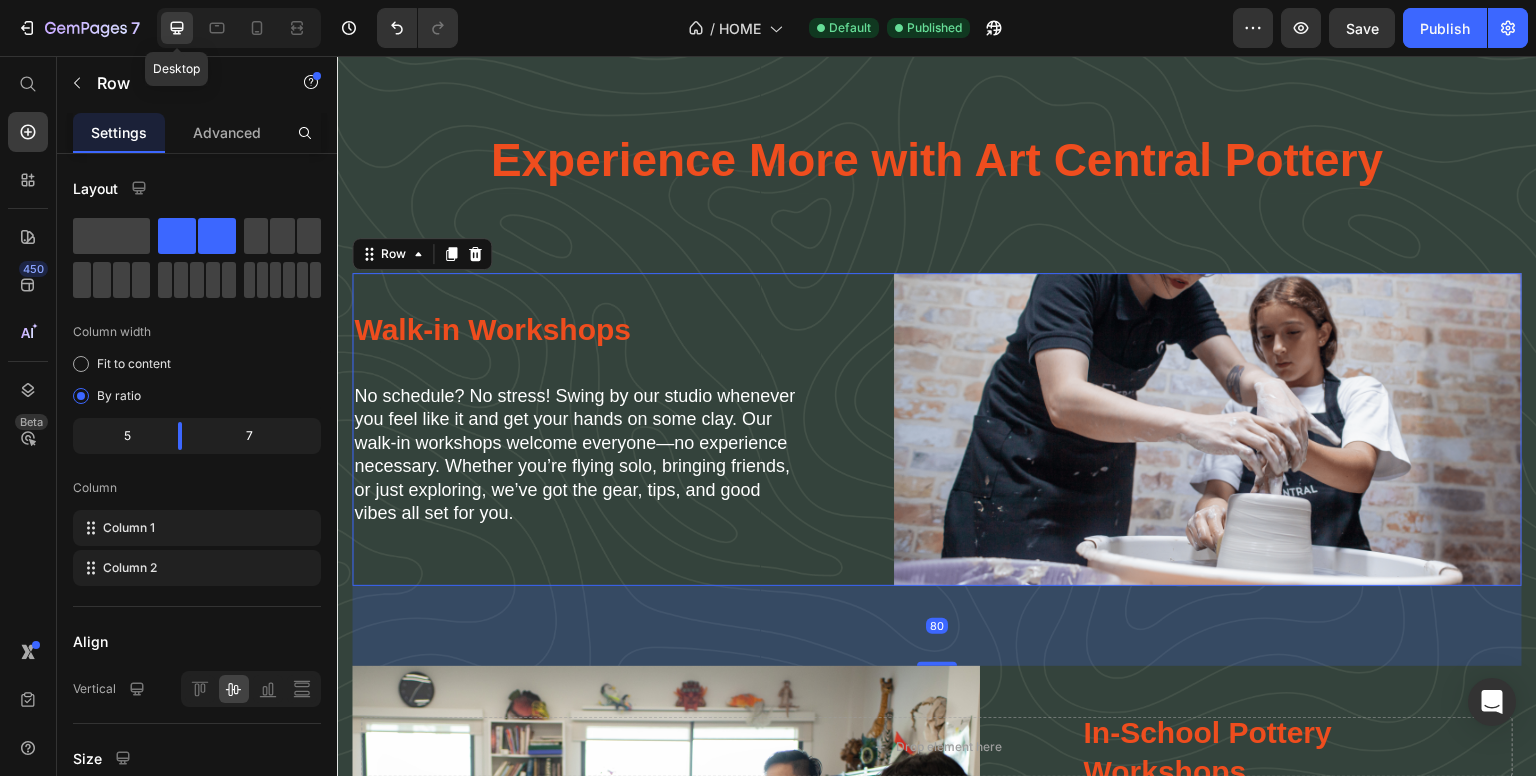 scroll, scrollTop: 3059, scrollLeft: 0, axis: vertical 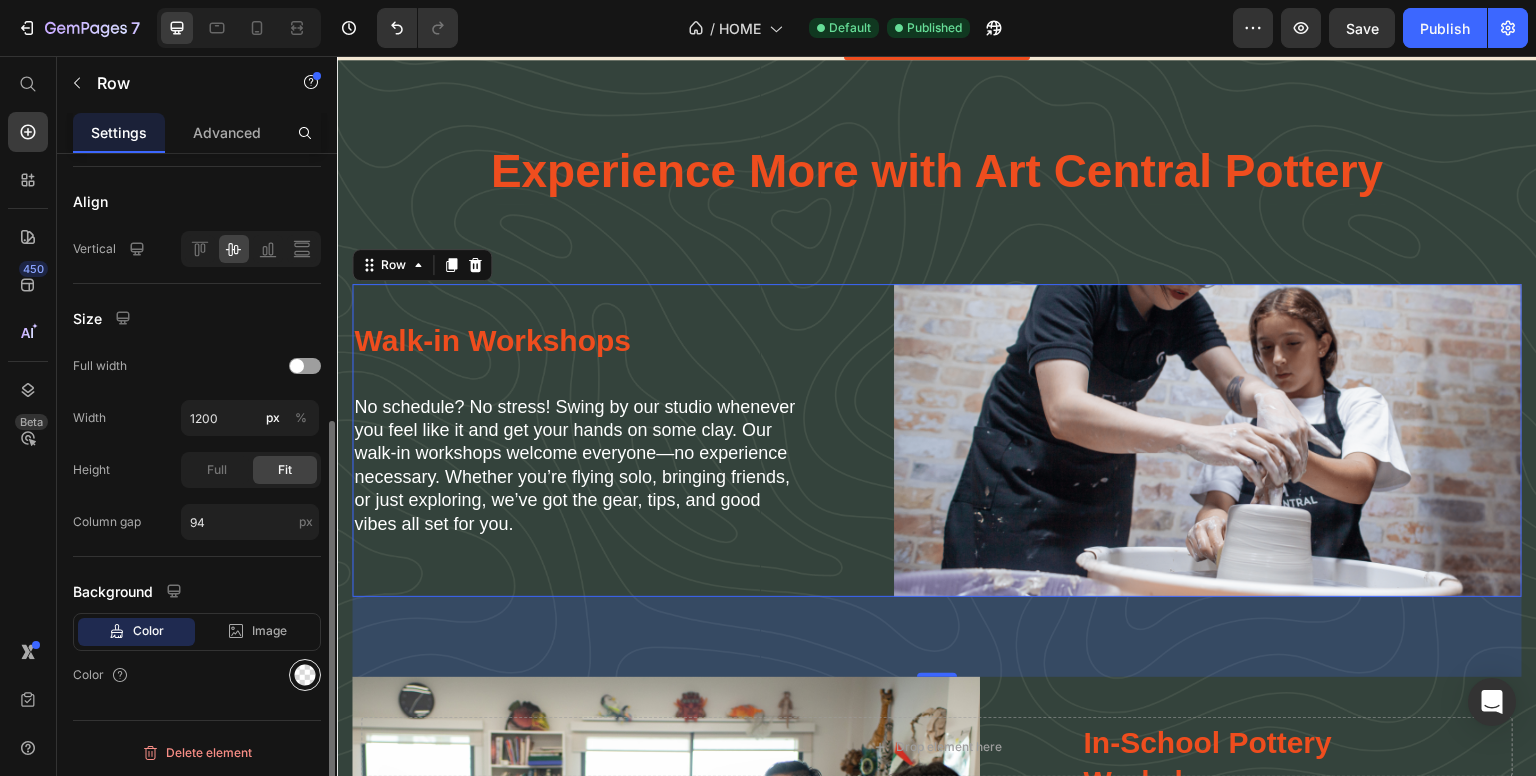 click 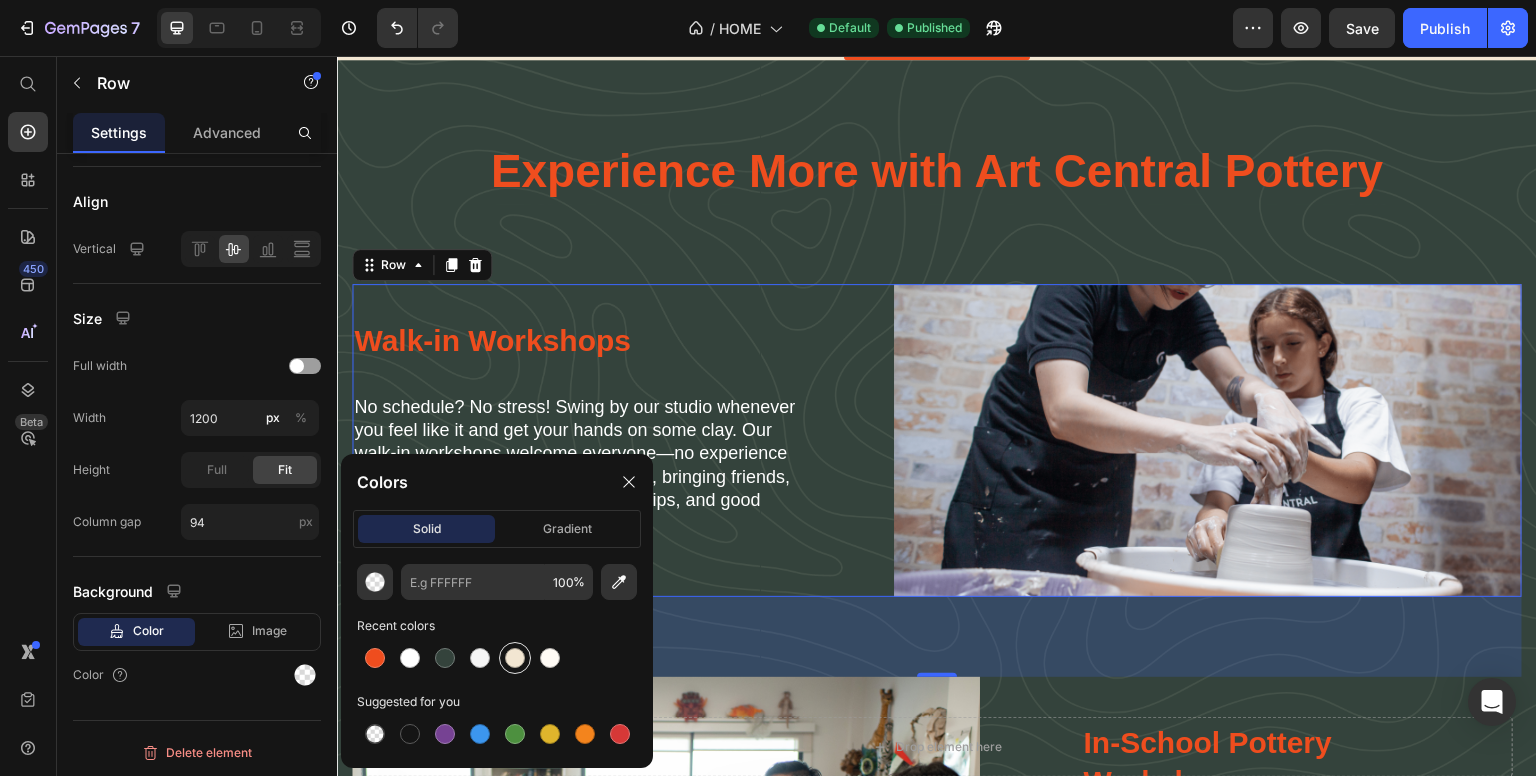 click at bounding box center (515, 658) 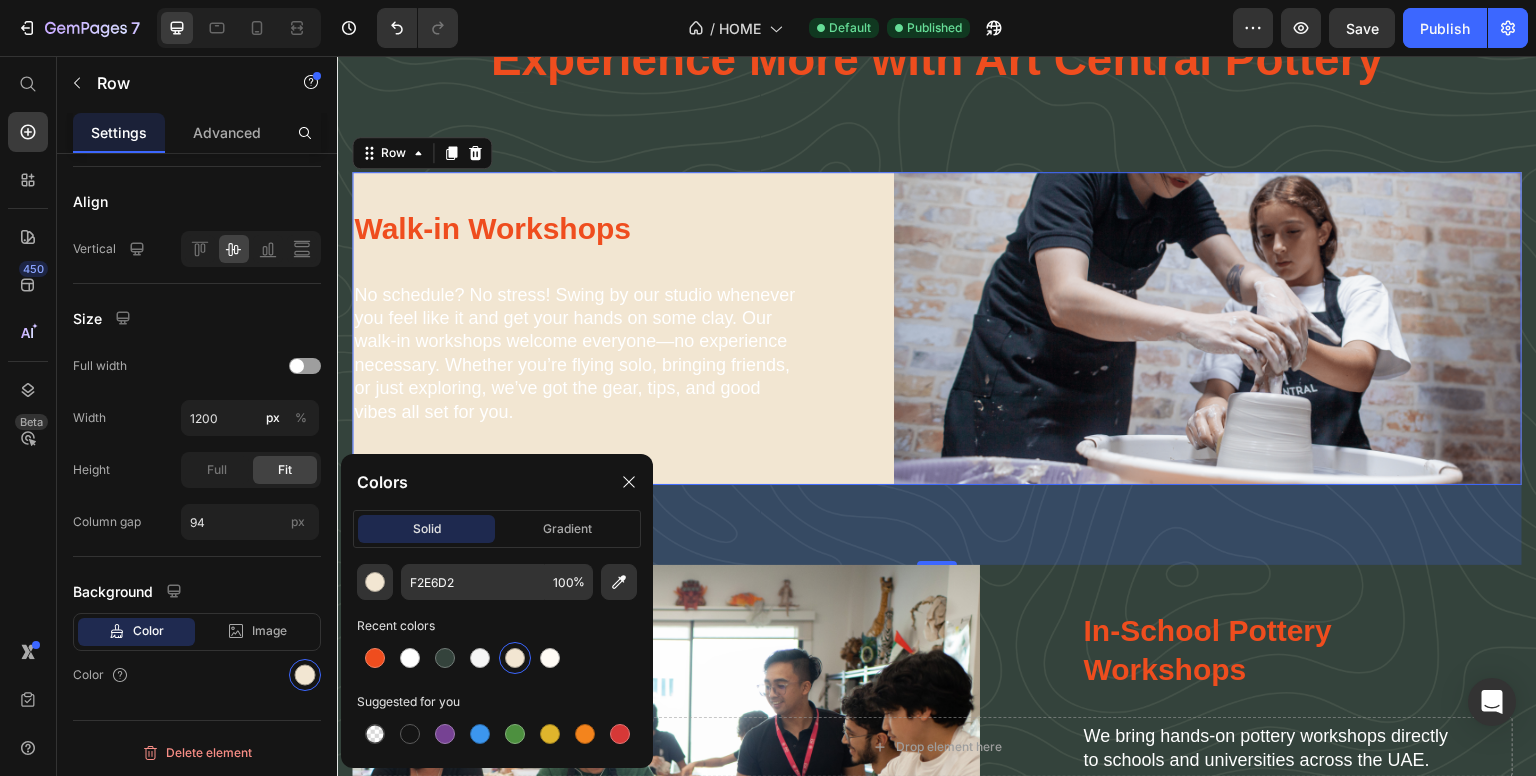 scroll, scrollTop: 3159, scrollLeft: 0, axis: vertical 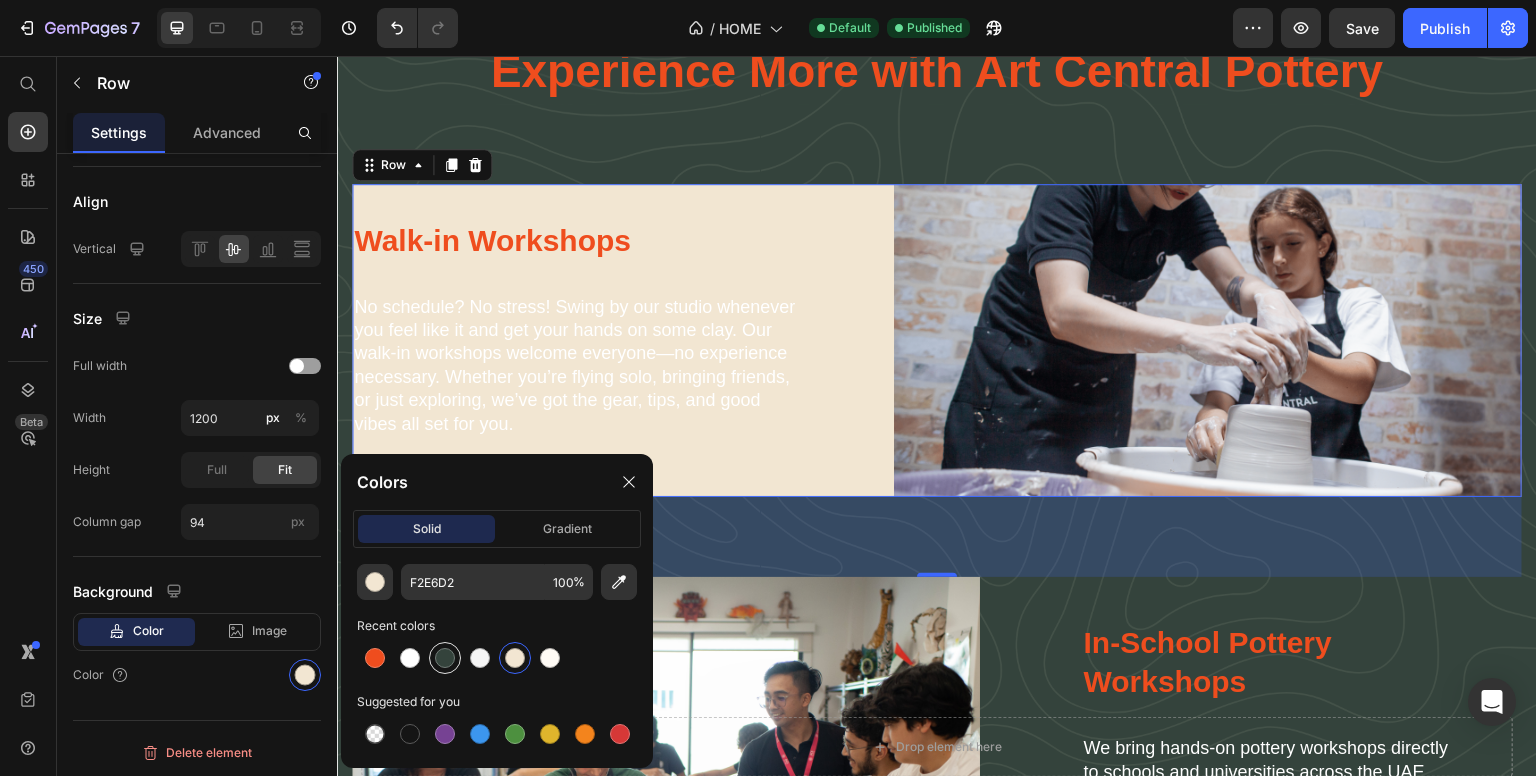 click at bounding box center (445, 658) 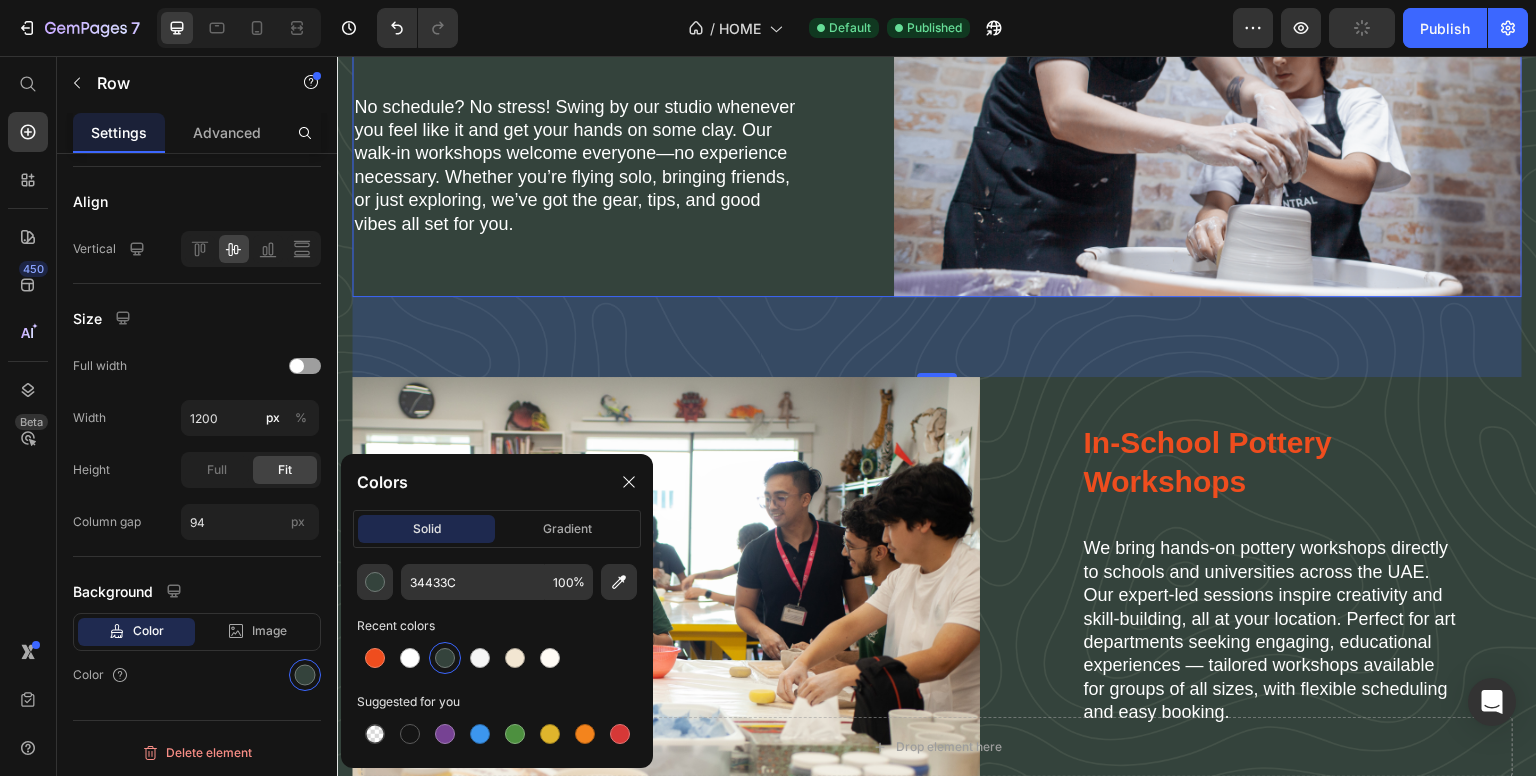 scroll, scrollTop: 3059, scrollLeft: 0, axis: vertical 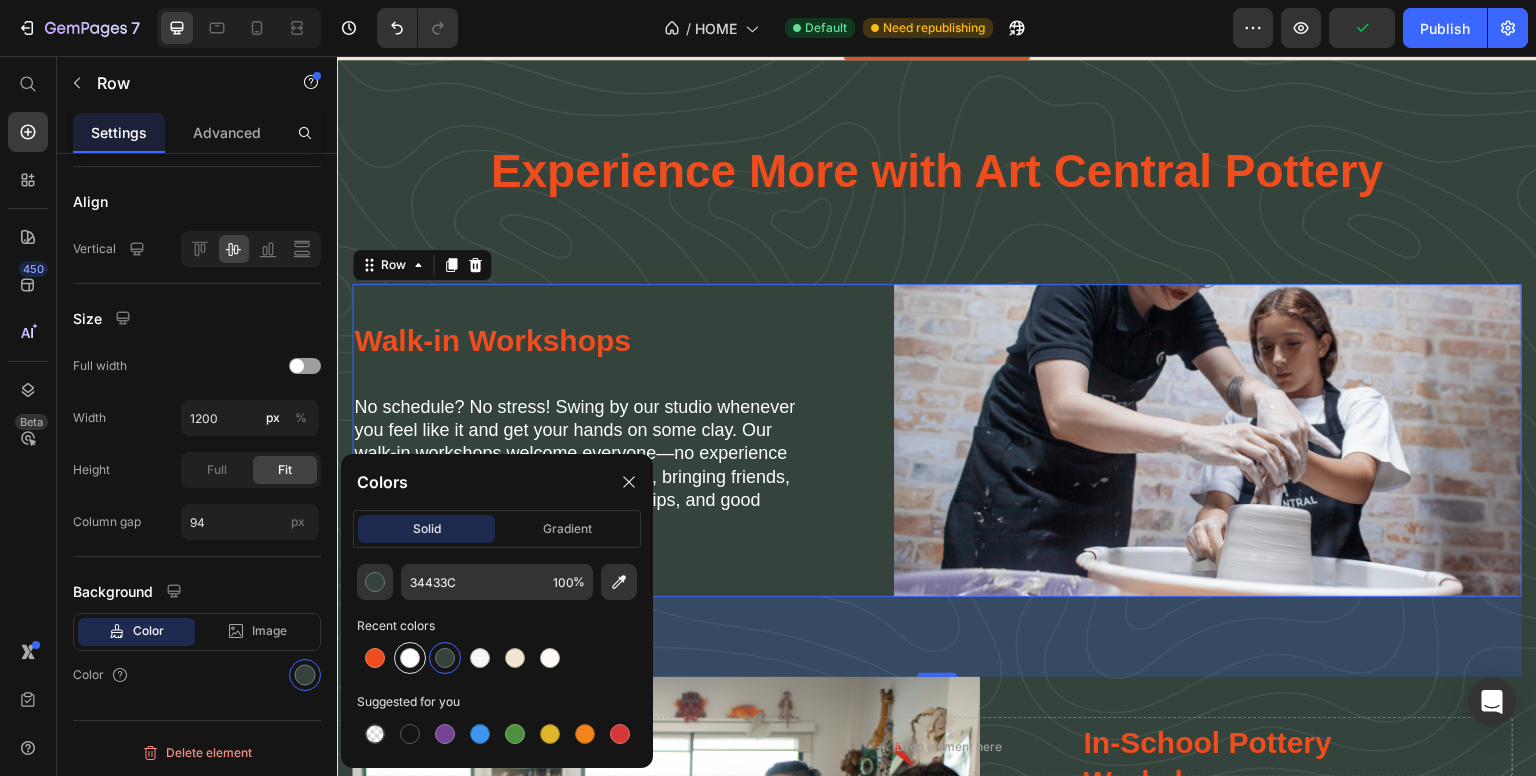 click at bounding box center [410, 658] 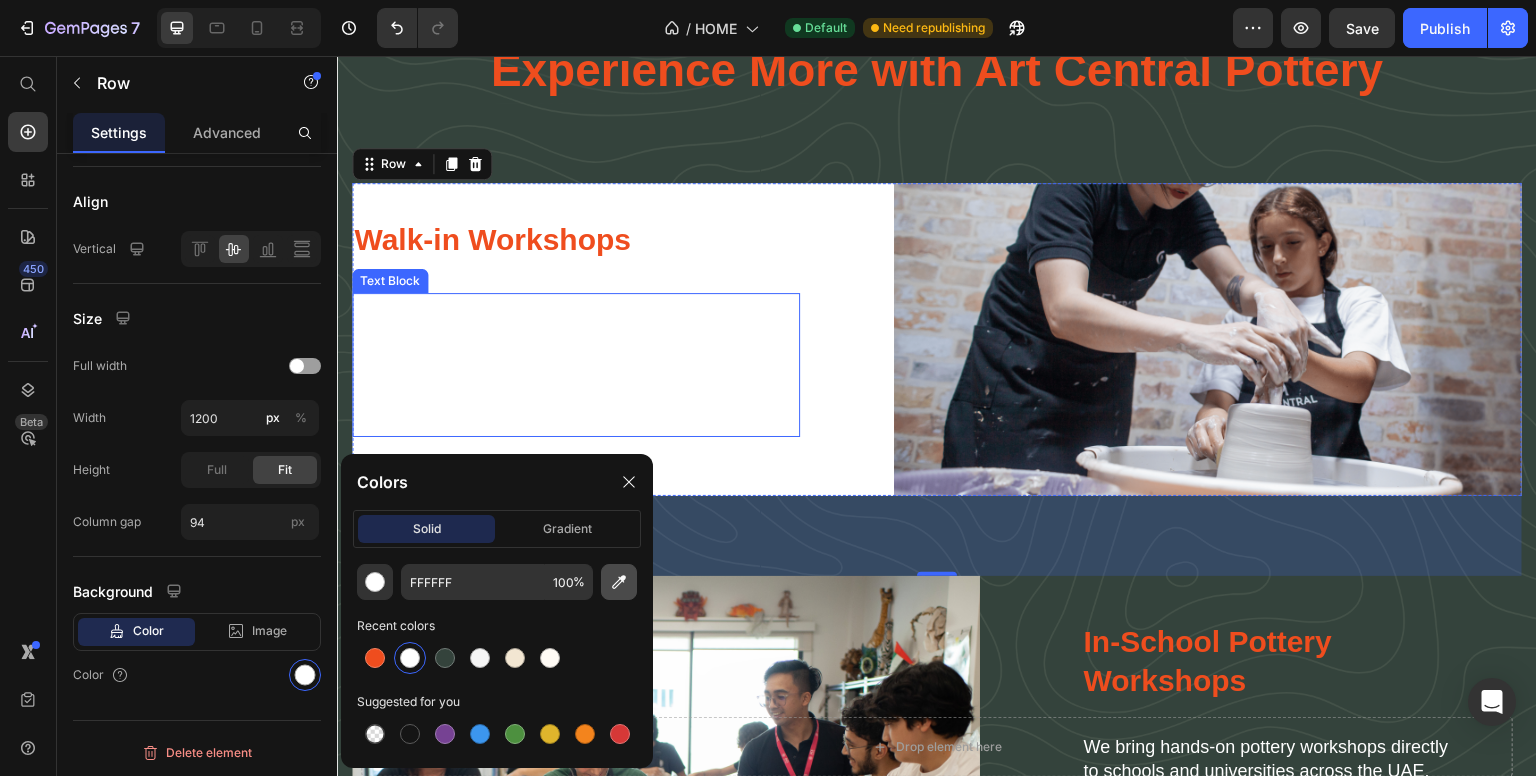 scroll, scrollTop: 3159, scrollLeft: 0, axis: vertical 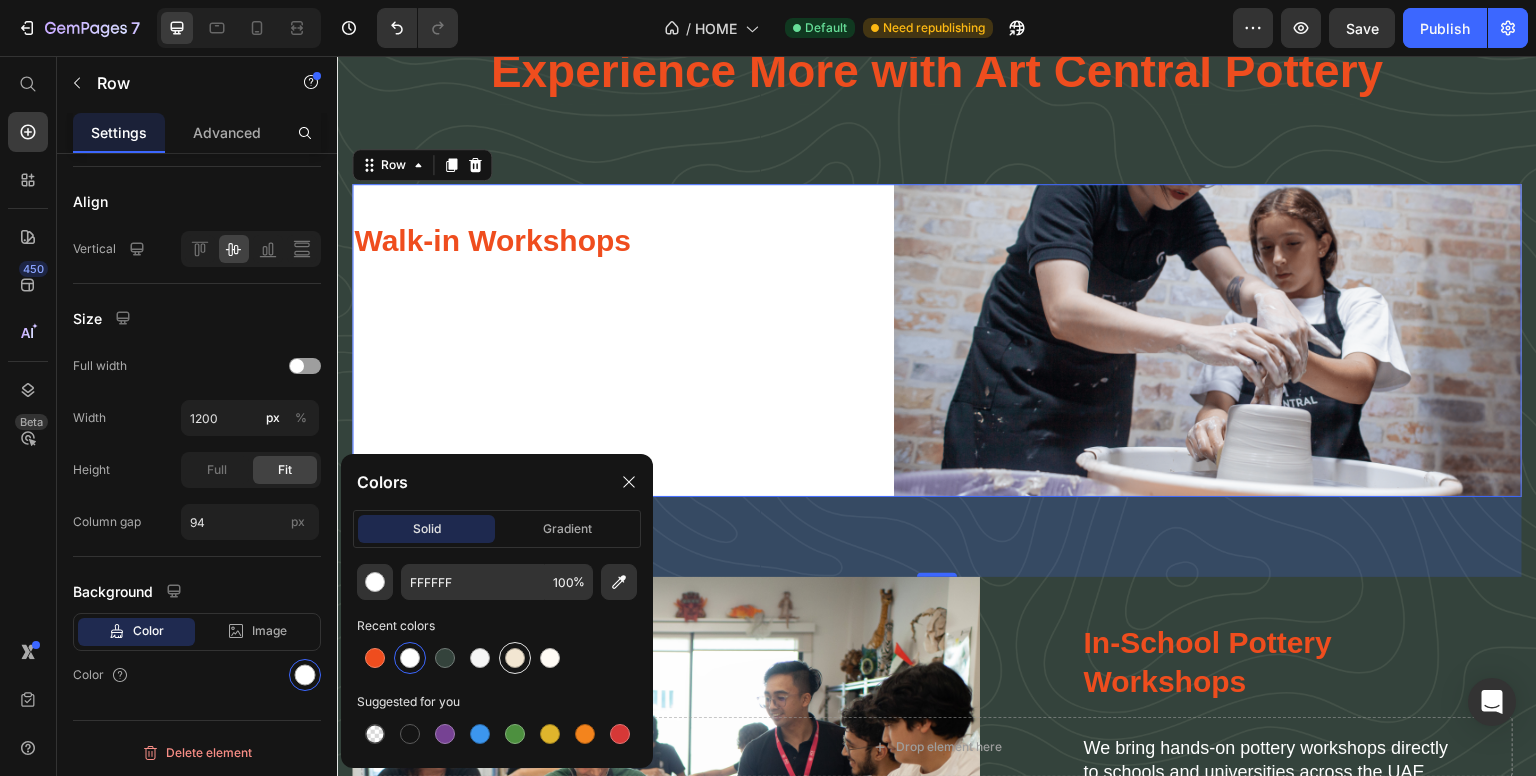 click at bounding box center (515, 658) 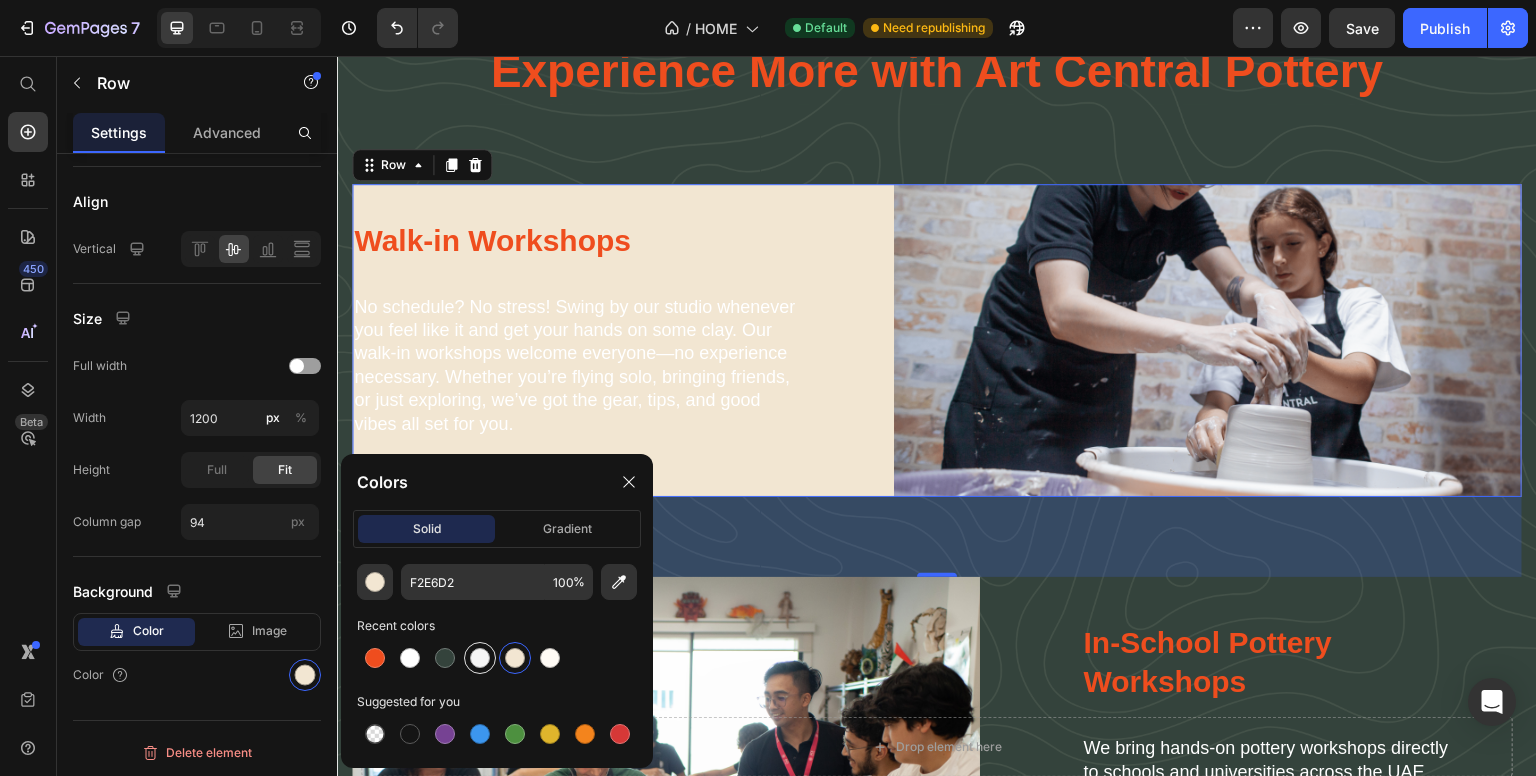 click at bounding box center [480, 658] 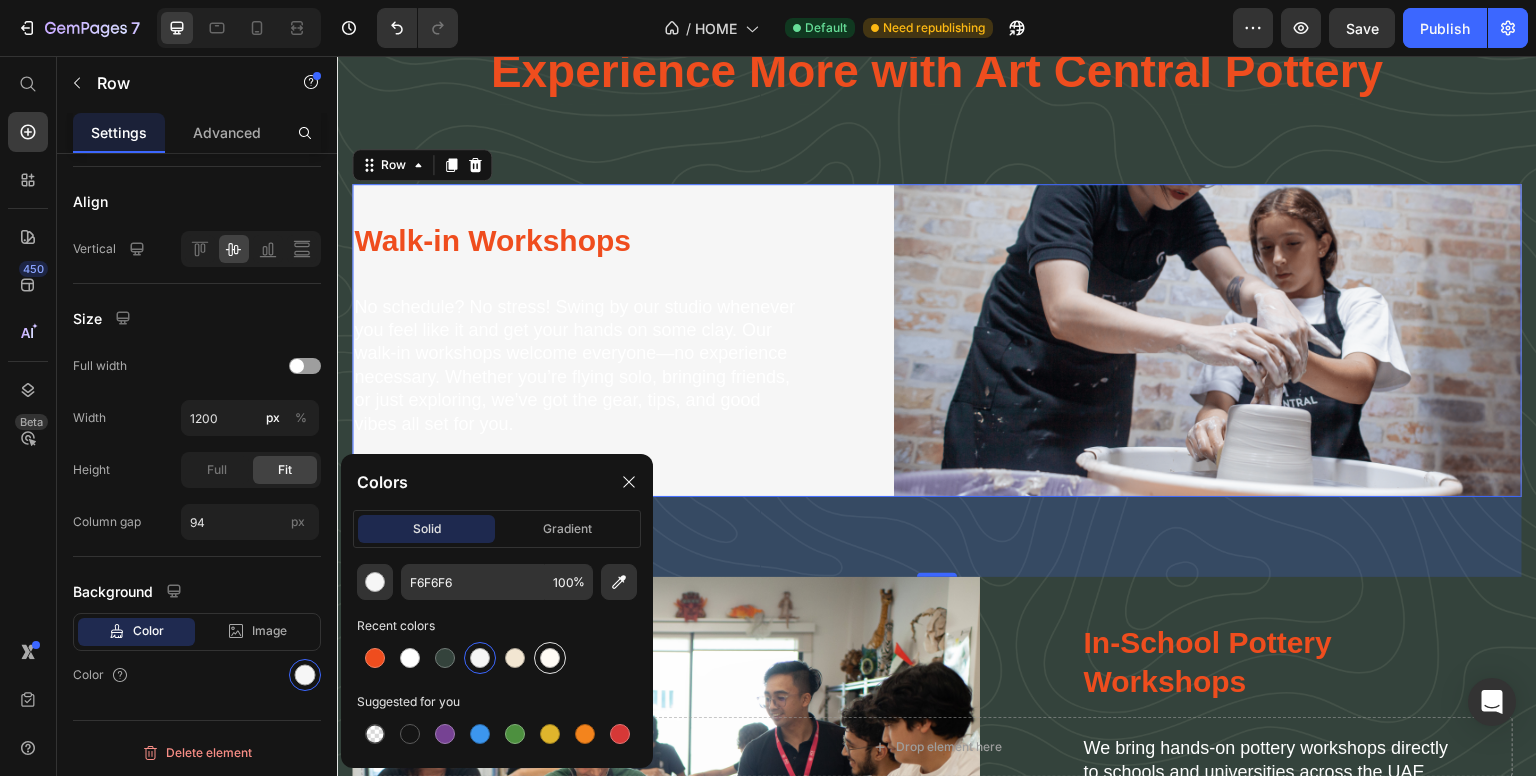 click at bounding box center [550, 658] 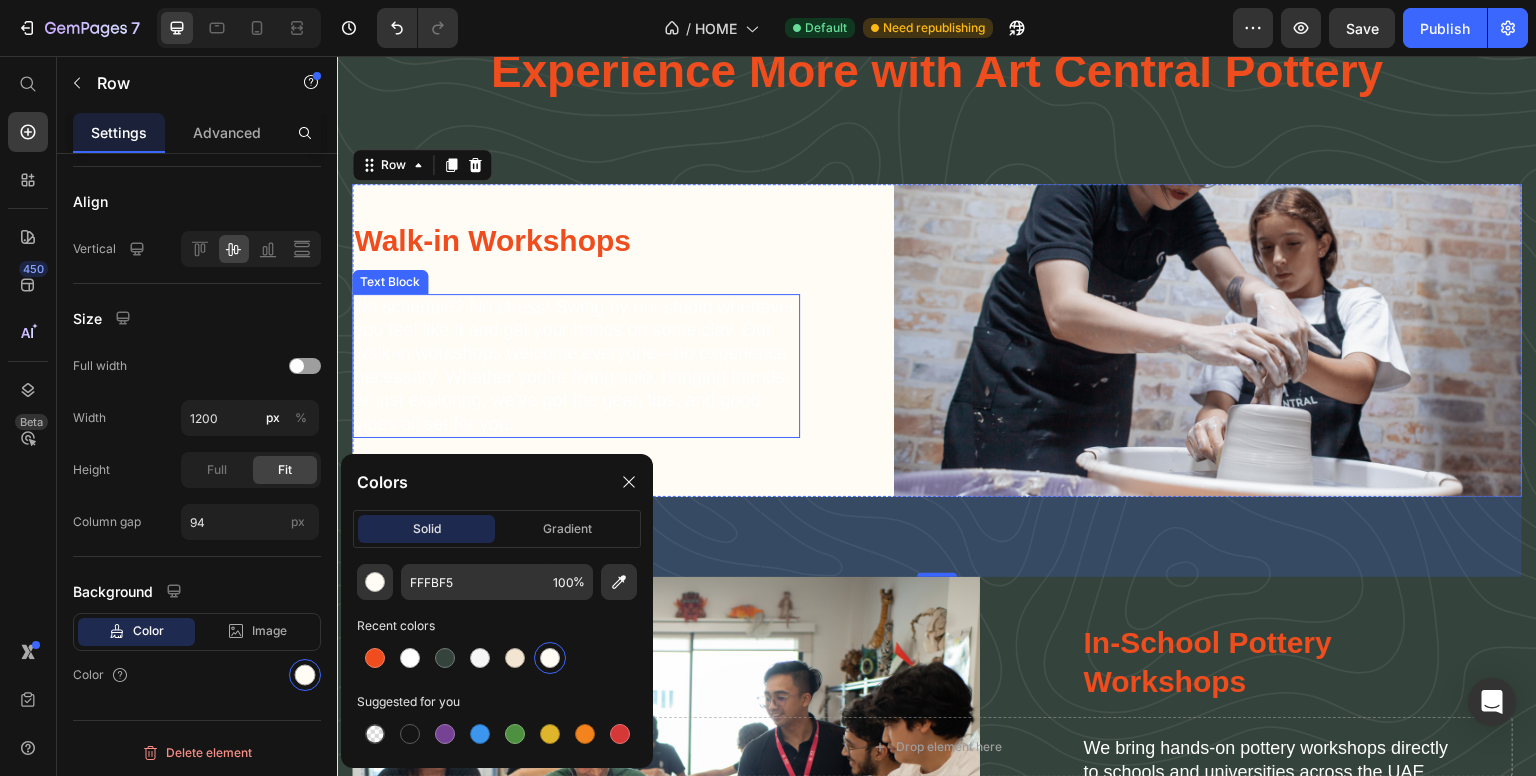 click on "No schedule? No stress! Swing by our studio whenever you feel like it and get your hands on some clay. Our walk-in workshops welcome everyone—no experience necessary. Whether you’re flying solo, bringing friends, or just exploring, we’ve got the gear, tips, and good vibes all set for you." at bounding box center (576, 366) 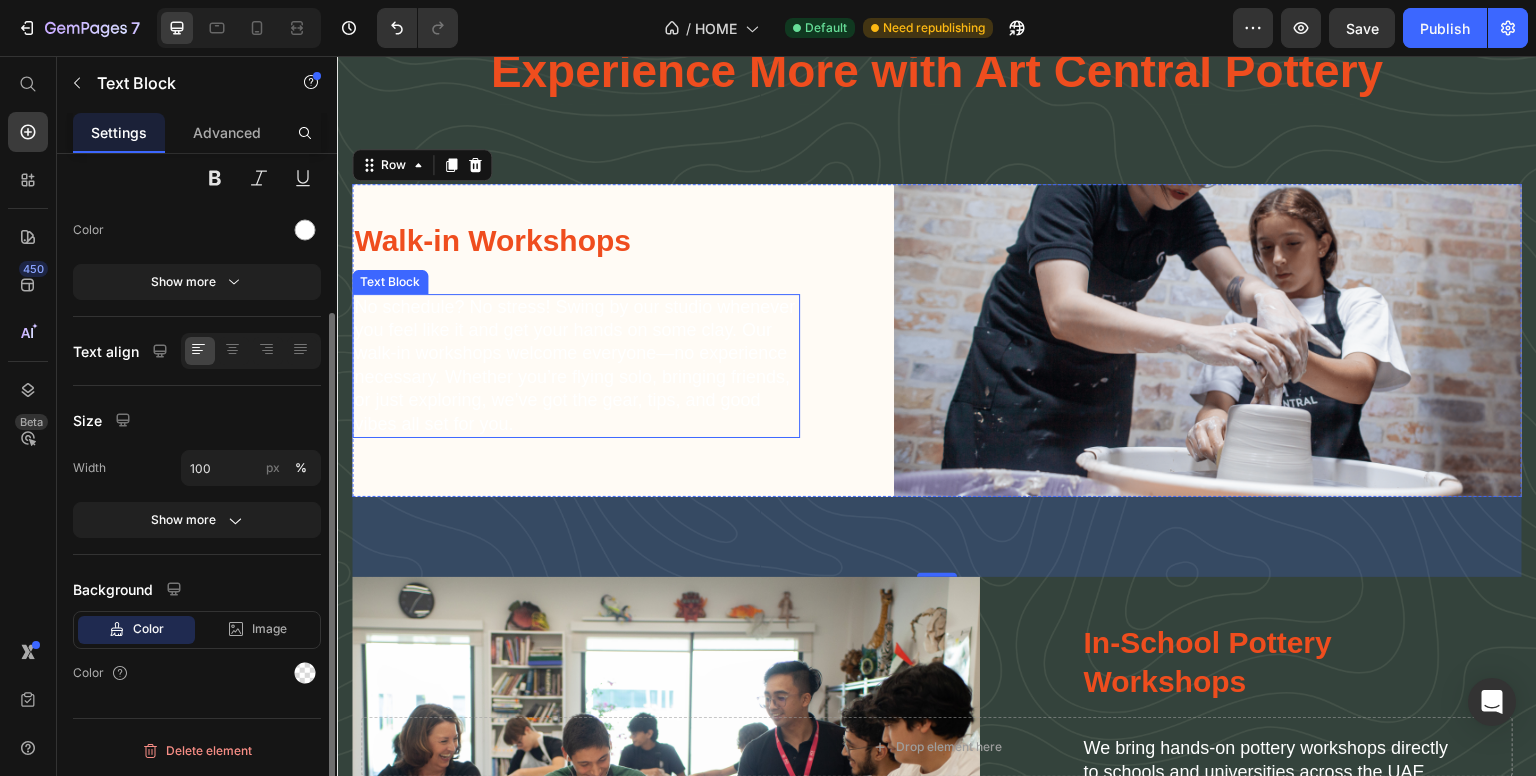 scroll, scrollTop: 0, scrollLeft: 0, axis: both 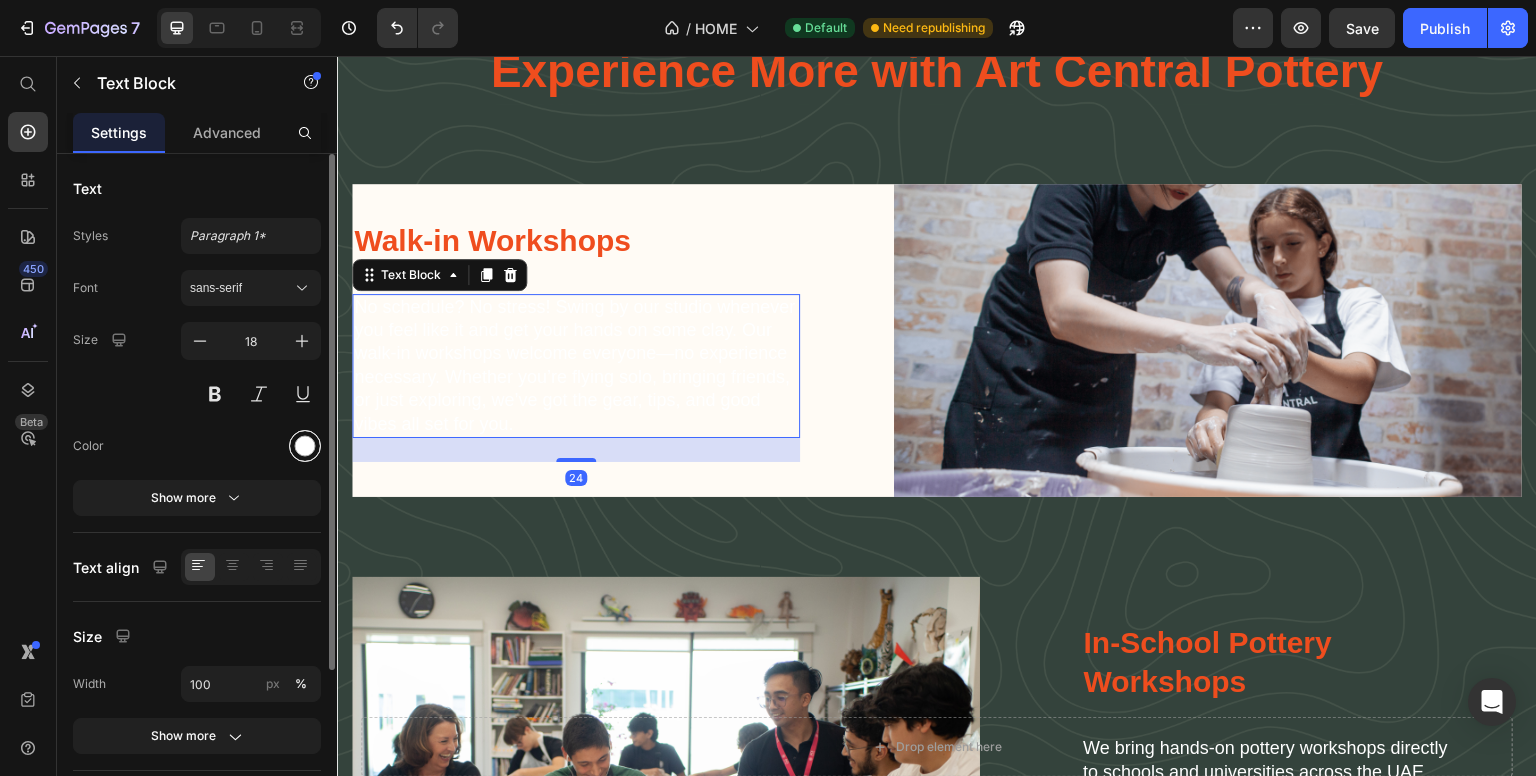 click at bounding box center [305, 446] 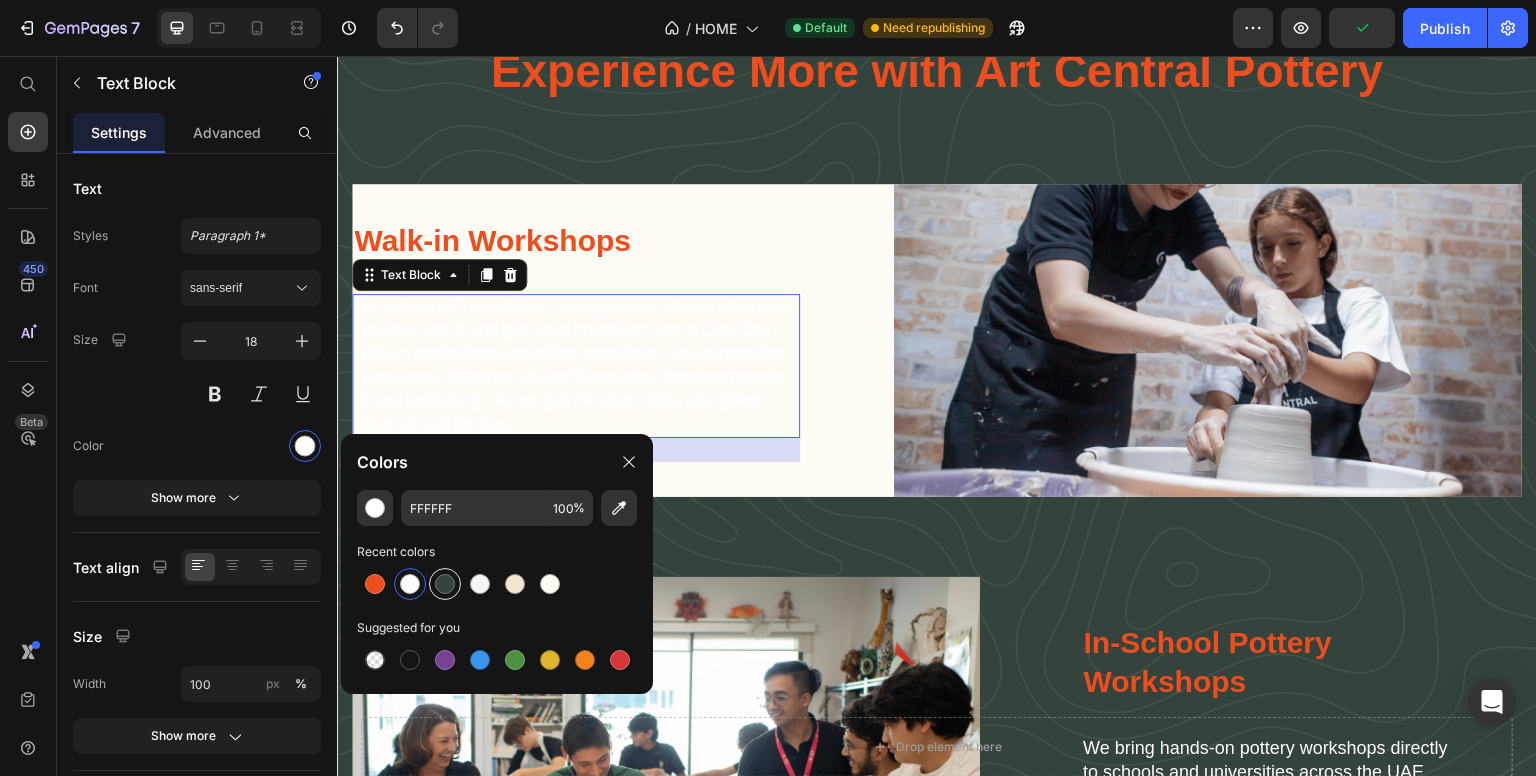 click at bounding box center [445, 584] 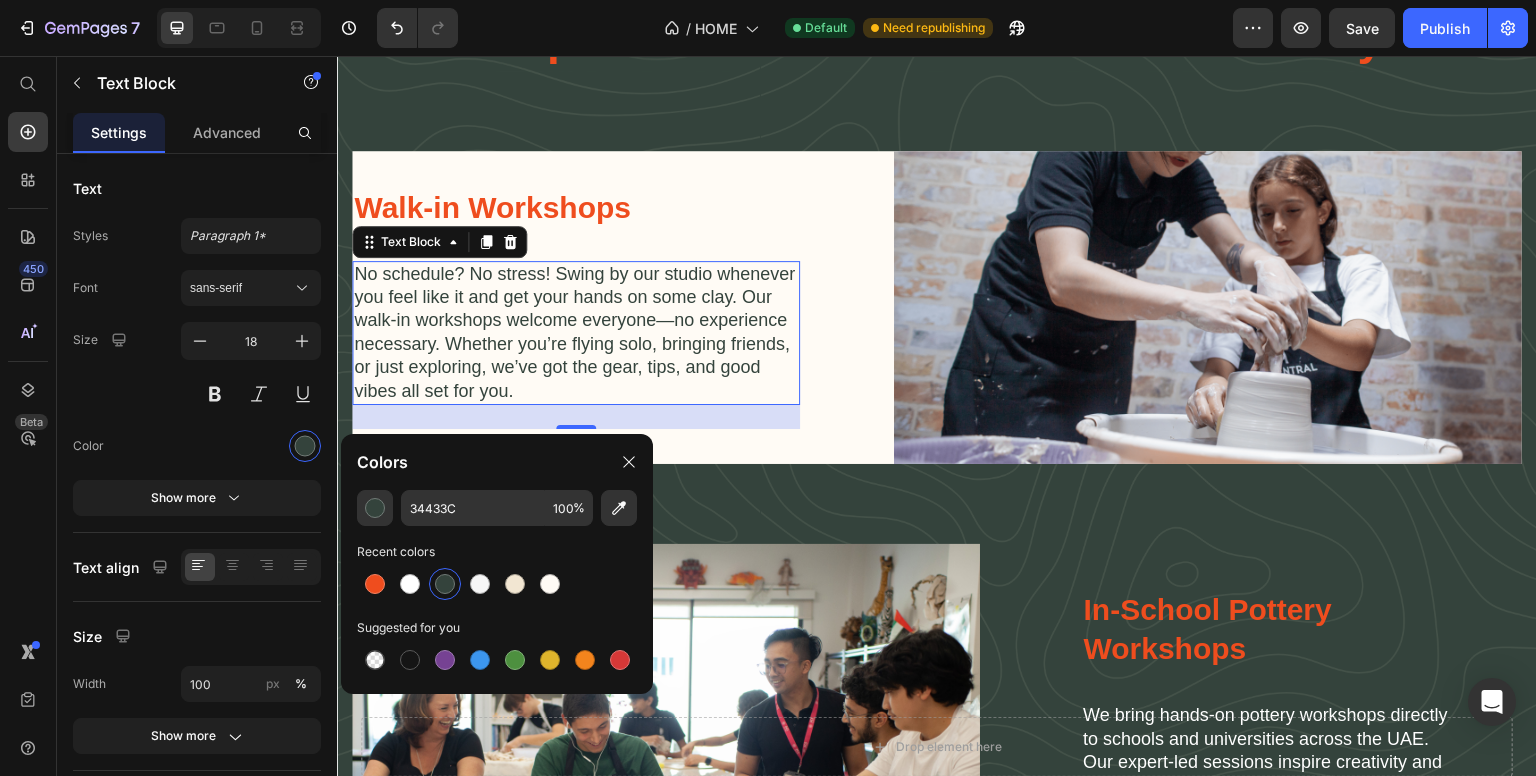 scroll, scrollTop: 3159, scrollLeft: 0, axis: vertical 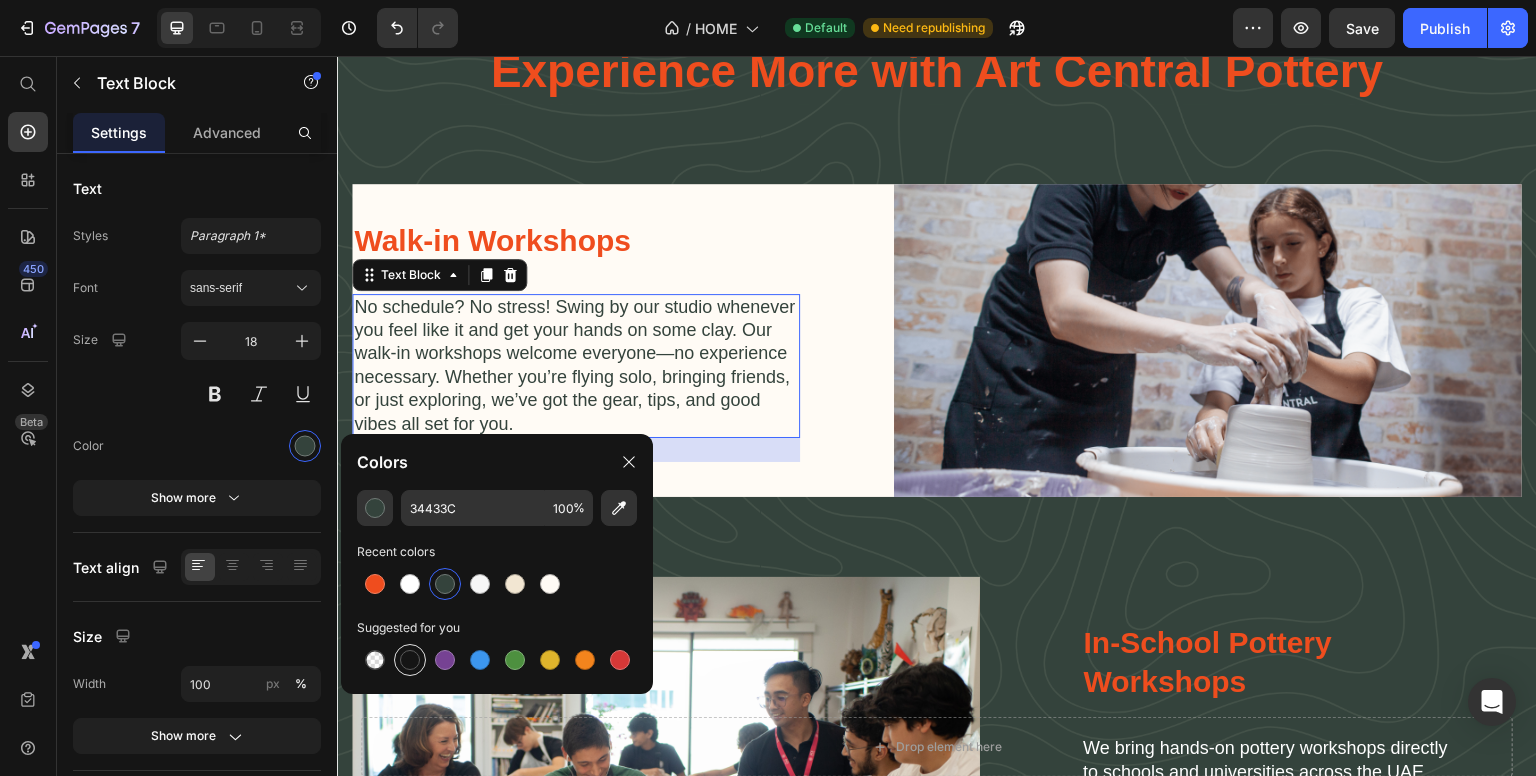 click at bounding box center [410, 660] 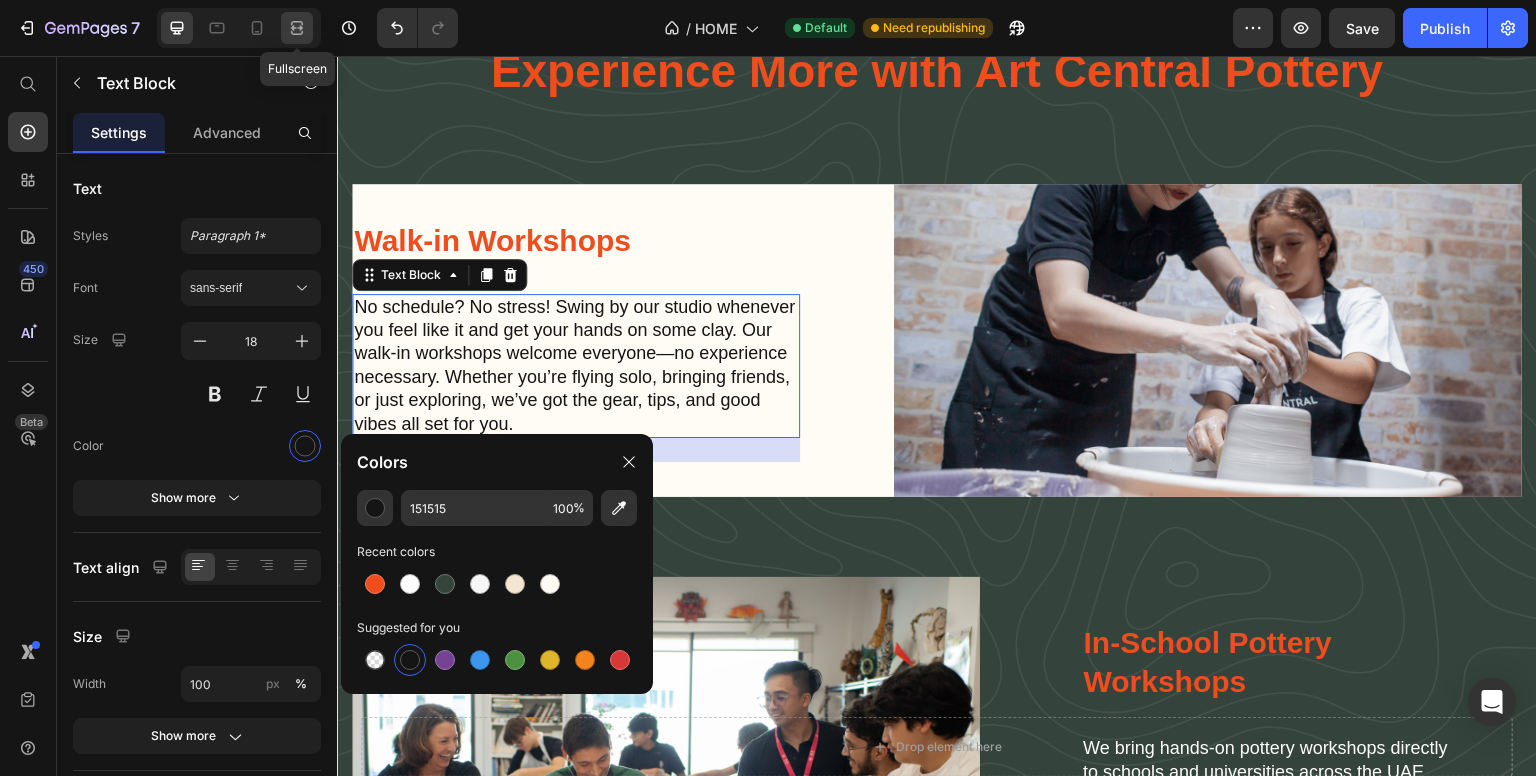 click 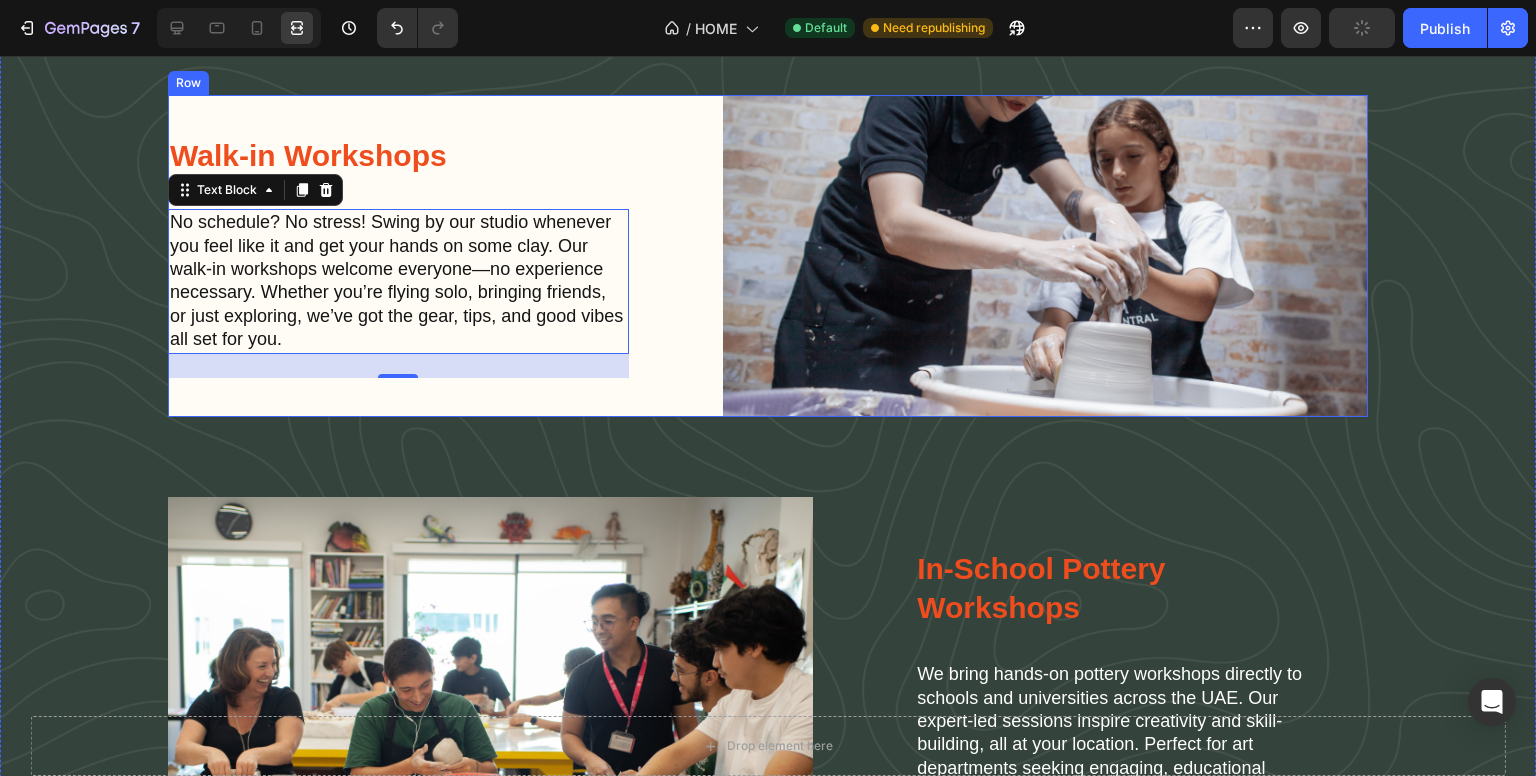 scroll, scrollTop: 3159, scrollLeft: 0, axis: vertical 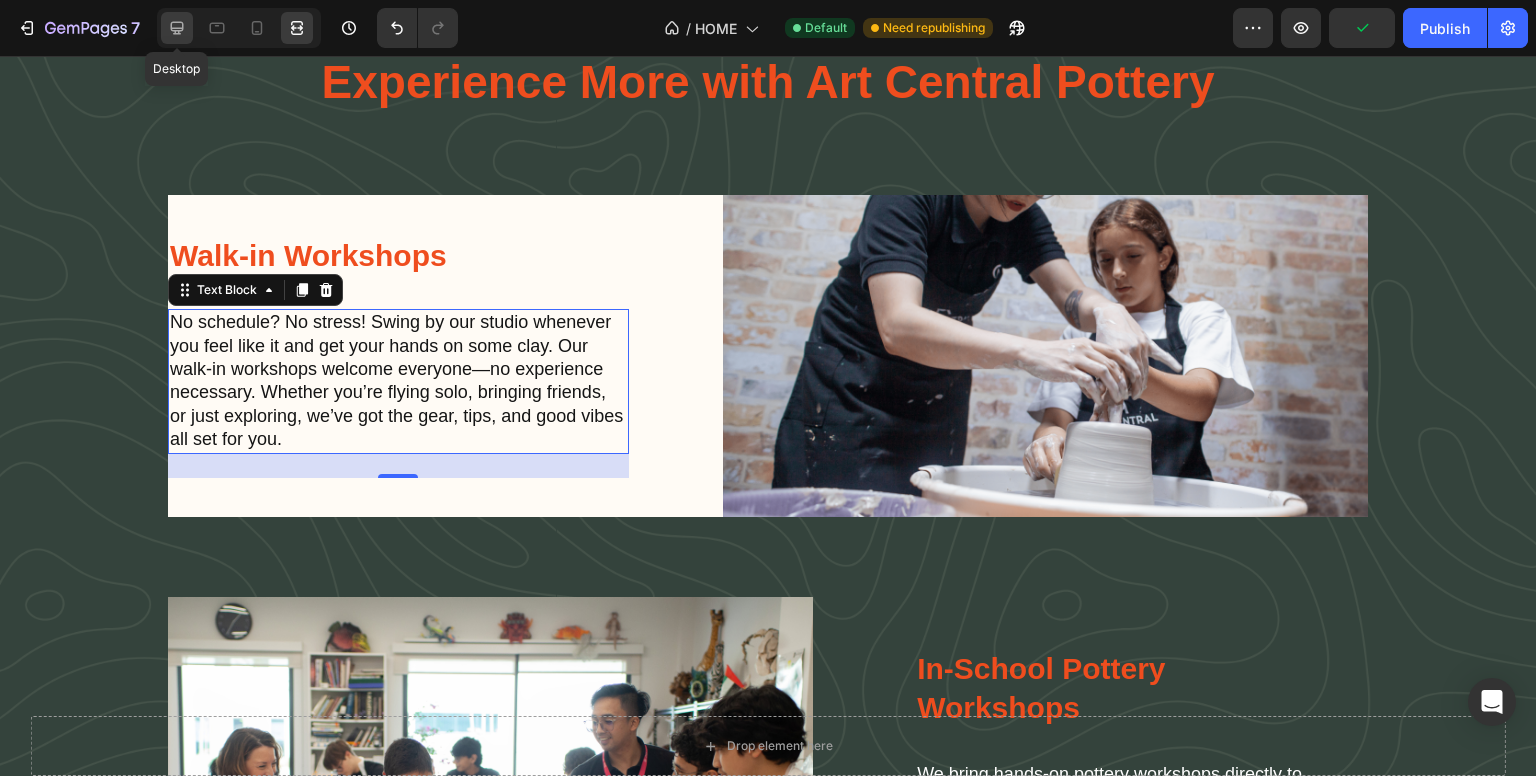 click 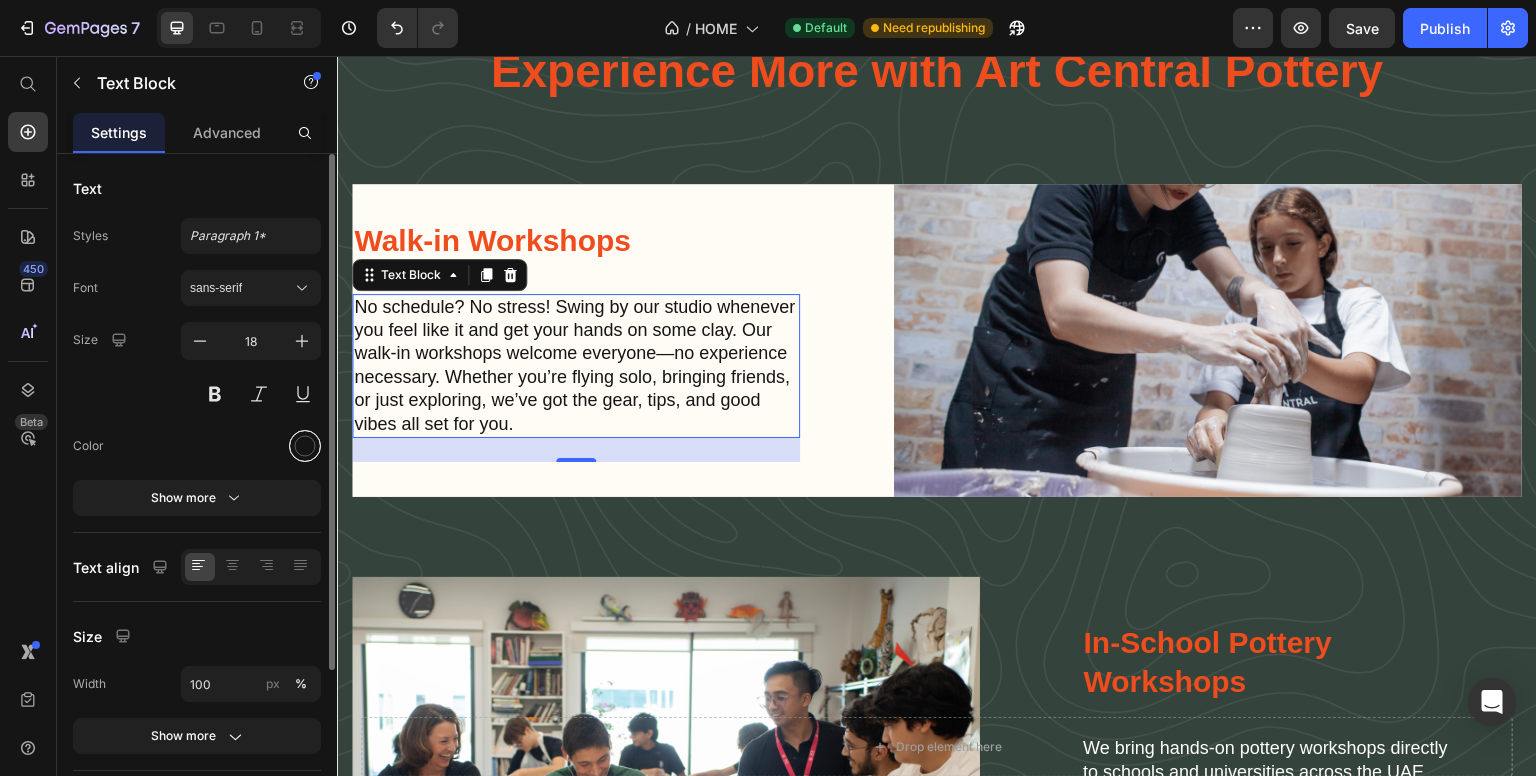 click at bounding box center [305, 446] 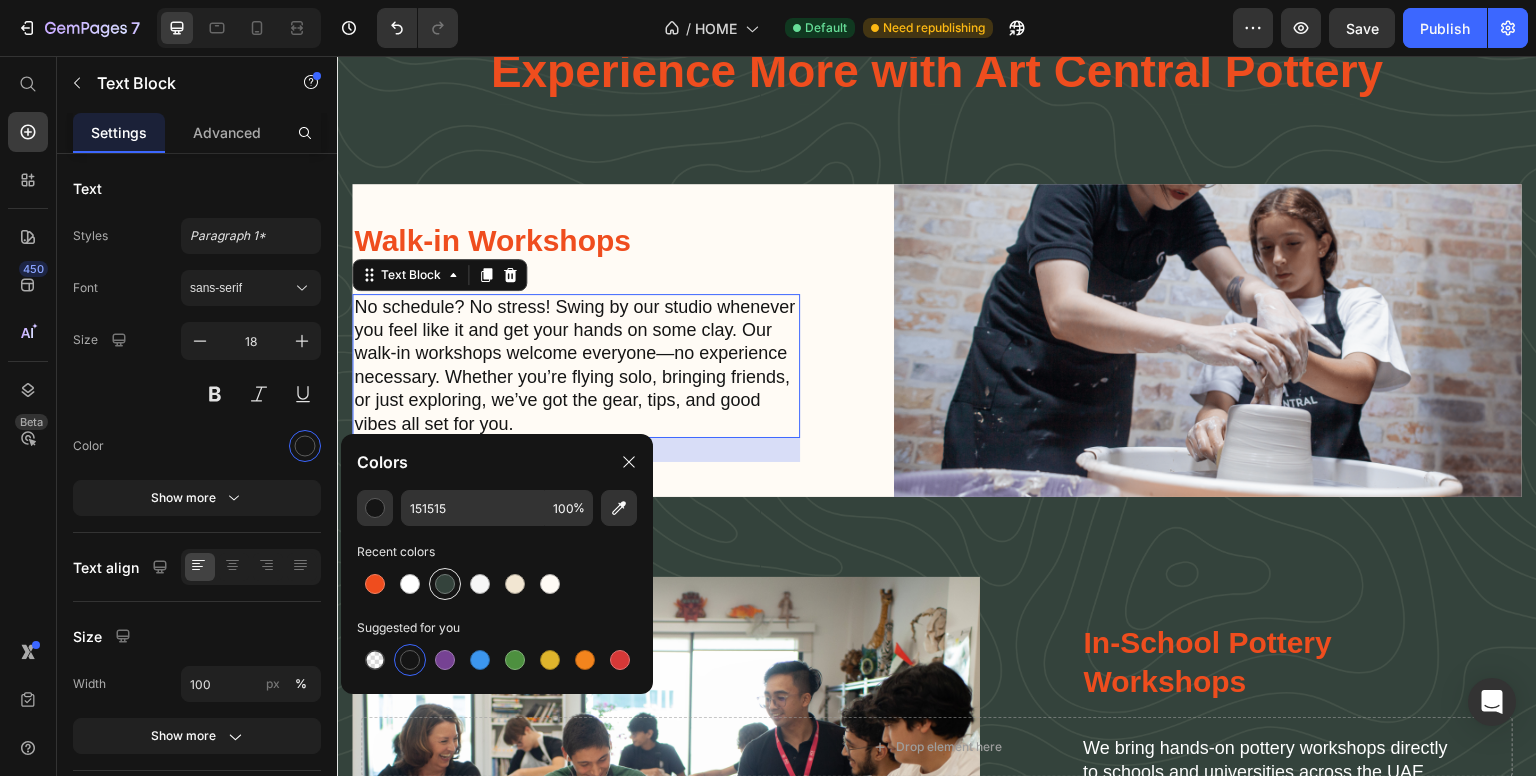 click at bounding box center (445, 584) 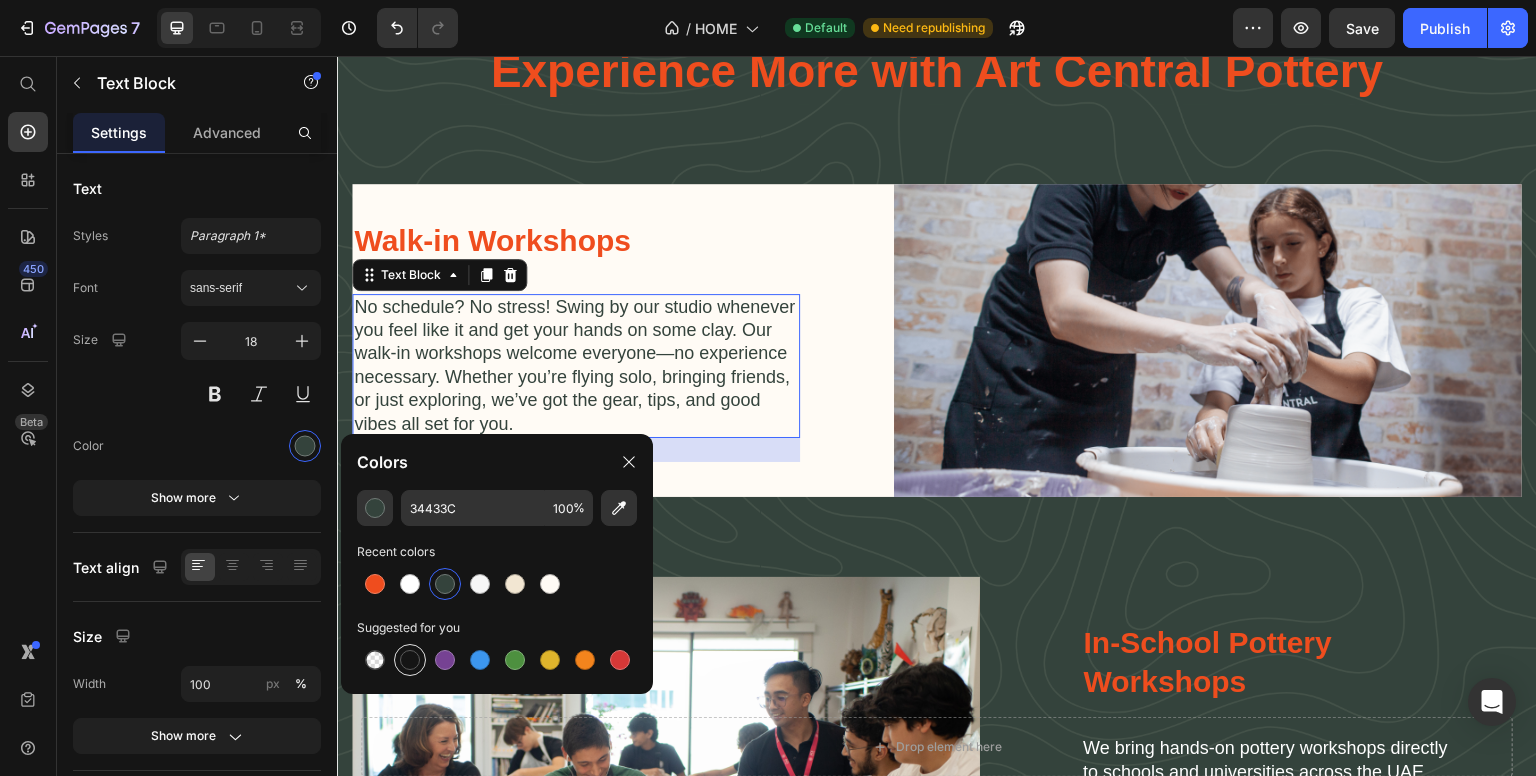 click at bounding box center [410, 660] 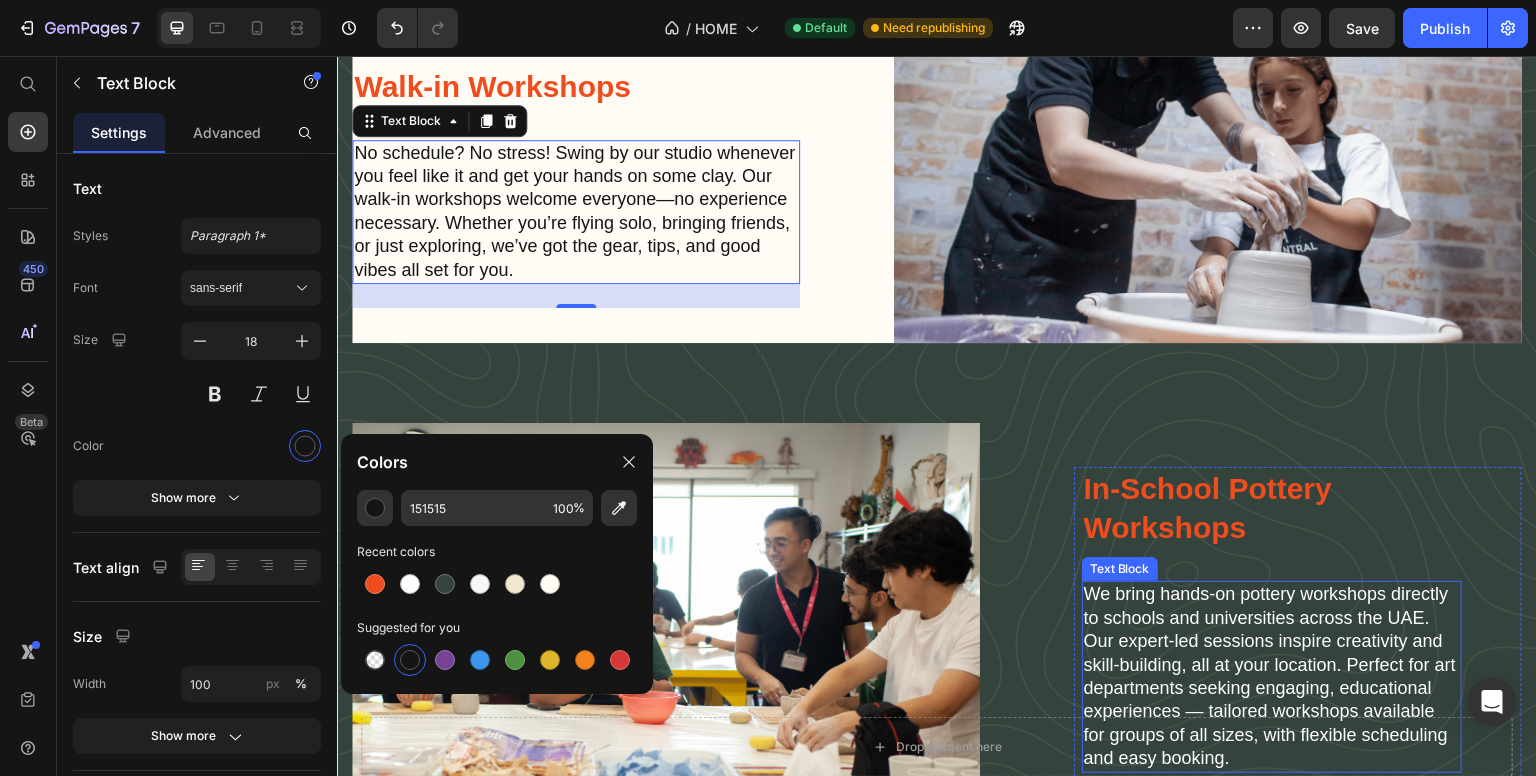 scroll, scrollTop: 3359, scrollLeft: 0, axis: vertical 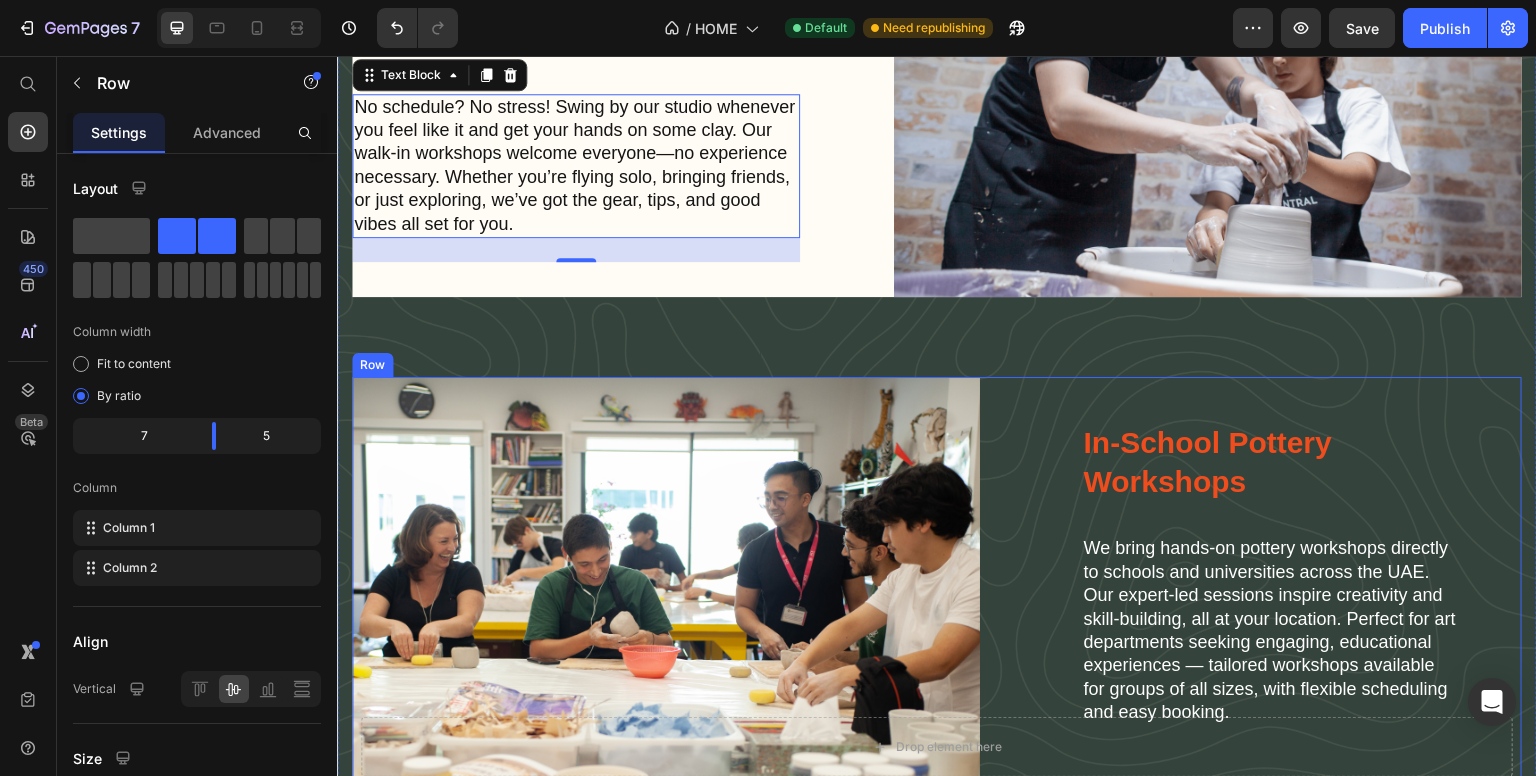 click on "Image In School Workshops Heading In-School Pottery Workshops Heading We bring hands-on pottery workshops directly to schools and universities across the UAE. Our expert-led sessions inspire creativity and skill-building, all at your location. Perfect for art departments seeking engaging, educational experiences — tailored workshops available for groups of all sizes, with flexible scheduling and easy booking. Text Block Row Row" at bounding box center (937, 586) 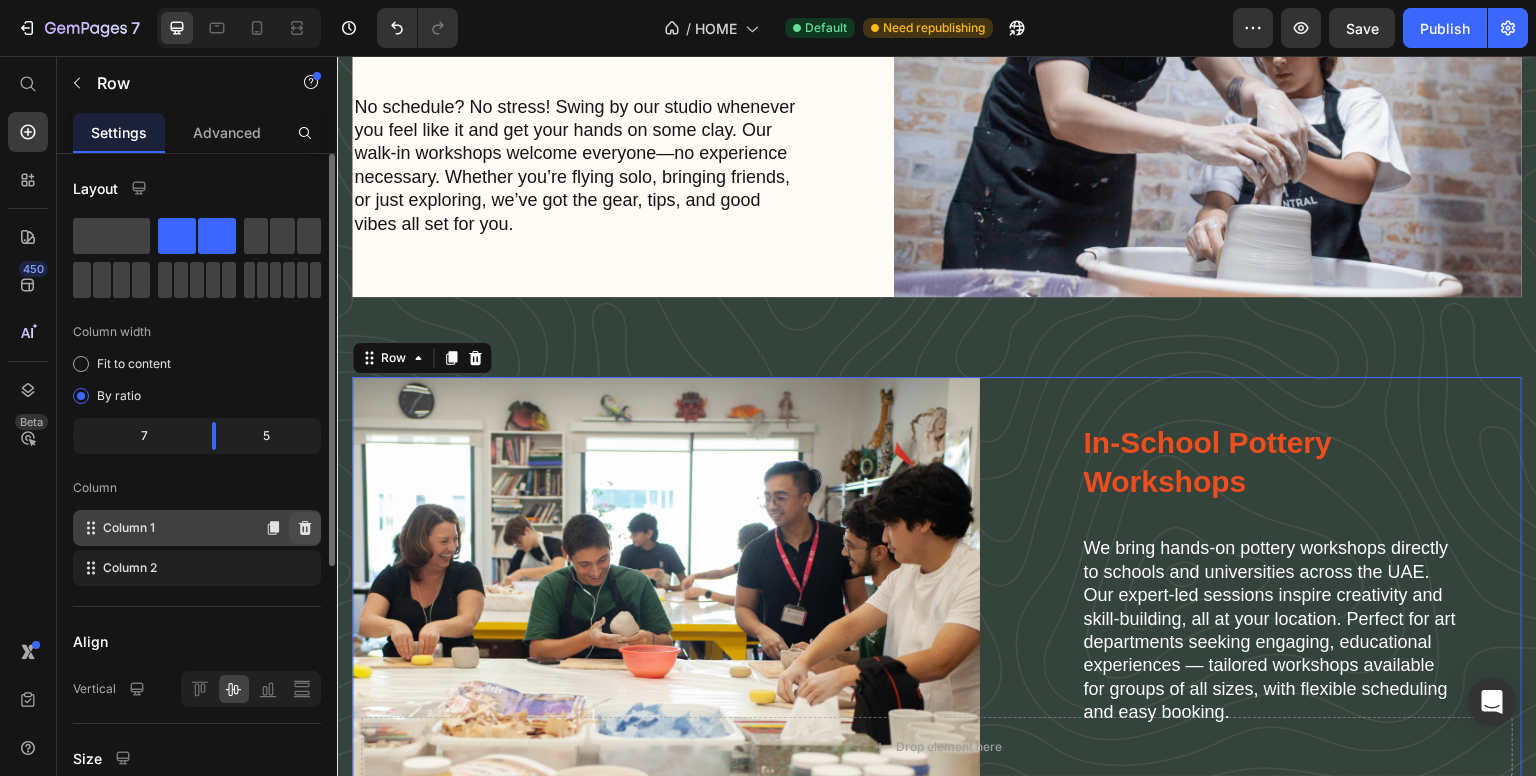 scroll, scrollTop: 440, scrollLeft: 0, axis: vertical 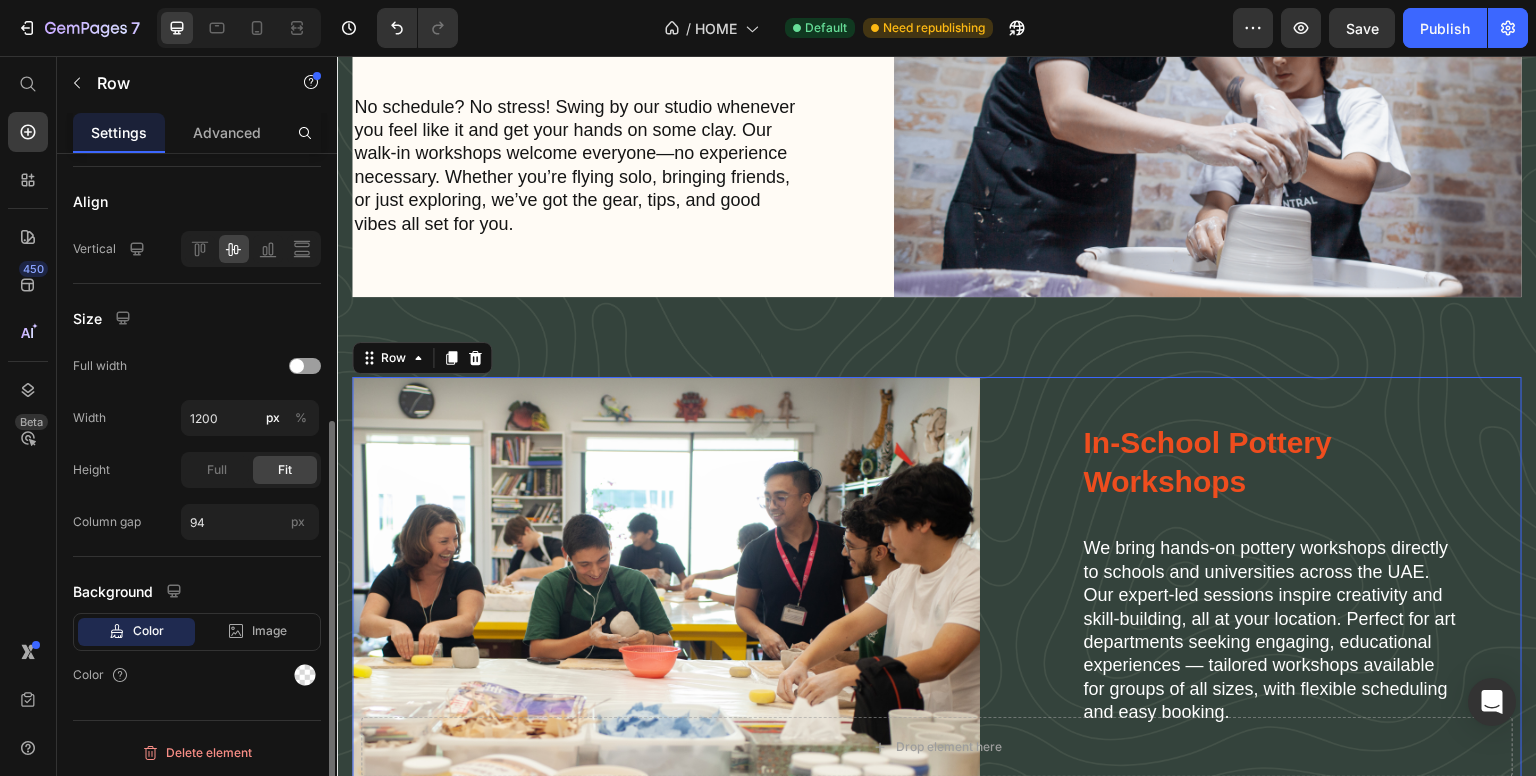 click on "Color" at bounding box center [197, 675] 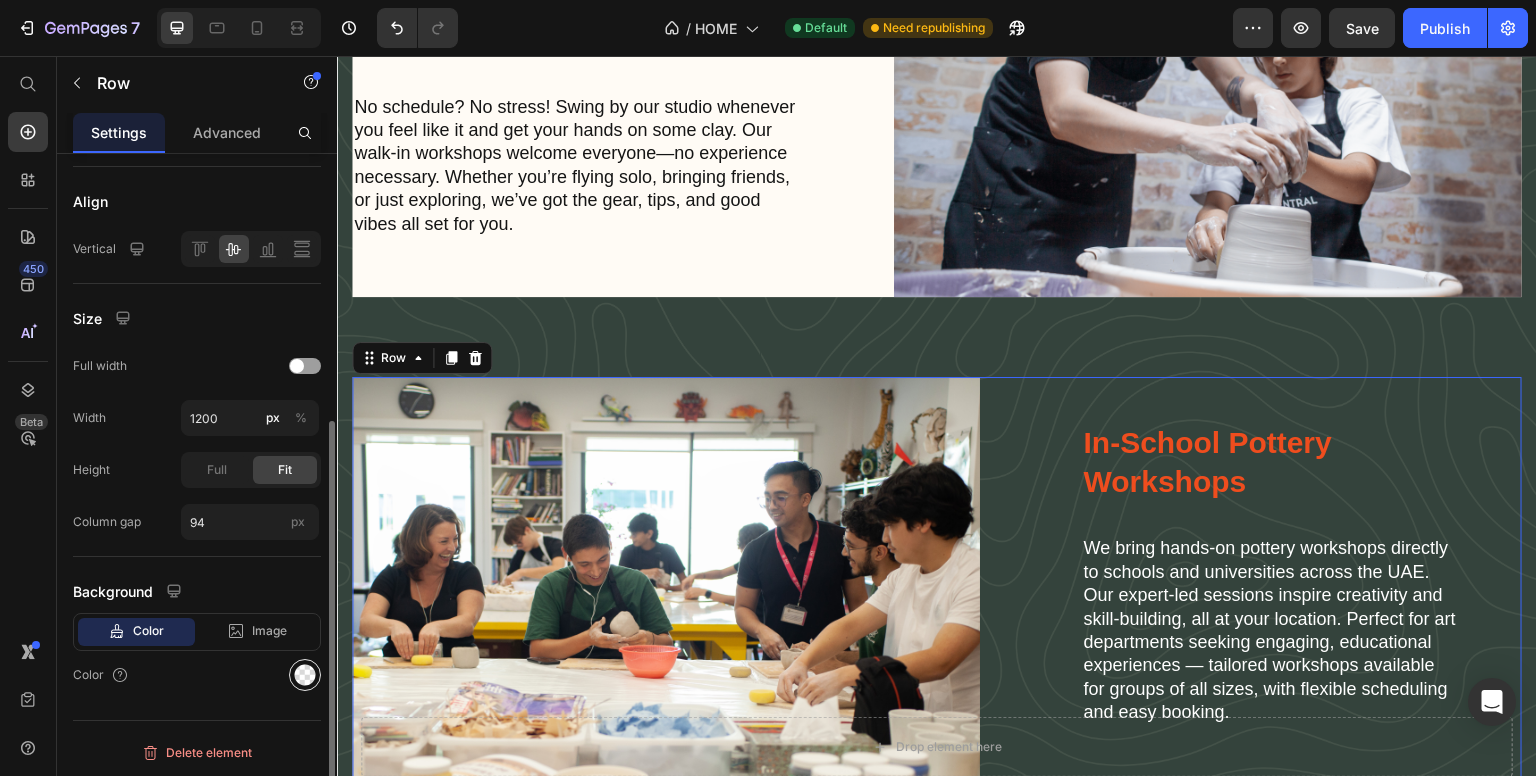 click at bounding box center [305, 675] 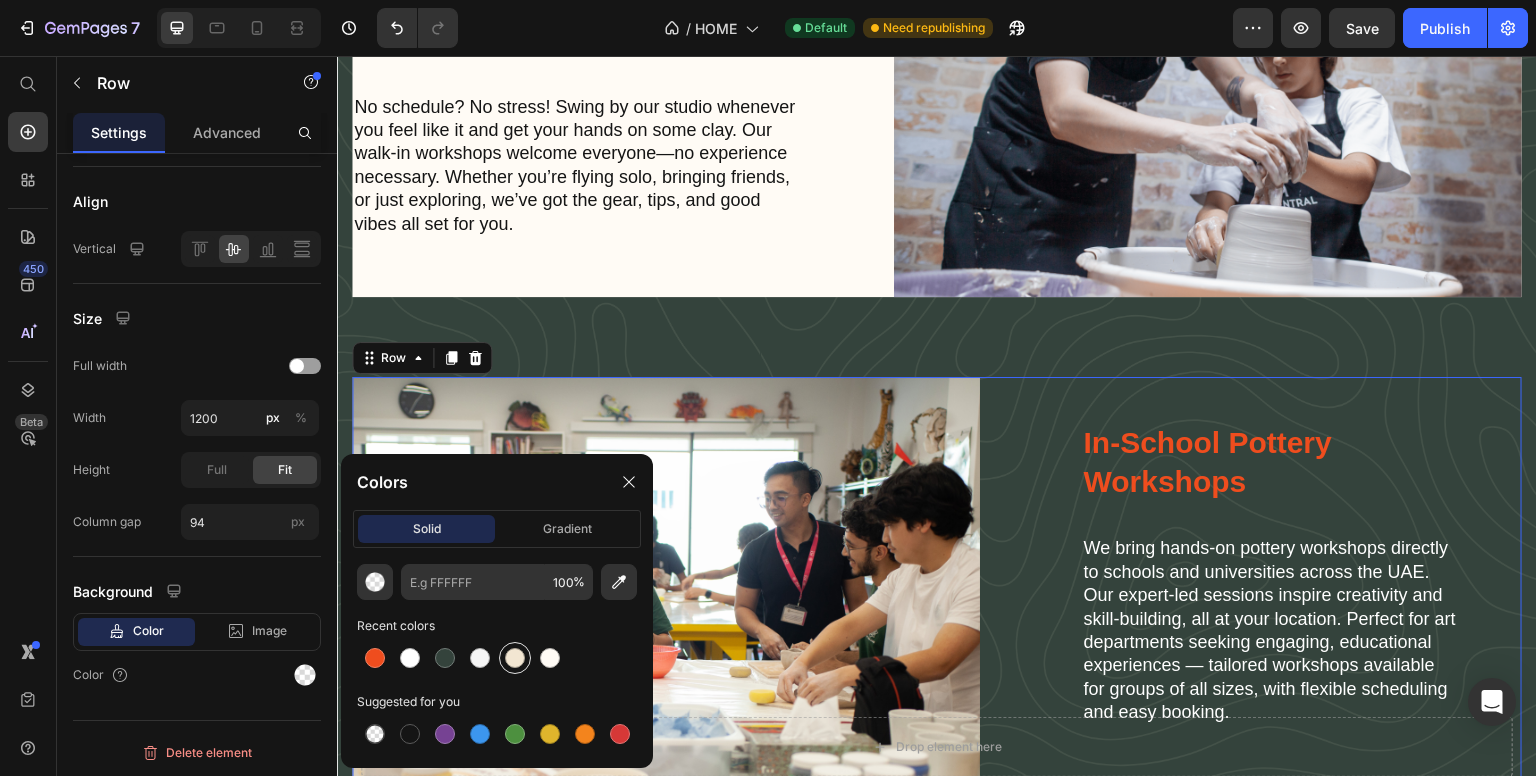 drag, startPoint x: 518, startPoint y: 653, endPoint x: 336, endPoint y: 561, distance: 203.93137 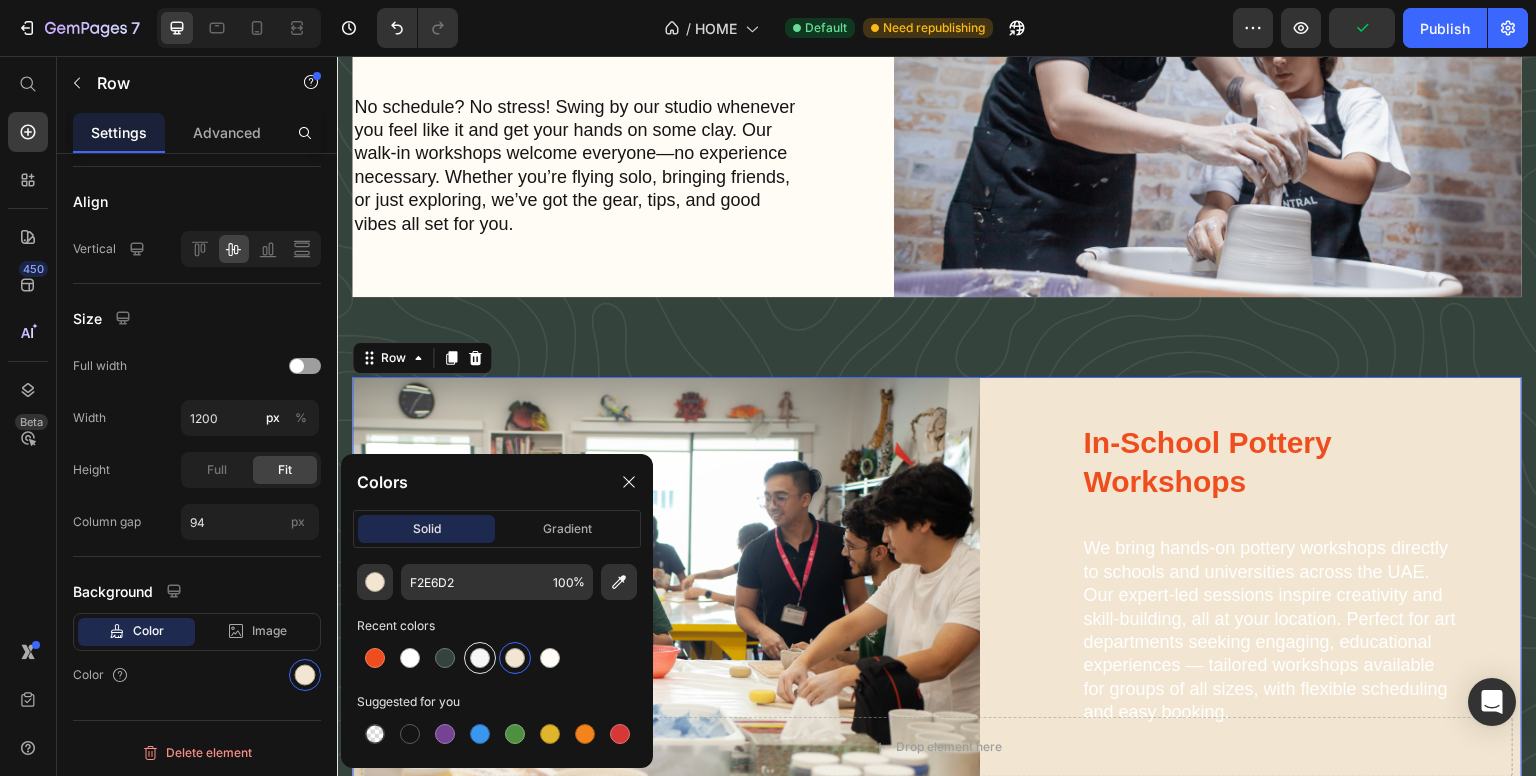 click at bounding box center (480, 658) 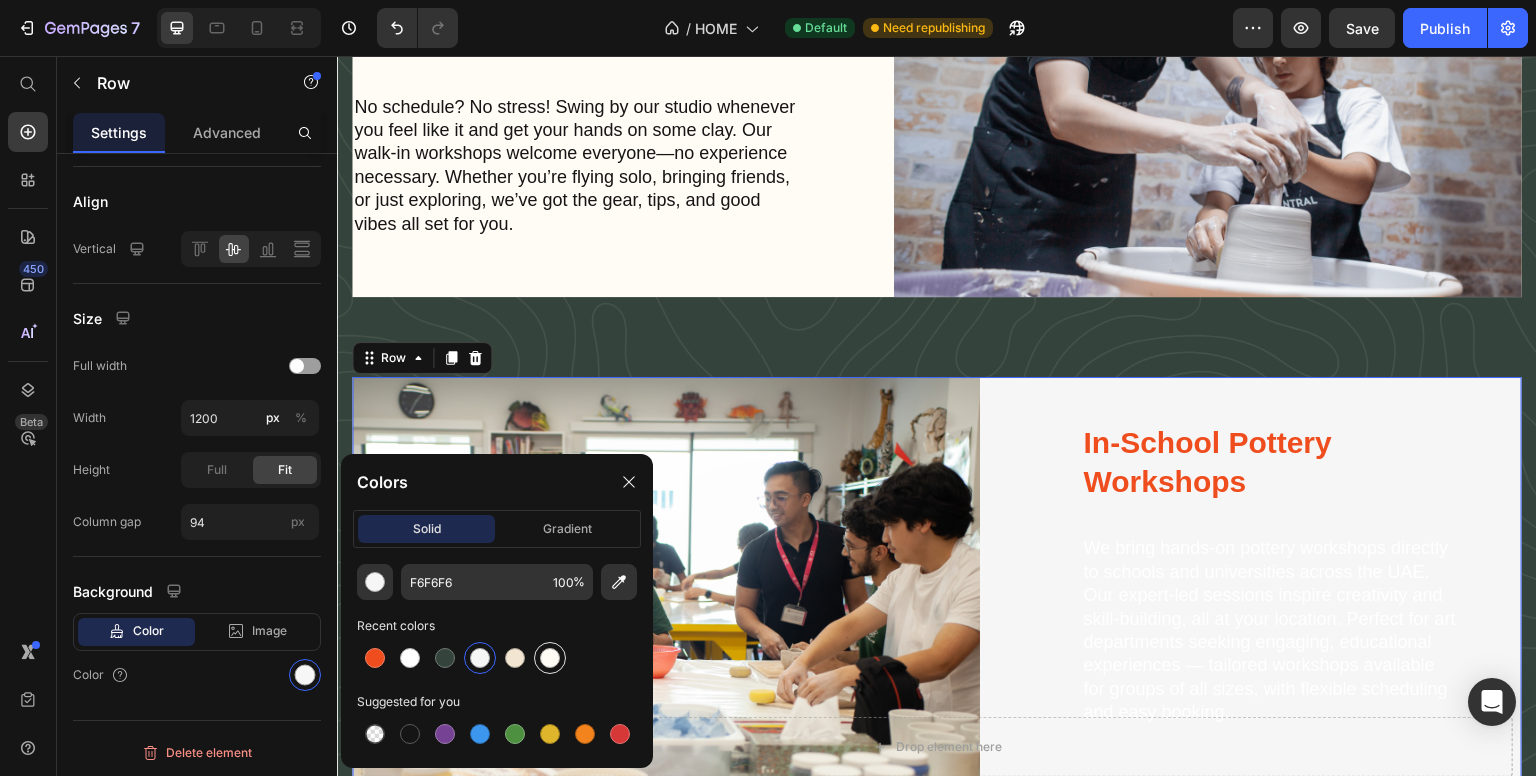 click at bounding box center [550, 658] 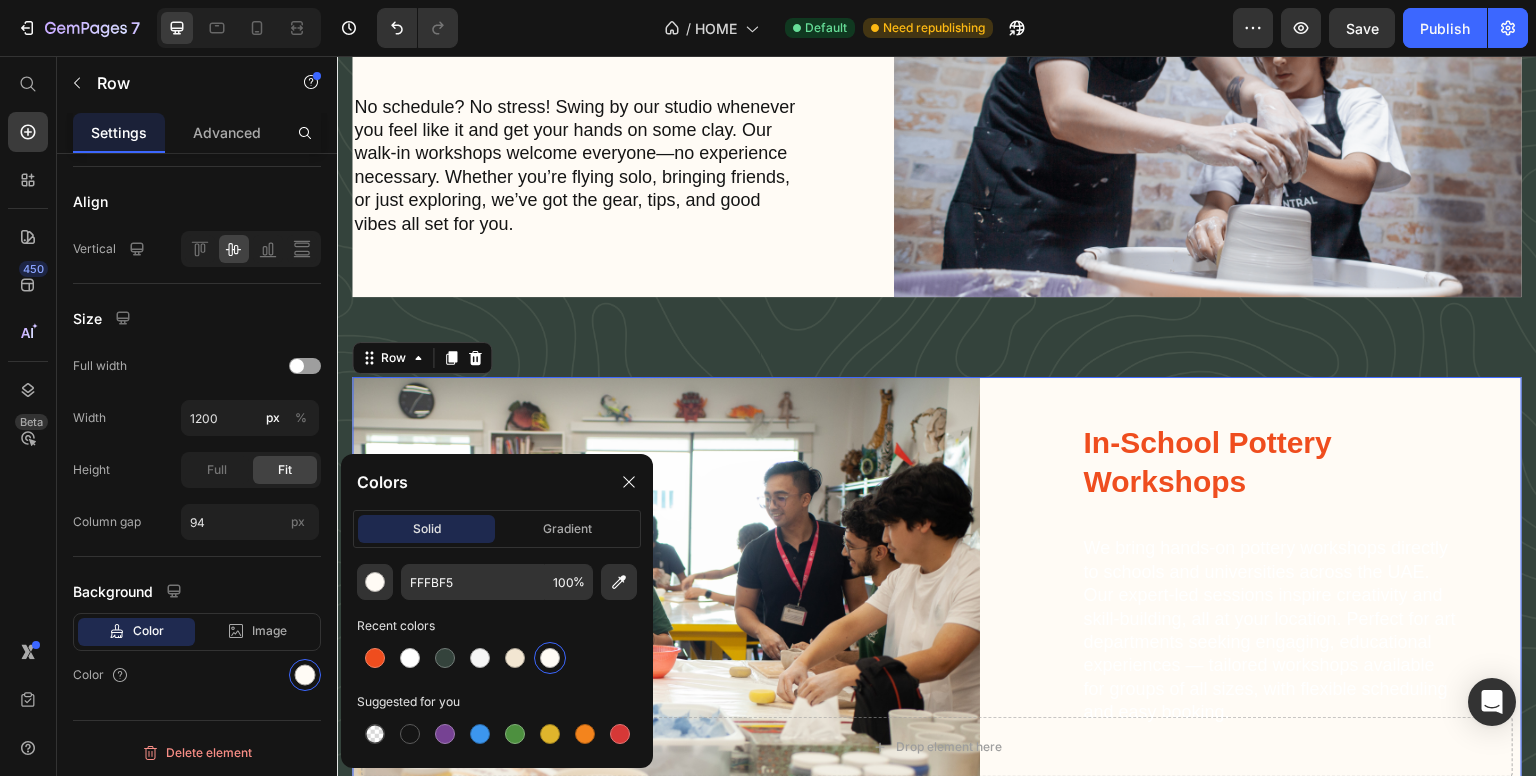 scroll, scrollTop: 3659, scrollLeft: 0, axis: vertical 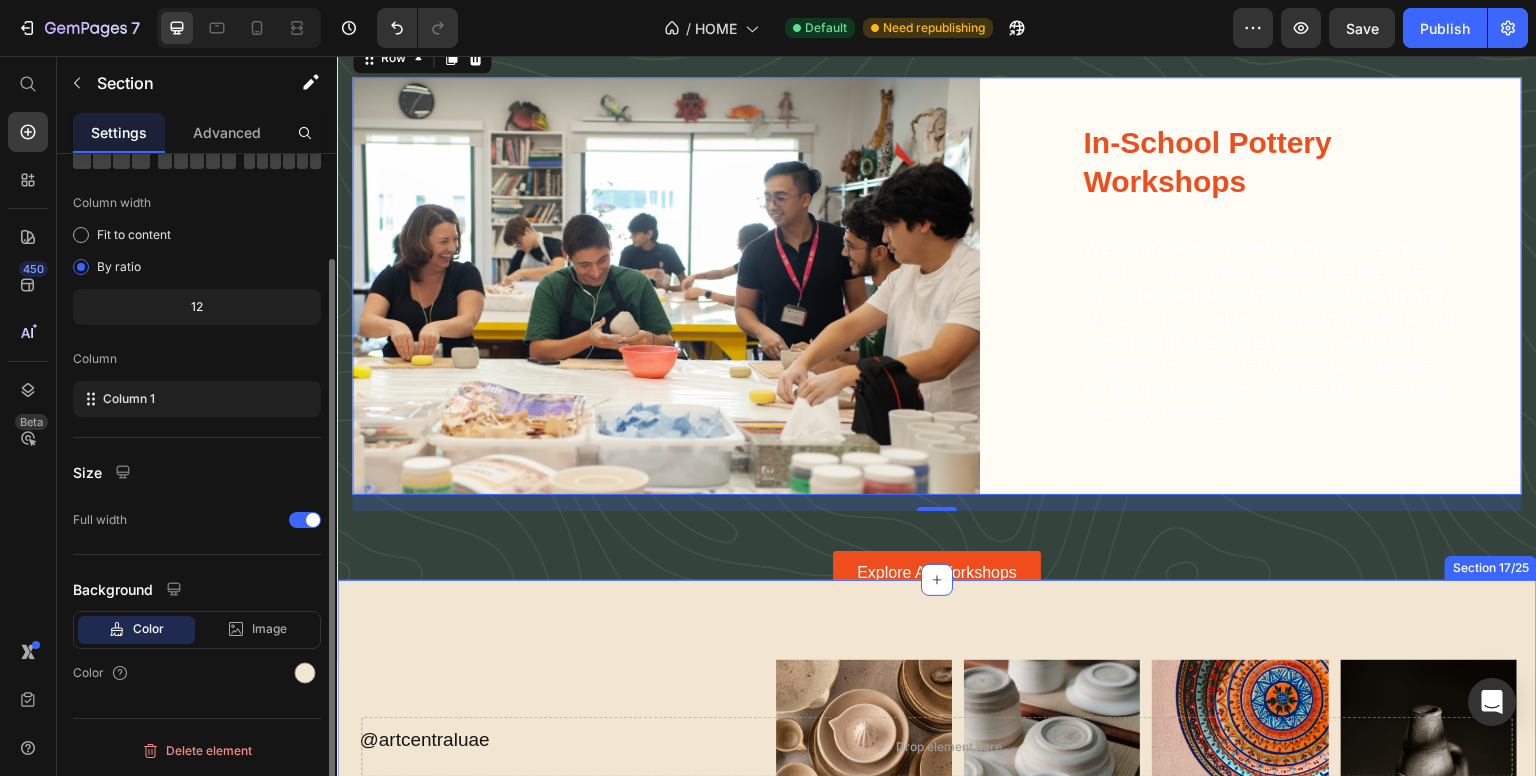 click on "@ artcentraluae Text Block Be Part of Our Community Heading
Icon
Icon
Icon
Icon Icon List Image Image Image Image Row Image Image Image Image Row Row Section 17/25" at bounding box center (937, 802) 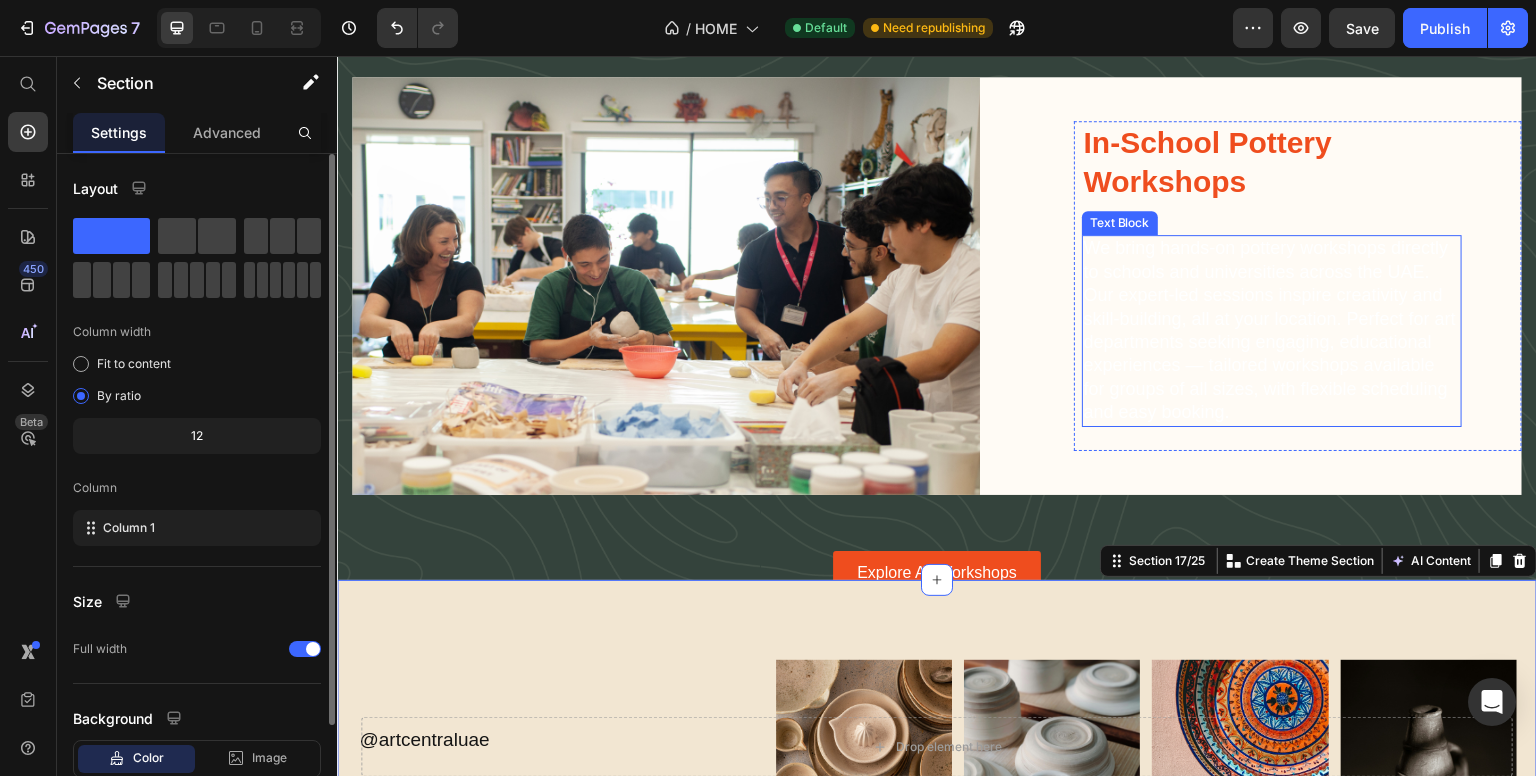 click on "We bring hands-on pottery workshops directly to schools and universities across the UAE. Our expert-led sessions inspire creativity and skill-building, all at your location. Perfect for art departments seeking engaging, educational experiences — tailored workshops available for groups of all sizes, with flexible scheduling and easy booking." at bounding box center (1272, 330) 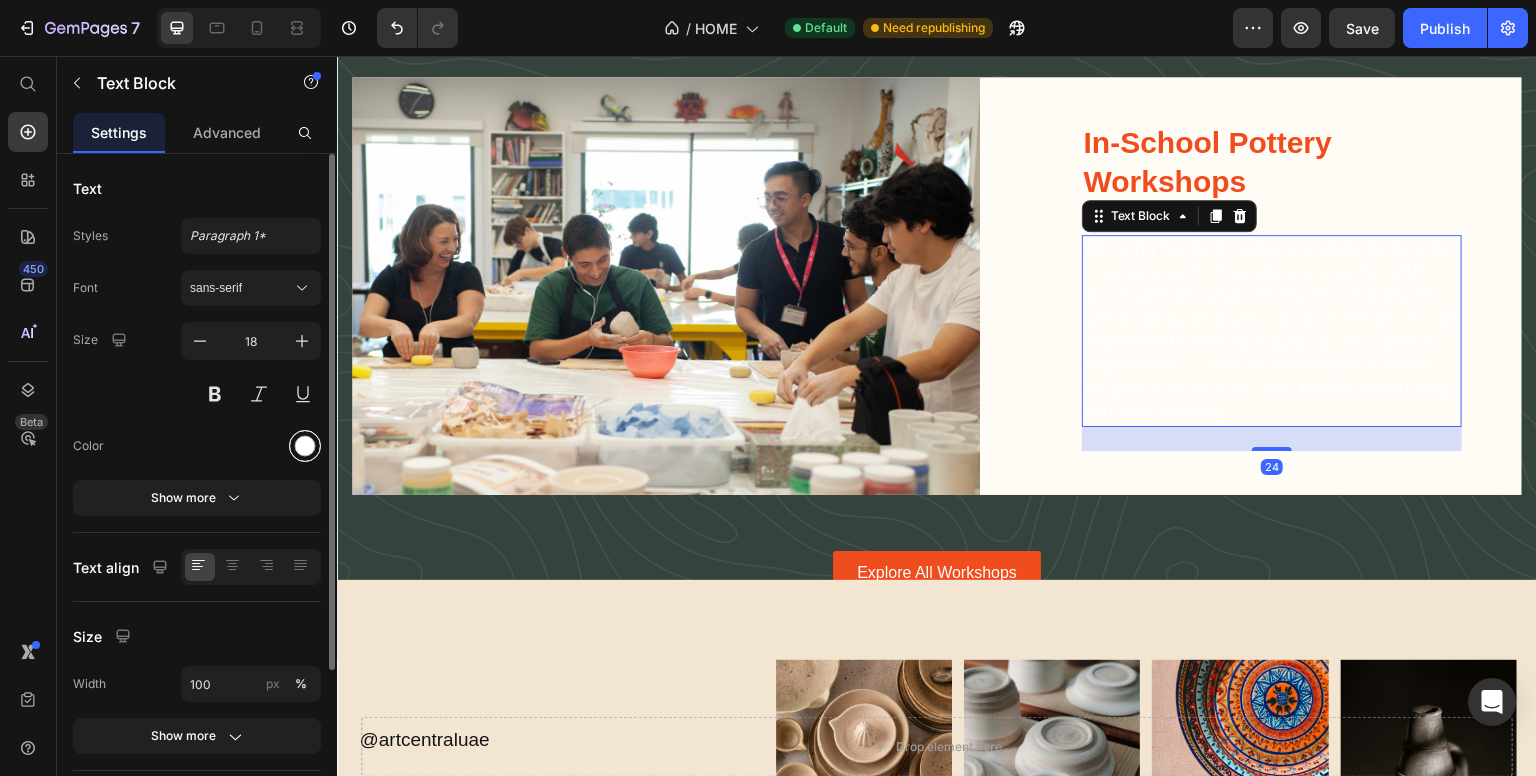 click at bounding box center [305, 446] 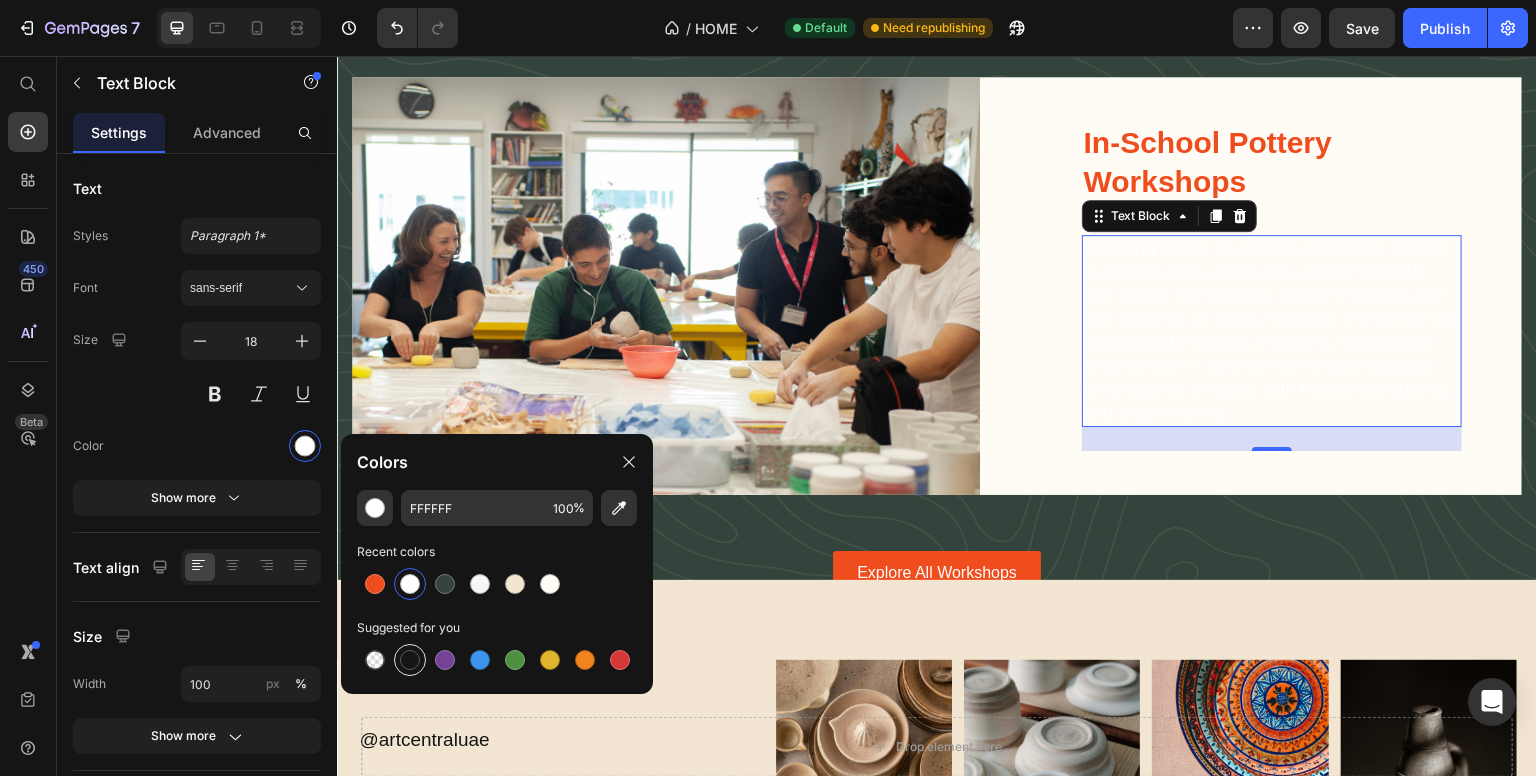 click at bounding box center (410, 660) 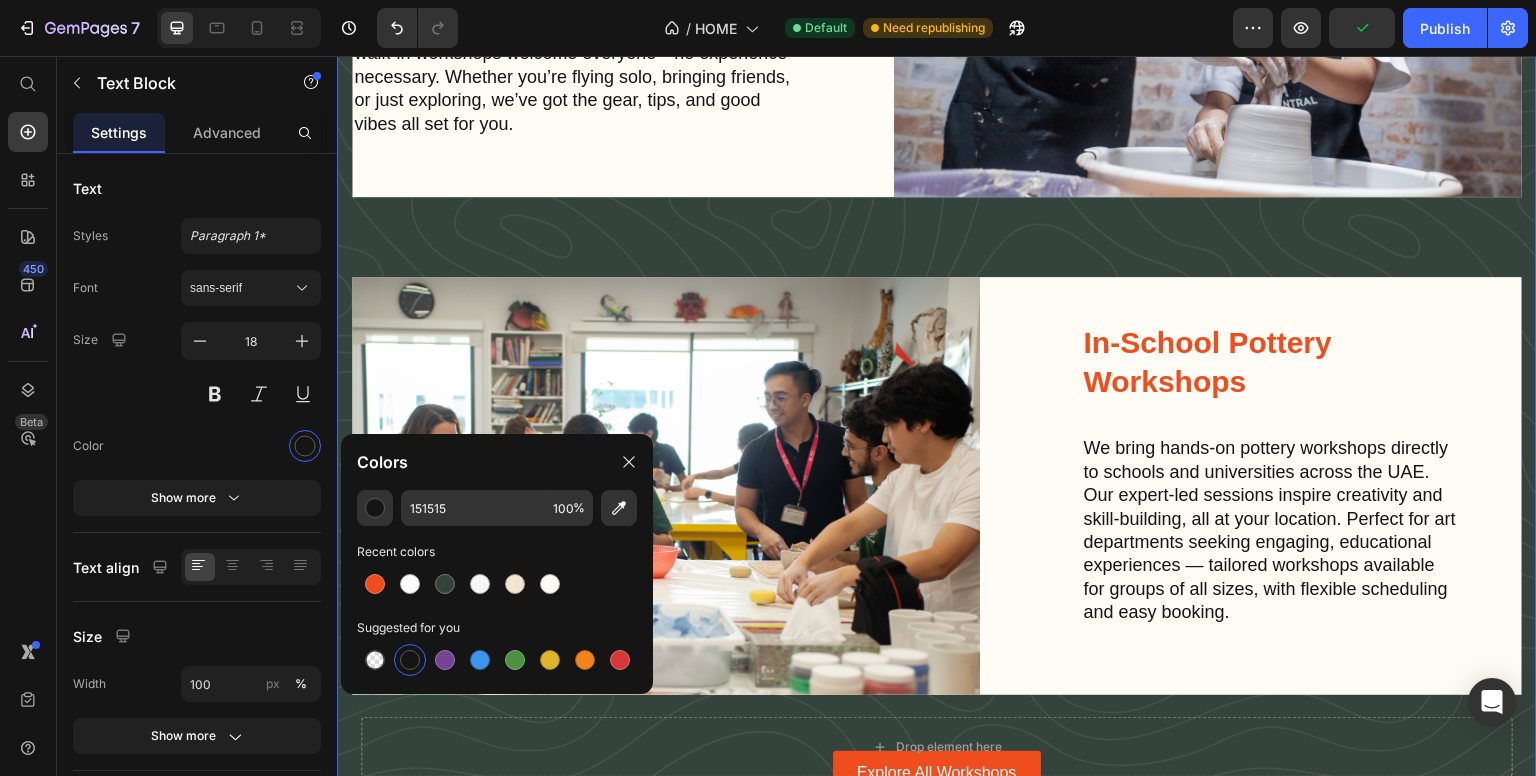 click on "Experience More with Art Central Pottery Heading Walk-in Workshops Heading No schedule? No stress! Swing by our studio whenever you feel like it and get your hands on some clay. Our walk-in workshops welcome everyone—no experience necessary. Whether you’re flying solo, bringing friends, or just exploring, we’ve got the gear, tips, and good vibes all set for you. Text Block Image Row Image In School Workshops Heading In-School Pottery Workshops Heading We bring hands-on pottery workshops directly to schools and universities across the UAE. Our expert-led sessions inspire creativity and skill-building, all at your location. Perfect for art departments seeking engaging, educational experiences — tailored workshops available for groups of all sizes, with flexible scheduling and easy booking. Text Block Row Row Explore All Workshops Button" at bounding box center (937, 268) 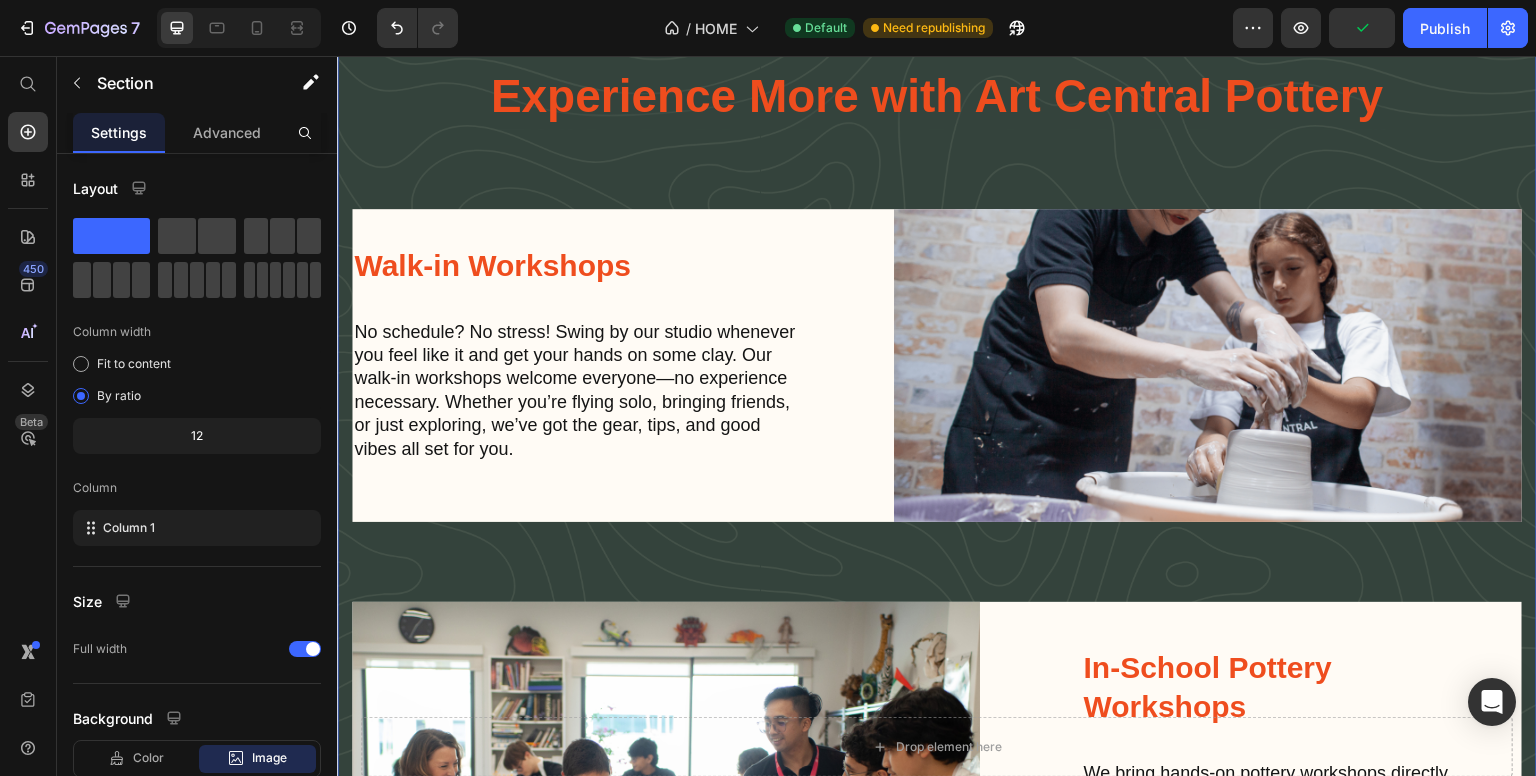 scroll, scrollTop: 3059, scrollLeft: 0, axis: vertical 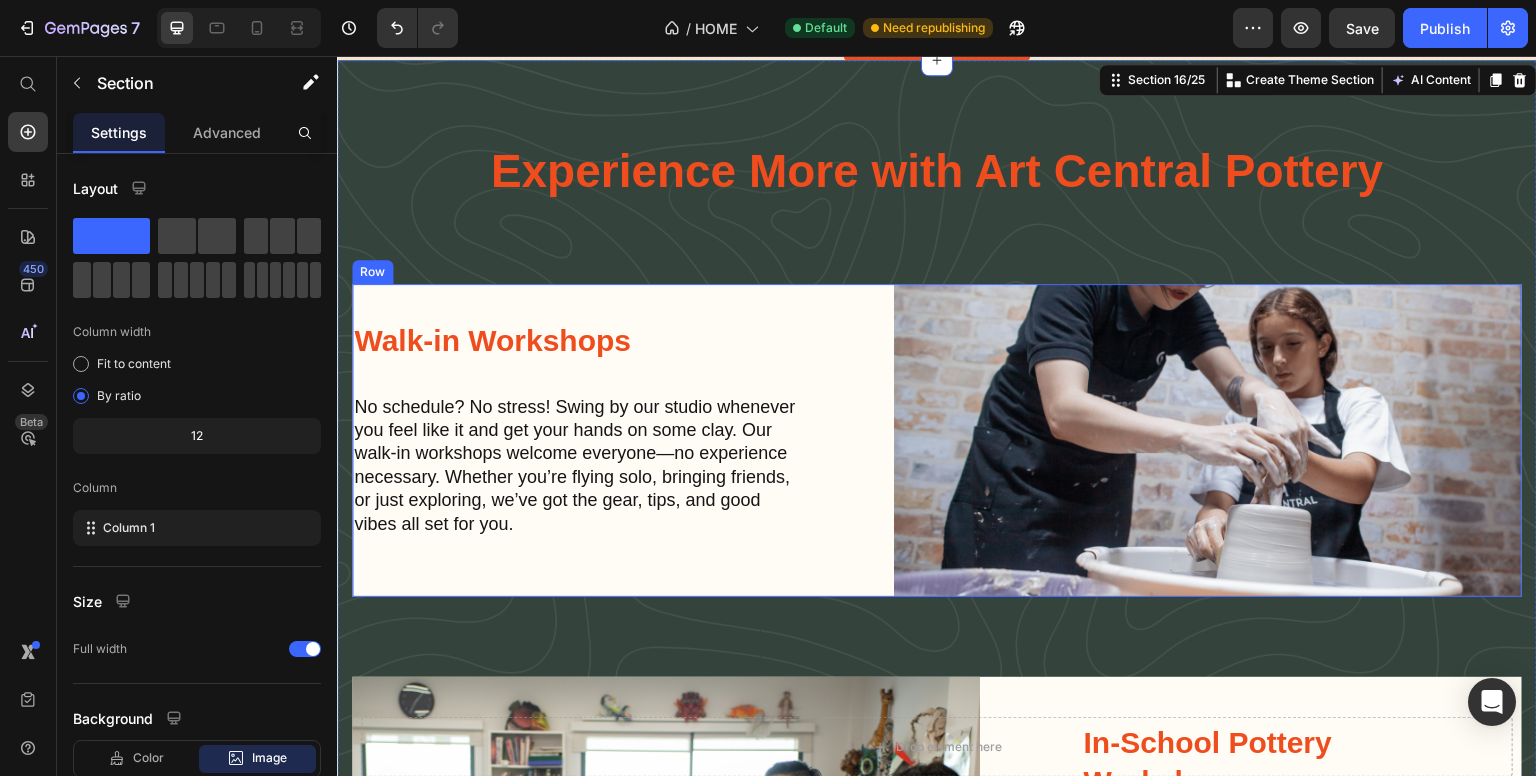 click on "Walk-in Workshops" at bounding box center (576, 340) 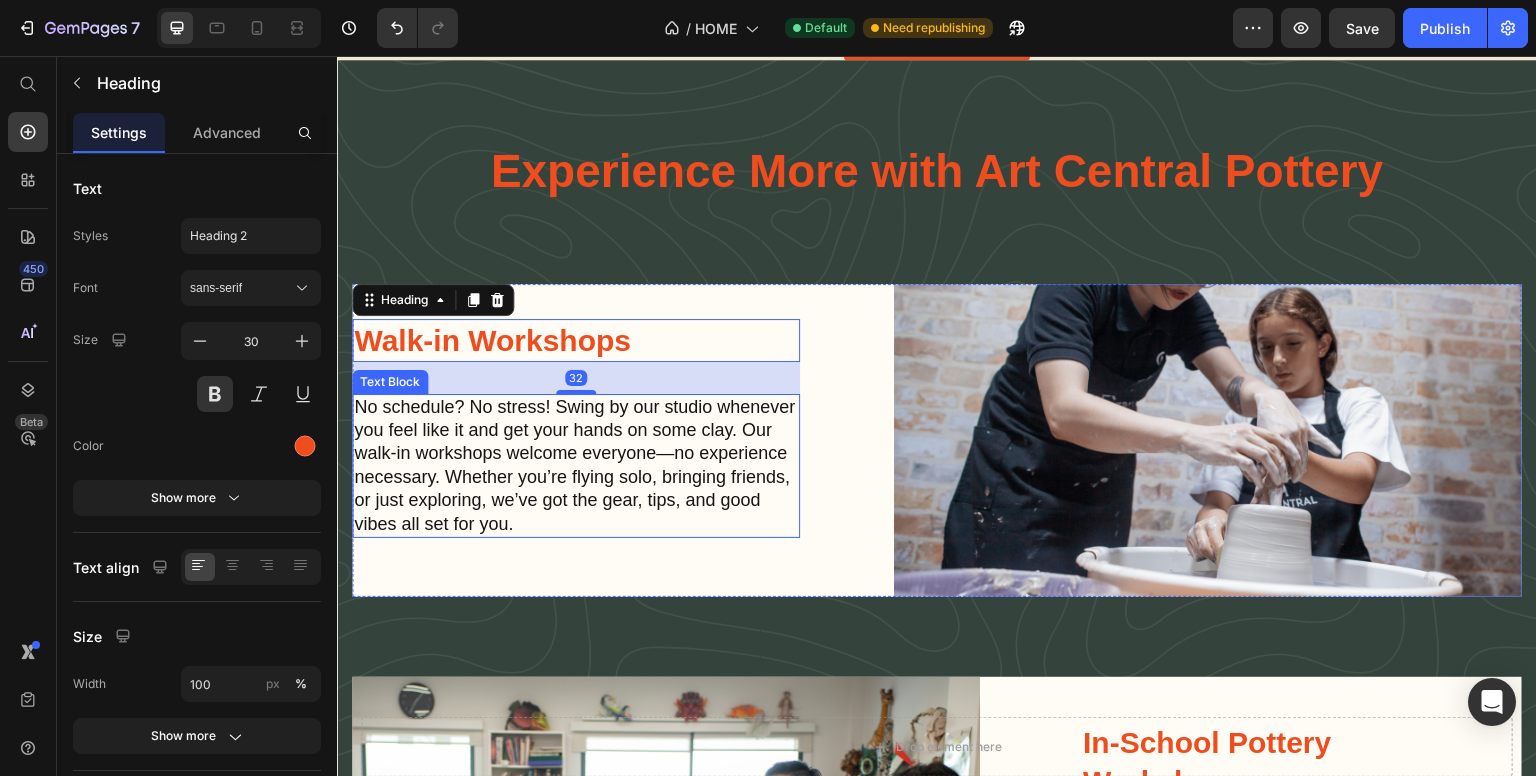 click on "No schedule? No stress! Swing by our studio whenever you feel like it and get your hands on some clay. Our walk-in workshops welcome everyone—no experience necessary. Whether you’re flying solo, bringing friends, or just exploring, we’ve got the gear, tips, and good vibes all set for you." at bounding box center (576, 466) 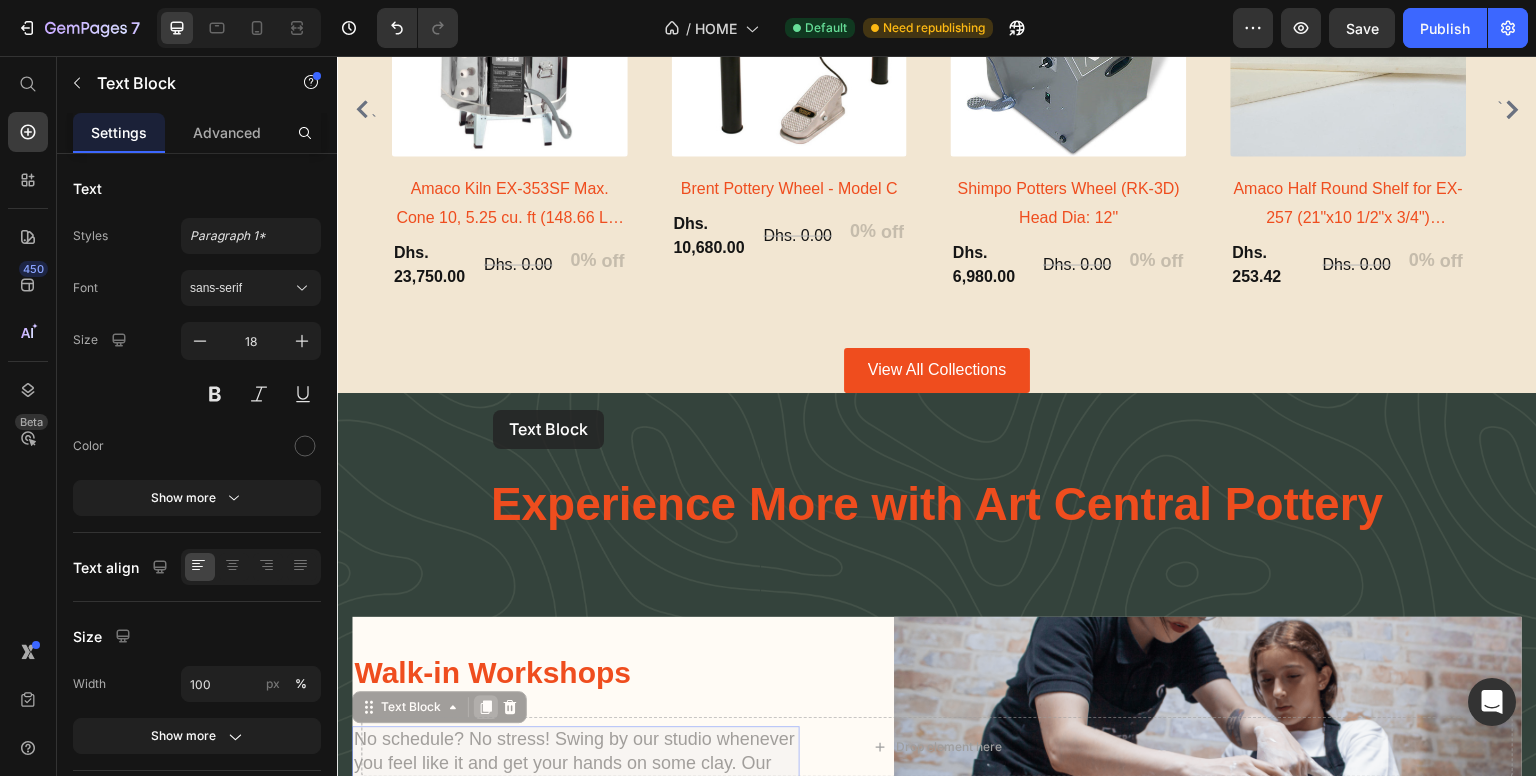 scroll, scrollTop: 3024, scrollLeft: 0, axis: vertical 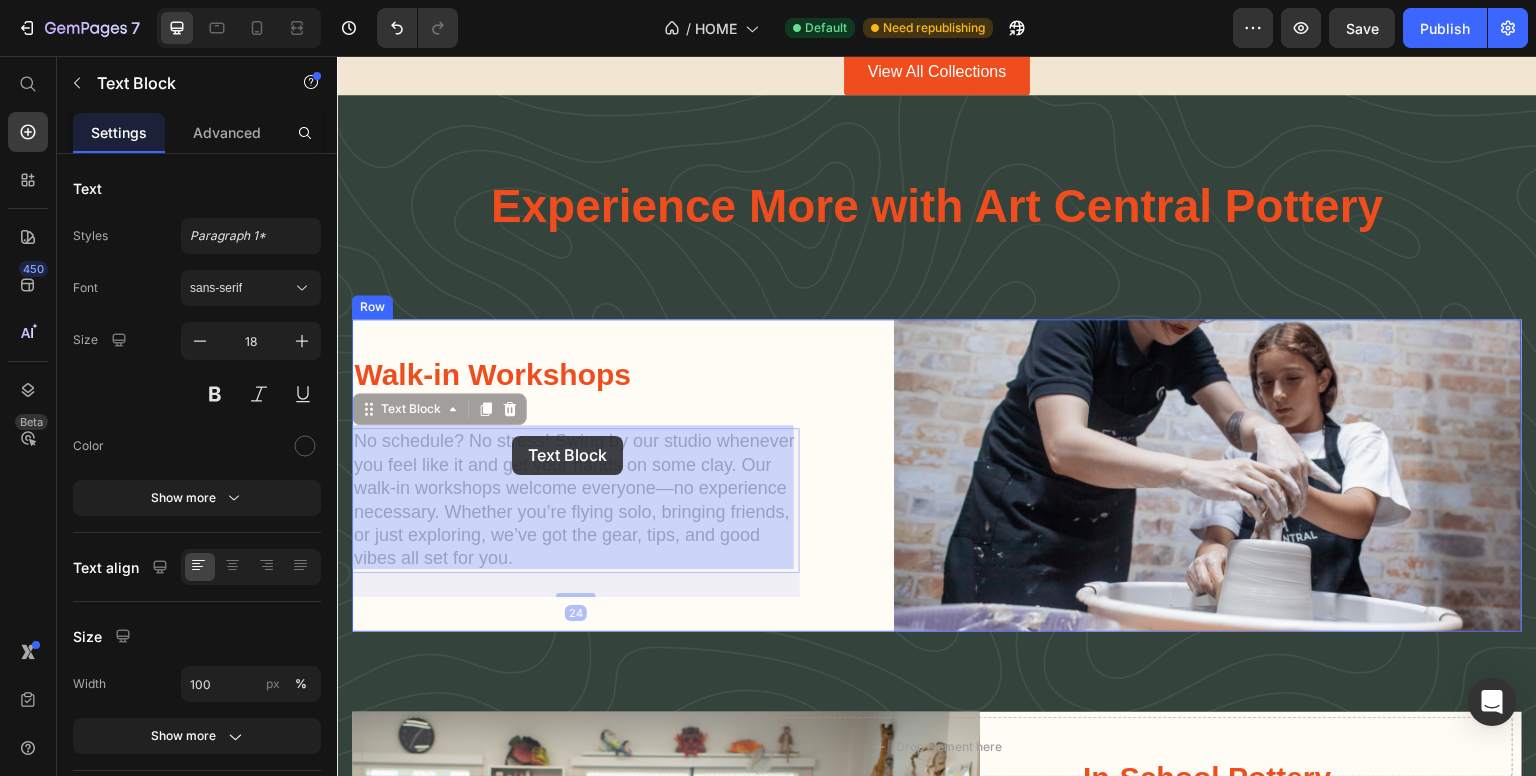 drag, startPoint x: 412, startPoint y: 410, endPoint x: 512, endPoint y: 436, distance: 103.32473 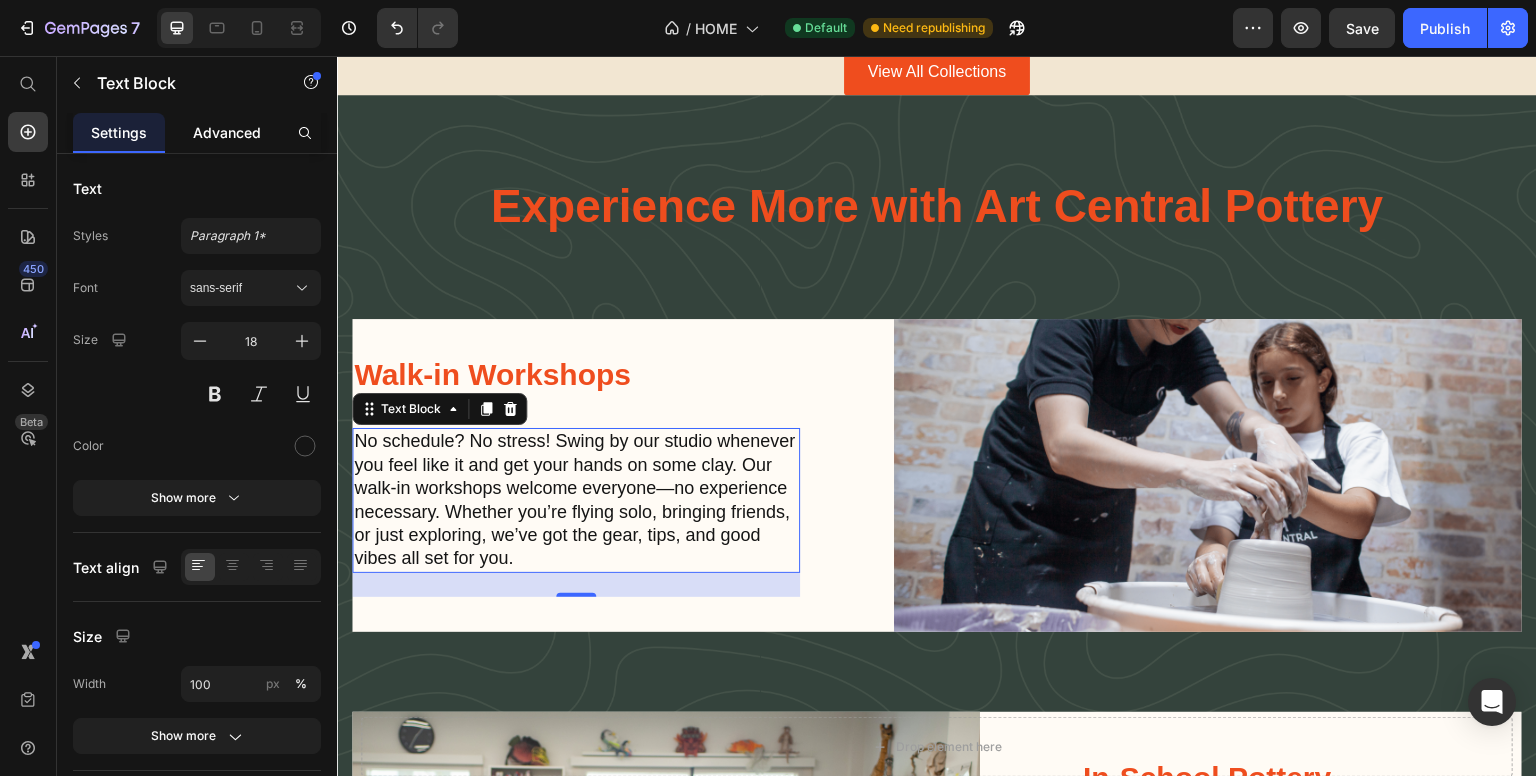 click on "Advanced" at bounding box center (227, 132) 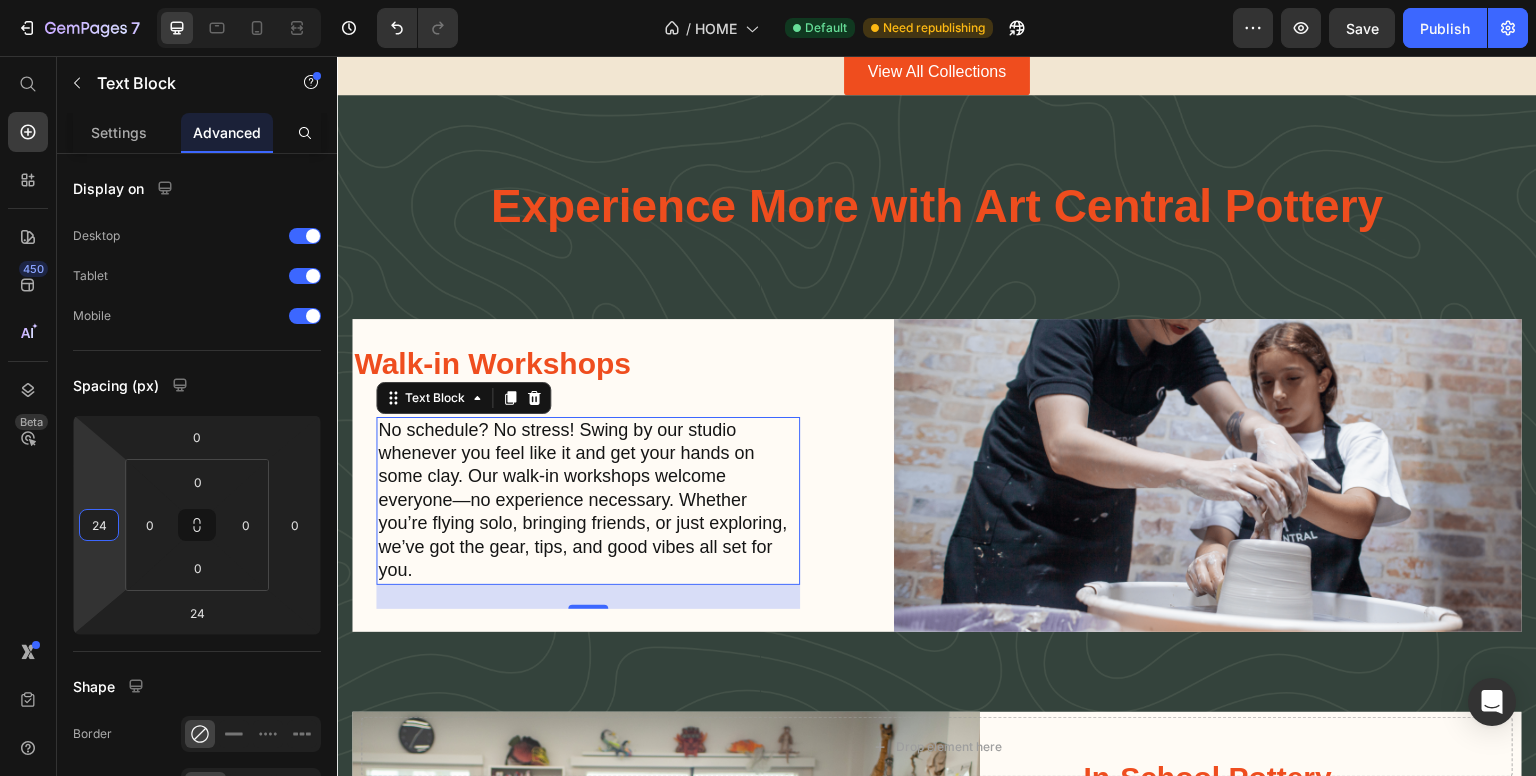 drag, startPoint x: 108, startPoint y: 490, endPoint x: 113, endPoint y: 481, distance: 10.29563 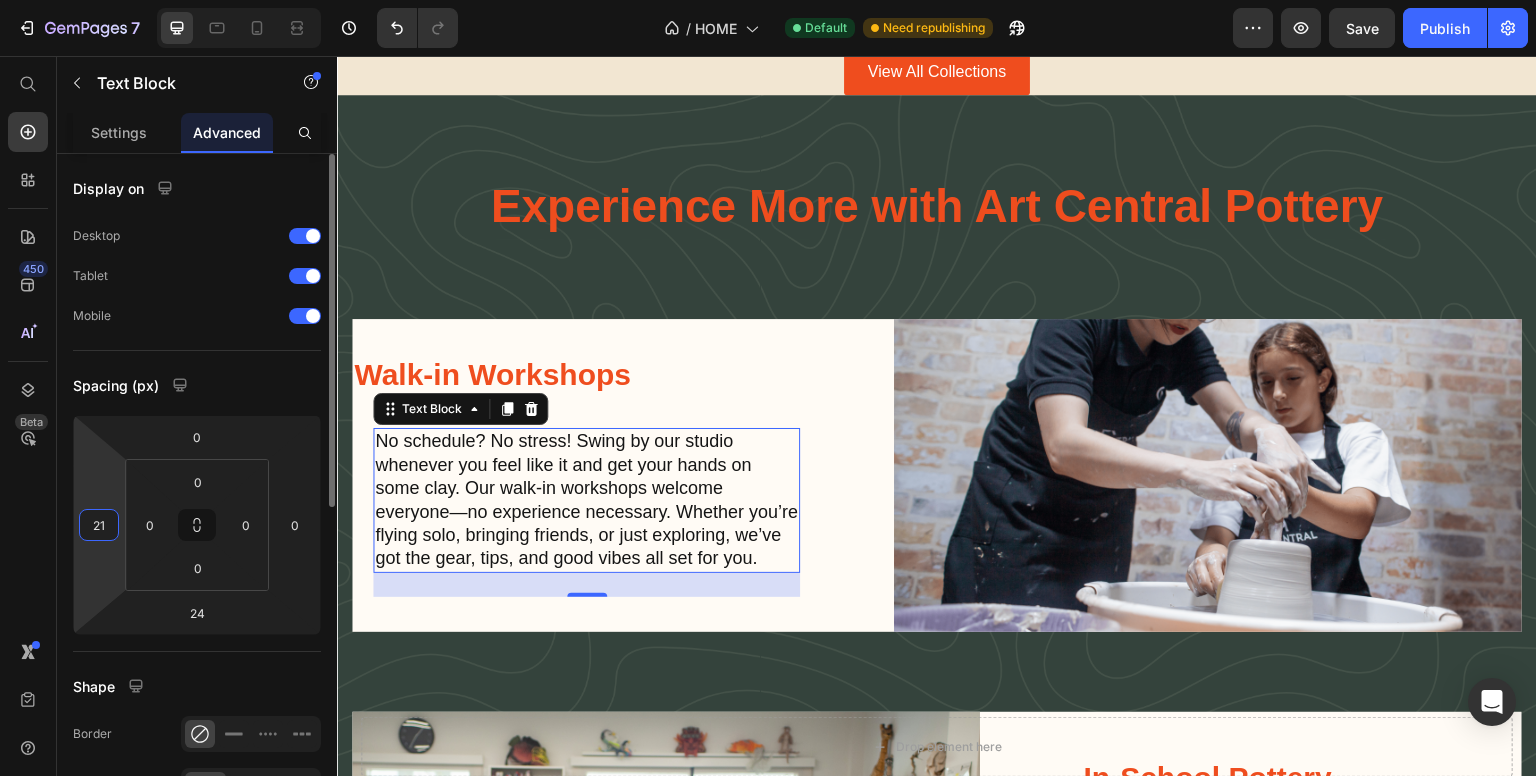 type on "20" 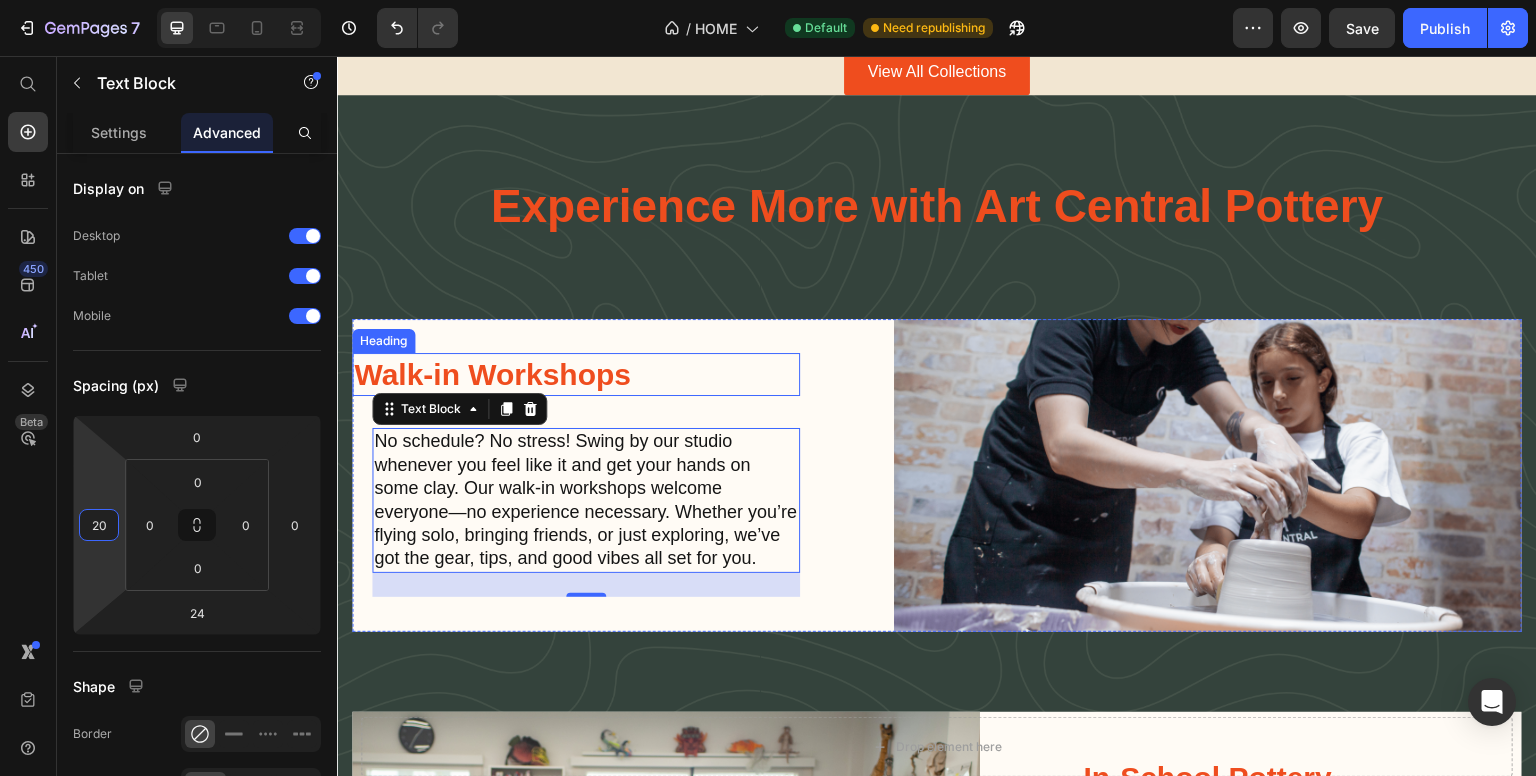 click on "Walk-in Workshops" at bounding box center [576, 374] 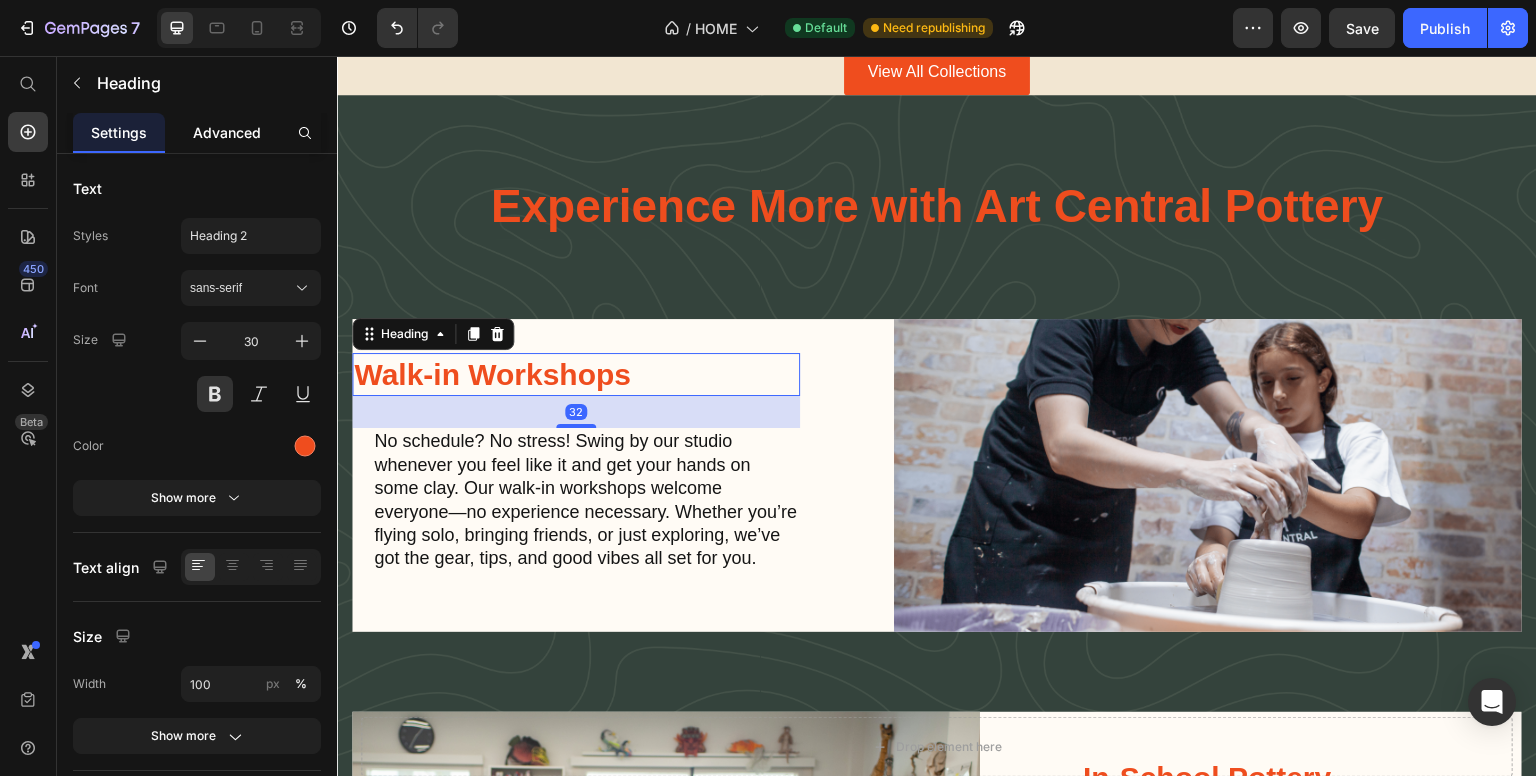 click on "Advanced" at bounding box center (227, 132) 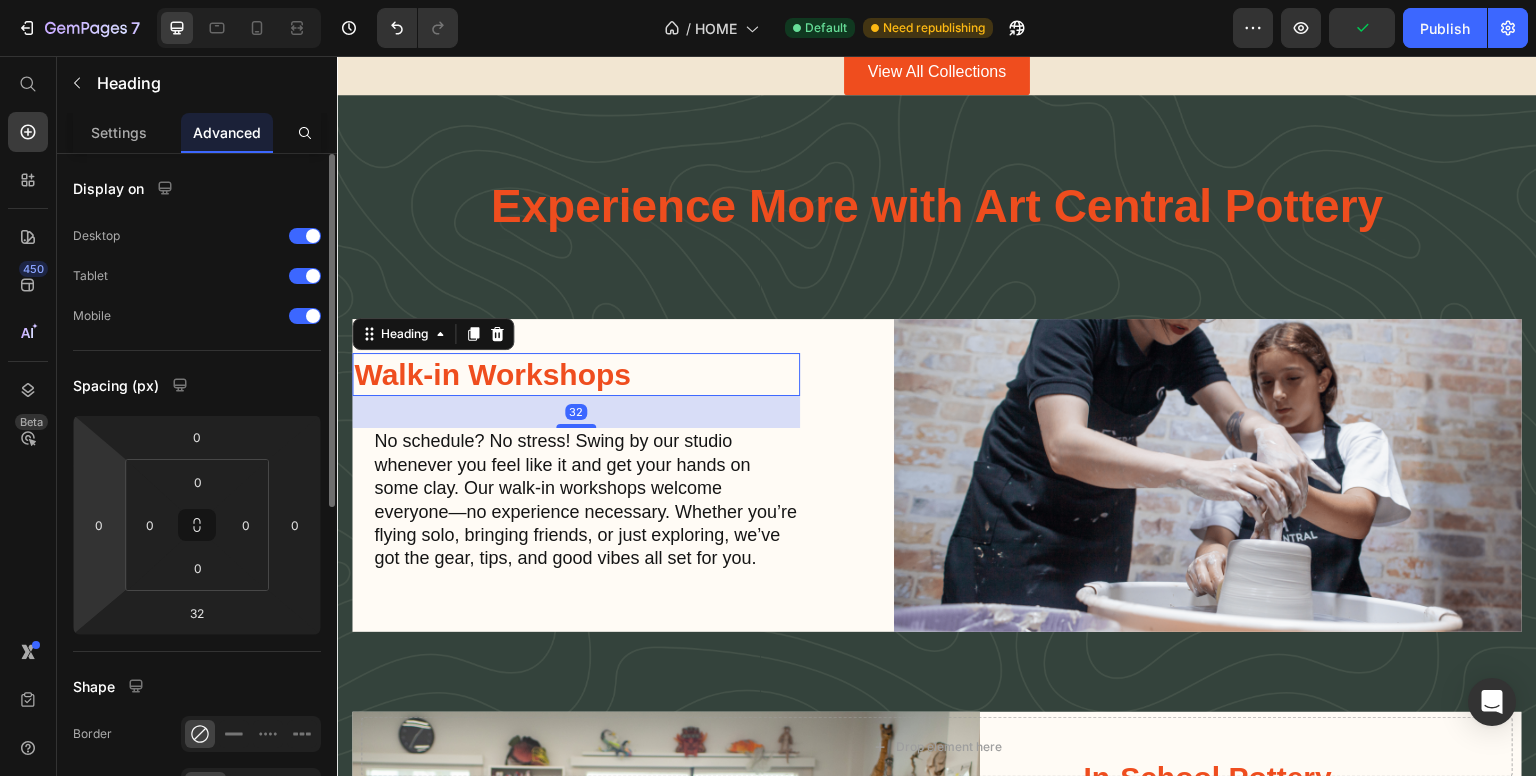 click on "7   /  HOME Default Need republishing Preview  Publish  450 Beta Start with Sections Elements Hero Section Product Detail Brands Trusted Badges Guarantee Product Breakdown How to use Testimonials Compare Bundle FAQs Social Proof Brand Story Product List Collection Blog List Contact Sticky Add to Cart Custom Footer Browse Library 450 Layout
Row
Row
Row
Row Text
Heading
Text Block Button
Button
Button
Sticky Back to top Media
Image
Image" at bounding box center (768, 0) 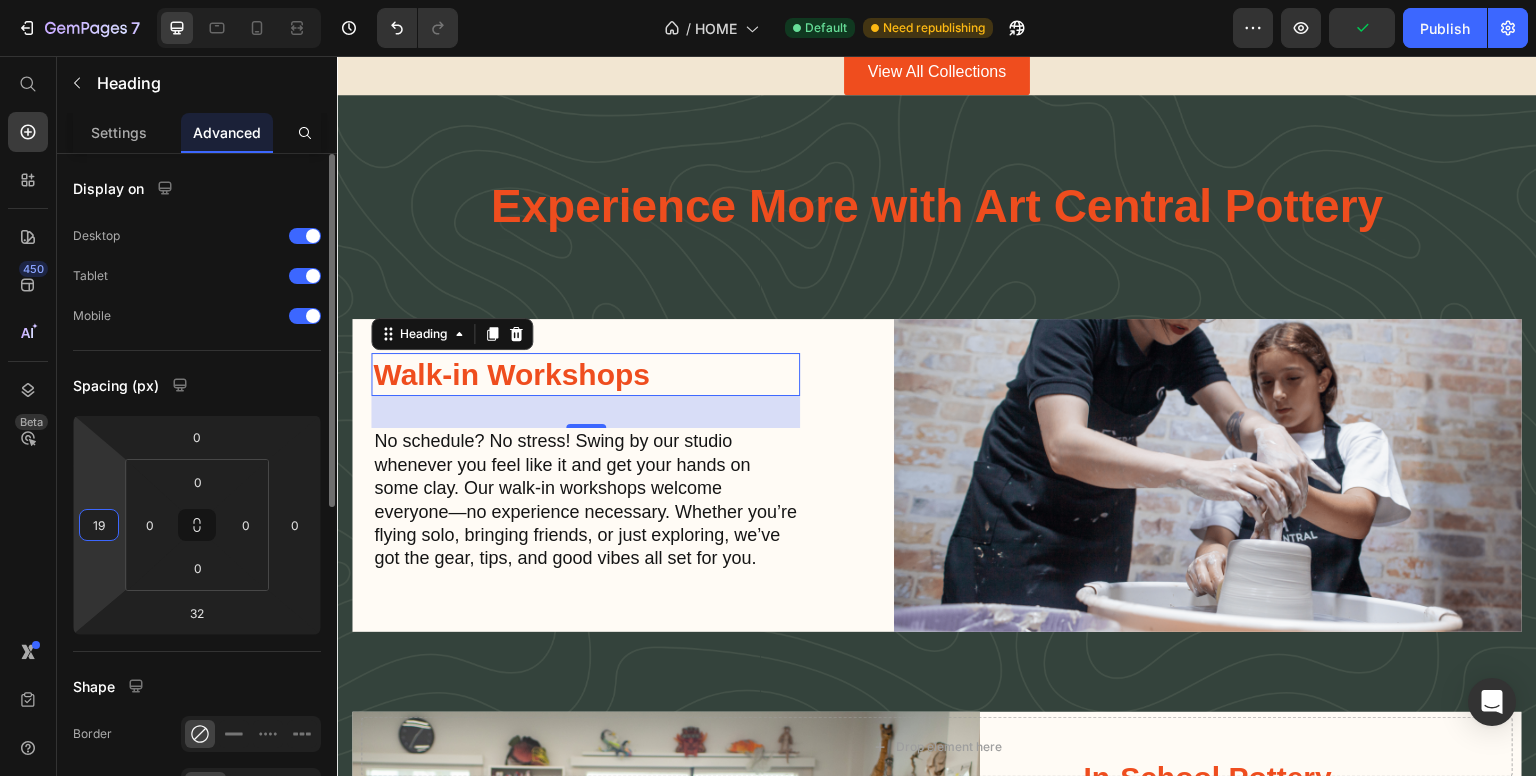 type on "20" 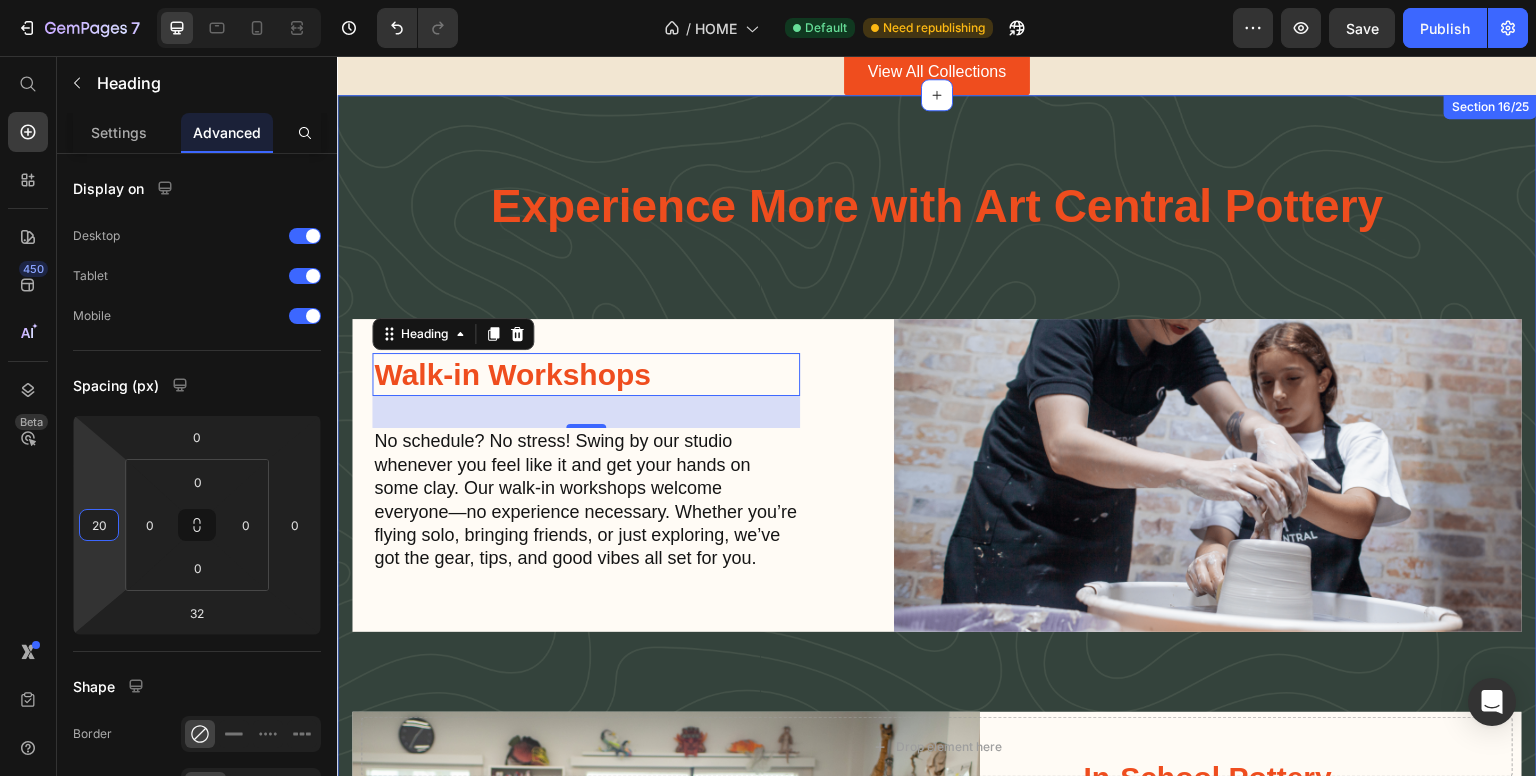 click on "Experience More with Art Central Pottery Heading Walk-in Workshops Heading   32 No schedule? No stress! Swing by our studio whenever you feel like it and get your hands on some clay. Our walk-in workshops welcome everyone—no experience necessary. Whether you’re flying solo, bringing friends, or just exploring, we’ve got the gear, tips, and good vibes all set for you. Text Block Image Row Image In School Workshops Heading In-School Pottery Workshops Heading We bring hands-on pottery workshops directly to schools and universities across the UAE. Our expert-led sessions inspire creativity and skill-building, all at your location. Perfect for art departments seeking engaging, educational experiences — tailored workshops available for groups of all sizes, with flexible scheduling and easy booking. Text Block Row Row Explore All Workshops Button" at bounding box center (937, 703) 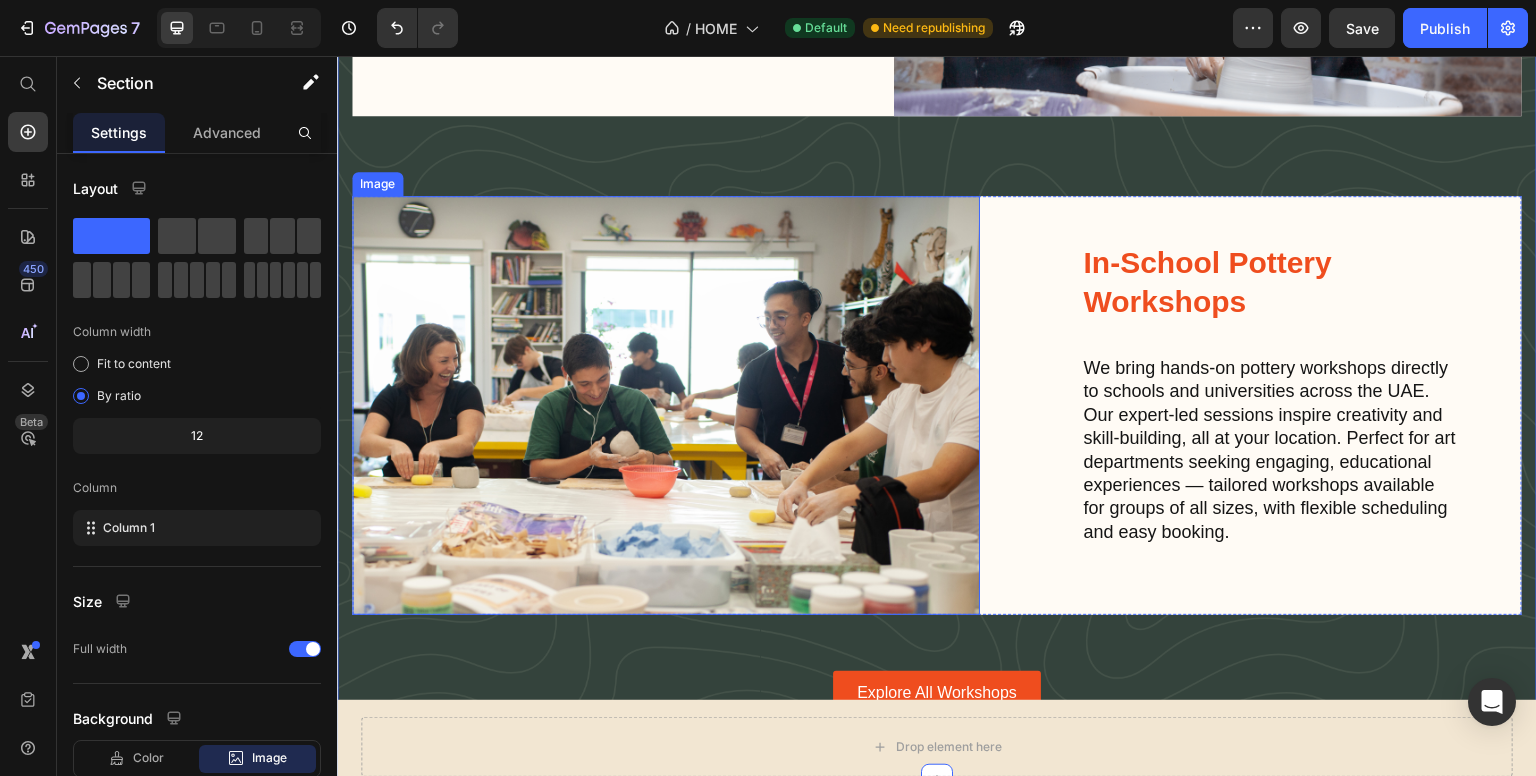 scroll, scrollTop: 3724, scrollLeft: 0, axis: vertical 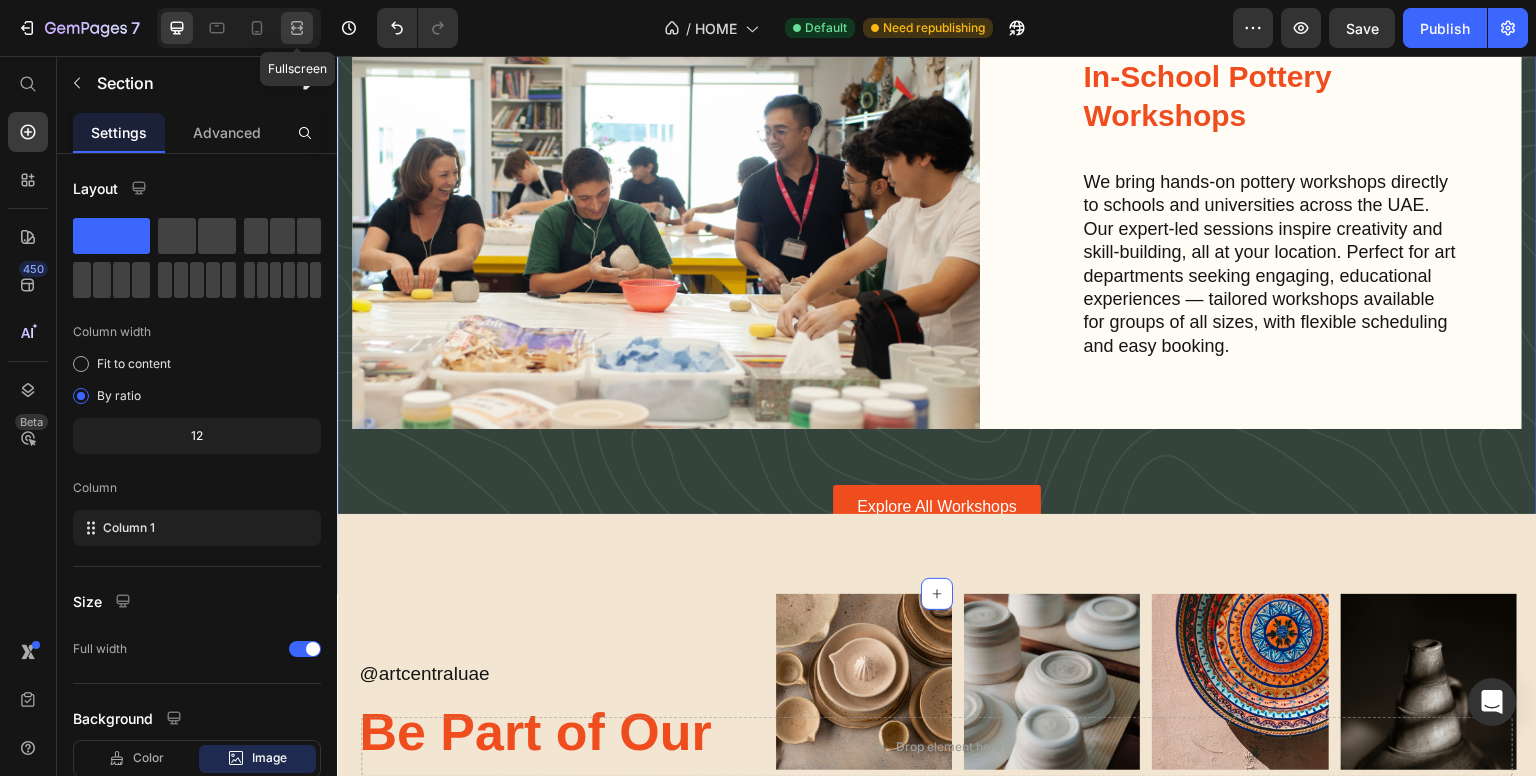 drag, startPoint x: 283, startPoint y: 36, endPoint x: 488, endPoint y: 178, distance: 249.37723 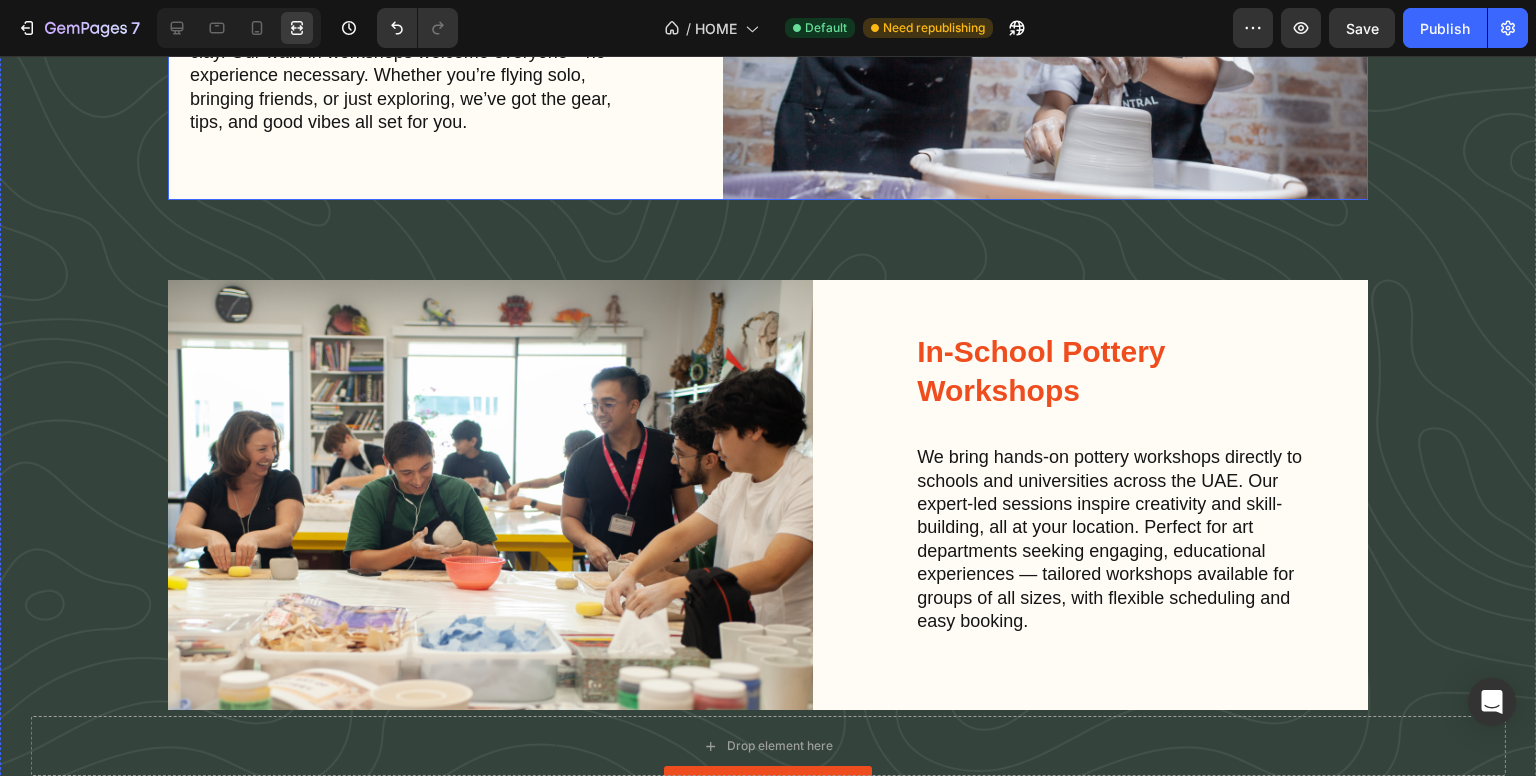 scroll, scrollTop: 3276, scrollLeft: 0, axis: vertical 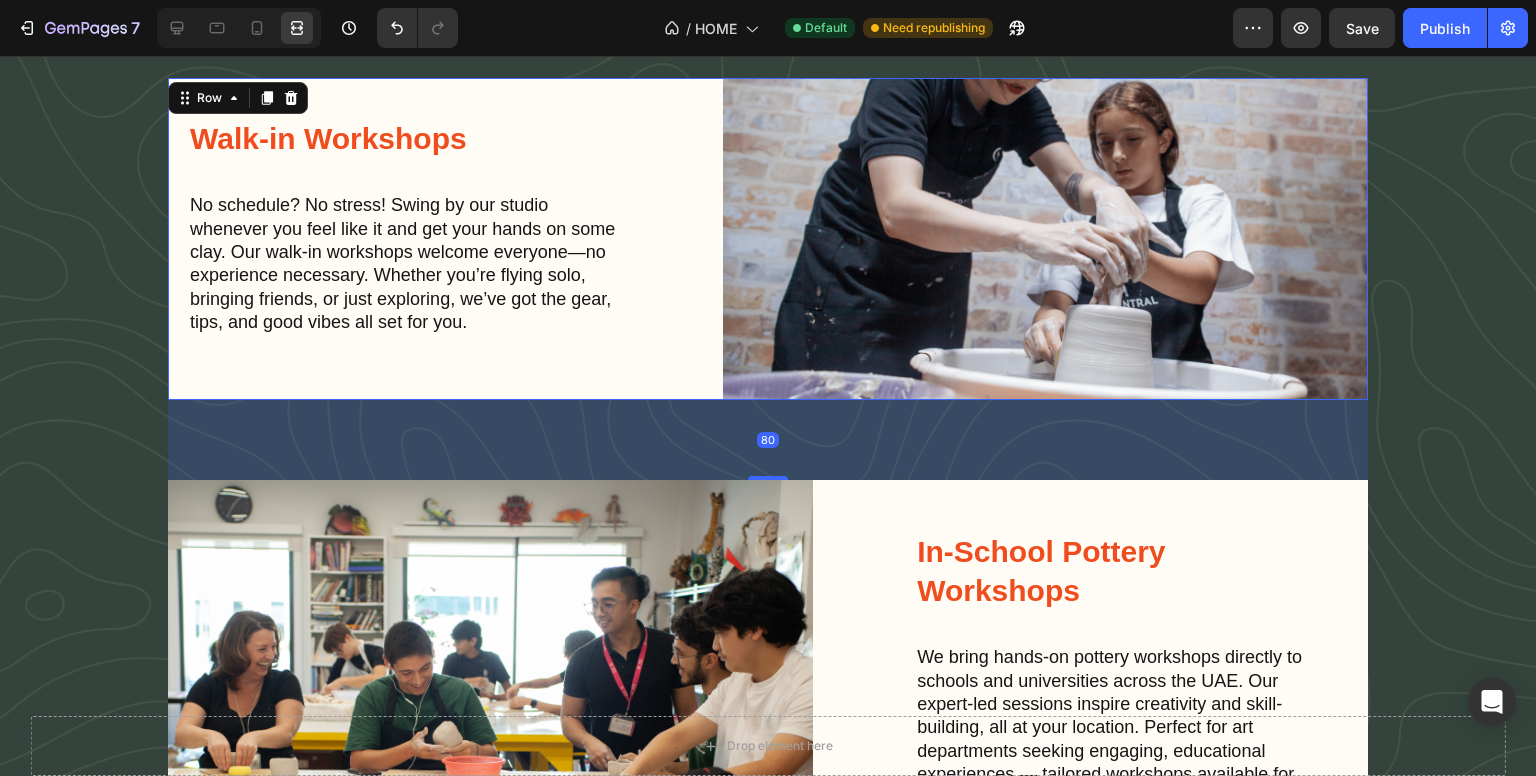 click on "Walk-in Workshops Heading No schedule? No stress! Swing by our studio whenever you feel like it and get your hands on some clay. Our walk-in workshops welcome everyone—no experience necessary. Whether you’re flying solo, bringing friends, or just exploring, we’ve got the gear, tips, and good vibes all set for you. Text Block Image Row   80" at bounding box center (768, 239) 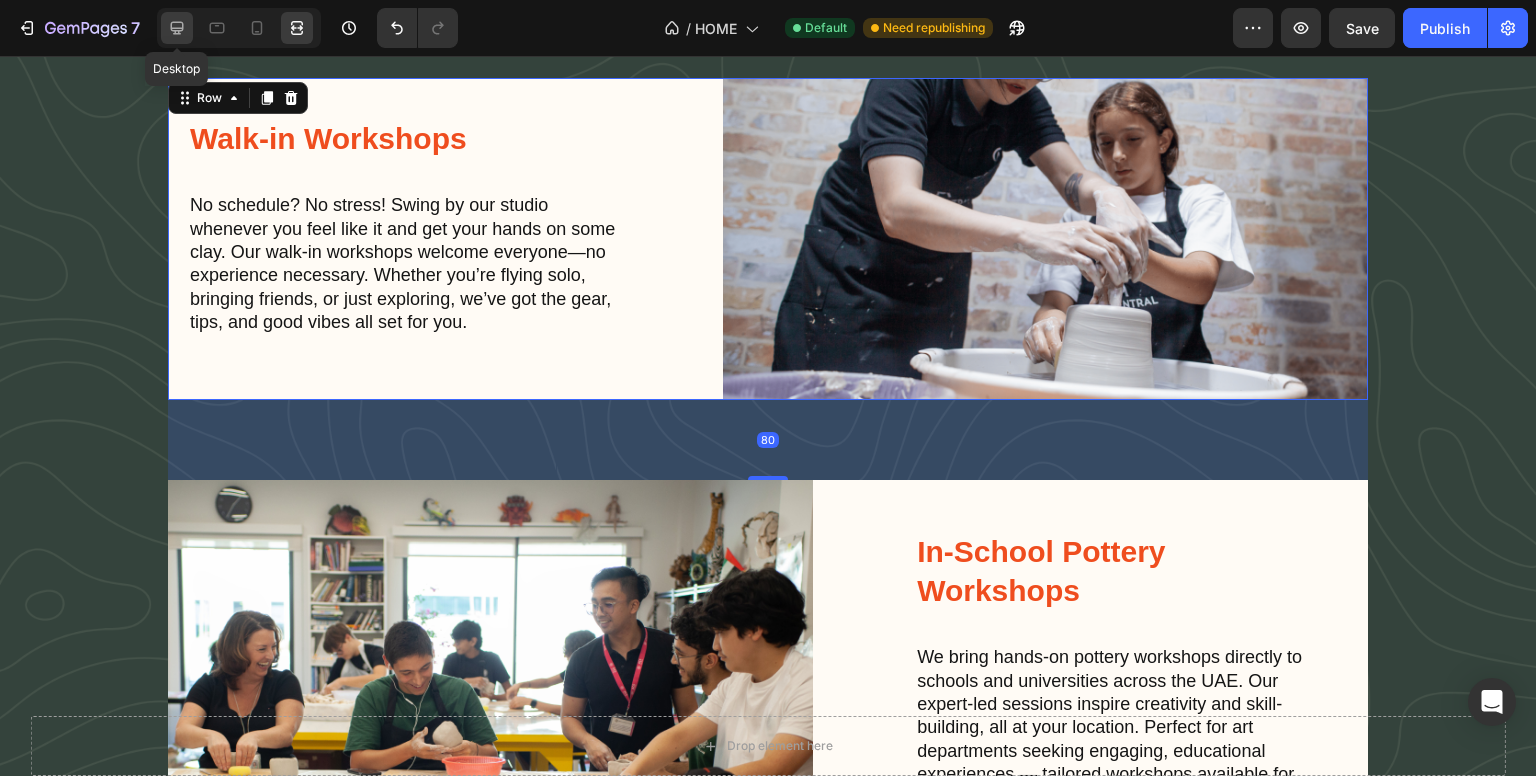 click 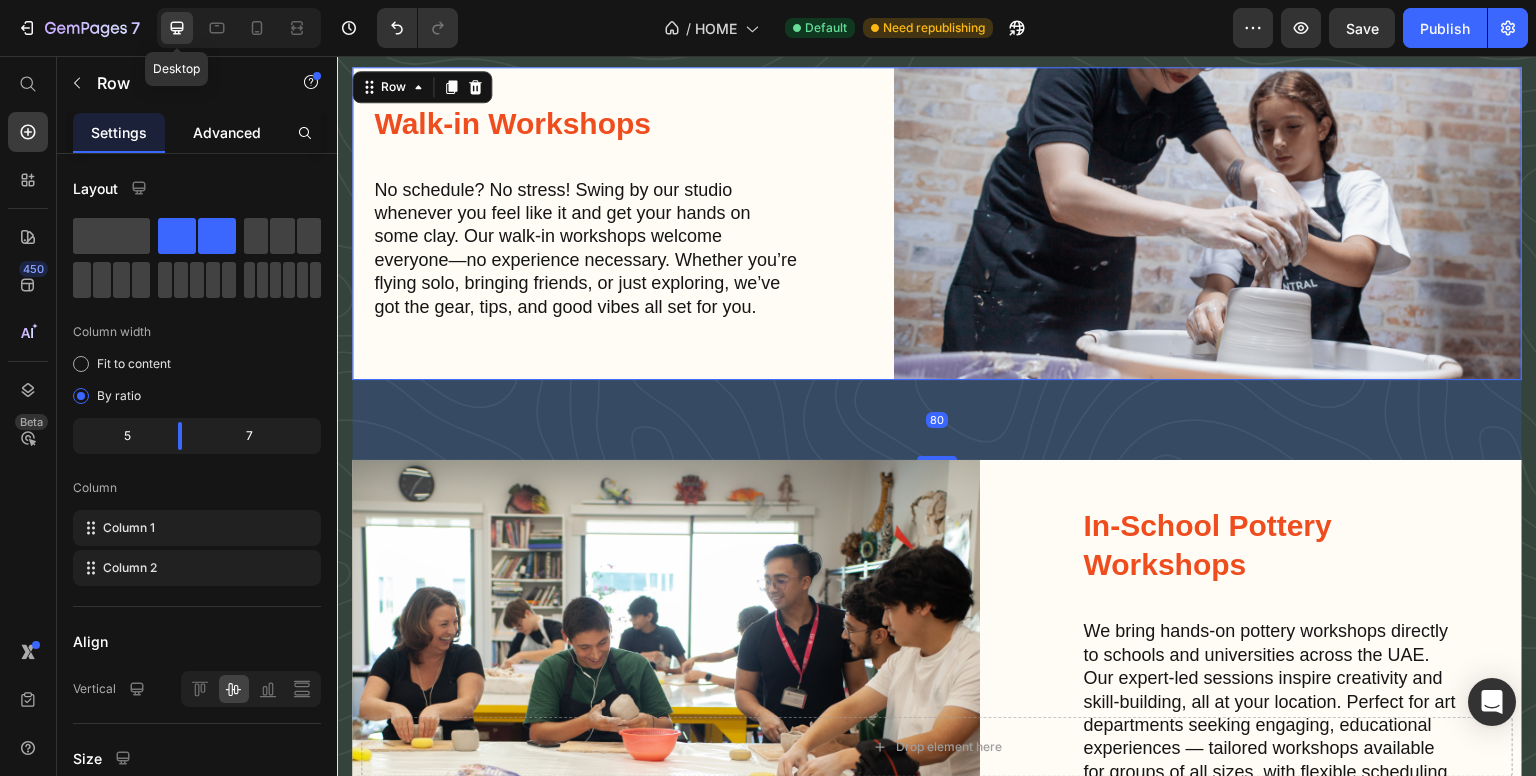 scroll, scrollTop: 3265, scrollLeft: 0, axis: vertical 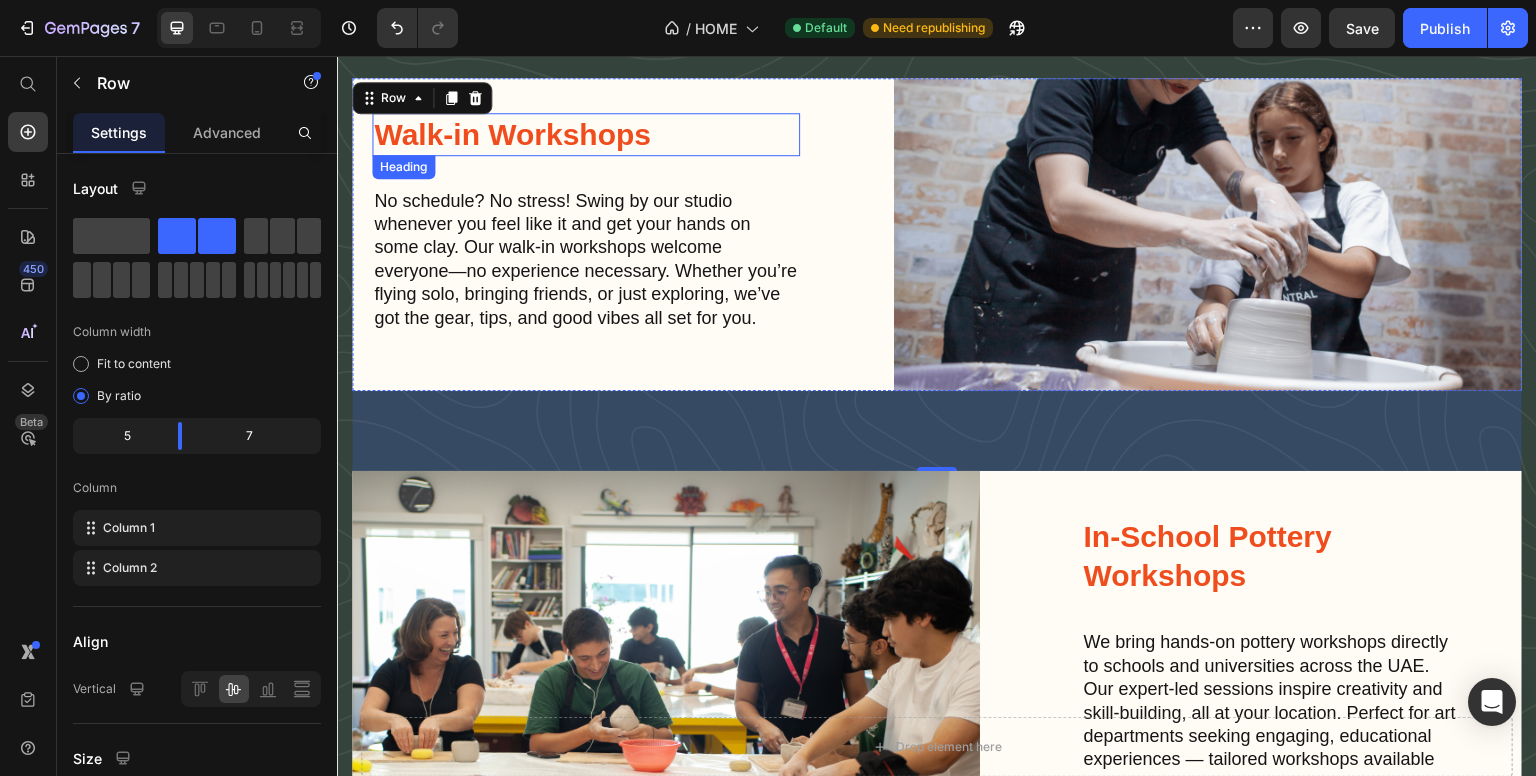 click on "Walk-in Workshops" at bounding box center [586, 134] 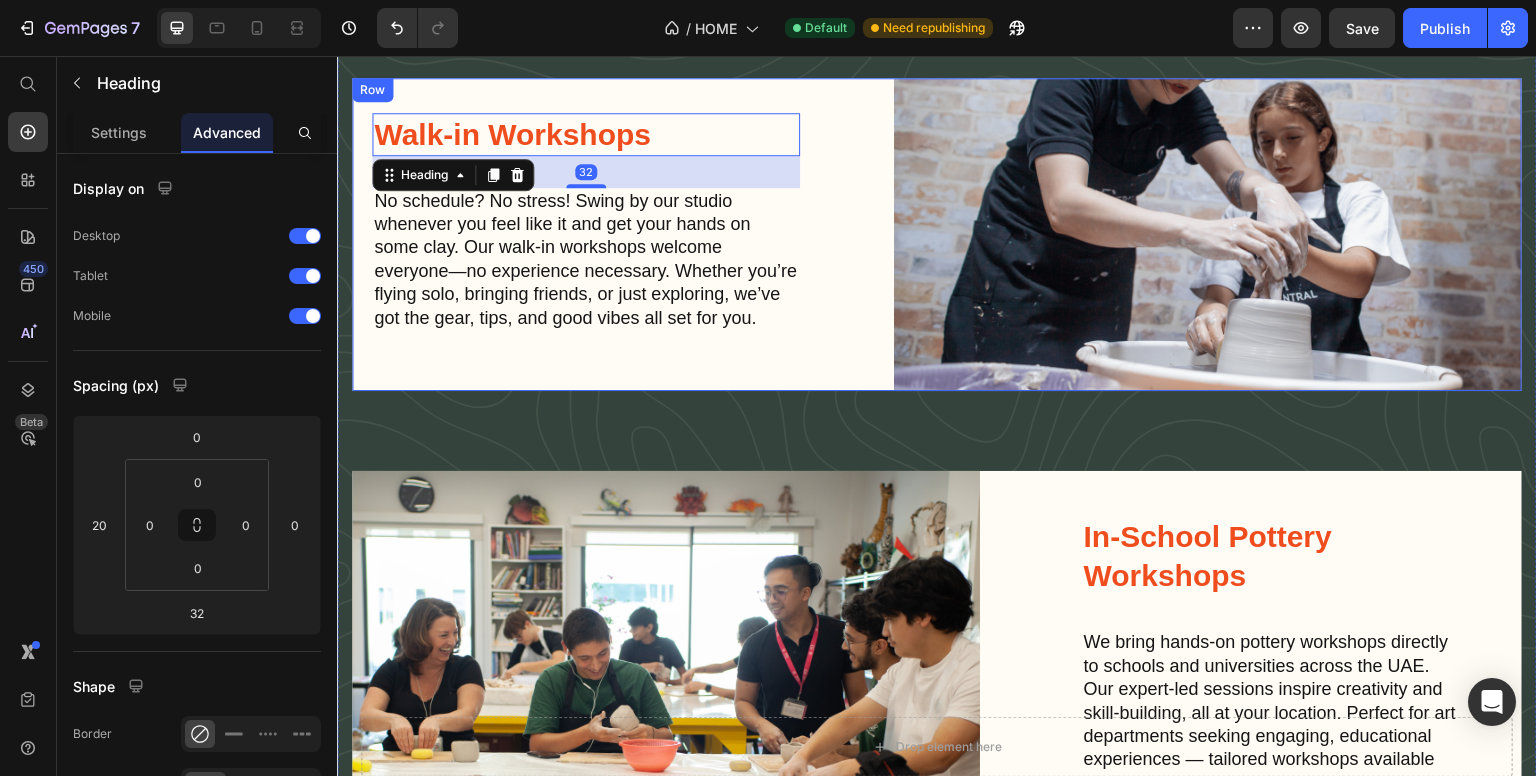 click on "Walk-in Workshops Heading   32 No schedule? No stress! Swing by our studio whenever you feel like it and get your hands on some clay. Our walk-in workshops welcome everyone—no experience necessary. Whether you’re flying solo, bringing friends, or just exploring, we’ve got the gear, tips, and good vibes all set for you. Text Block Image Row" at bounding box center [937, 234] 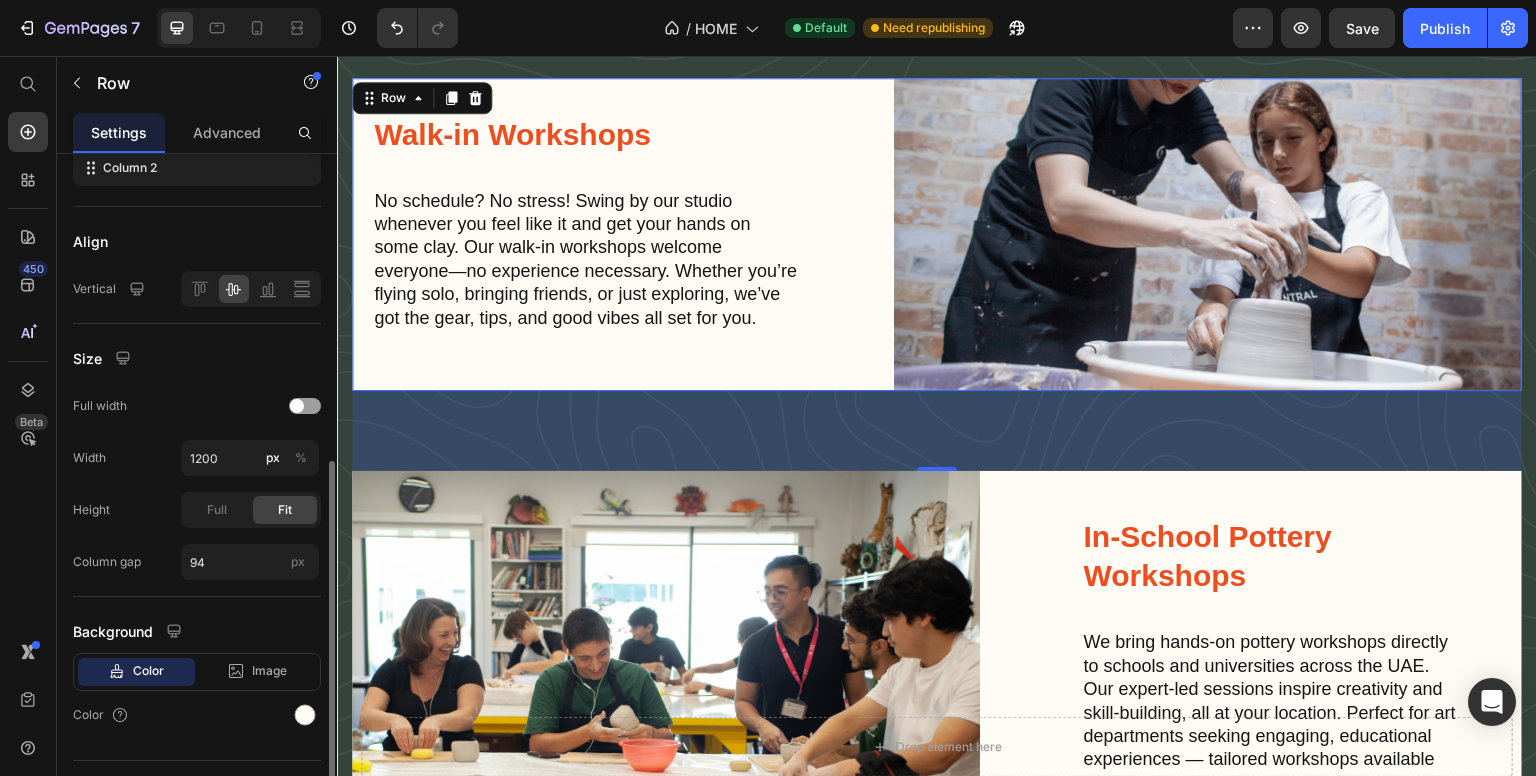 scroll, scrollTop: 440, scrollLeft: 0, axis: vertical 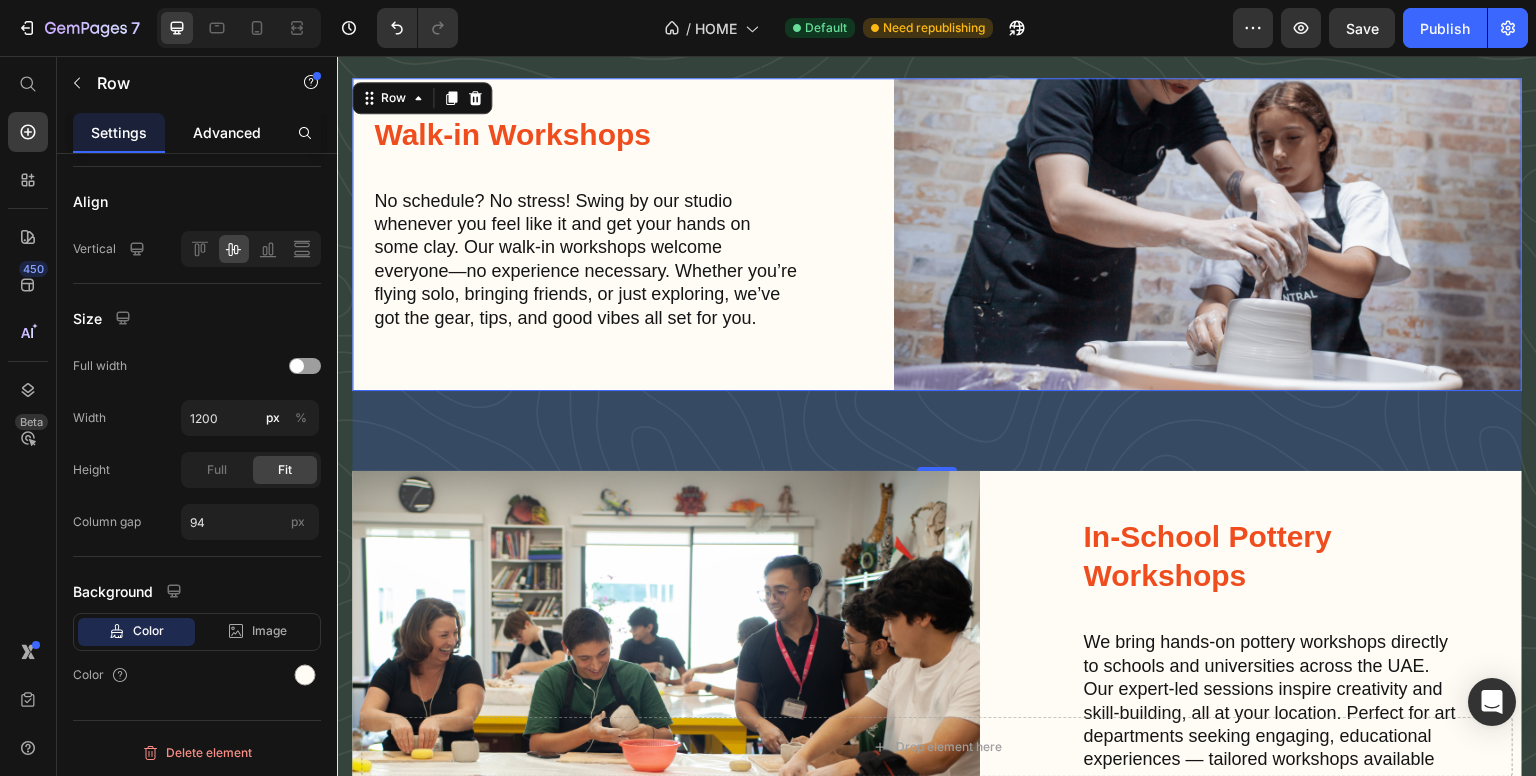 click on "Advanced" at bounding box center [227, 132] 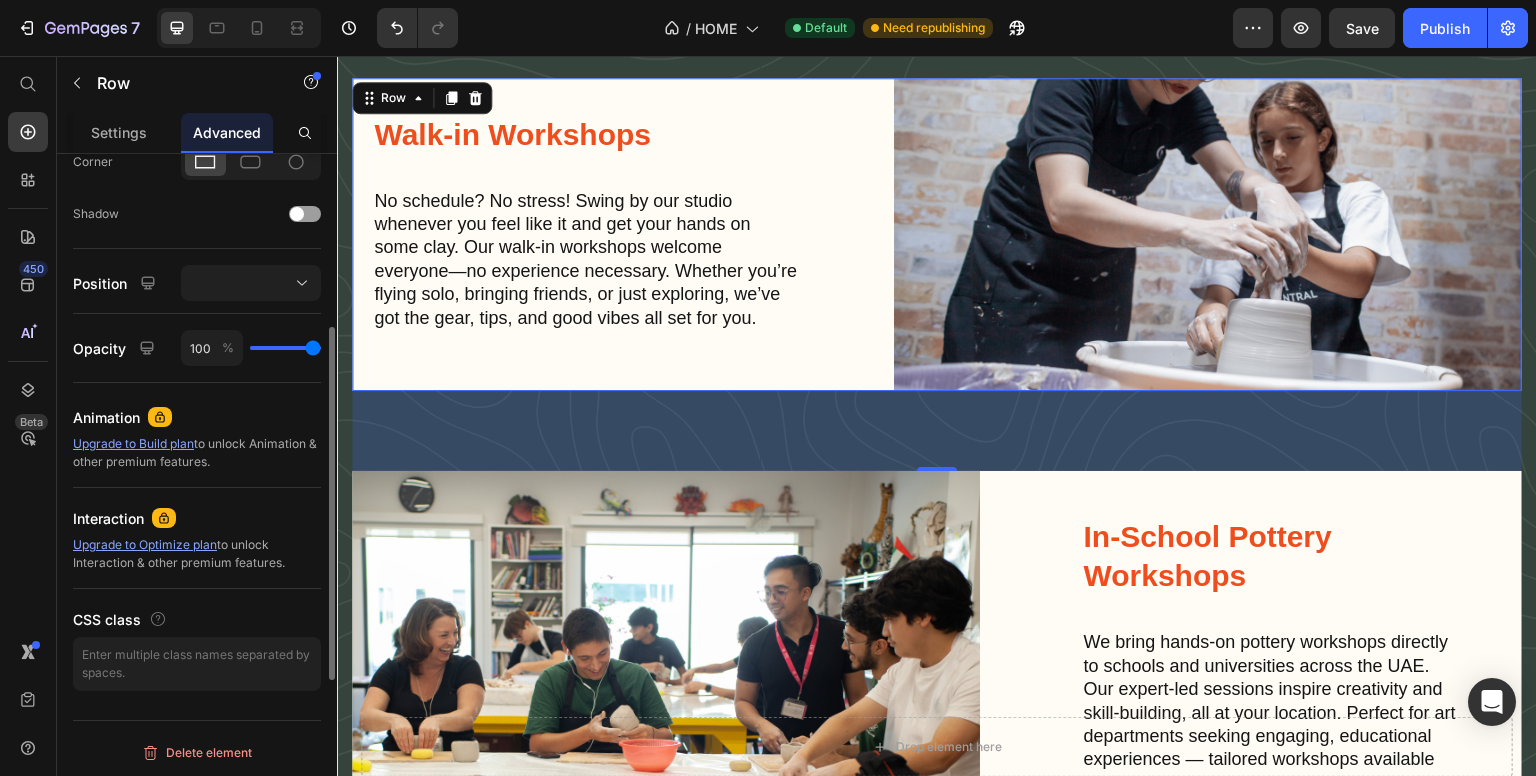 scroll, scrollTop: 424, scrollLeft: 0, axis: vertical 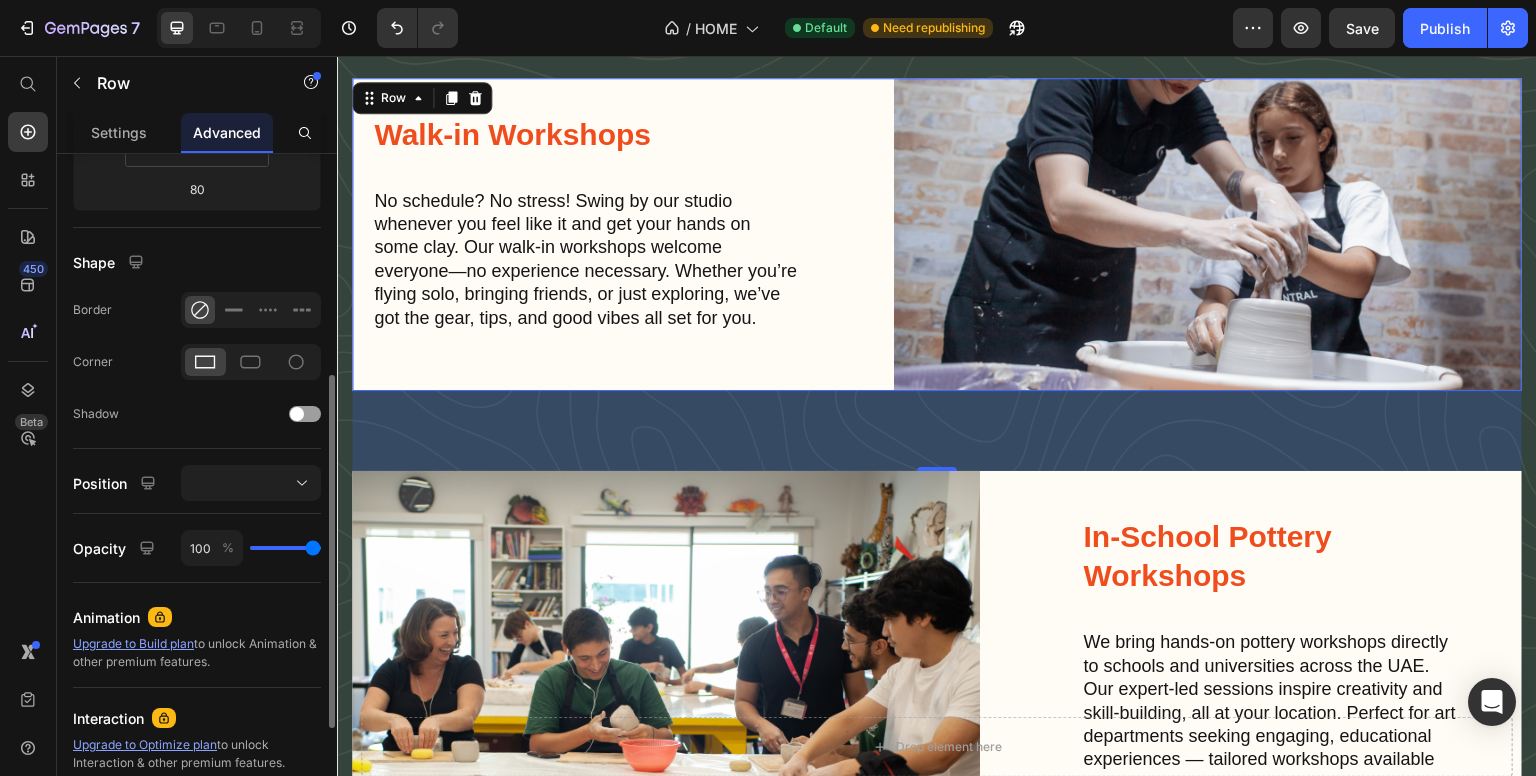 click 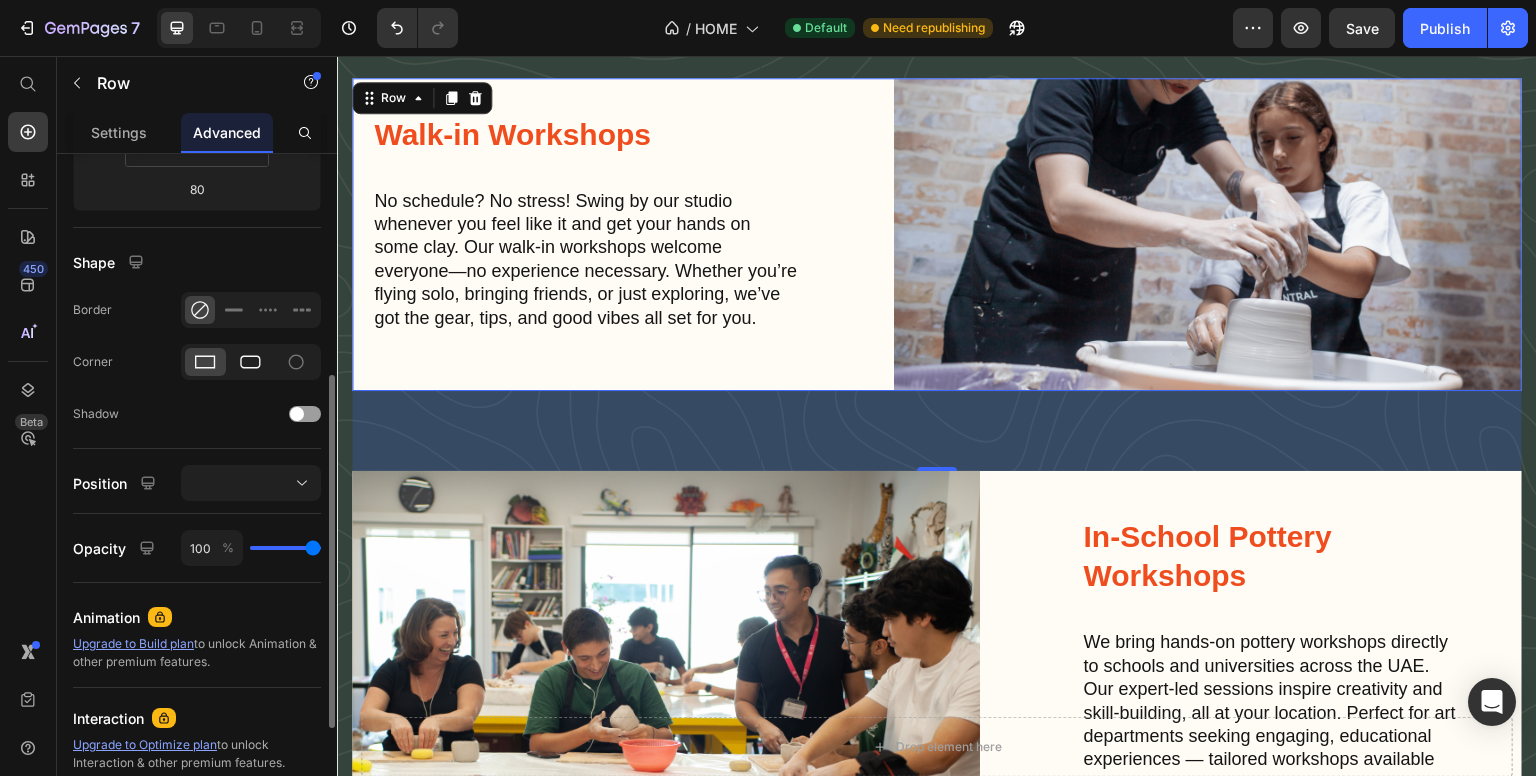 click 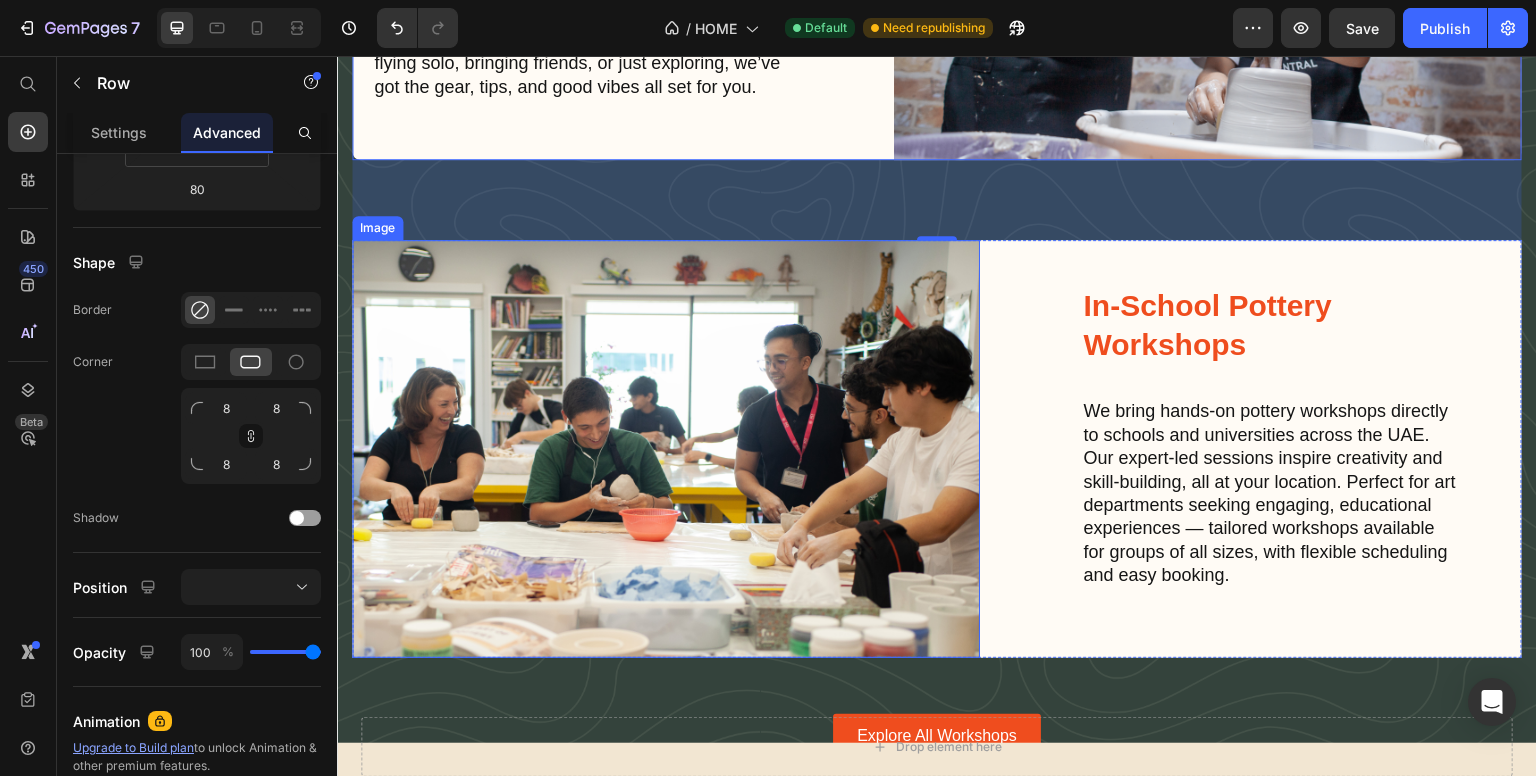 scroll, scrollTop: 3565, scrollLeft: 0, axis: vertical 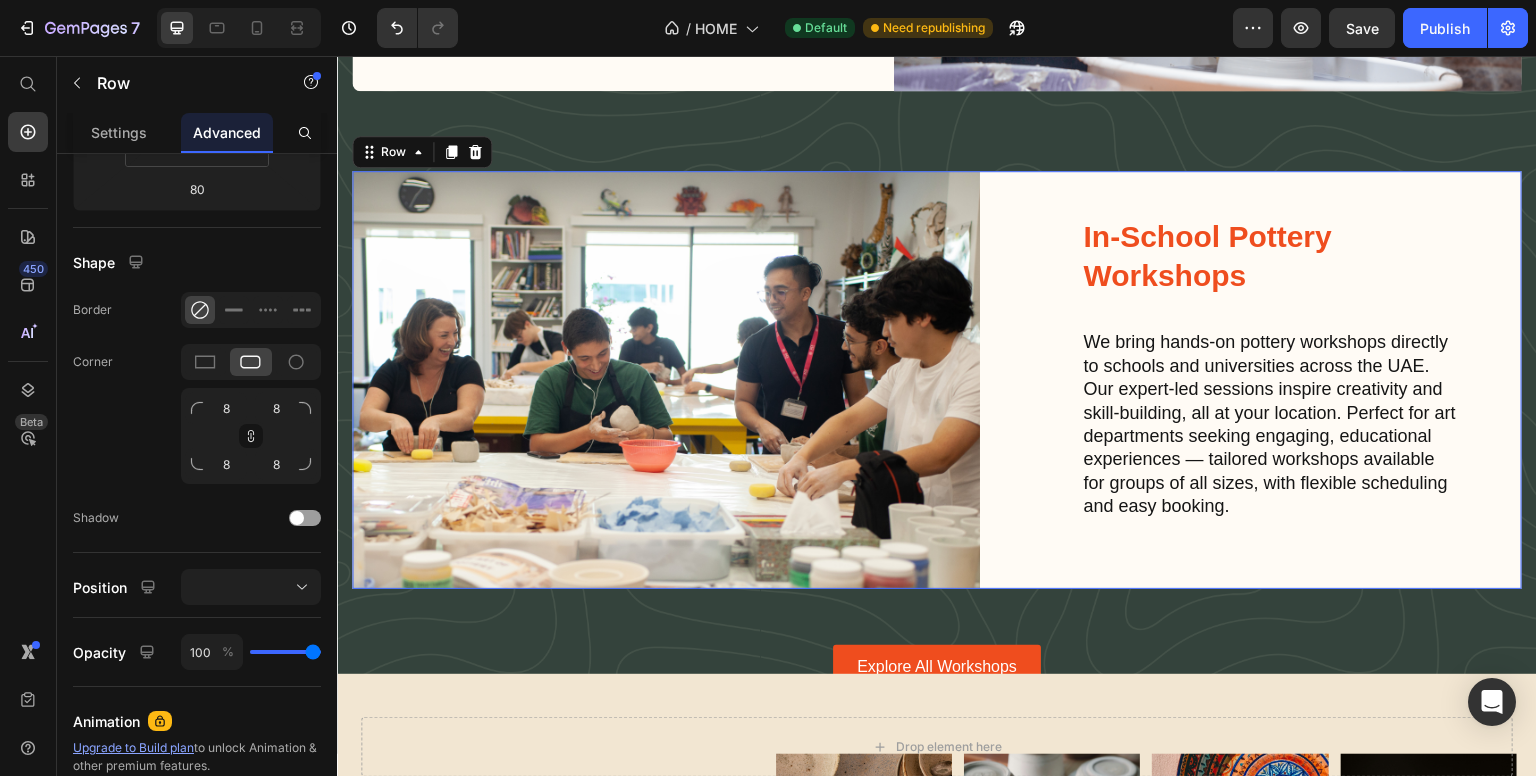 click on "Image In School Workshops Heading In-School Pottery Workshops Heading We bring hands-on pottery workshops directly to schools and universities across the UAE. Our expert-led sessions inspire creativity and skill-building, all at your location. Perfect for art departments seeking engaging, educational experiences — tailored workshops available for groups of all sizes, with flexible scheduling and easy booking. Text Block Row Row   0" at bounding box center (937, 380) 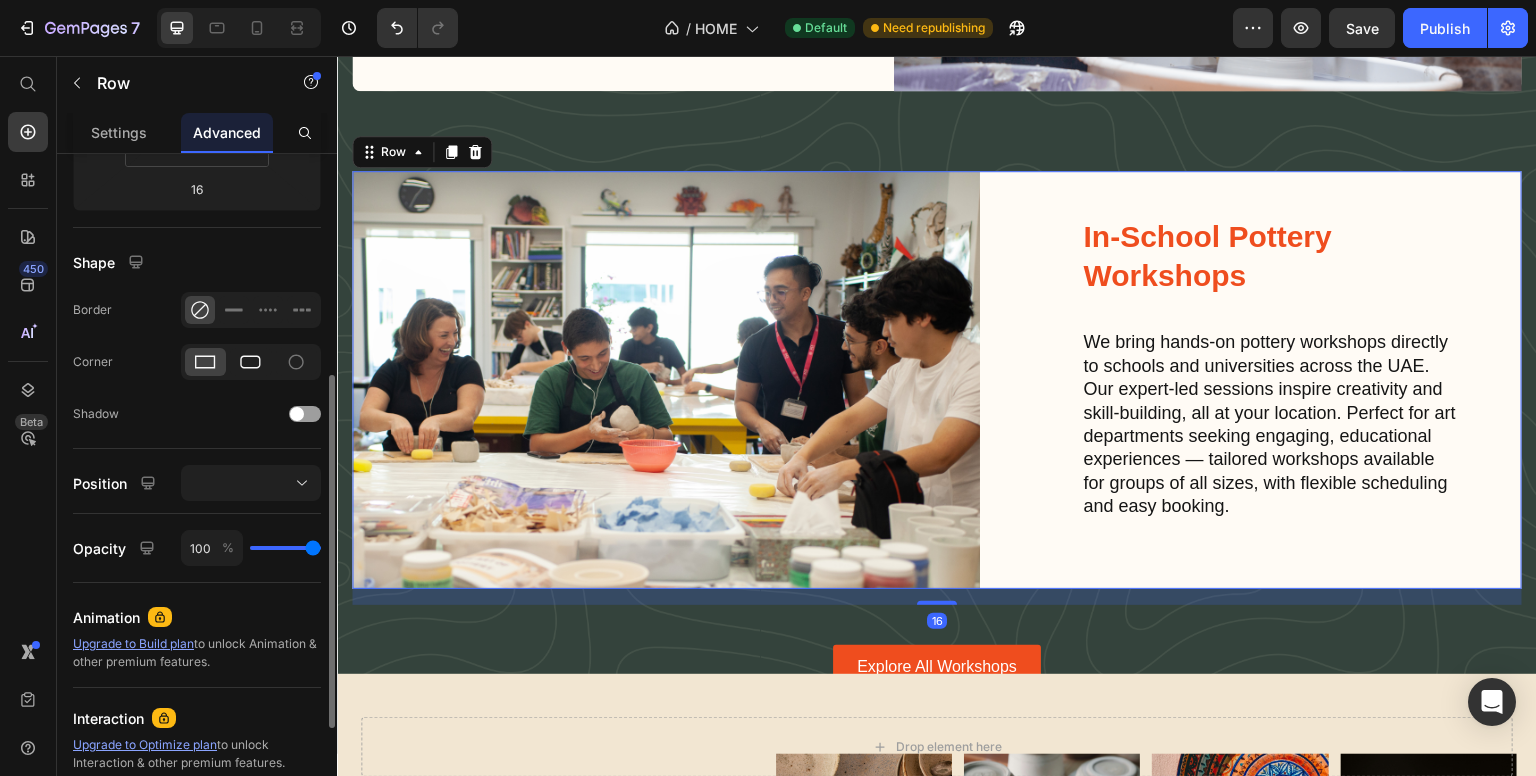 click 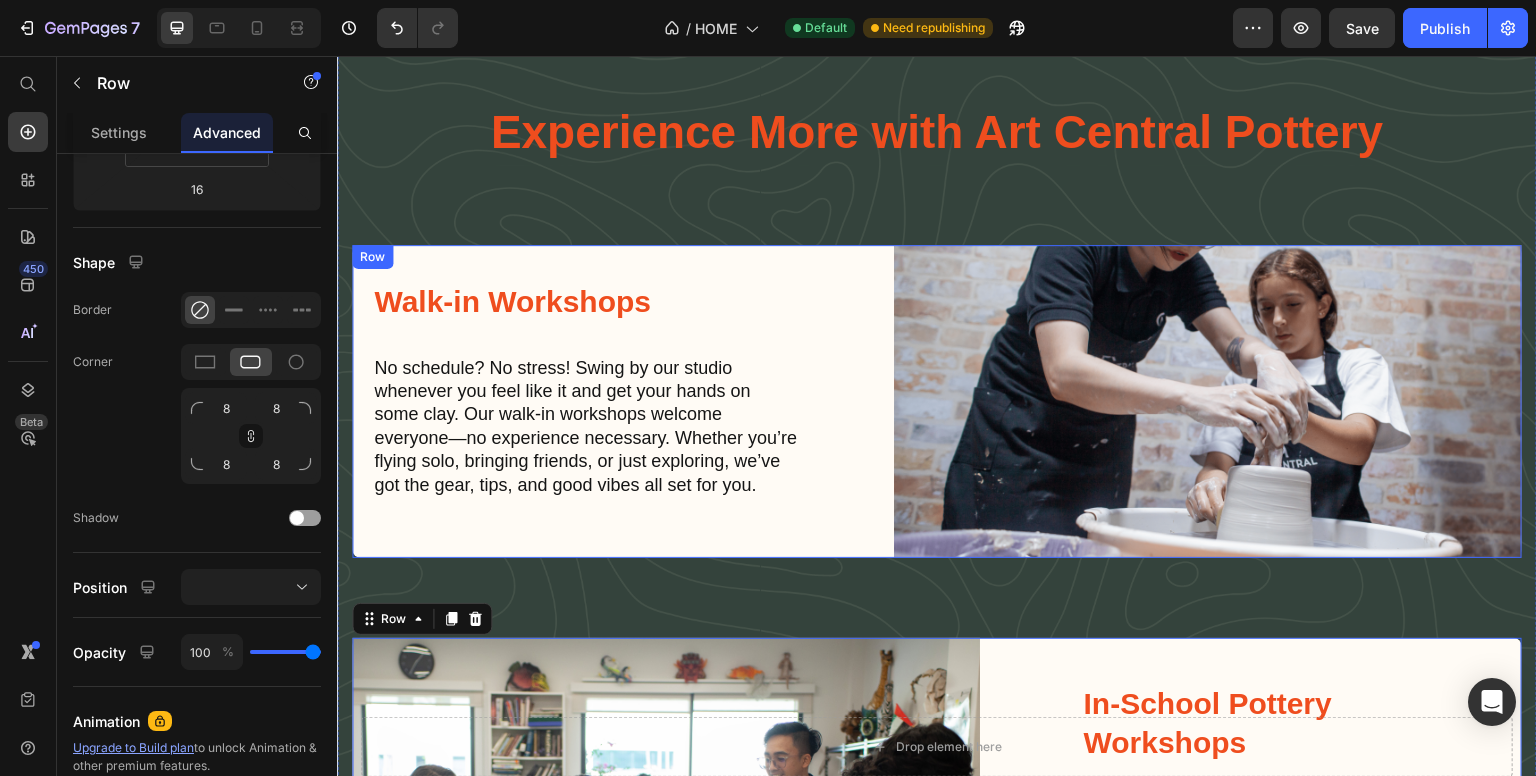 scroll, scrollTop: 3065, scrollLeft: 0, axis: vertical 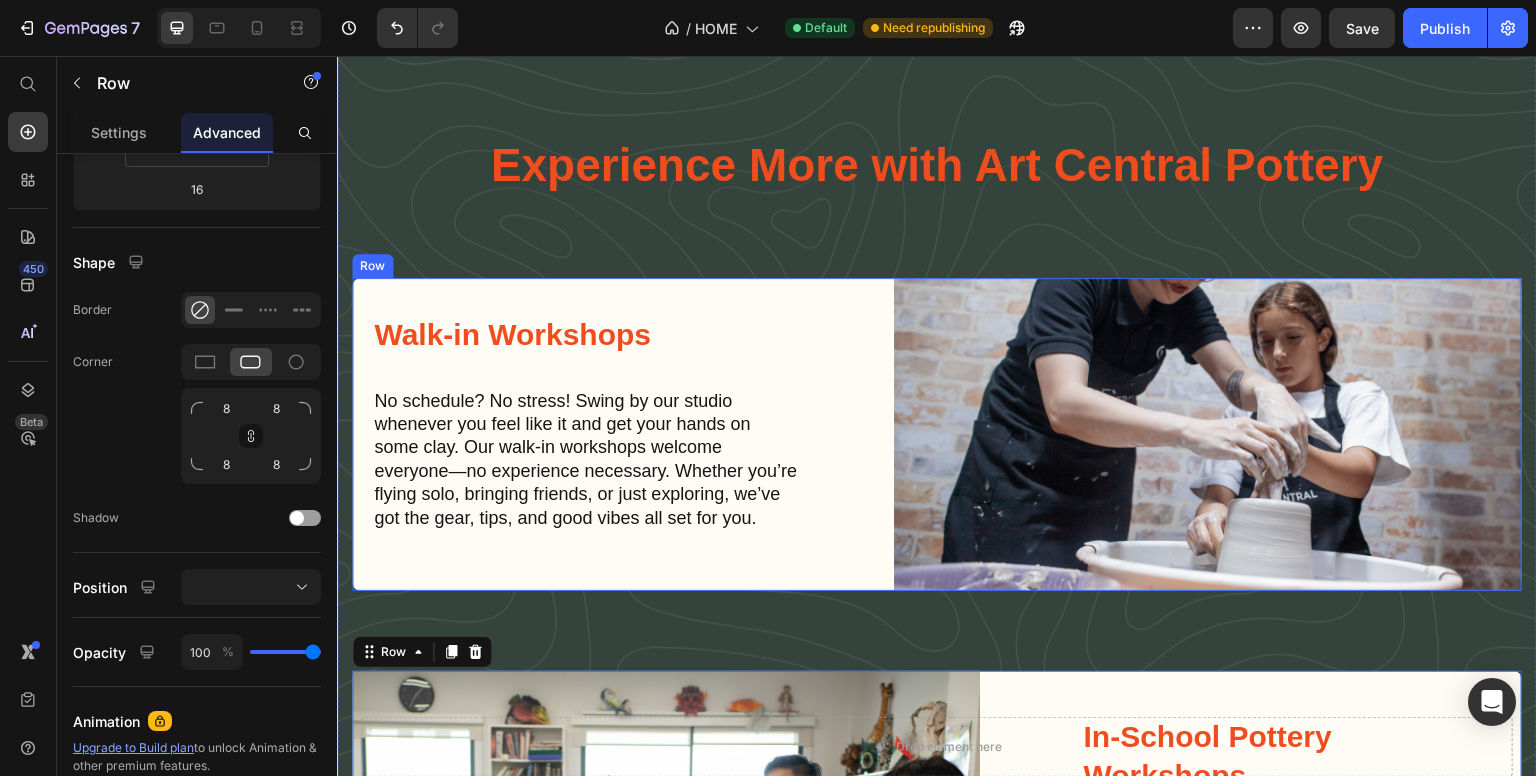 click on "Walk-in Workshops Heading No schedule? No stress! Swing by our studio whenever you feel like it and get your hands on some clay. Our walk-in workshops welcome everyone—no experience necessary. Whether you’re flying solo, bringing friends, or just exploring, we’ve got the gear, tips, and good vibes all set for you. Text Block Image Row" at bounding box center [937, 434] 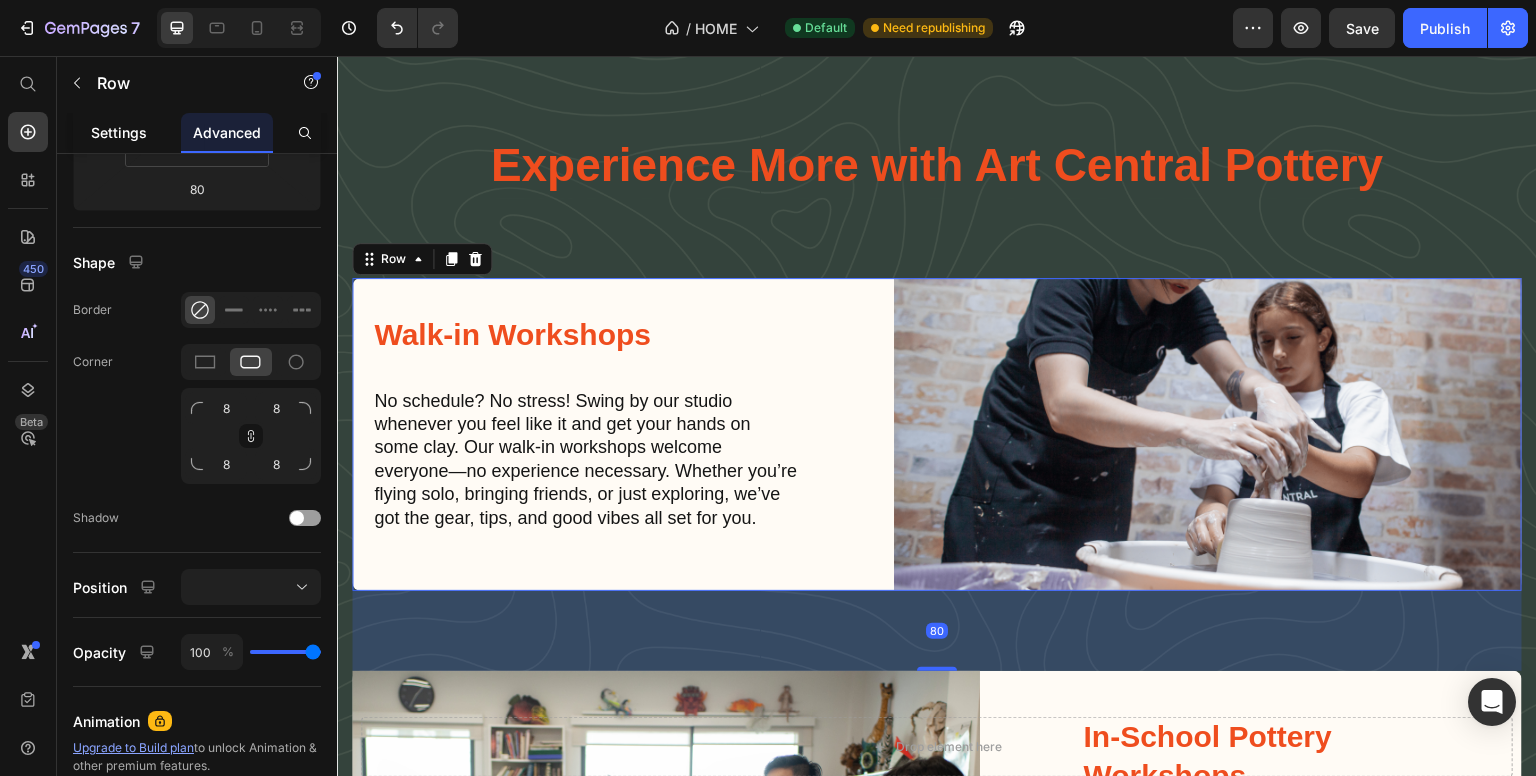 click on "Settings" 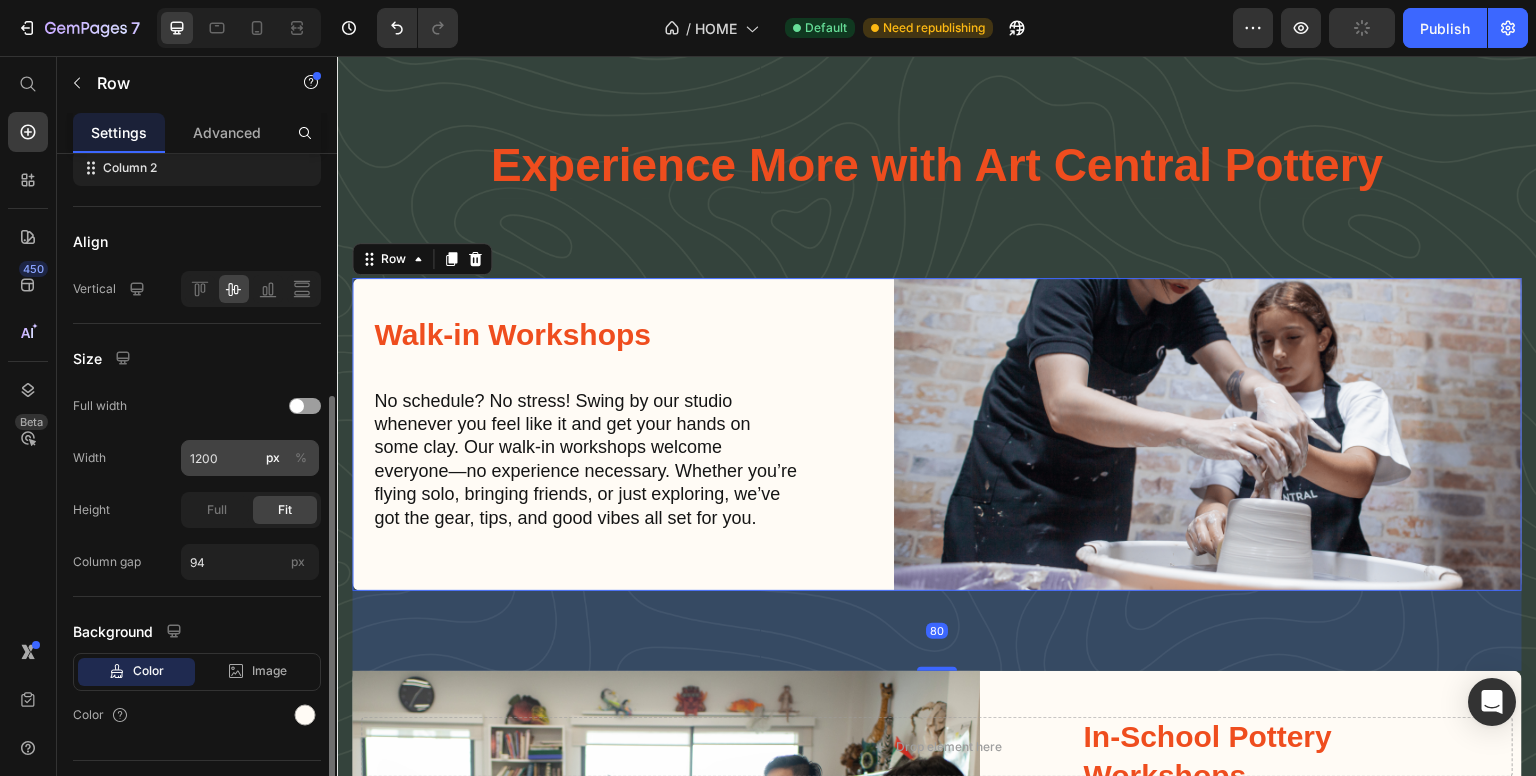 scroll, scrollTop: 440, scrollLeft: 0, axis: vertical 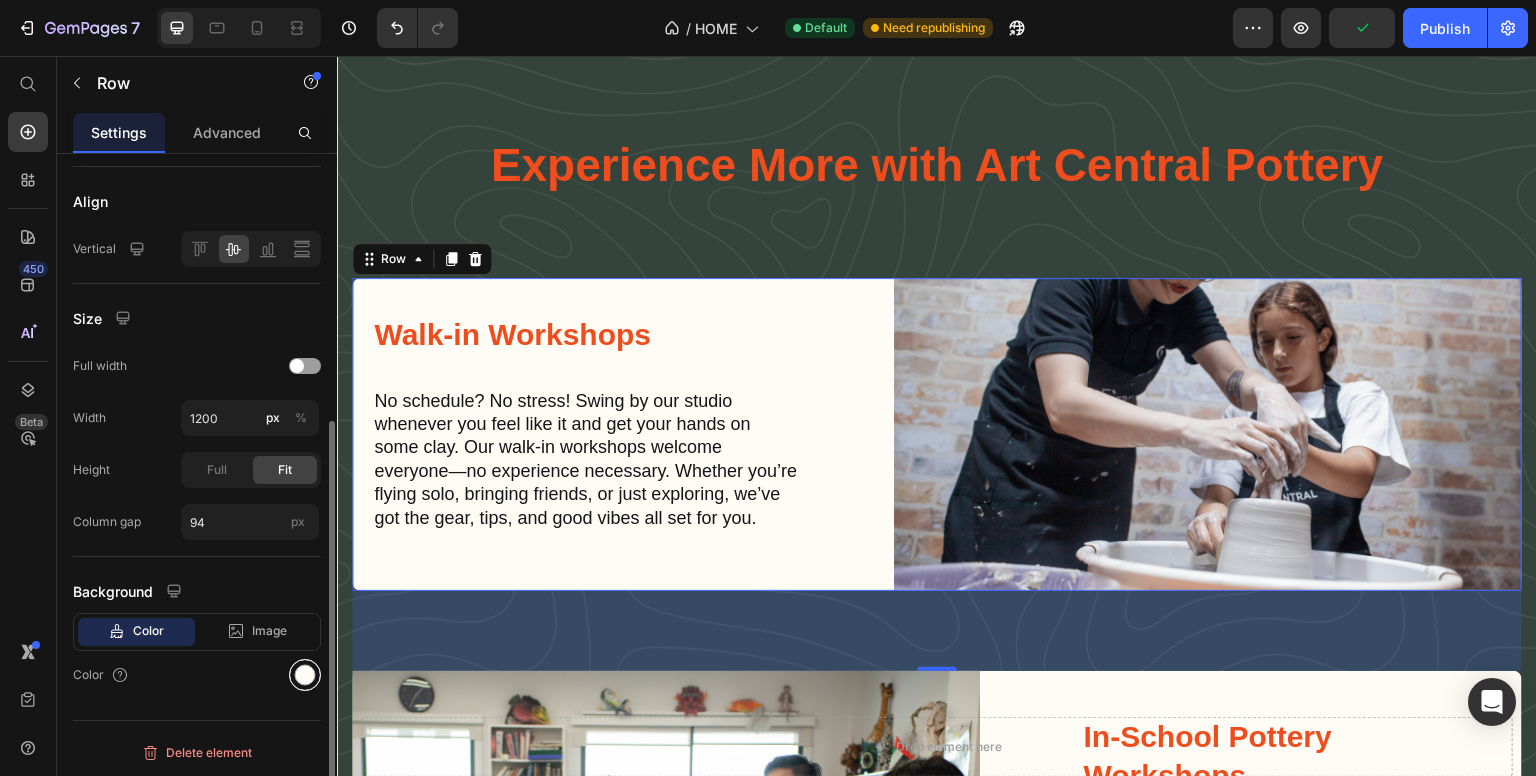 click at bounding box center (305, 675) 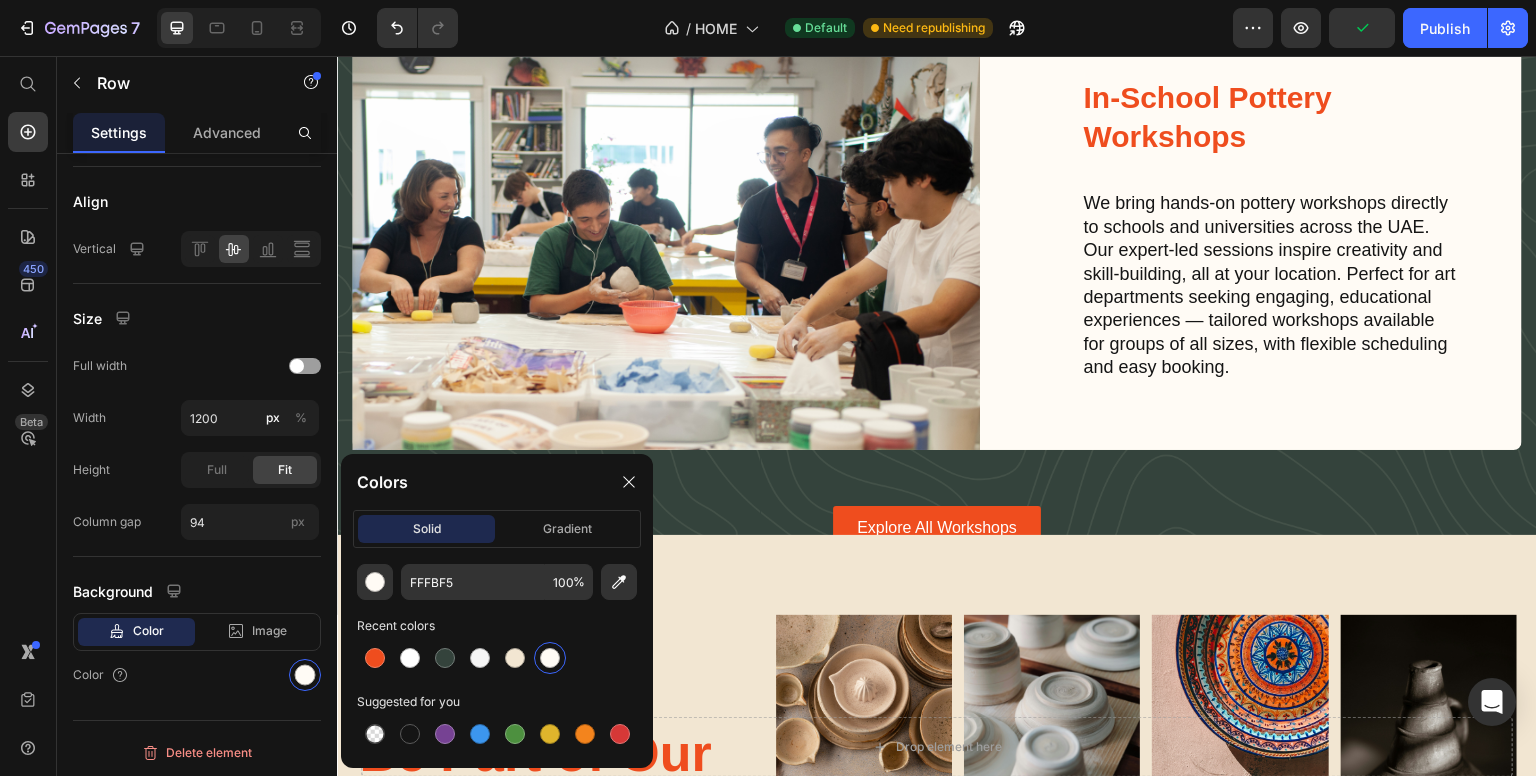 scroll, scrollTop: 3865, scrollLeft: 0, axis: vertical 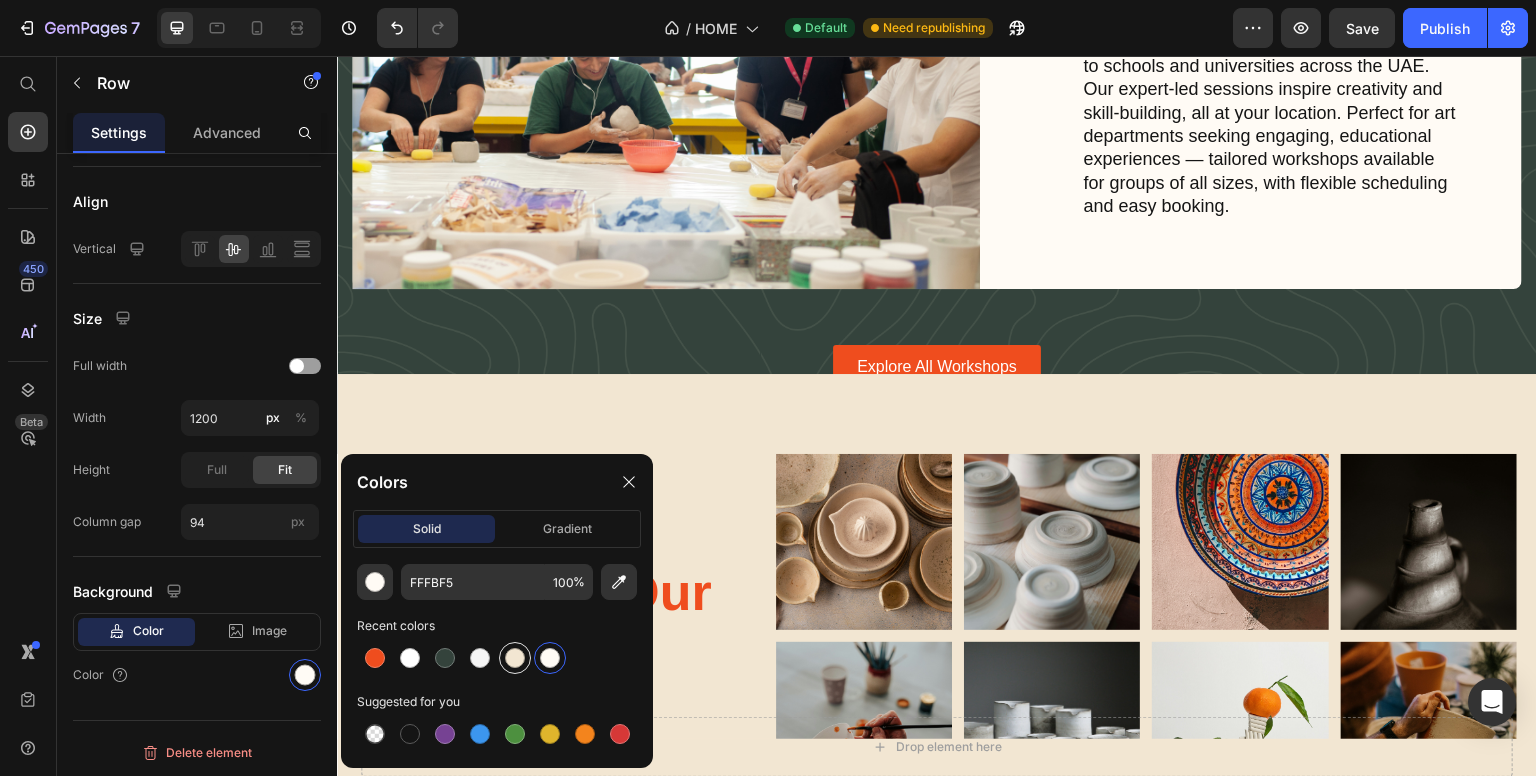 click at bounding box center [515, 658] 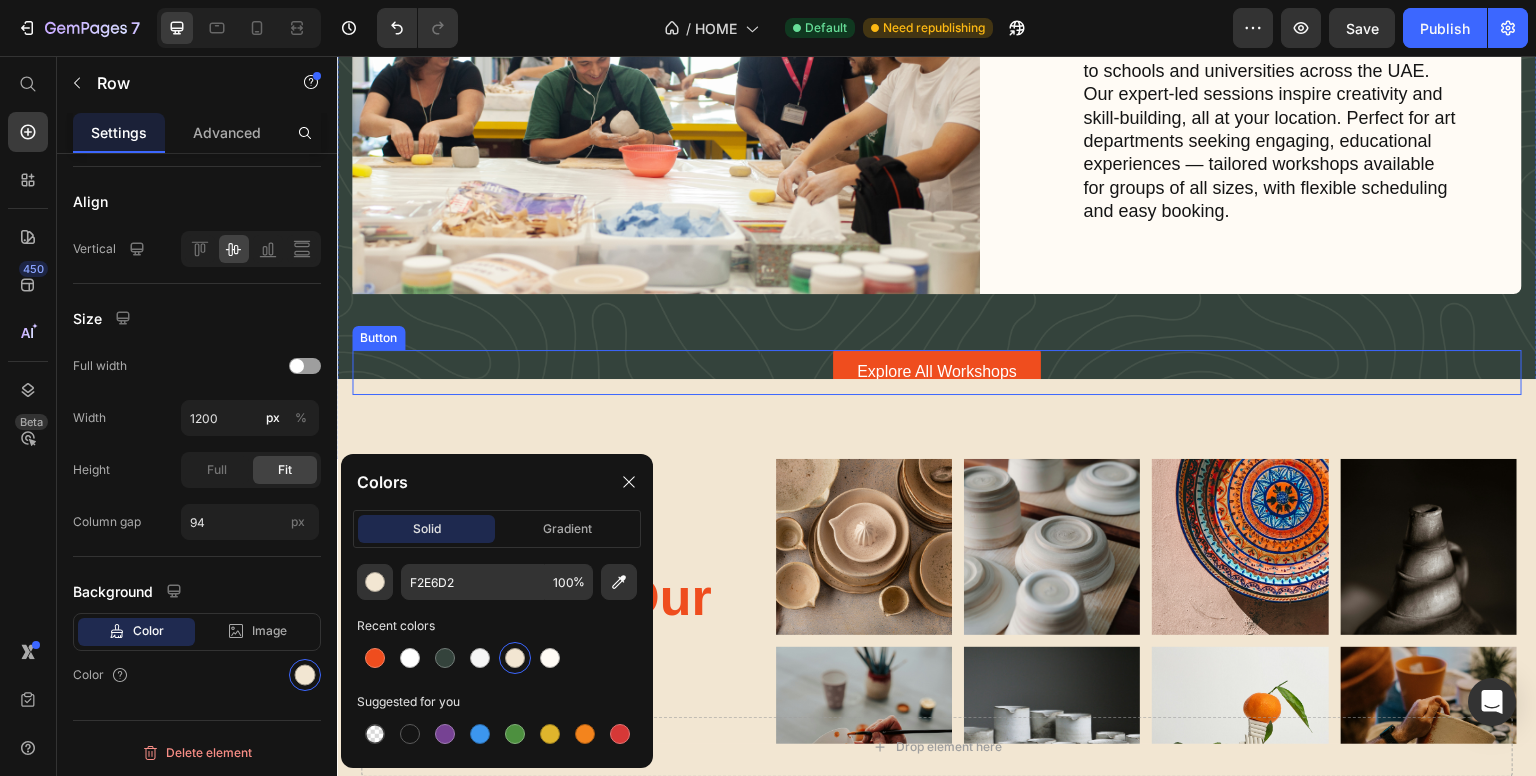 scroll, scrollTop: 3865, scrollLeft: 0, axis: vertical 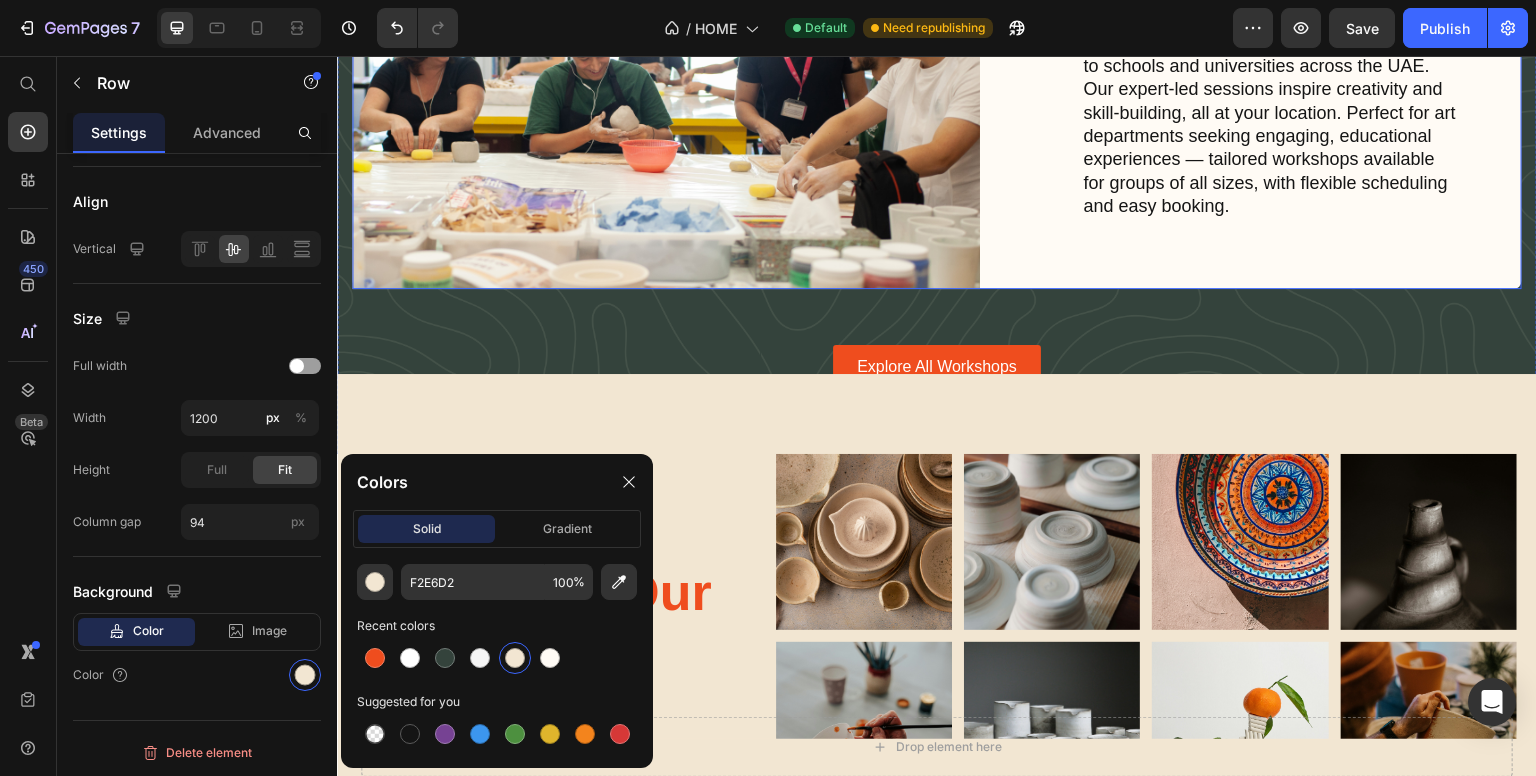 click on "Image In School Workshops Heading In-School Pottery Workshops Heading We bring hands-on pottery workshops directly to schools and universities across the UAE. Our expert-led sessions inspire creativity and skill-building, all at your location. Perfect for art departments seeking engaging, educational experiences — tailored workshops available for groups of all sizes, with flexible scheduling and easy booking. Text Block Row Row" at bounding box center (937, 80) 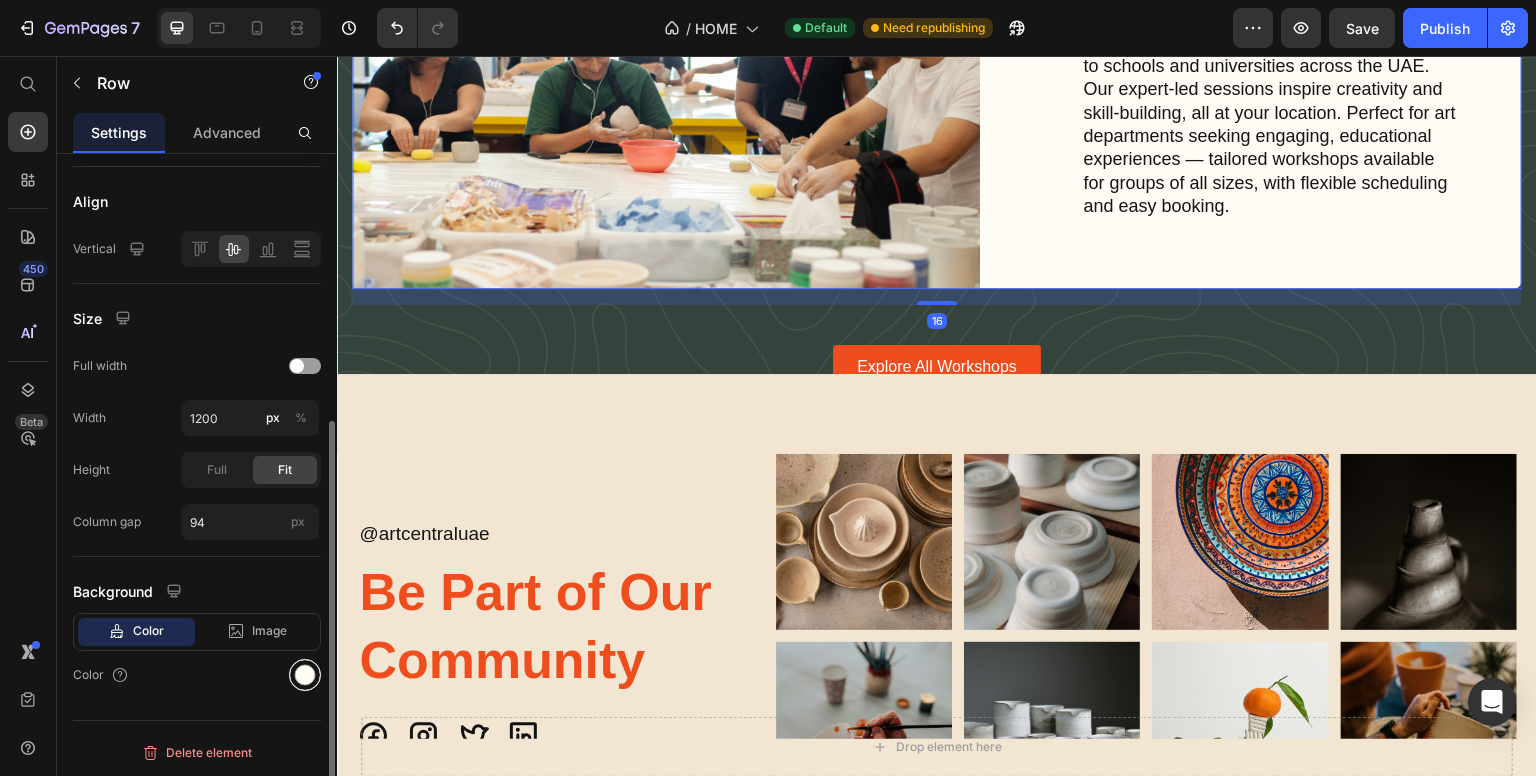 click at bounding box center (305, 675) 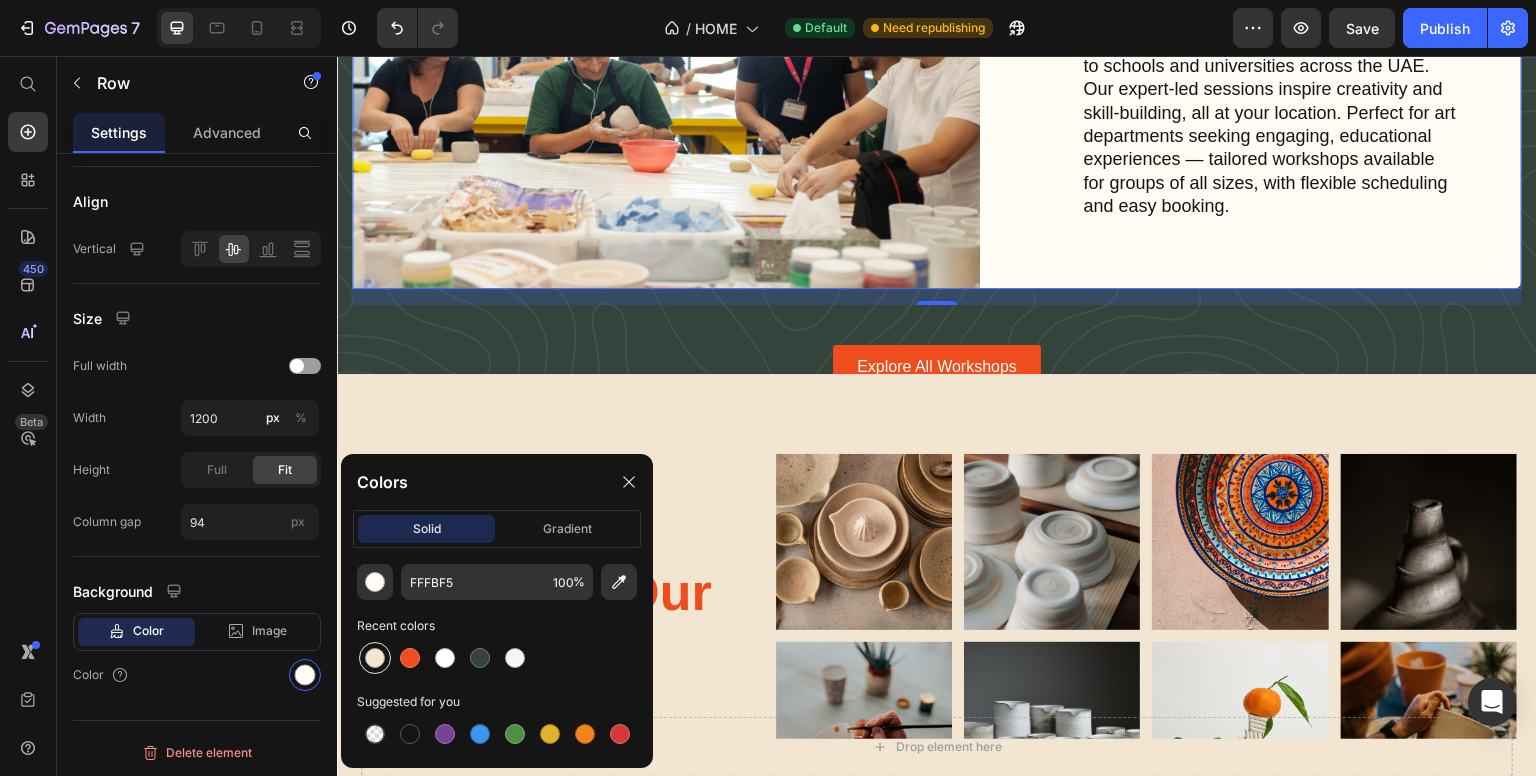 click at bounding box center [375, 658] 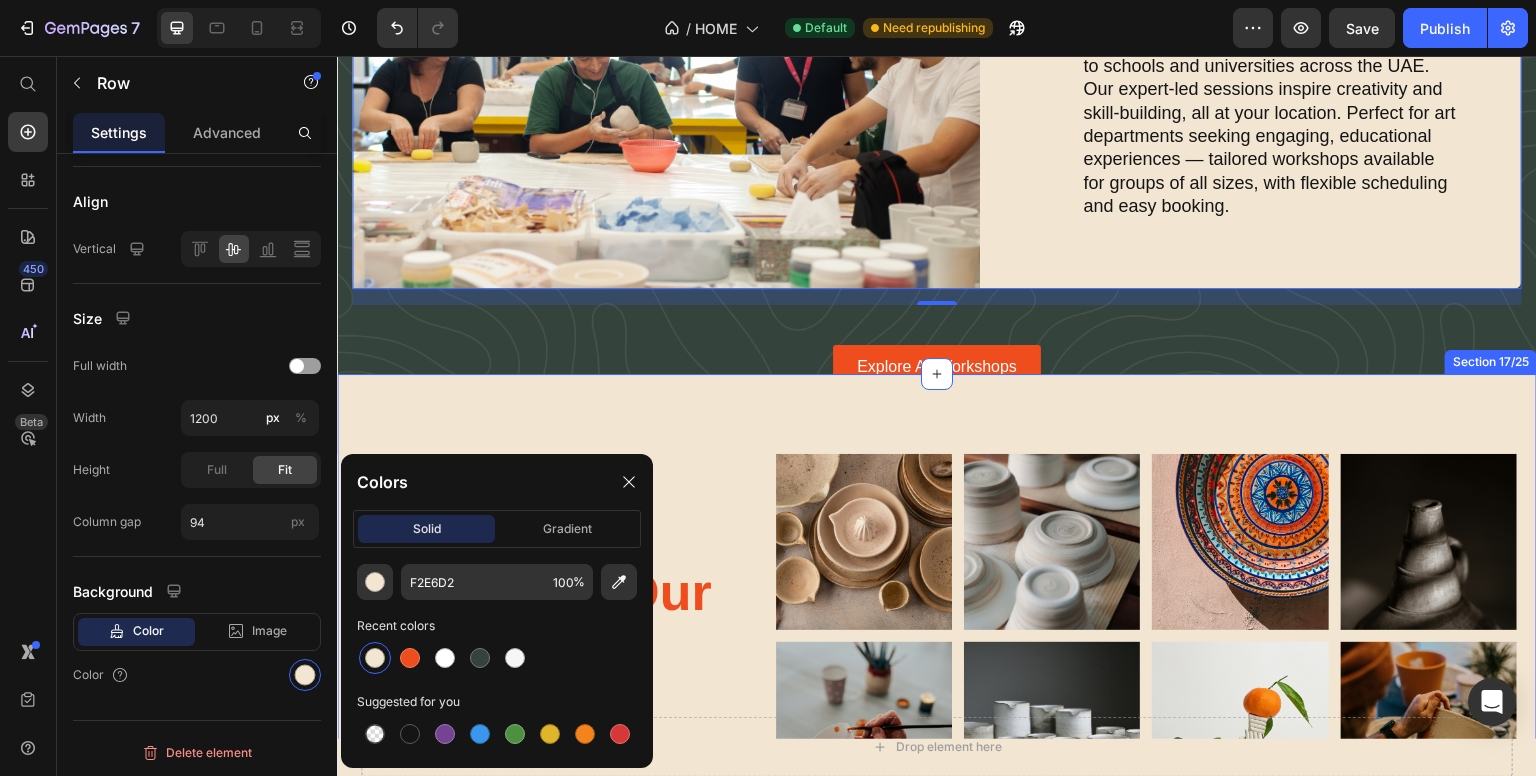 click on "Explore All Workshops Button" at bounding box center (937, 367) 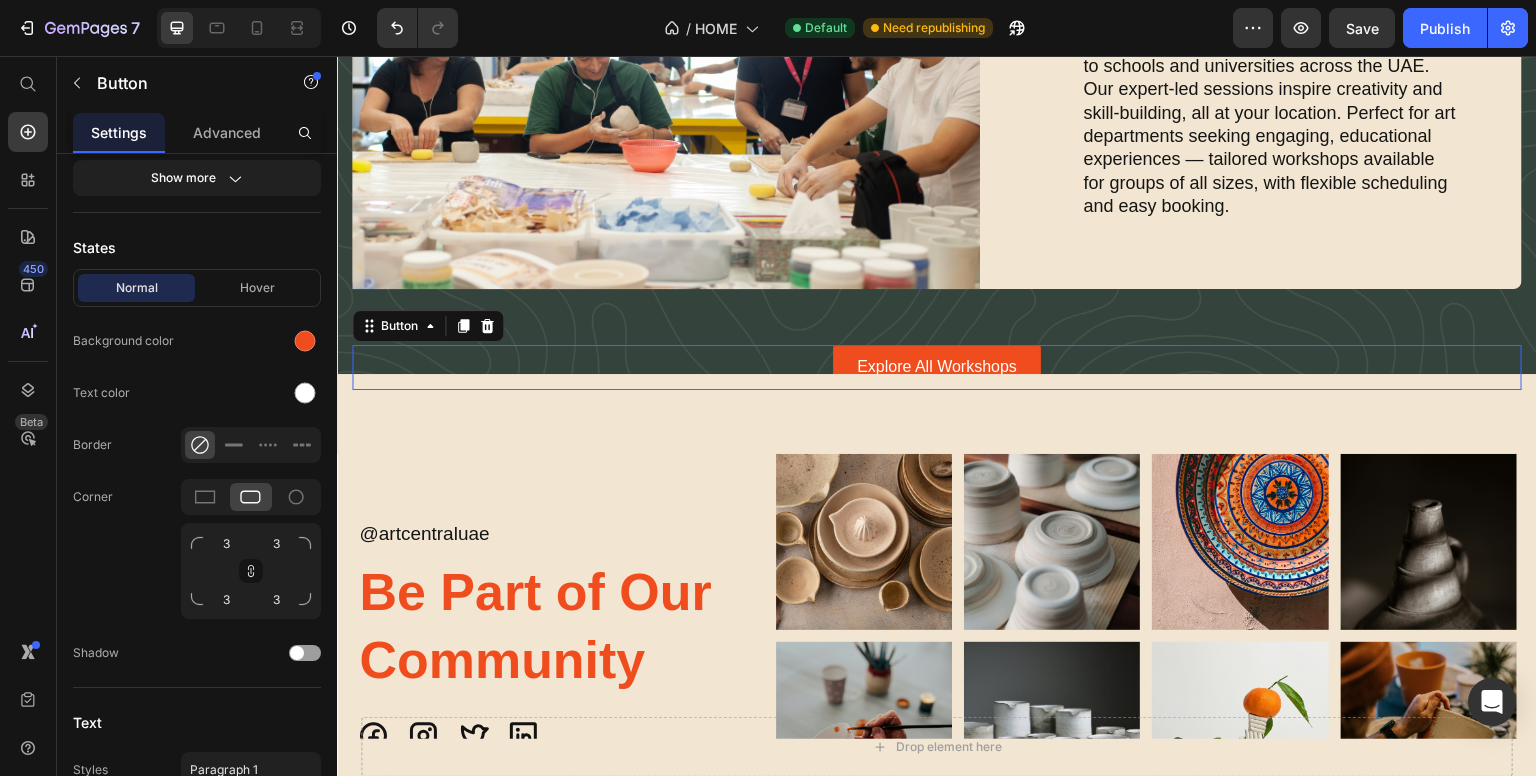 scroll, scrollTop: 0, scrollLeft: 0, axis: both 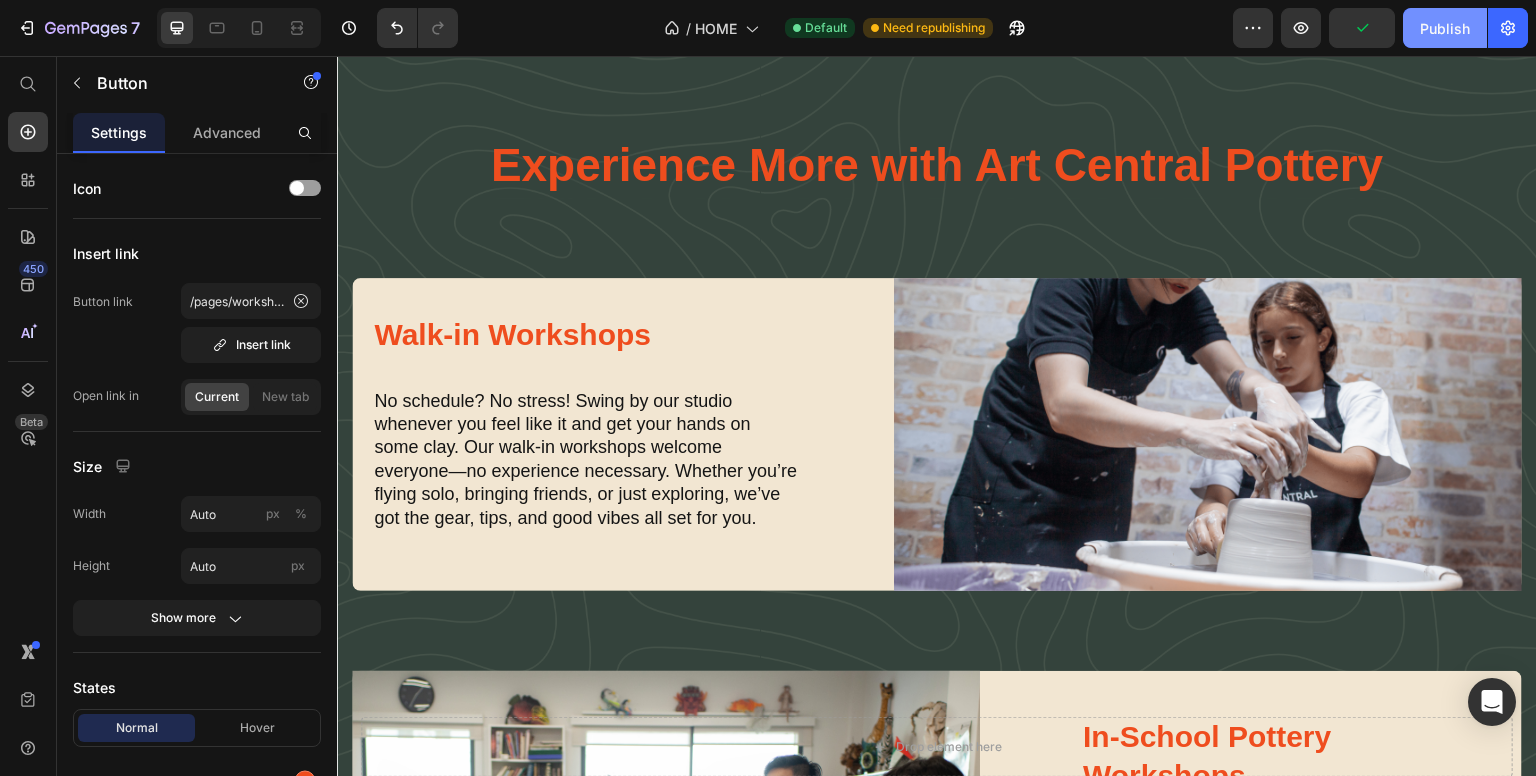 click on "Publish" at bounding box center (1445, 28) 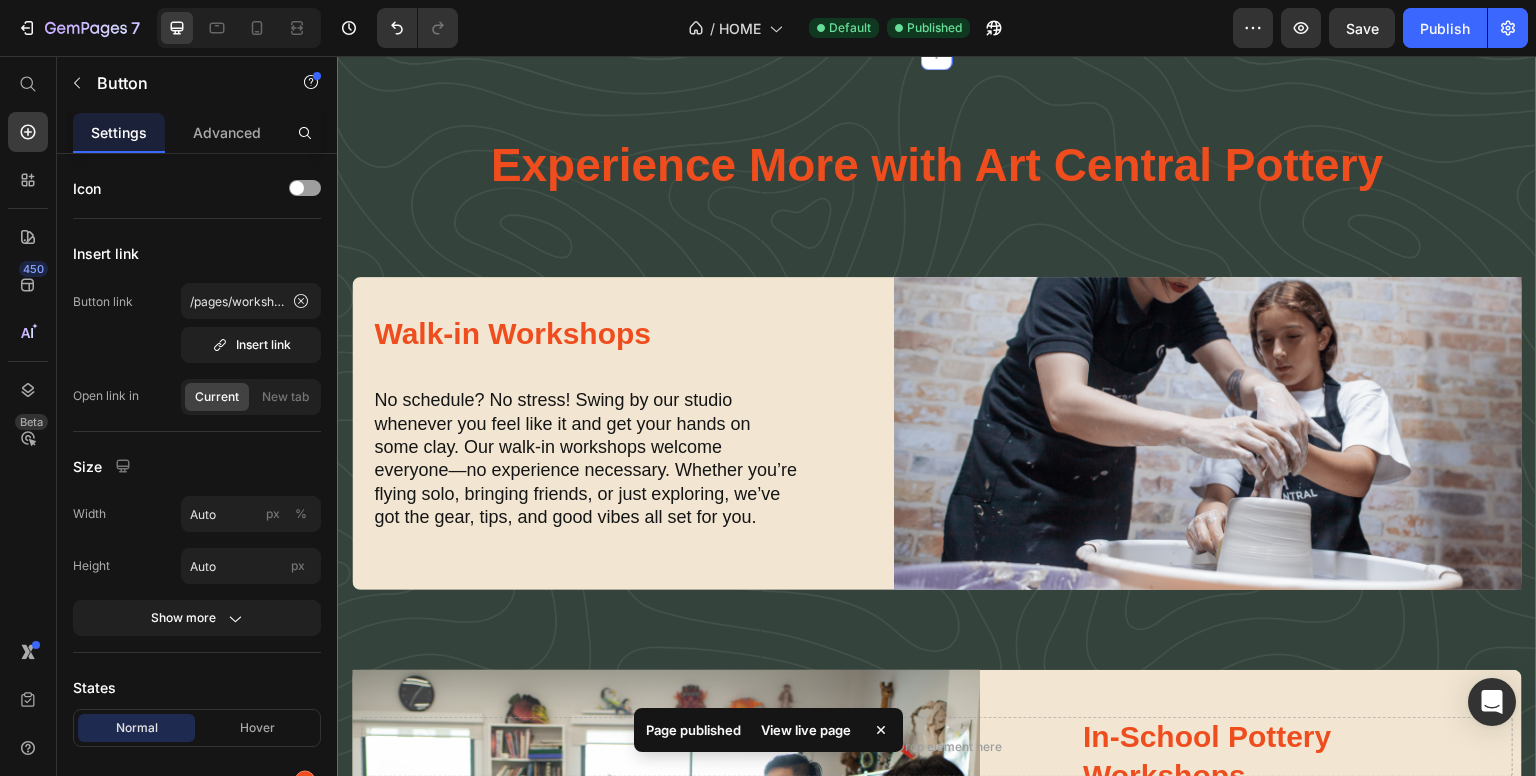 scroll, scrollTop: 3164, scrollLeft: 0, axis: vertical 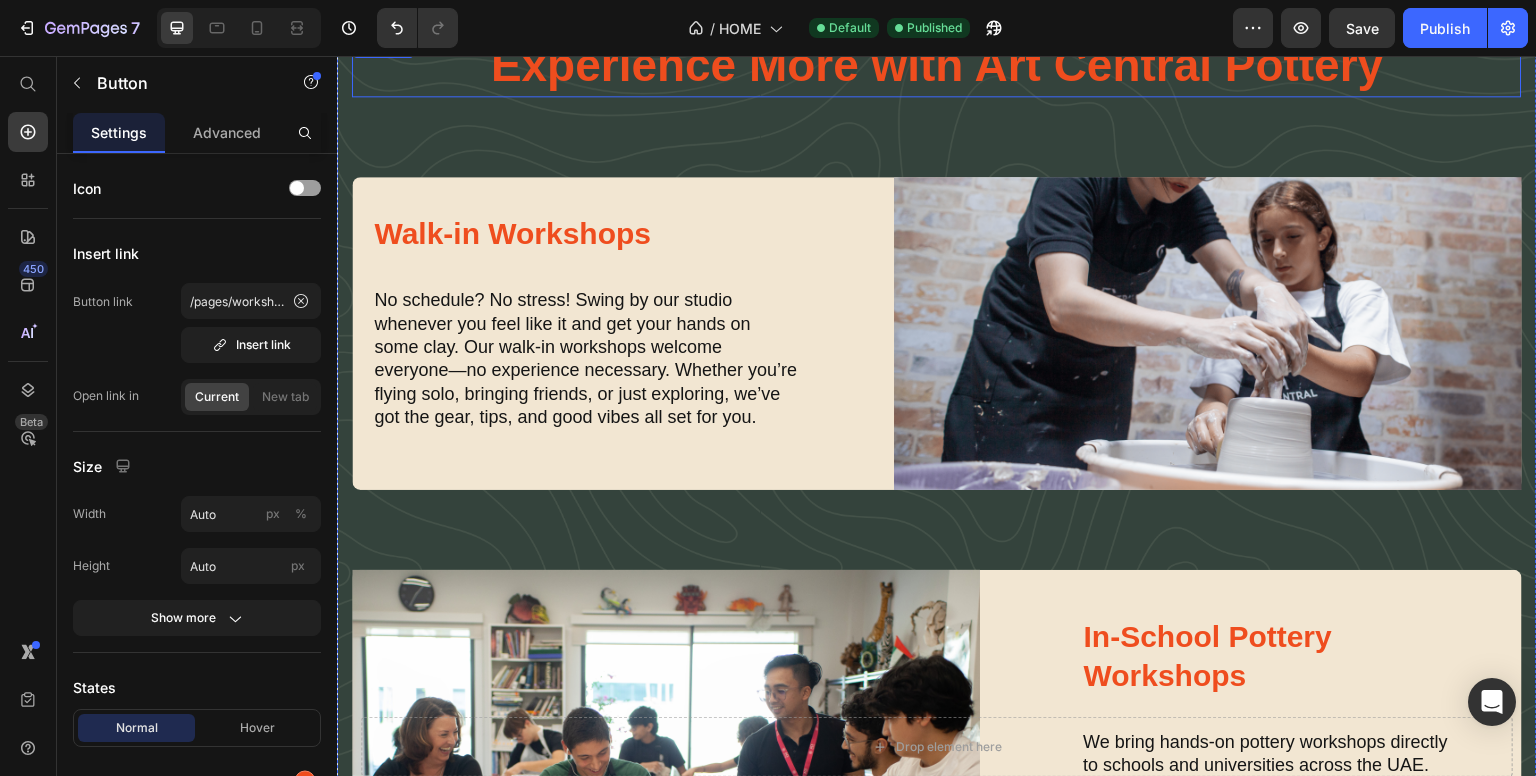 click on "Experience More with Art Central Pottery" at bounding box center [937, 66] 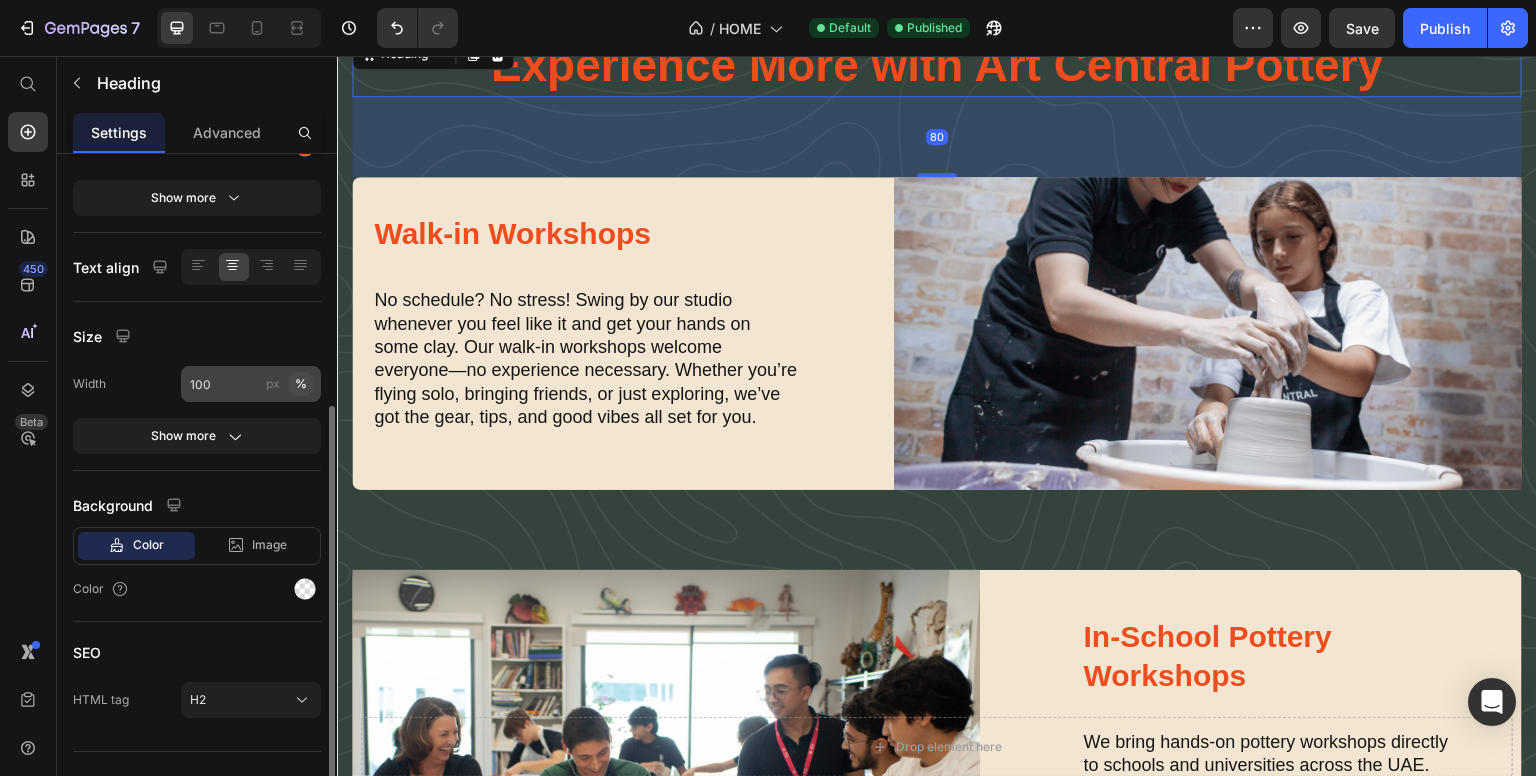 scroll, scrollTop: 330, scrollLeft: 0, axis: vertical 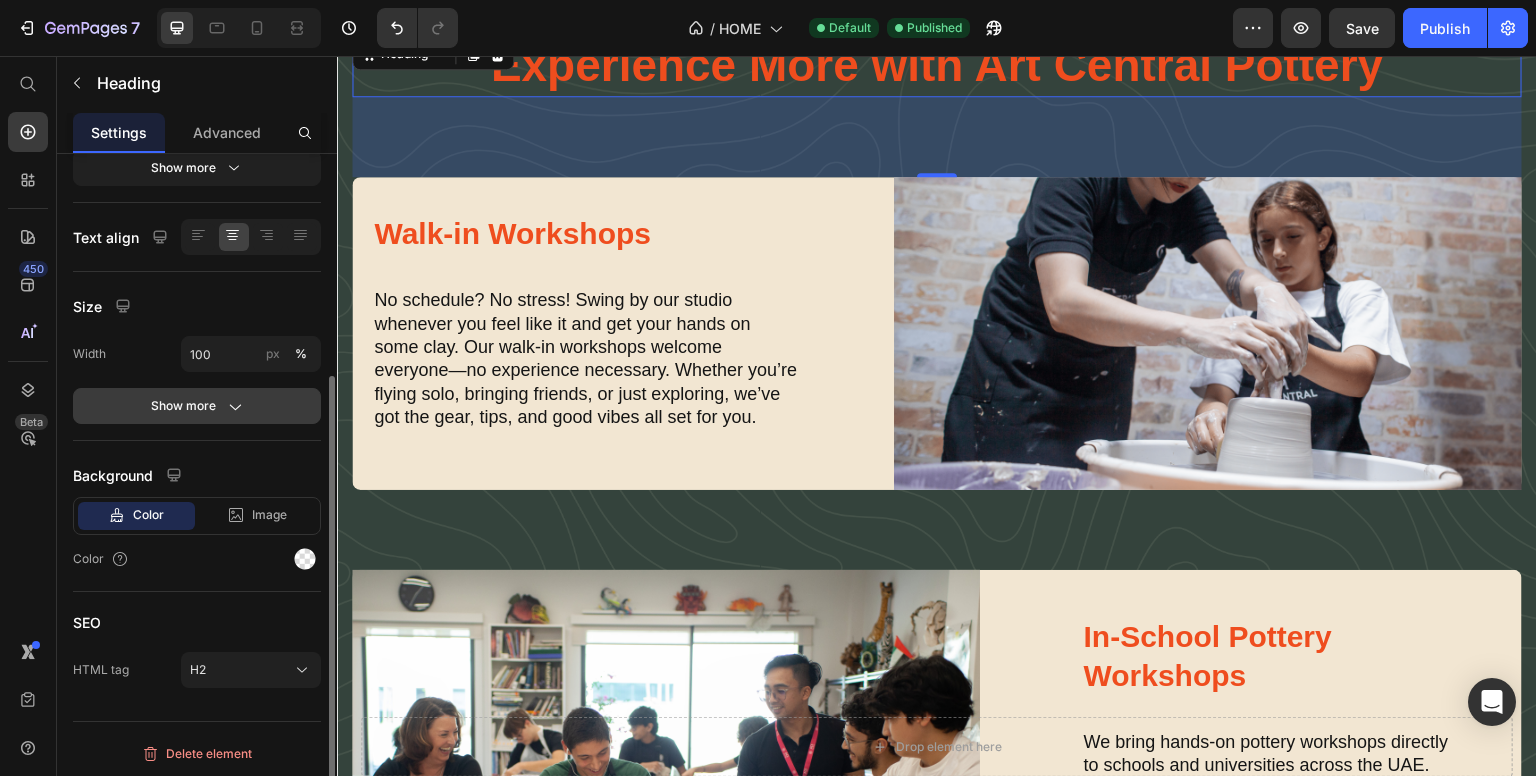 click on "Show more" at bounding box center [197, 406] 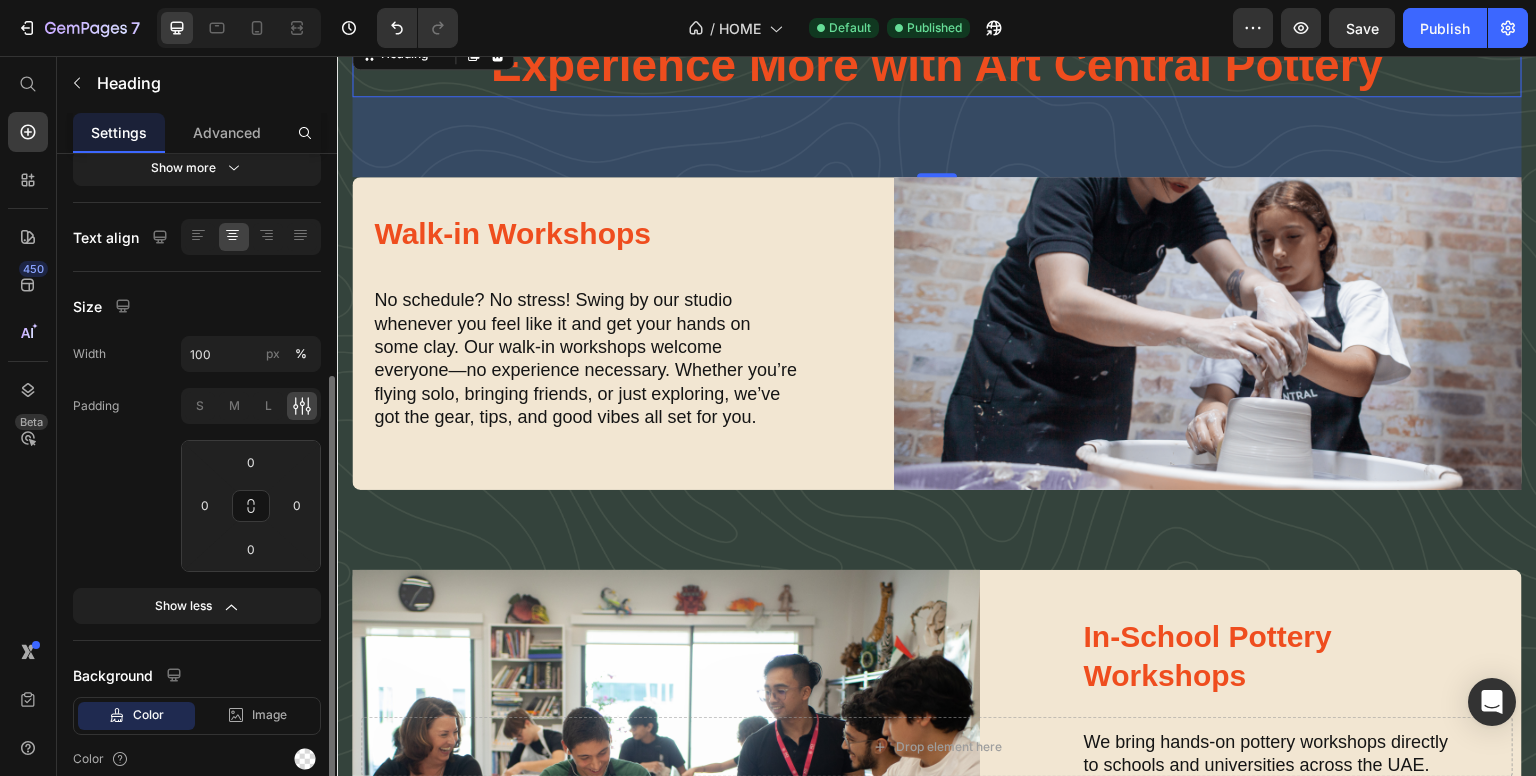 scroll, scrollTop: 530, scrollLeft: 0, axis: vertical 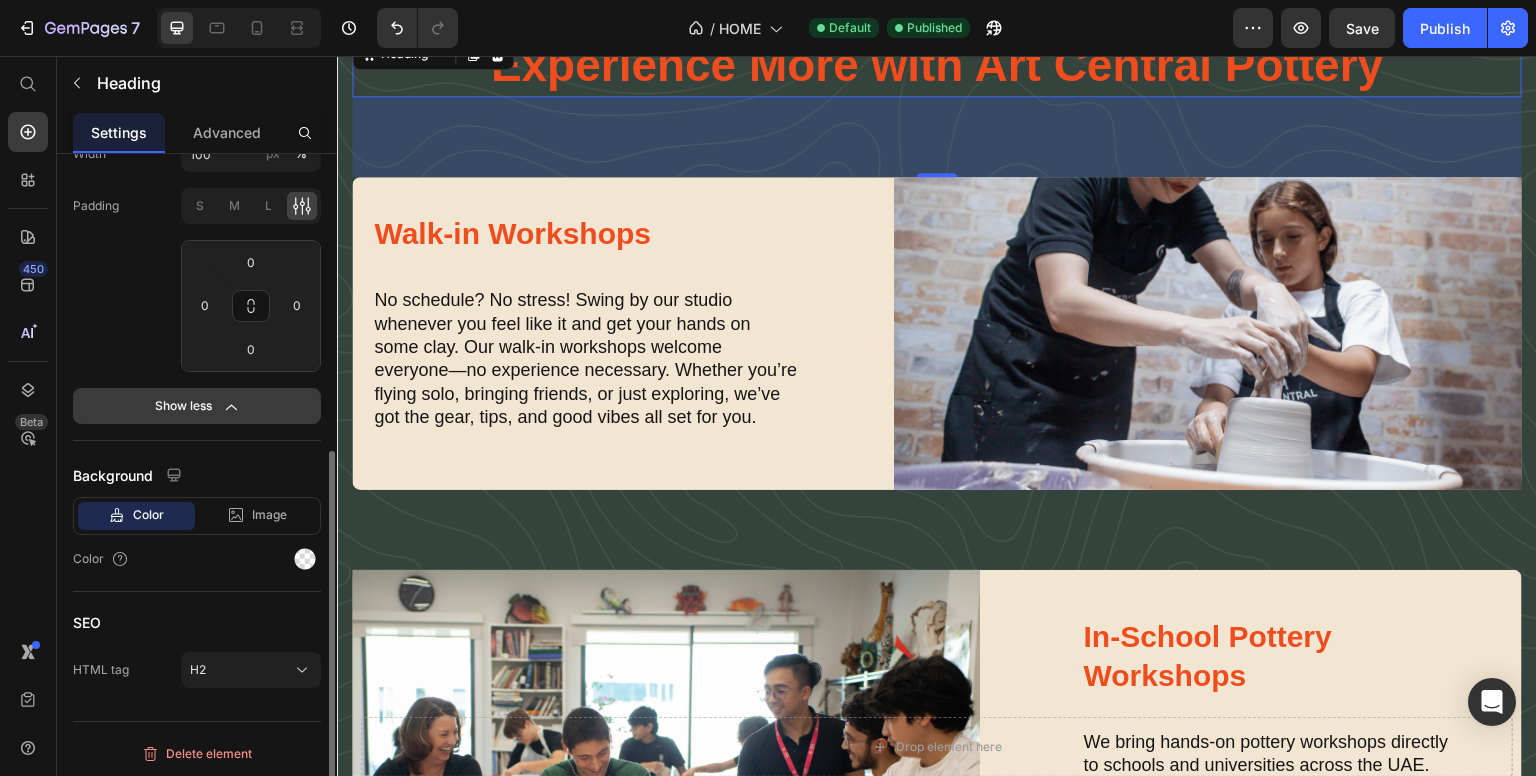 click on "Show less" at bounding box center (197, 406) 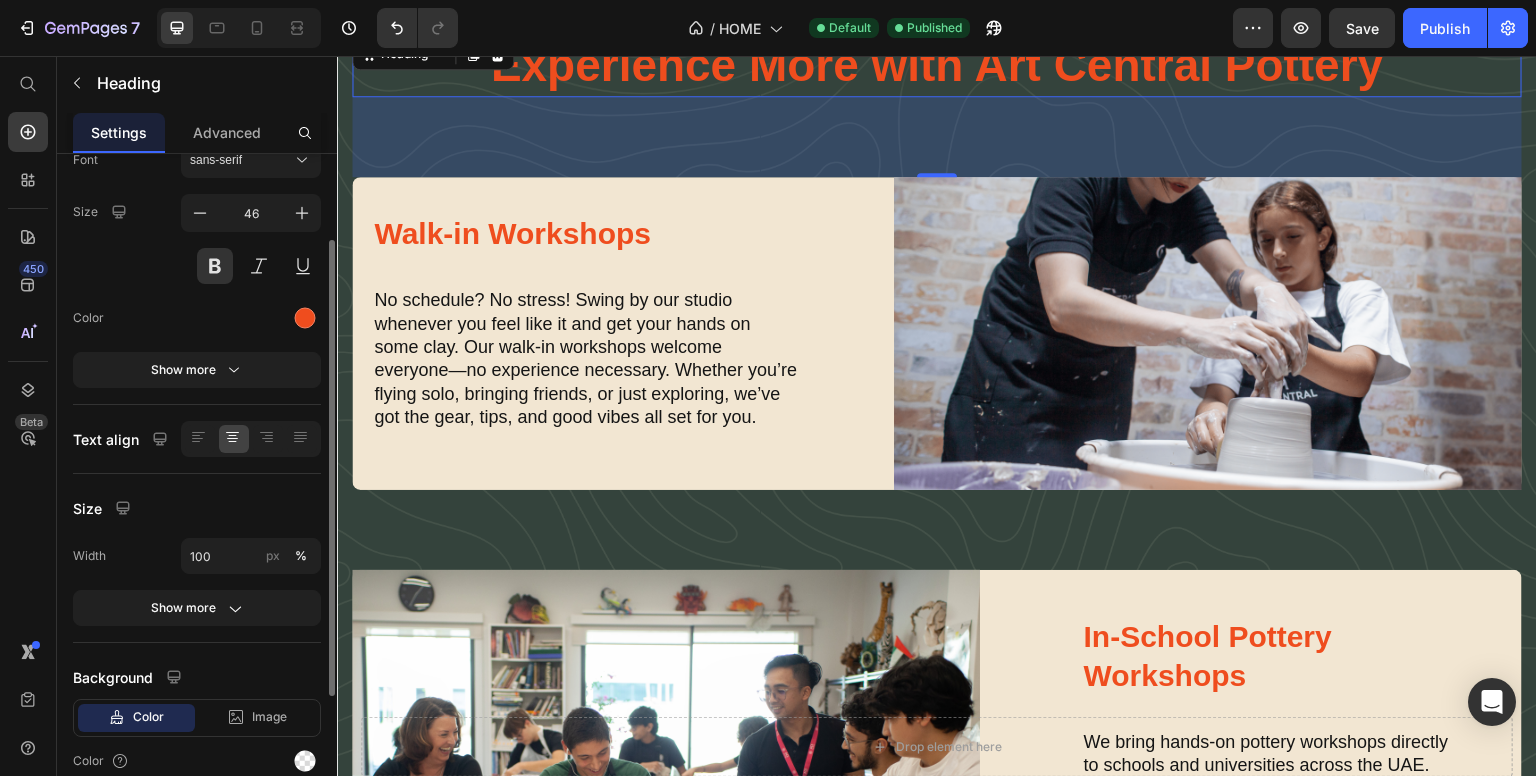scroll, scrollTop: 0, scrollLeft: 0, axis: both 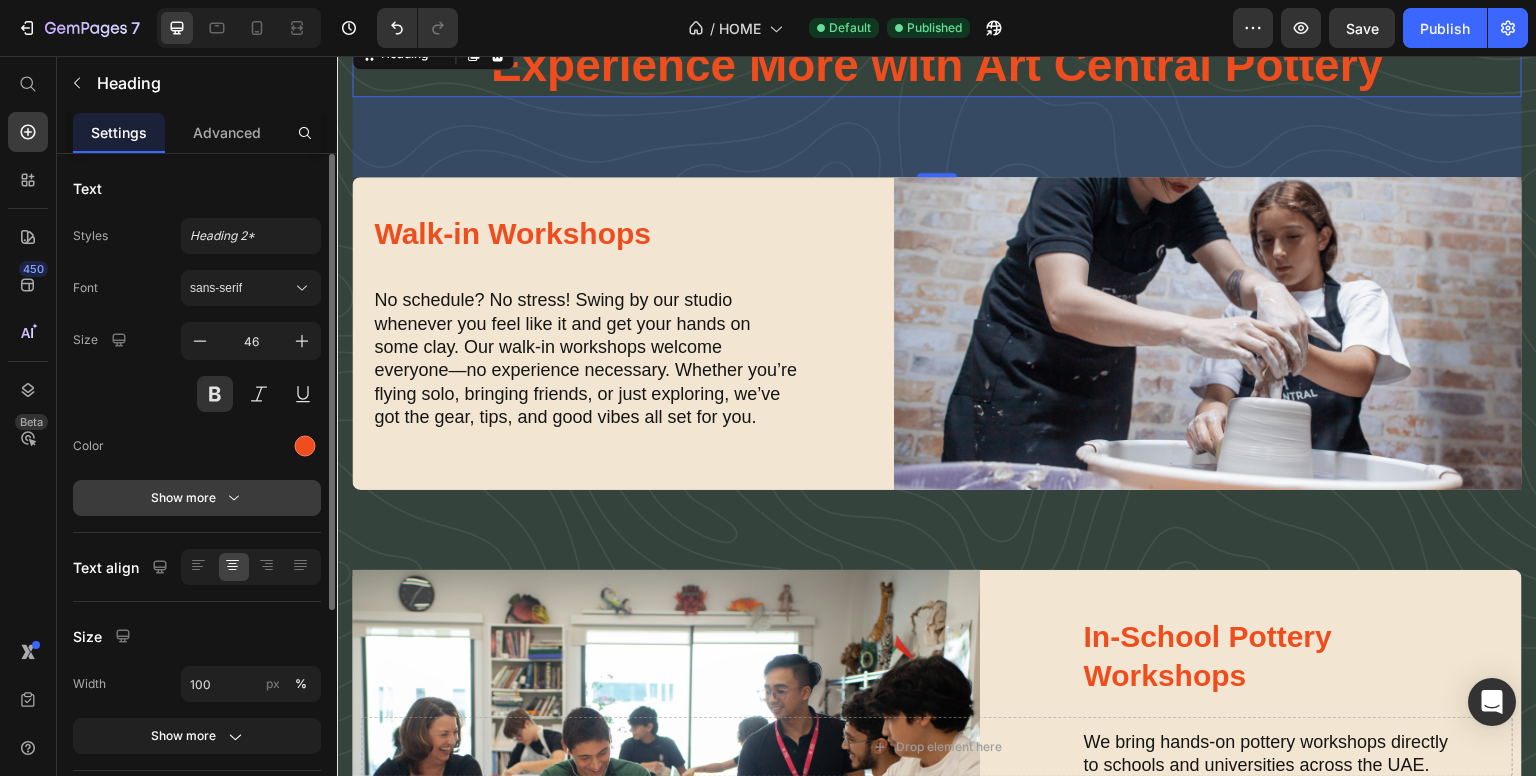 click on "Show more" at bounding box center [197, 498] 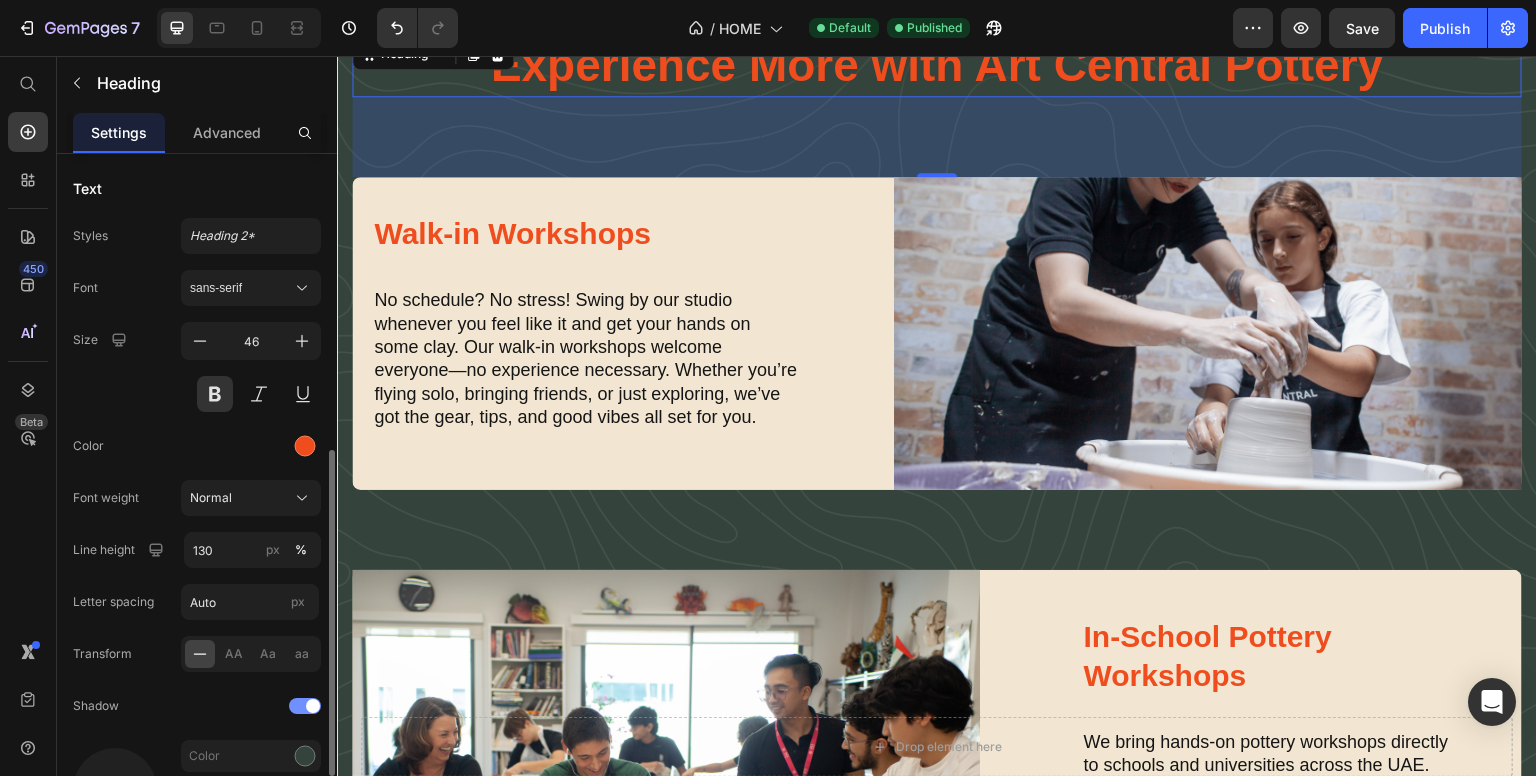 scroll, scrollTop: 300, scrollLeft: 0, axis: vertical 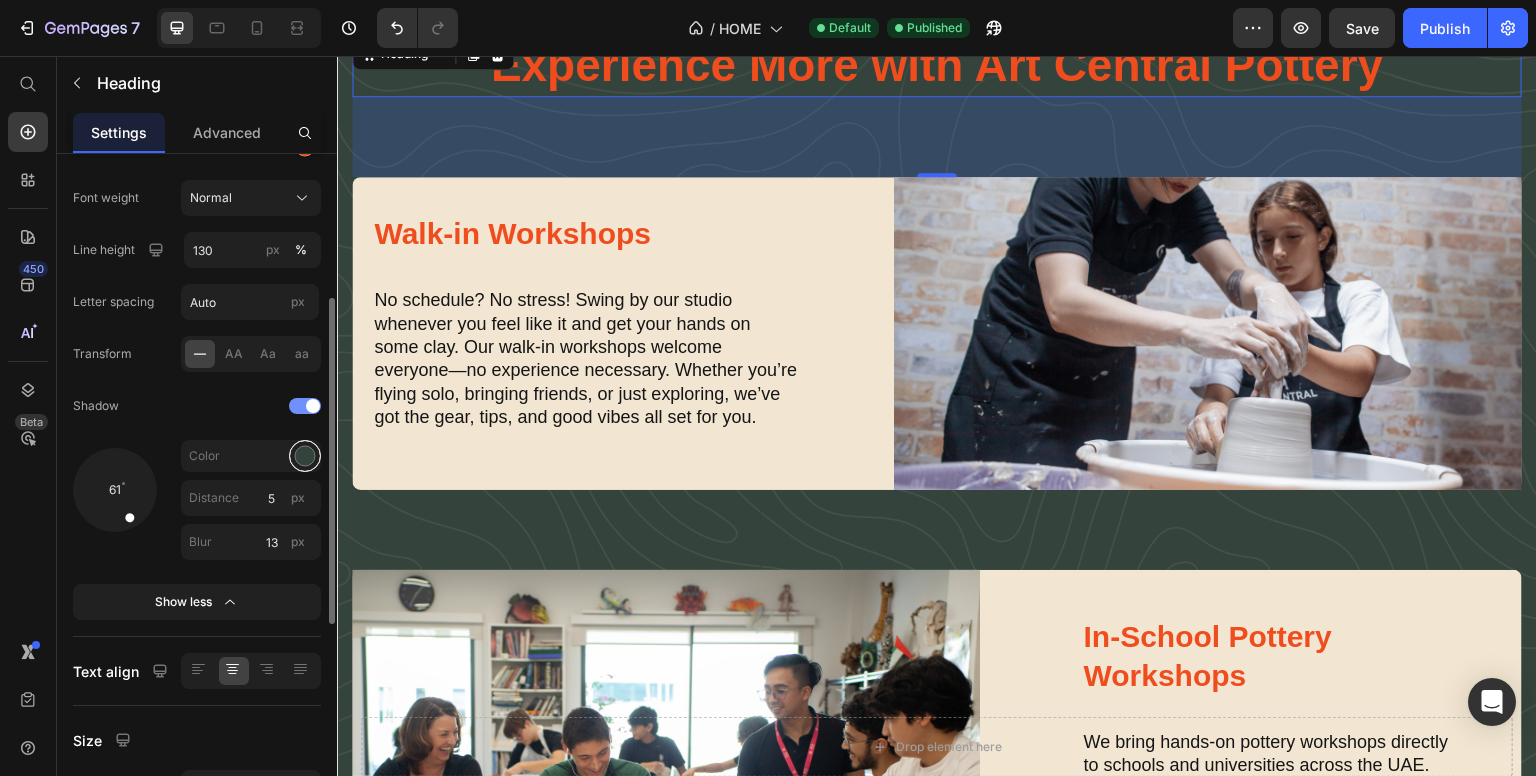 click at bounding box center (305, 456) 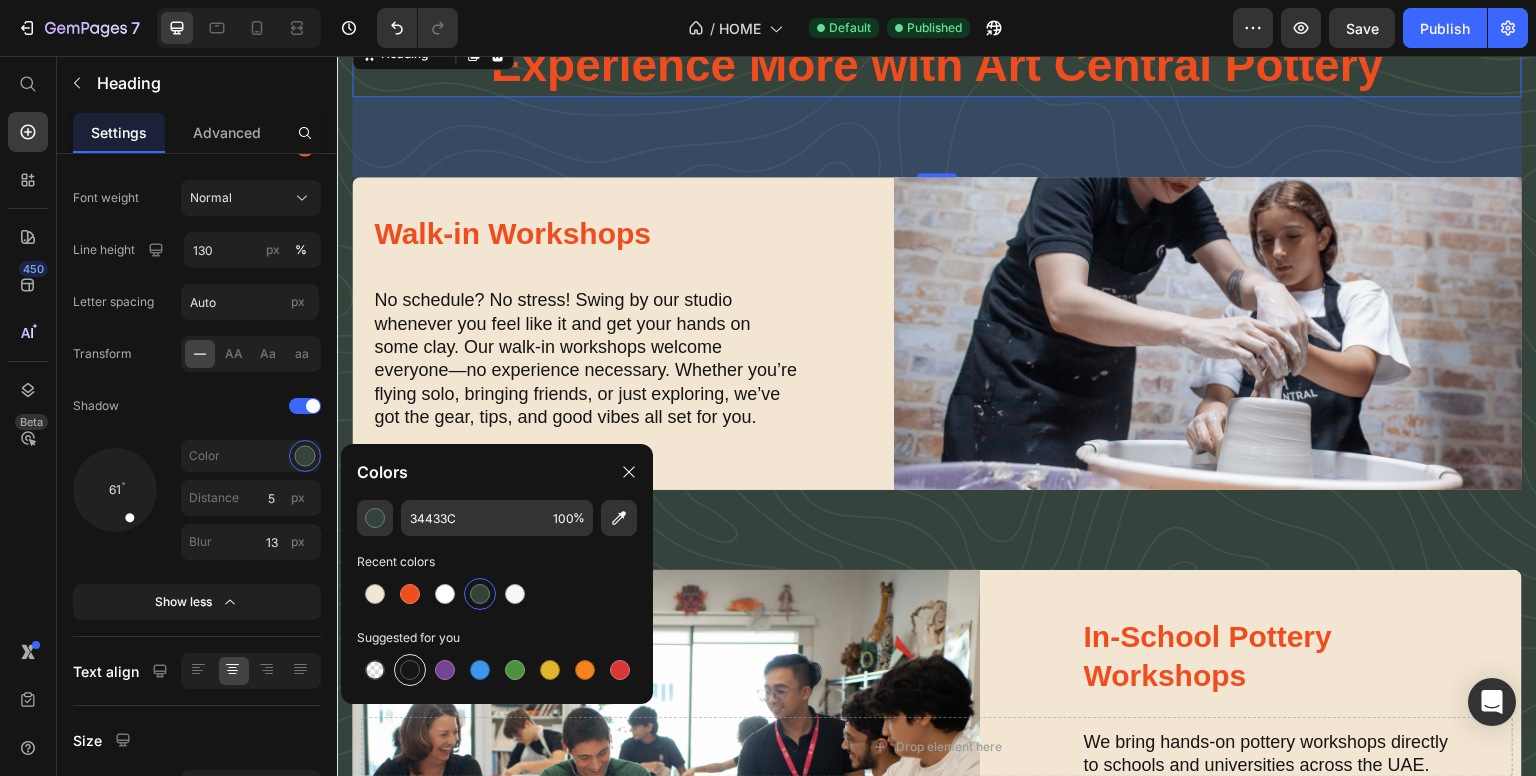 click at bounding box center (410, 670) 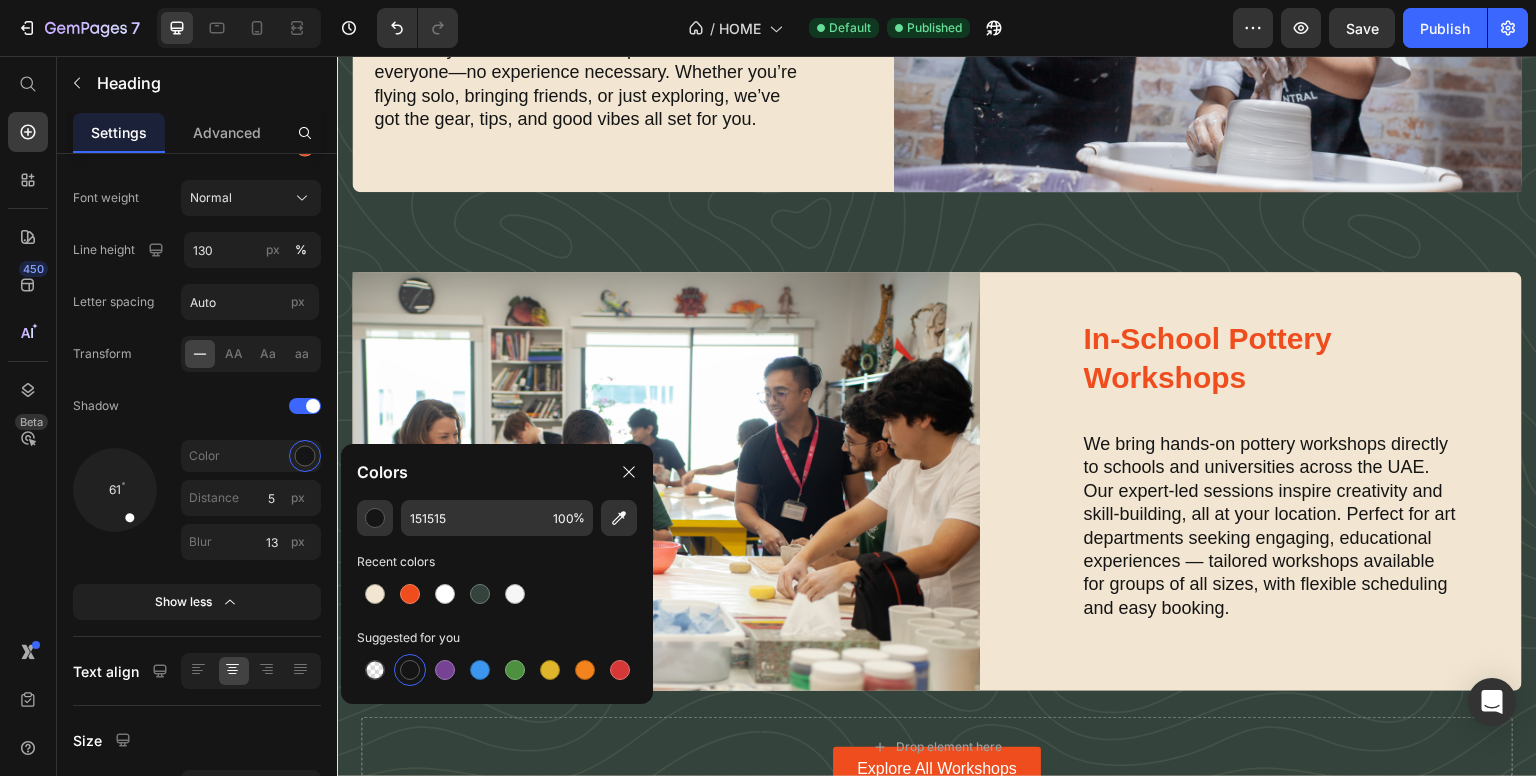 scroll, scrollTop: 2565, scrollLeft: 0, axis: vertical 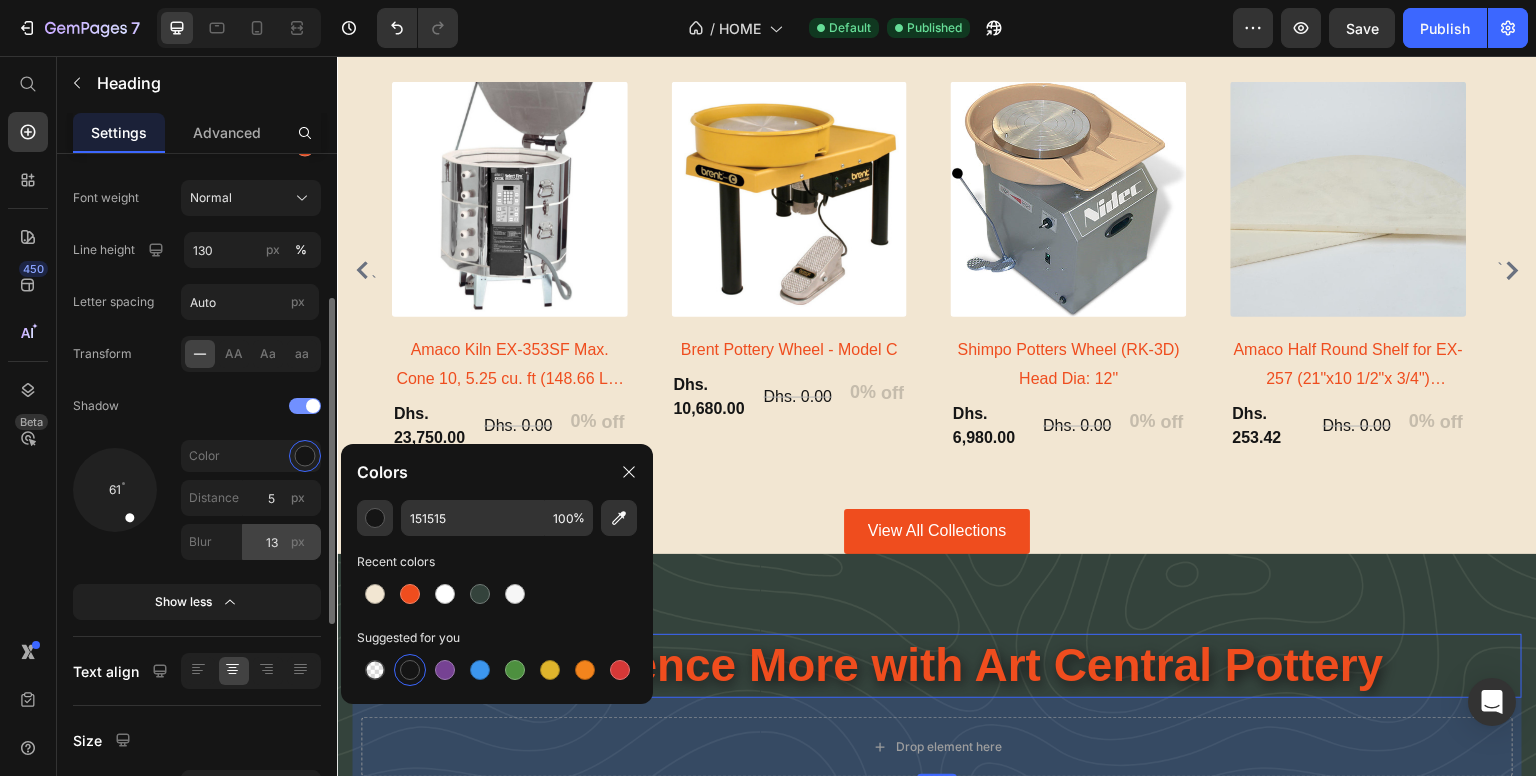 click on "px" at bounding box center [298, 542] 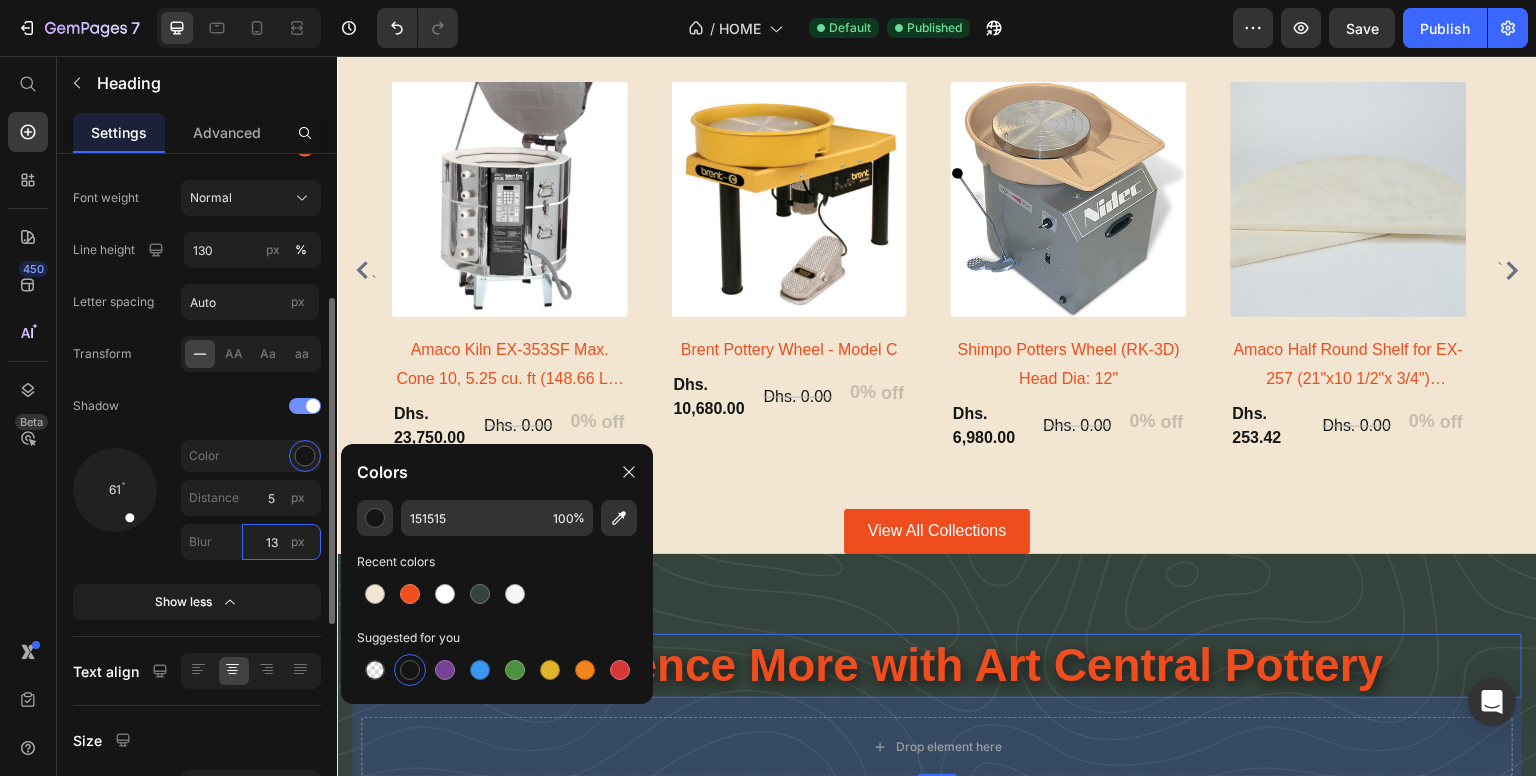 click on "13" at bounding box center (281, 542) 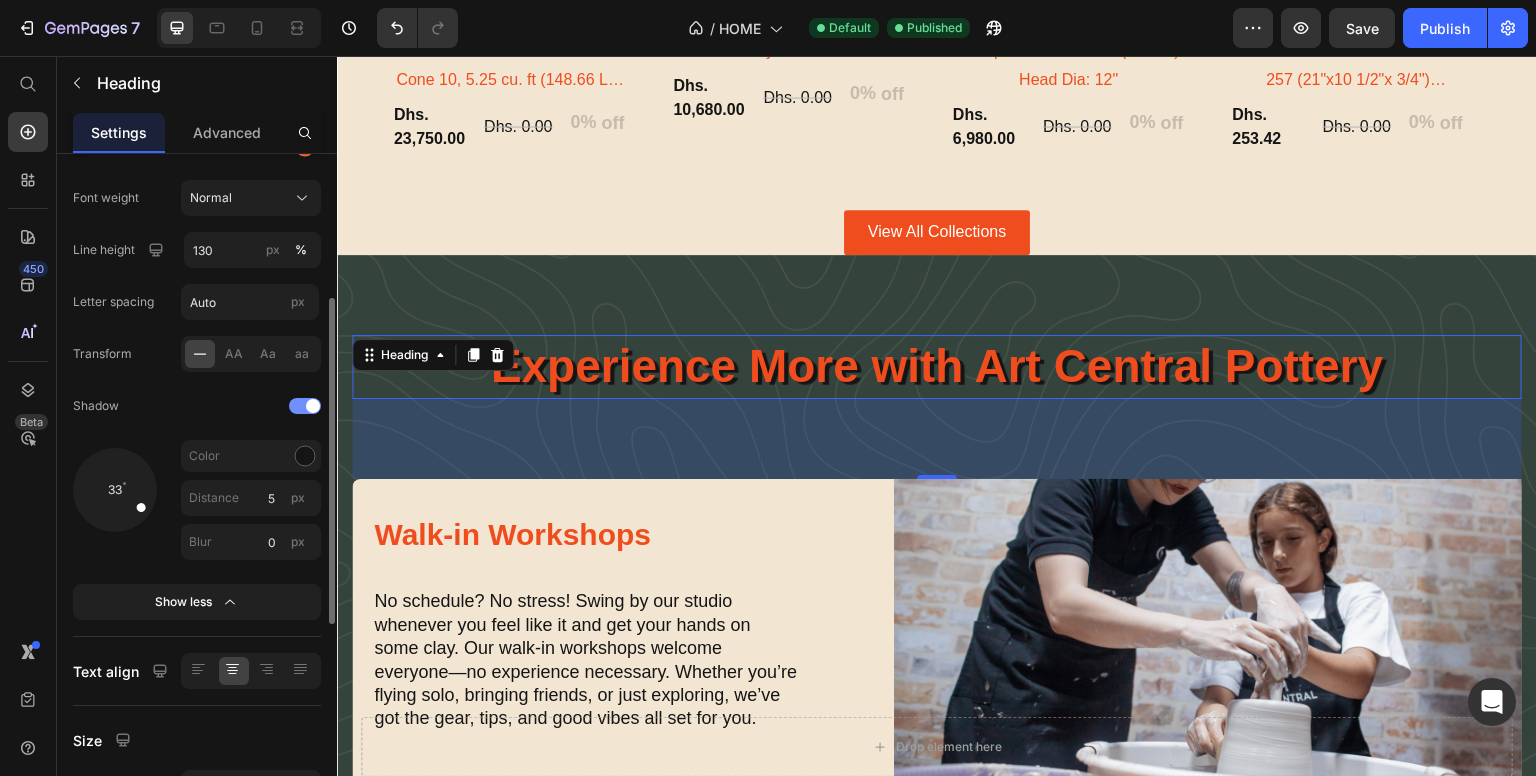 click at bounding box center [114, 489] 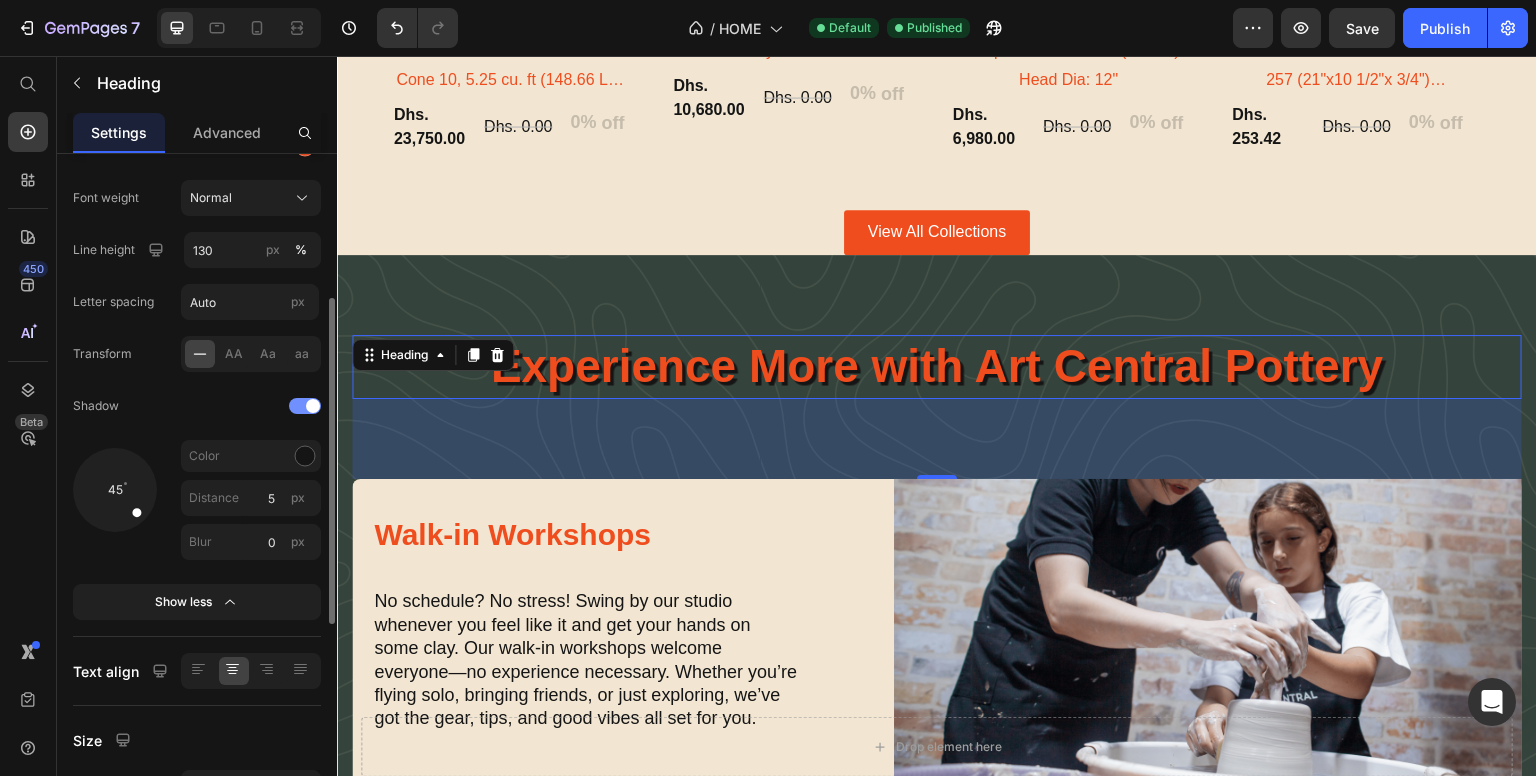 drag, startPoint x: 147, startPoint y: 509, endPoint x: 147, endPoint y: 521, distance: 12 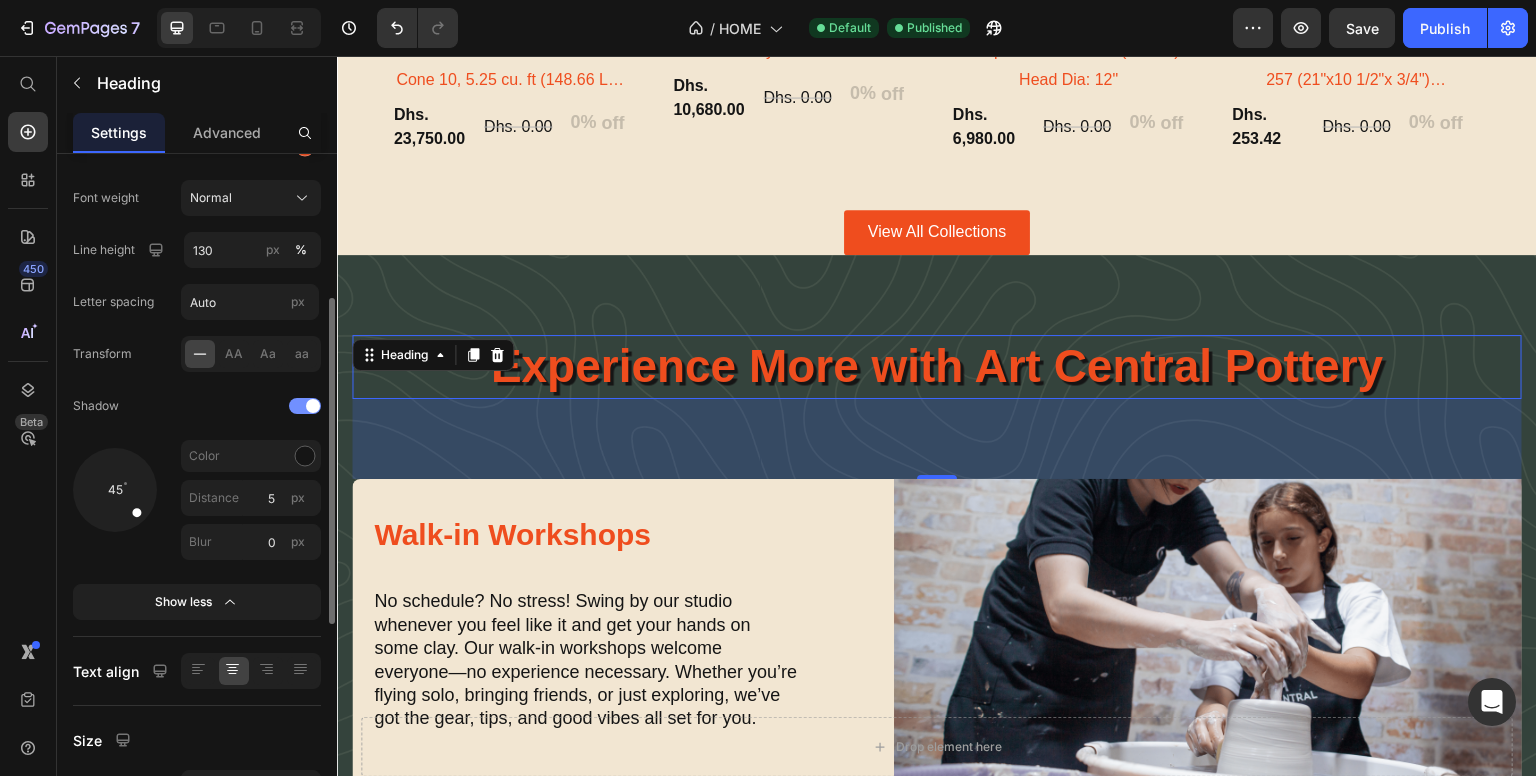 click at bounding box center (115, 490) 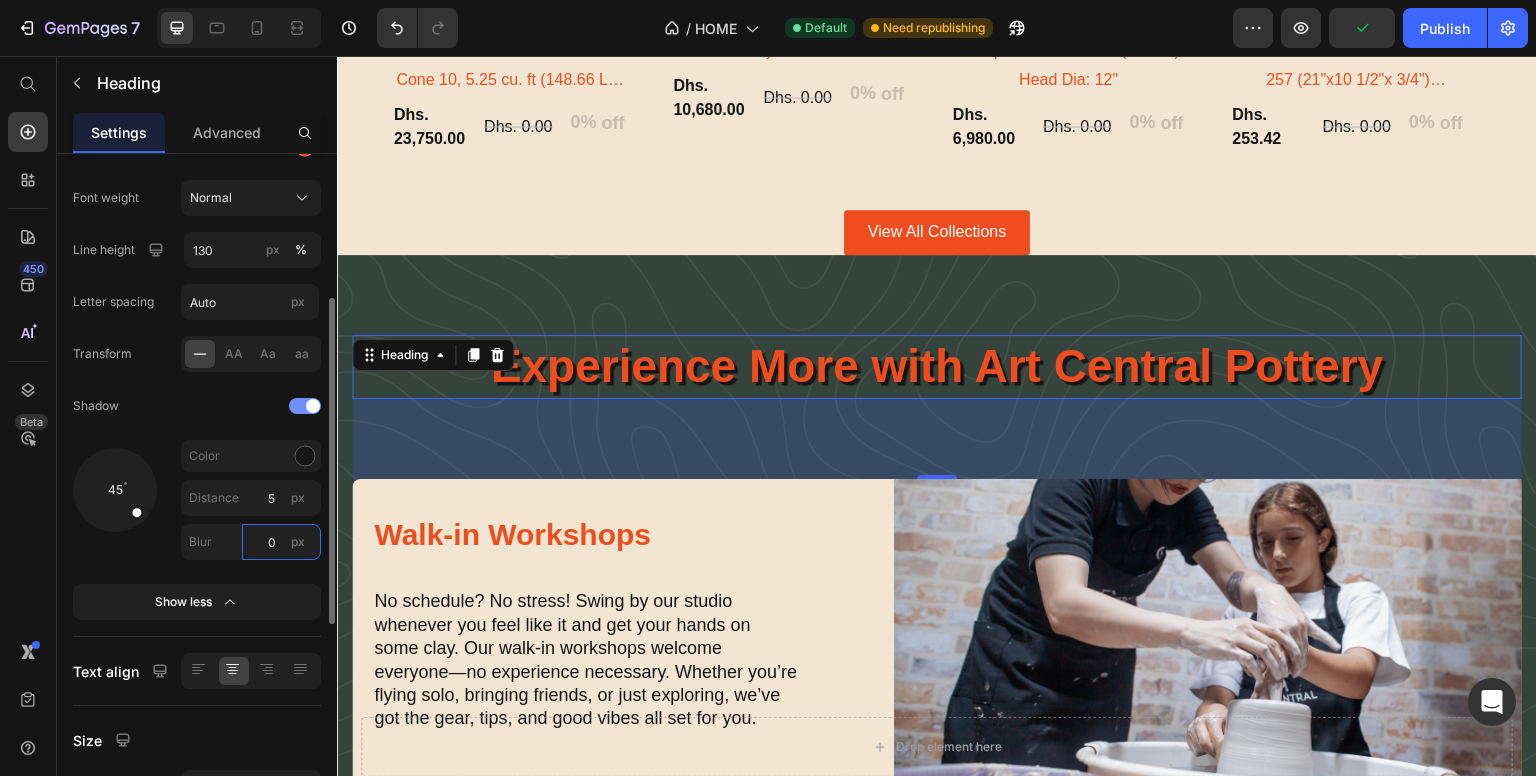 click on "0" at bounding box center (281, 542) 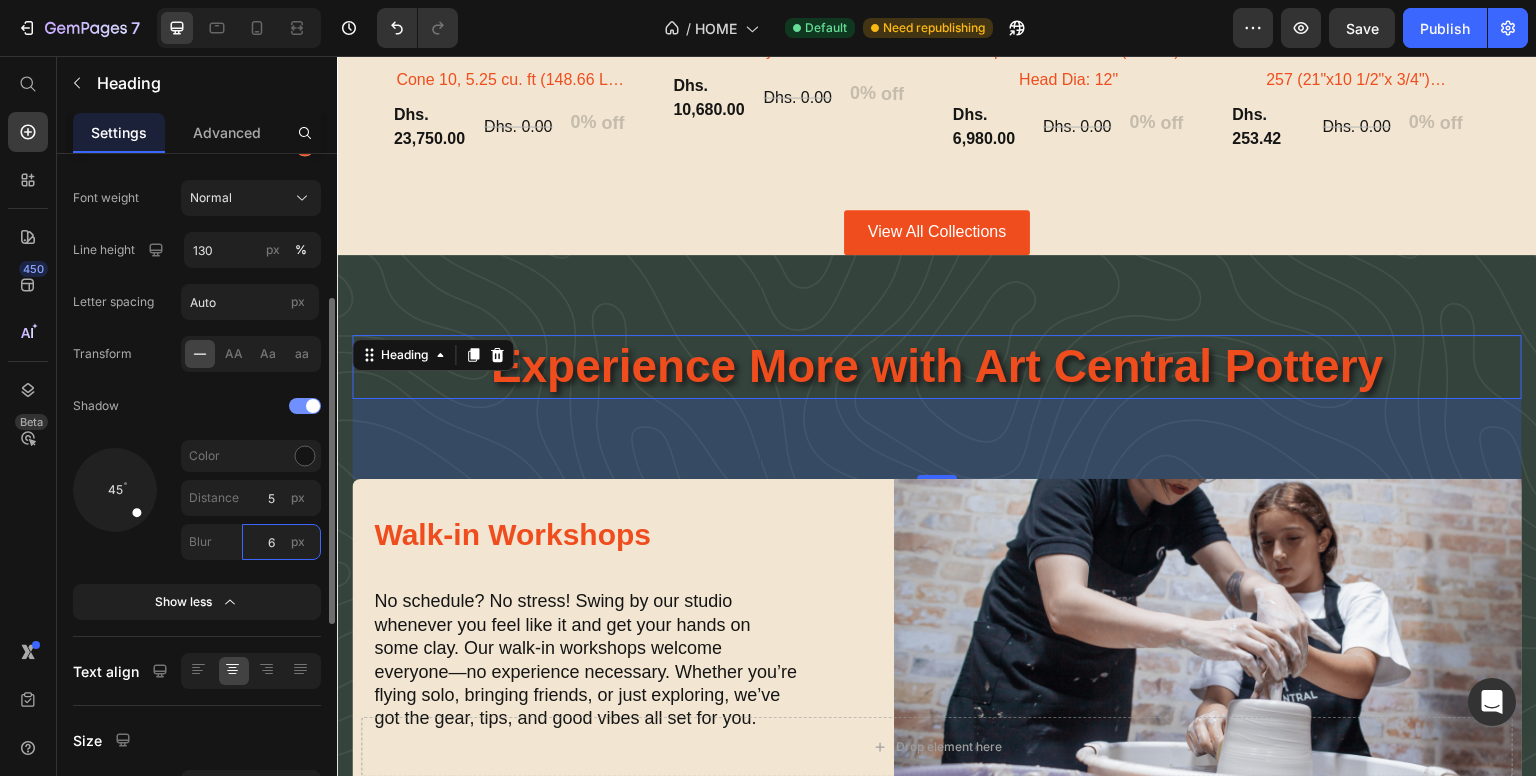 type on "7" 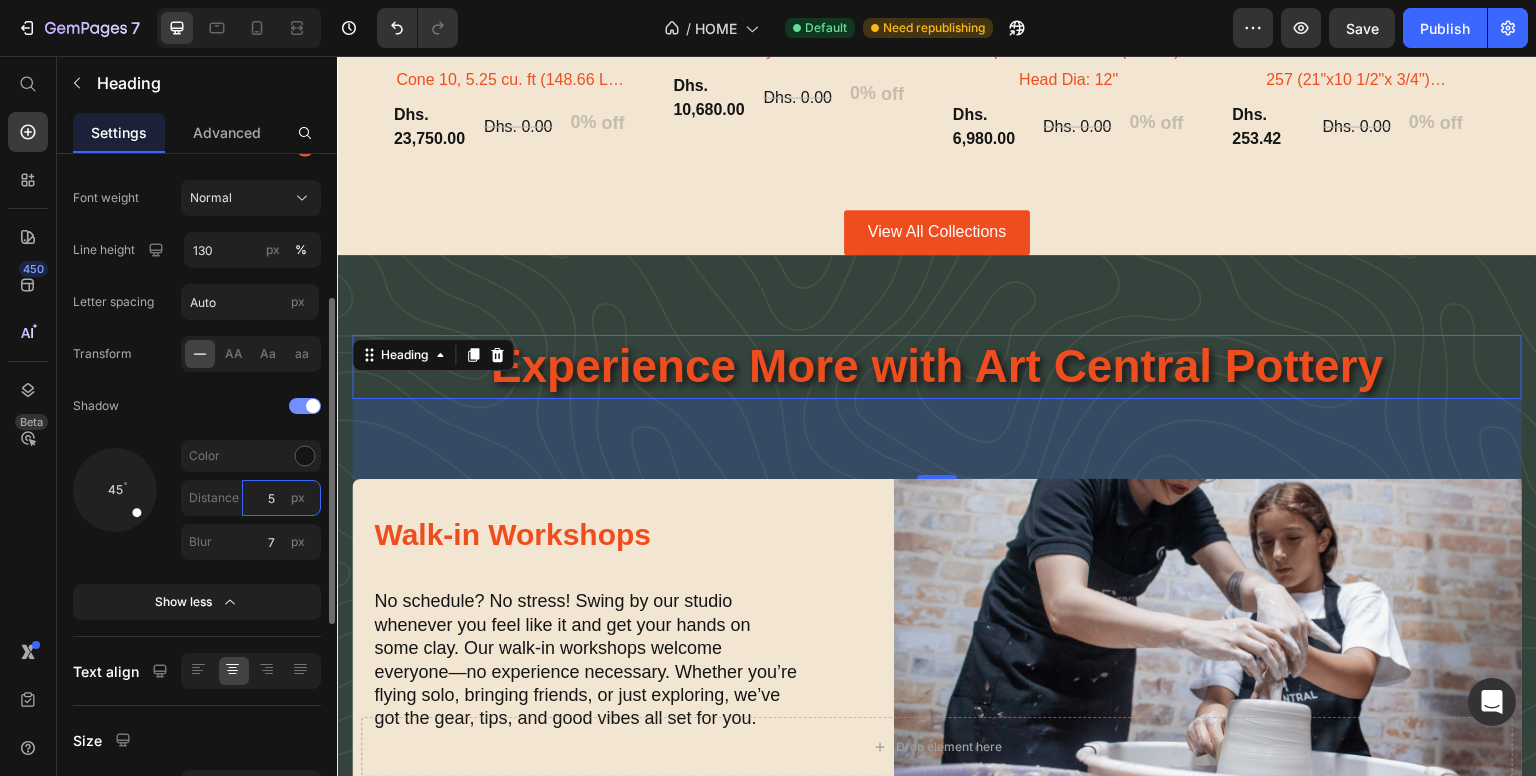 click on "5" at bounding box center (281, 498) 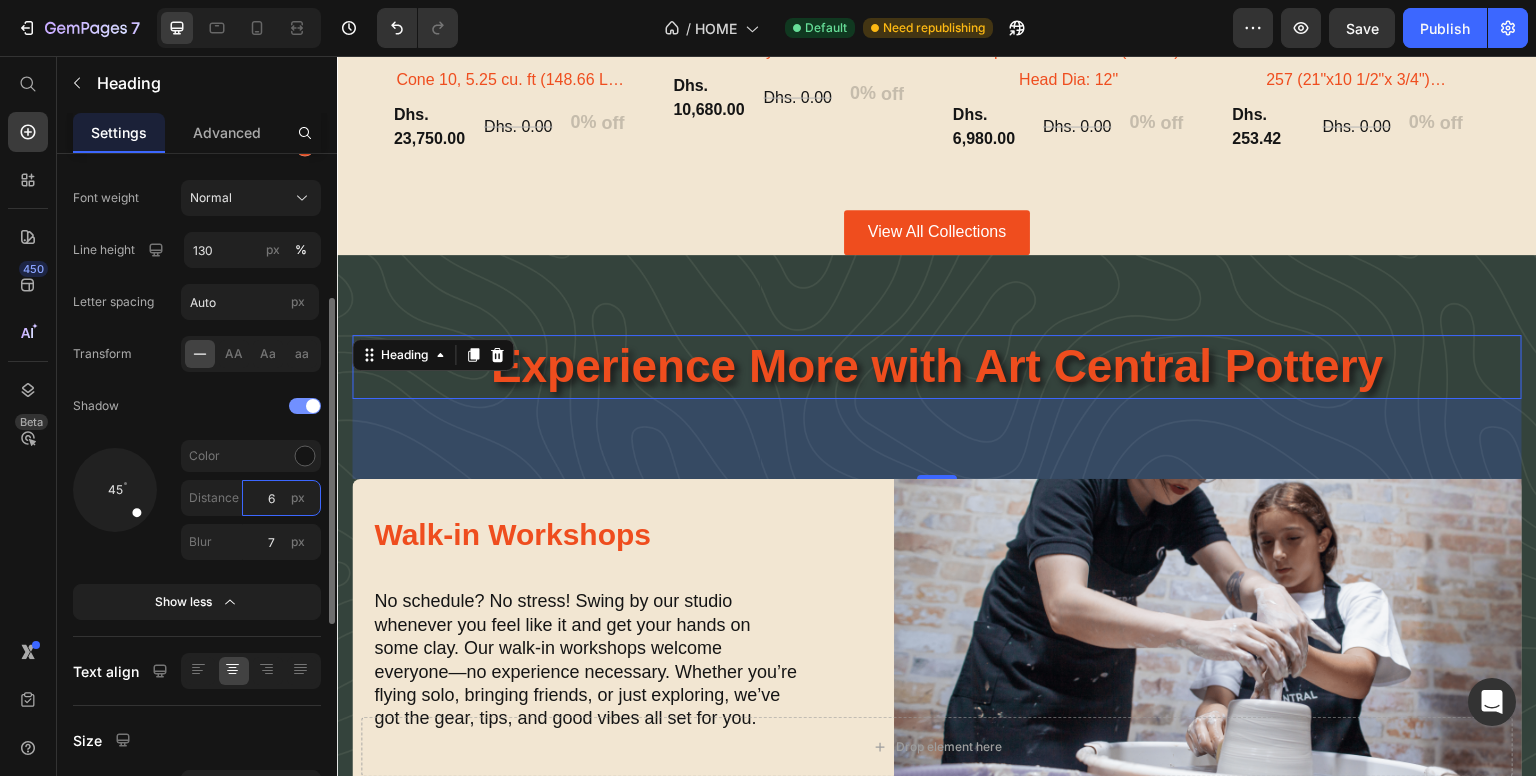 type on "5" 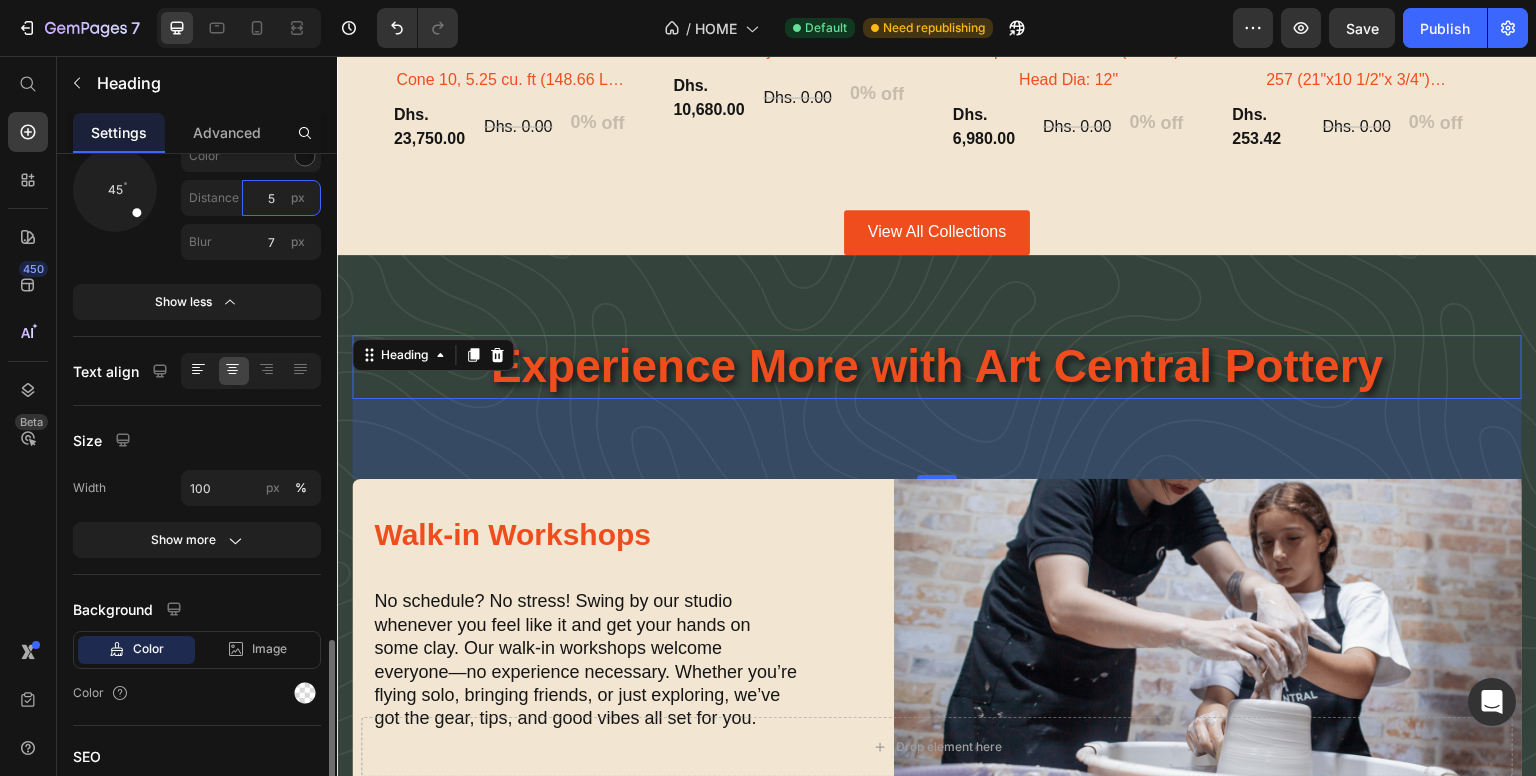 scroll, scrollTop: 734, scrollLeft: 0, axis: vertical 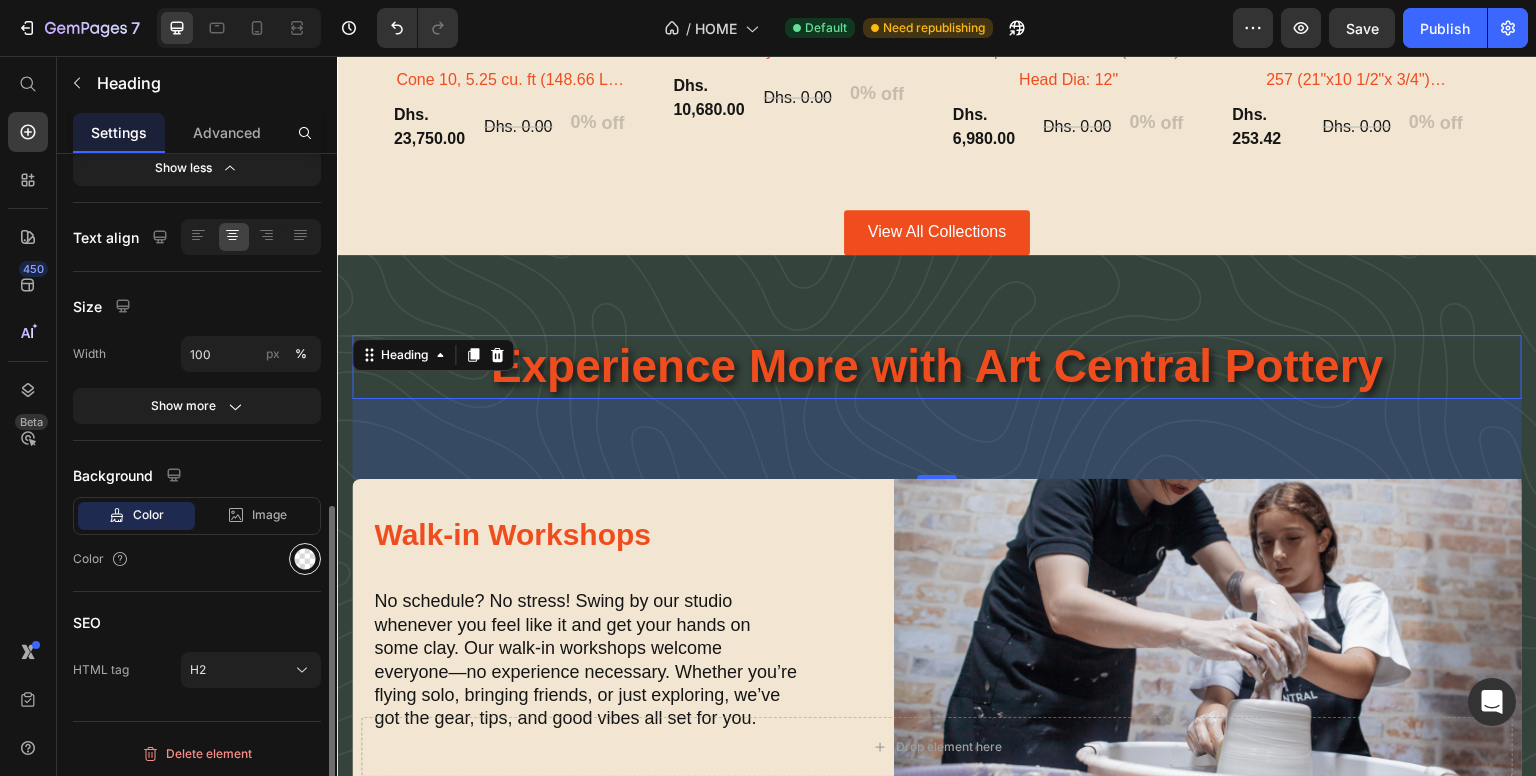 click at bounding box center (305, 559) 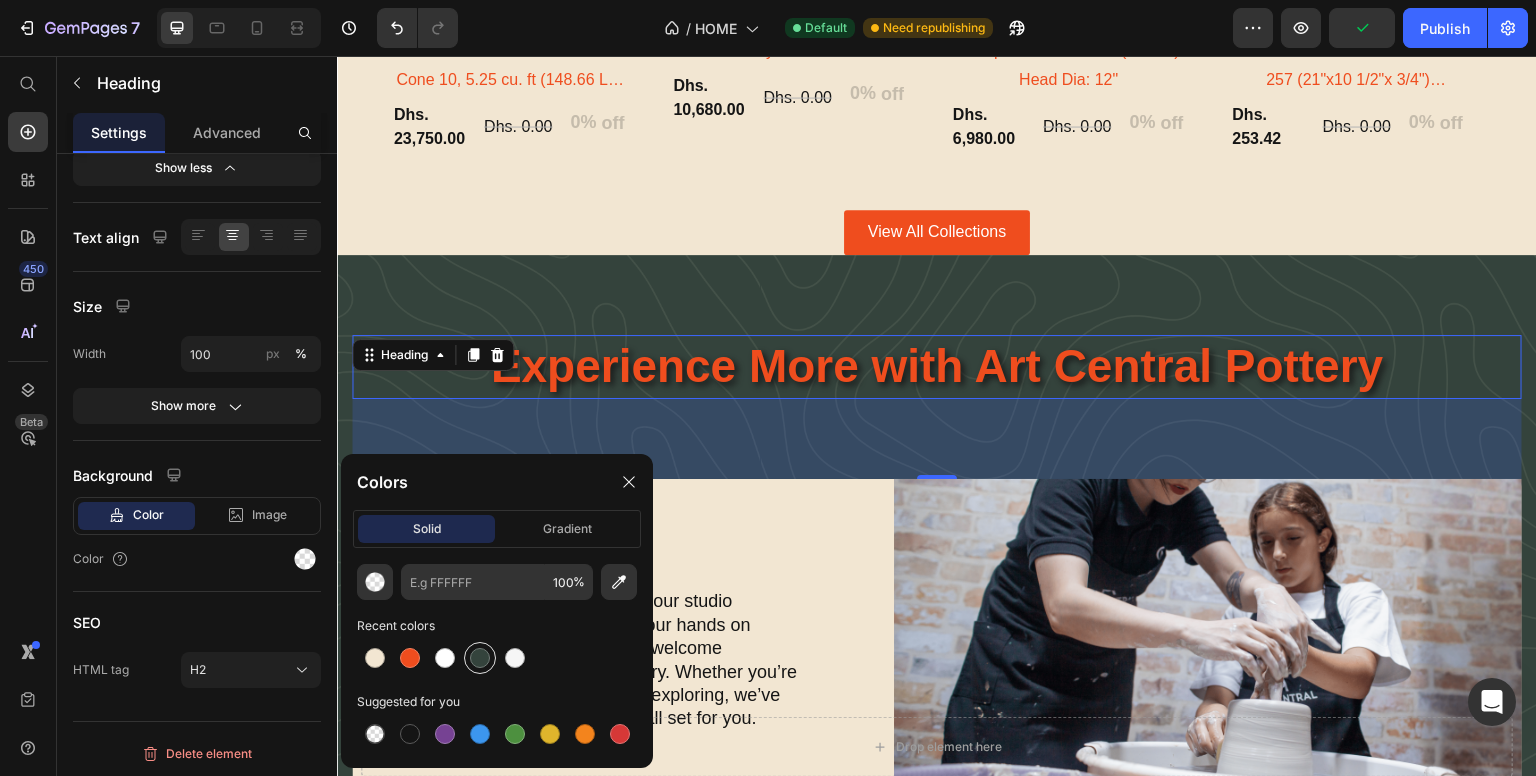 click at bounding box center (480, 658) 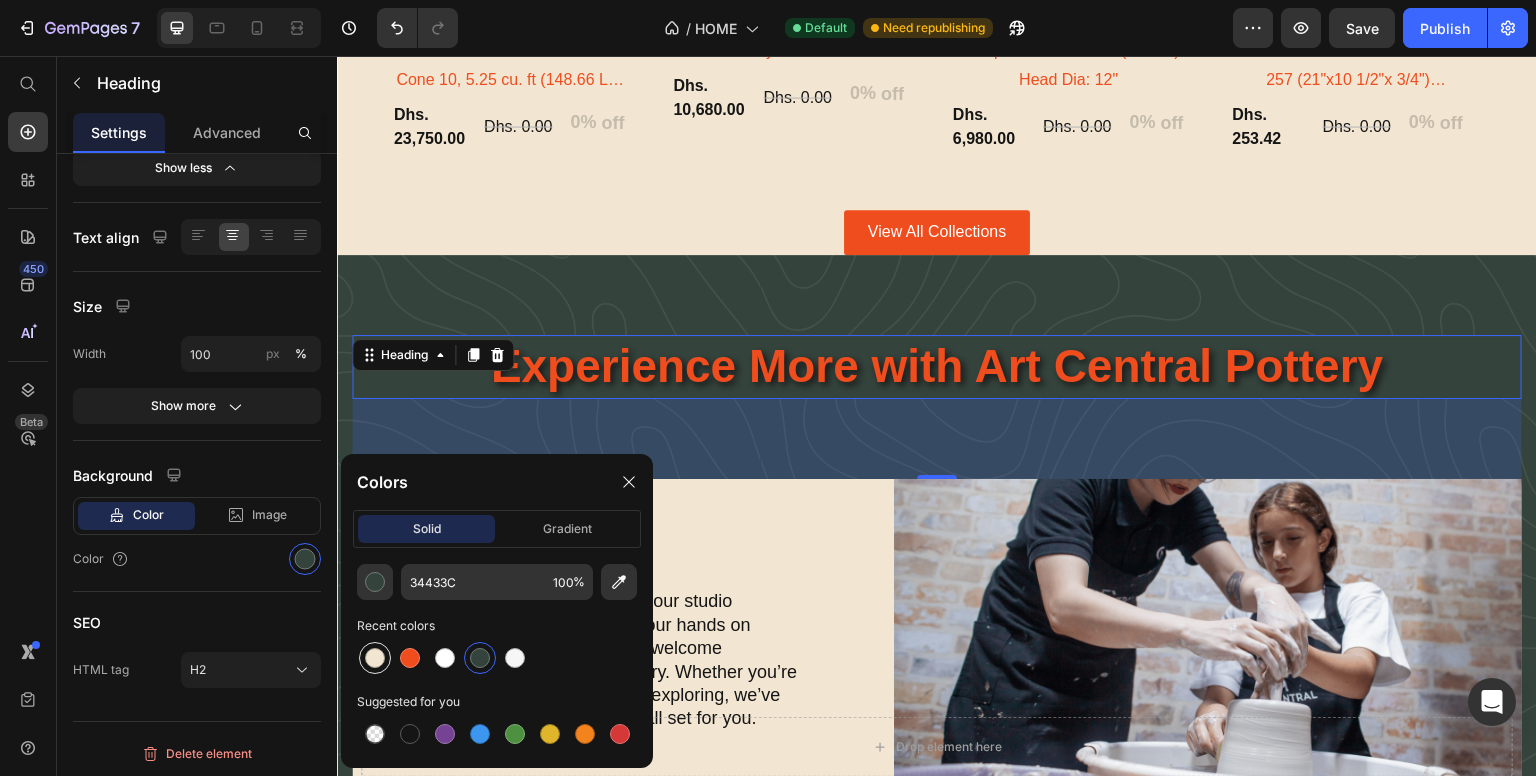 click at bounding box center [375, 658] 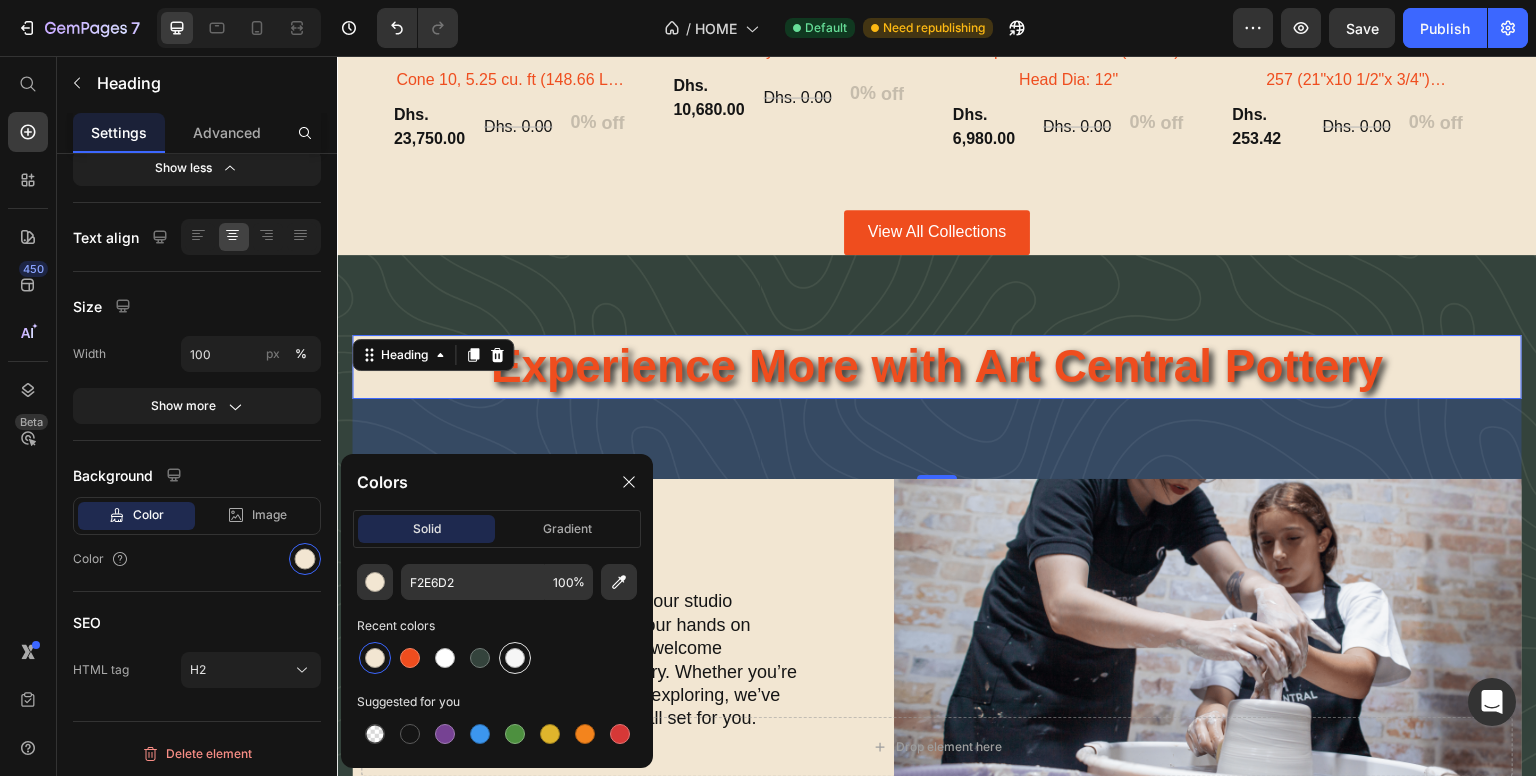 click at bounding box center (515, 658) 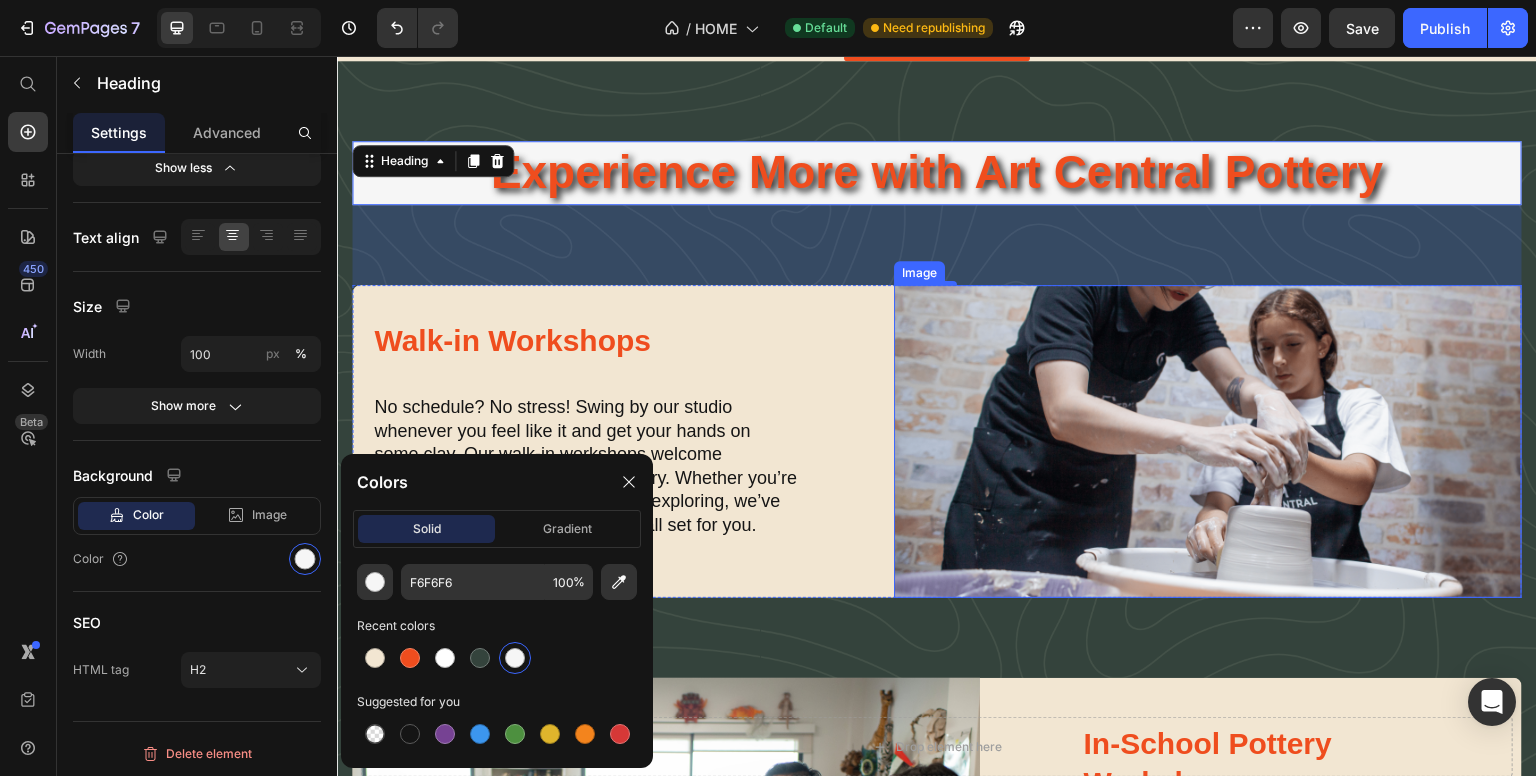 scroll, scrollTop: 2964, scrollLeft: 0, axis: vertical 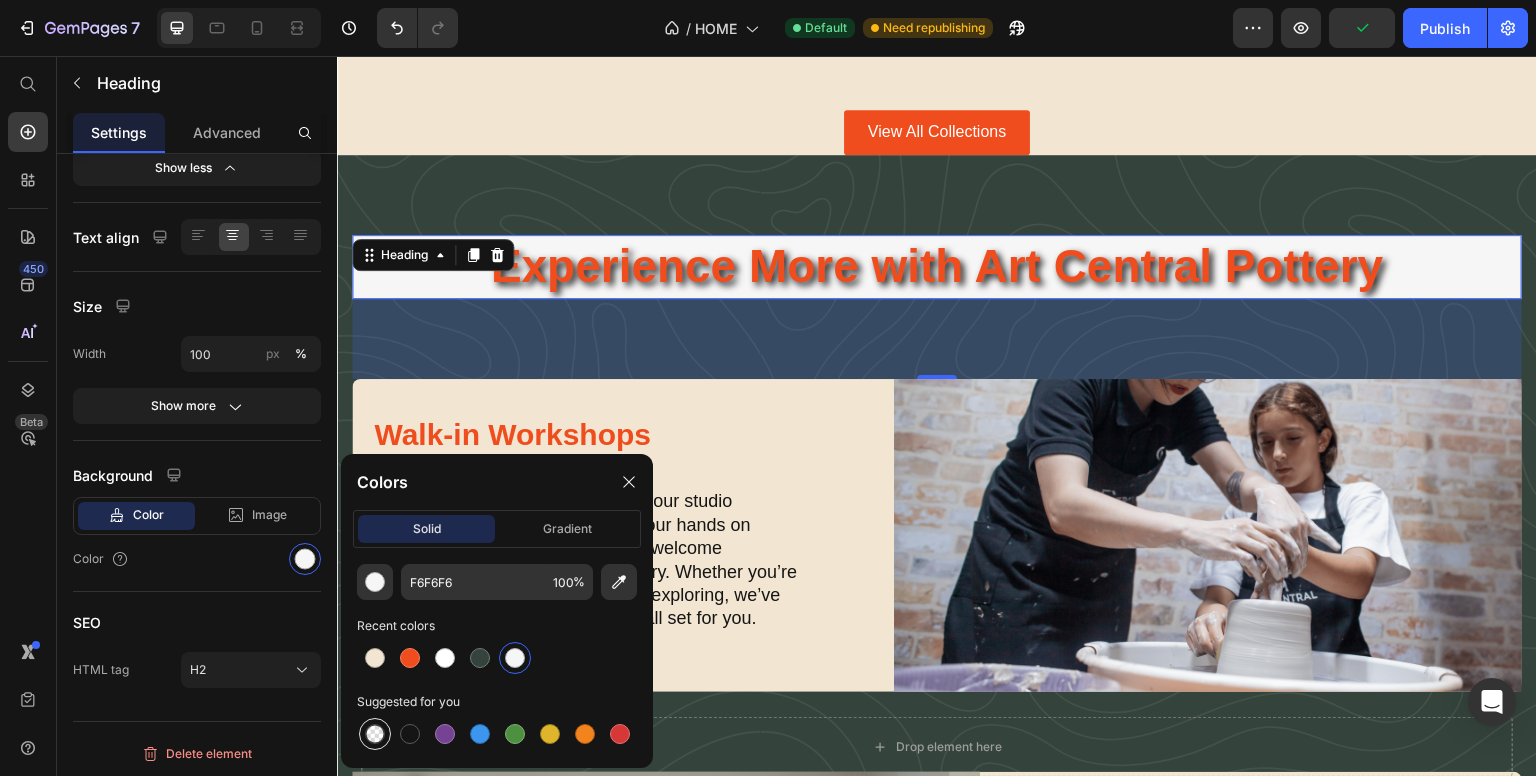 click at bounding box center [375, 734] 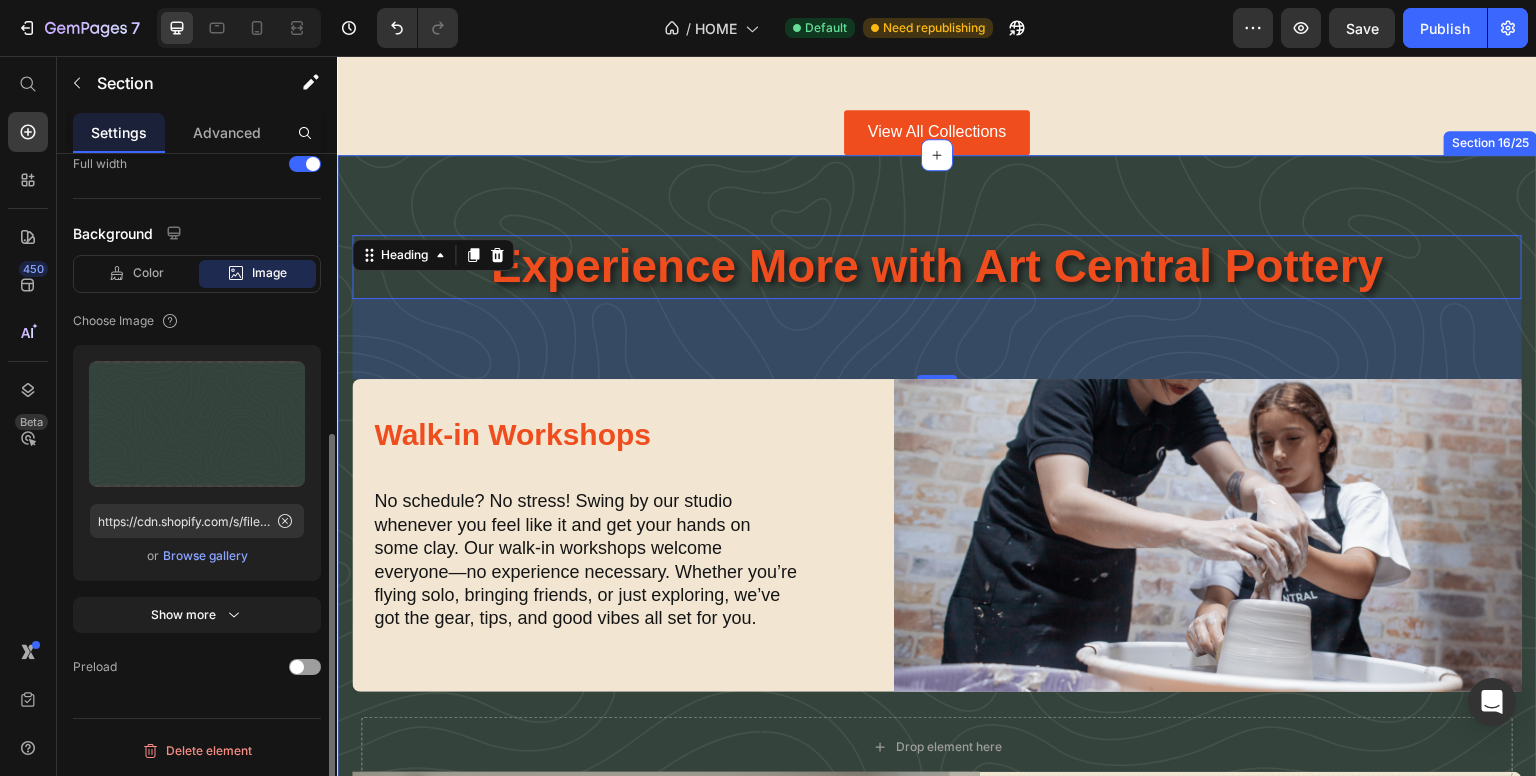 click on "Experience More with Art Central Pottery Heading   80 Walk-in Workshops Heading No schedule? No stress! Swing by our studio whenever you feel like it and get your hands on some clay. Our walk-in workshops welcome everyone—no experience necessary. Whether you’re flying solo, bringing friends, or just exploring, we’ve got the gear, tips, and good vibes all set for you. Text Block Image Row Image In School Workshops Heading In-School Pottery Workshops Heading We bring hands-on pottery workshops directly to schools and universities across the UAE. Our expert-led sessions inspire creativity and skill-building, all at your location. Perfect for art departments seeking engaging, educational experiences — tailored workshops available for groups of all sizes, with flexible scheduling and easy booking. Text Block Row Row Explore All Workshops Button Section 16/25" at bounding box center [937, 755] 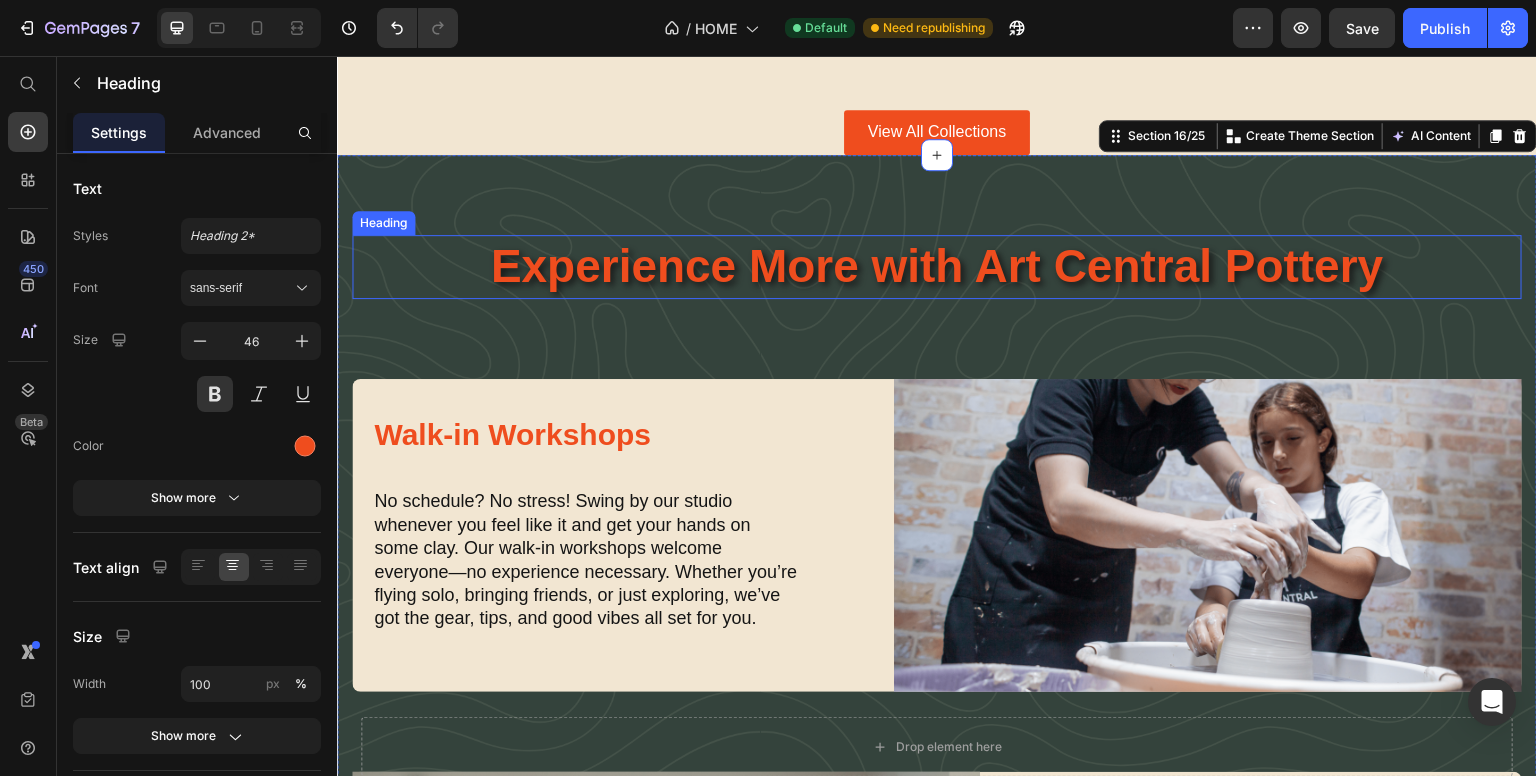 click on "Experience More with Art Central Pottery" at bounding box center [937, 267] 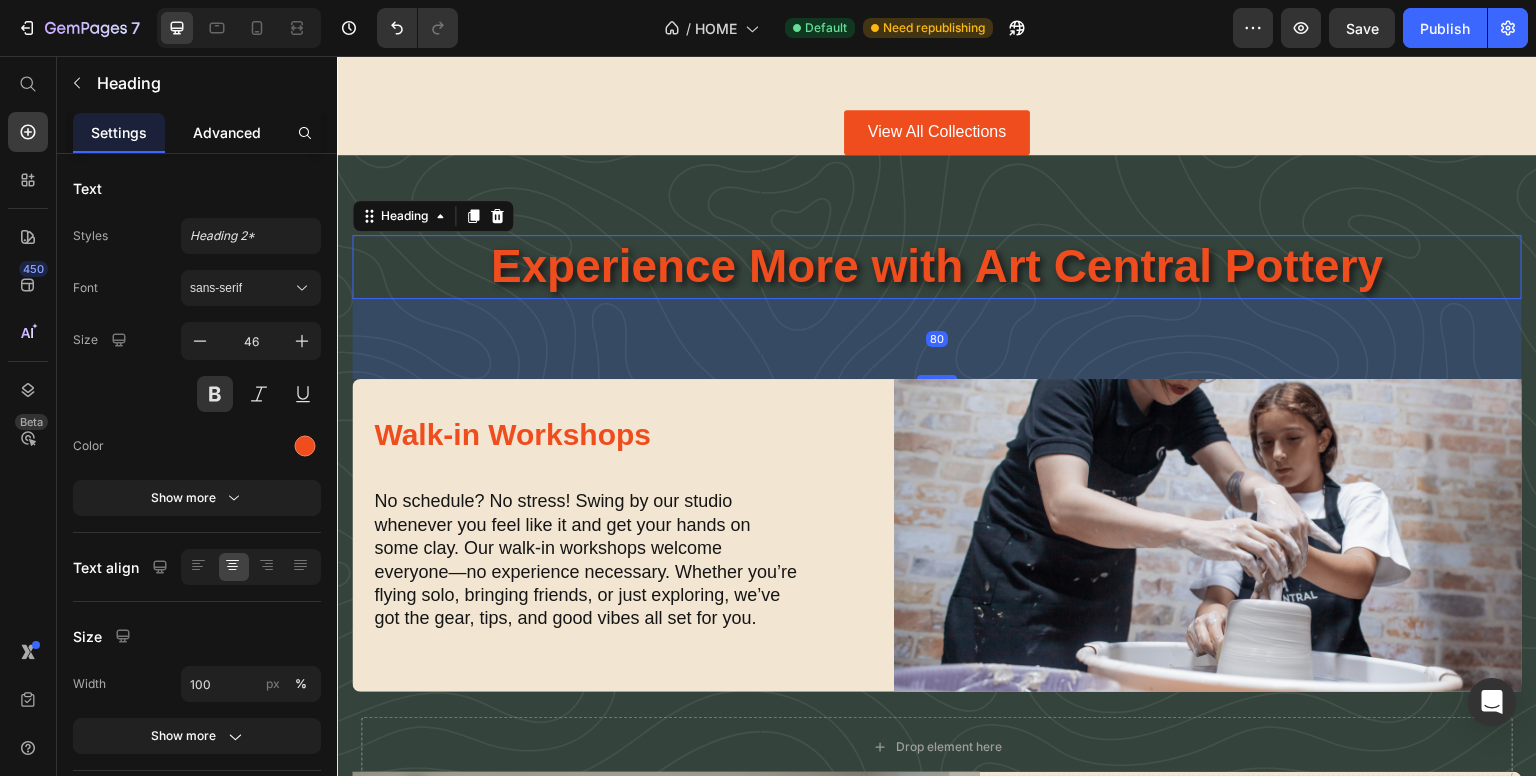 click on "Advanced" 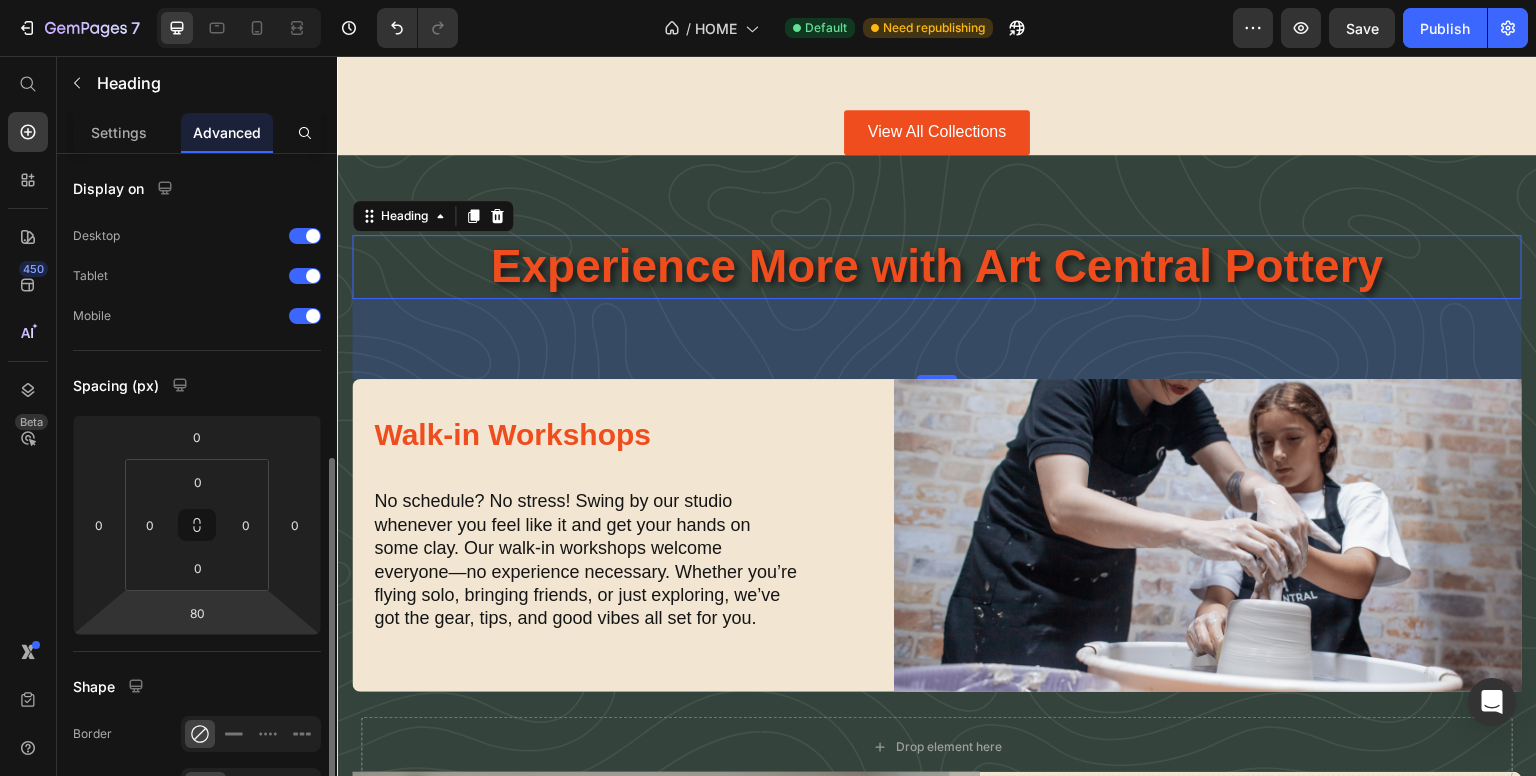 scroll, scrollTop: 300, scrollLeft: 0, axis: vertical 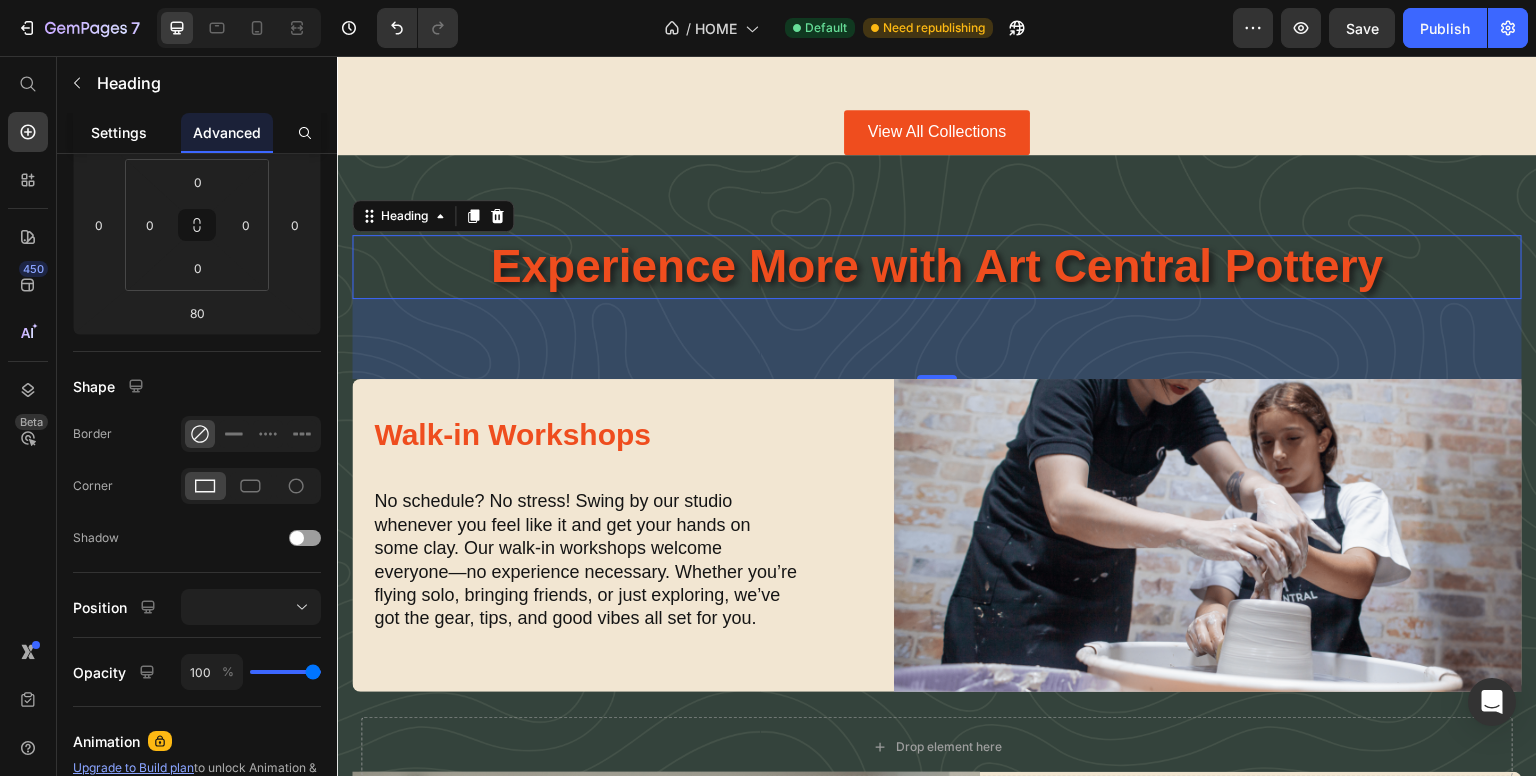 click on "Settings" at bounding box center (119, 132) 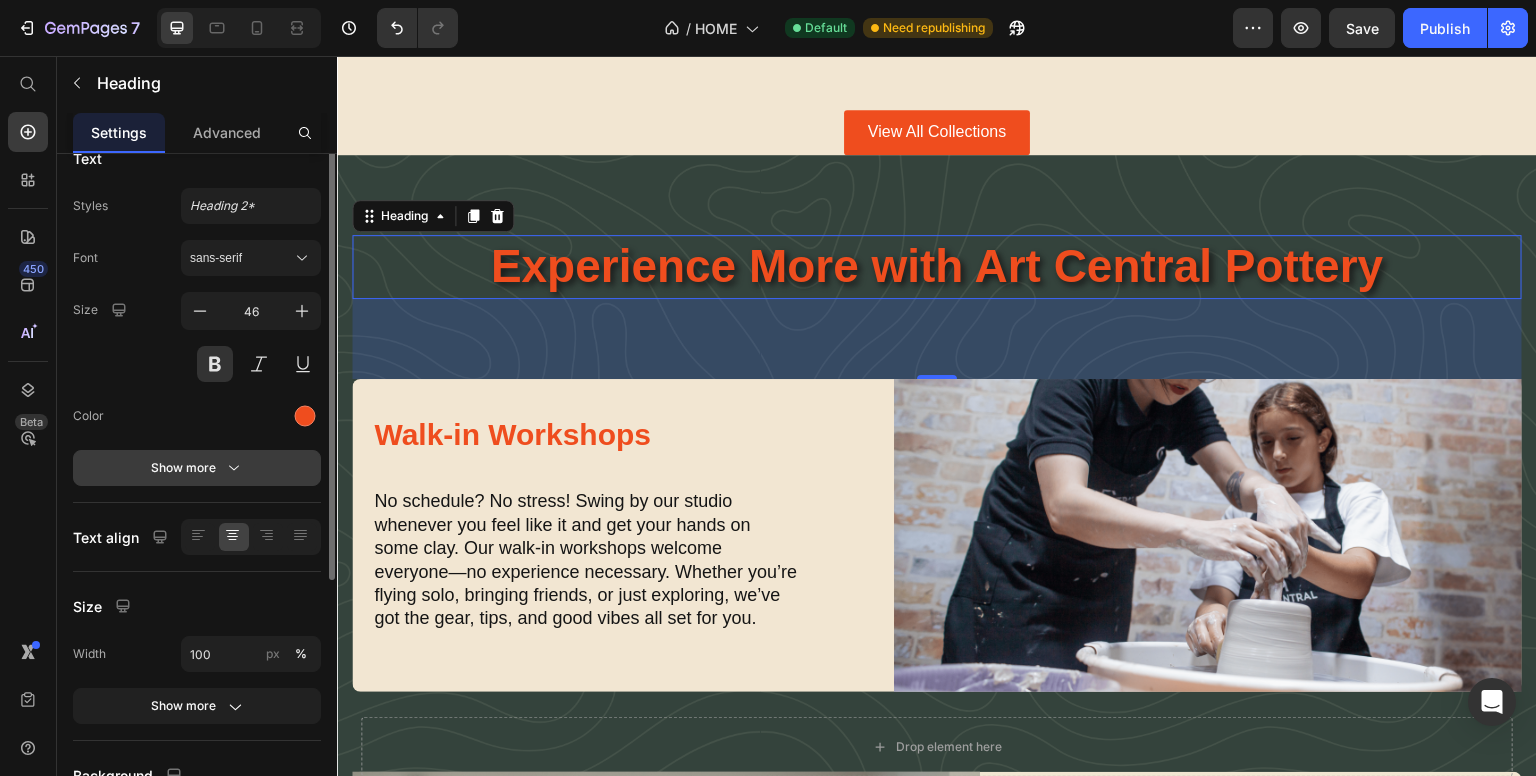 scroll, scrollTop: 0, scrollLeft: 0, axis: both 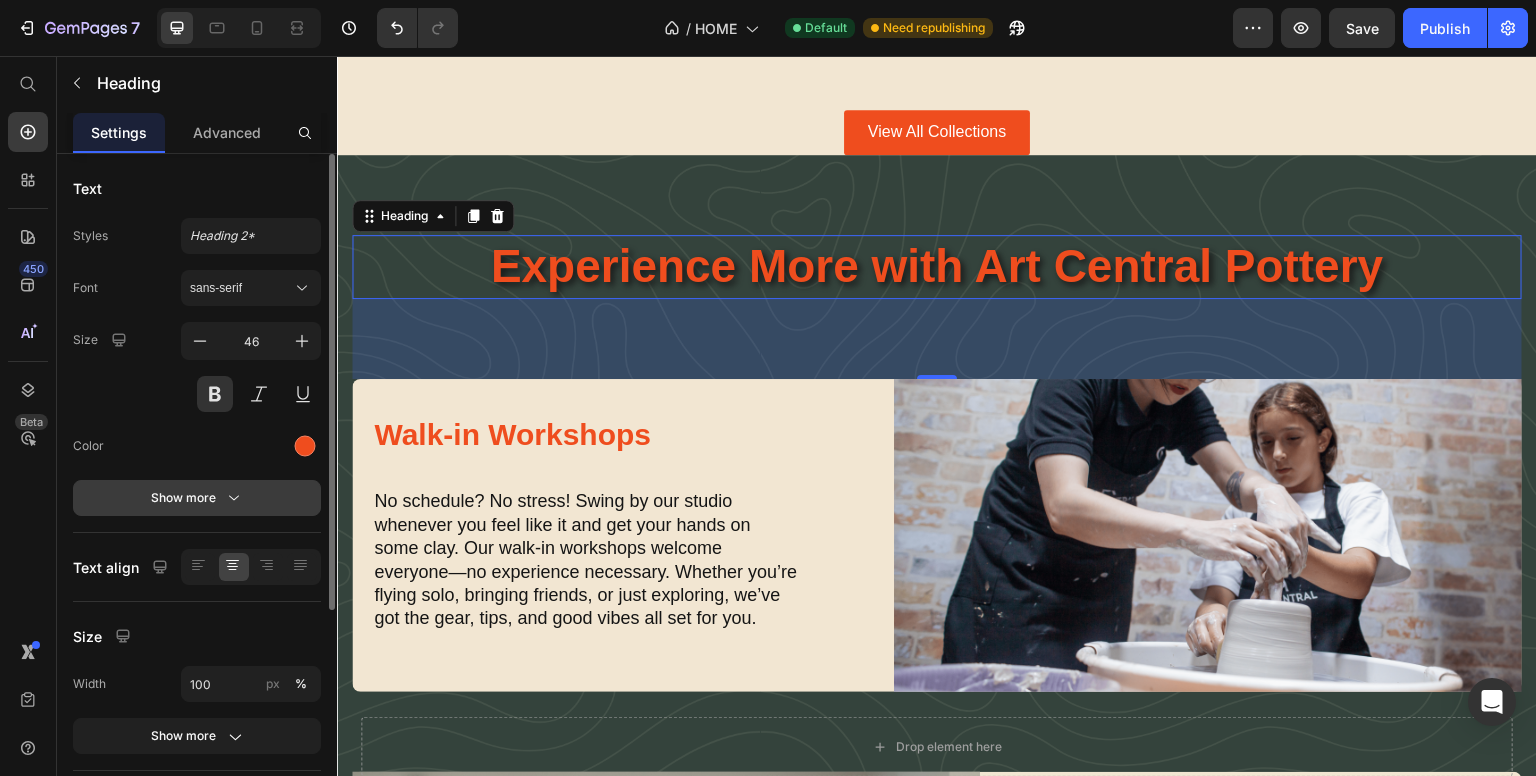 click on "Show more" at bounding box center (197, 498) 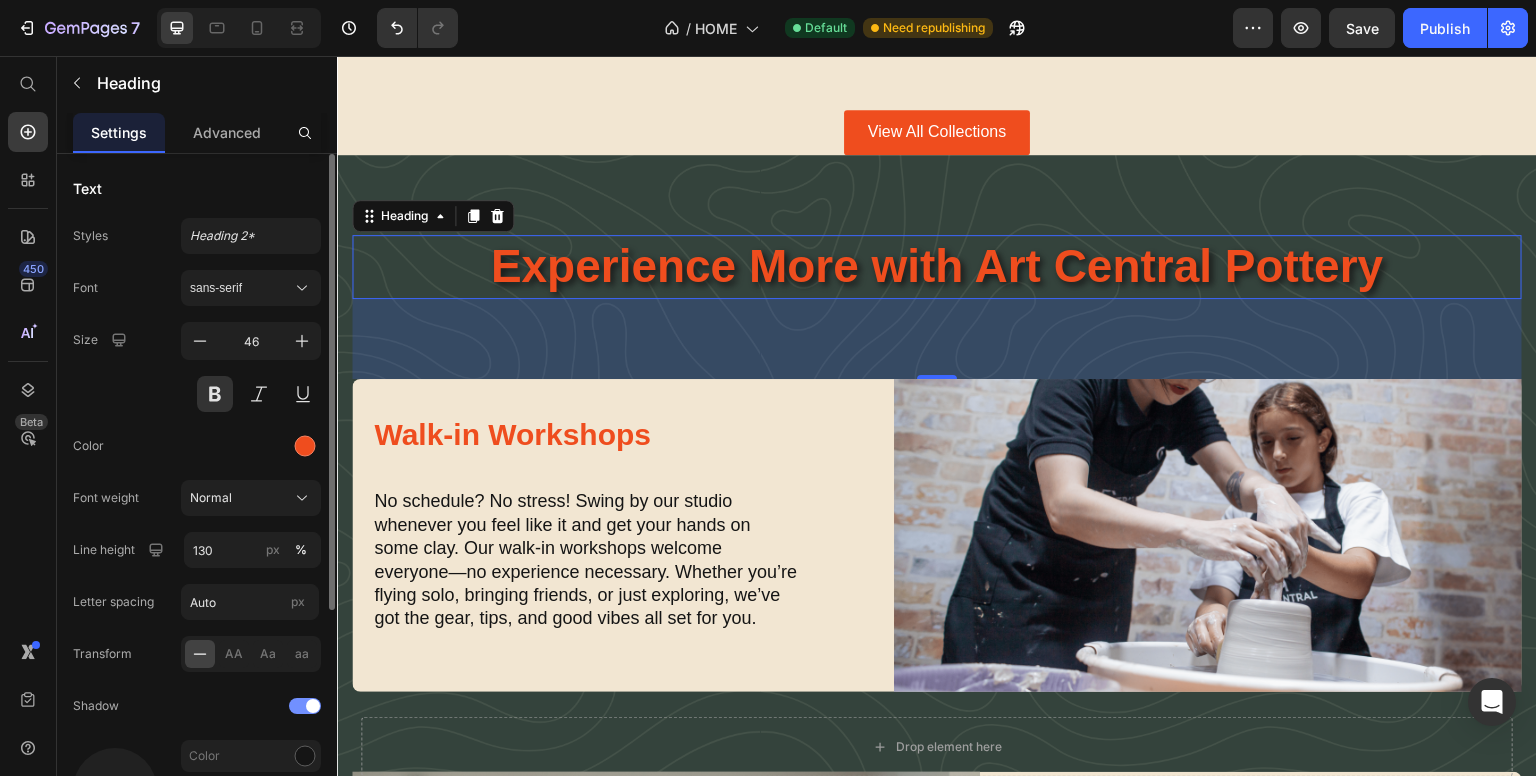 scroll, scrollTop: 200, scrollLeft: 0, axis: vertical 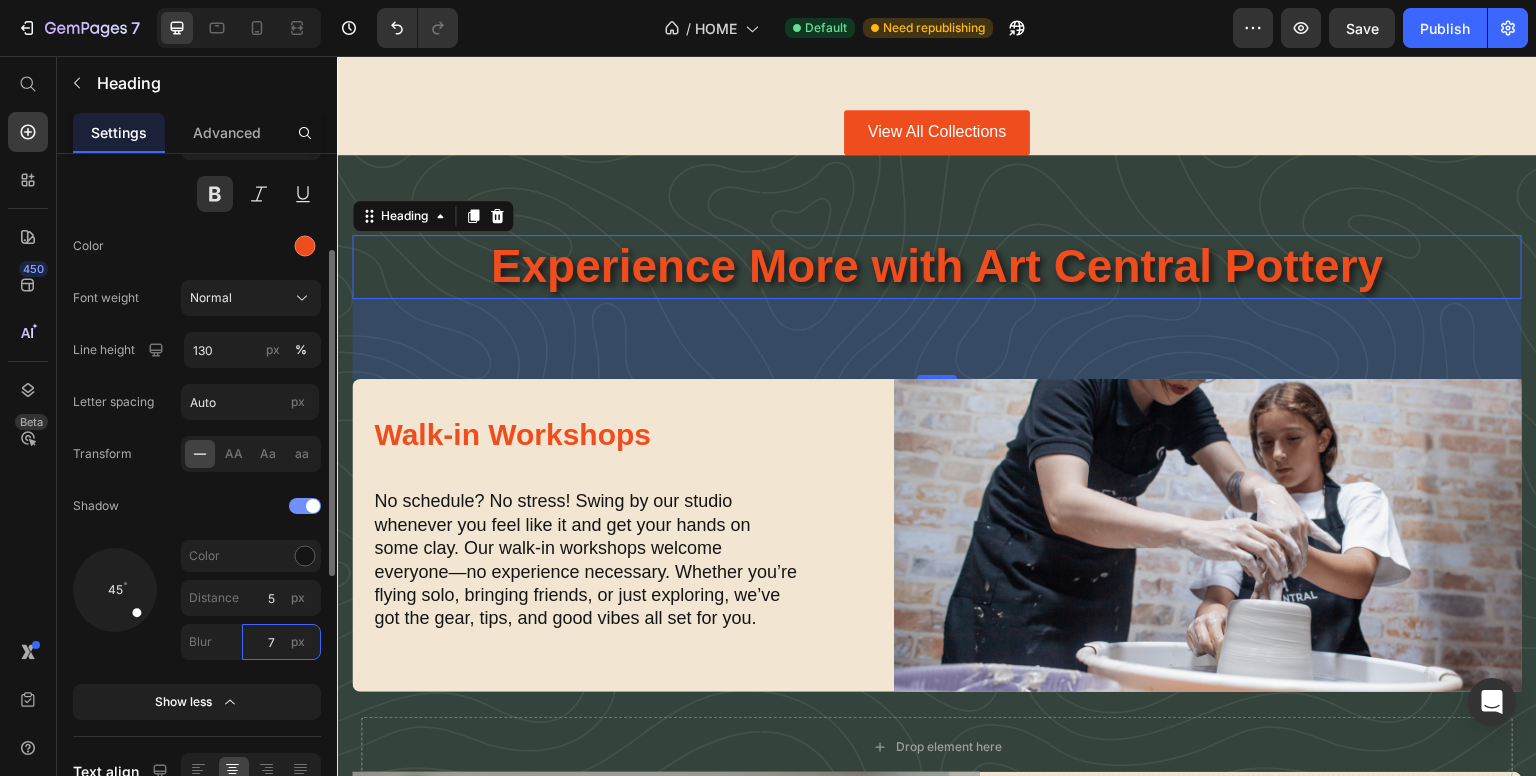 click on "7" at bounding box center (281, 642) 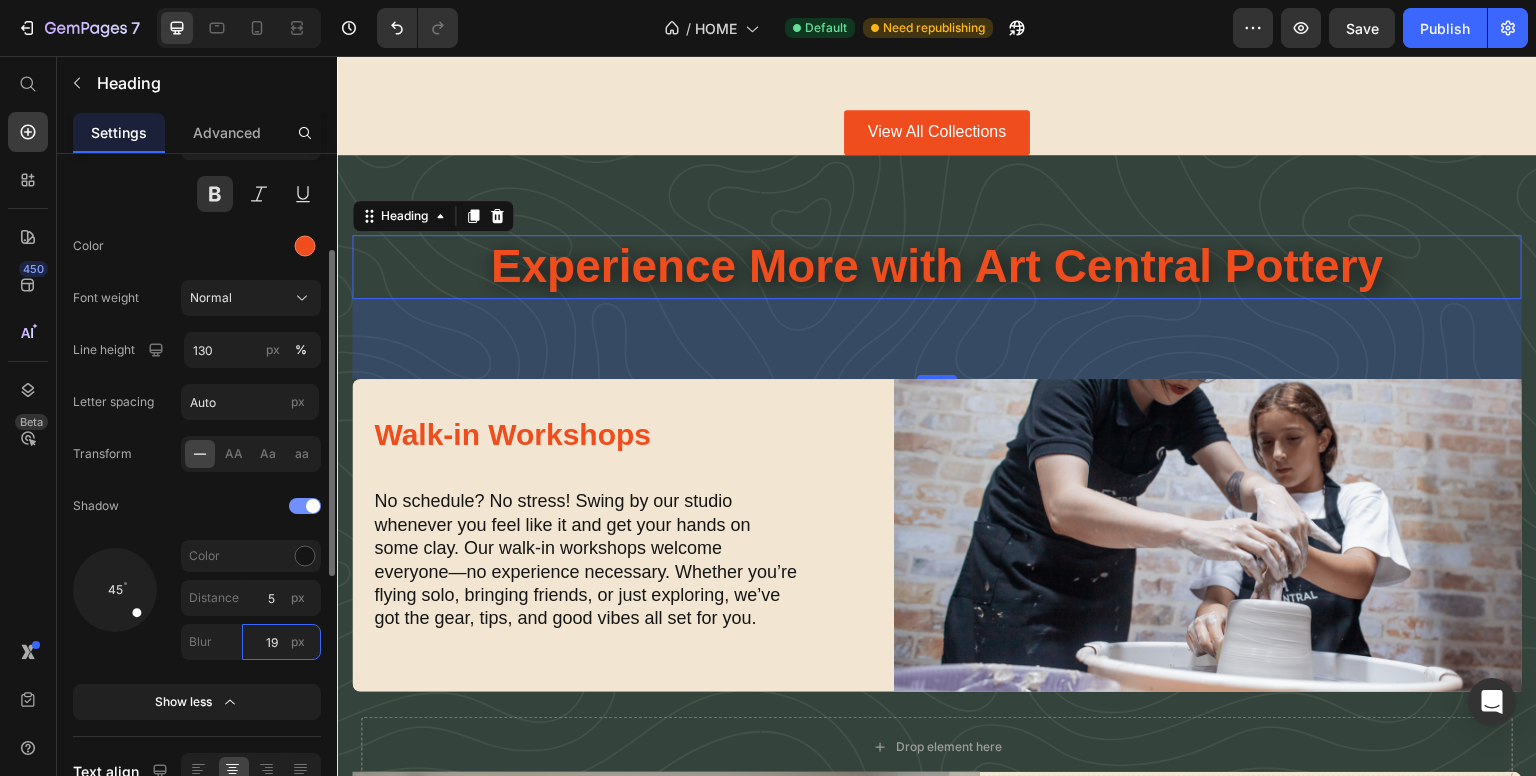 type on "20" 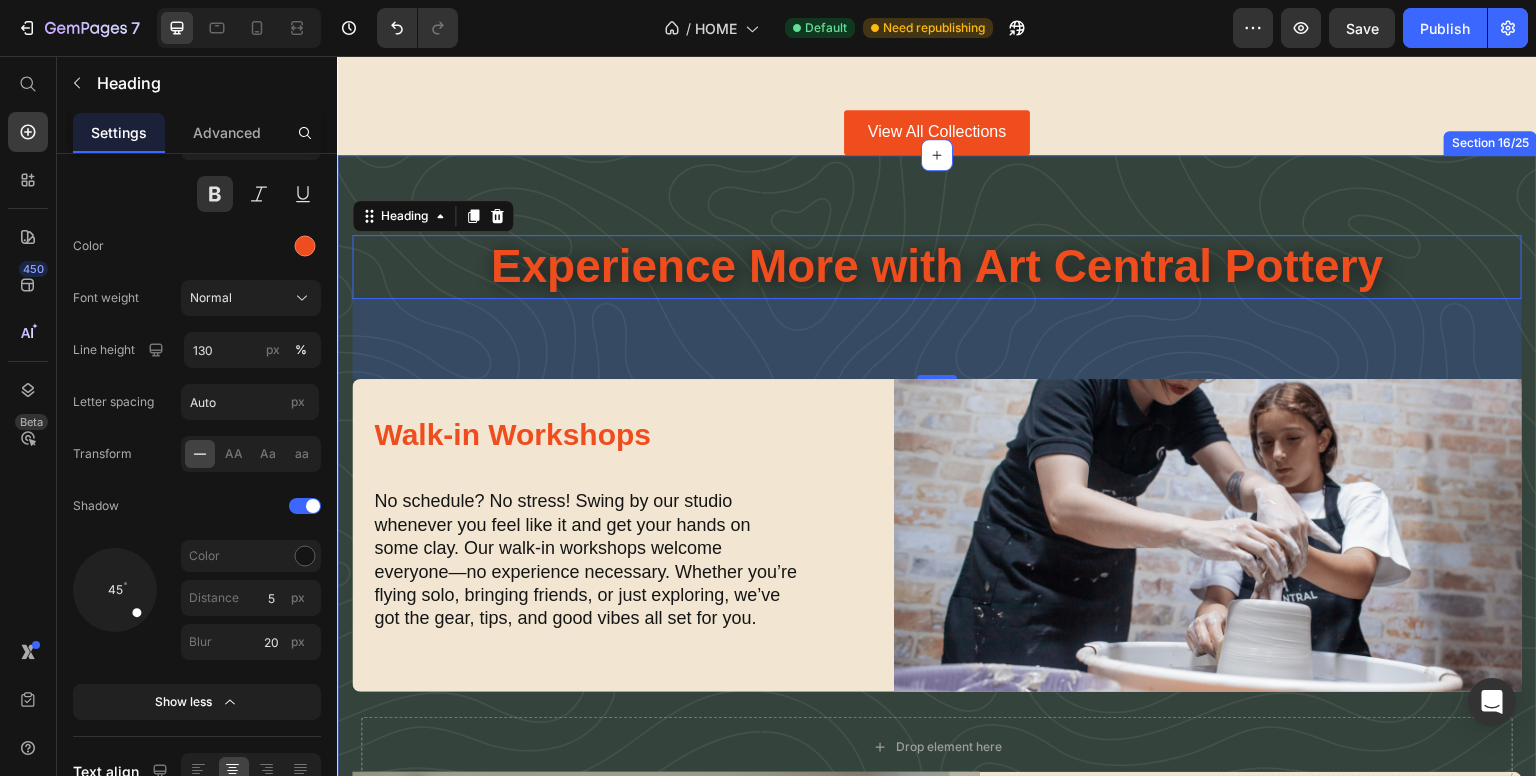 click on "Experience More with Art Central Pottery Heading   80 Walk-in Workshops Heading No schedule? No stress! Swing by our studio whenever you feel like it and get your hands on some clay. Our walk-in workshops welcome everyone—no experience necessary. Whether you’re flying solo, bringing friends, or just exploring, we’ve got the gear, tips, and good vibes all set for you. Text Block Image Row Image In School Workshops Heading In-School Pottery Workshops Heading We bring hands-on pottery workshops directly to schools and universities across the UAE. Our expert-led sessions inspire creativity and skill-building, all at your location. Perfect for art departments seeking engaging, educational experiences — tailored workshops available for groups of all sizes, with flexible scheduling and easy booking. Text Block Row Row Explore All Workshops Button Section 16/25" at bounding box center [937, 755] 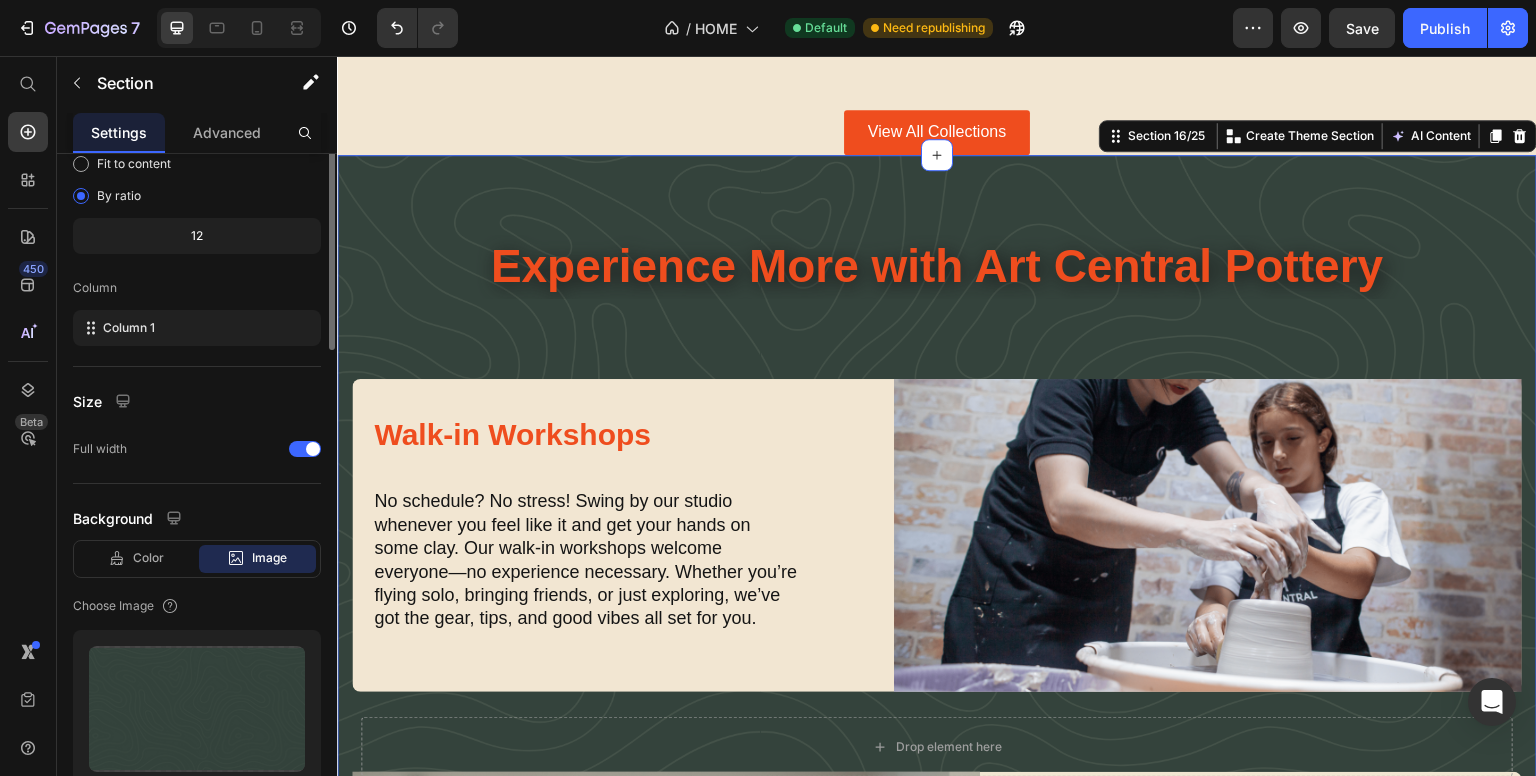 scroll, scrollTop: 0, scrollLeft: 0, axis: both 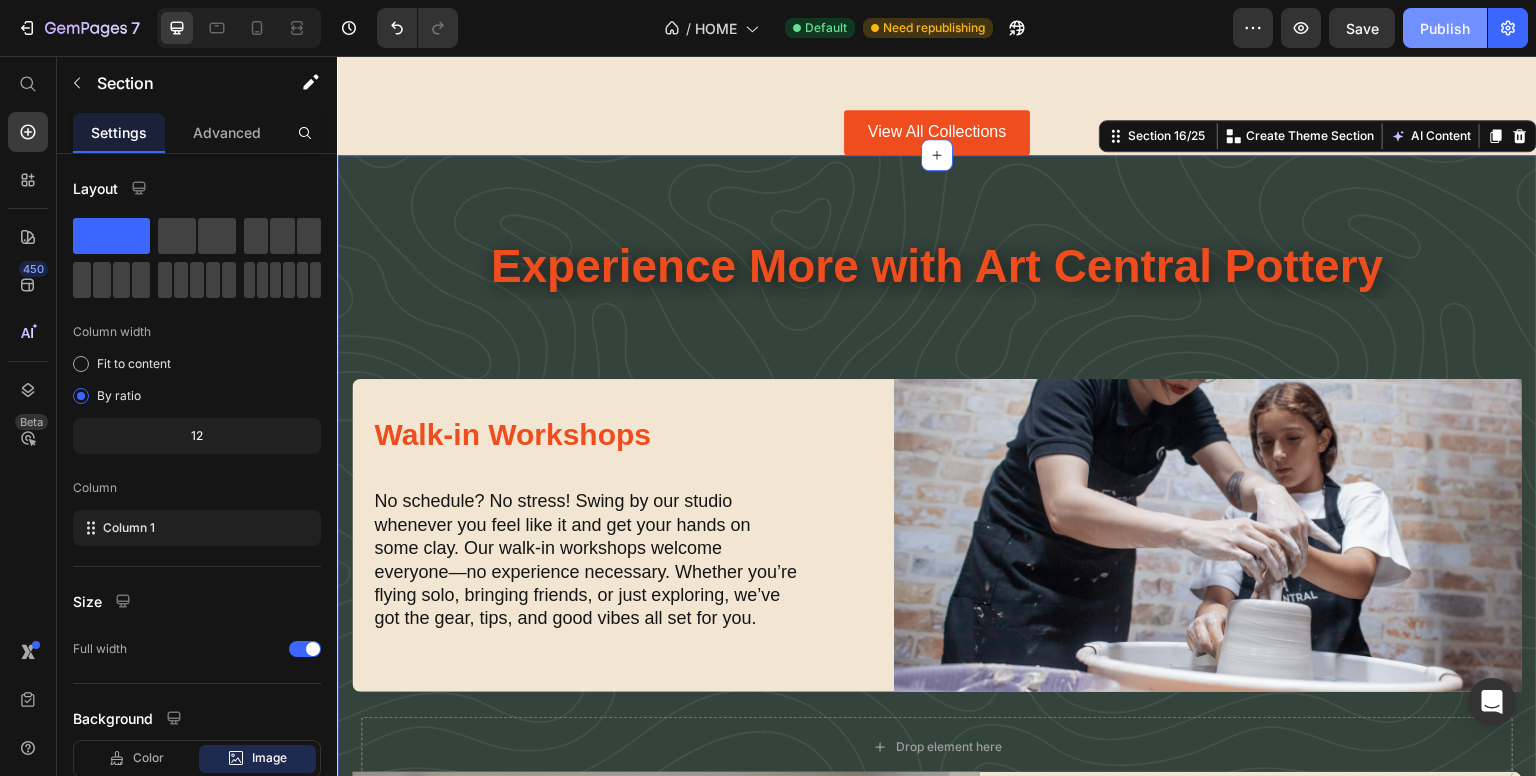 click on "Publish" at bounding box center [1445, 28] 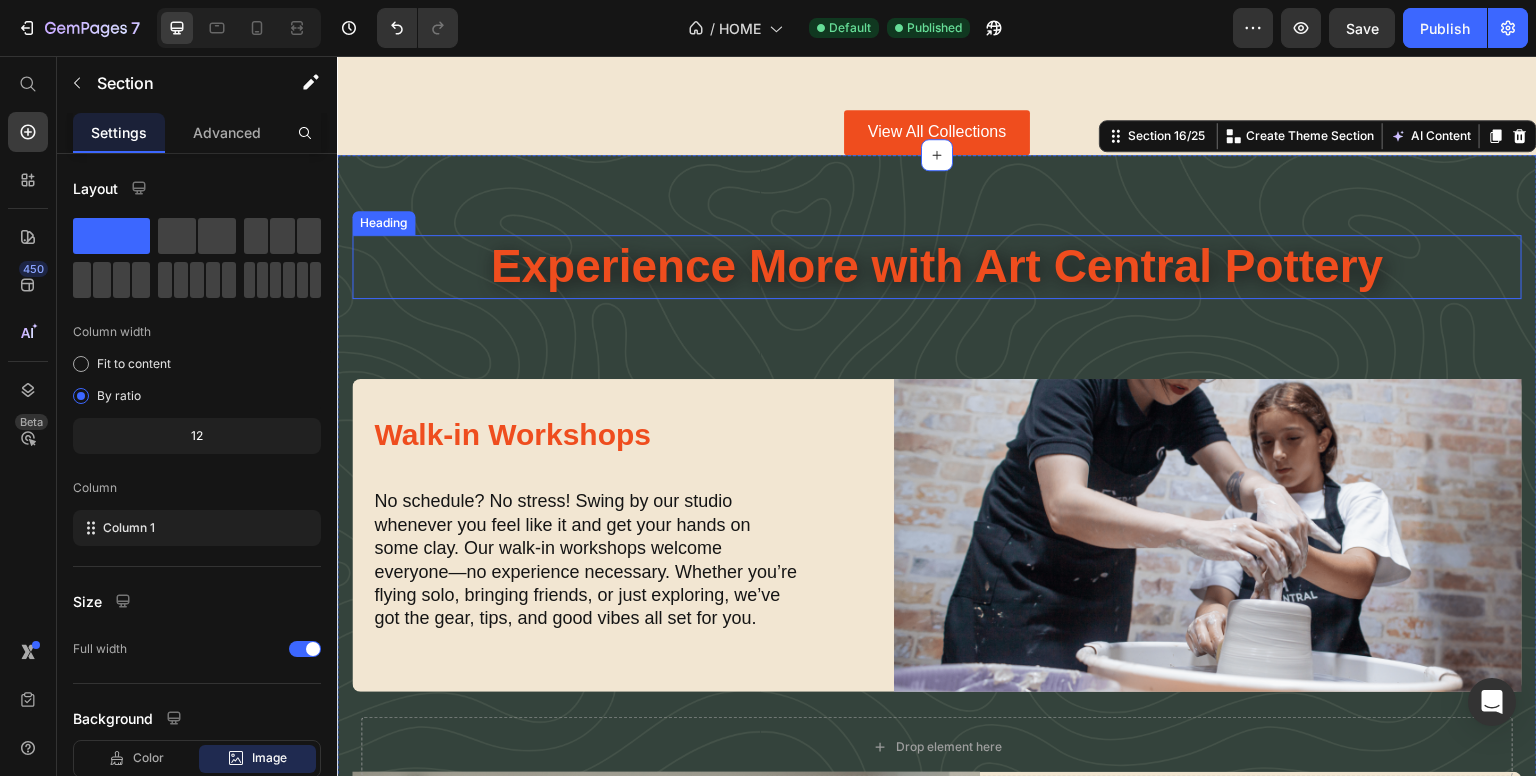 click on "Experience More with Art Central Pottery" at bounding box center (937, 267) 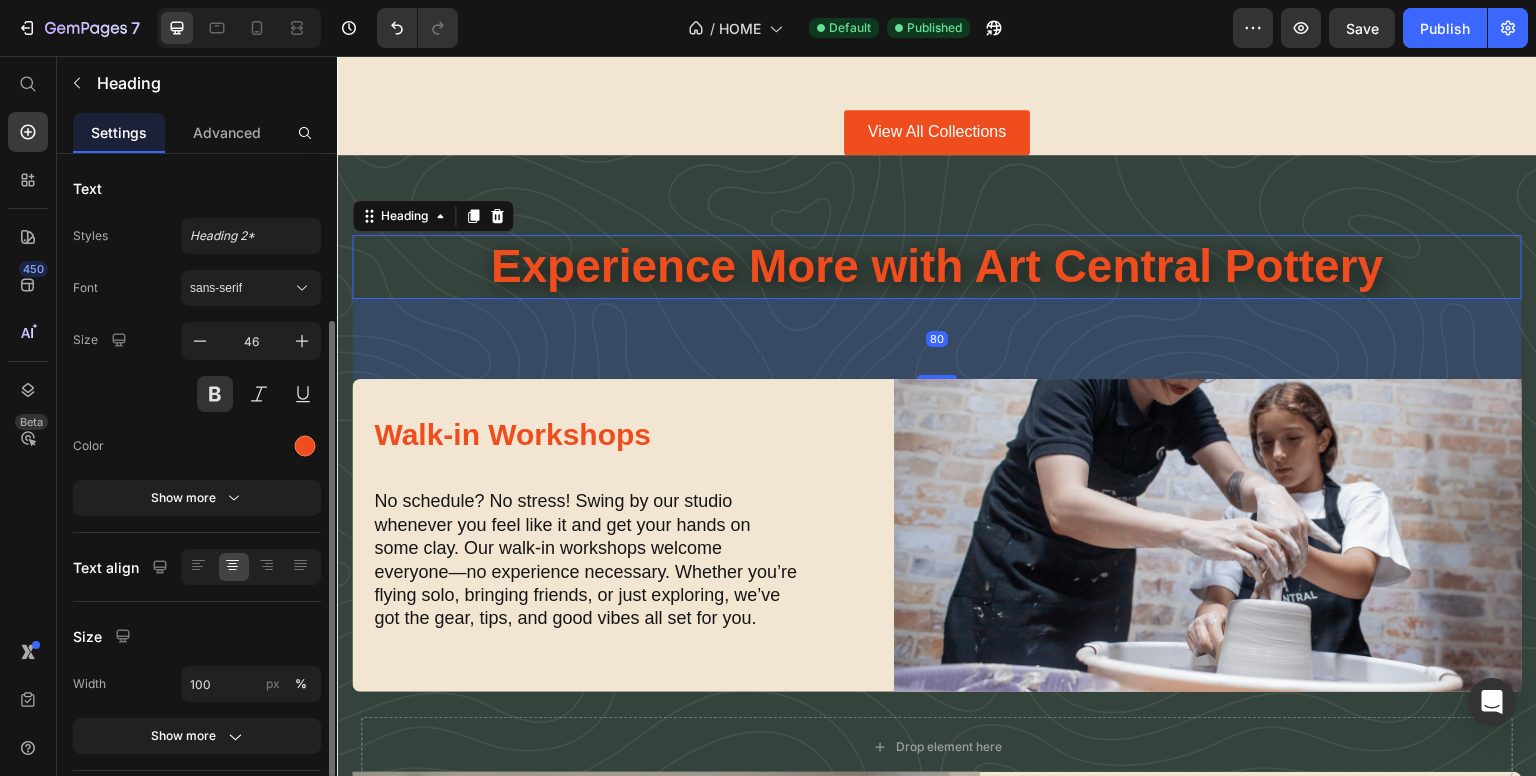 scroll, scrollTop: 200, scrollLeft: 0, axis: vertical 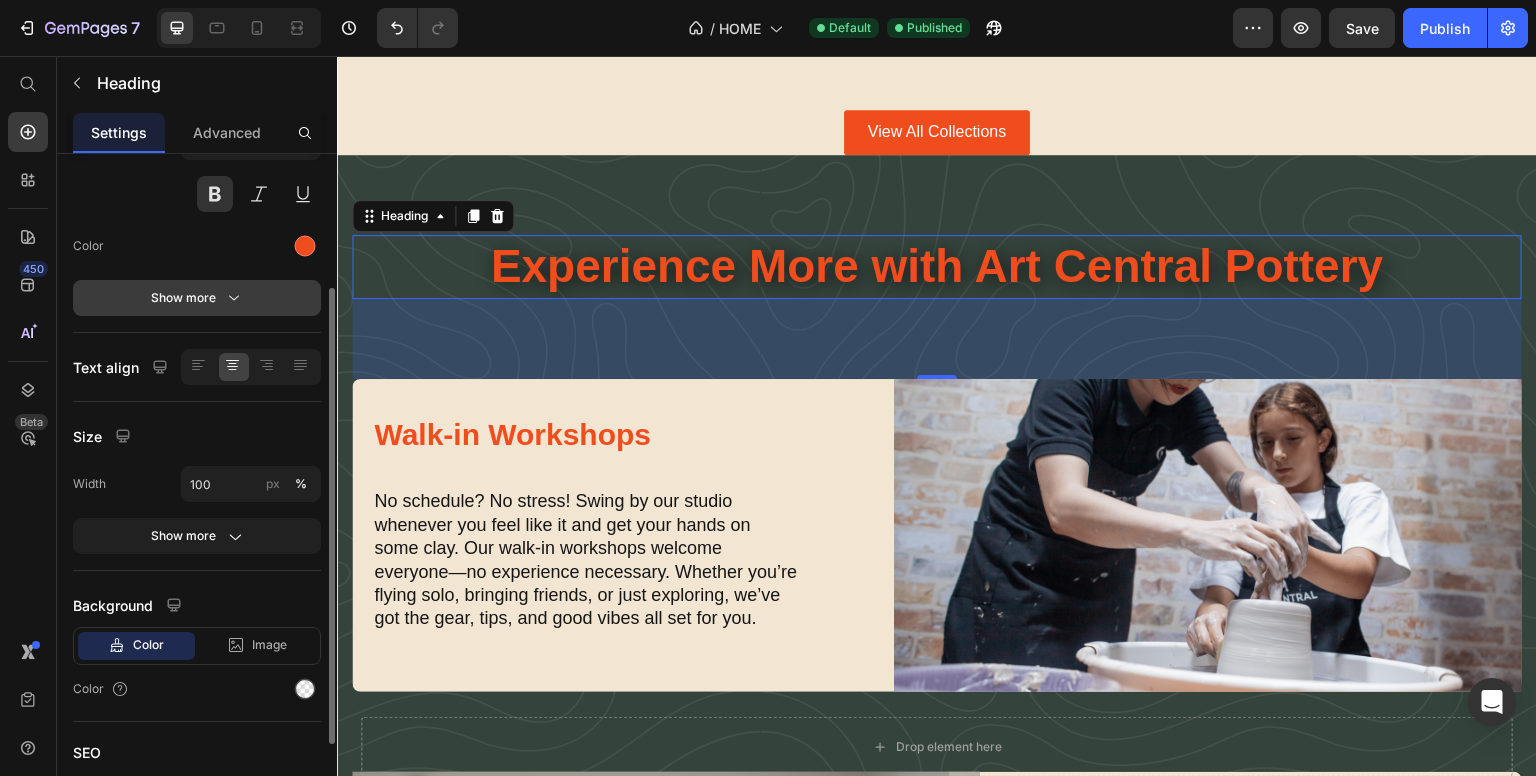 click on "Show more" at bounding box center [197, 298] 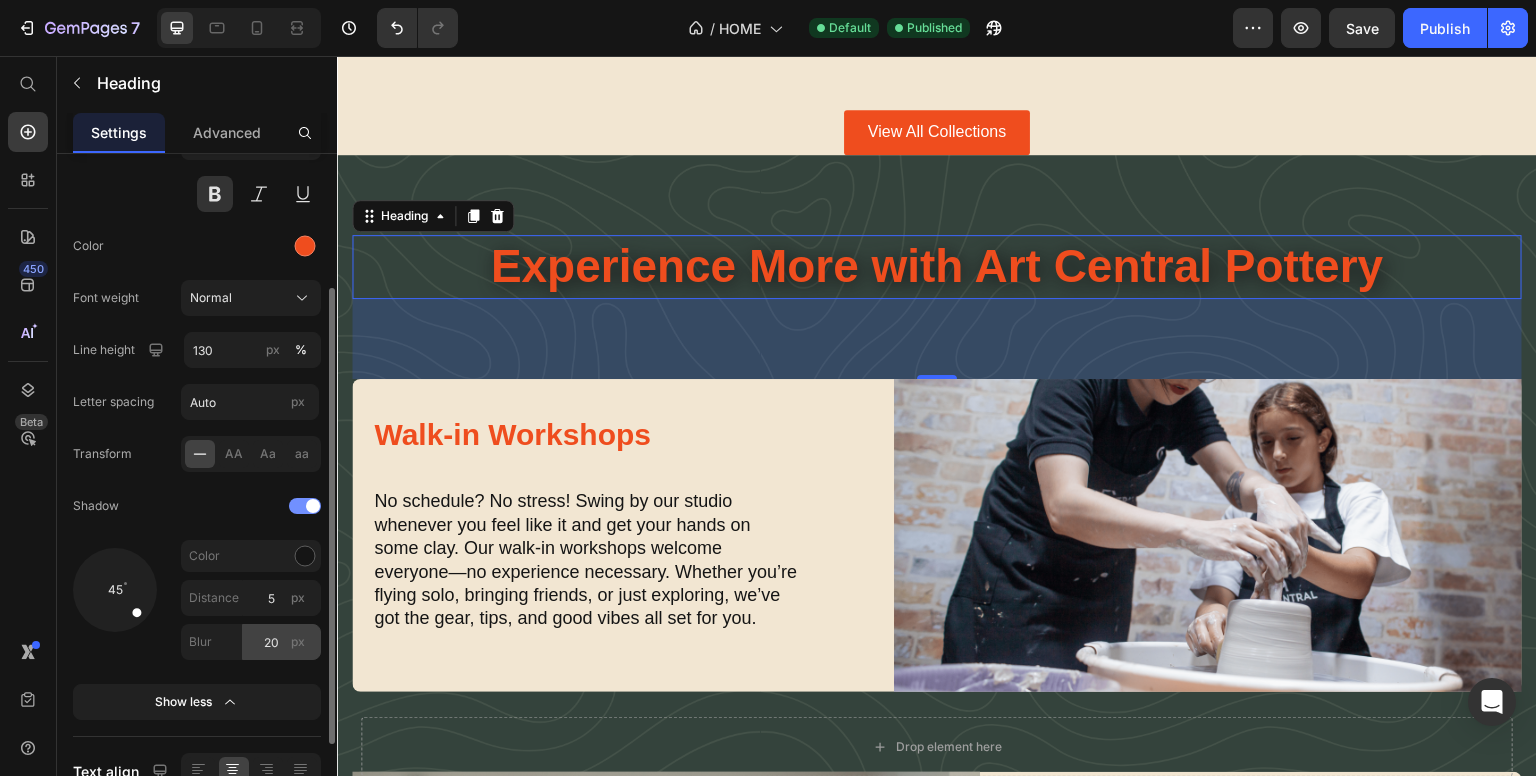 click on "Blur" at bounding box center (211, 642) 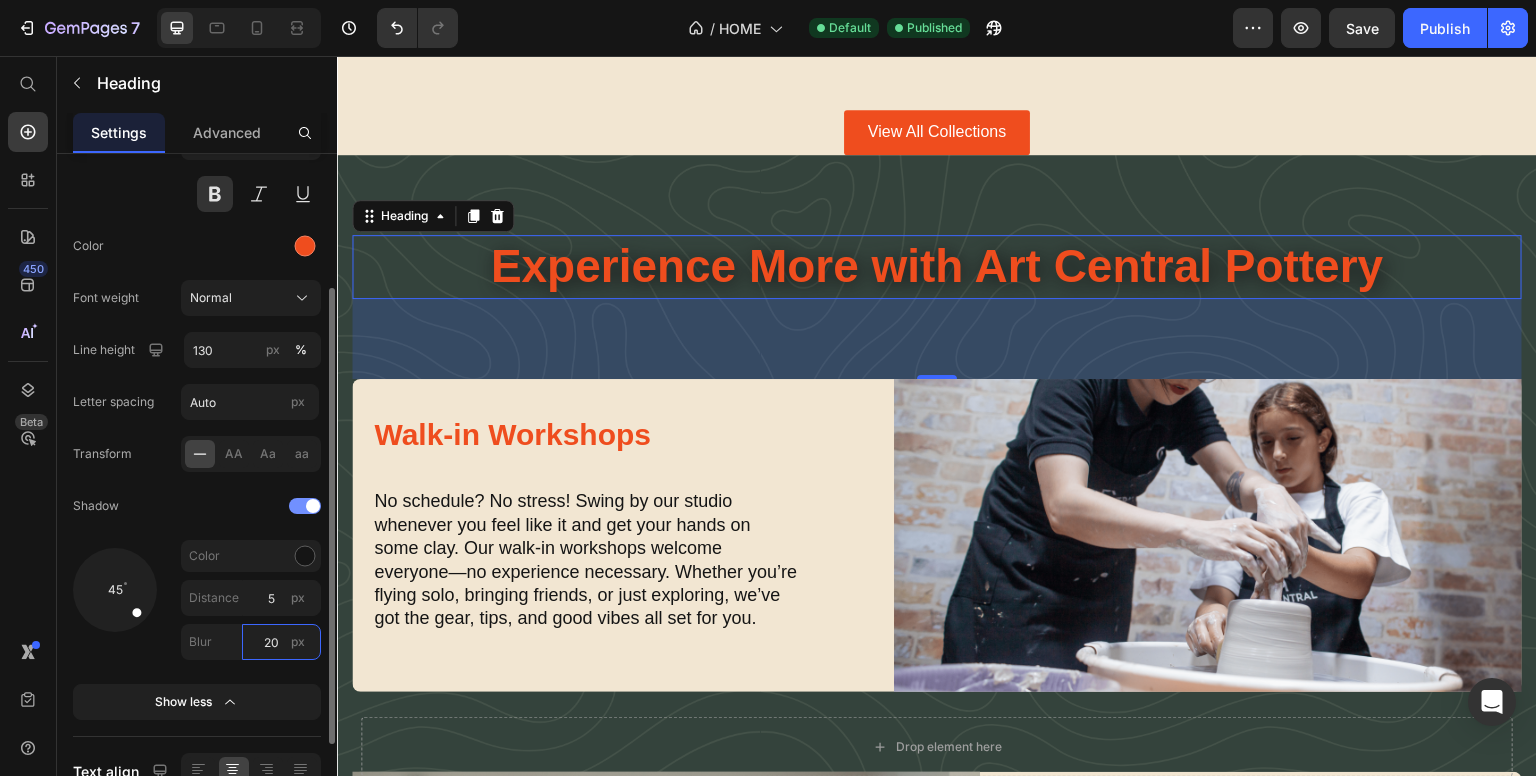 click on "20" at bounding box center (281, 642) 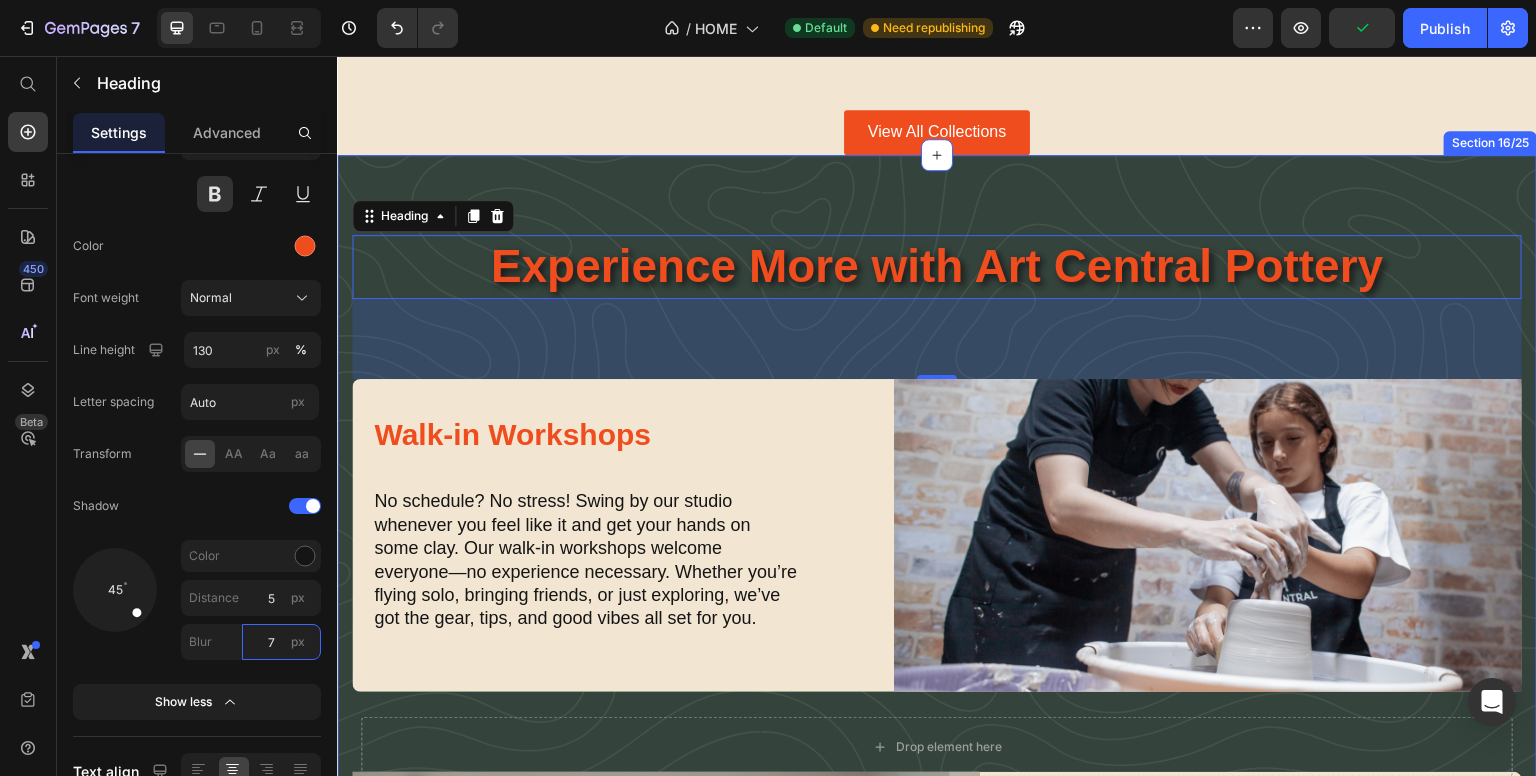 type on "8" 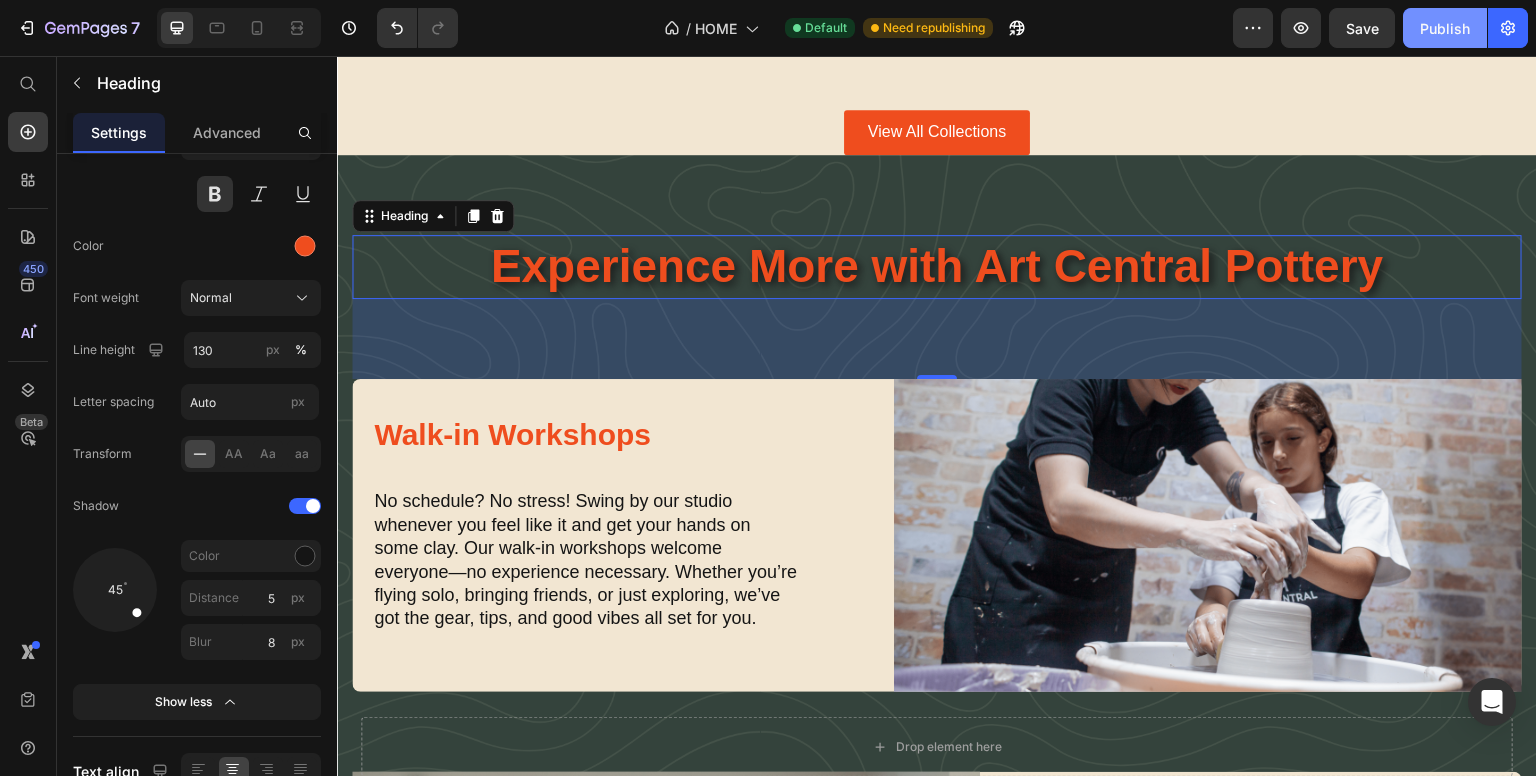 click on "Publish" at bounding box center (1445, 28) 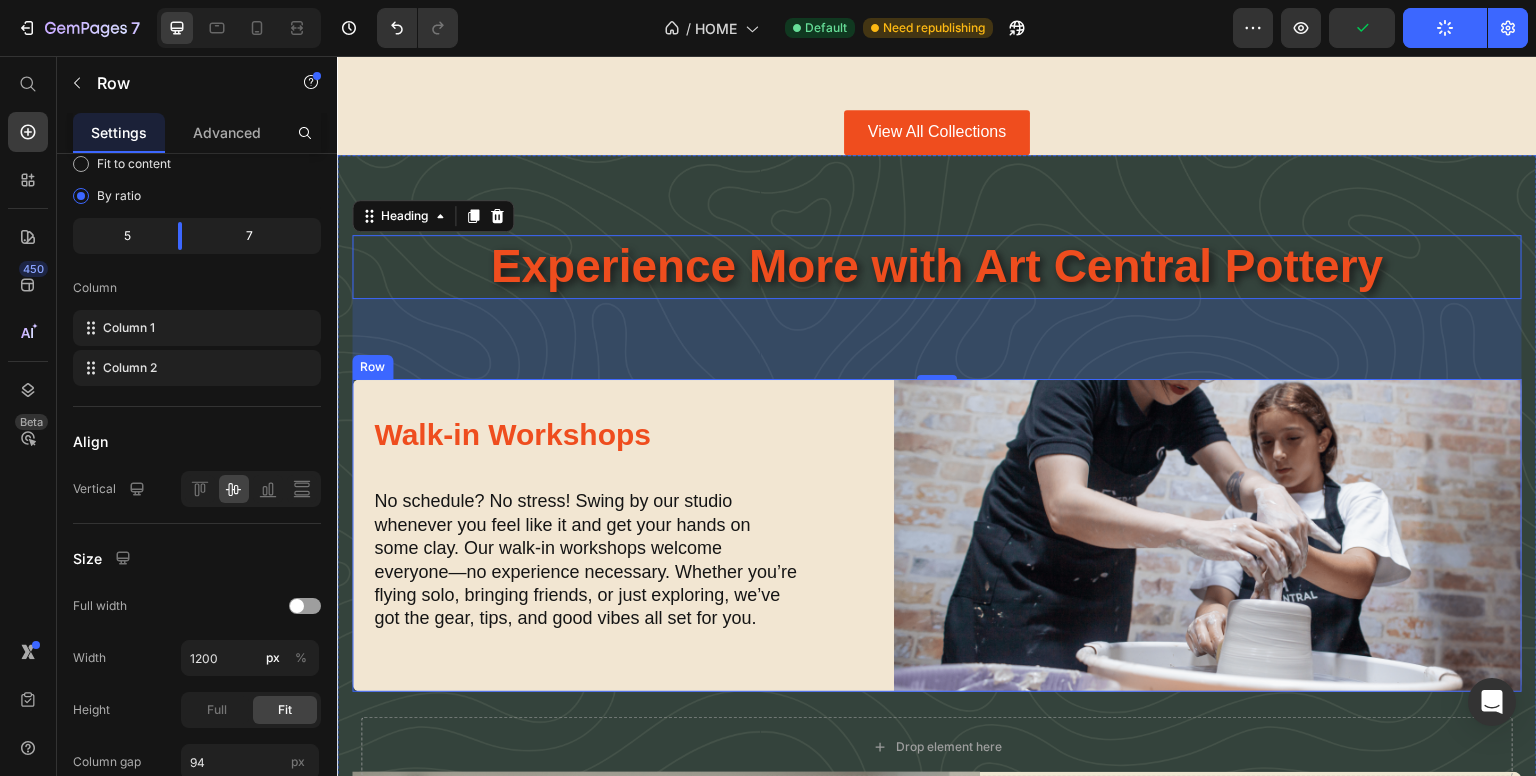 click on "Walk-in Workshops Heading No schedule? No stress! Swing by our studio whenever you feel like it and get your hands on some clay. Our walk-in workshops welcome everyone—no experience necessary. Whether you’re flying solo, bringing friends, or just exploring, we’ve got the gear, tips, and good vibes all set for you. Text Block Image Row" at bounding box center [937, 535] 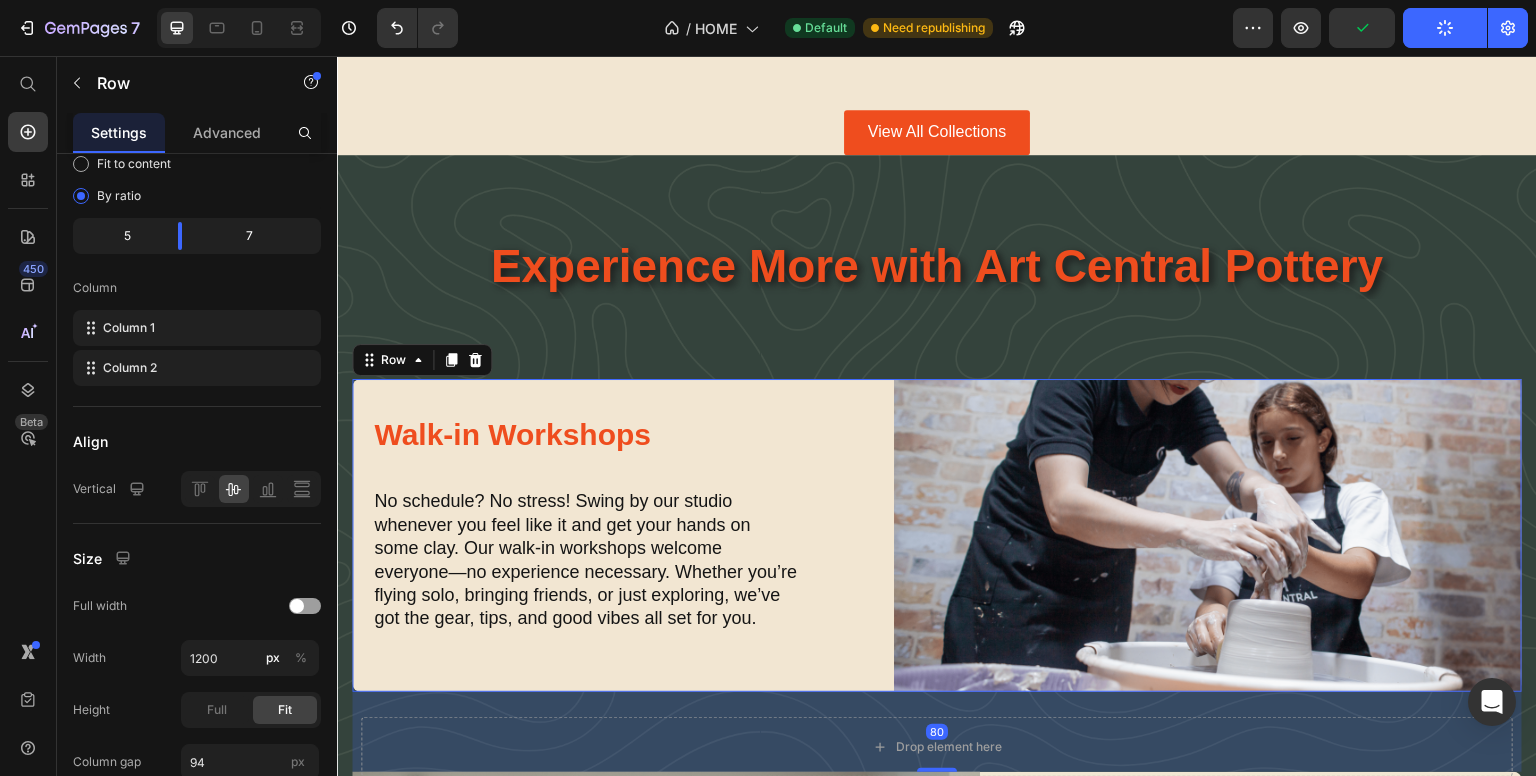 scroll, scrollTop: 0, scrollLeft: 0, axis: both 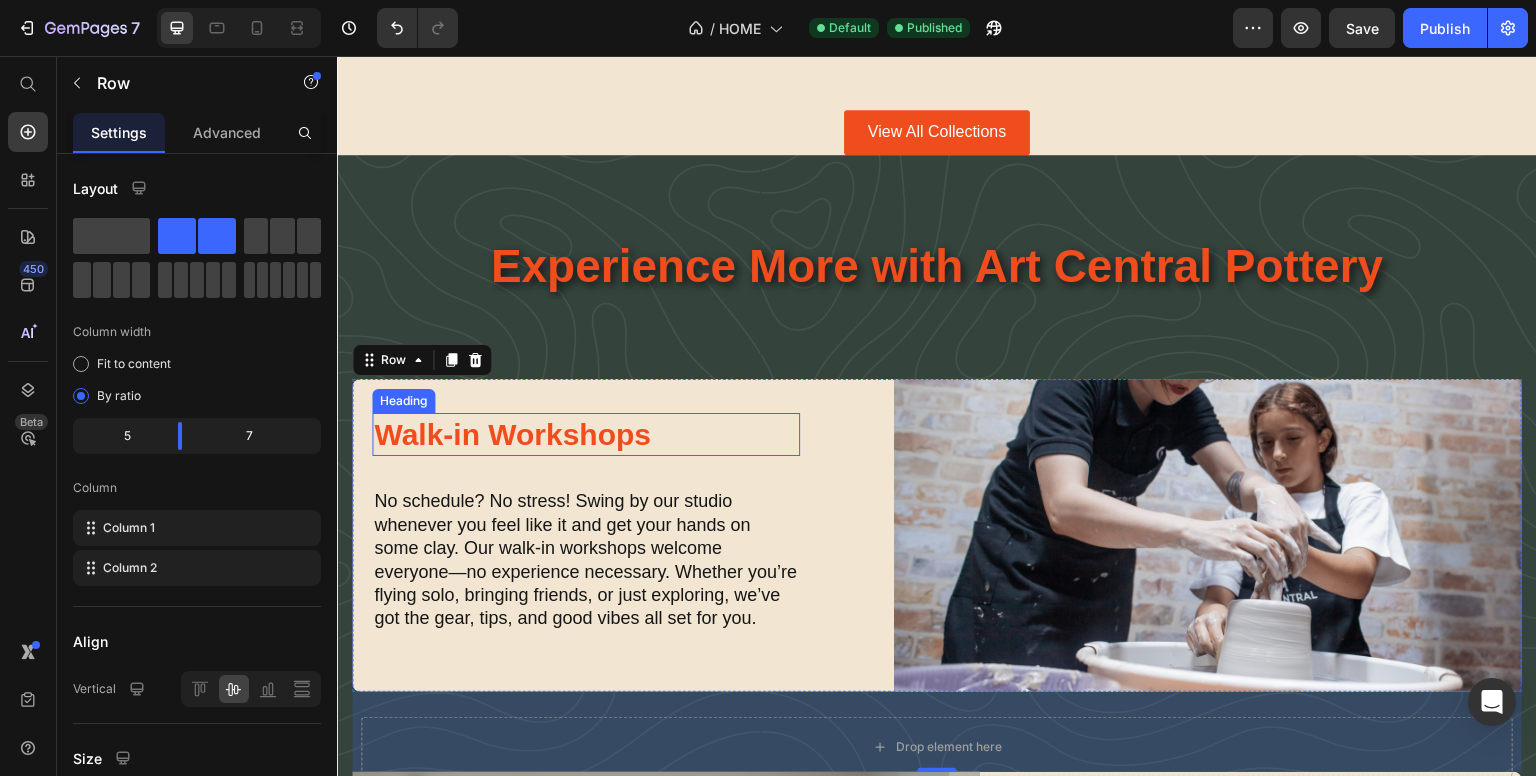 click on "Walk-in Workshops" at bounding box center [586, 434] 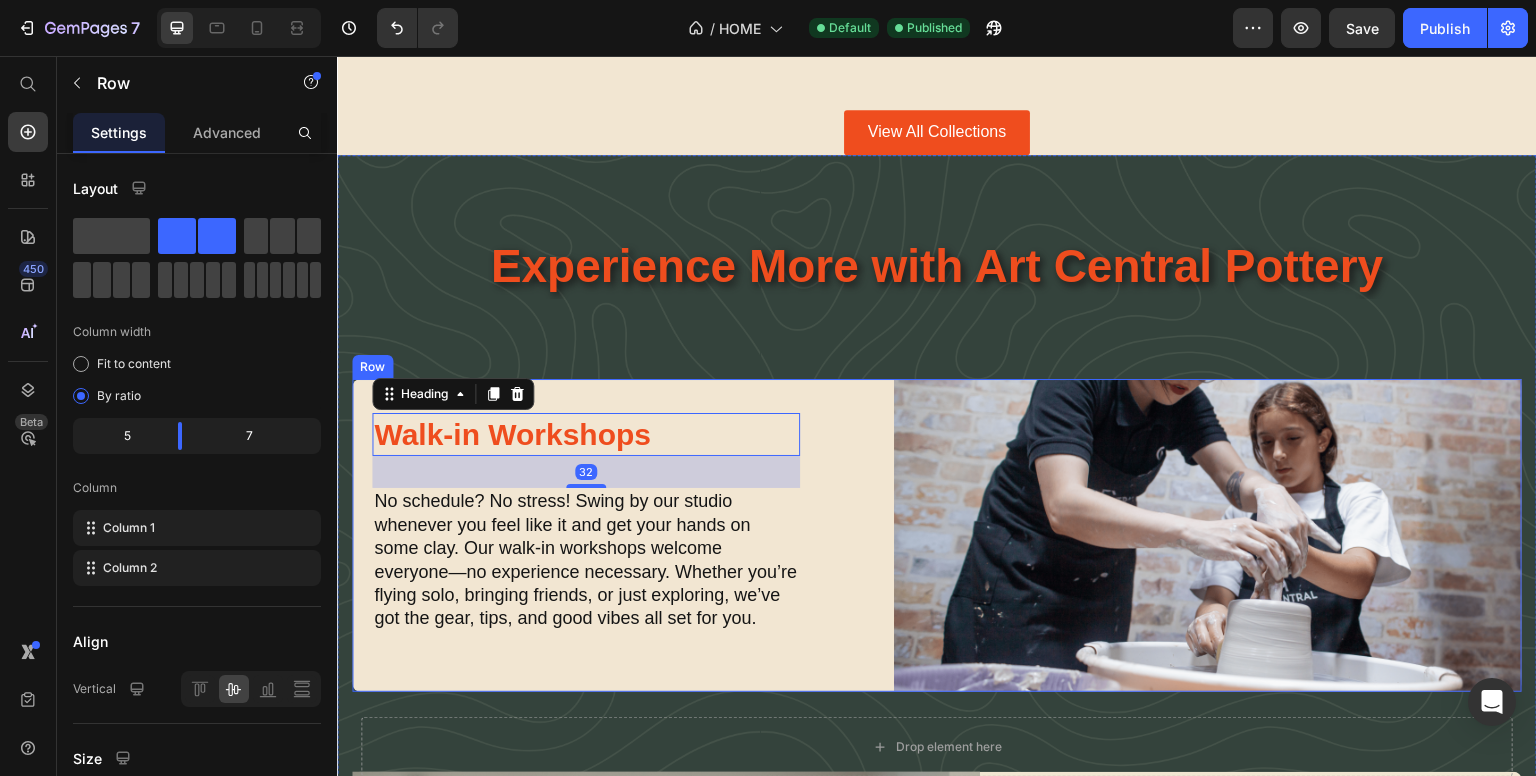 click on "Walk-in Workshops Heading   32 No schedule? No stress! Swing by our studio whenever you feel like it and get your hands on some clay. Our walk-in workshops welcome everyone—no experience necessary. Whether you’re flying solo, bringing friends, or just exploring, we’ve got the gear, tips, and good vibes all set for you. Text Block Image Row" at bounding box center [937, 535] 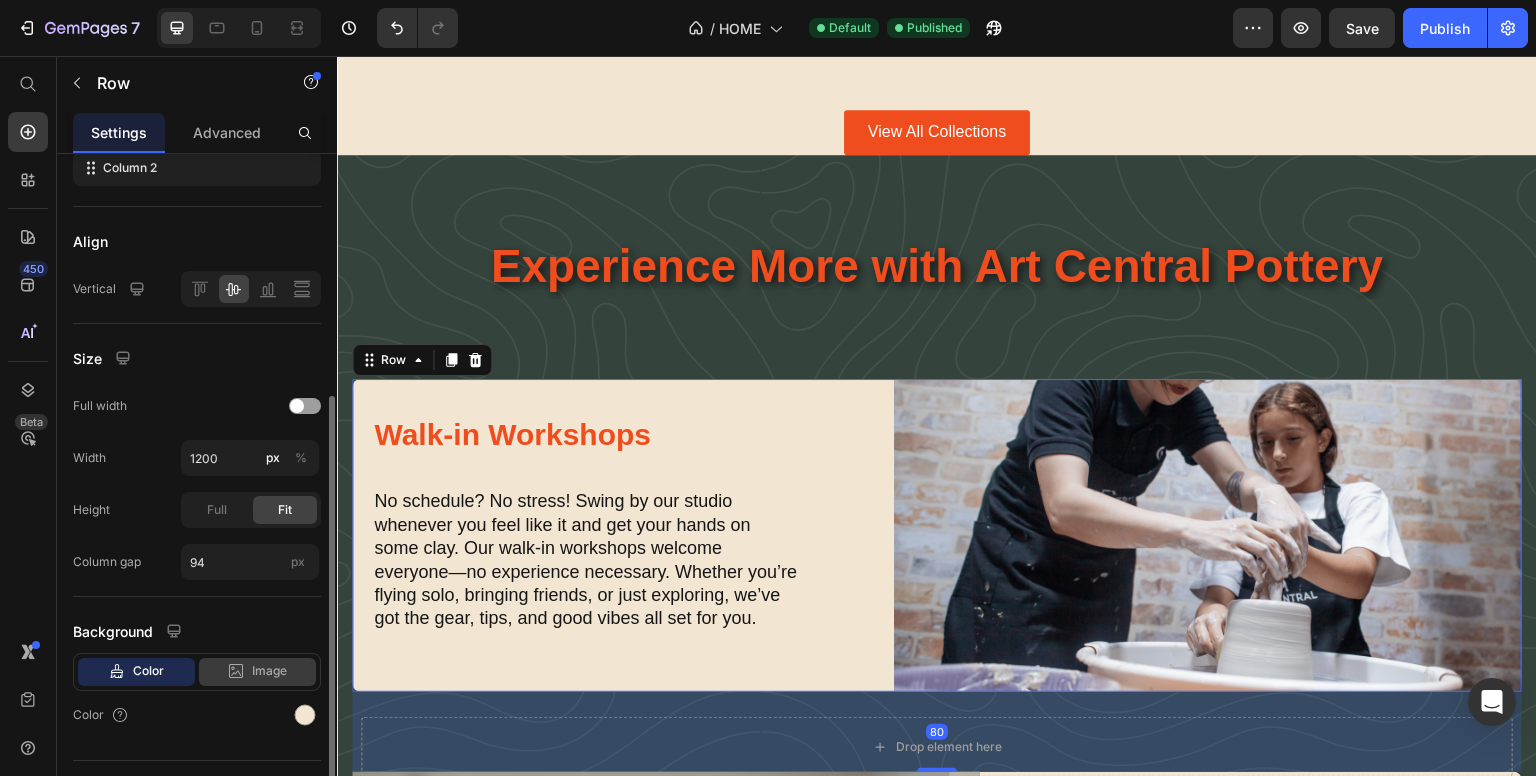 scroll, scrollTop: 440, scrollLeft: 0, axis: vertical 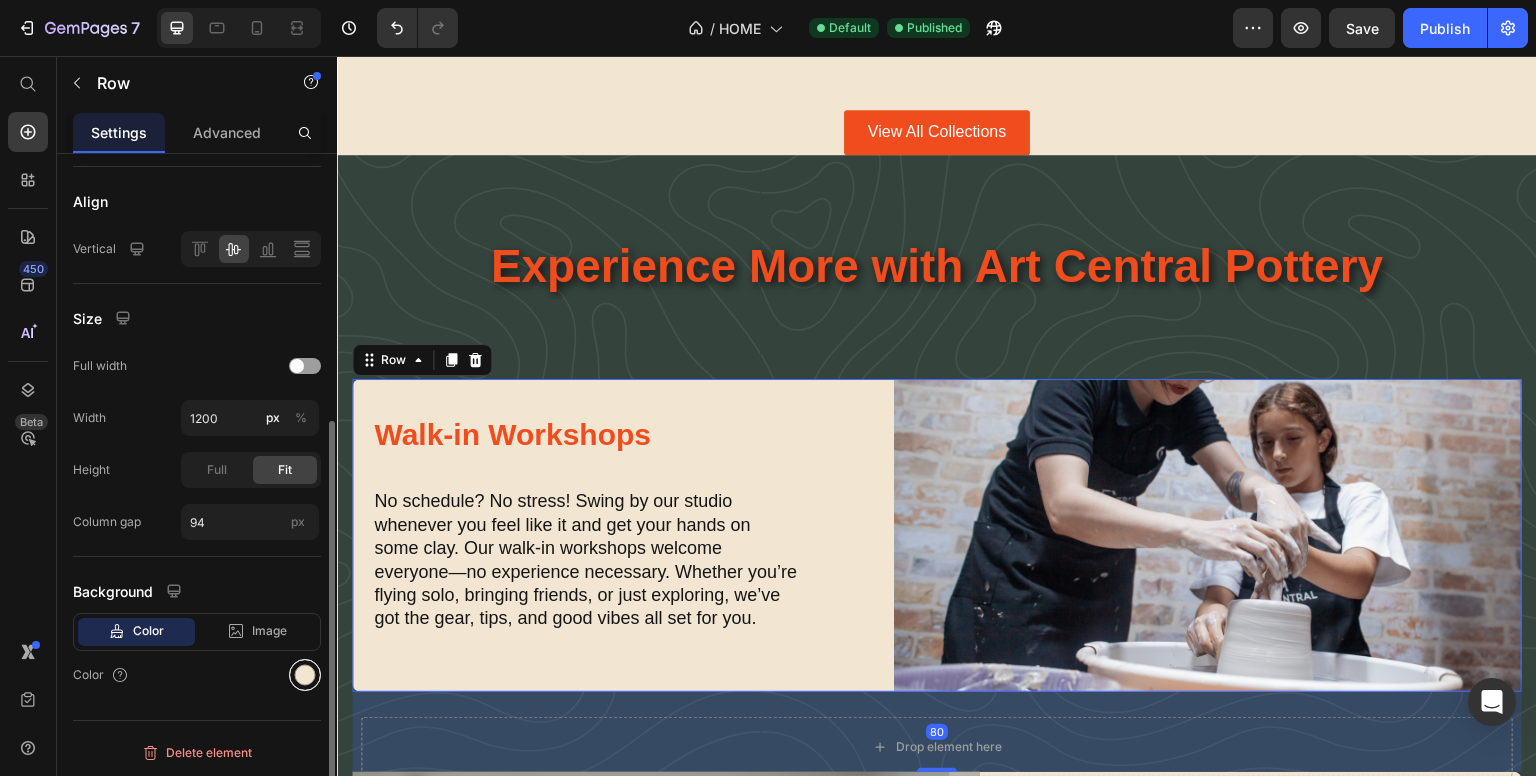 click at bounding box center (305, 675) 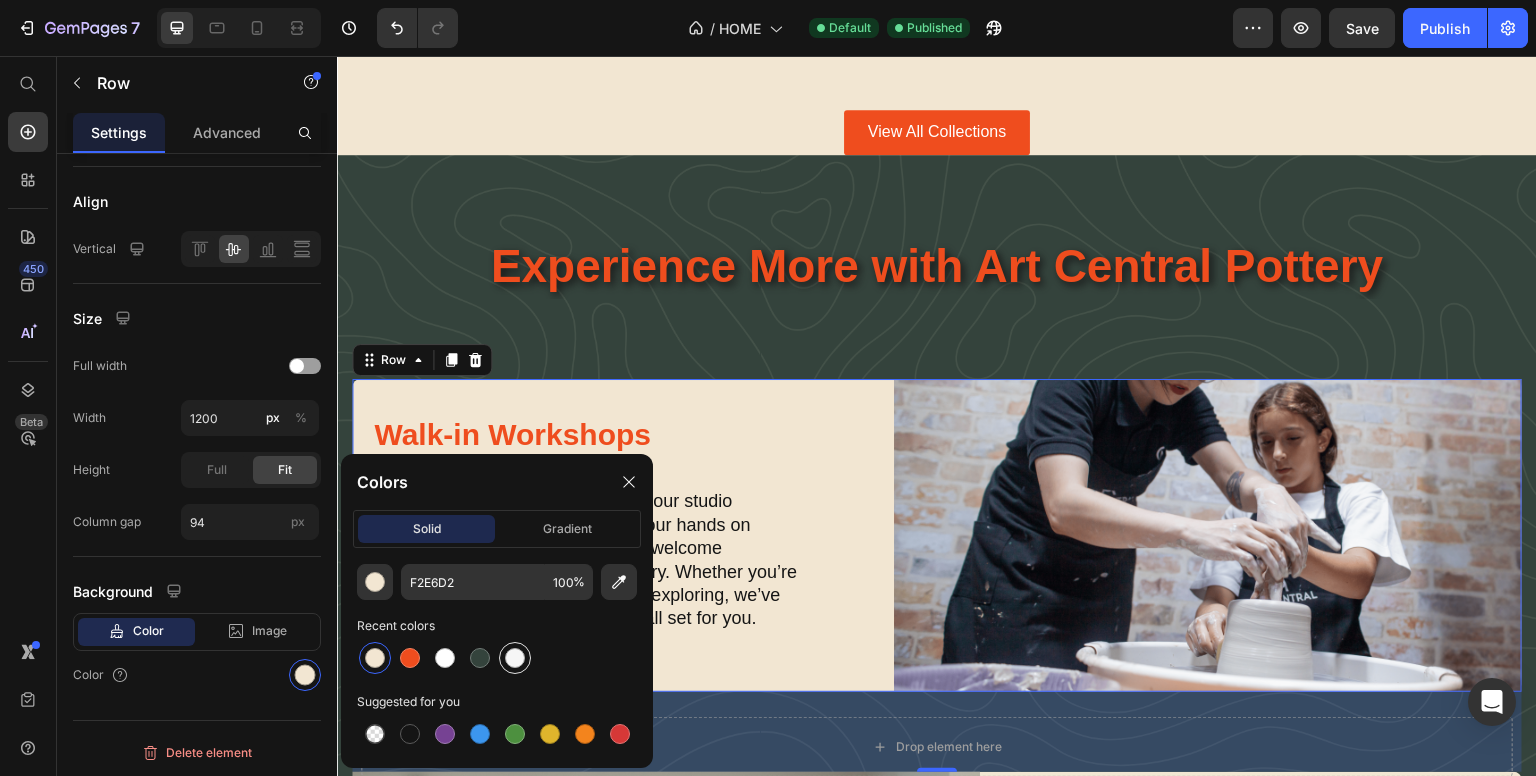 click at bounding box center (515, 658) 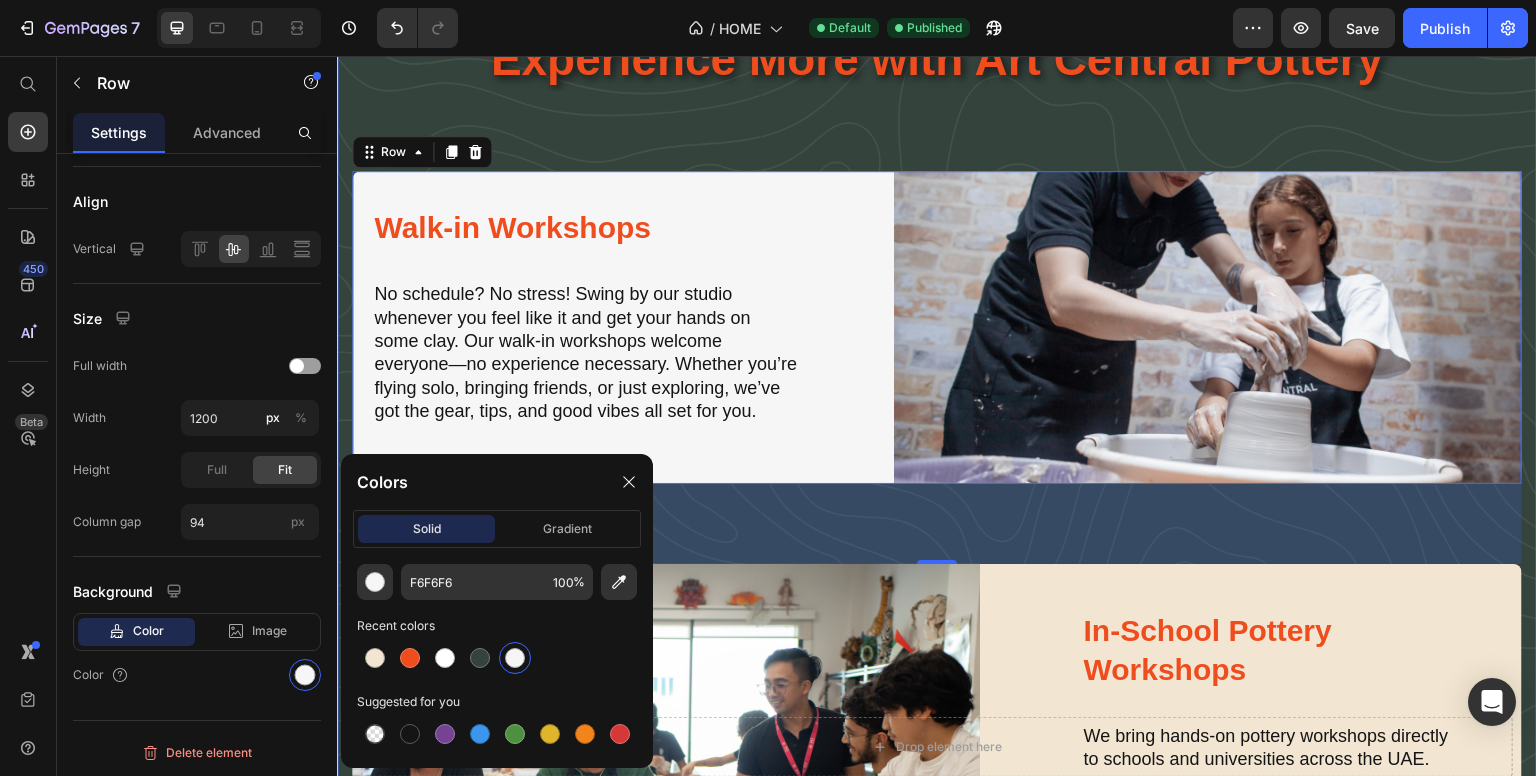 scroll, scrollTop: 3264, scrollLeft: 0, axis: vertical 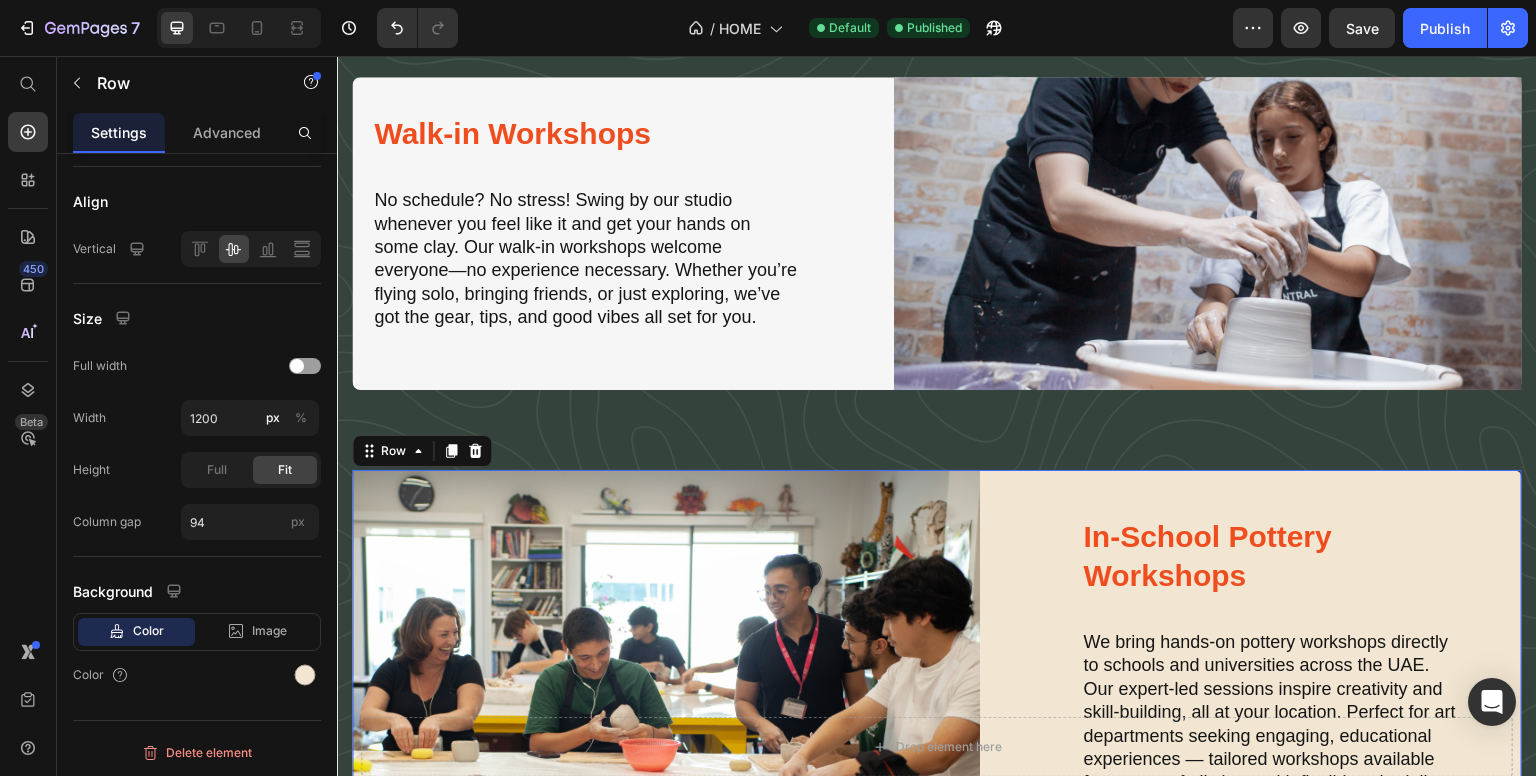 click on "In-School Pottery Workshops Heading We bring hands-on pottery workshops directly to schools and universities across the UAE. Our expert-led sessions inspire creativity and skill-building, all at your location. Perfect for art departments seeking engaging, educational experiences — tailored workshops available for groups of all sizes, with flexible scheduling and easy booking. Text Block Row" at bounding box center (1298, 679) 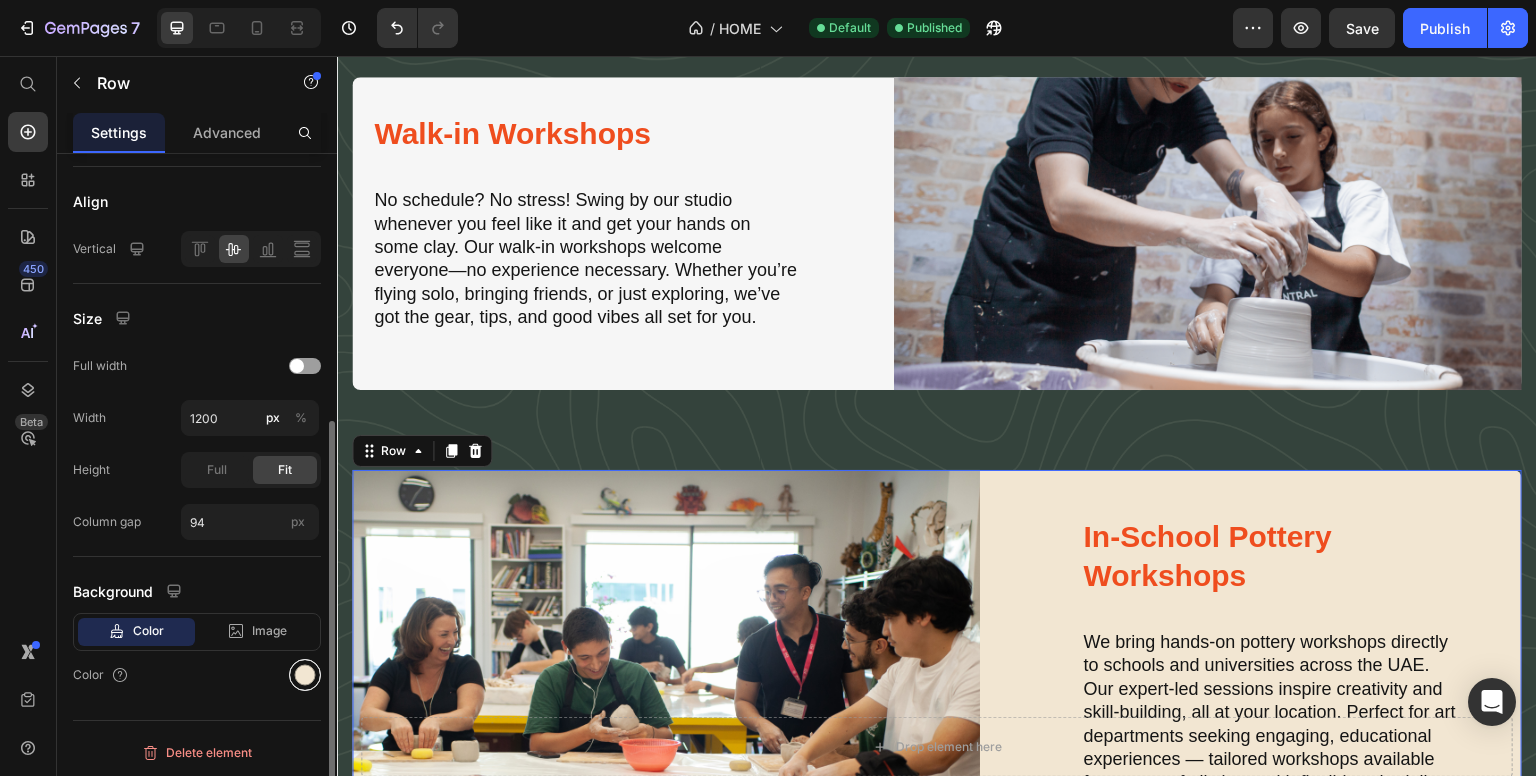 click at bounding box center (305, 675) 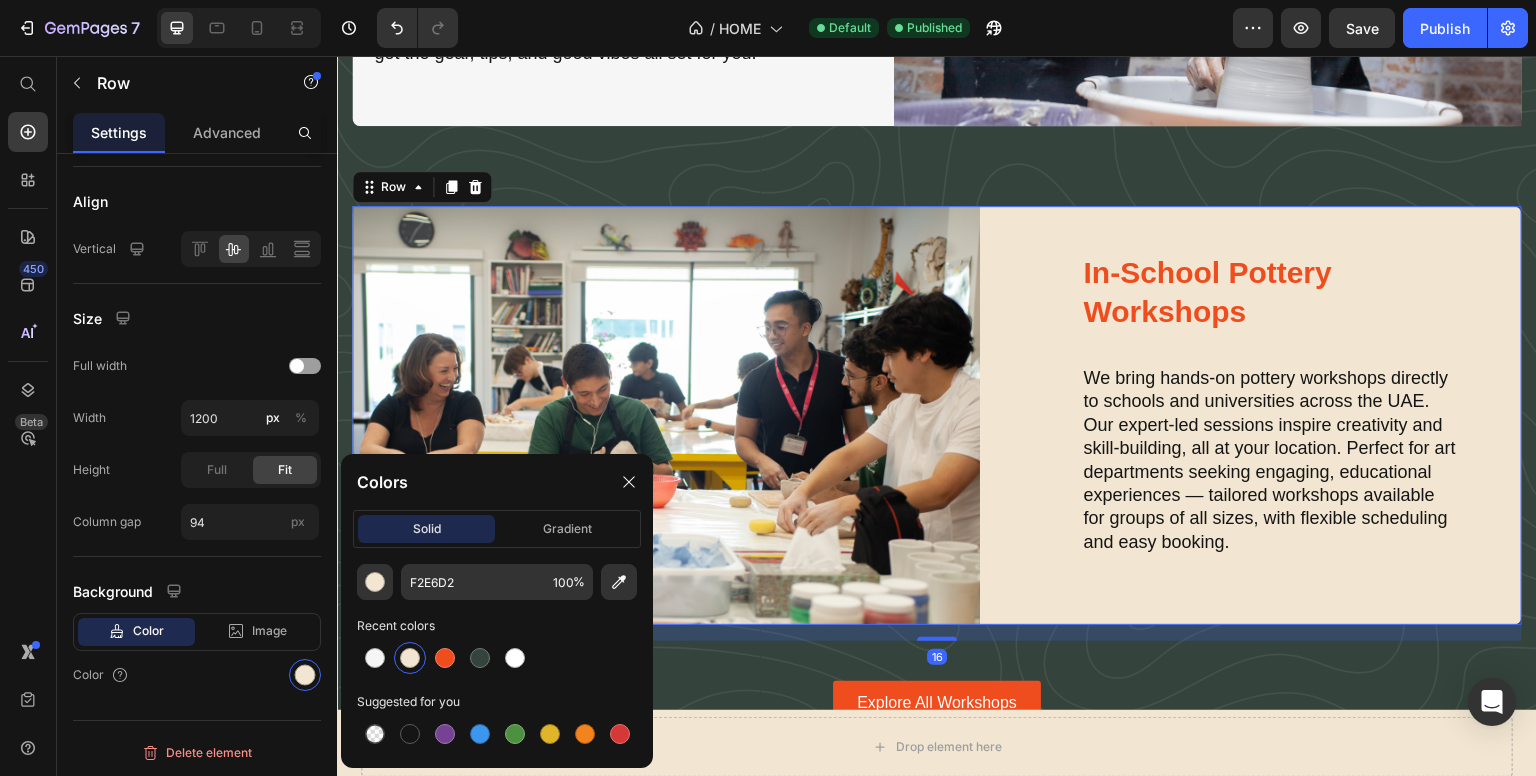 scroll, scrollTop: 3664, scrollLeft: 0, axis: vertical 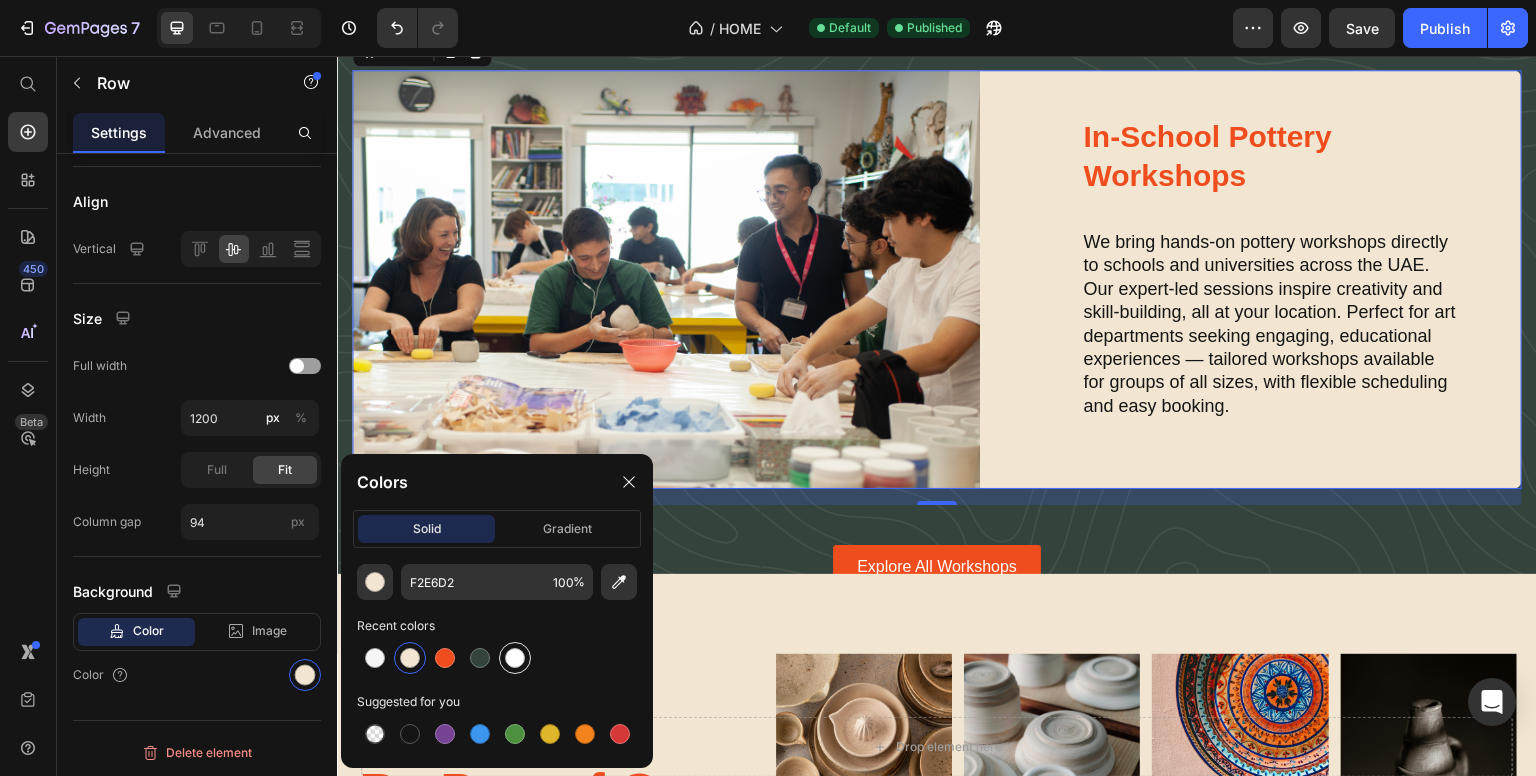 click at bounding box center [515, 658] 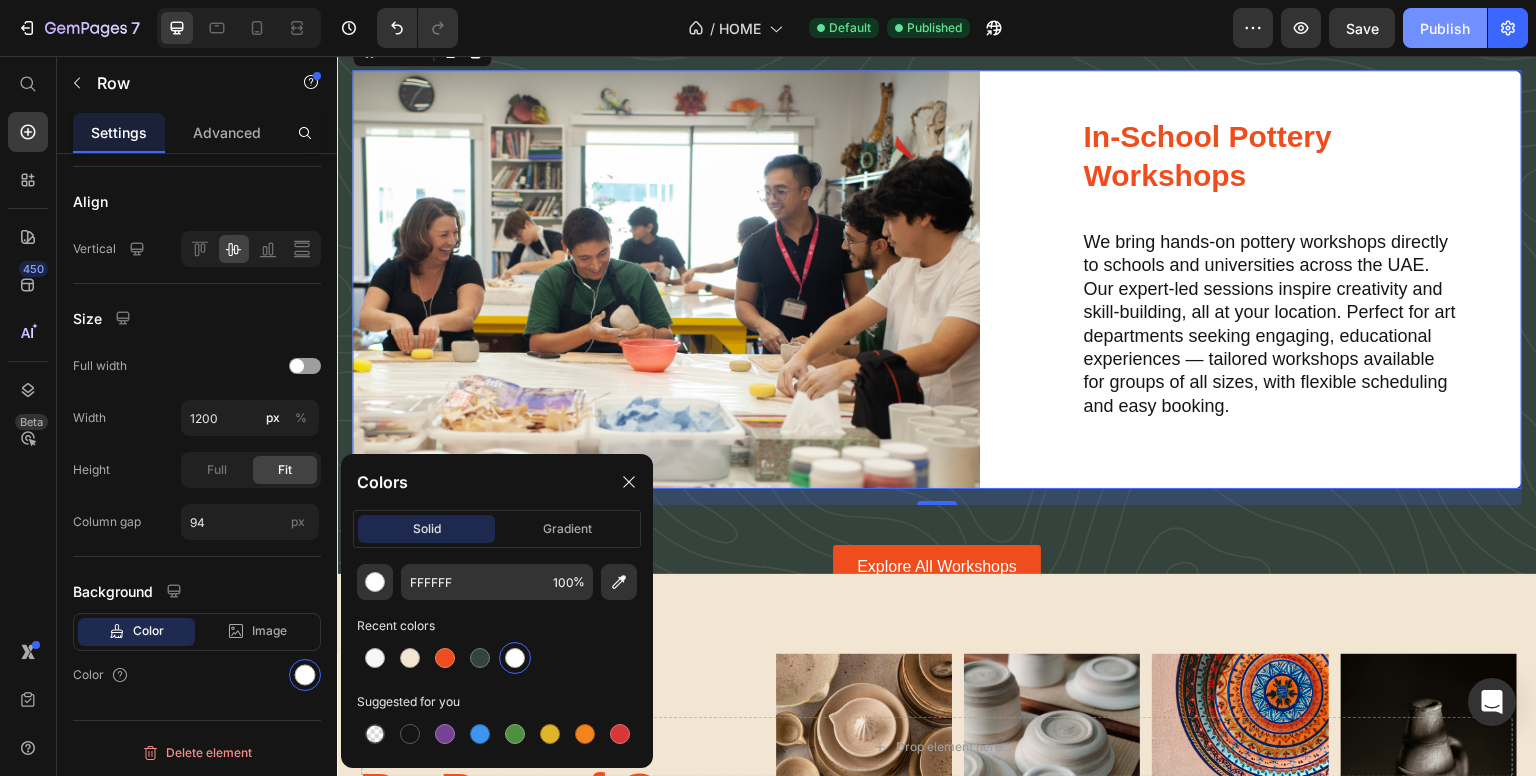 click on "Publish" 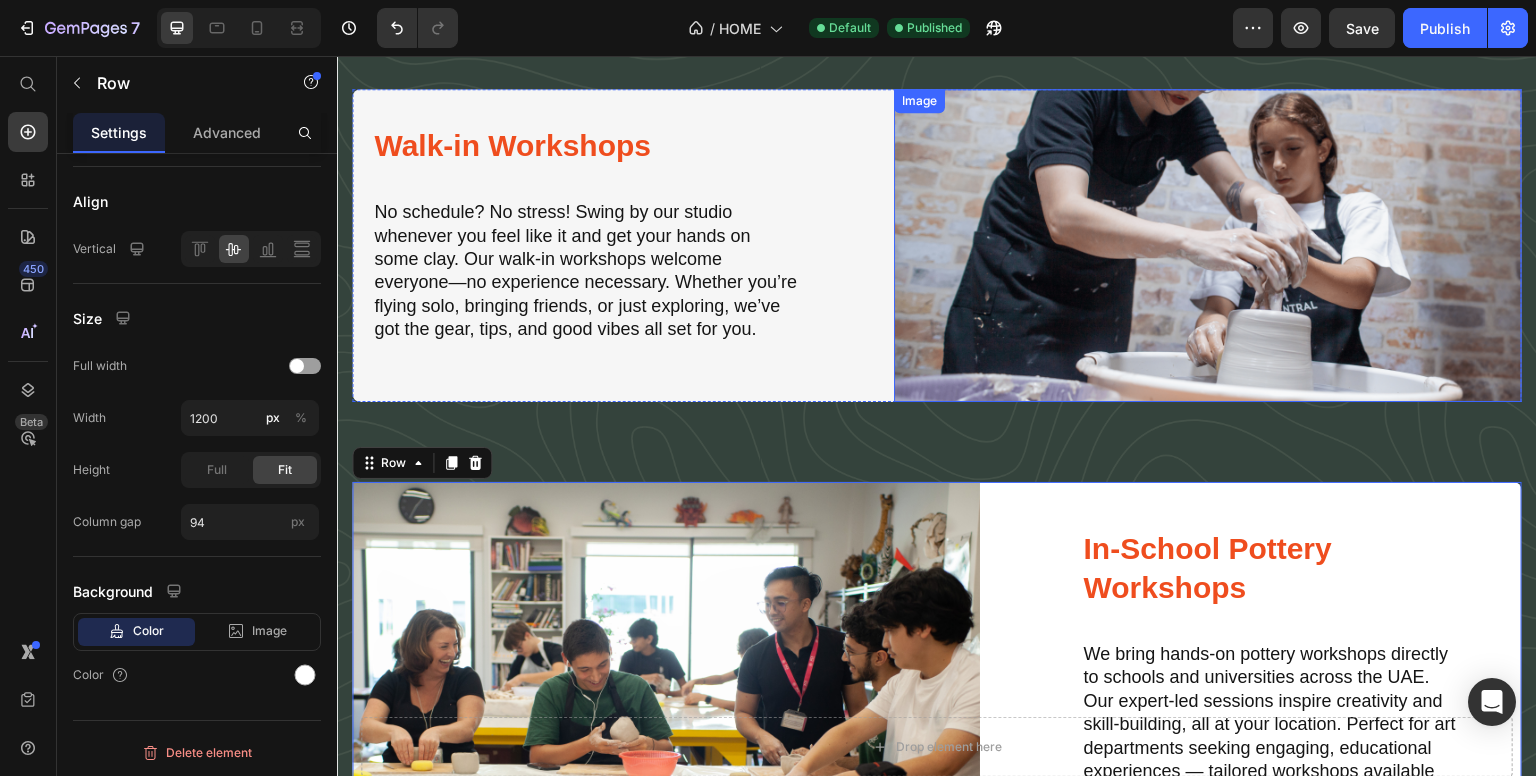 scroll, scrollTop: 3264, scrollLeft: 0, axis: vertical 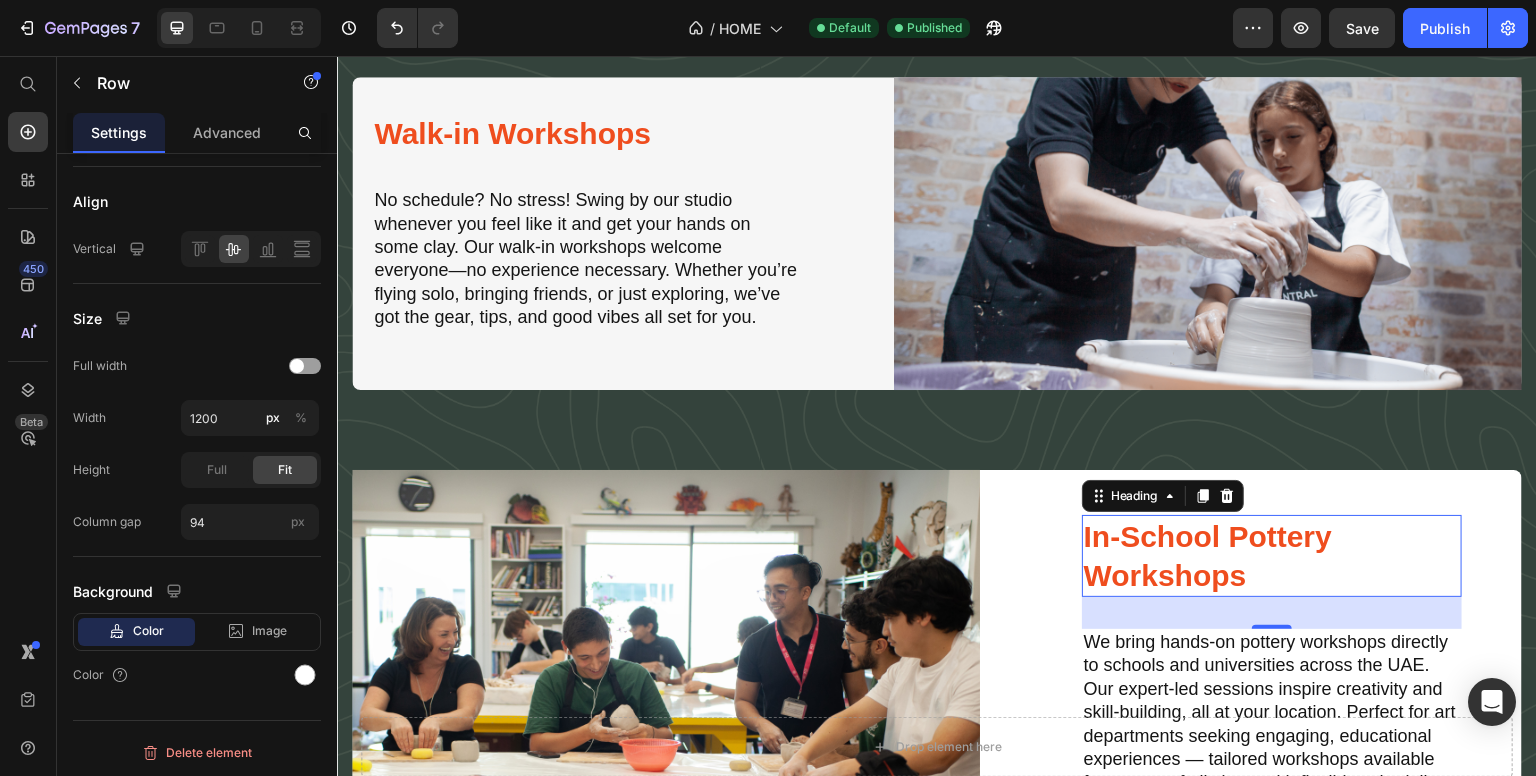 click on "In-School Pottery Workshops" at bounding box center [1272, 556] 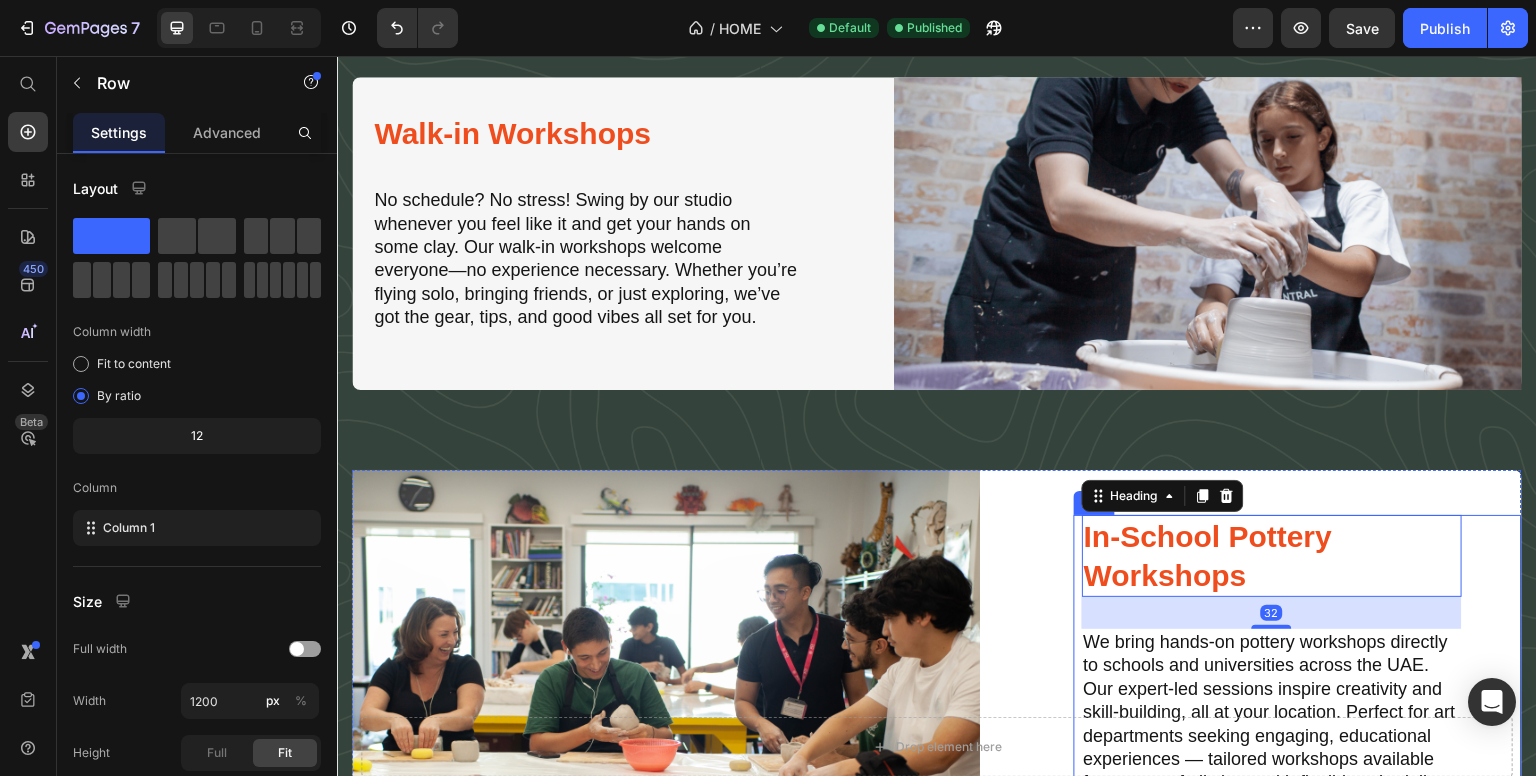 click on "In-School Pottery Workshops Heading   32 We bring hands-on pottery workshops directly to schools and universities across the UAE. Our expert-led sessions inspire creativity and skill-building, all at your location. Perfect for art departments seeking engaging, educational experiences — tailored workshops available for groups of all sizes, with flexible scheduling and easy booking. Text Block" at bounding box center [1332, 679] 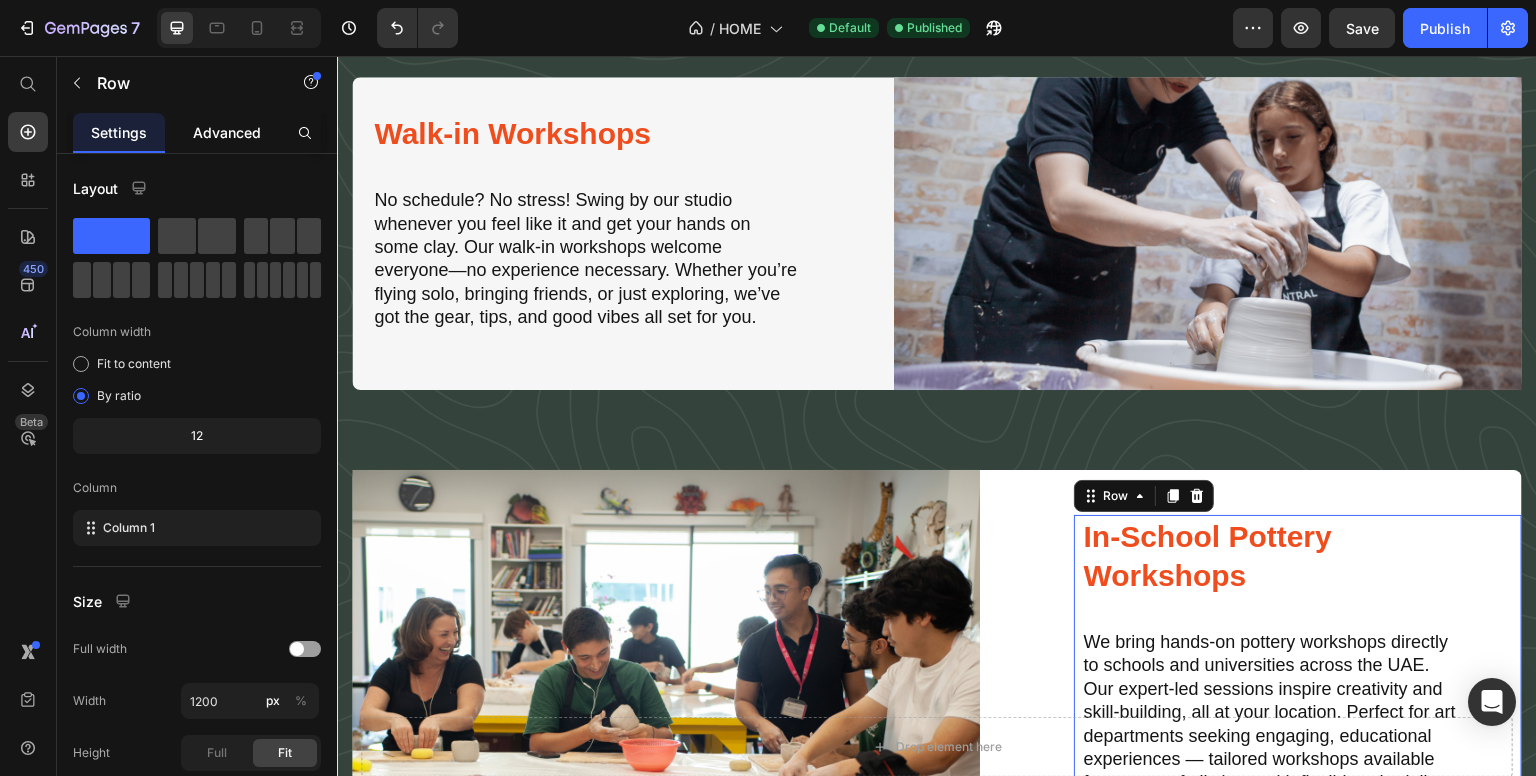 click on "Advanced" at bounding box center [227, 132] 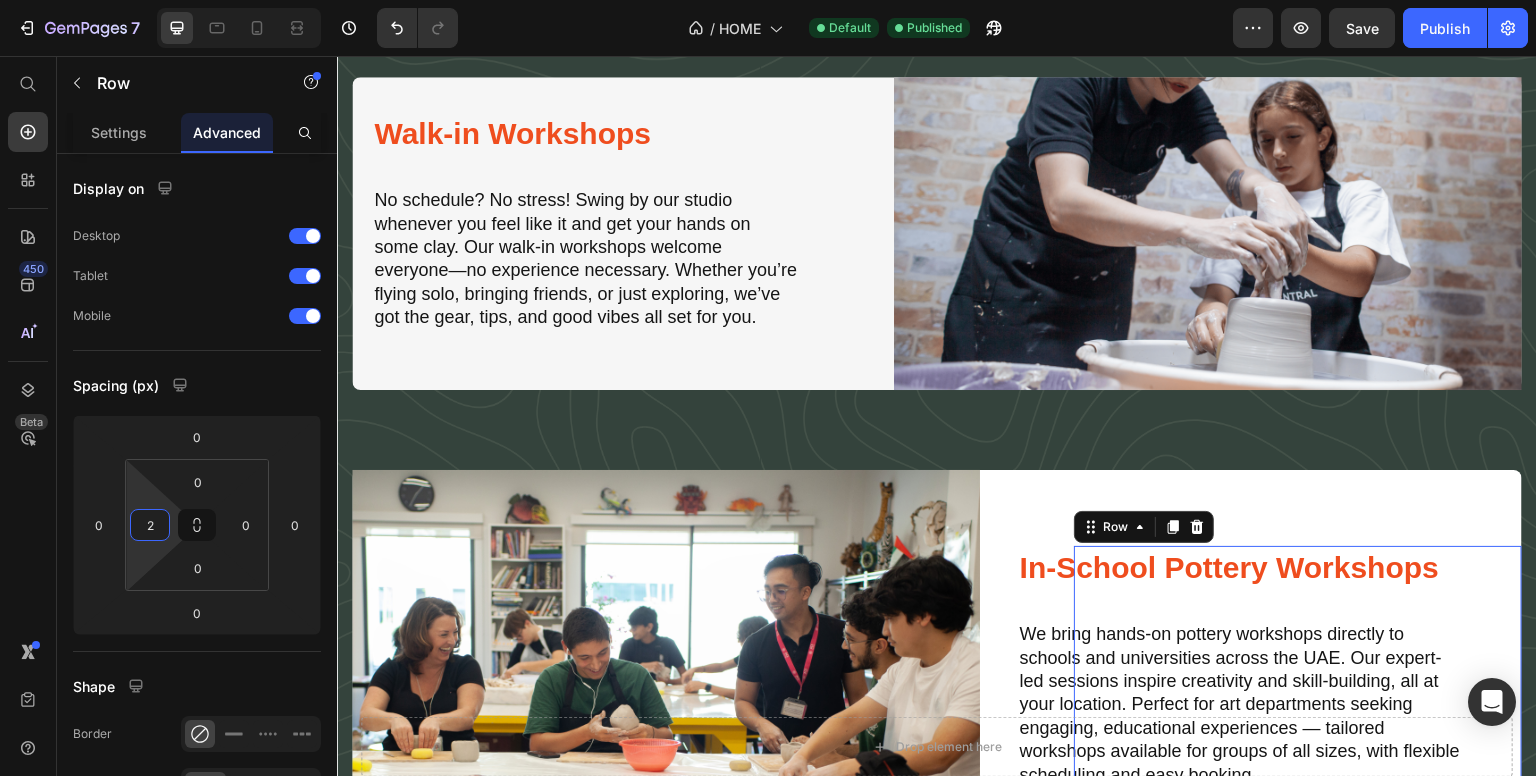 type on "0" 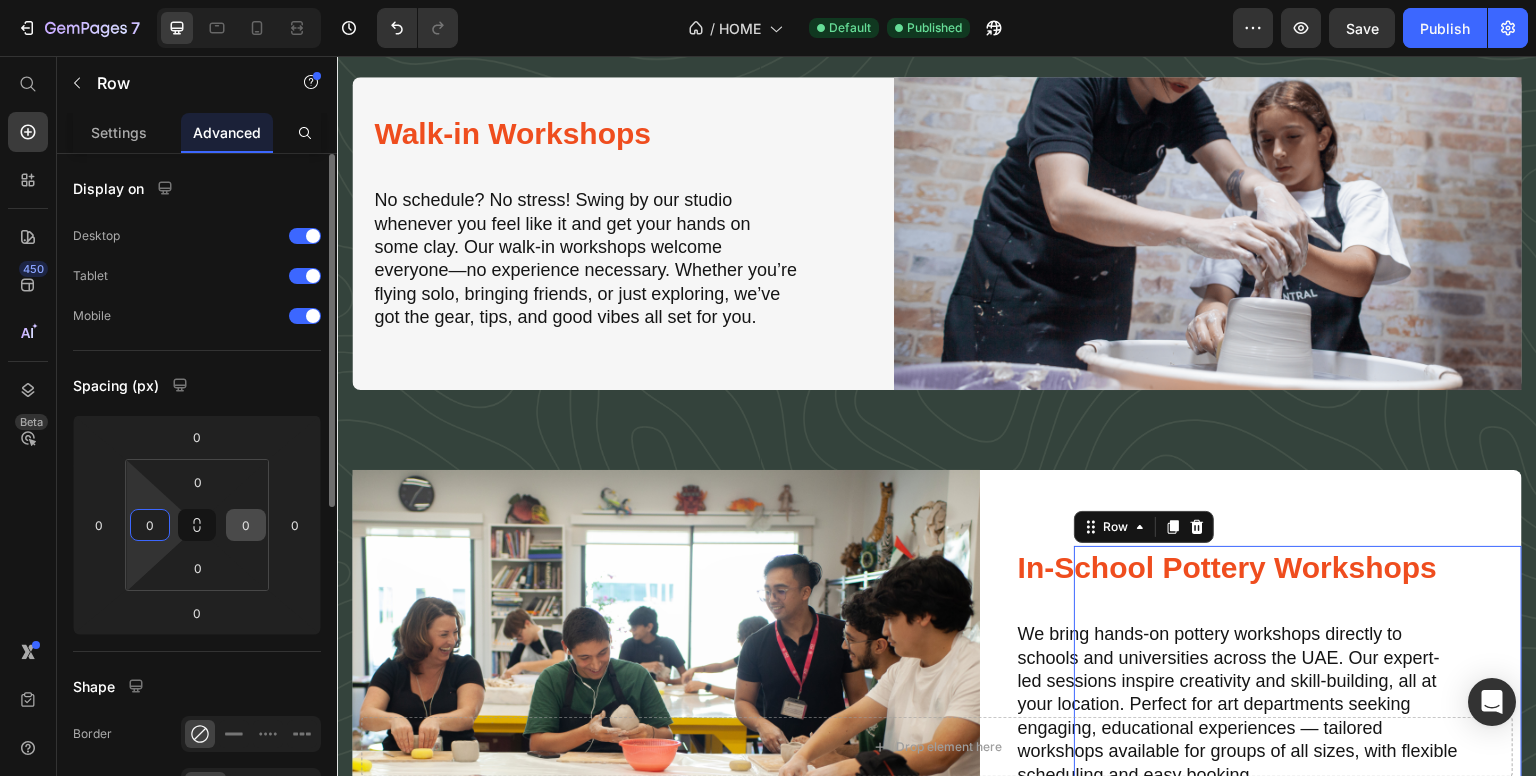 drag, startPoint x: 156, startPoint y: 494, endPoint x: 244, endPoint y: 509, distance: 89.26926 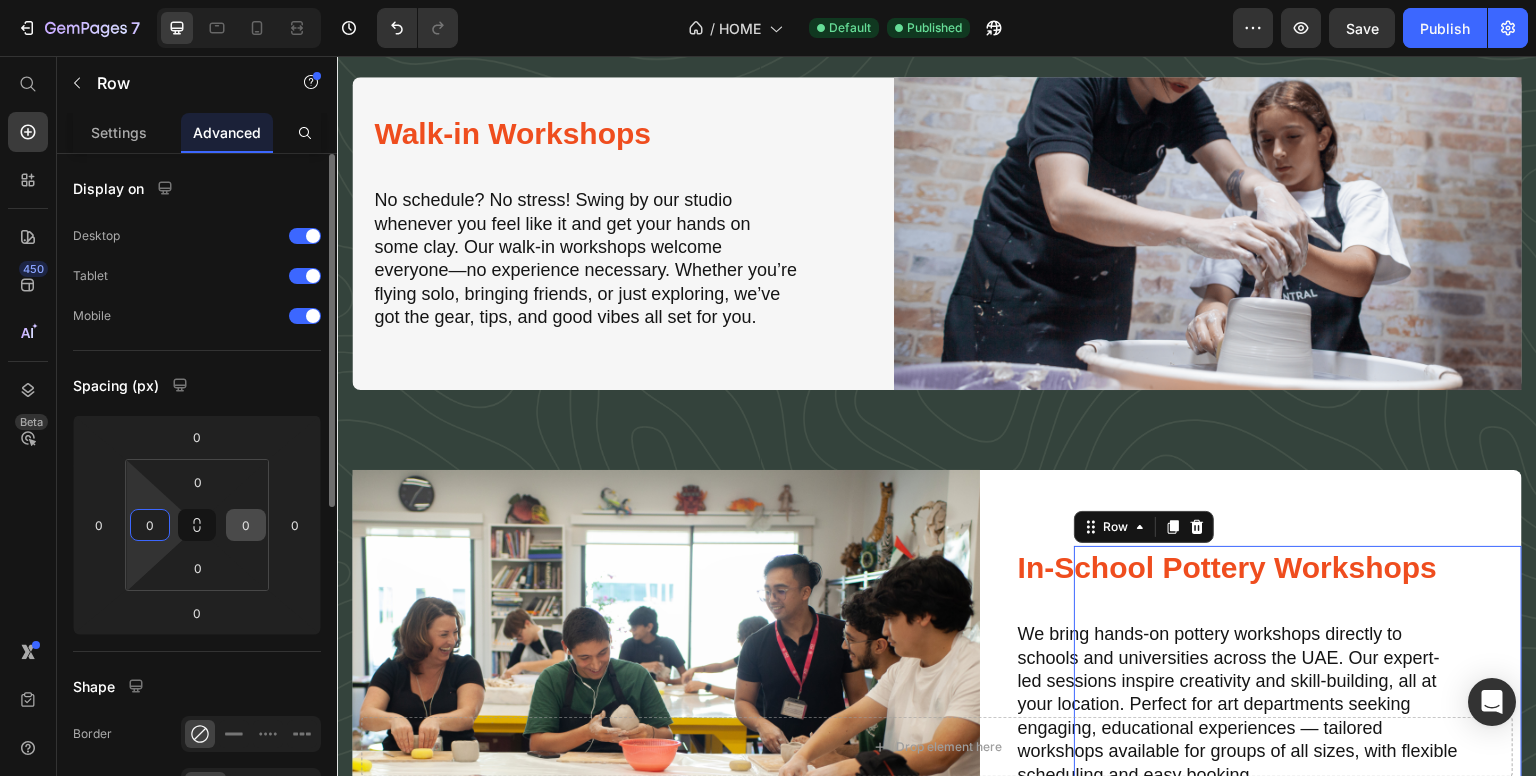 click on "7   /  HOME Default Published Preview  Save   Publish  450 Beta Start with Sections Elements Hero Section Product Detail Brands Trusted Badges Guarantee Product Breakdown How to use Testimonials Compare Bundle FAQs Social Proof Brand Story Product List Collection Blog List Contact Sticky Add to Cart Custom Footer Browse Library 450 Layout
Row
Row
Row
Row Text
Heading
Text Block Button
Button
Button
Sticky Back to top Media
Image
Image" at bounding box center (768, 0) 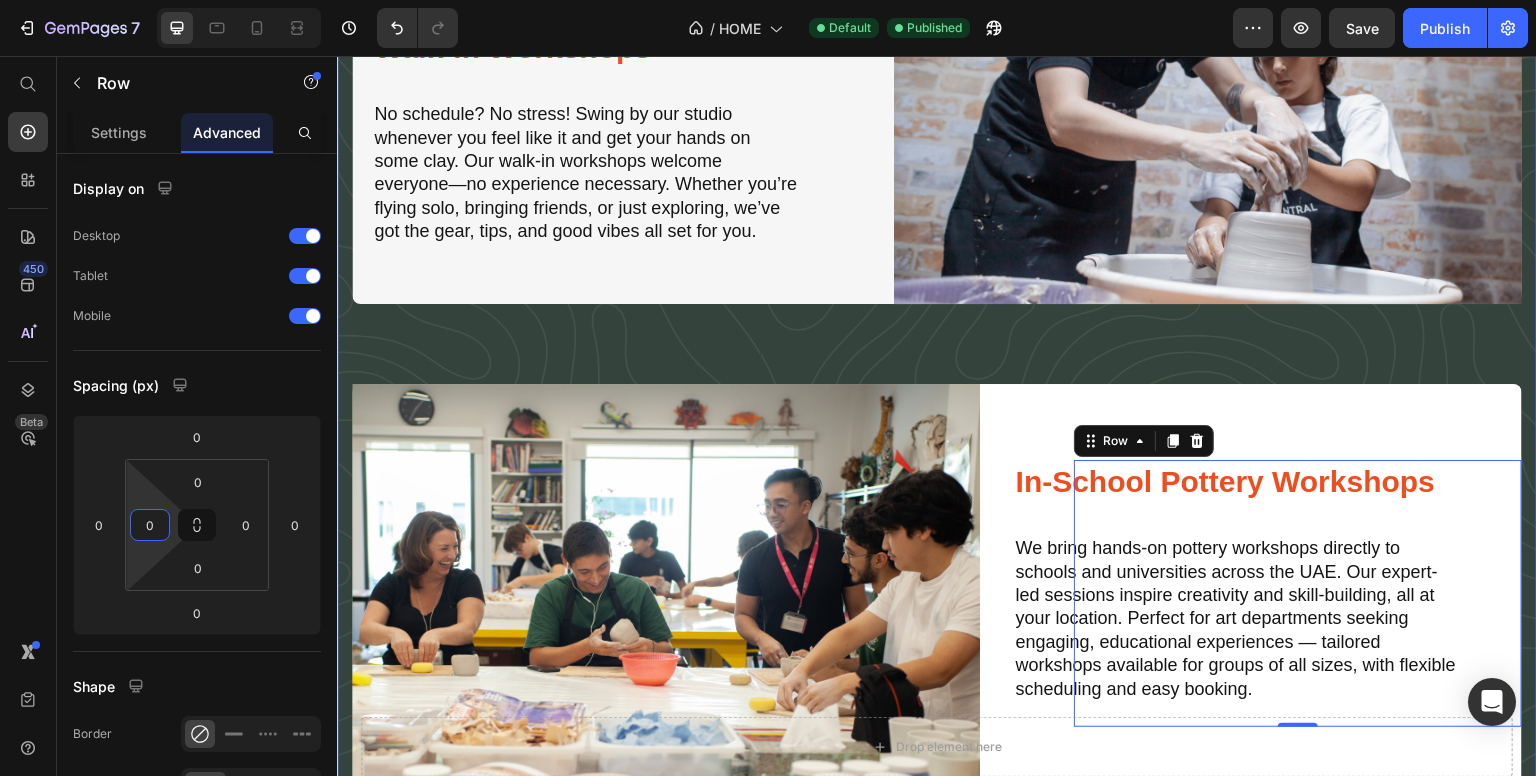 scroll, scrollTop: 3264, scrollLeft: 0, axis: vertical 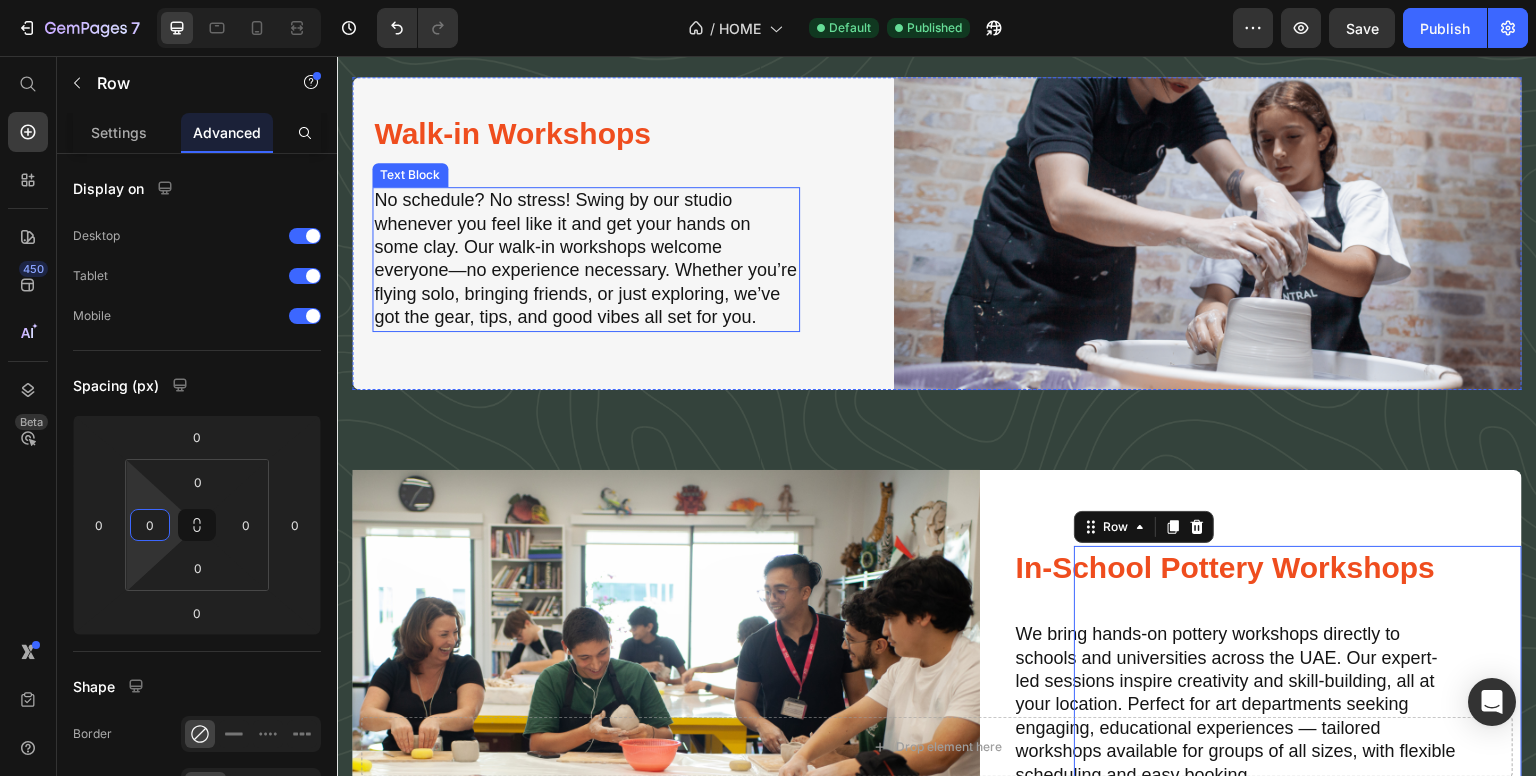 click on "No schedule? No stress! Swing by our studio whenever you feel like it and get your hands on some clay. Our walk-in workshops welcome everyone—no experience necessary. Whether you’re flying solo, bringing friends, or just exploring, we’ve got the gear, tips, and good vibes all set for you." at bounding box center [586, 259] 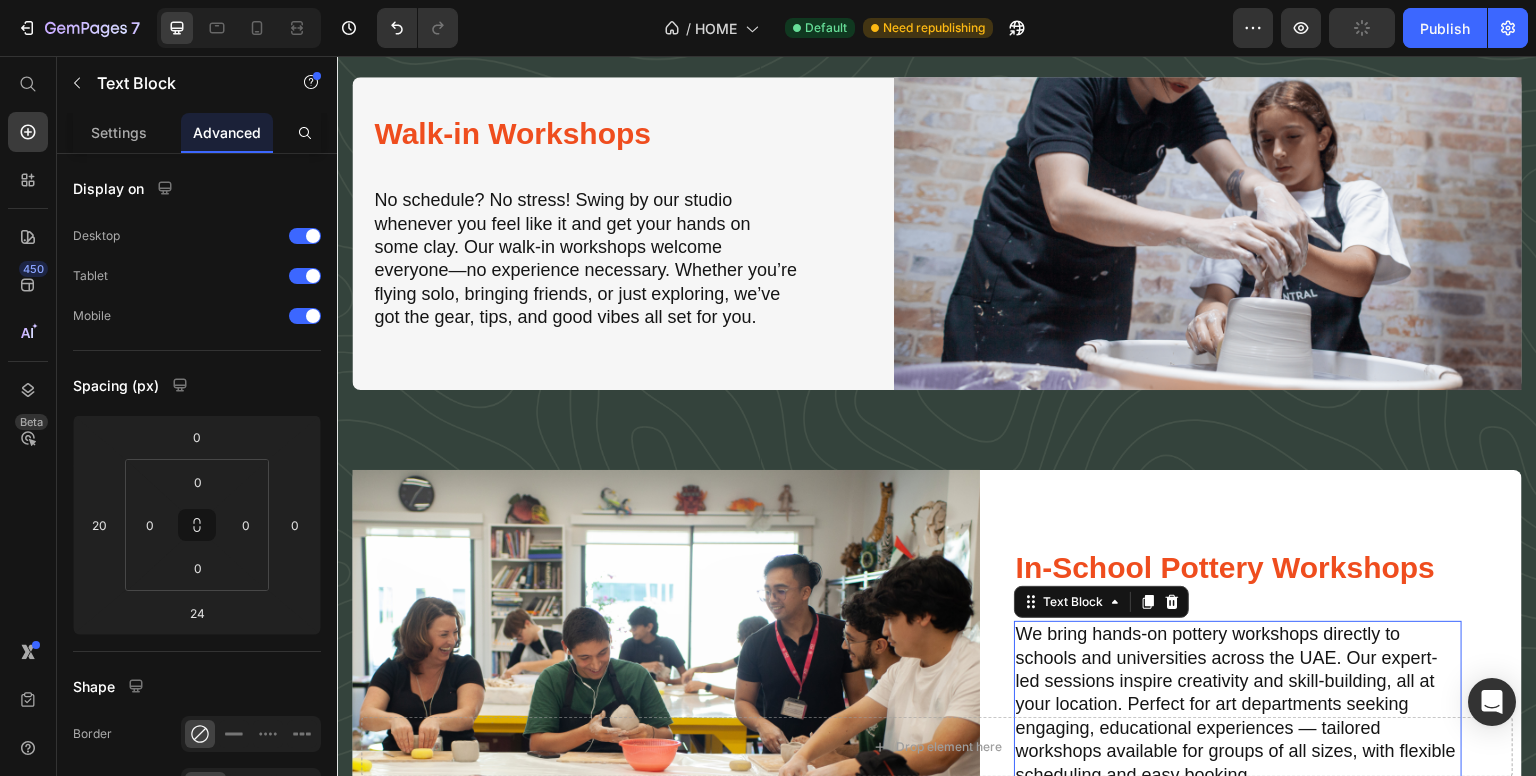 click on "We bring hands-on pottery workshops directly to schools and universities across the UAE. Our expert-led sessions inspire creativity and skill-building, all at your location. Perfect for art departments seeking engaging, educational experiences — tailored workshops available for groups of all sizes, with flexible scheduling and easy booking." at bounding box center (1238, 705) 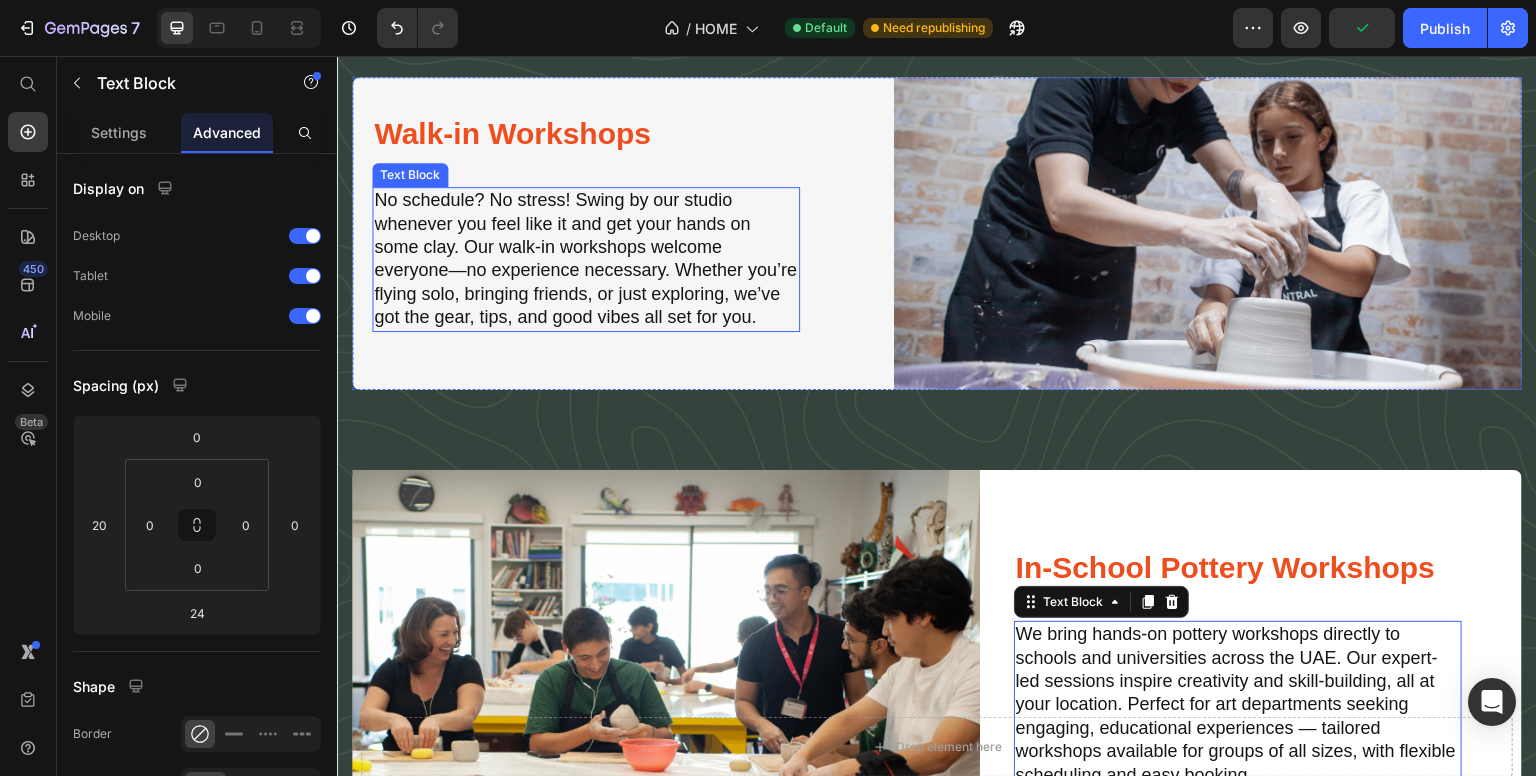 click on "No schedule? No stress! Swing by our studio whenever you feel like it and get your hands on some clay. Our walk-in workshops welcome everyone—no experience necessary. Whether you’re flying solo, bringing friends, or just exploring, we’ve got the gear, tips, and good vibes all set for you." at bounding box center [586, 259] 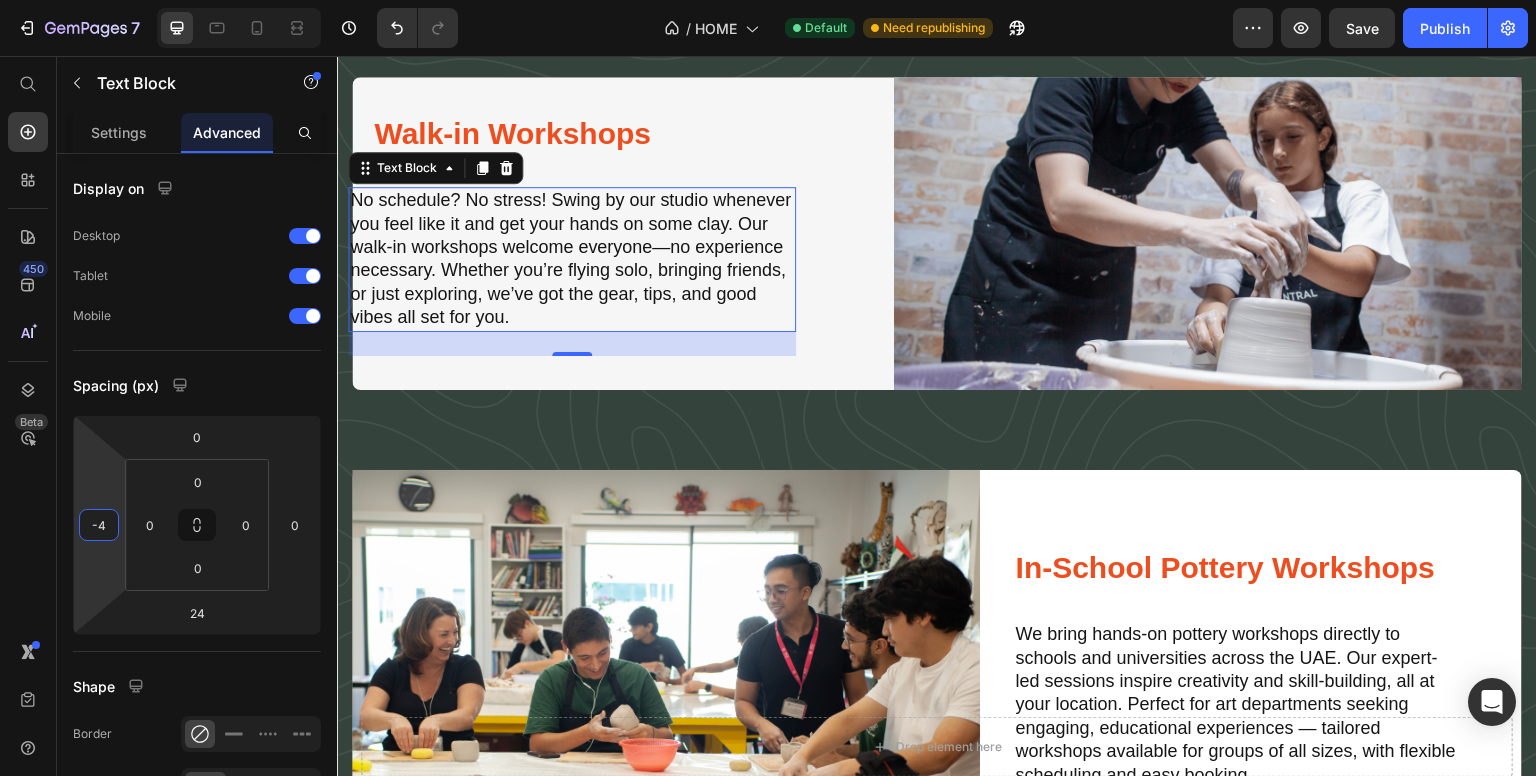 type on "0" 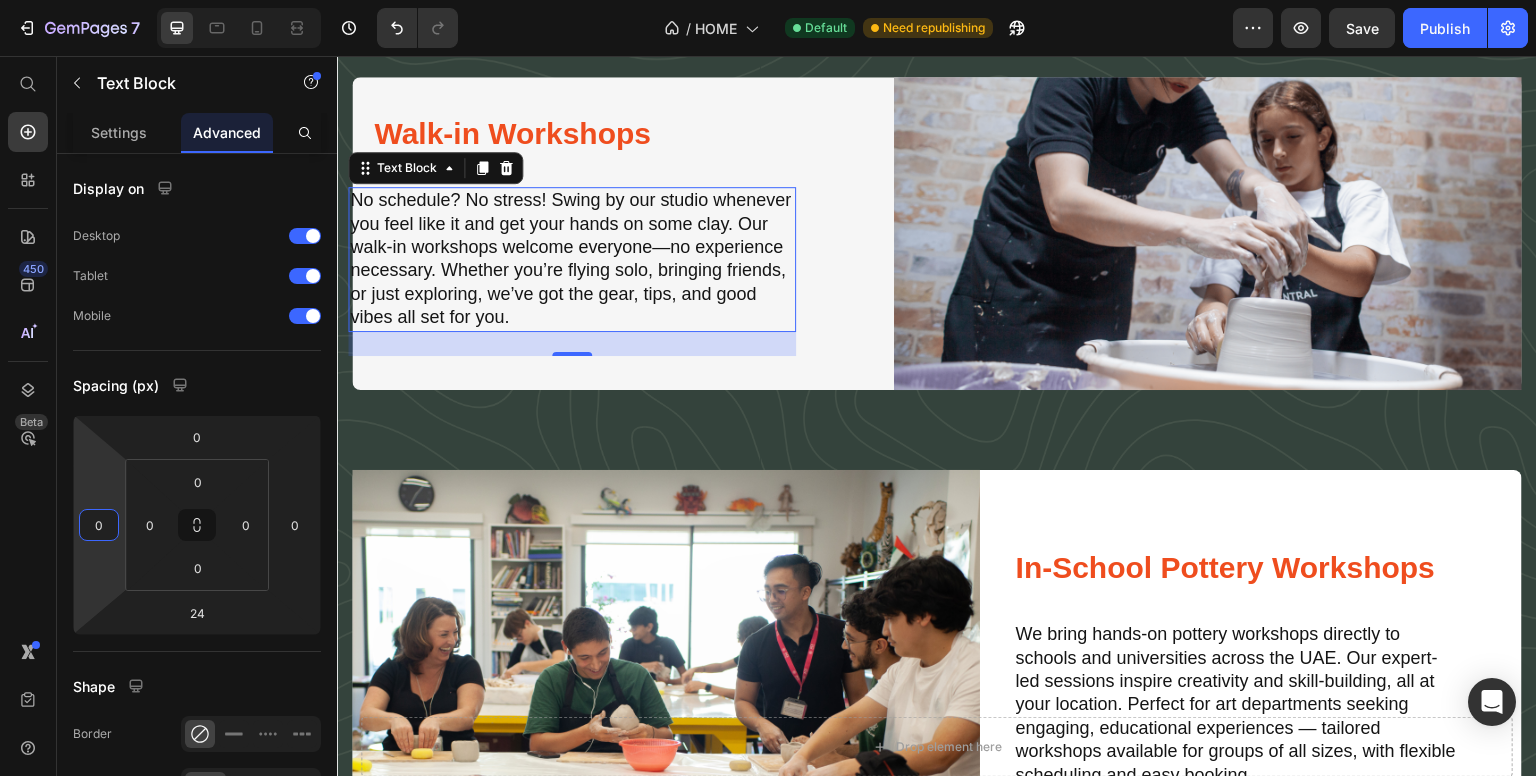 drag, startPoint x: 104, startPoint y: 493, endPoint x: 105, endPoint y: 503, distance: 10.049875 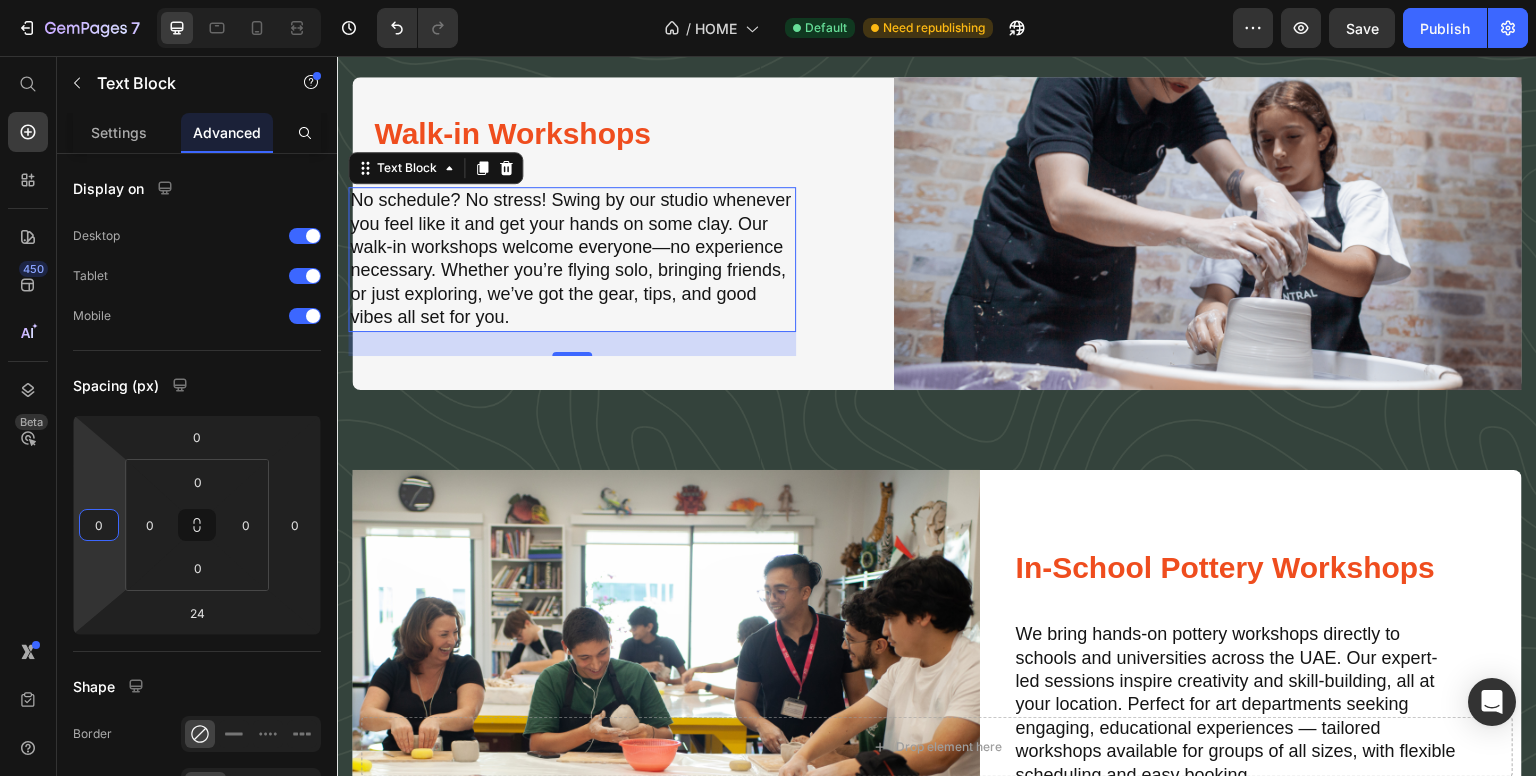 click on "7   /  HOME Default Need republishing Preview  Save   Publish  450 Beta Start with Sections Elements Hero Section Product Detail Brands Trusted Badges Guarantee Product Breakdown How to use Testimonials Compare Bundle FAQs Social Proof Brand Story Product List Collection Blog List Contact Sticky Add to Cart Custom Footer Browse Library 450 Layout
Row
Row
Row
Row Text
Heading
Text Block Button
Button
Button
Sticky Back to top Media
Image
Image" at bounding box center [768, 0] 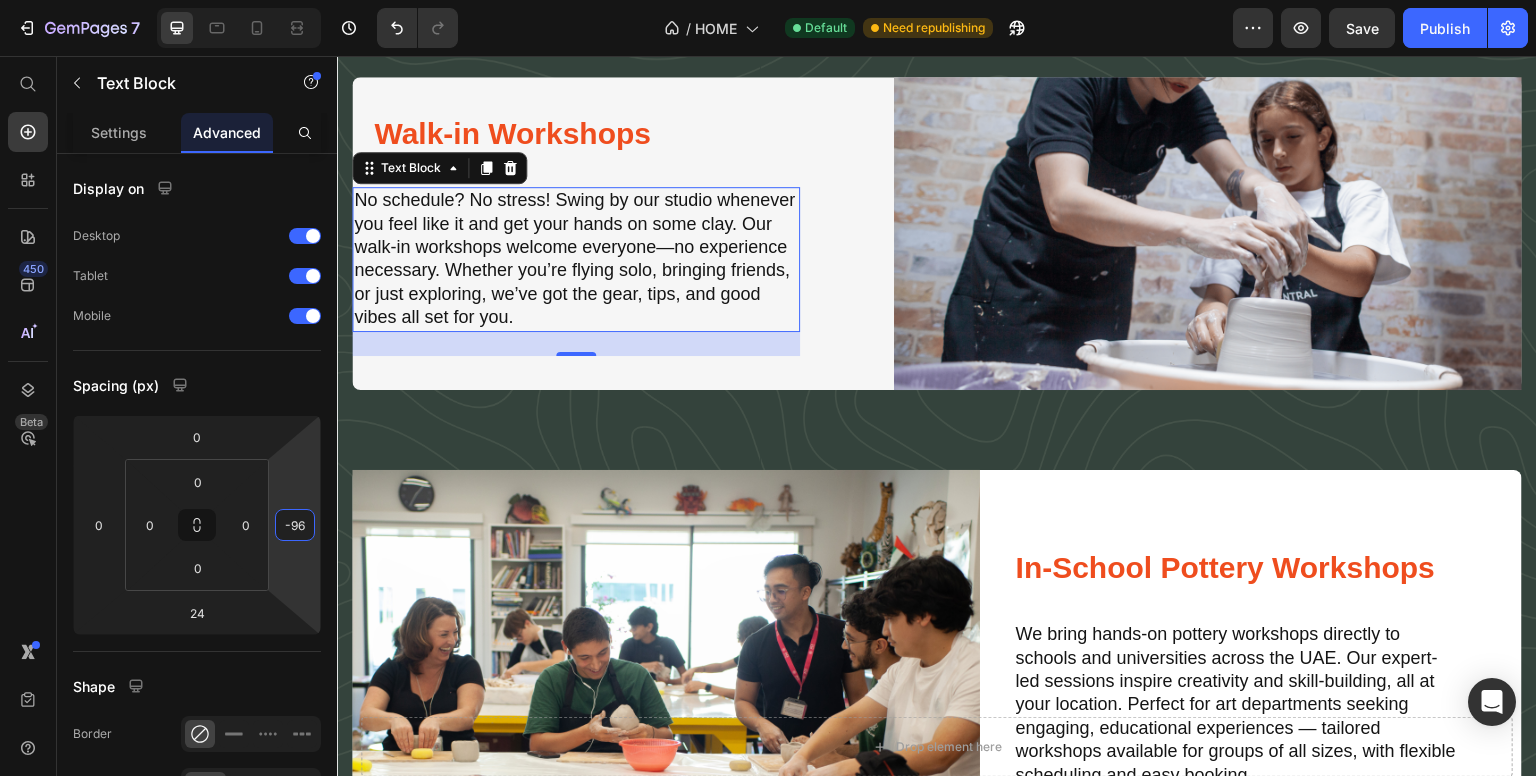drag, startPoint x: 296, startPoint y: 489, endPoint x: 313, endPoint y: 537, distance: 50.92151 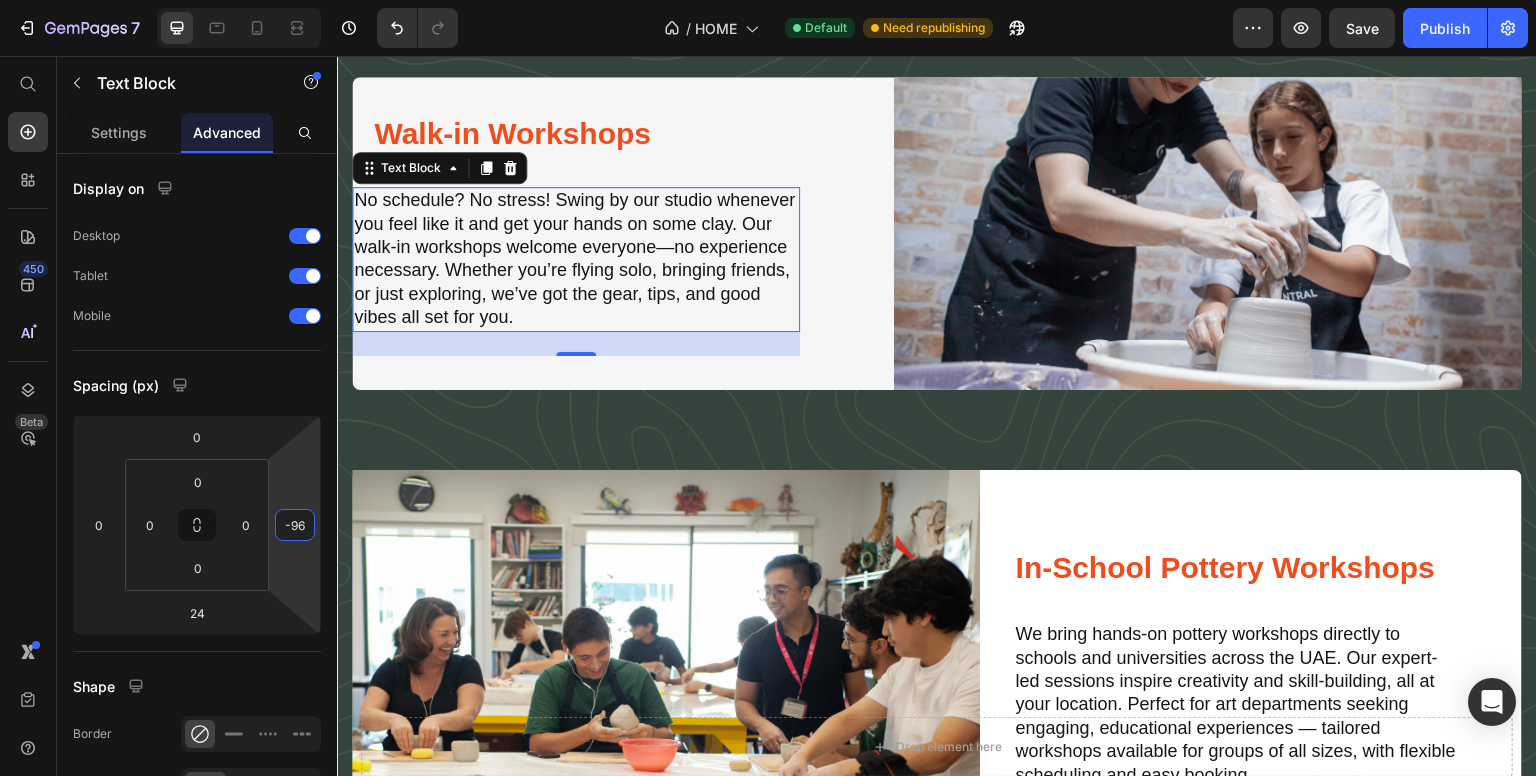 click on "7   /  HOME Default Need republishing Preview  Save   Publish  450 Beta Start with Sections Elements Hero Section Product Detail Brands Trusted Badges Guarantee Product Breakdown How to use Testimonials Compare Bundle FAQs Social Proof Brand Story Product List Collection Blog List Contact Sticky Add to Cart Custom Footer Browse Library 450 Layout
Row
Row
Row
Row Text
Heading
Text Block Button
Button
Button
Sticky Back to top Media
Image
Image" at bounding box center (768, 0) 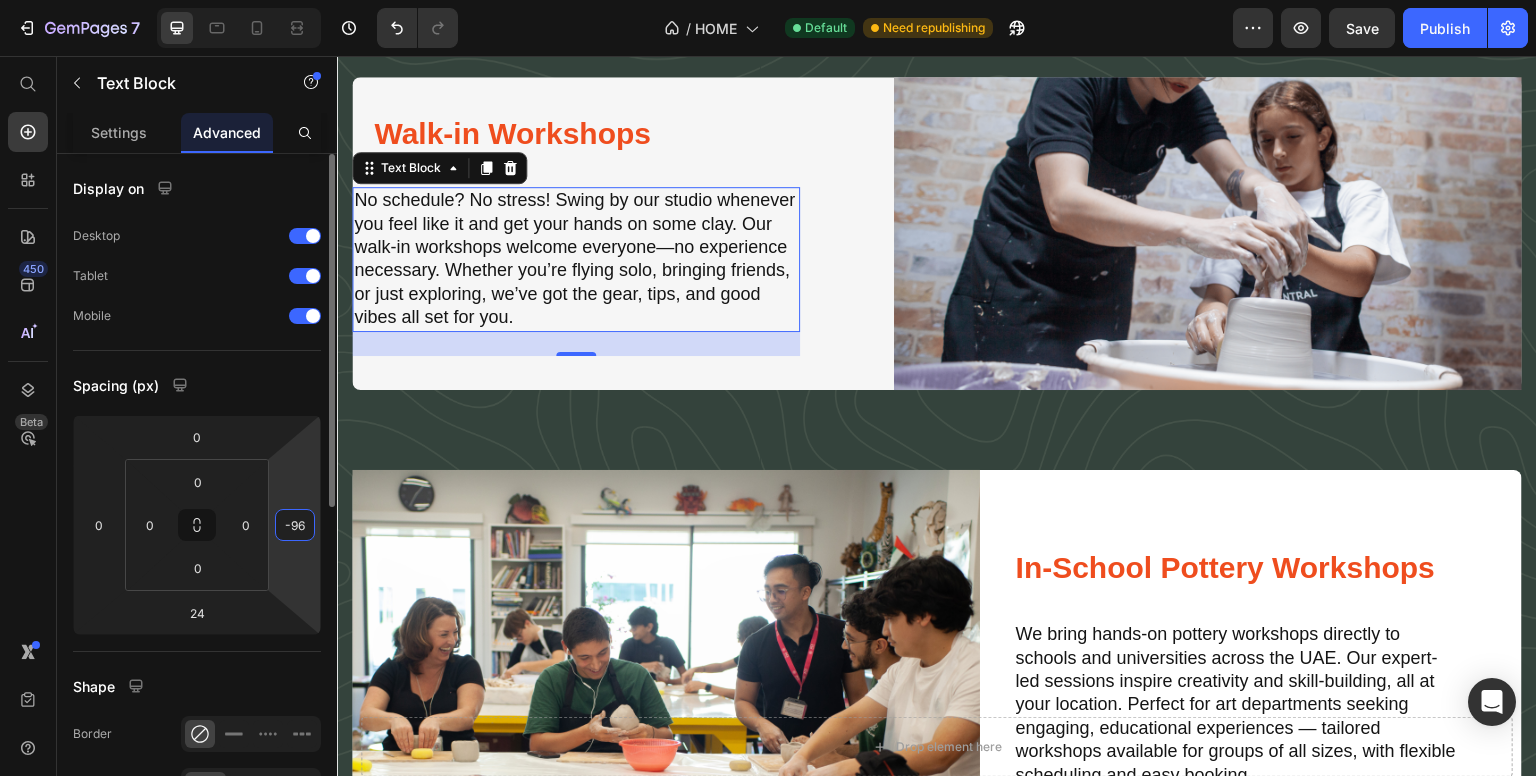 type on "0" 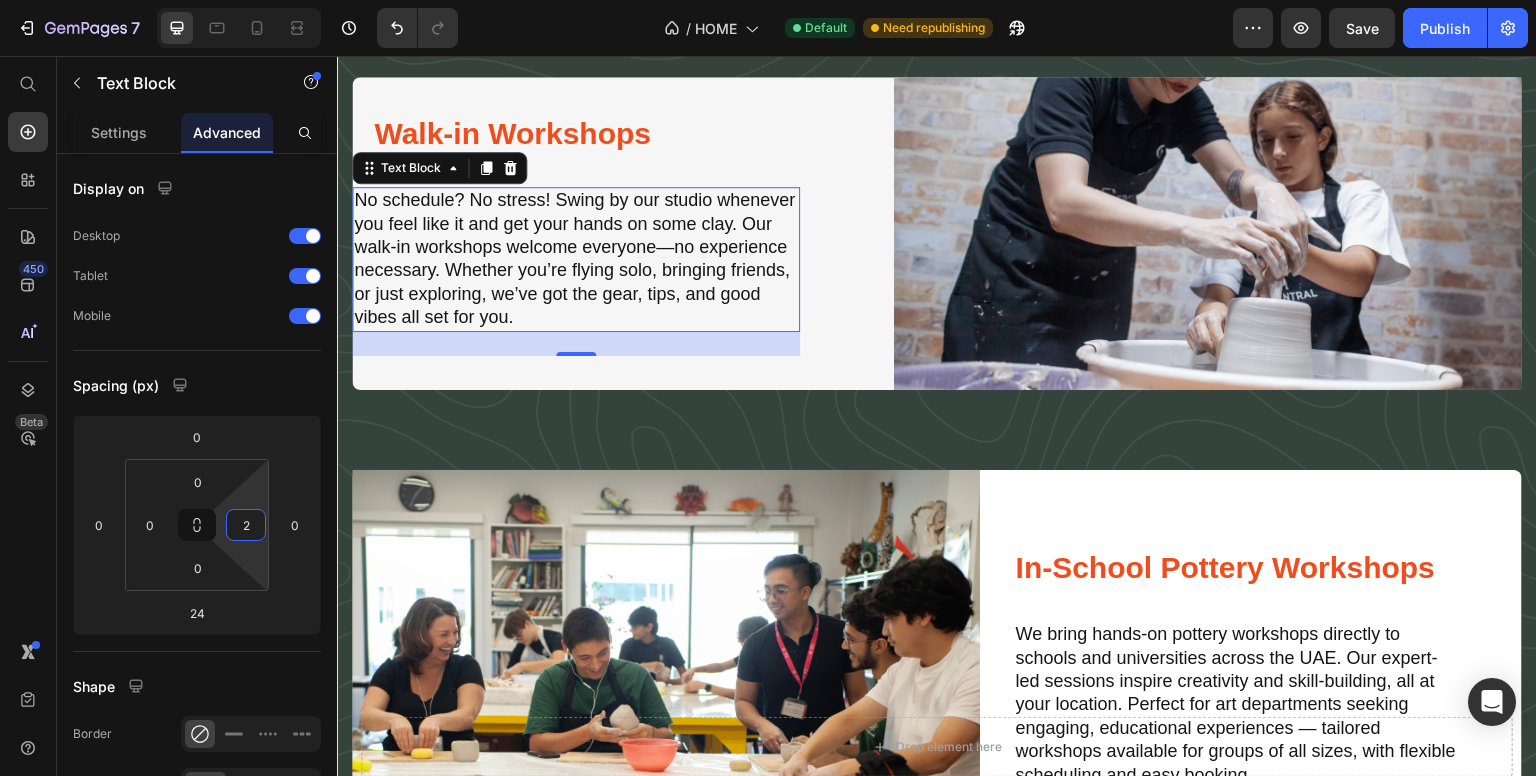 type on "0" 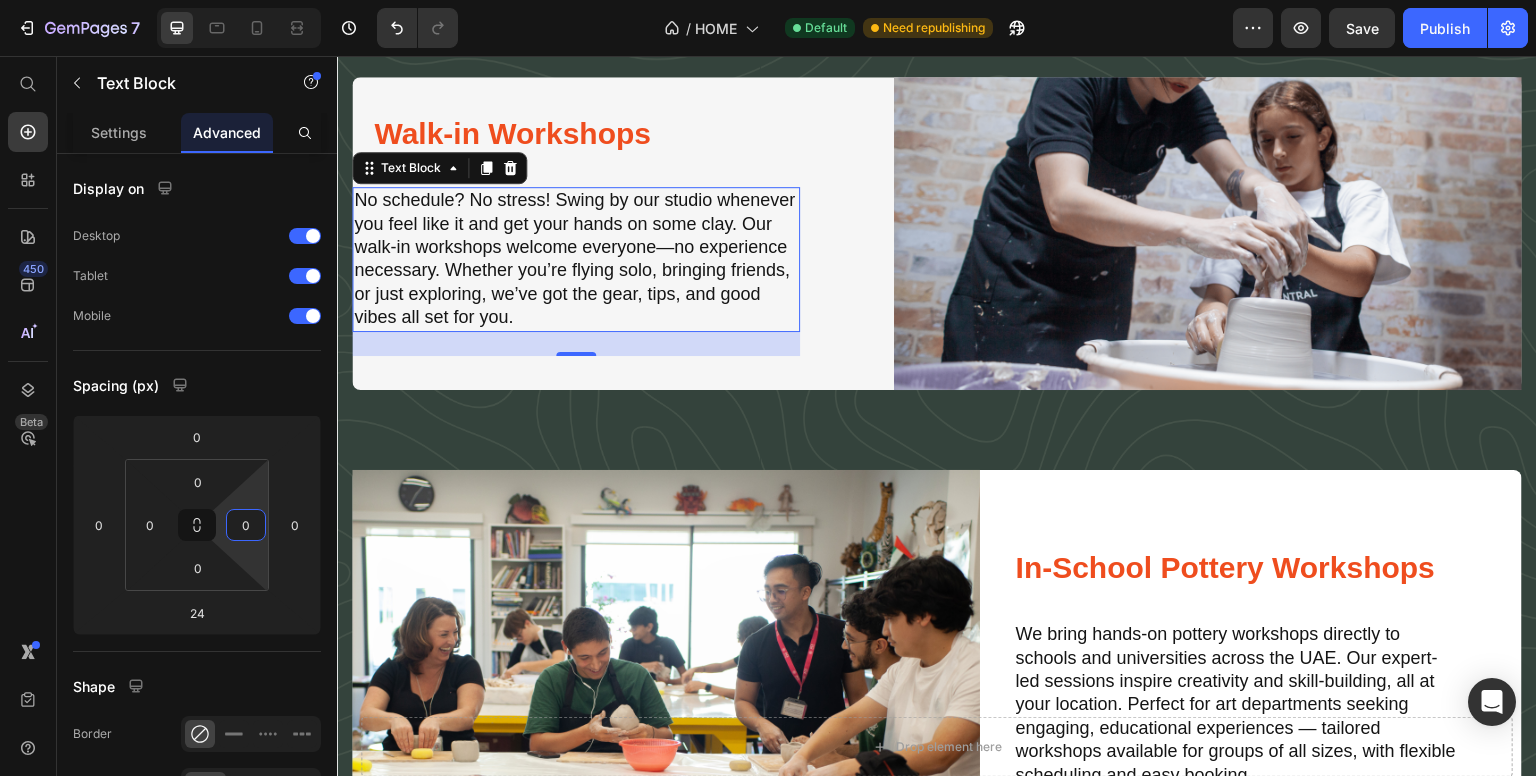 drag, startPoint x: 236, startPoint y: 504, endPoint x: 252, endPoint y: 529, distance: 29.681644 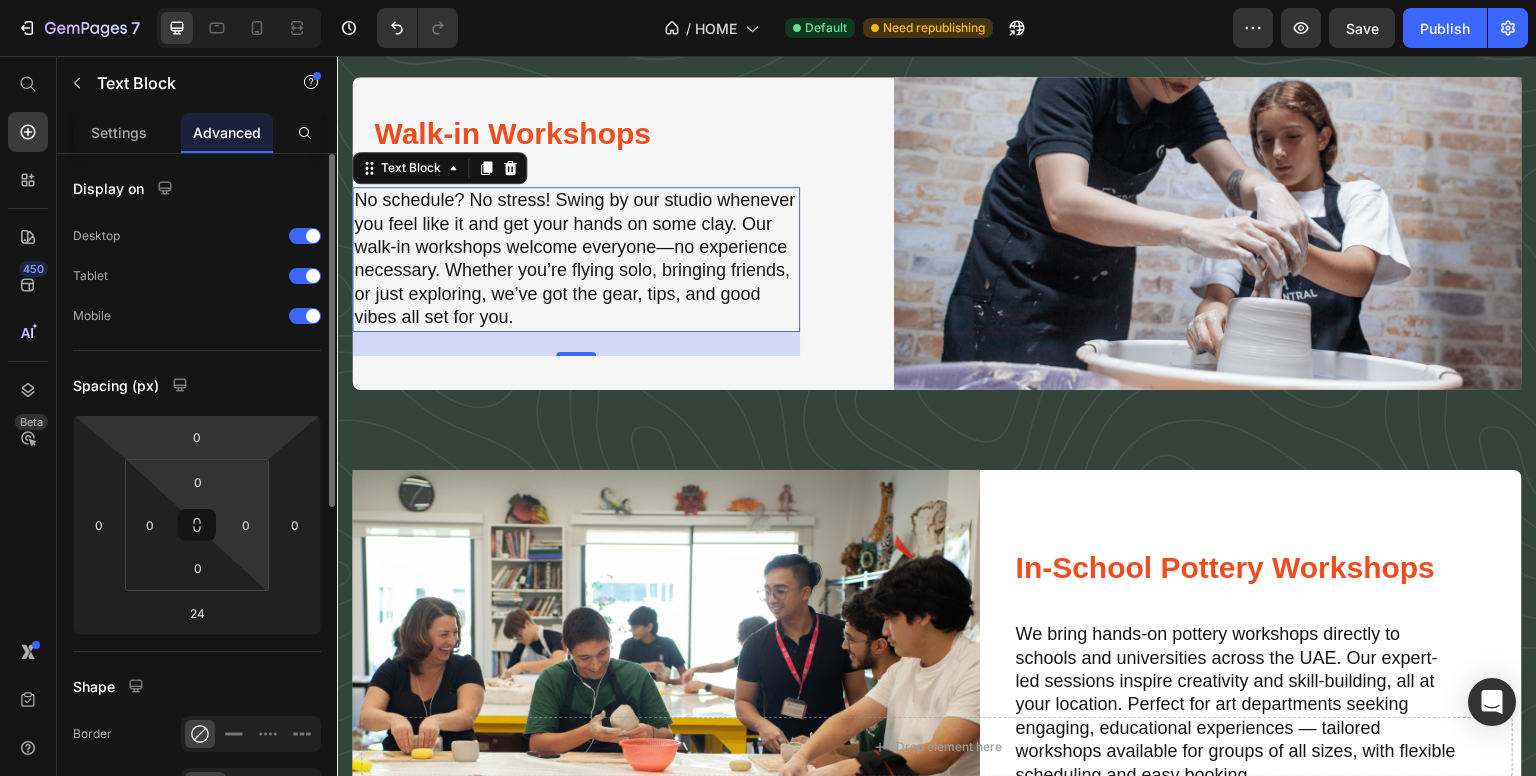 drag, startPoint x: 142, startPoint y: 508, endPoint x: 148, endPoint y: 474, distance: 34.525352 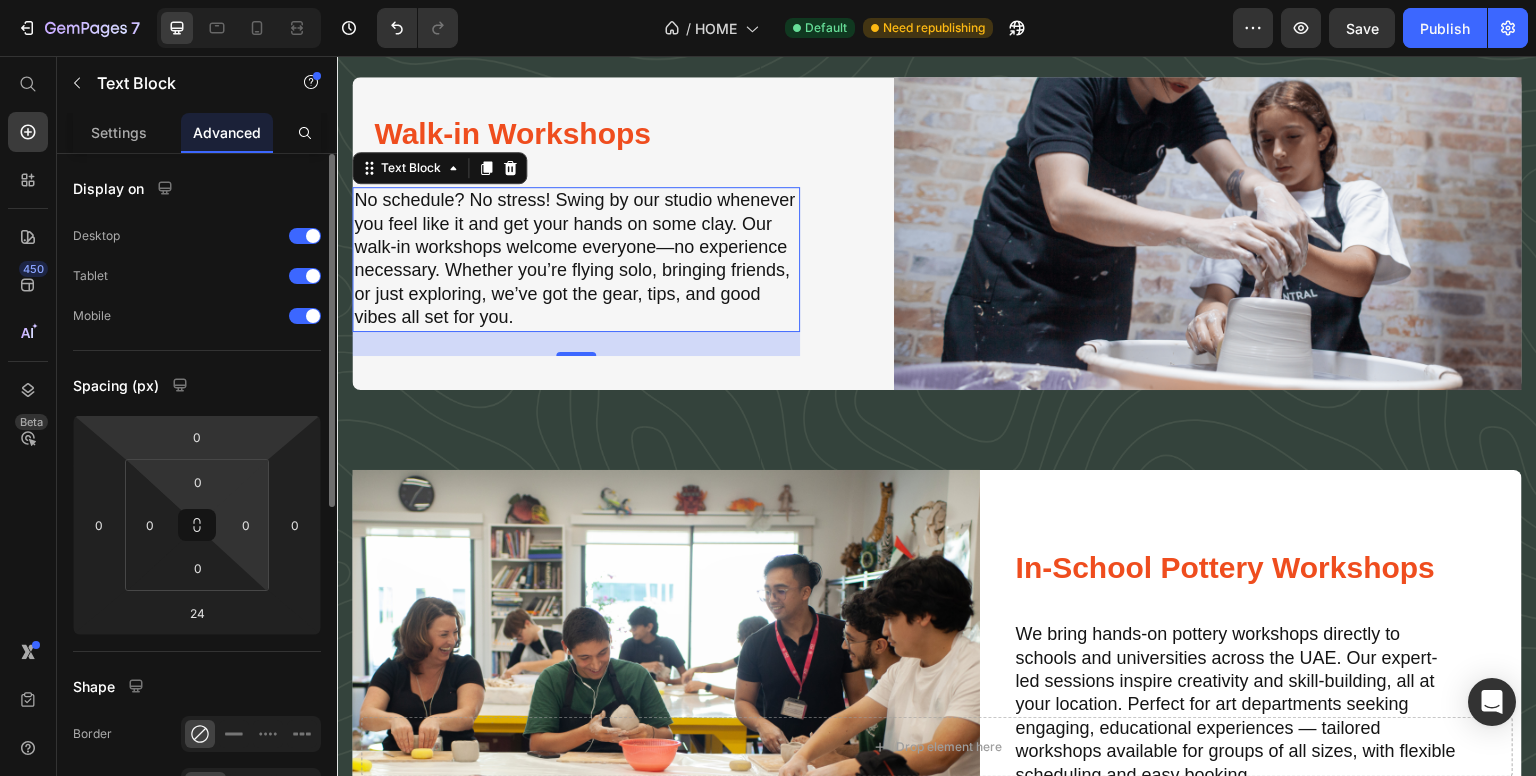 click on "0 0 0 0" at bounding box center (197, 525) 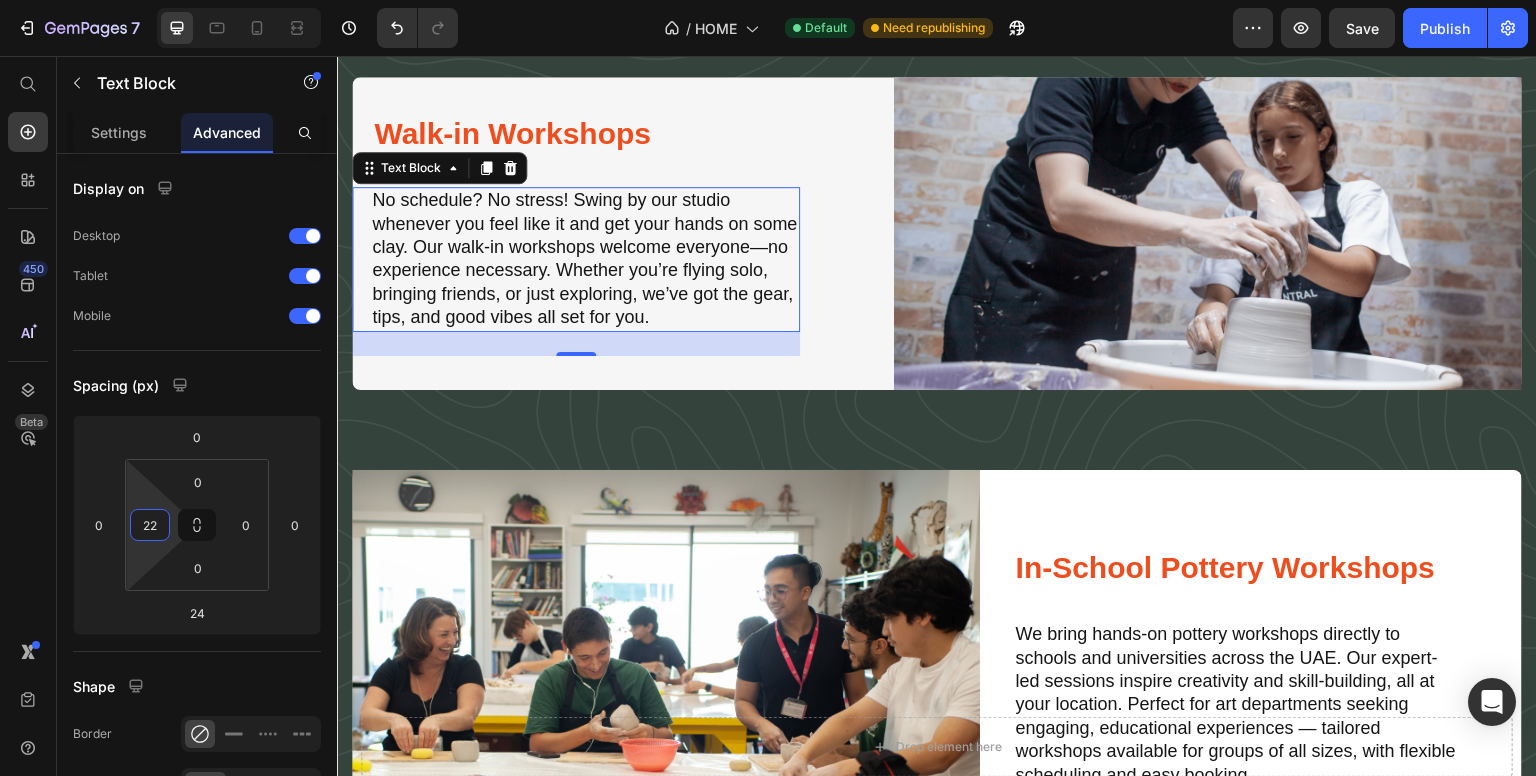type on "24" 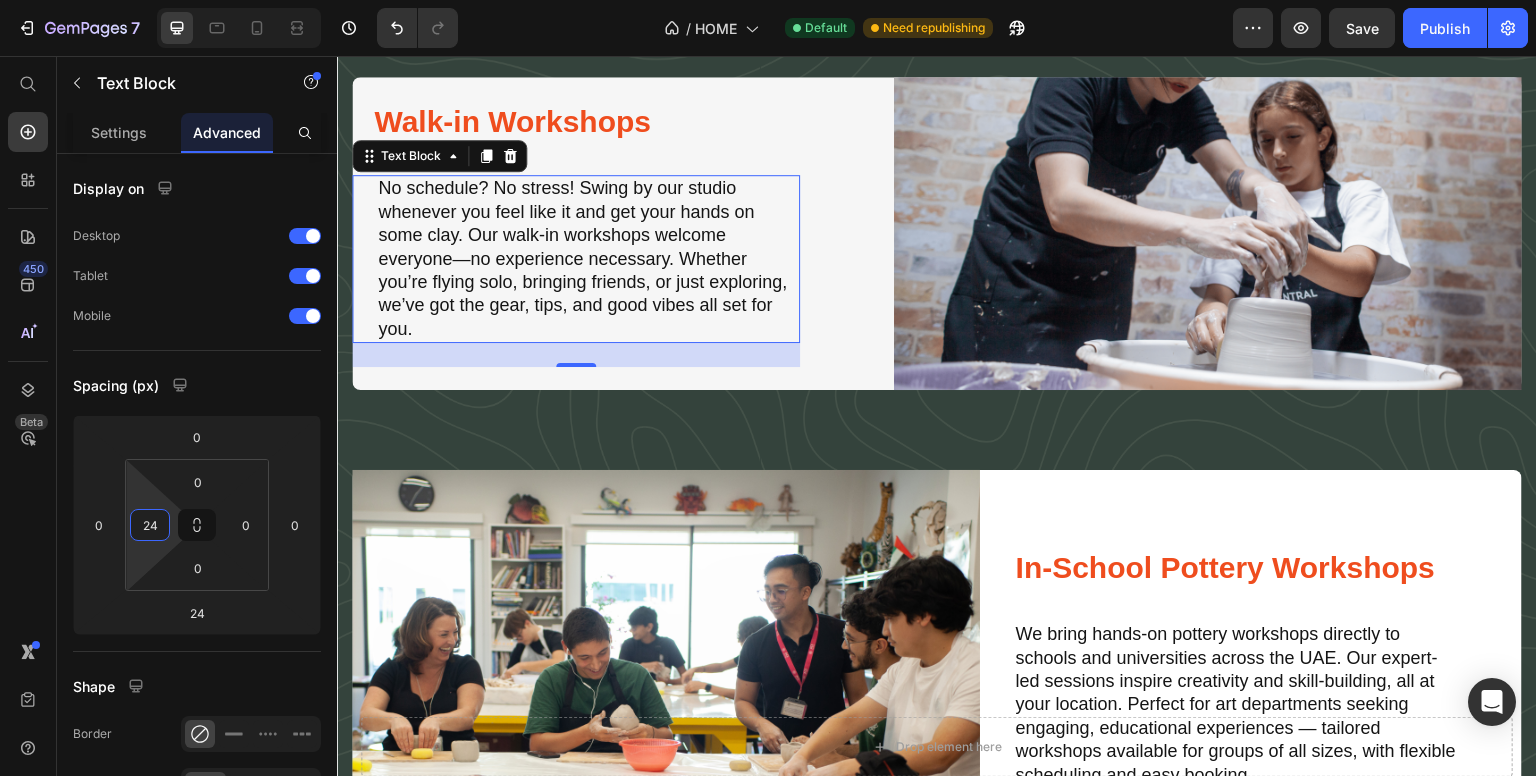 drag, startPoint x: 144, startPoint y: 497, endPoint x: 140, endPoint y: 485, distance: 12.649111 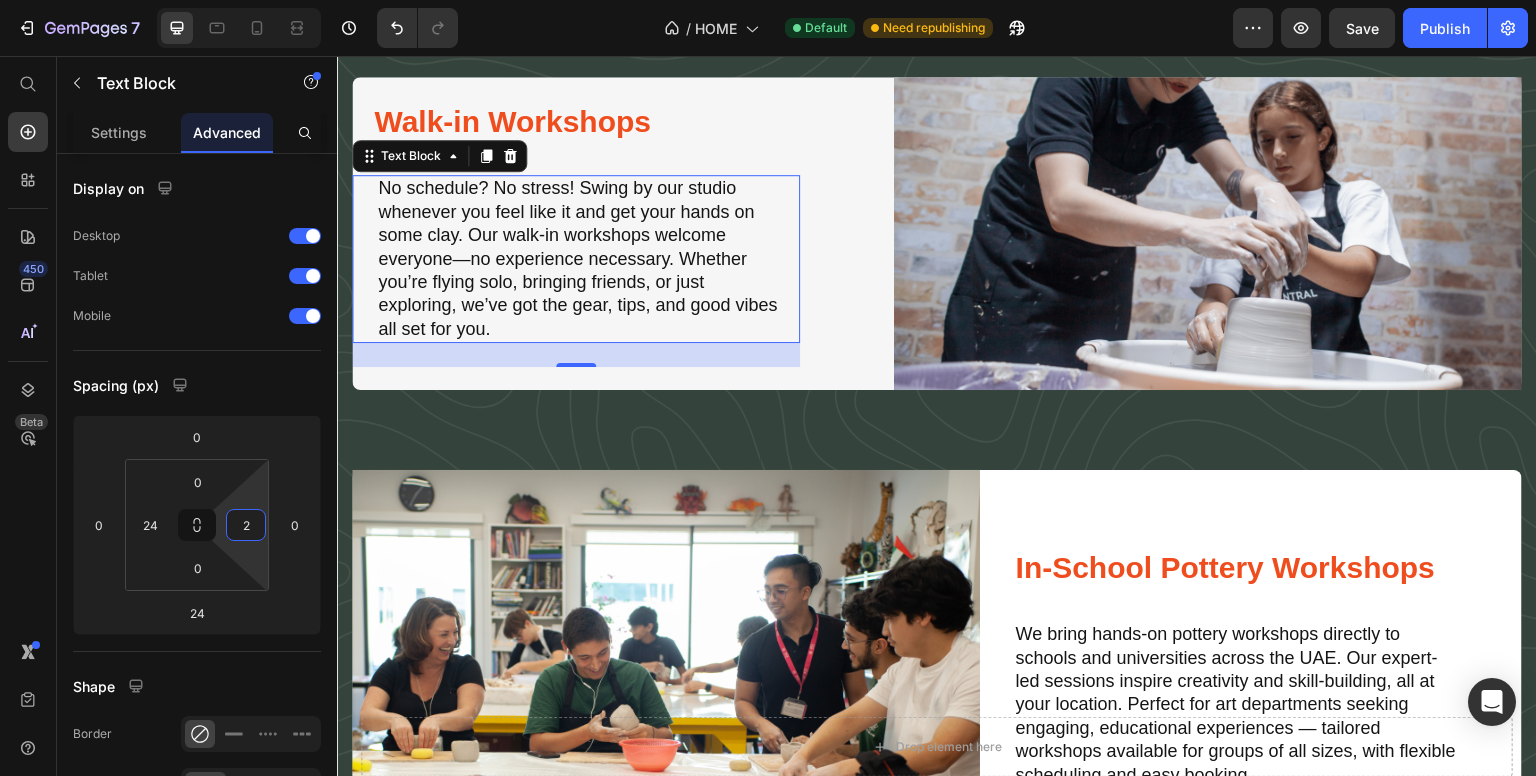 type on "0" 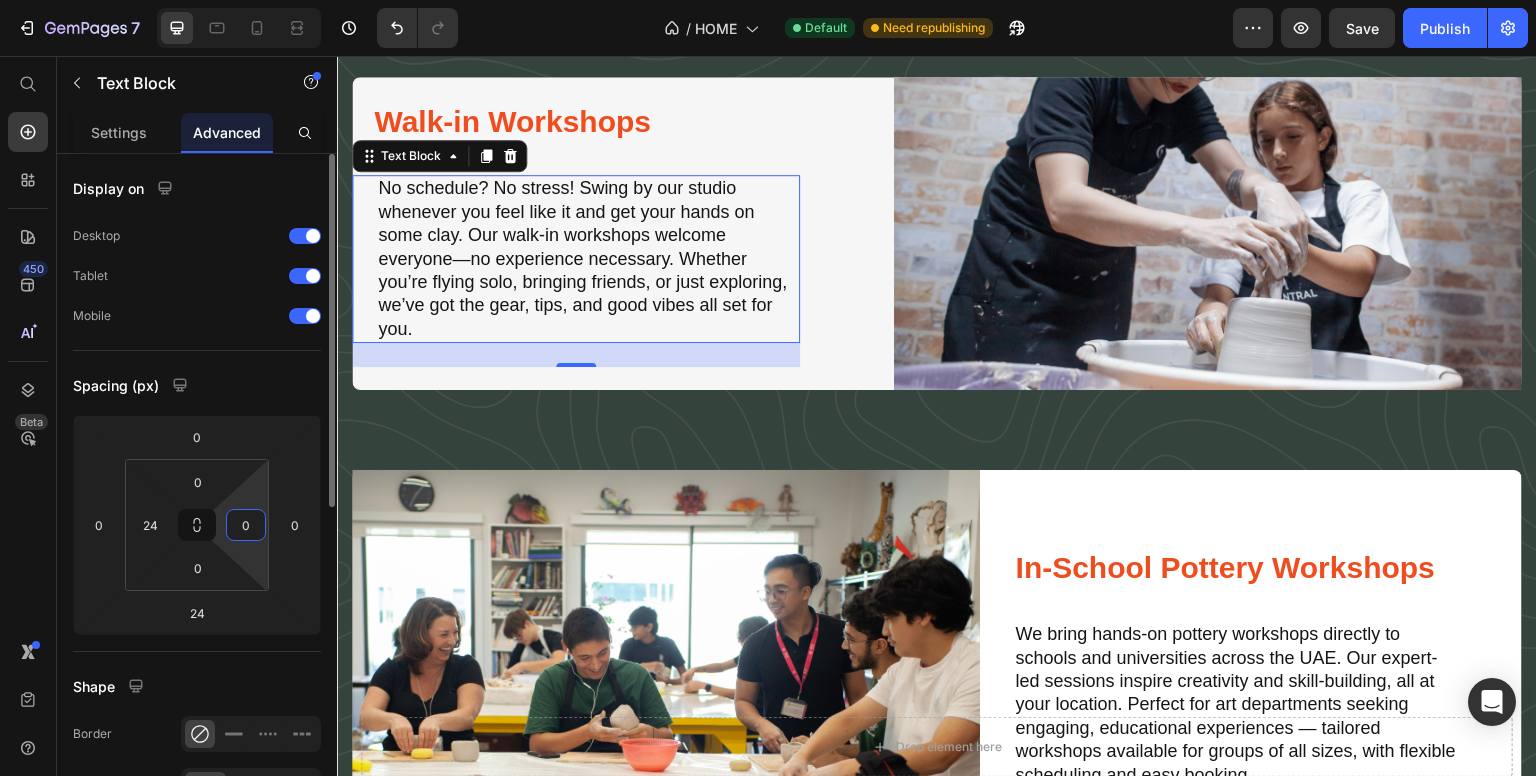 drag, startPoint x: 237, startPoint y: 495, endPoint x: 249, endPoint y: 518, distance: 25.942244 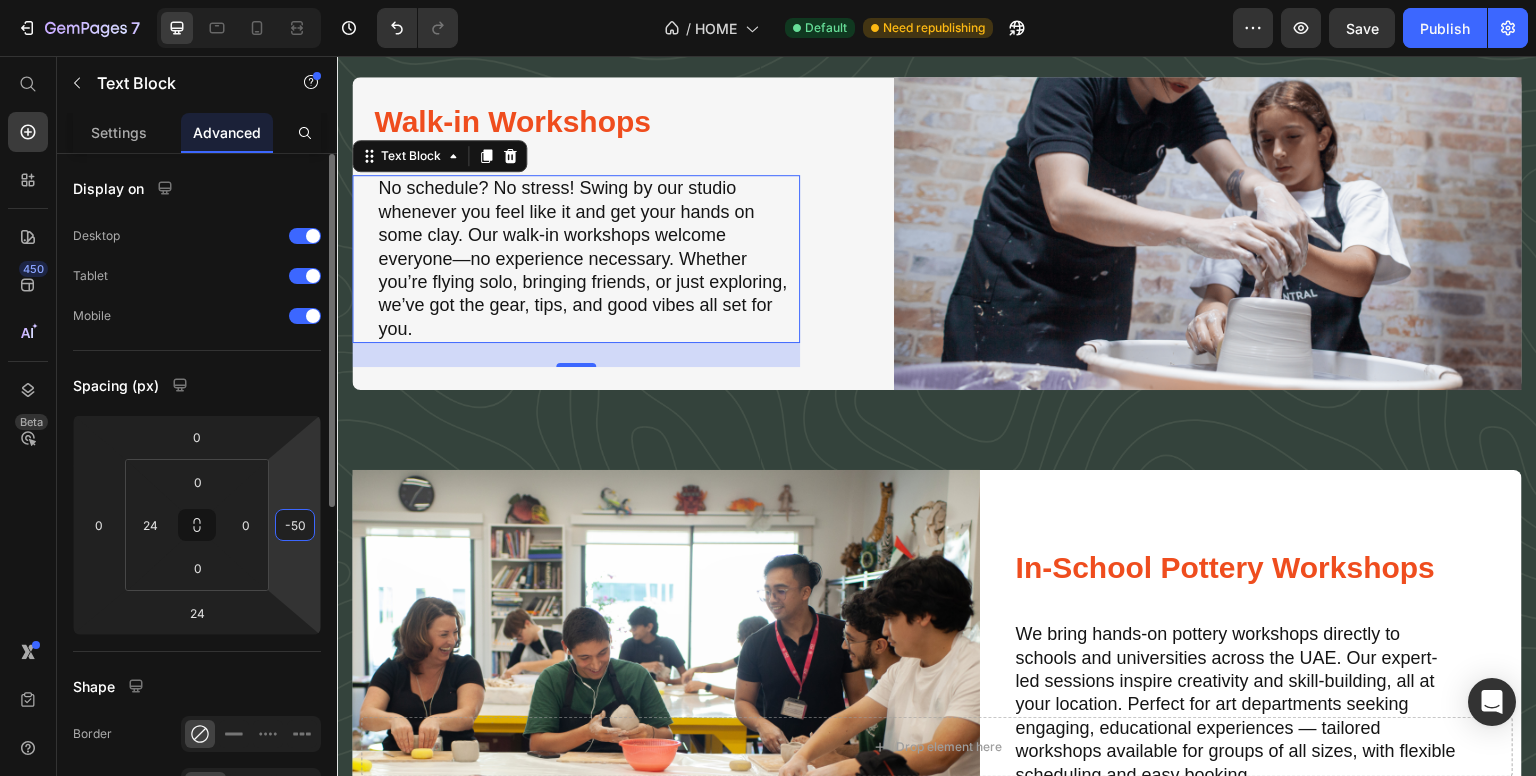drag, startPoint x: 291, startPoint y: 504, endPoint x: 305, endPoint y: 529, distance: 28.653097 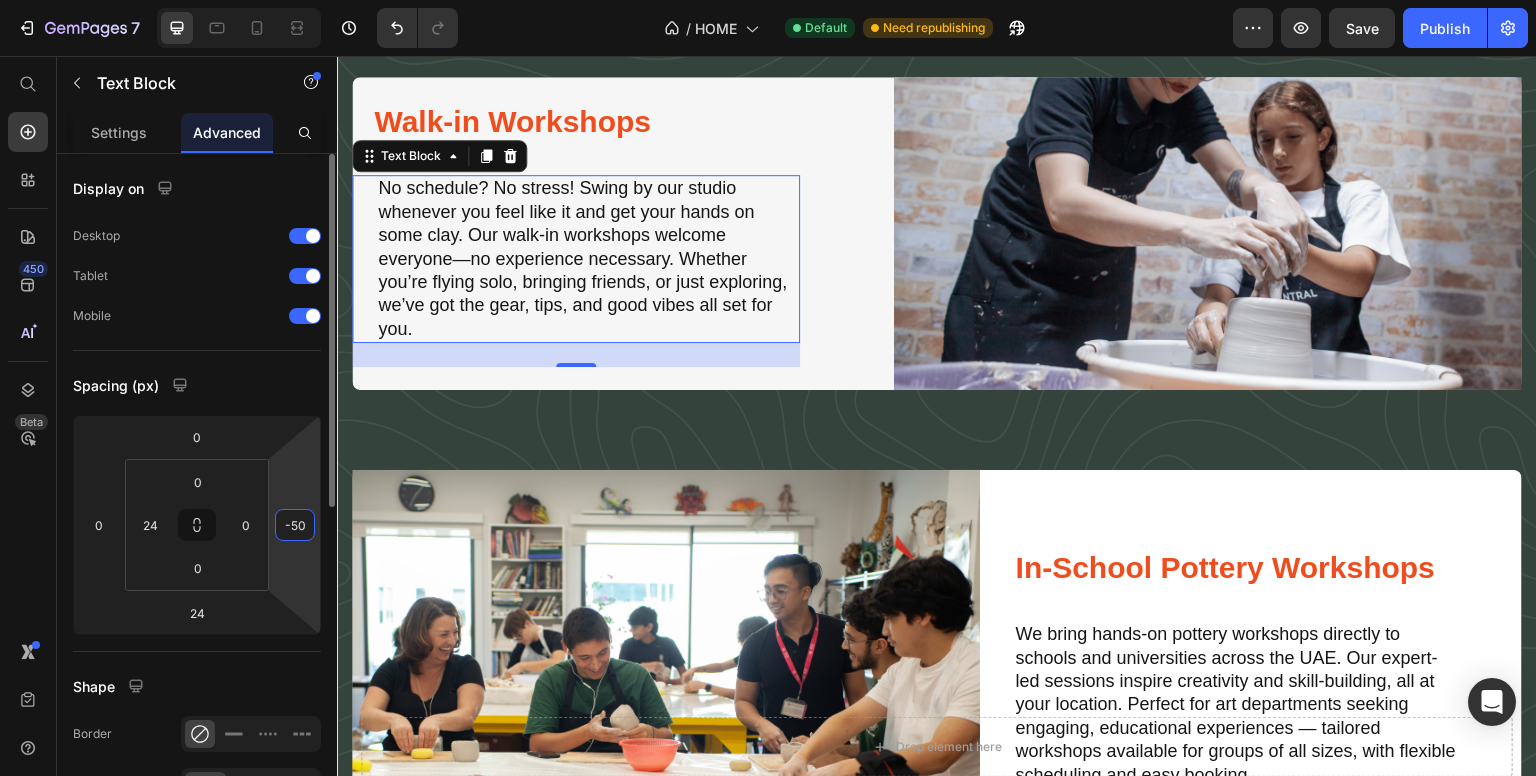 click on "7   /  HOME Default Need republishing Preview  Save   Publish  450 Beta Start with Sections Elements Hero Section Product Detail Brands Trusted Badges Guarantee Product Breakdown How to use Testimonials Compare Bundle FAQs Social Proof Brand Story Product List Collection Blog List Contact Sticky Add to Cart Custom Footer Browse Library 450 Layout
Row
Row
Row
Row Text
Heading
Text Block Button
Button
Button
Sticky Back to top Media
Image
Image" at bounding box center [768, 0] 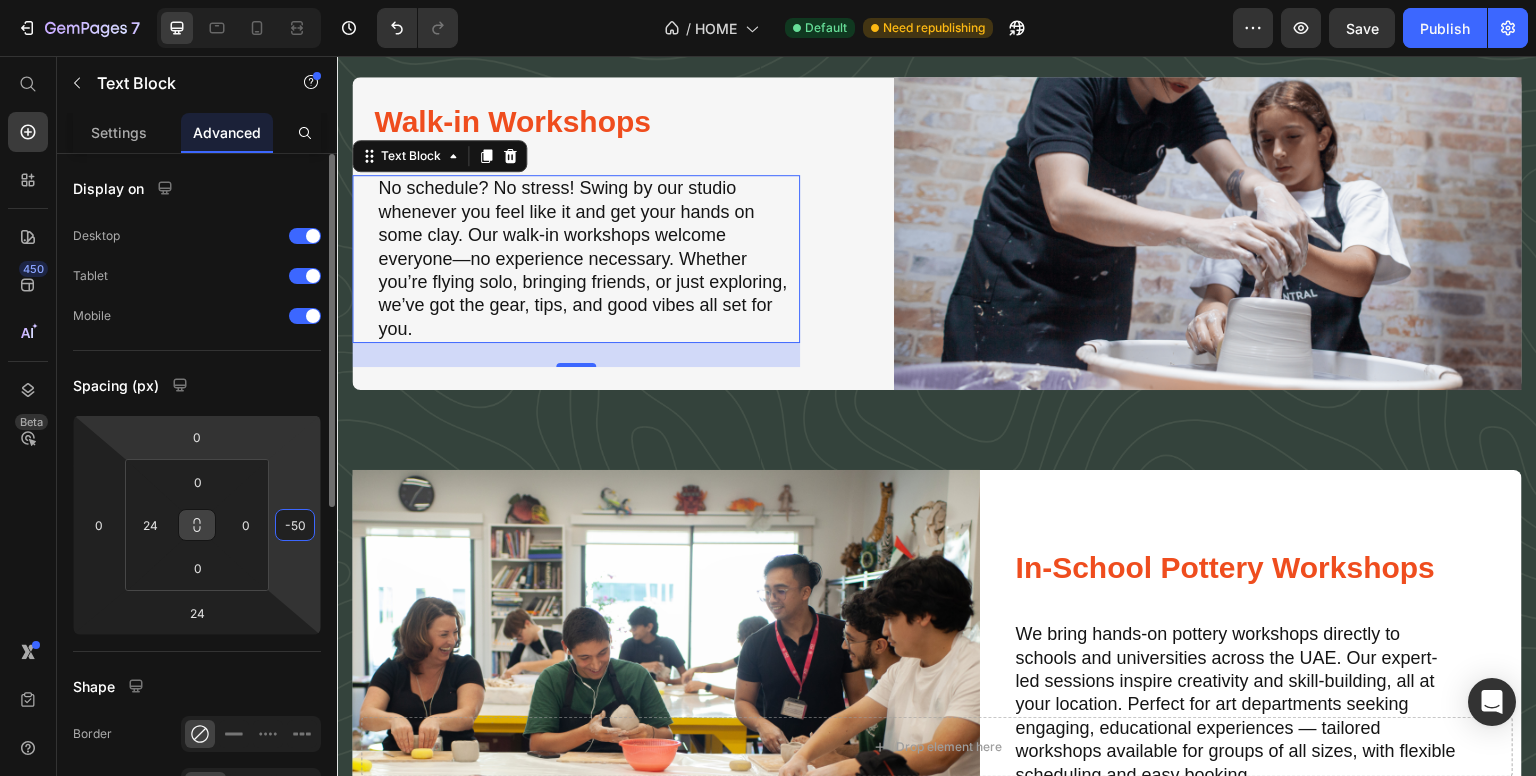 type on "0" 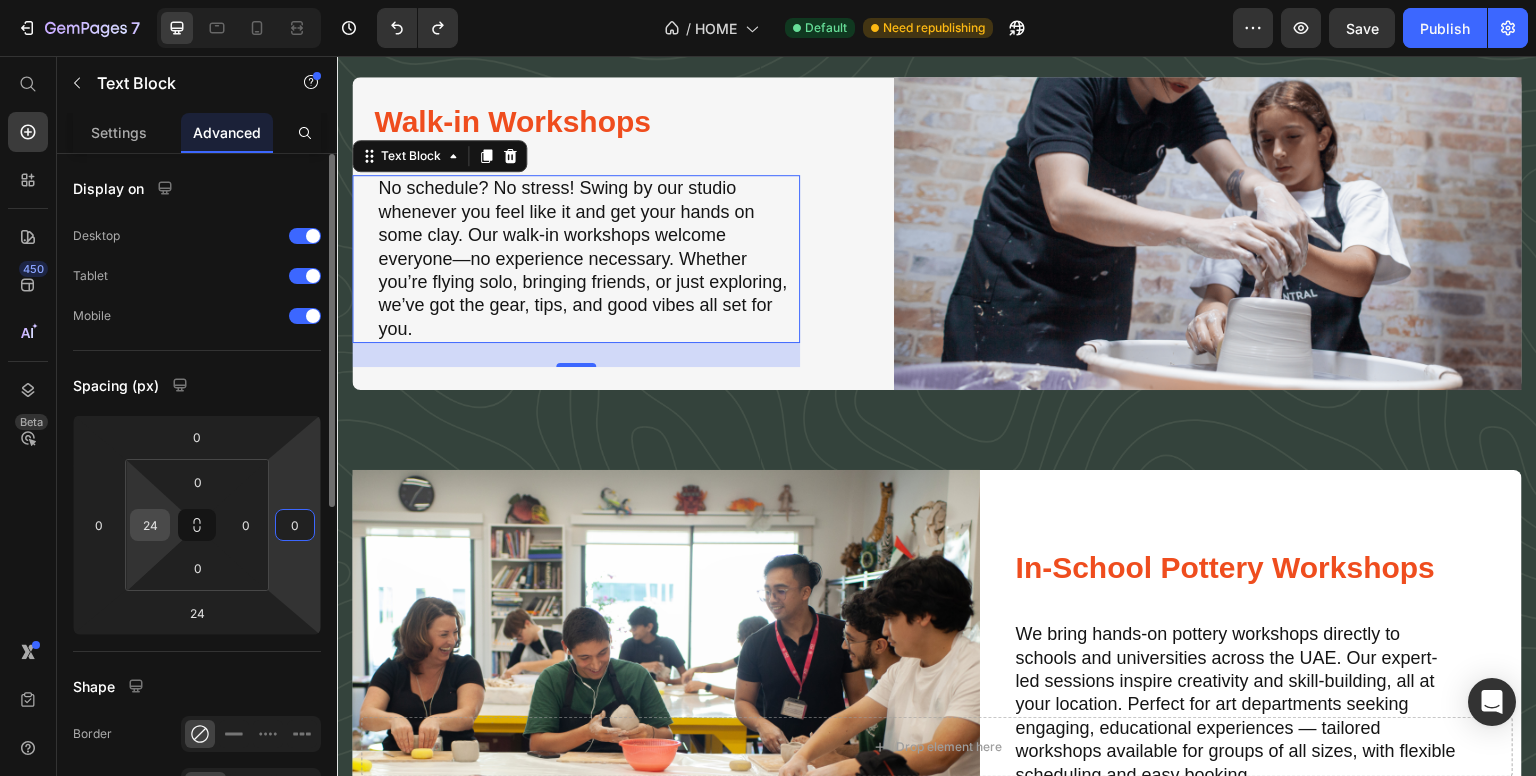 type on "0" 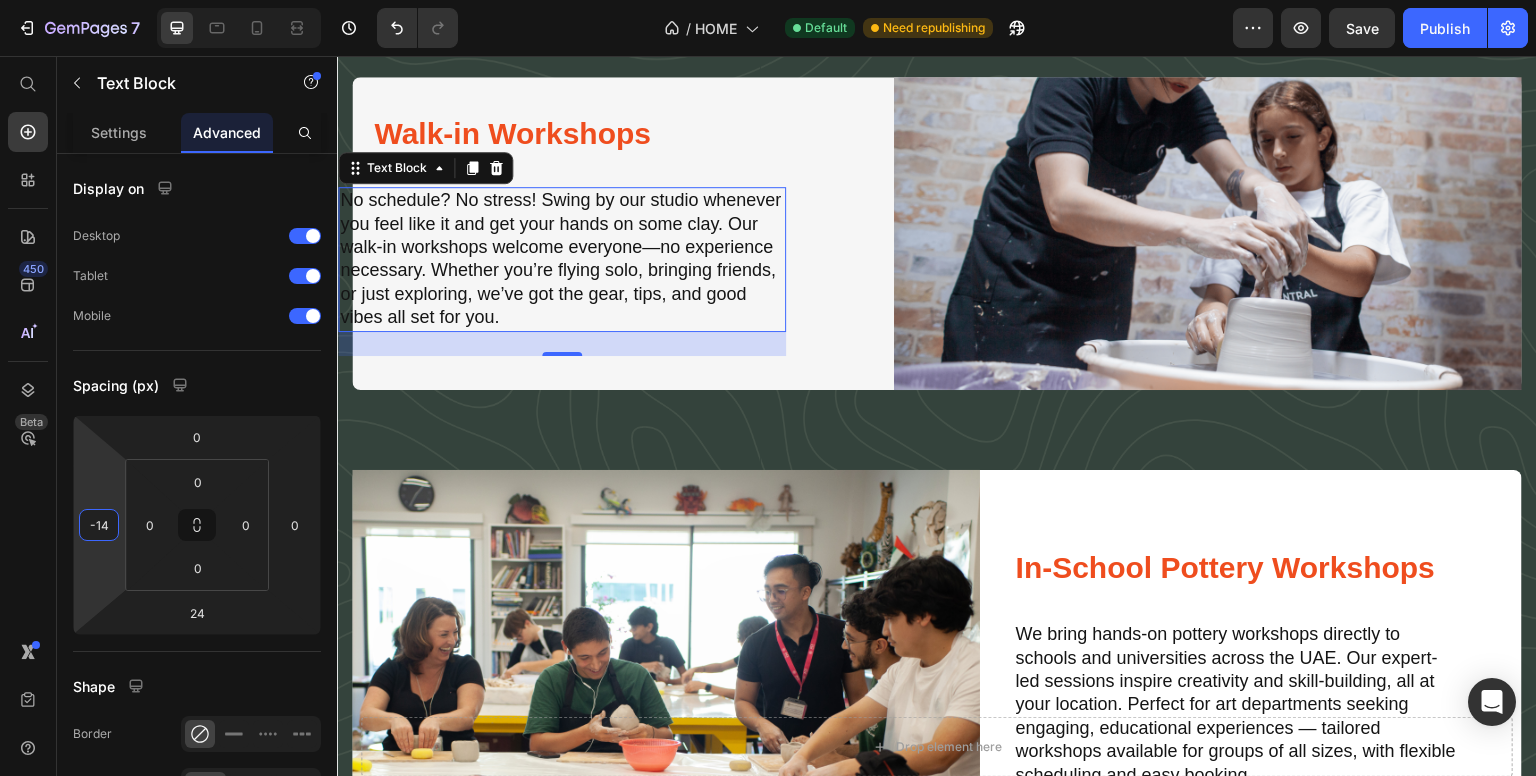 click on "7   /  HOME Default Need republishing Preview  Save   Publish  450 Beta Start with Sections Elements Hero Section Product Detail Brands Trusted Badges Guarantee Product Breakdown How to use Testimonials Compare Bundle FAQs Social Proof Brand Story Product List Collection Blog List Contact Sticky Add to Cart Custom Footer Browse Library 450 Layout
Row
Row
Row
Row Text
Heading
Text Block Button
Button
Button
Sticky Back to top Media
Image
Image" at bounding box center (768, 0) 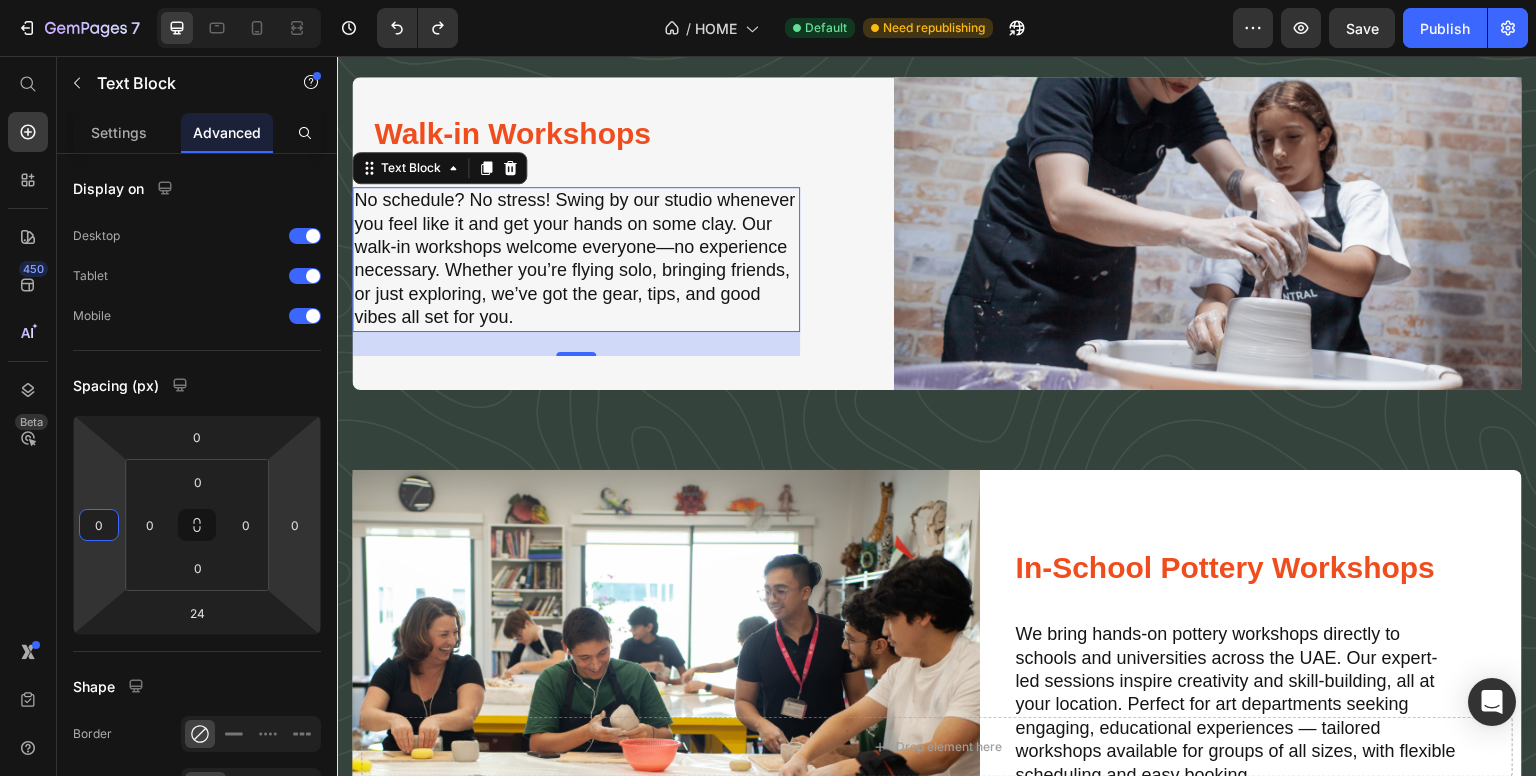 click on "7   /  HOME Default Need republishing Preview  Save   Publish  450 Beta Start with Sections Elements Hero Section Product Detail Brands Trusted Badges Guarantee Product Breakdown How to use Testimonials Compare Bundle FAQs Social Proof Brand Story Product List Collection Blog List Contact Sticky Add to Cart Custom Footer Browse Library 450 Layout
Row
Row
Row
Row Text
Heading
Text Block Button
Button
Button
Sticky Back to top Media
Image
Image" at bounding box center [768, 0] 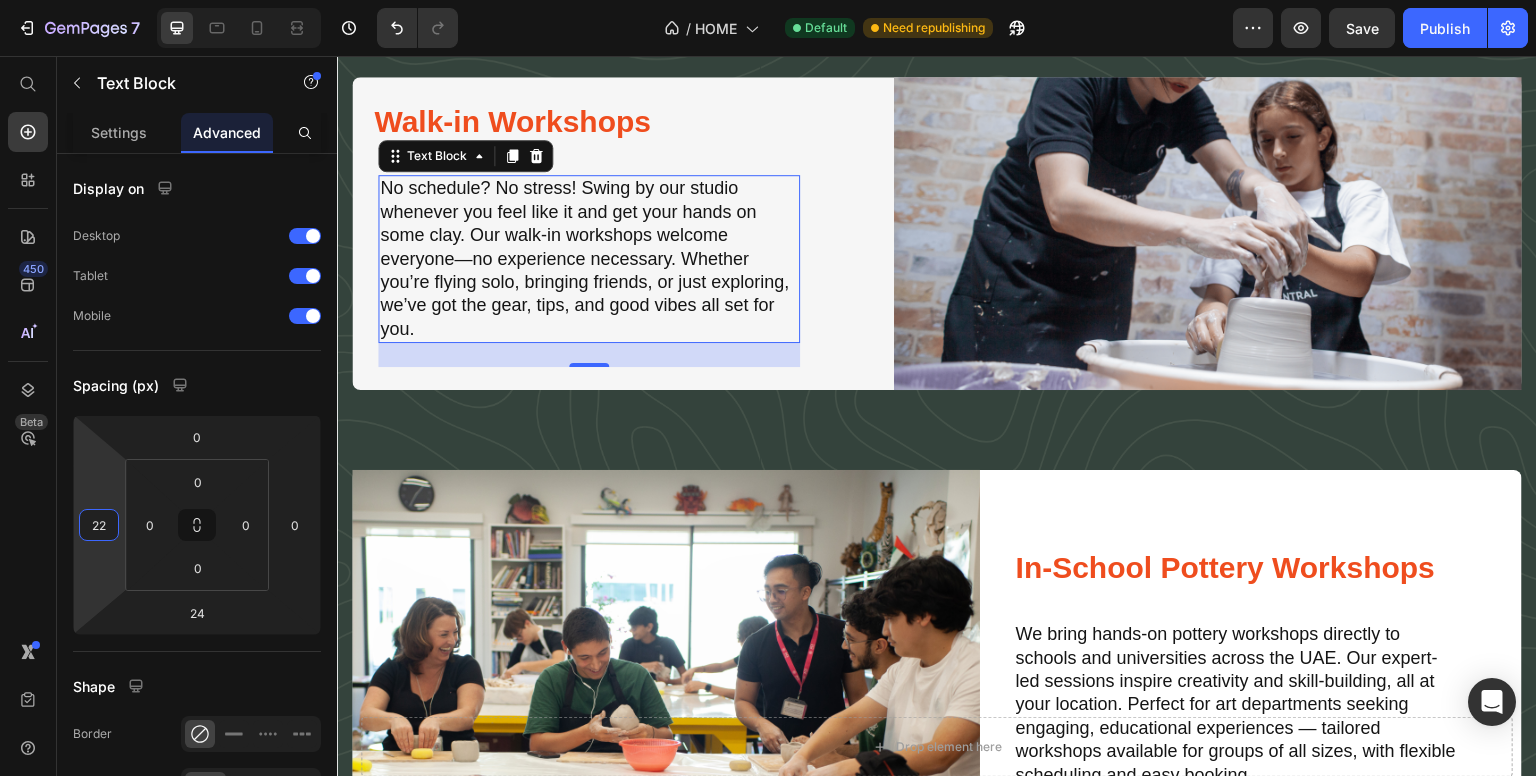 type on "20" 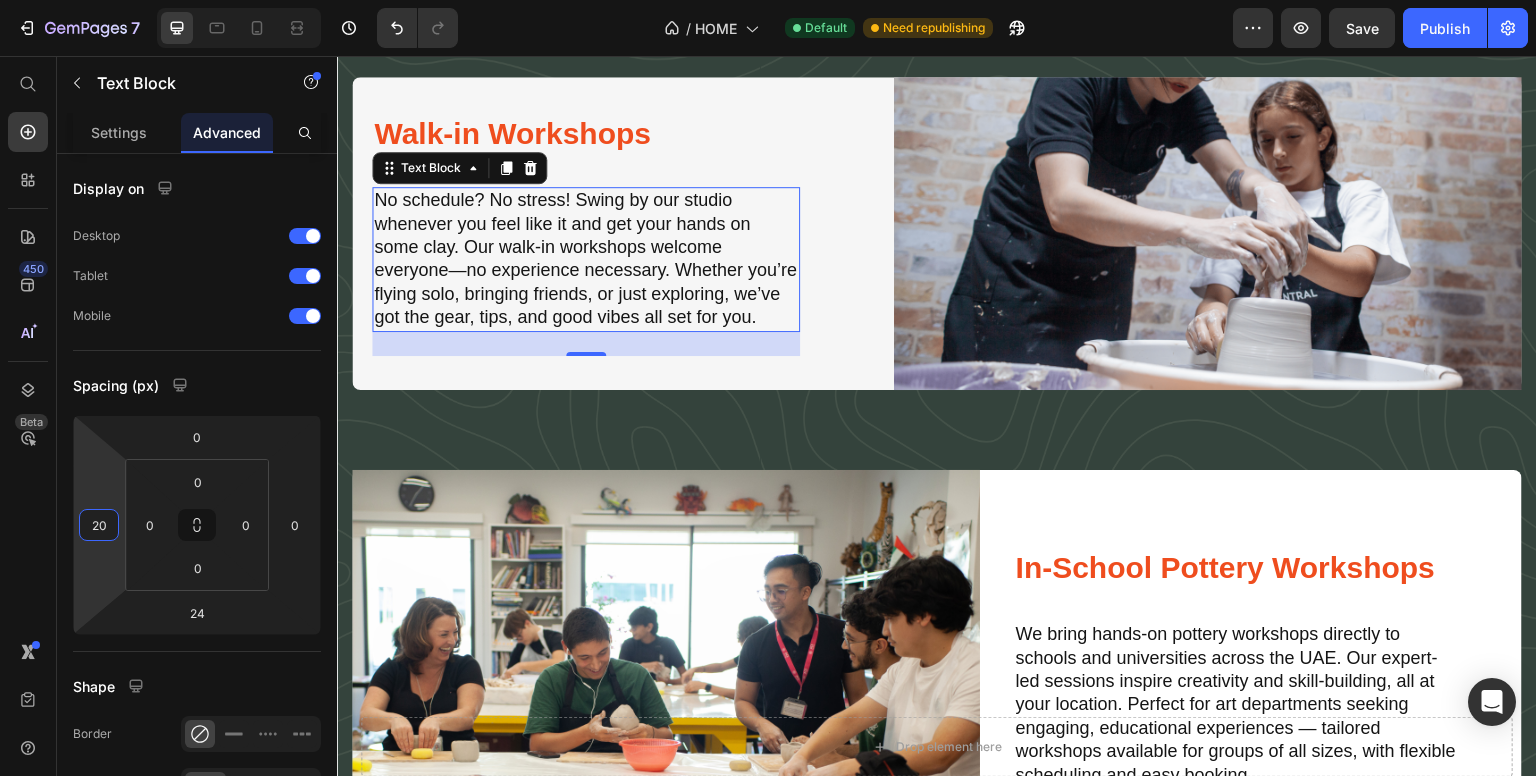 drag, startPoint x: 96, startPoint y: 496, endPoint x: 88, endPoint y: 486, distance: 12.806249 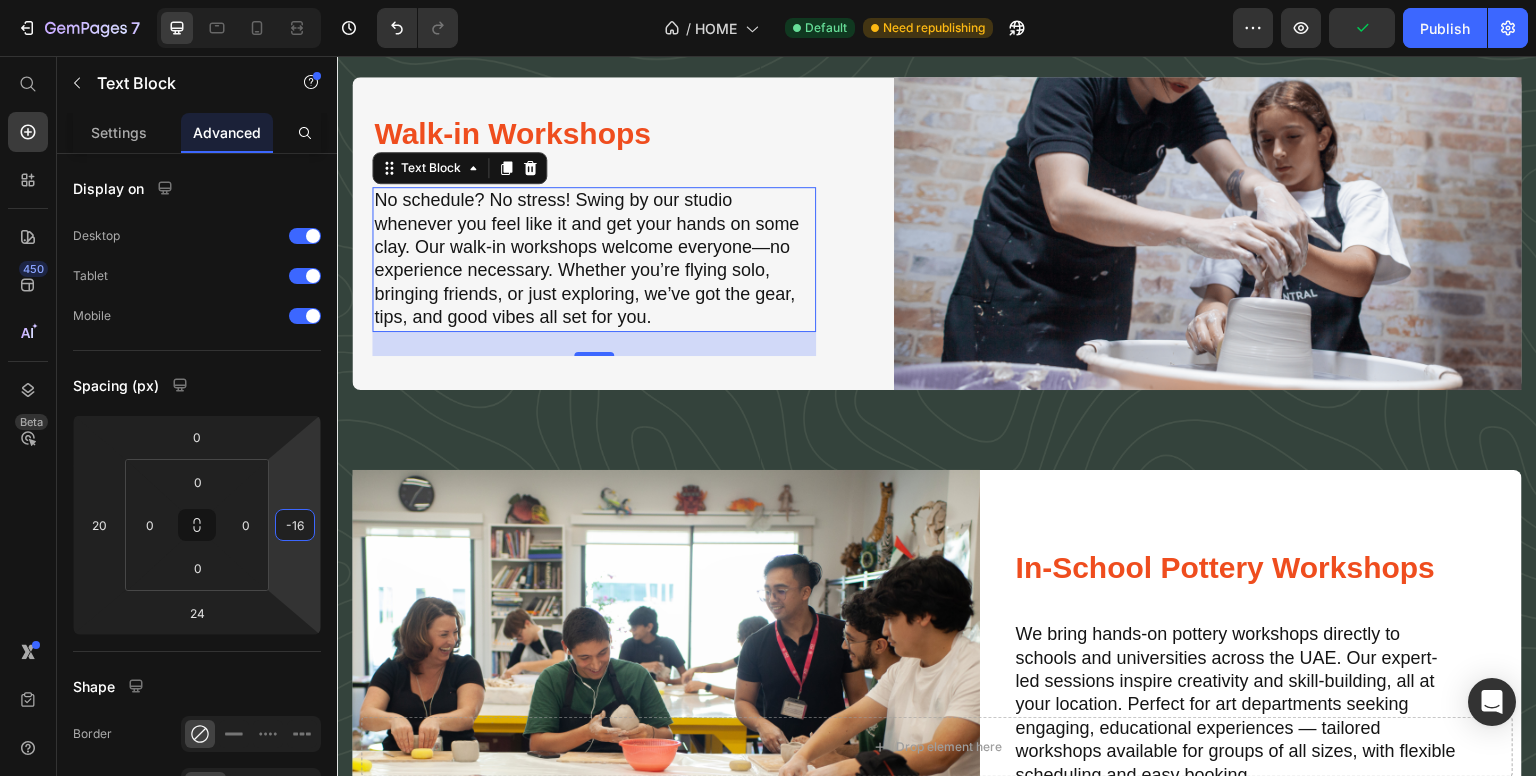 click on "7   /  HOME Default Need republishing Preview  Publish  450 Beta Start with Sections Elements Hero Section Product Detail Brands Trusted Badges Guarantee Product Breakdown How to use Testimonials Compare Bundle FAQs Social Proof Brand Story Product List Collection Blog List Contact Sticky Add to Cart Custom Footer Browse Library 450 Layout
Row
Row
Row
Row Text
Heading
Text Block Button
Button
Button
Sticky Back to top Media
Image
Image" at bounding box center (768, 0) 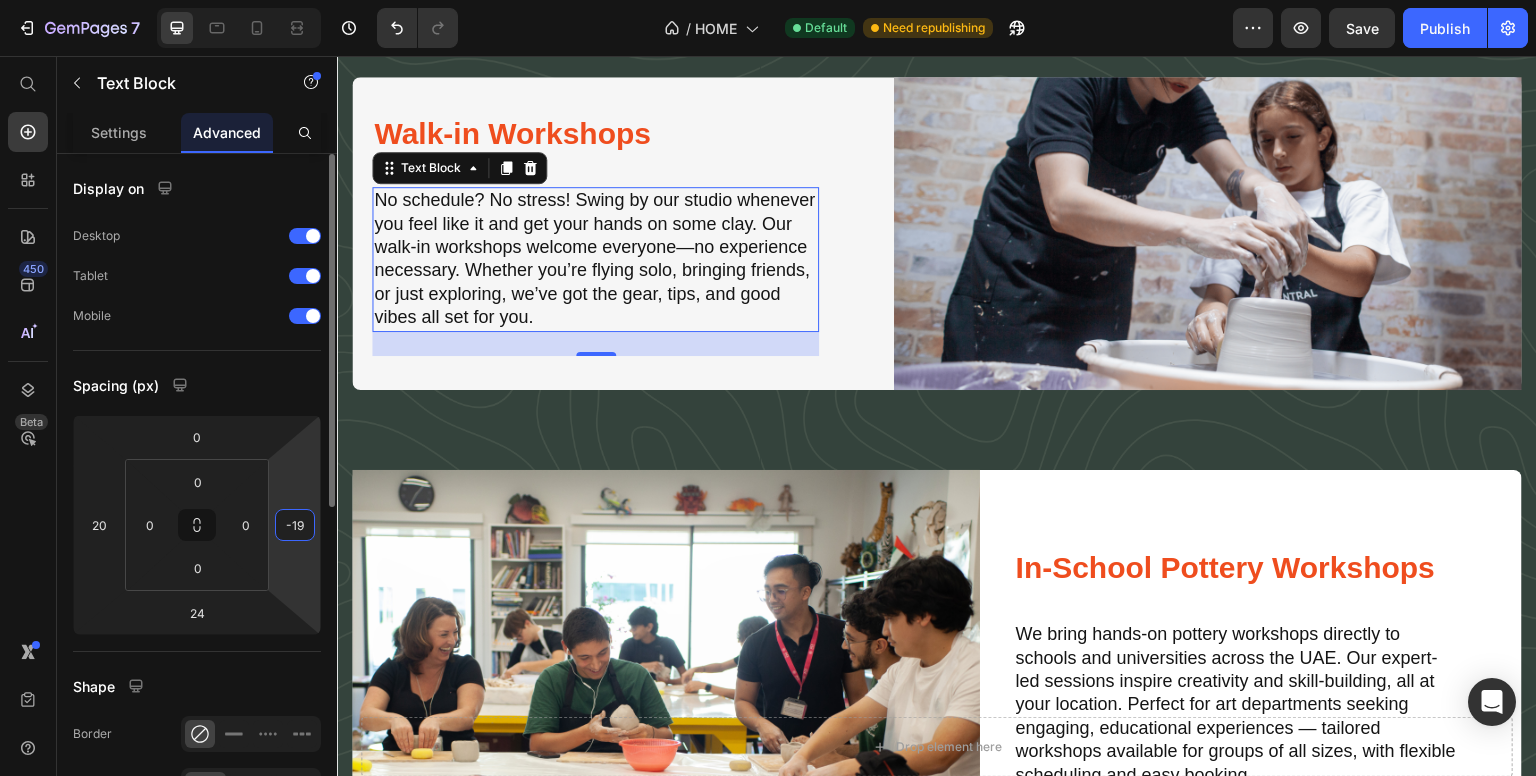 type on "-20" 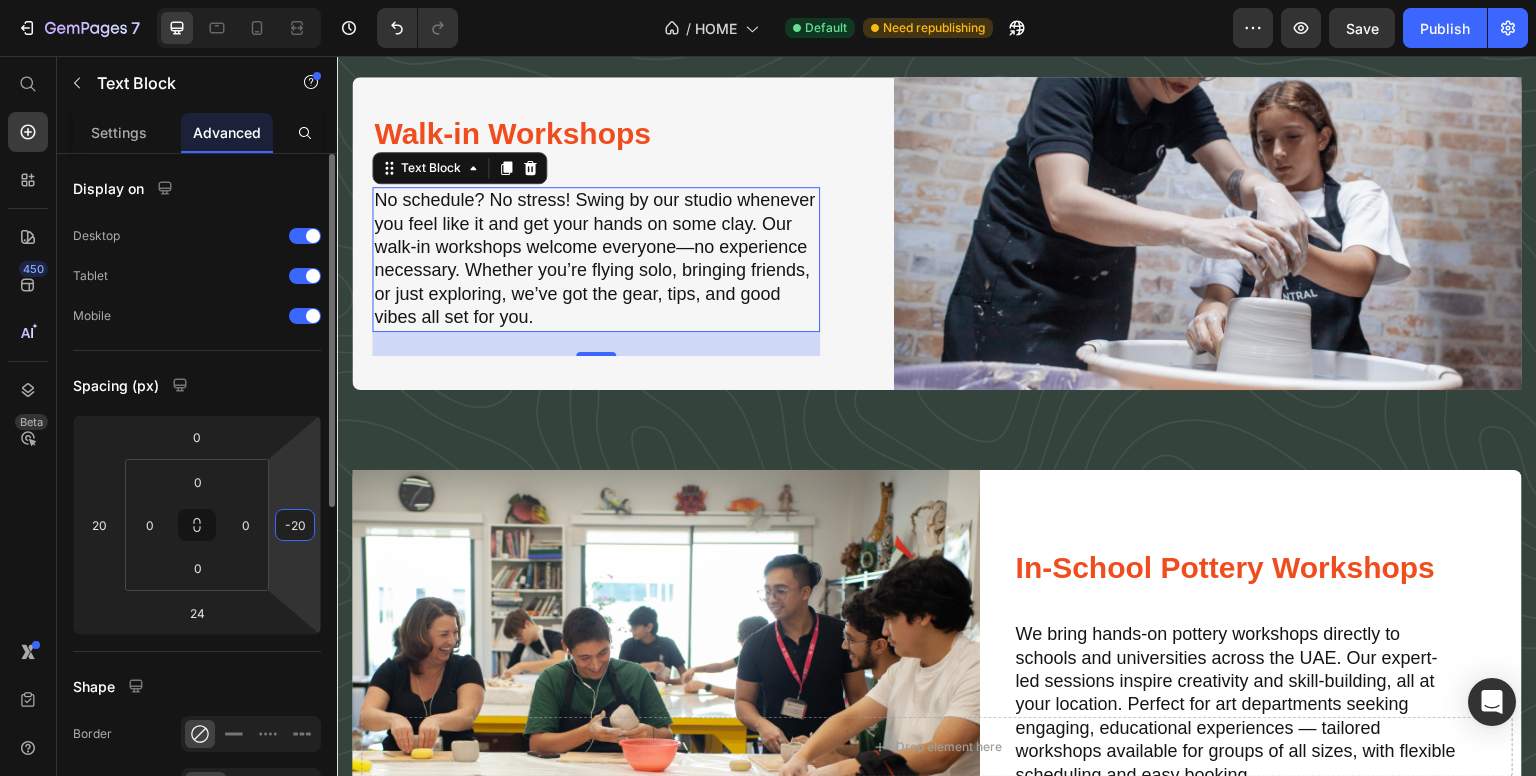 click on "450 Beta" at bounding box center (28, 416) 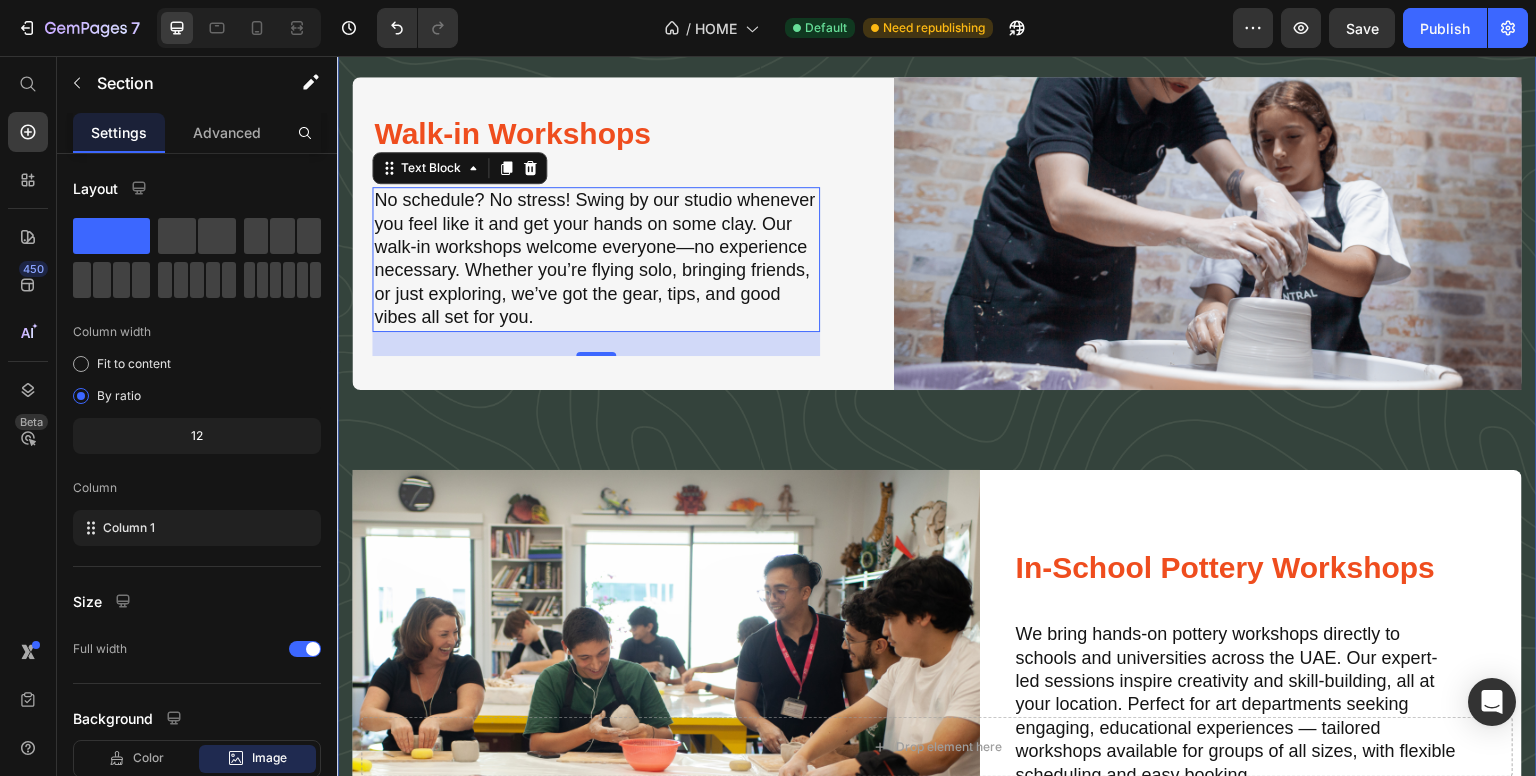 click on "Experience More with Art Central Pottery Heading Walk-in Workshops Heading No schedule? No stress! Swing by our studio whenever you feel like it and get your hands on some clay. Our walk-in workshops welcome everyone—no experience necessary. Whether you’re flying solo, bringing friends, or just exploring, we’ve got the gear, tips, and good vibes all set for you. Text Block   24 Image Row Image In School Workshops Heading In-School Pottery Workshops Heading We bring hands-on pottery workshops directly to schools and universities across the UAE. Our expert-led sessions inspire creativity and skill-building, all at your location. Perfect for art departments seeking engaging, educational experiences — tailored workshops available for groups of all sizes, with flexible scheduling and easy booking. Text Block Row Row Explore All Workshops Button" at bounding box center [937, 462] 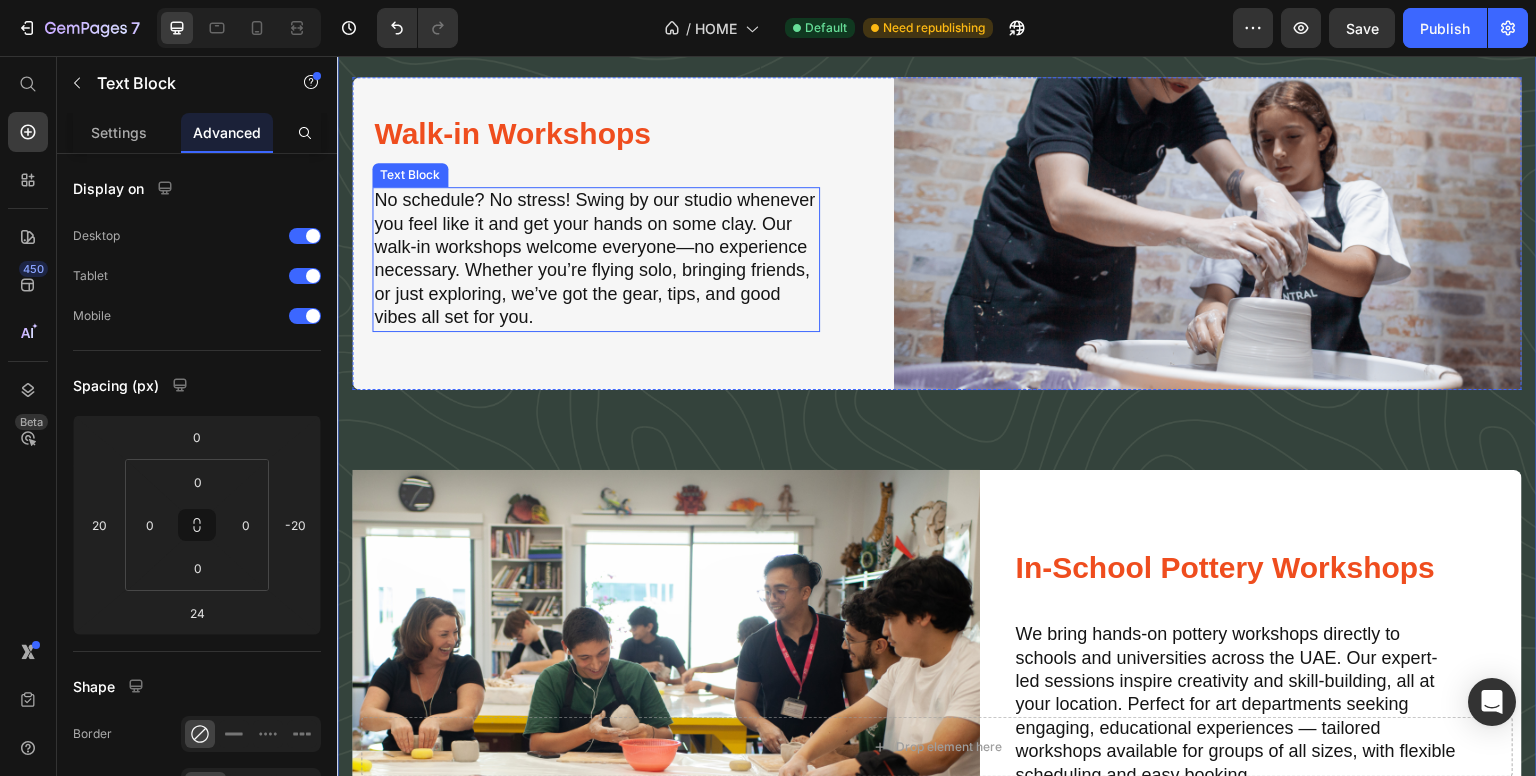 click on "No schedule? No stress! Swing by our studio whenever you feel like it and get your hands on some clay. Our walk-in workshops welcome everyone—no experience necessary. Whether you’re flying solo, bringing friends, or just exploring, we’ve got the gear, tips, and good vibes all set for you." at bounding box center (596, 259) 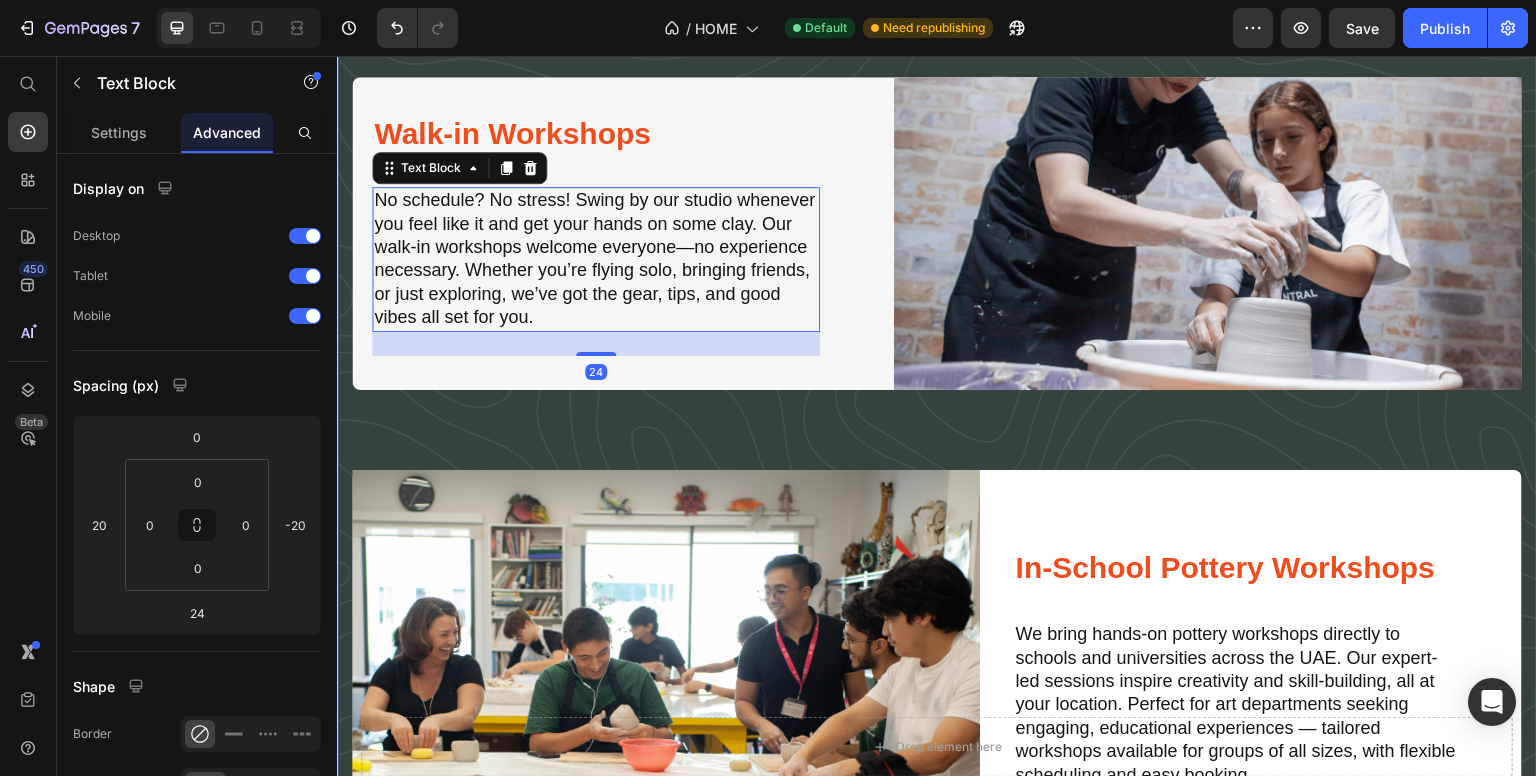 click on "Experience More with Art Central Pottery Heading Walk-in Workshops Heading No schedule? No stress! Swing by our studio whenever you feel like it and get your hands on some clay. Our walk-in workshops welcome everyone—no experience necessary. Whether you’re flying solo, bringing friends, or just exploring, we’ve got the gear, tips, and good vibes all set for you. Text Block   24 Image Row Image In School Workshops Heading In-School Pottery Workshops Heading We bring hands-on pottery workshops directly to schools and universities across the UAE. Our expert-led sessions inspire creativity and skill-building, all at your location. Perfect for art departments seeking engaging, educational experiences — tailored workshops available for groups of all sizes, with flexible scheduling and easy booking. Text Block Row Row Explore All Workshops Button" at bounding box center (937, 462) 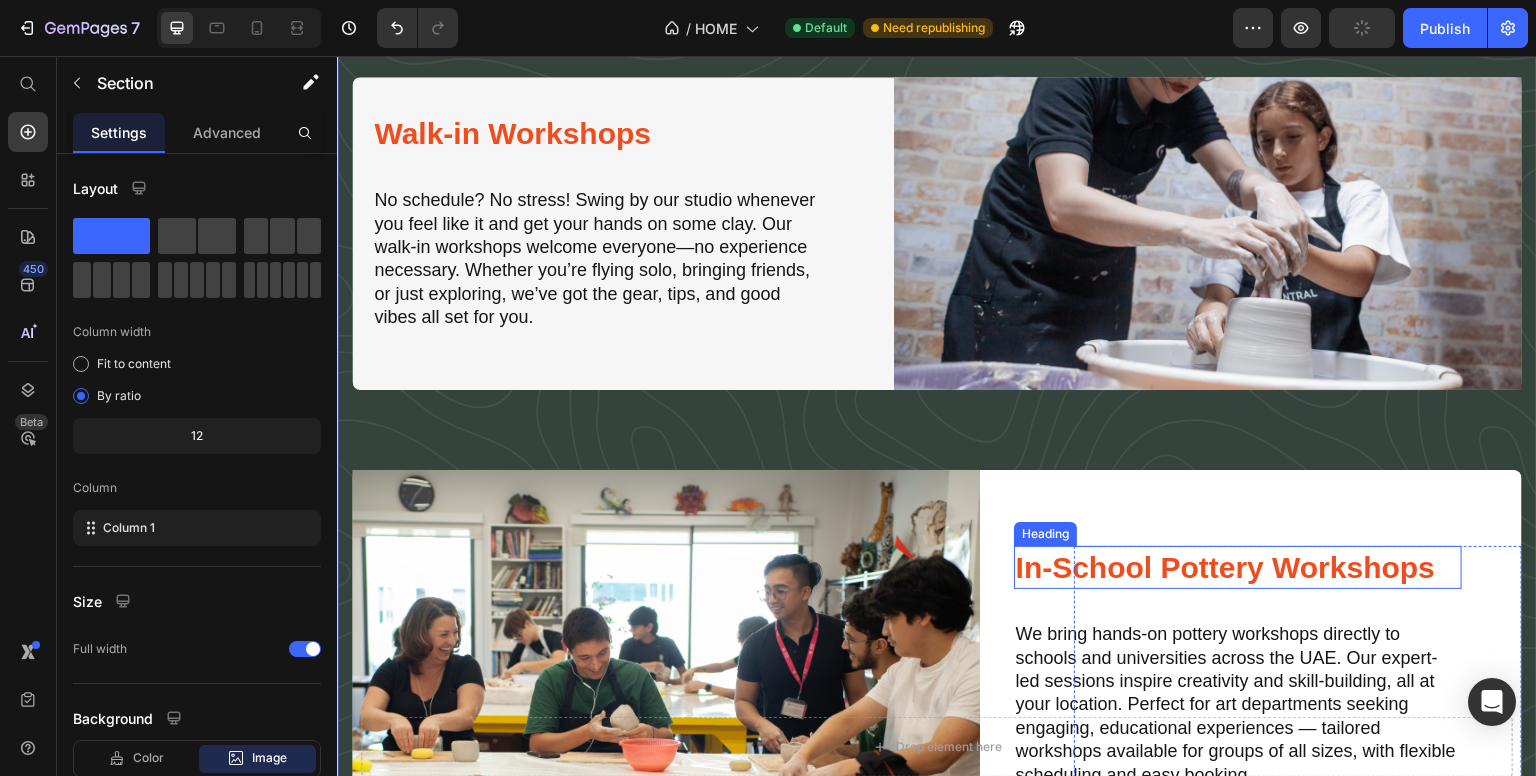 scroll, scrollTop: 3464, scrollLeft: 0, axis: vertical 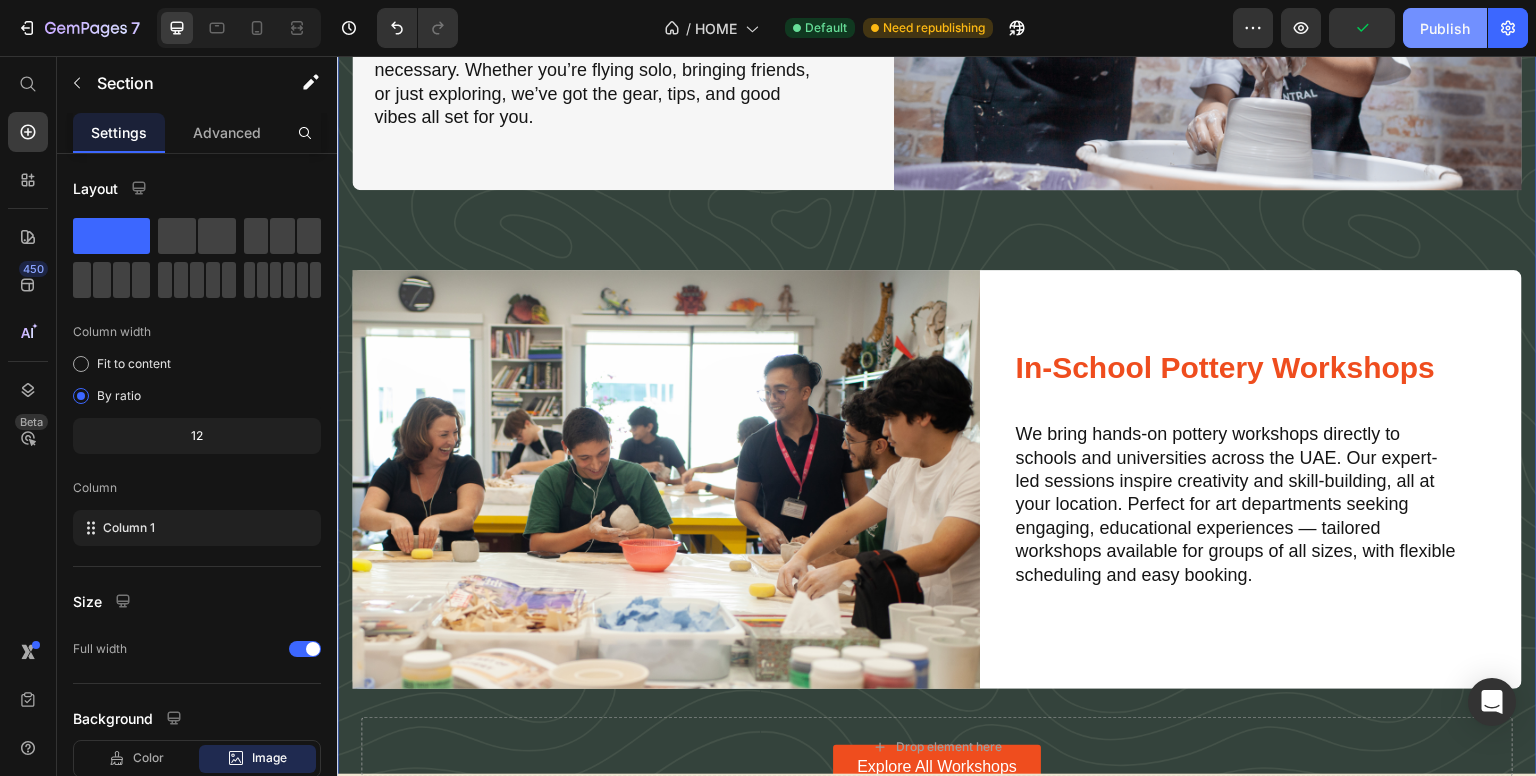 click on "Publish" at bounding box center [1445, 28] 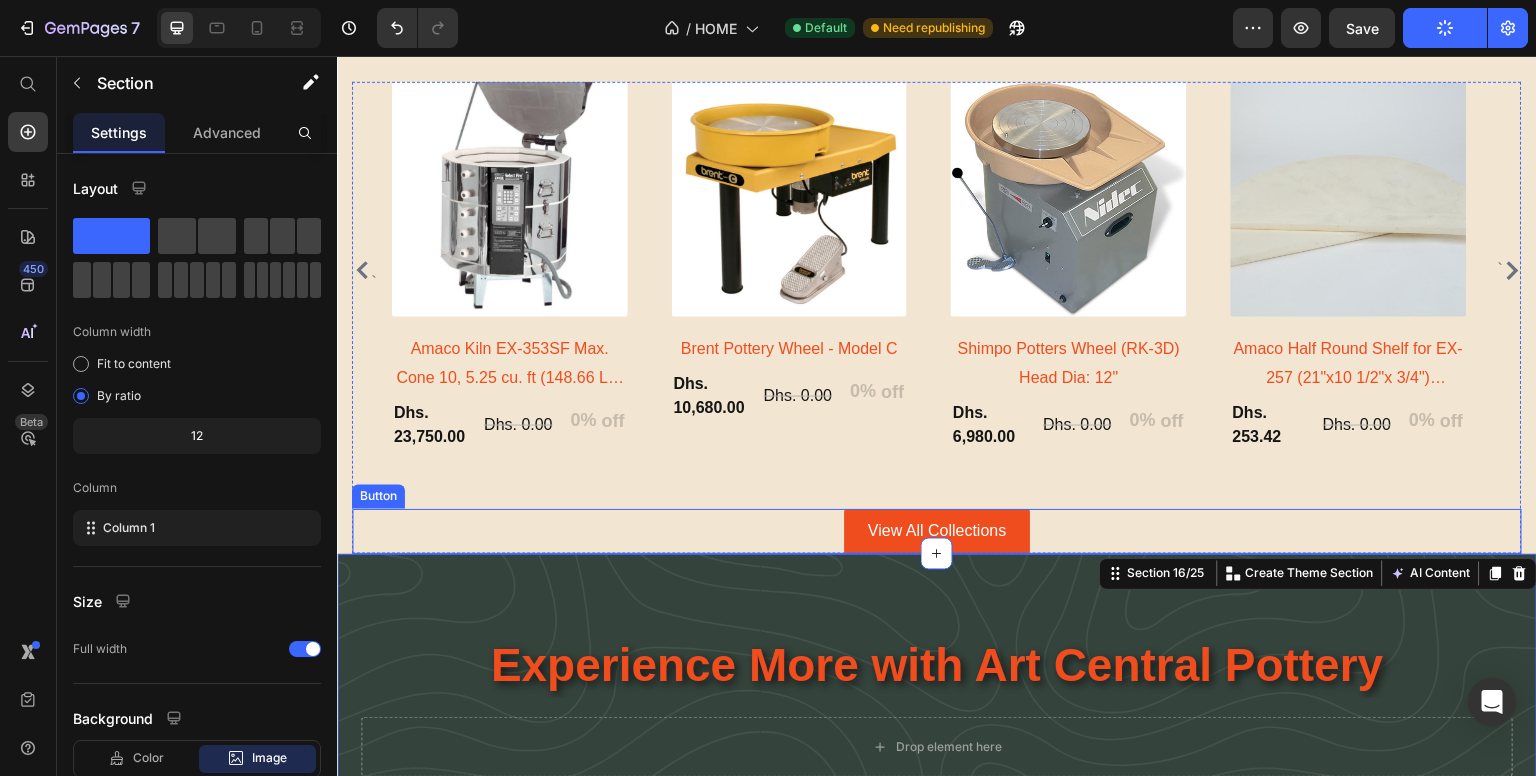 scroll, scrollTop: 2864, scrollLeft: 0, axis: vertical 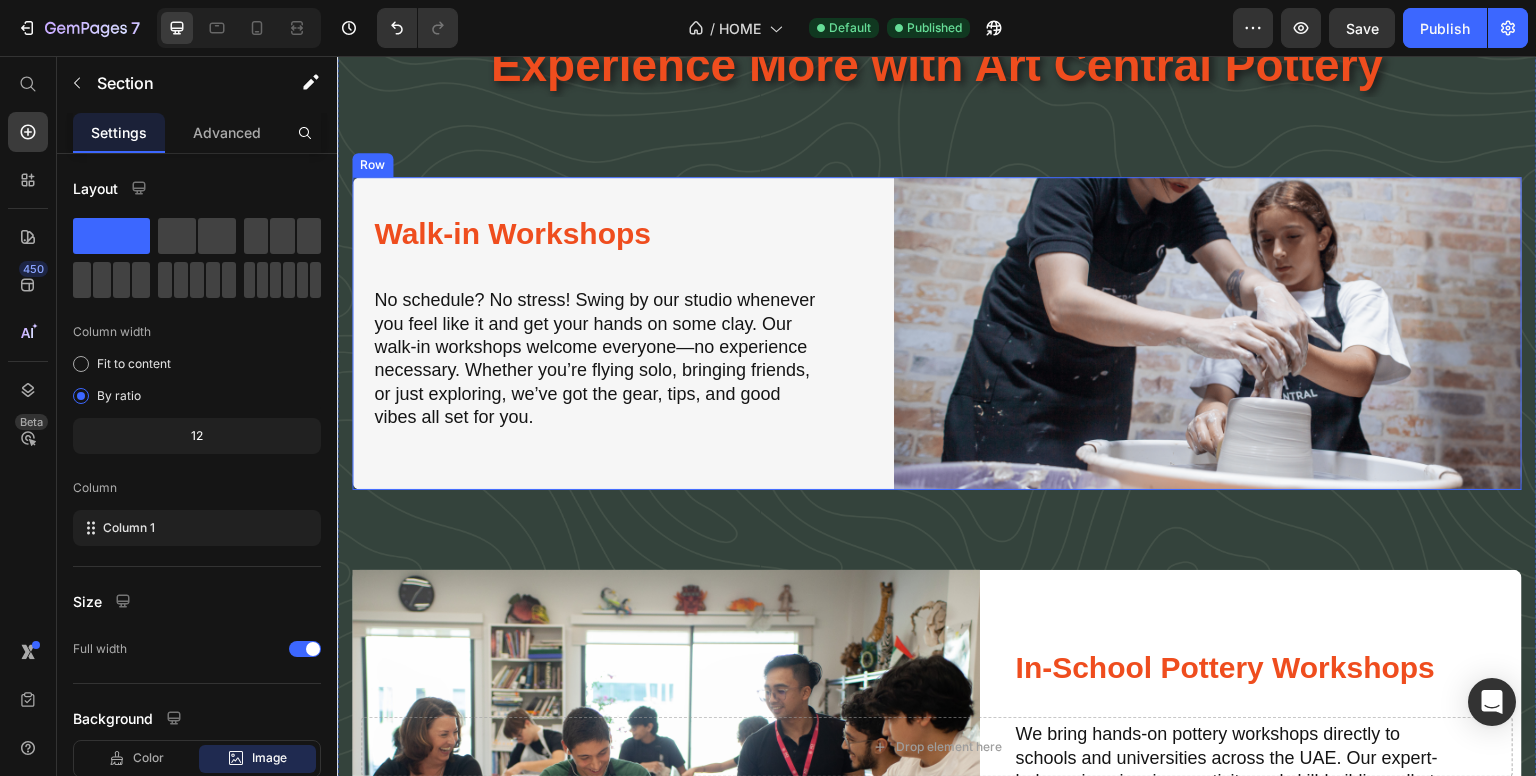 click on "Walk-in Workshops" at bounding box center (586, 233) 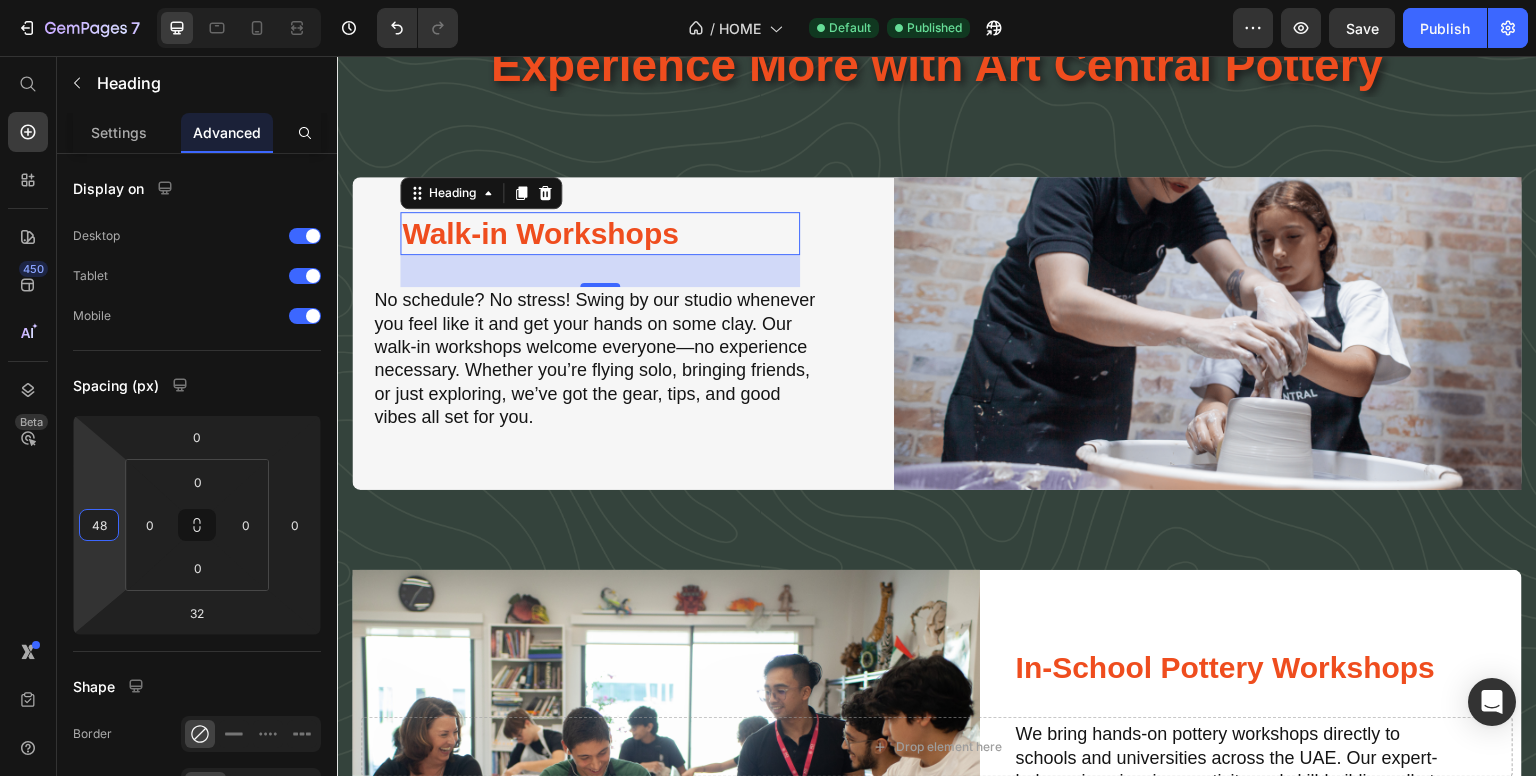 drag, startPoint x: 110, startPoint y: 491, endPoint x: 101, endPoint y: 477, distance: 16.643316 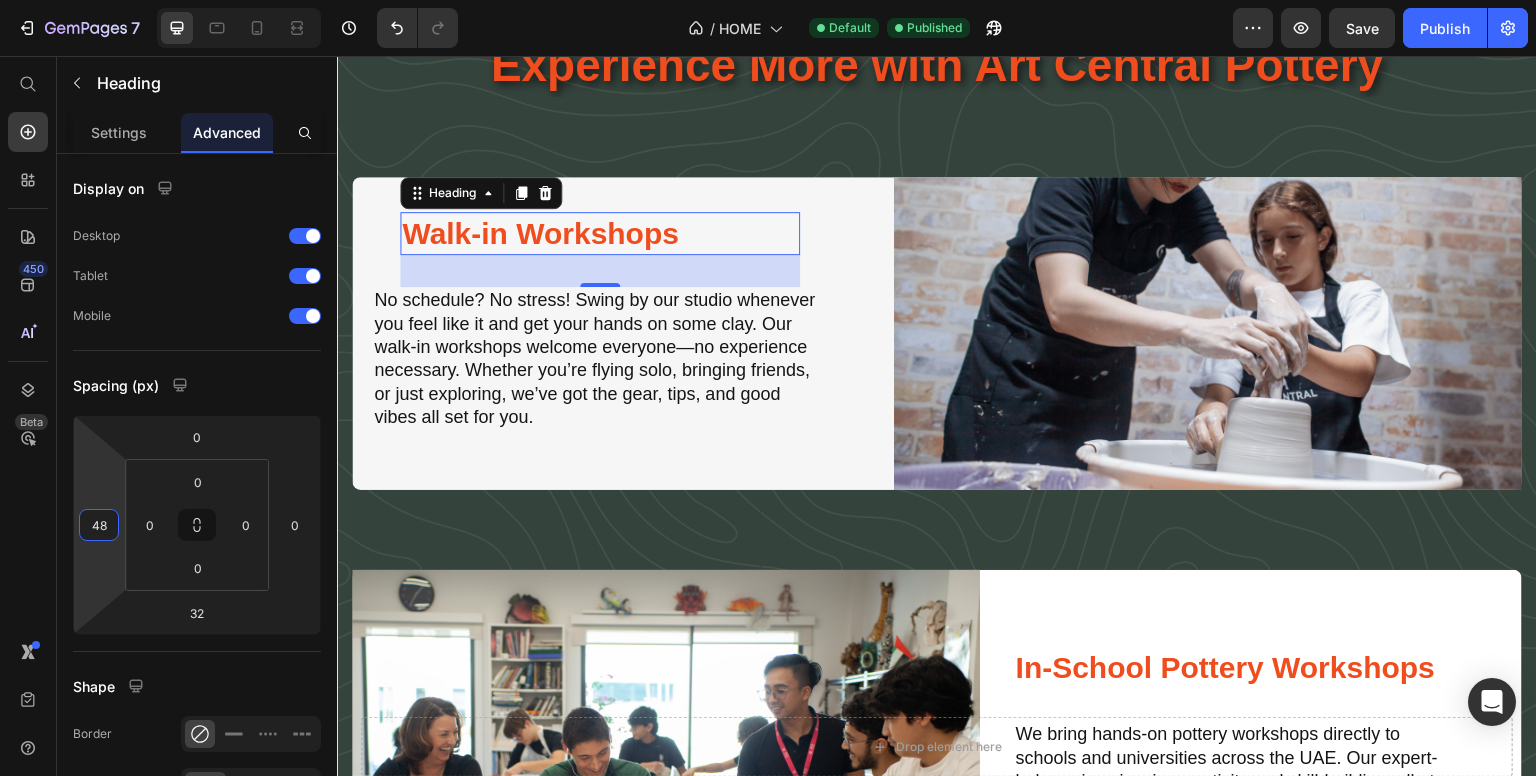 click on "7   /  HOME Default Published Preview  Save   Publish  450 Beta Start with Sections Elements Hero Section Product Detail Brands Trusted Badges Guarantee Product Breakdown How to use Testimonials Compare Bundle FAQs Social Proof Brand Story Product List Collection Blog List Contact Sticky Add to Cart Custom Footer Browse Library 450 Layout
Row
Row
Row
Row Text
Heading
Text Block Button
Button
Button
Sticky Back to top Media
Image
Image" at bounding box center [768, 0] 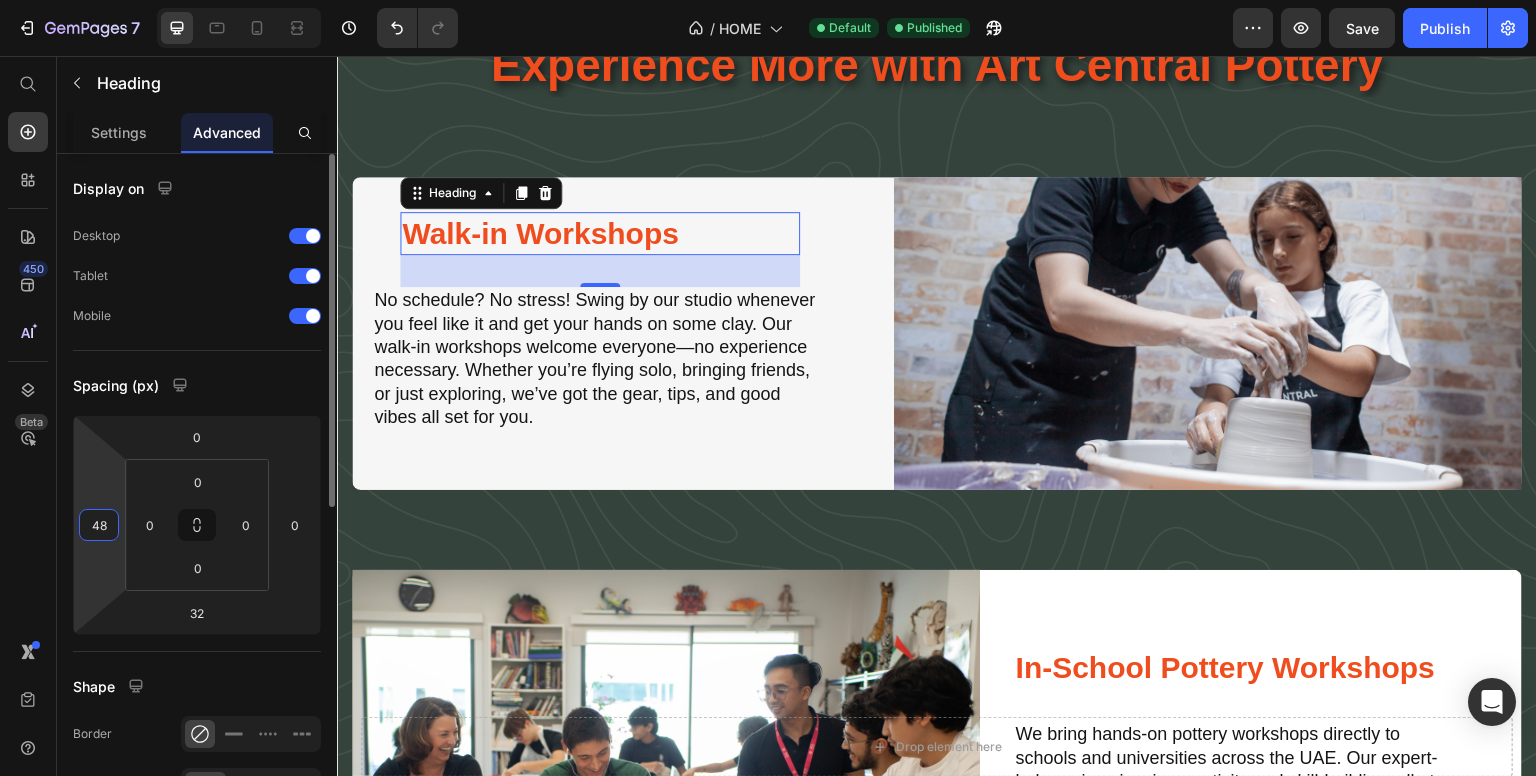 type on "20" 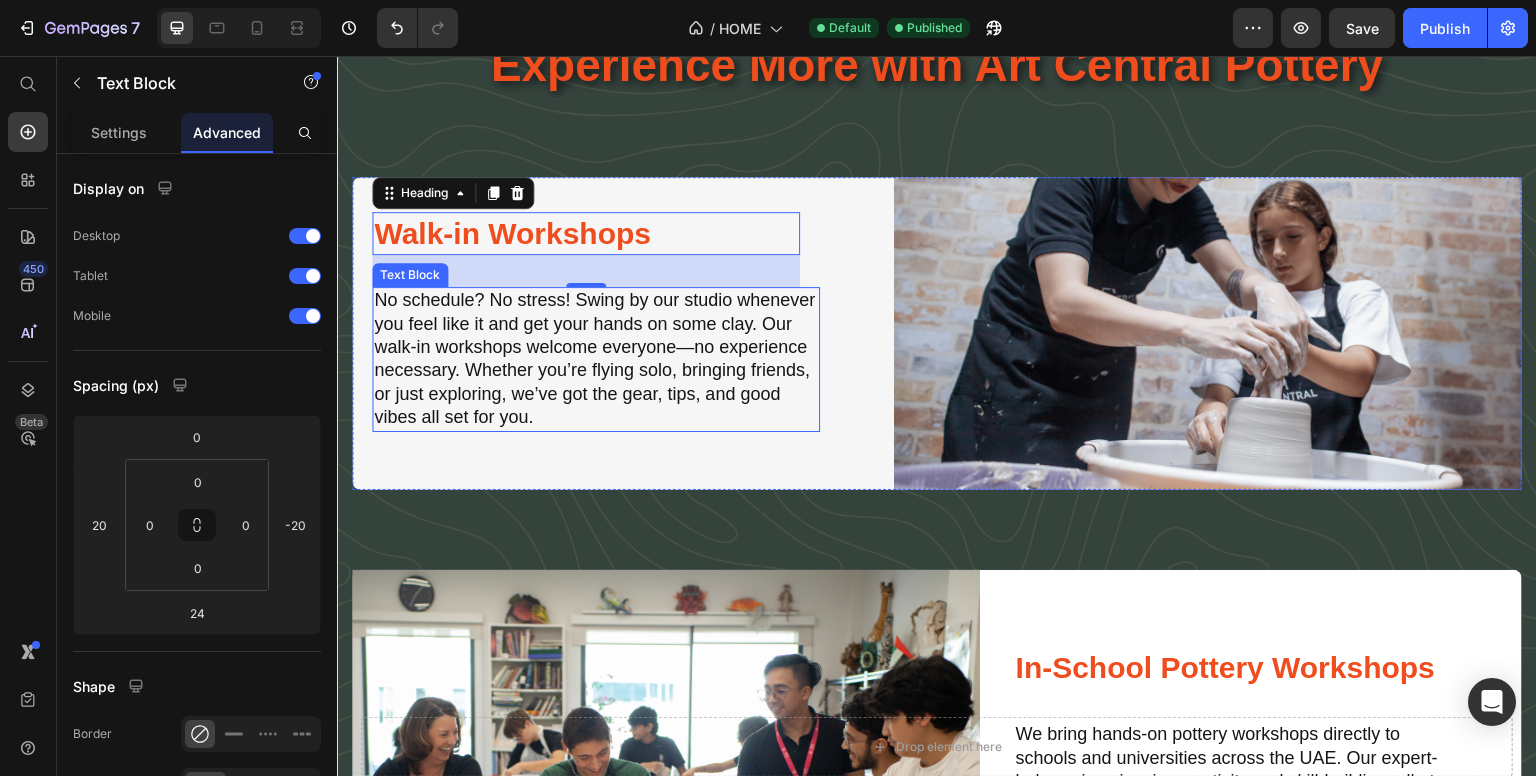 click on "No schedule? No stress! Swing by our studio whenever you feel like it and get your hands on some clay. Our walk-in workshops welcome everyone—no experience necessary. Whether you’re flying solo, bringing friends, or just exploring, we’ve got the gear, tips, and good vibes all set for you." at bounding box center (596, 359) 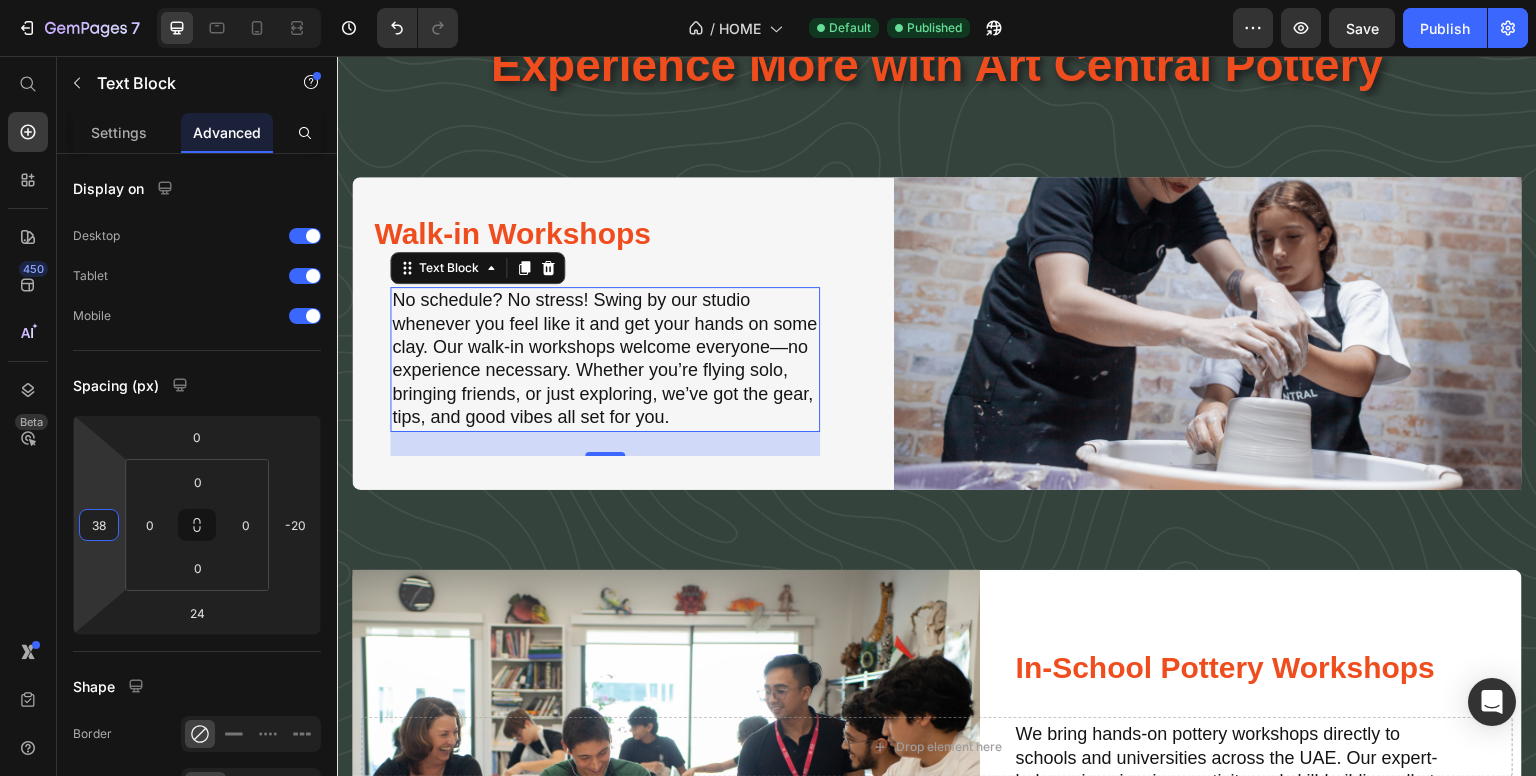 click on "7   /  HOME Default Published Preview  Save   Publish  450 Beta Start with Sections Elements Hero Section Product Detail Brands Trusted Badges Guarantee Product Breakdown How to use Testimonials Compare Bundle FAQs Social Proof Brand Story Product List Collection Blog List Contact Sticky Add to Cart Custom Footer Browse Library 450 Layout
Row
Row
Row
Row Text
Heading
Text Block Button
Button
Button
Sticky Back to top Media
Image
Image" at bounding box center [768, 0] 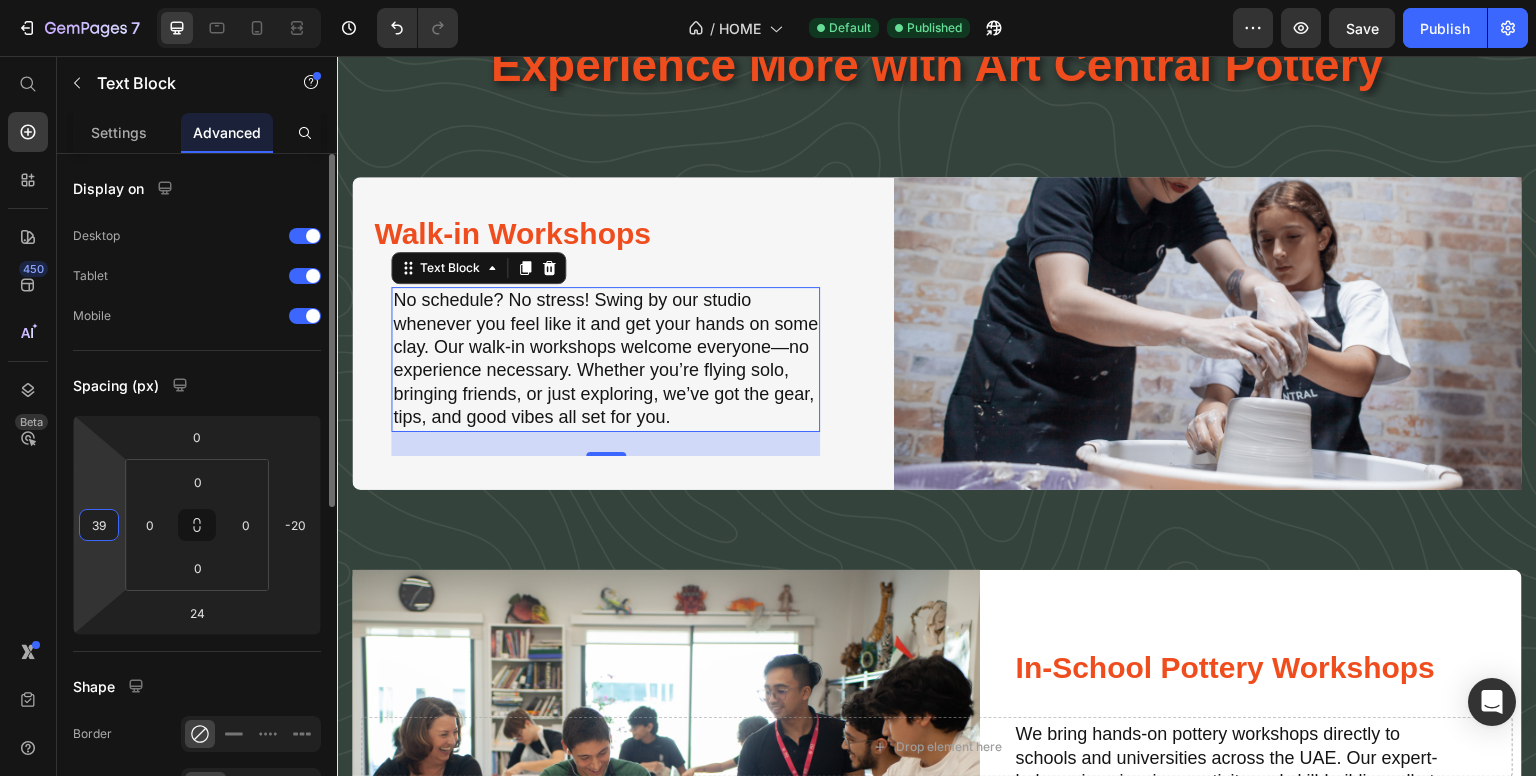 type on "40" 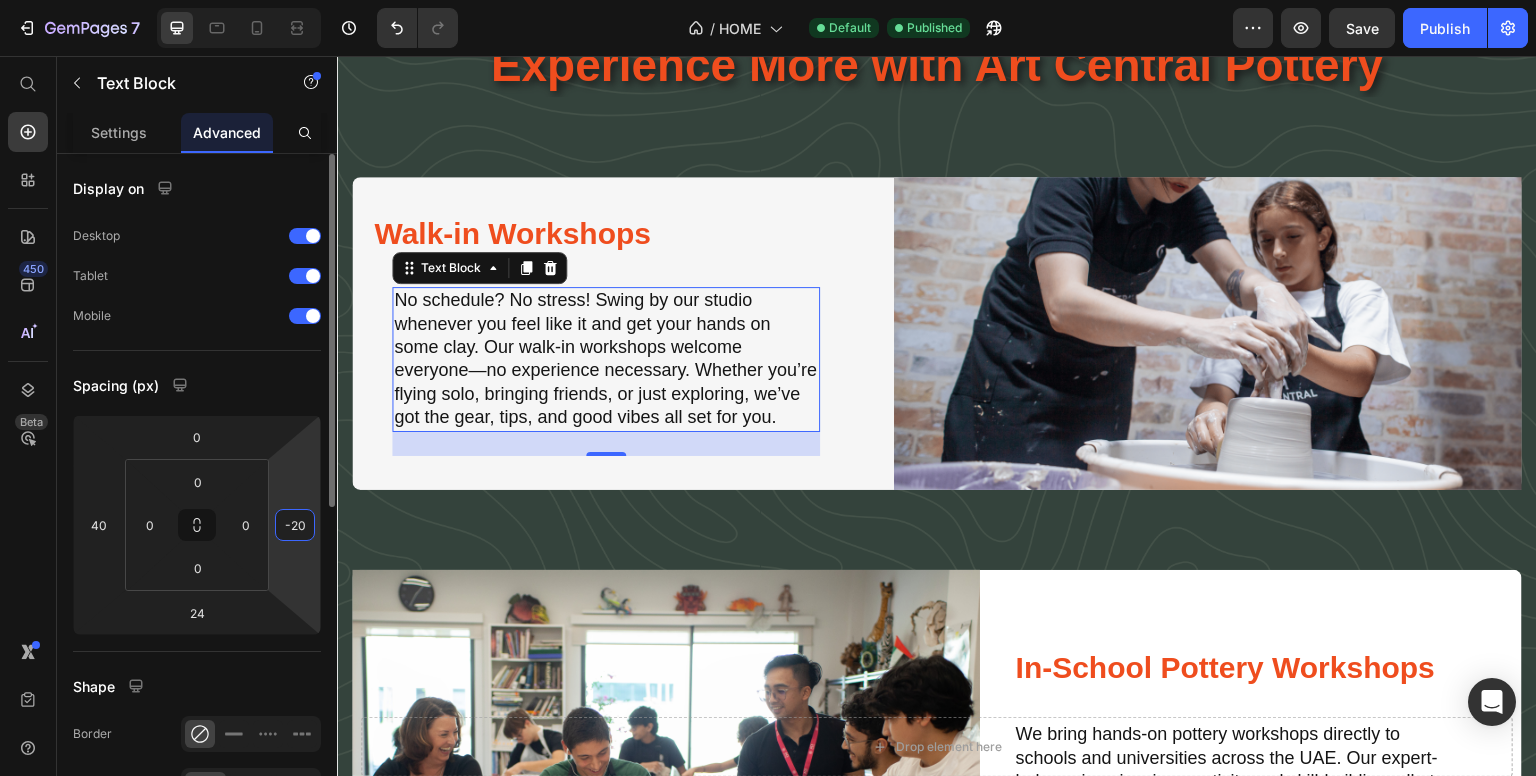 click on "7   /  HOME Default Published Preview  Save   Publish  450 Beta Start with Sections Elements Hero Section Product Detail Brands Trusted Badges Guarantee Product Breakdown How to use Testimonials Compare Bundle FAQs Social Proof Brand Story Product List Collection Blog List Contact Sticky Add to Cart Custom Footer Browse Library 450 Layout
Row
Row
Row
Row Text
Heading
Text Block Button
Button
Button
Sticky Back to top Media
Image
Image" at bounding box center [768, 0] 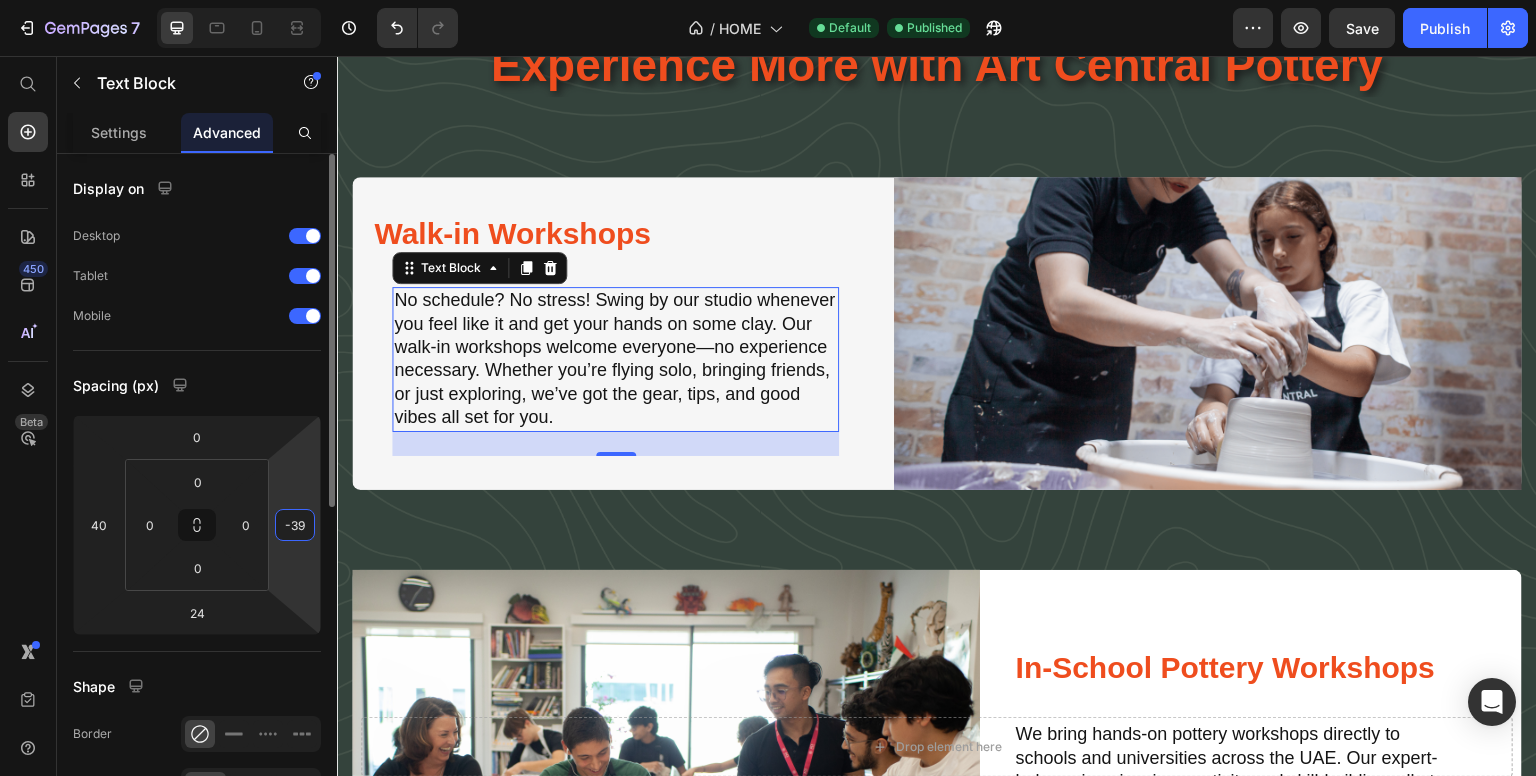 type on "-40" 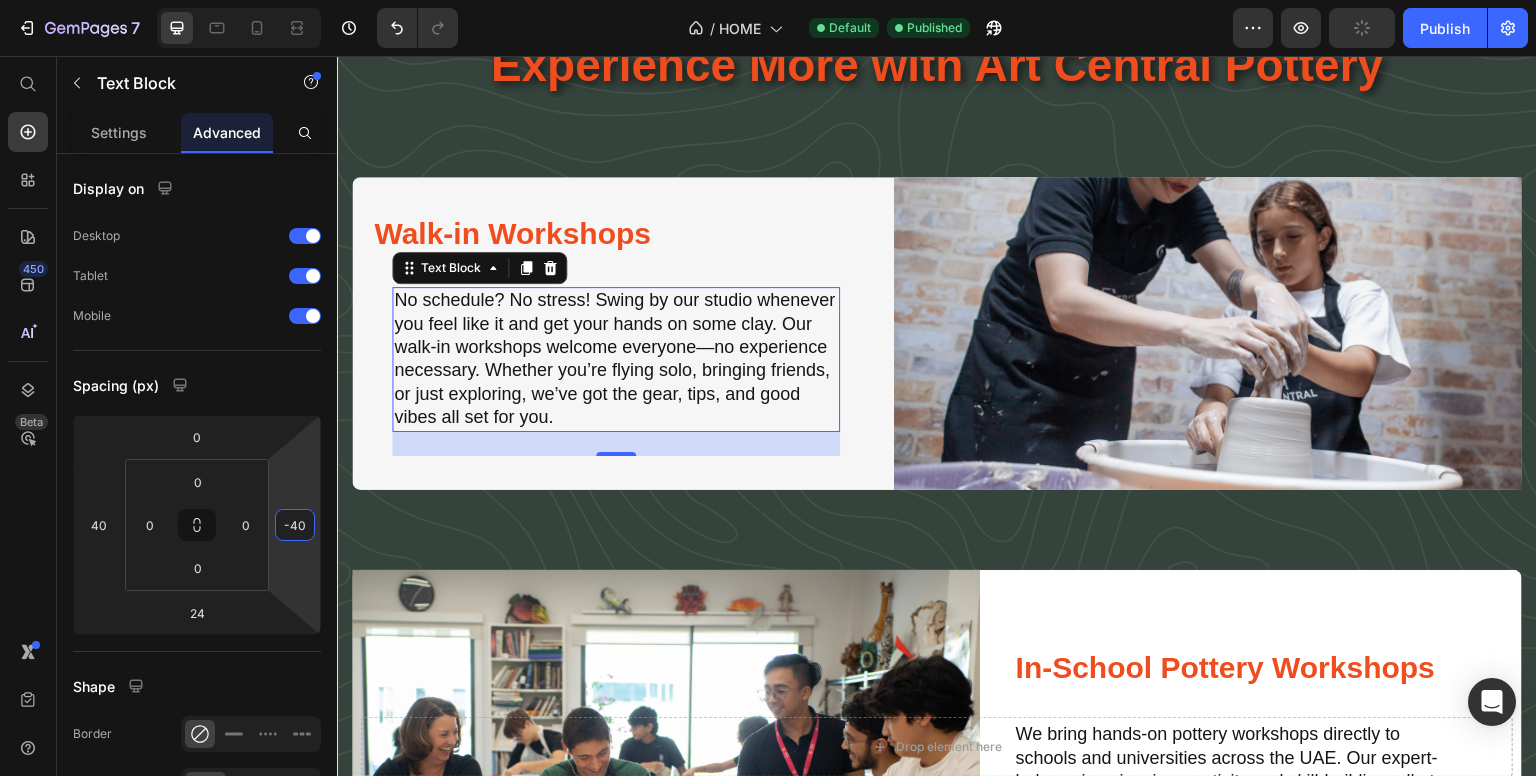 click on "Walk-in Workshops" at bounding box center [586, 233] 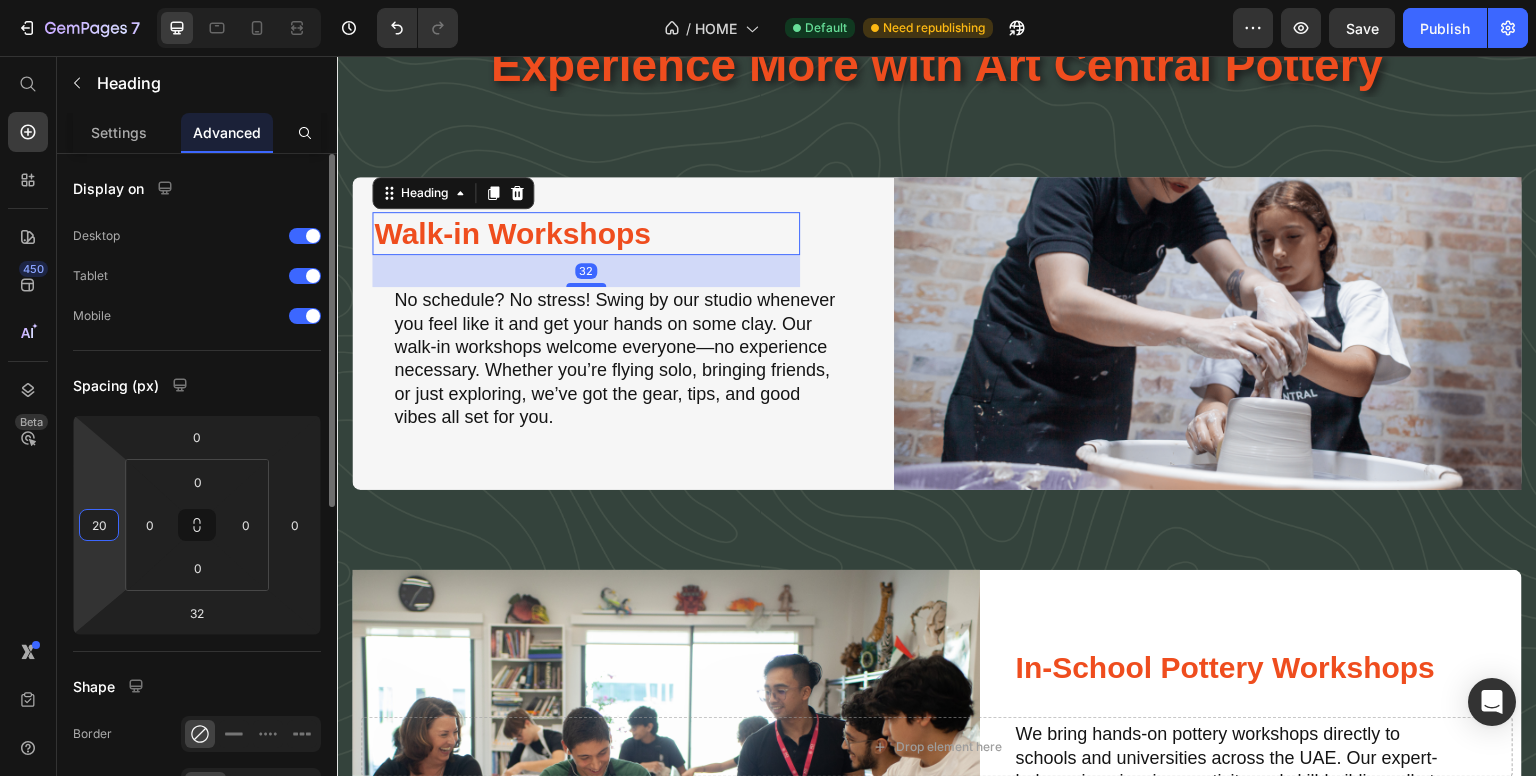 click on "7   /  HOME Default Need republishing Preview  Save   Publish  450 Beta Start with Sections Elements Hero Section Product Detail Brands Trusted Badges Guarantee Product Breakdown How to use Testimonials Compare Bundle FAQs Social Proof Brand Story Product List Collection Blog List Contact Sticky Add to Cart Custom Footer Browse Library 450 Layout
Row
Row
Row
Row Text
Heading
Text Block Button
Button
Button
Sticky Back to top Media
Image
Image" at bounding box center (768, 0) 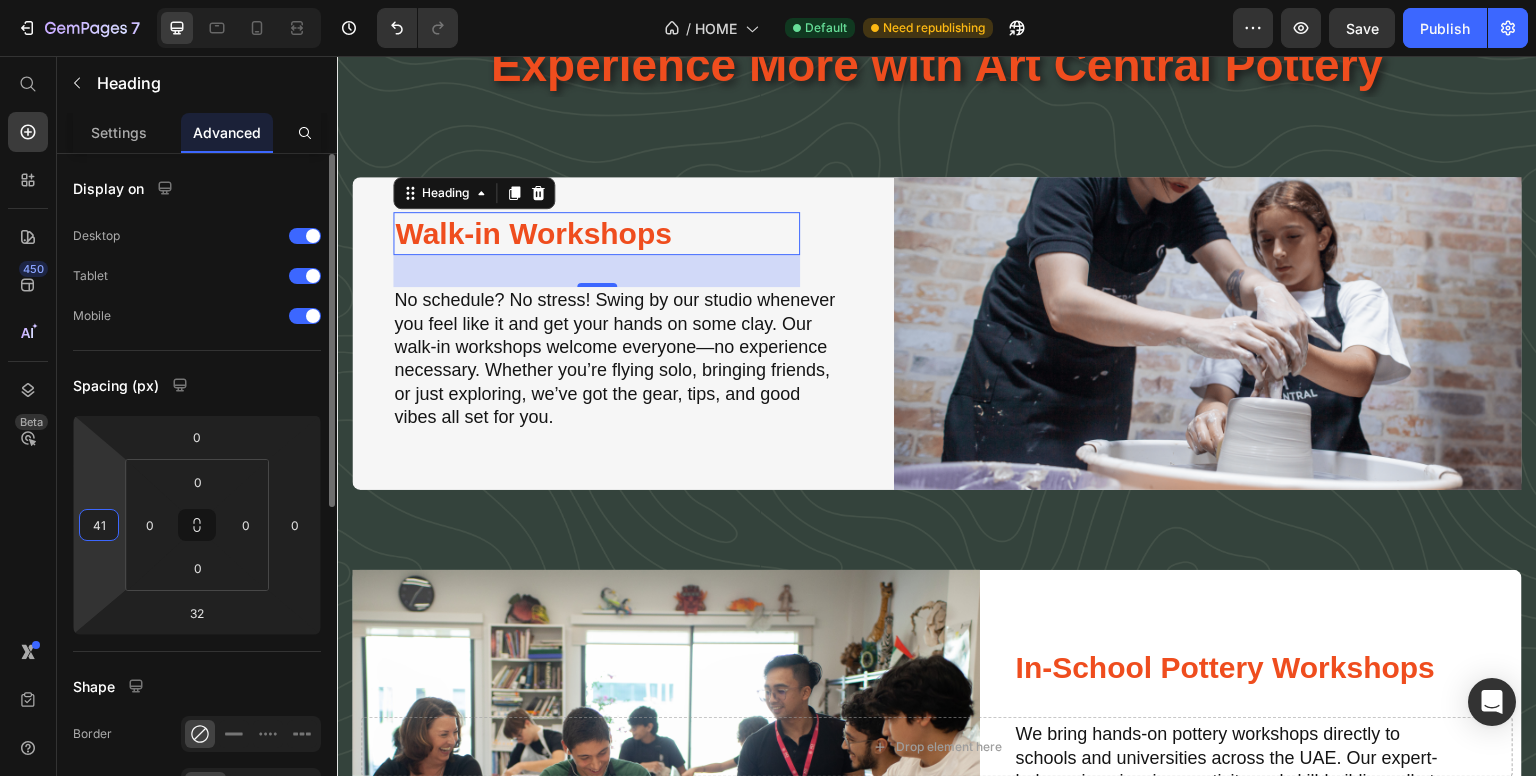 type on "40" 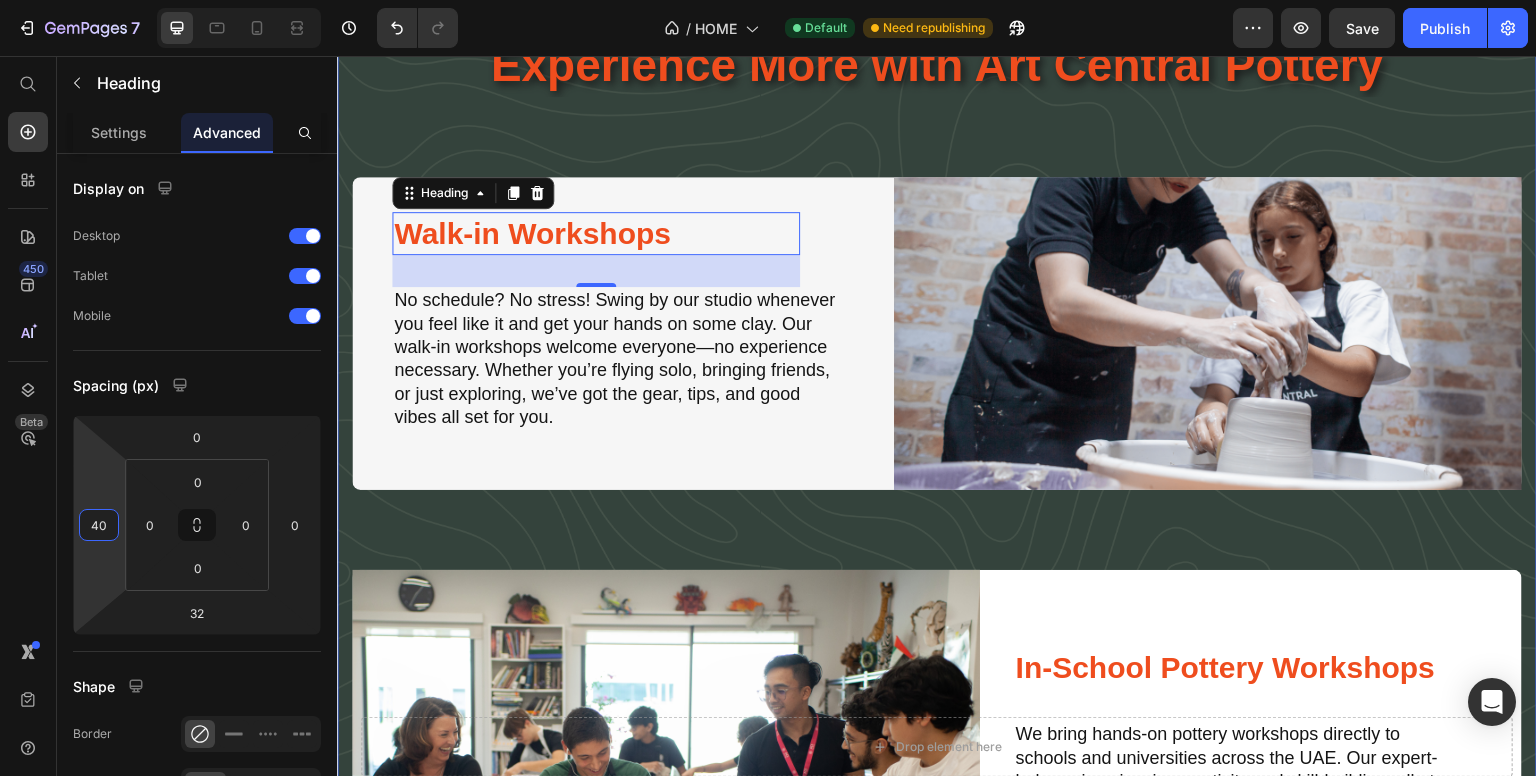 click on "Experience More with Art Central Pottery Heading Walk-in Workshops Heading   32 No schedule? No stress! Swing by our studio whenever you feel like it and get your hands on some clay. Our walk-in workshops welcome everyone—no experience necessary. Whether you’re flying solo, bringing friends, or just exploring, we’ve got the gear, tips, and good vibes all set for you. Text Block Image Row Image In School Workshops Heading In-School Pottery Workshops Heading We bring hands-on pottery workshops directly to schools and universities across the UAE. Our expert-led sessions inspire creativity and skill-building, all at your location. Perfect for art departments seeking engaging, educational experiences — tailored workshops available for groups of all sizes, with flexible scheduling and easy booking. Text Block Row Row Explore All Workshops Button" at bounding box center (937, 562) 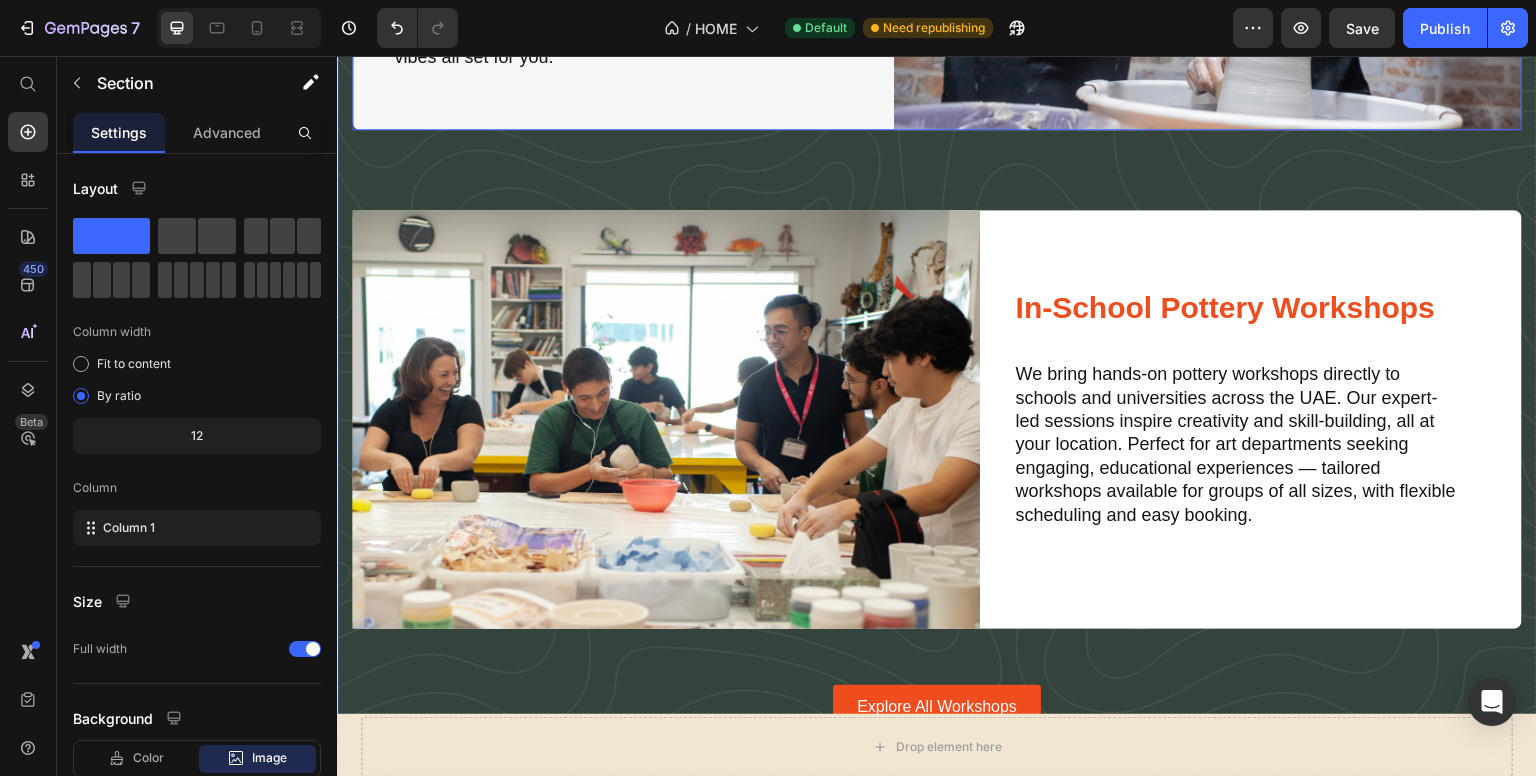 scroll, scrollTop: 3164, scrollLeft: 0, axis: vertical 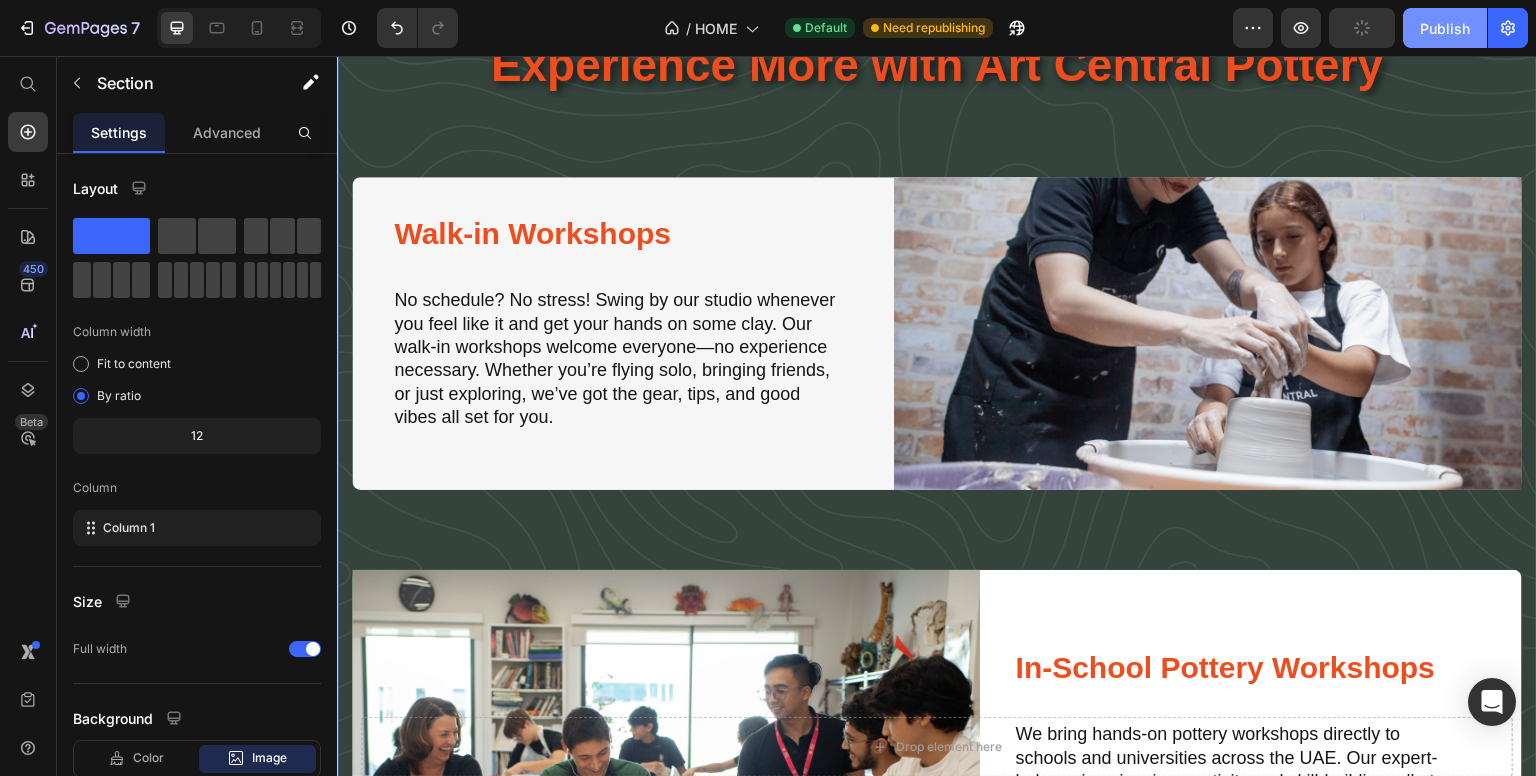 click on "Publish" at bounding box center (1445, 28) 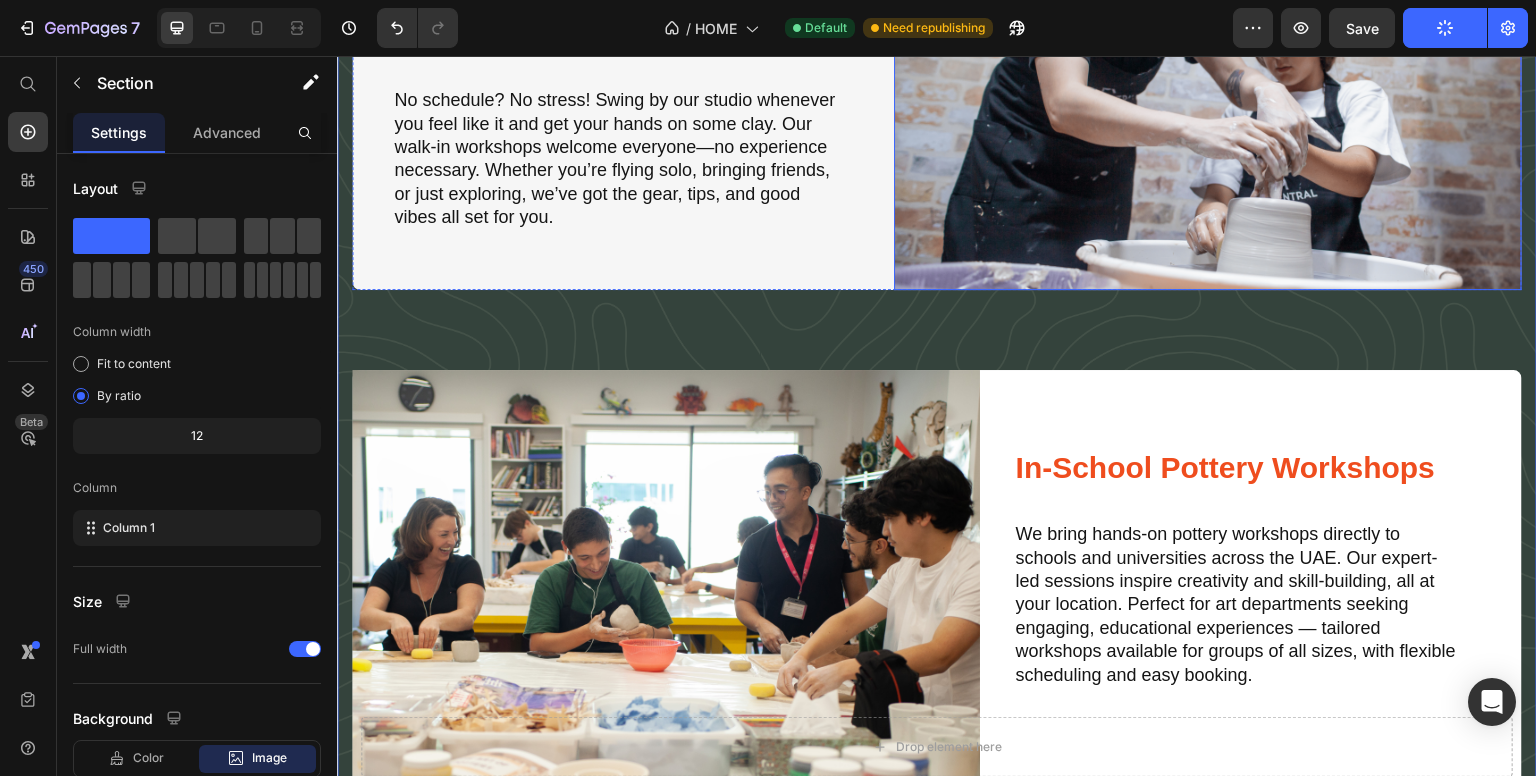 scroll, scrollTop: 3164, scrollLeft: 0, axis: vertical 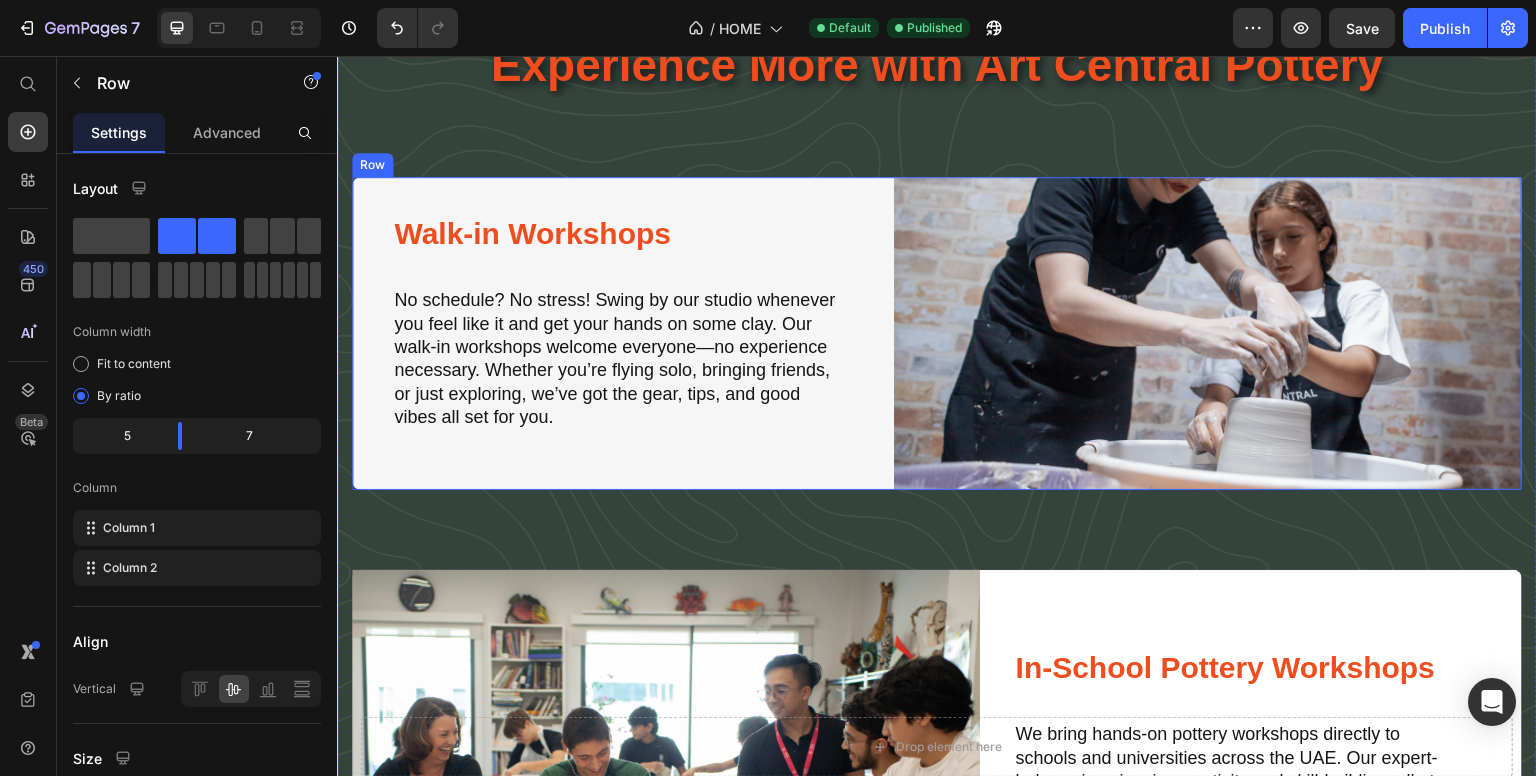 click on "Walk-in Workshops Heading No schedule? No stress! Swing by our studio whenever you feel like it and get your hands on some clay. Our walk-in workshops welcome everyone—no experience necessary. Whether you’re flying solo, bringing friends, or just exploring, we’ve got the gear, tips, and good vibes all set for you. Text Block" at bounding box center (576, 333) 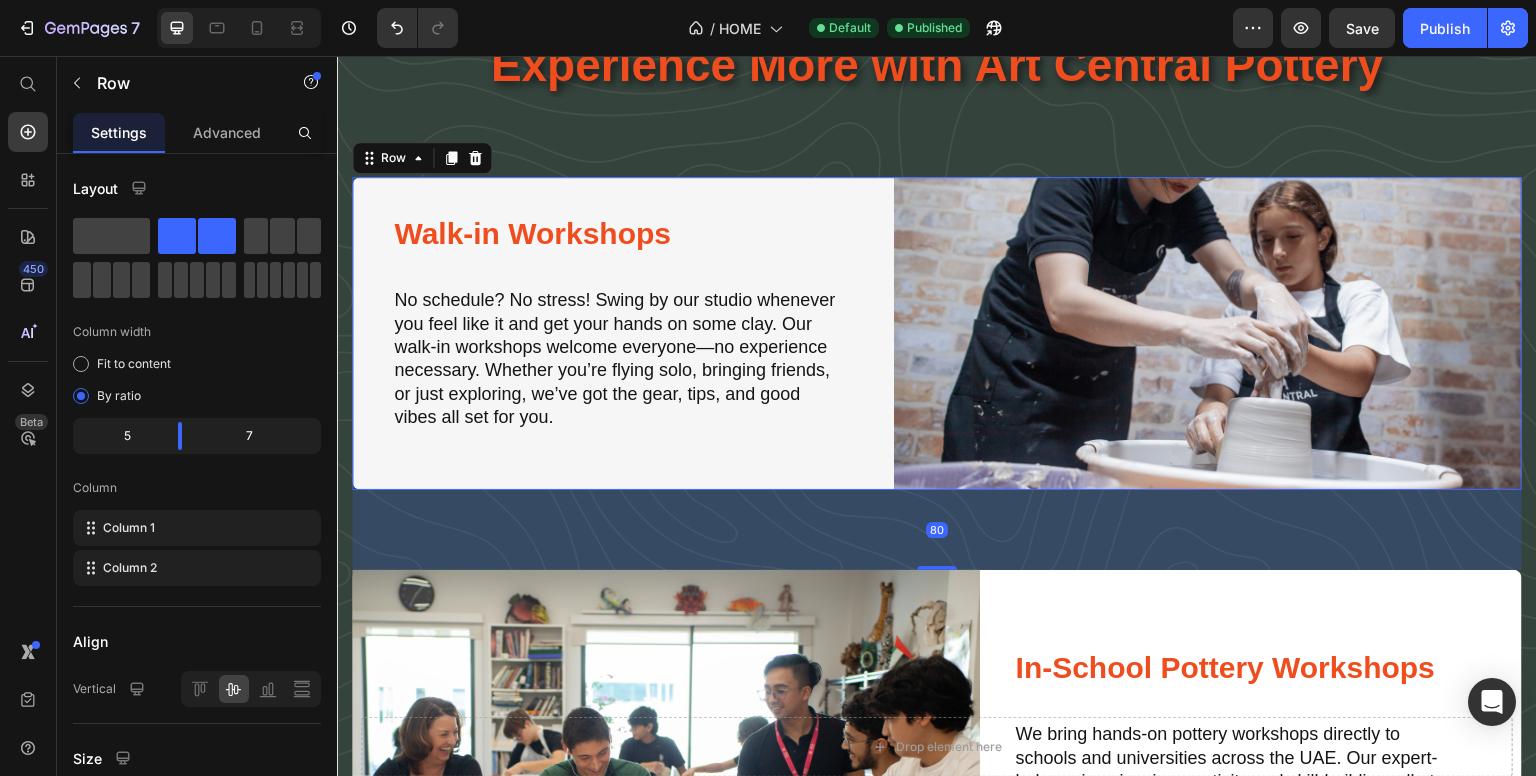 scroll, scrollTop: 400, scrollLeft: 0, axis: vertical 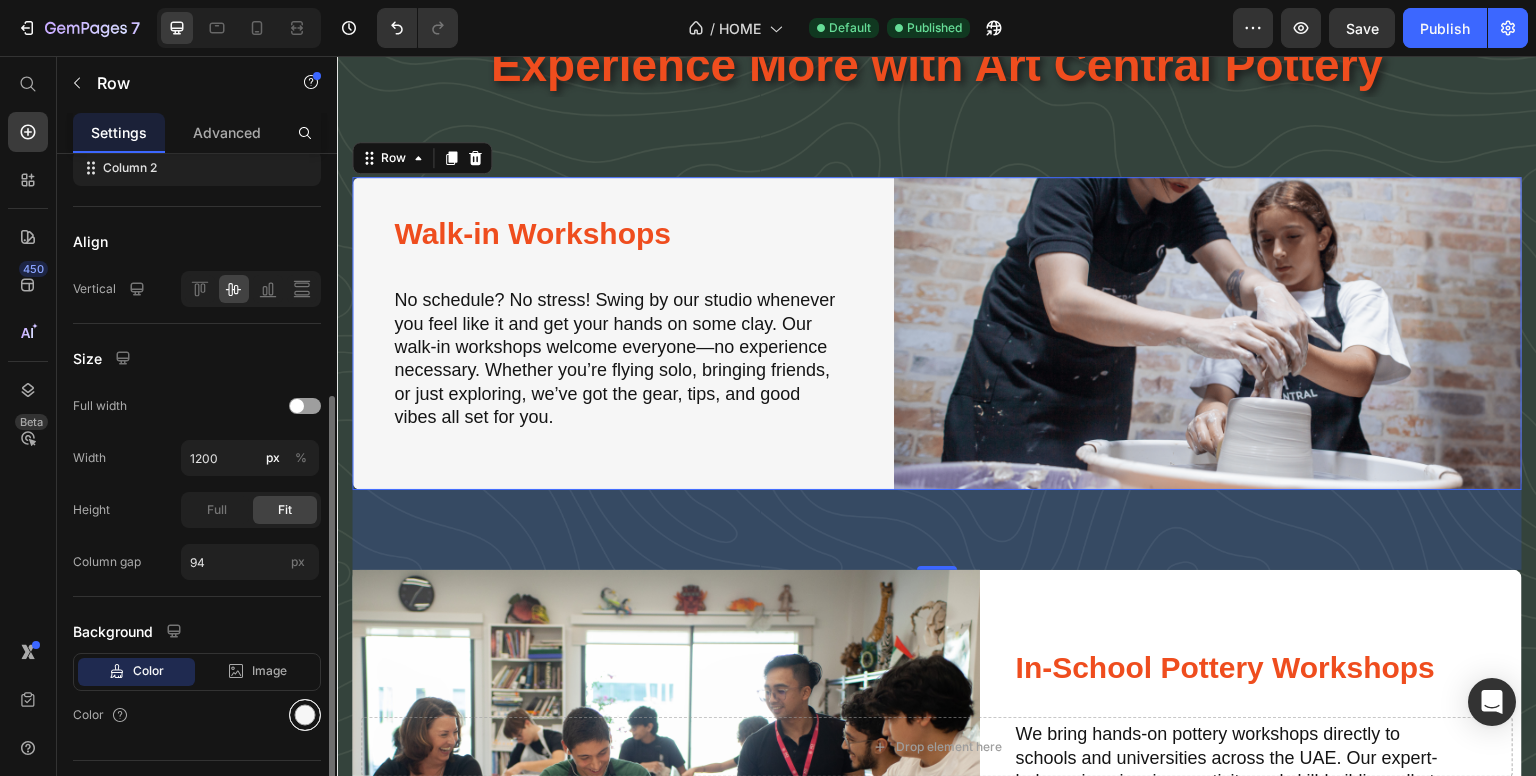 click at bounding box center [305, 715] 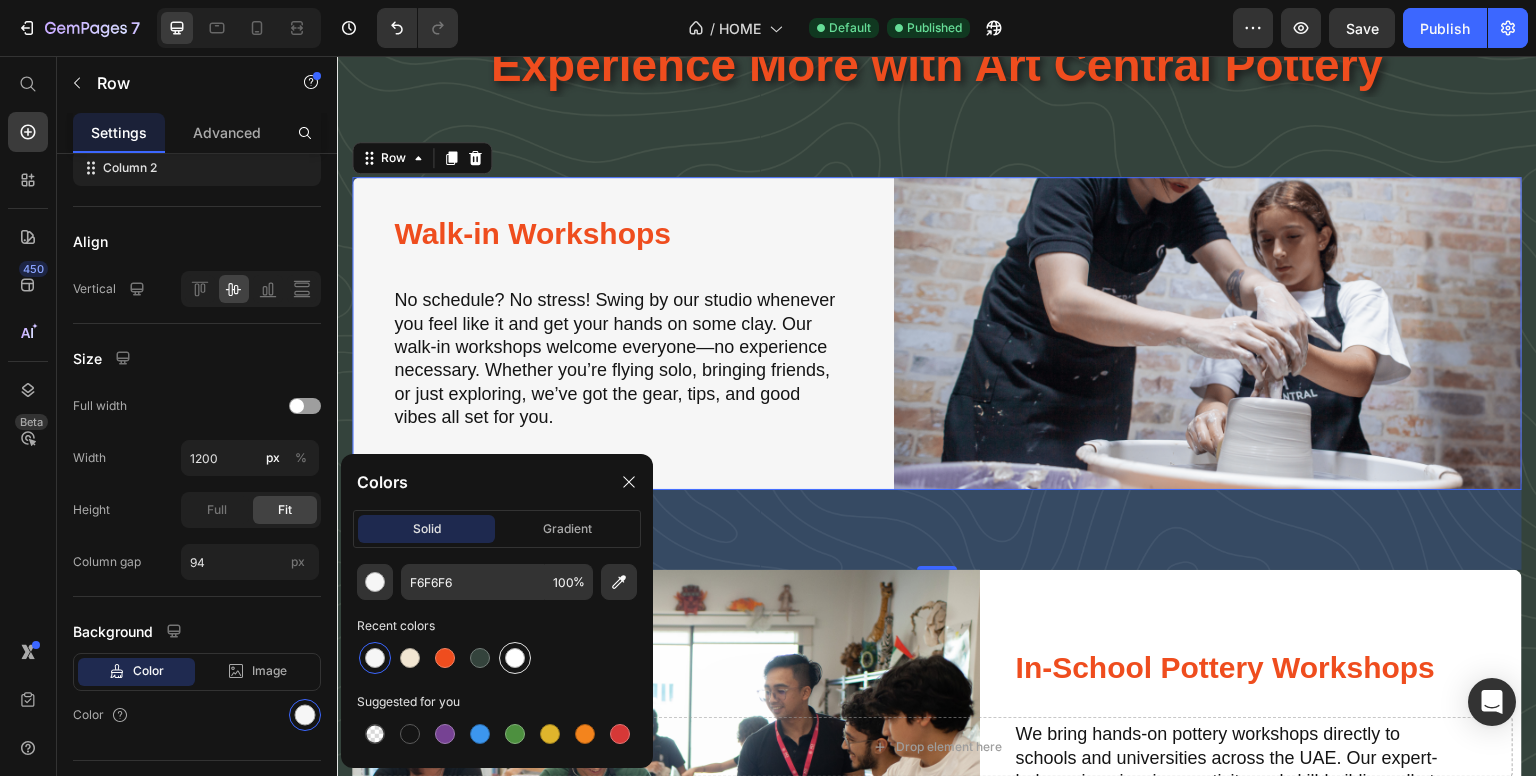 click at bounding box center (515, 658) 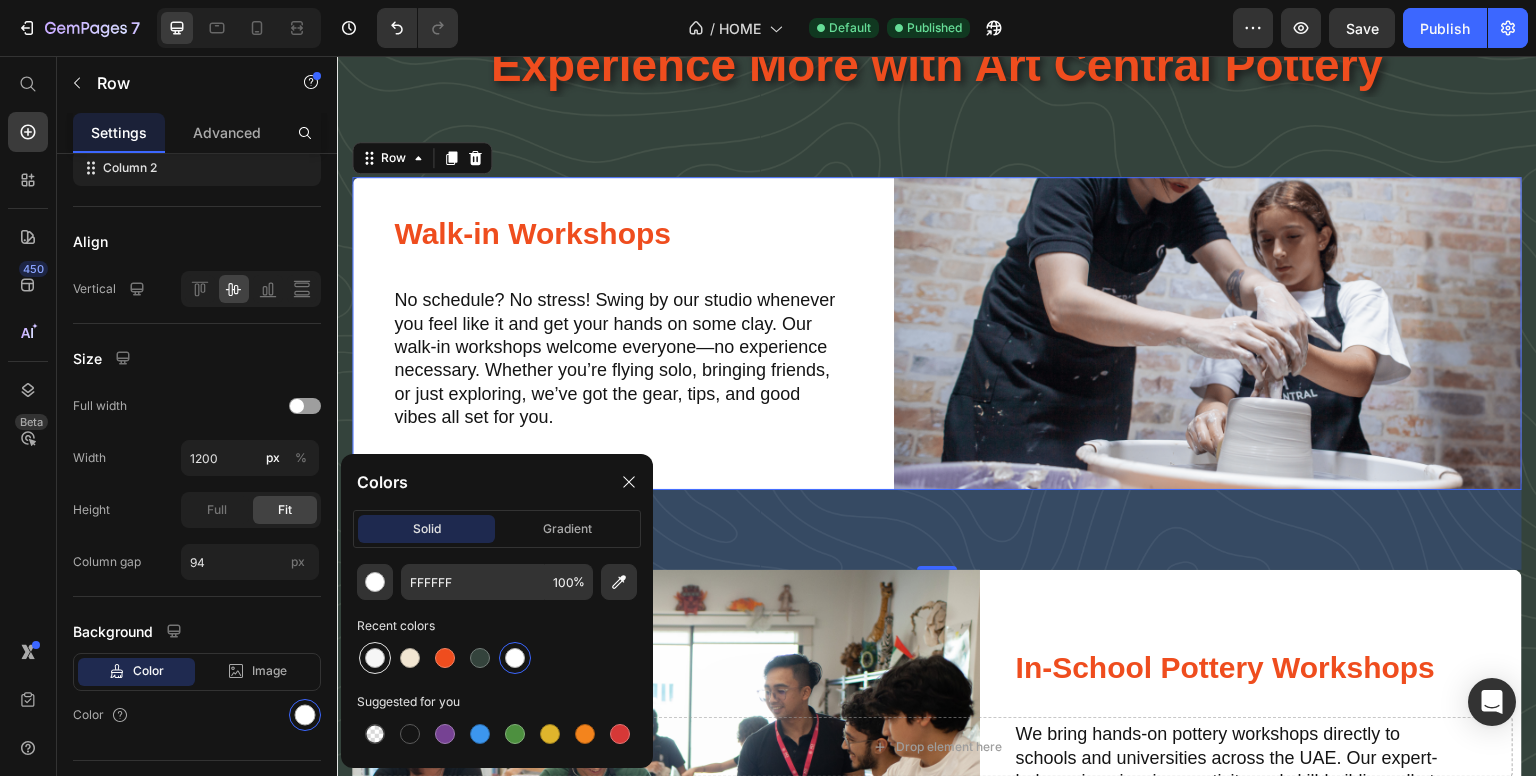 click at bounding box center [375, 658] 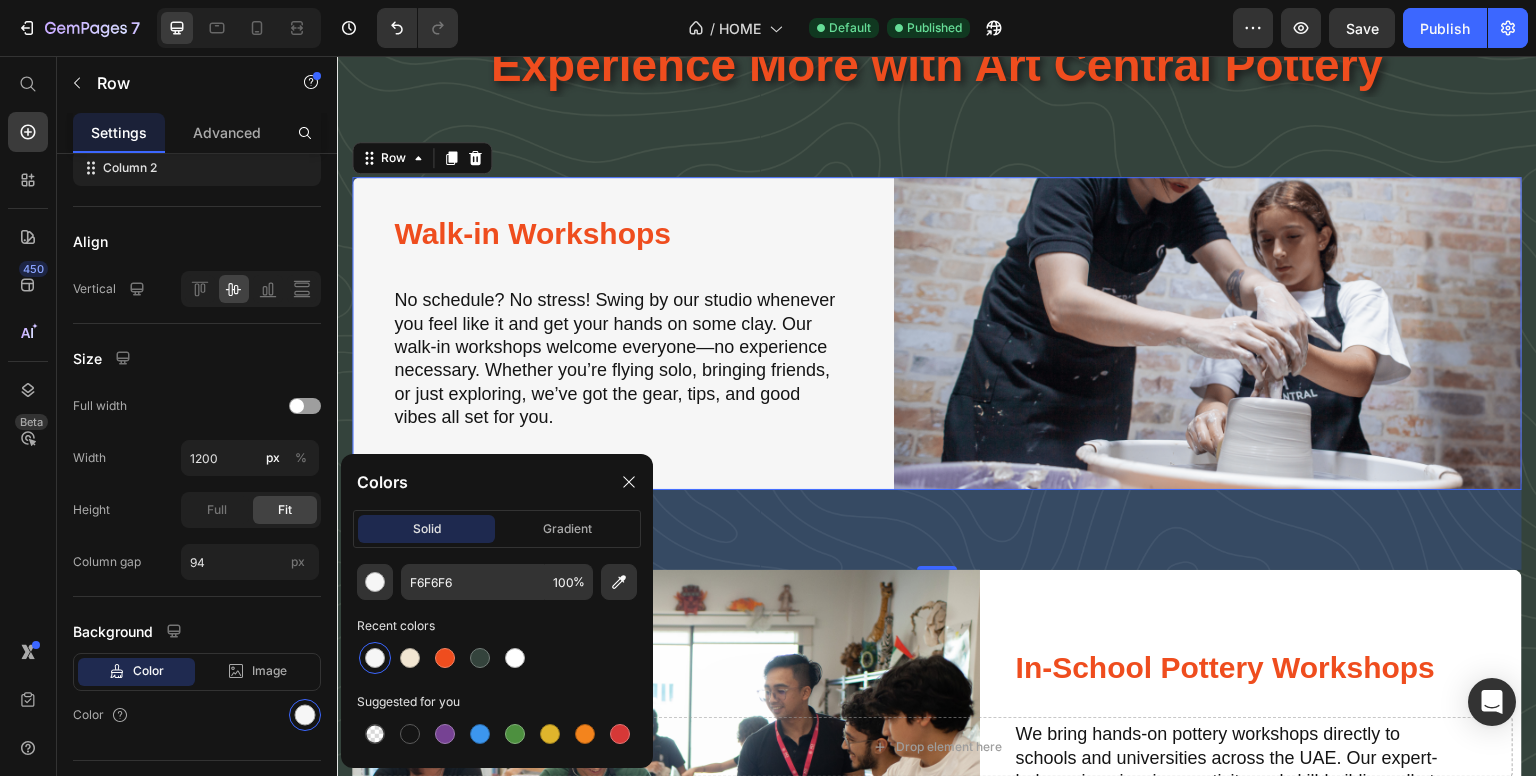 scroll, scrollTop: 3364, scrollLeft: 0, axis: vertical 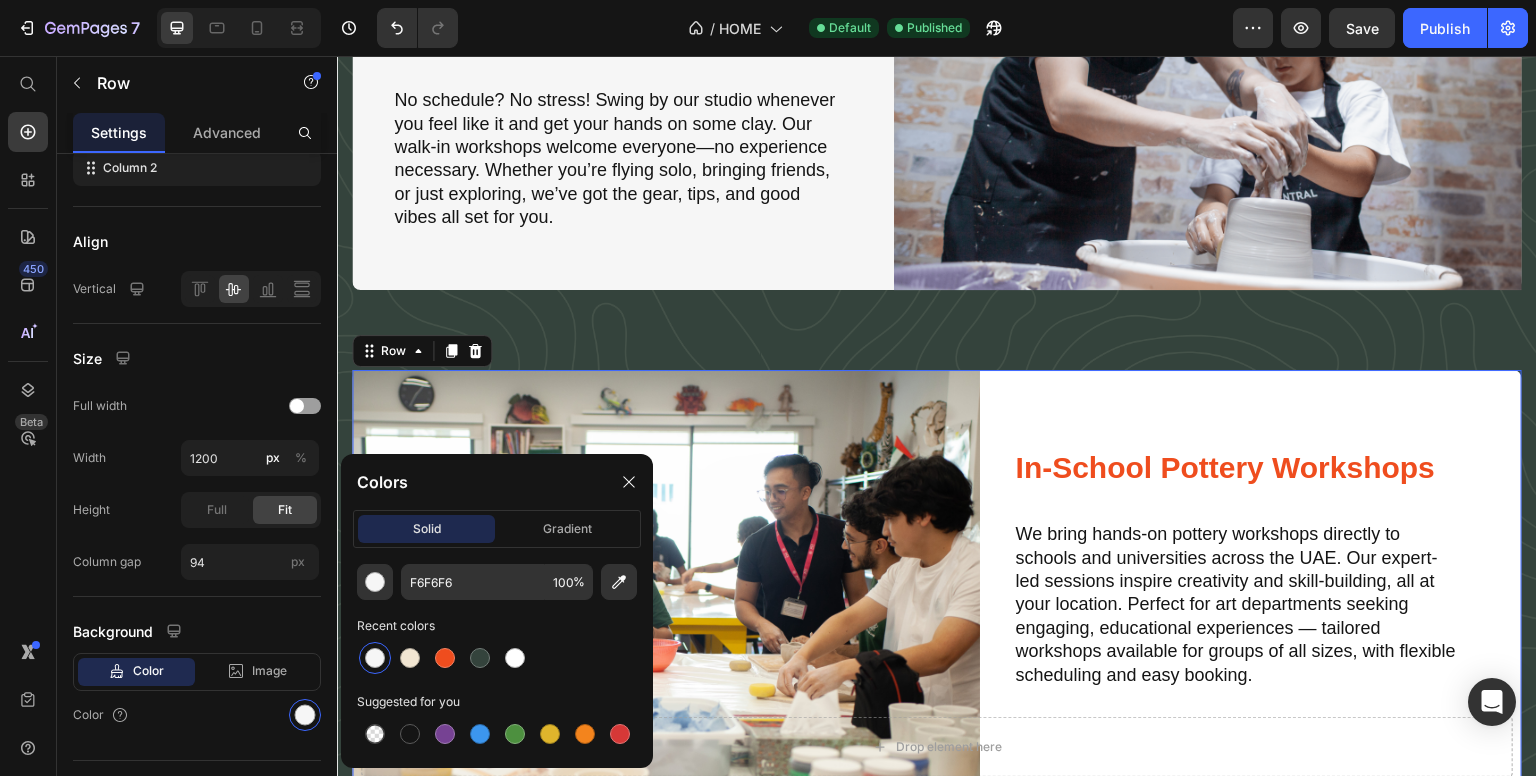 click on "Image In School Workshops Heading In-School Pottery Workshops Heading We bring hands-on pottery workshops directly to schools and universities across the UAE. Our expert-led sessions inspire creativity and skill-building, all at your location. Perfect for art departments seeking engaging, educational experiences — tailored workshops available for groups of all sizes, with flexible scheduling and easy booking. Text Block Row Row   0" at bounding box center [937, 579] 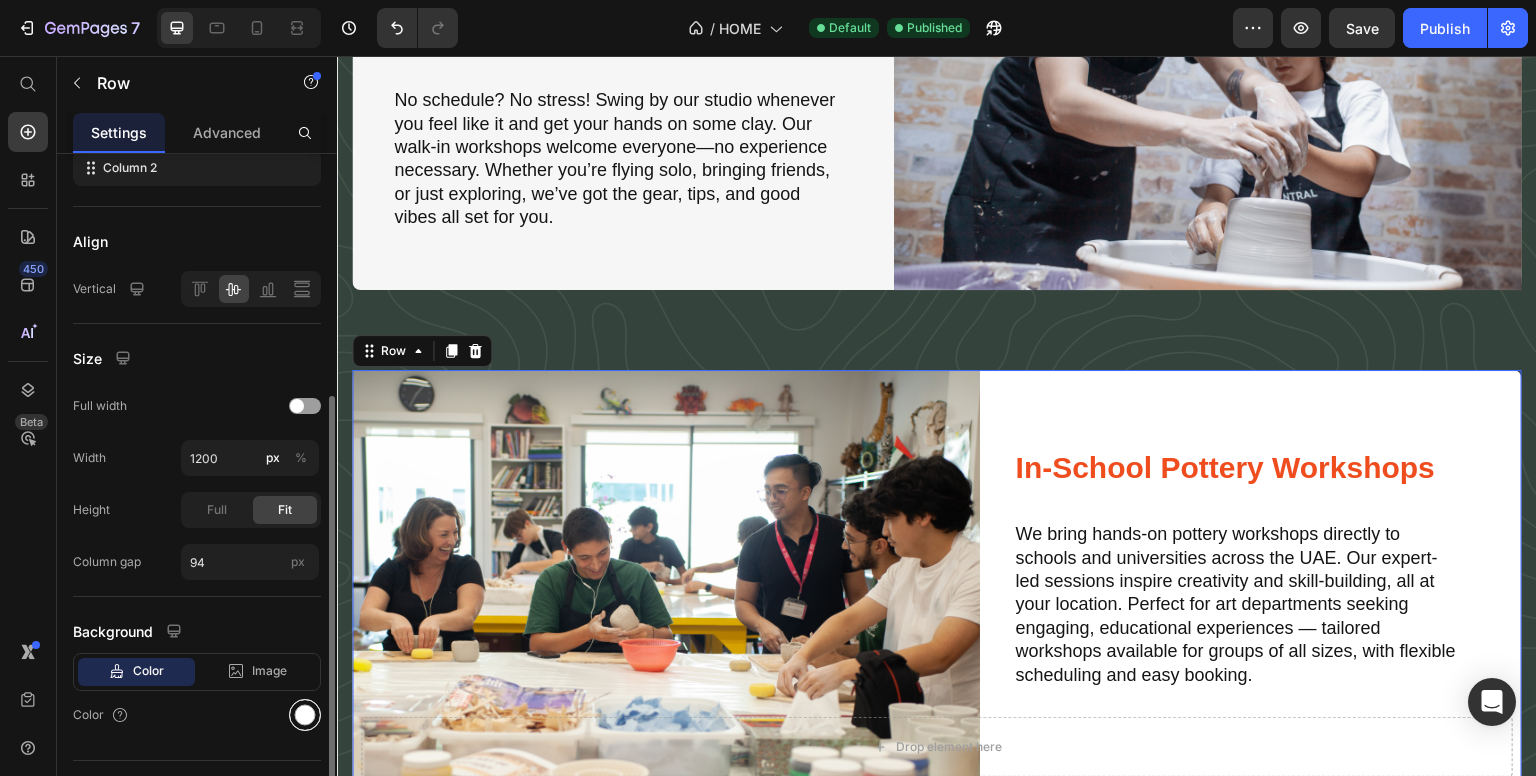drag, startPoint x: 308, startPoint y: 722, endPoint x: 307, endPoint y: 712, distance: 10.049875 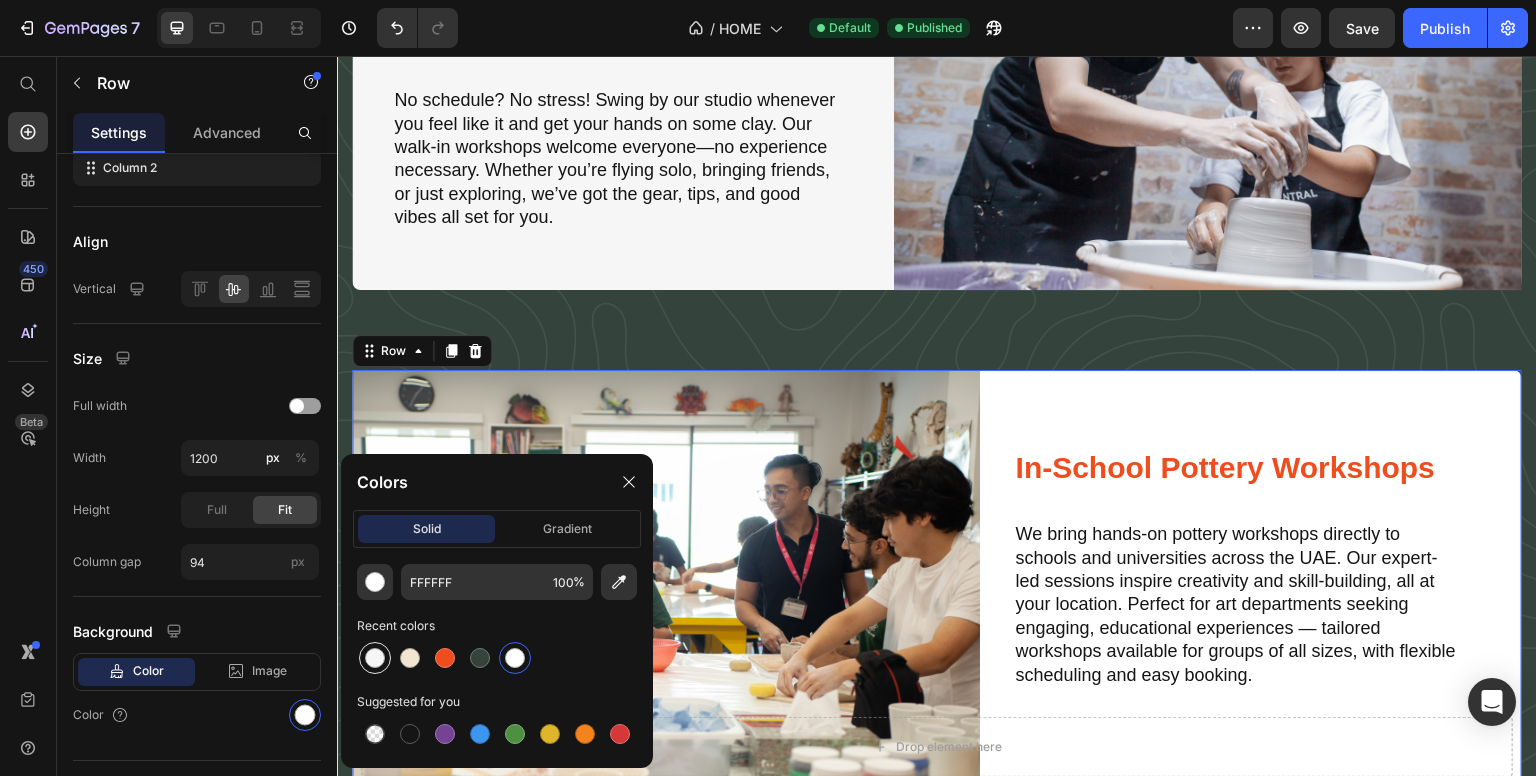 click at bounding box center [375, 658] 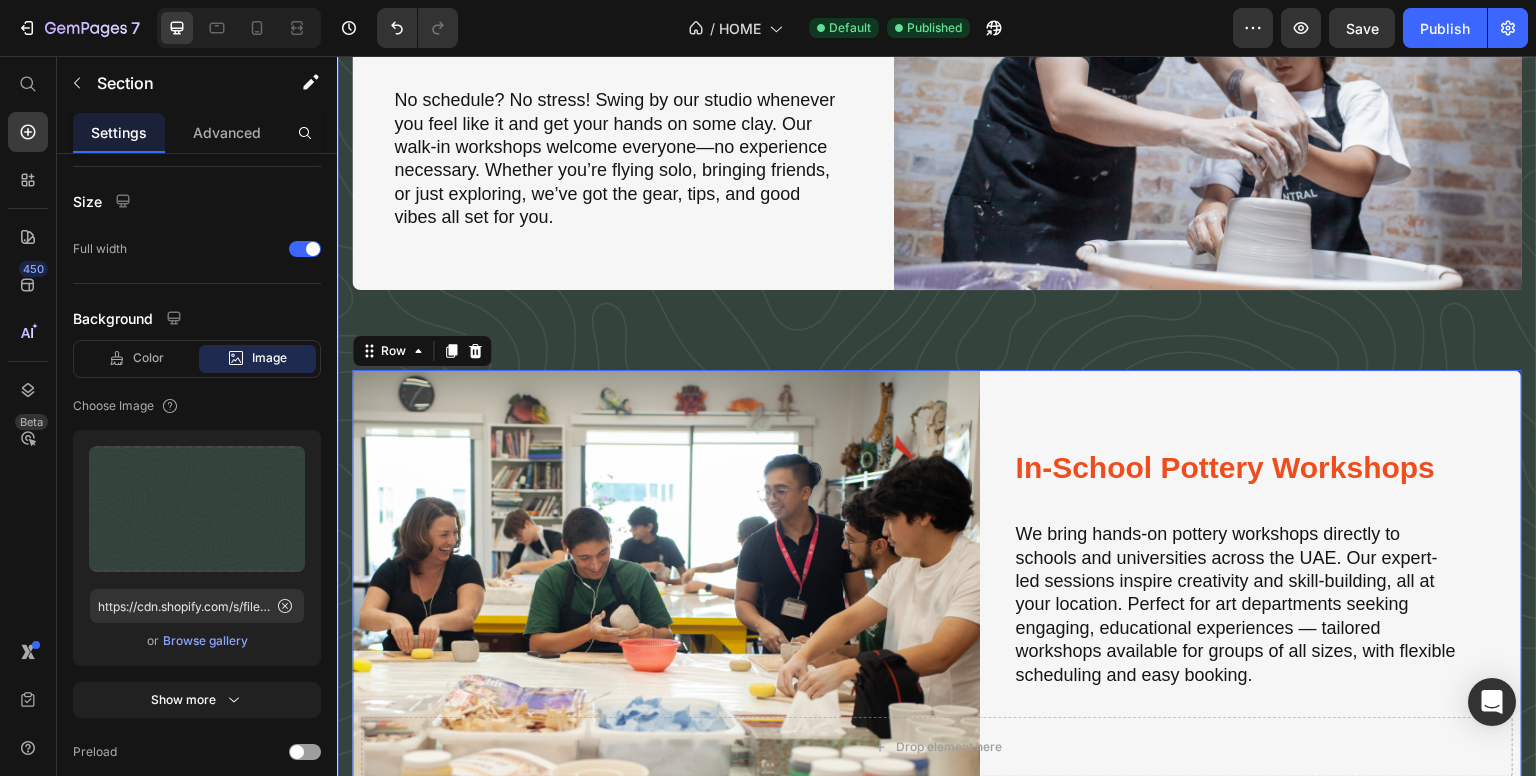 click on "Experience More with Art Central Pottery Heading Walk-in Workshops Heading No schedule? No stress! Swing by our studio whenever you feel like it and get your hands on some clay. Our walk-in workshops welcome everyone—no experience necessary. Whether you’re flying solo, bringing friends, or just exploring, we’ve got the gear, tips, and good vibes all set for you. Text Block Image Row Image In School Workshops Heading In-School Pottery Workshops Heading We bring hands-on pottery workshops directly to schools and universities across the UAE. Our expert-led sessions inspire creativity and skill-building, all at your location. Perfect for art departments seeking engaging, educational experiences — tailored workshops available for groups of all sizes, with flexible scheduling and easy booking. Text Block Row Row   16 Explore All Workshops Button" at bounding box center (937, 362) 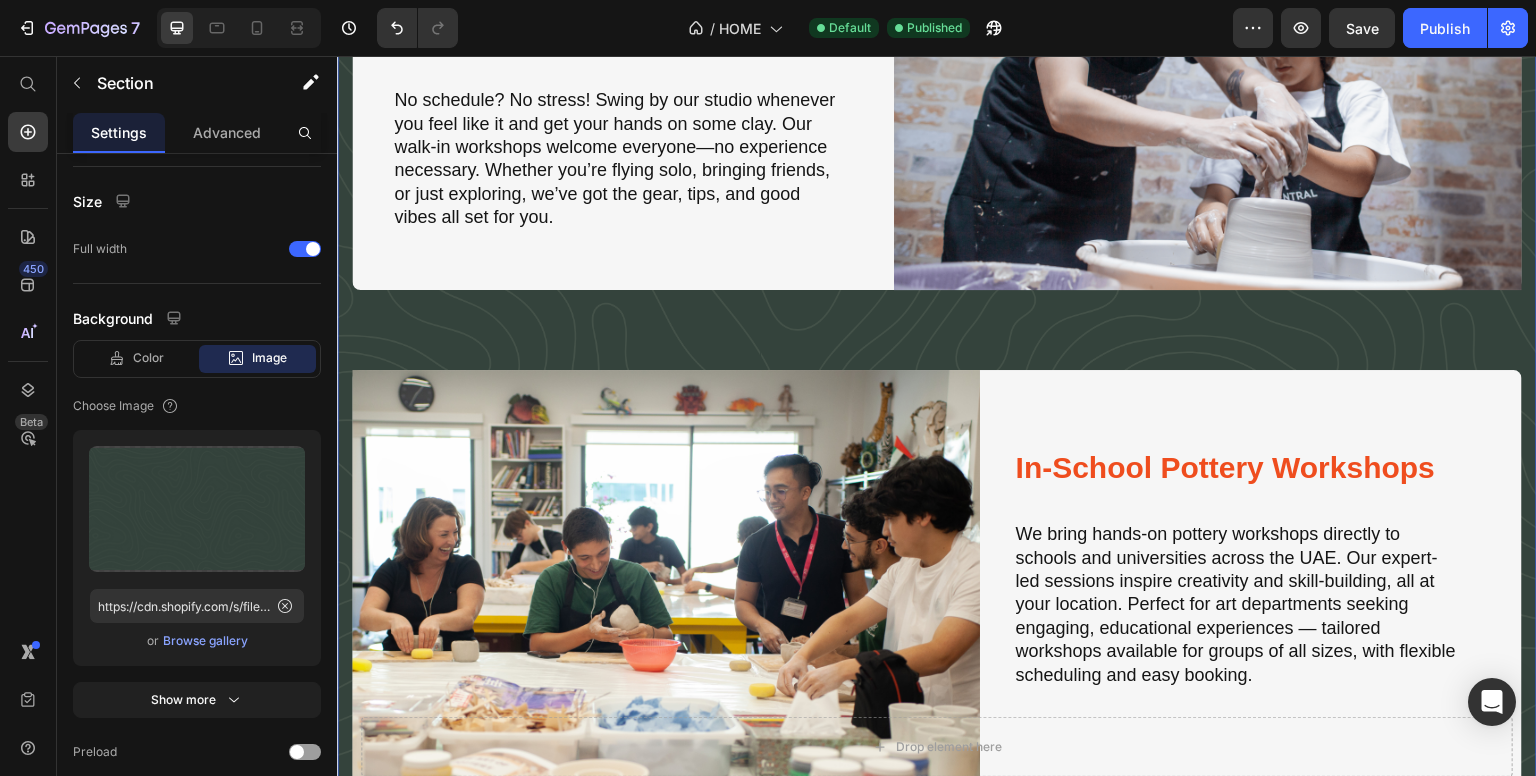 scroll, scrollTop: 0, scrollLeft: 0, axis: both 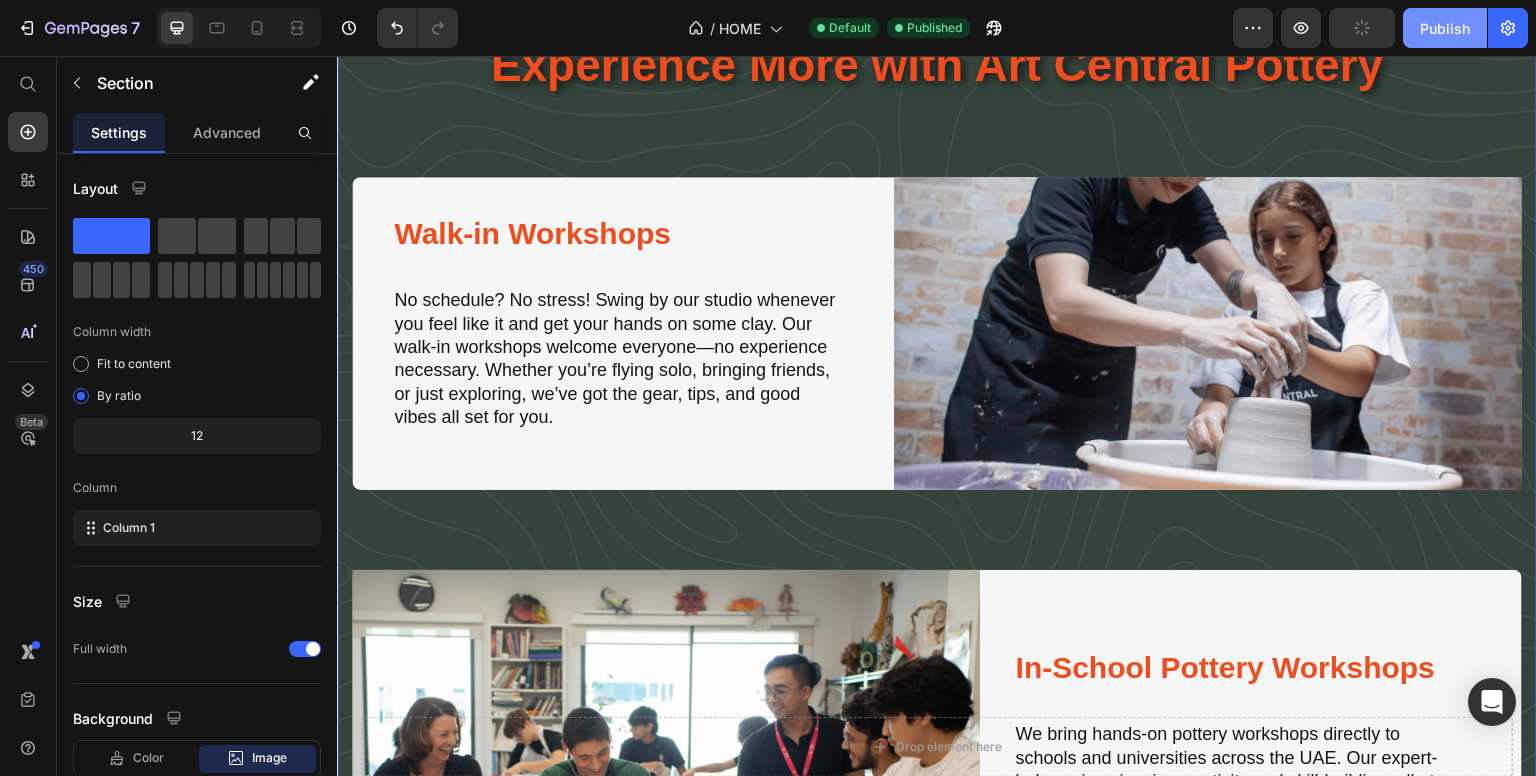 click on "Publish" at bounding box center (1445, 28) 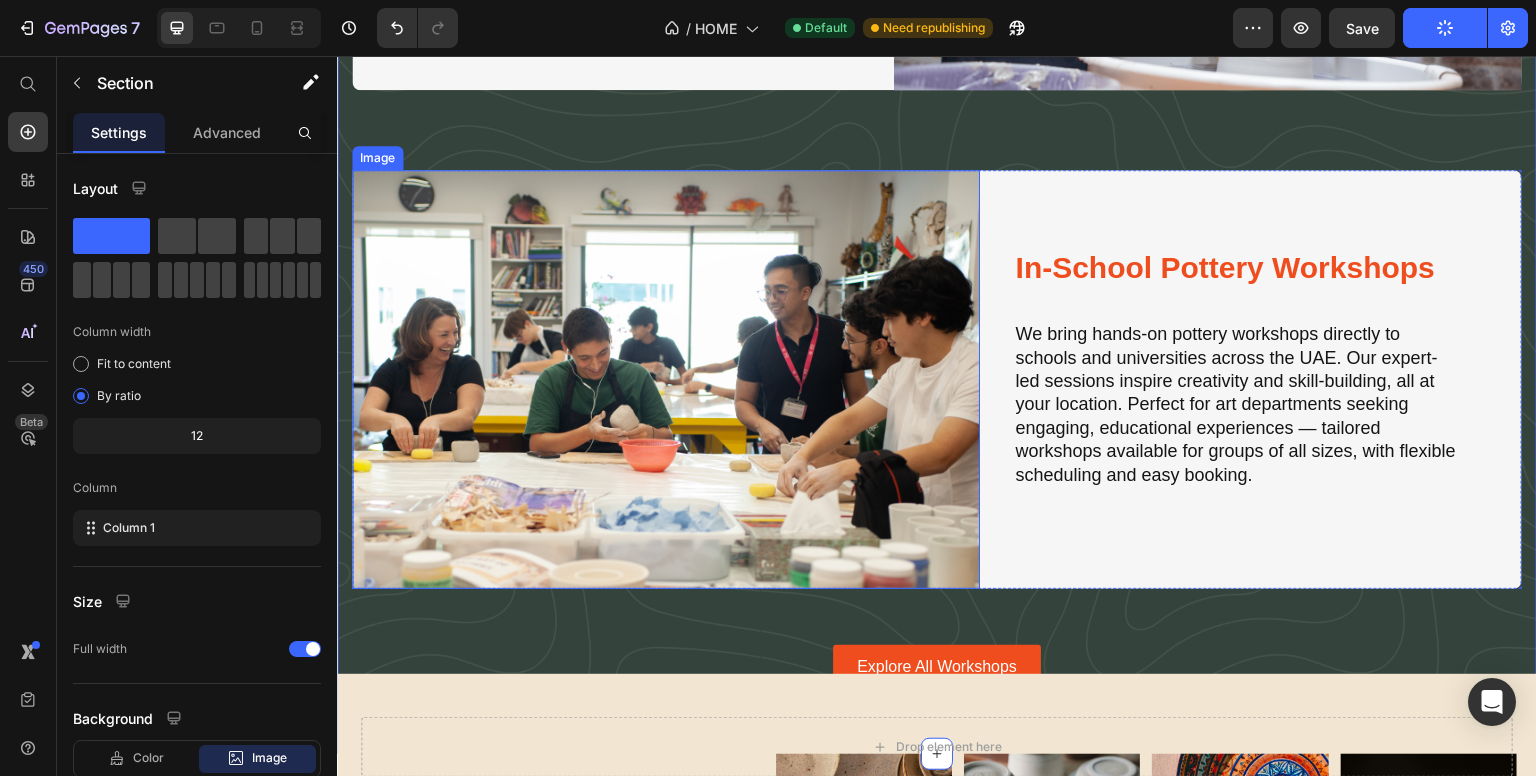 scroll, scrollTop: 3464, scrollLeft: 0, axis: vertical 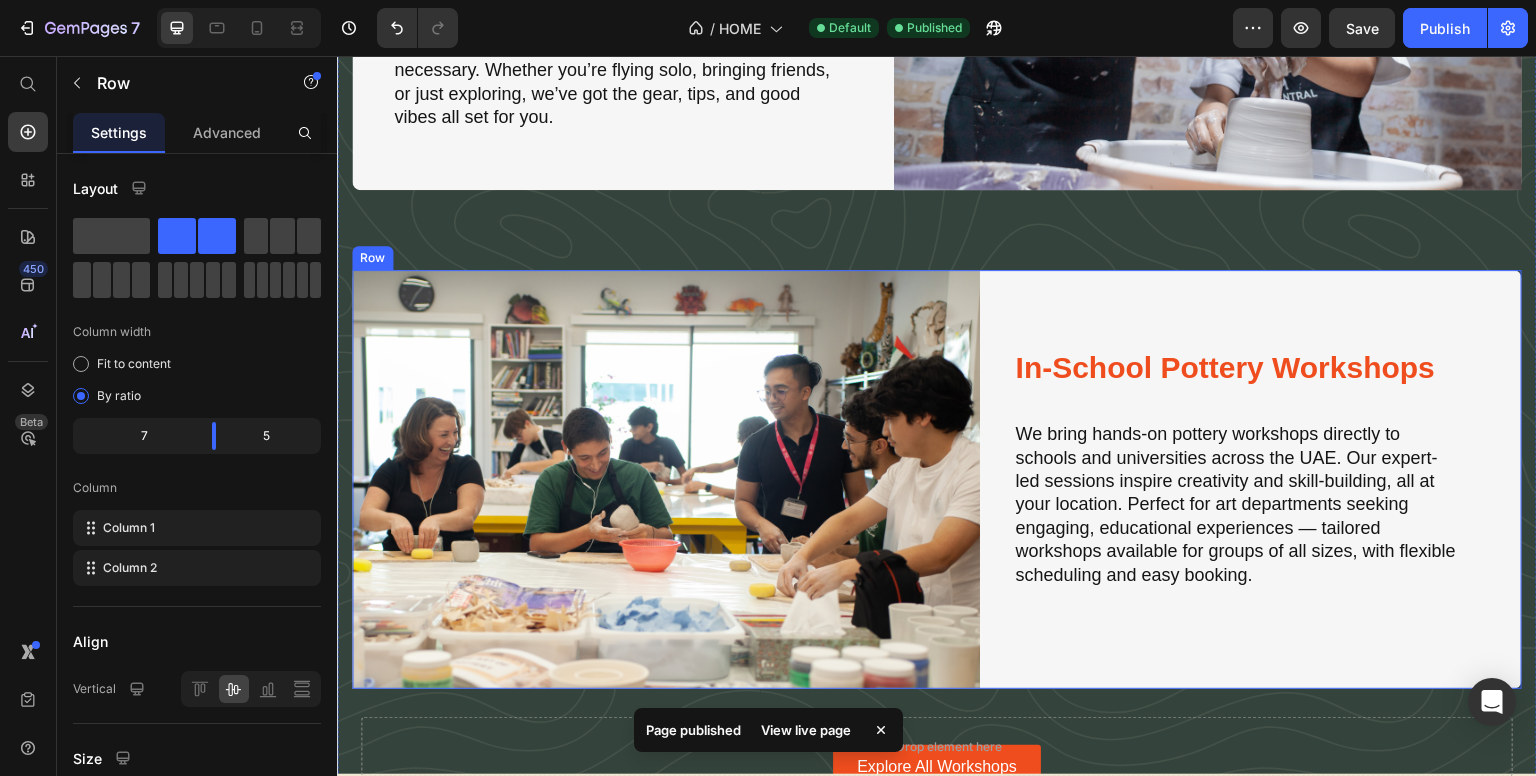 click on "Image In School Workshops Heading In-School Pottery Workshops Heading We bring hands-on pottery workshops directly to schools and universities across the UAE. Our expert-led sessions inspire creativity and skill-building, all at your location. Perfect for art departments seeking engaging, educational experiences — tailored workshops available for groups of all sizes, with flexible scheduling and easy booking. Text Block Row Row" at bounding box center [937, 479] 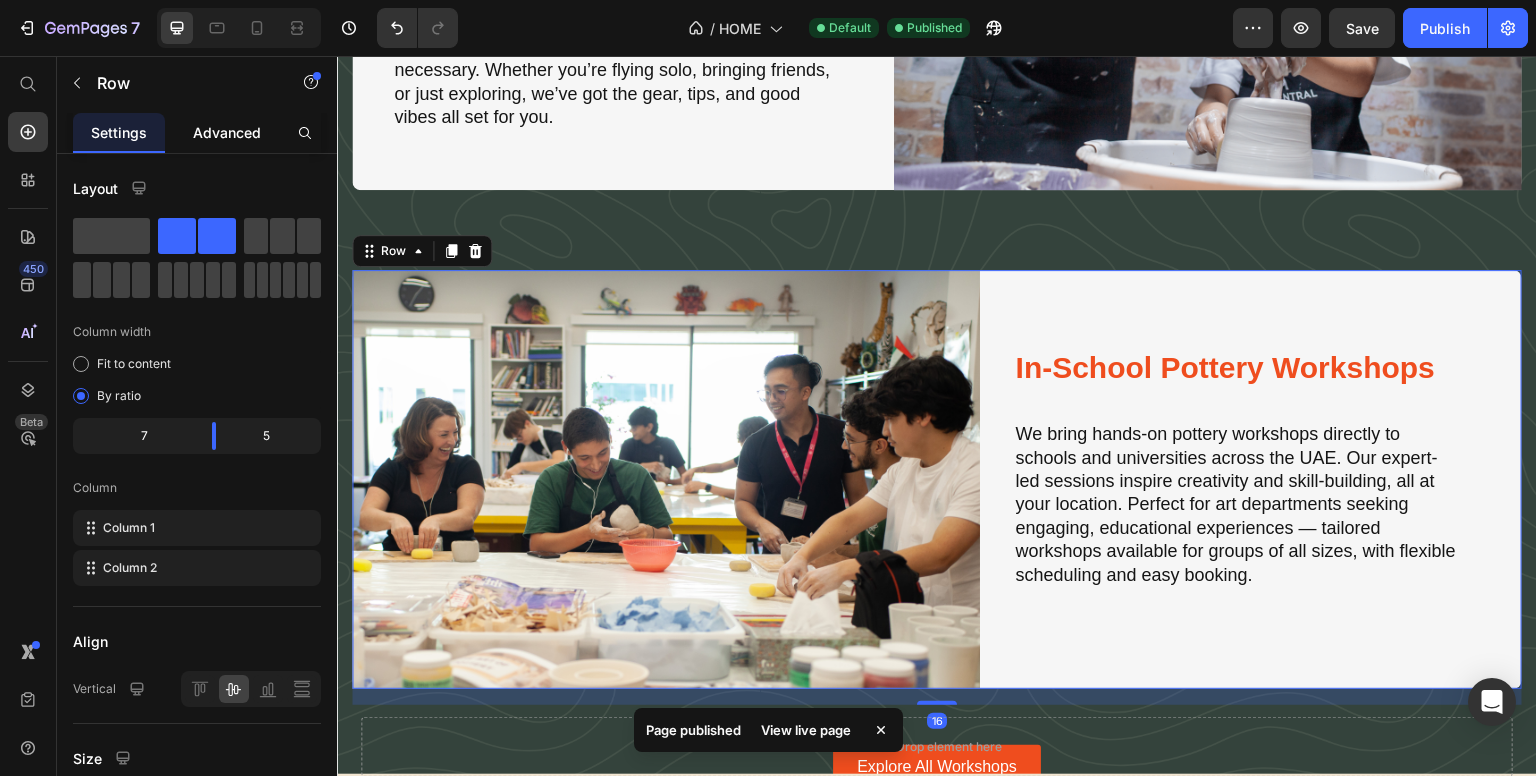 click on "Advanced" at bounding box center (227, 132) 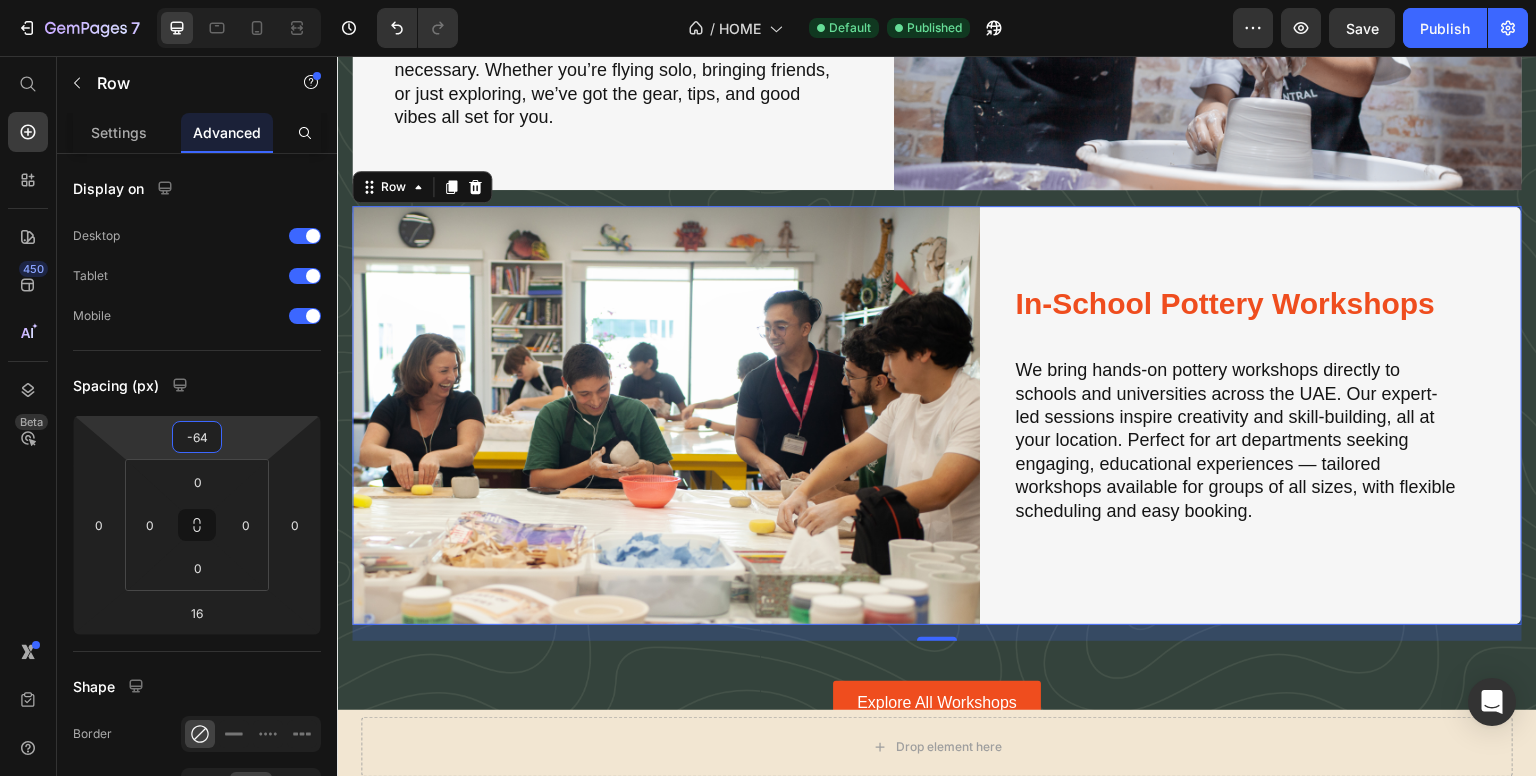 drag, startPoint x: 240, startPoint y: 437, endPoint x: 247, endPoint y: 469, distance: 32.75668 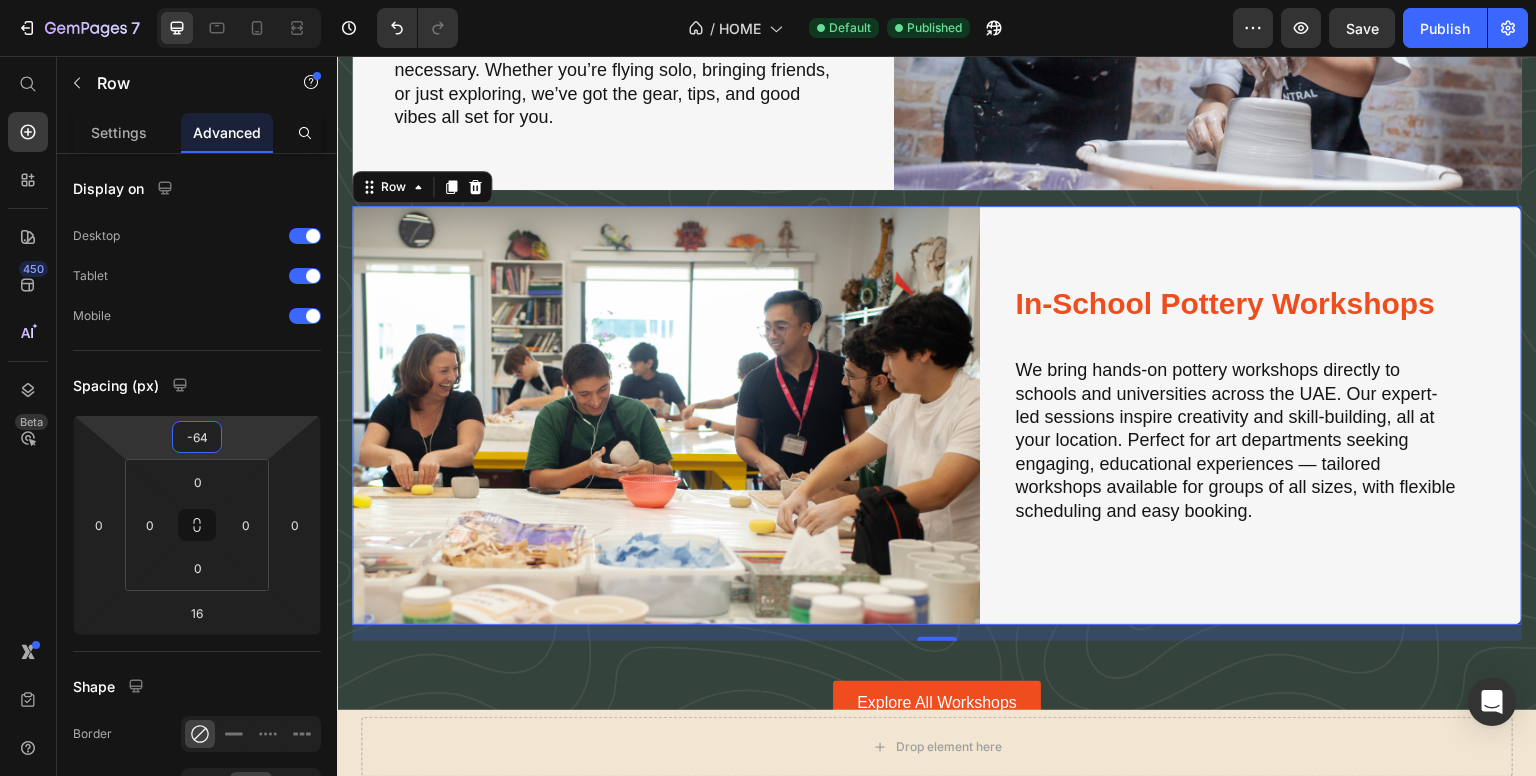 click on "7   /  HOME Default Published Preview  Save   Publish  450 Beta Start with Sections Elements Hero Section Product Detail Brands Trusted Badges Guarantee Product Breakdown How to use Testimonials Compare Bundle FAQs Social Proof Brand Story Product List Collection Blog List Contact Sticky Add to Cart Custom Footer Browse Library 450 Layout
Row
Row
Row
Row Text
Heading
Text Block Button
Button
Button
Sticky Back to top Media
Image
Image" at bounding box center [768, 0] 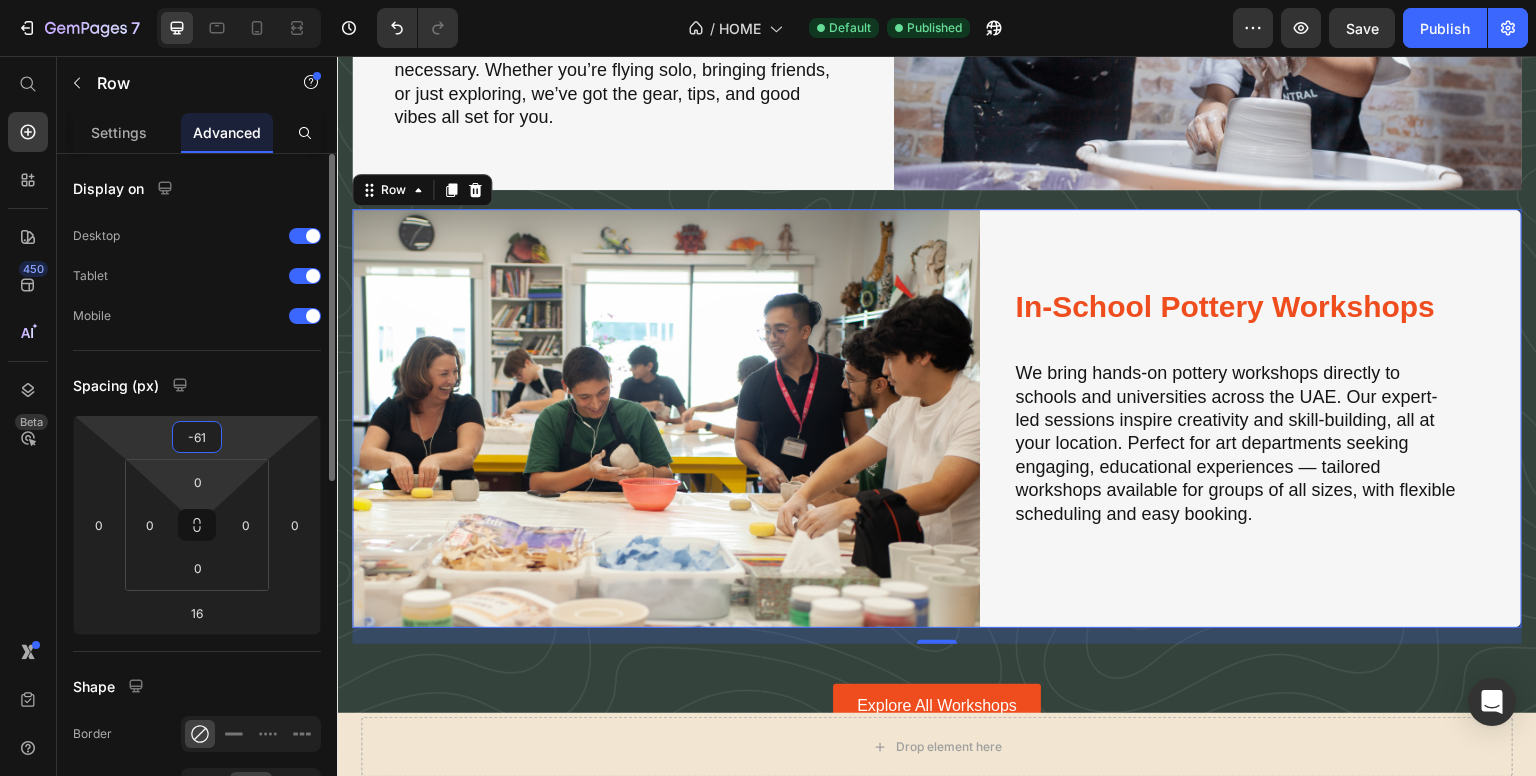 type on "-60" 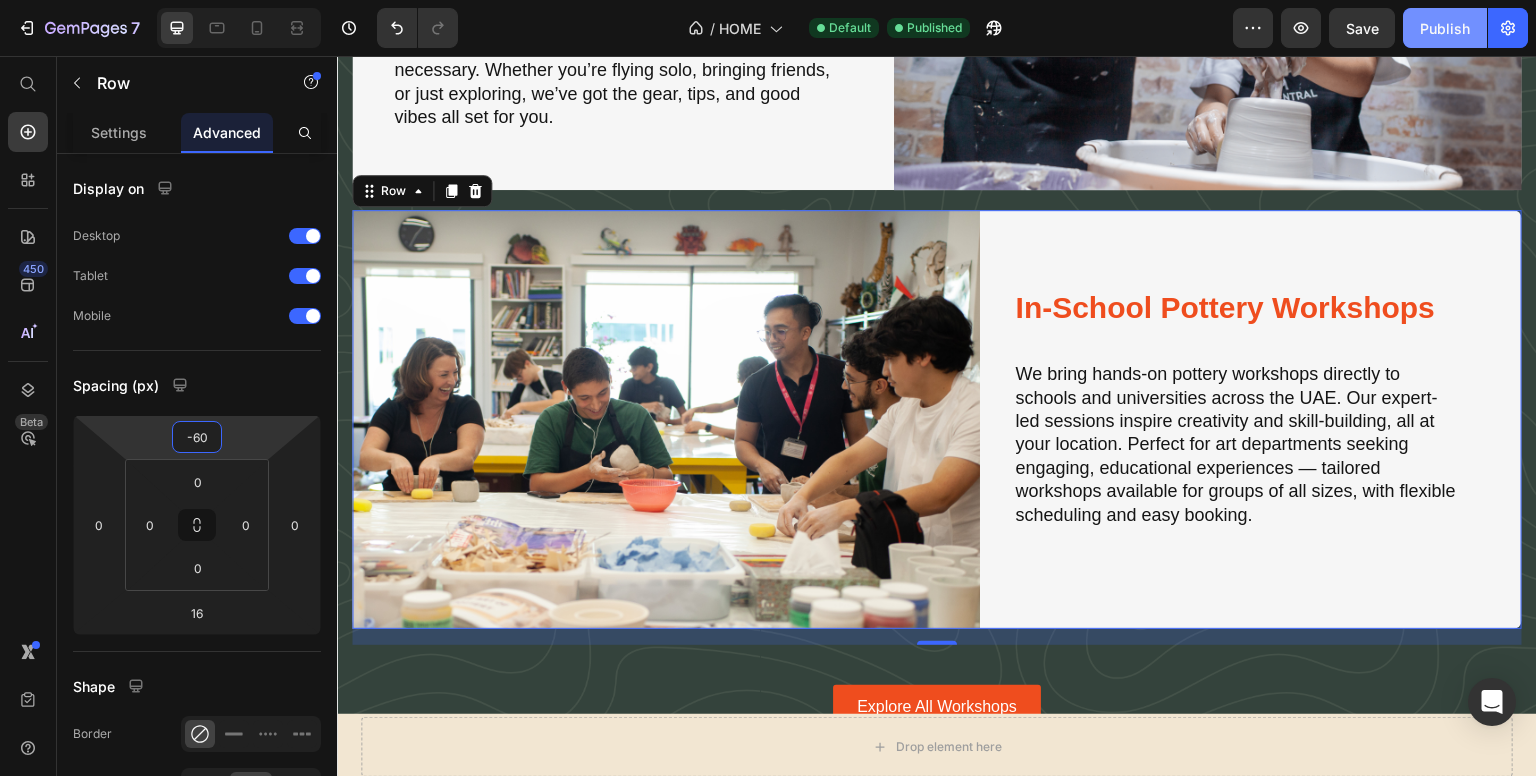 click on "Publish" at bounding box center (1445, 28) 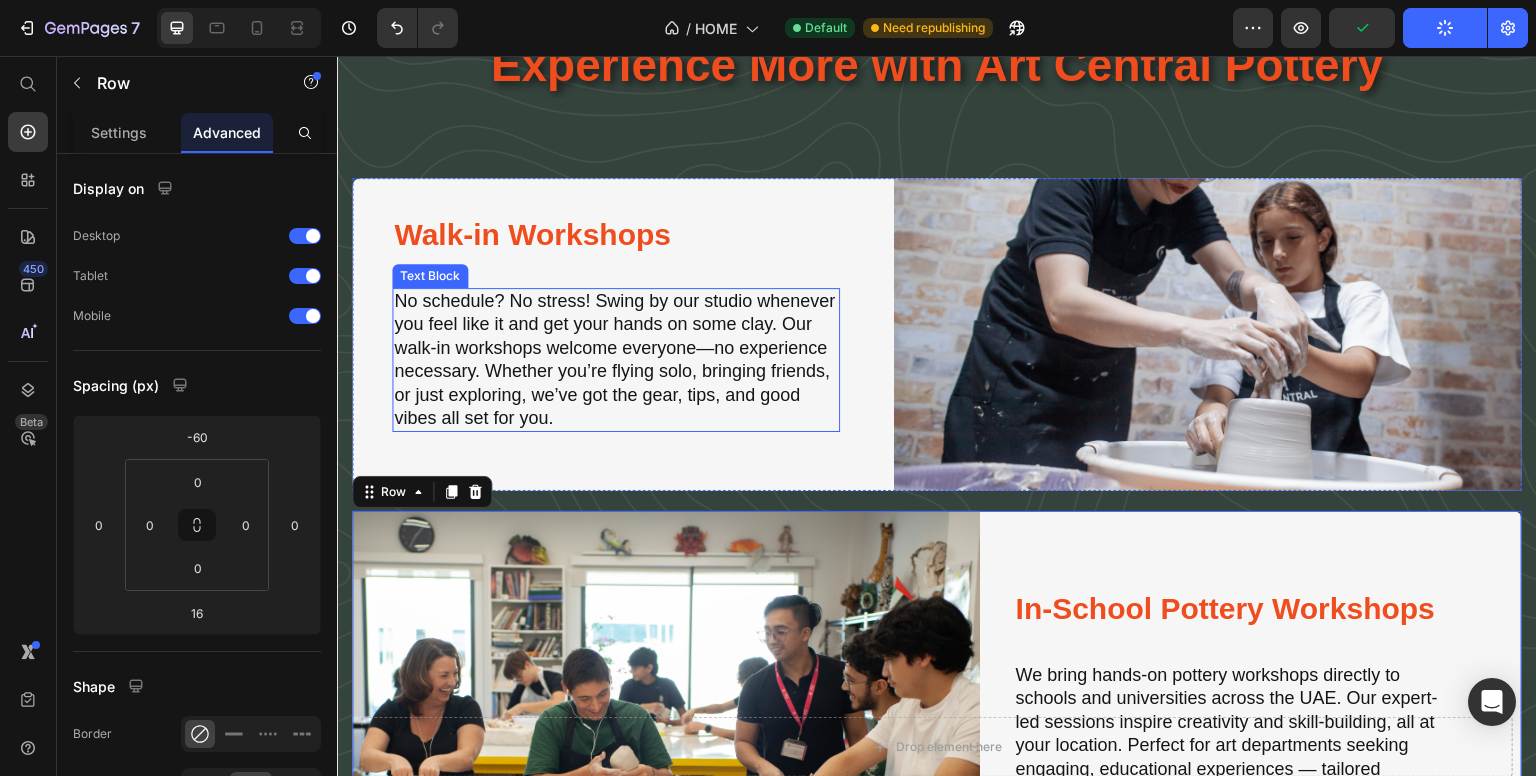 scroll, scrollTop: 3065, scrollLeft: 0, axis: vertical 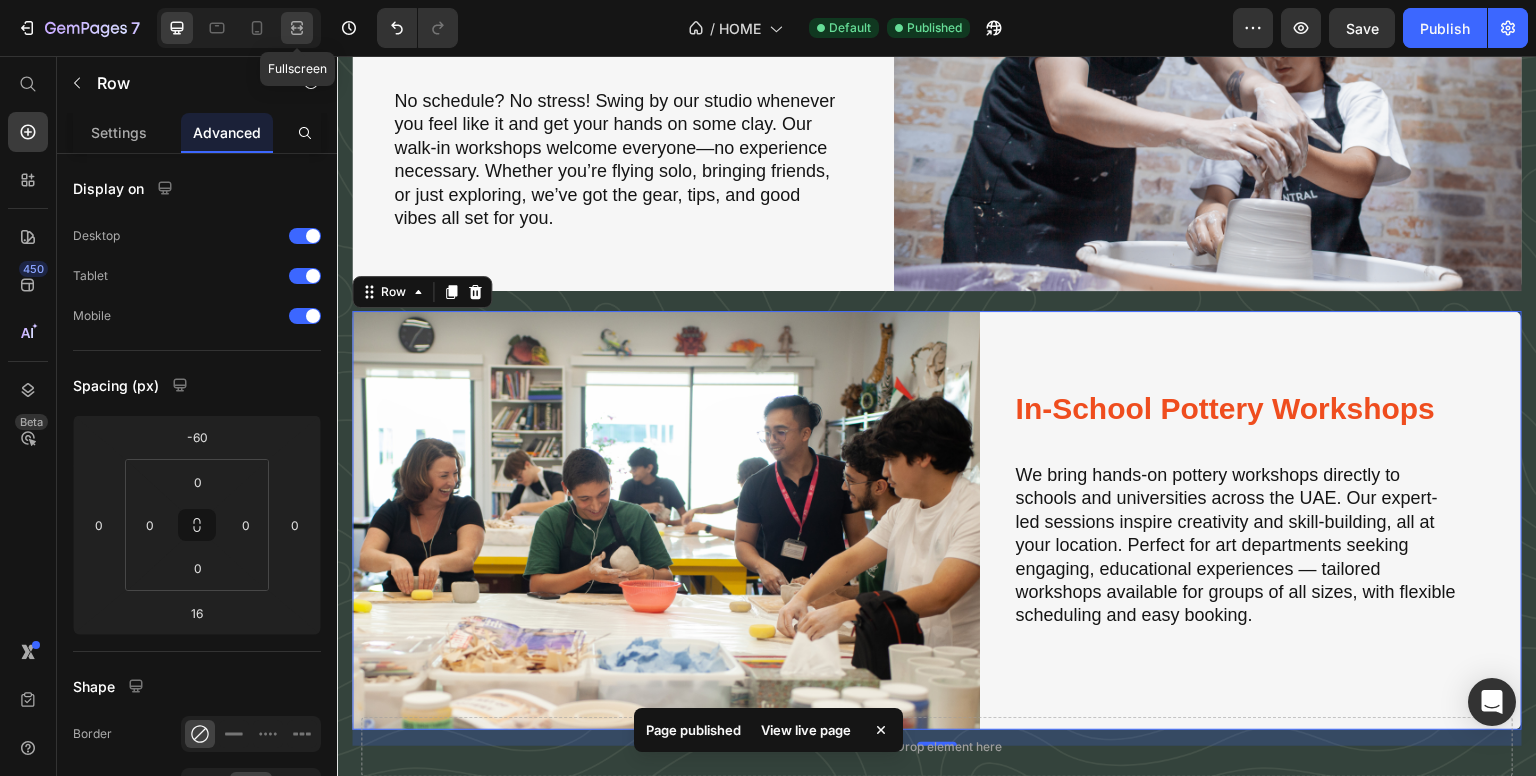 click 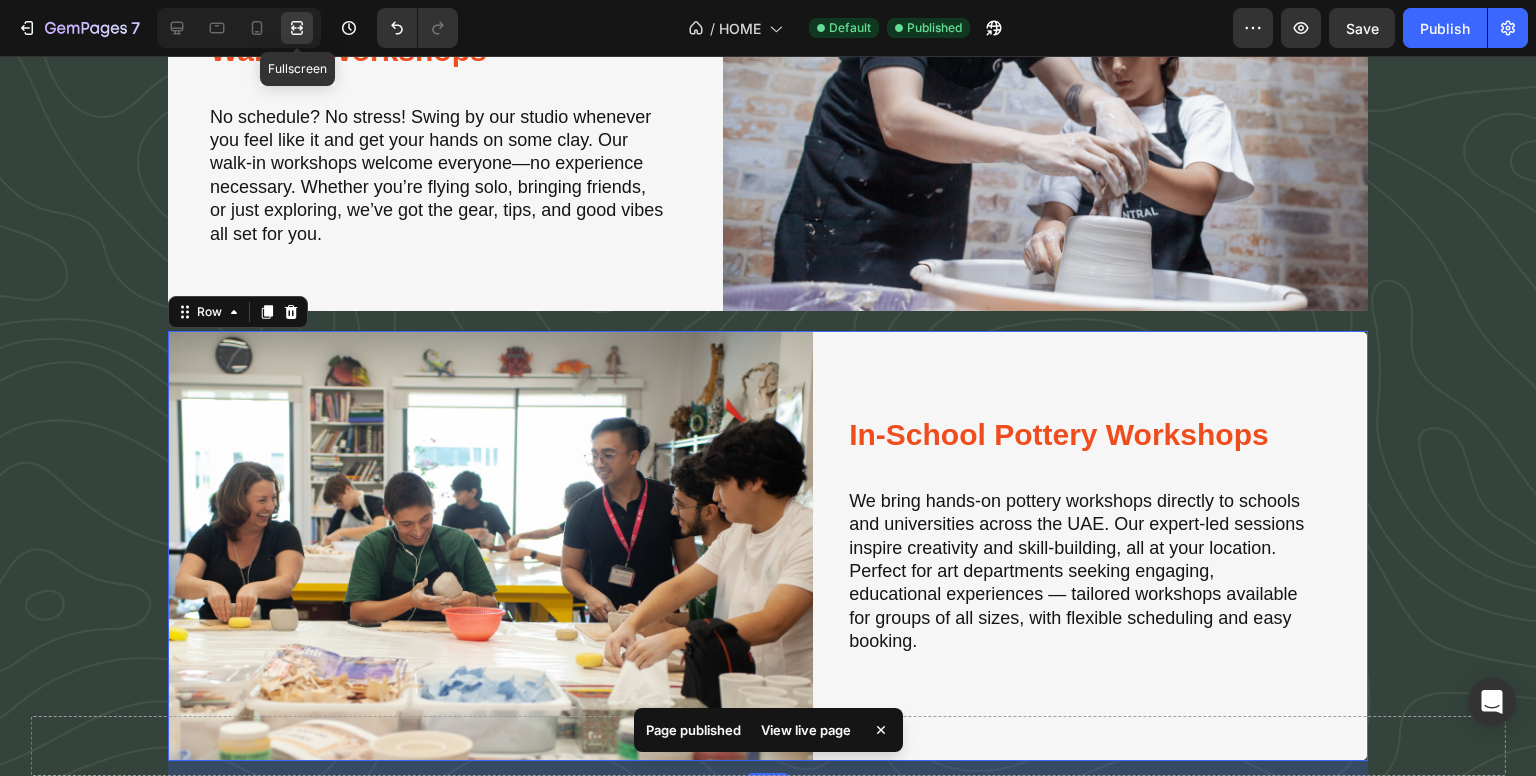 scroll, scrollTop: 3084, scrollLeft: 0, axis: vertical 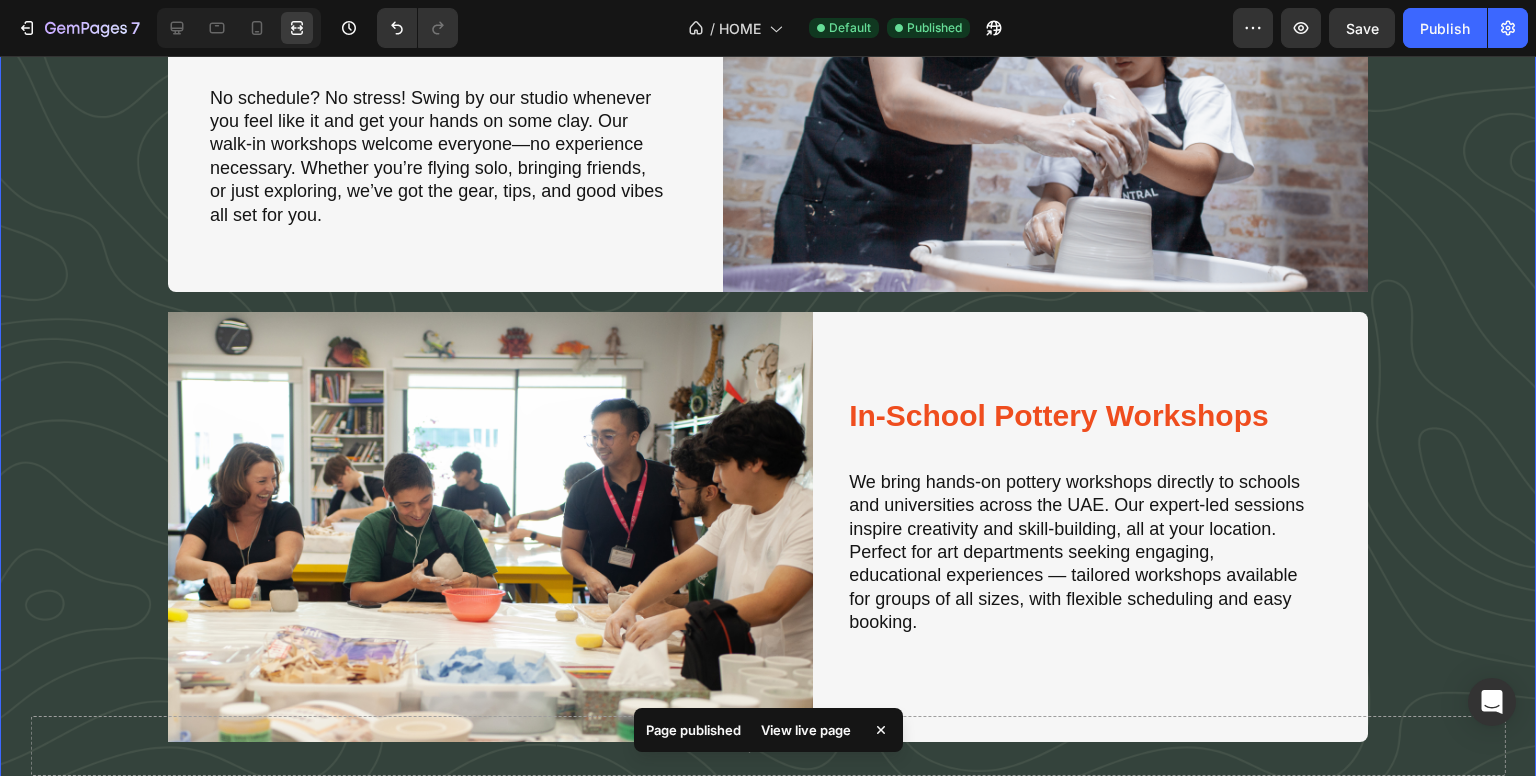 click on "Experience More with Art Central Pottery Heading Walk-in Workshops Heading No schedule? No stress! Swing by our studio whenever you feel like it and get your hands on some clay. Our walk-in workshops welcome everyone—no experience necessary. Whether you’re flying solo, bringing friends, or just exploring, we’ve got the gear, tips, and good vibes all set for you. Text Block Image Row Image In School Workshops Heading In-School Pottery Workshops Heading We bring hands-on pottery workshops directly to schools and universities across the UAE. Our expert-led sessions inspire creativity and skill-building, all at your location. Perfect for art departments seeking engaging, educational experiences — tailored workshops available for groups of all sizes, with flexible scheduling and easy booking. Text Block Row Row Explore All Workshops Button" at bounding box center (768, 335) 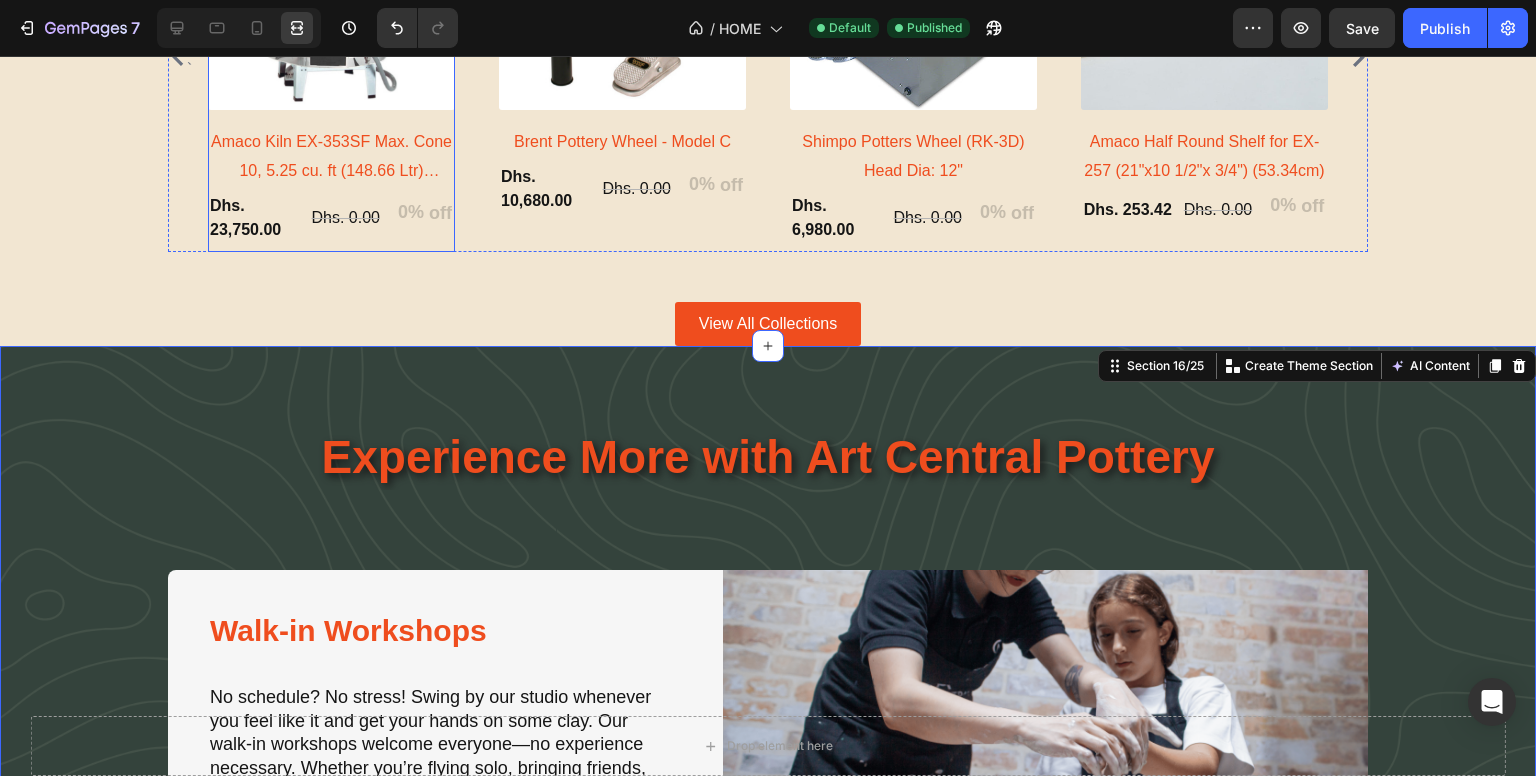scroll, scrollTop: 2883, scrollLeft: 0, axis: vertical 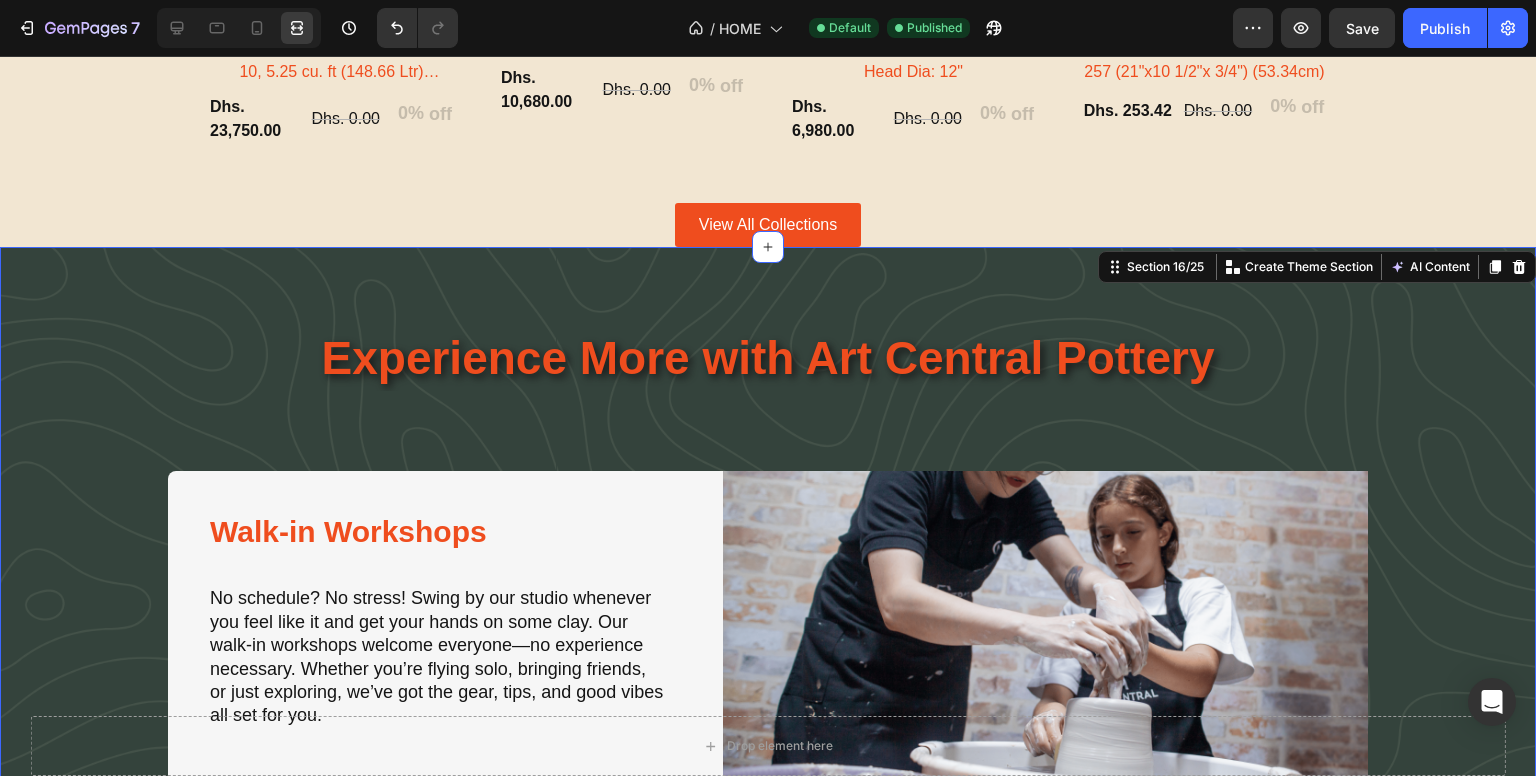 click at bounding box center [239, 28] 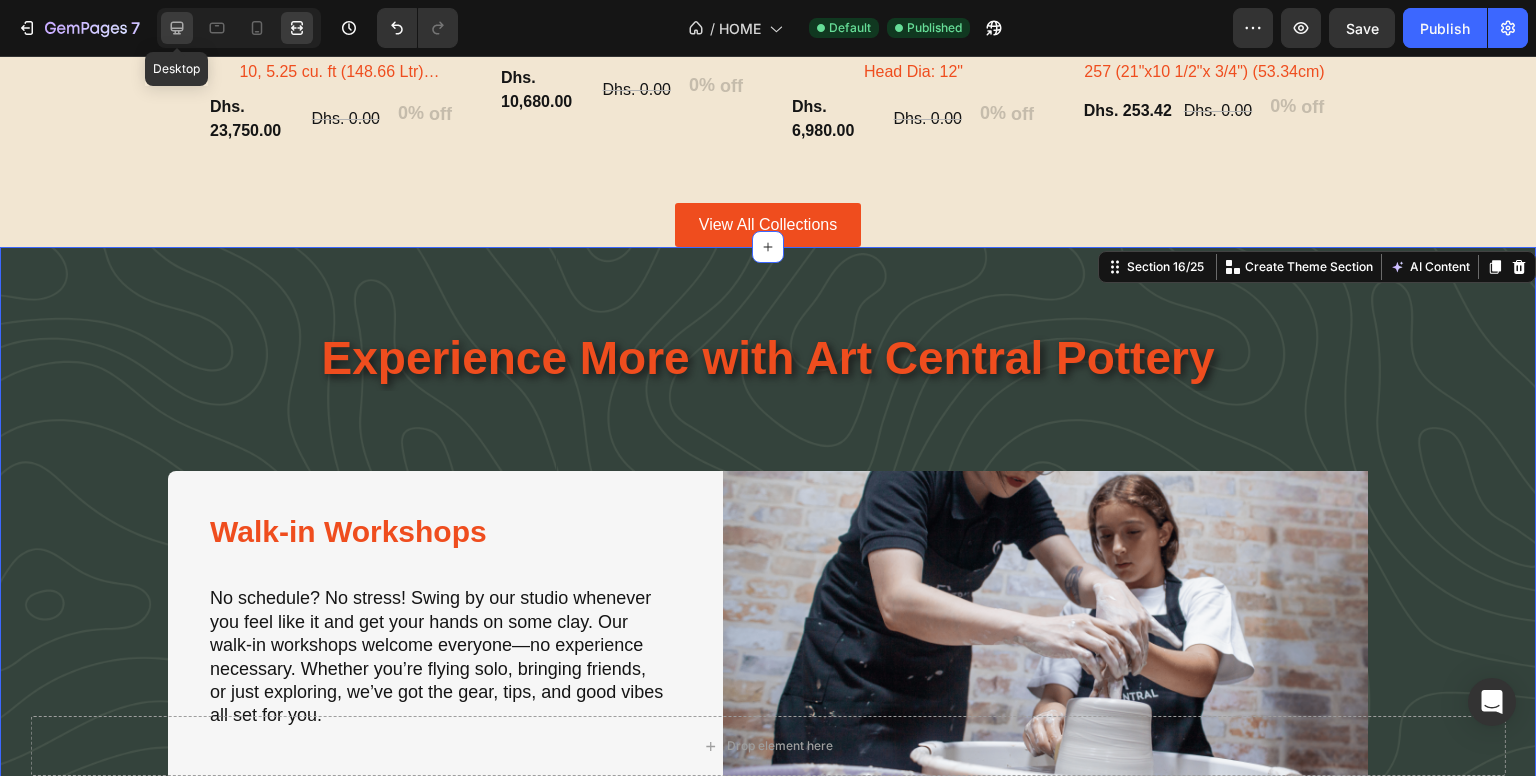 click 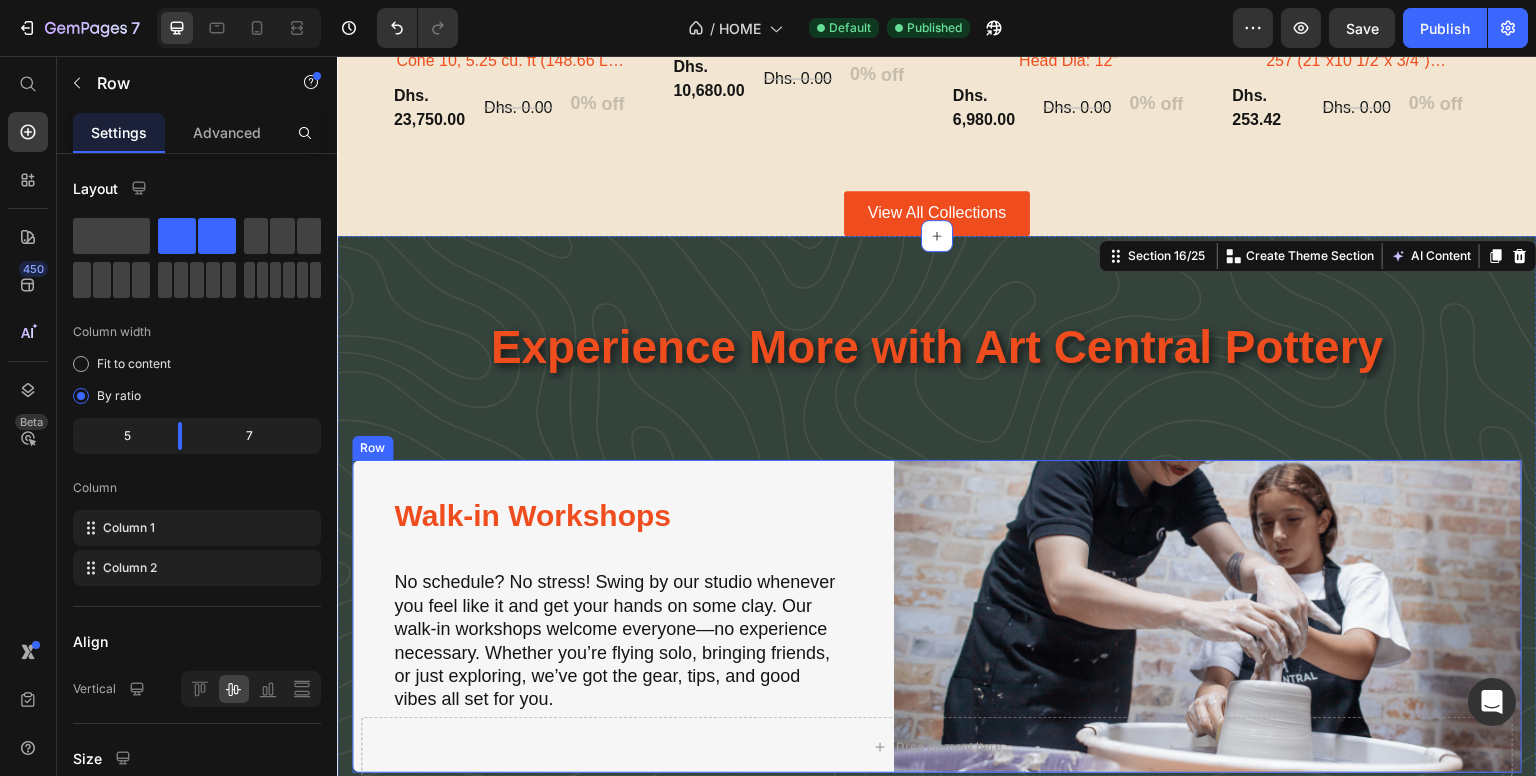 click on "Walk-in Workshops Heading No schedule? No stress! Swing by our studio whenever you feel like it and get your hands on some clay. Our walk-in workshops welcome everyone—no experience necessary. Whether you’re flying solo, bringing friends, or just exploring, we’ve got the gear, tips, and good vibes all set for you. Text Block Image Row" at bounding box center [937, 616] 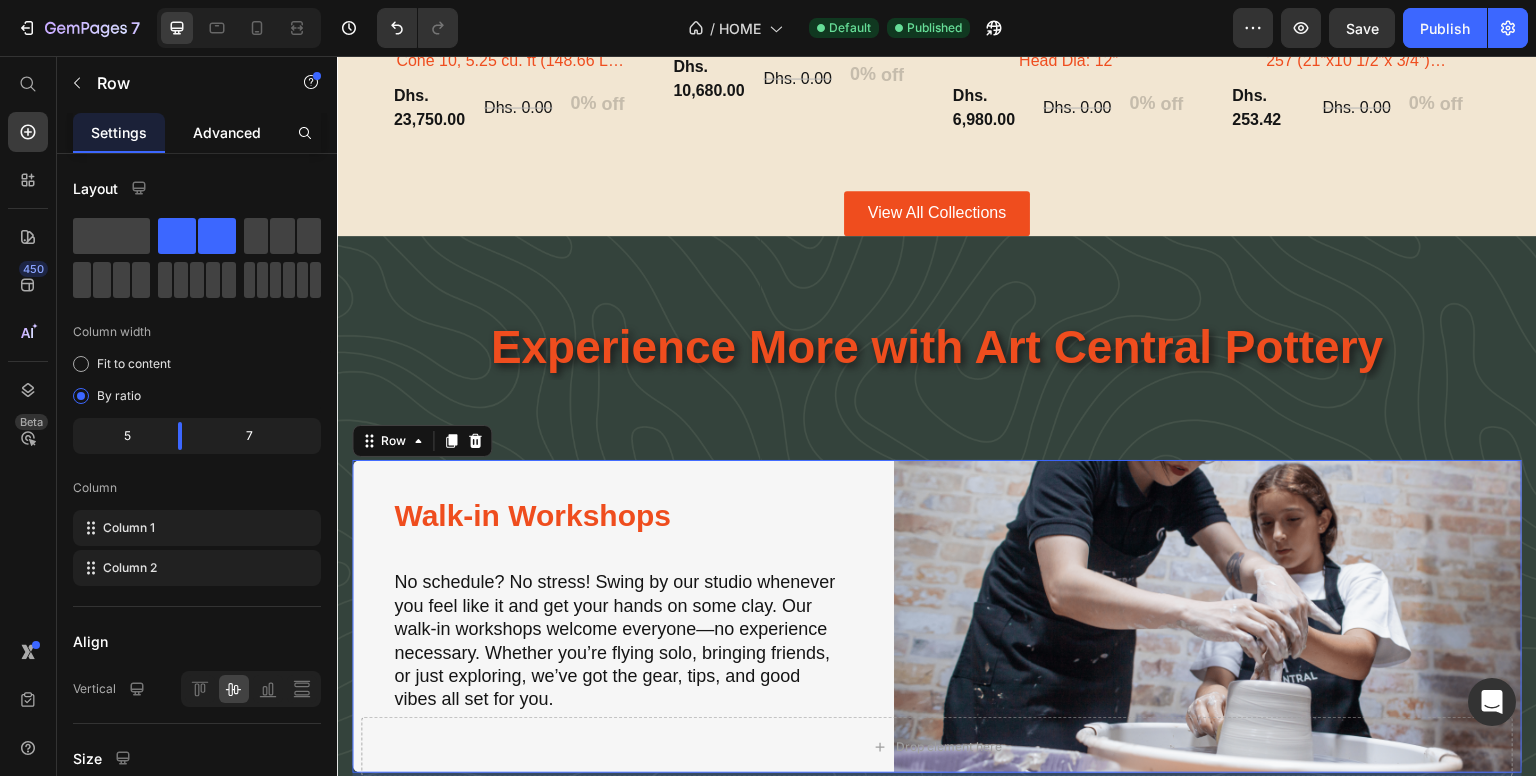 click on "Advanced" 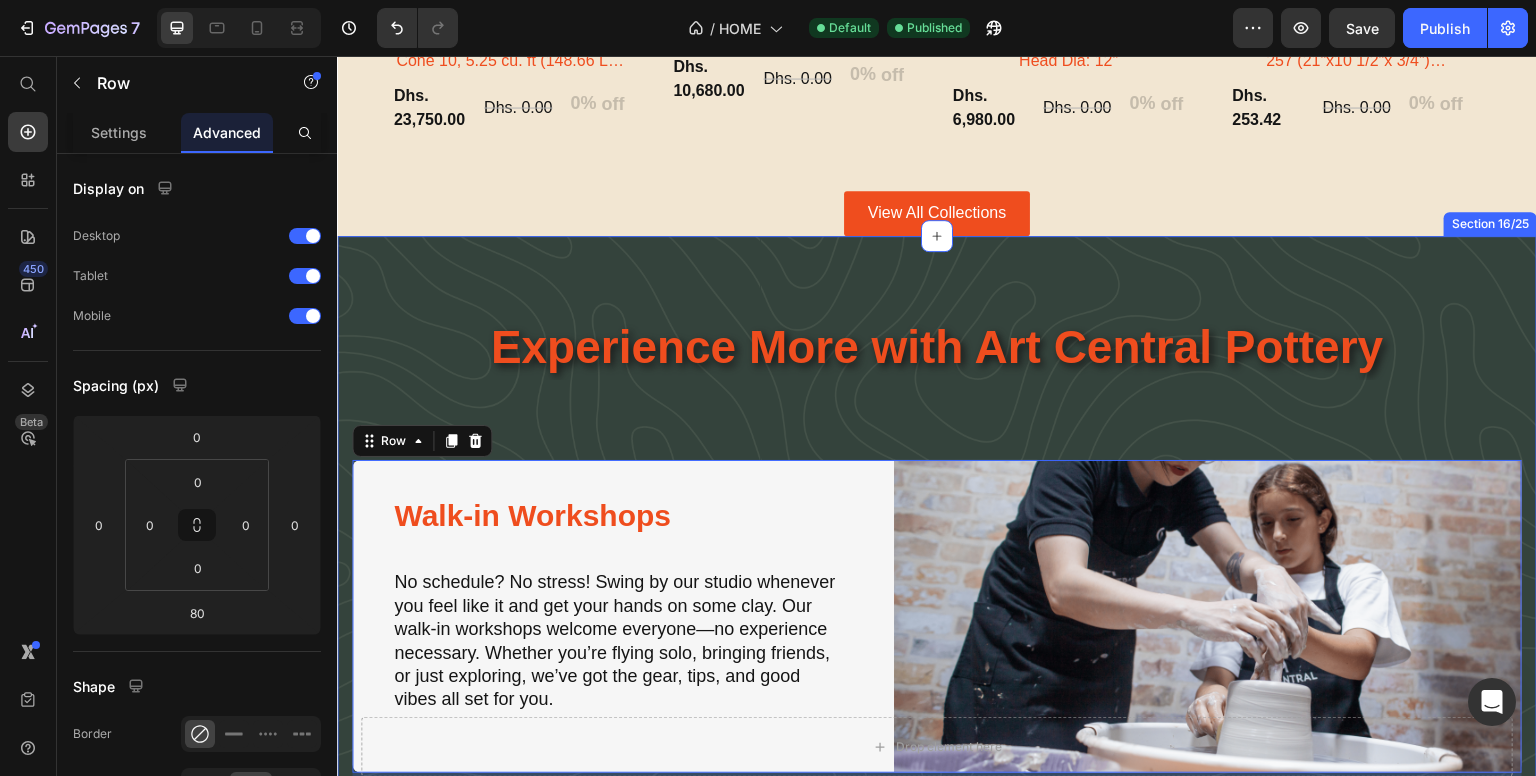 scroll, scrollTop: 3283, scrollLeft: 0, axis: vertical 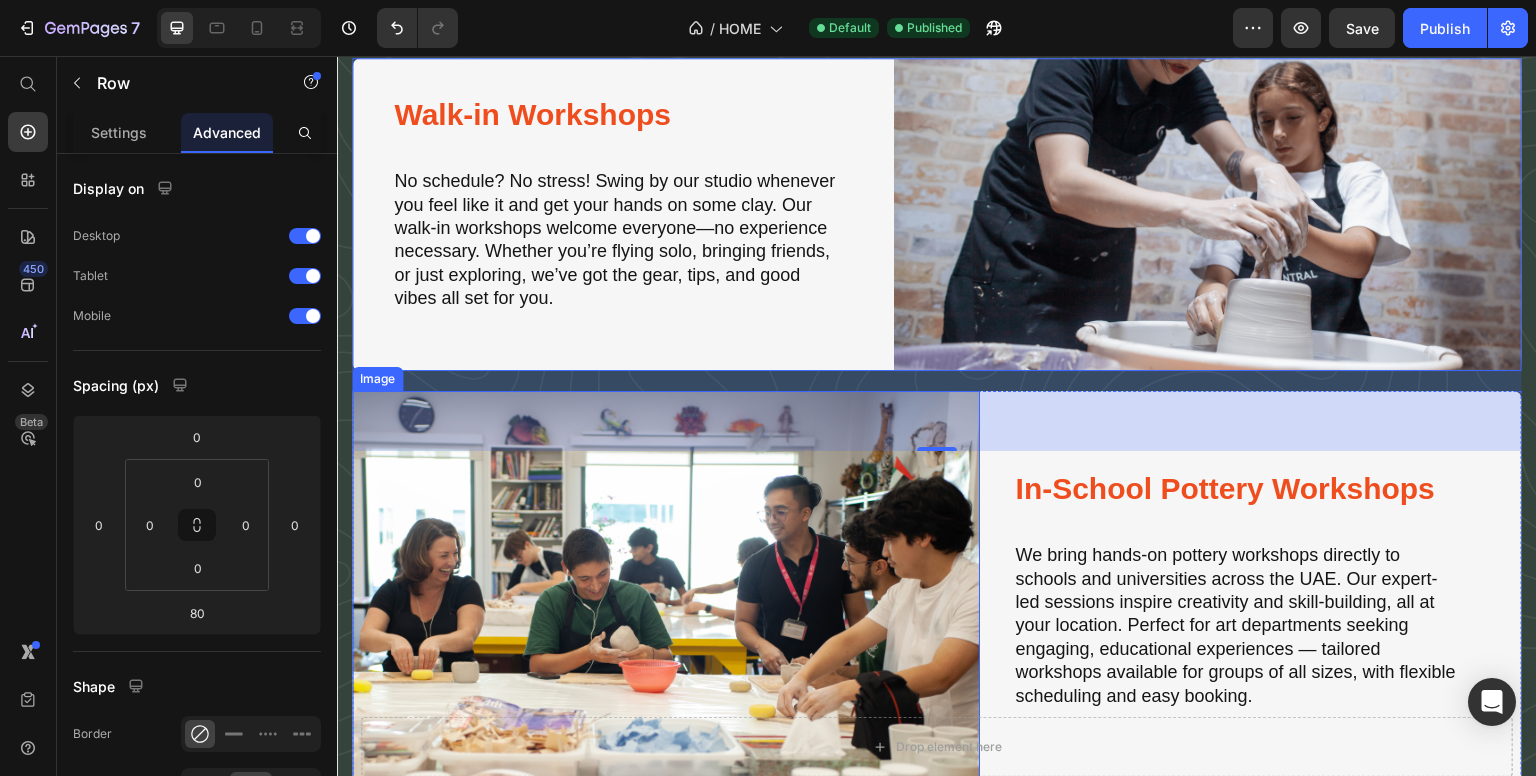 click at bounding box center (666, 600) 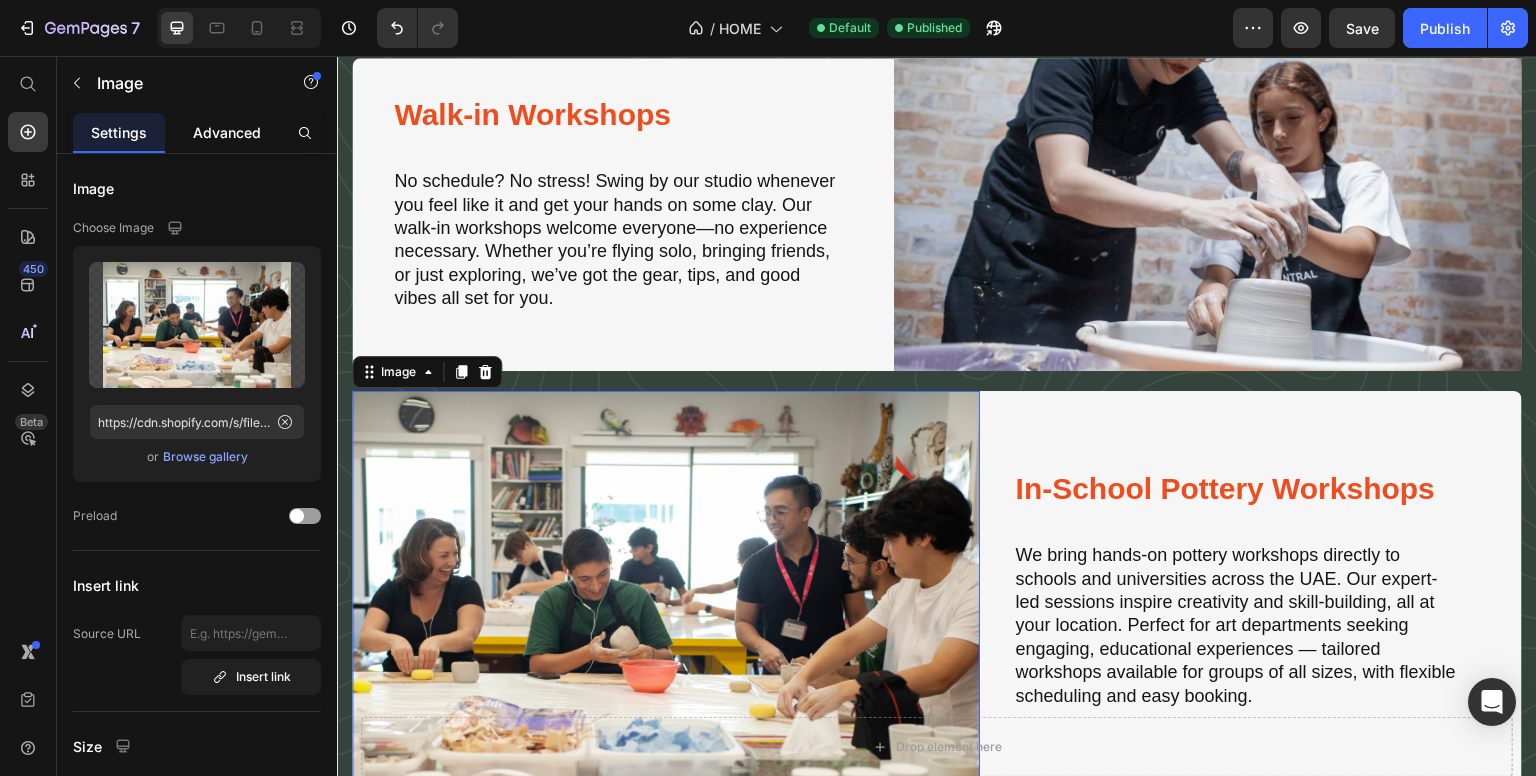 click on "Advanced" at bounding box center (227, 132) 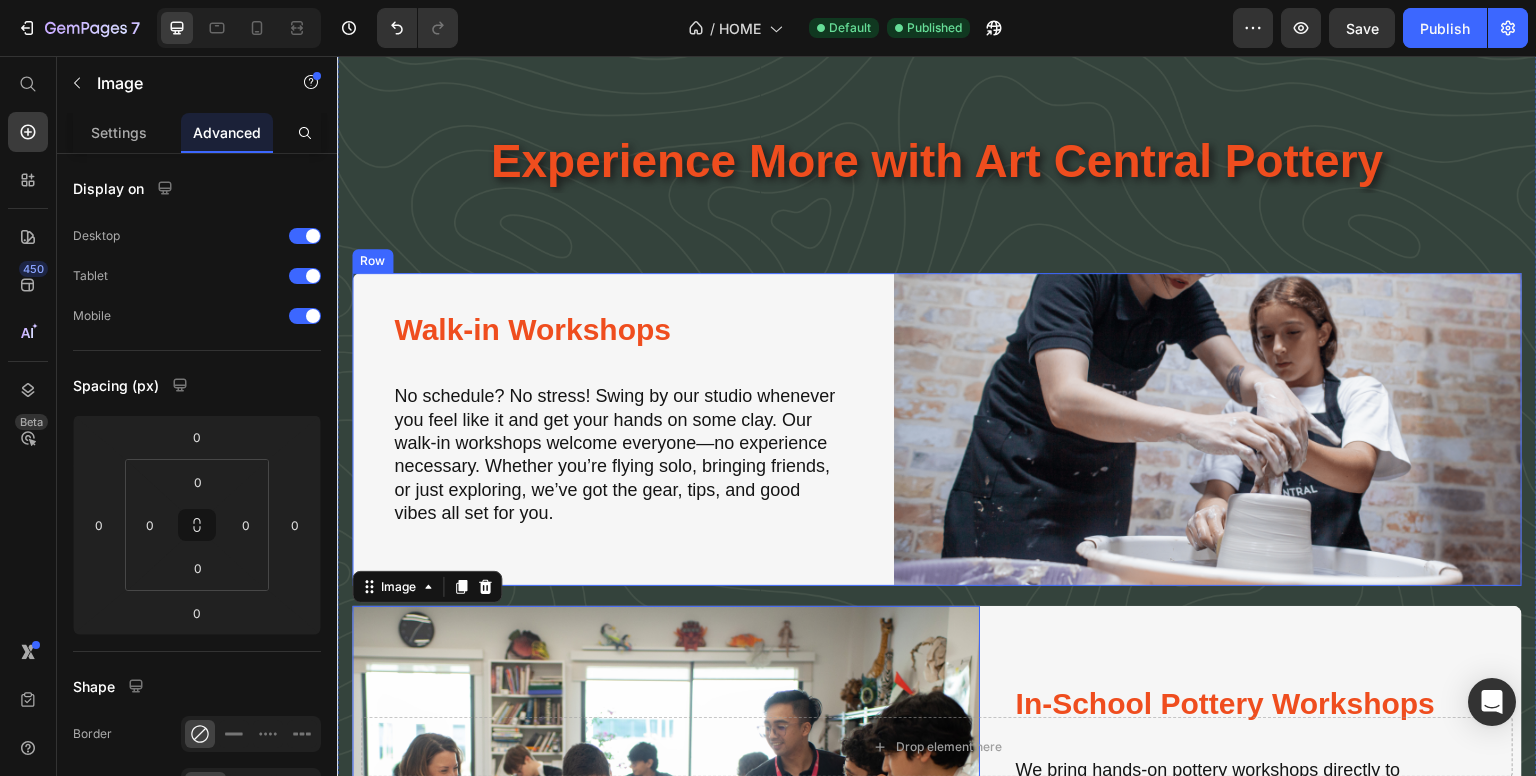 scroll, scrollTop: 3283, scrollLeft: 0, axis: vertical 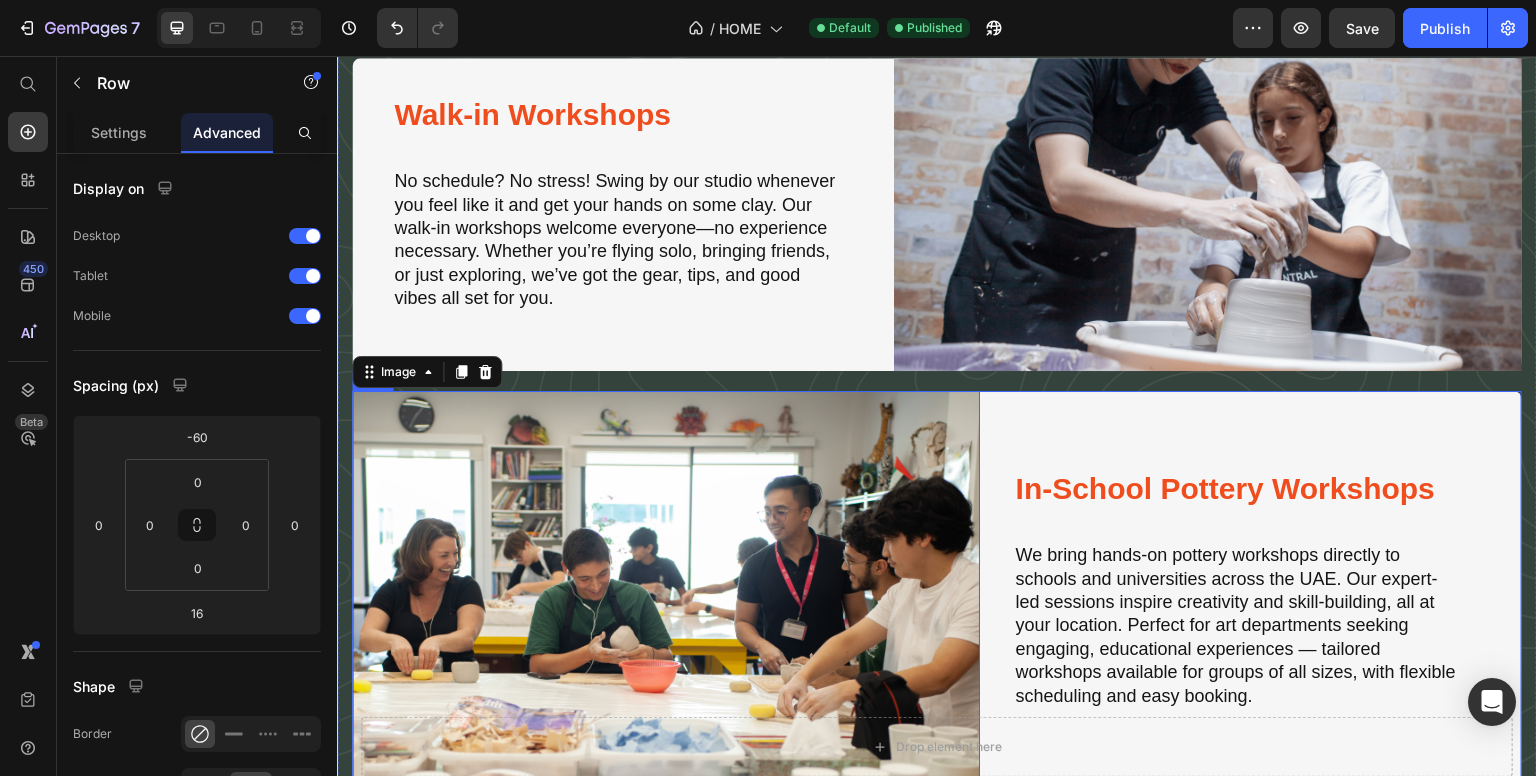 click on "Image   0 In School Workshops Heading In-School Pottery Workshops Heading We bring hands-on pottery workshops directly to schools and universities across the UAE. Our expert-led sessions inspire creativity and skill-building, all at your location. Perfect for art departments seeking engaging, educational experiences — tailored workshops available for groups of all sizes, with flexible scheduling and easy booking. Text Block Row Row" at bounding box center (937, 600) 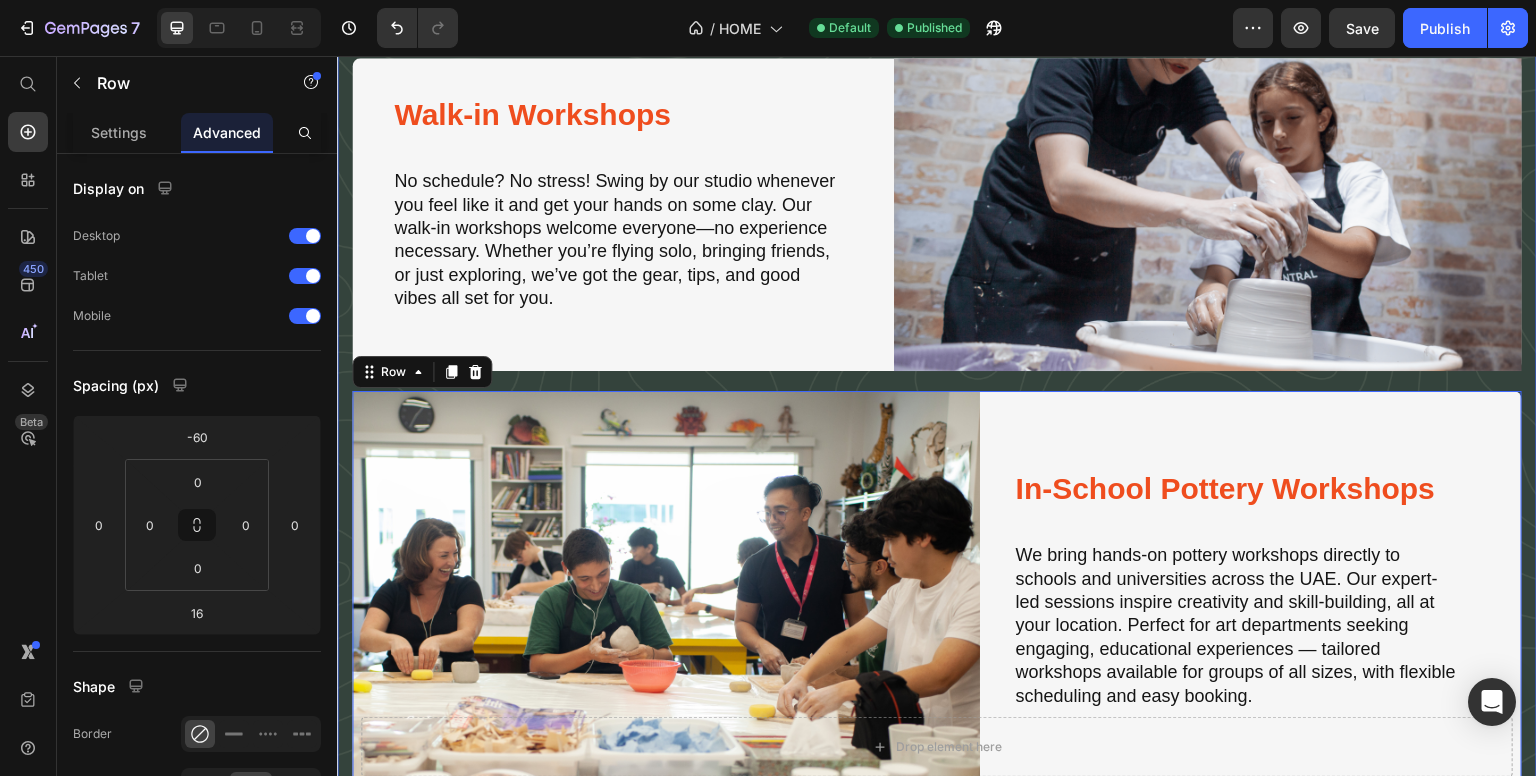 scroll, scrollTop: 3083, scrollLeft: 0, axis: vertical 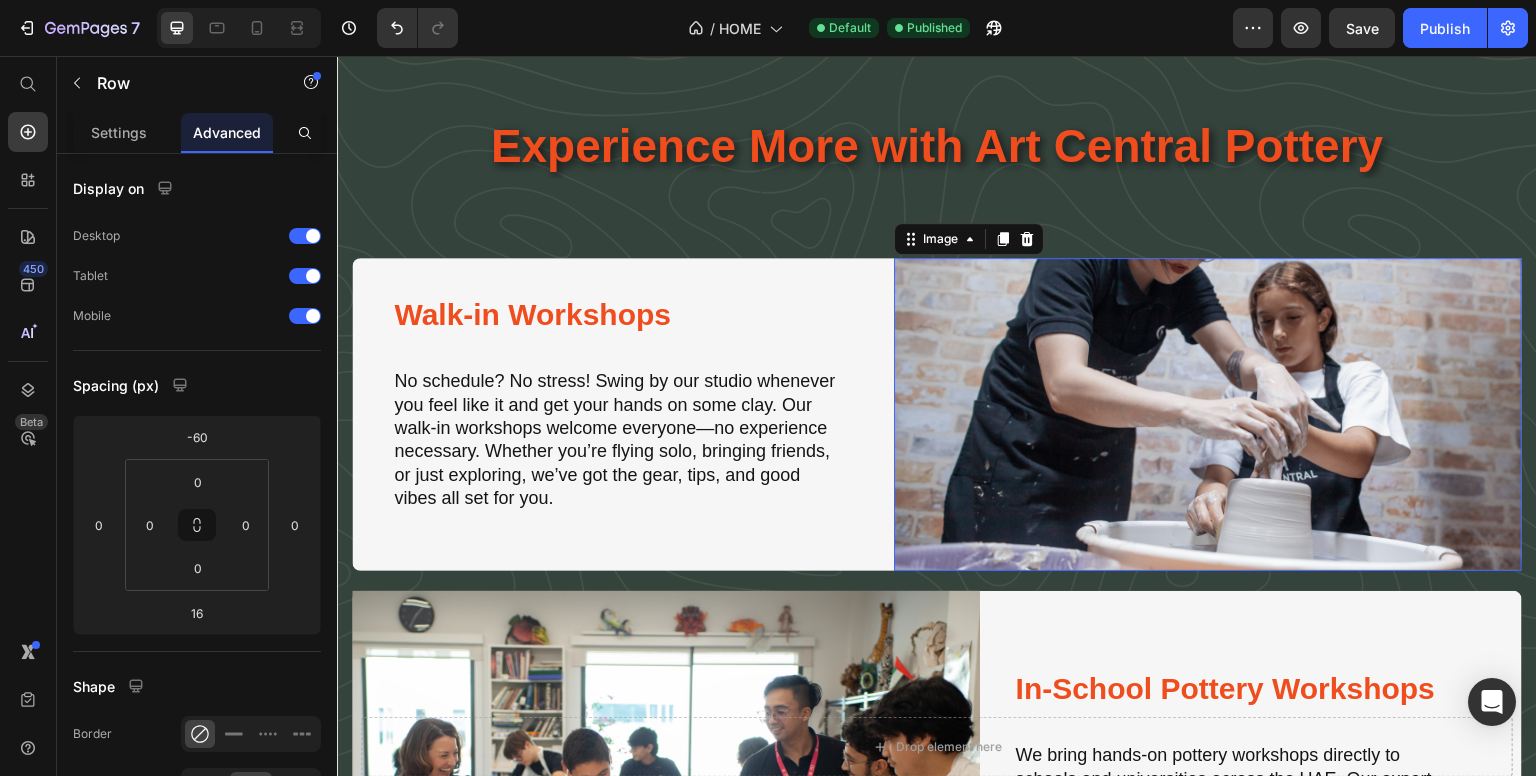 click at bounding box center [1208, 414] 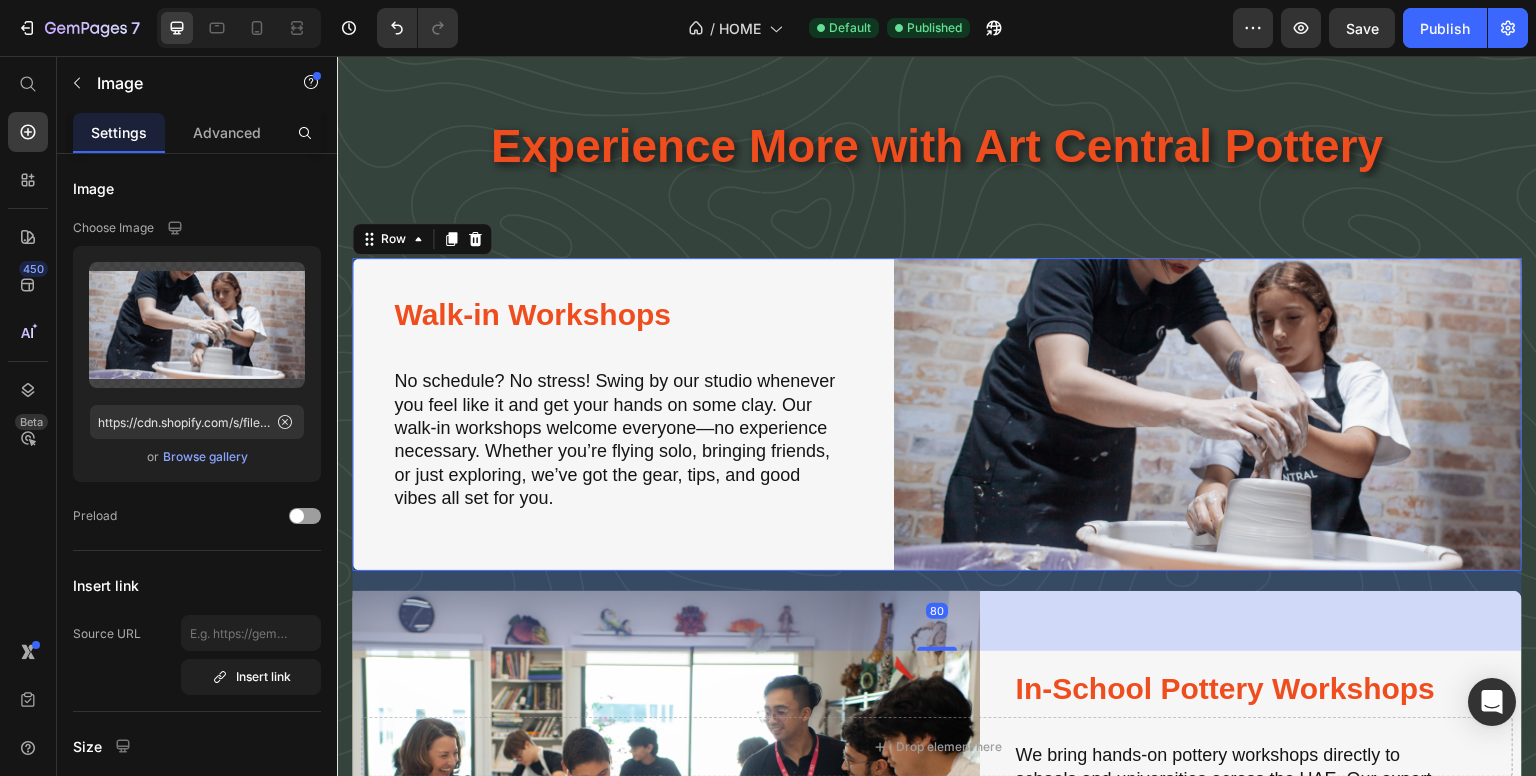 click on "Walk-in Workshops Heading No schedule? No stress! Swing by our studio whenever you feel like it and get your hands on some clay. Our walk-in workshops welcome everyone—no experience necessary. Whether you’re flying solo, bringing friends, or just exploring, we’ve got the gear, tips, and good vibes all set for you. Text Block Image Row   80" at bounding box center (937, 414) 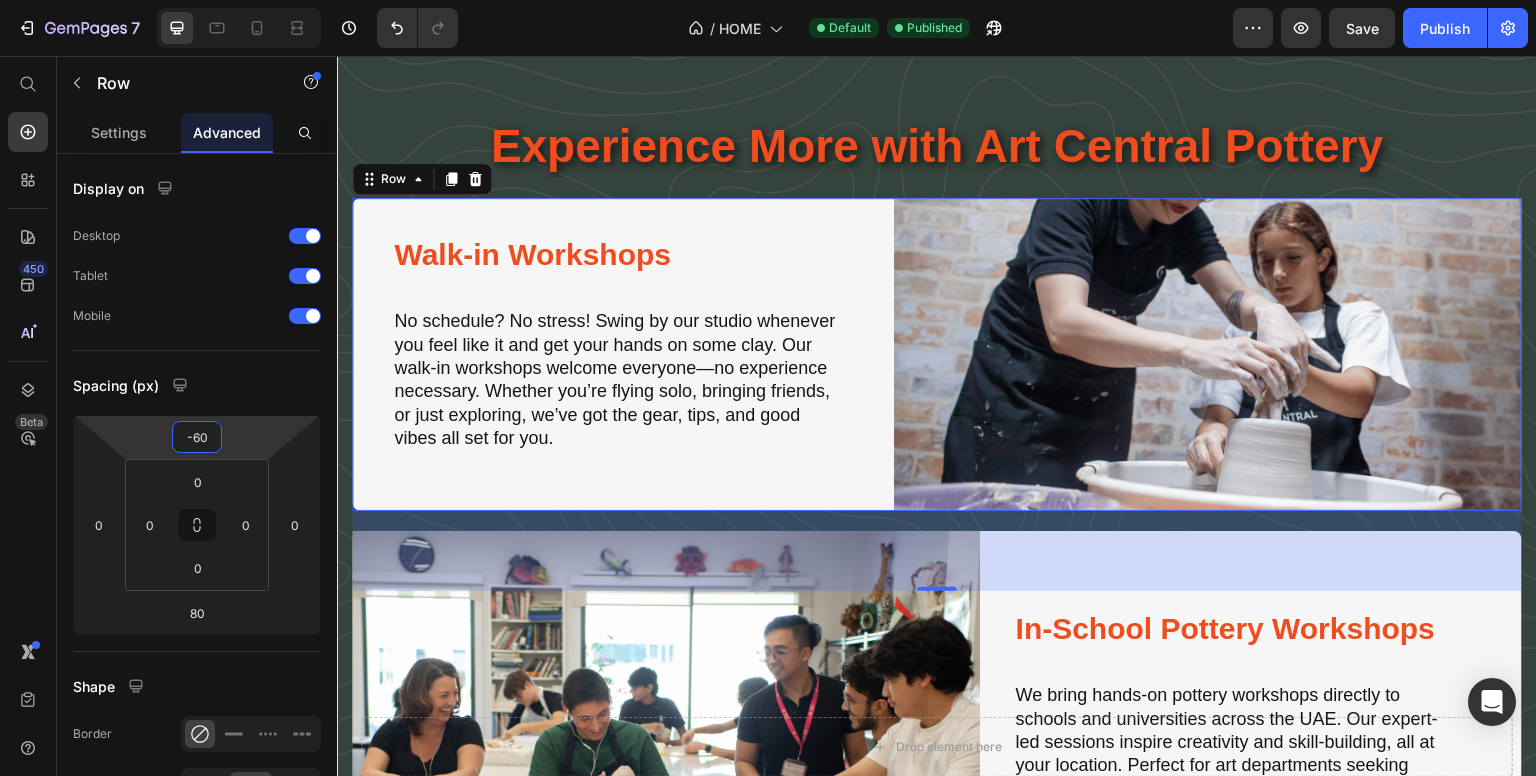 drag, startPoint x: 260, startPoint y: 432, endPoint x: 259, endPoint y: 462, distance: 30.016663 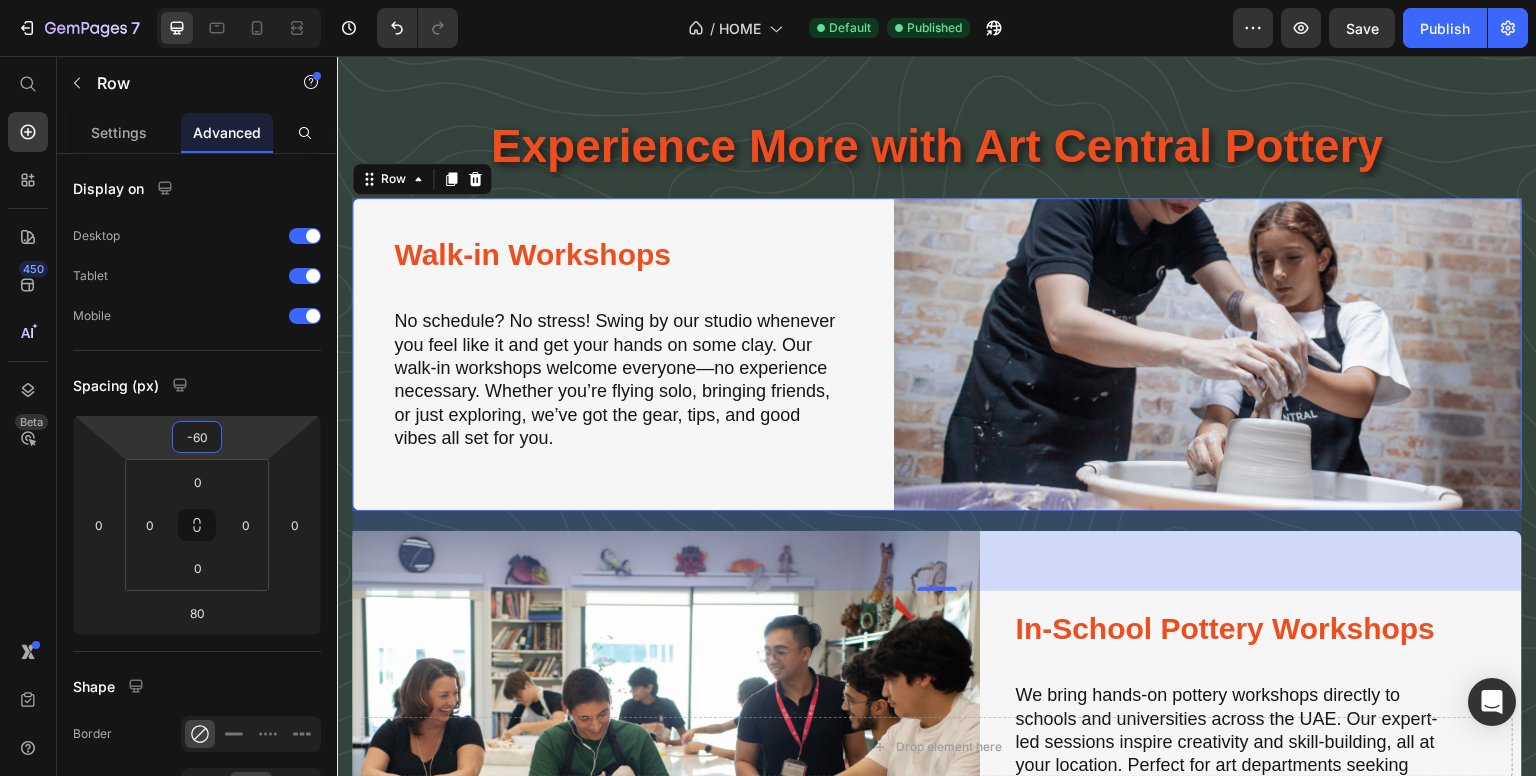 click on "7   /  HOME Default Published Preview  Save   Publish  450 Beta Start with Sections Elements Hero Section Product Detail Brands Trusted Badges Guarantee Product Breakdown How to use Testimonials Compare Bundle FAQs Social Proof Brand Story Product List Collection Blog List Contact Sticky Add to Cart Custom Footer Browse Library 450 Layout
Row
Row
Row
Row Text
Heading
Text Block Button
Button
Button
Sticky Back to top Media
Image
Image" at bounding box center (768, 0) 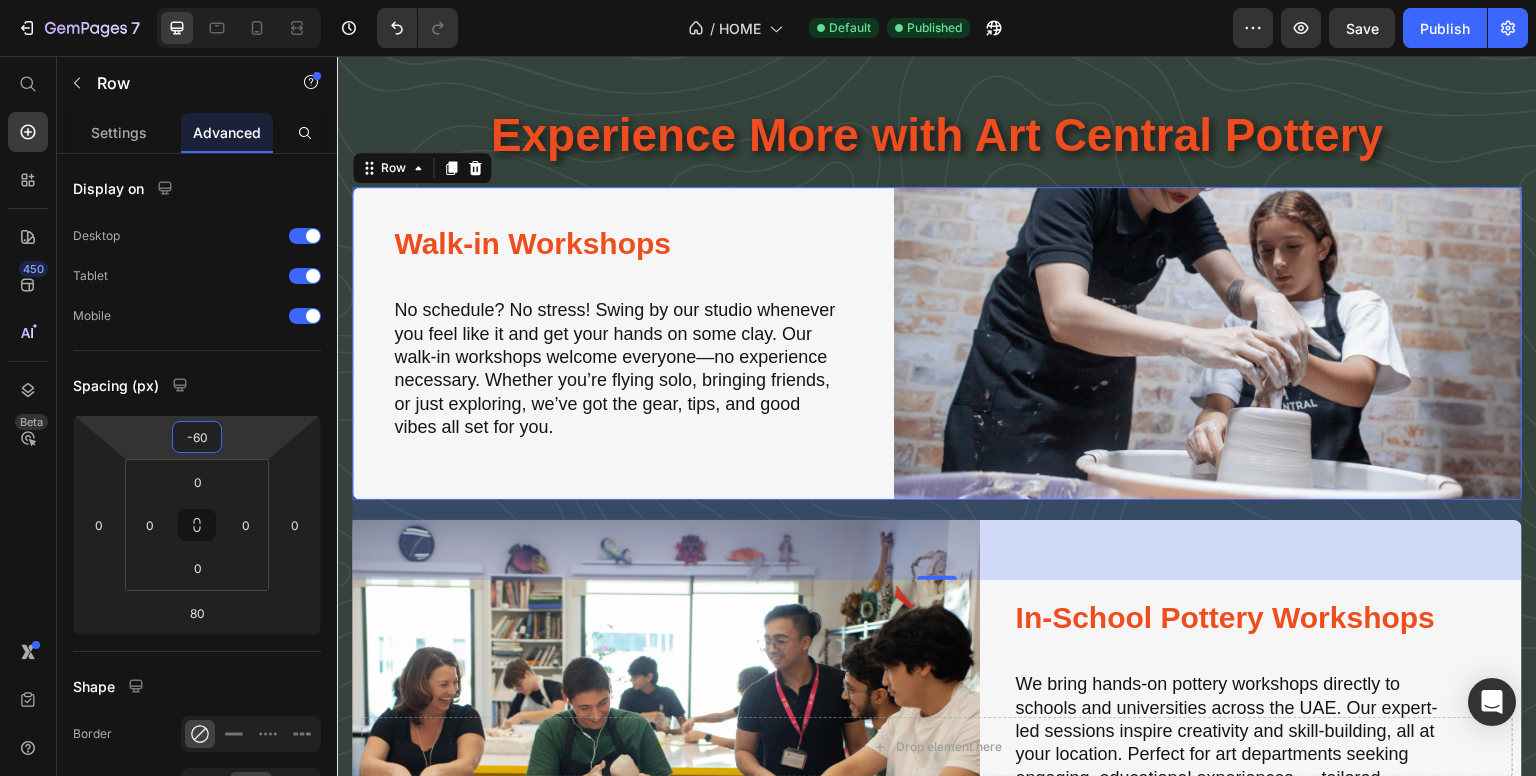 scroll, scrollTop: 3083, scrollLeft: 0, axis: vertical 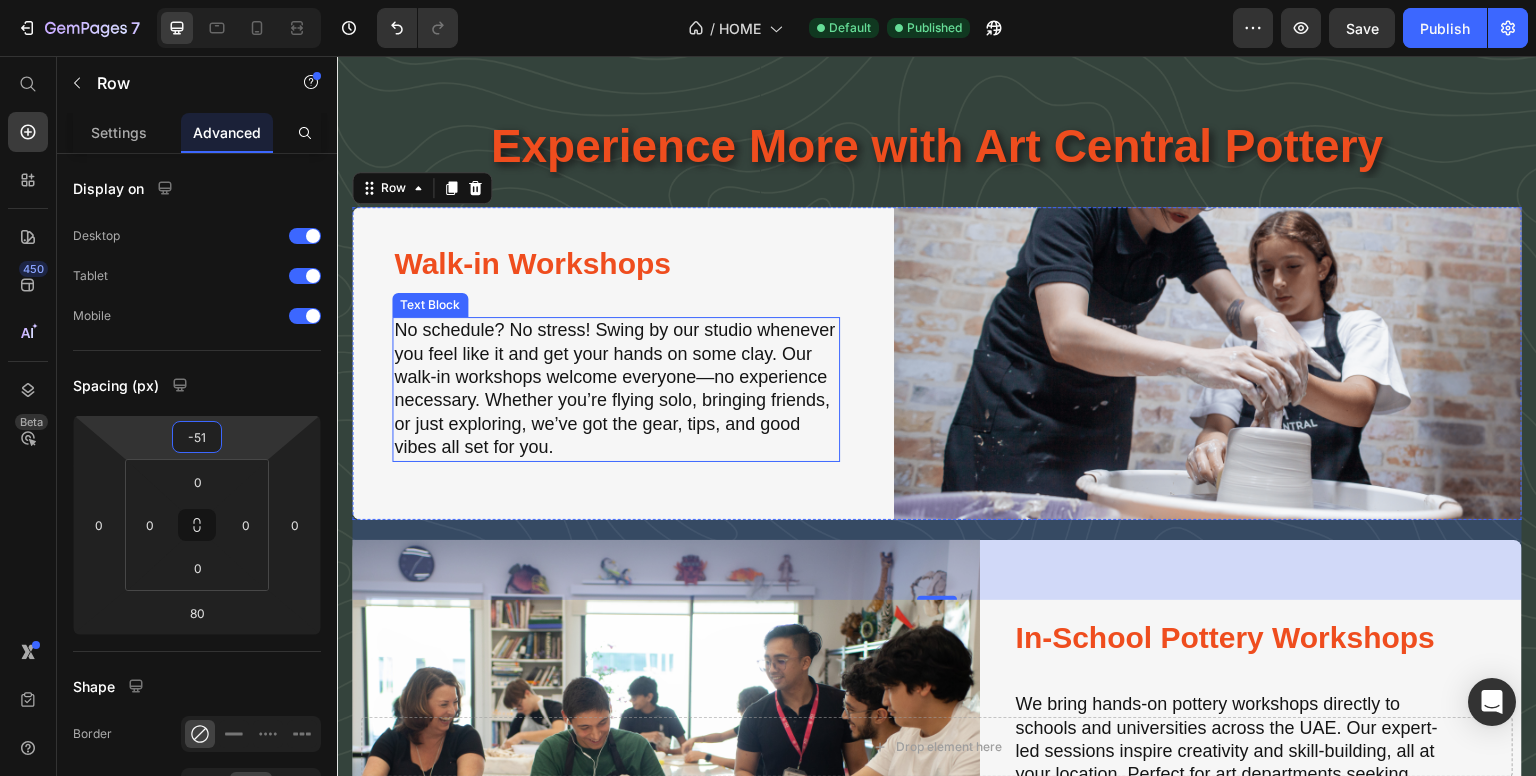 type on "-50" 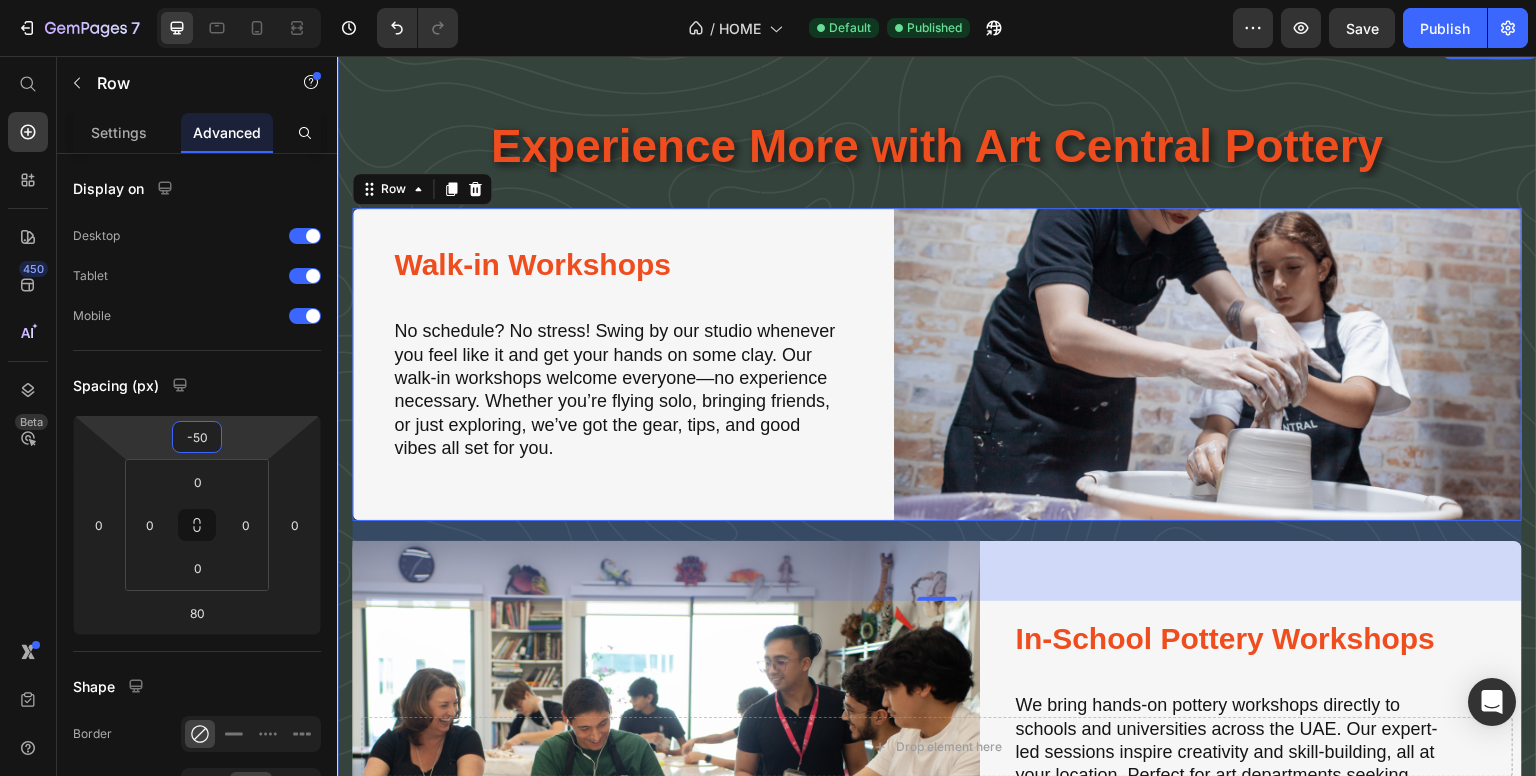 click on "Experience More with Art Central Pottery Heading Walk-in Workshops Heading No schedule? No stress! Swing by our studio whenever you feel like it and get your hands on some clay. Our walk-in workshops welcome everyone—no experience necessary. Whether you’re flying solo, bringing friends, or just exploring, we’ve got the gear, tips, and good vibes all set for you. Text Block Image Row   80 Image In School Workshops Heading In-School Pottery Workshops Heading We bring hands-on pottery workshops directly to schools and universities across the UAE. Our expert-led sessions inspire creativity and skill-building, all at your location. Perfect for art departments seeking engaging, educational experiences — tailored workshops available for groups of all sizes, with flexible scheduling and easy booking. Text Block Row Row Explore All Workshops Button Section 16/25" at bounding box center [937, 580] 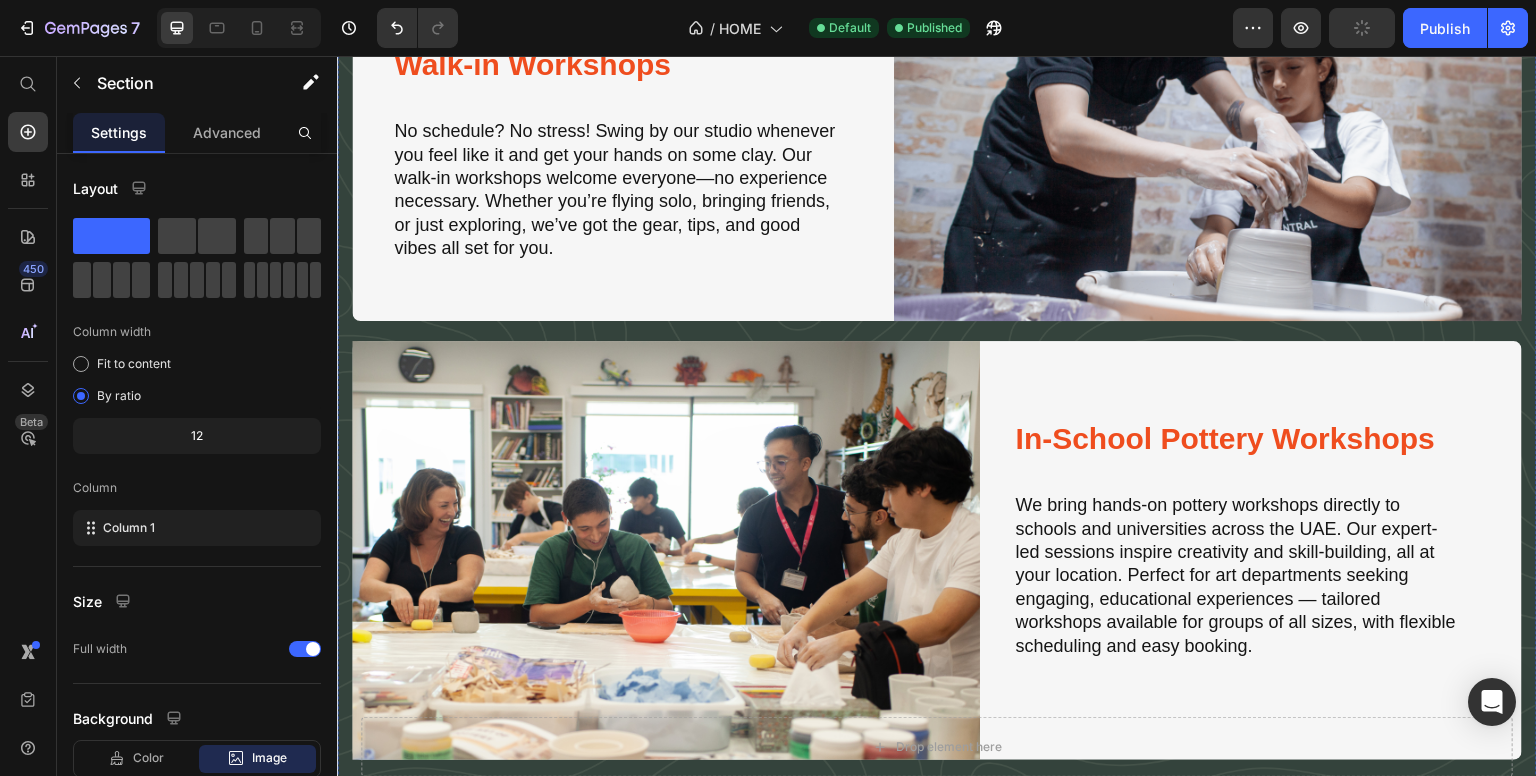 scroll, scrollTop: 3083, scrollLeft: 0, axis: vertical 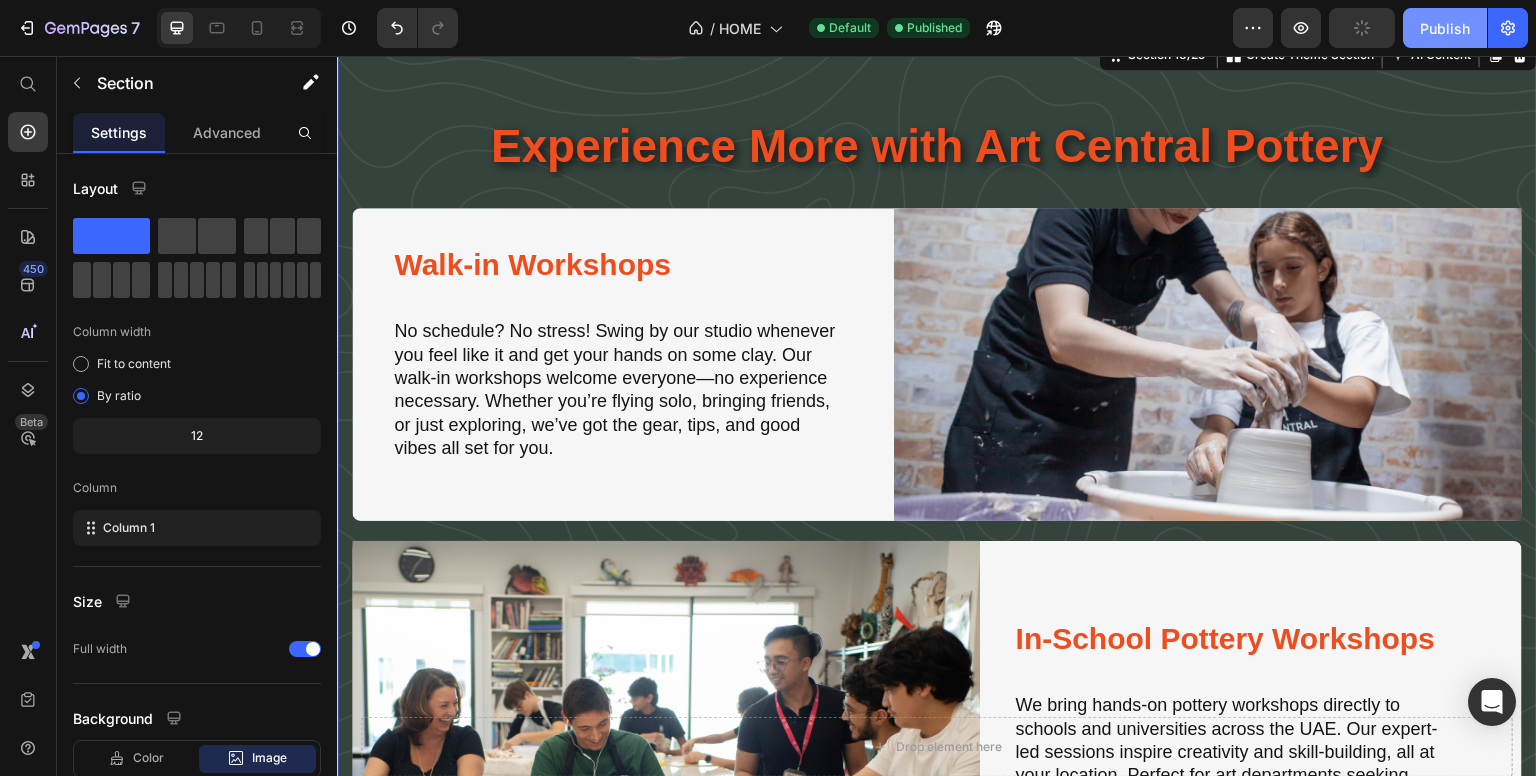 click on "Publish" at bounding box center (1445, 28) 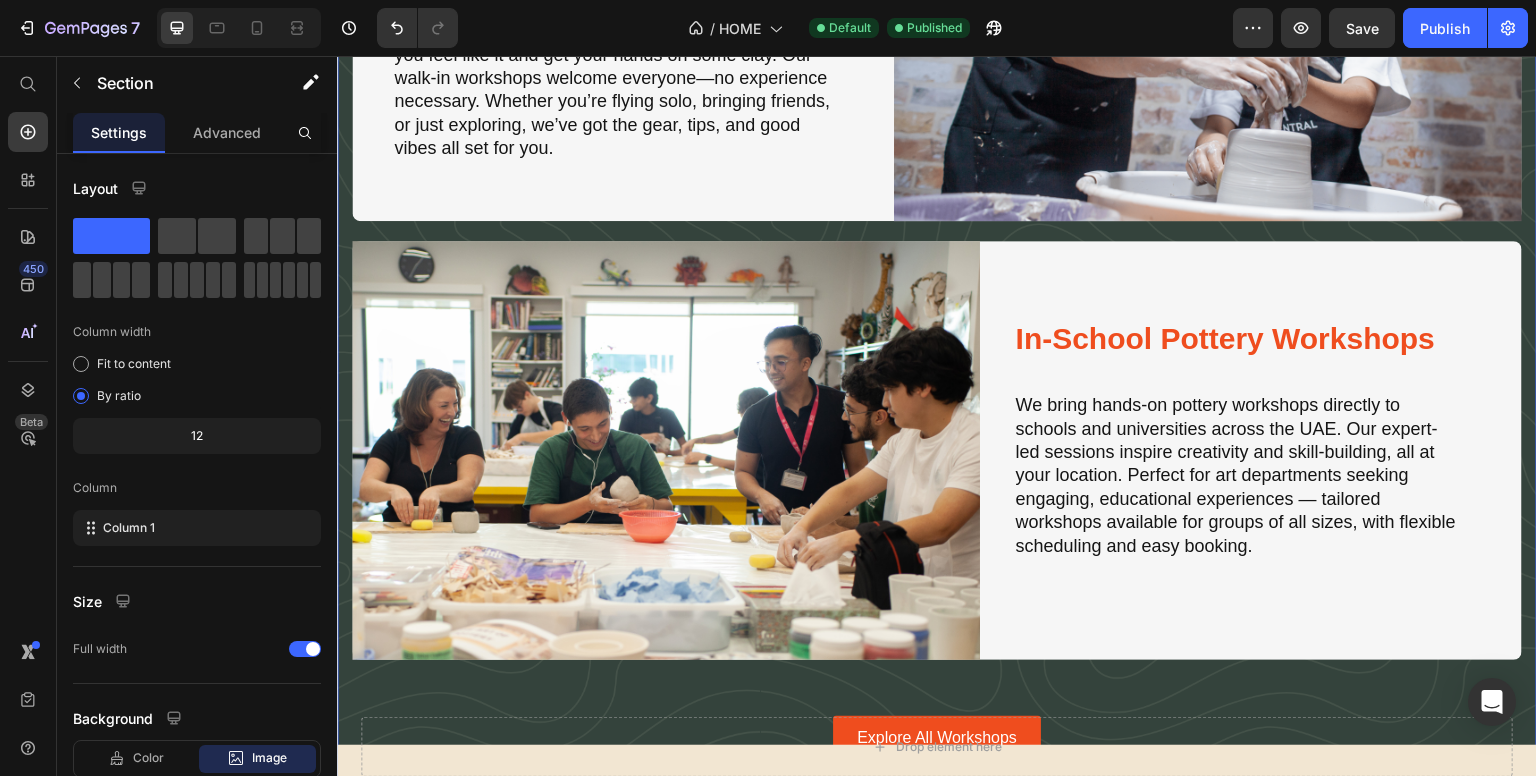 scroll, scrollTop: 3783, scrollLeft: 0, axis: vertical 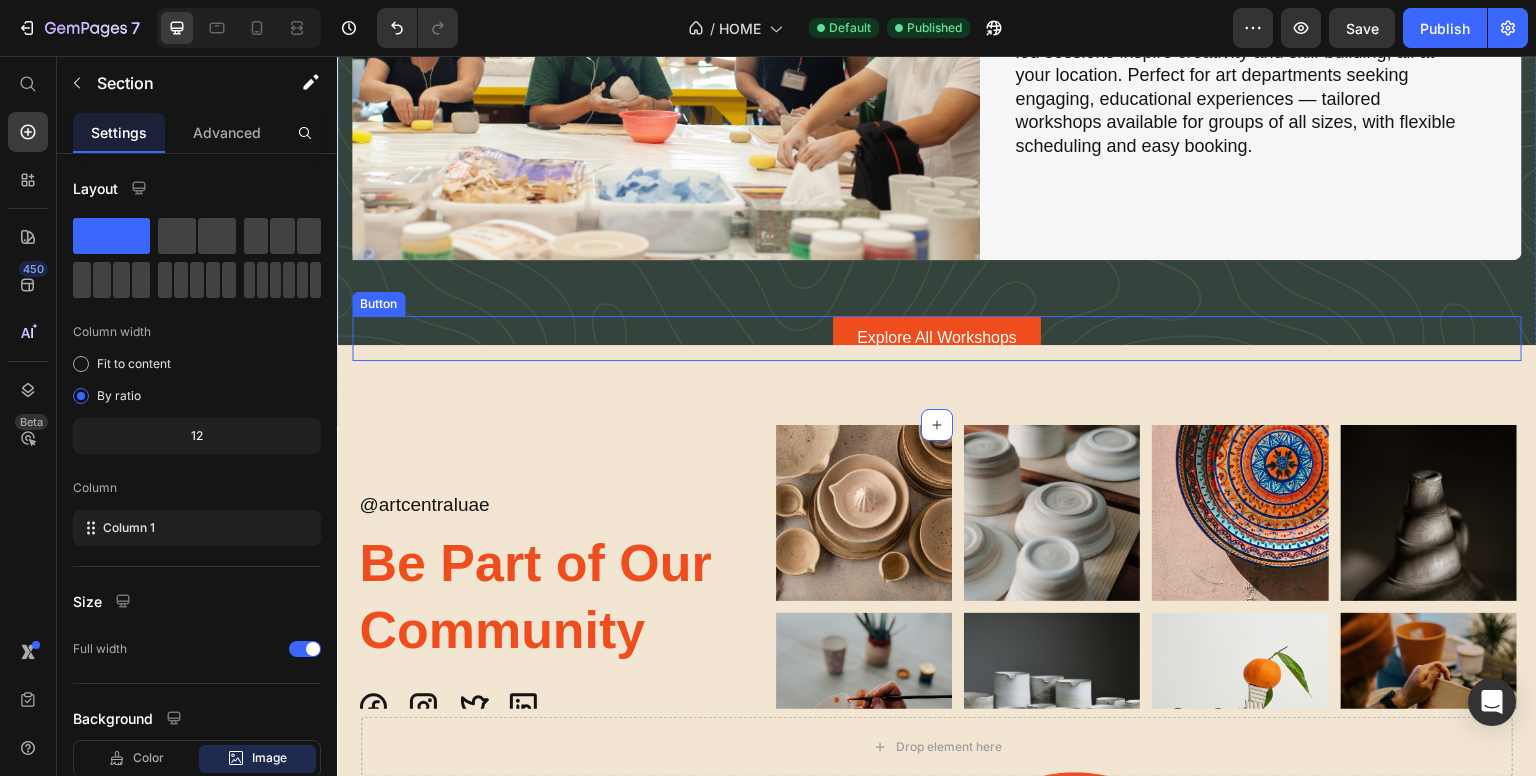 click on "Explore All Workshops Button" at bounding box center [937, 338] 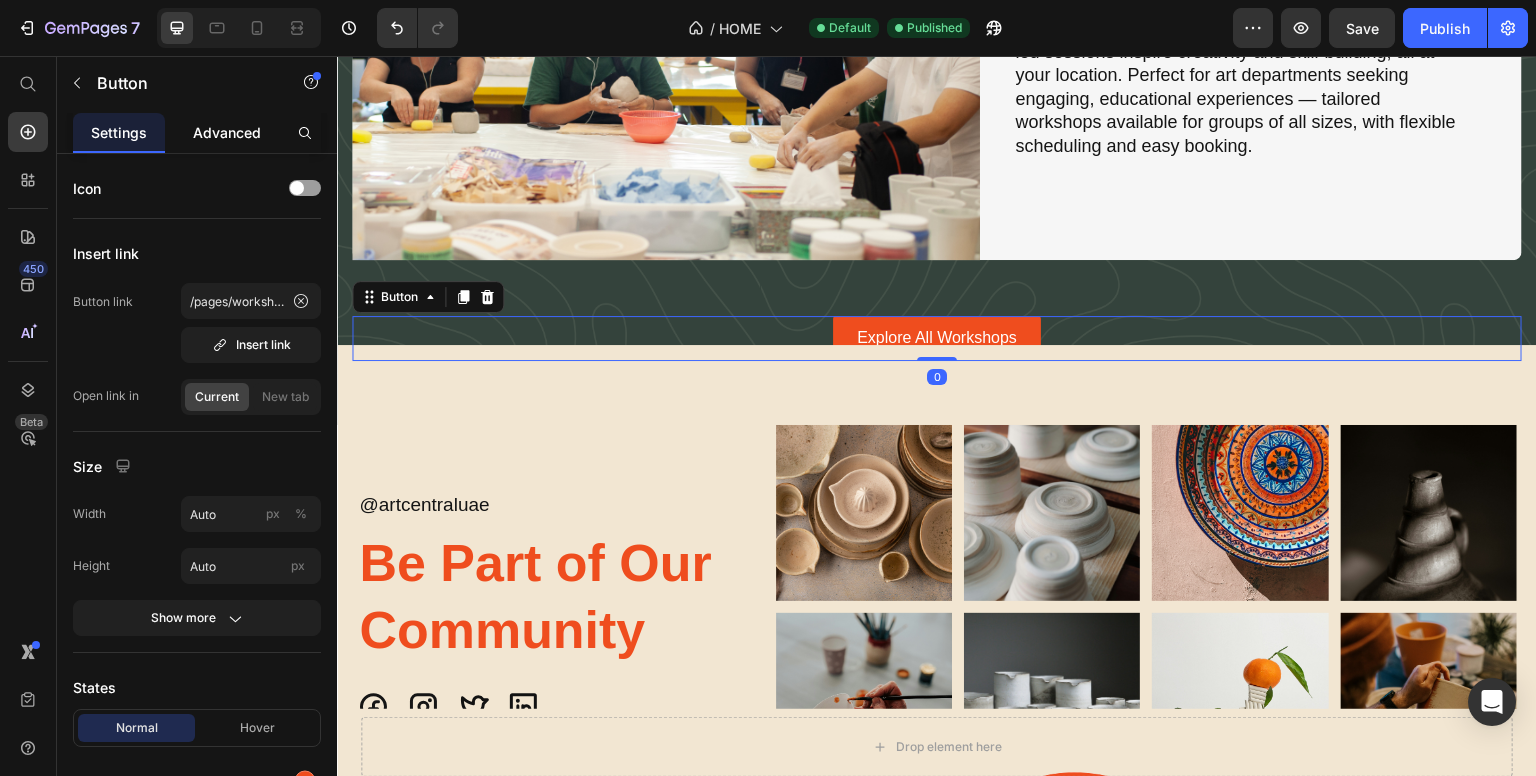 click on "Advanced" 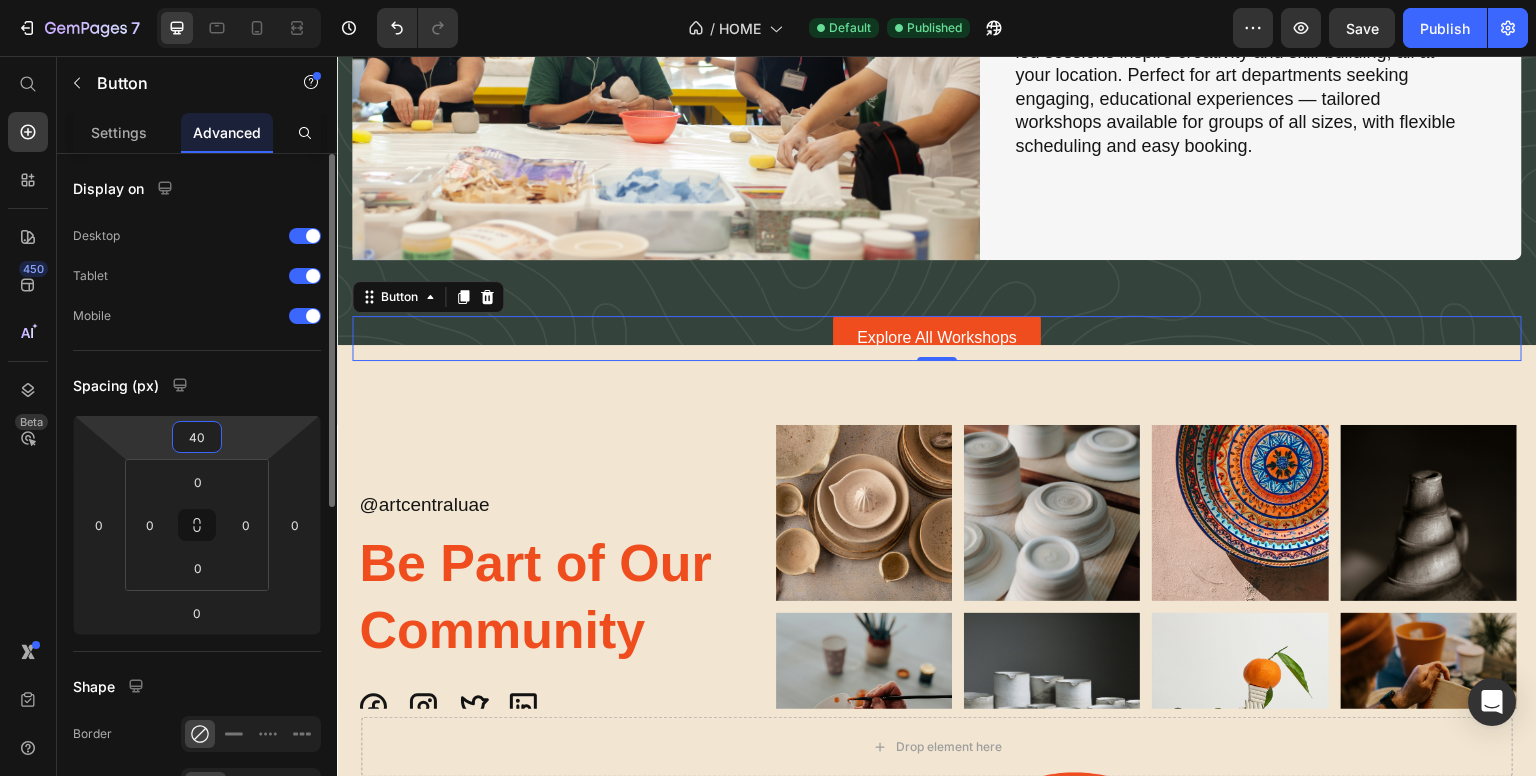 click on "7   /  HOME Default Published Preview  Save   Publish  450 Beta Start with Sections Elements Hero Section Product Detail Brands Trusted Badges Guarantee Product Breakdown How to use Testimonials Compare Bundle FAQs Social Proof Brand Story Product List Collection Blog List Contact Sticky Add to Cart Custom Footer Browse Library 450 Layout
Row
Row
Row
Row Text
Heading
Text Block Button
Button
Button
Sticky Back to top Media
Image
Image" at bounding box center (768, 0) 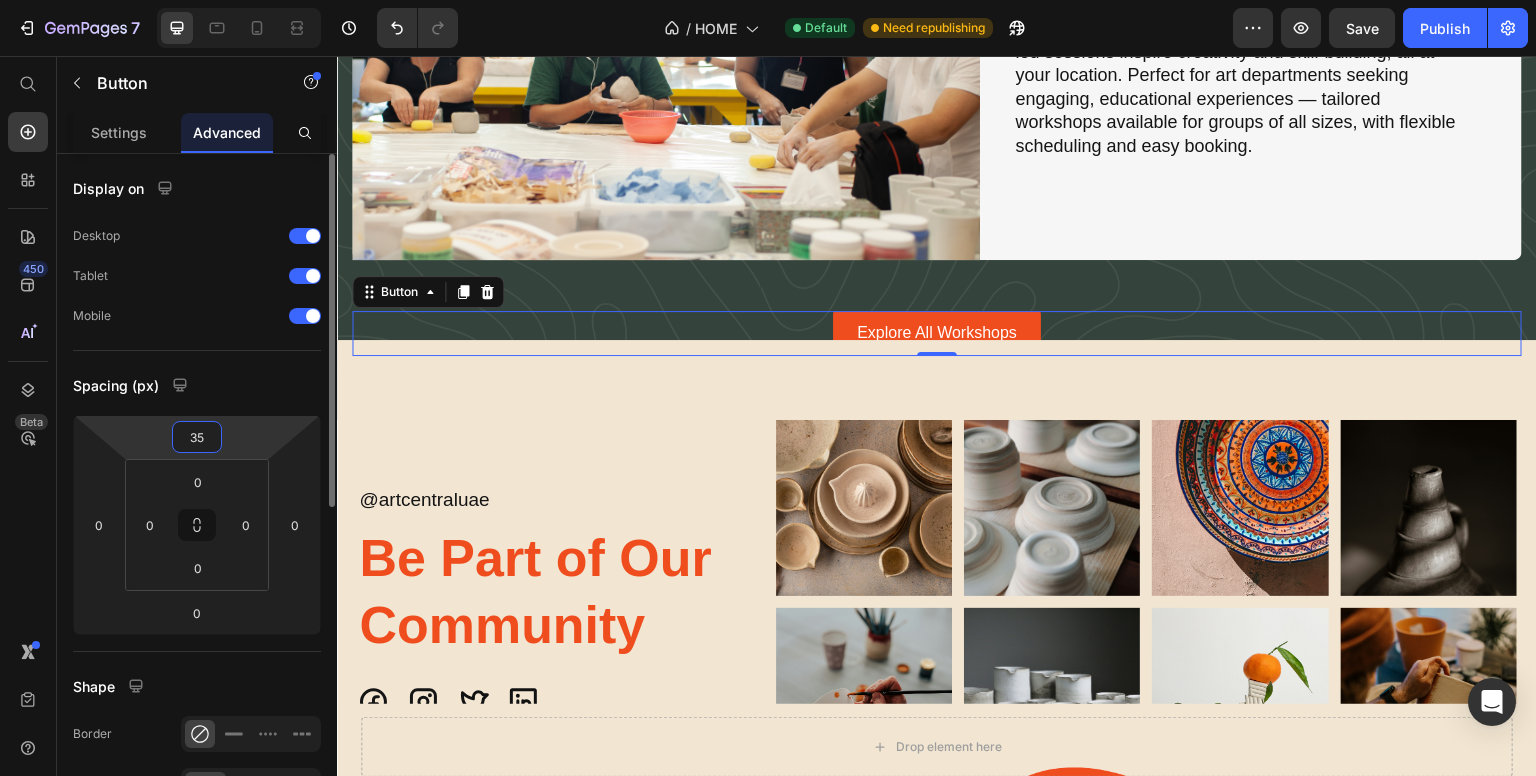 type on "40" 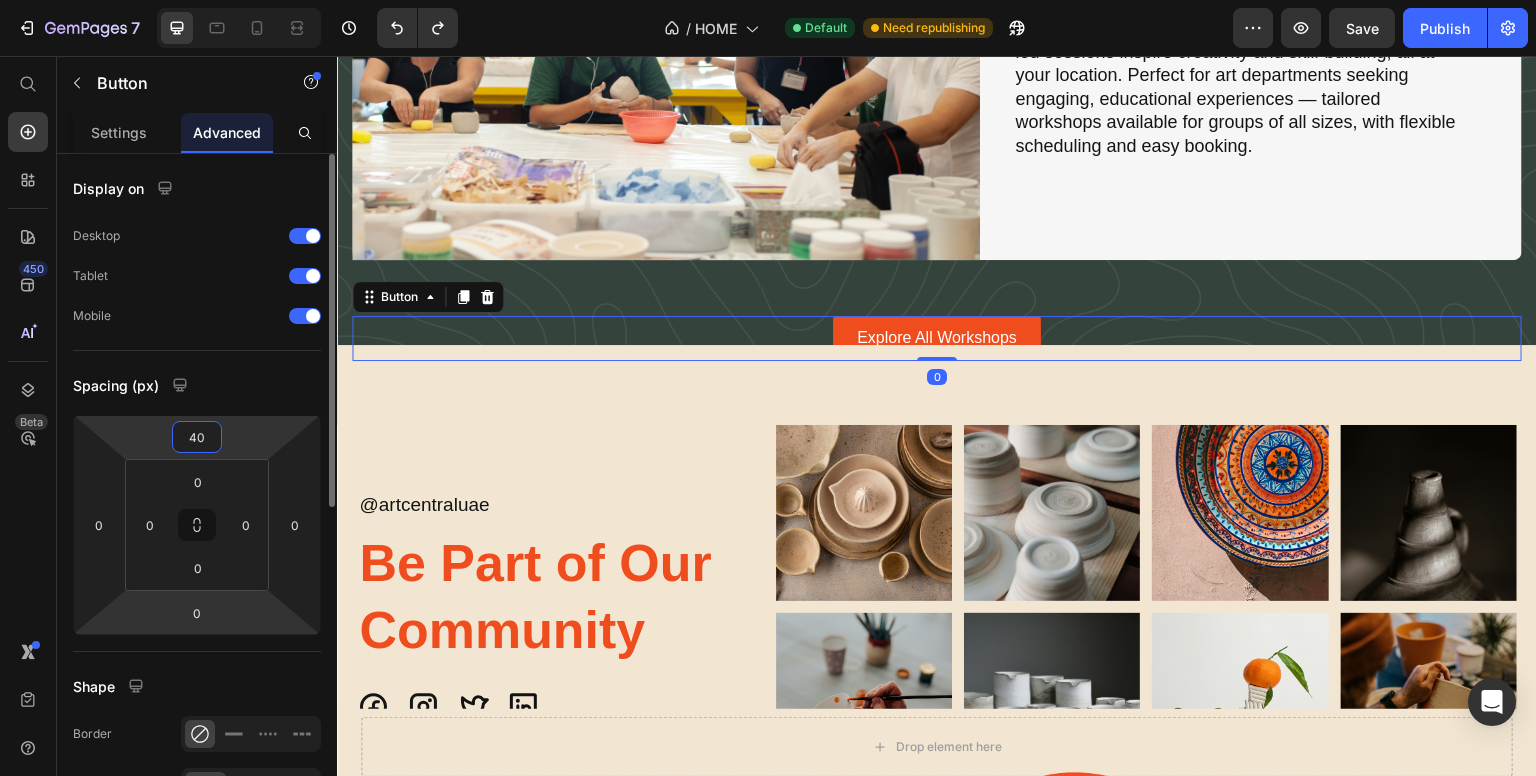 click on "7   /  HOME Default Need republishing Preview  Save   Publish  450 Beta Start with Sections Elements Hero Section Product Detail Brands Trusted Badges Guarantee Product Breakdown How to use Testimonials Compare Bundle FAQs Social Proof Brand Story Product List Collection Blog List Contact Sticky Add to Cart Custom Footer Browse Library 450 Layout
Row
Row
Row
Row Text
Heading
Text Block Button
Button
Button
Sticky Back to top Media
Image
Image" at bounding box center (768, 0) 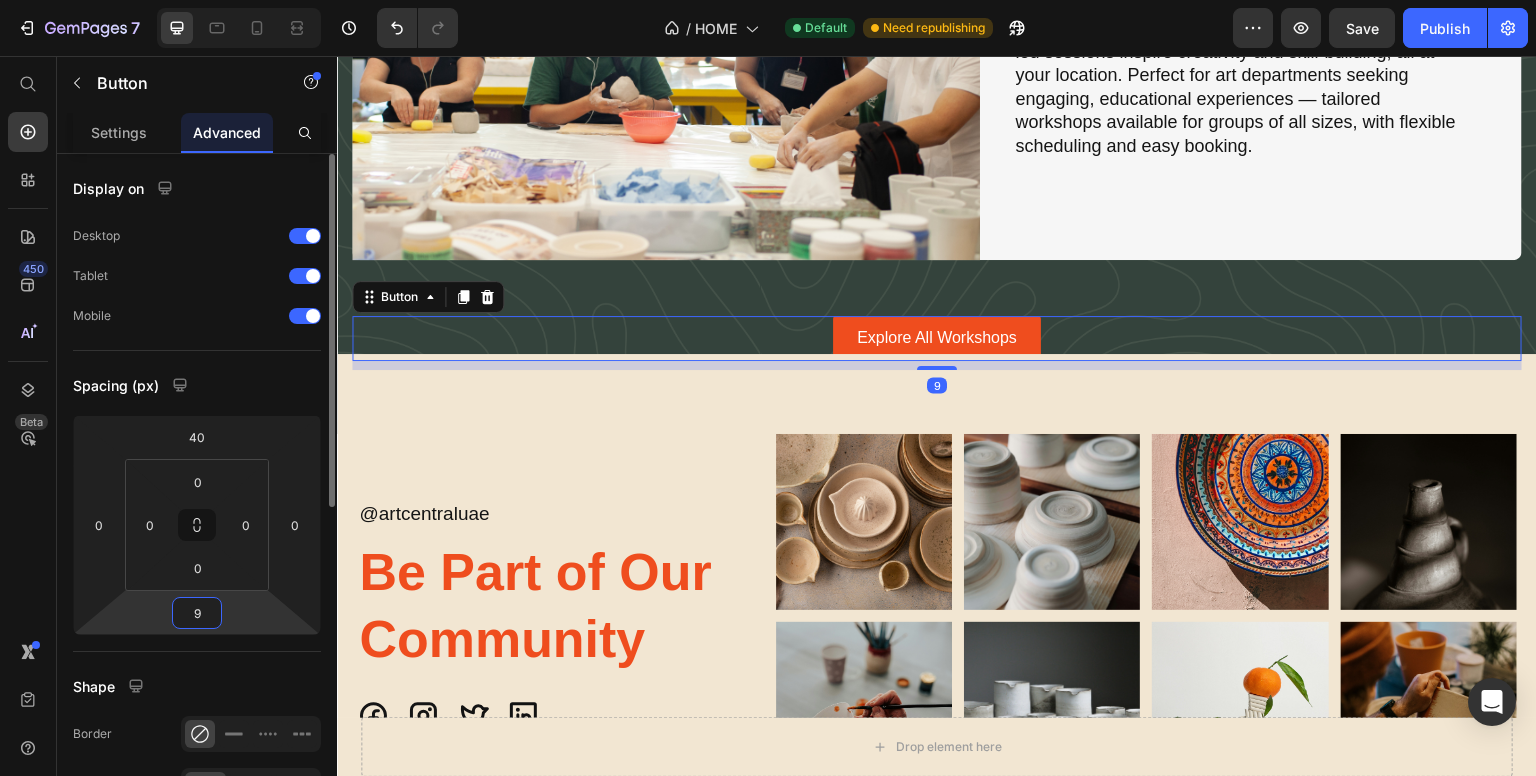 type on "10" 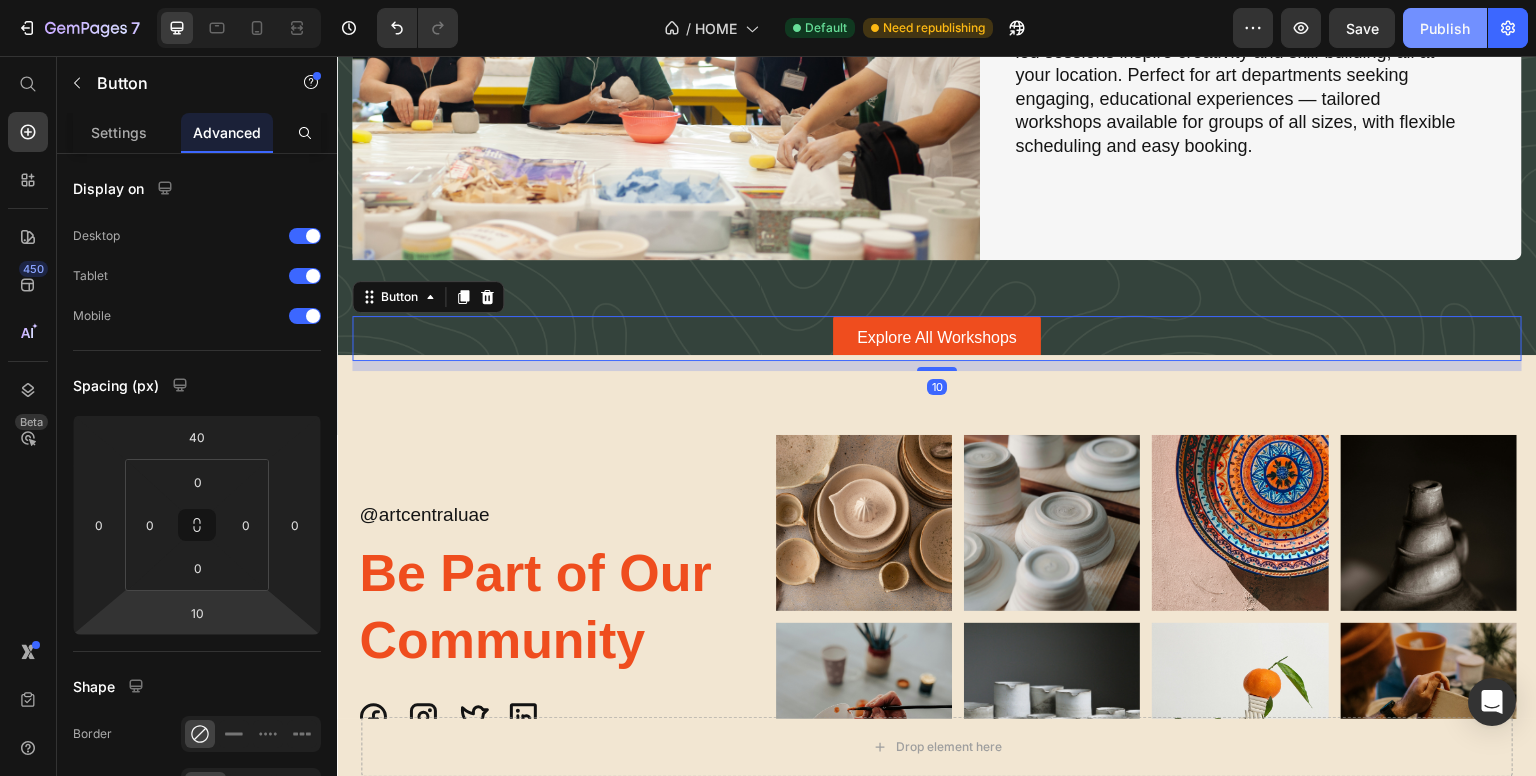 click on "Publish" 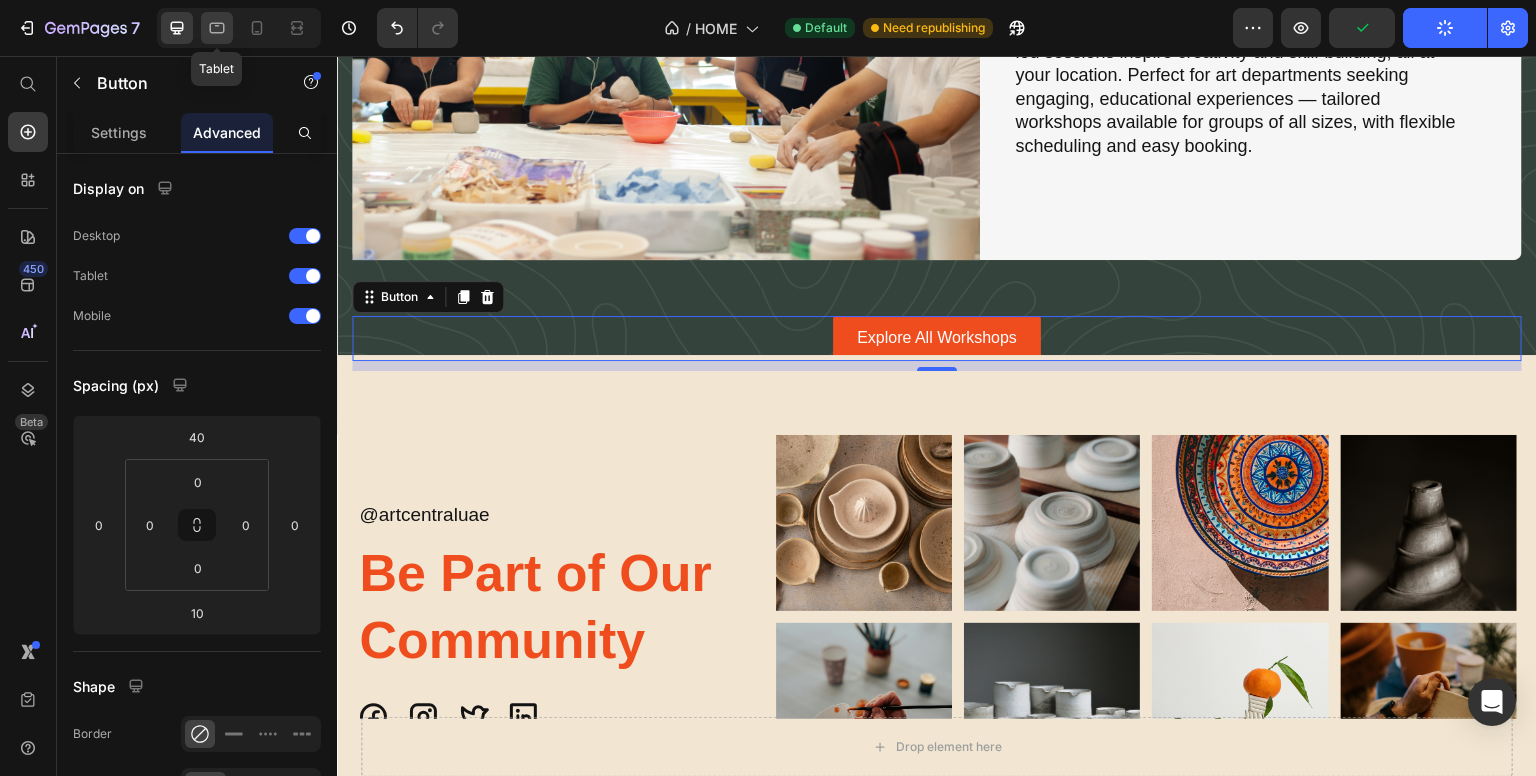 click 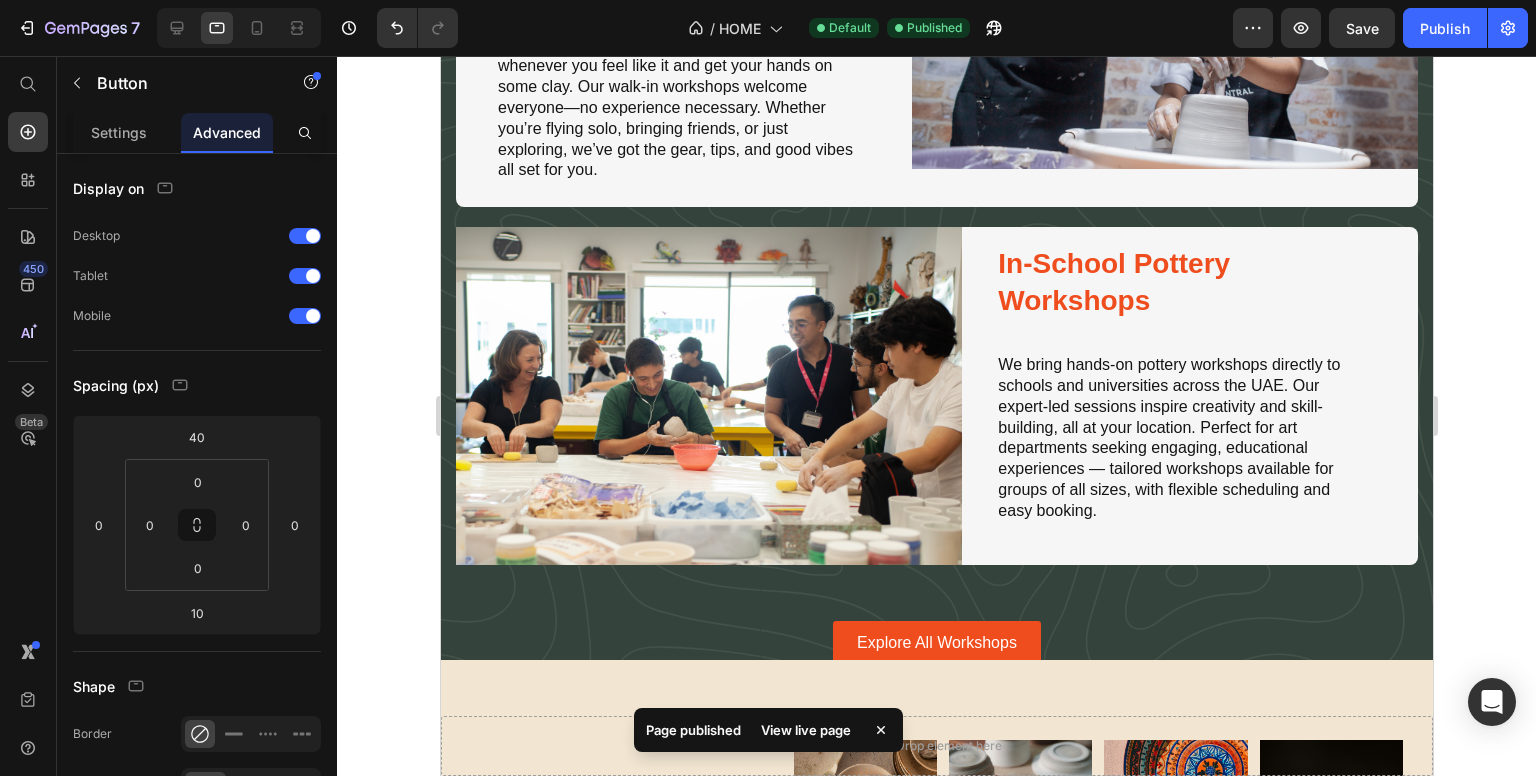 scroll, scrollTop: 6272, scrollLeft: 0, axis: vertical 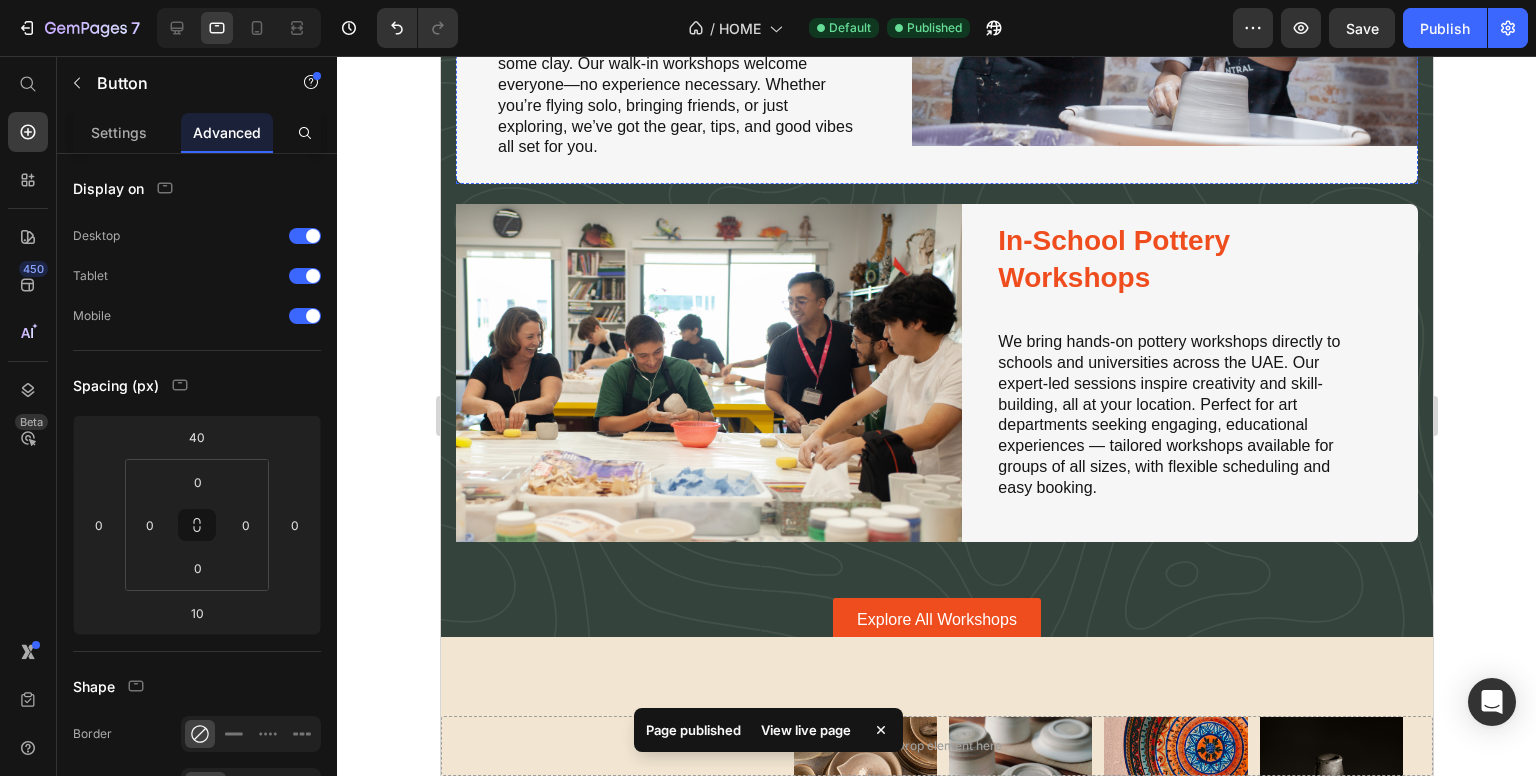 click on "Walk-in Workshops" at bounding box center (656, -83) 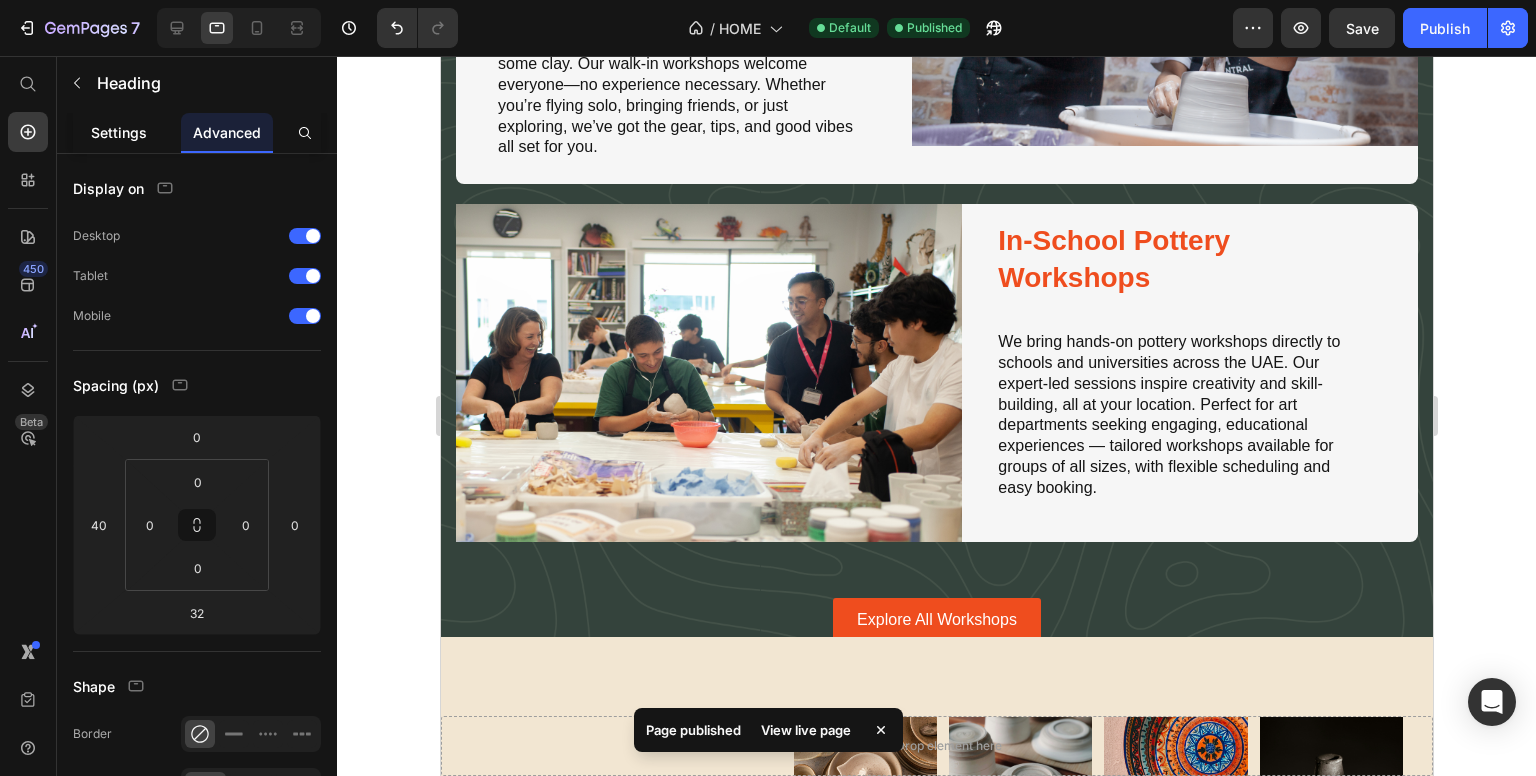 click on "Settings" 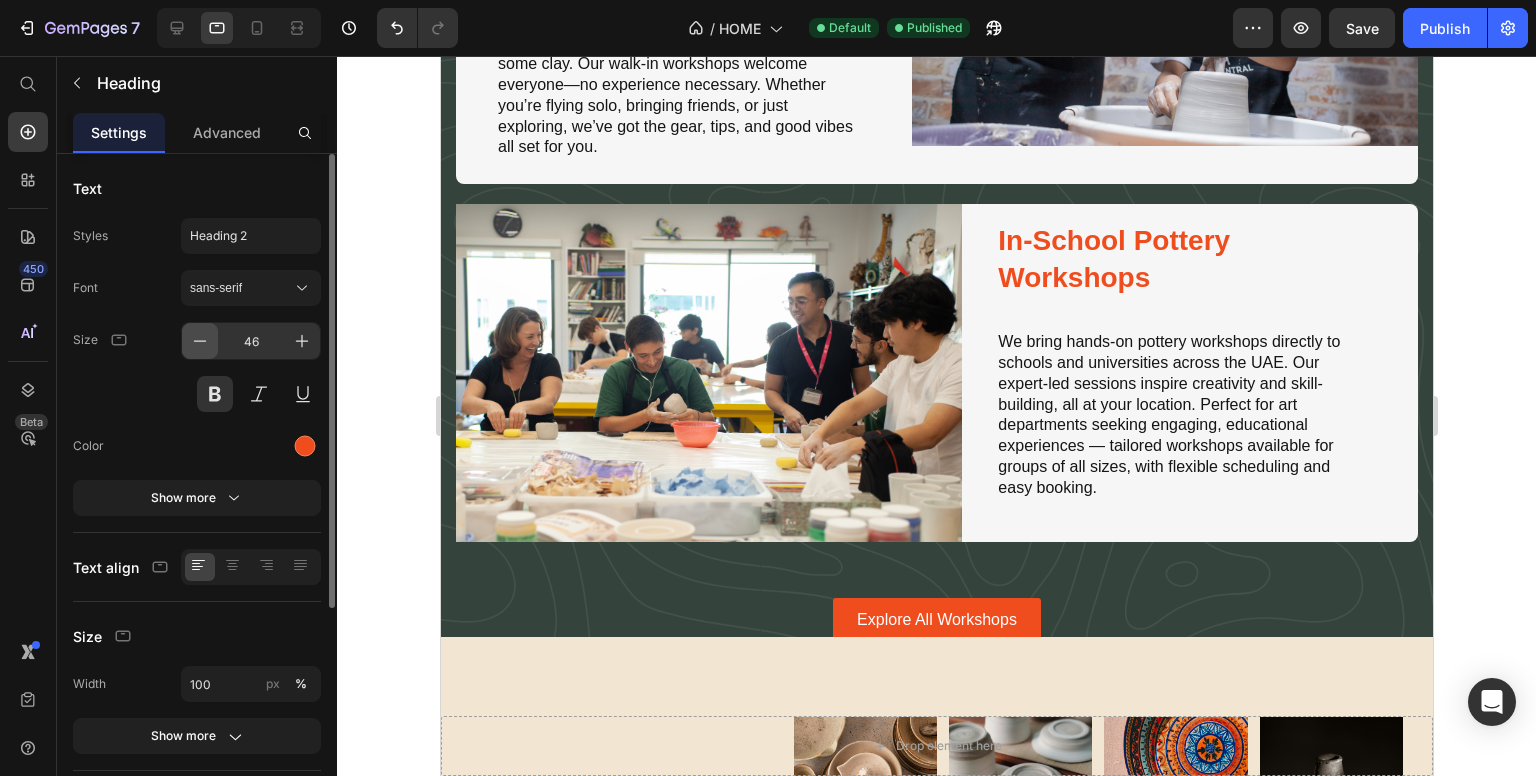 click 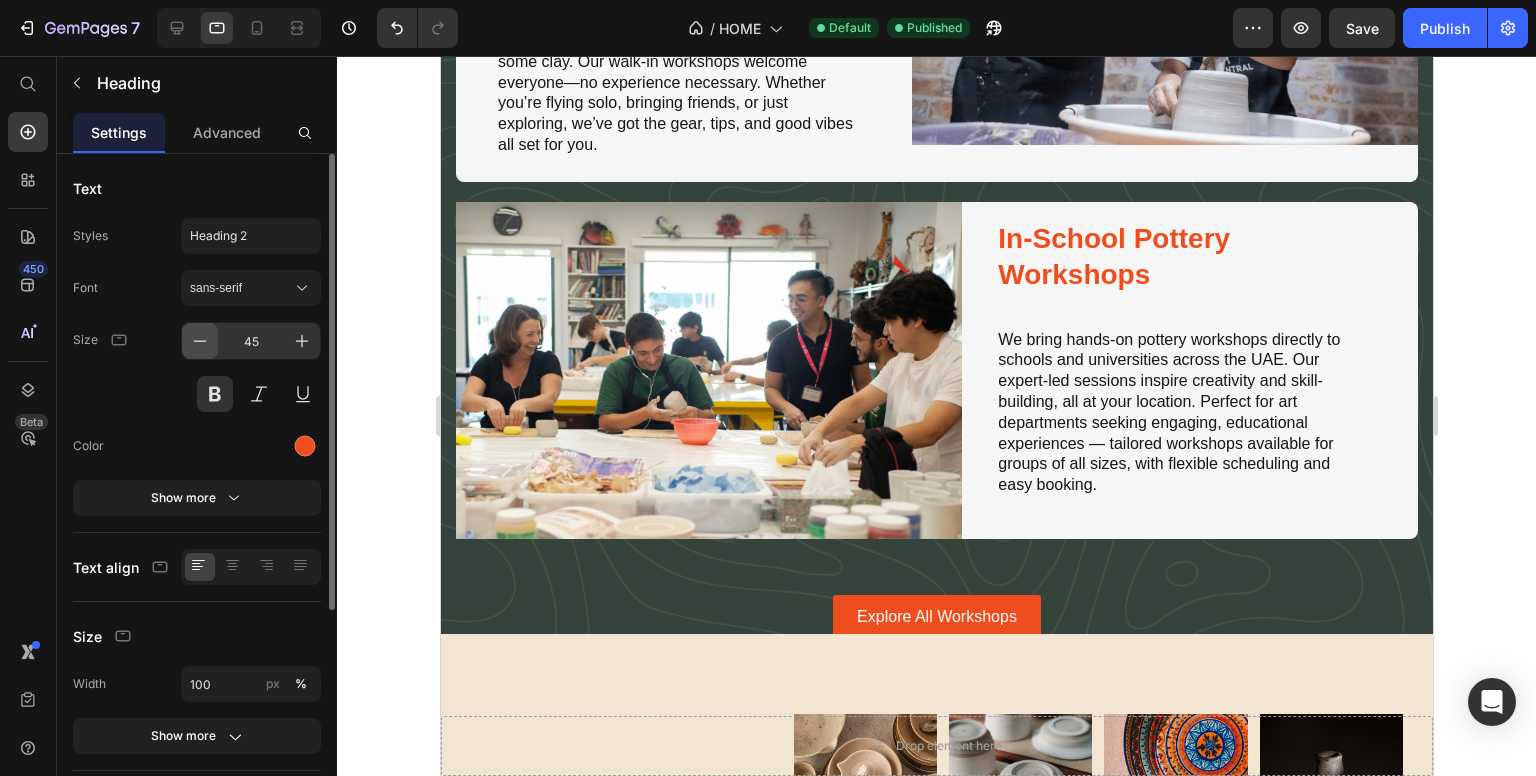 click 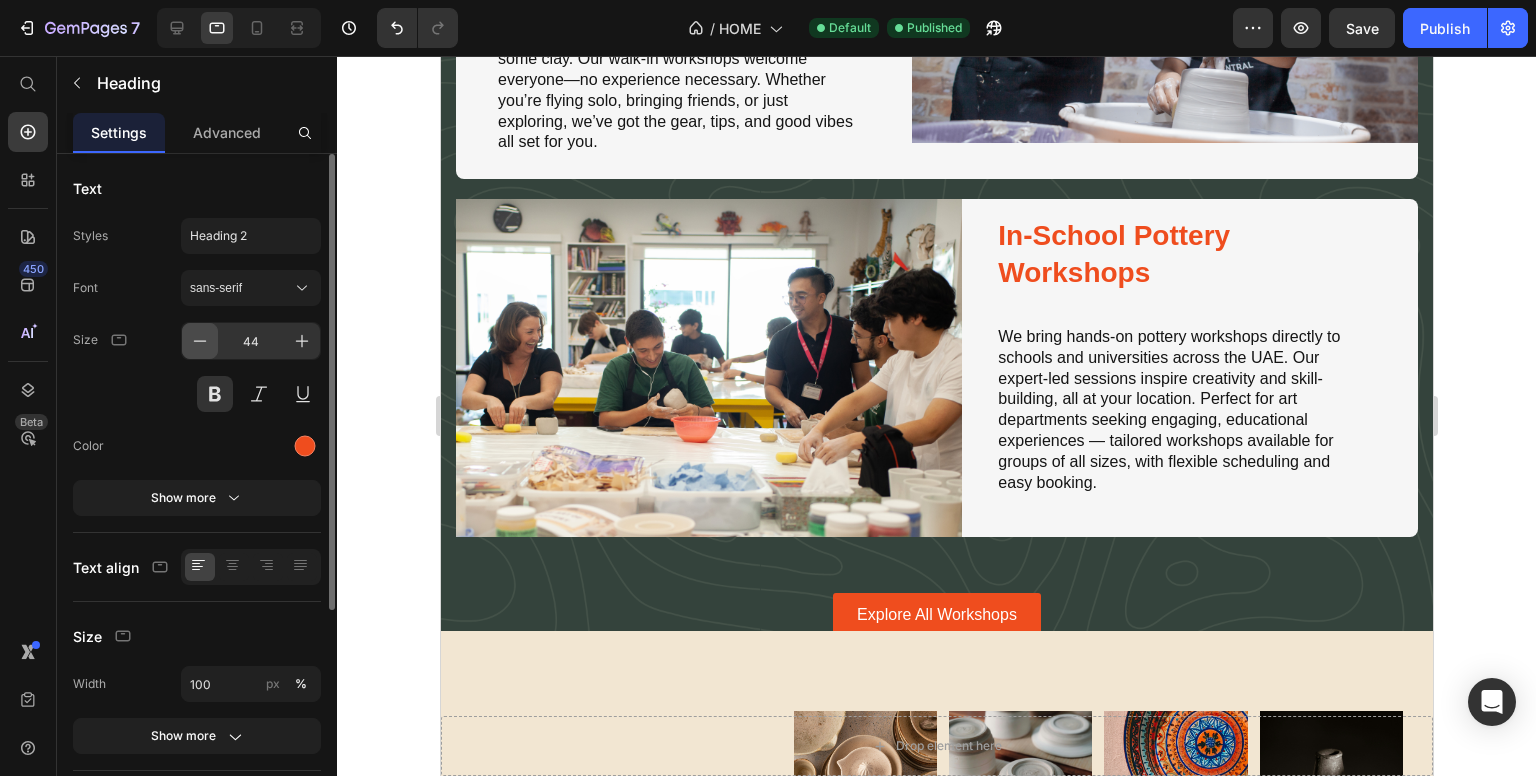 click 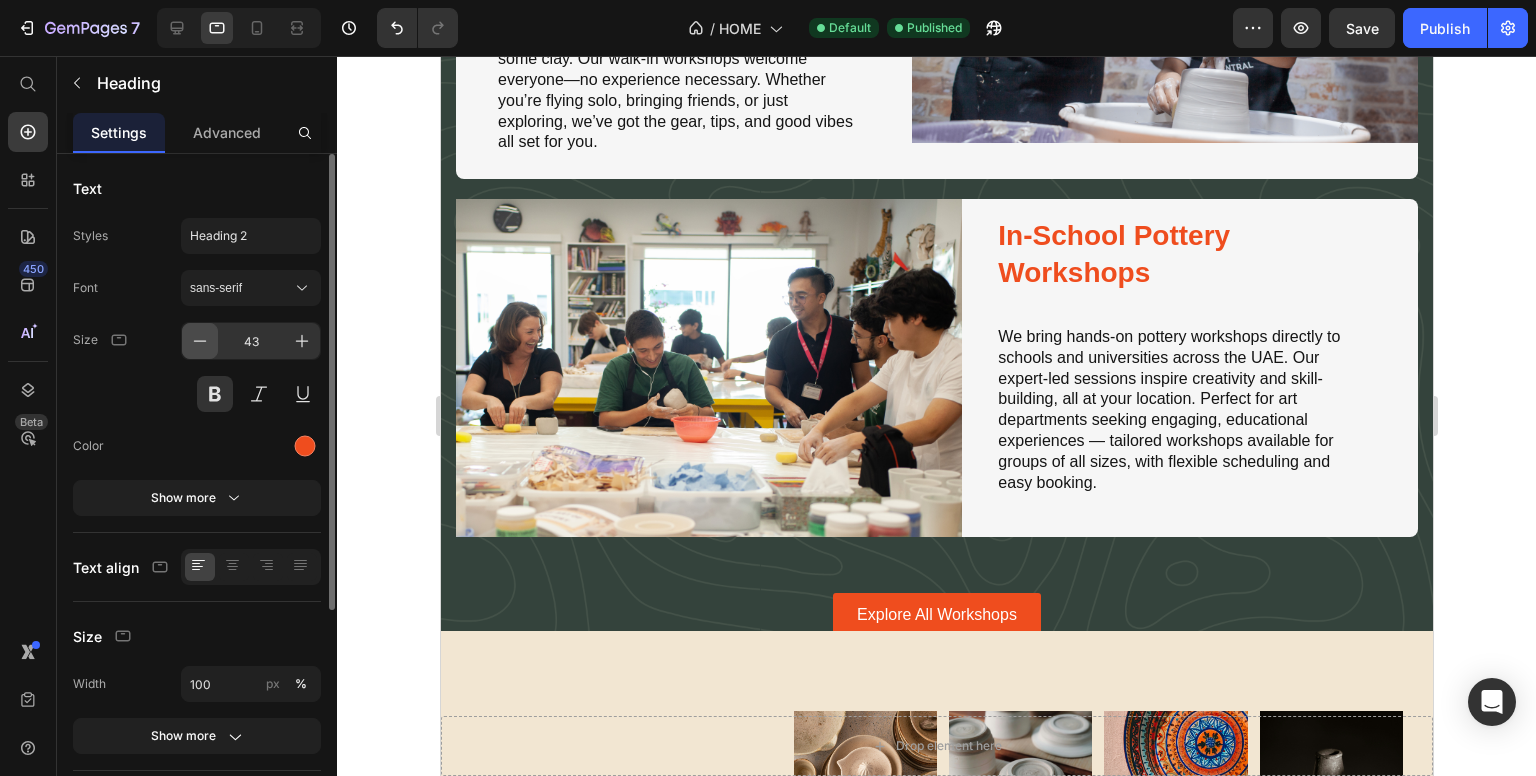 click 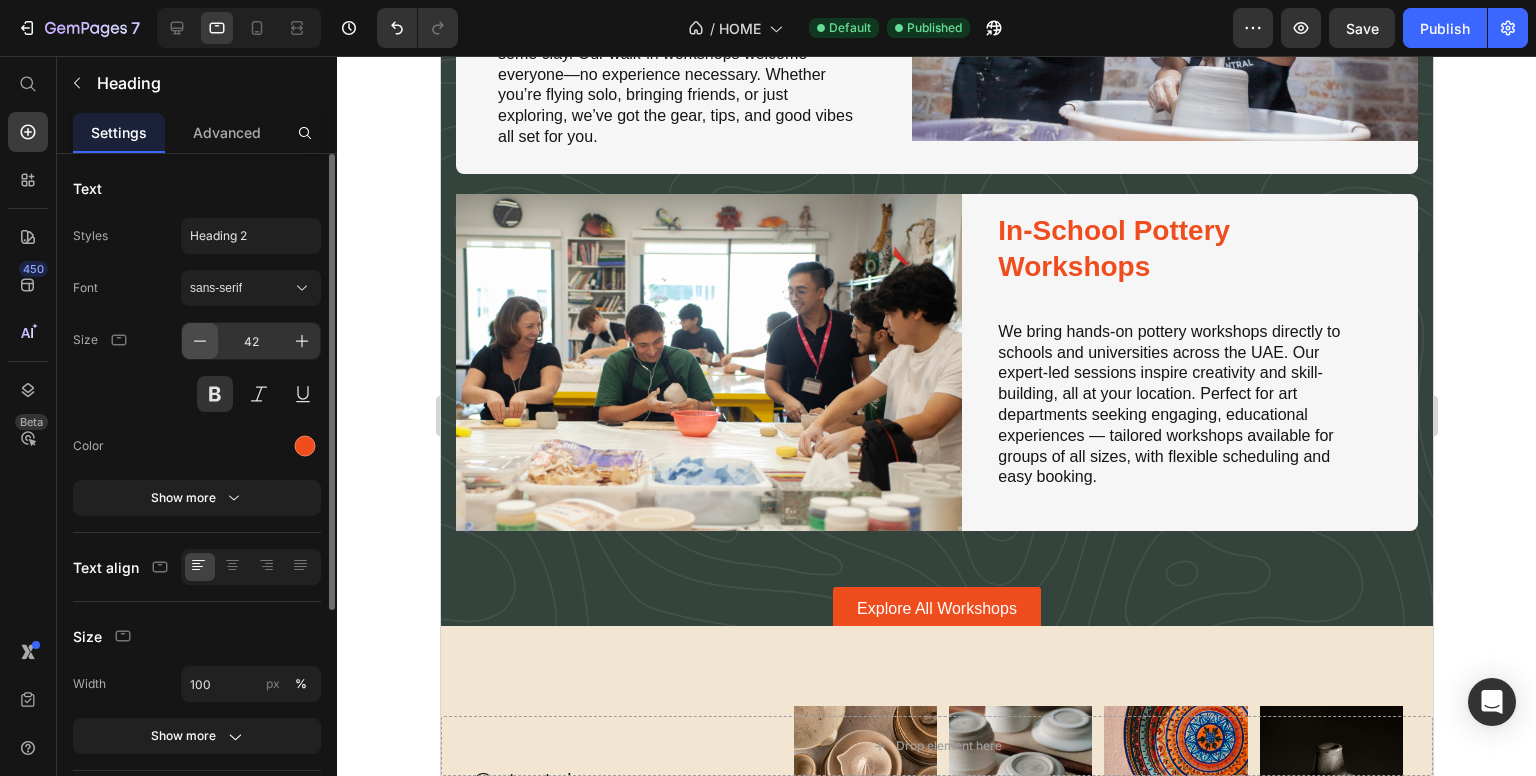 click 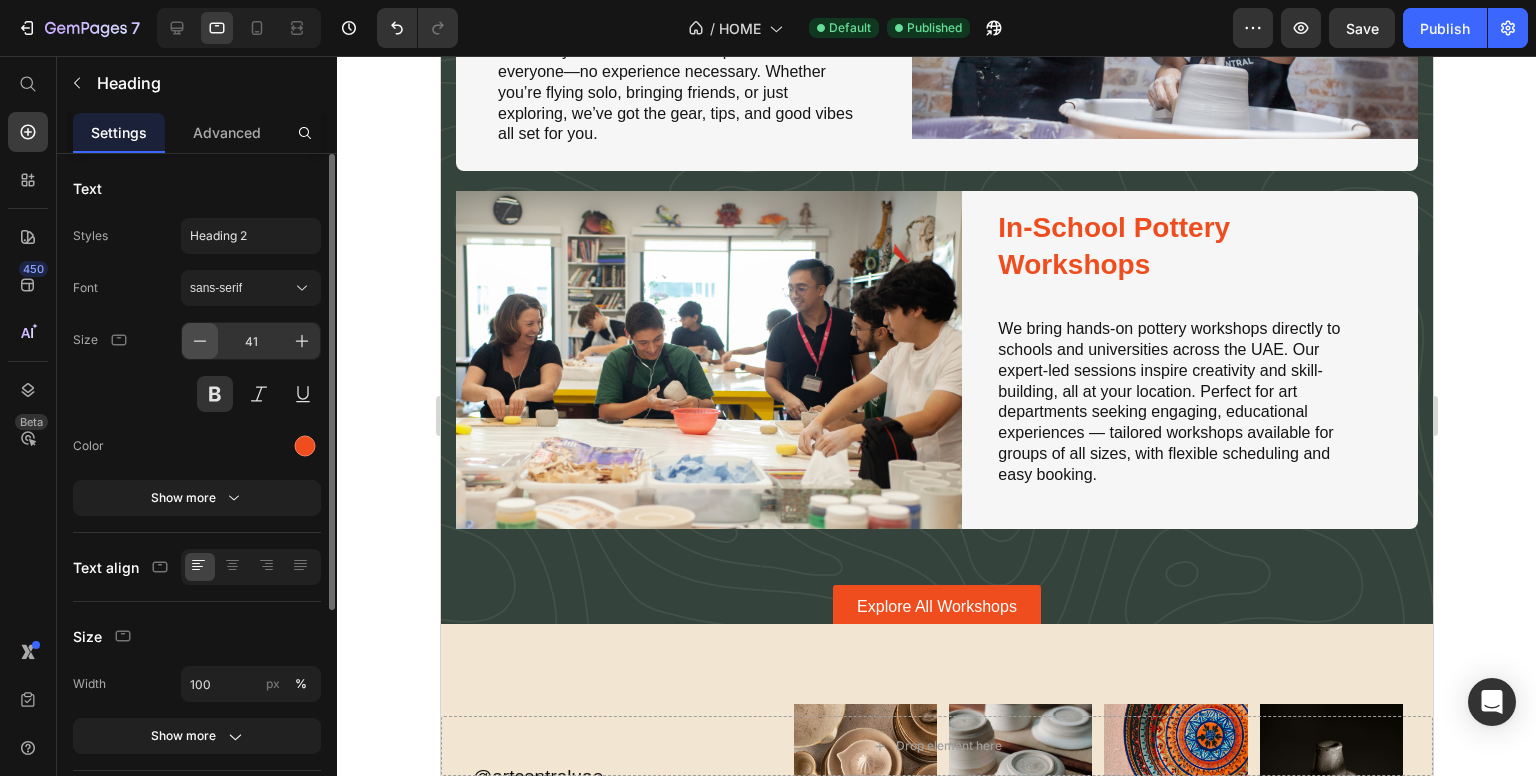 click 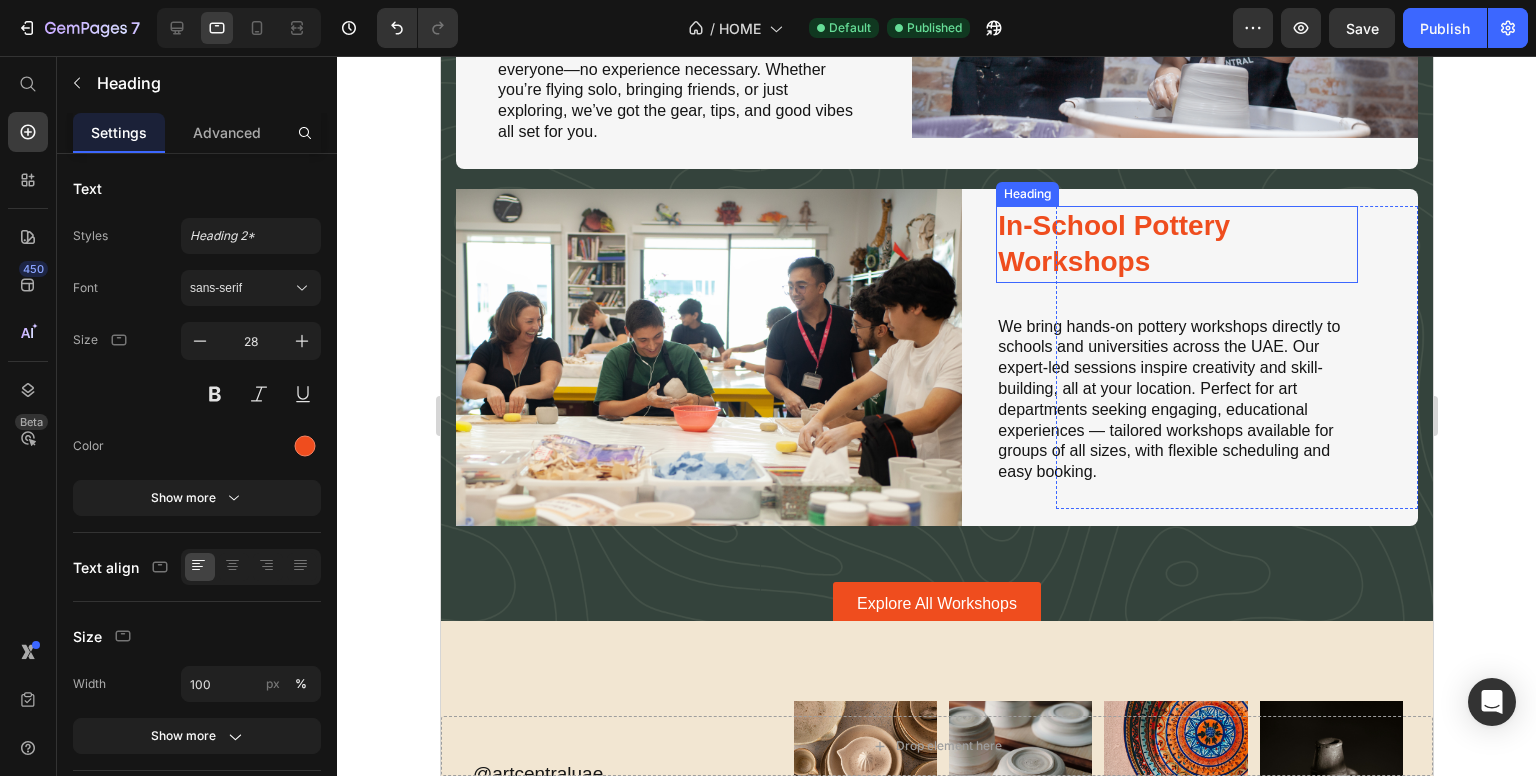 click on "In-School Pottery Workshops" at bounding box center [1176, 244] 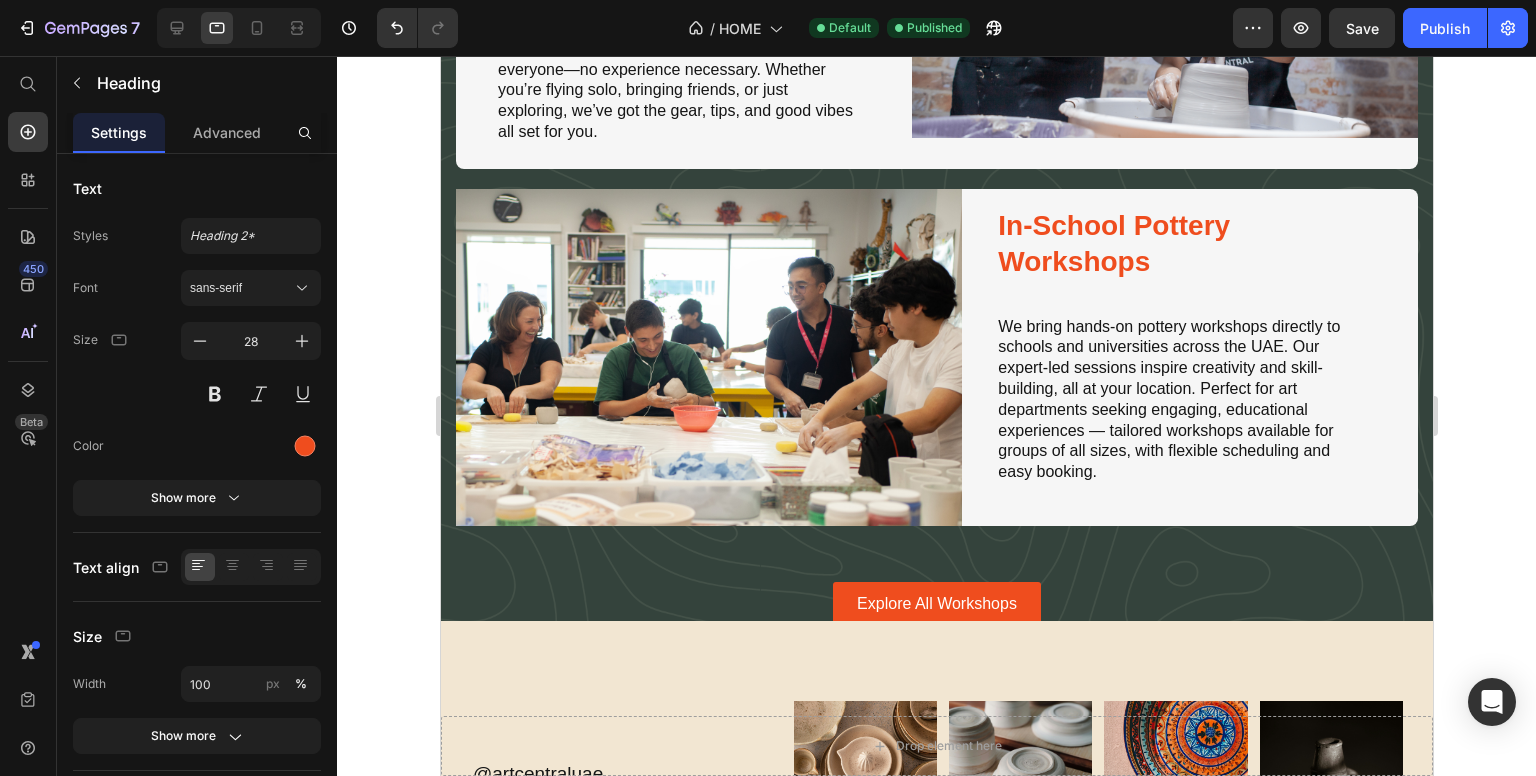 click on "Walk-in Workshops" at bounding box center (656, -91) 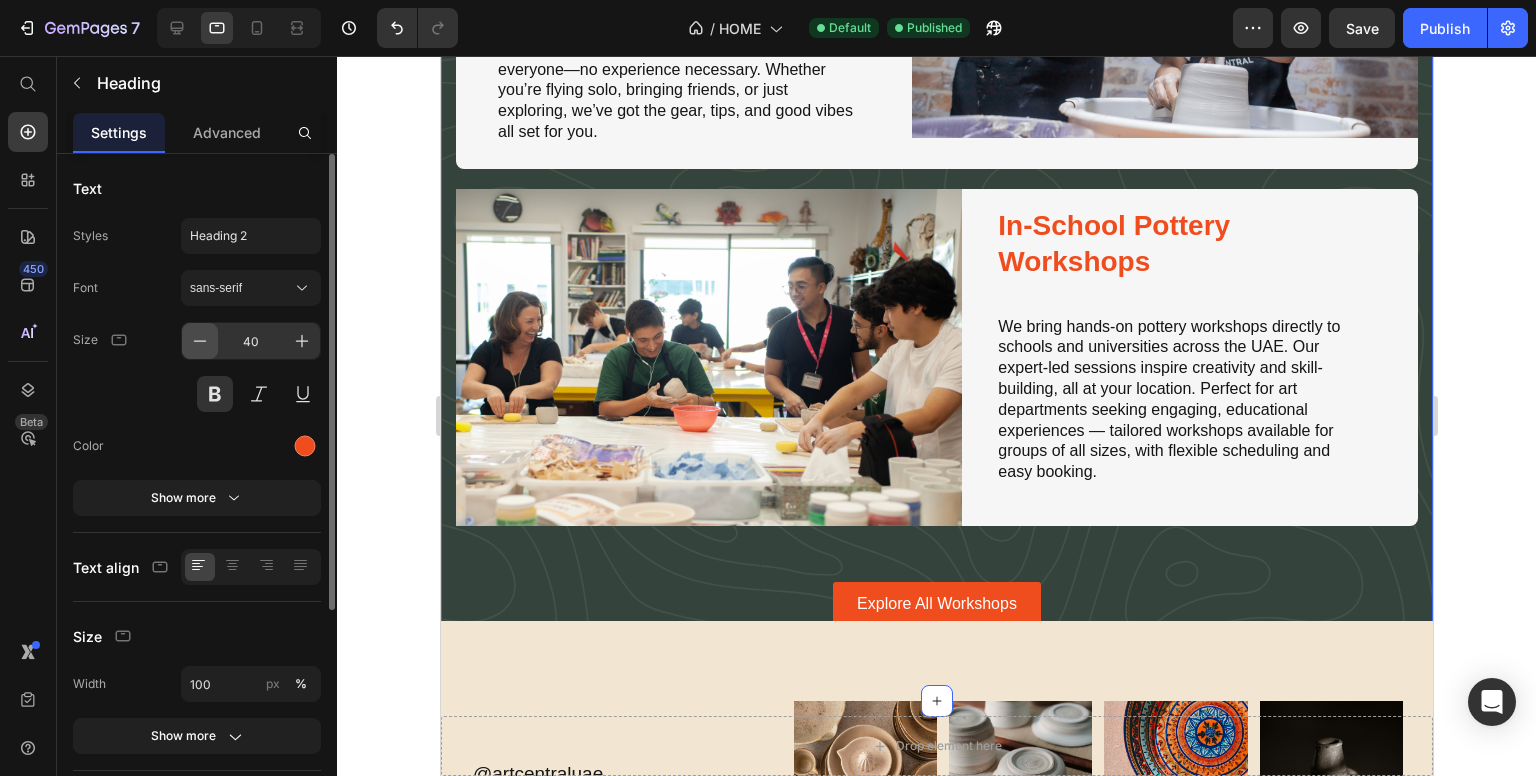 click 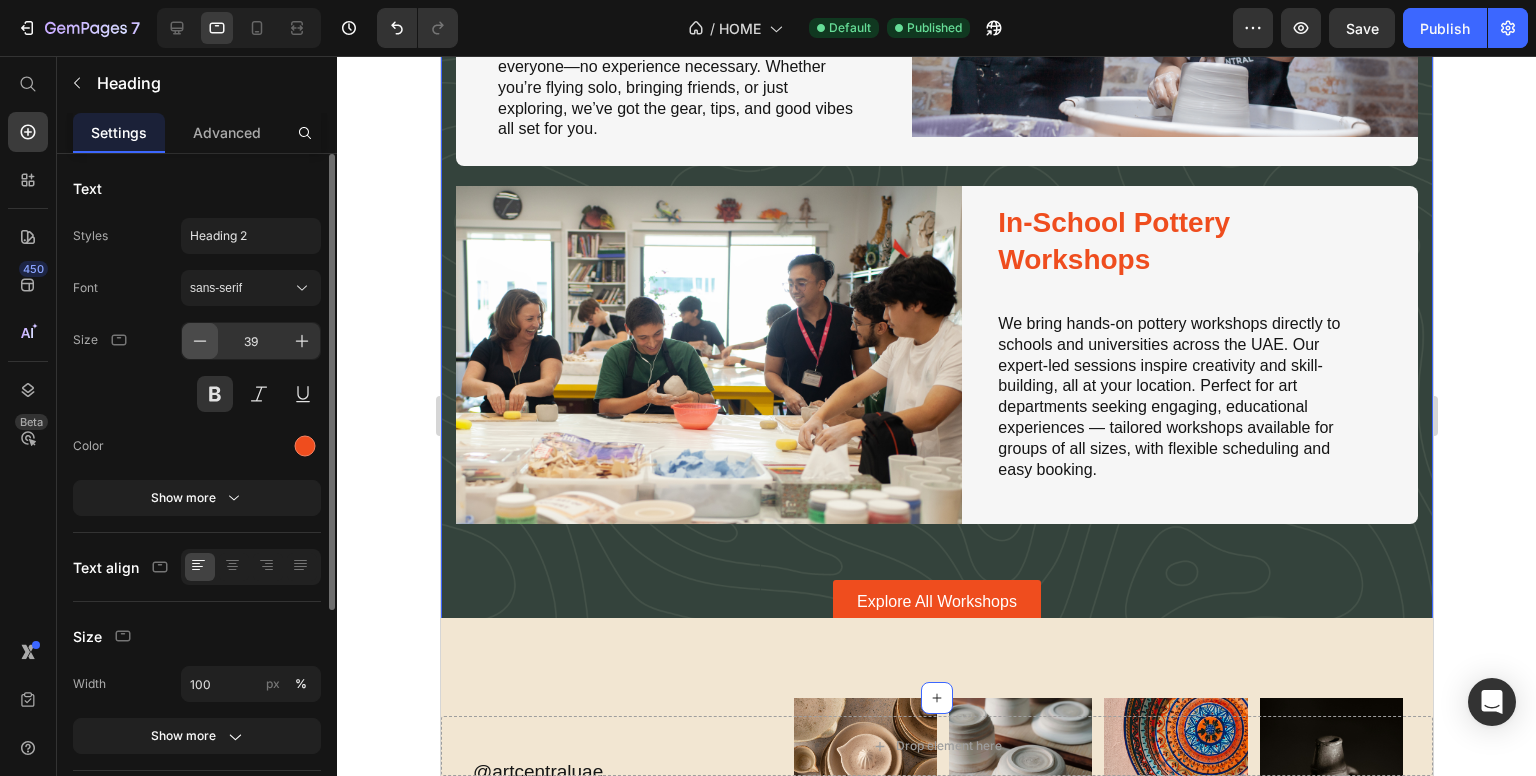 click 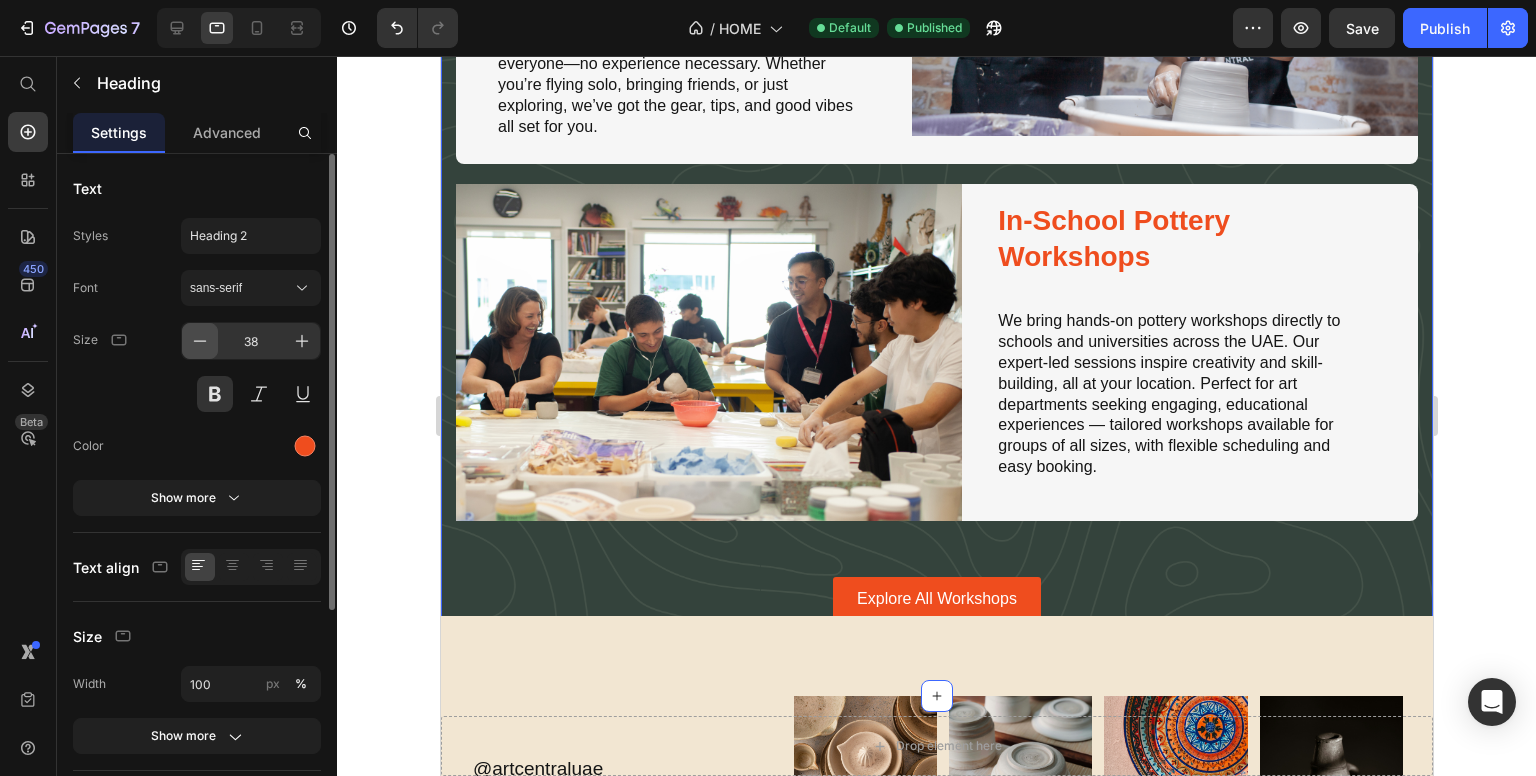click 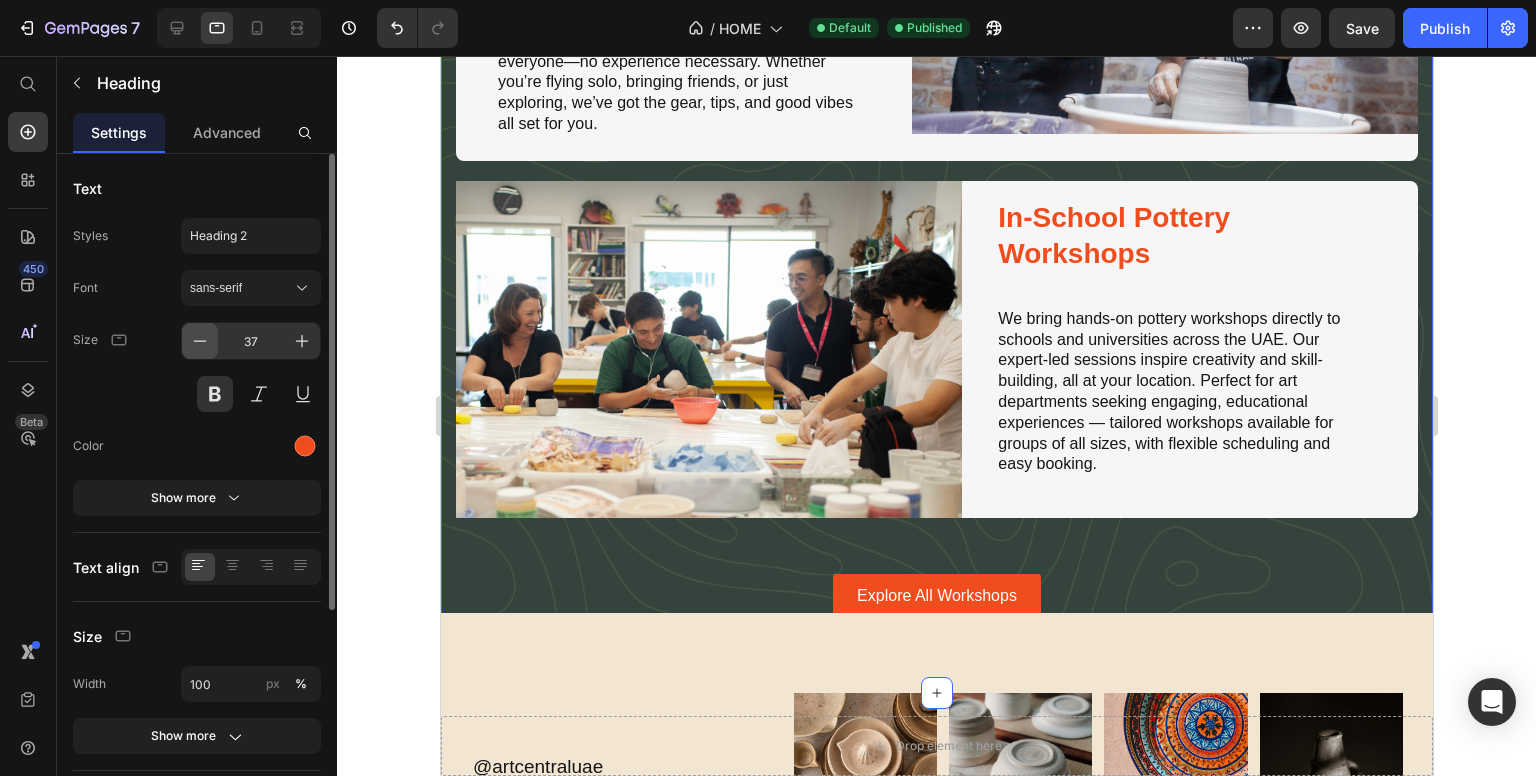 click 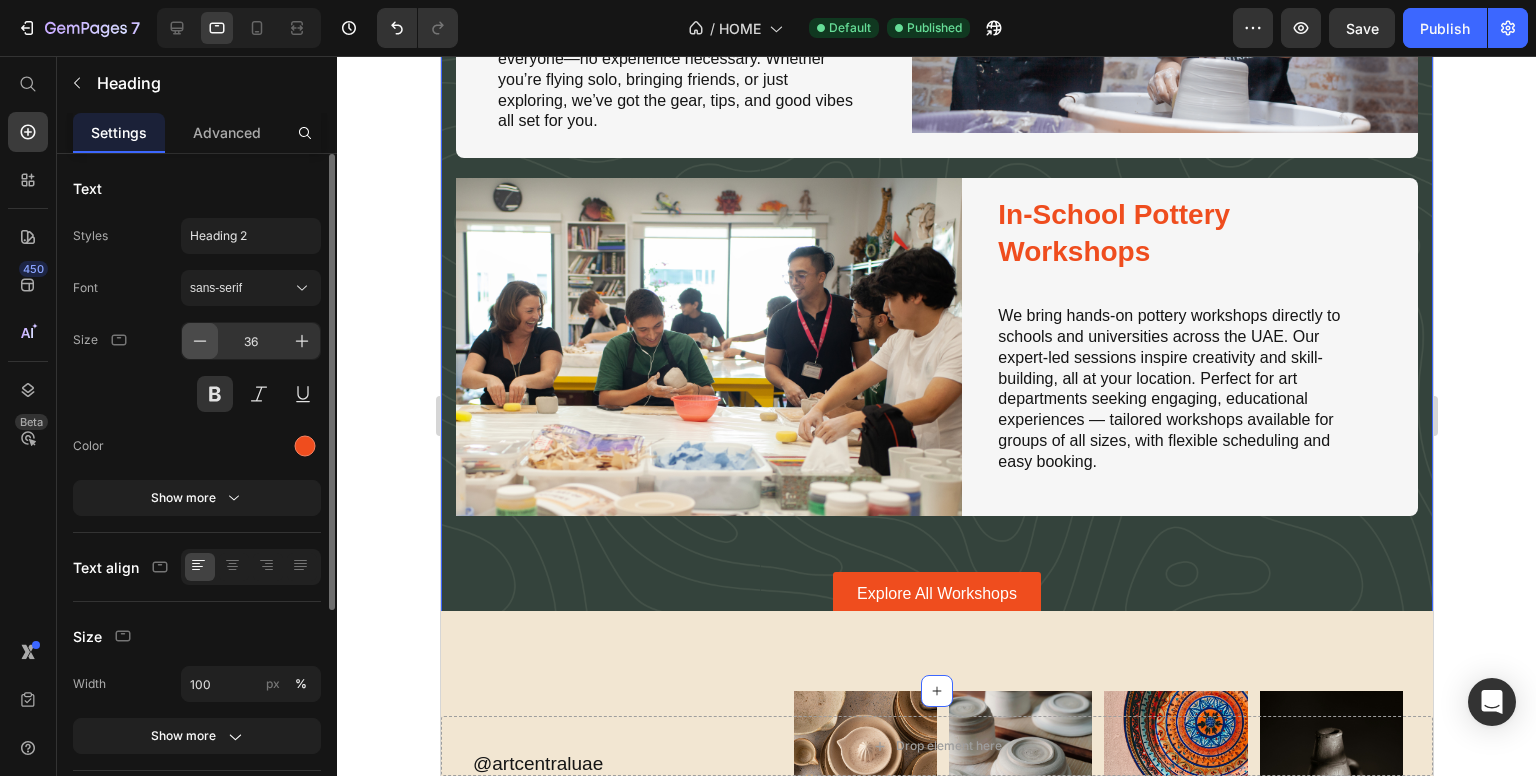 click 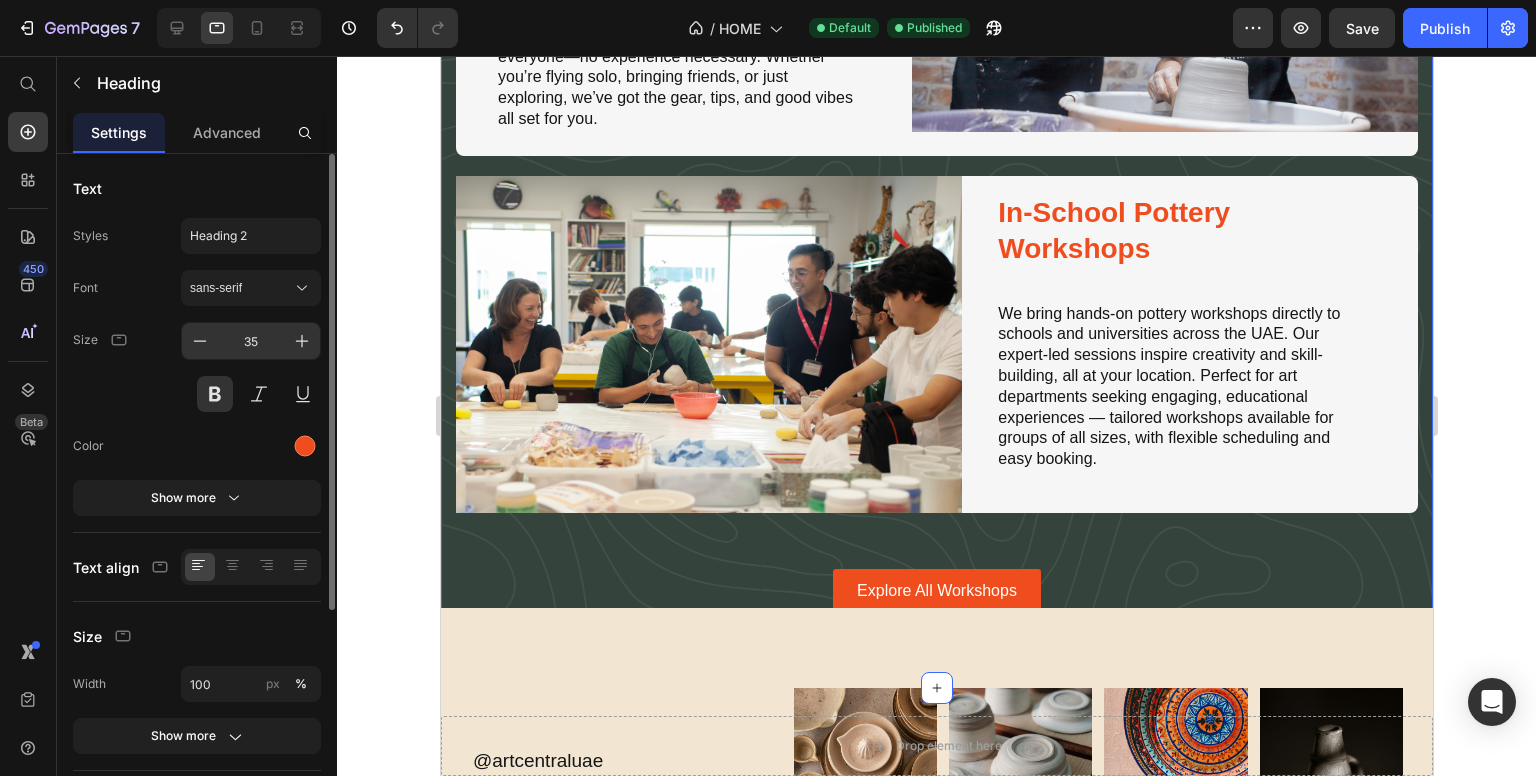 click on "35" at bounding box center [251, 341] 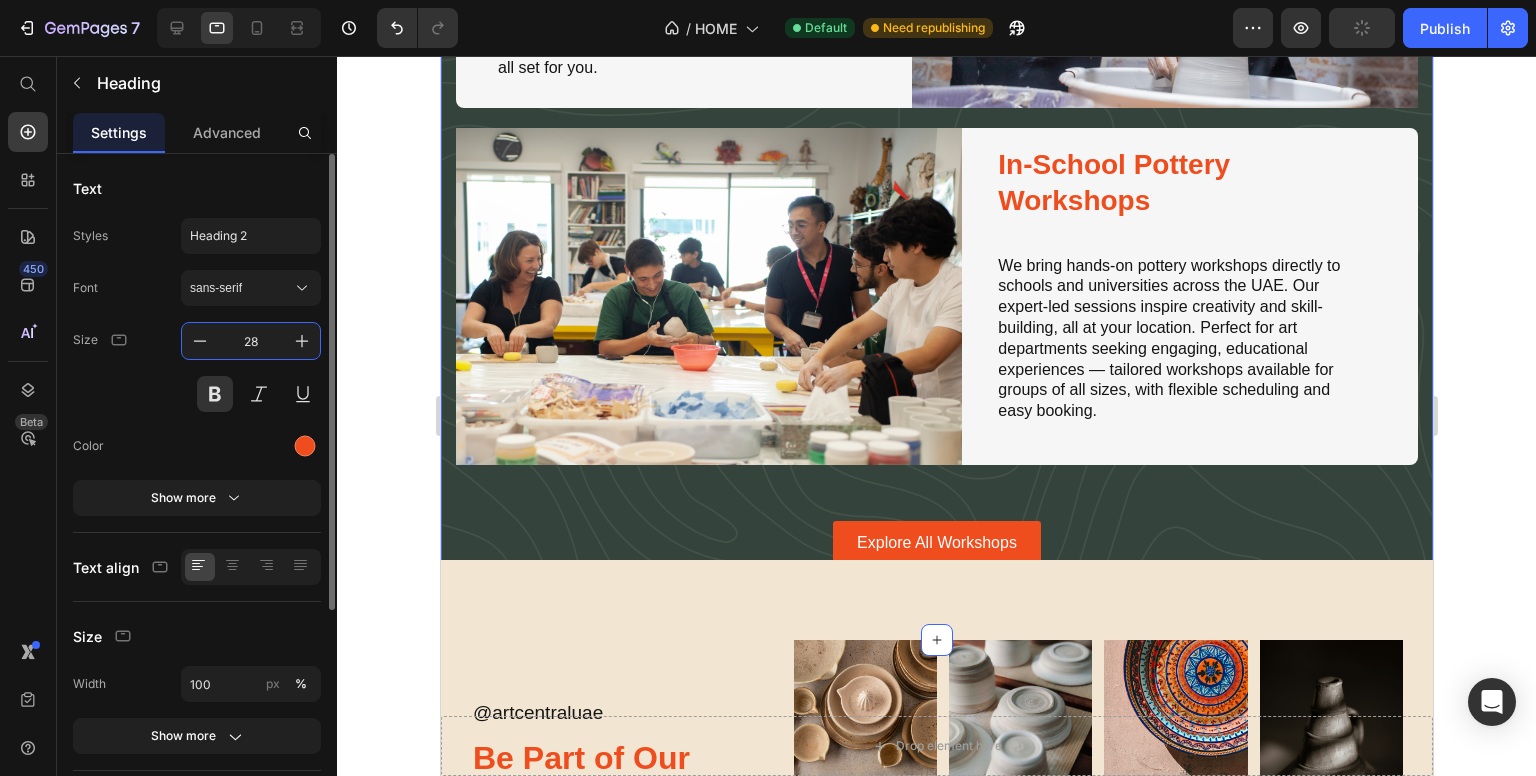 type on "28" 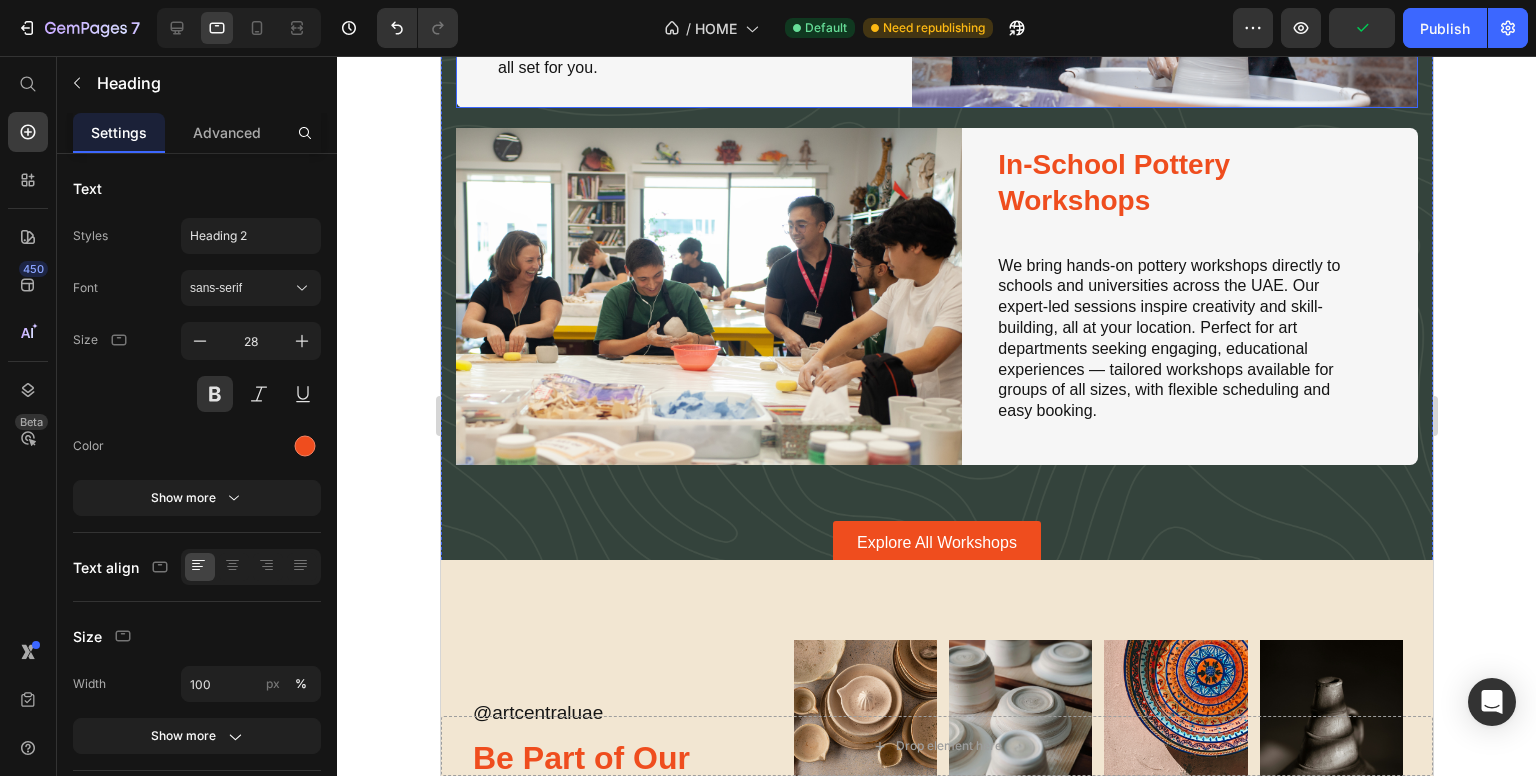 click on "Walk-in Workshops Heading   32 No schedule? No stress! Swing by our studio whenever you feel like it and get your hands on some clay. Our walk-in workshops welcome everyone—no experience necessary. Whether you’re flying solo, bringing friends, or just exploring, we’ve got the gear, tips, and good vibes all set for you. Text Block Image Row" at bounding box center (936, -19) 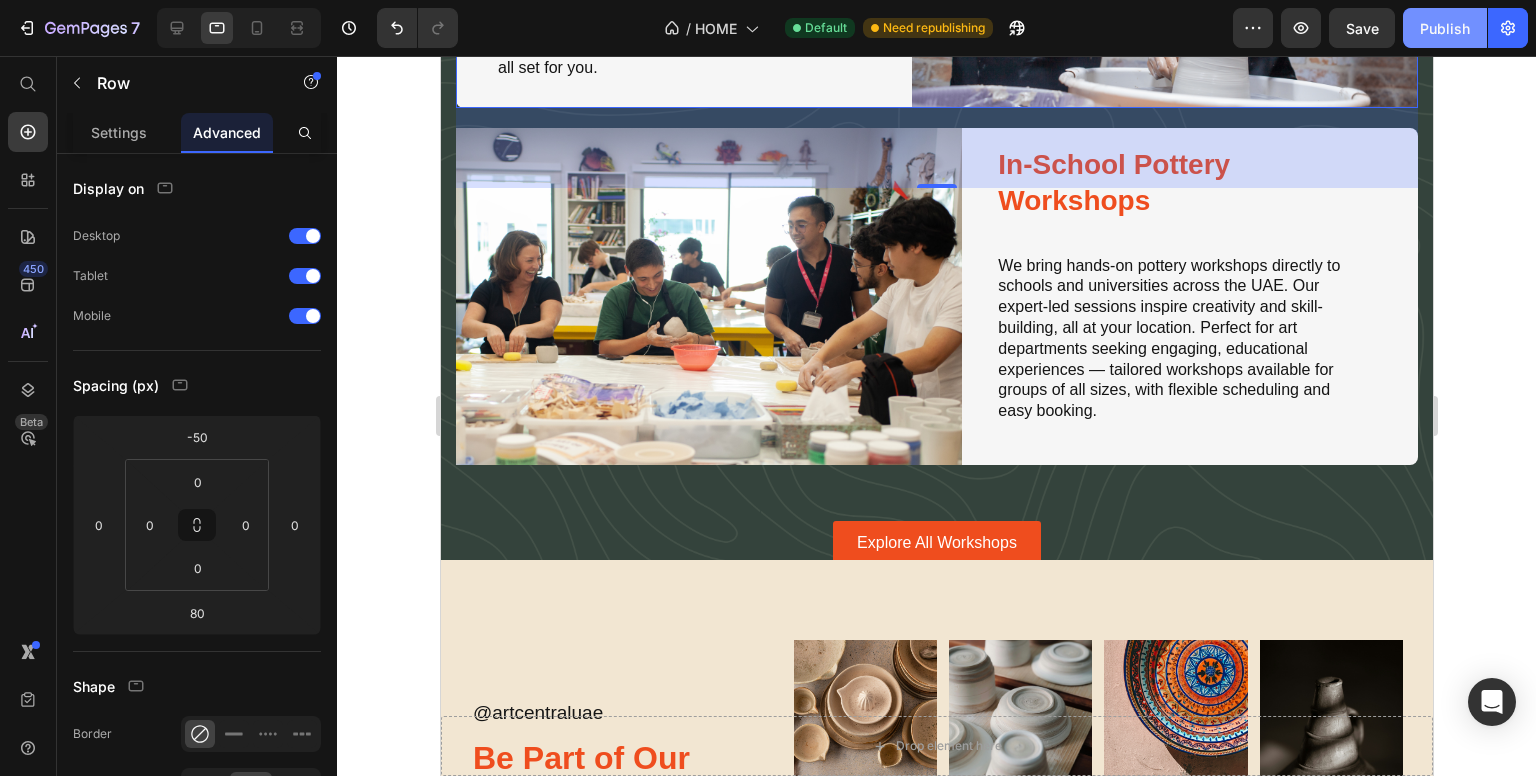click on "Publish" 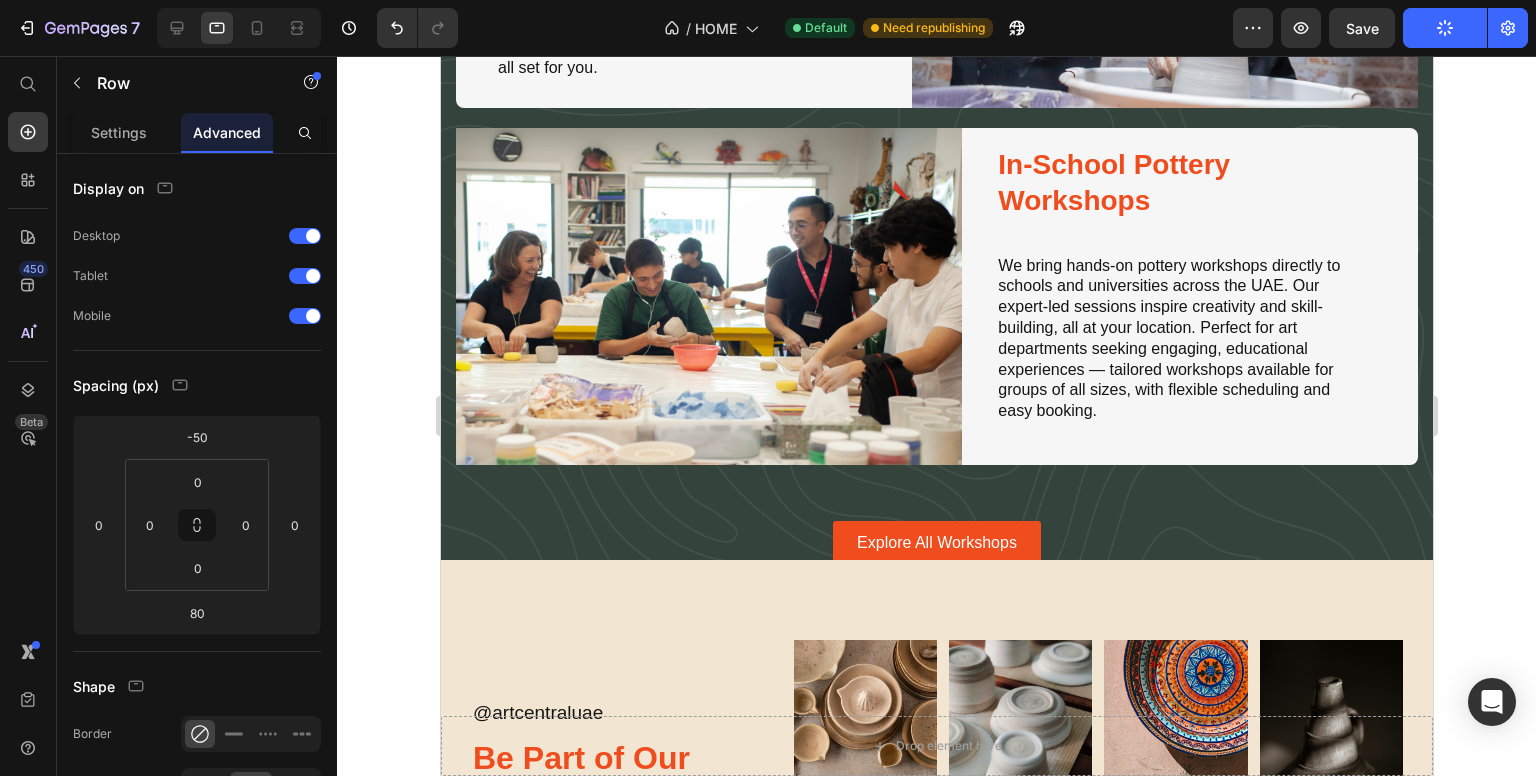 click on "Walk-in Workshops" at bounding box center (656, -122) 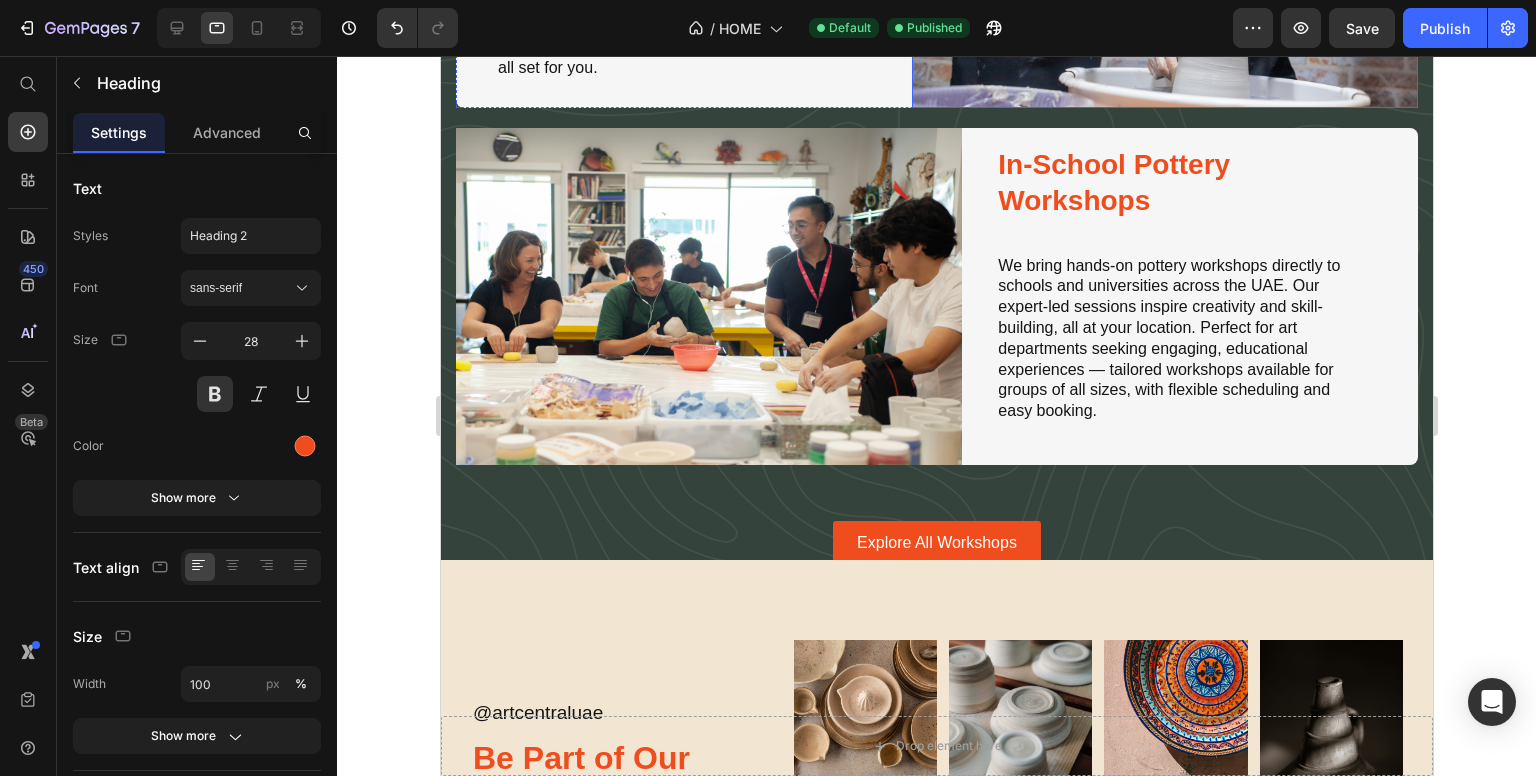 scroll, scrollTop: 6172, scrollLeft: 0, axis: vertical 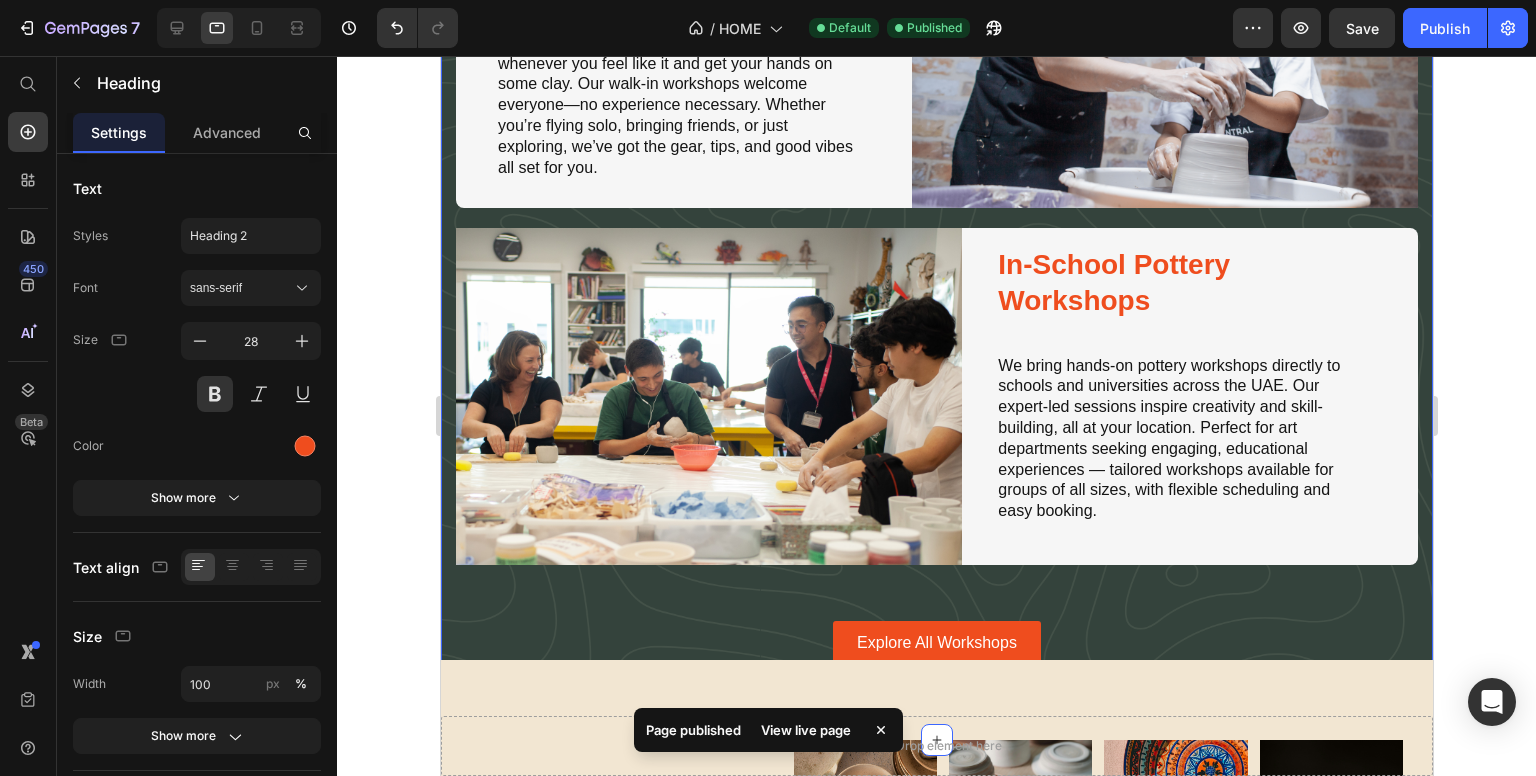 click 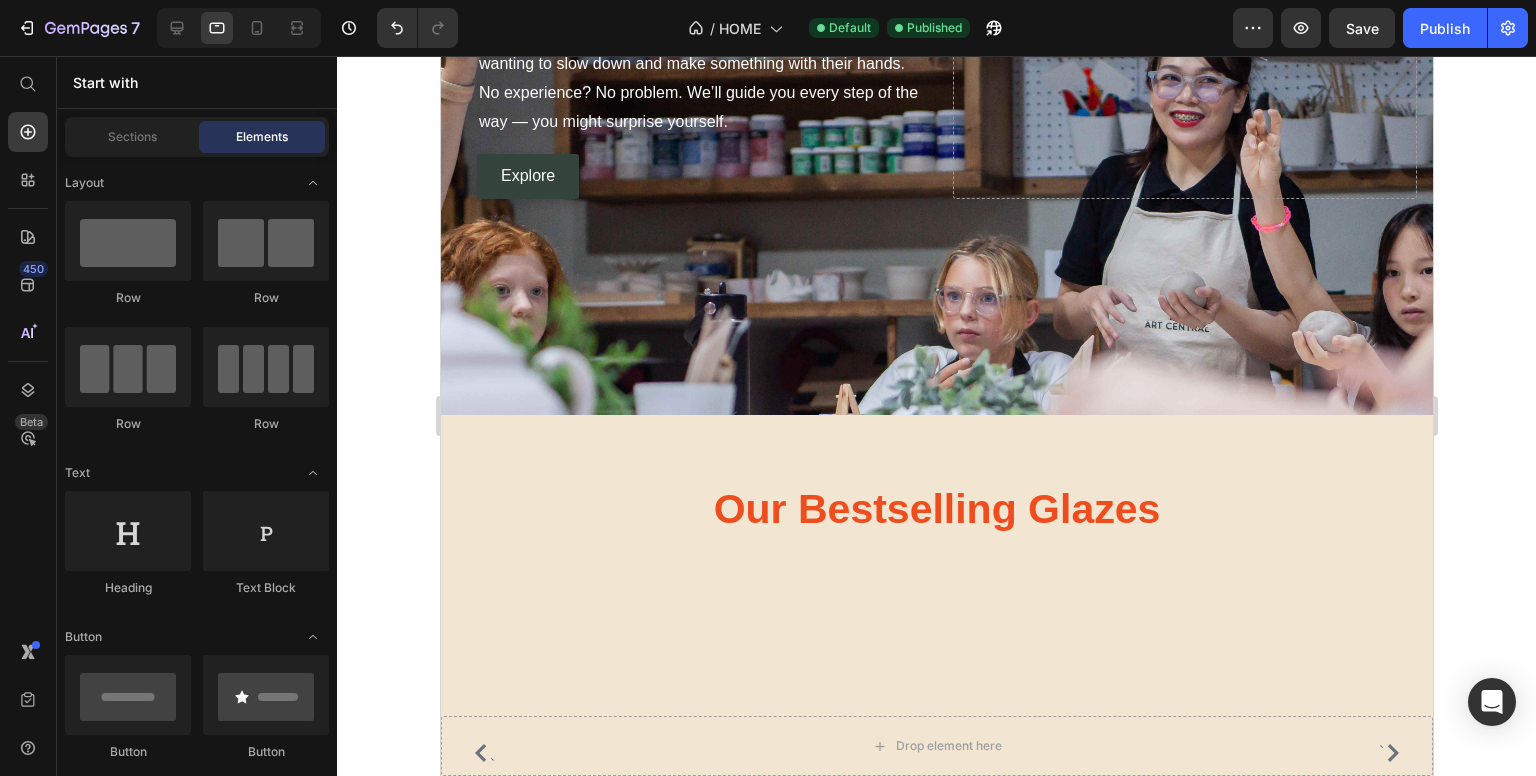 scroll, scrollTop: 2663, scrollLeft: 0, axis: vertical 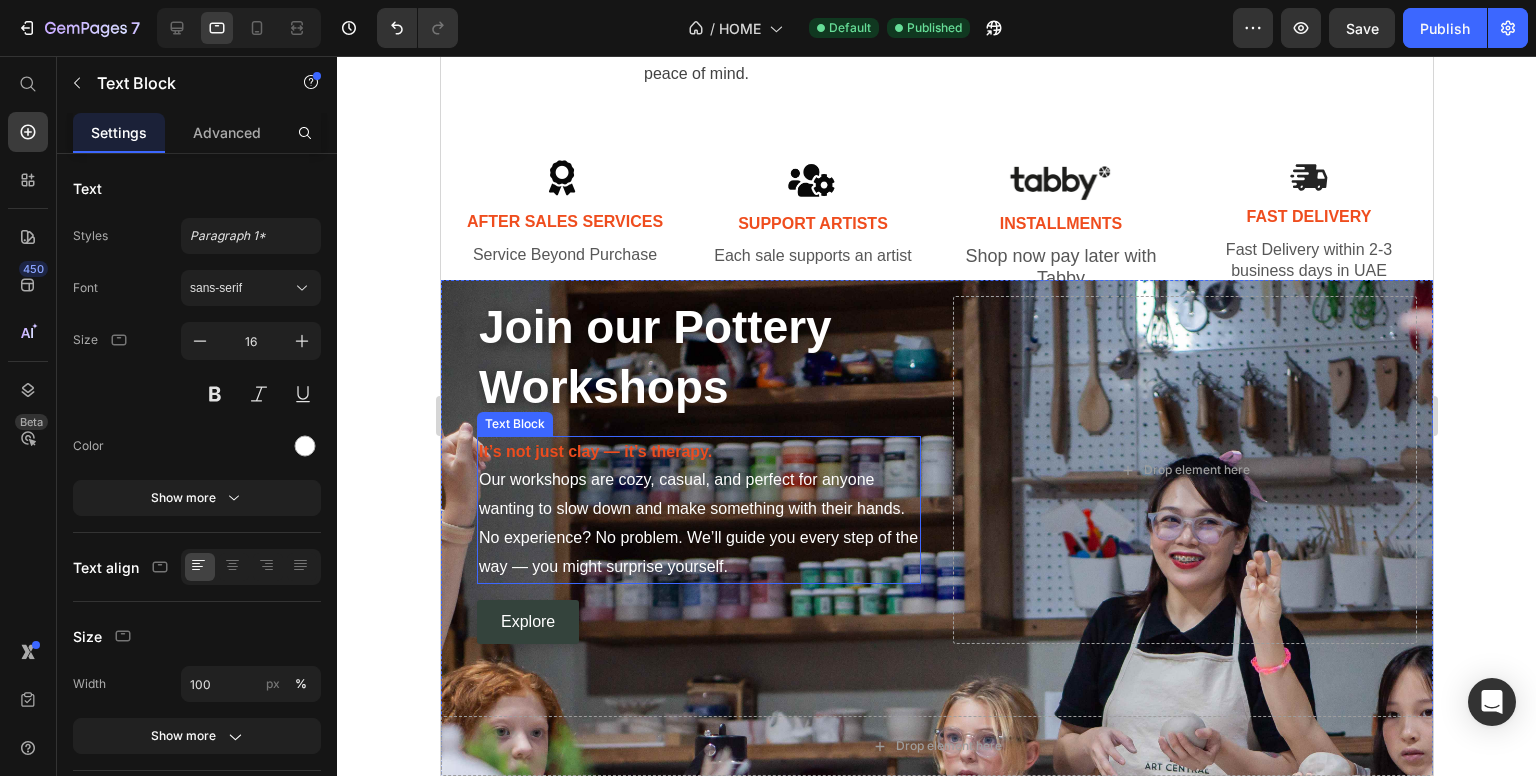 click on "It’s not just clay — it’s therapy. Our workshops are cozy, casual, and perfect for anyone wanting to slow down and make something with their hands. No experience? No problem. We’ll guide you every step of the way — you might surprise yourself." at bounding box center [698, 510] 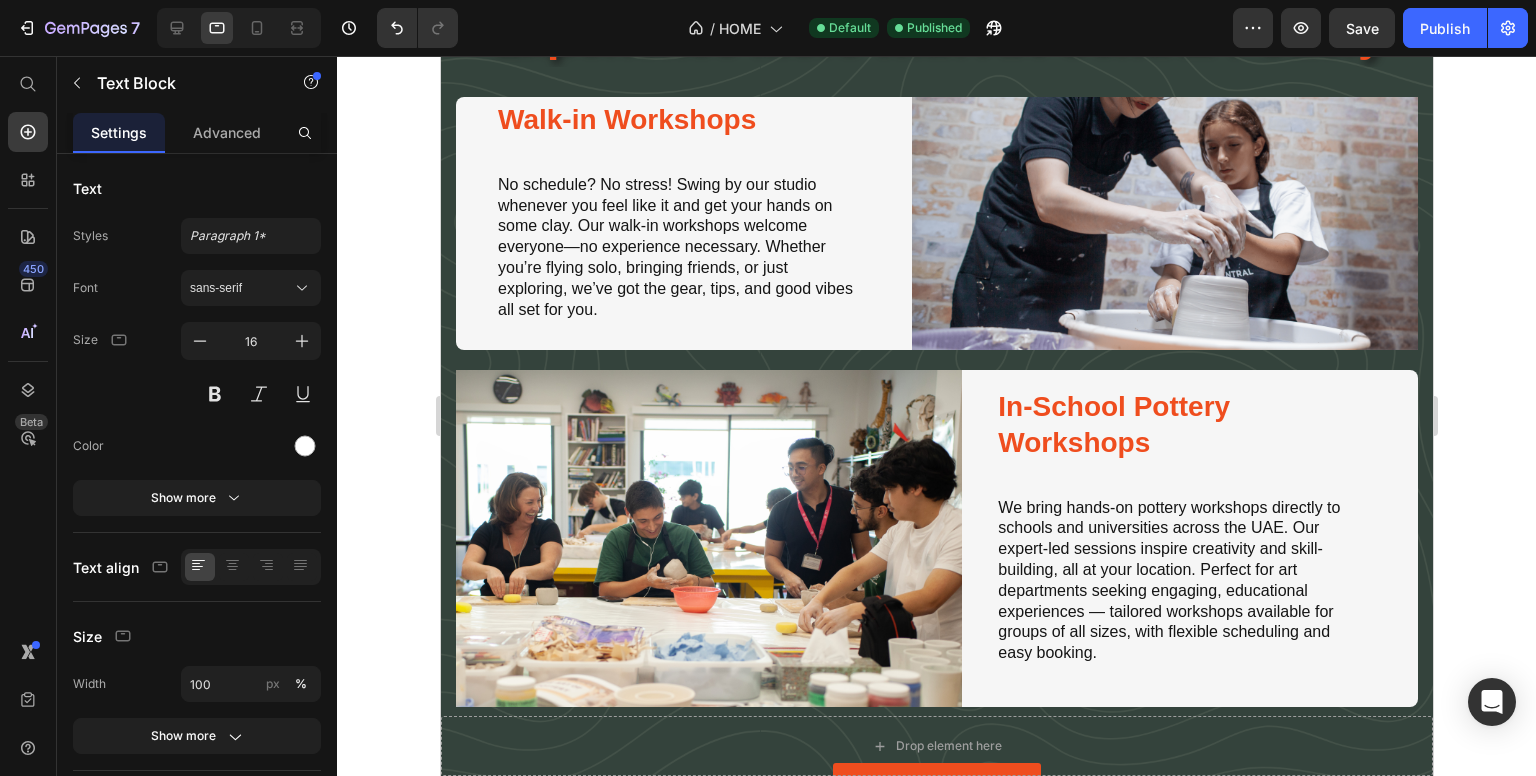 scroll, scrollTop: 6189, scrollLeft: 0, axis: vertical 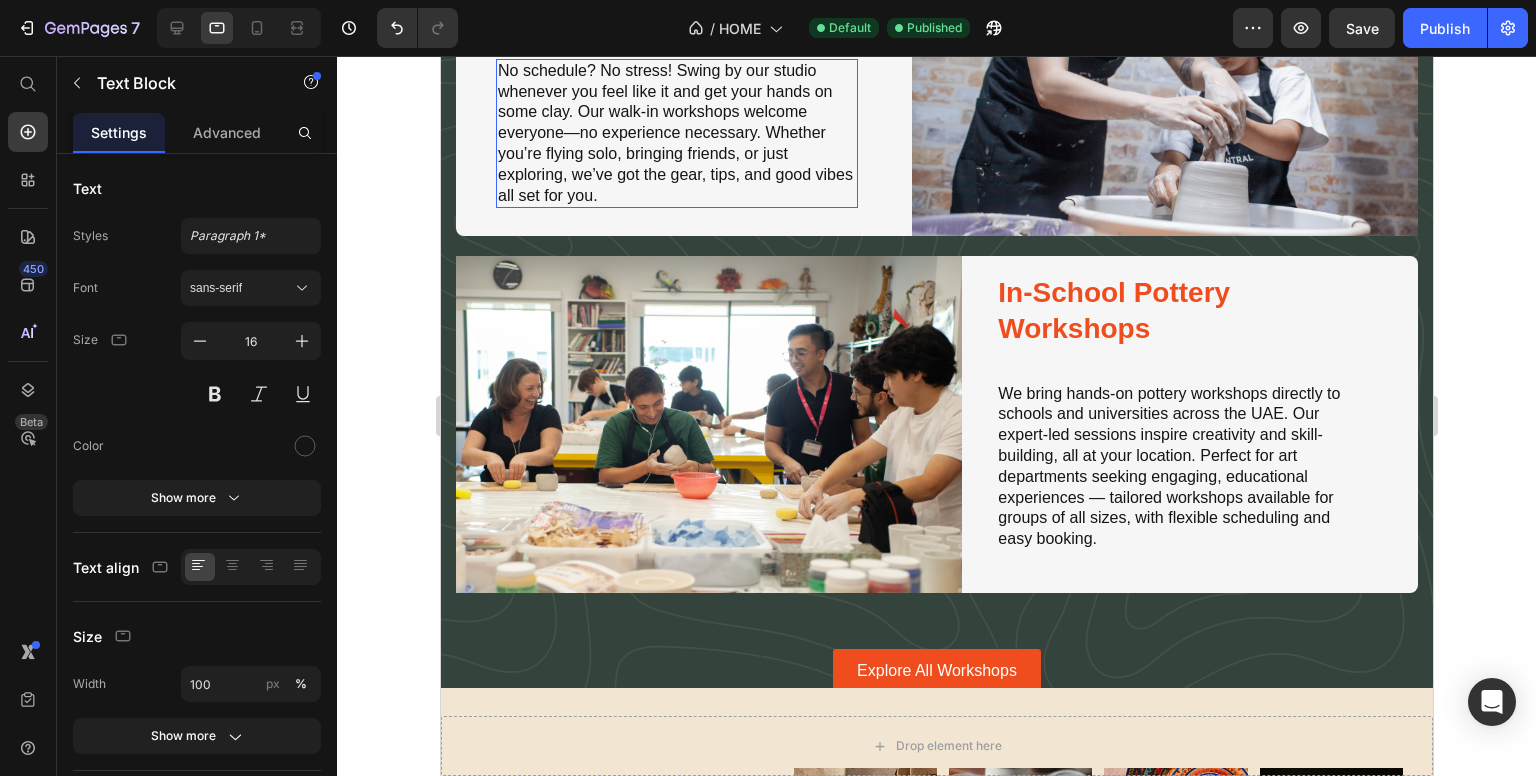 click on "No schedule? No stress! Swing by our studio whenever you feel like it and get your hands on some clay. Our walk-in workshops welcome everyone—no experience necessary. Whether you’re flying solo, bringing friends, or just exploring, we’ve got the gear, tips, and good vibes all set for you." at bounding box center [676, 134] 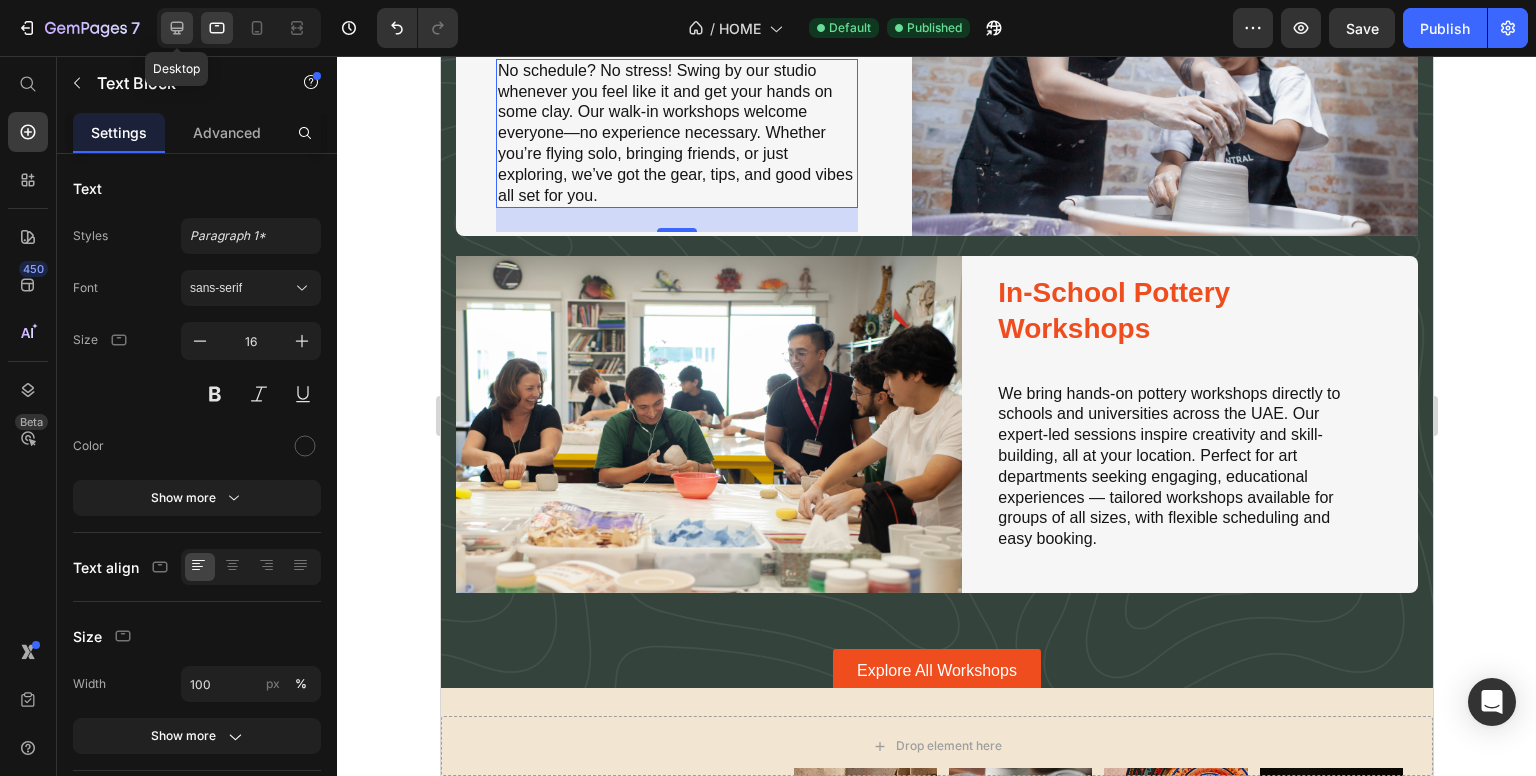 click 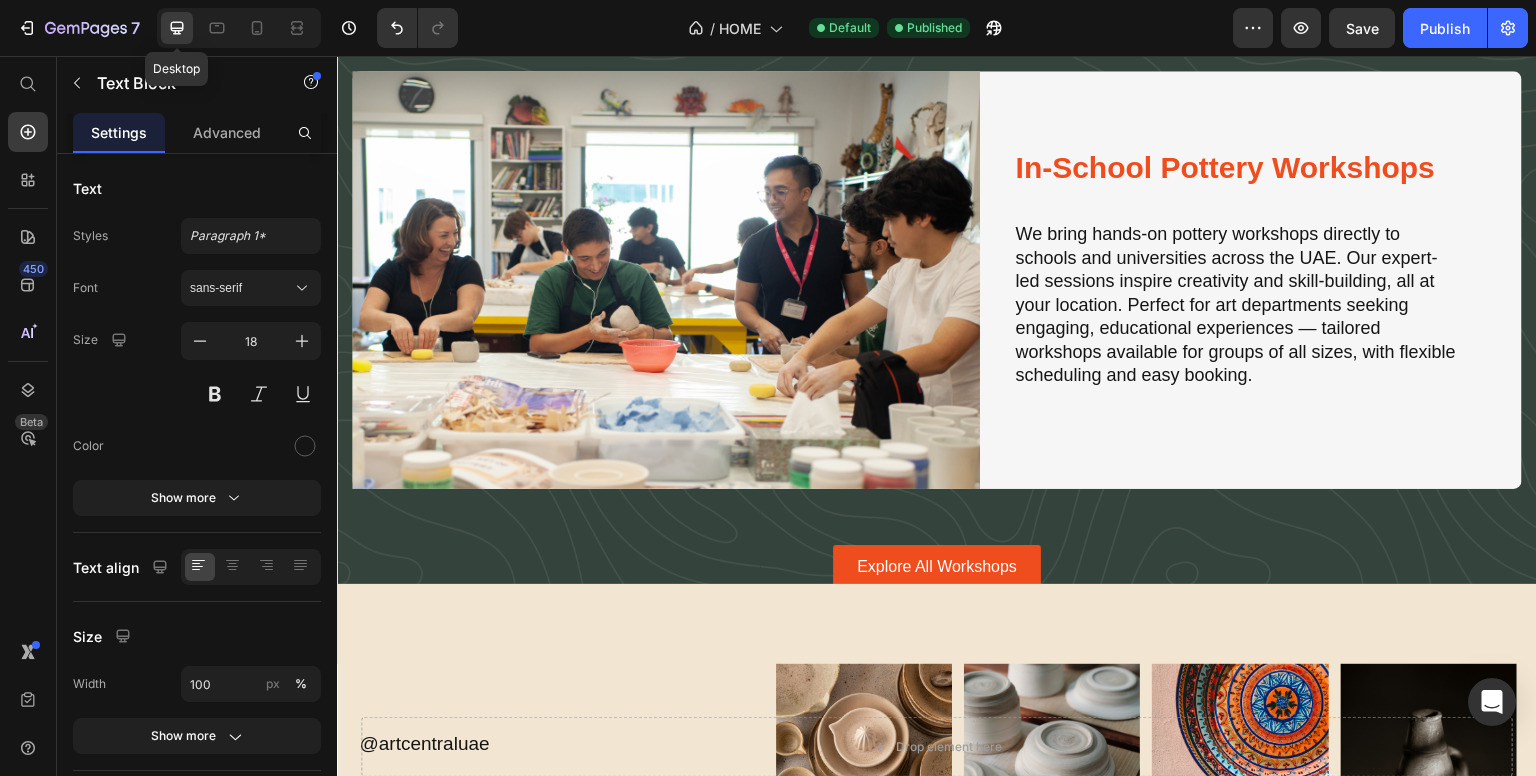 scroll, scrollTop: 3252, scrollLeft: 0, axis: vertical 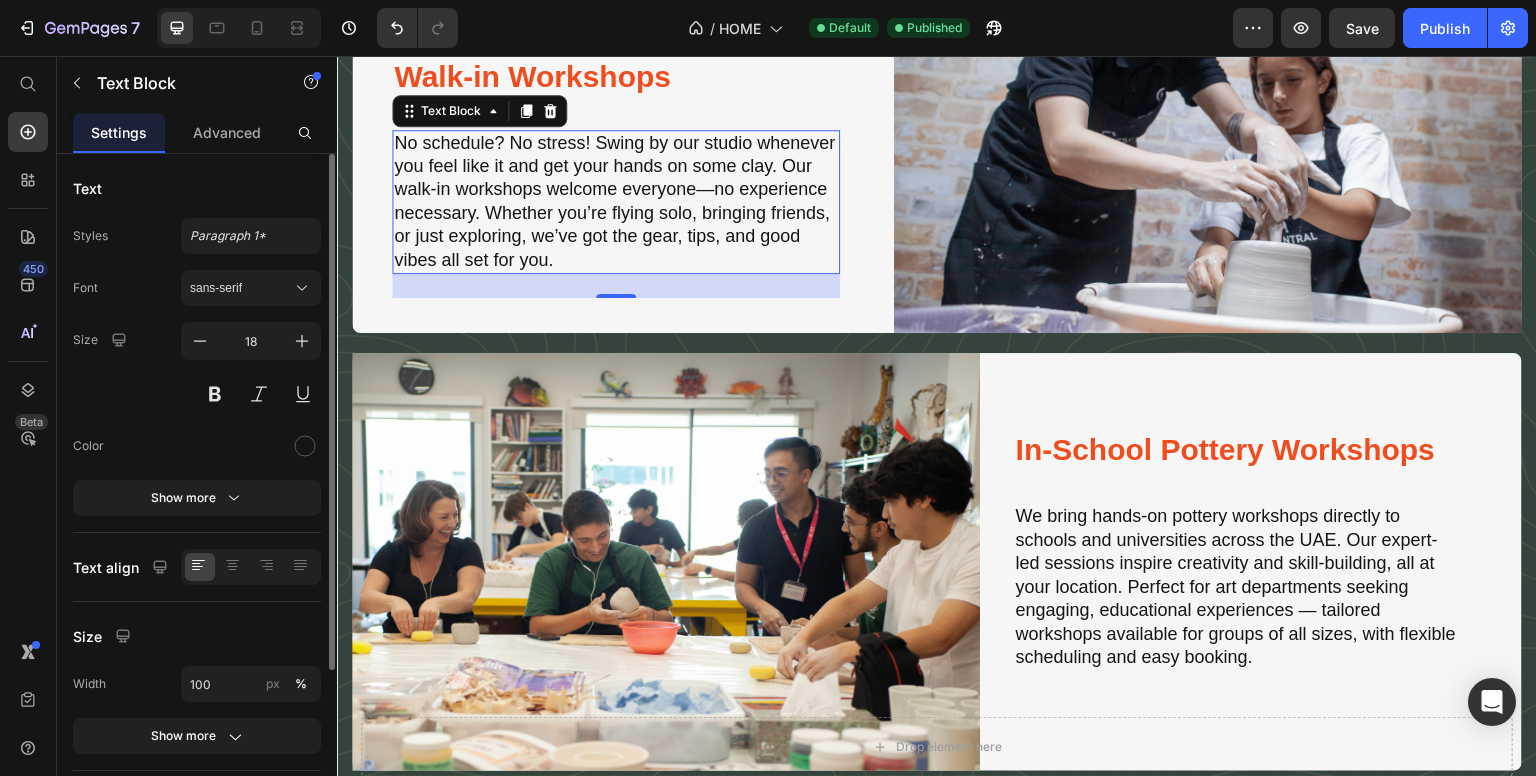 click on "Size 18" at bounding box center [197, 367] 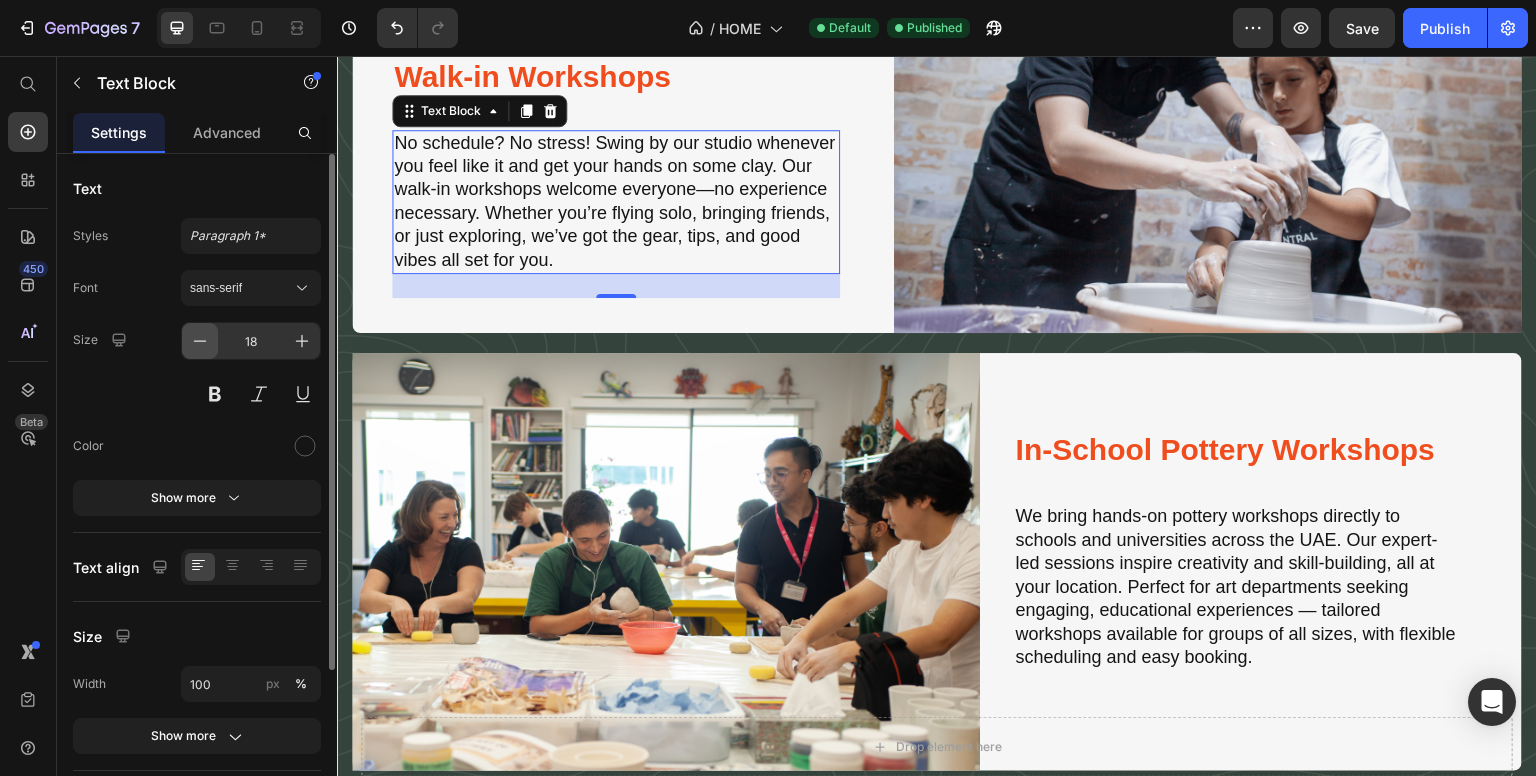 click 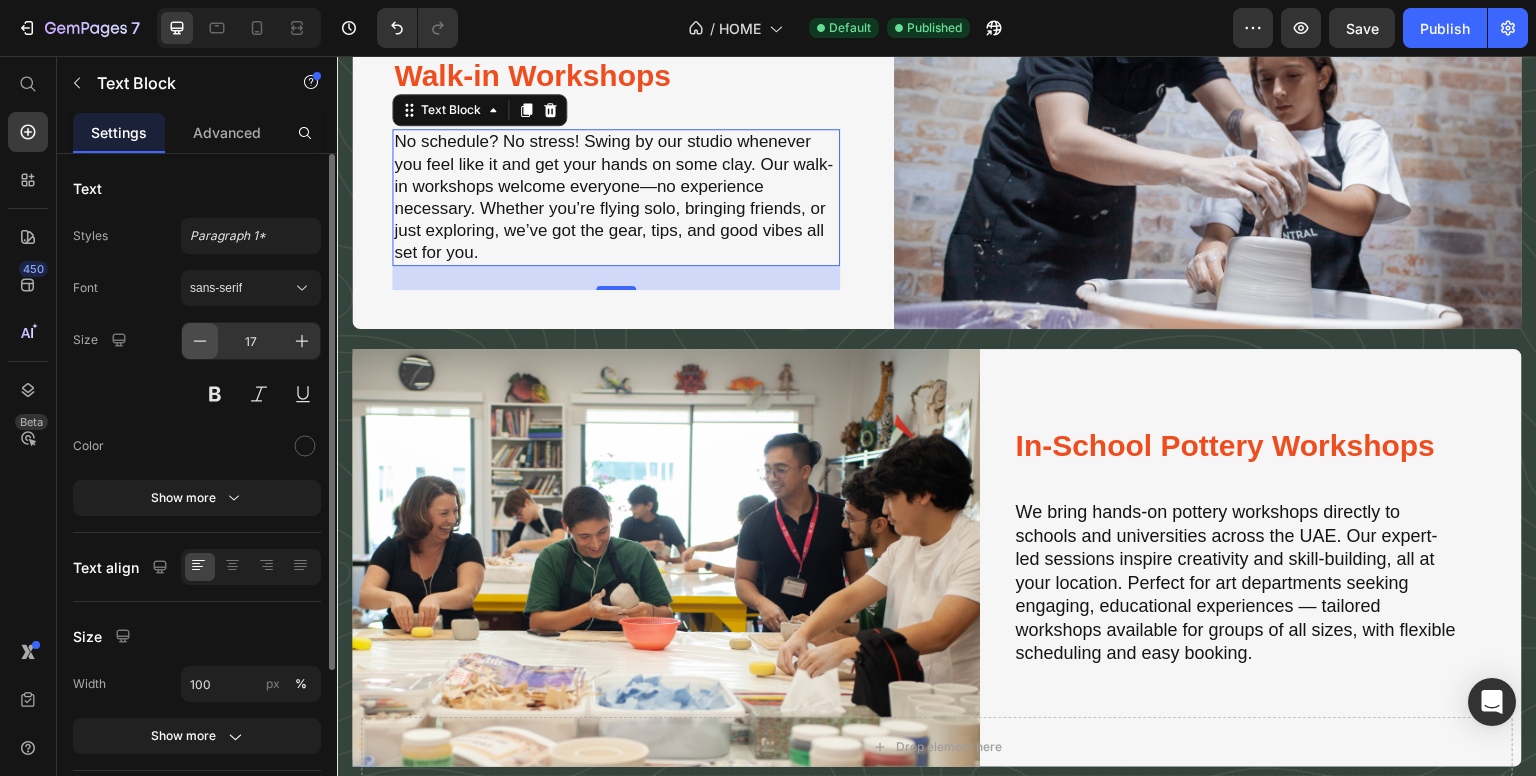 click 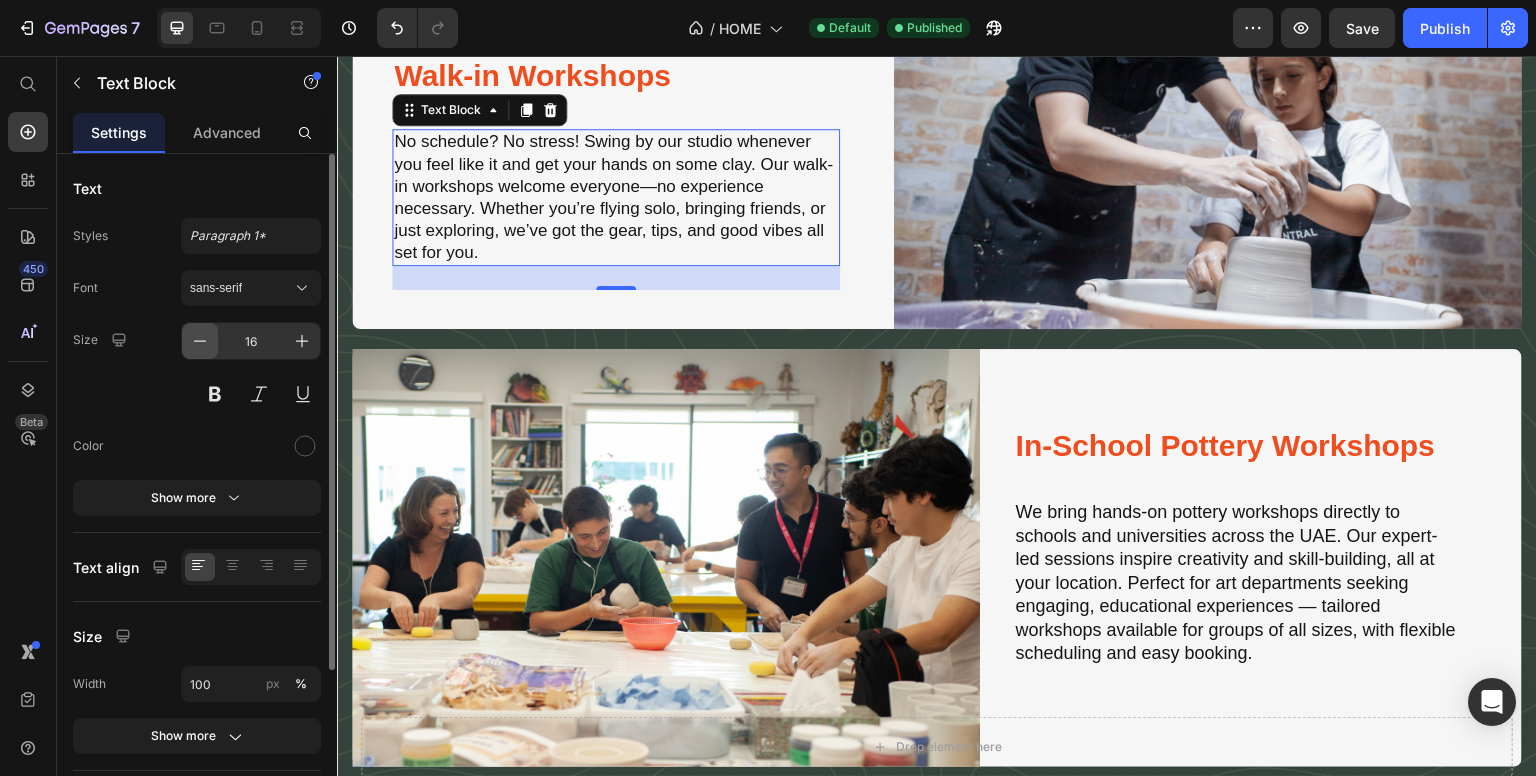 scroll, scrollTop: 3270, scrollLeft: 0, axis: vertical 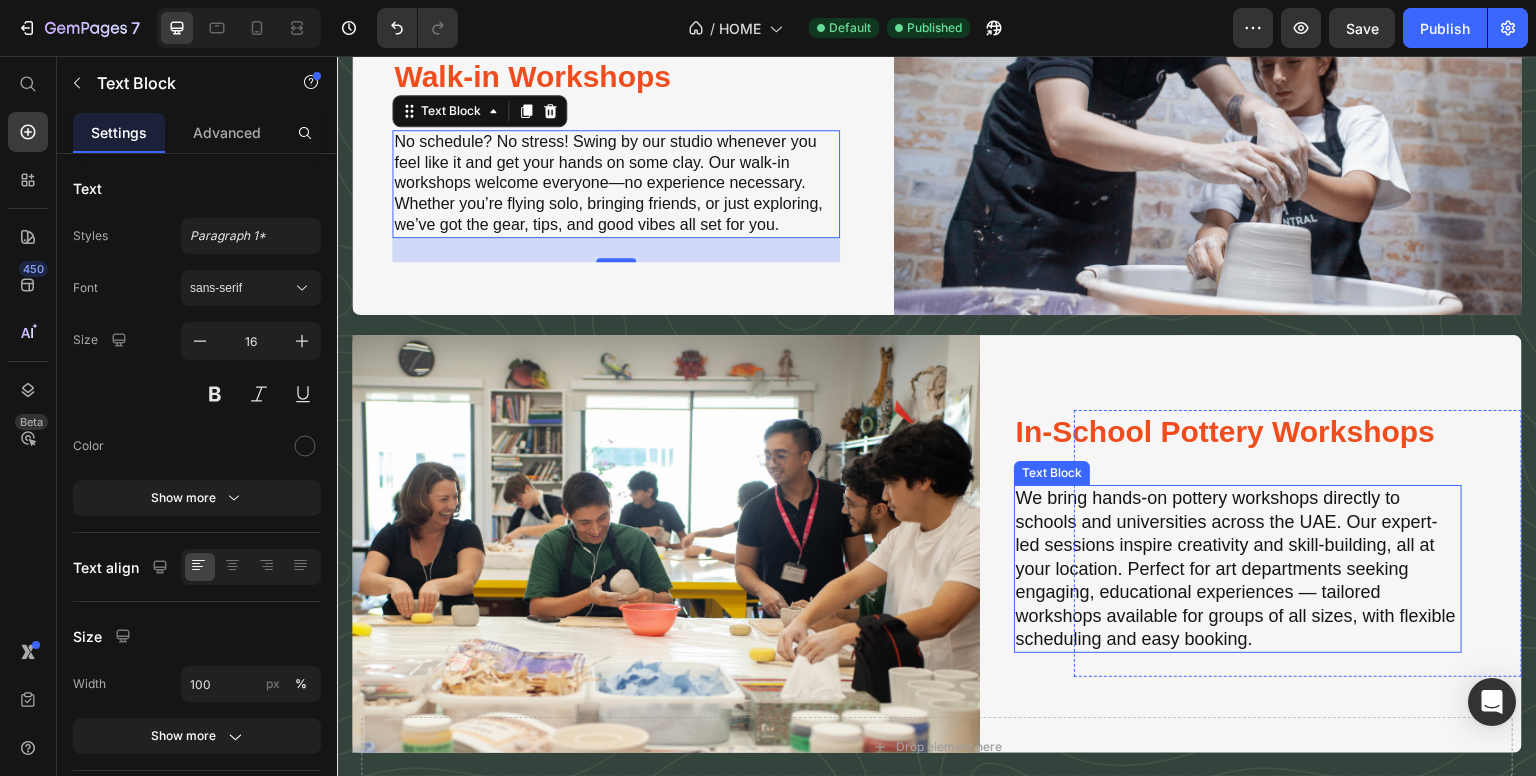 click on "We bring hands-on pottery workshops directly to schools and universities across the UAE. Our expert-led sessions inspire creativity and skill-building, all at your location. Perfect for art departments seeking engaging, educational experiences — tailored workshops available for groups of all sizes, with flexible scheduling and easy booking." at bounding box center [1238, 569] 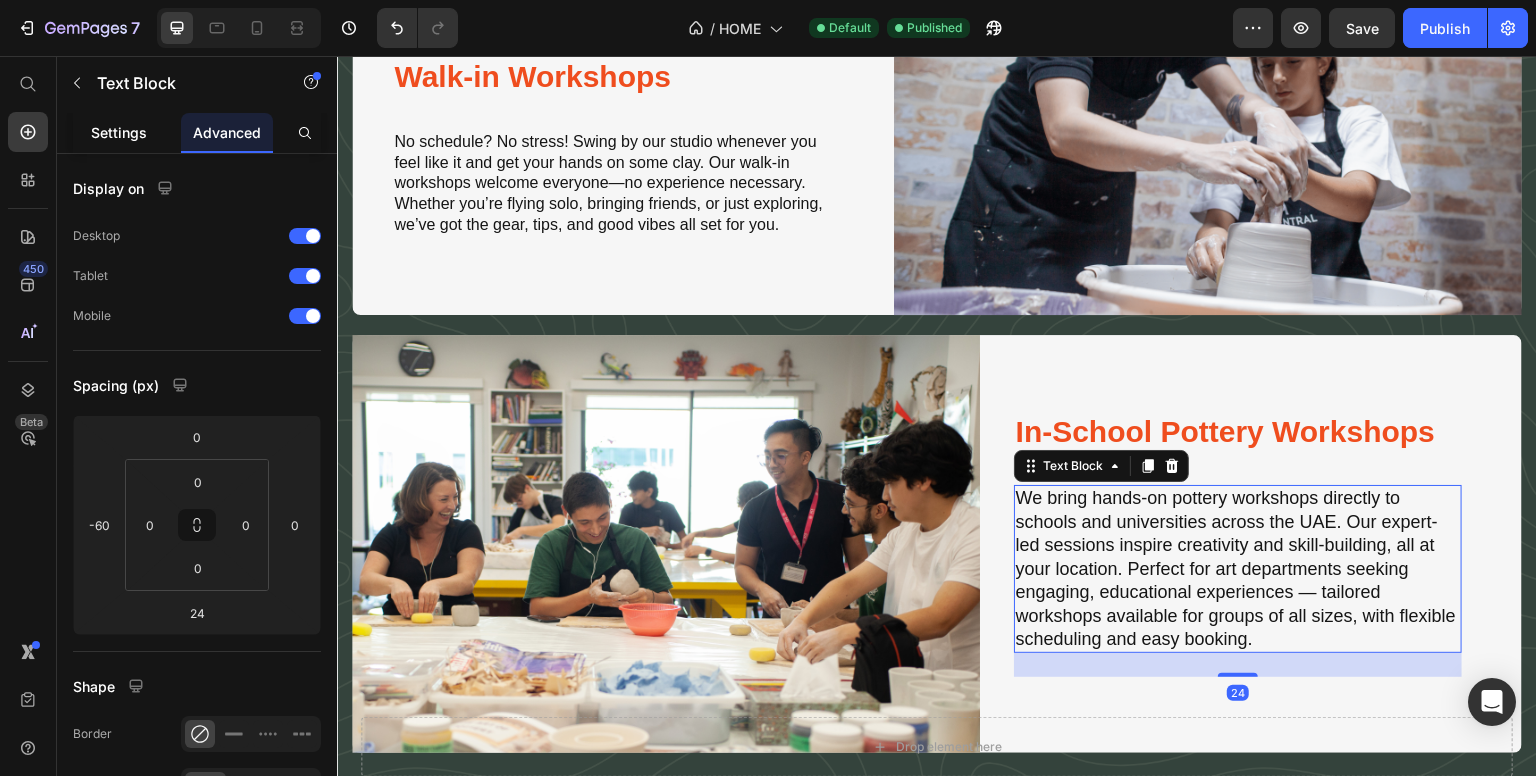 click on "Settings" 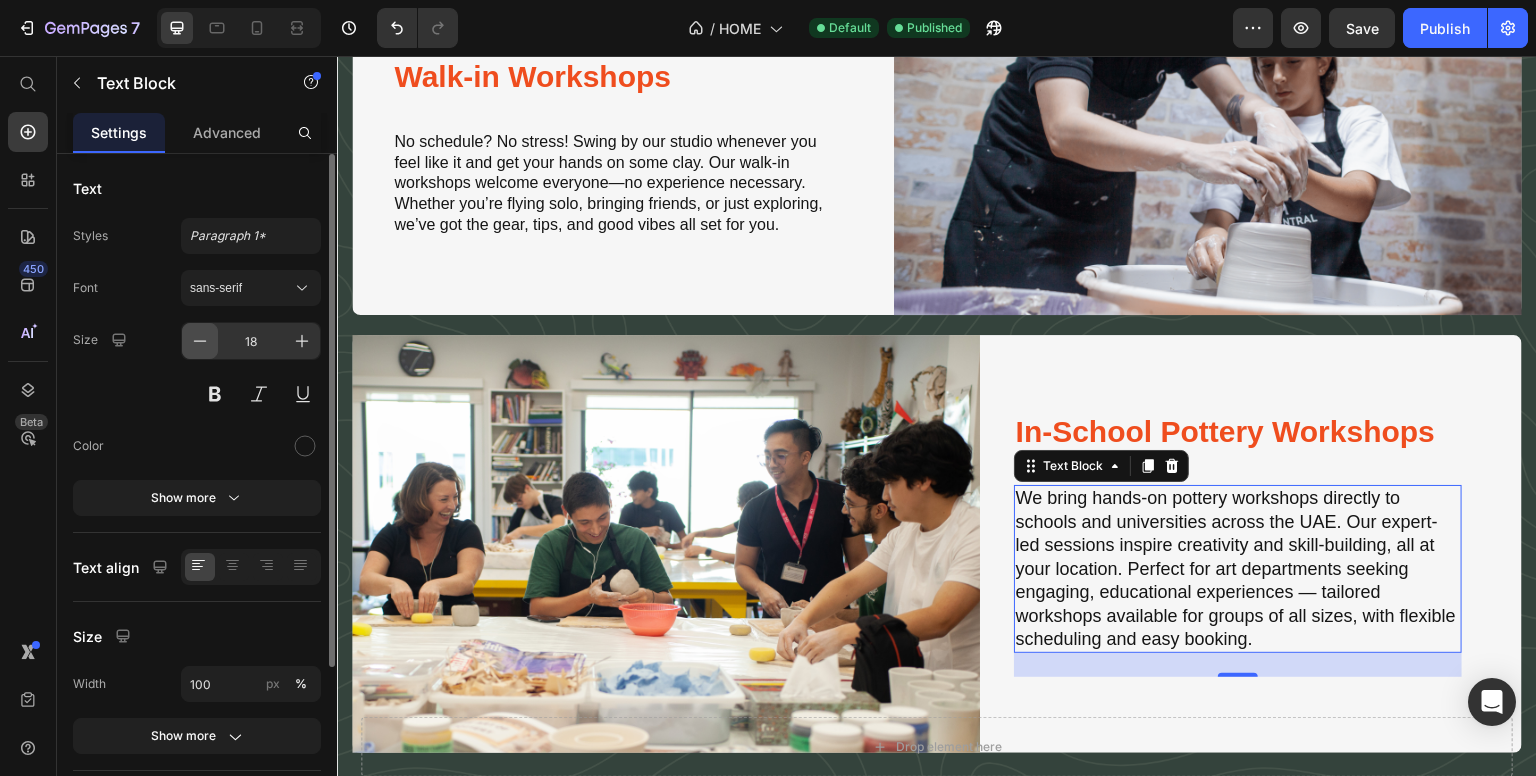 click 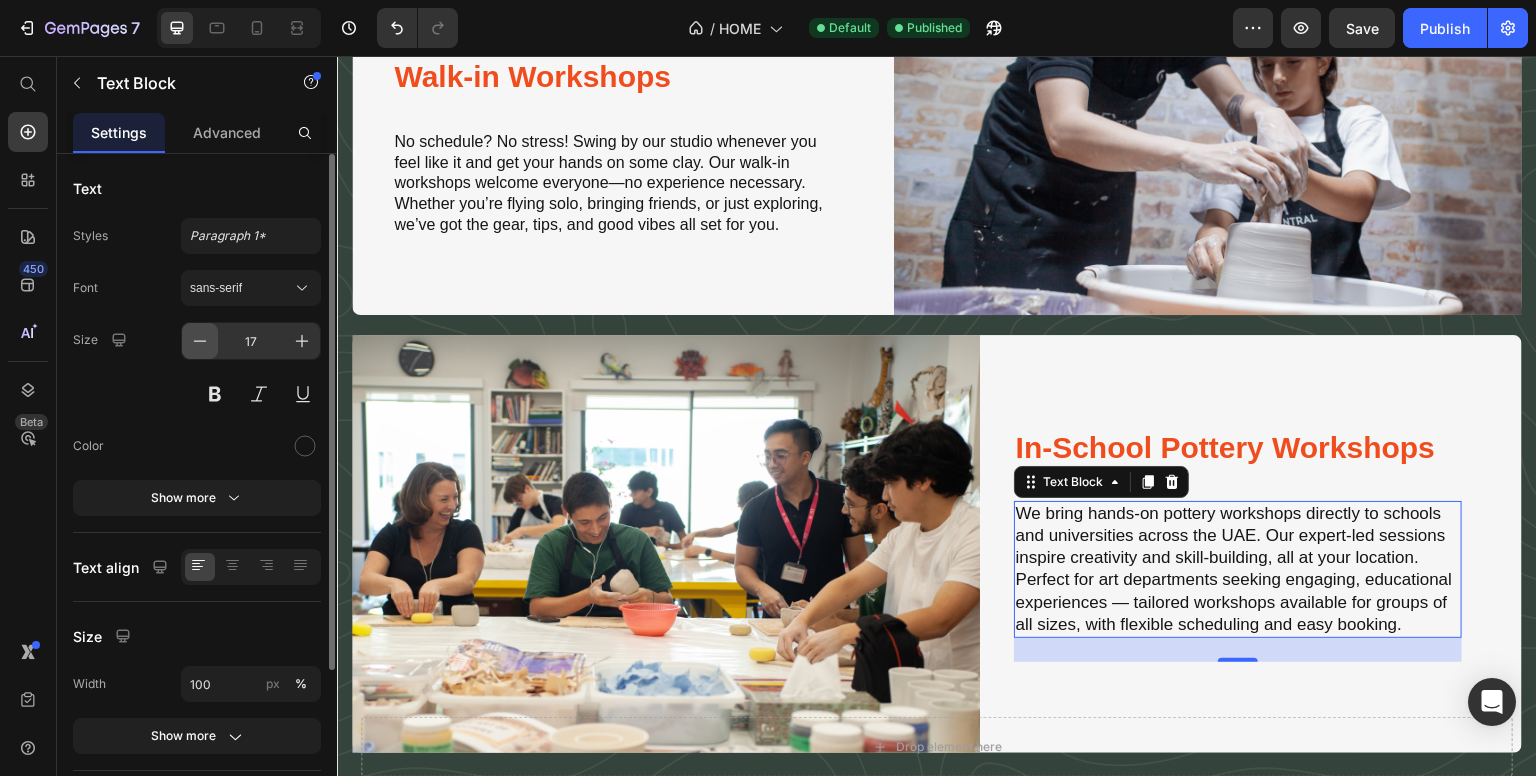 click 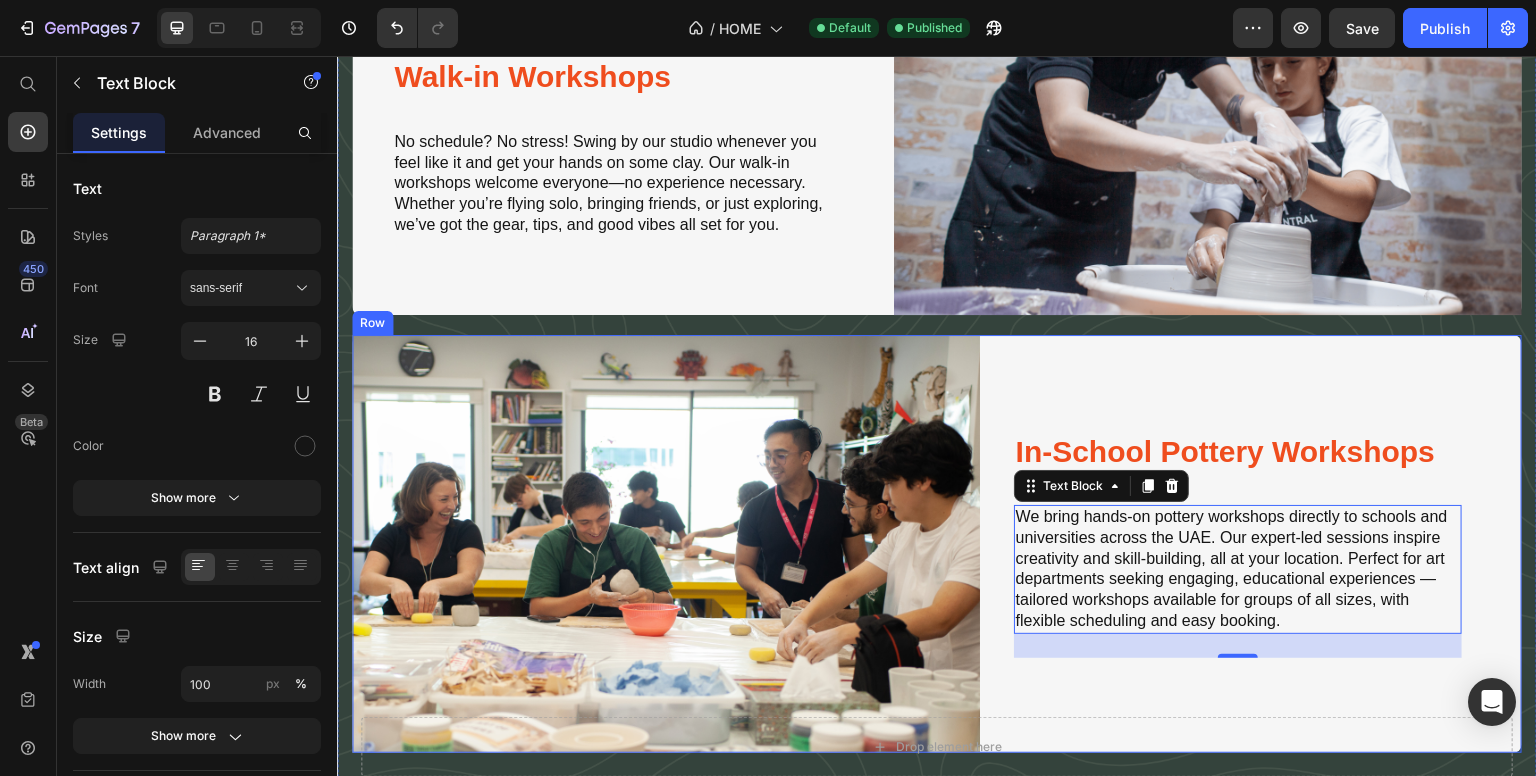 click on "Image In School Workshops Heading In-School Pottery Workshops Heading We bring hands-on pottery workshops directly to schools and universities across the UAE. Our expert-led sessions inspire creativity and skill-building, all at your location. Perfect for art departments seeking engaging, educational experiences — tailored workshops available for groups of all sizes, with flexible scheduling and easy booking. Text Block   24 Row Row" at bounding box center [937, 544] 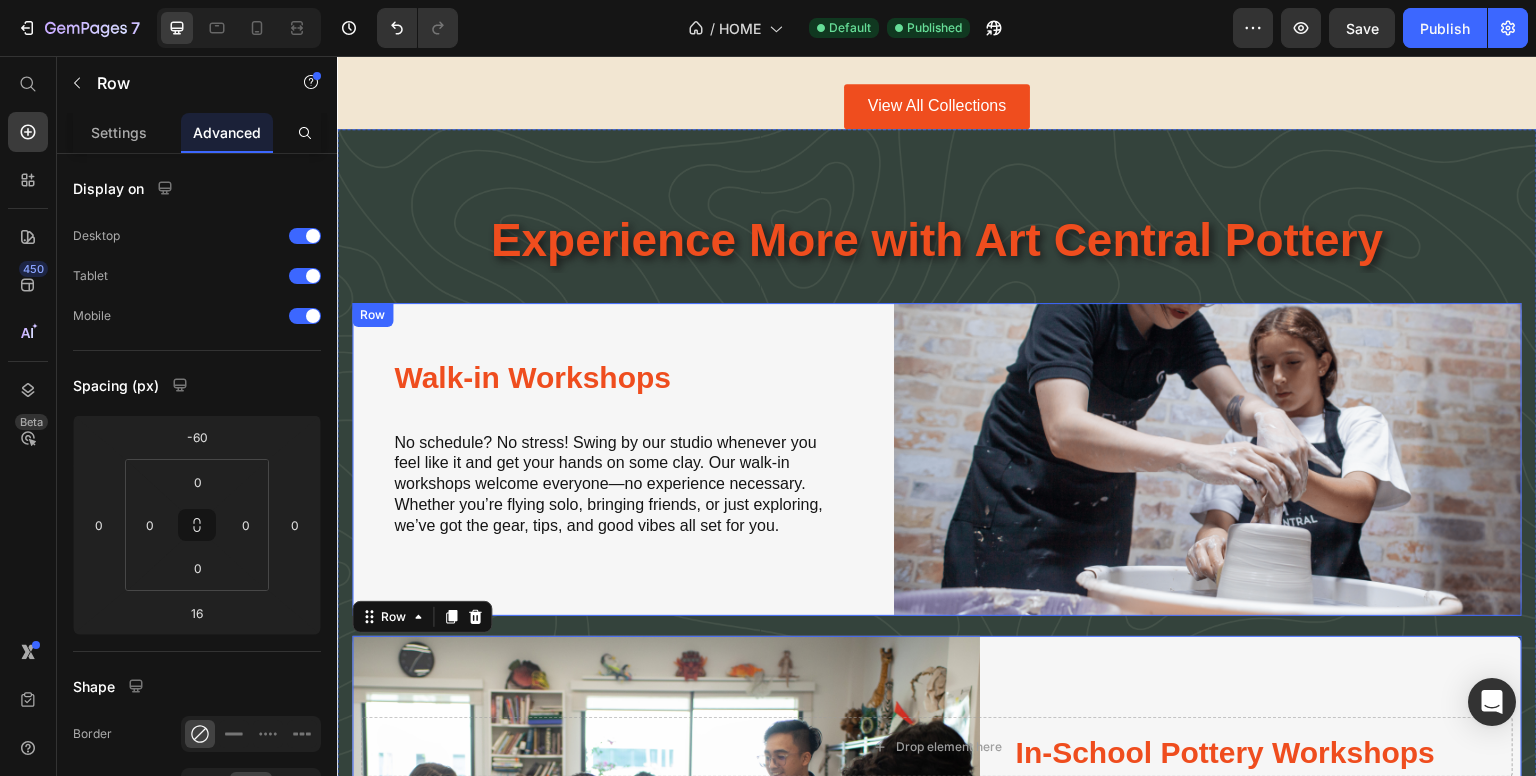 scroll, scrollTop: 2793, scrollLeft: 0, axis: vertical 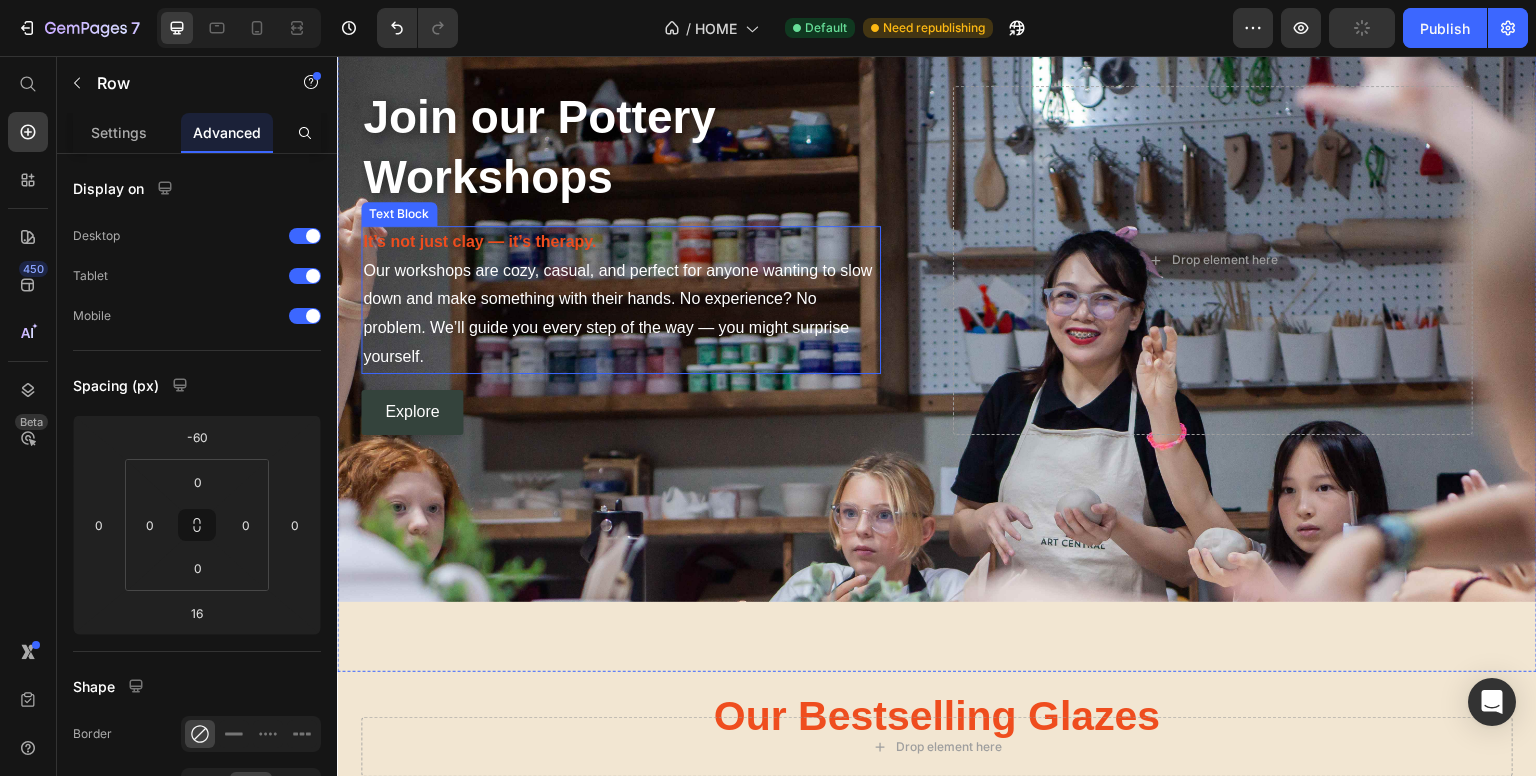 click on "It’s not just clay — it’s therapy. Our workshops are cozy, casual, and perfect for anyone wanting to slow down and make something with their hands. No experience? No problem. We’ll guide you every step of the way — you might surprise yourself." at bounding box center [621, 300] 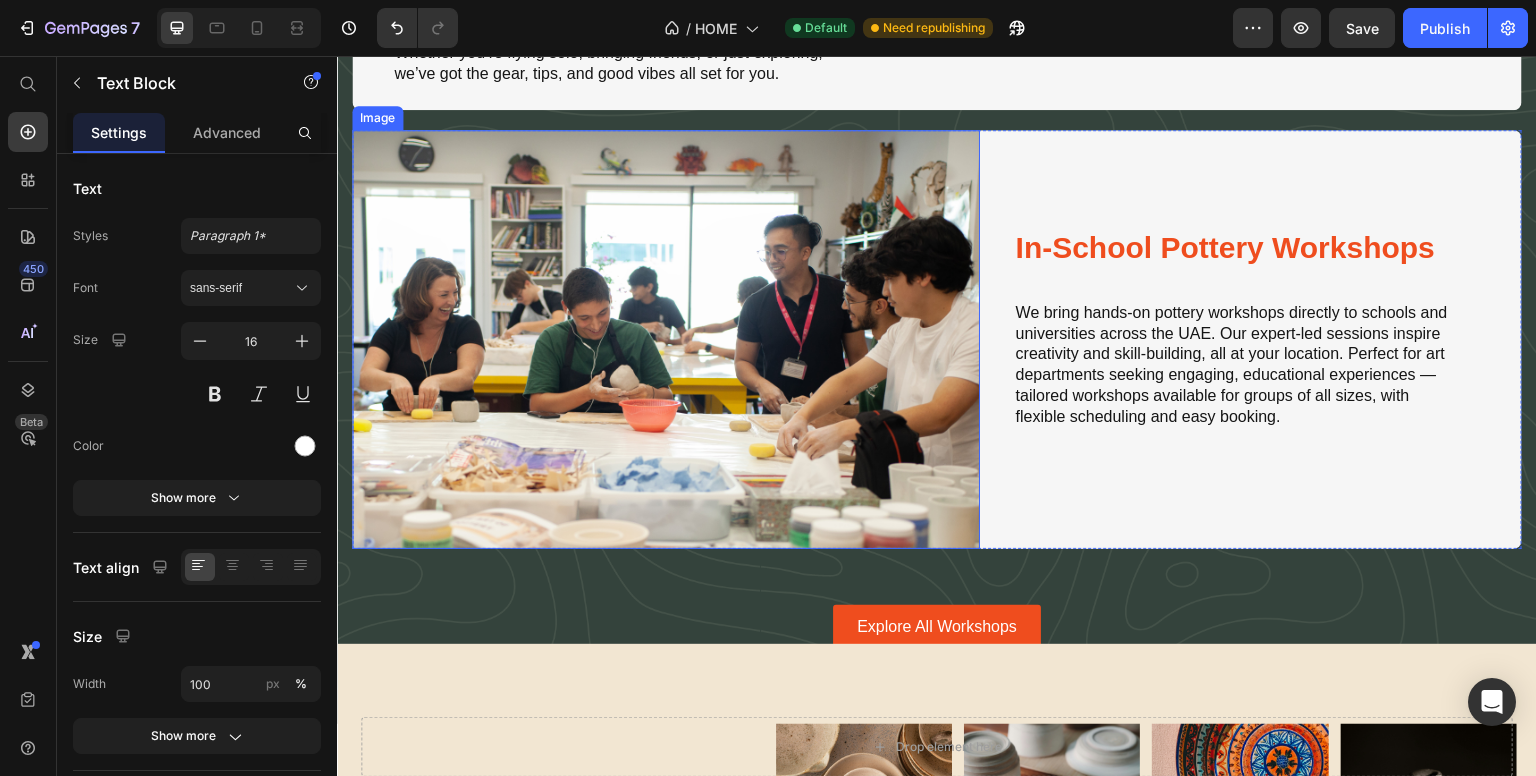 scroll, scrollTop: 3190, scrollLeft: 0, axis: vertical 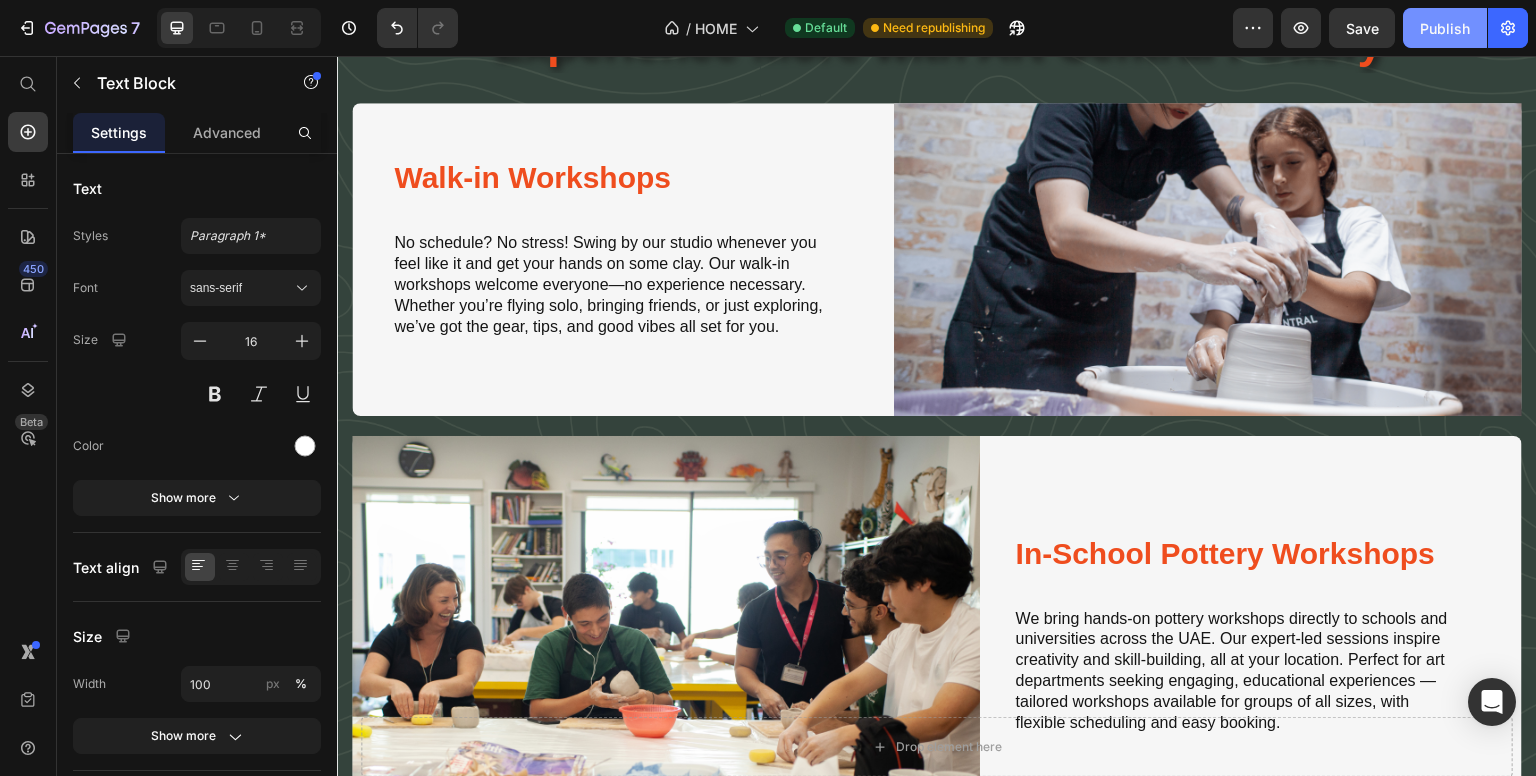 click on "Publish" at bounding box center (1445, 28) 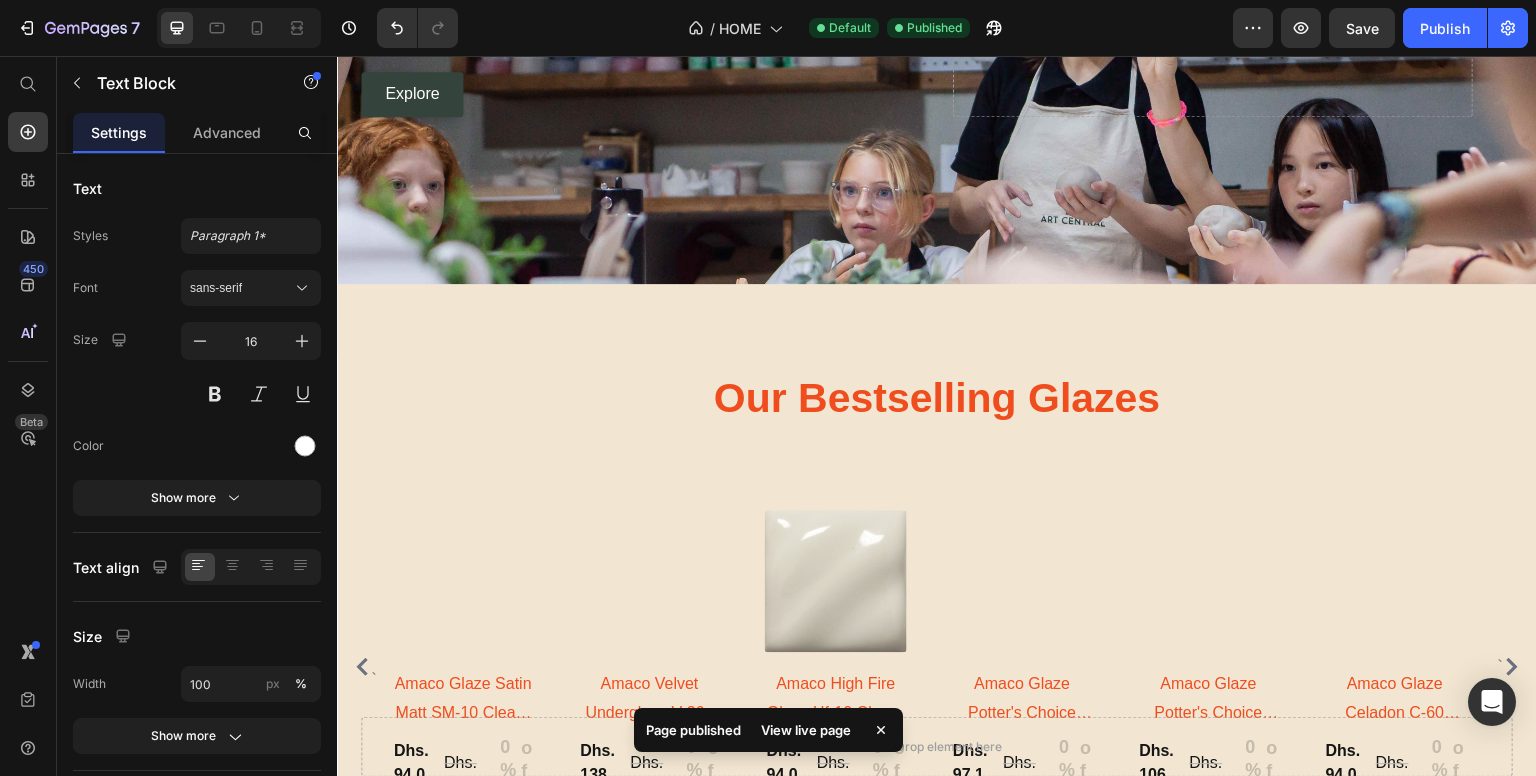 scroll, scrollTop: 2083, scrollLeft: 0, axis: vertical 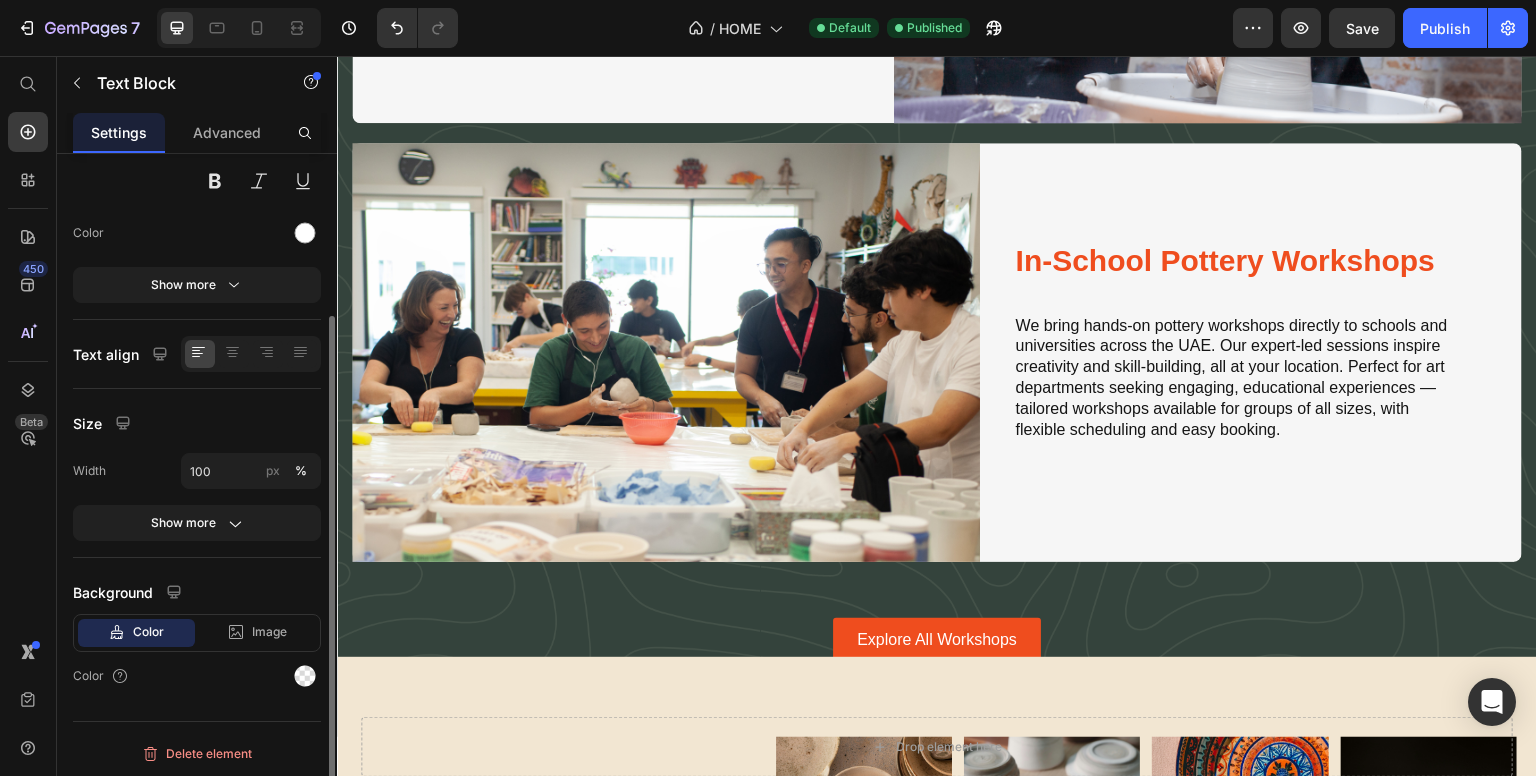 click on "Width 100 px % Show more" at bounding box center (197, 497) 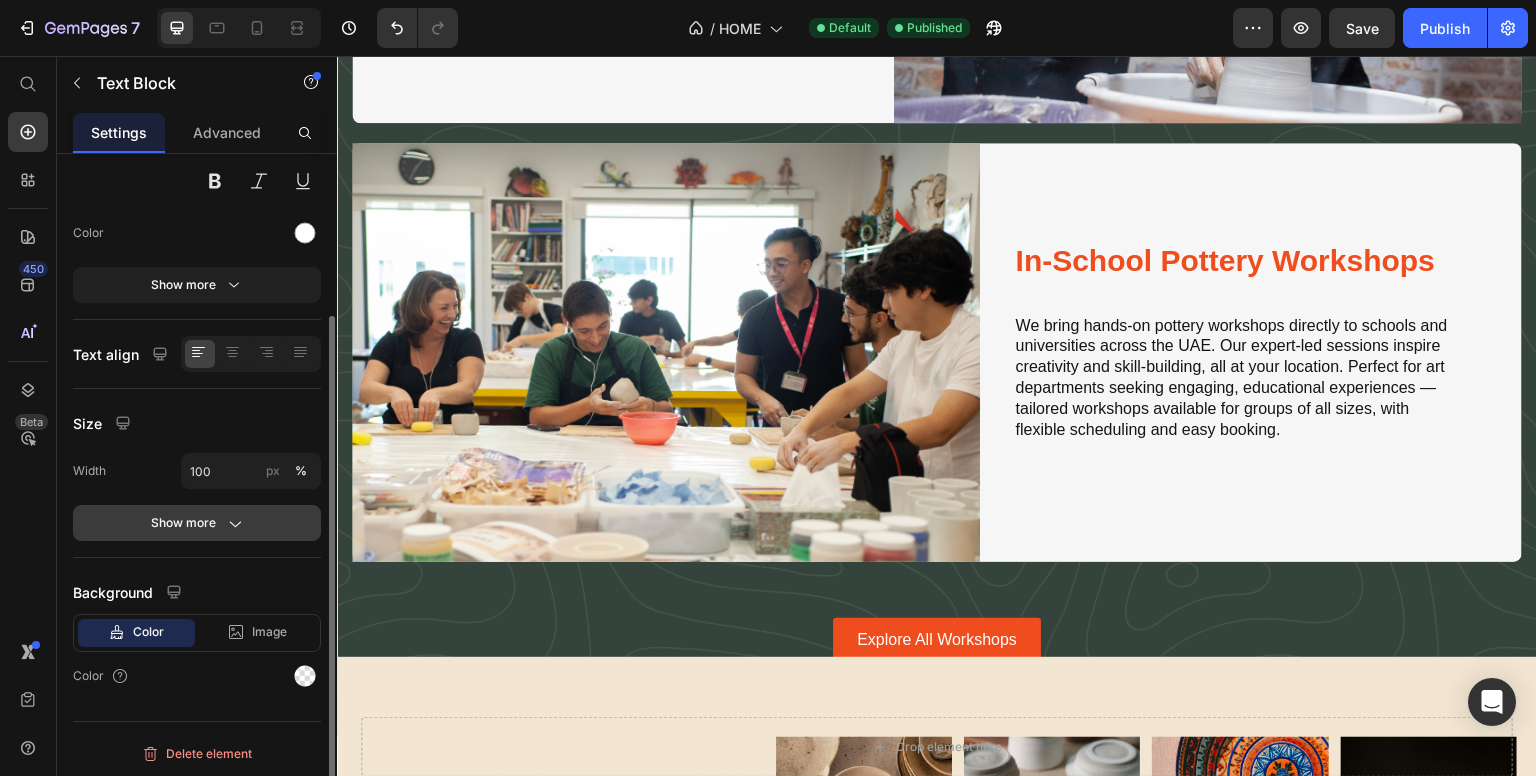 click on "Show more" at bounding box center (197, 523) 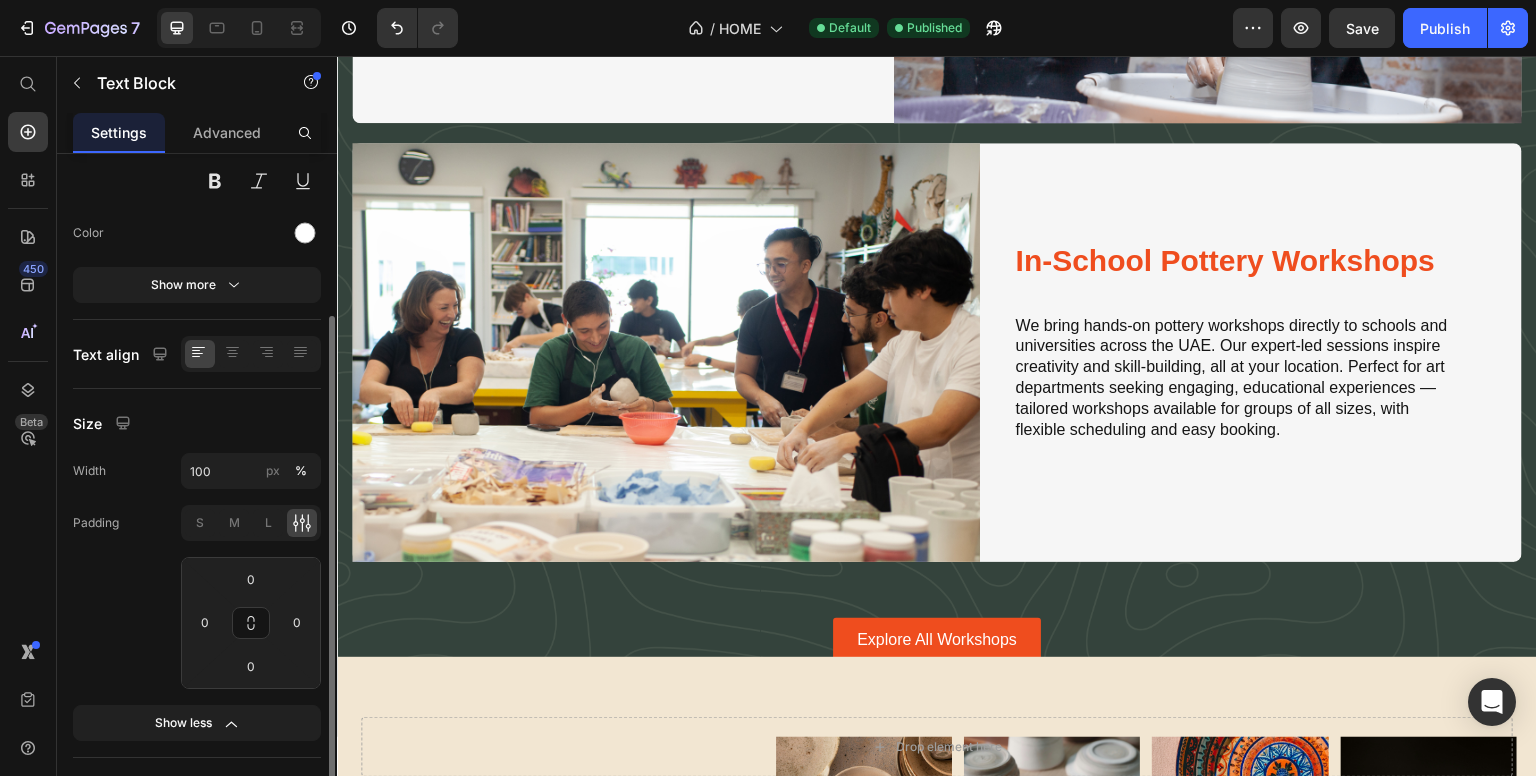 scroll, scrollTop: 413, scrollLeft: 0, axis: vertical 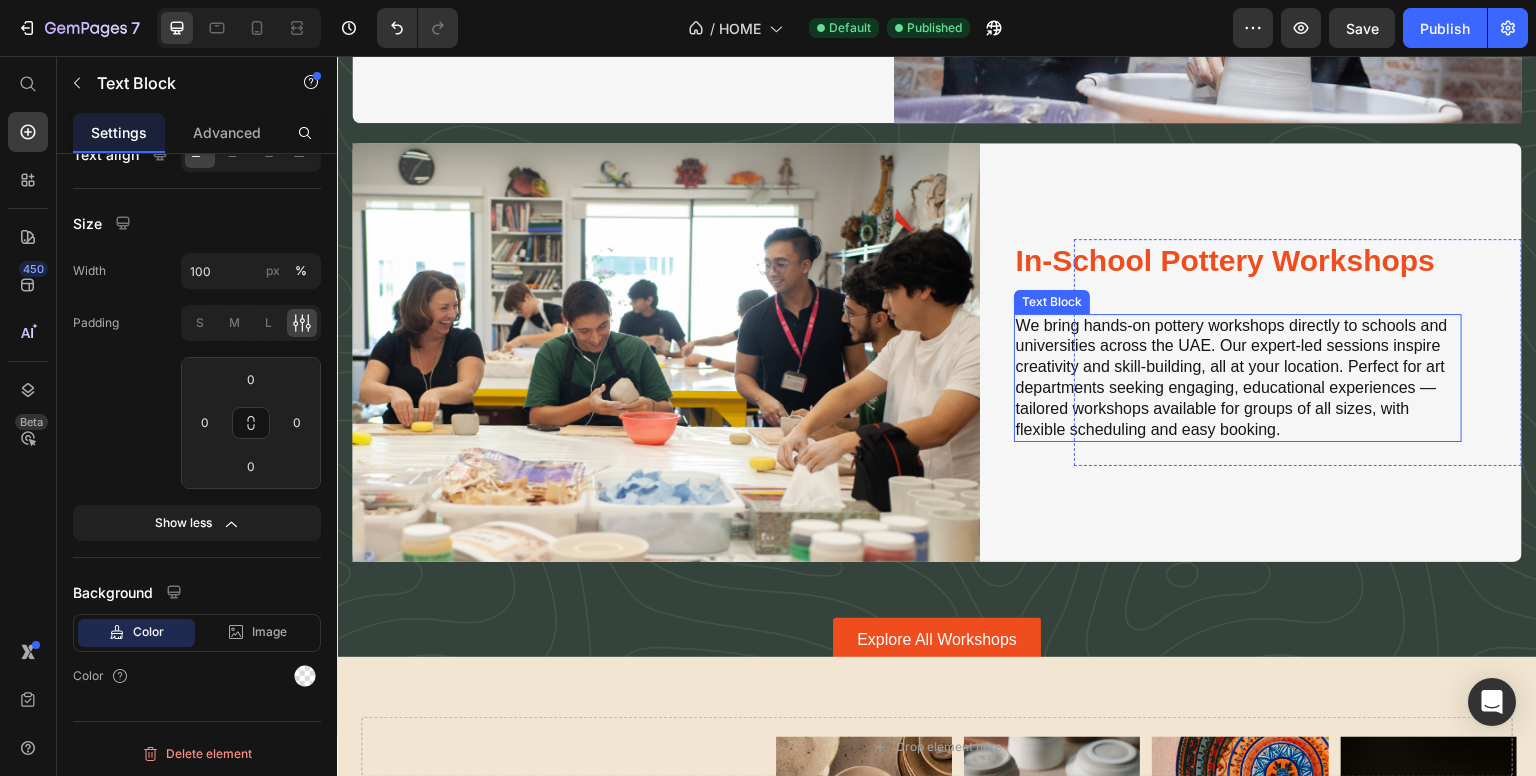 click on "We bring hands-on pottery workshops directly to schools and universities across the UAE. Our expert-led sessions inspire creativity and skill-building, all at your location. Perfect for art departments seeking engaging, educational experiences — tailored workshops available for groups of all sizes, with flexible scheduling and easy booking." at bounding box center [1238, 378] 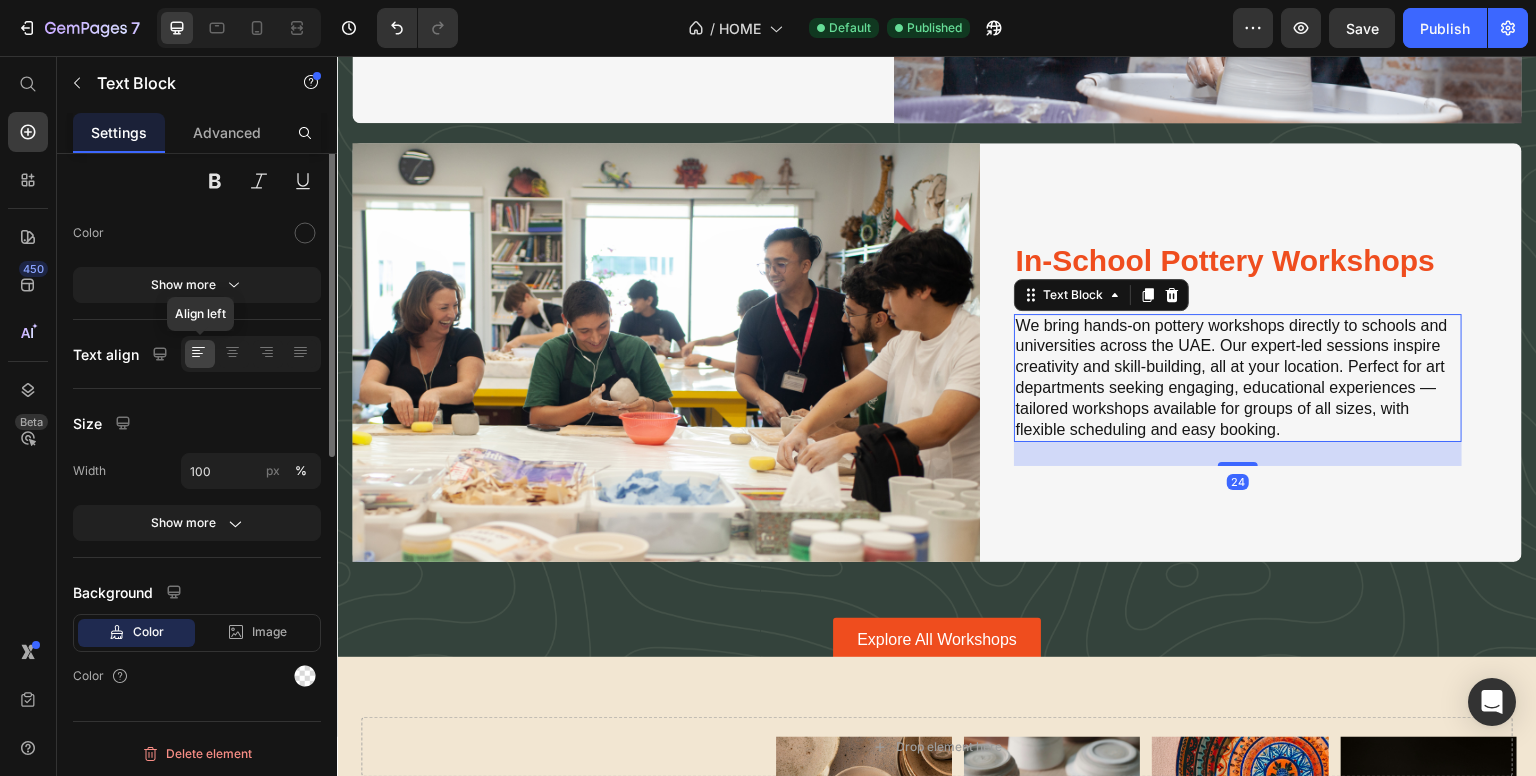 scroll, scrollTop: 0, scrollLeft: 0, axis: both 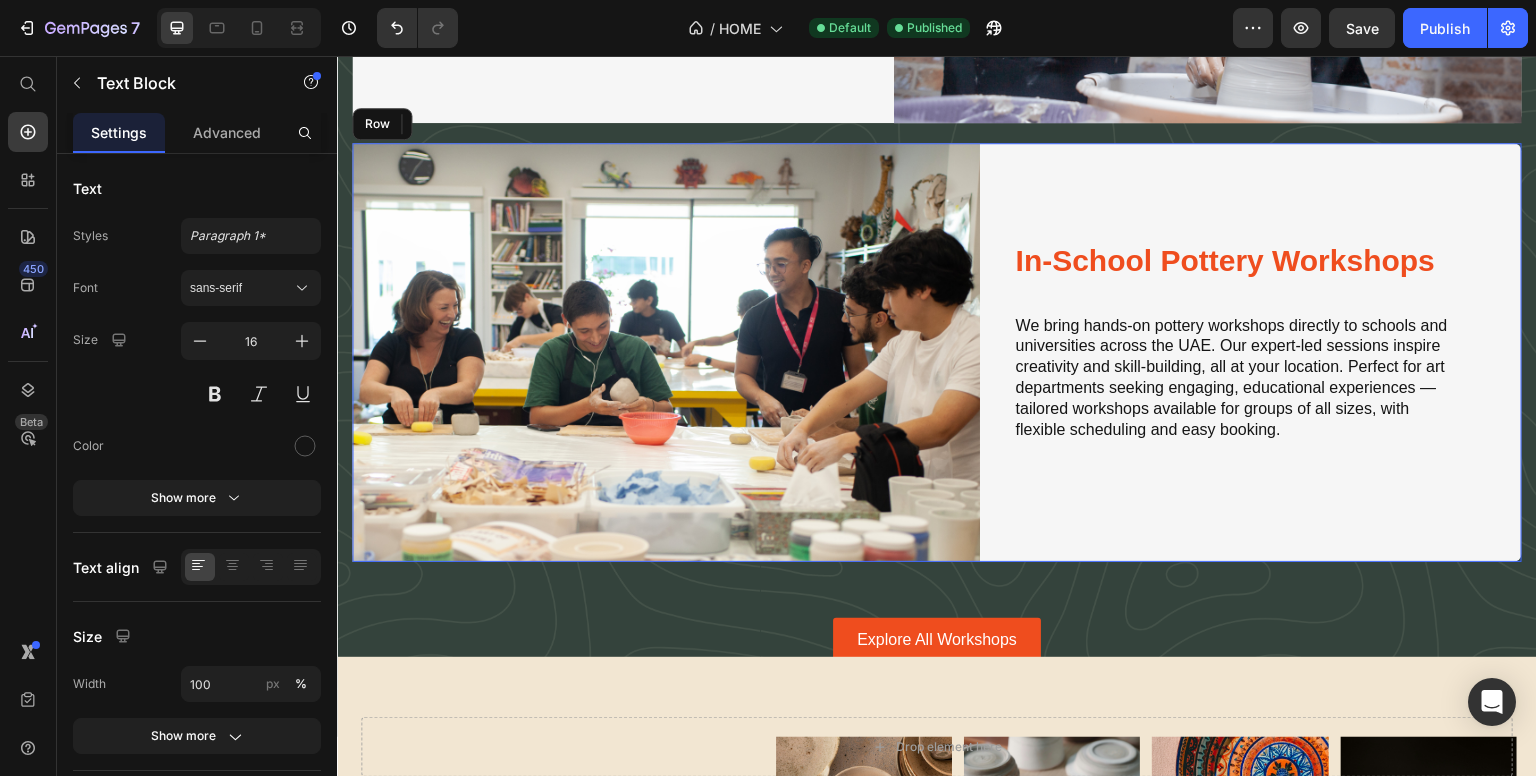 click on "In-School Pottery Workshops Heading We bring hands-on pottery workshops directly to schools and universities across the UAE. Our expert-led sessions inspire creativity and skill-building, all at your location. Perfect for art departments seeking engaging, educational experiences — tailored workshops available for groups of all sizes, with flexible scheduling and easy booking. Text Block   24 Row" at bounding box center [1298, 352] 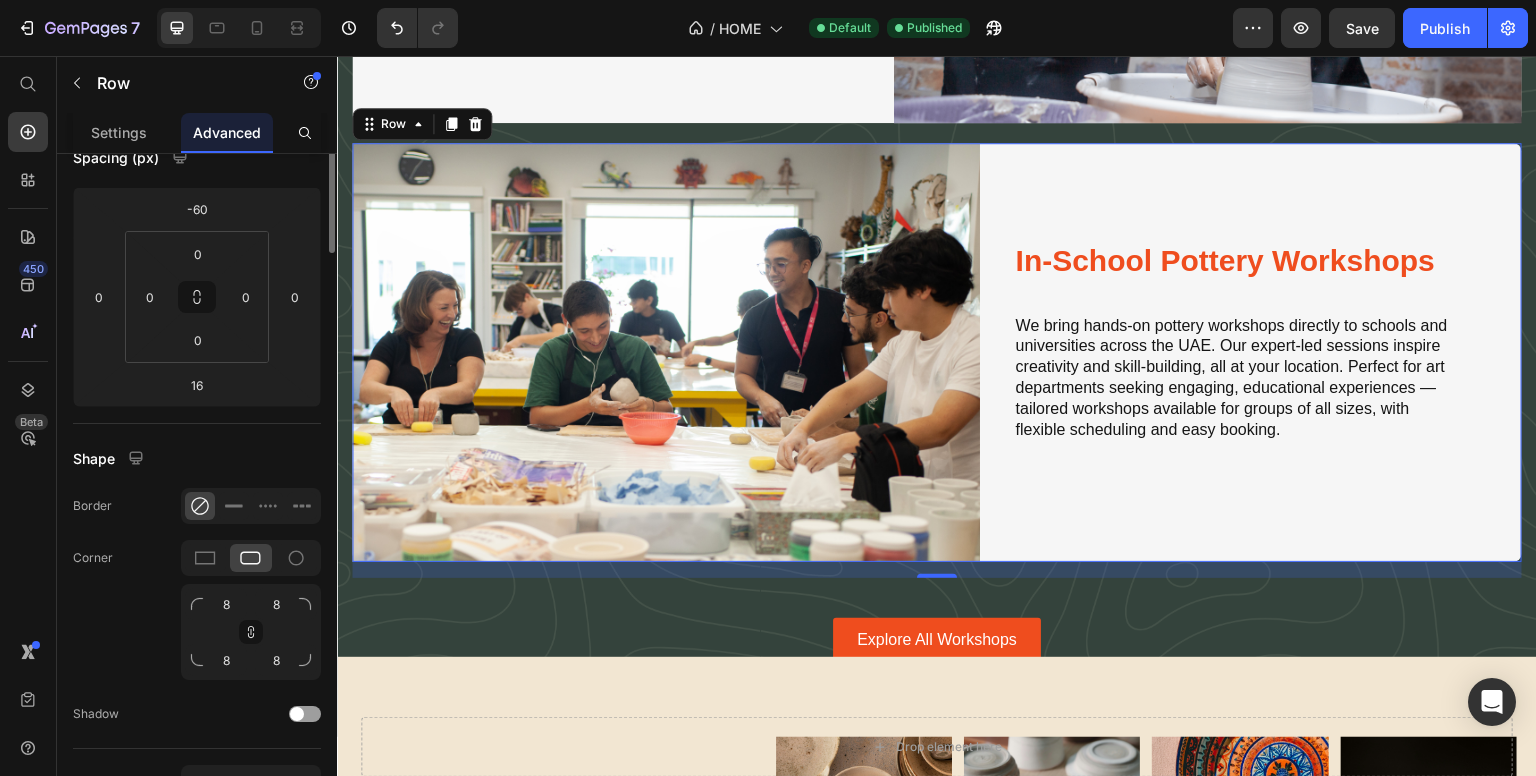 scroll, scrollTop: 0, scrollLeft: 0, axis: both 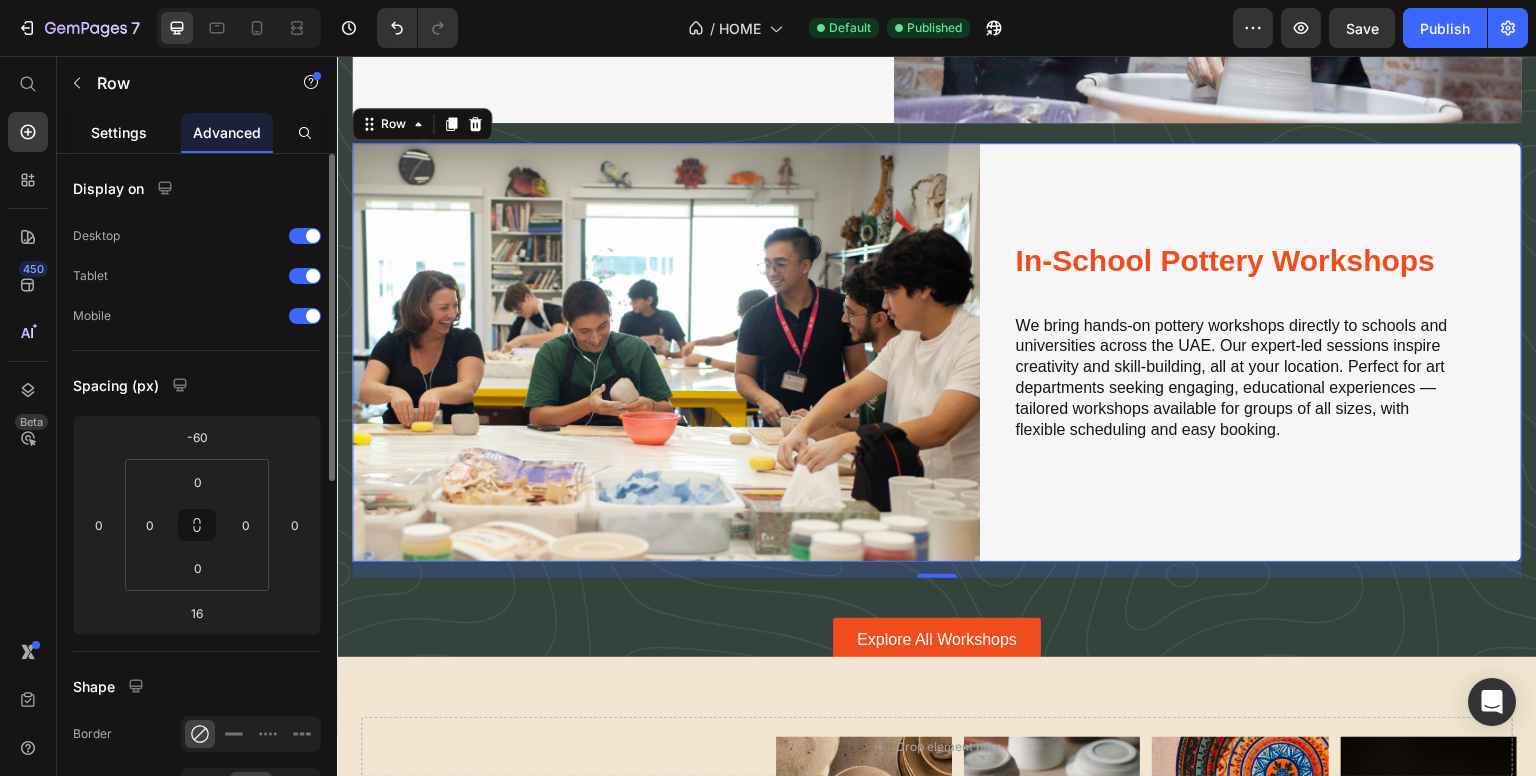click on "Settings" at bounding box center [119, 132] 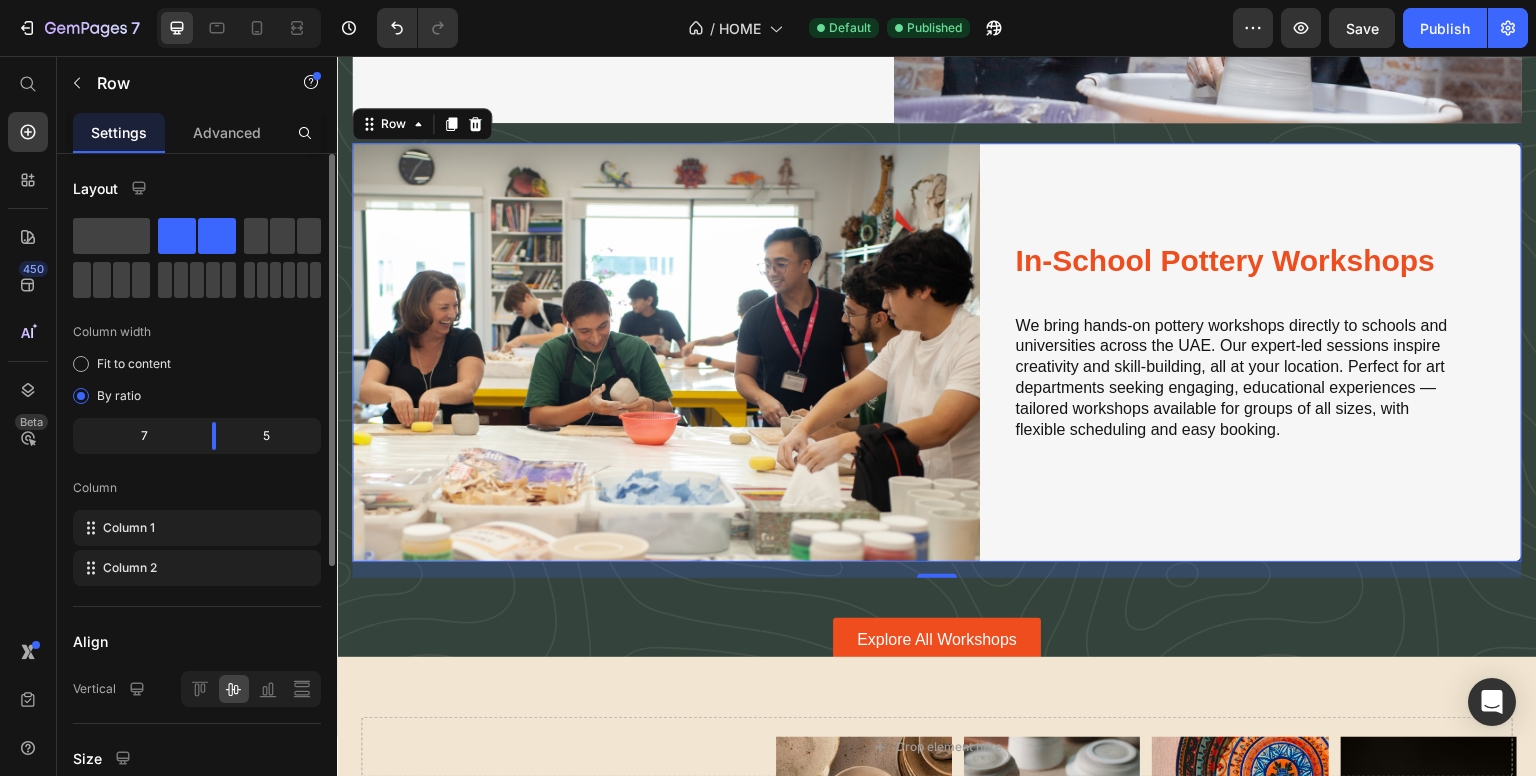scroll, scrollTop: 440, scrollLeft: 0, axis: vertical 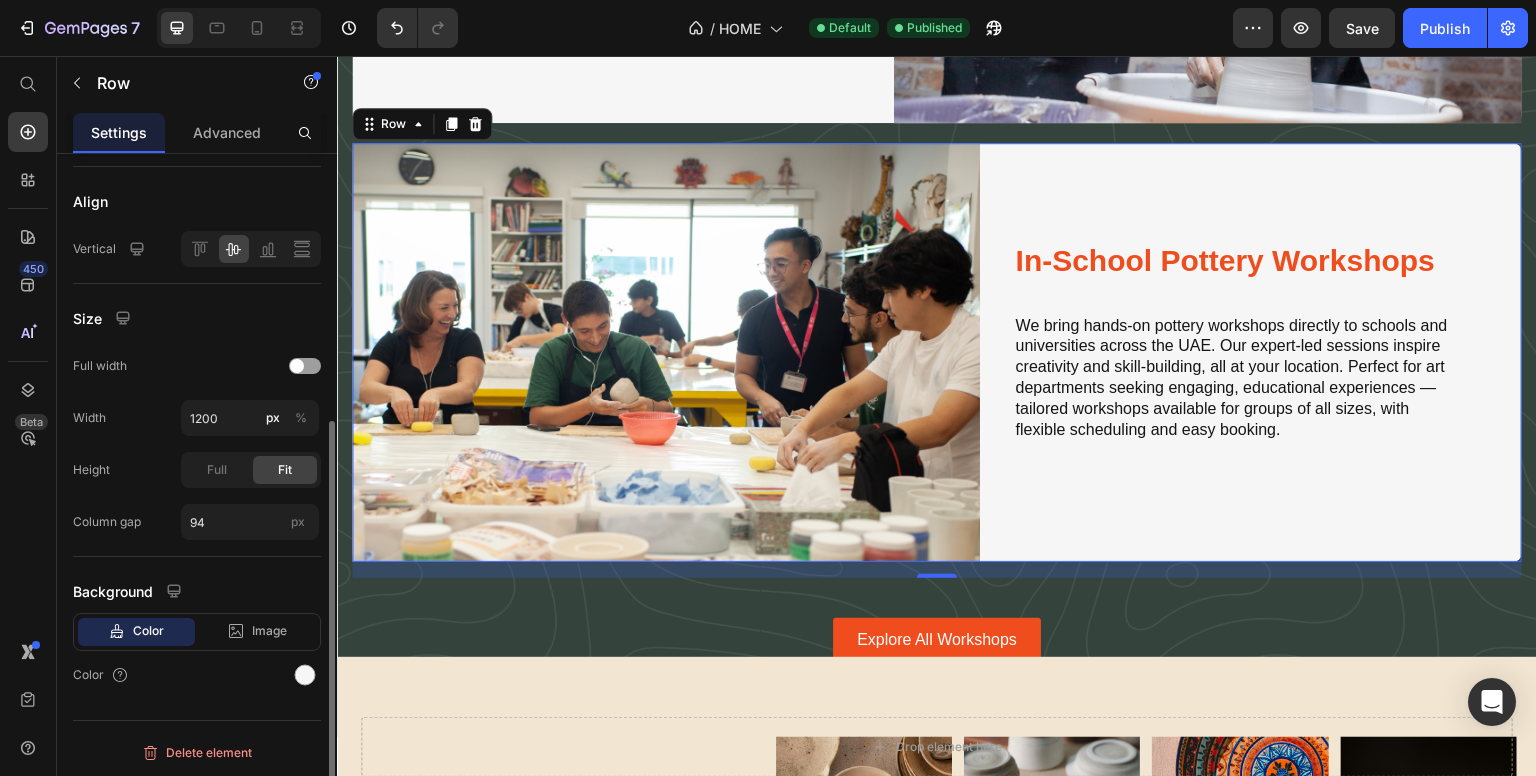click on "Background Color Image Video  Color" 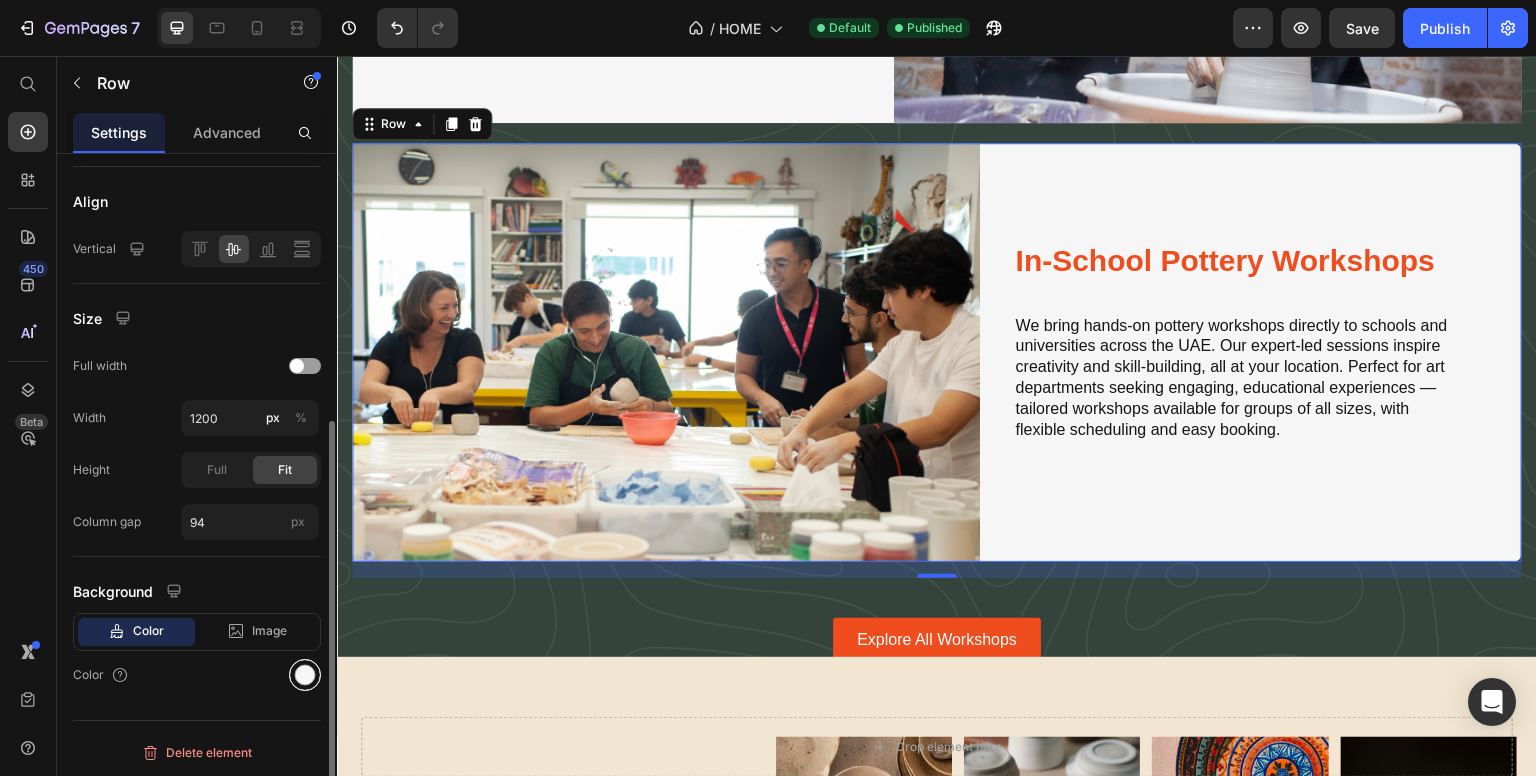click at bounding box center (305, 675) 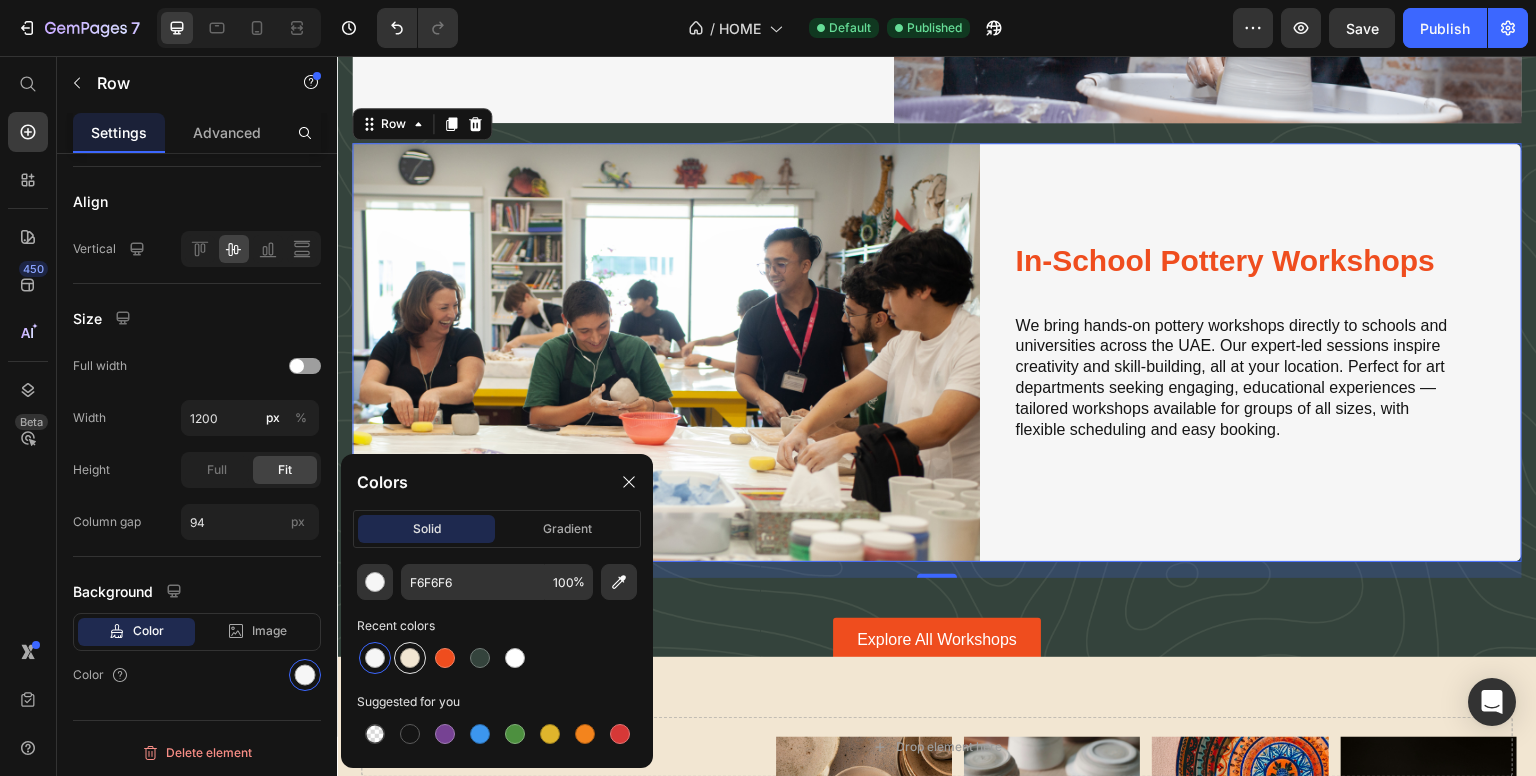 click at bounding box center [410, 658] 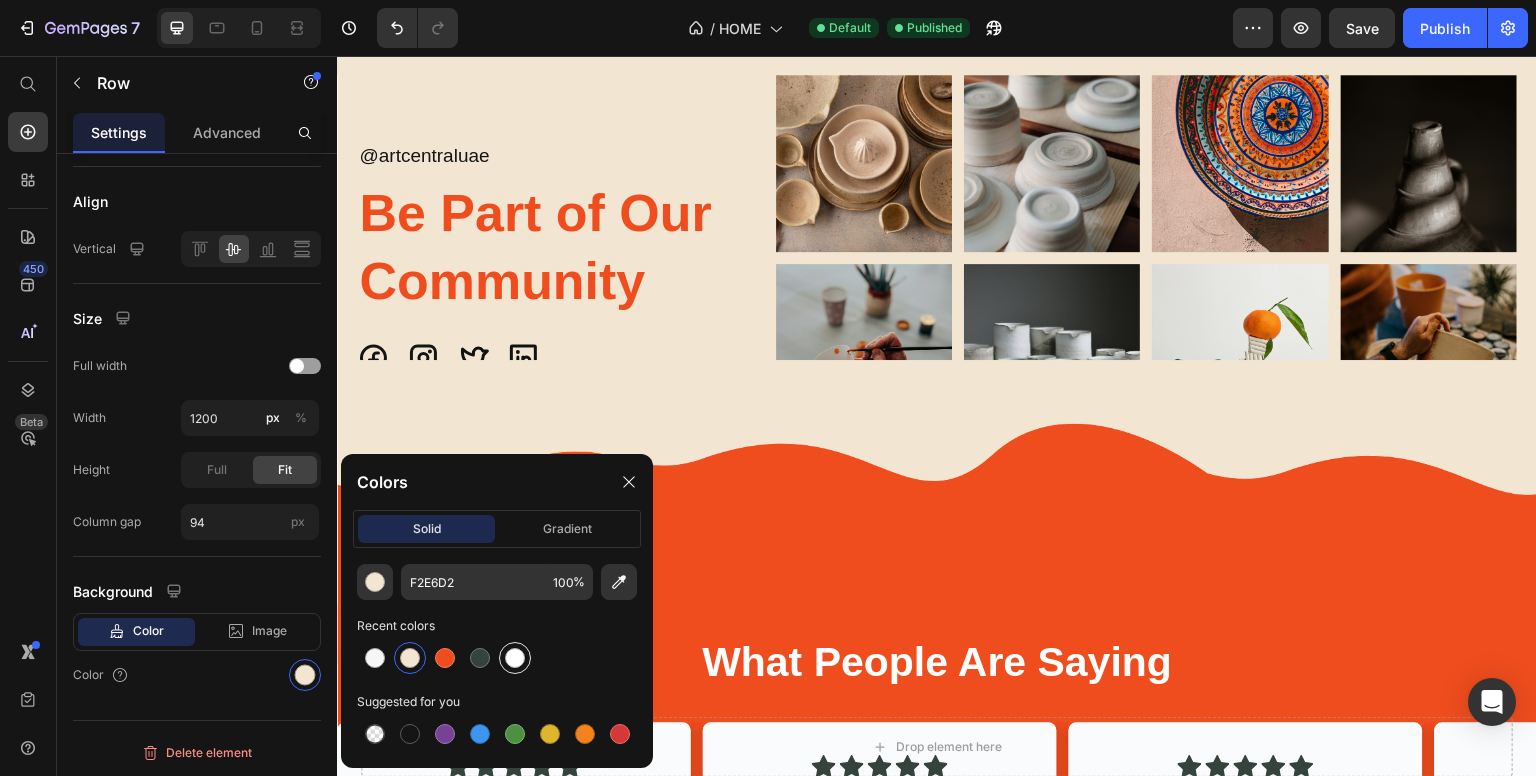 scroll, scrollTop: 3322, scrollLeft: 0, axis: vertical 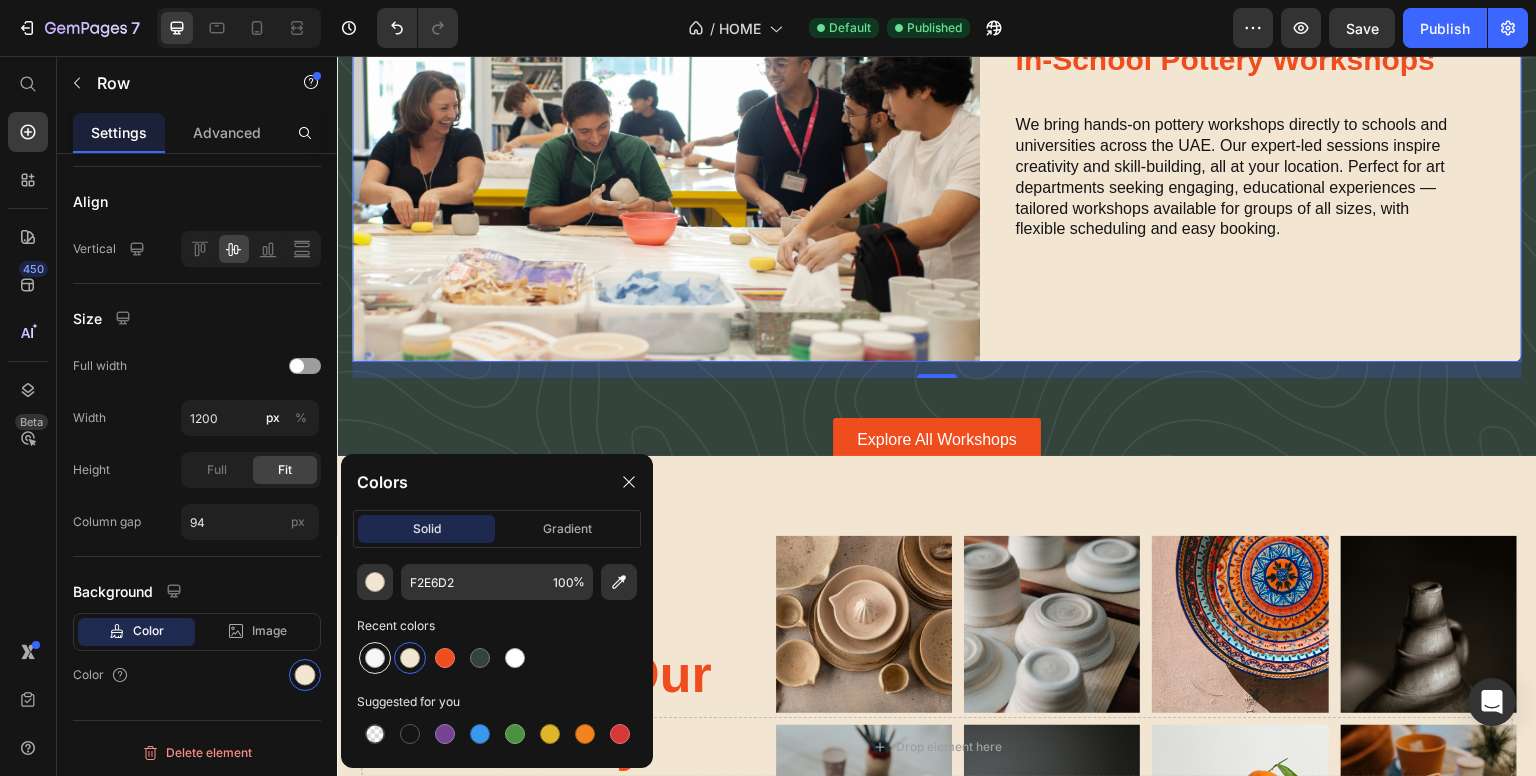 click at bounding box center [375, 658] 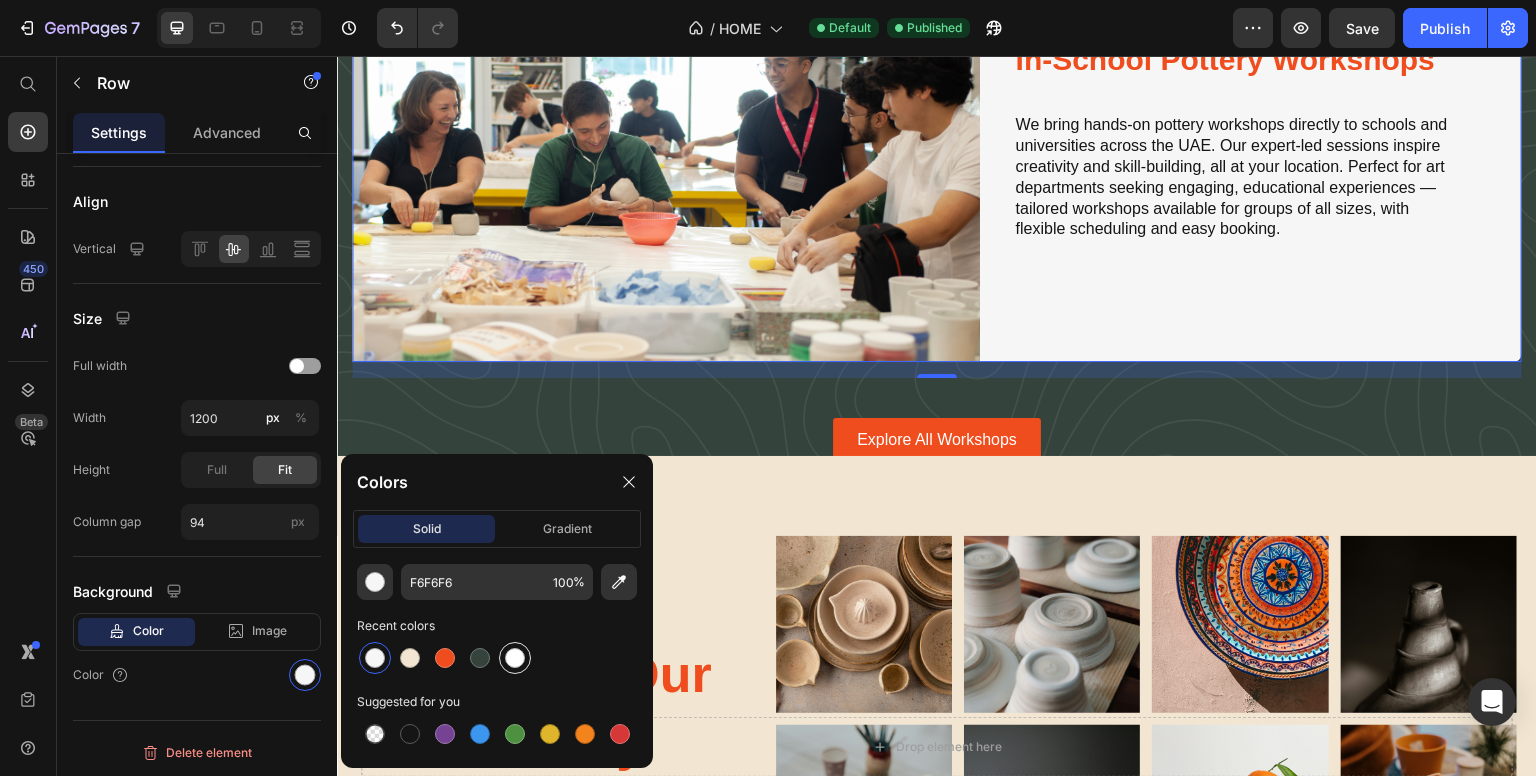 click at bounding box center [515, 658] 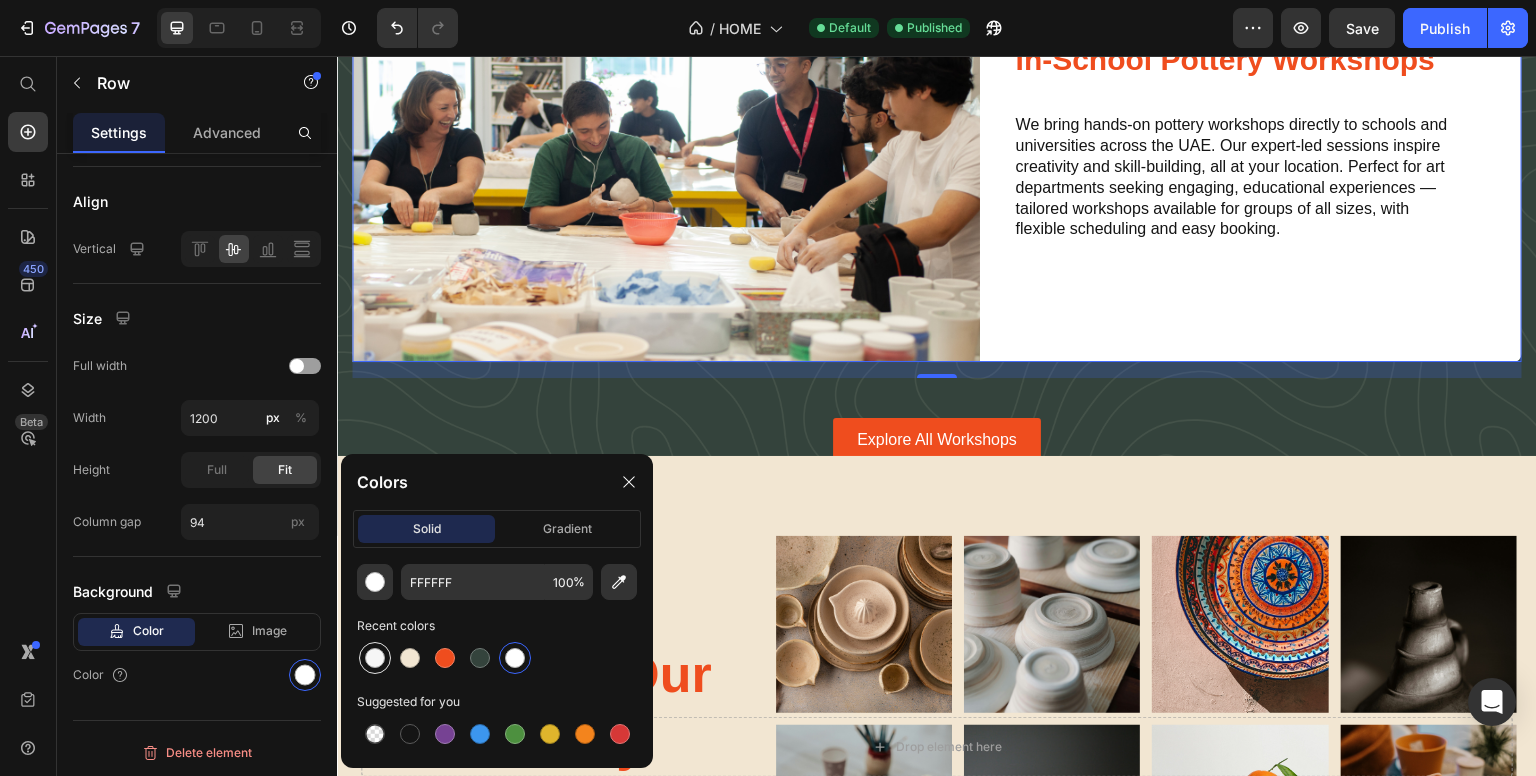 click at bounding box center [375, 658] 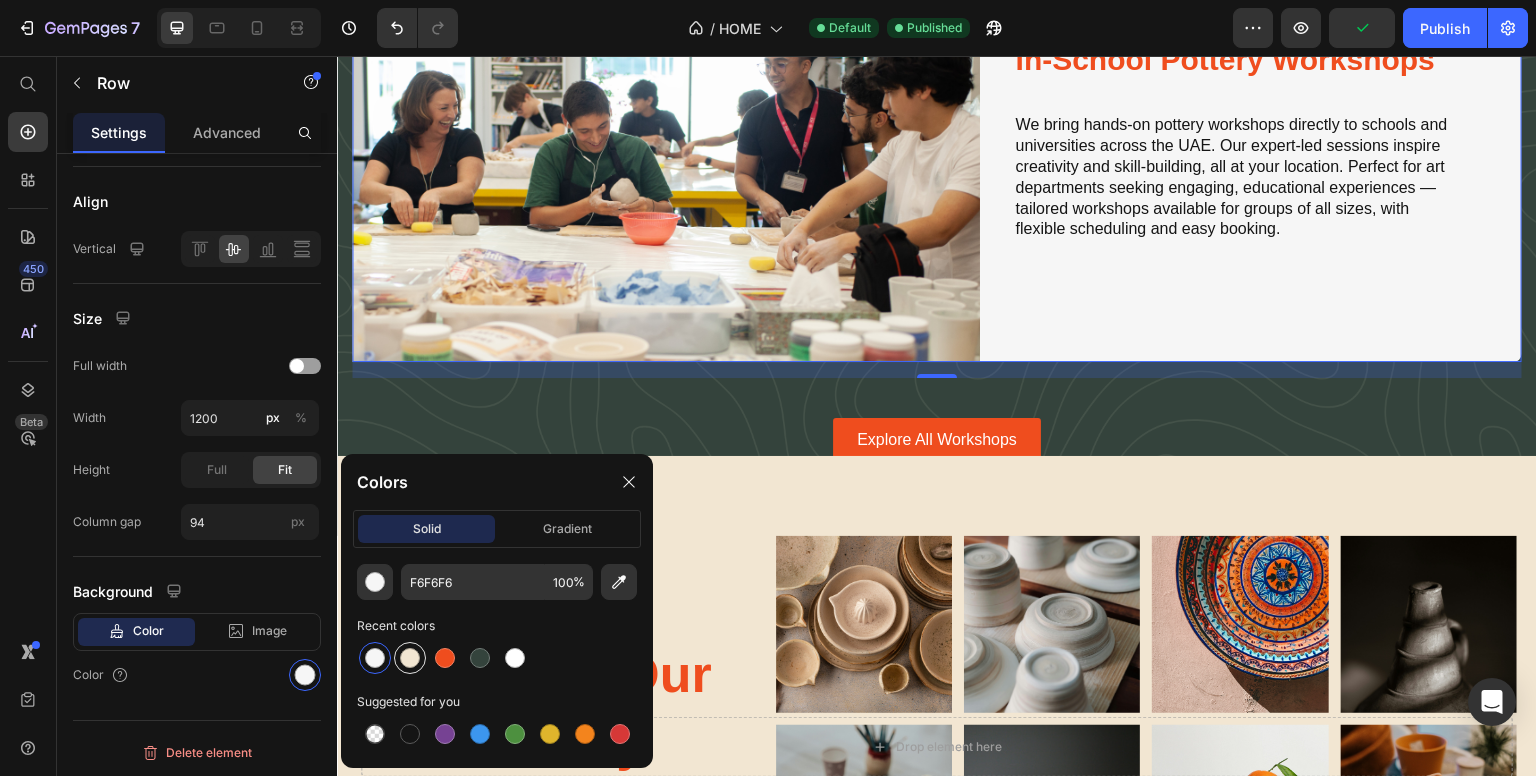 click at bounding box center (410, 658) 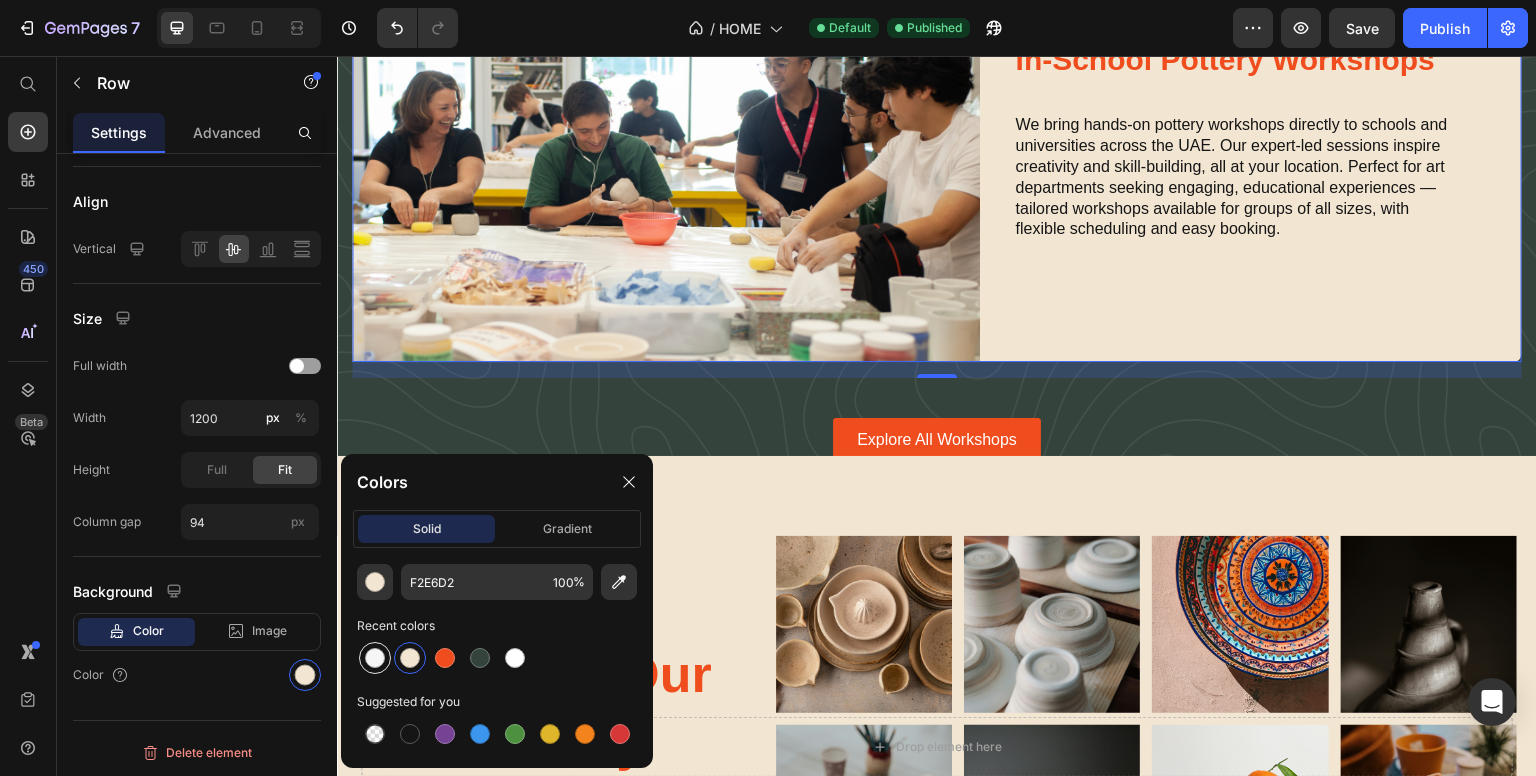 click at bounding box center (375, 658) 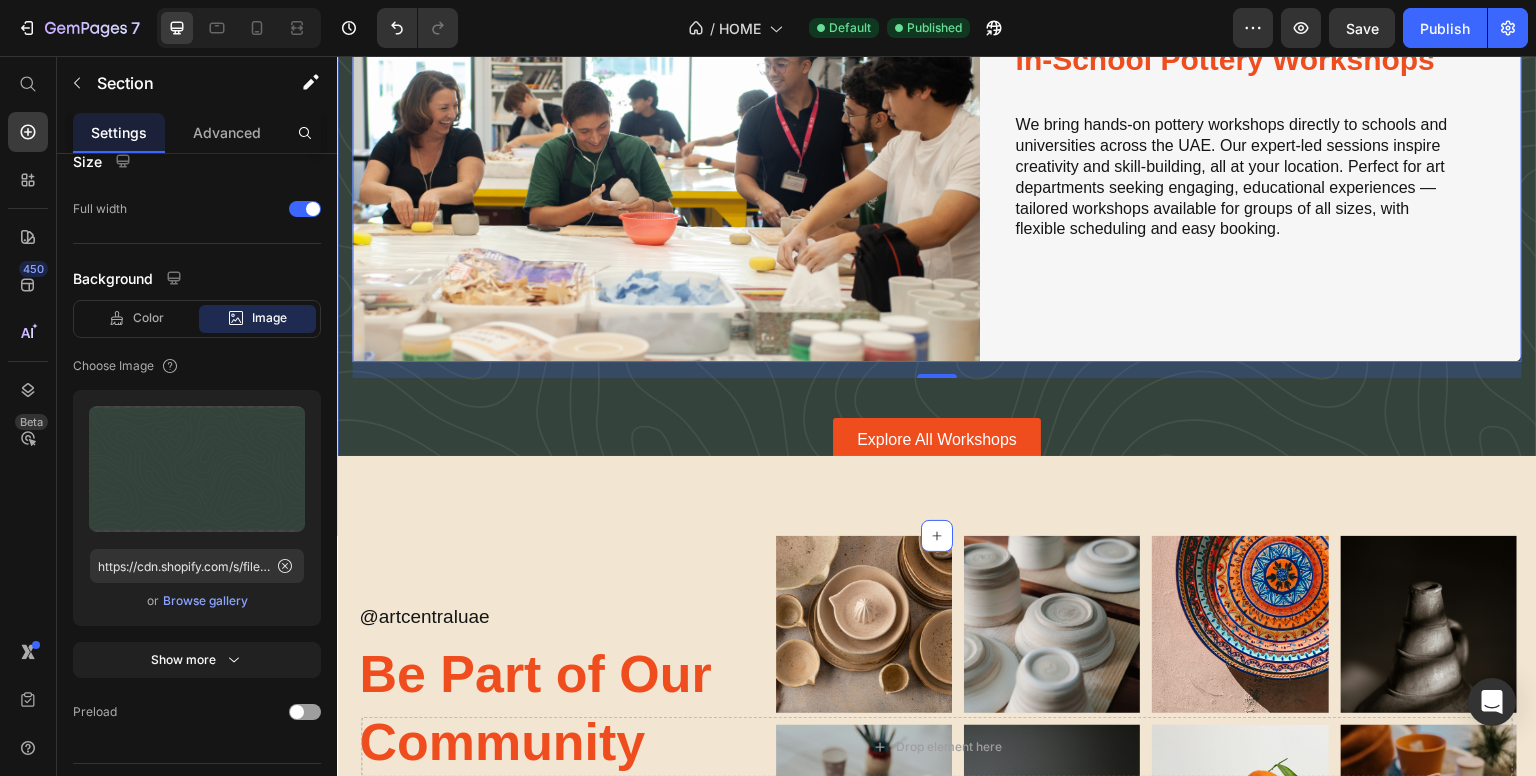 click on "Experience More with Art Central Pottery Heading Walk-in Workshops Heading No schedule? No stress! Swing by our studio whenever you feel like it and get your hands on some clay. Our walk-in workshops welcome everyone—no experience necessary. Whether you’re flying solo, bringing friends, or just exploring, we’ve got the gear, tips, and good vibes all set for you. Text Block Image Row Image In School Workshops Heading In-School Pottery Workshops Heading We bring hands-on pottery workshops directly to schools and universities across the UAE. Our expert-led sessions inspire creativity and skill-building, all at your location. Perfect for art departments seeking engaging, educational experiences — tailored workshops available for groups of all sizes, with flexible scheduling and easy booking. Text Block Row Row   16 Explore All Workshops Button" at bounding box center (937, -6) 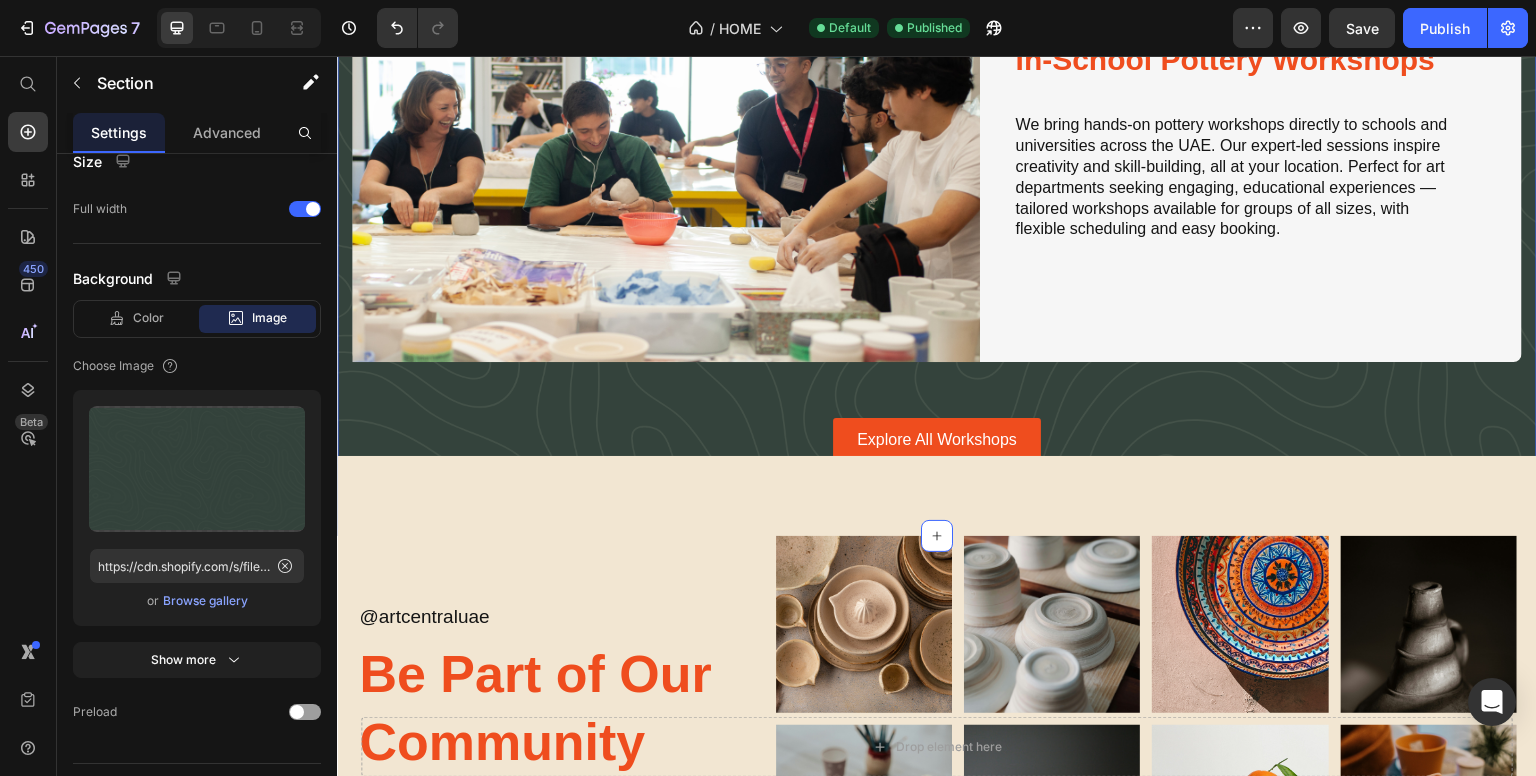 scroll, scrollTop: 0, scrollLeft: 0, axis: both 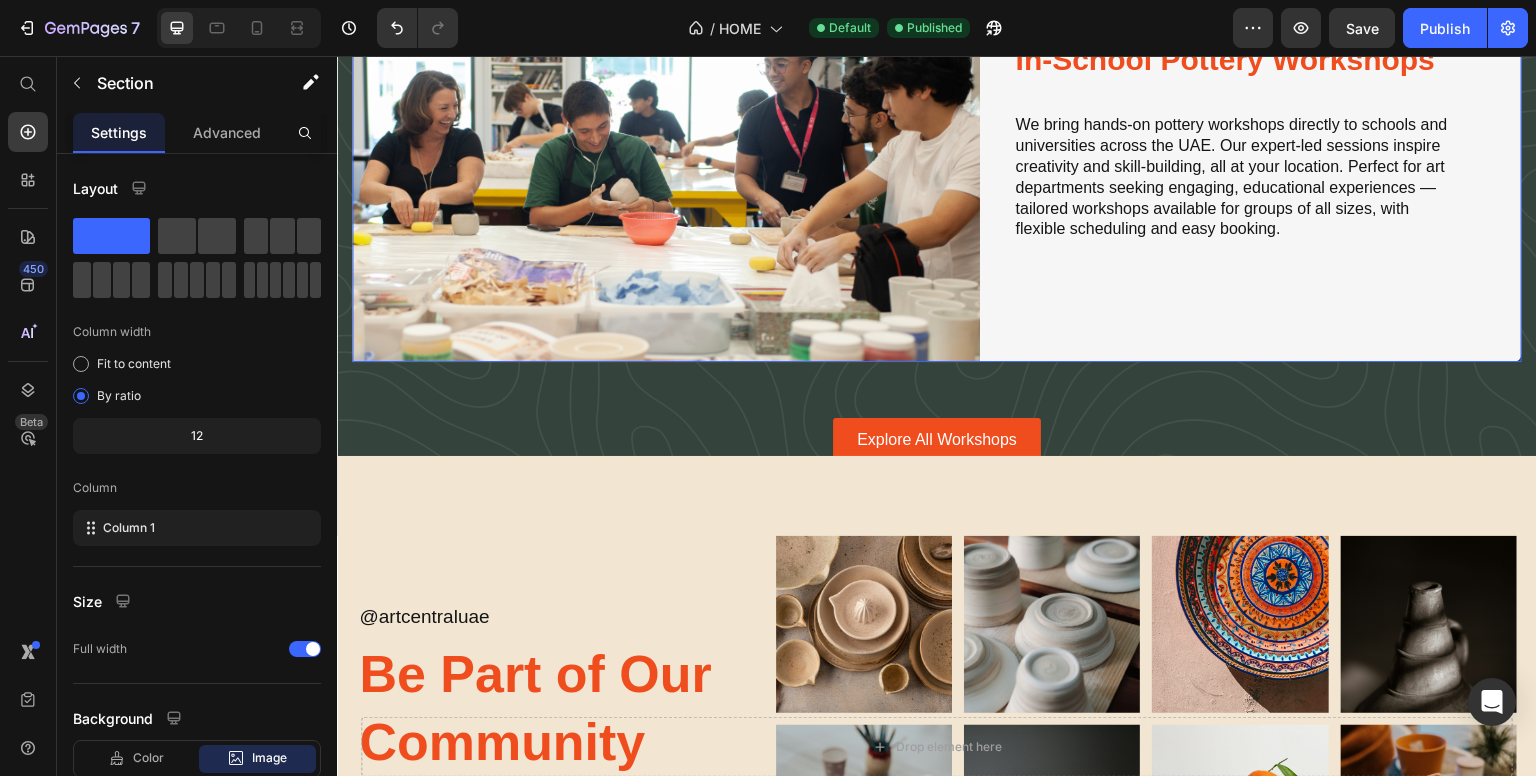 click on "In-School Pottery Workshops Heading We bring hands-on pottery workshops directly to schools and universities across the UAE. Our expert-led sessions inspire creativity and skill-building, all at your location. Perfect for art departments seeking engaging, educational experiences — tailored workshops available for groups of all sizes, with flexible scheduling and easy booking. Text Block Row" at bounding box center [1298, 152] 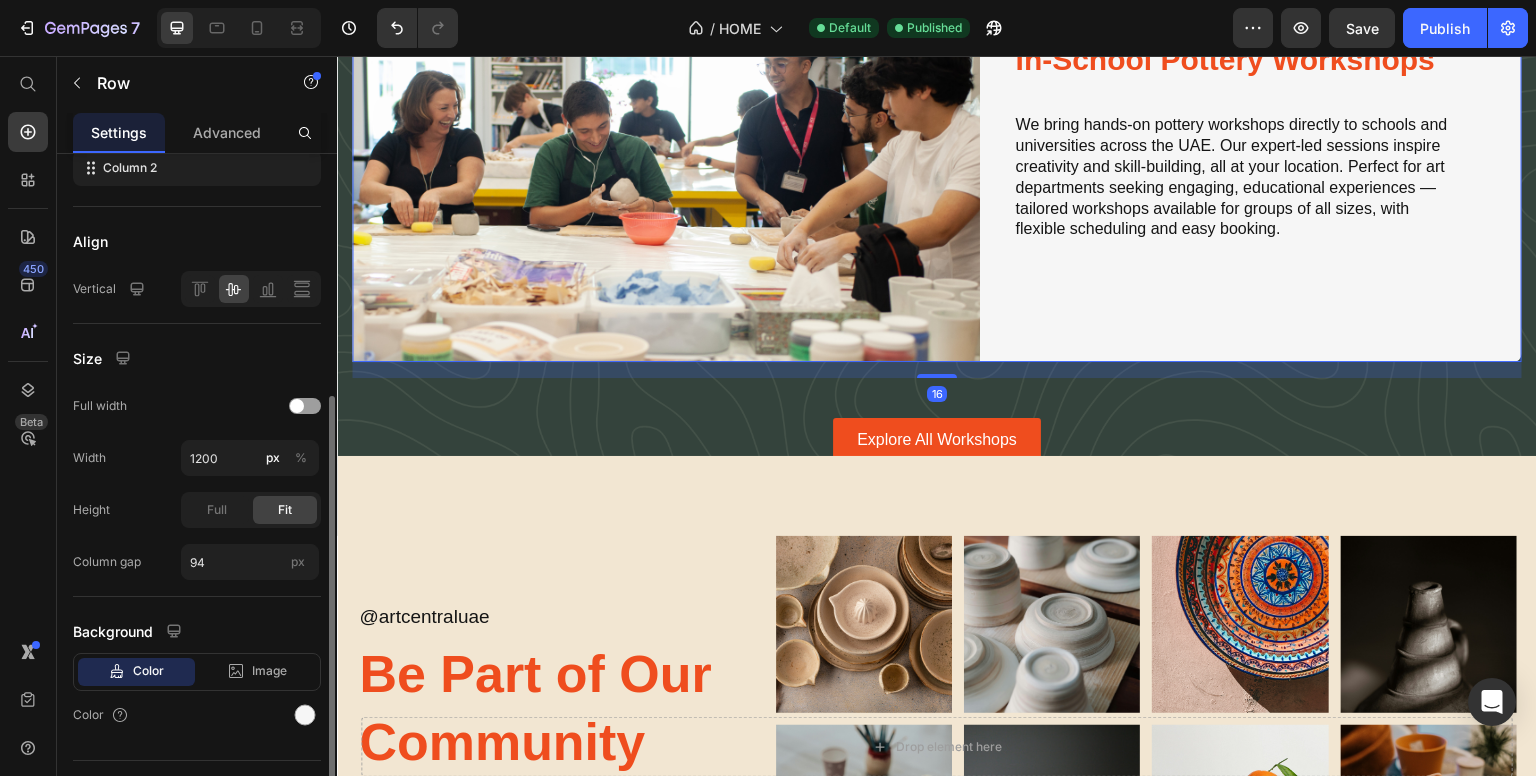 scroll, scrollTop: 440, scrollLeft: 0, axis: vertical 